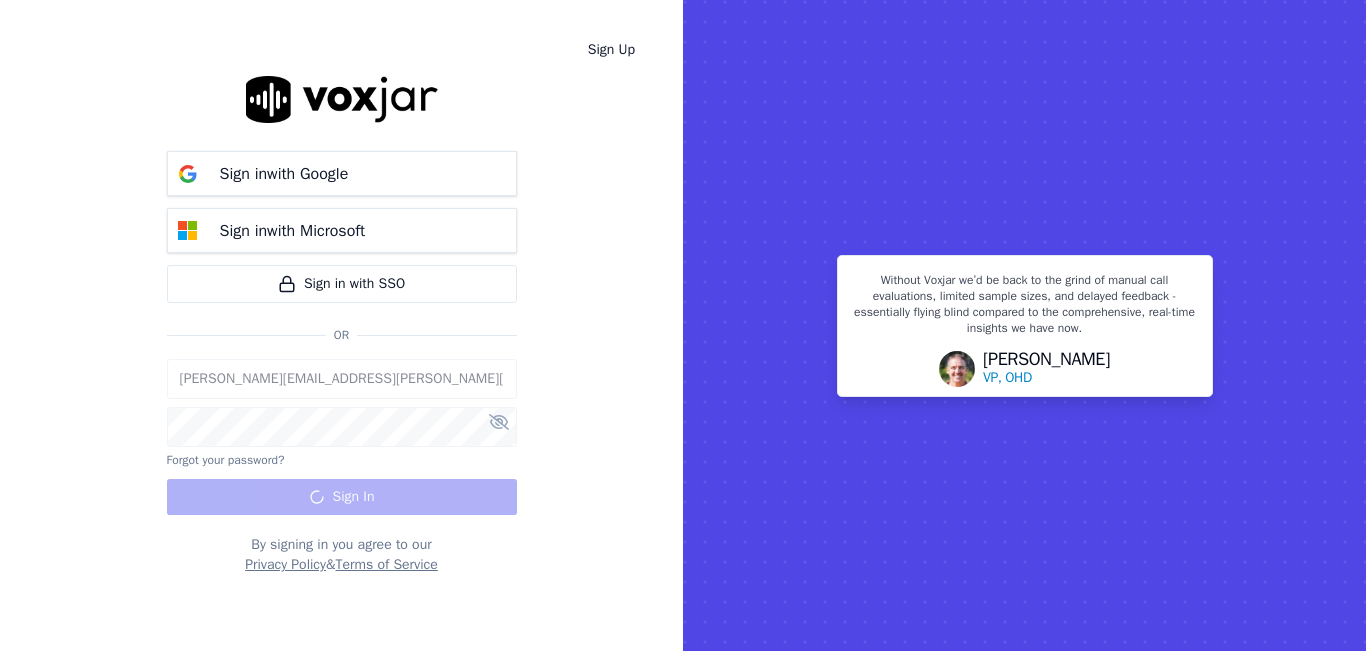 scroll, scrollTop: 0, scrollLeft: 0, axis: both 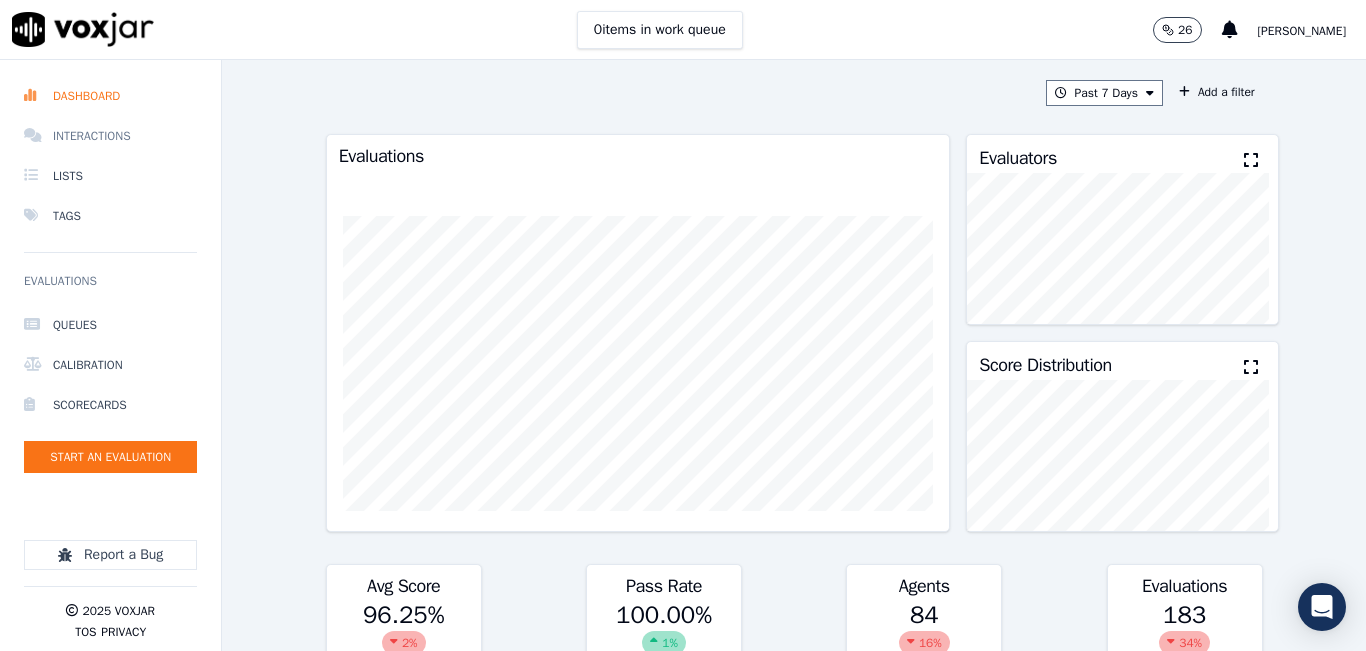 click on "Interactions" at bounding box center (110, 136) 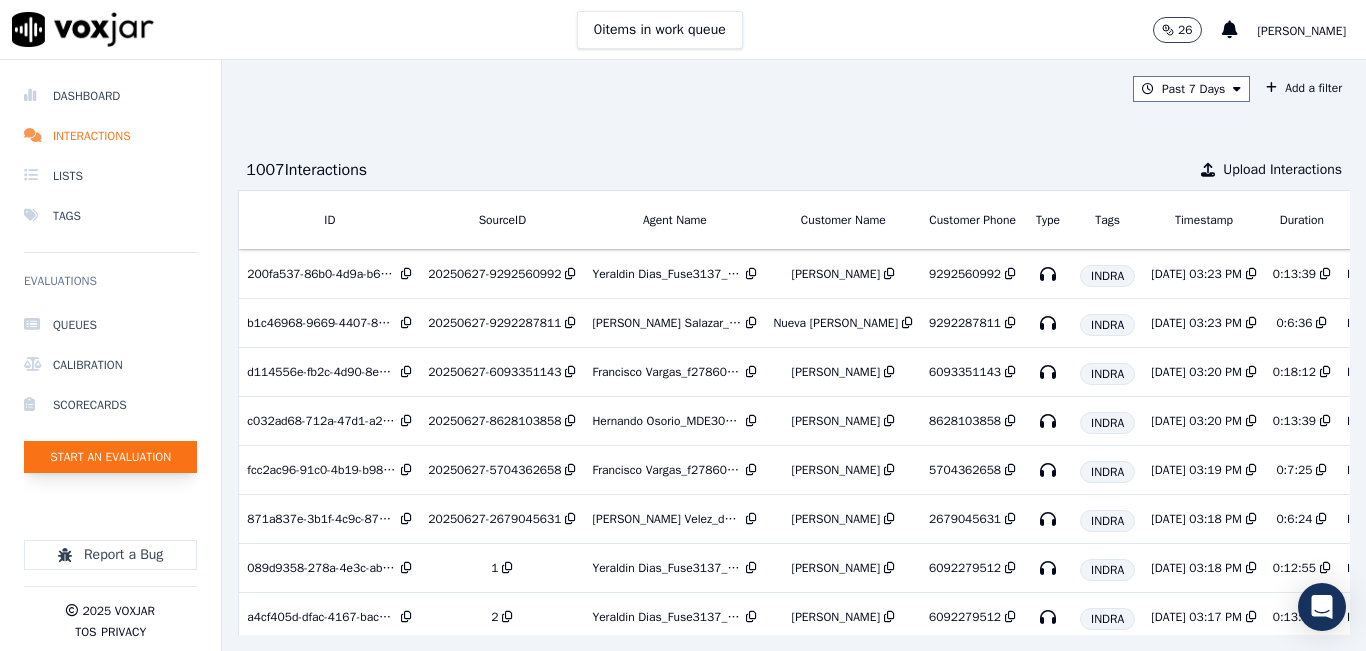 click on "Start an Evaluation" 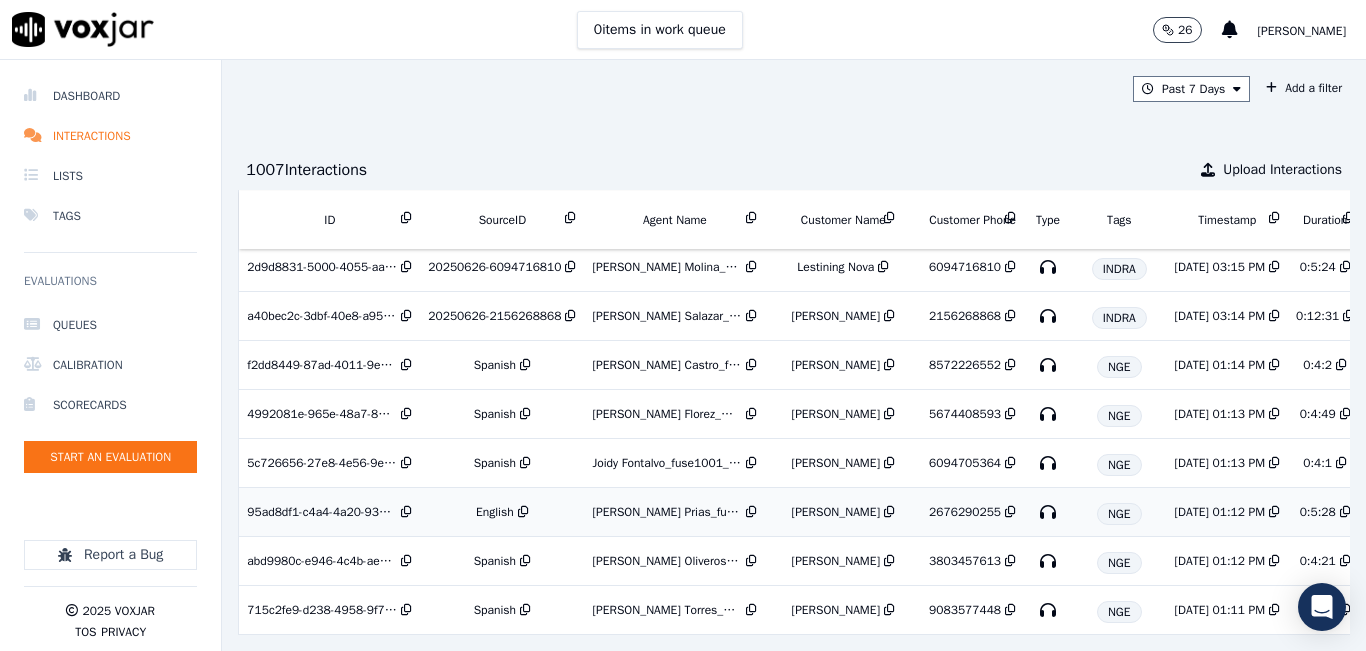 scroll, scrollTop: 500, scrollLeft: 0, axis: vertical 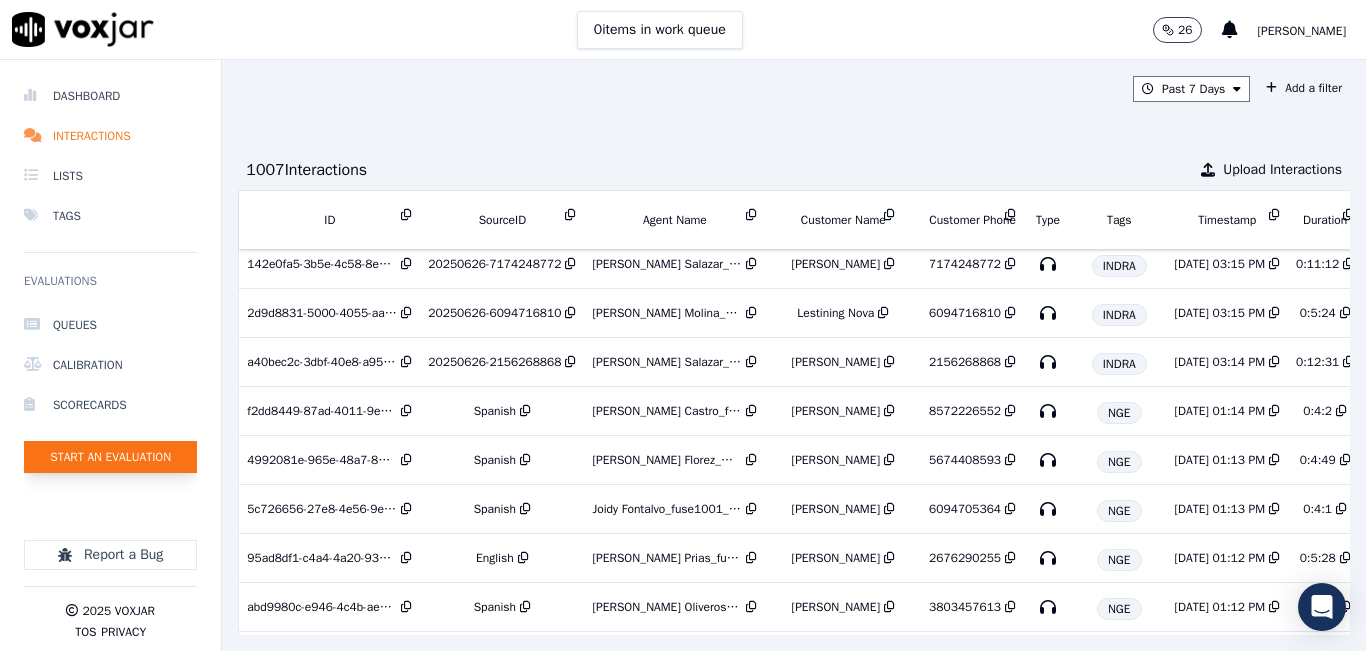 click on "Start an Evaluation" 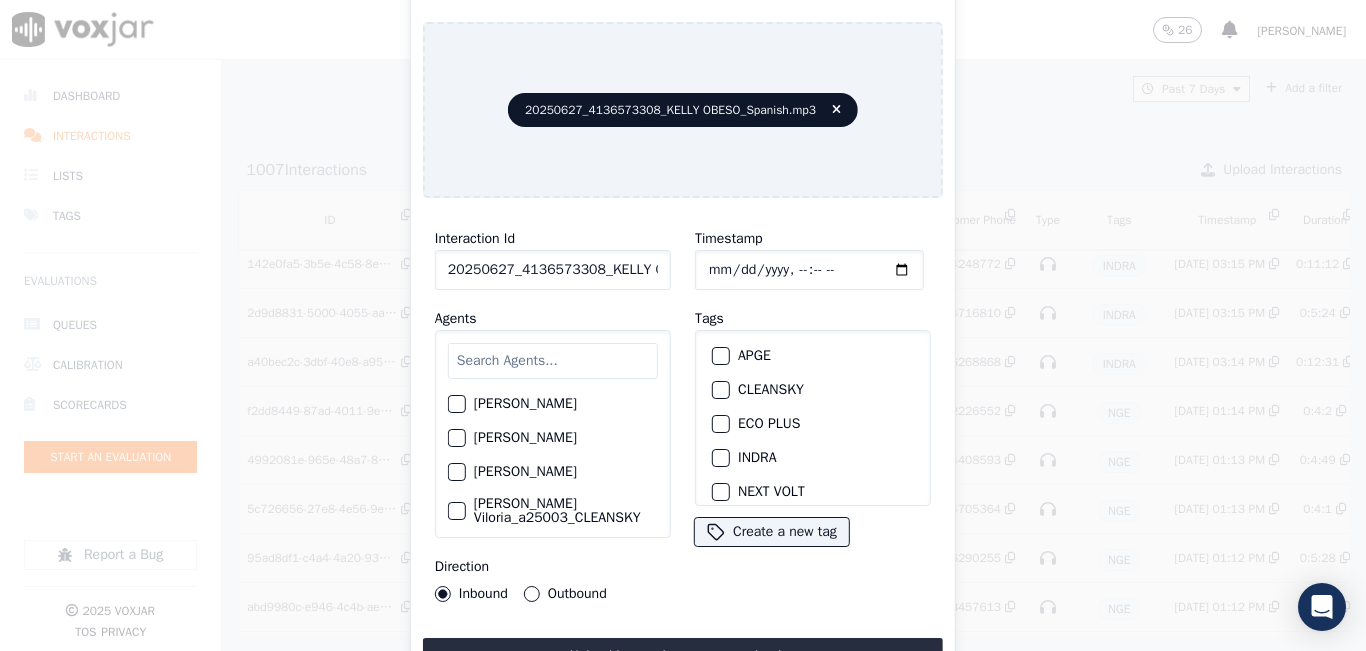 click on "20250627_4136573308_KELLY OBESO_Spanish.mp3" 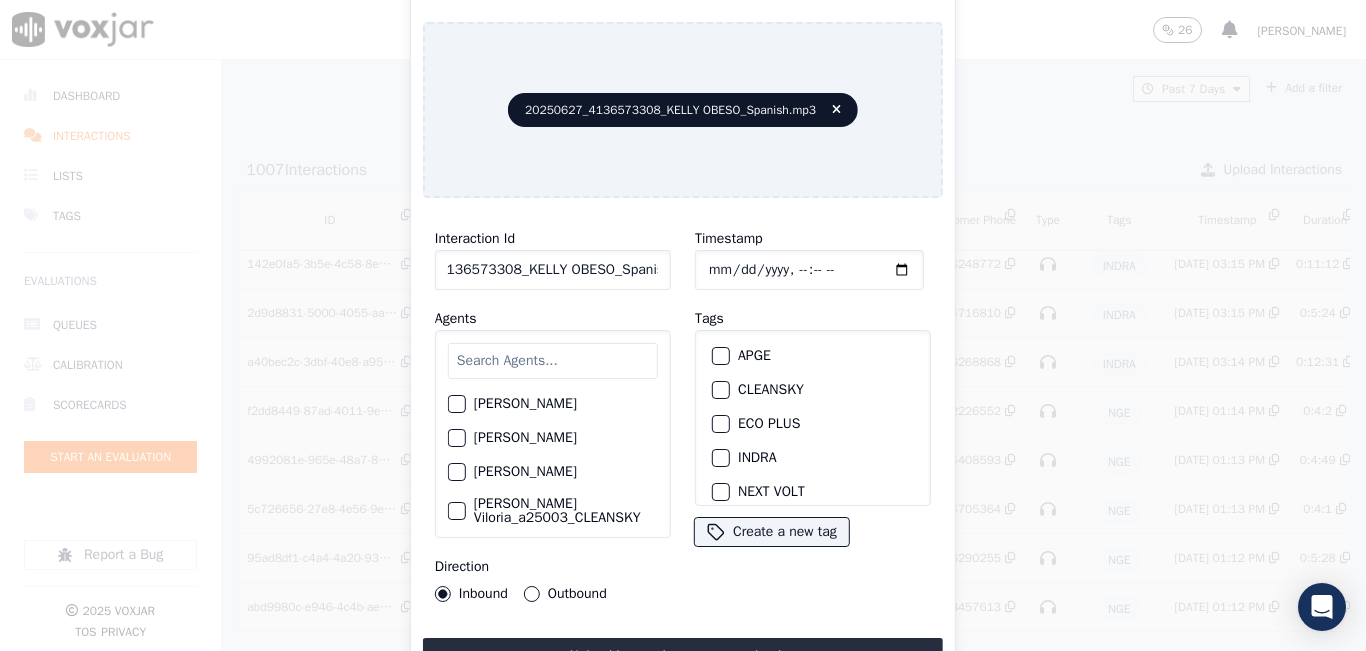 scroll, scrollTop: 0, scrollLeft: 81, axis: horizontal 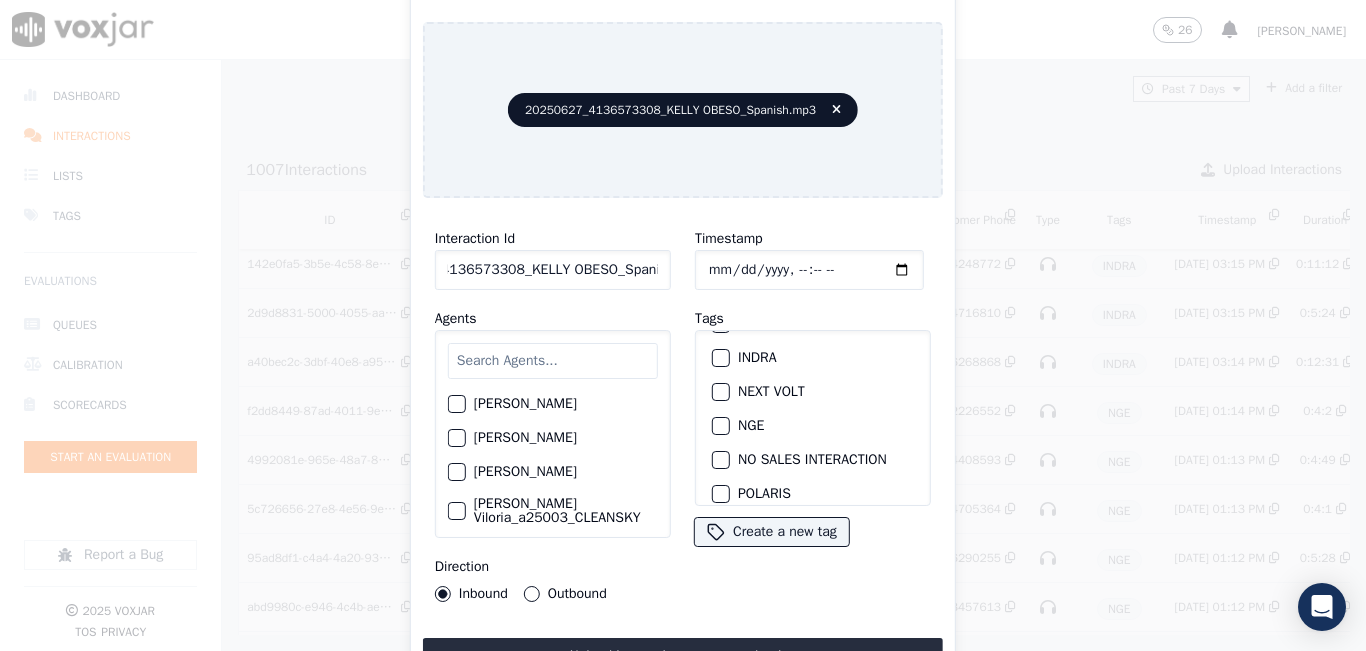 type on "20250627_4136573308_KELLY OBESO_Spanish" 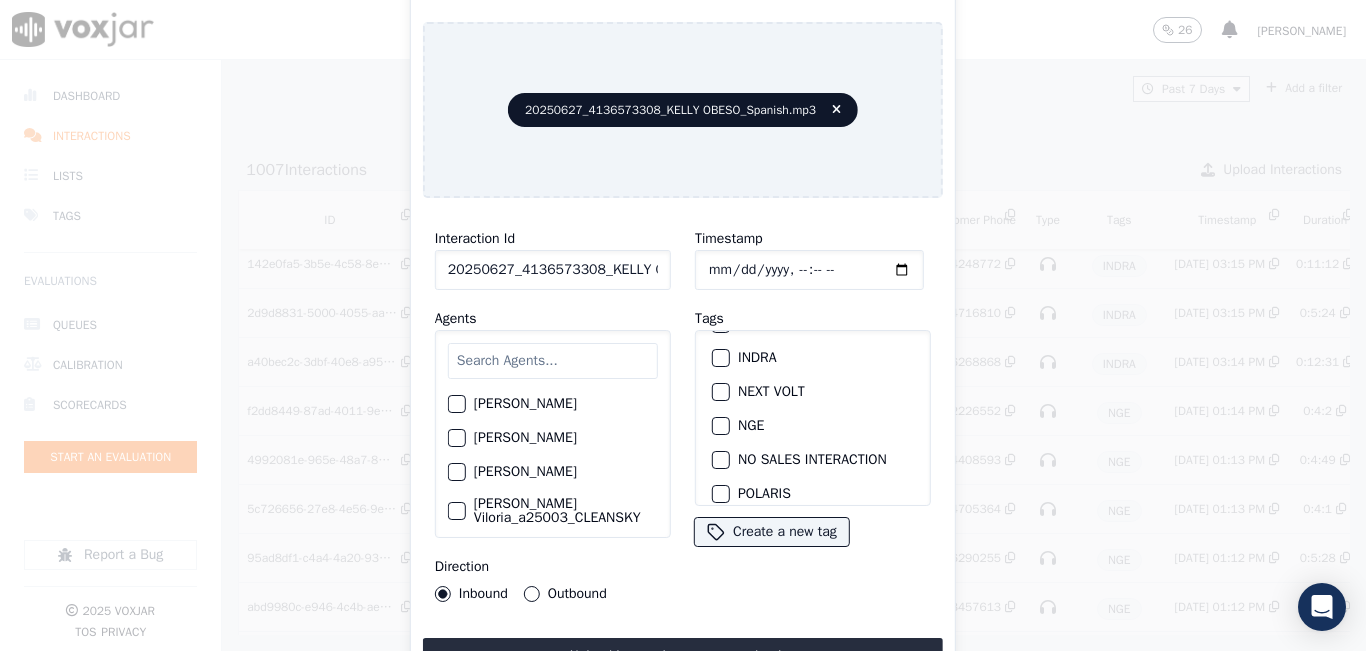 click at bounding box center (720, 426) 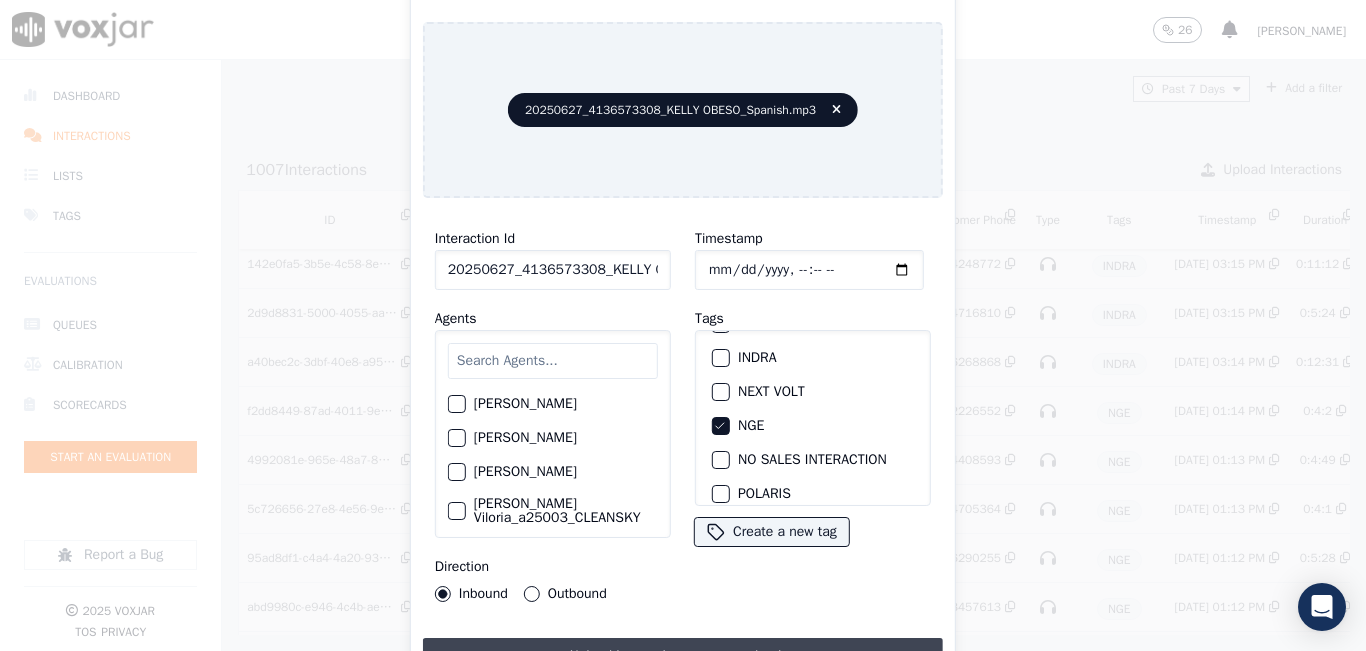 click on "Upload interaction to start evaluation" at bounding box center [683, 656] 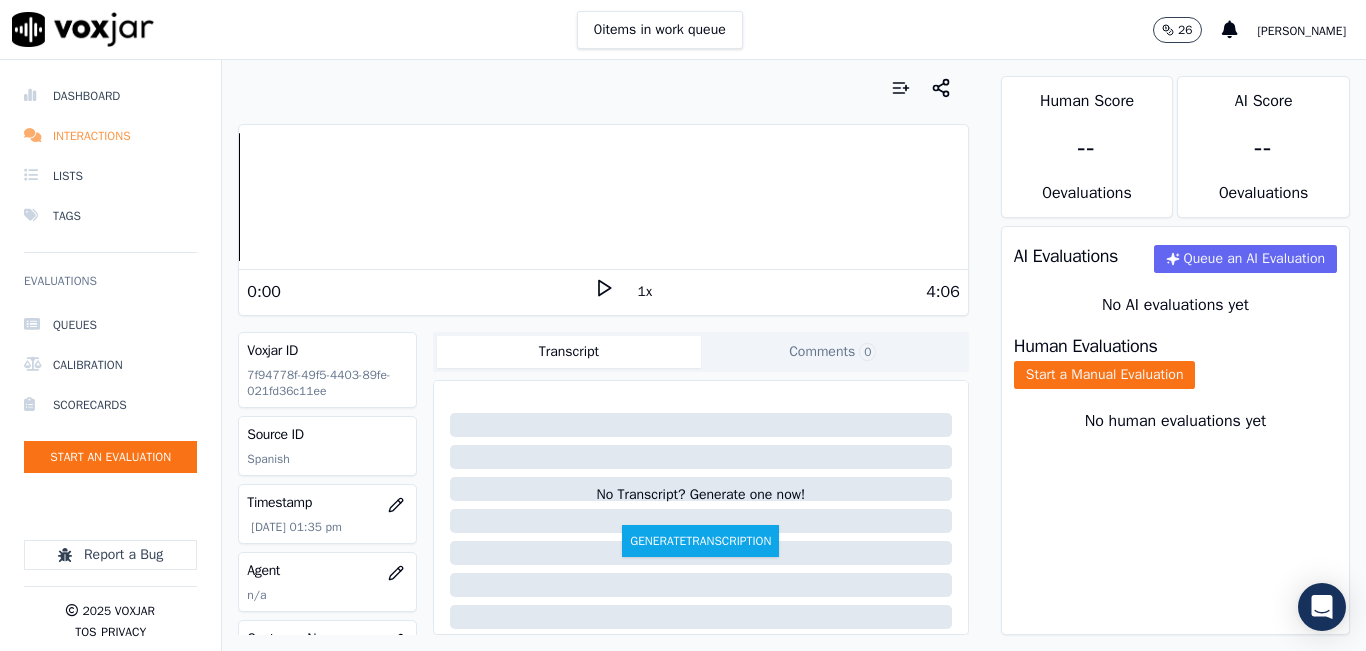 click on "Interactions" at bounding box center (110, 136) 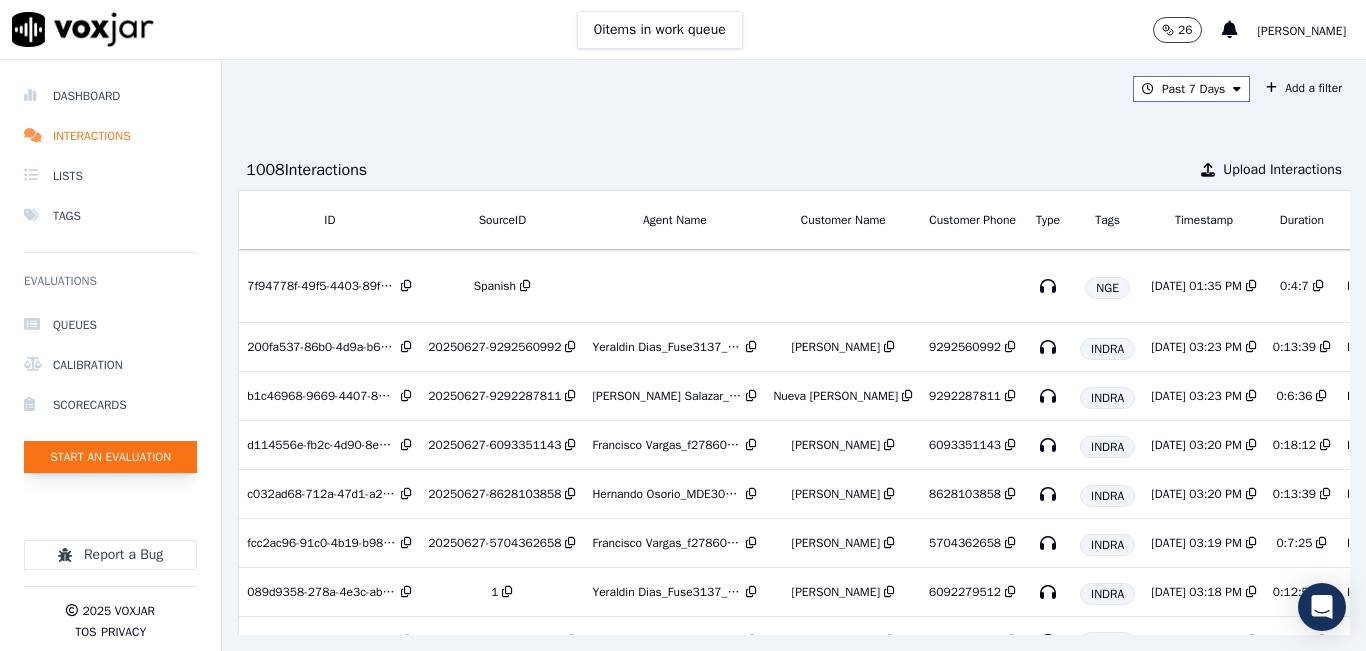 click on "Start an Evaluation" 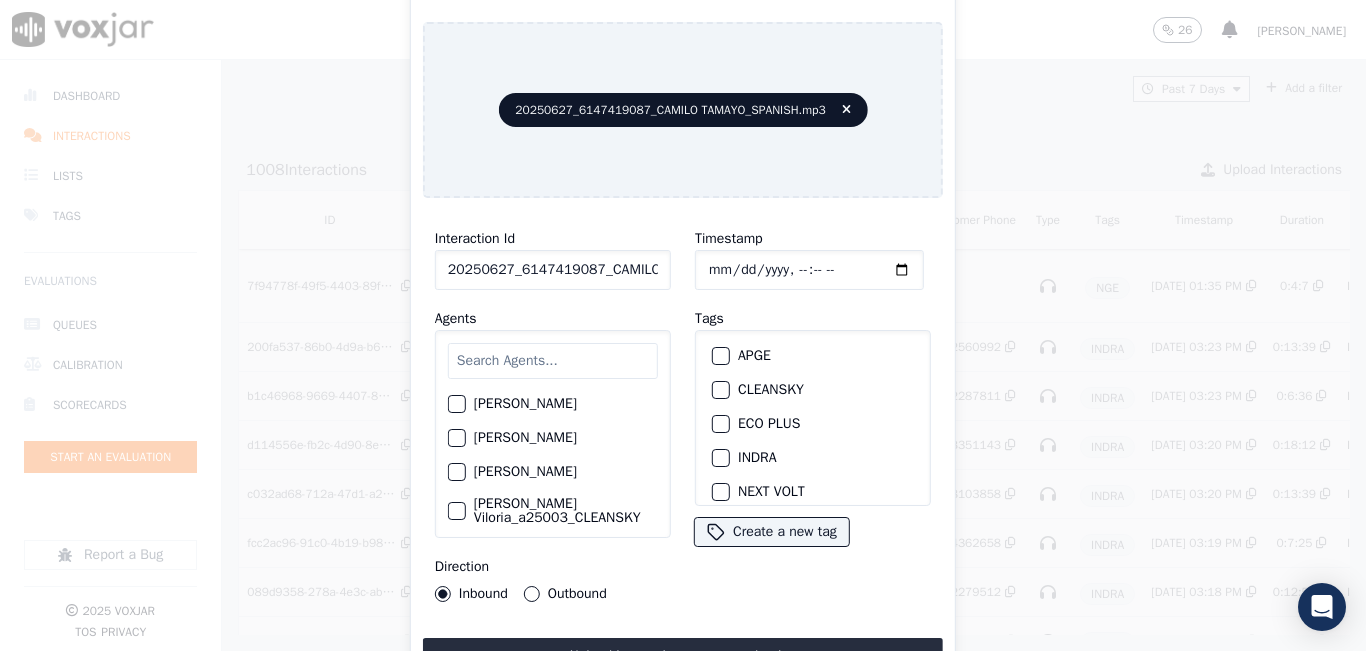 drag, startPoint x: 598, startPoint y: 263, endPoint x: 608, endPoint y: 295, distance: 33.526108 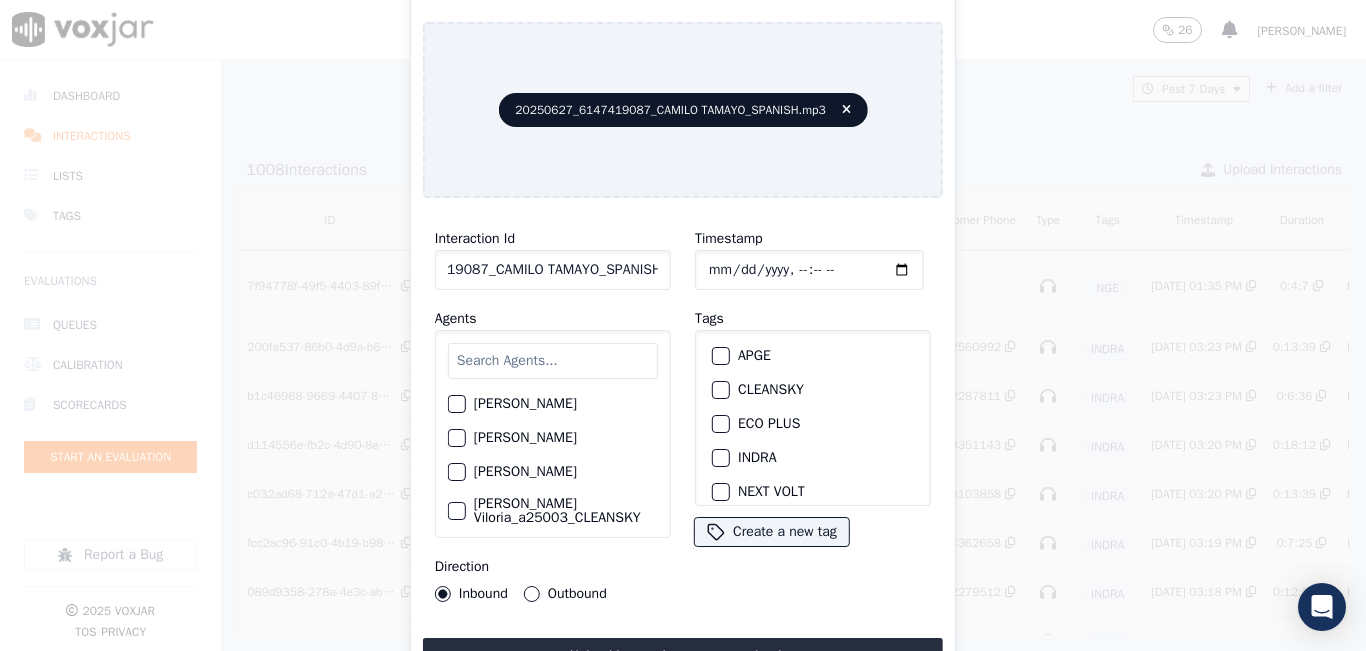 scroll, scrollTop: 0, scrollLeft: 114, axis: horizontal 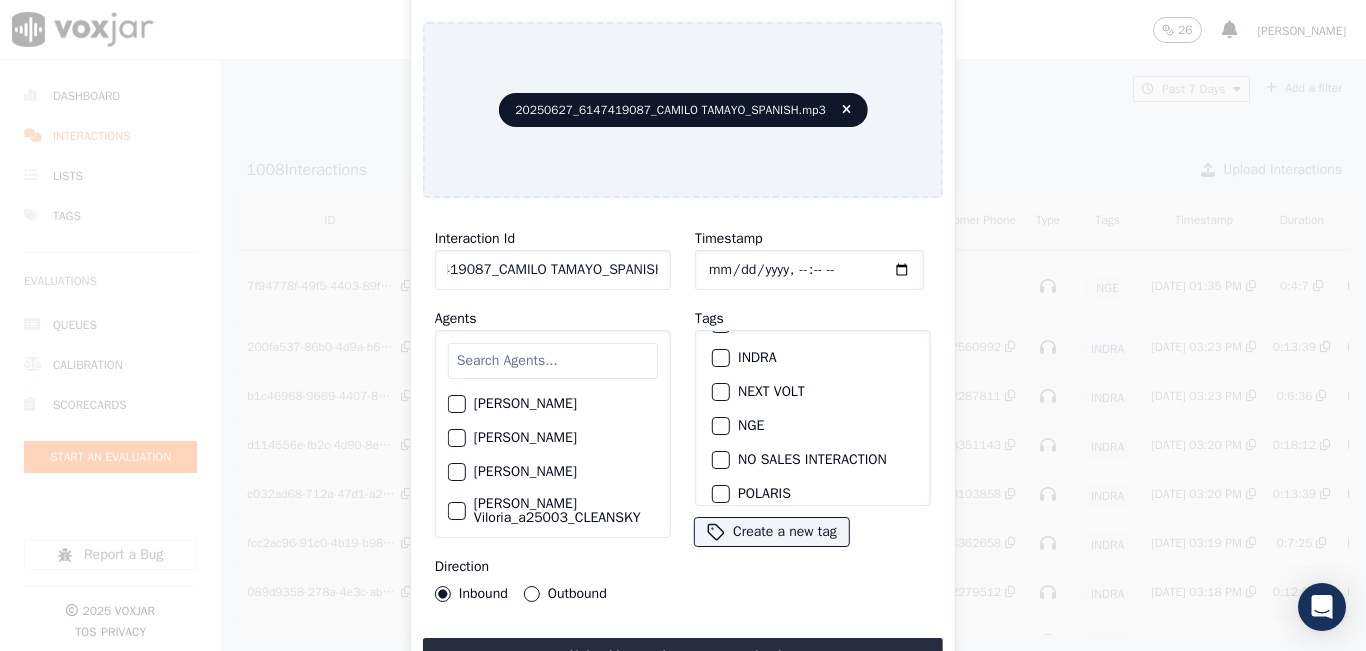 type on "20250627_6147419087_CAMILO TAMAYO_SPANISH" 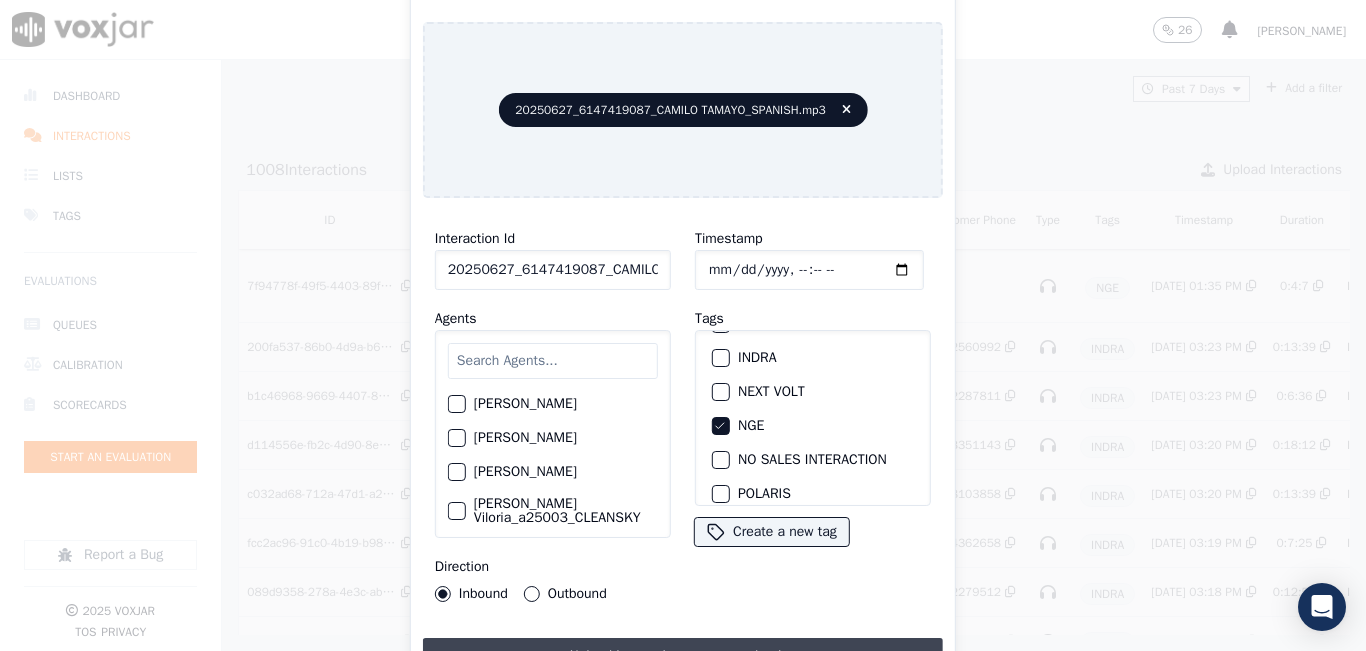 click on "Upload interaction to start evaluation" at bounding box center (683, 656) 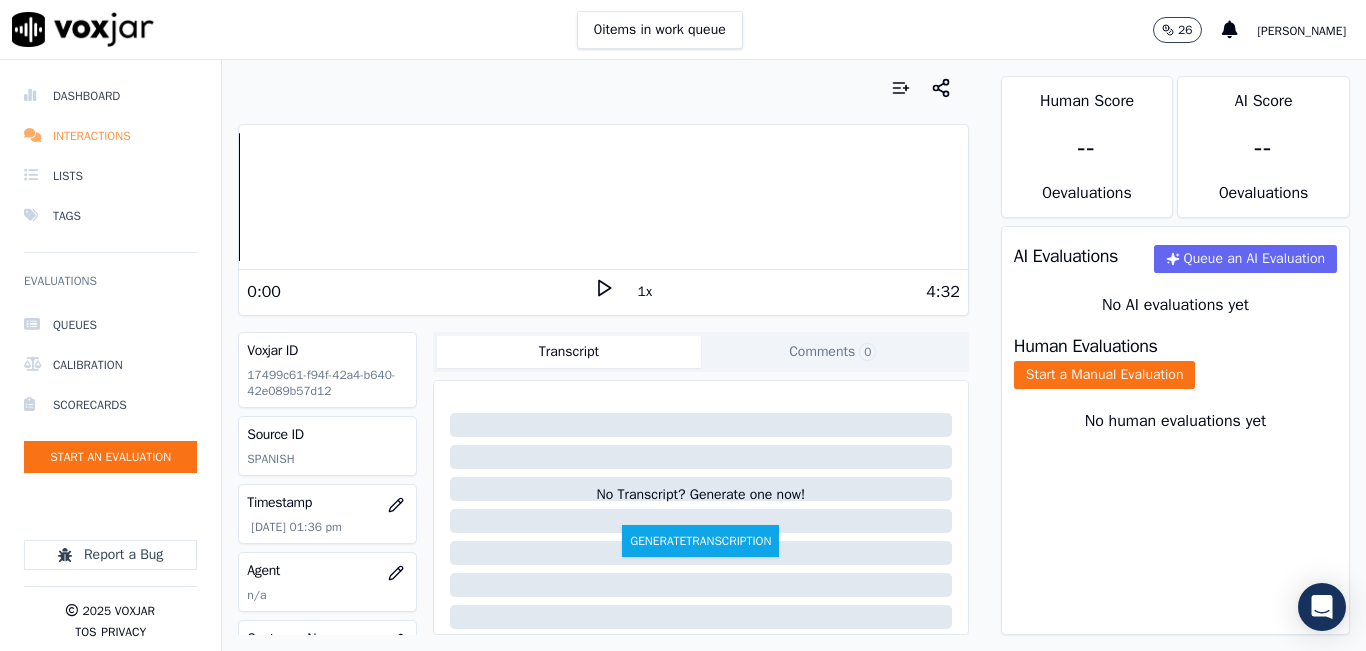 click on "Interactions" at bounding box center (110, 136) 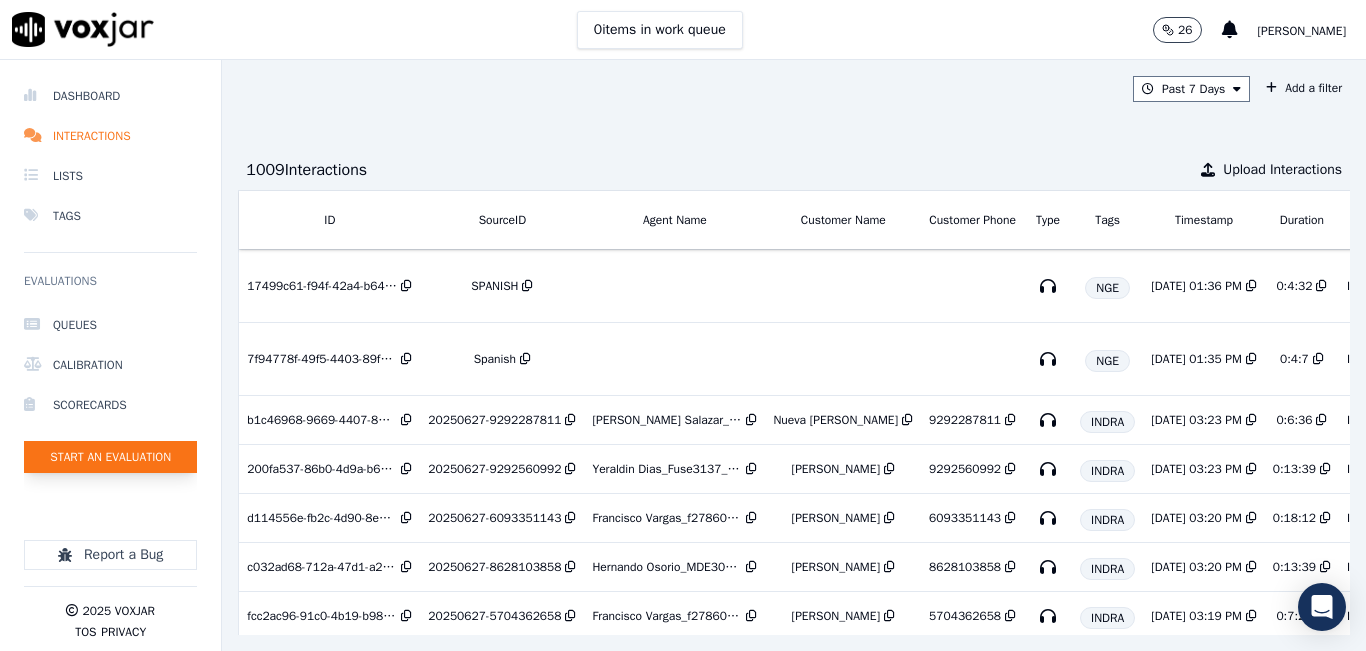 click on "Start an Evaluation" 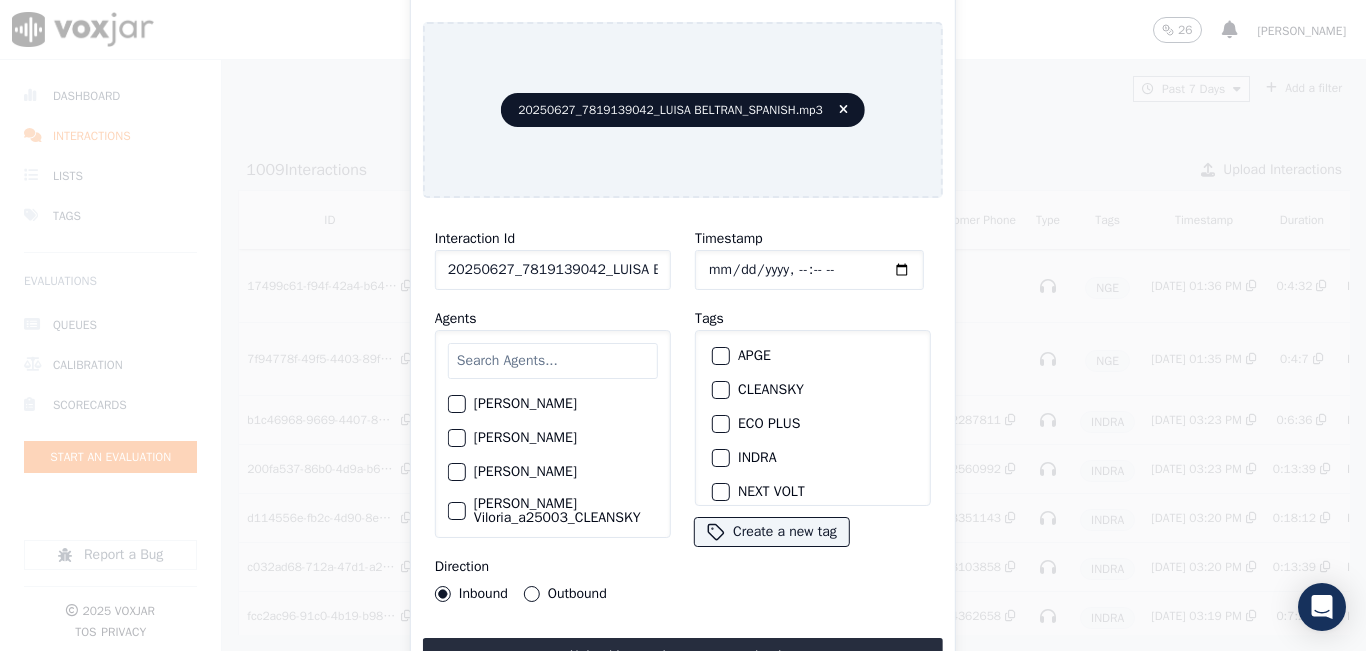 click on "20250627_7819139042_LUISA BELTRAN_SPANISH.mp3" 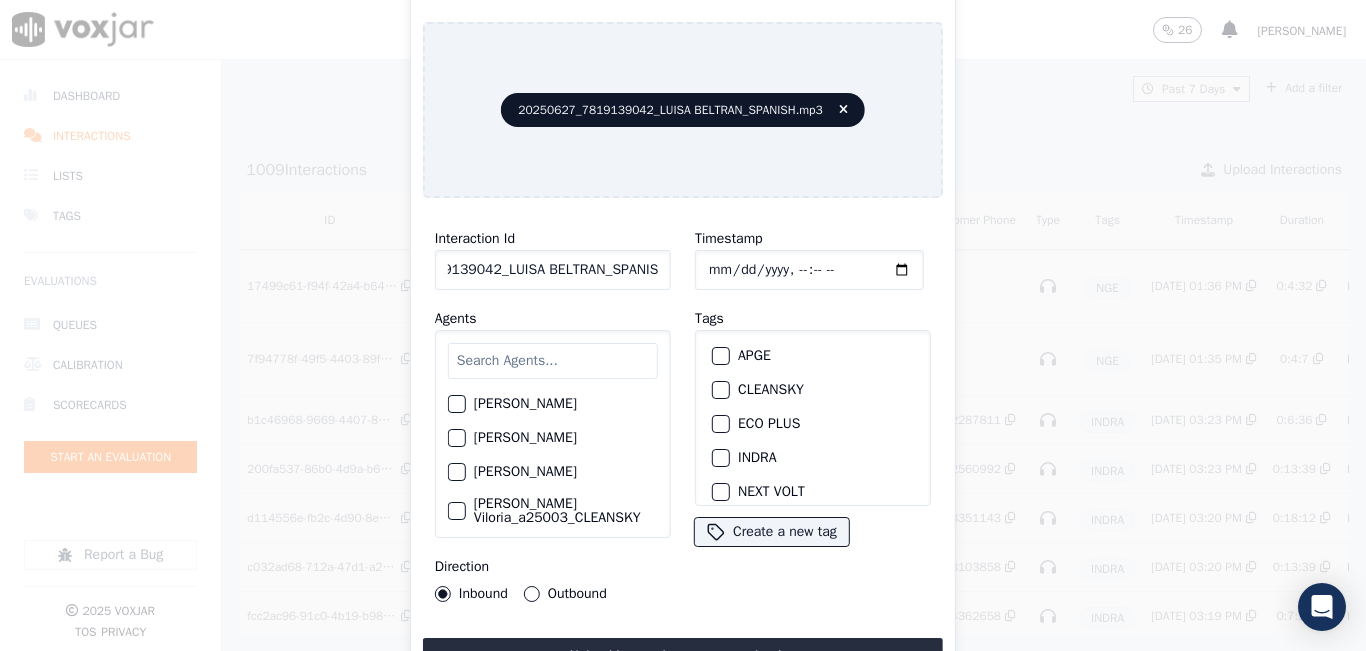 scroll, scrollTop: 0, scrollLeft: 101, axis: horizontal 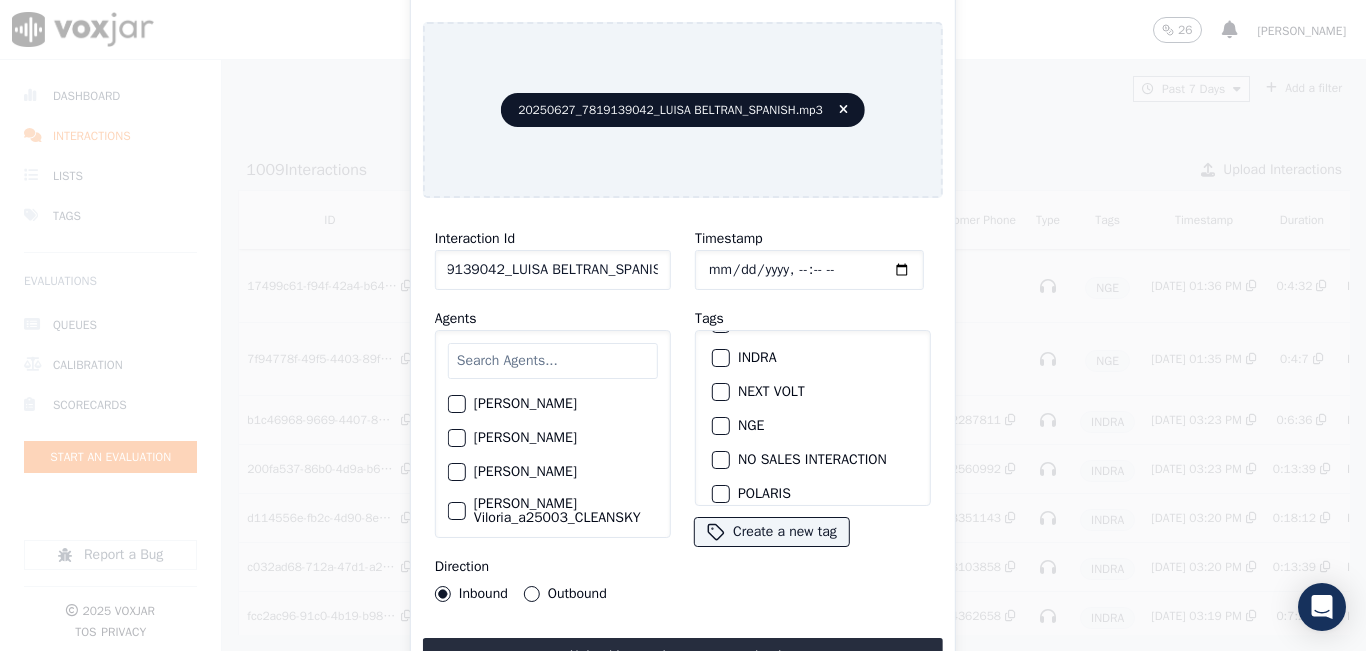type on "20250627_7819139042_LUISA BELTRAN_SPANISH" 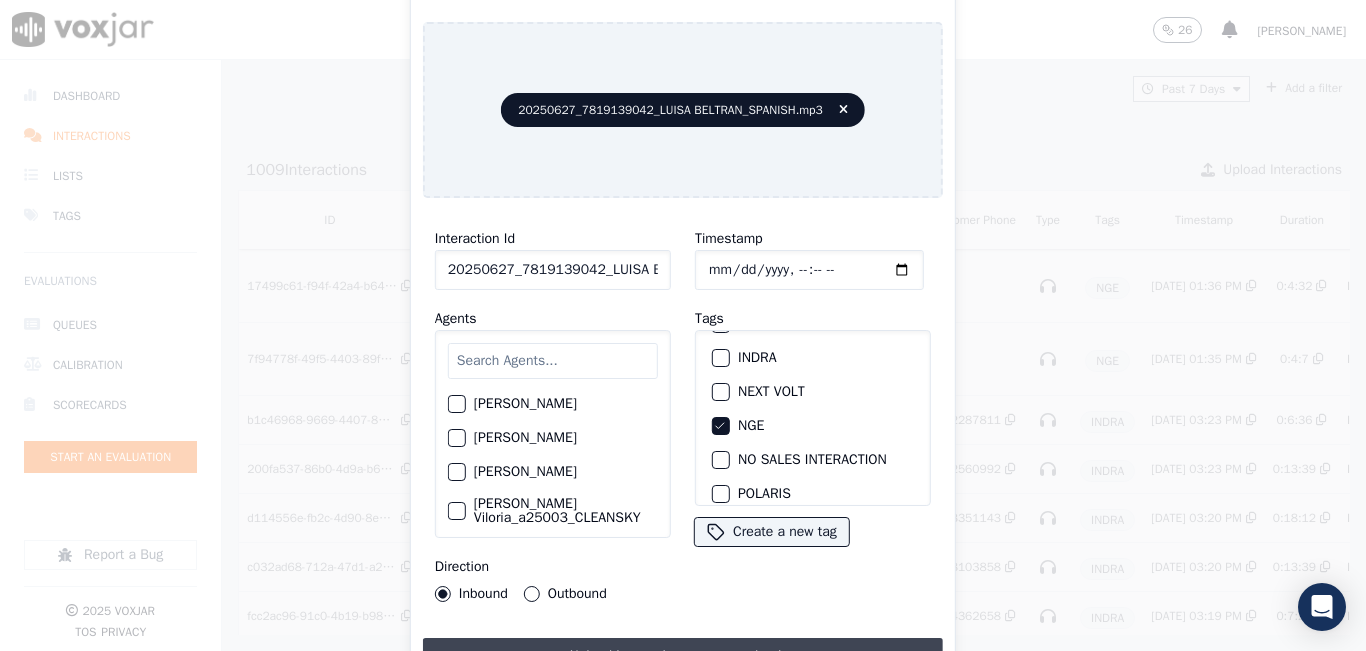click on "Upload interaction to start evaluation" at bounding box center [683, 656] 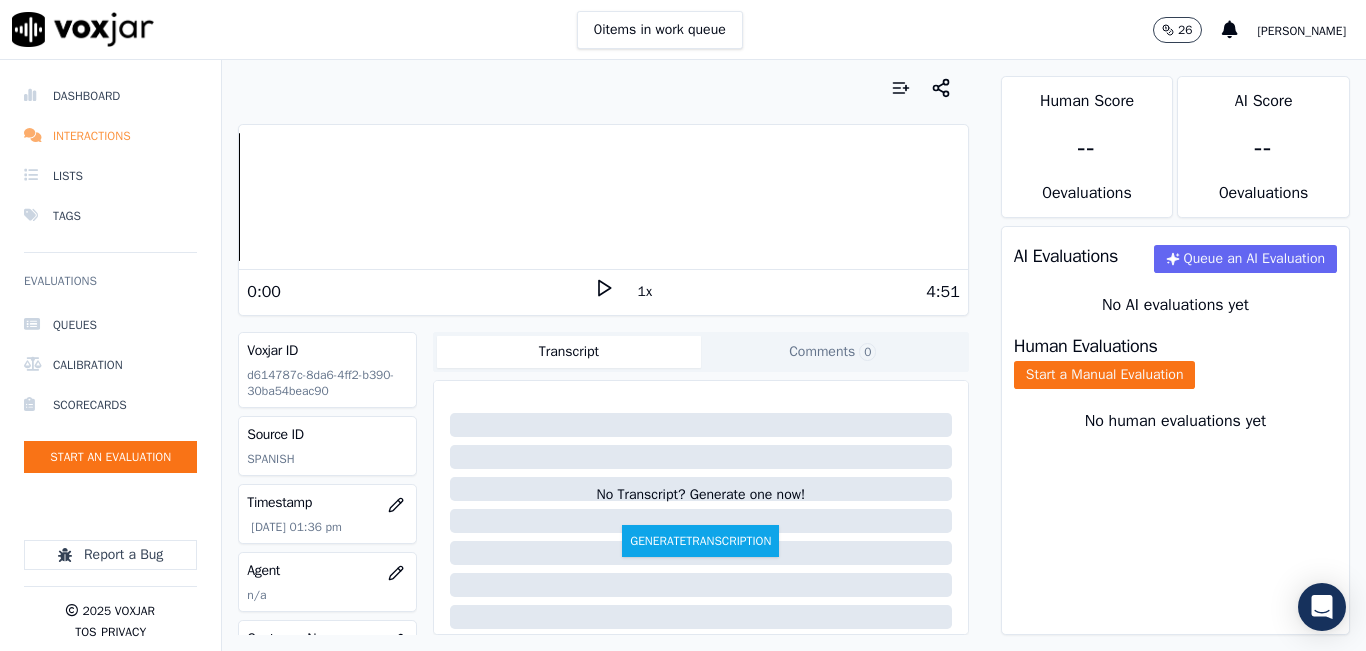 click on "Interactions" at bounding box center (110, 136) 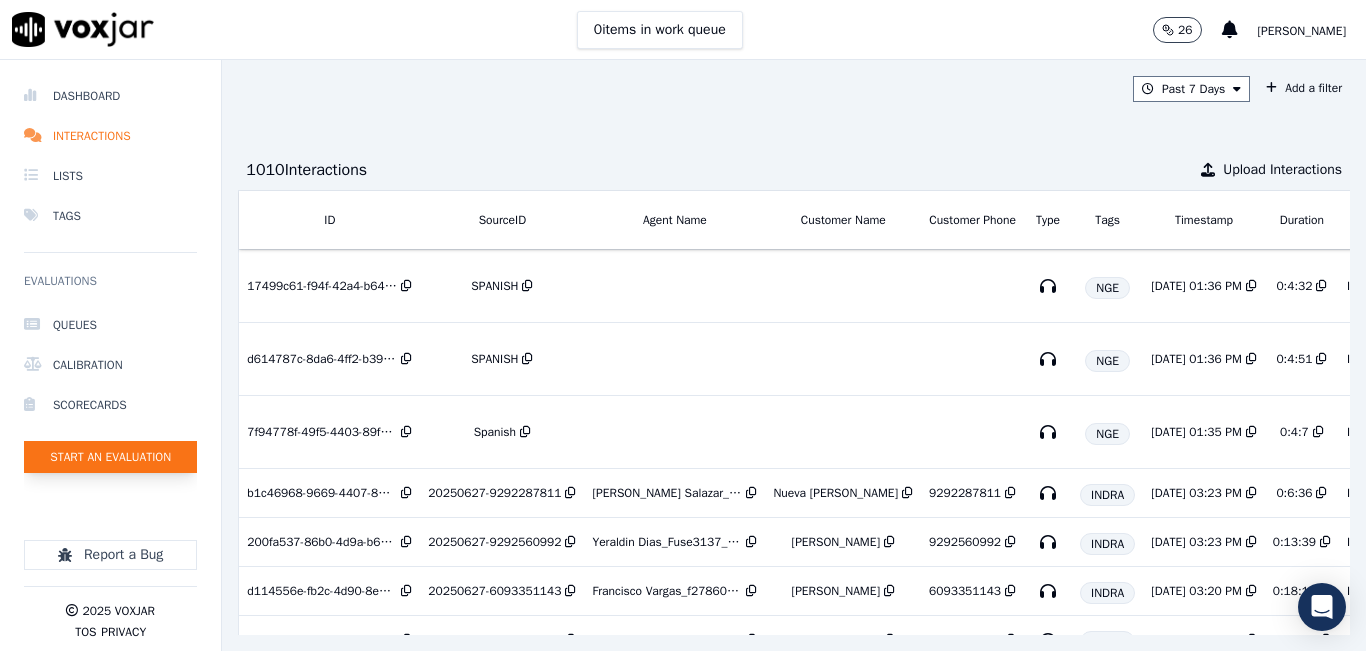 click on "Start an Evaluation" 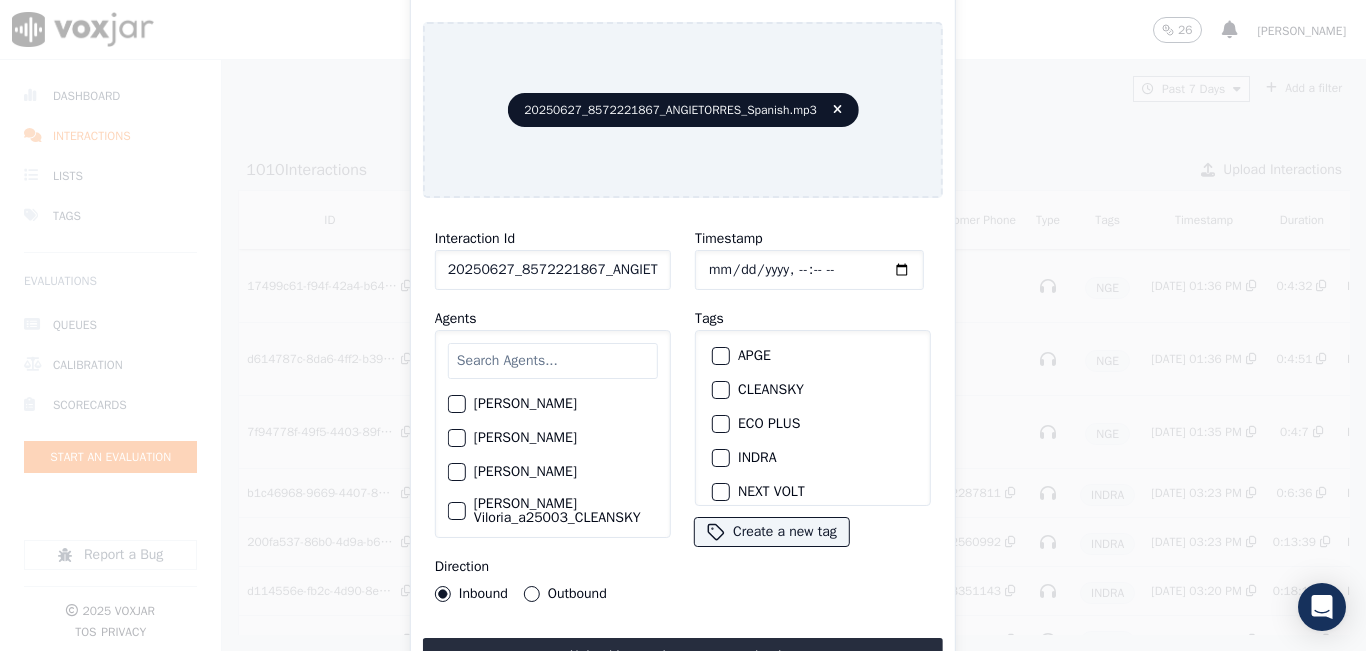 click on "20250627_8572221867_ANGIETORRES_Spanish.mp3" 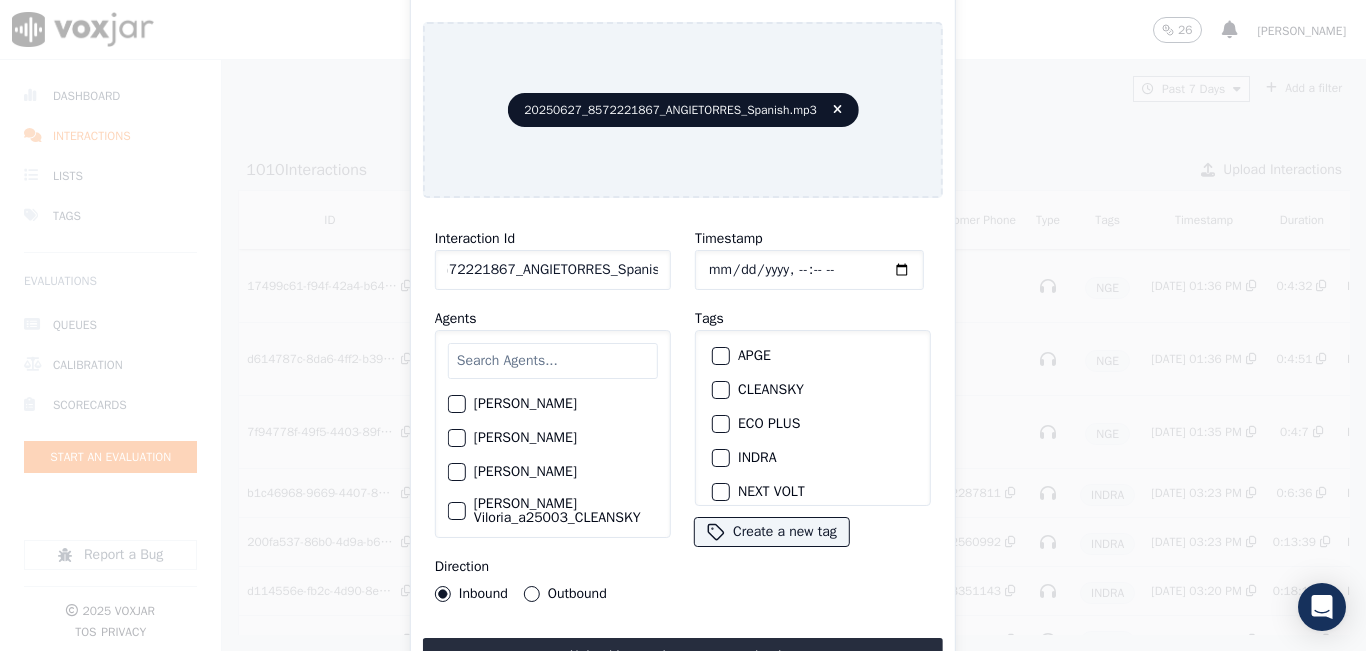 scroll, scrollTop: 0, scrollLeft: 87, axis: horizontal 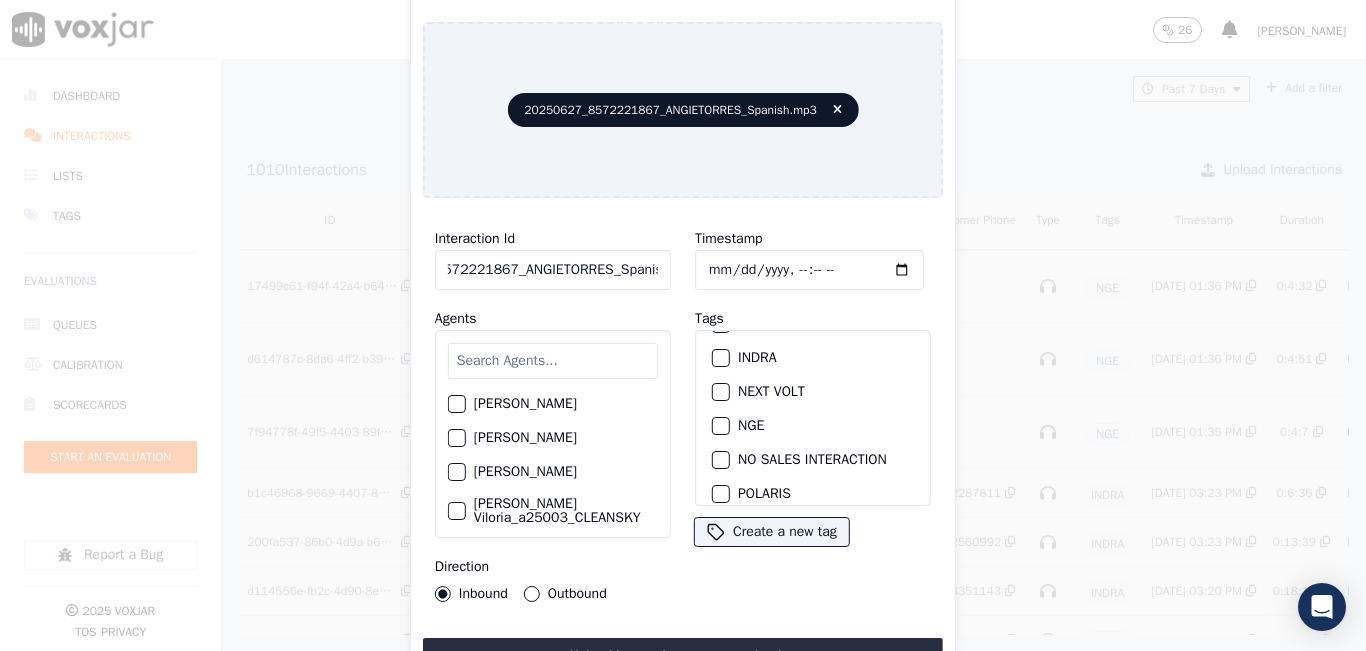 type on "20250627_8572221867_ANGIETORRES_Spanish" 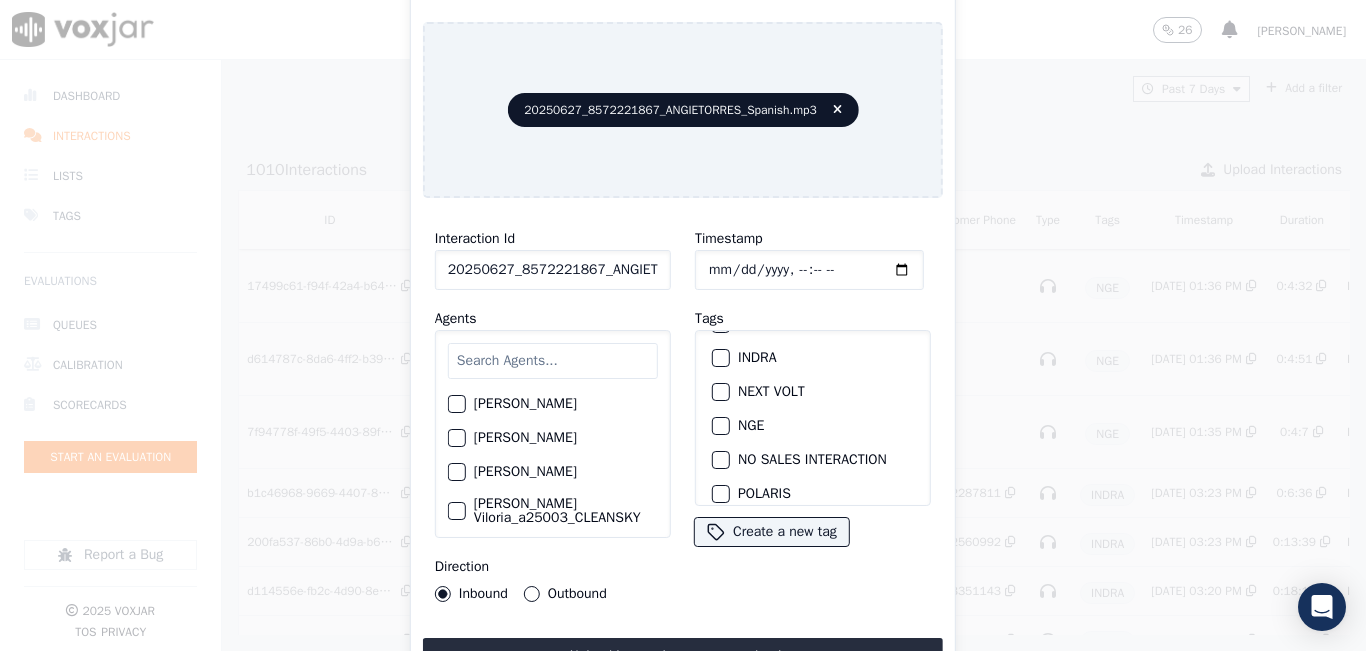 drag, startPoint x: 715, startPoint y: 423, endPoint x: 714, endPoint y: 439, distance: 16.03122 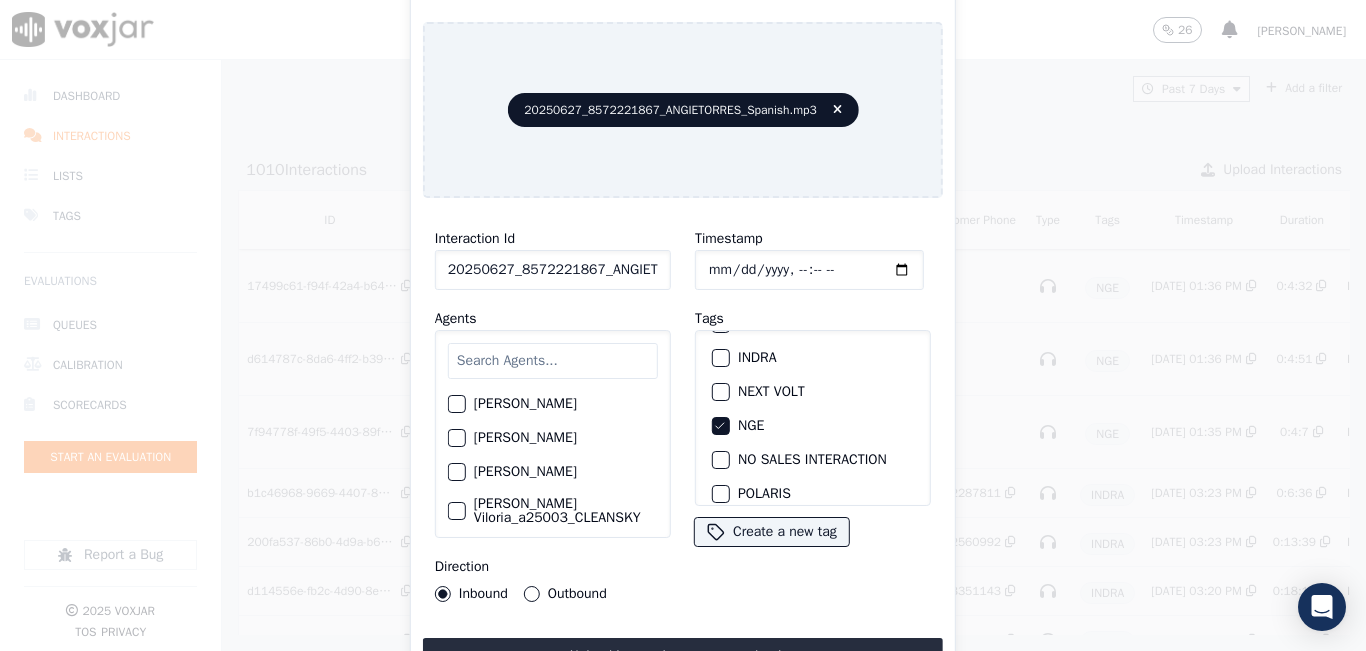 click on "Upload interaction to start evaluation" at bounding box center (683, 656) 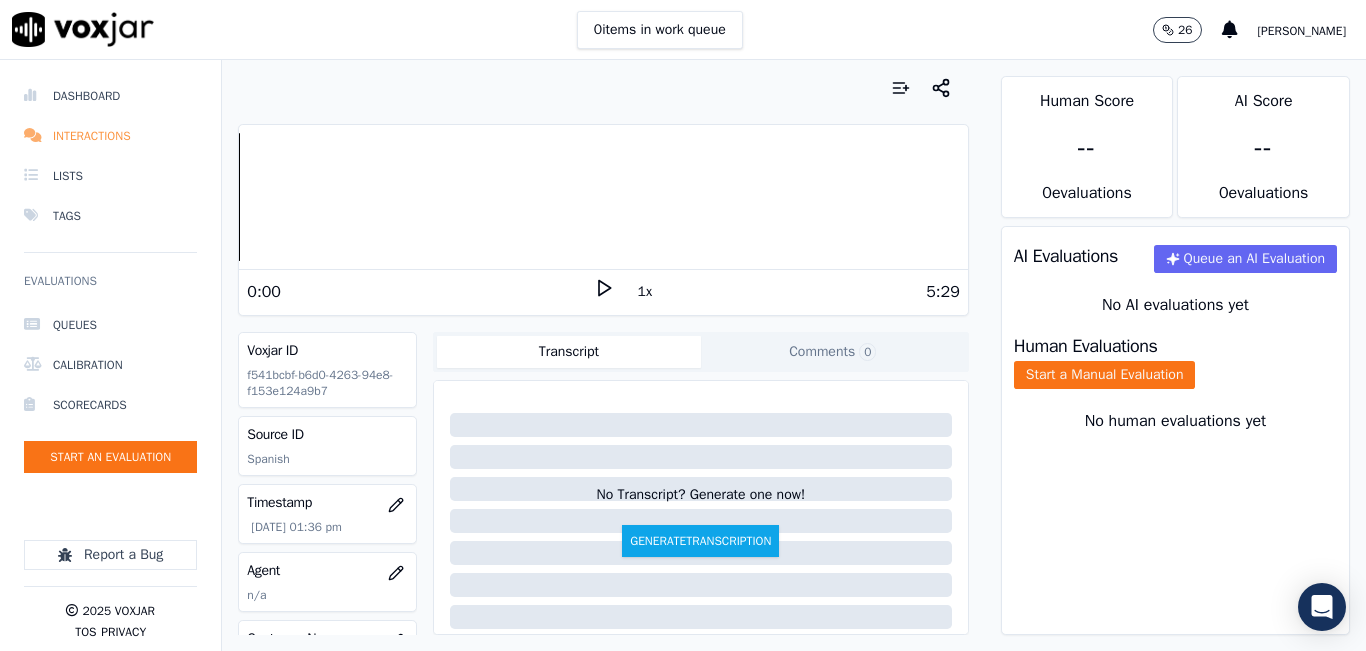 click on "Interactions" at bounding box center [110, 136] 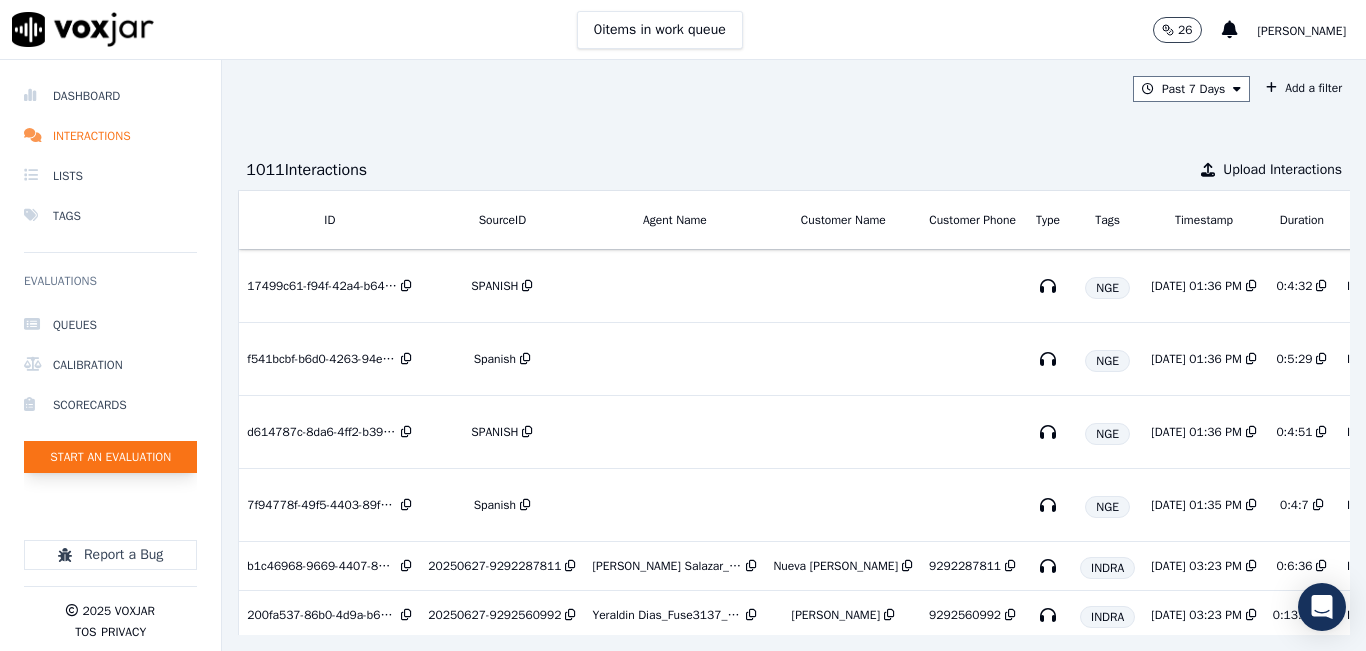 click on "Start an Evaluation" 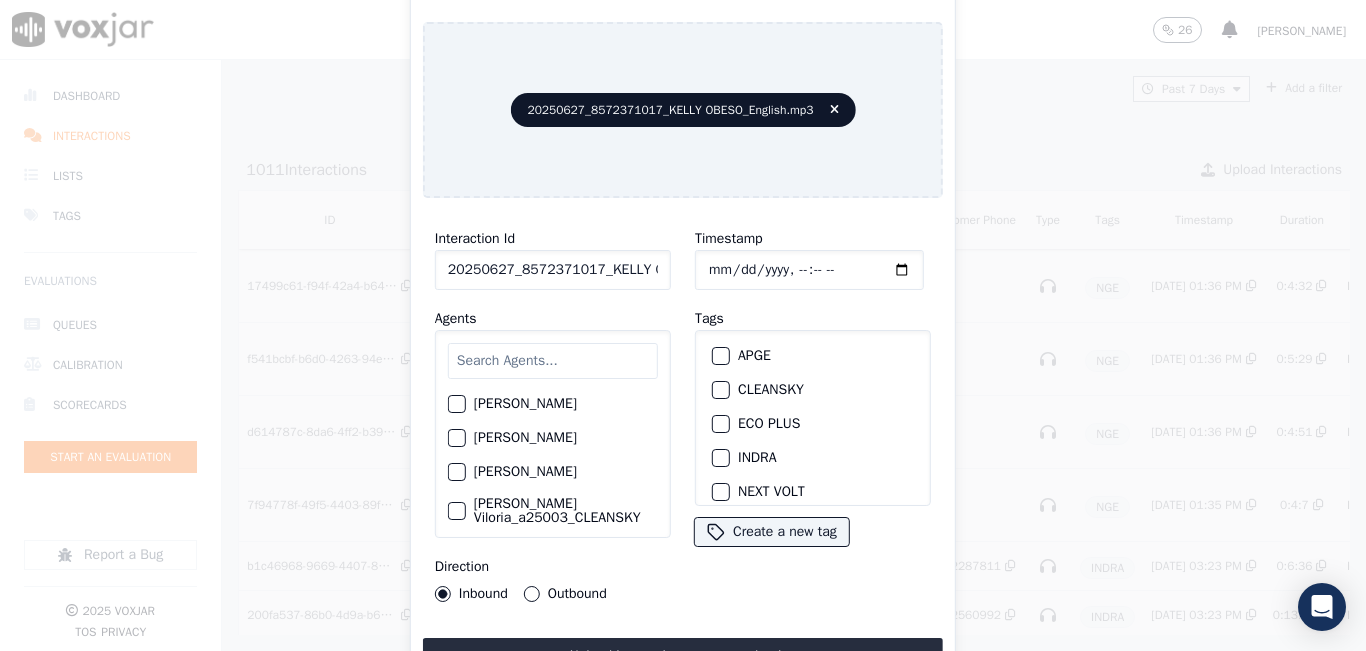 drag, startPoint x: 622, startPoint y: 258, endPoint x: 645, endPoint y: 277, distance: 29.832869 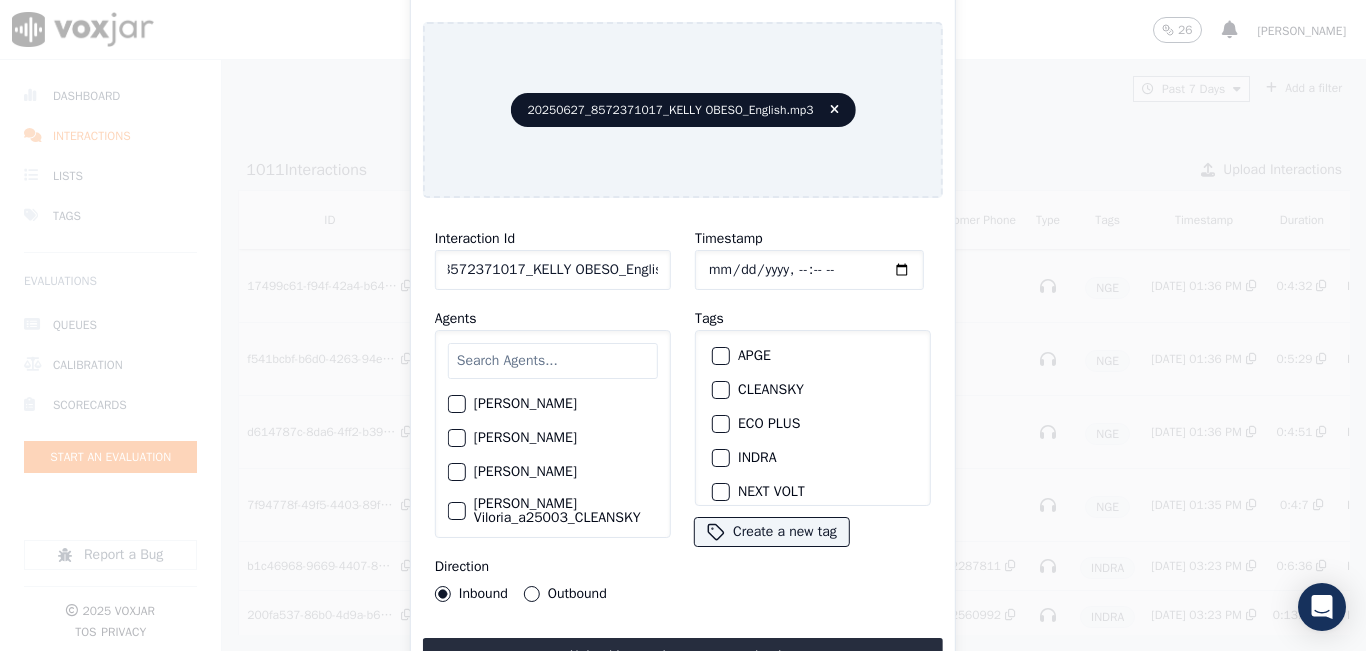 scroll, scrollTop: 0, scrollLeft: 77, axis: horizontal 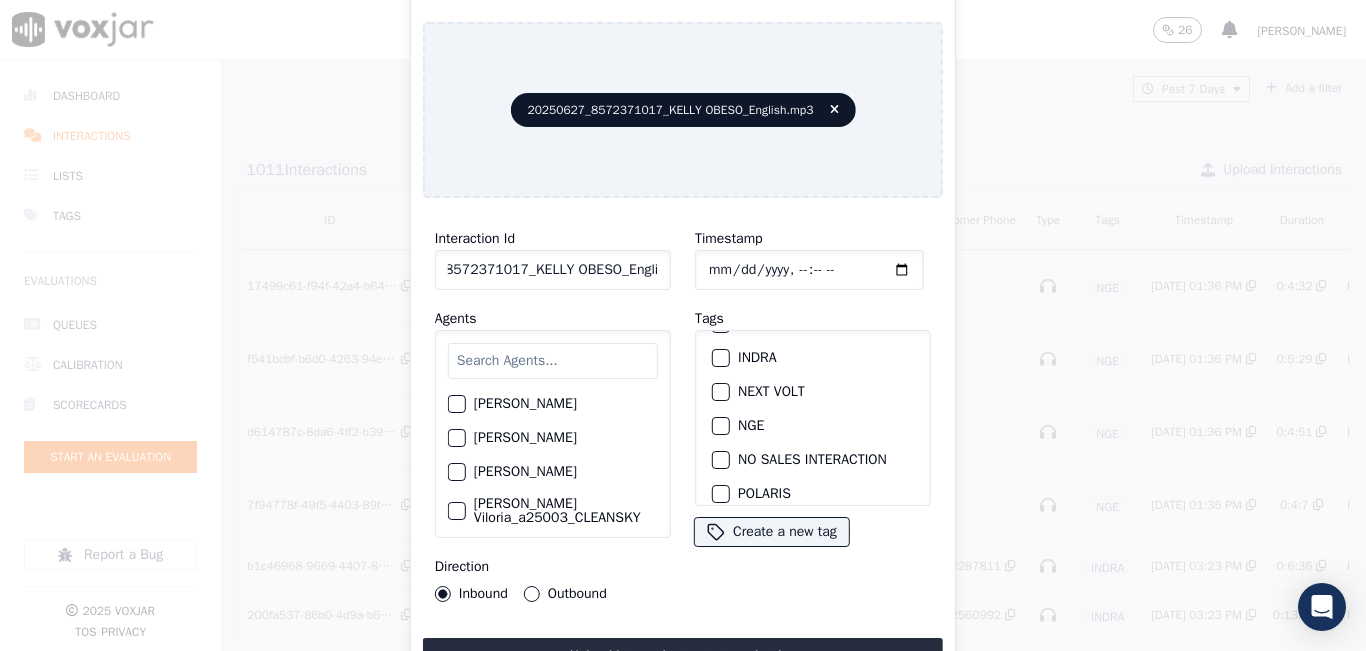 type on "20250627_8572371017_KELLY OBESO_English" 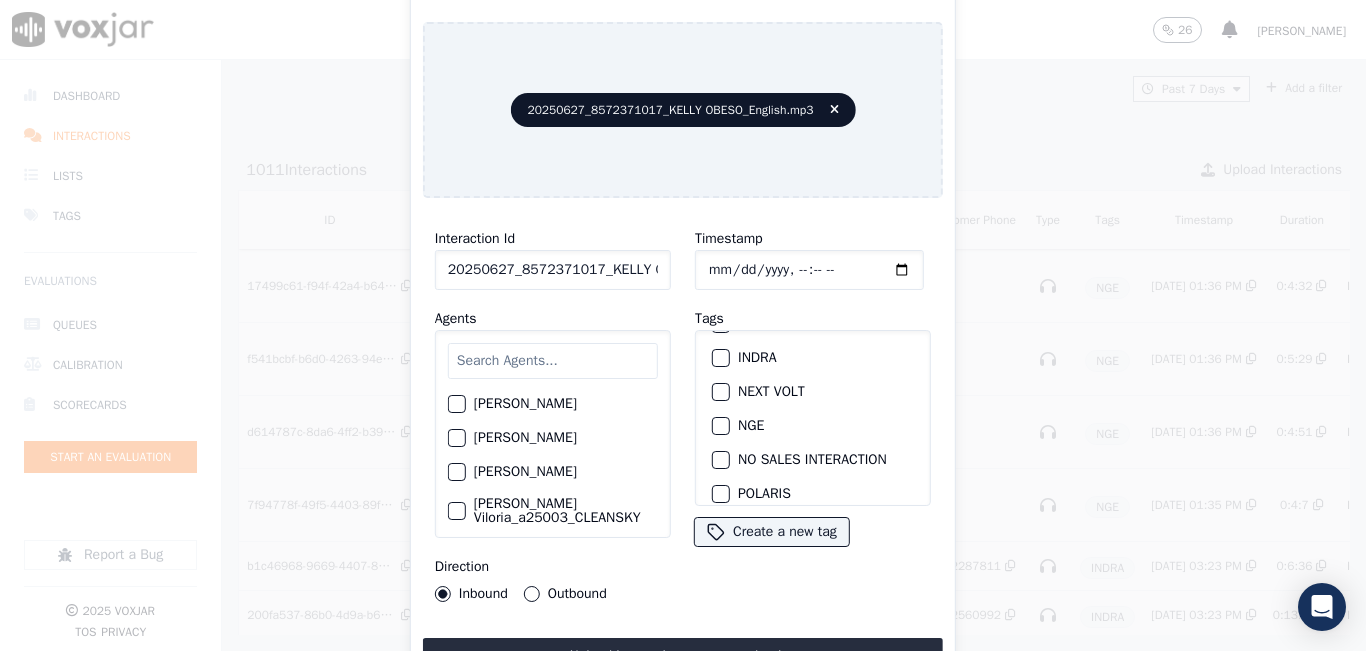 click on "NGE" at bounding box center [813, 426] 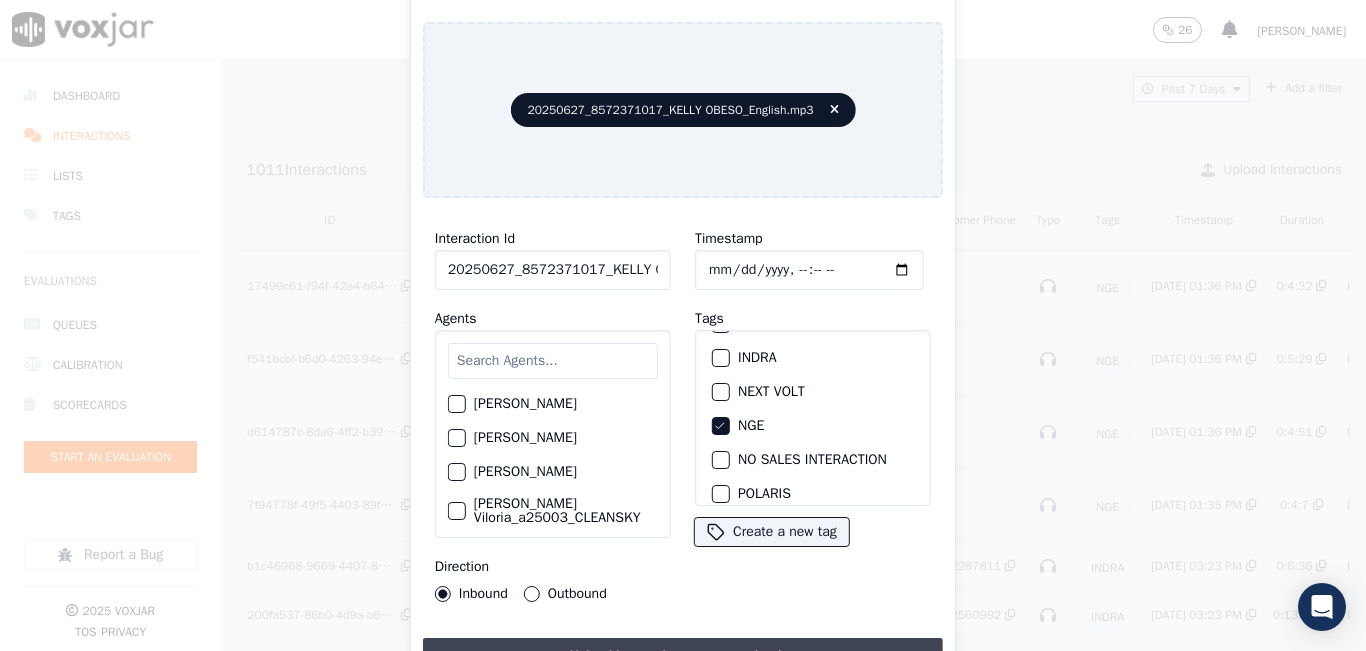 click on "Upload interaction to start evaluation" at bounding box center (683, 656) 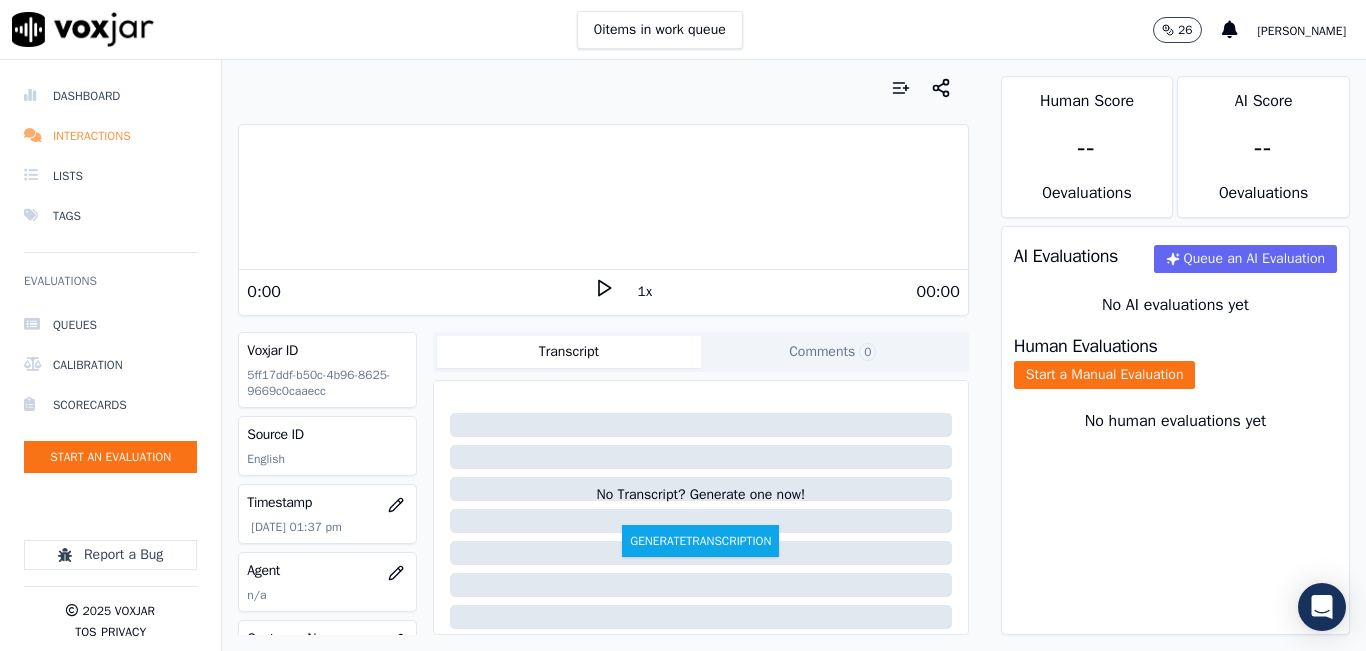 click on "Interactions" at bounding box center [110, 136] 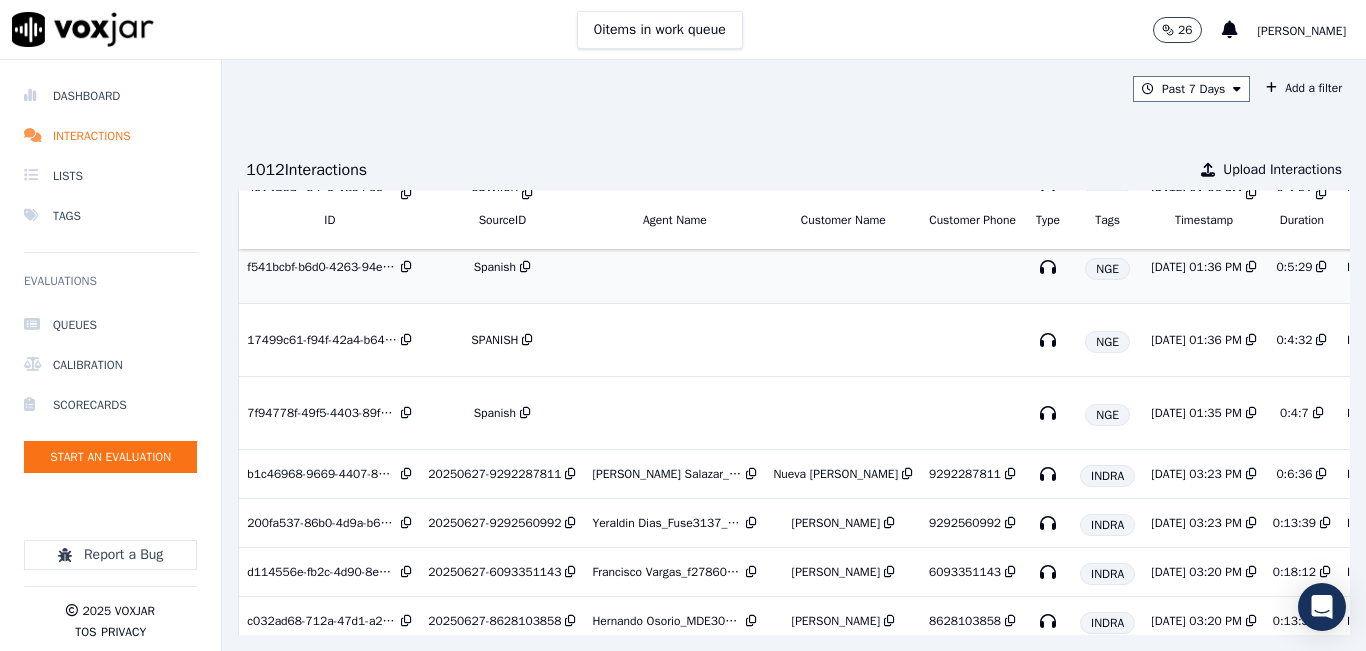 scroll, scrollTop: 0, scrollLeft: 0, axis: both 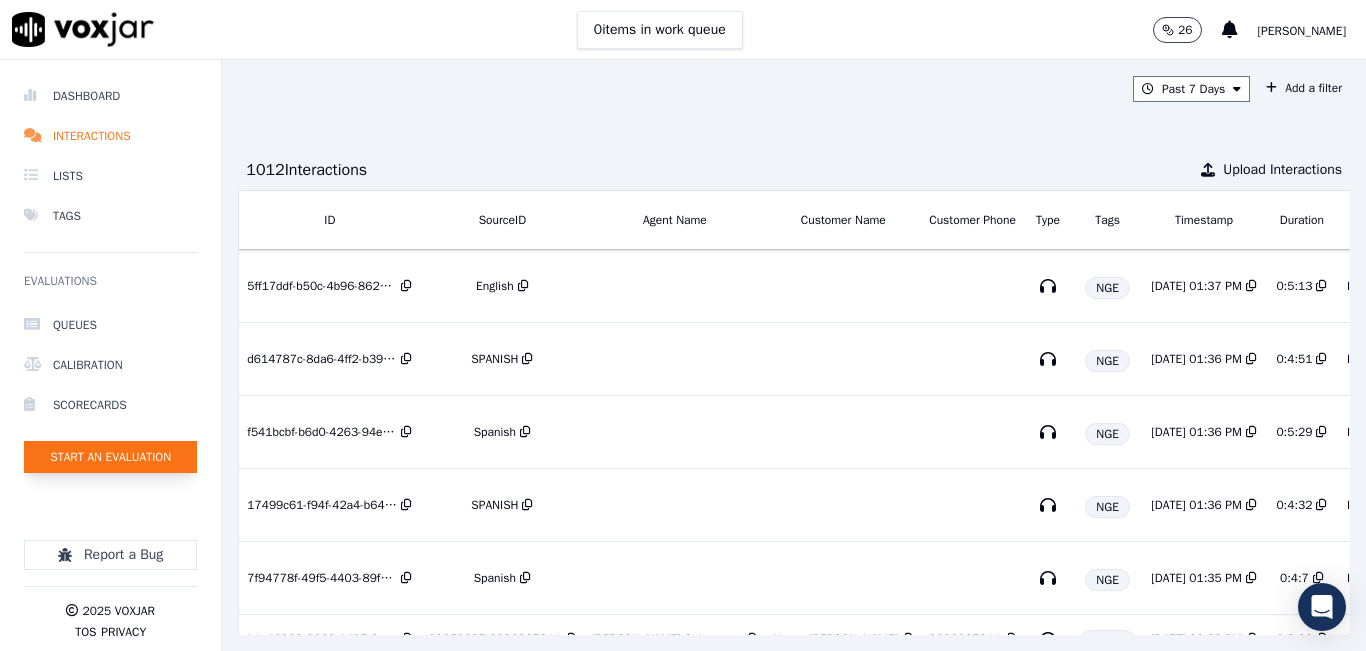 click on "Start an Evaluation" 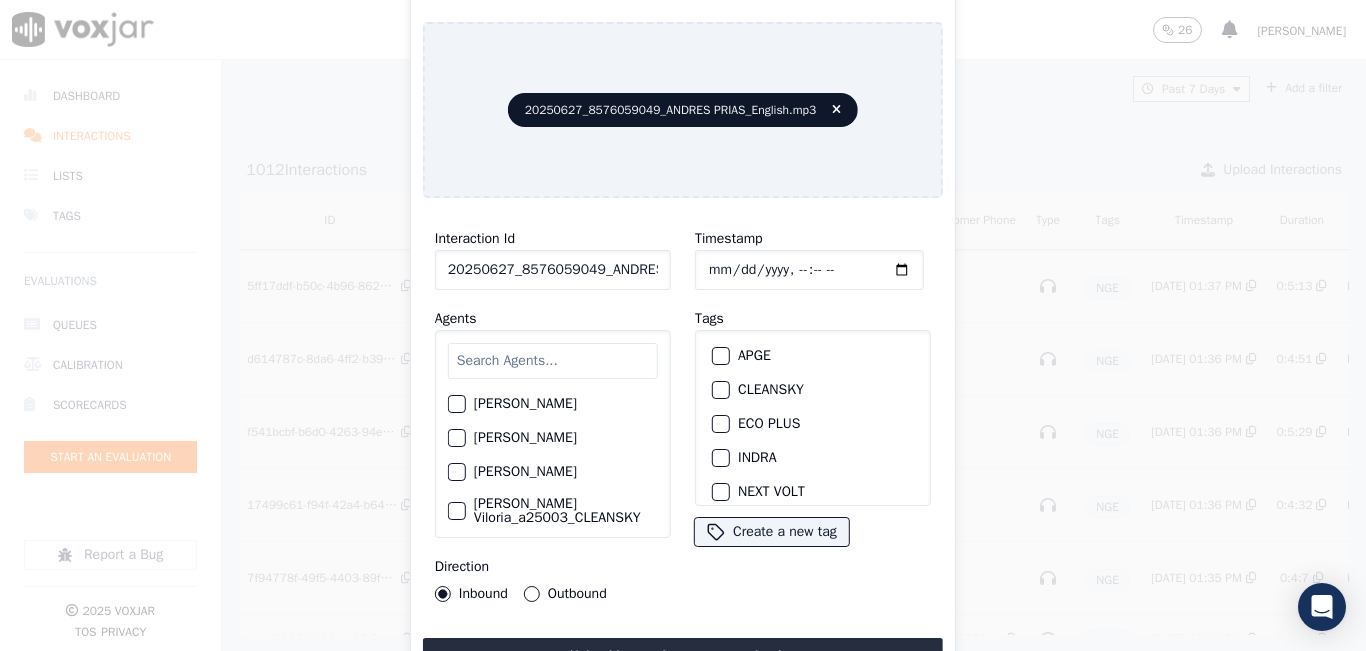 click on "20250627_8576059049_ANDRES PRIAS_English.mp3" 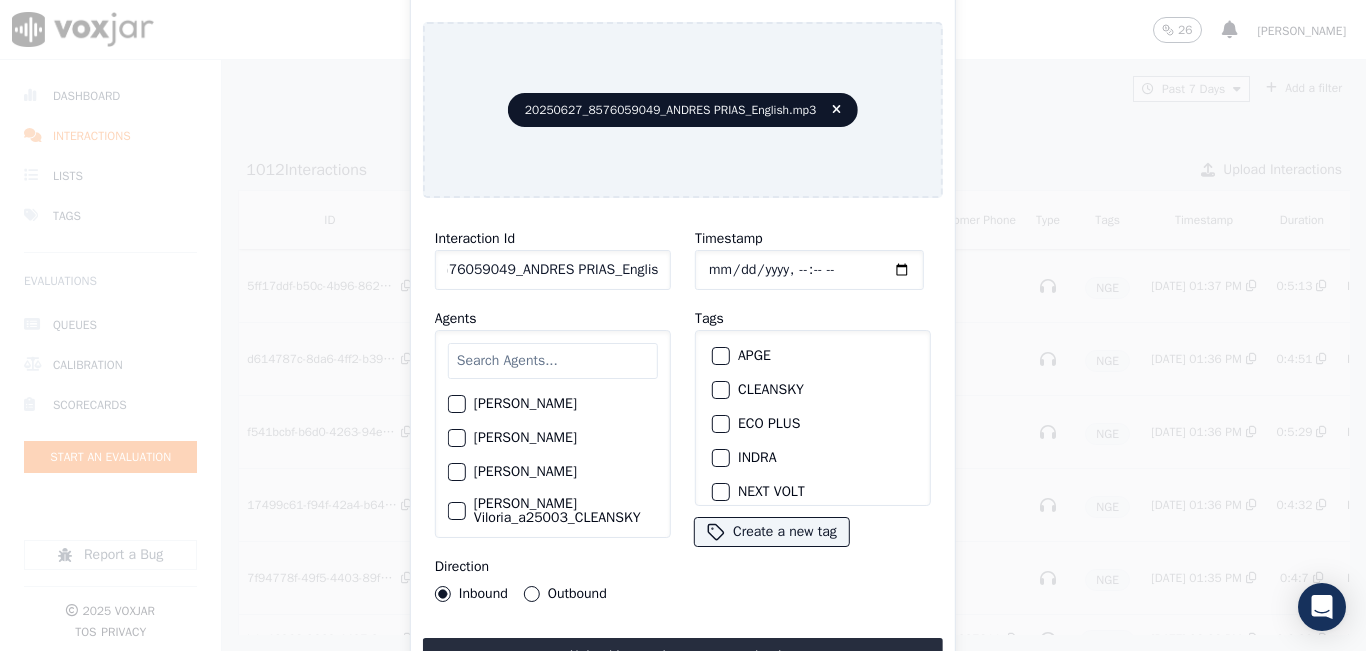 scroll, scrollTop: 0, scrollLeft: 87, axis: horizontal 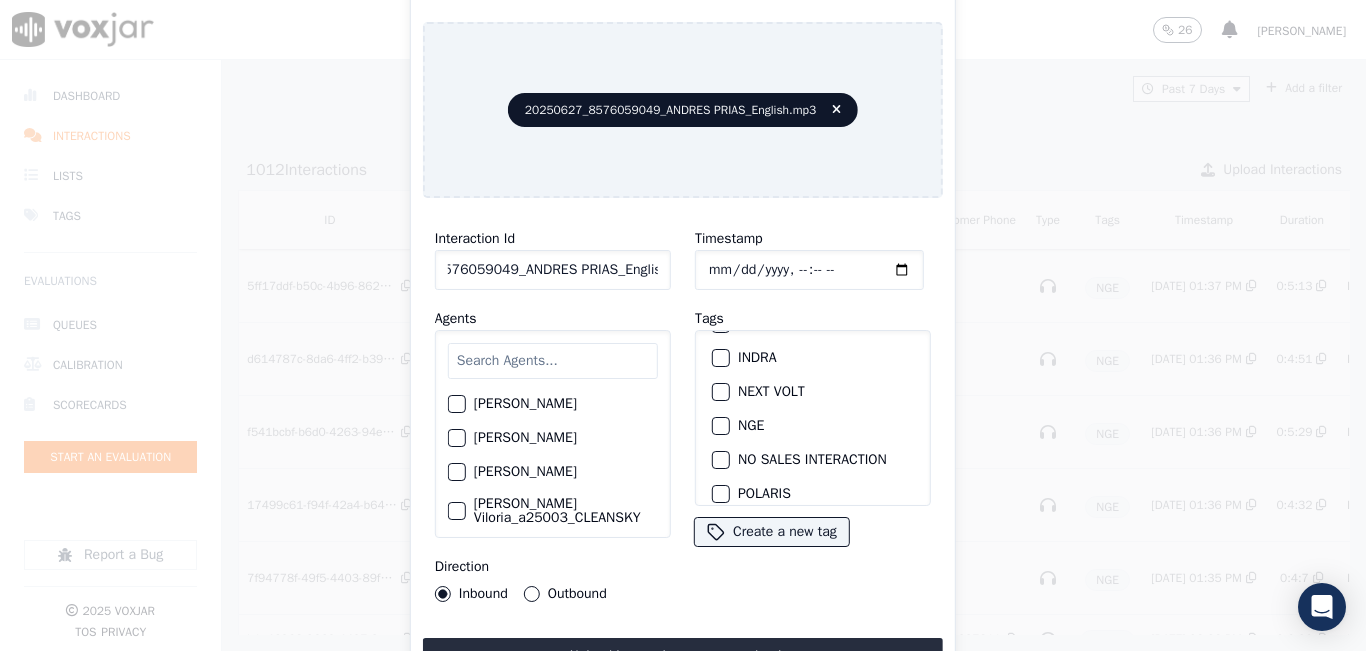 type on "20250627_8576059049_ANDRES PRIAS_English" 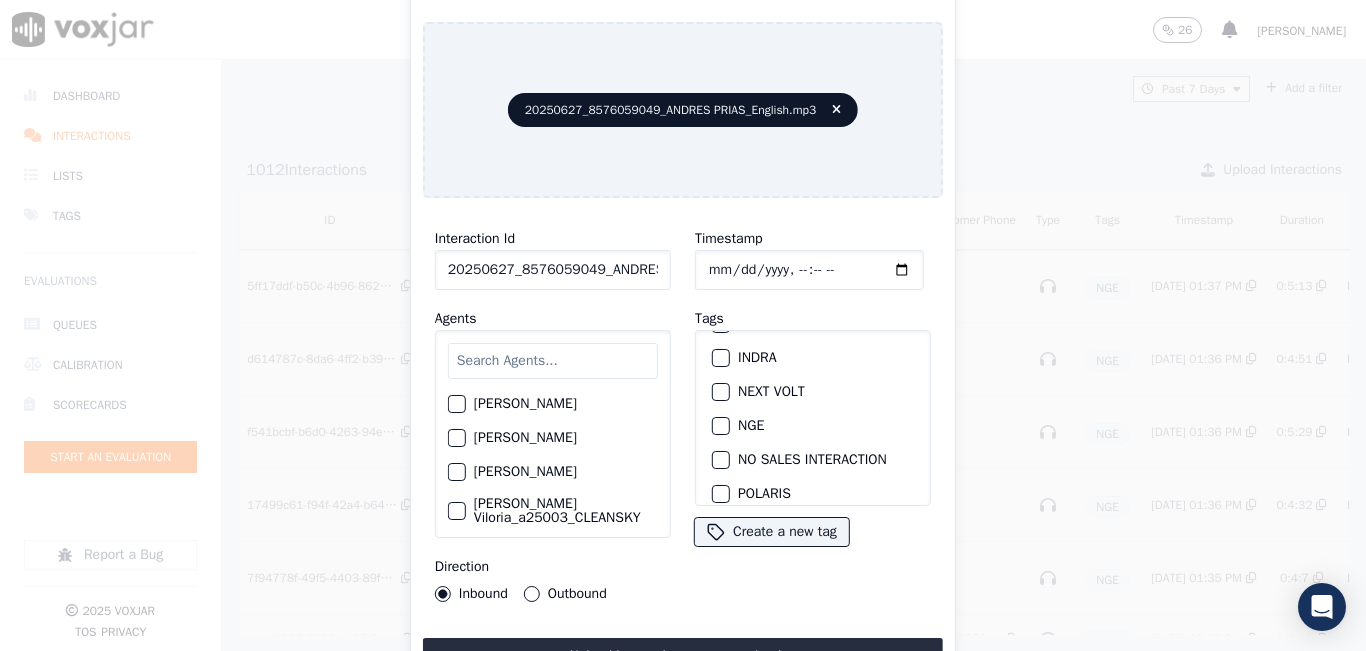 click on "NGE" at bounding box center (721, 426) 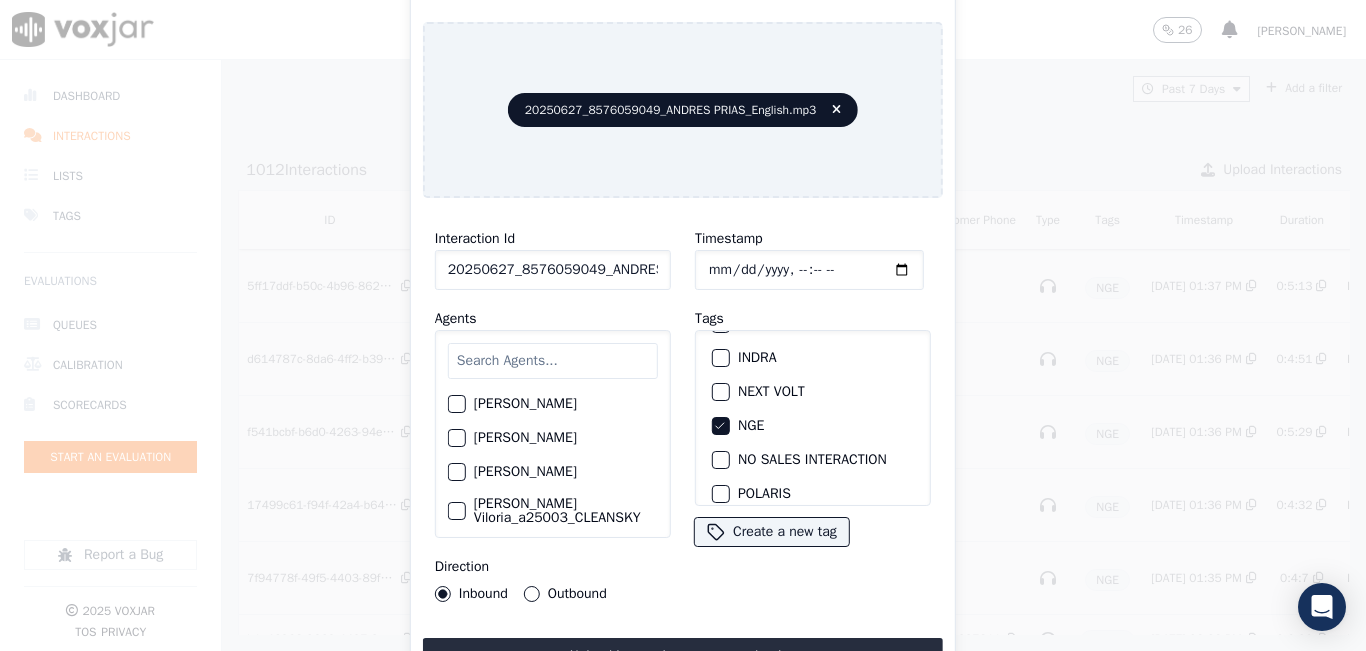 click on "Upload interaction to start evaluation" at bounding box center [683, 656] 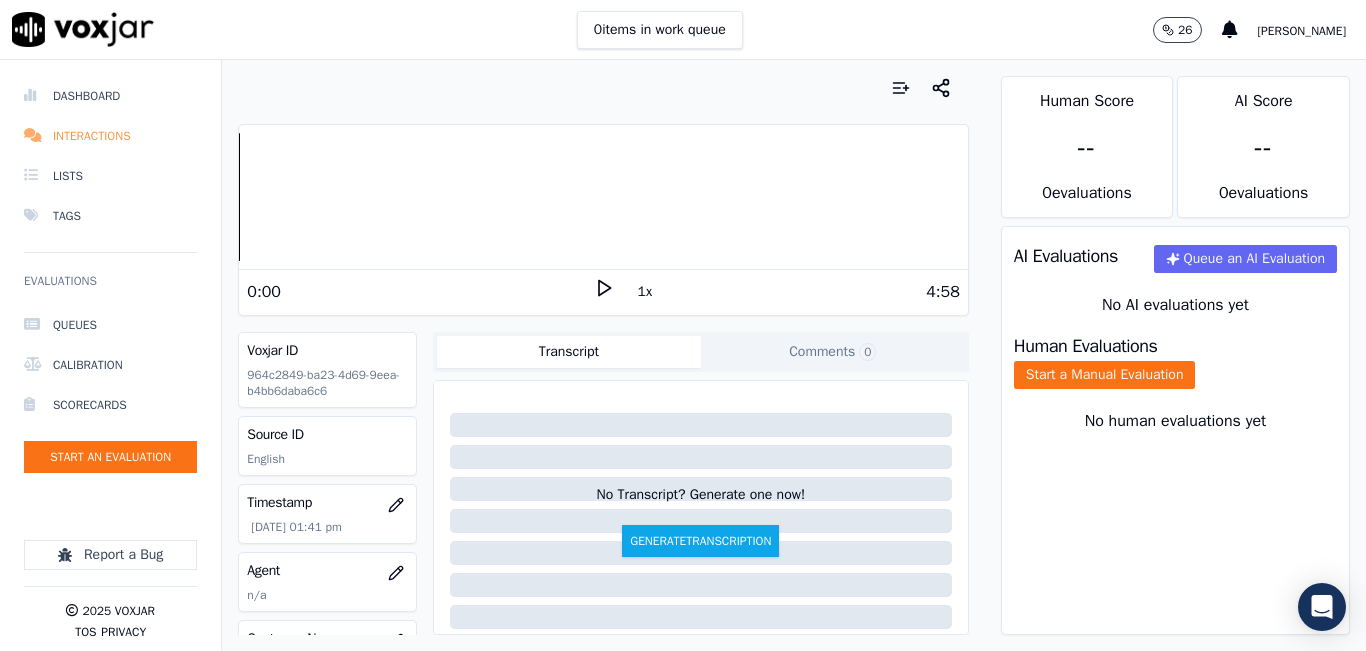 click on "Interactions" at bounding box center (110, 136) 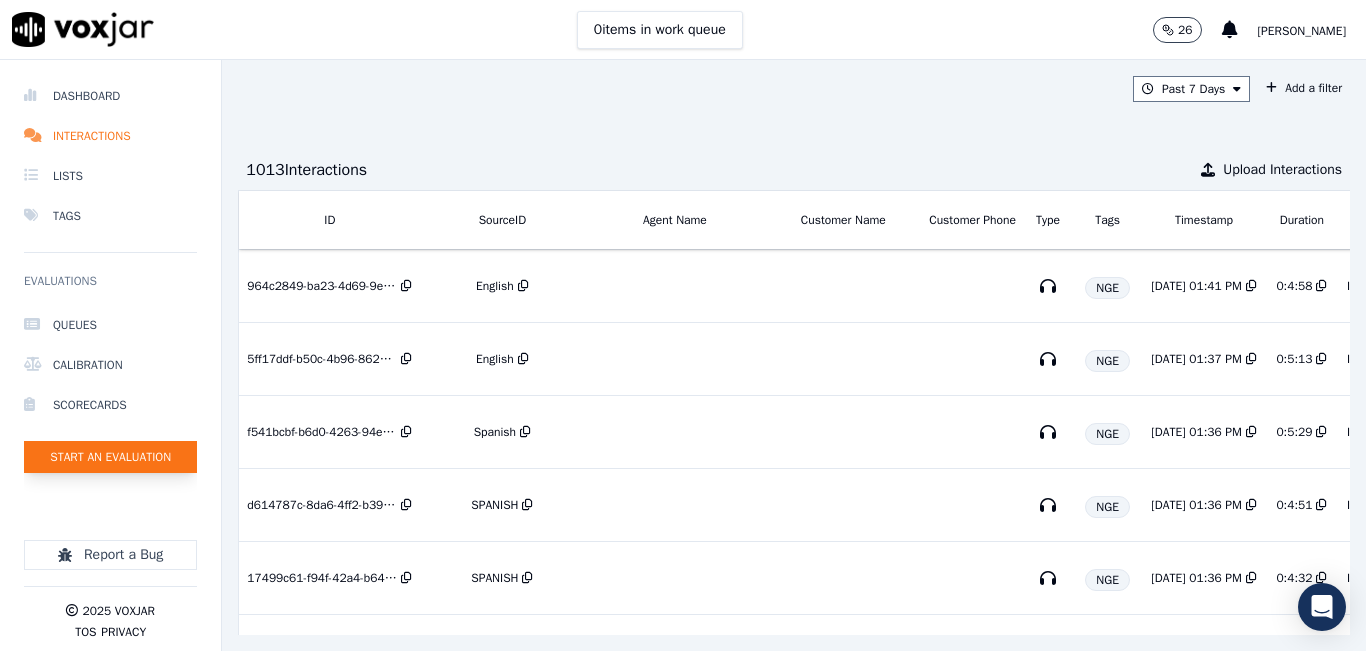 click on "Start an Evaluation" 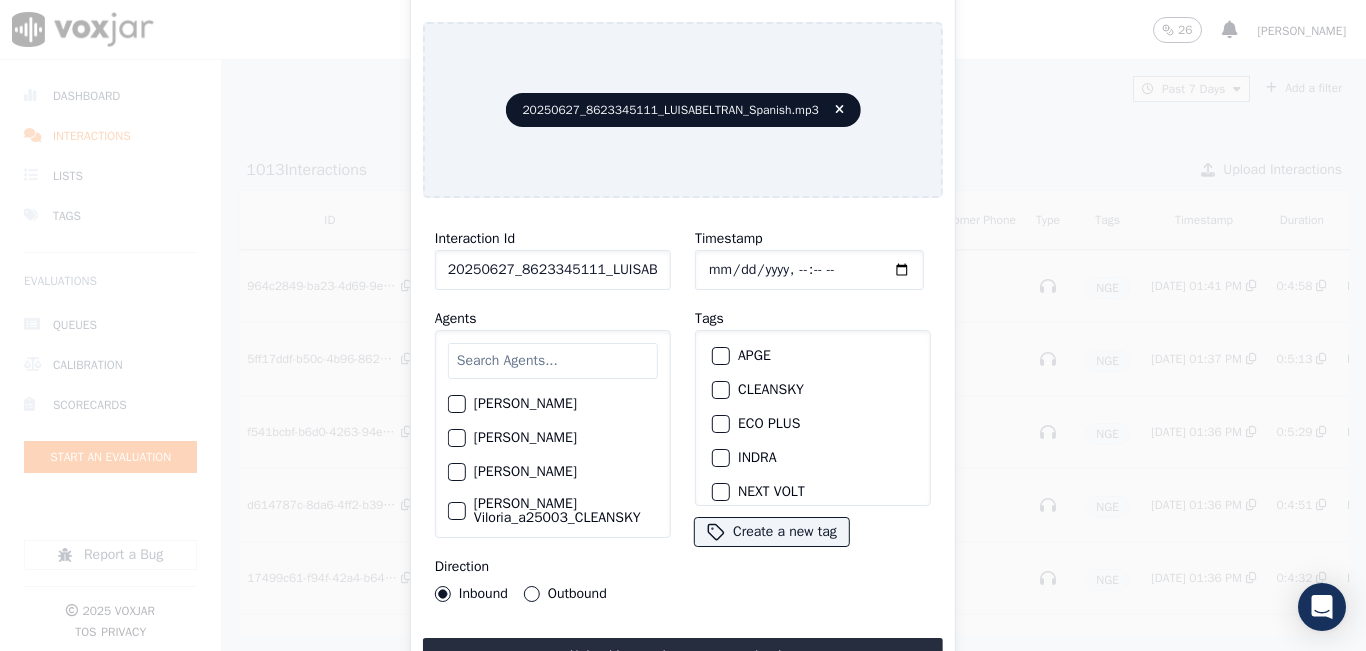 click on "20250627_8623345111_LUISABELTRAN_Spanish.mp3" 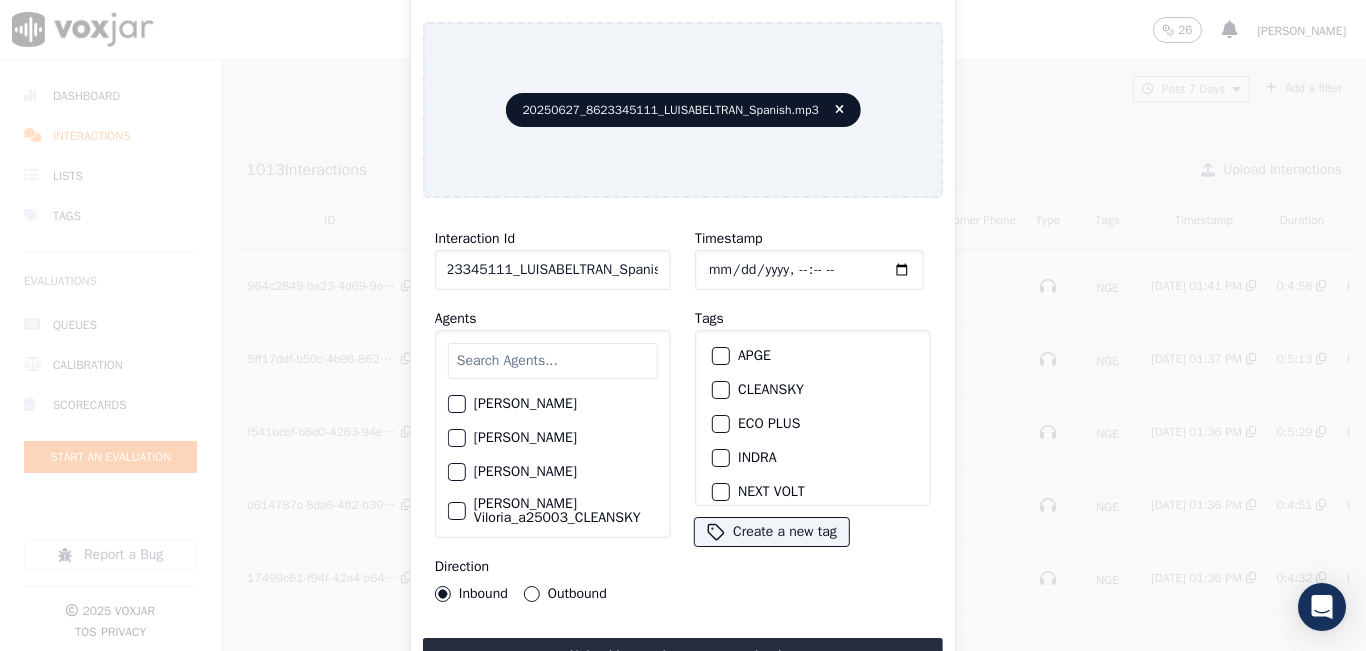 scroll, scrollTop: 0, scrollLeft: 90, axis: horizontal 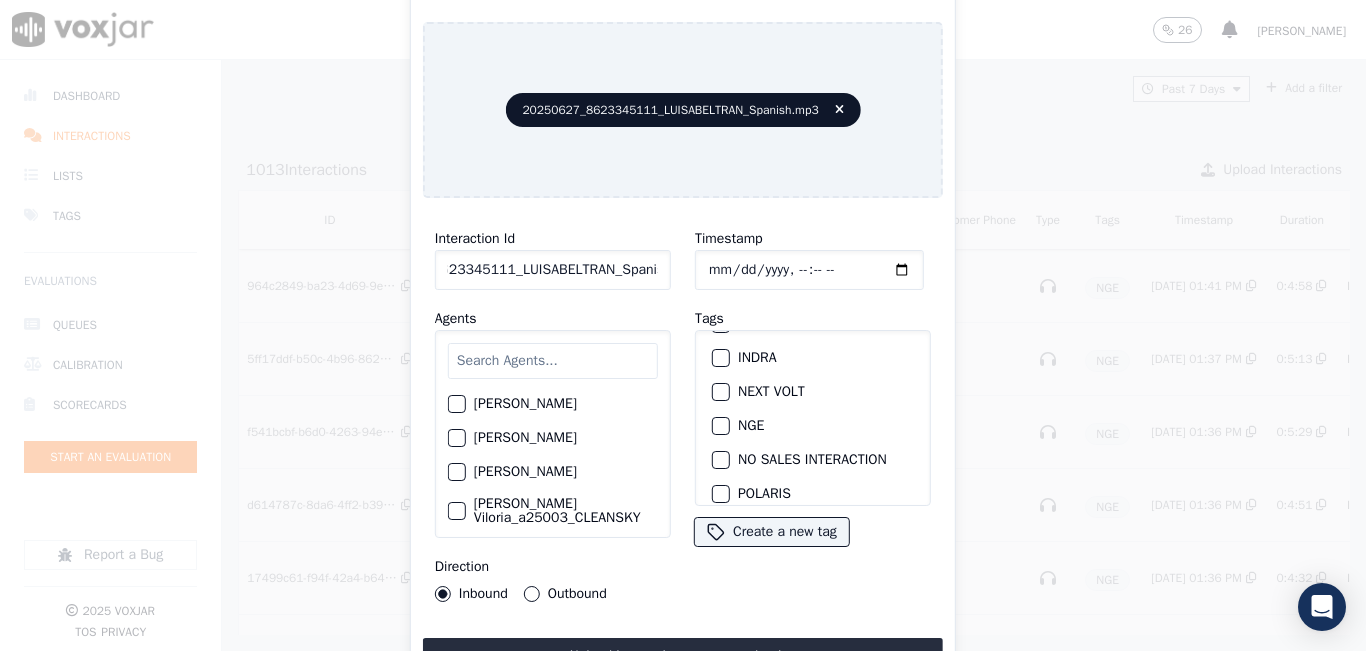 type on "20250627_8623345111_LUISABELTRAN_Spanish" 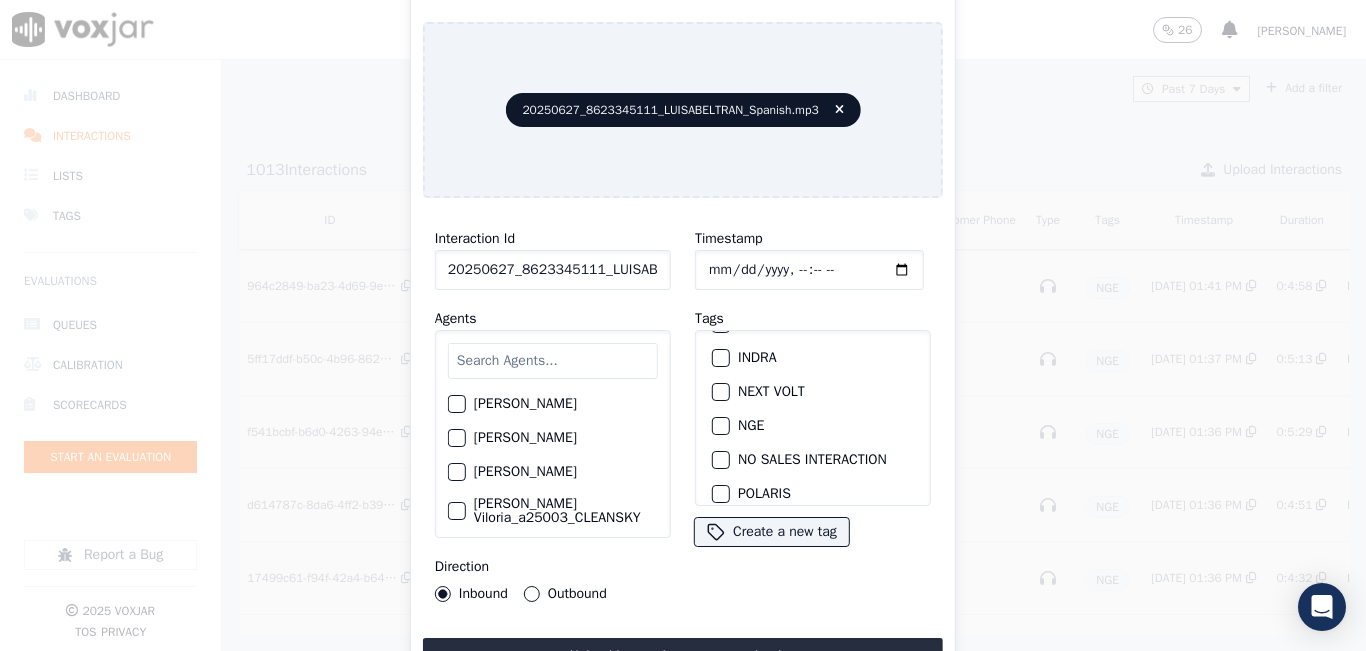 click at bounding box center (720, 426) 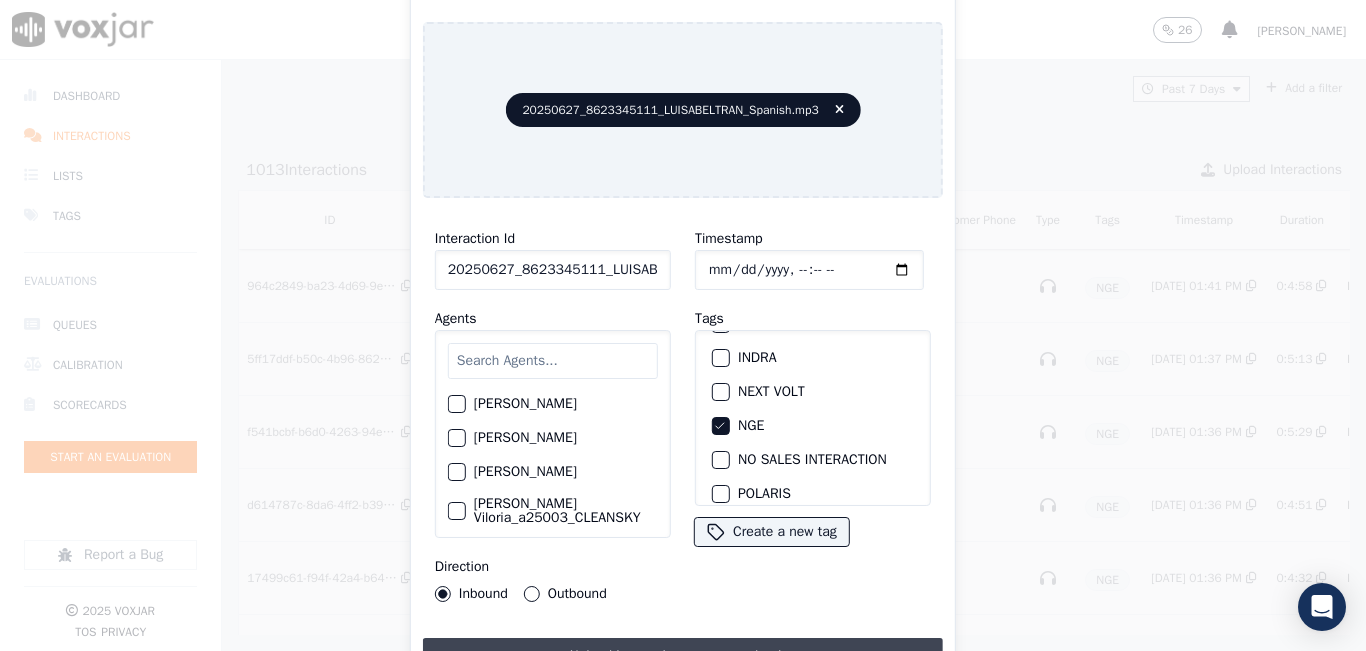 click on "Upload interaction to start evaluation" at bounding box center [683, 656] 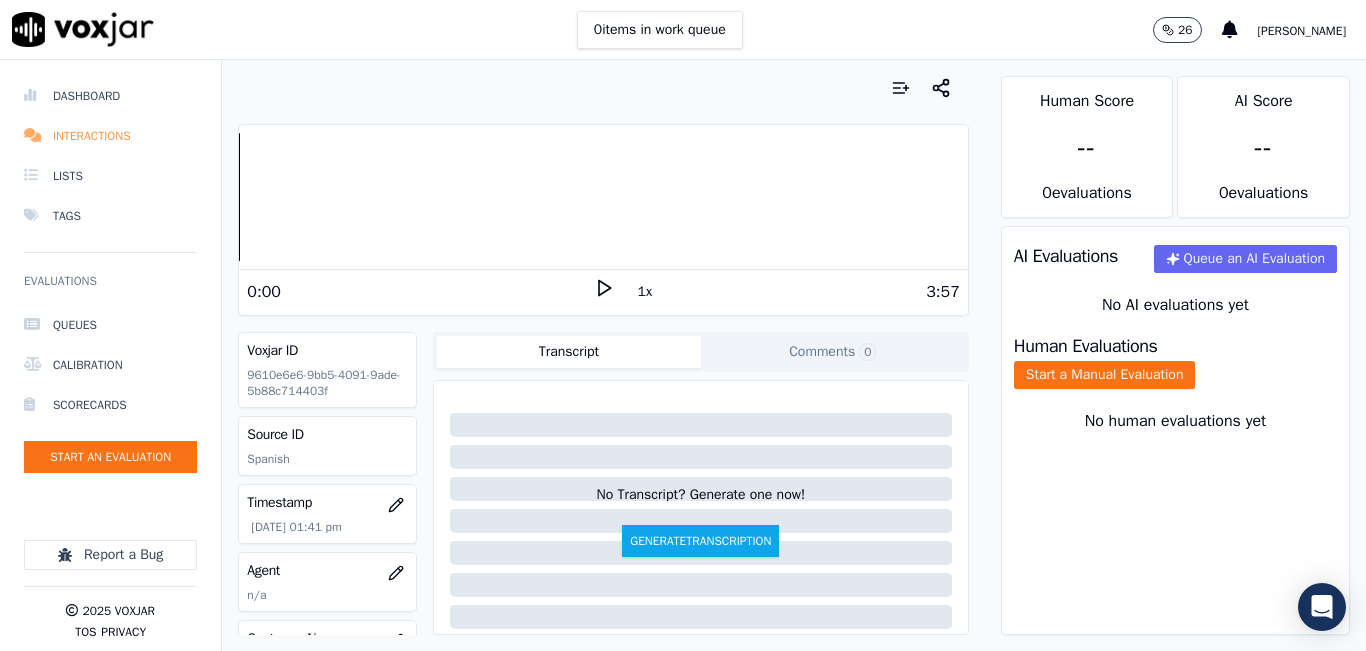 click on "Interactions" at bounding box center [110, 136] 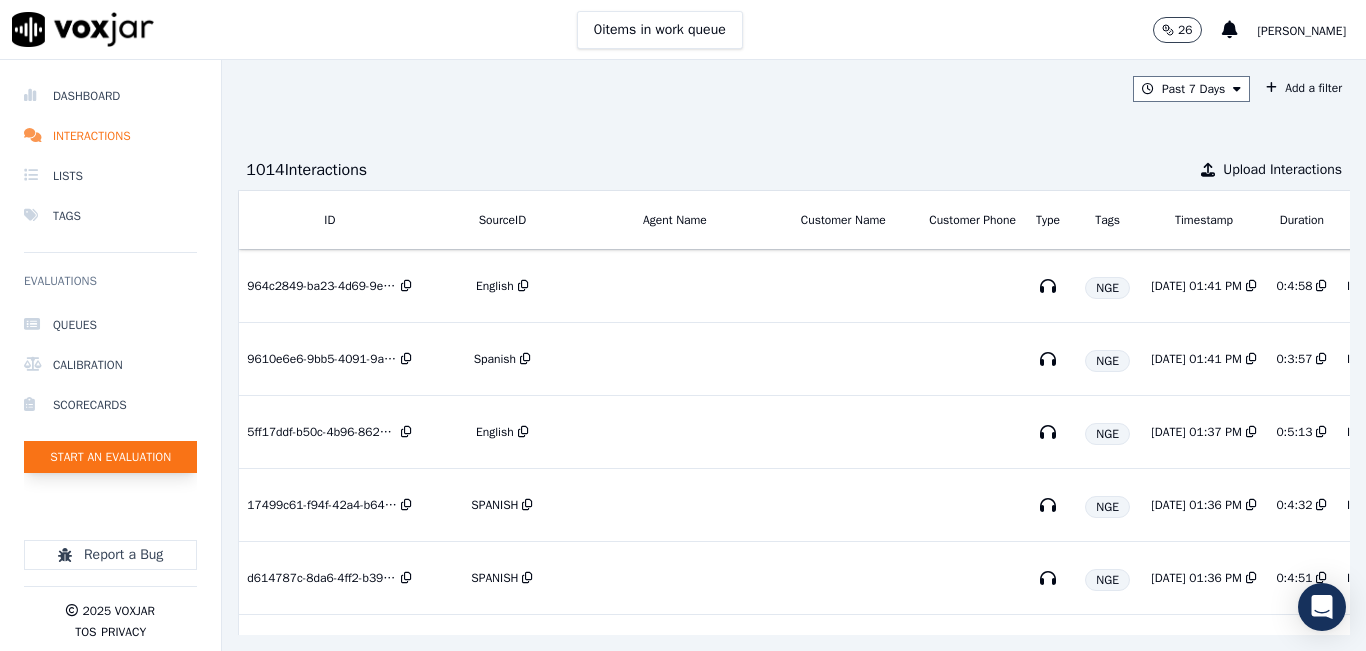 click on "Start an Evaluation" 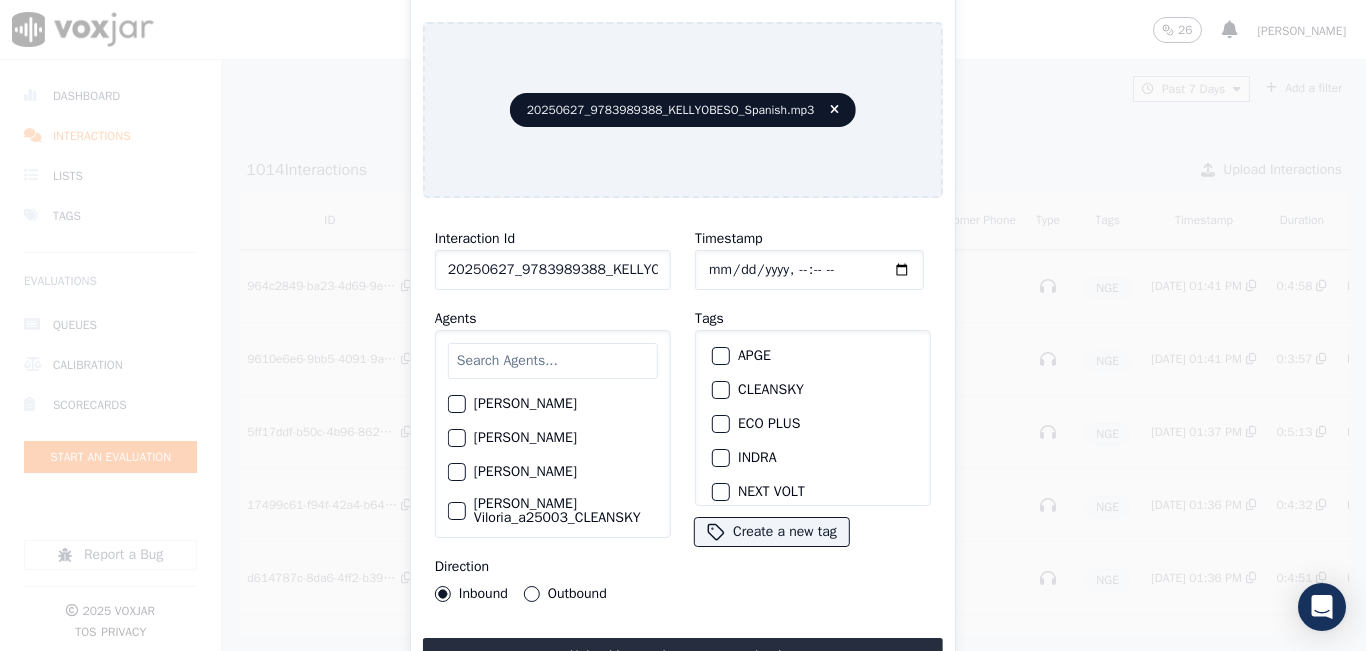 drag, startPoint x: 635, startPoint y: 268, endPoint x: 653, endPoint y: 276, distance: 19.697716 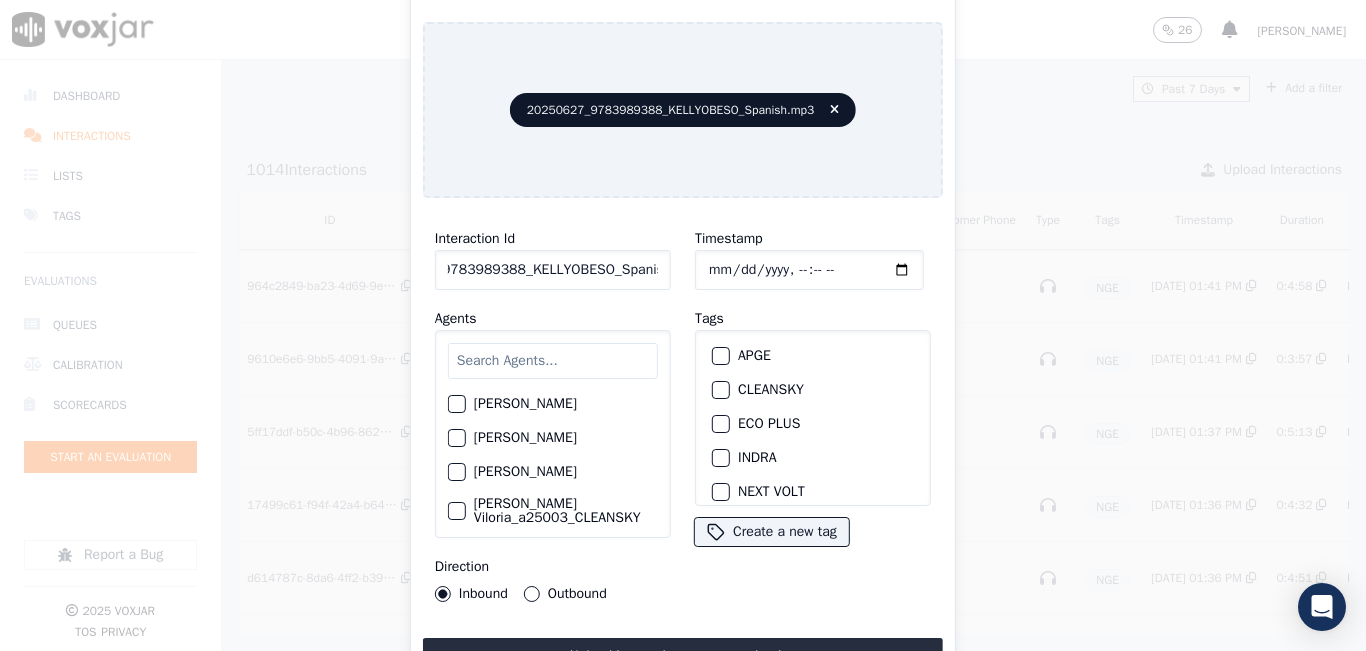 scroll, scrollTop: 0, scrollLeft: 77, axis: horizontal 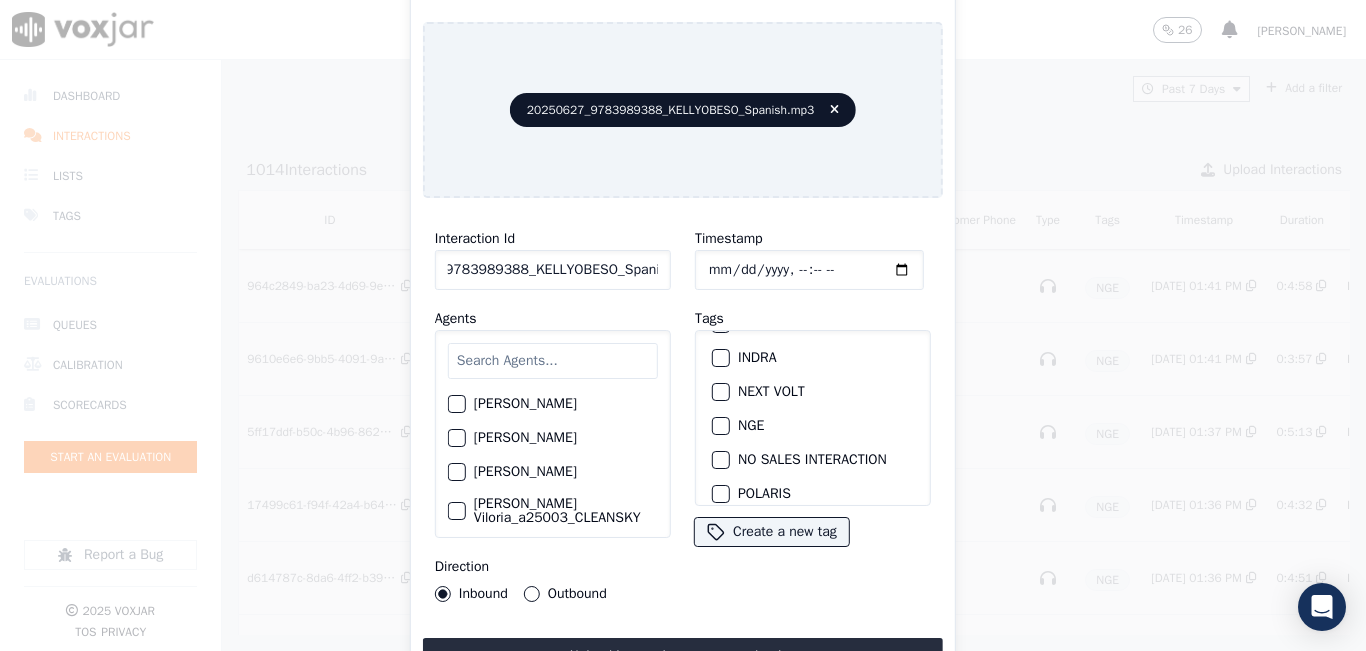 type on "20250627_9783989388_KELLYOBESO_Spanish" 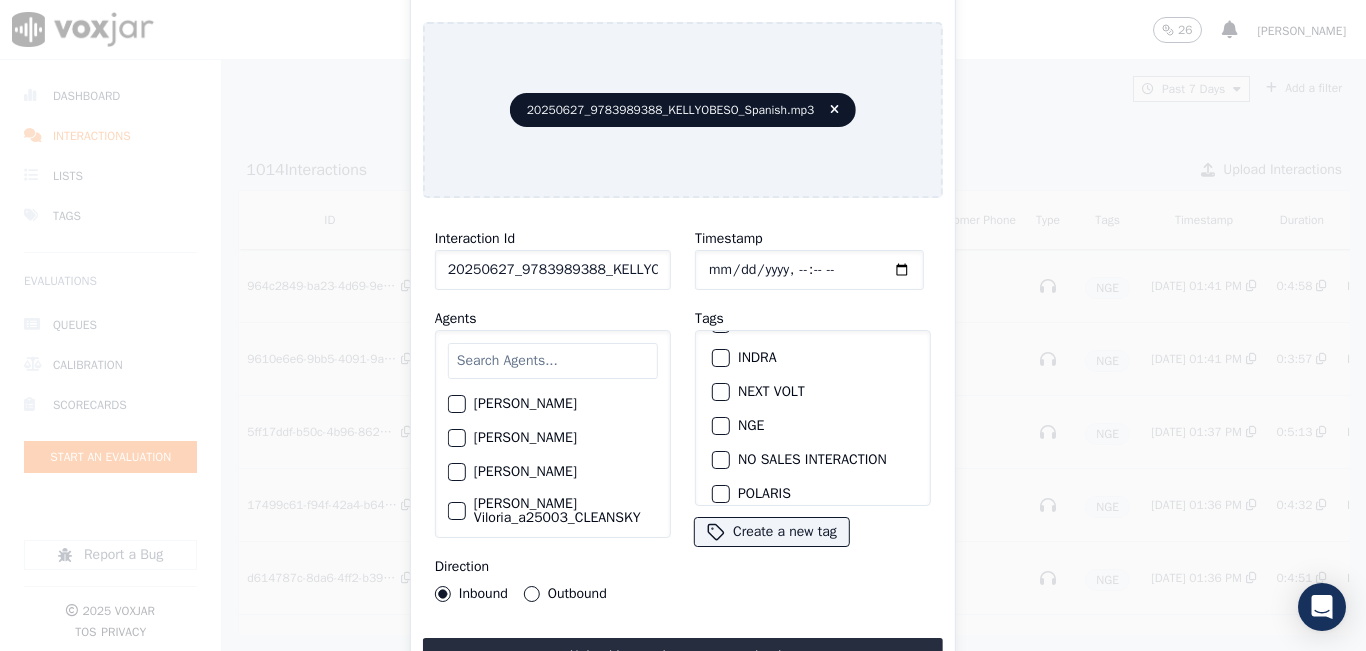 click at bounding box center (720, 426) 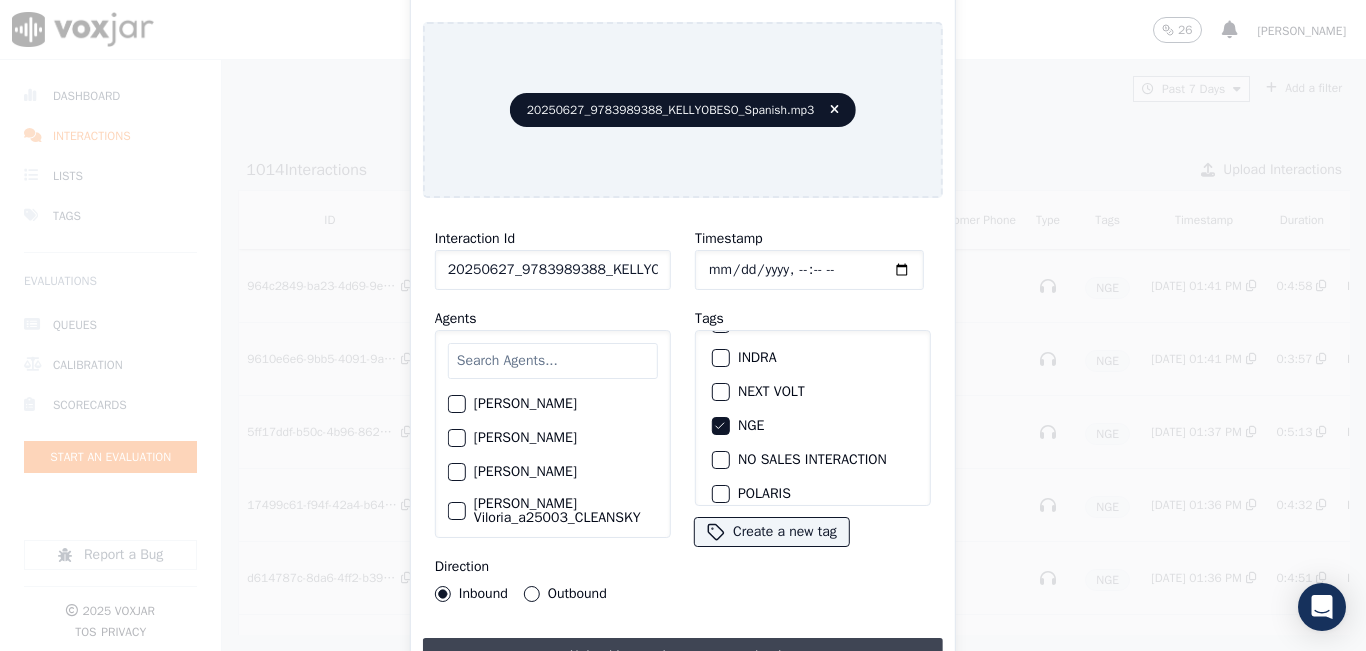 click on "Upload interaction to start evaluation" at bounding box center [683, 656] 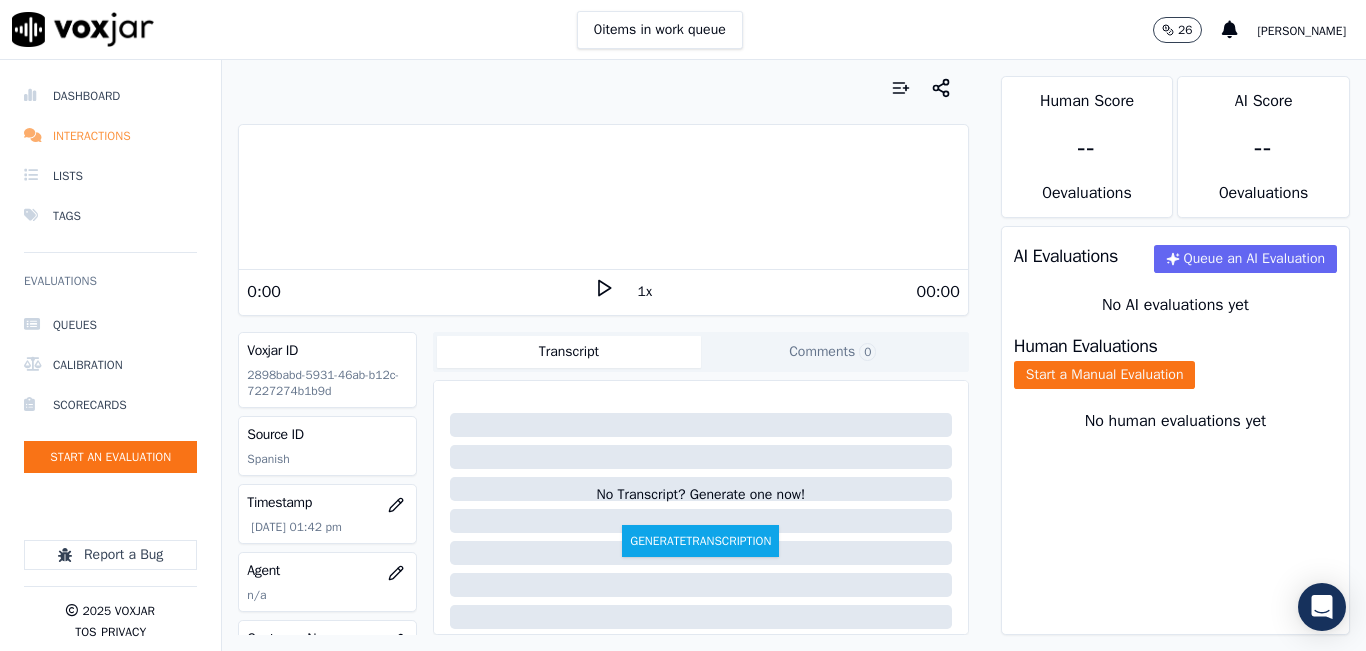 click on "Interactions" at bounding box center (110, 136) 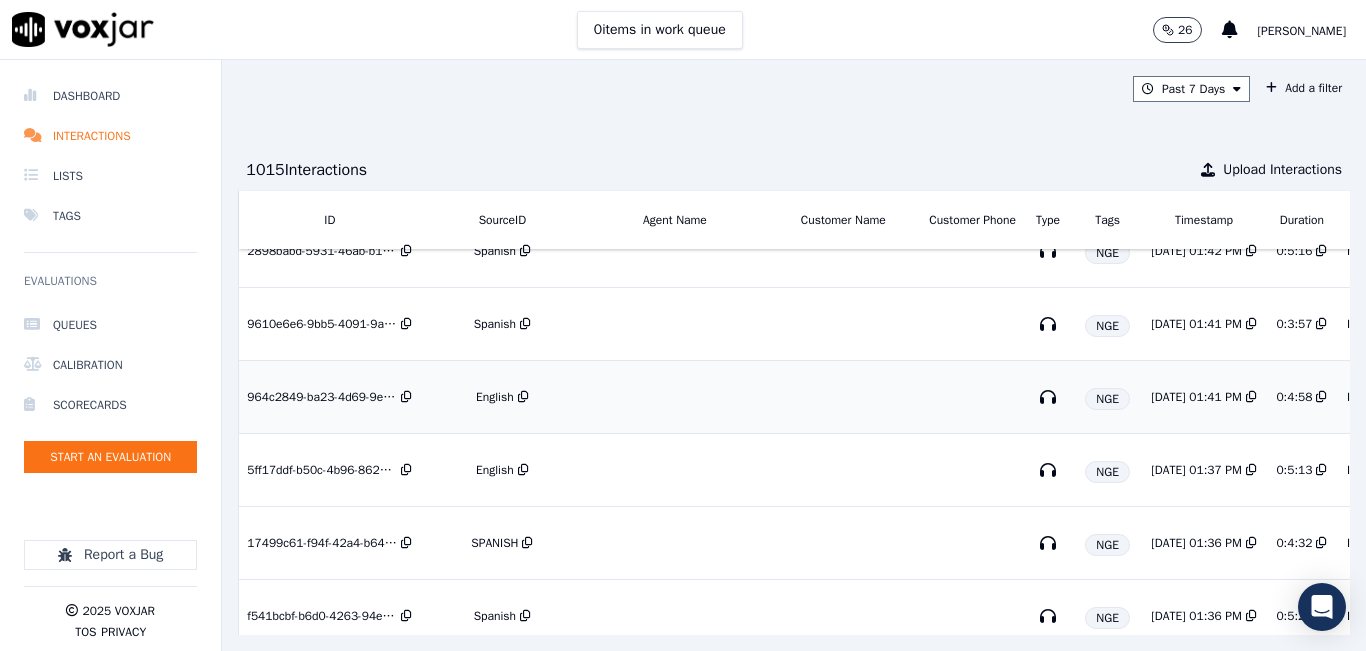 scroll, scrollTop: 0, scrollLeft: 0, axis: both 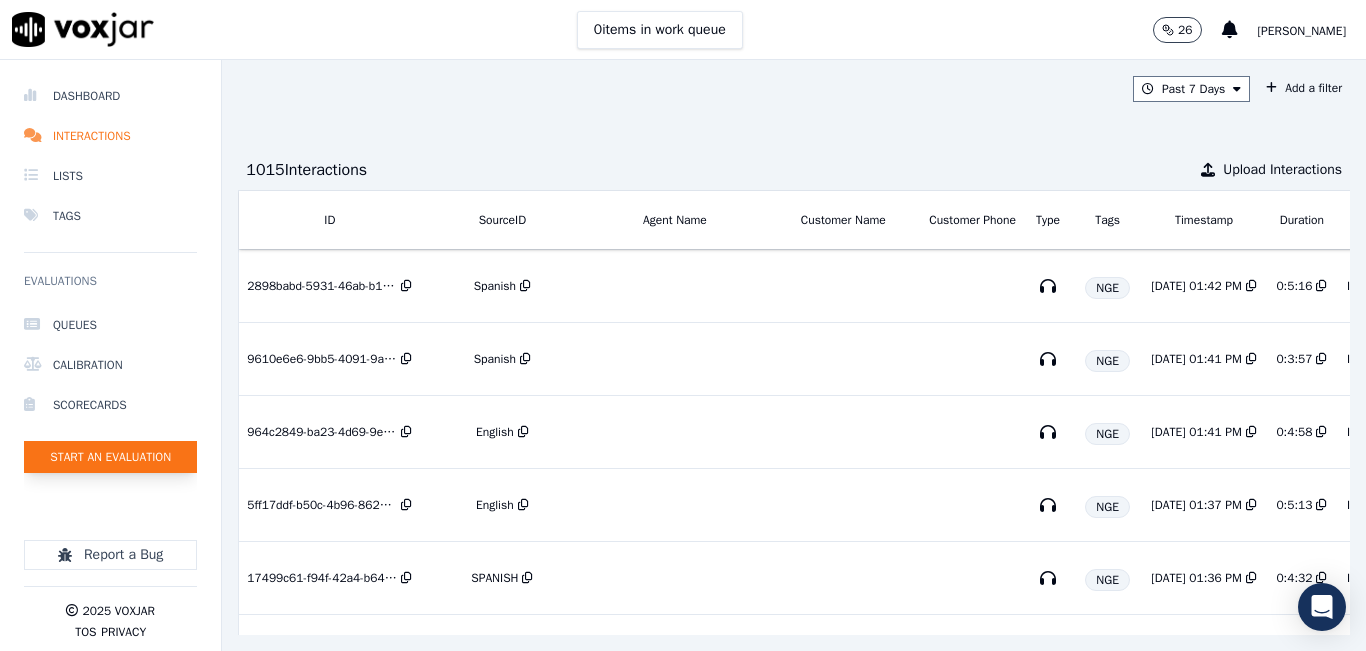 click on "Start an Evaluation" 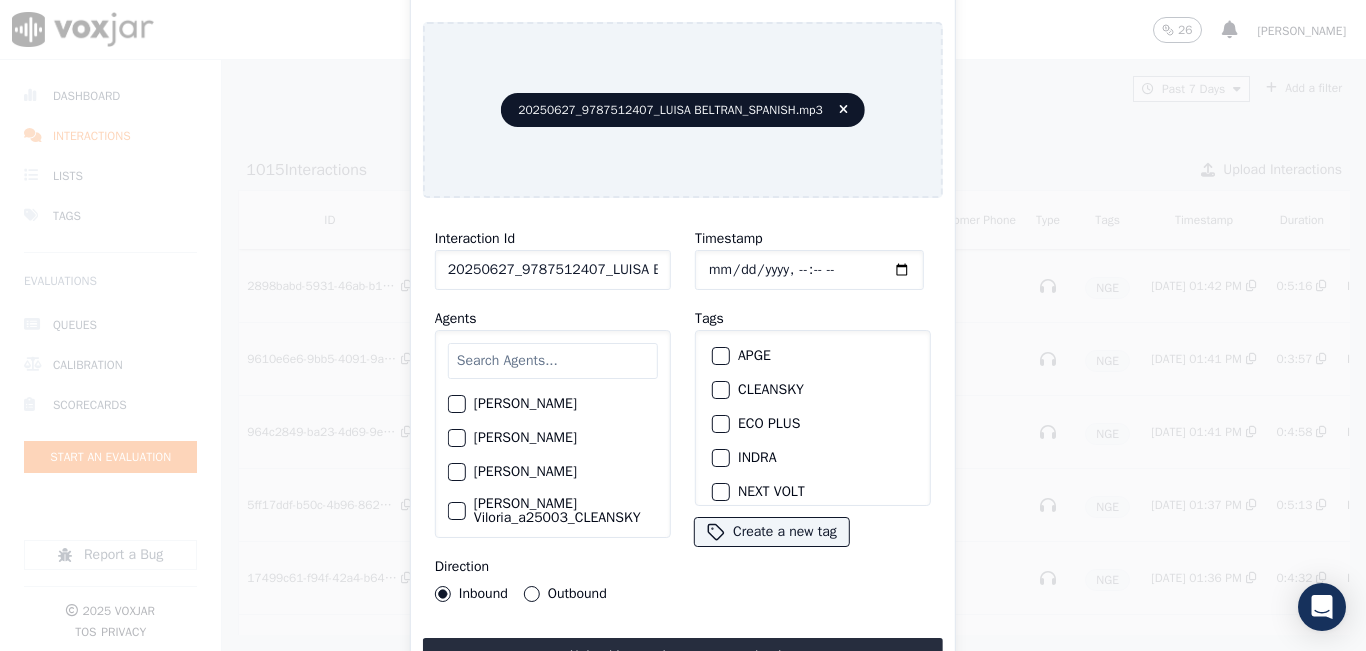 click on "20250627_9787512407_LUISA BELTRAN_SPANISH.mp3" 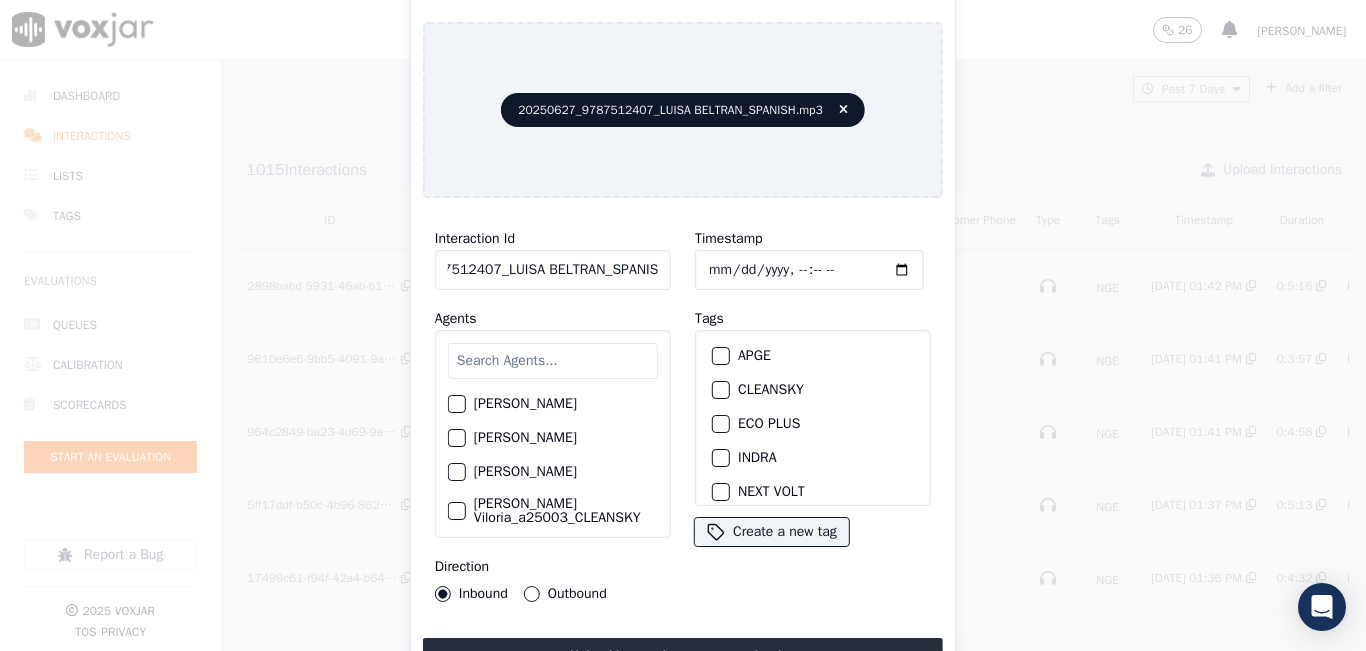 scroll, scrollTop: 0, scrollLeft: 101, axis: horizontal 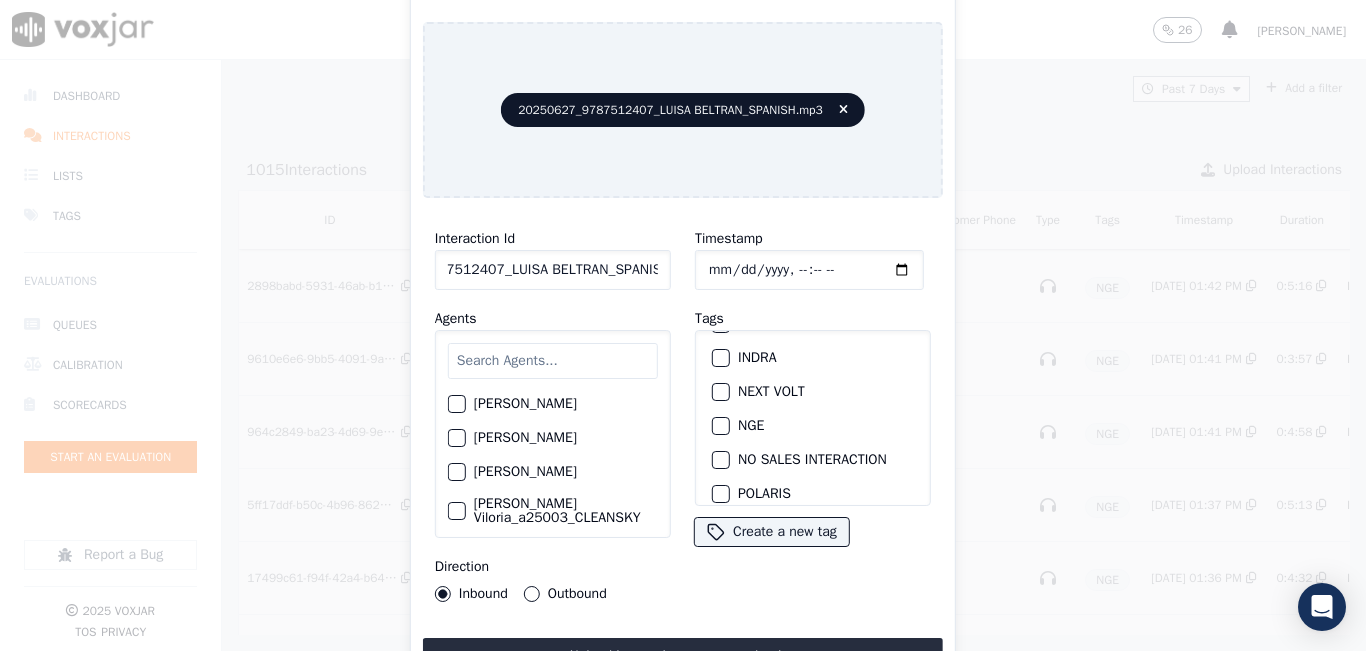 type on "20250627_9787512407_LUISA BELTRAN_SPANISH" 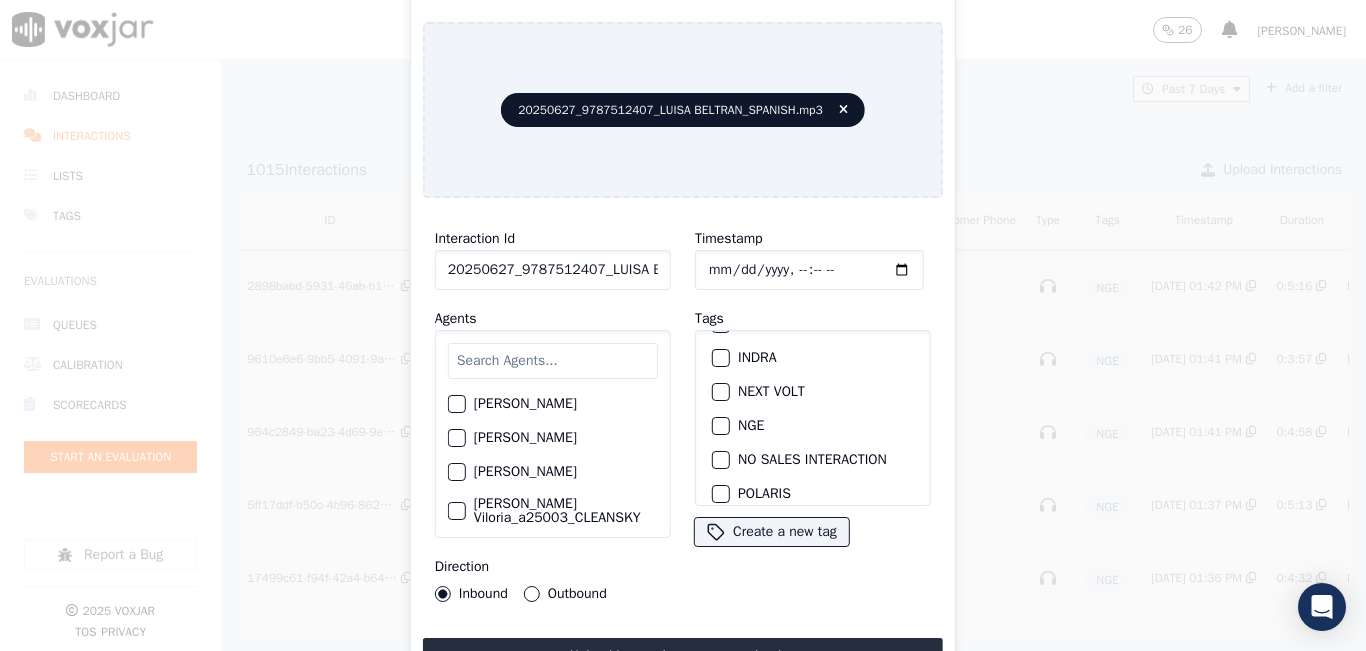 click on "NGE" at bounding box center (721, 426) 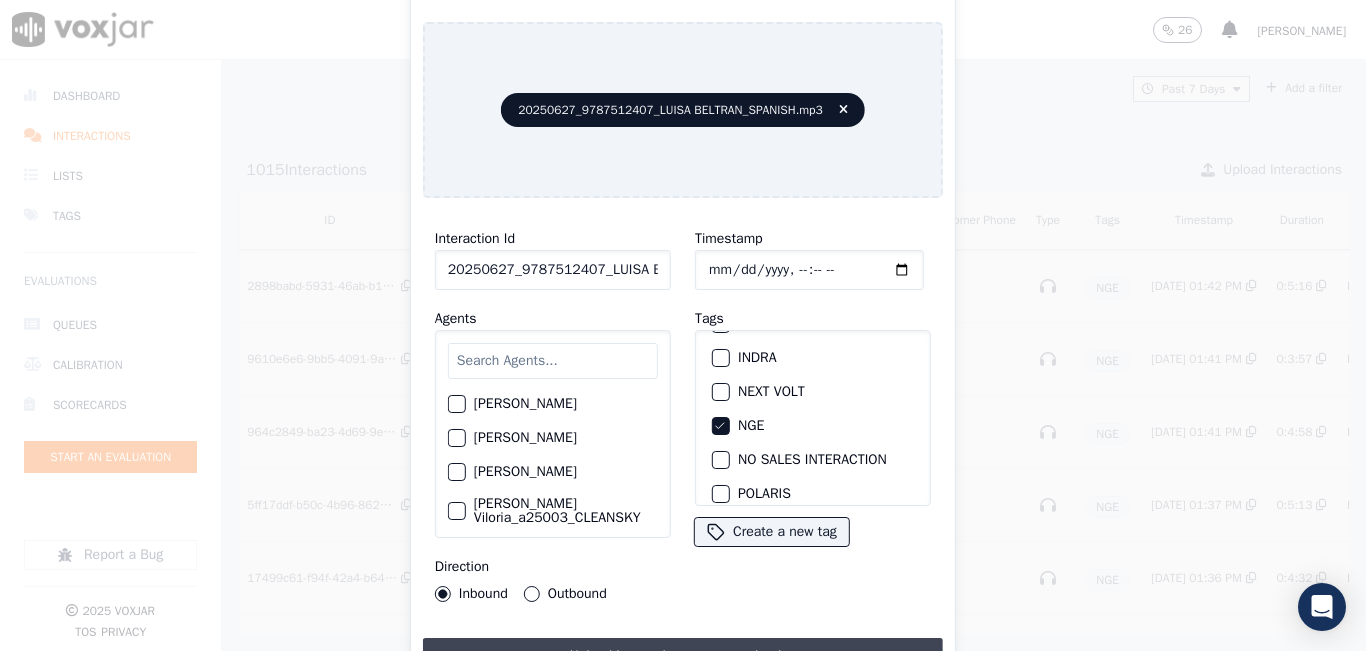 click on "Upload interaction to start evaluation" at bounding box center [683, 656] 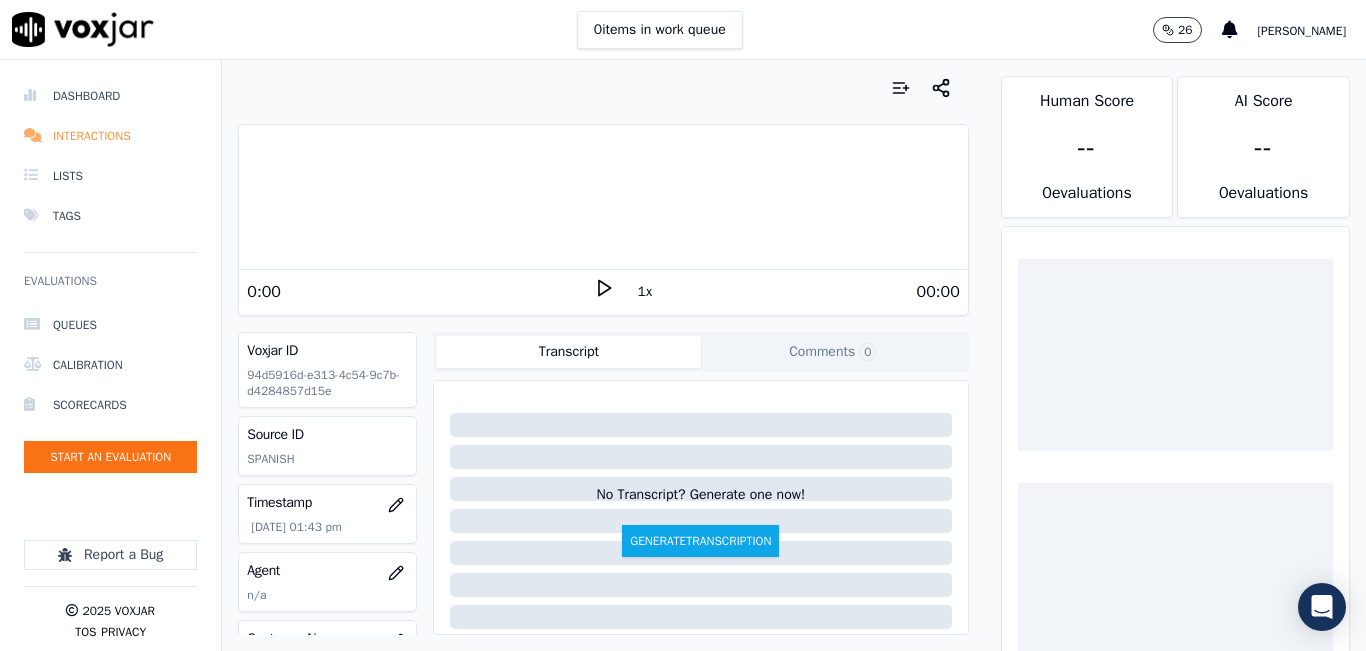 click on "Interactions" at bounding box center (110, 136) 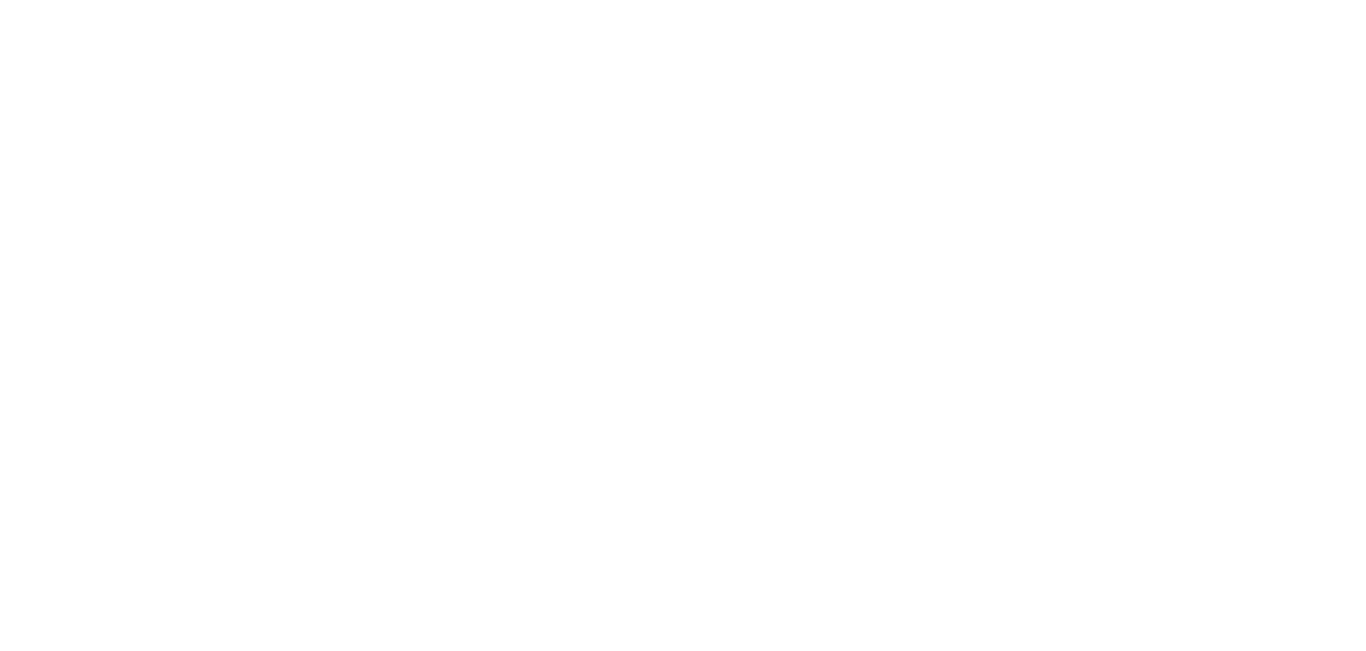 scroll, scrollTop: 0, scrollLeft: 0, axis: both 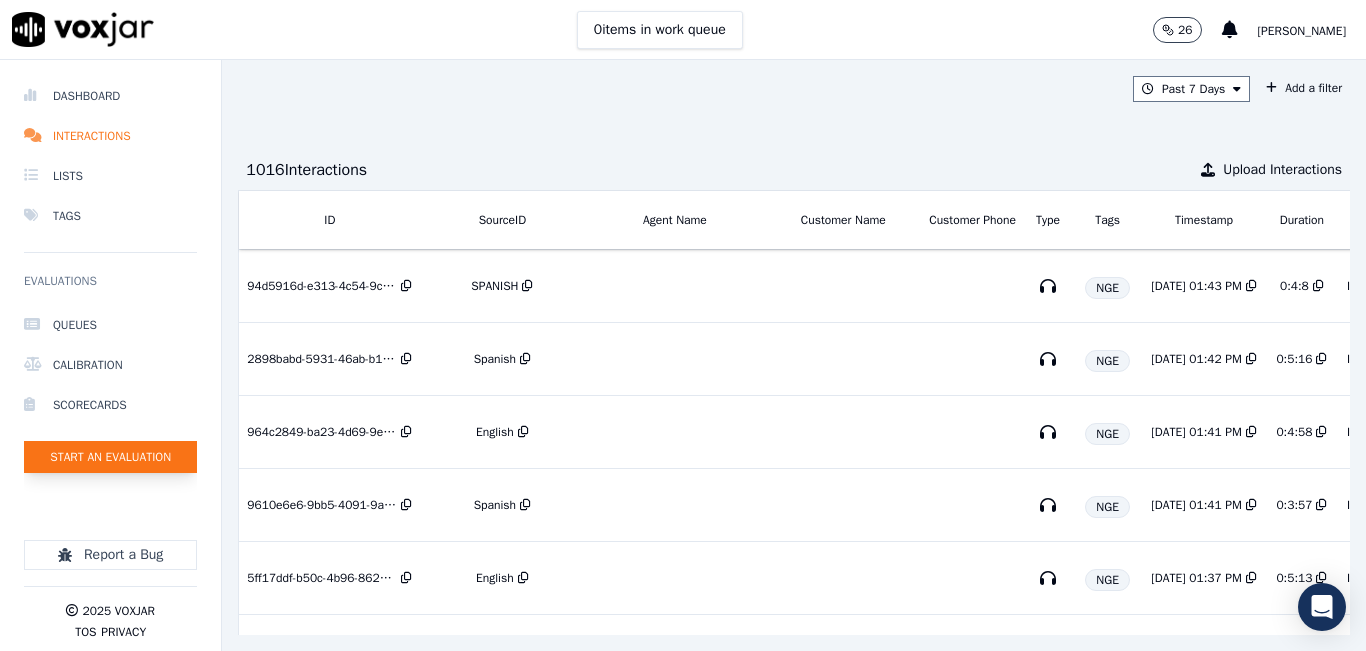 click on "Start an Evaluation" 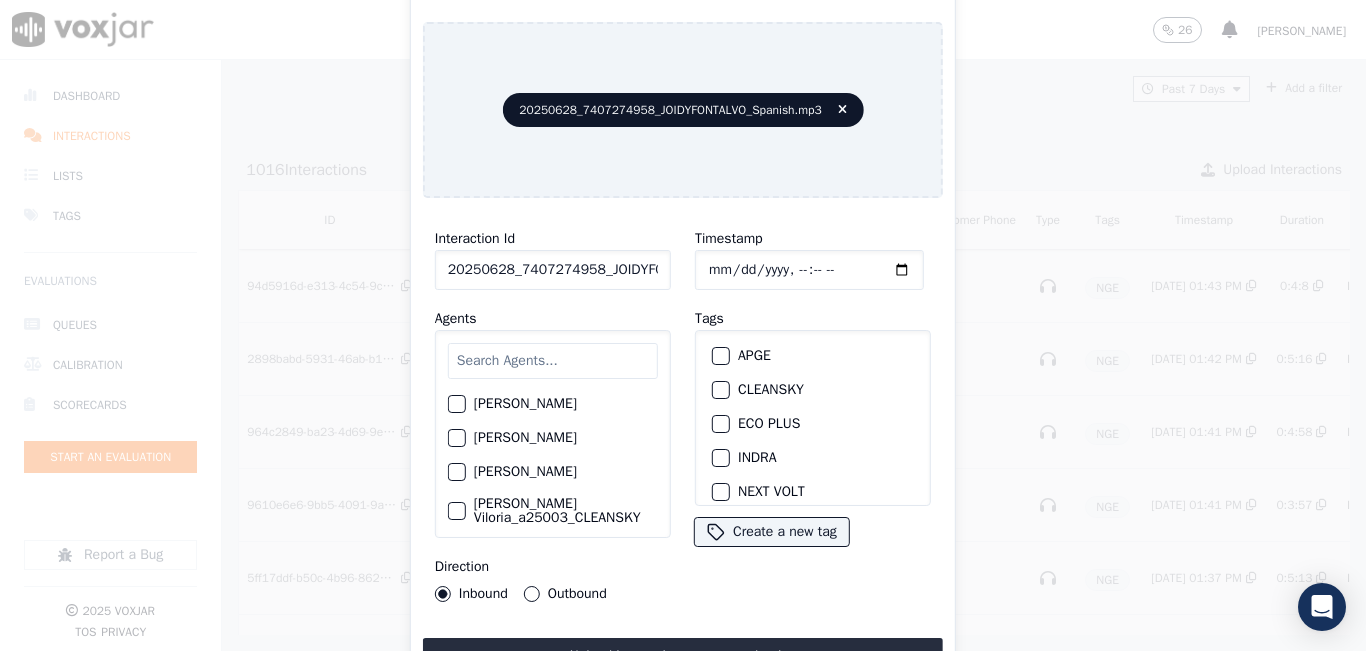 click on "20250628_7407274958_JOIDYFONTALVO_Spanish.mp3" 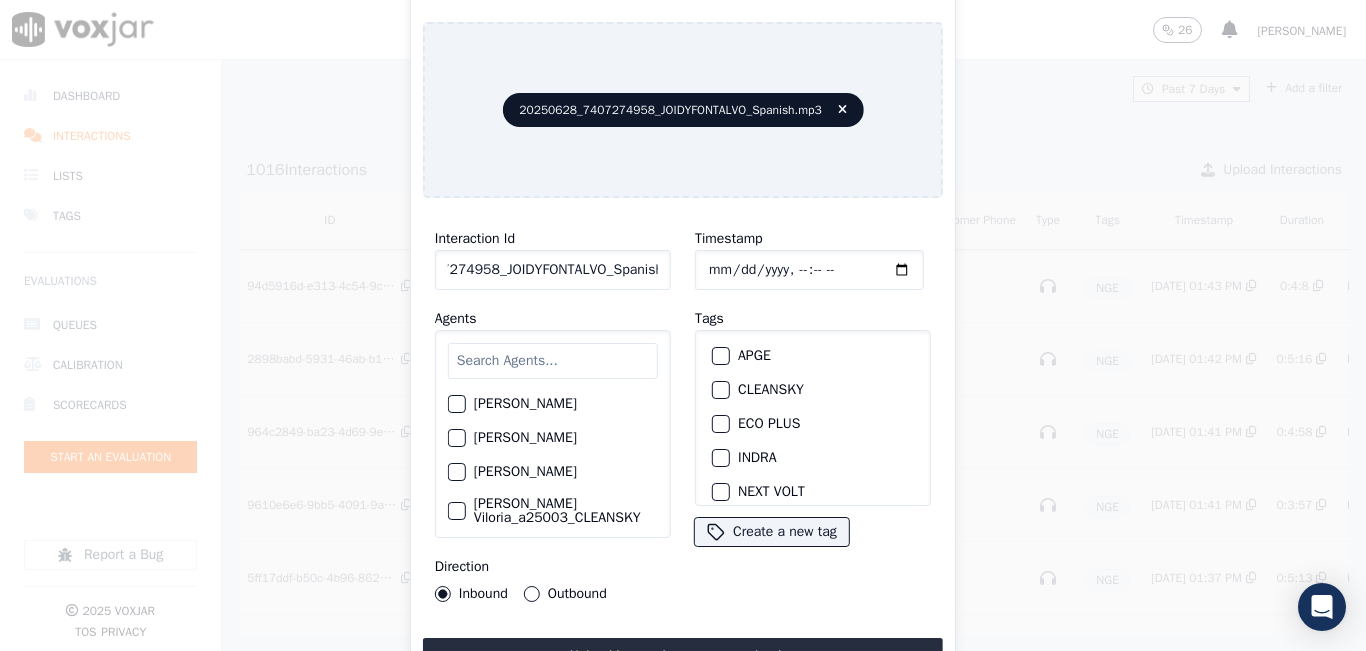 scroll, scrollTop: 0, scrollLeft: 103, axis: horizontal 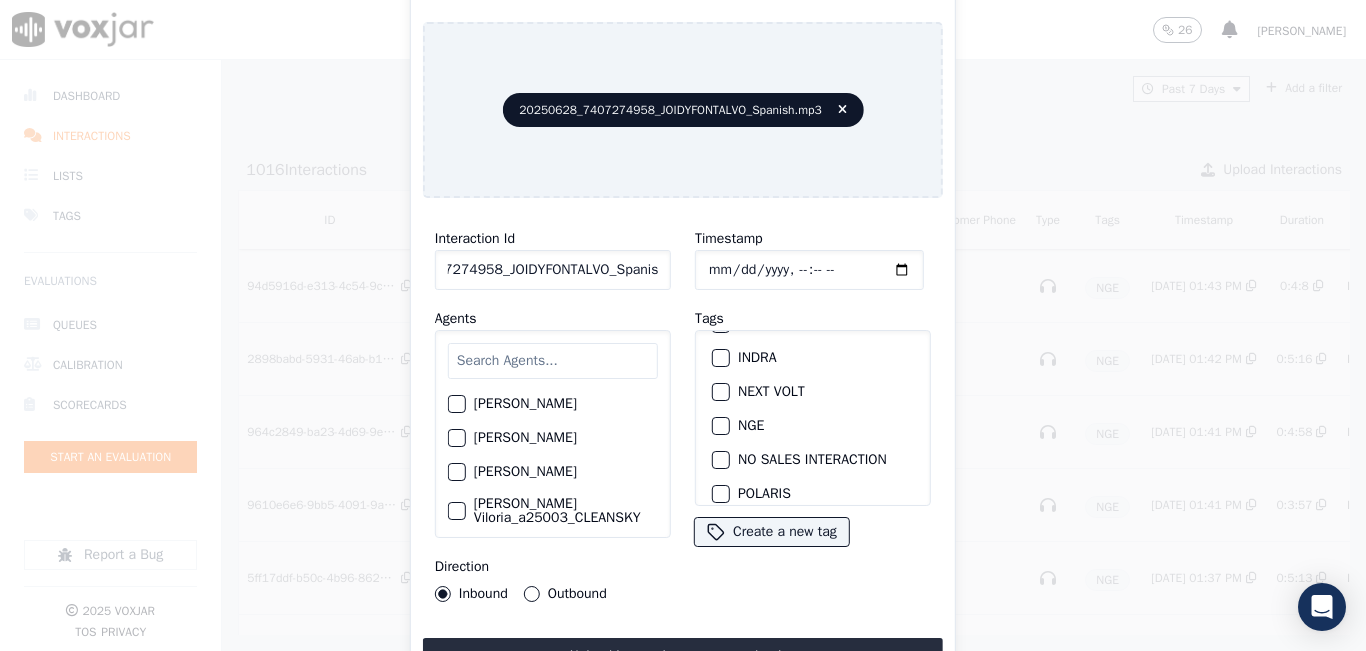 type on "20250628_7407274958_JOIDYFONTALVO_Spanish" 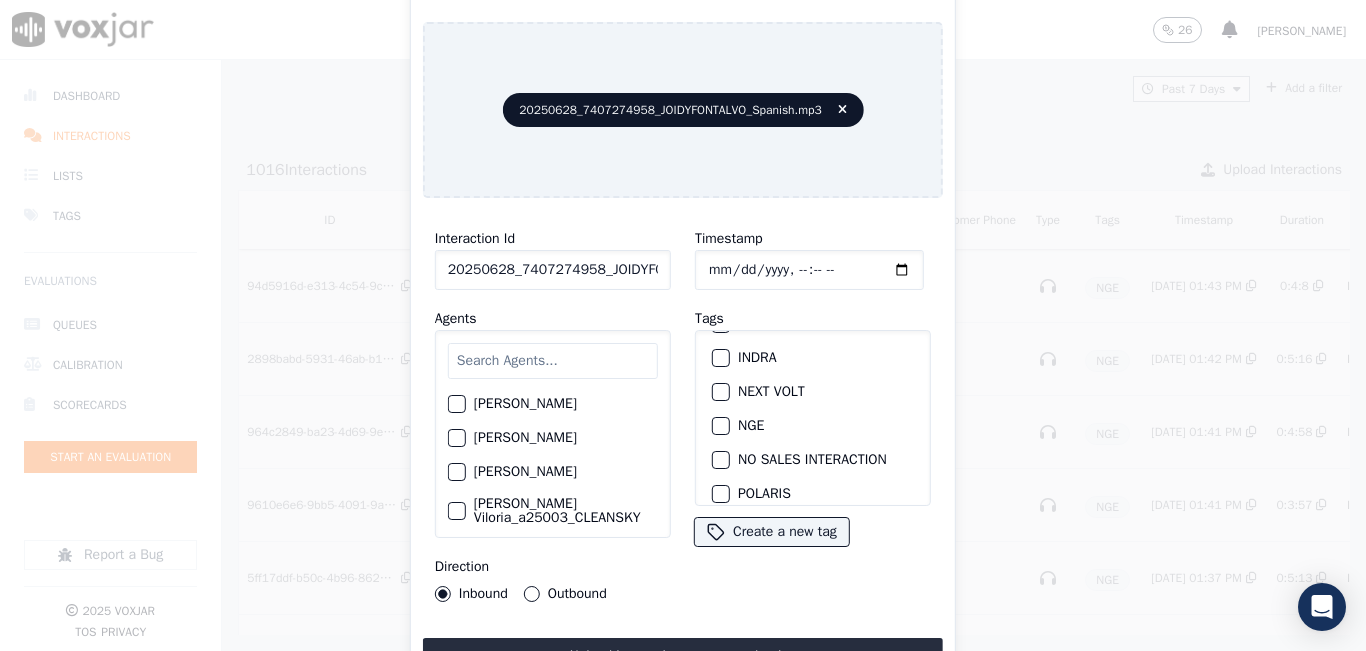 click on "NGE" at bounding box center (721, 426) 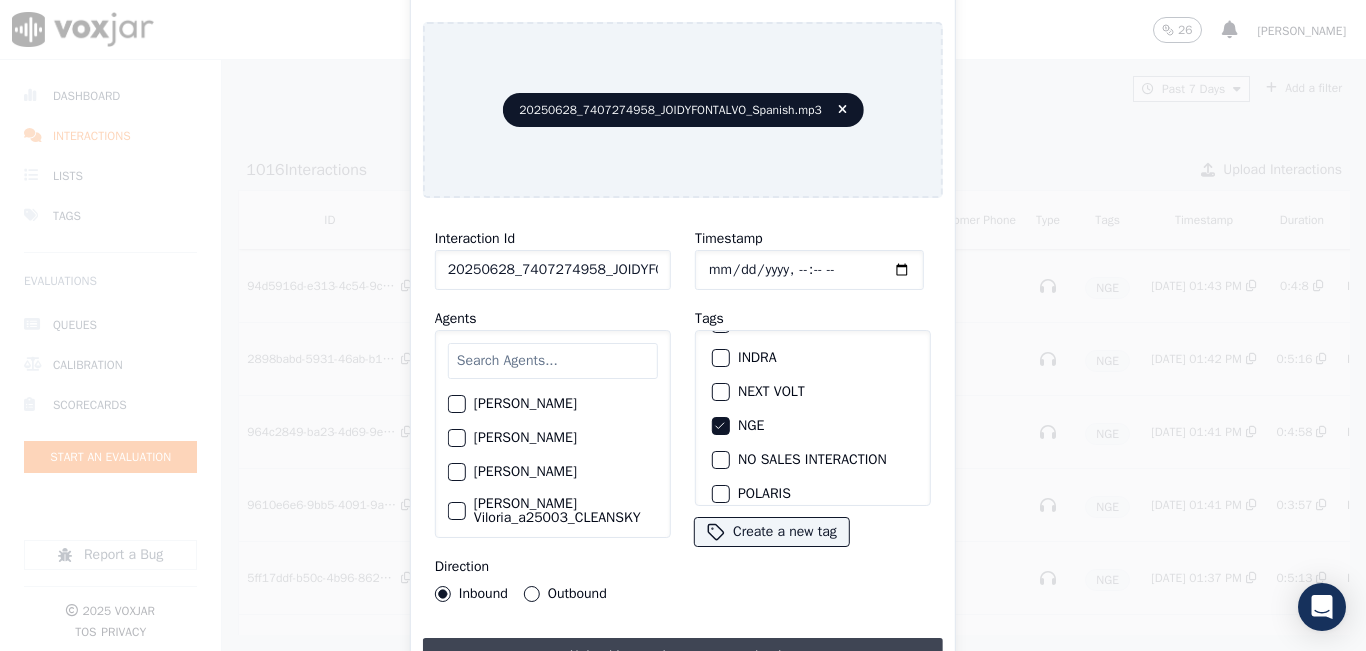 click on "Upload interaction to start evaluation" at bounding box center [683, 656] 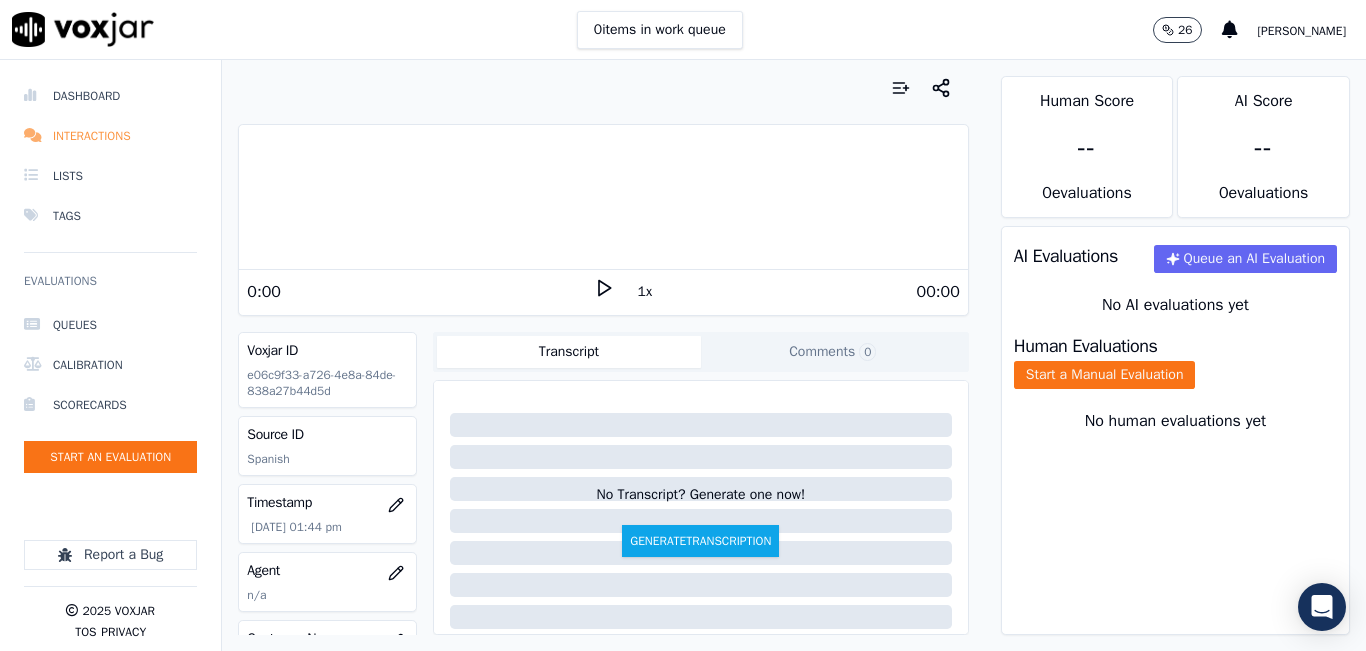click on "Interactions" at bounding box center [110, 136] 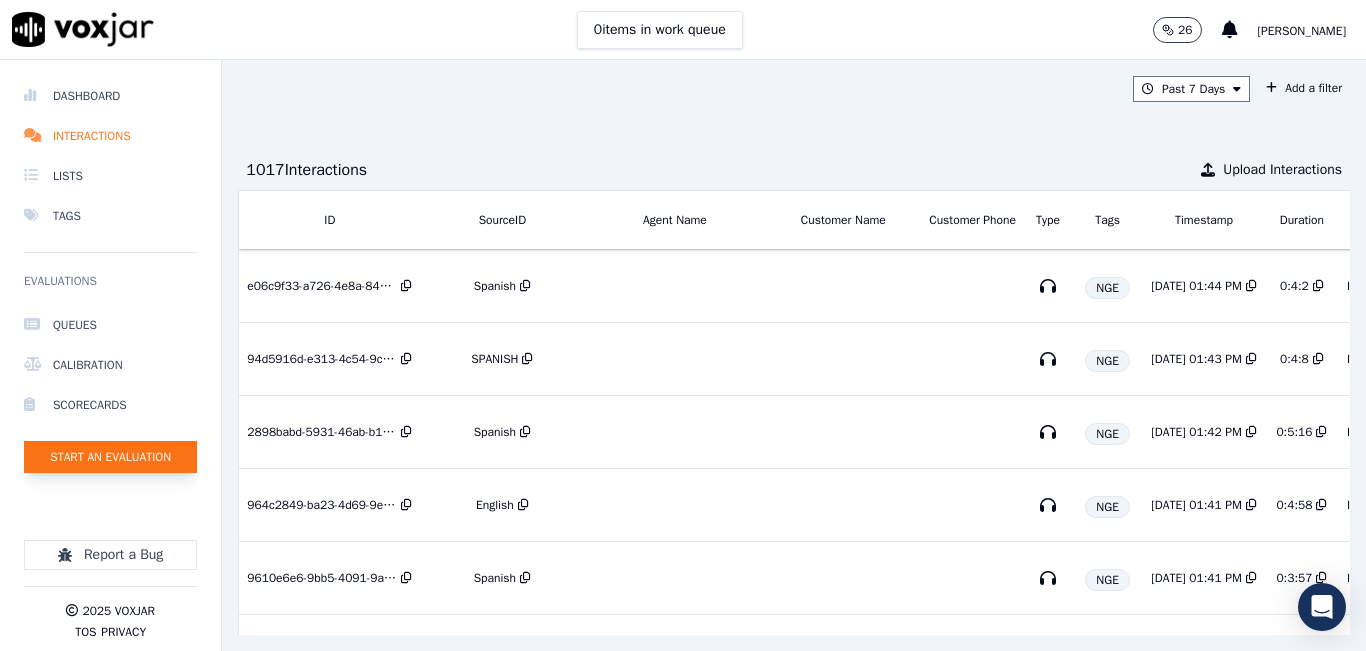 click on "Start an Evaluation" 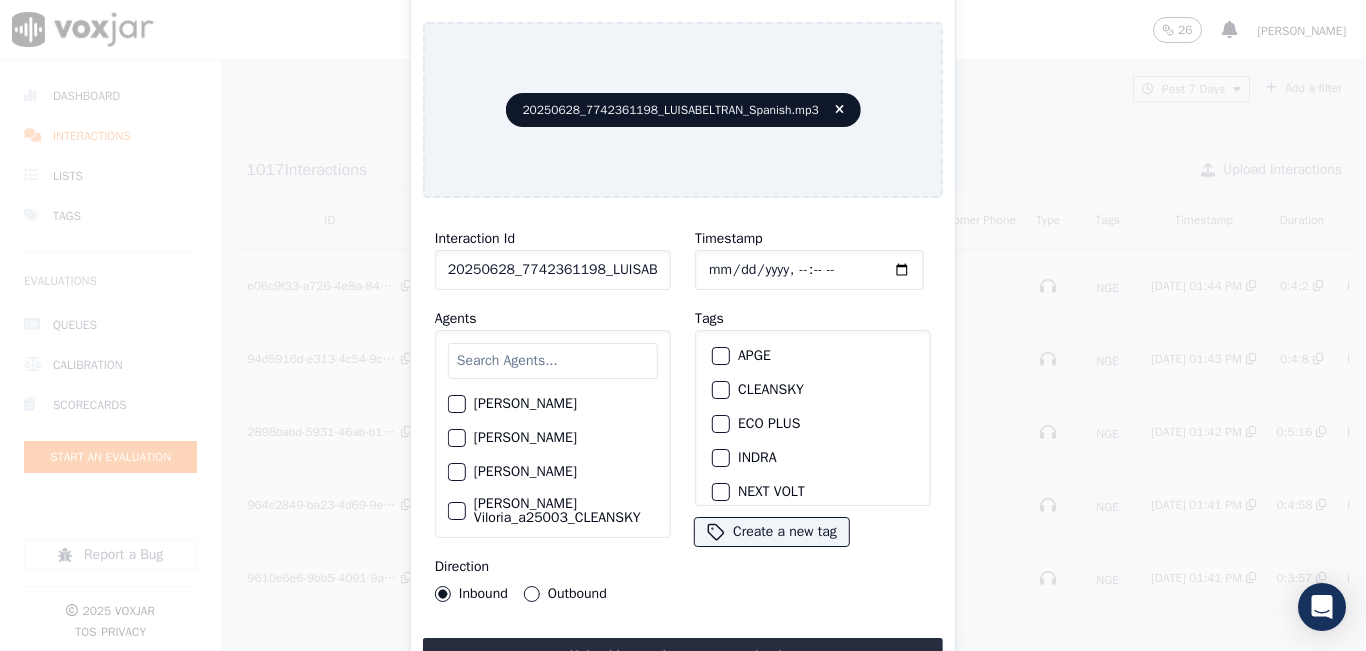 click on "20250628_7742361198_LUISABELTRAN_Spanish.mp3" 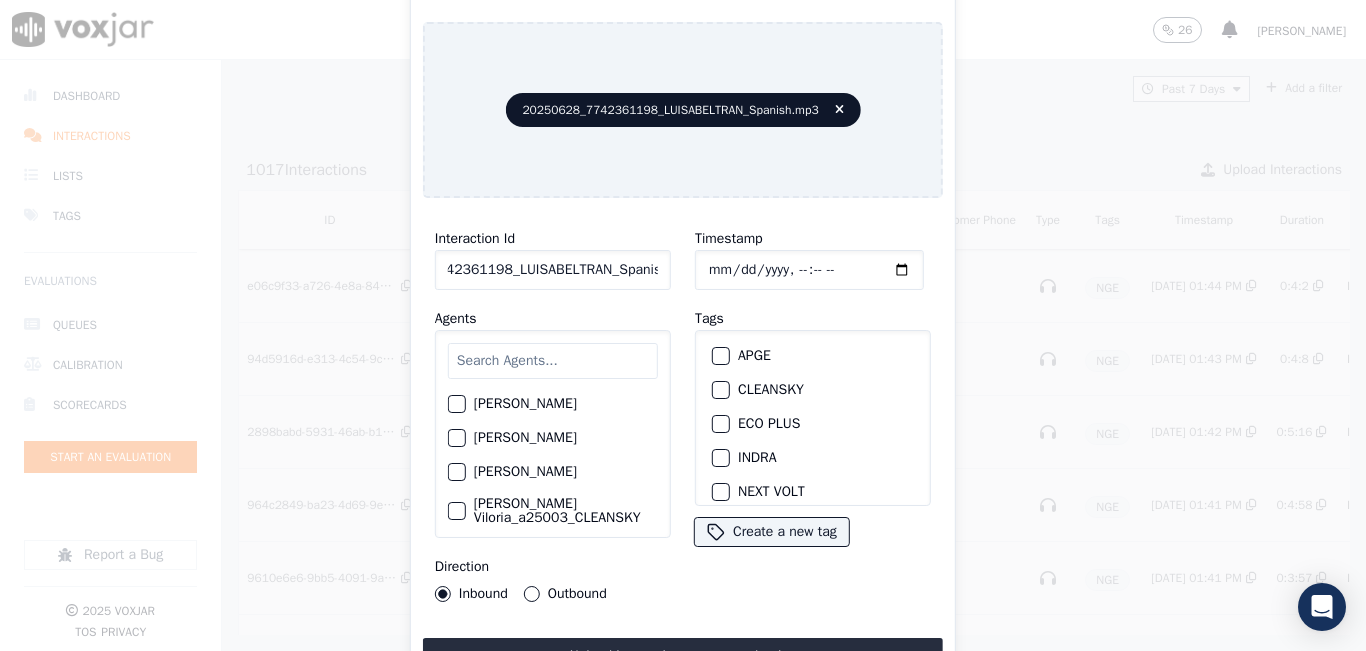scroll, scrollTop: 0, scrollLeft: 90, axis: horizontal 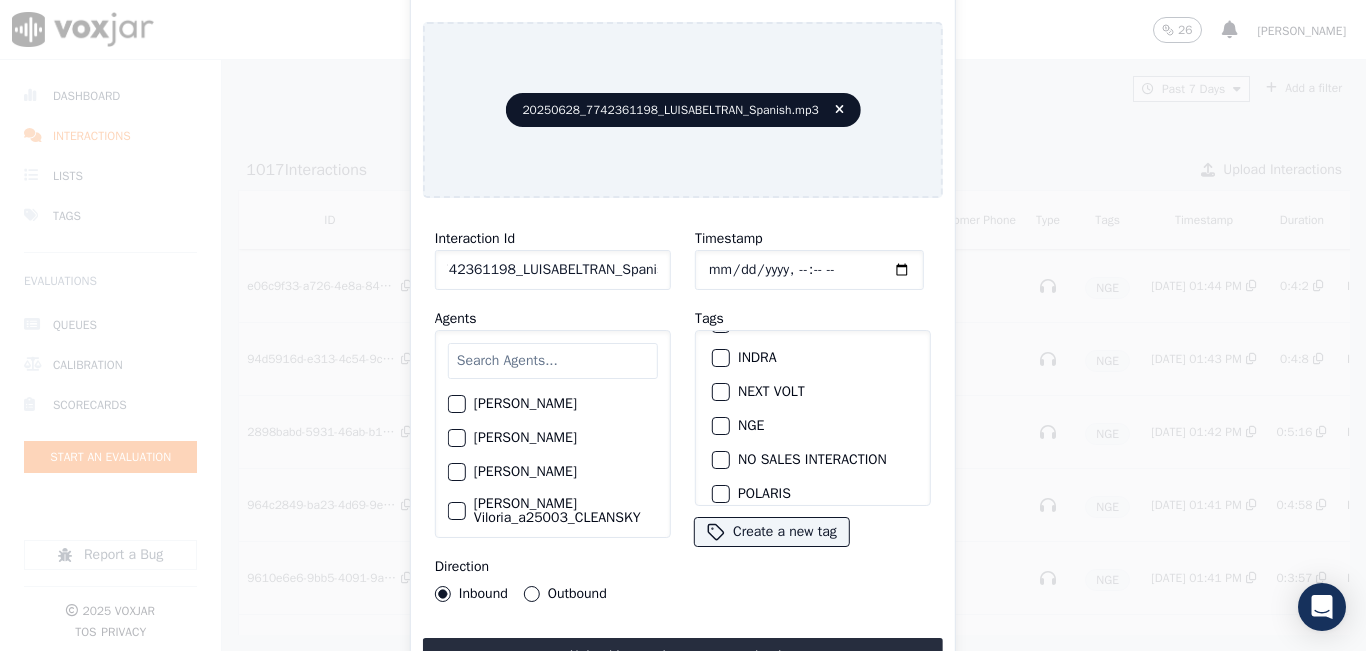 type on "20250628_7742361198_LUISABELTRAN_Spanish" 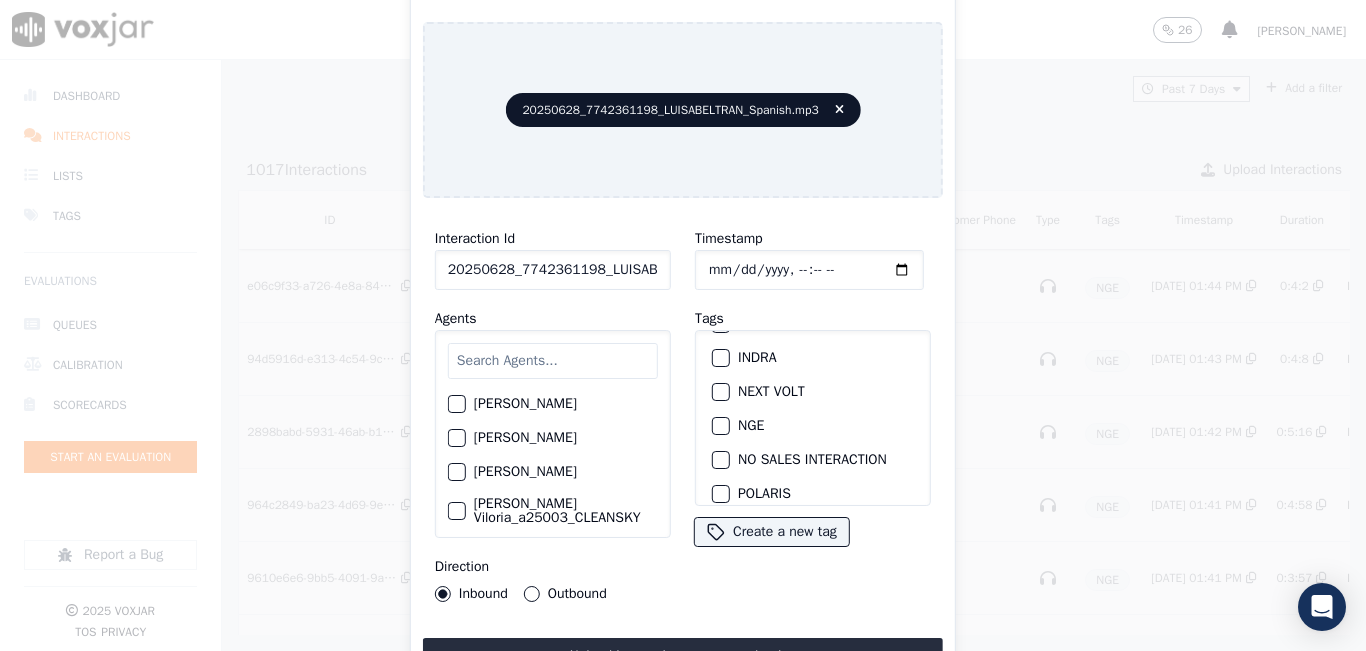 click at bounding box center (720, 426) 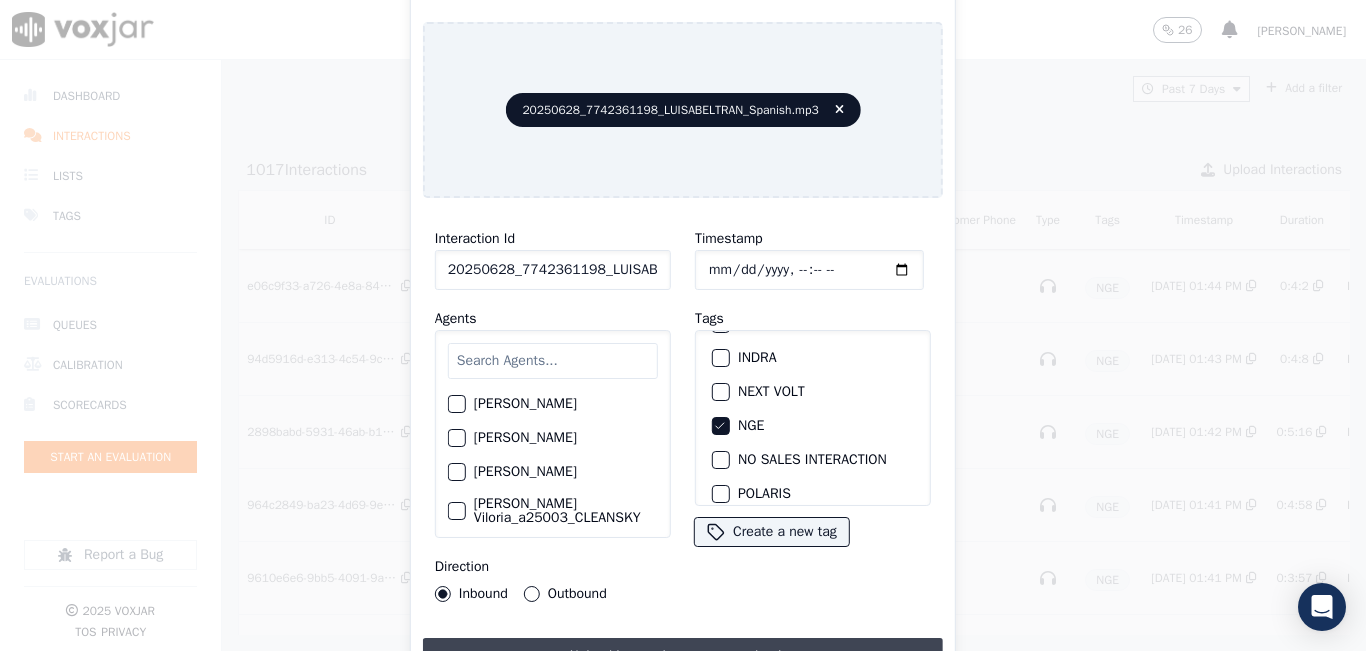 click on "Upload interaction to start evaluation" at bounding box center [683, 656] 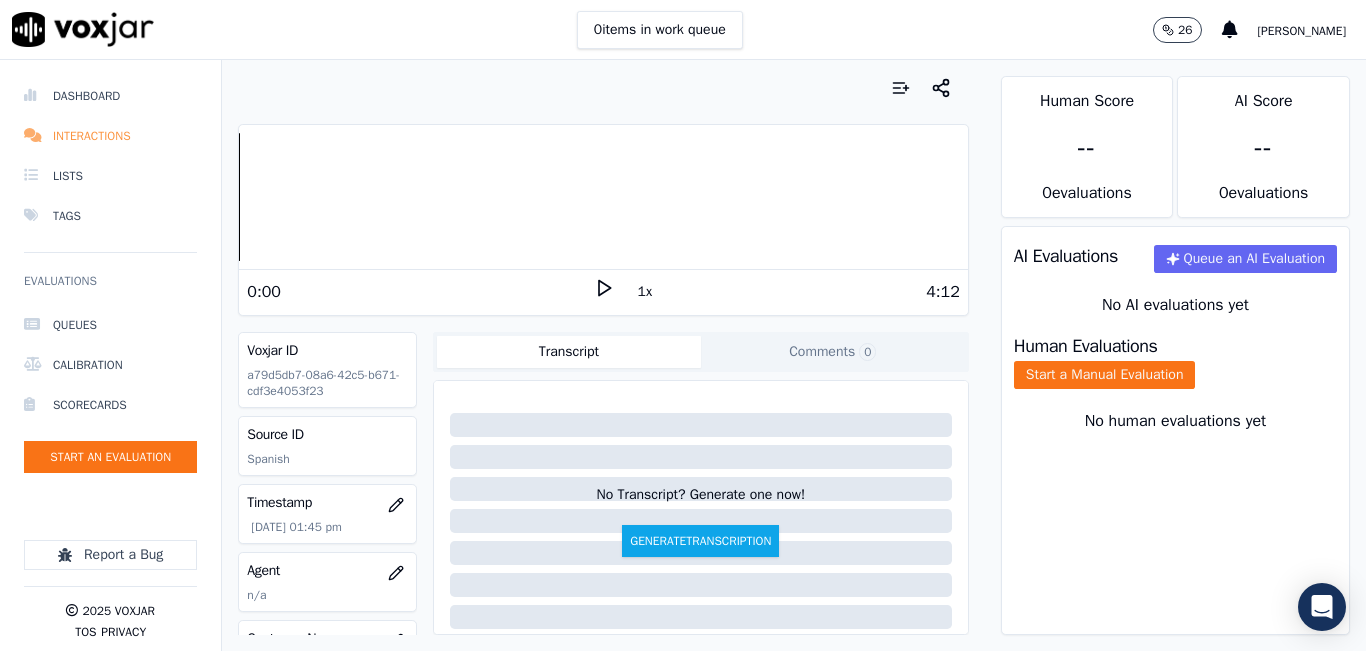 click on "Interactions" at bounding box center [110, 136] 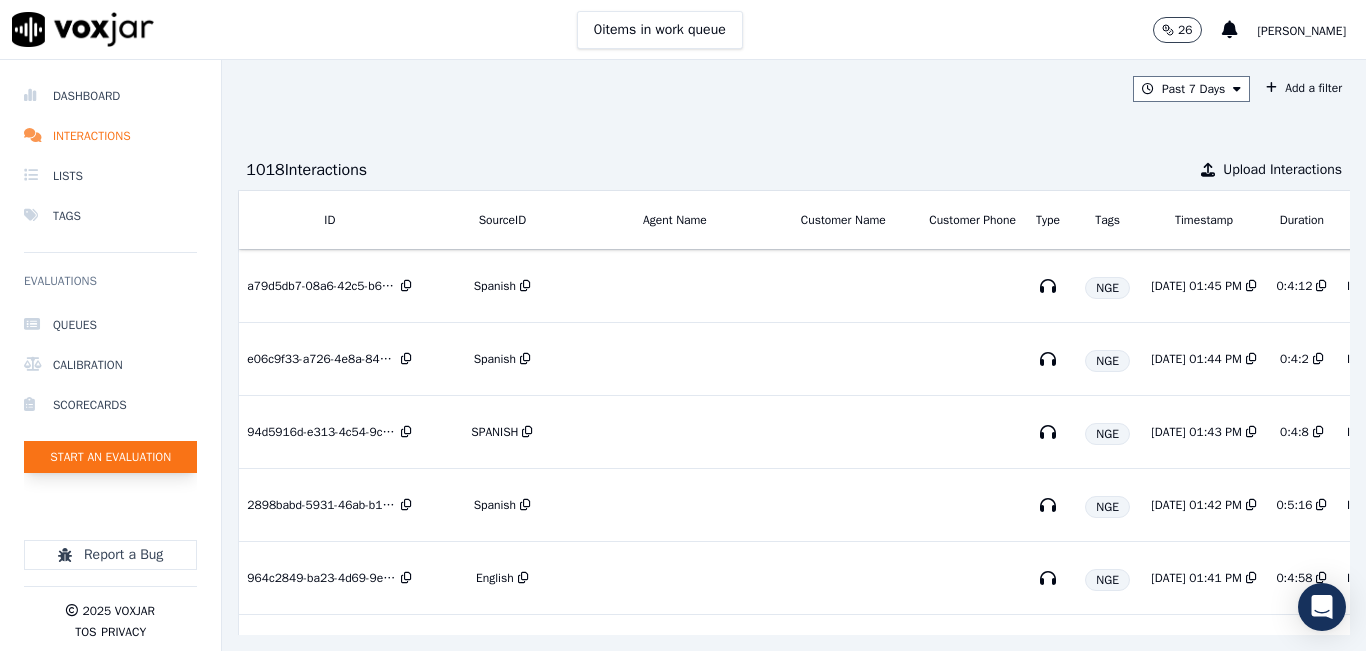 click on "Start an Evaluation" 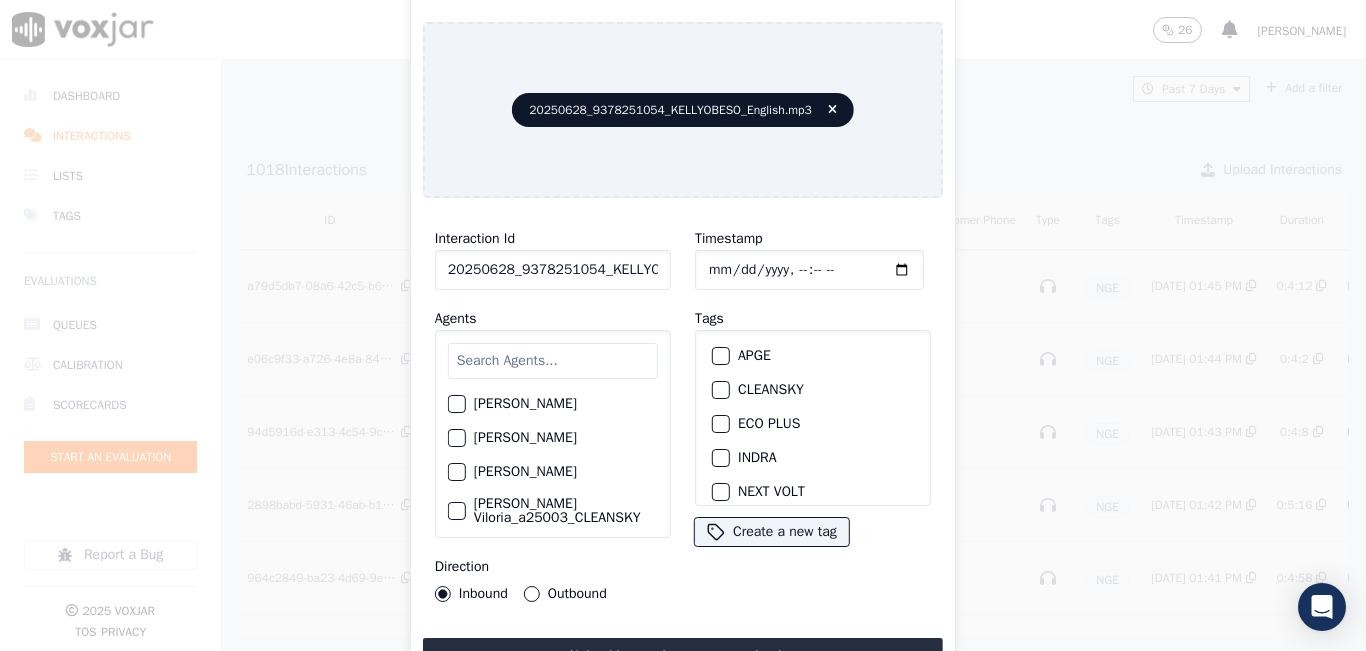 click on "20250628_9378251054_KELLYOBESO_English.mp3" 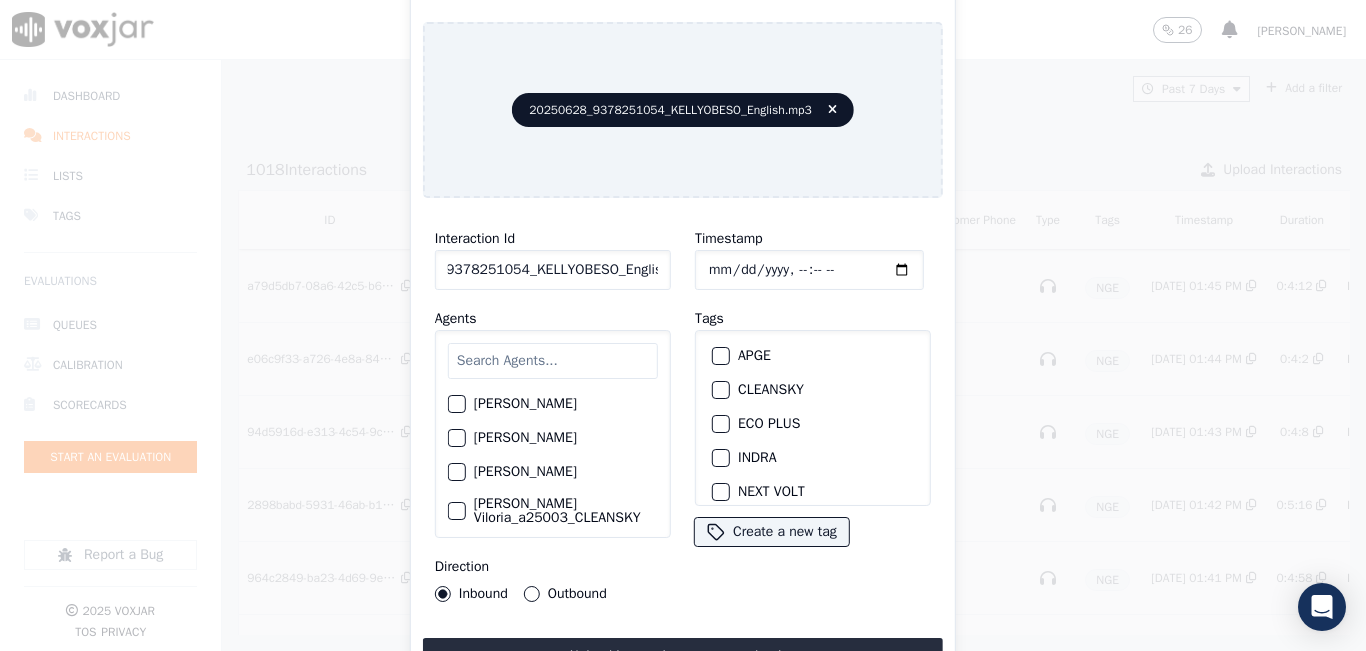 scroll, scrollTop: 0, scrollLeft: 73, axis: horizontal 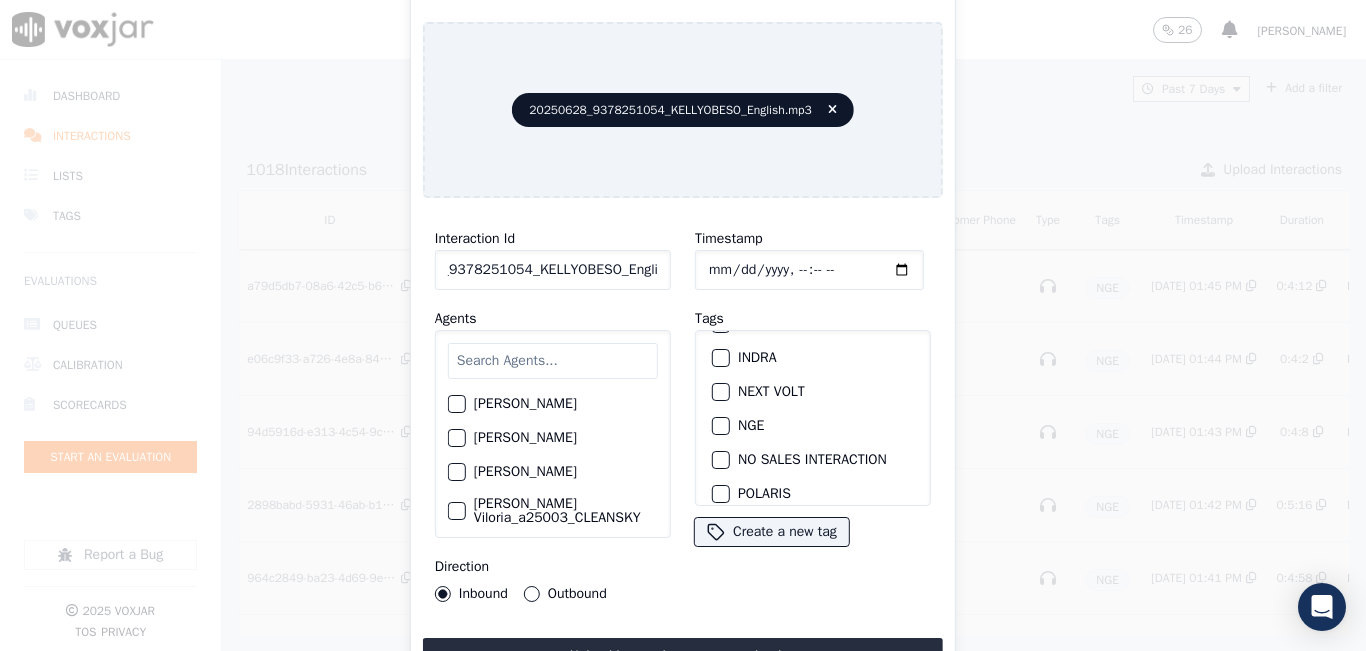 type on "20250628_9378251054_KELLYOBESO_English" 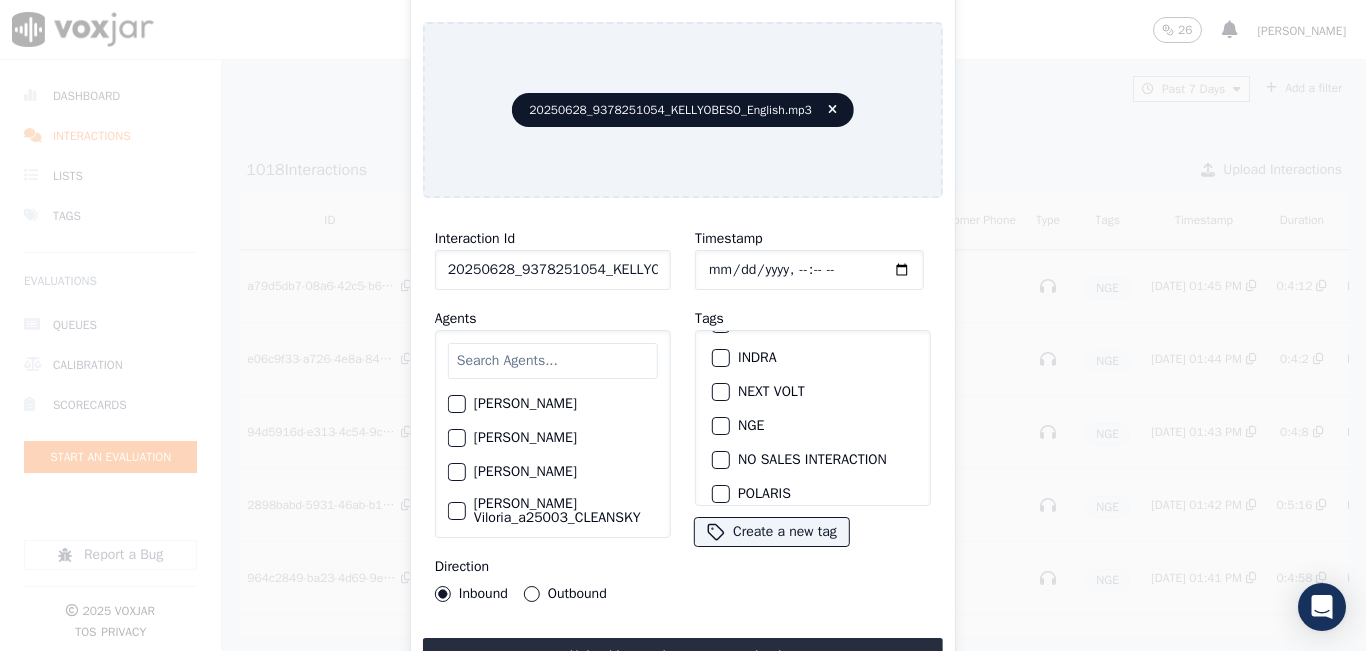 click at bounding box center [720, 426] 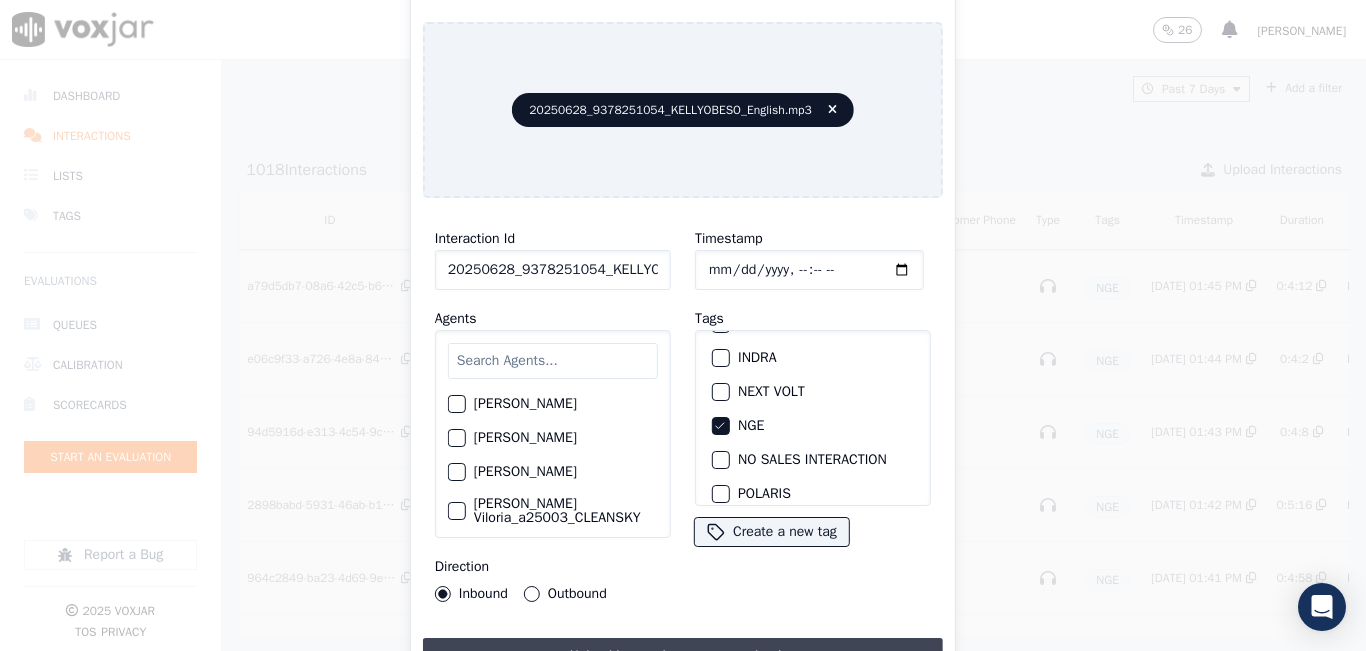 click on "Upload interaction to start evaluation" at bounding box center (683, 656) 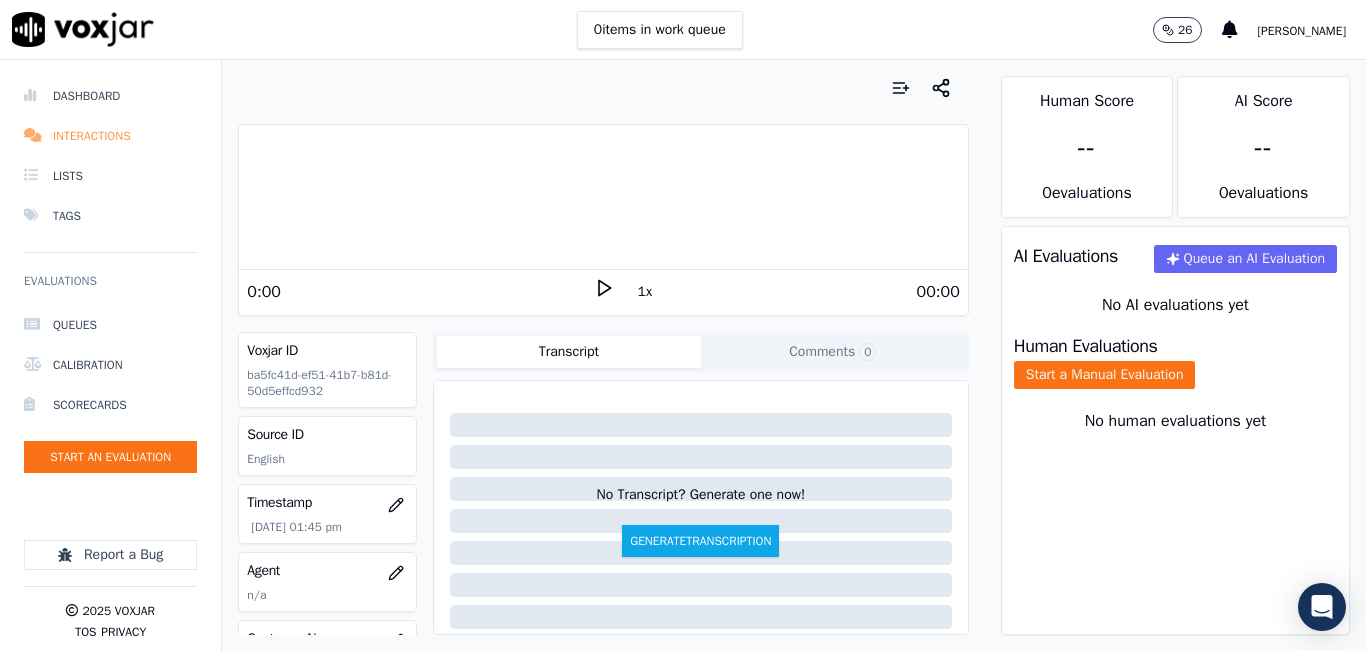 click on "Interactions" at bounding box center [110, 136] 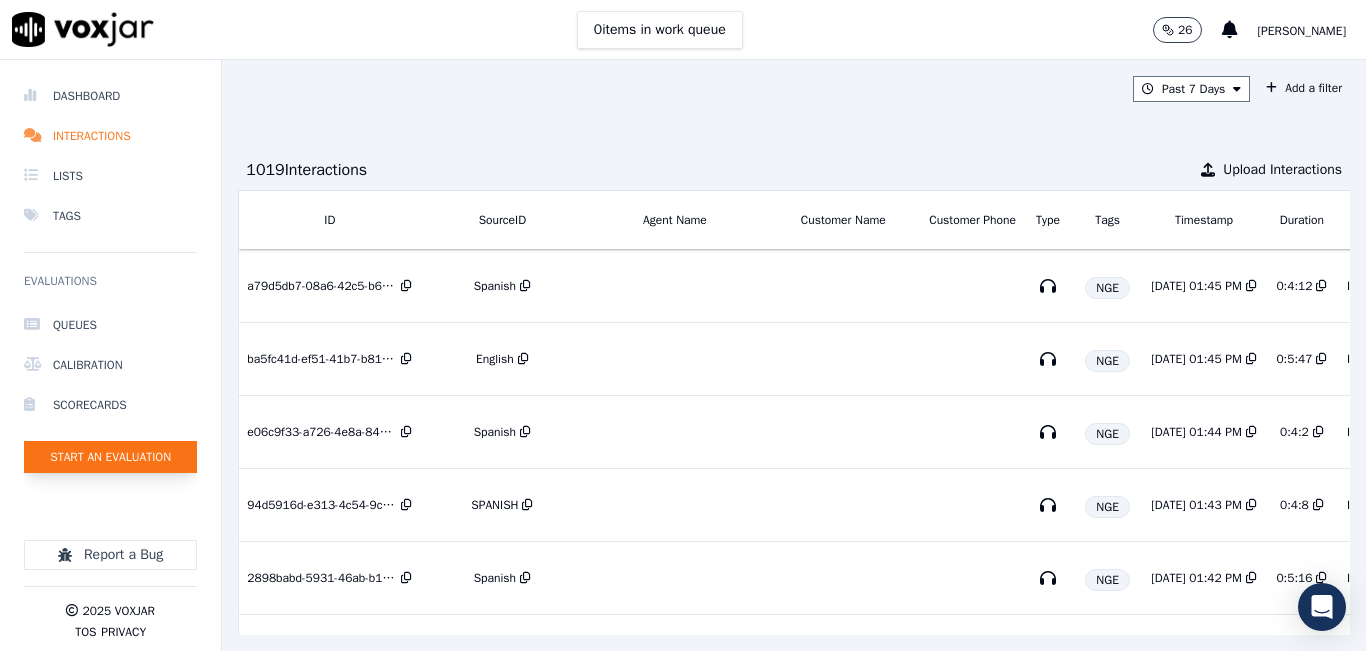click on "Start an Evaluation" 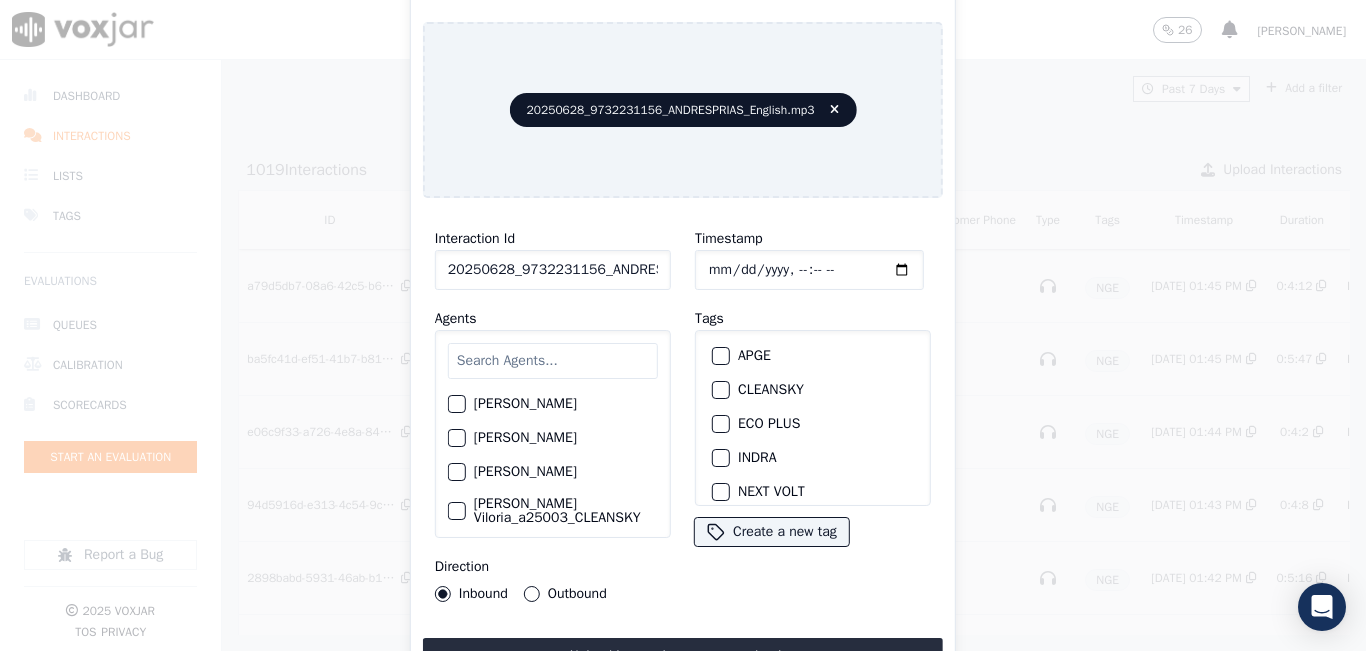 click on "20250628_9732231156_ANDRESPRIAS_English.mp3" 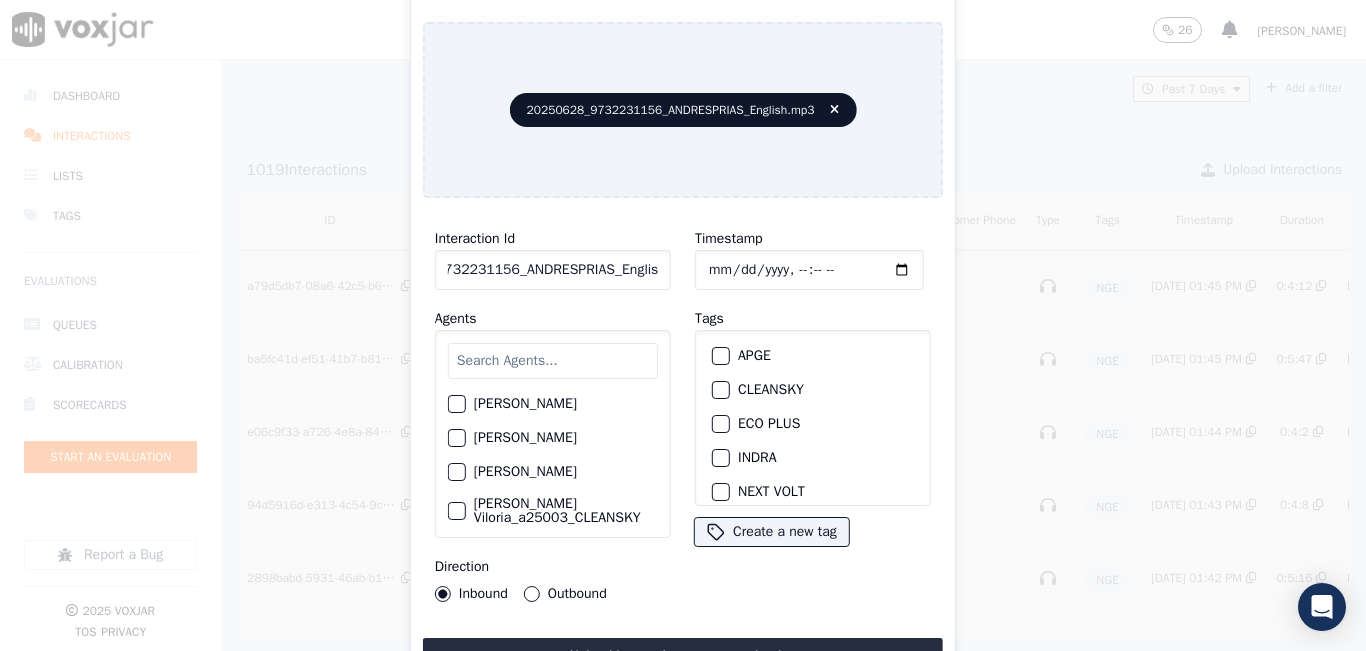 scroll, scrollTop: 0, scrollLeft: 83, axis: horizontal 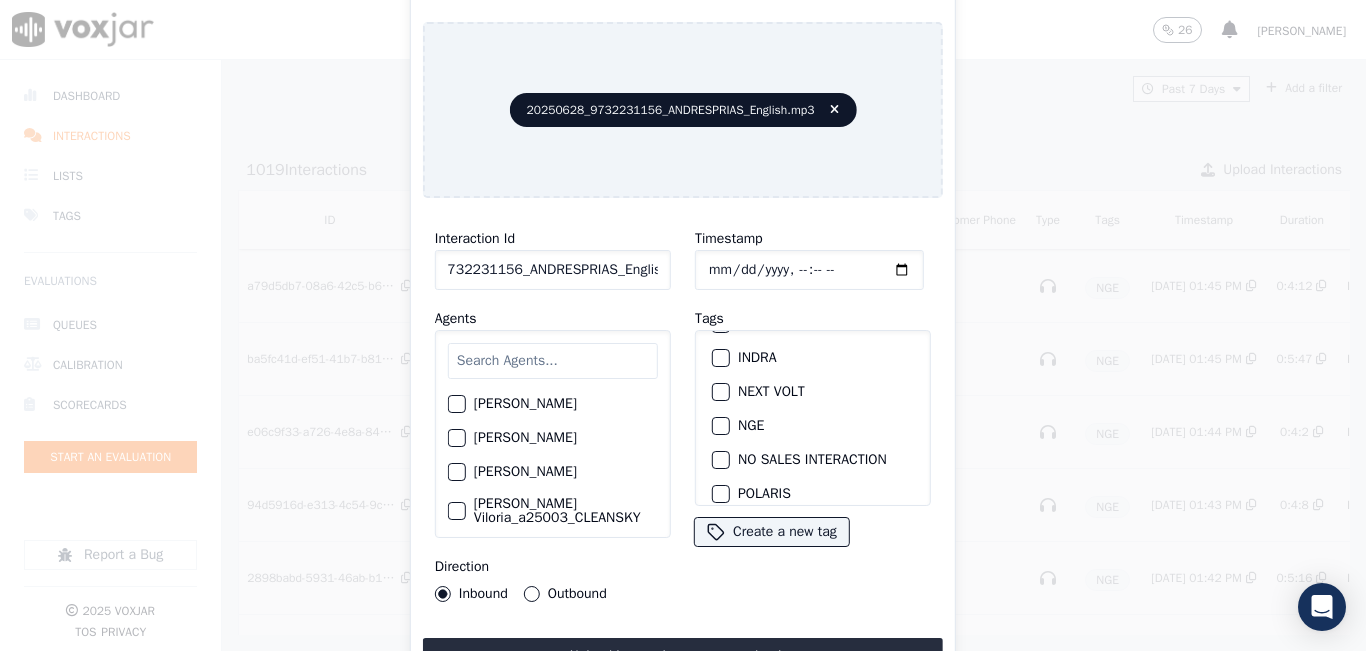 type on "20250628_9732231156_ANDRESPRIAS_English" 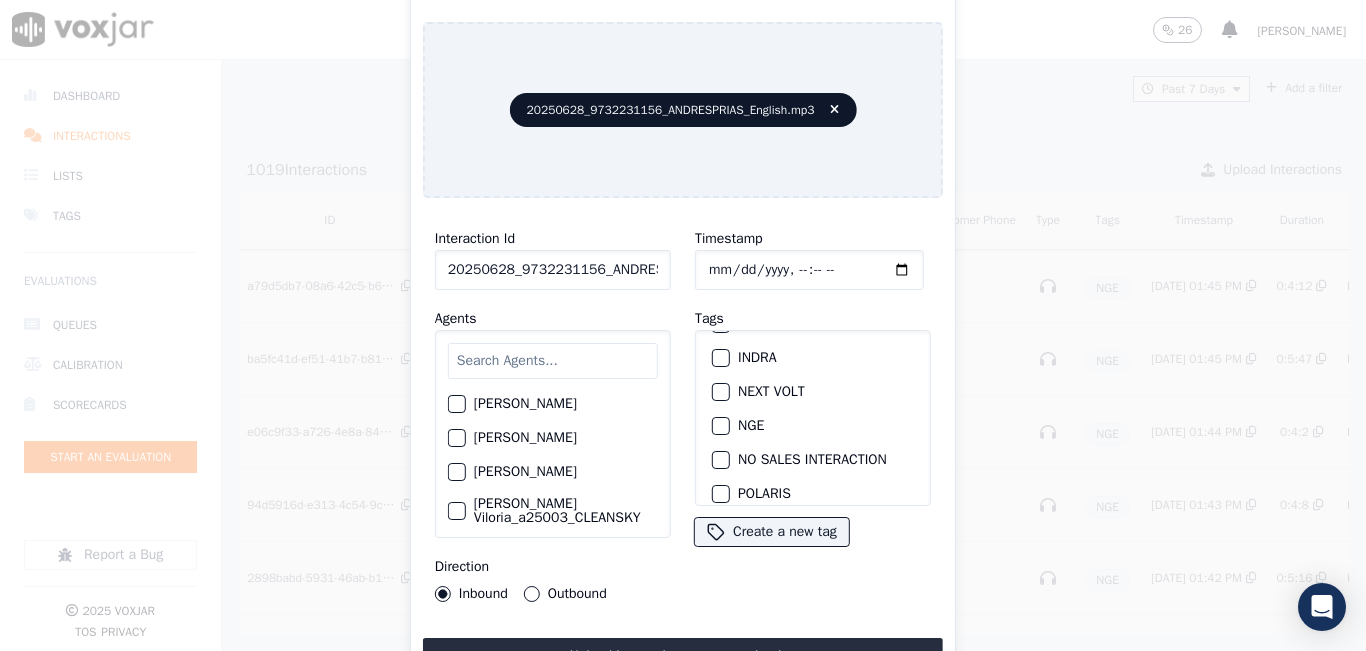 click on "NGE" at bounding box center [721, 426] 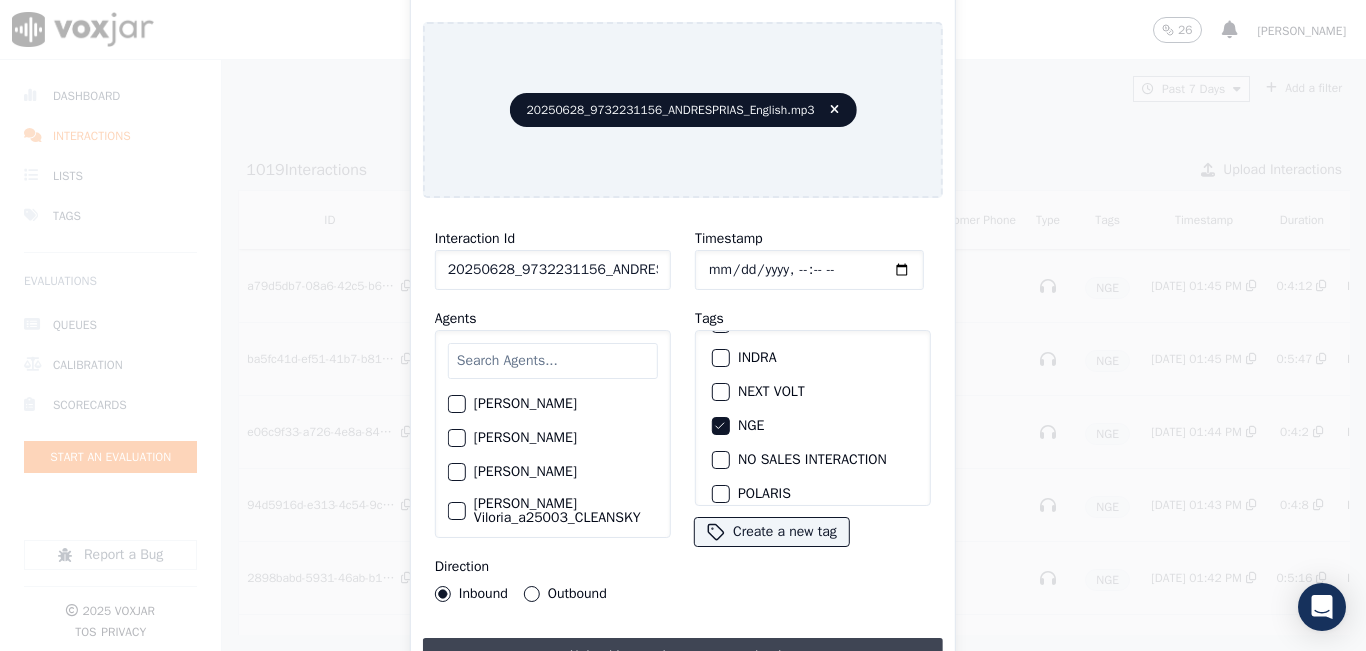 click on "Upload interaction to start evaluation" at bounding box center (683, 656) 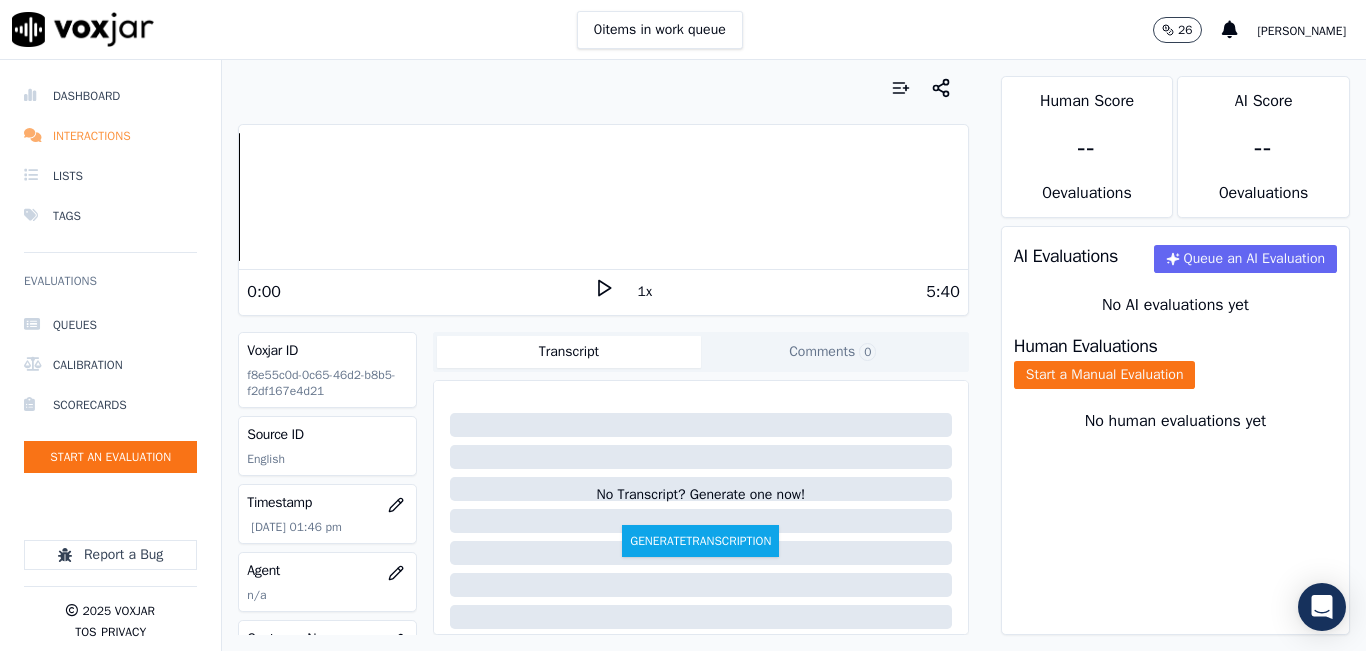 click on "Interactions" at bounding box center [110, 136] 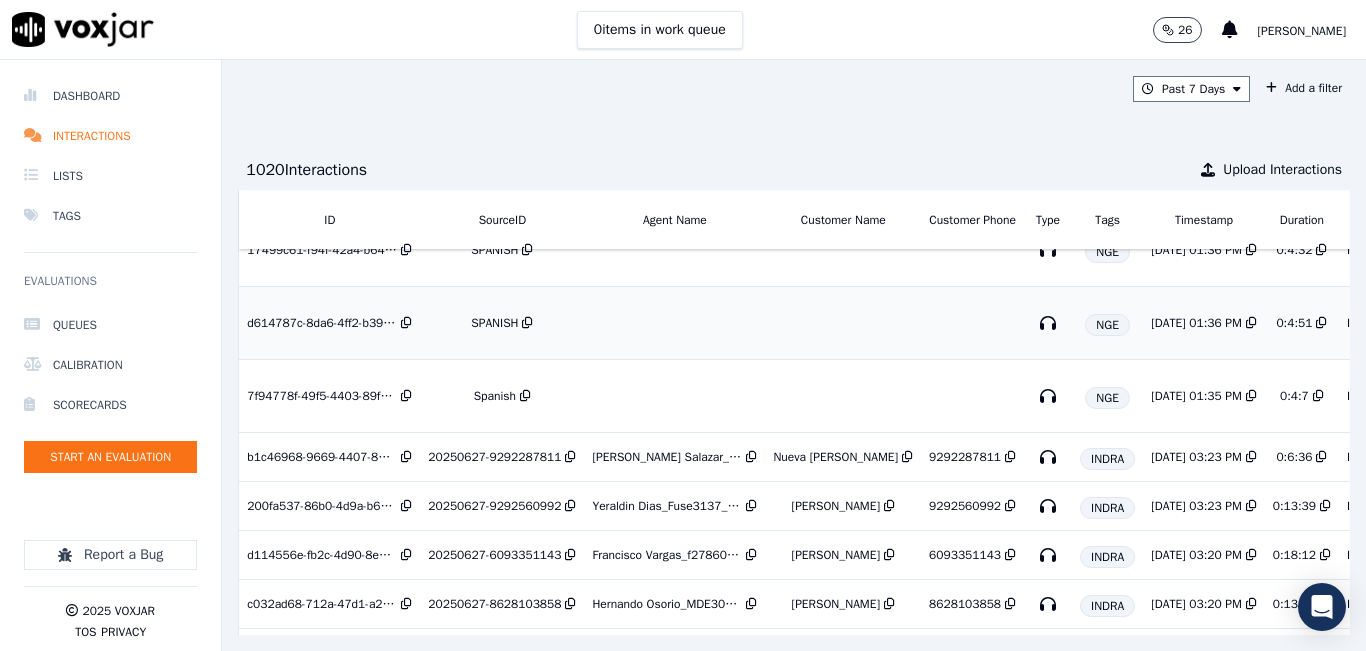 scroll, scrollTop: 700, scrollLeft: 0, axis: vertical 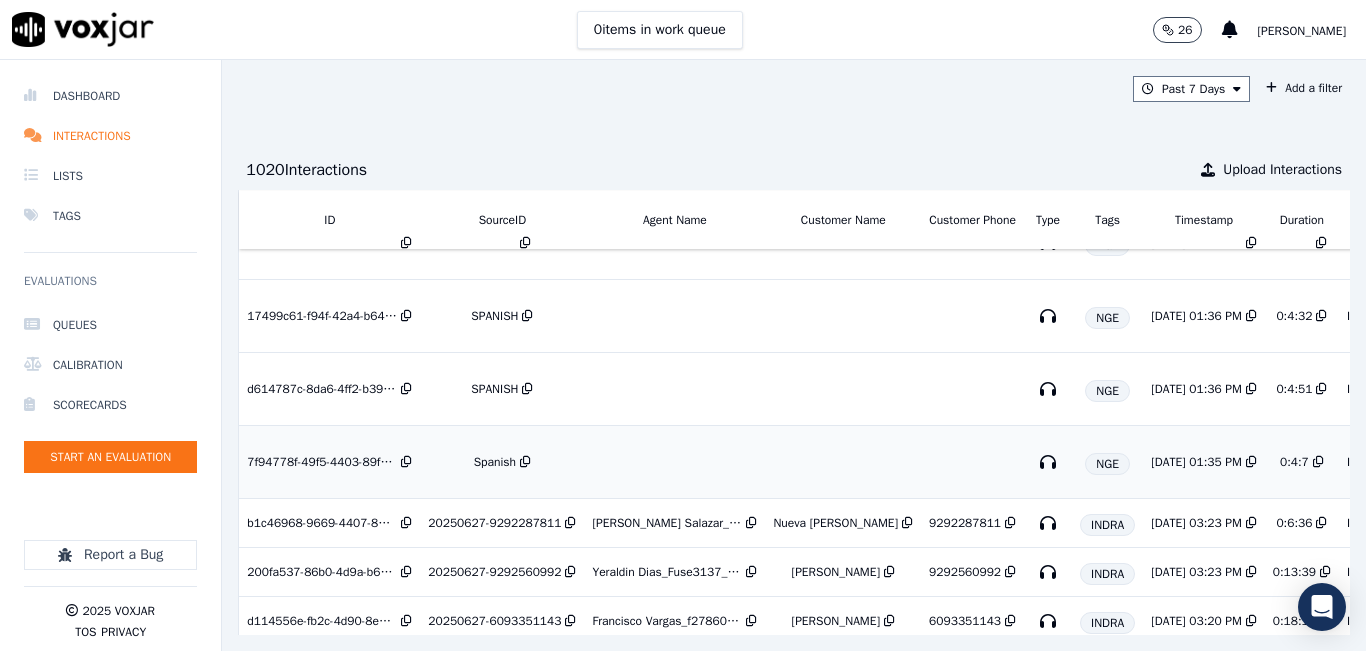 click on "Spanish" at bounding box center (502, 462) 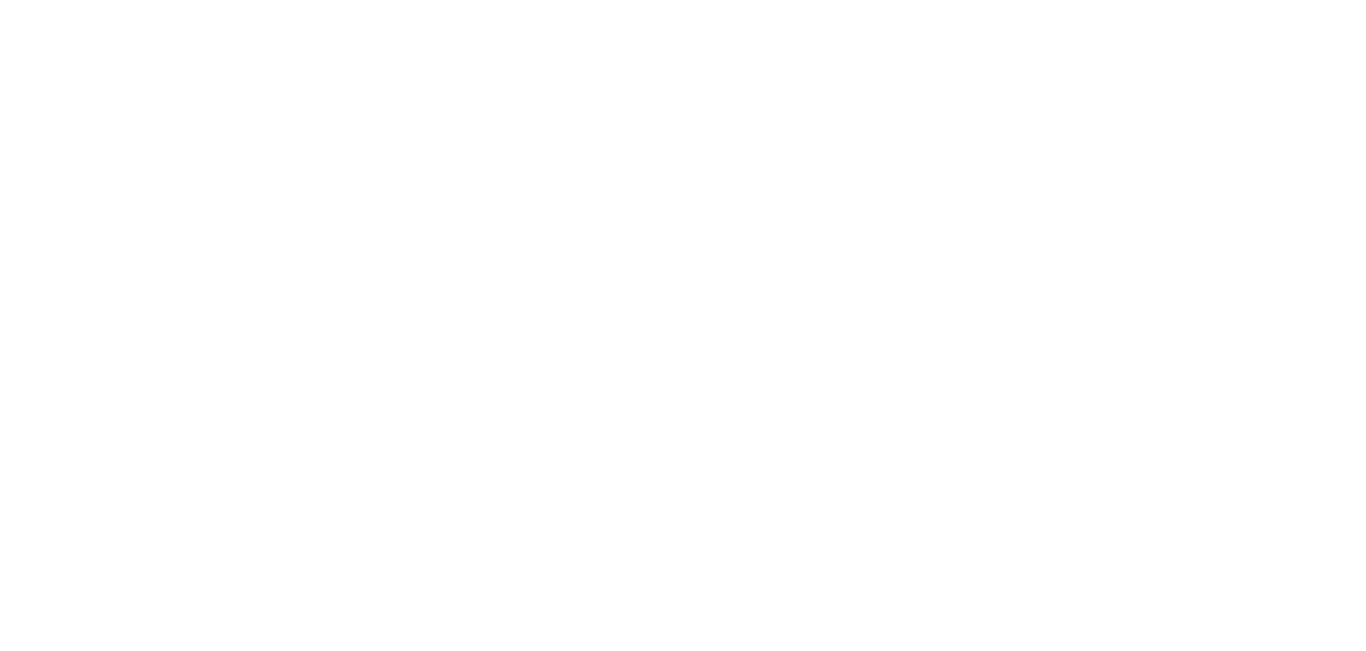 scroll, scrollTop: 0, scrollLeft: 0, axis: both 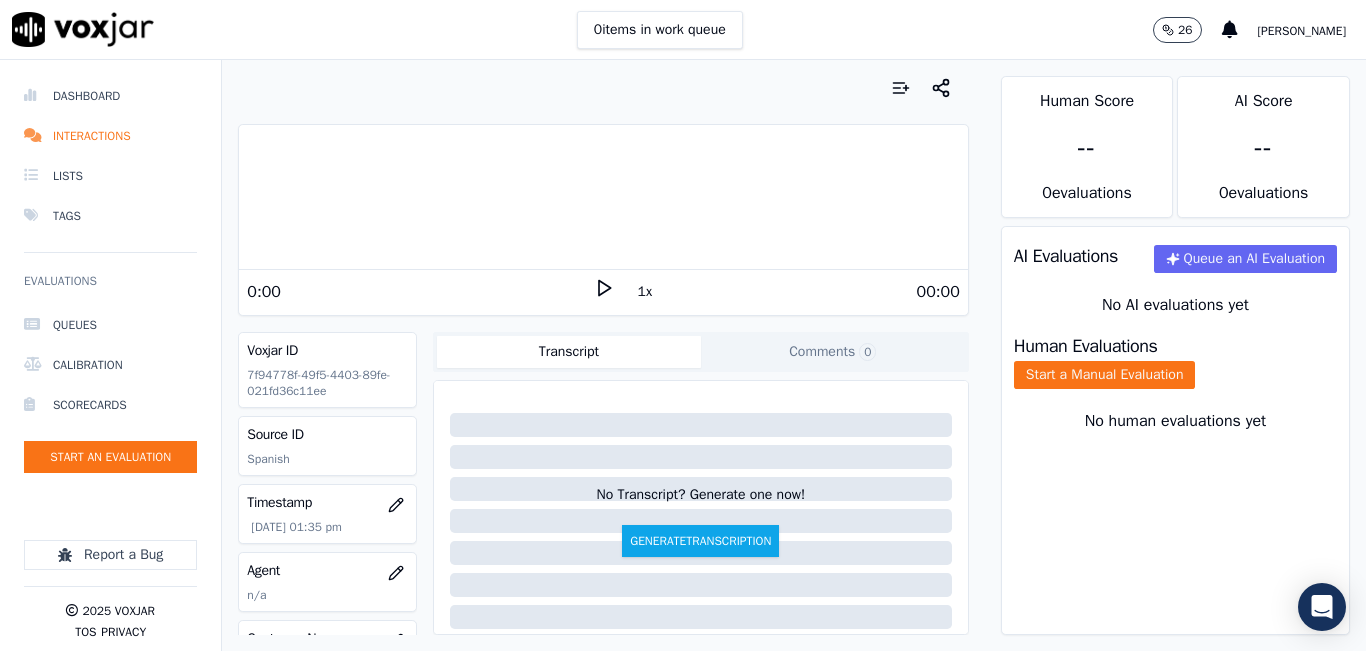 click on "0  items in work queue     26         Sheila De Castro" at bounding box center (683, 30) 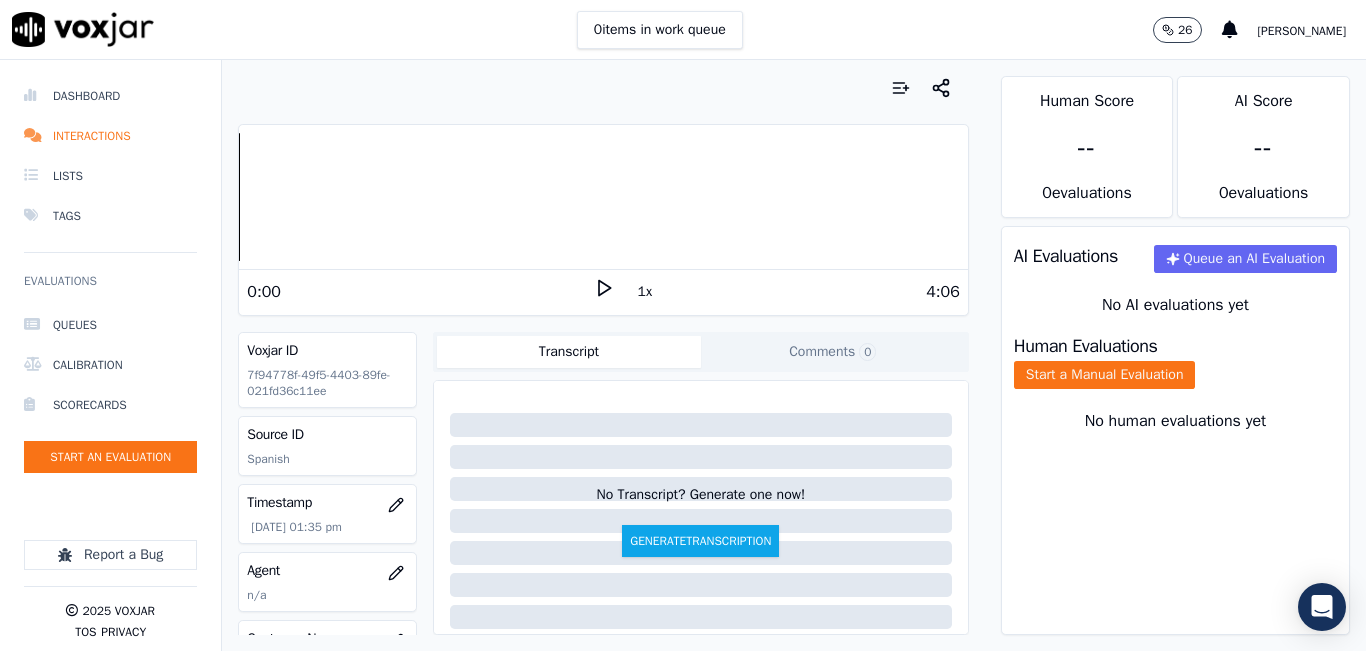 click on "0:00     1x   4:06" at bounding box center [603, 291] 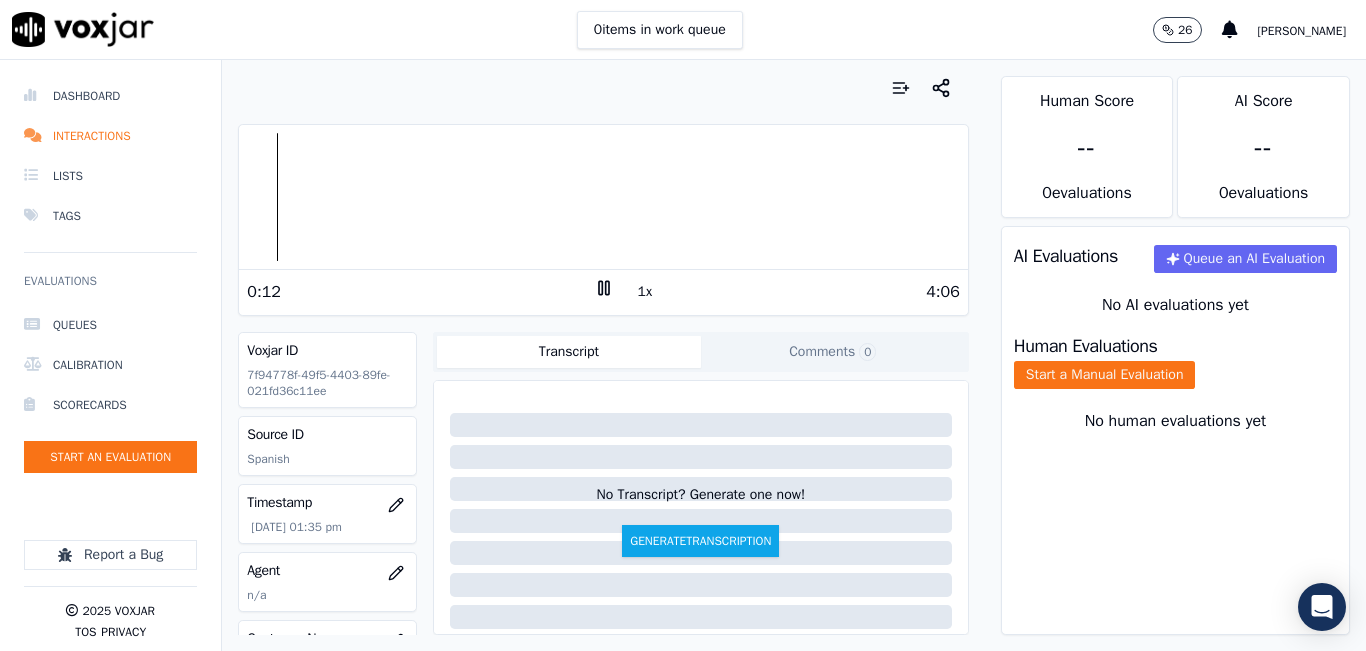 click 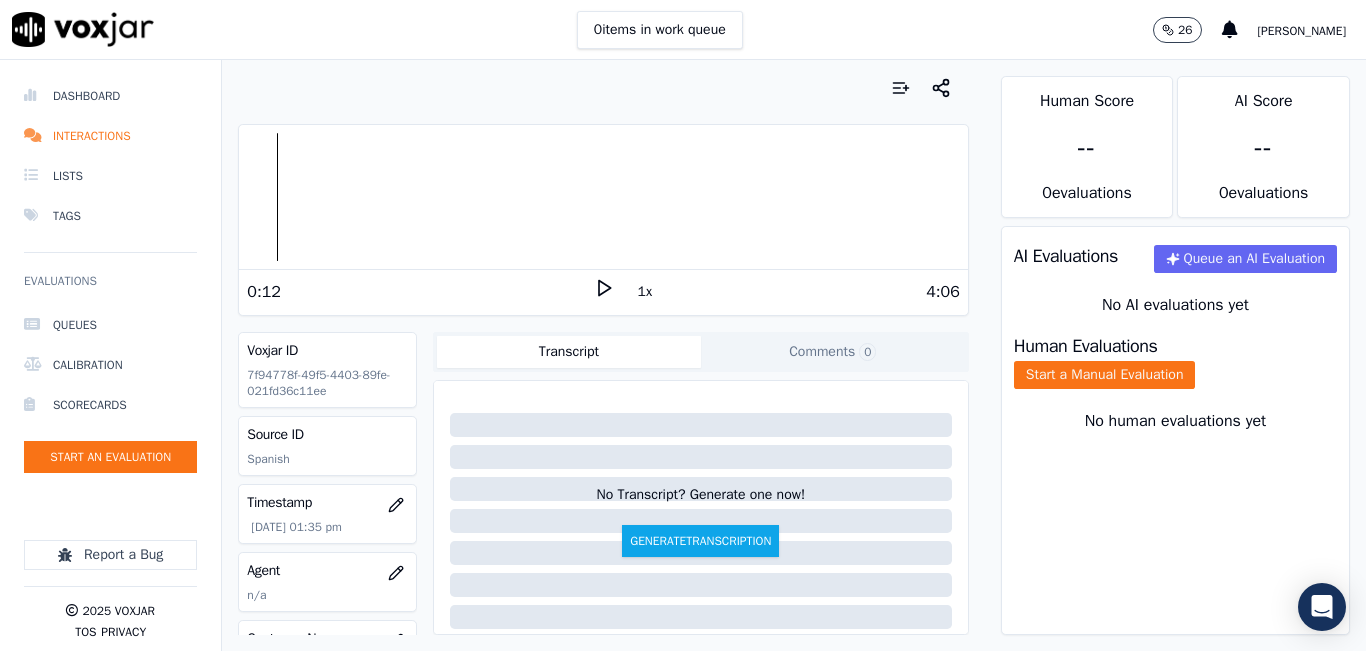 click 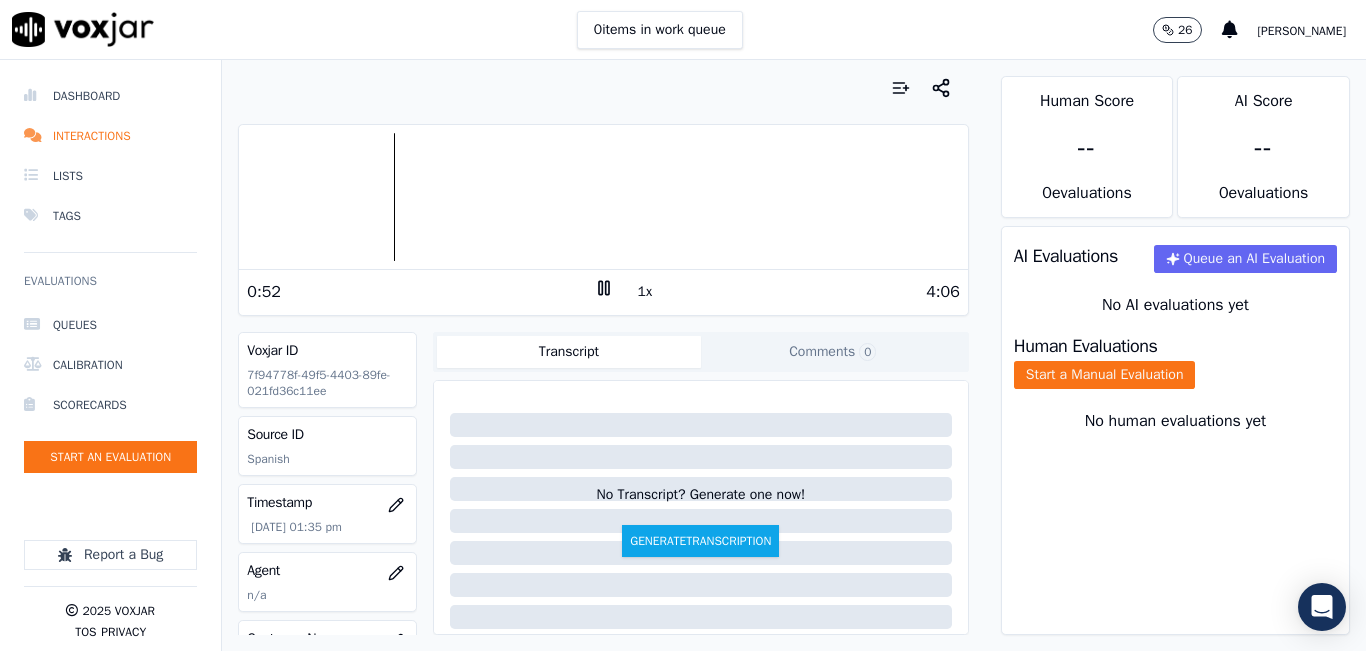 click 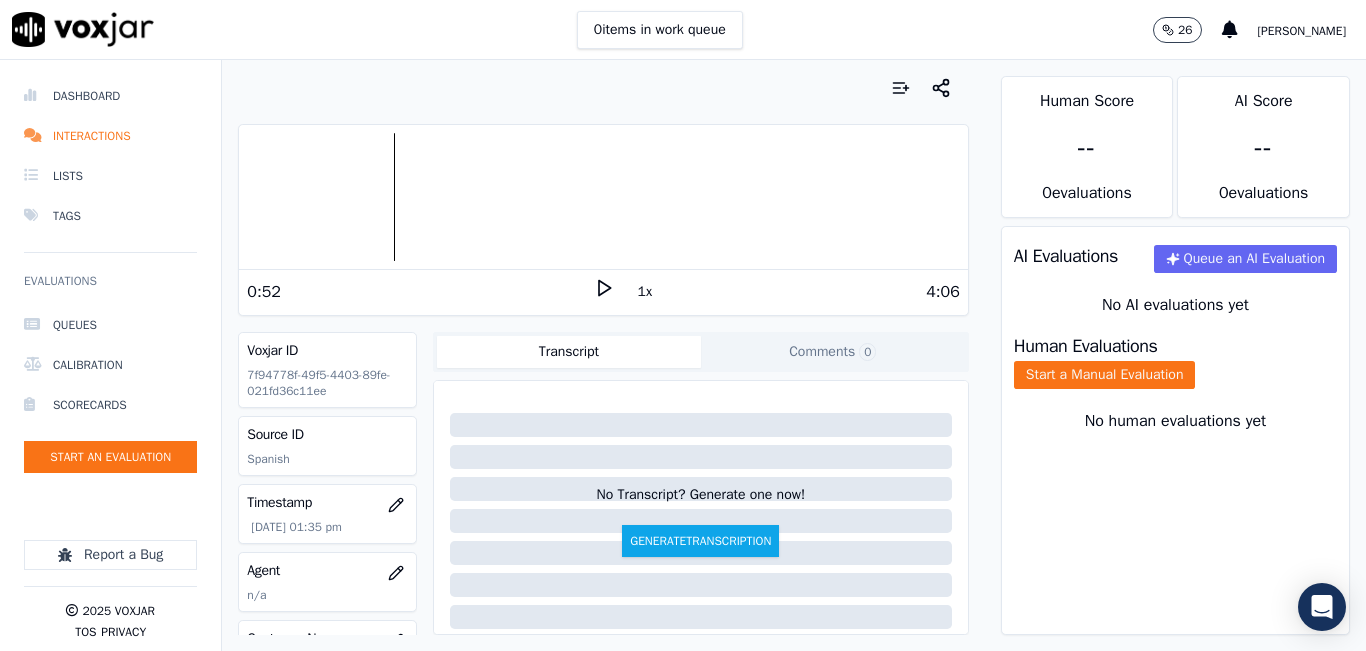 click 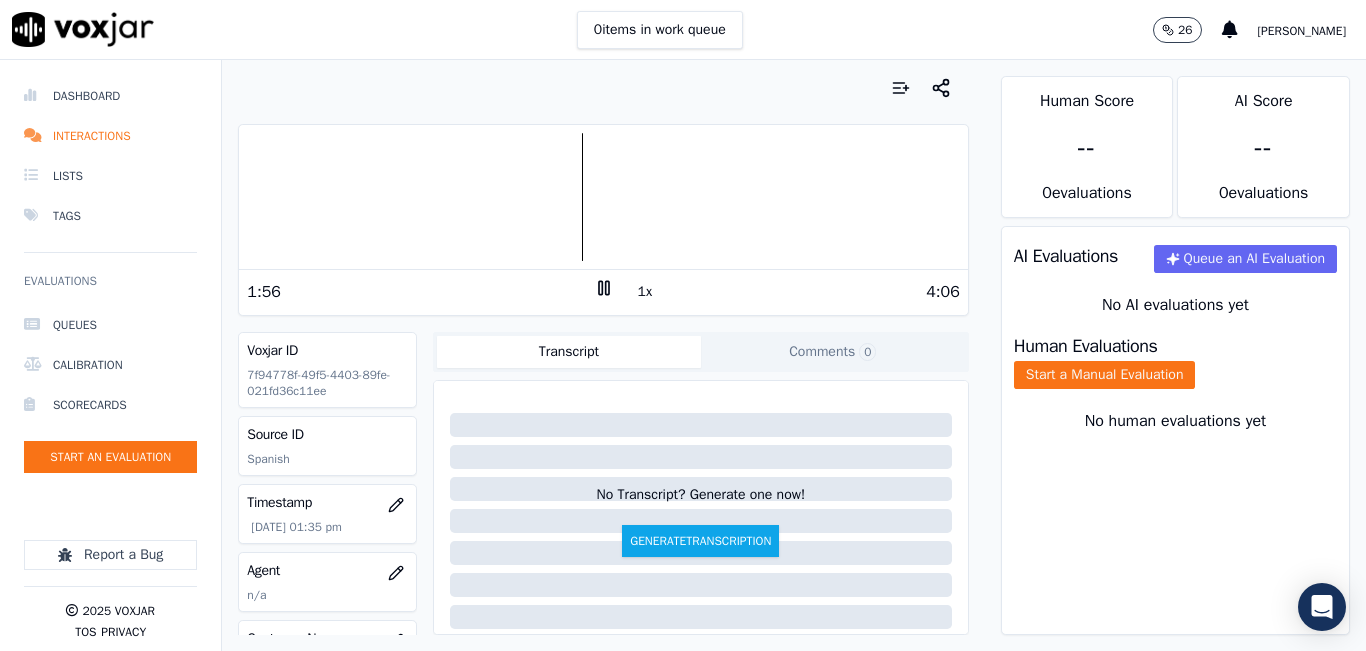 click 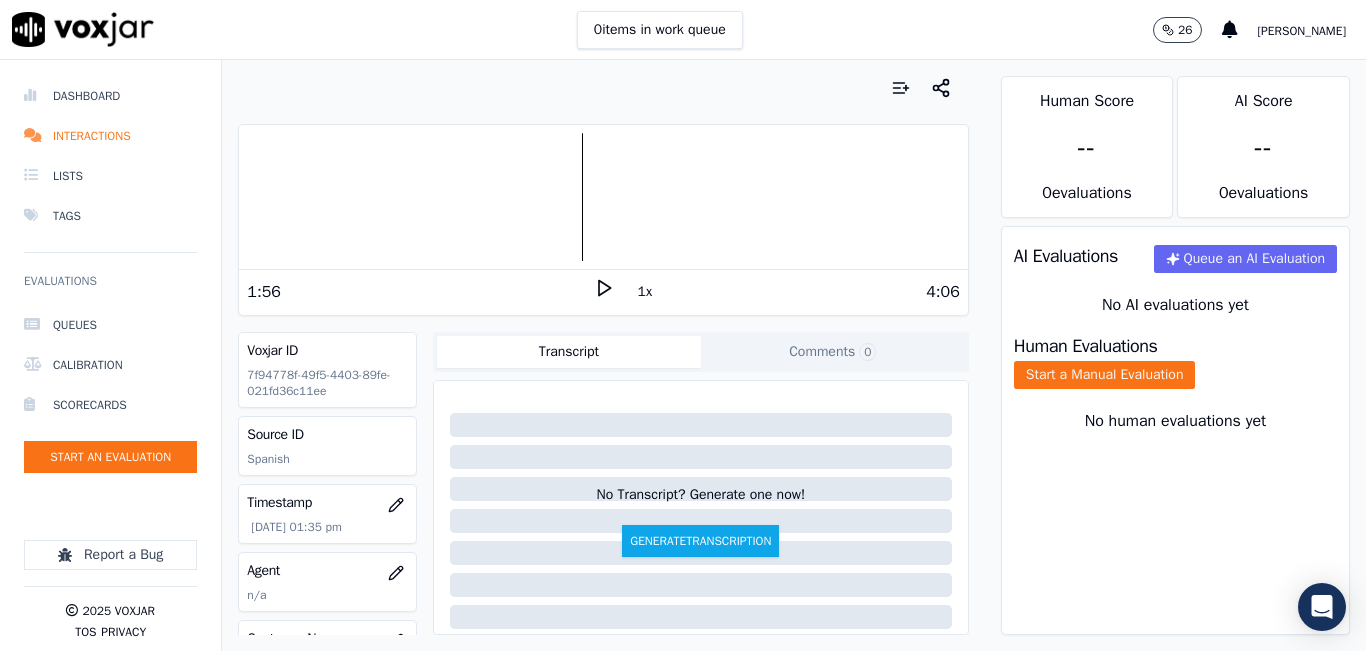 click 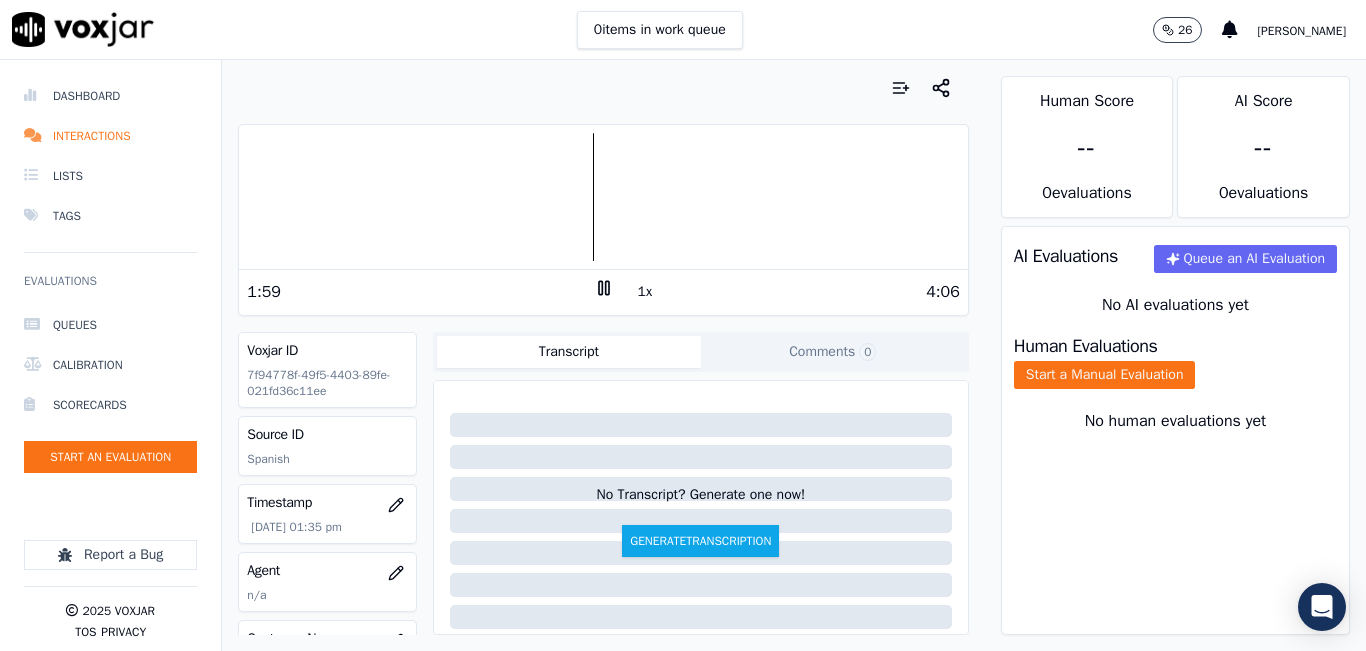click on "Comments  0" 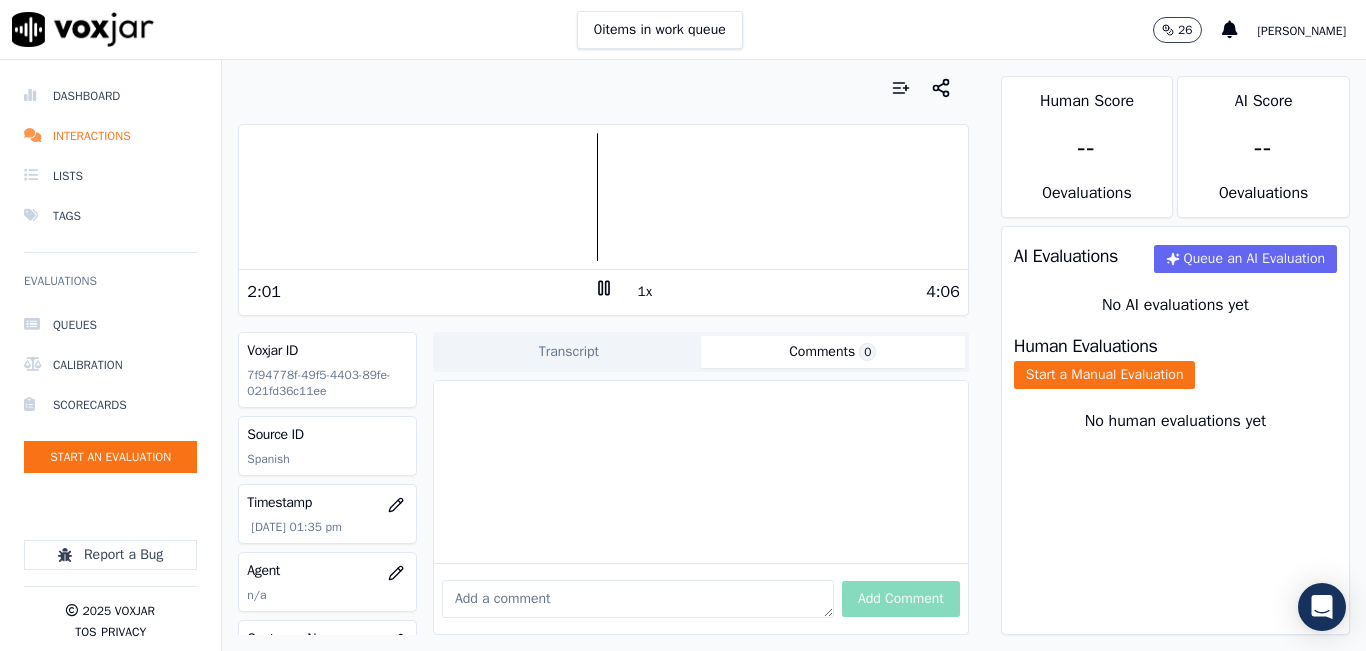 click at bounding box center [638, 599] 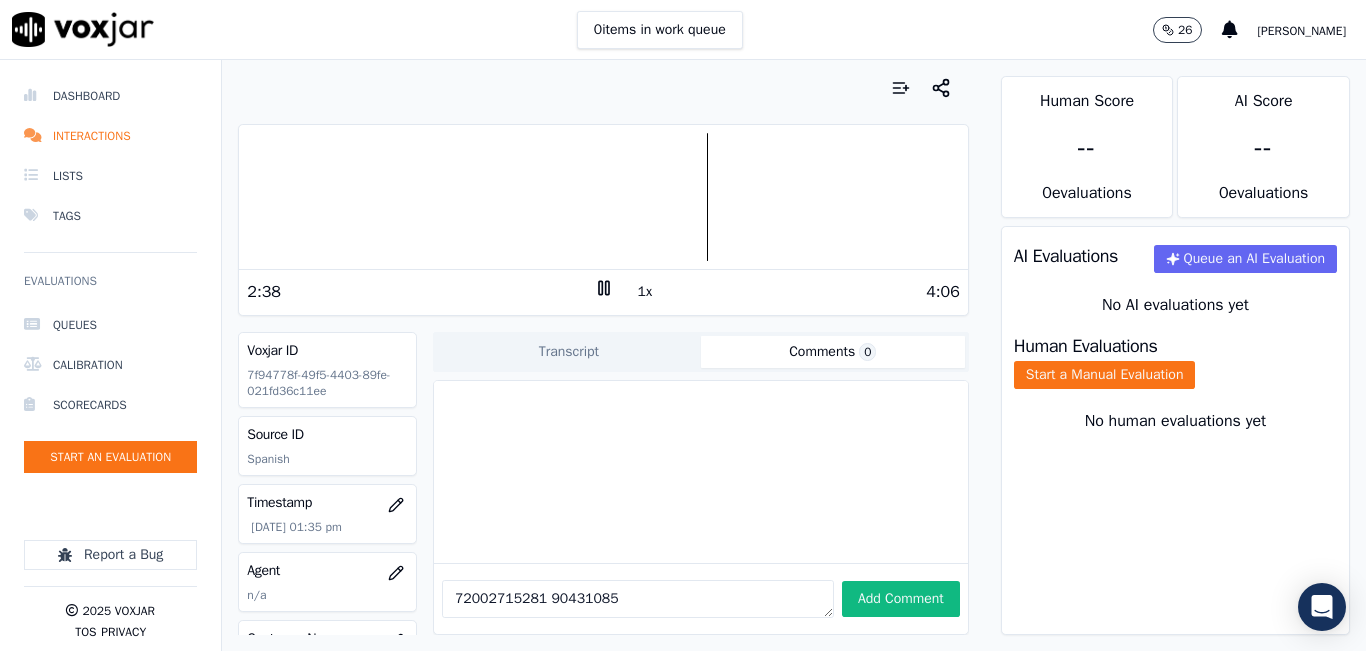click on "72002715281 90431085" at bounding box center (638, 599) 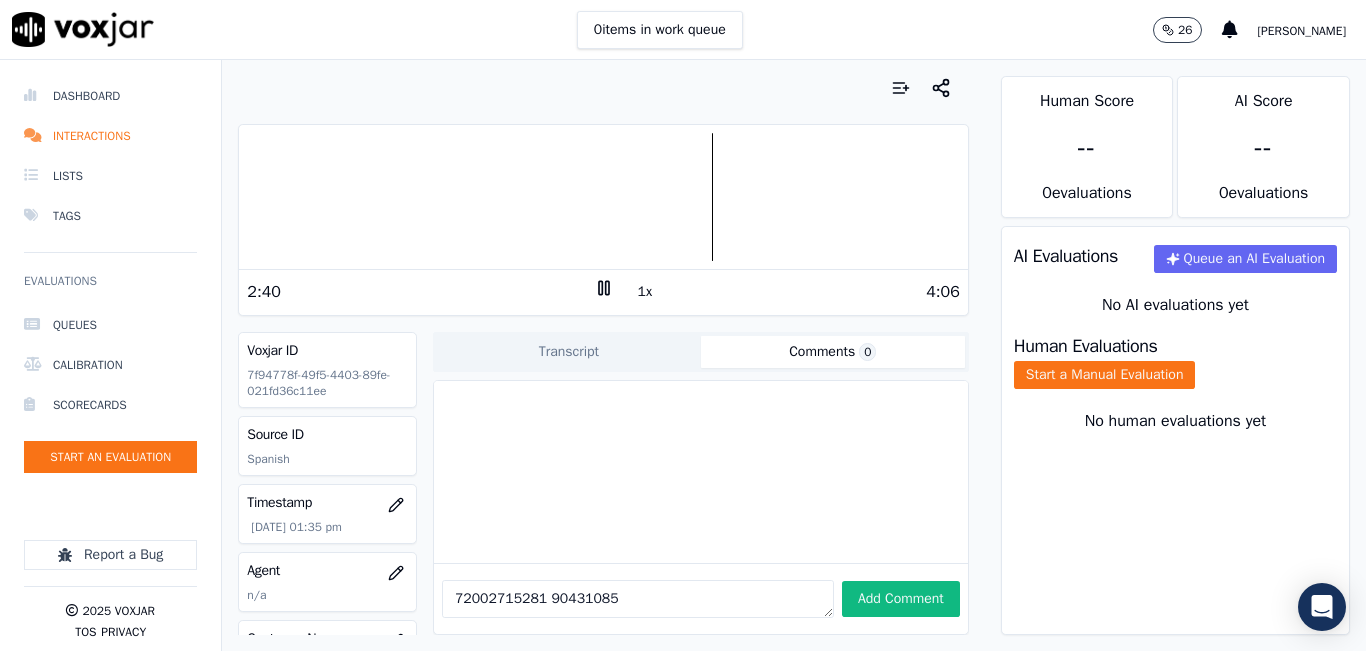 type on "72002715281 90431085" 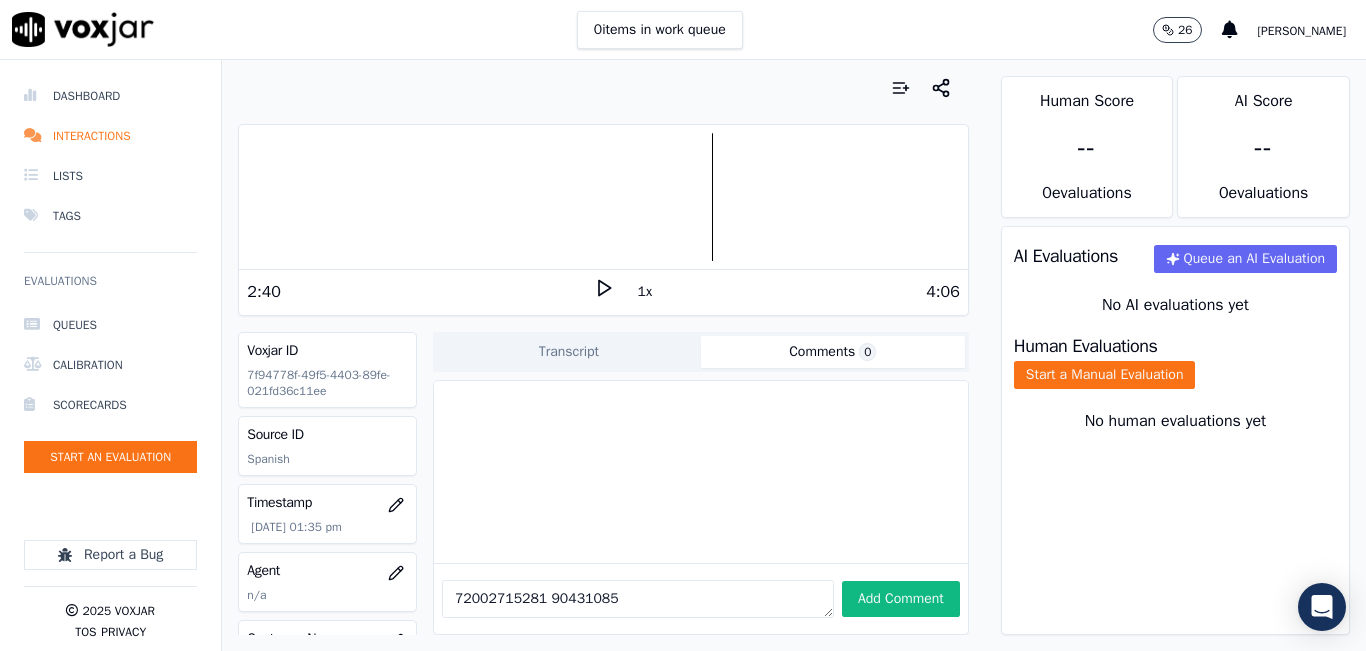 drag, startPoint x: 484, startPoint y: 571, endPoint x: 585, endPoint y: 600, distance: 105.080925 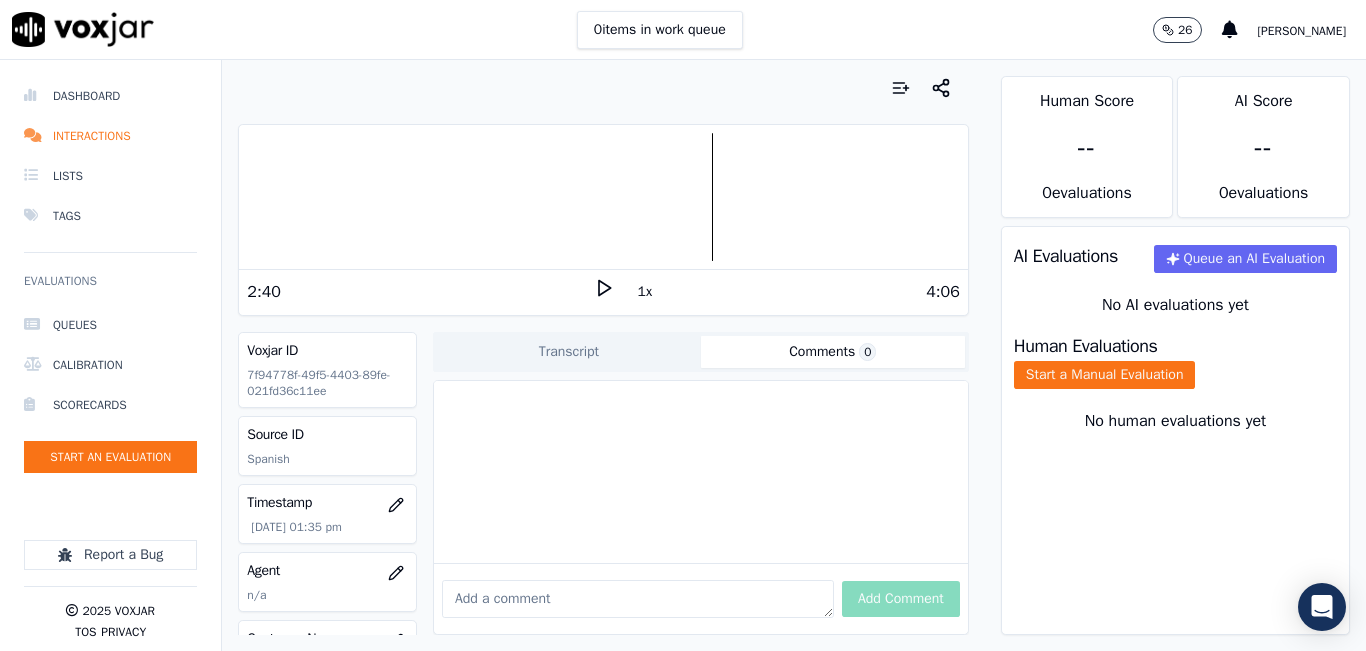 type 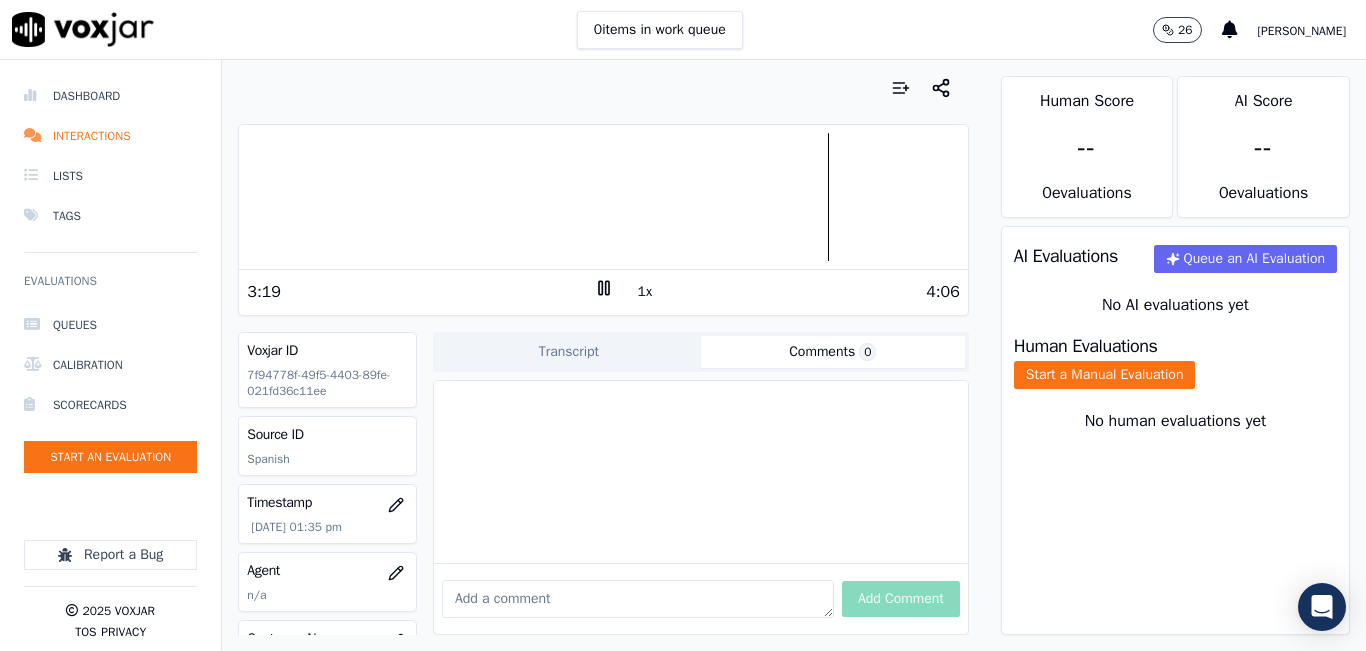 click 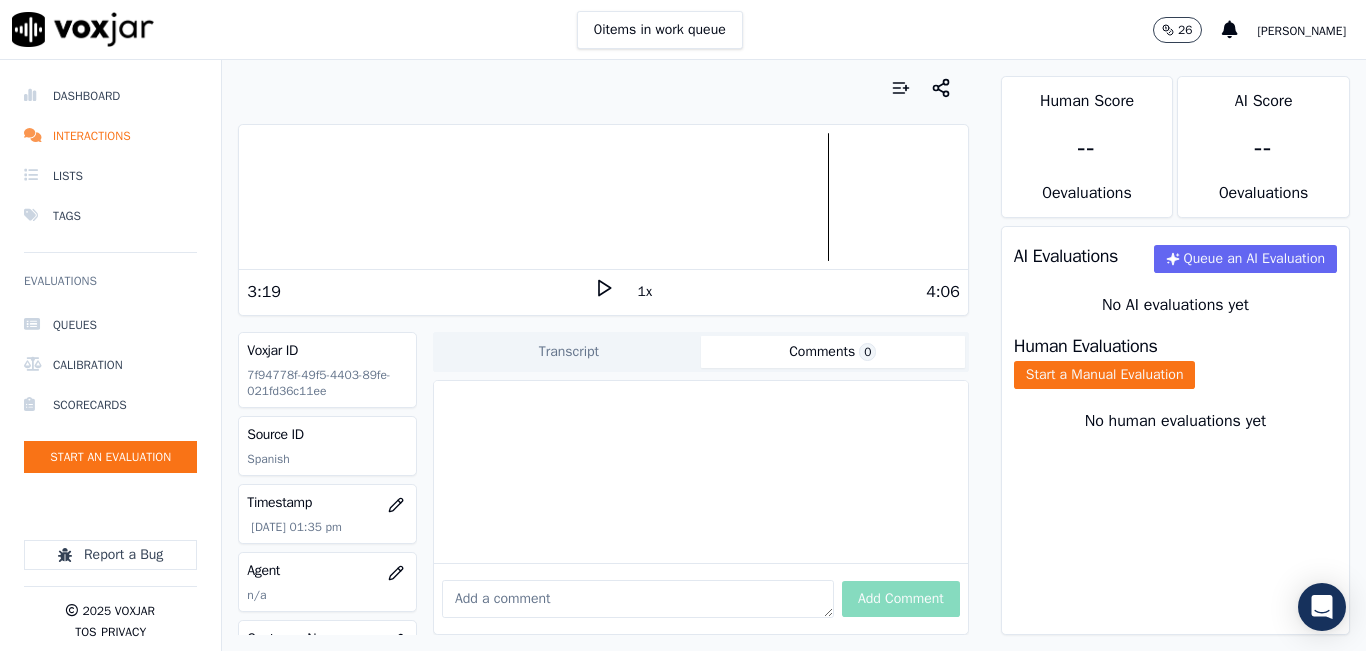 click 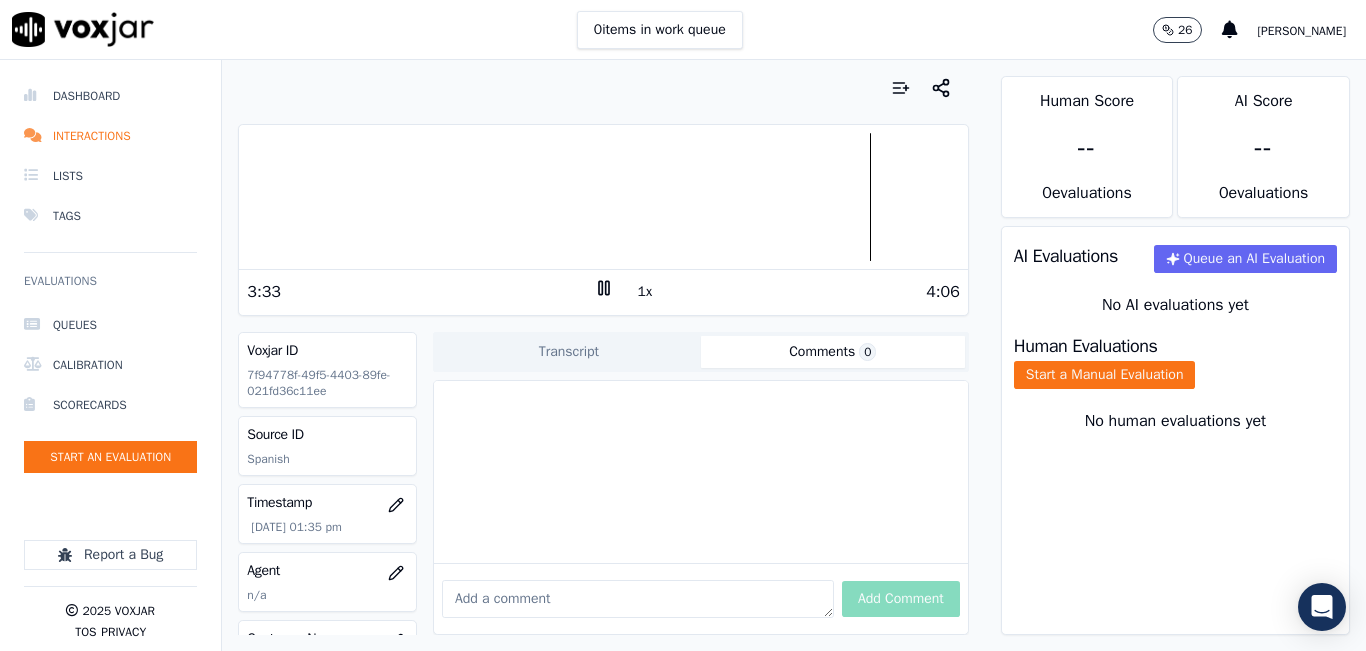 click 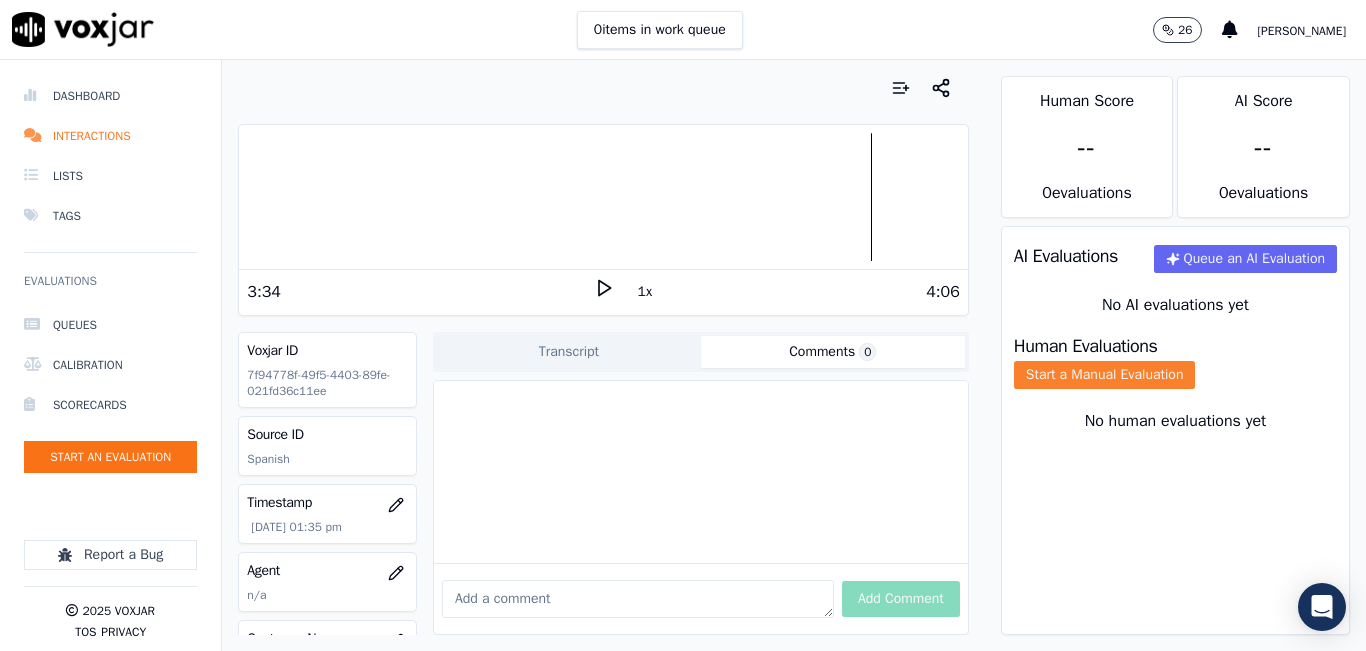 click on "Start a Manual Evaluation" 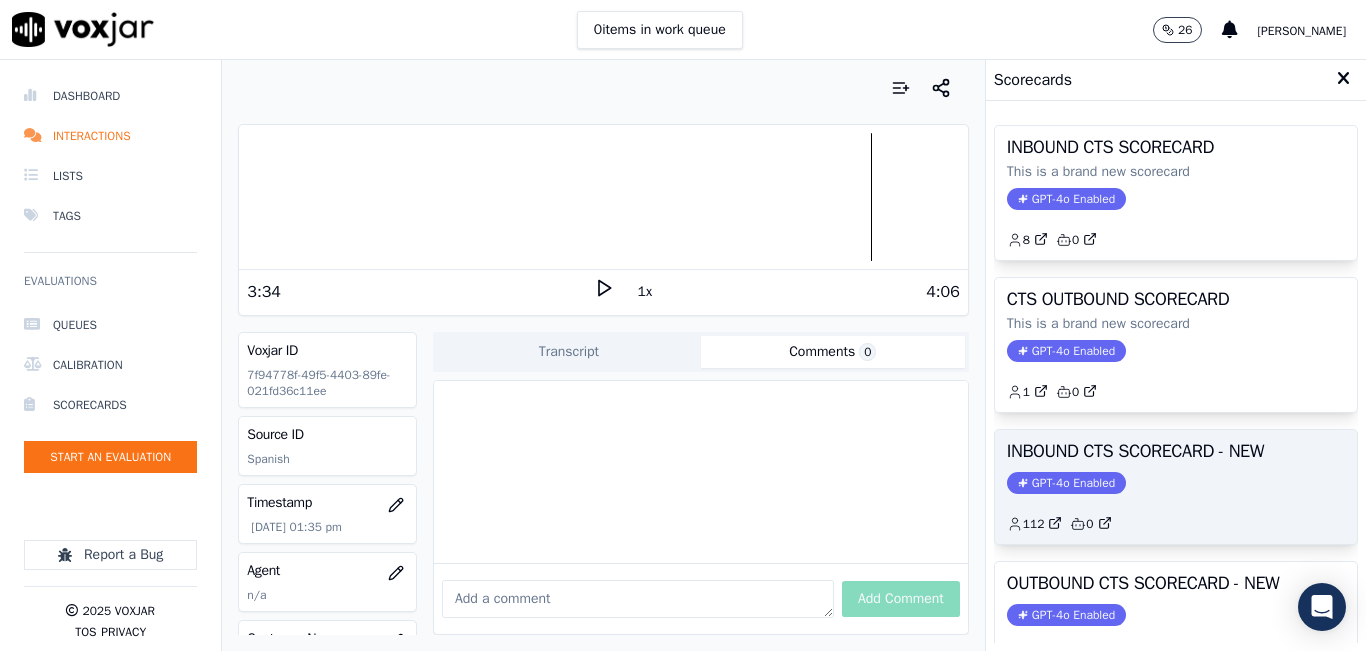 click on "GPT-4o Enabled" 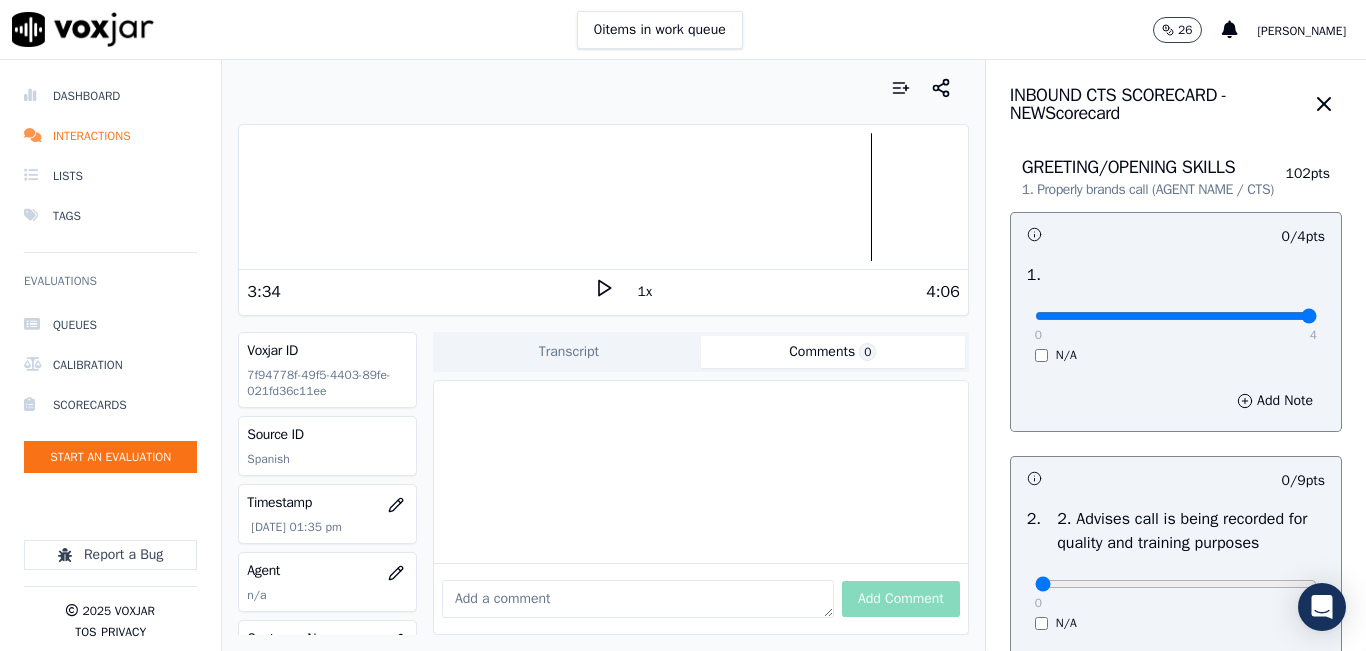 type on "4" 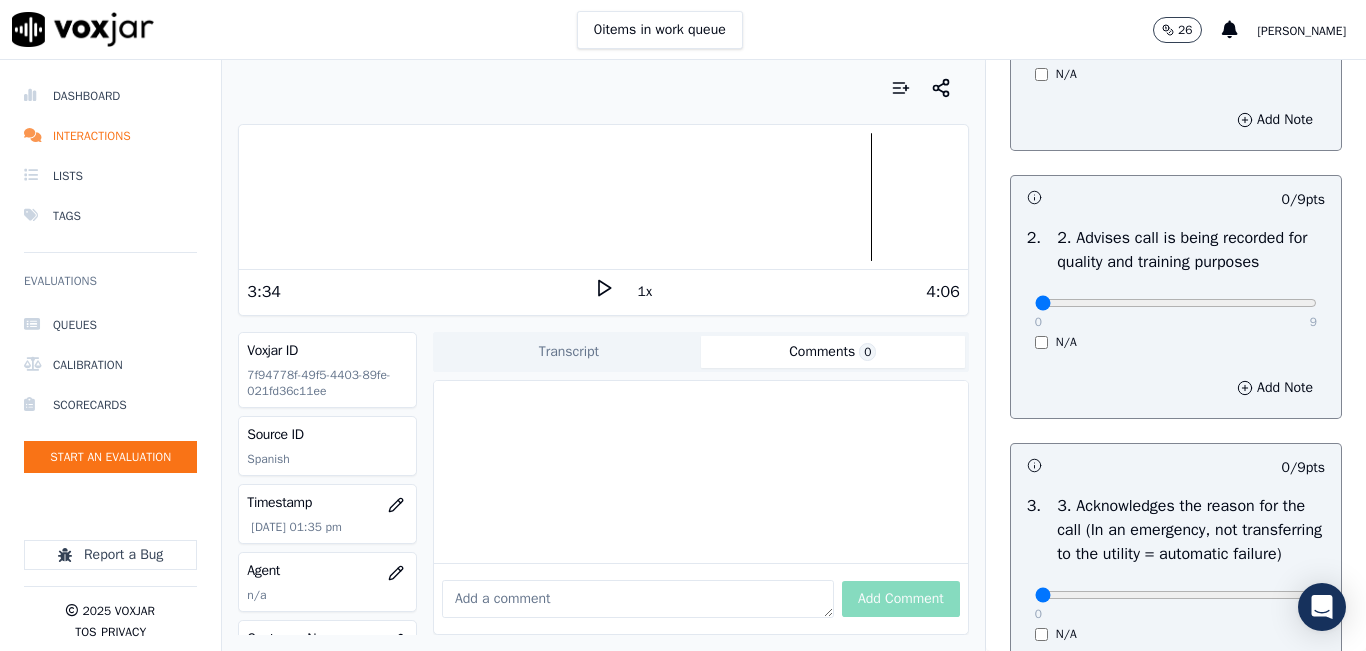 scroll, scrollTop: 300, scrollLeft: 0, axis: vertical 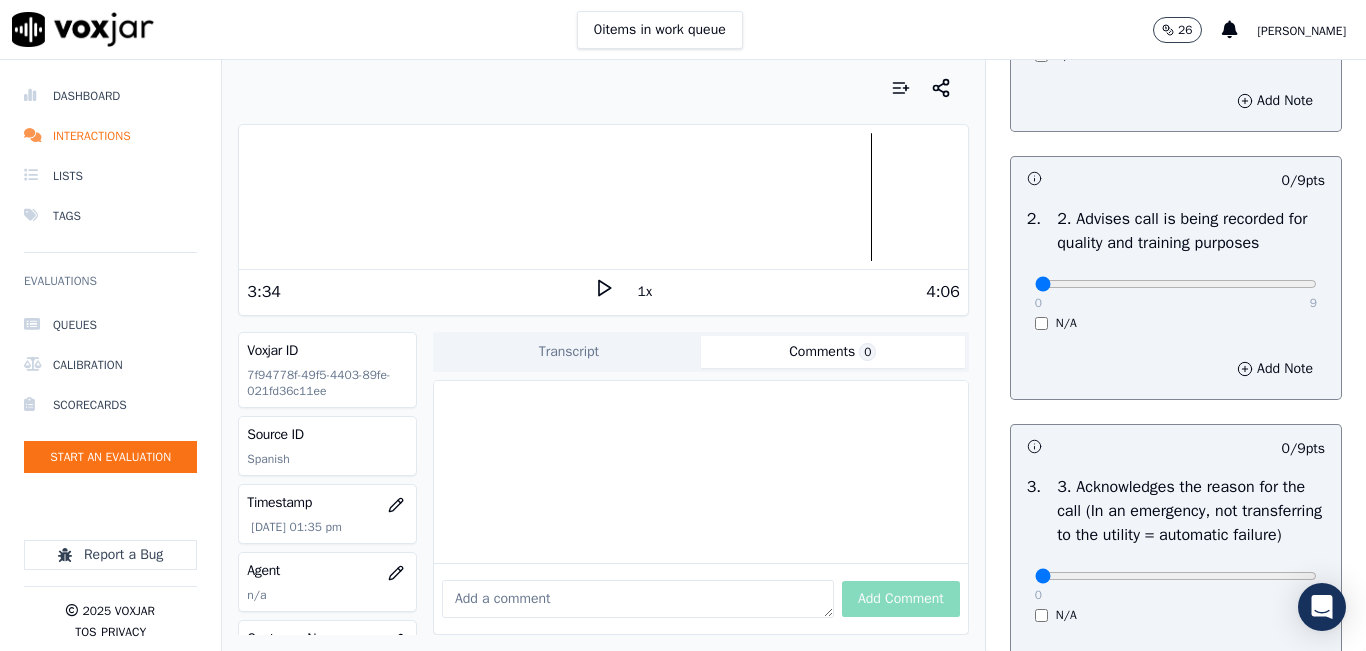 click 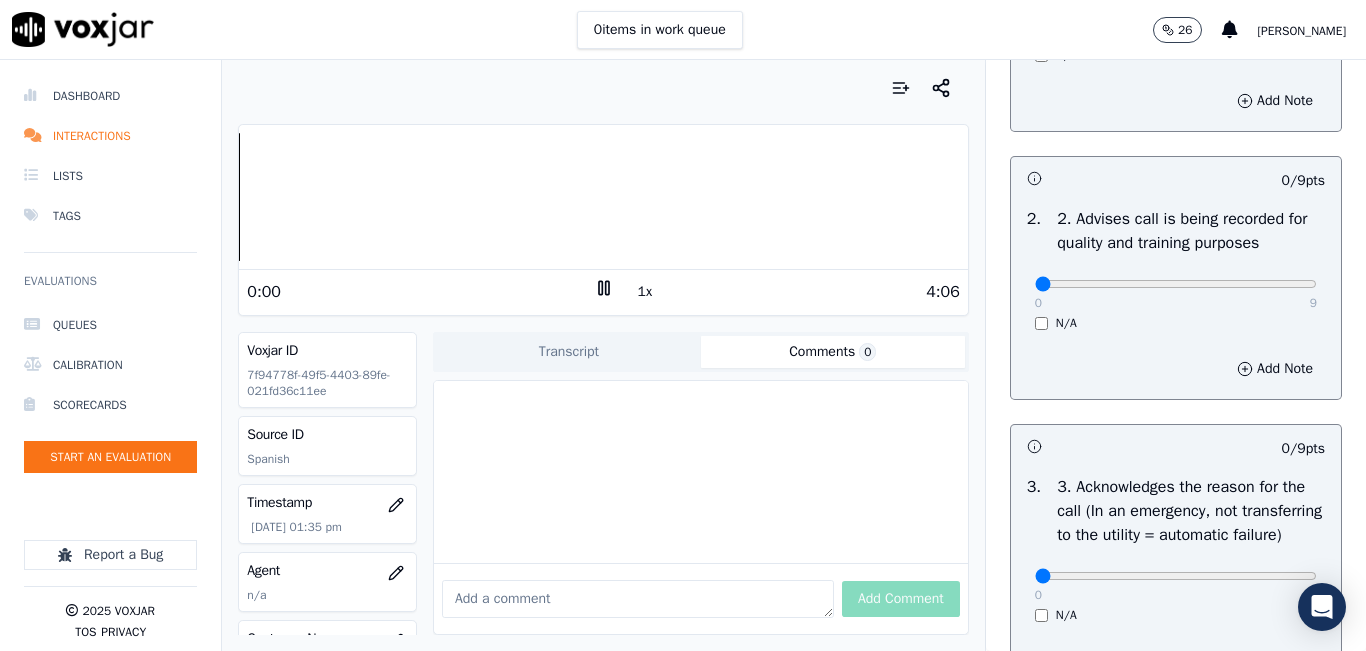 click on "Your browser does not support the audio element.   0:00     1x   4:06   Voxjar ID   7f94778f-49f5-4403-89fe-021fd36c11ee   Source ID   Spanish   Timestamp
07/01/2025 01:35 pm     Agent
n/a     Customer Name     n/a     Customer Phone     n/a     Tags
NGE     Source     manualUpload   Type     AUDIO       Transcript   Comments  0   No Transcript? Generate one now!   Generate  Transcription         Add Comment" at bounding box center (603, 355) 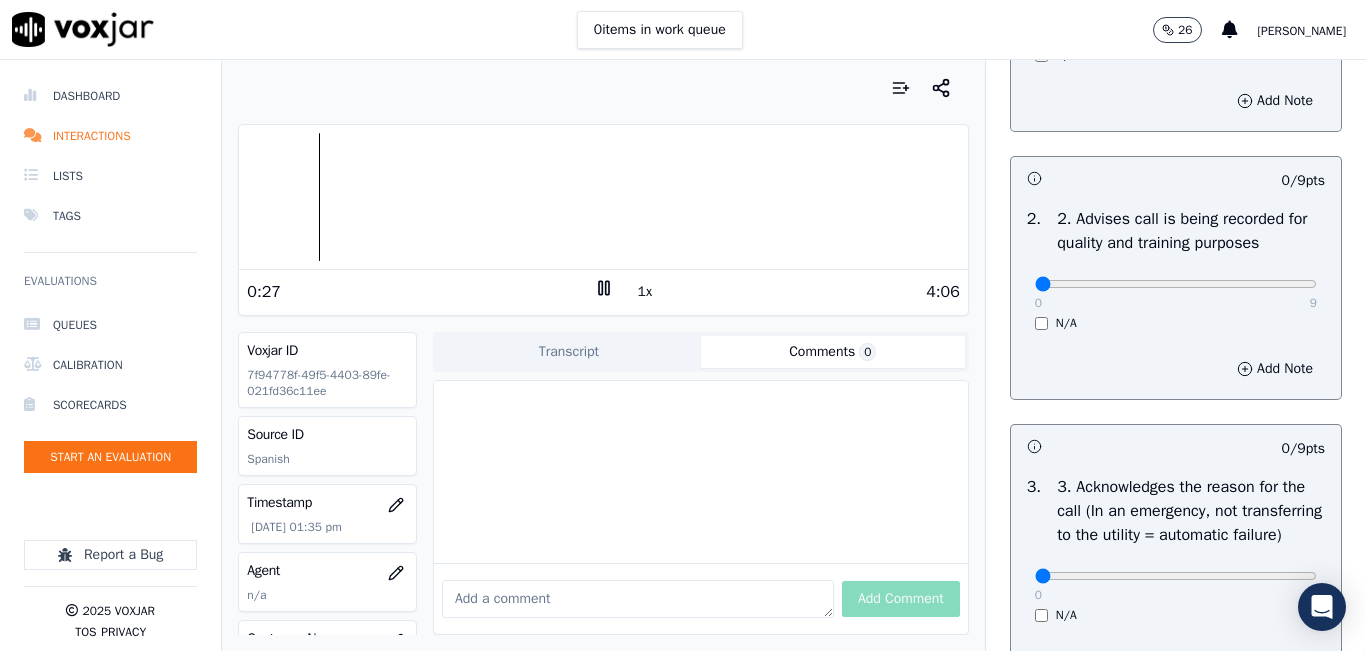 click on "Your browser does not support the audio element." at bounding box center [603, 197] 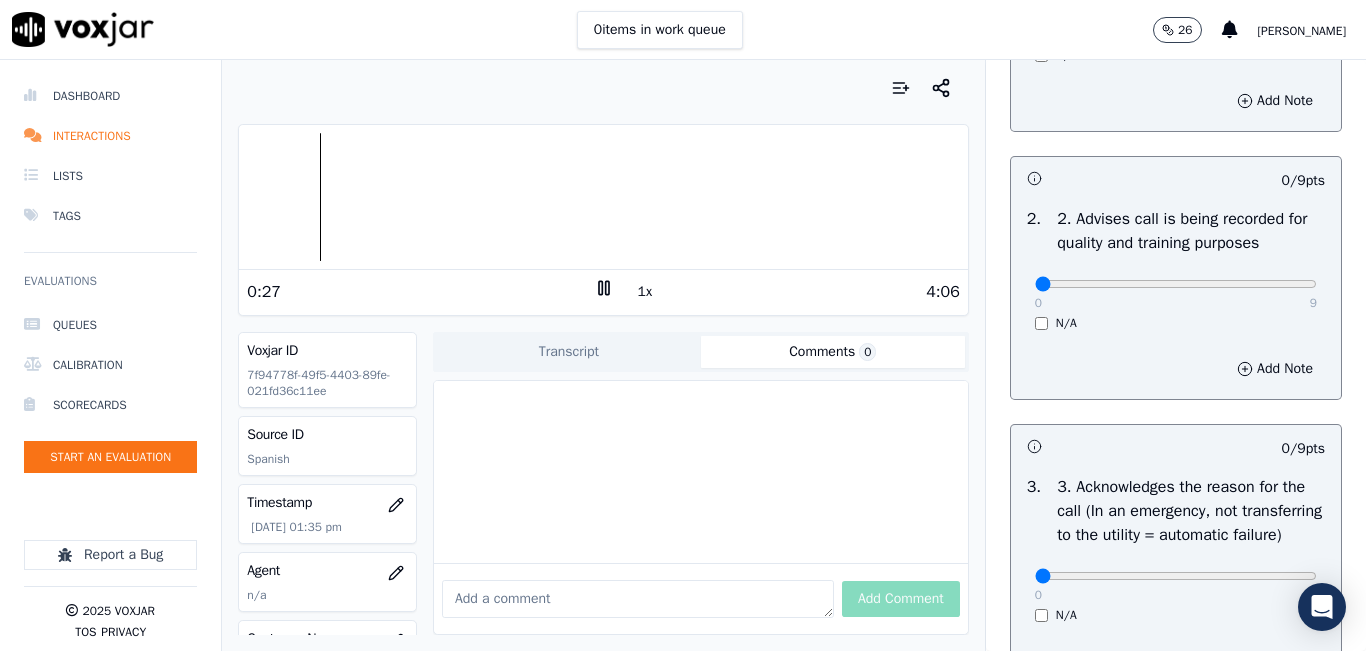 click on "0:27     1x   4:06" at bounding box center (603, 291) 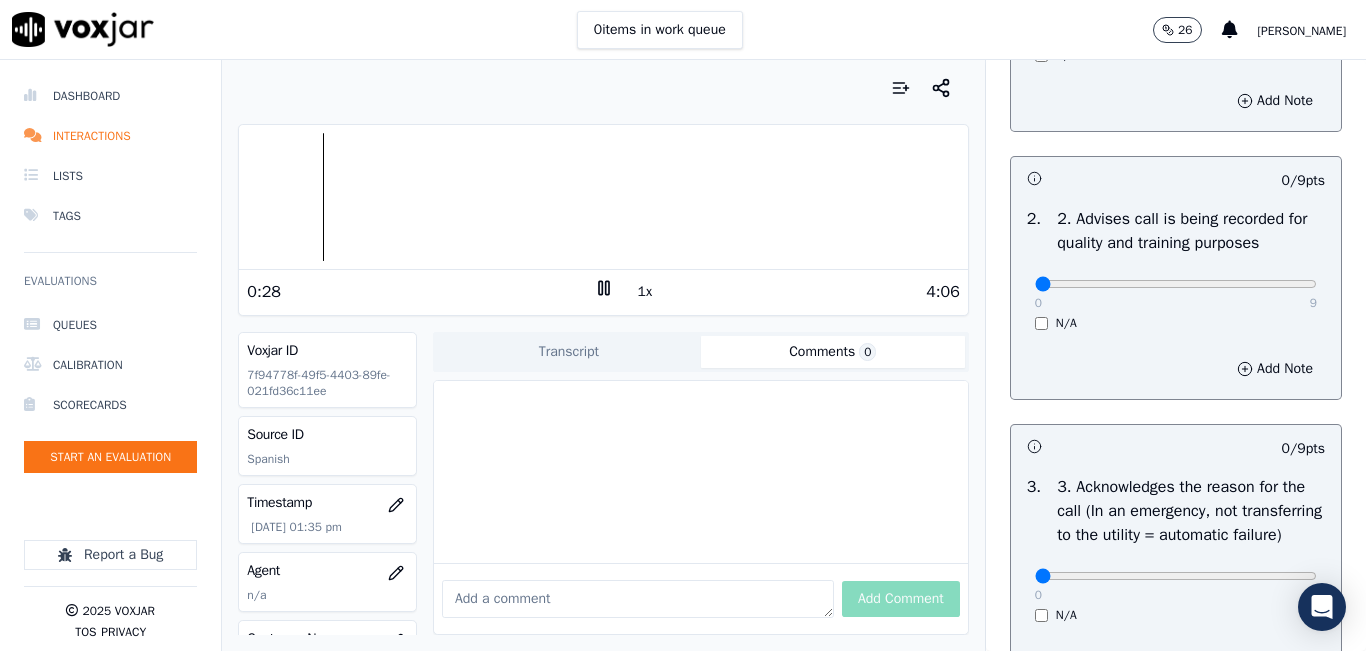 click 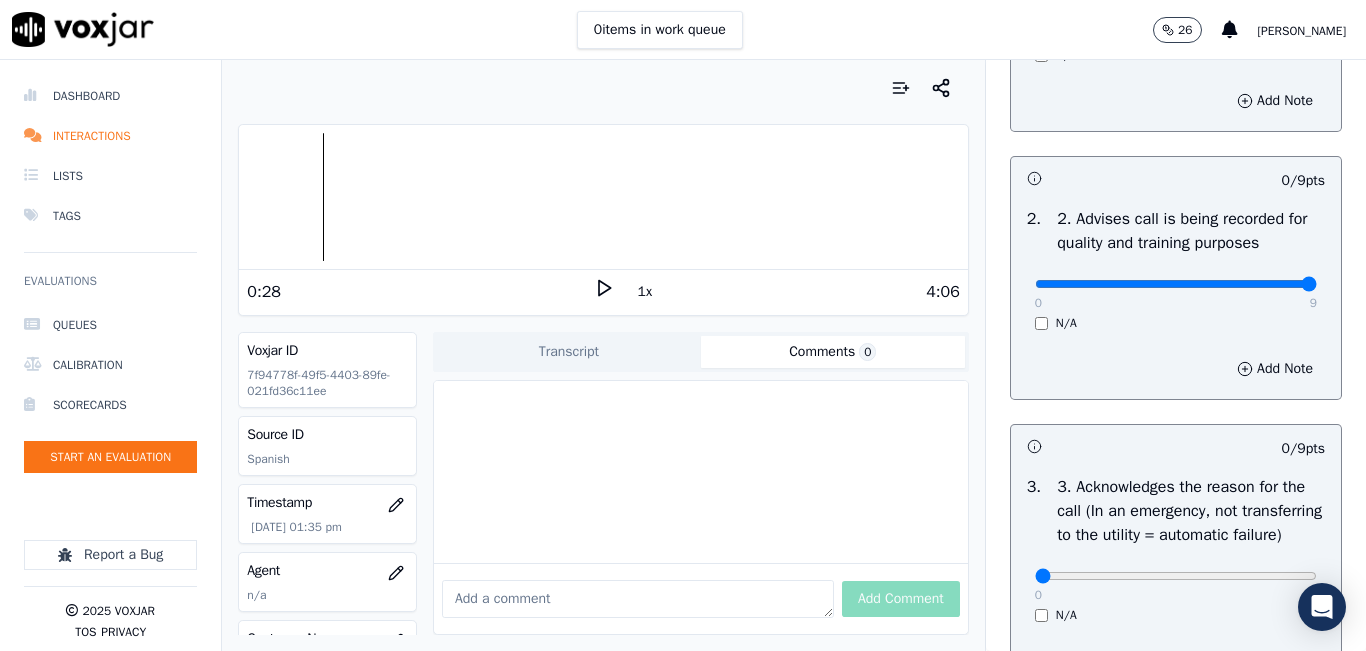 type on "9" 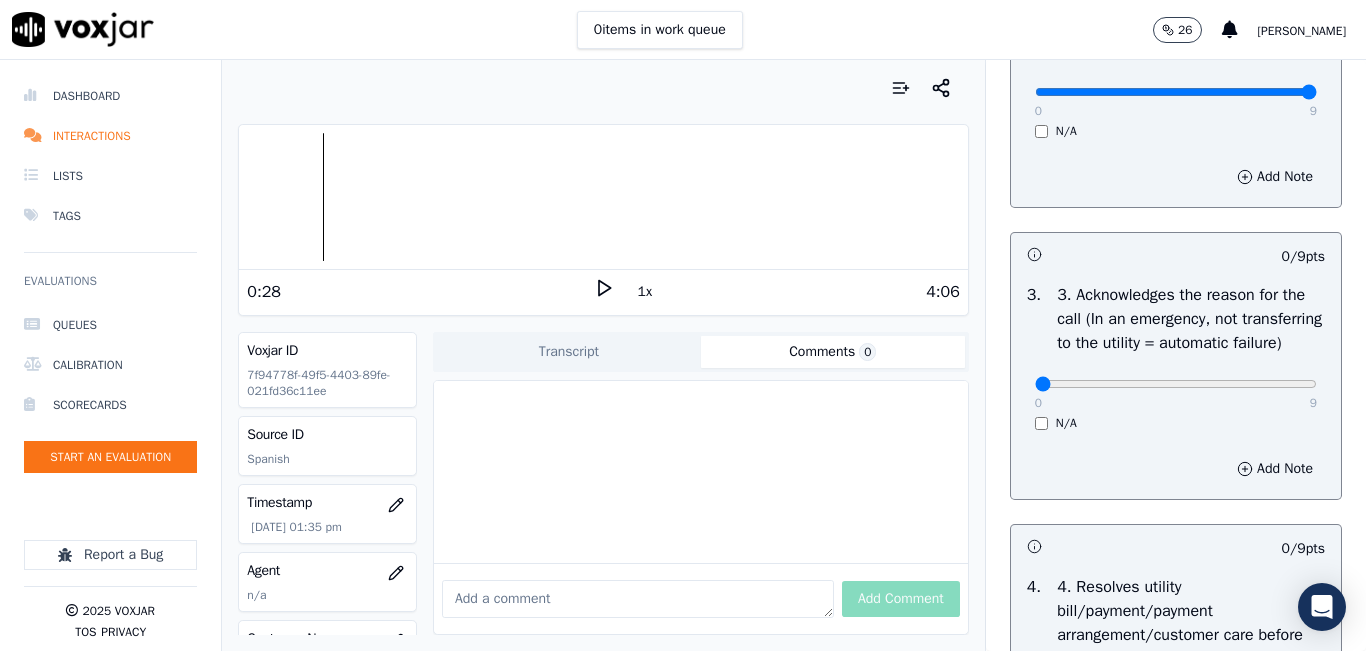 scroll, scrollTop: 500, scrollLeft: 0, axis: vertical 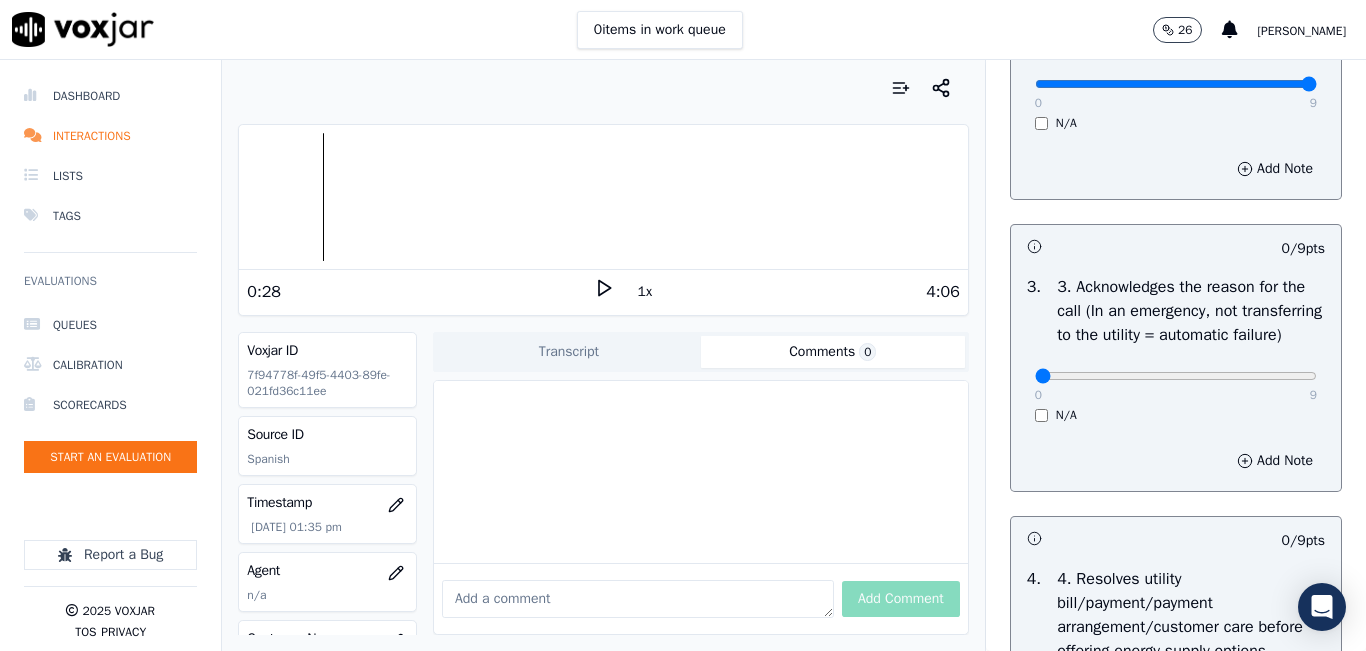 click on "0   9     N/A" at bounding box center (1176, 385) 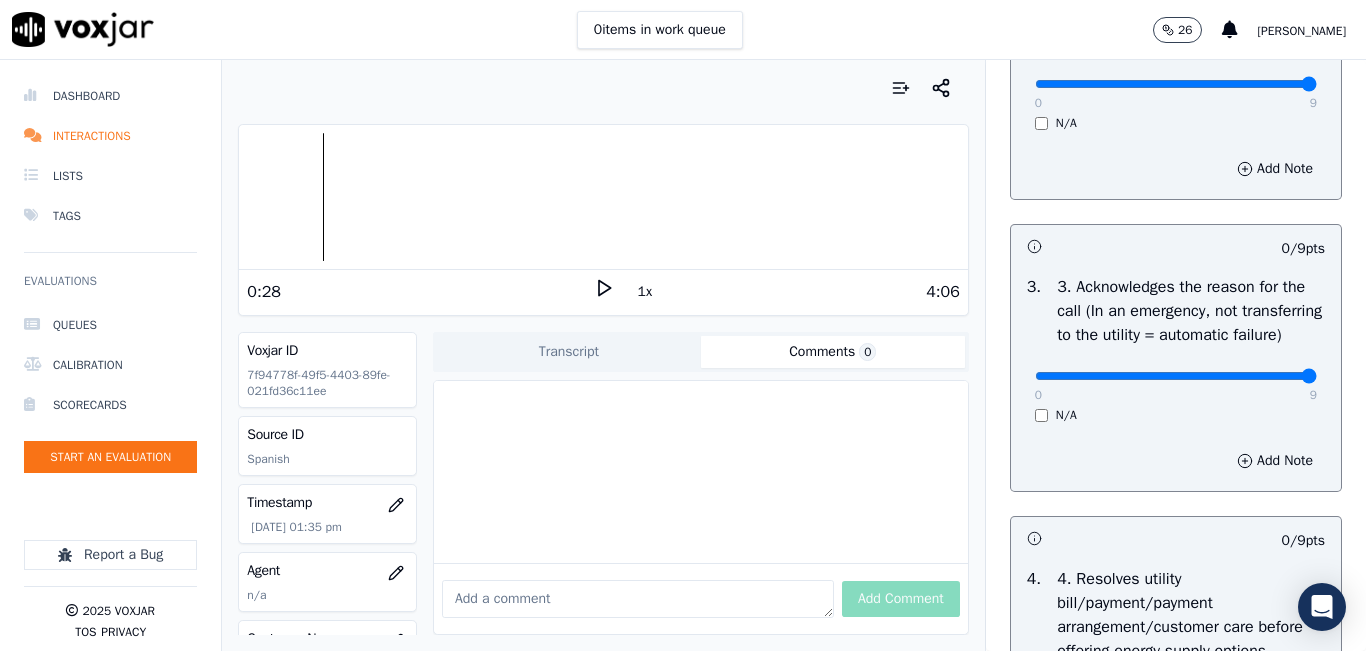 type on "9" 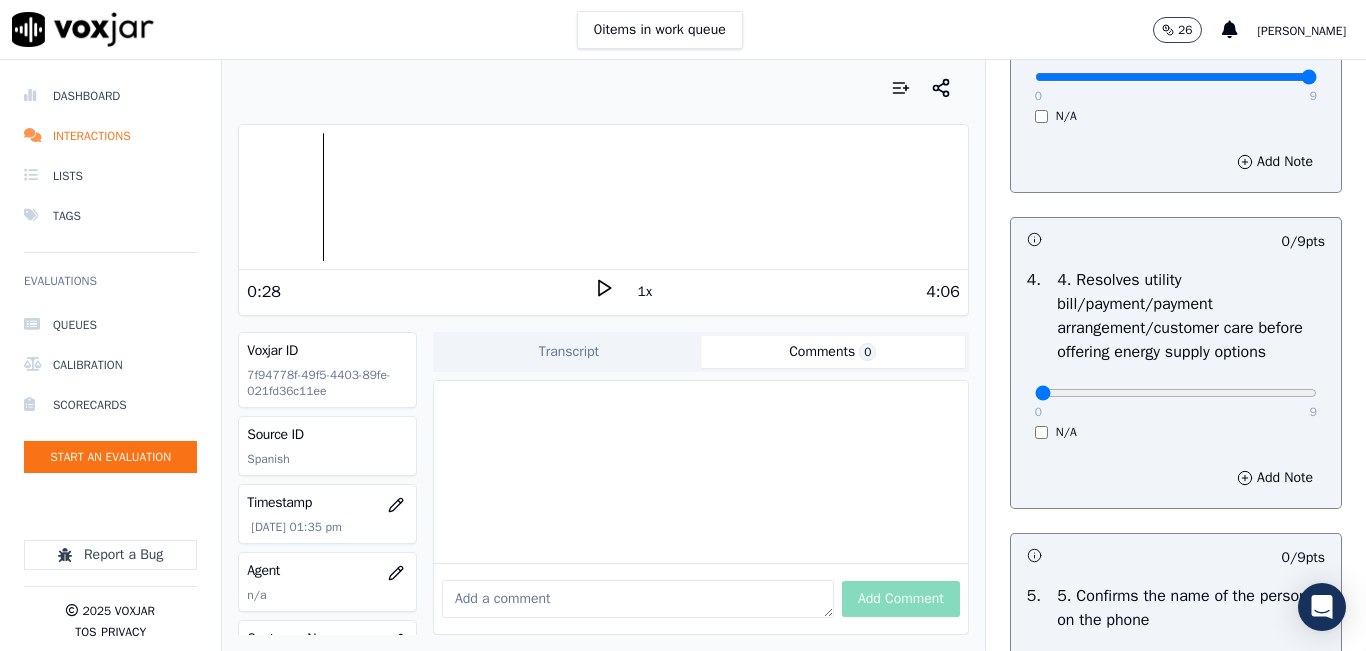 scroll, scrollTop: 1000, scrollLeft: 0, axis: vertical 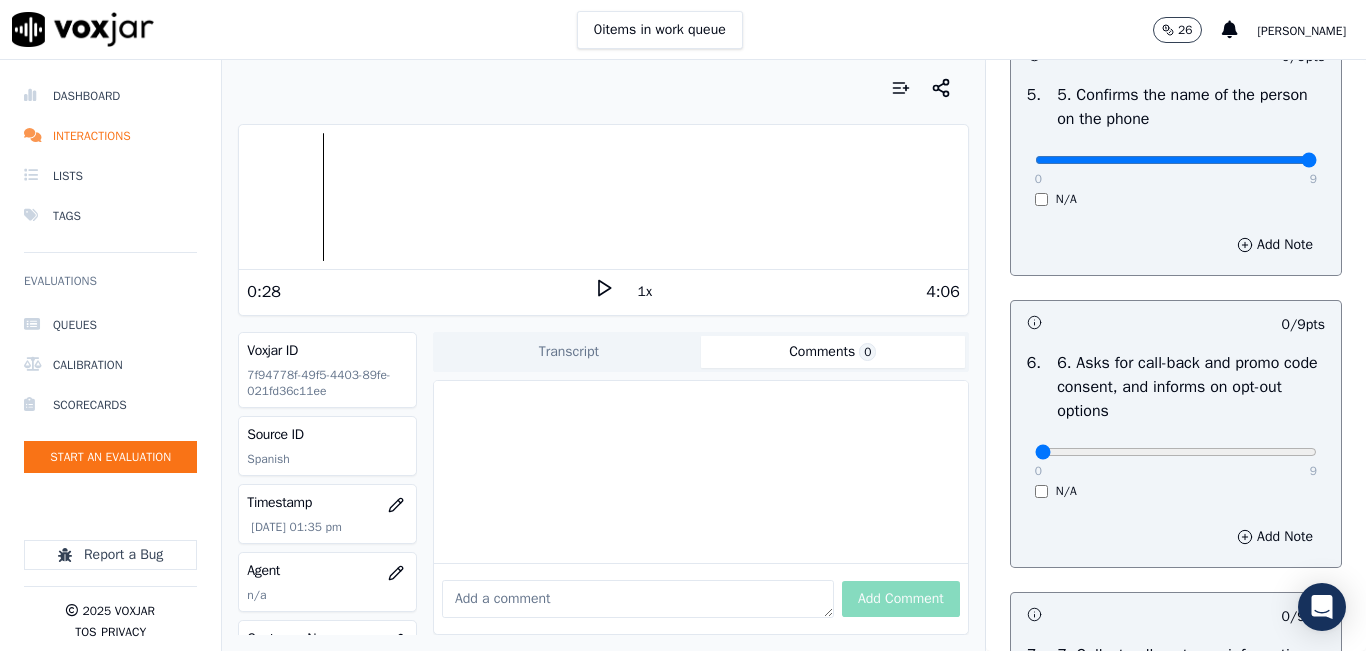 type on "9" 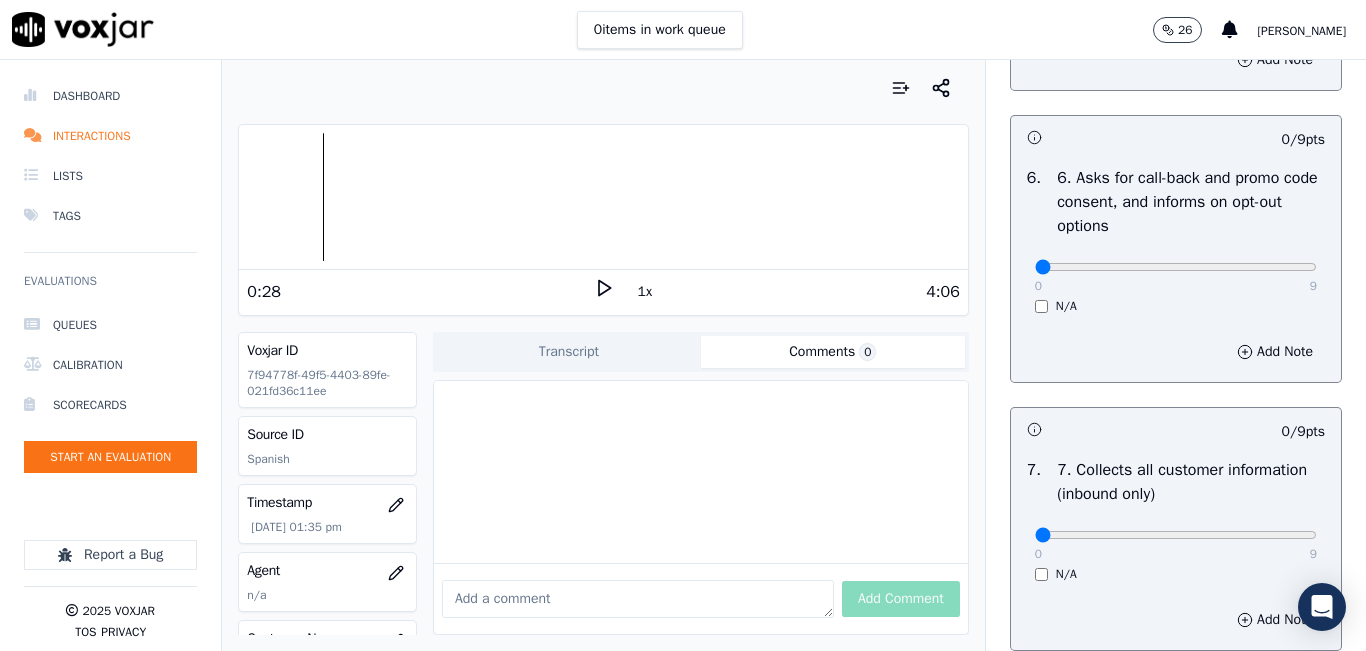 scroll, scrollTop: 1500, scrollLeft: 0, axis: vertical 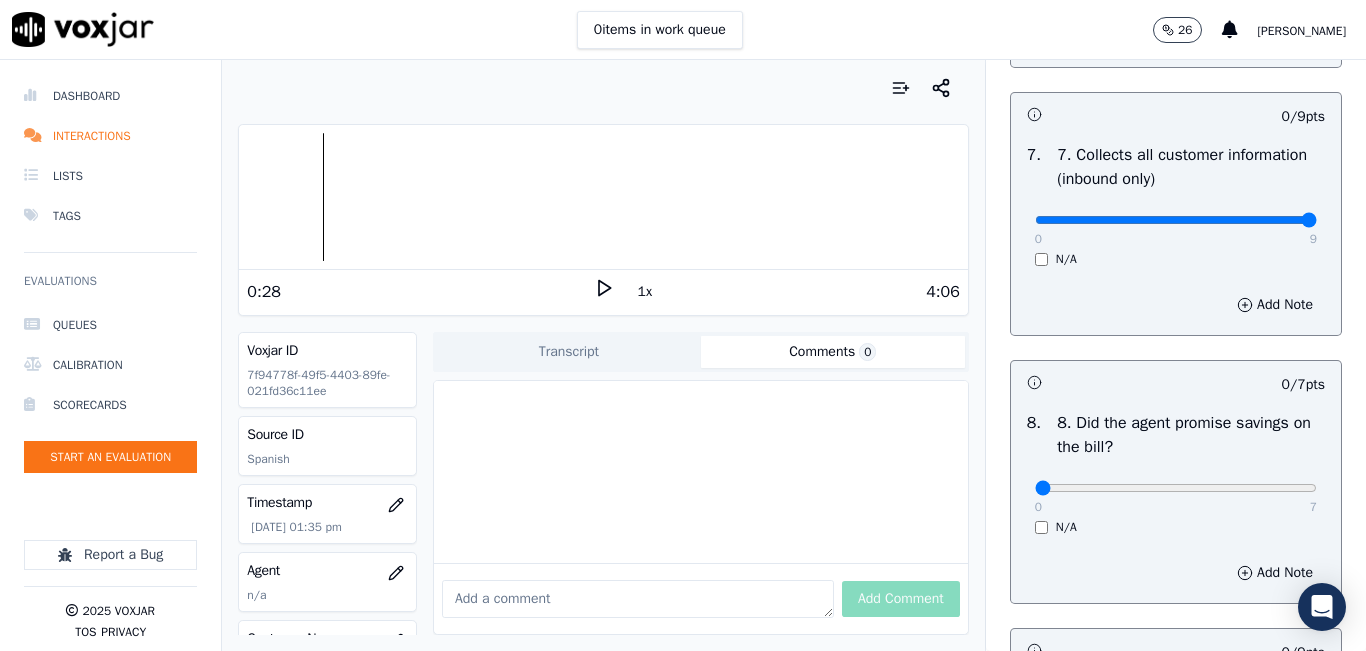 type on "9" 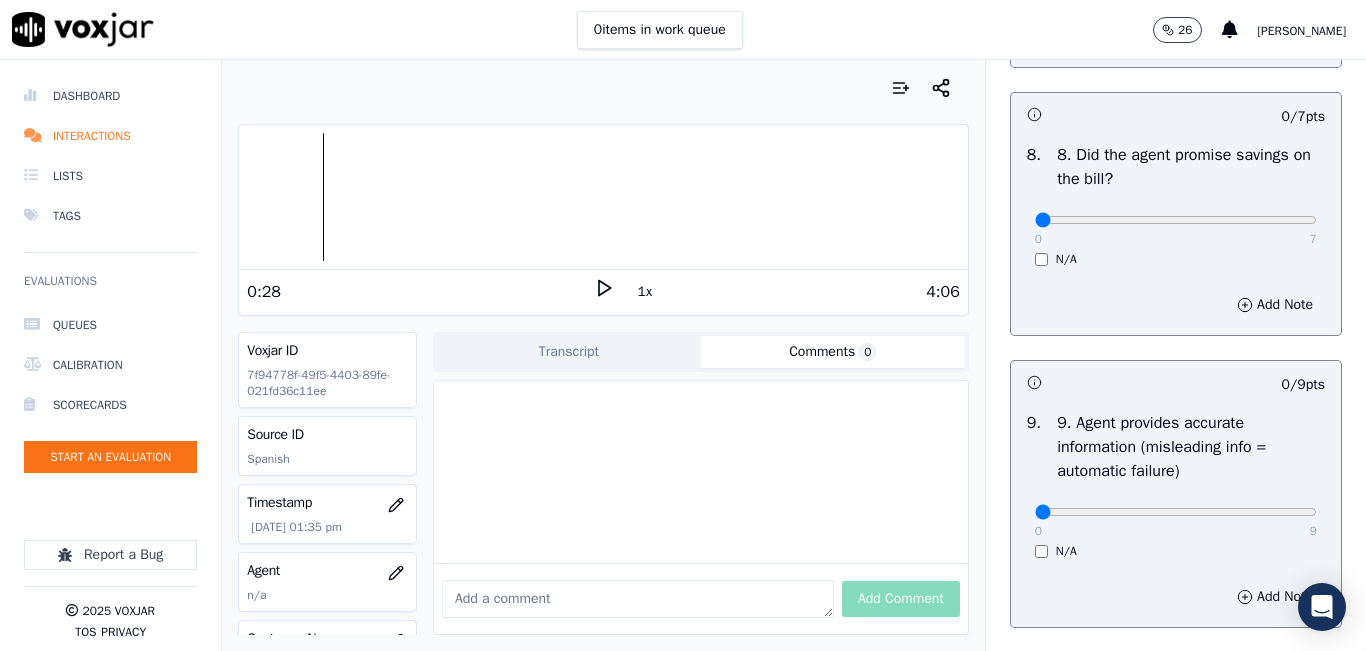 scroll, scrollTop: 2100, scrollLeft: 0, axis: vertical 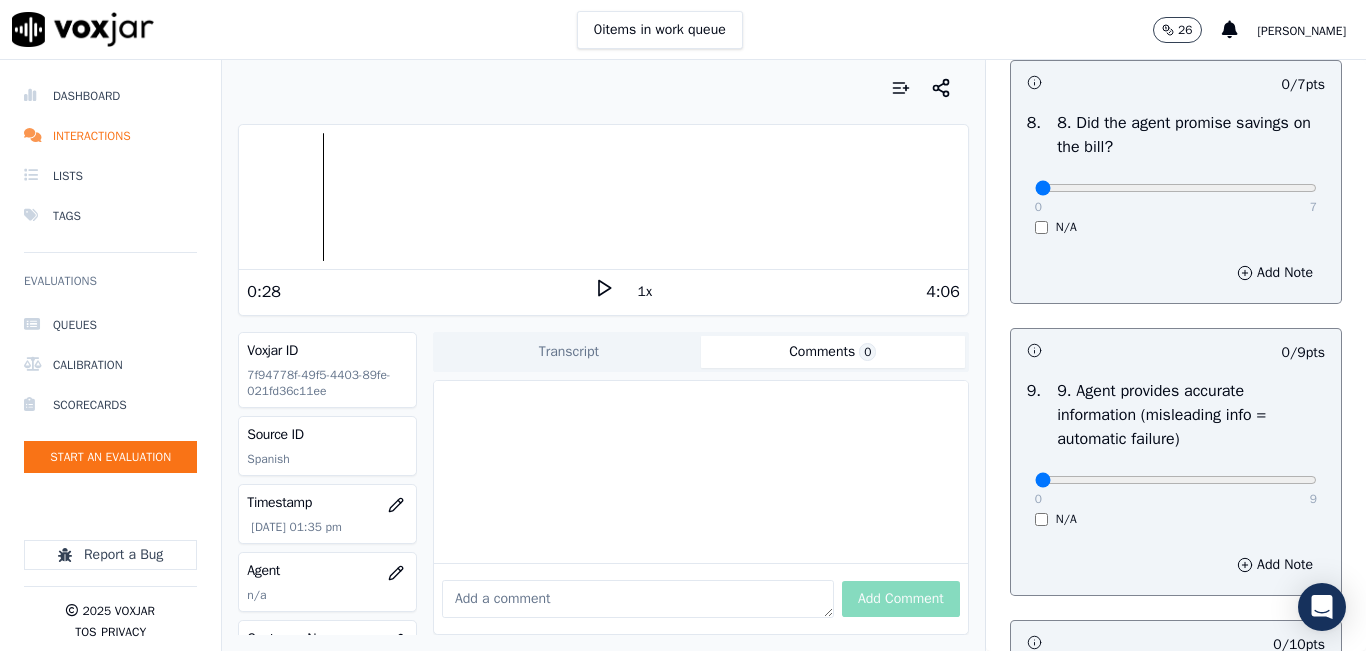 click on "N/A" at bounding box center [1176, 227] 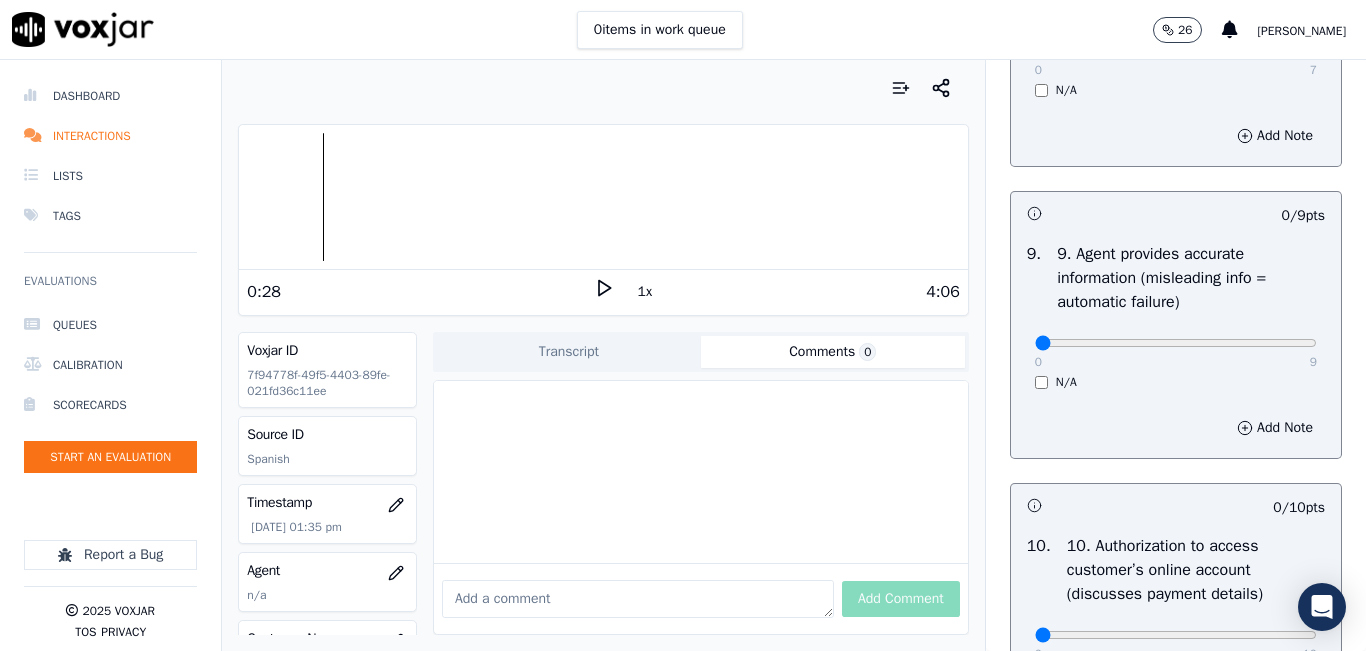 scroll, scrollTop: 2300, scrollLeft: 0, axis: vertical 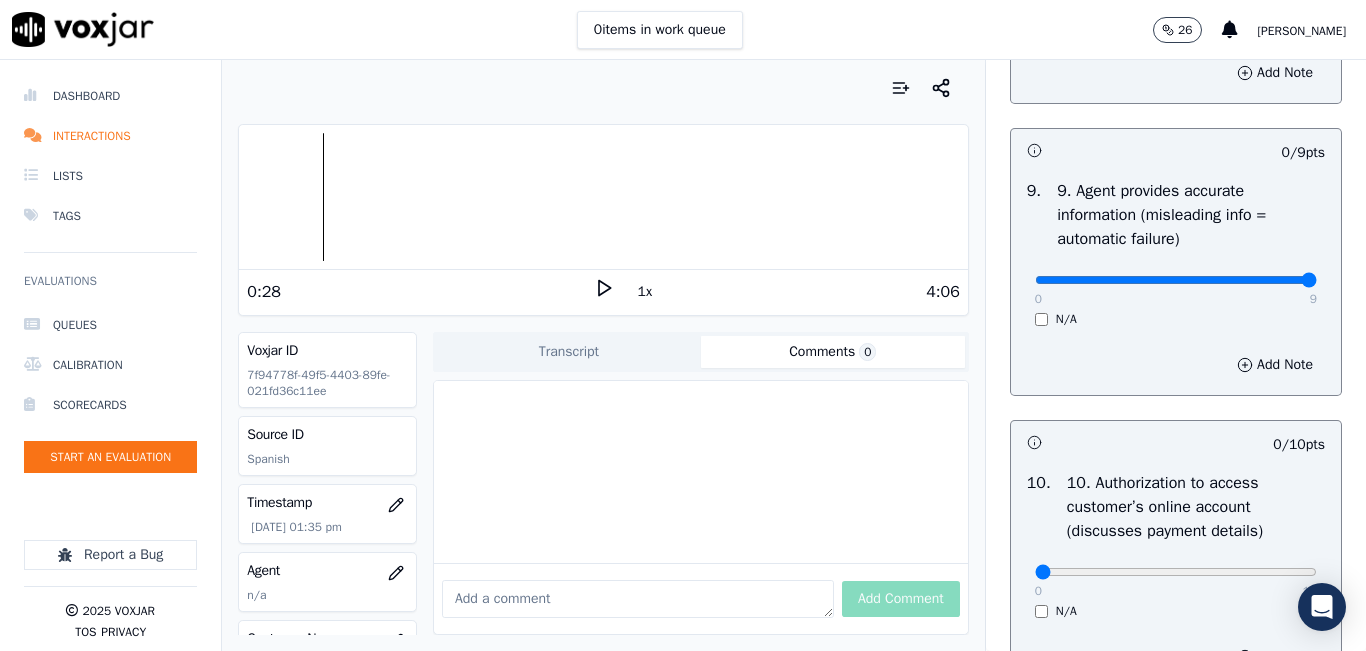 type on "9" 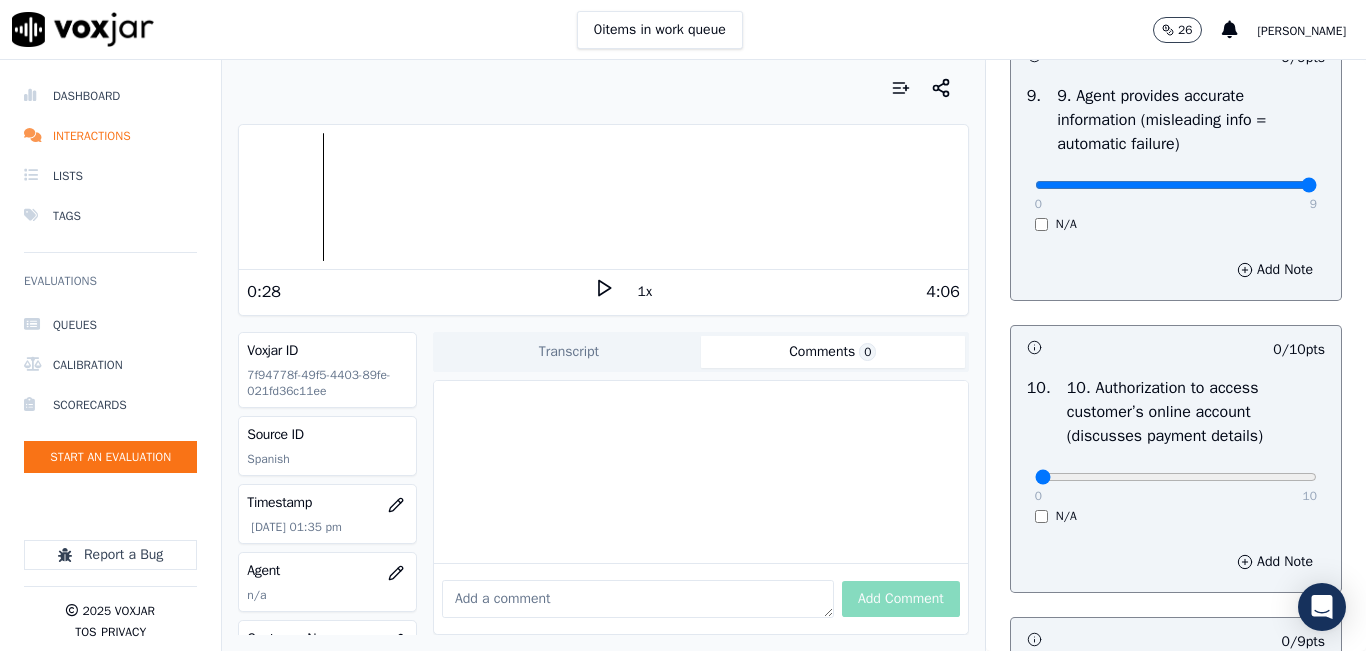 scroll, scrollTop: 2500, scrollLeft: 0, axis: vertical 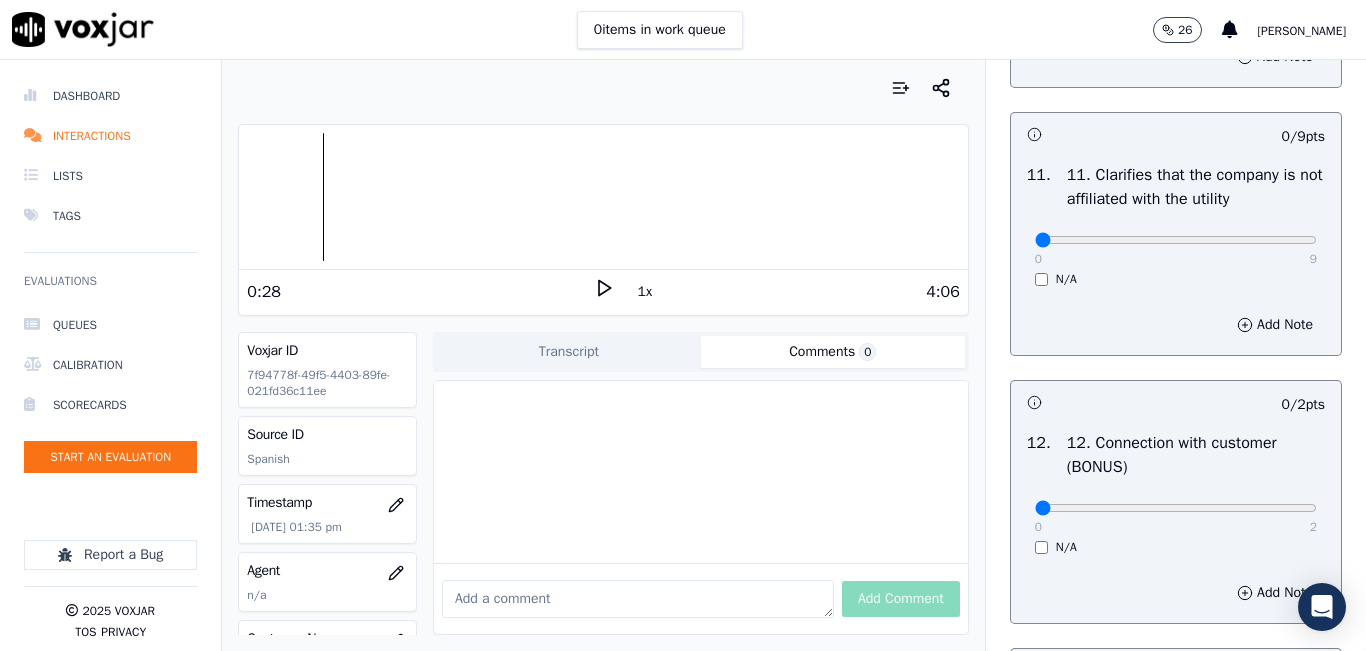 click on "0   9     N/A" at bounding box center (1176, 249) 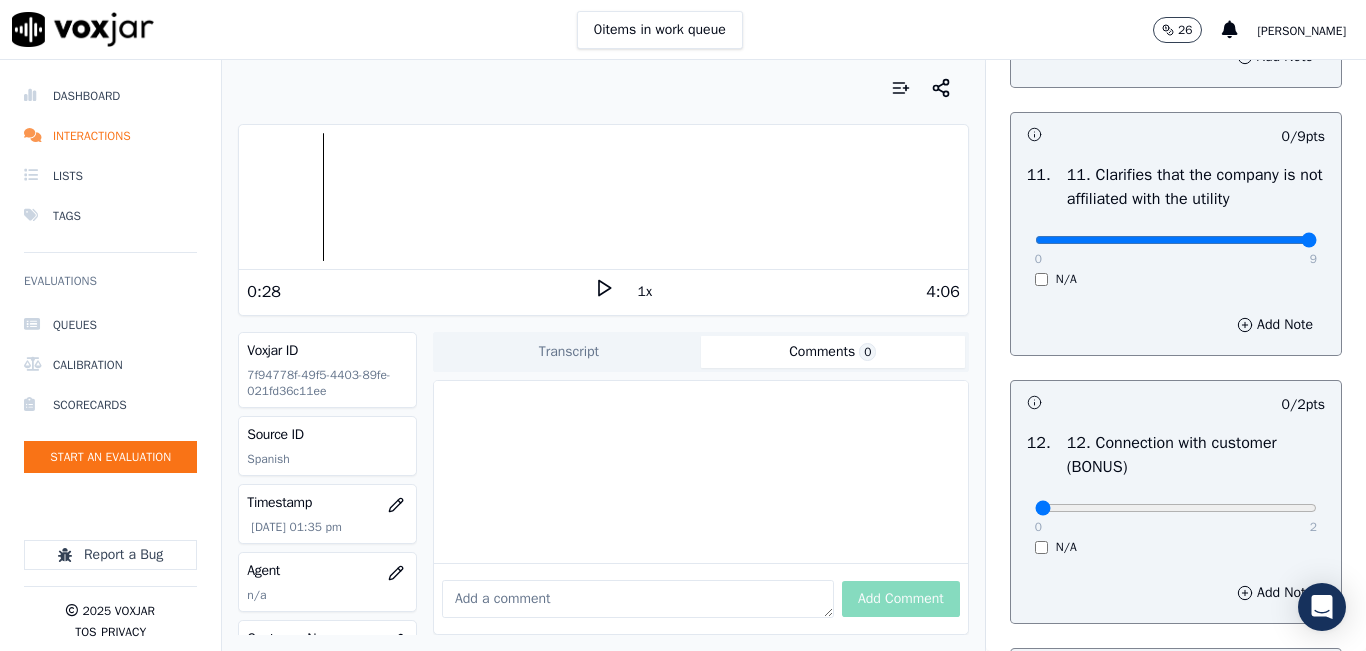 type on "9" 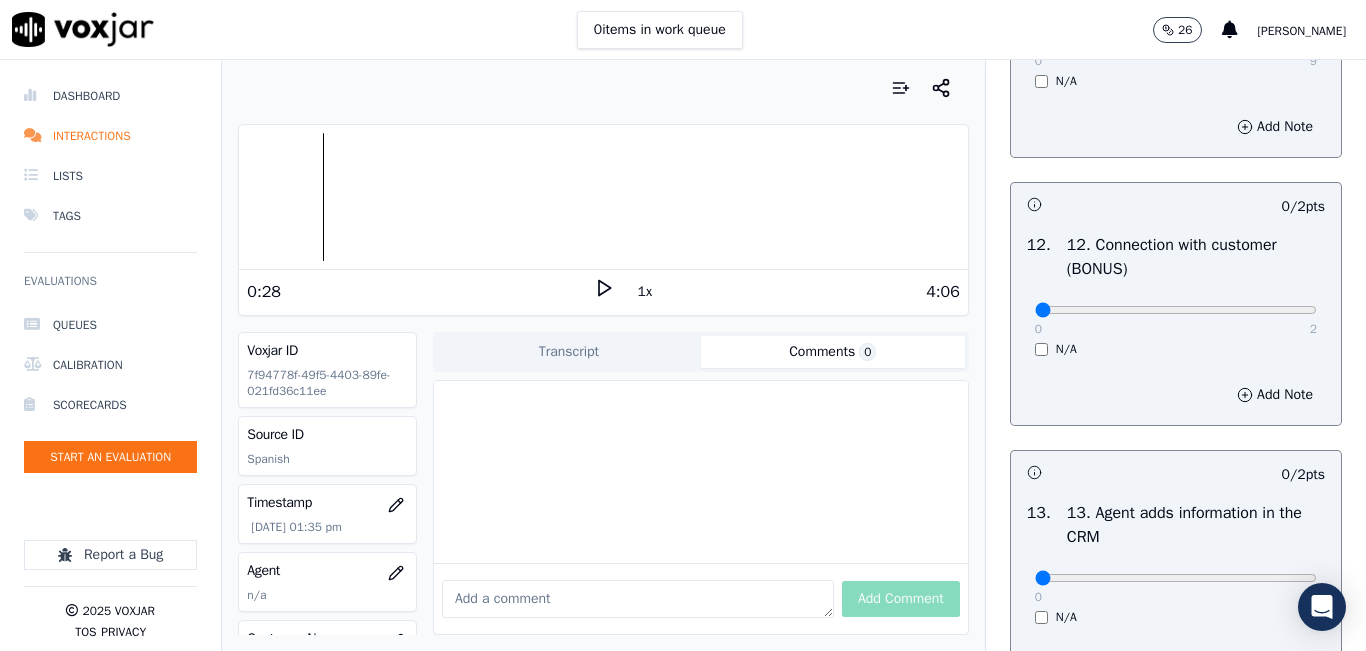 scroll, scrollTop: 3100, scrollLeft: 0, axis: vertical 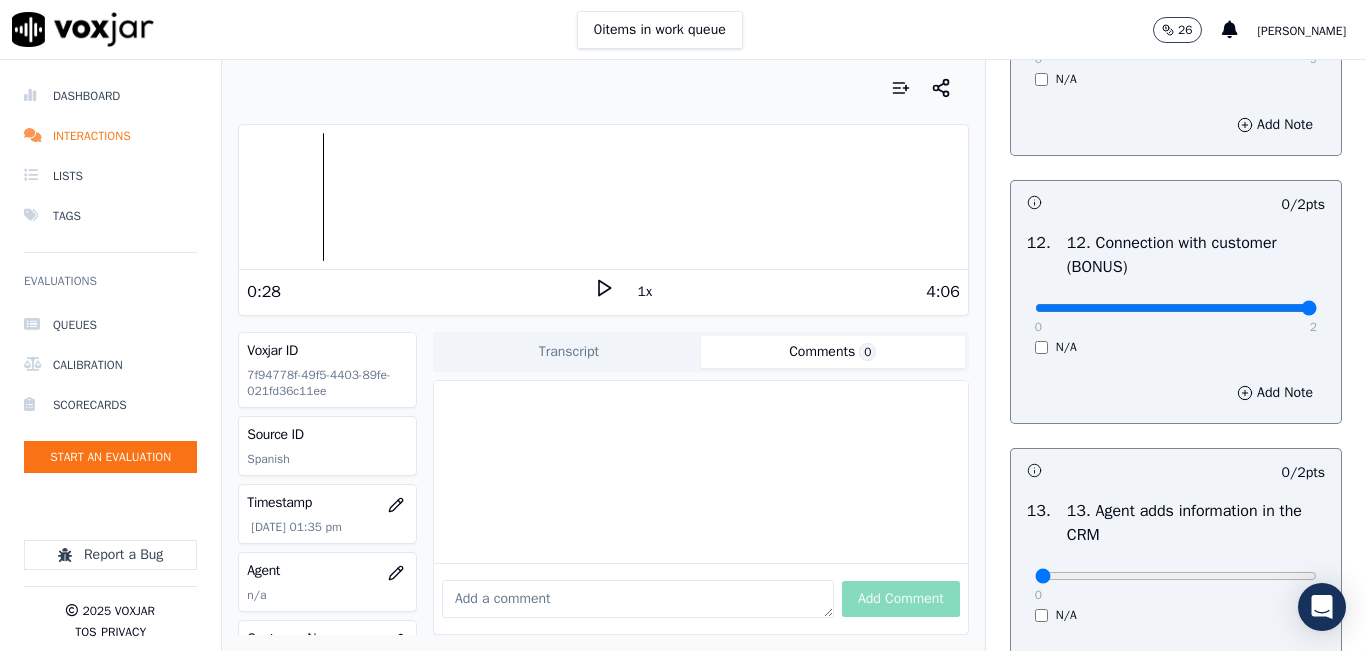 type on "2" 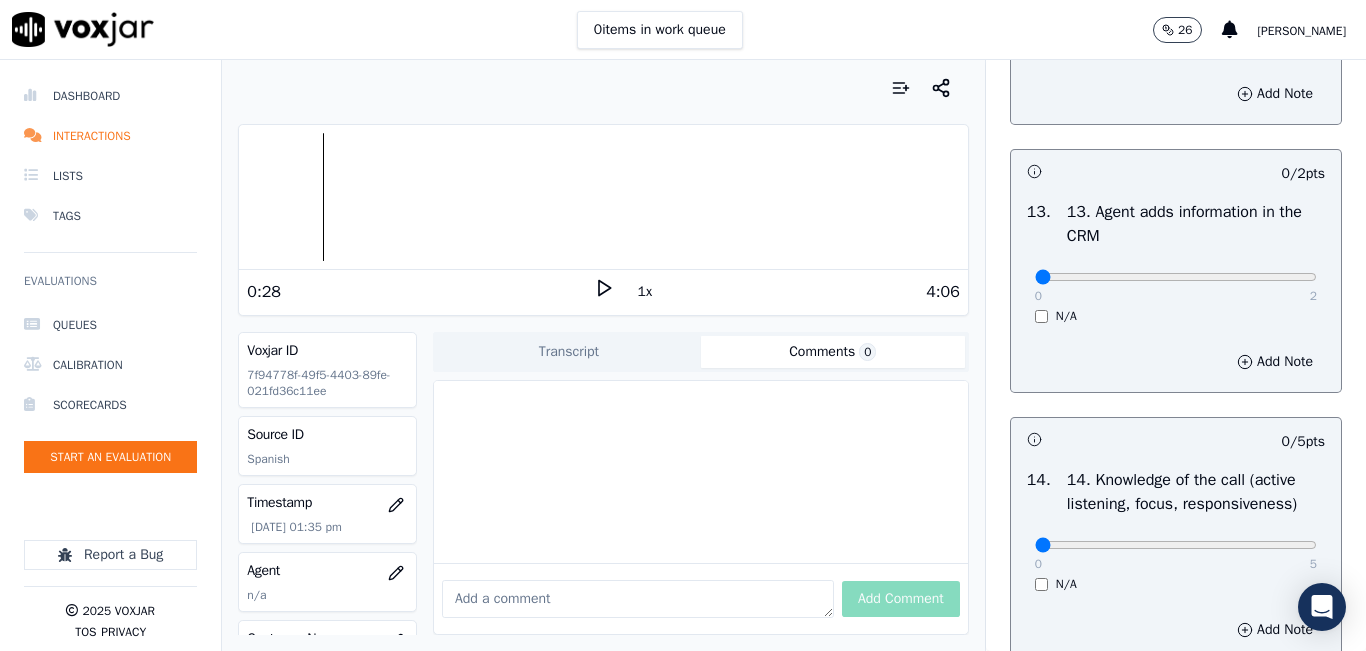 scroll, scrollTop: 3400, scrollLeft: 0, axis: vertical 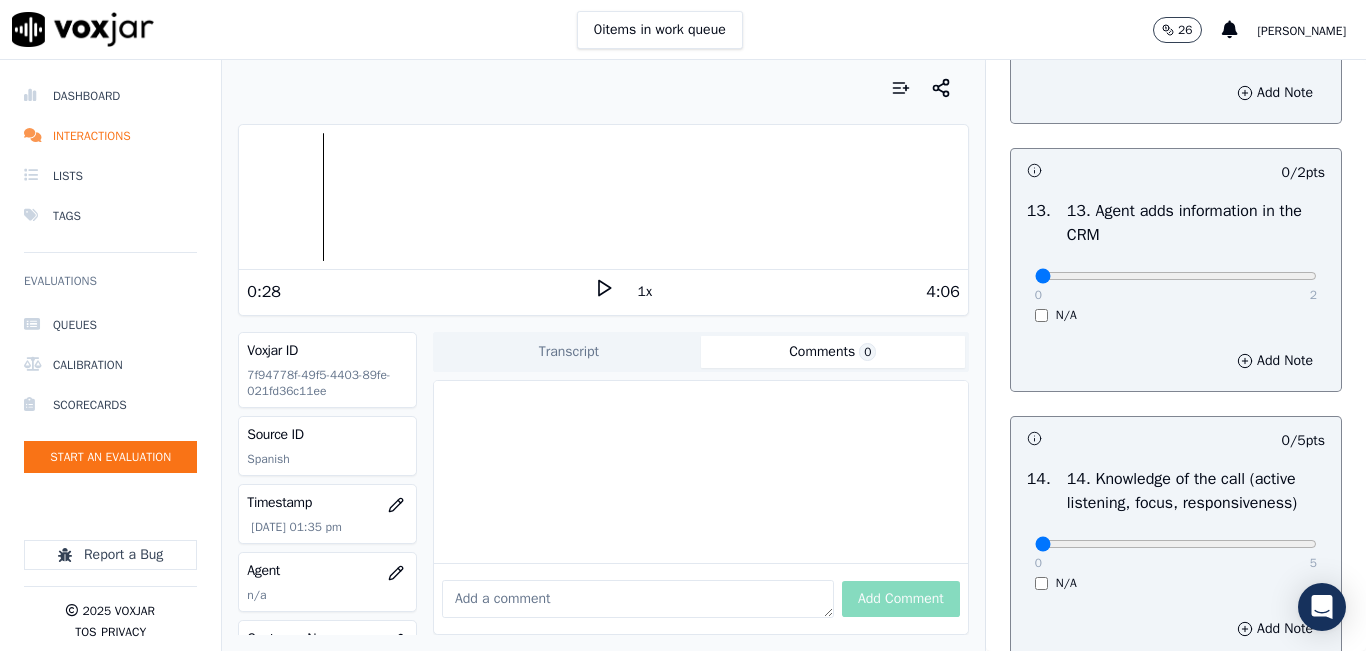 click on "0   2" at bounding box center [1176, 275] 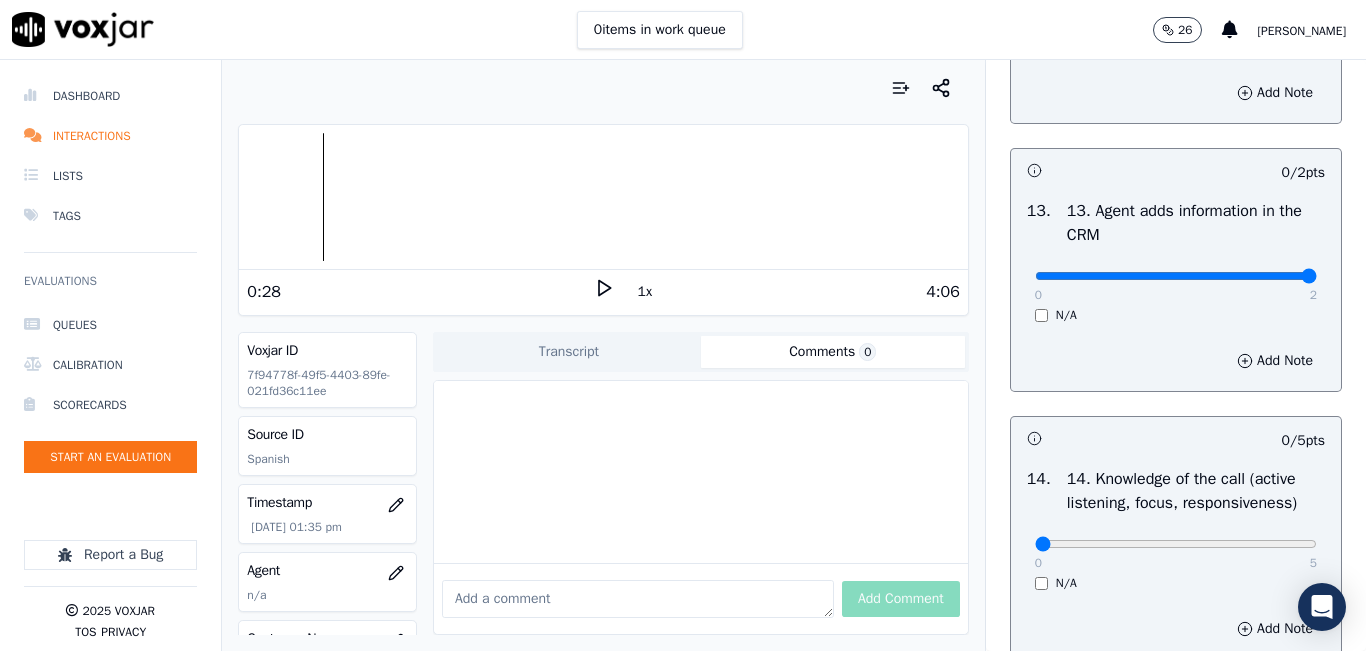 type on "2" 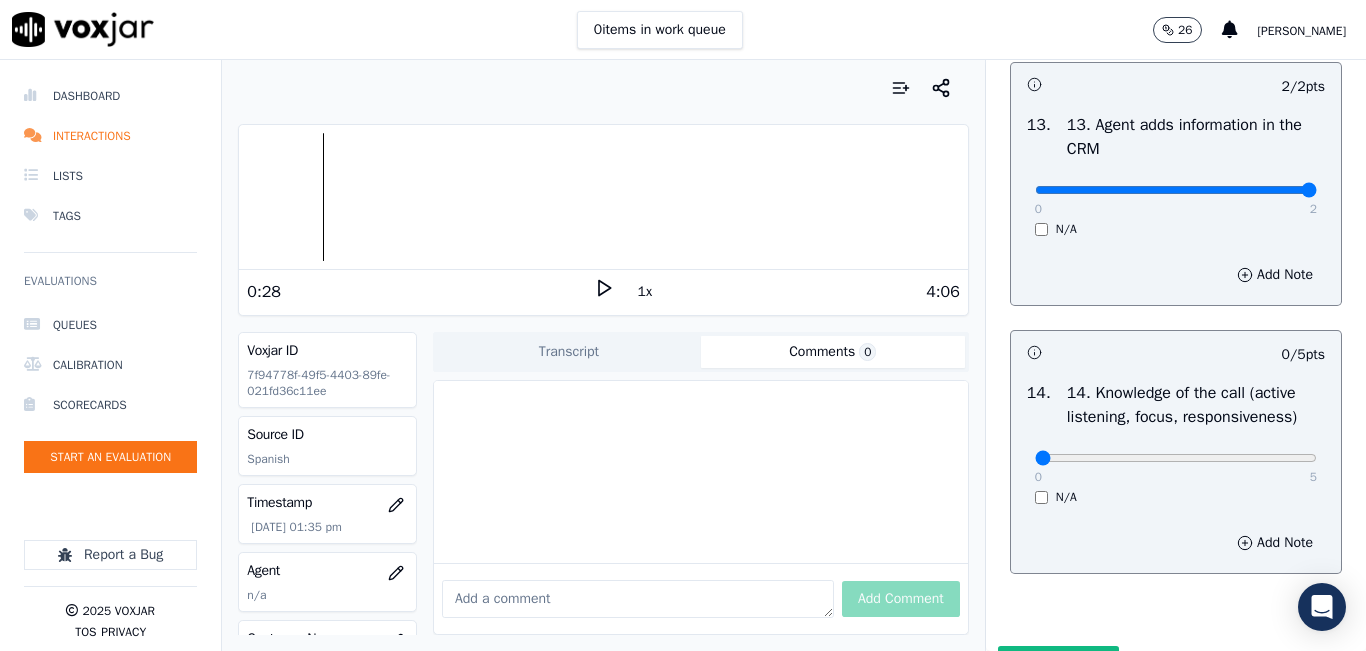 scroll, scrollTop: 3642, scrollLeft: 0, axis: vertical 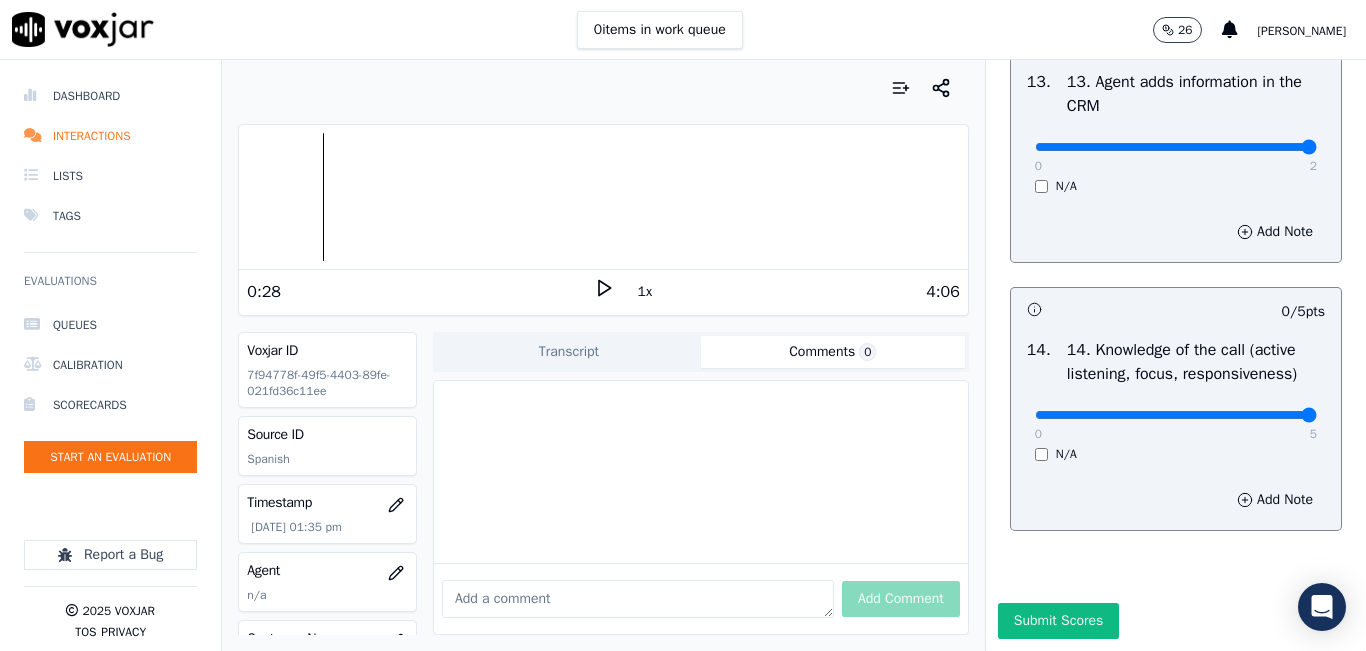 type on "5" 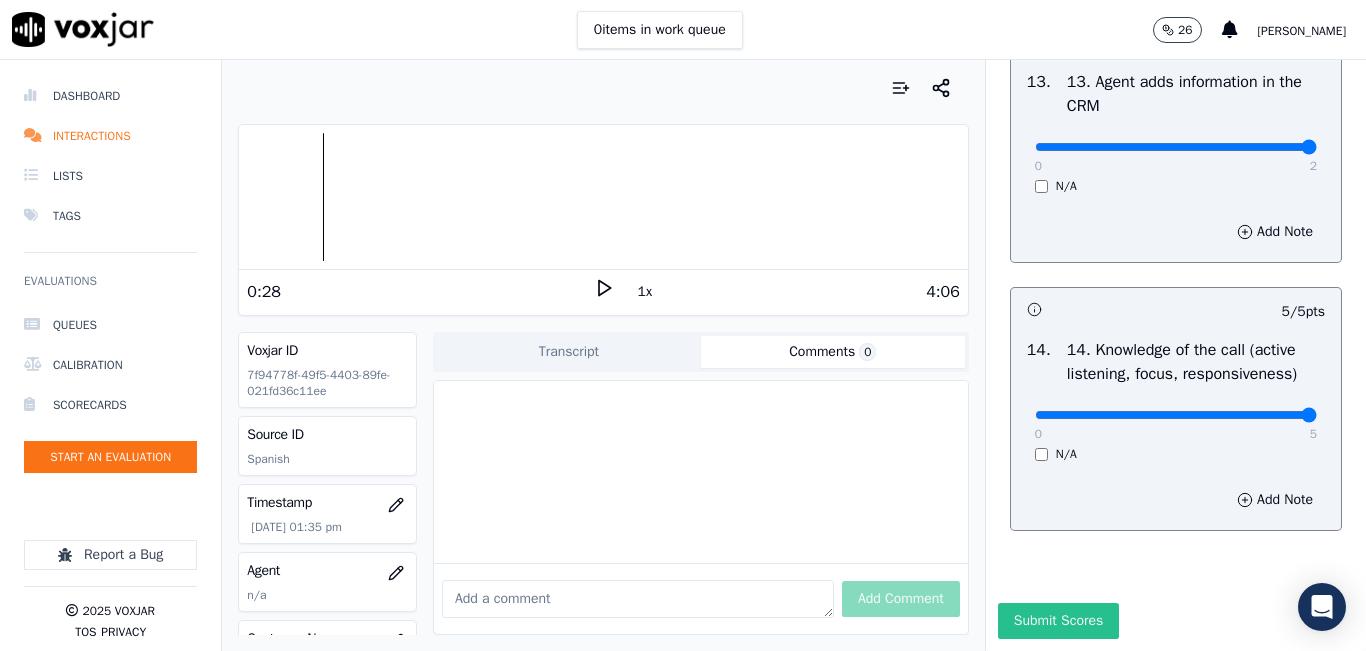 click on "Submit Scores" at bounding box center [1058, 621] 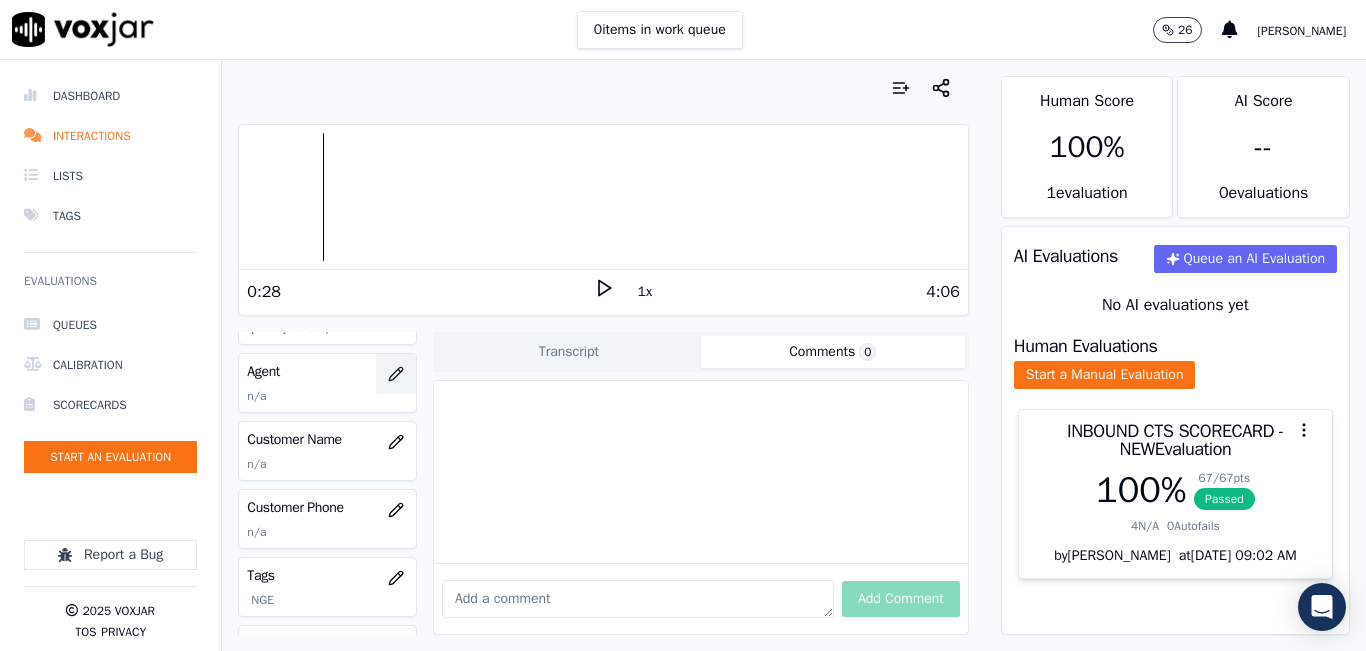 scroll, scrollTop: 200, scrollLeft: 0, axis: vertical 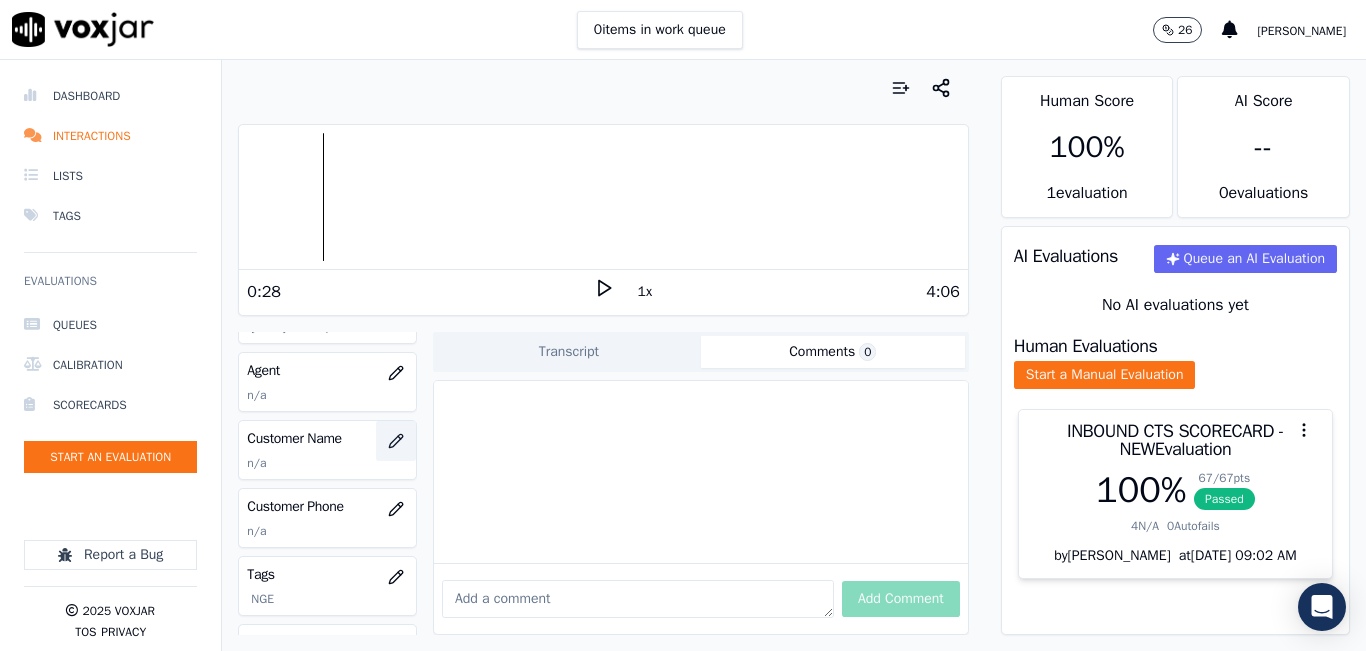 click 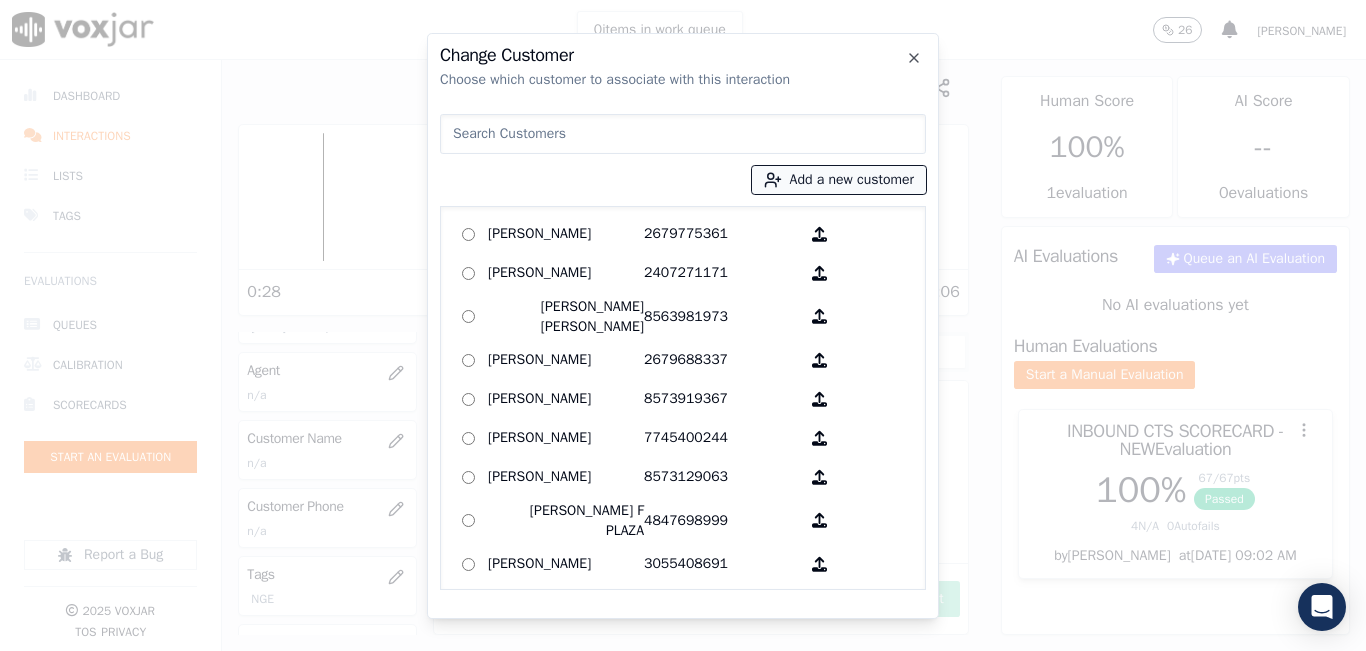 click 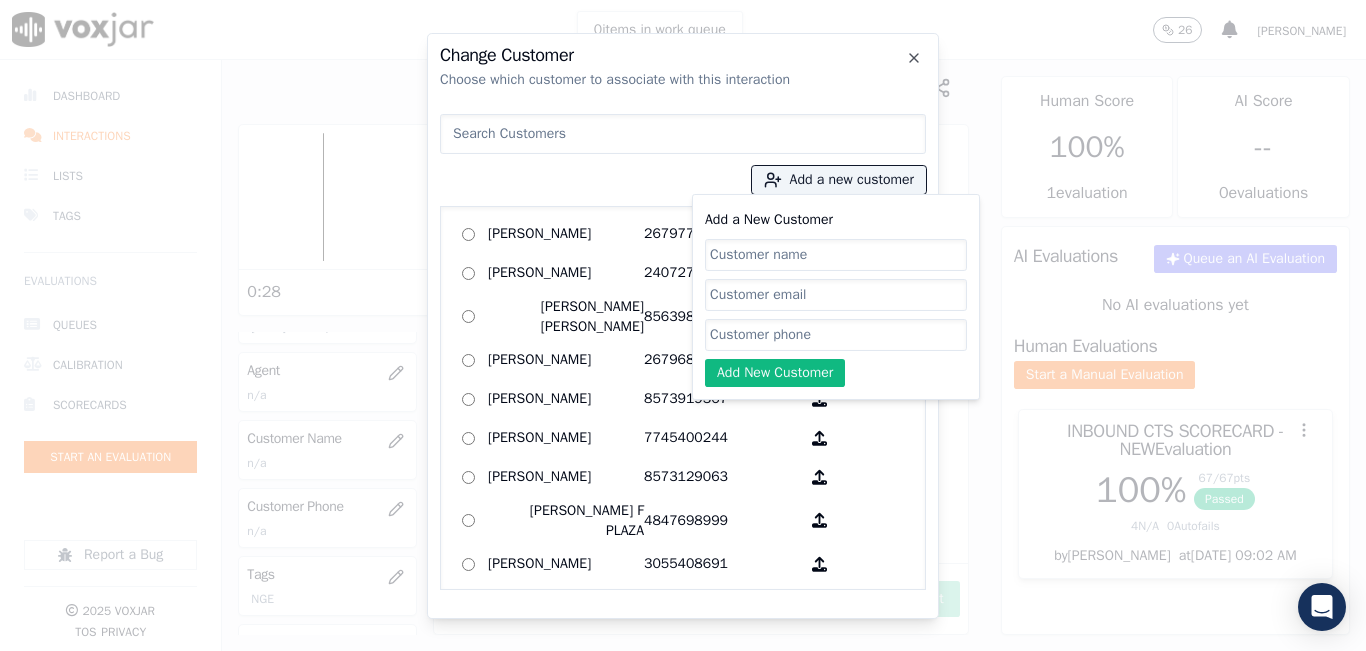 drag, startPoint x: 800, startPoint y: 251, endPoint x: 787, endPoint y: 261, distance: 16.40122 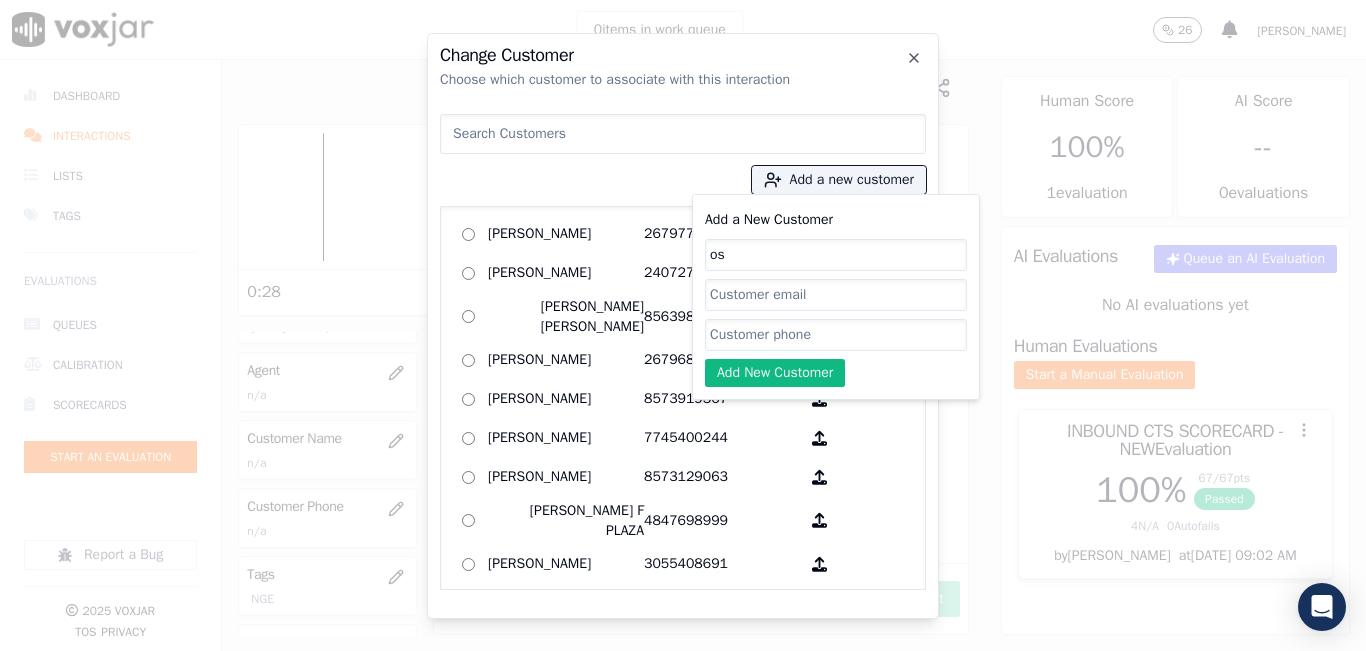 type on "o" 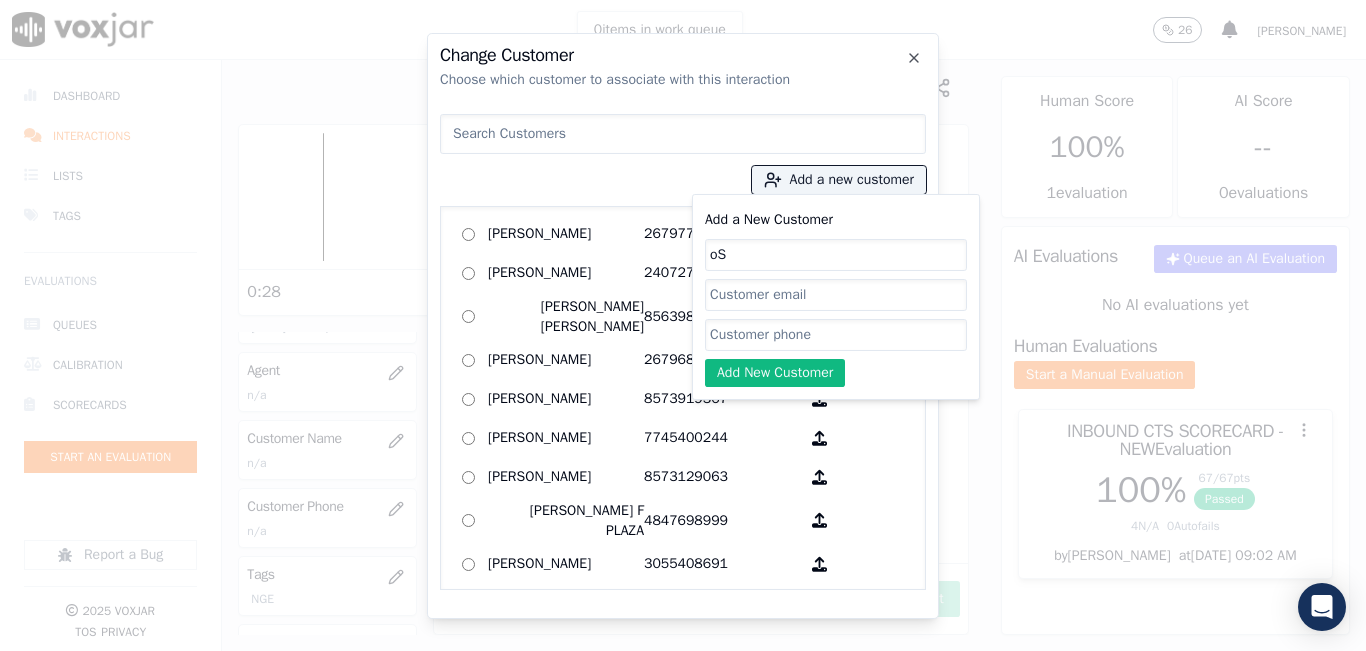 type on "o" 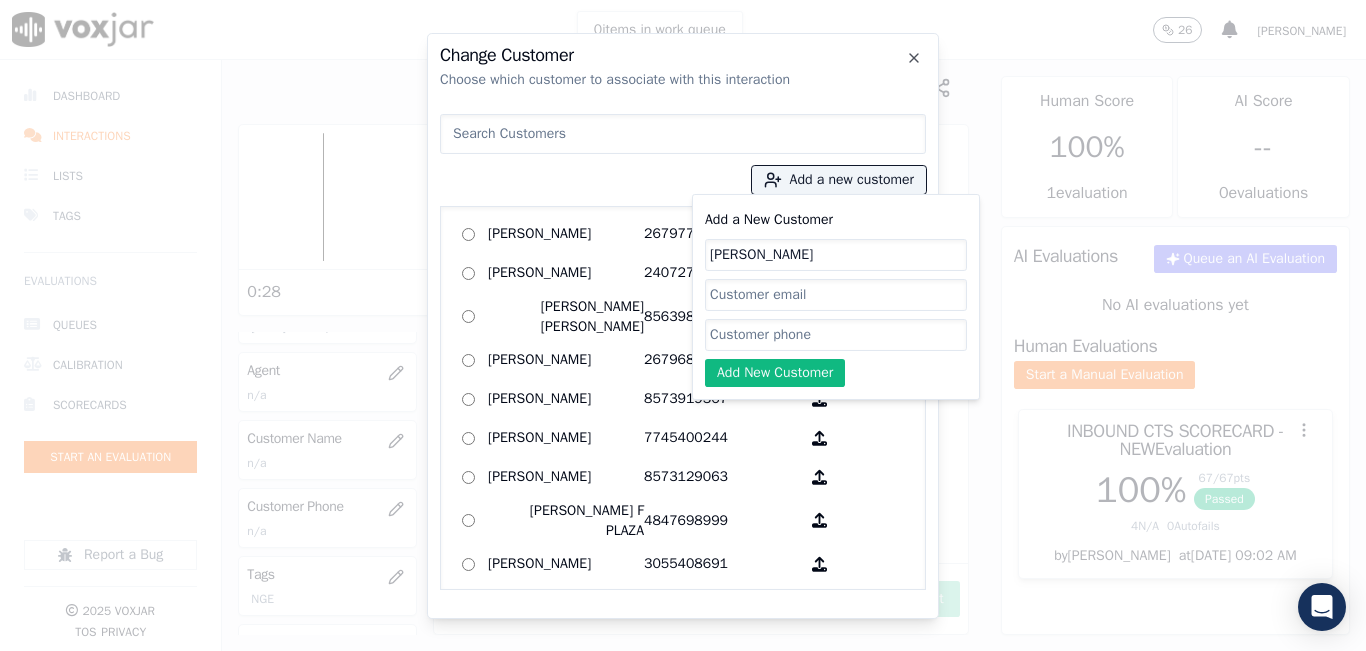type on "Osman Giron" 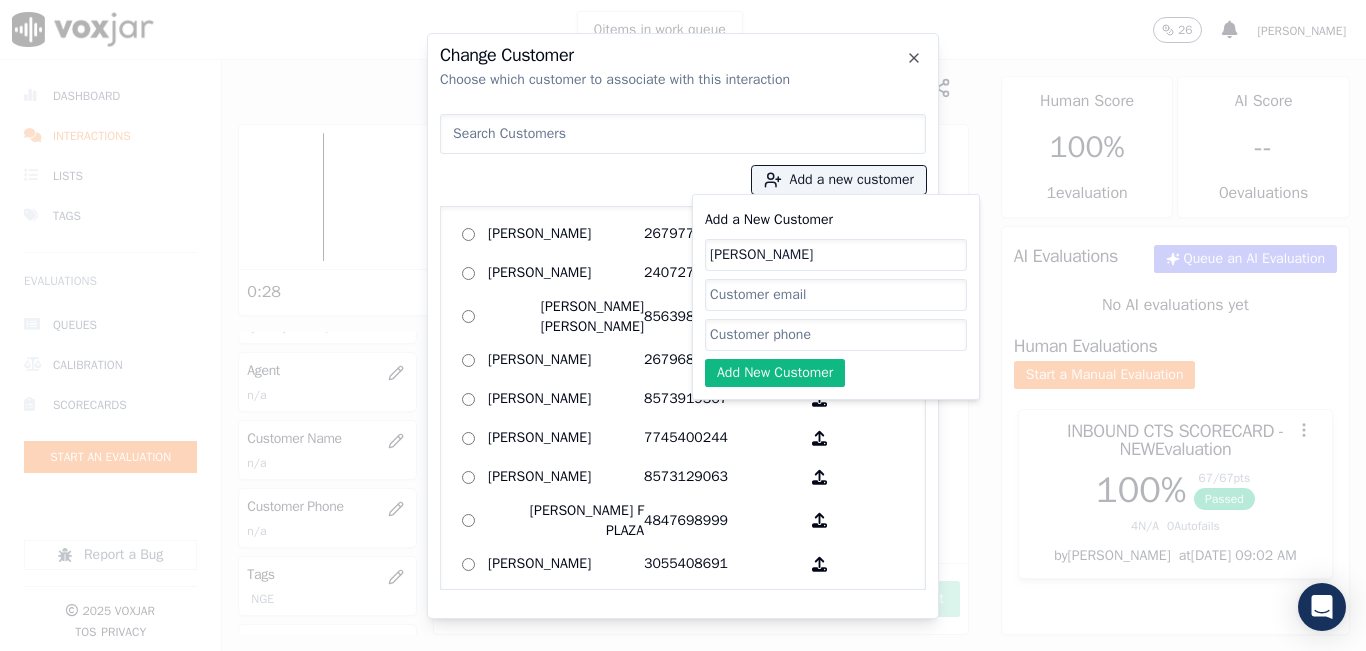 click on "Add a New Customer" 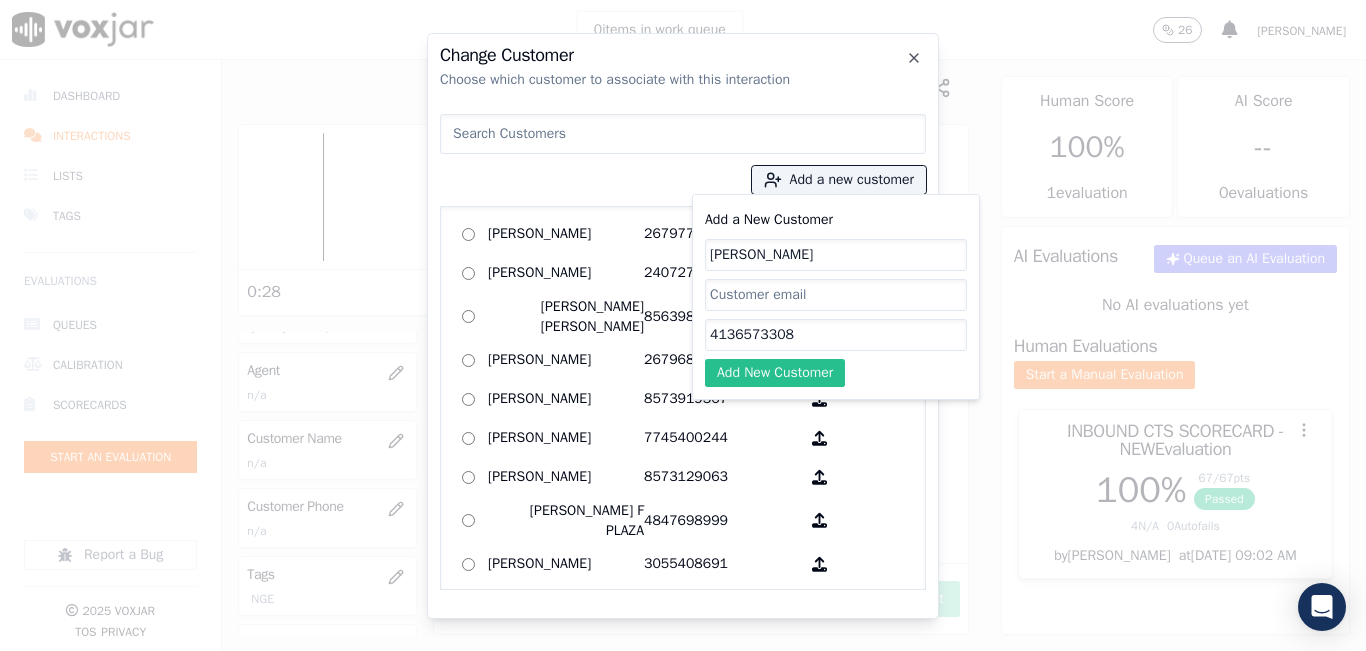 type on "4136573308" 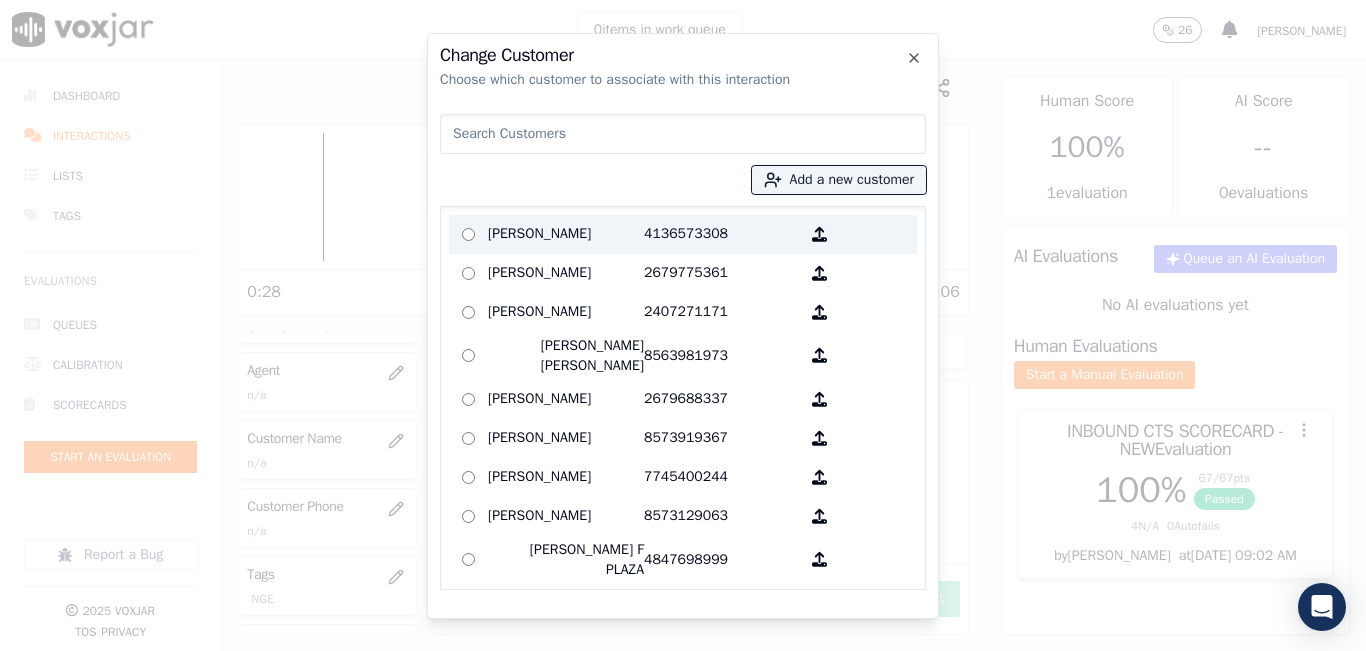 click on "Osman Giron" at bounding box center [566, 234] 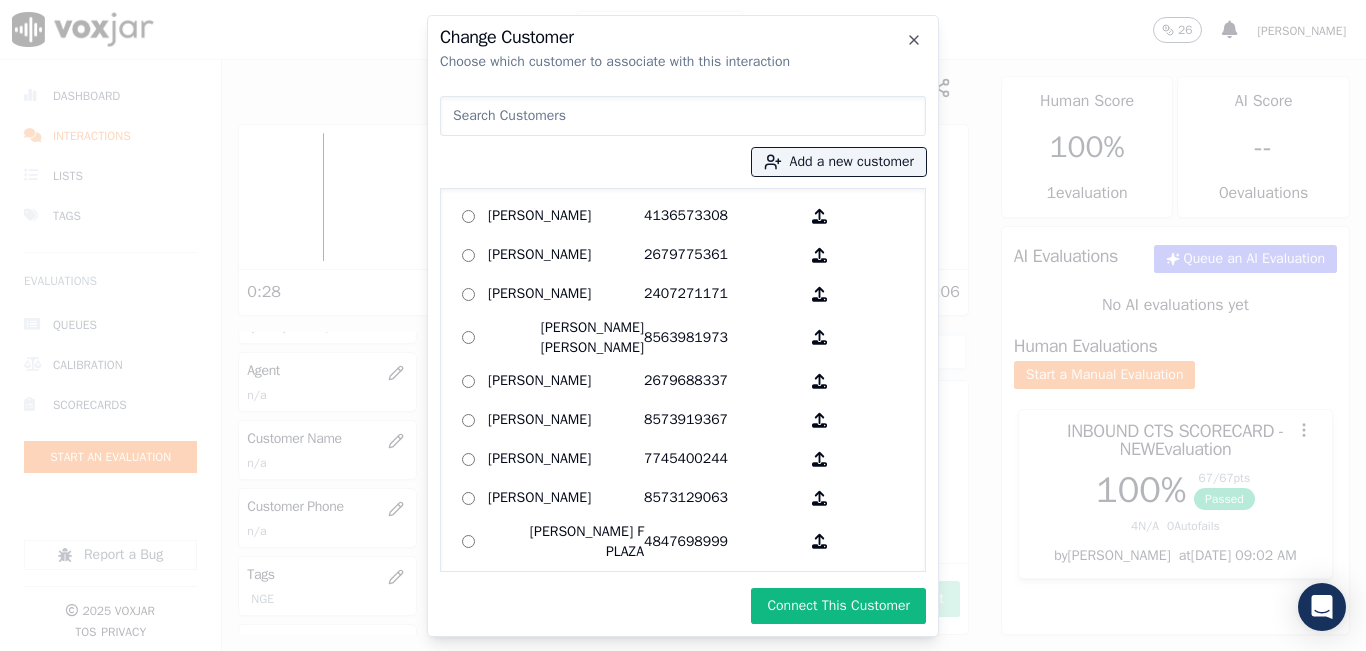 drag, startPoint x: 817, startPoint y: 598, endPoint x: 812, endPoint y: 607, distance: 10.29563 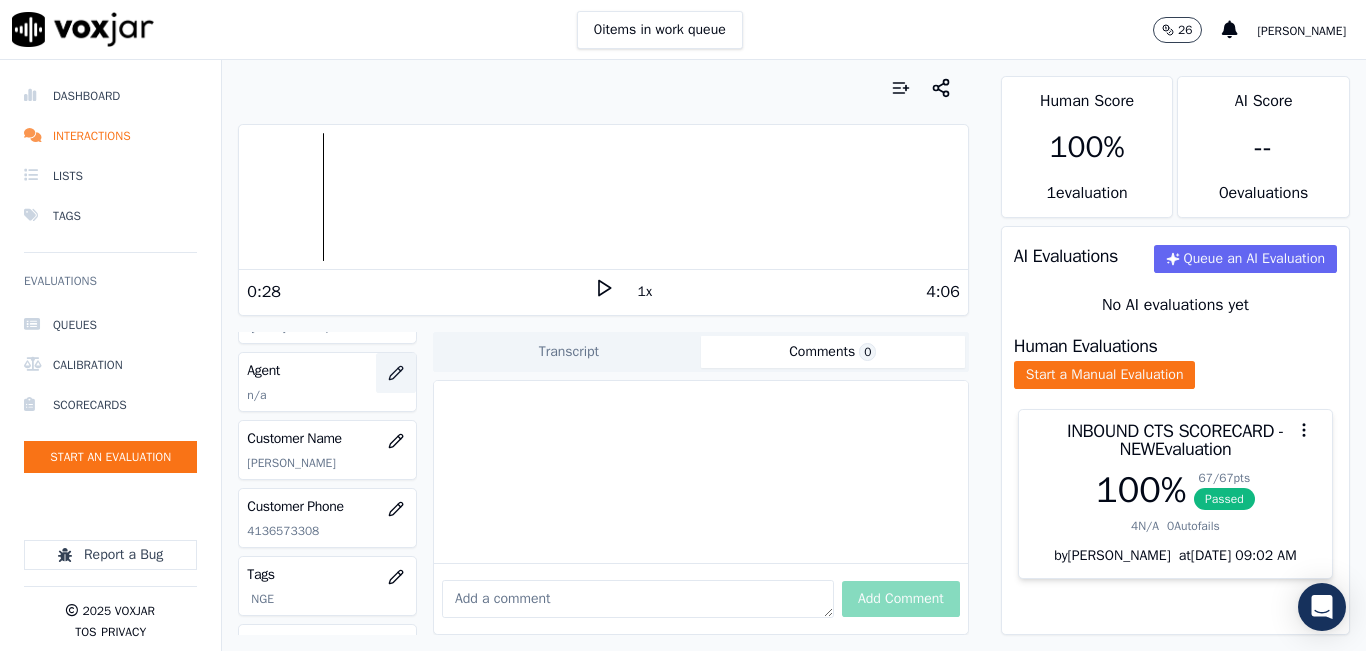 click at bounding box center (396, 373) 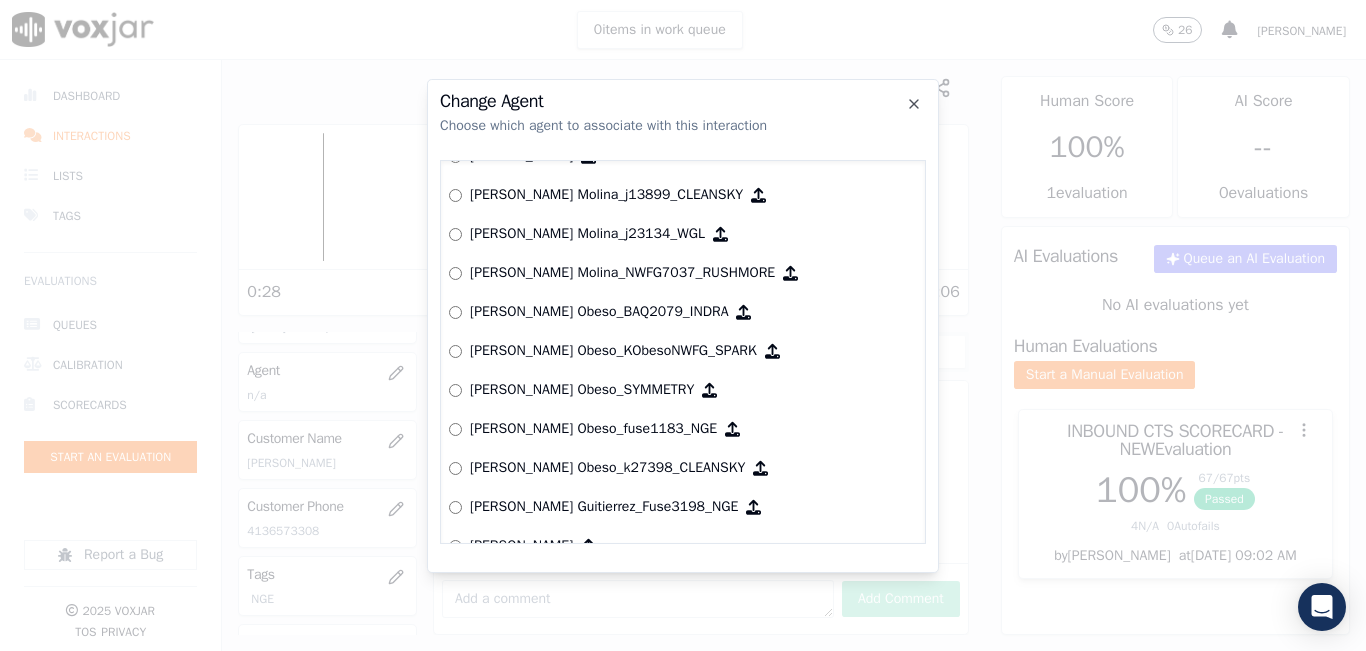 scroll, scrollTop: 5124, scrollLeft: 0, axis: vertical 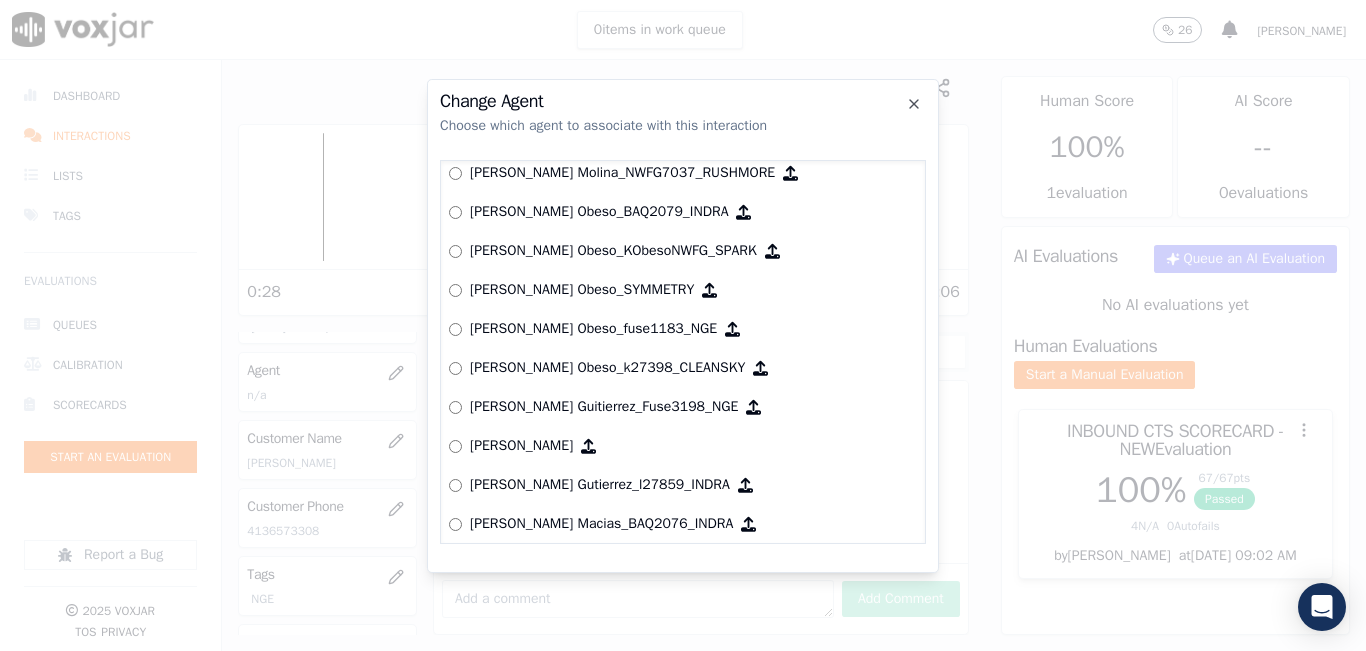 click on "Kelly Obeso_fuse1183_NGE" at bounding box center (683, 329) 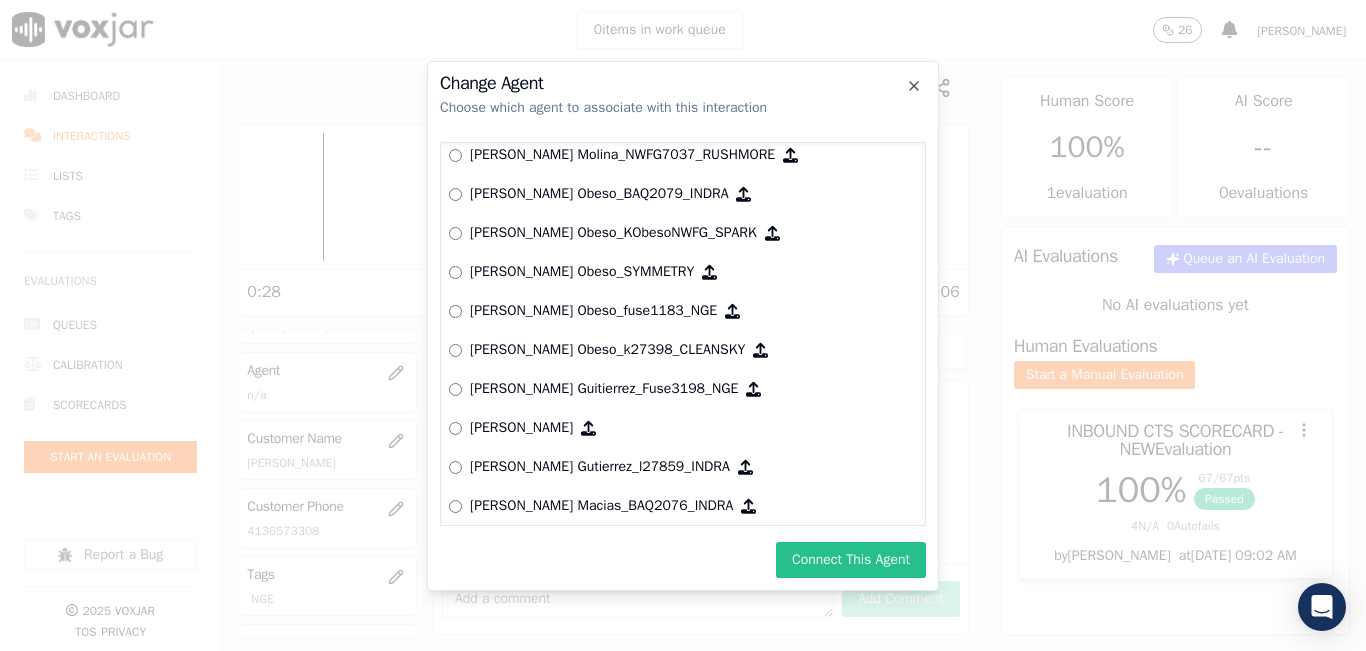 click on "Connect This Agent" at bounding box center [851, 560] 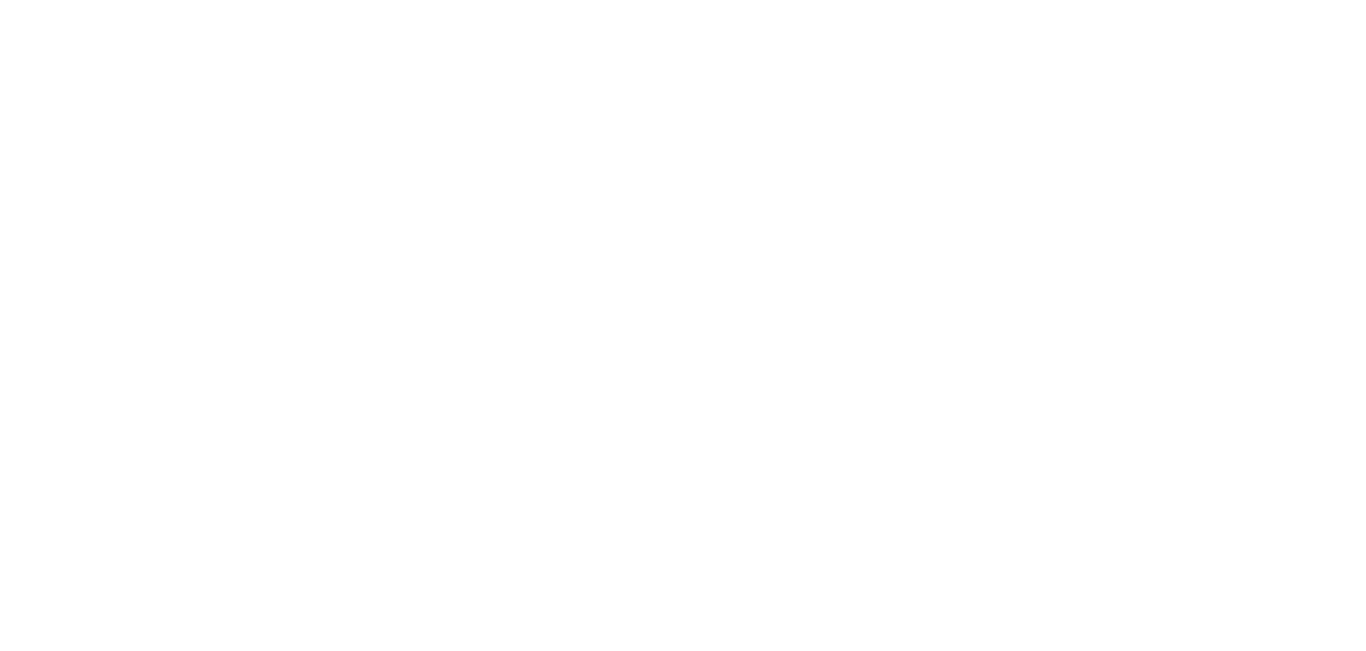 scroll, scrollTop: 0, scrollLeft: 0, axis: both 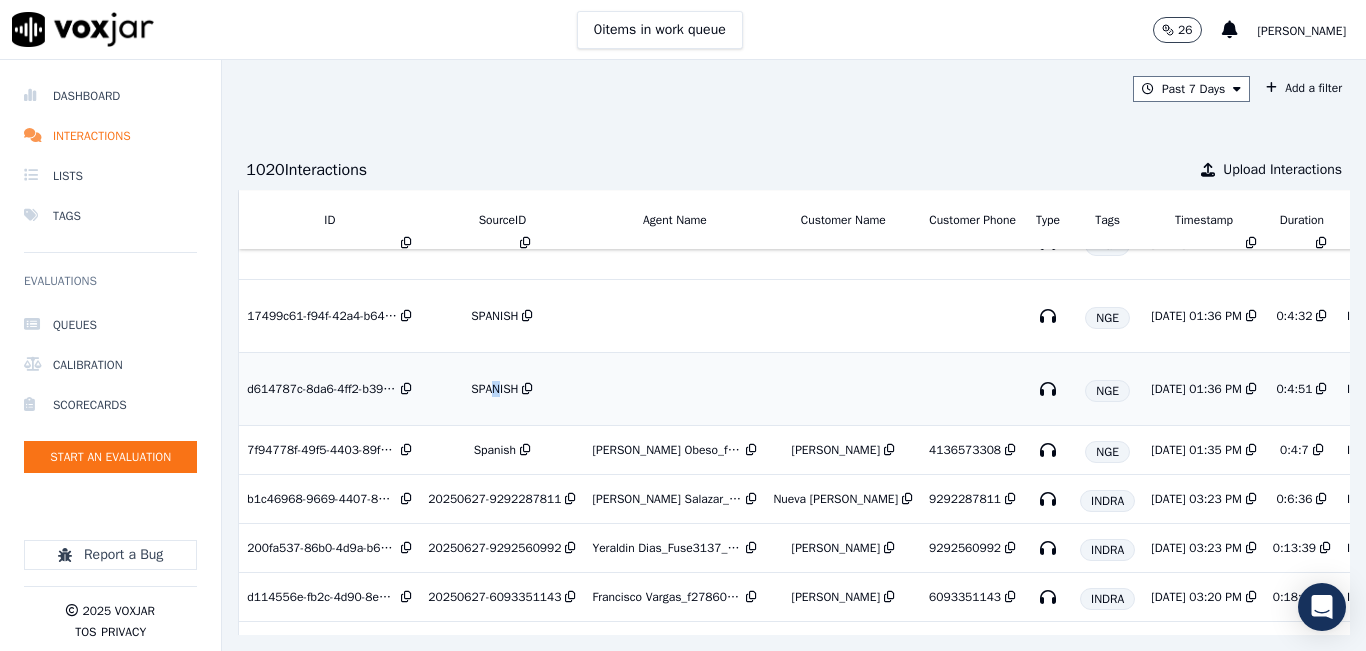 drag, startPoint x: 491, startPoint y: 387, endPoint x: 478, endPoint y: 400, distance: 18.384777 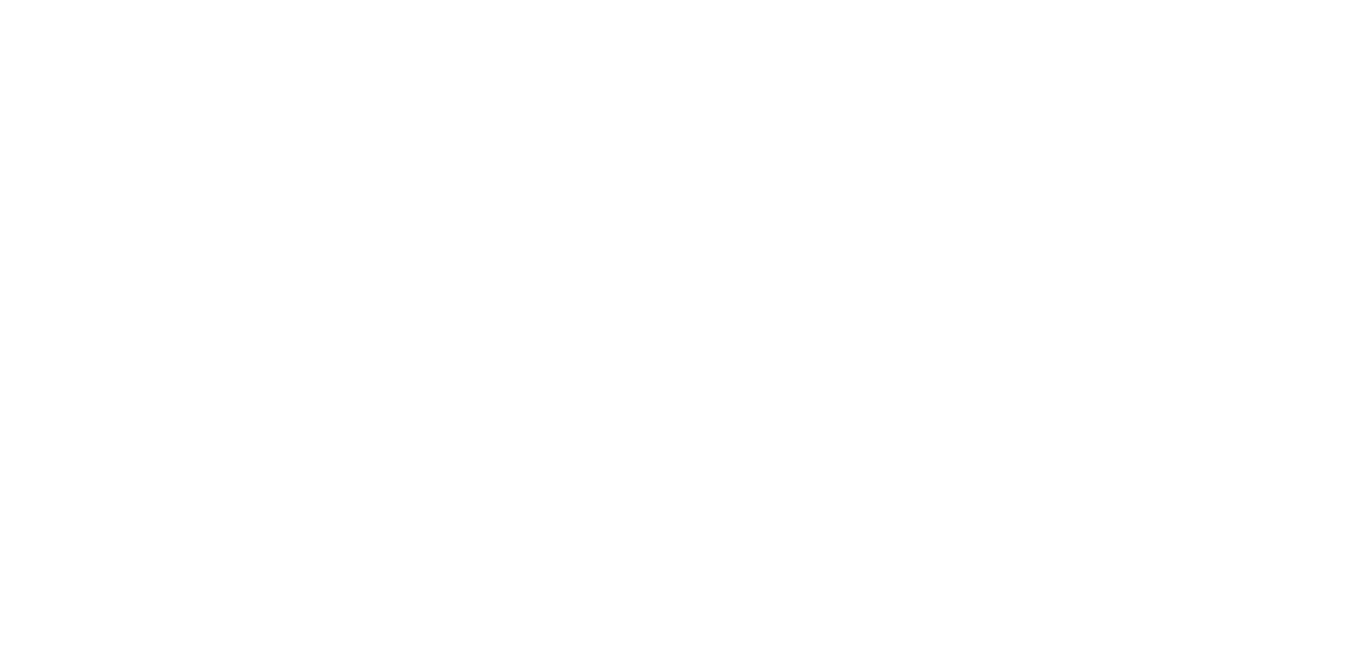 scroll, scrollTop: 0, scrollLeft: 0, axis: both 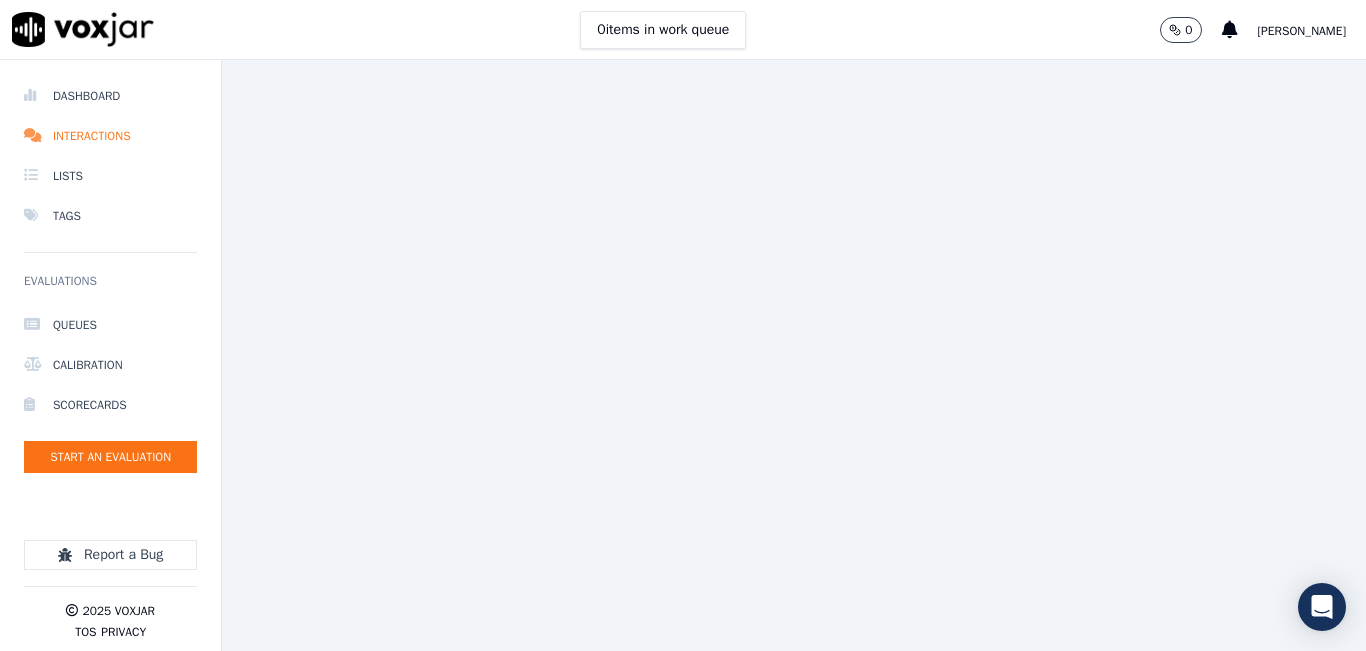 click 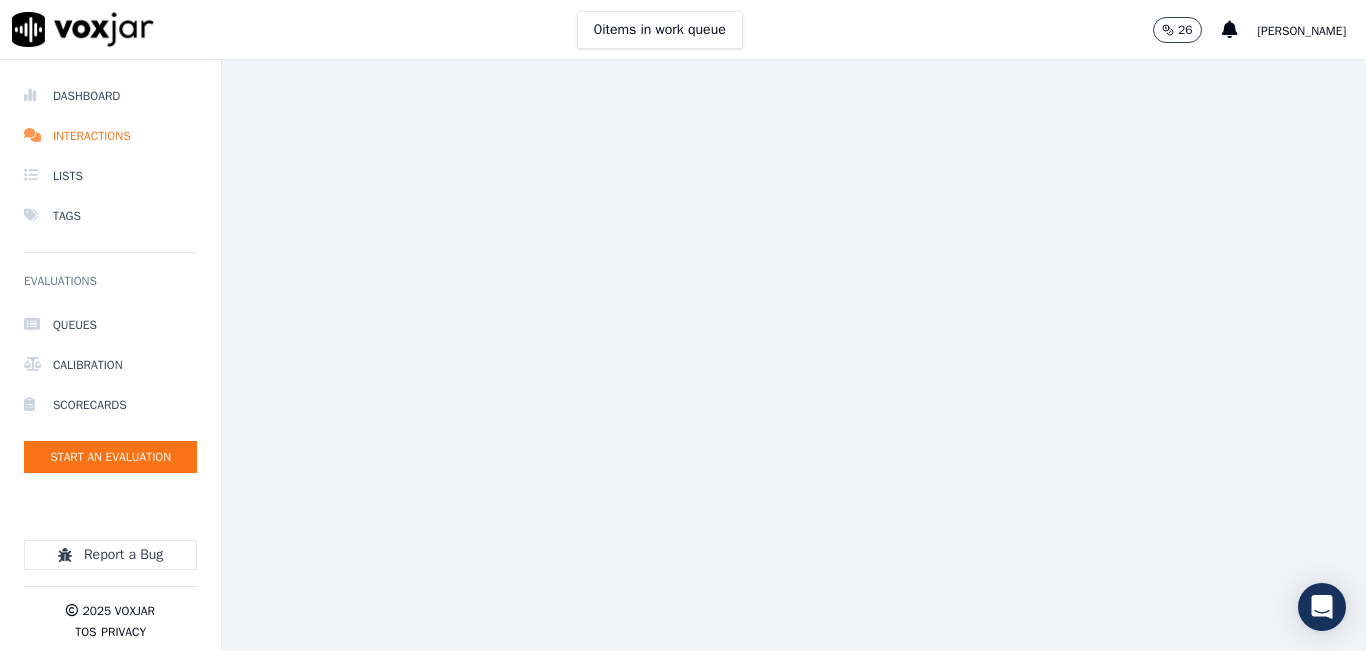 click on "0  items in work queue     26         [PERSON_NAME]" at bounding box center [683, 30] 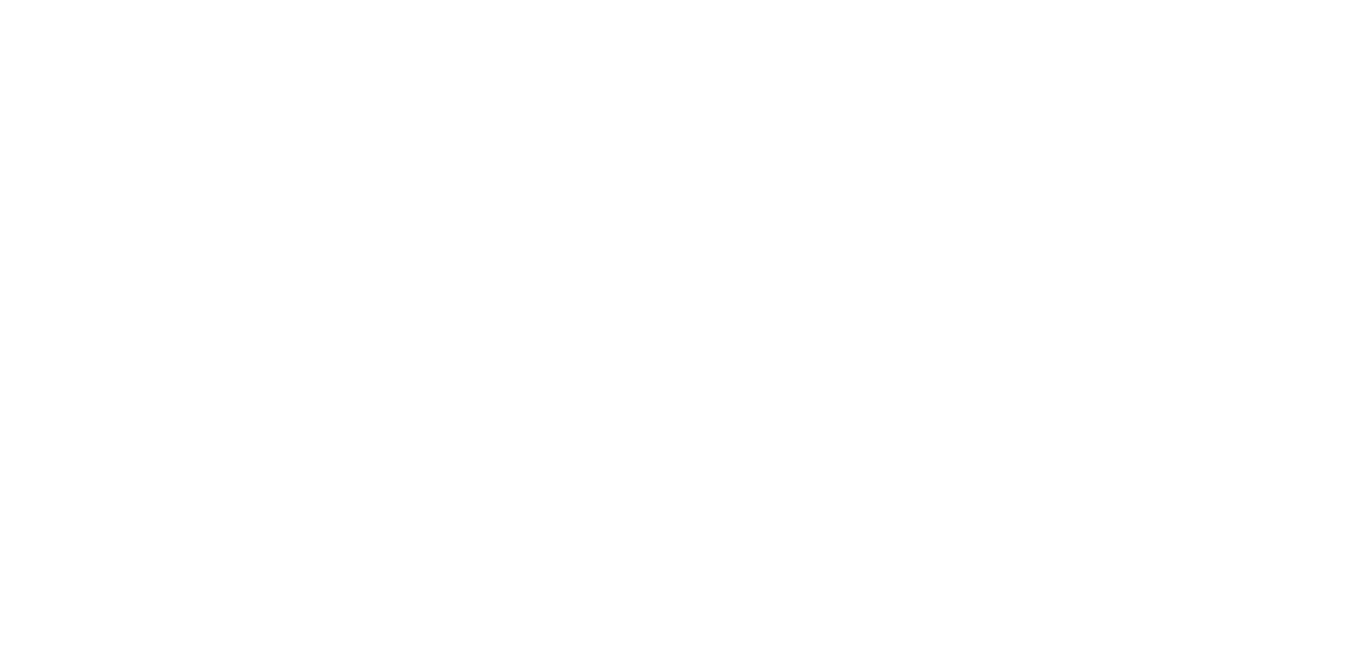 scroll, scrollTop: 0, scrollLeft: 0, axis: both 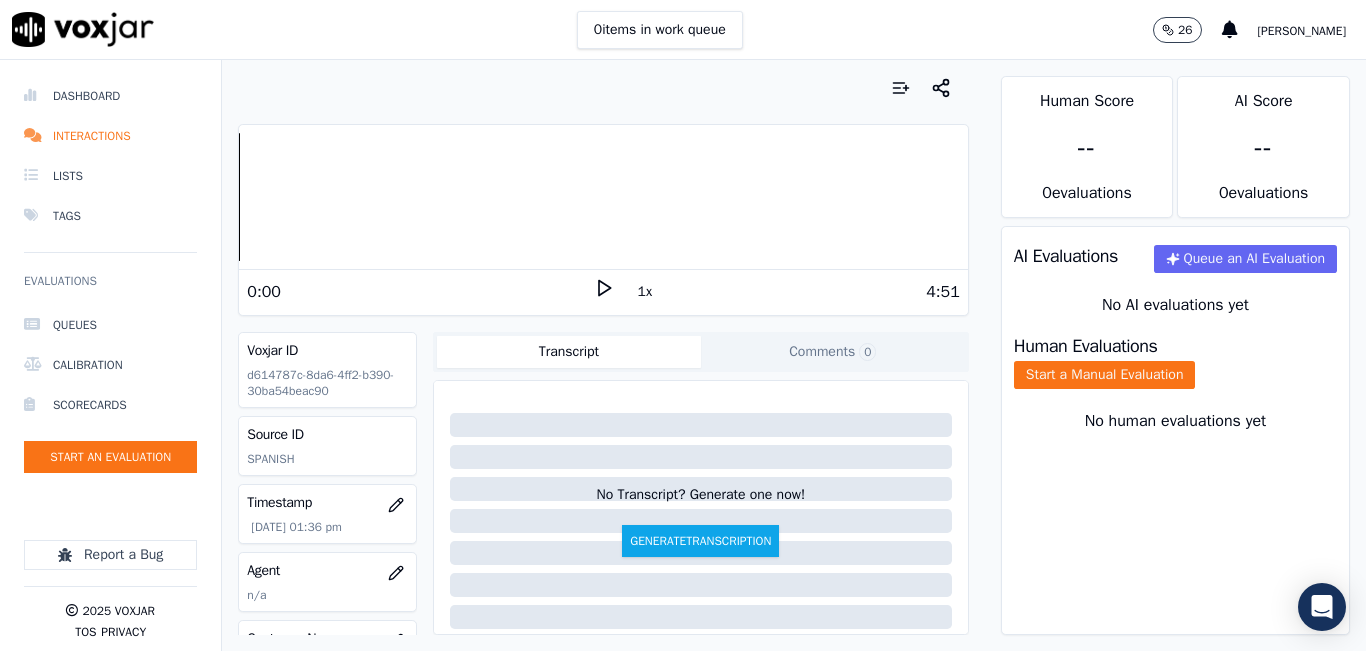 click on "0  items in work queue     26         [PERSON_NAME]" at bounding box center [683, 30] 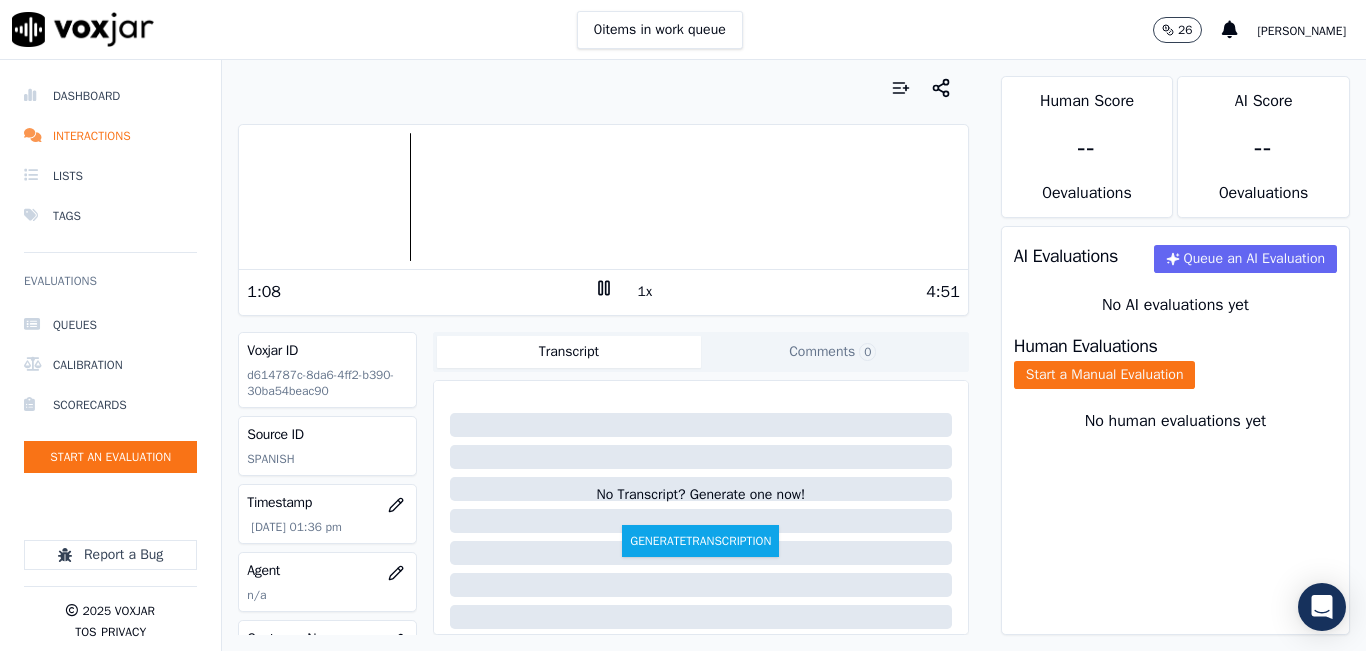 click at bounding box center (603, 197) 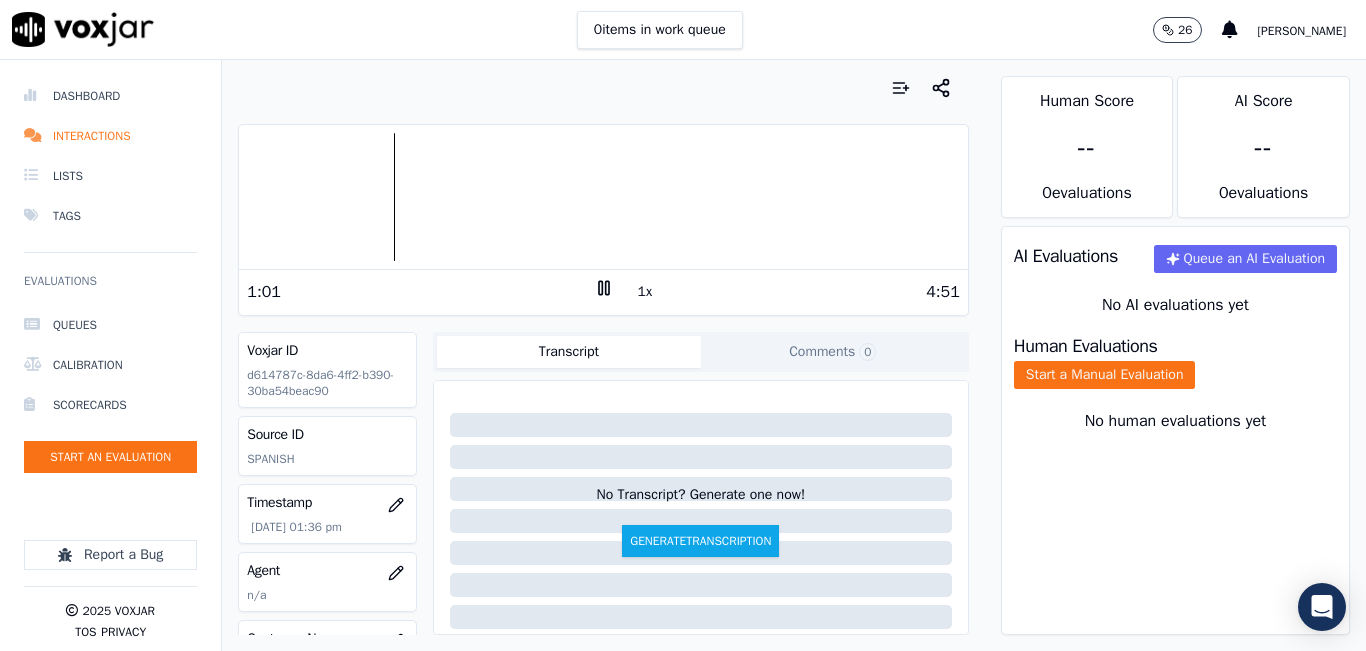 click at bounding box center (603, 197) 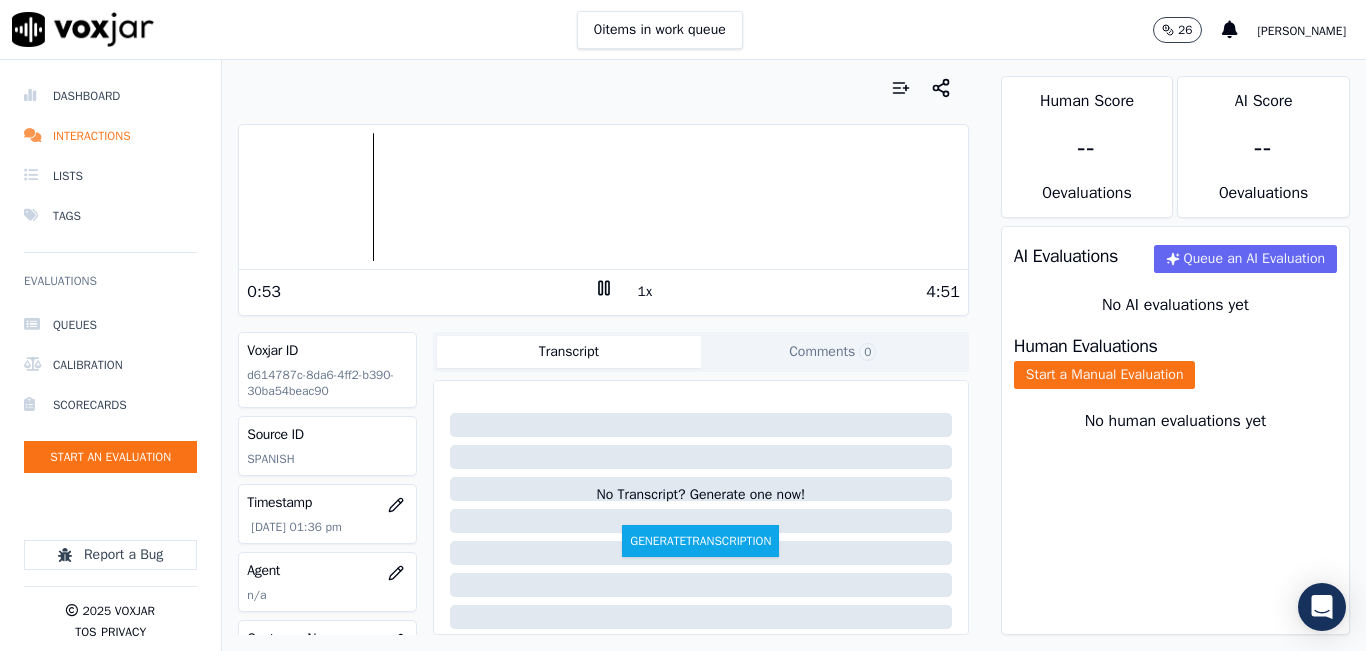 click at bounding box center [603, 197] 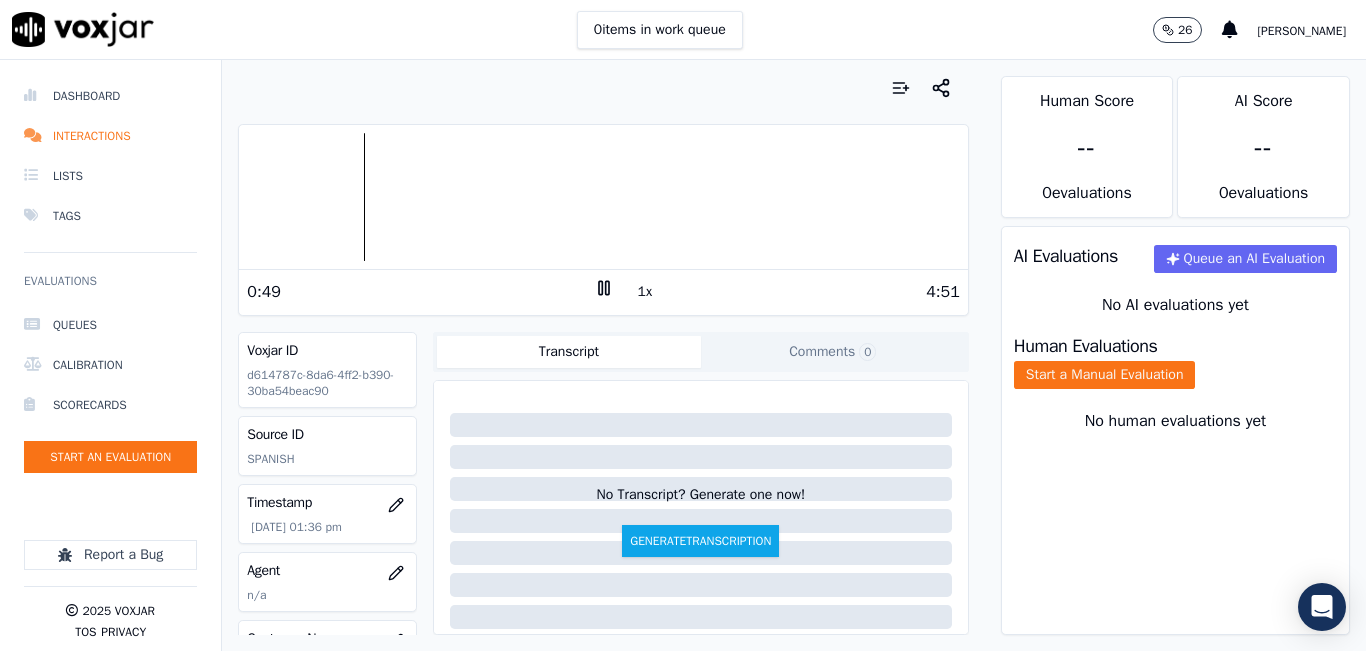 click at bounding box center (603, 197) 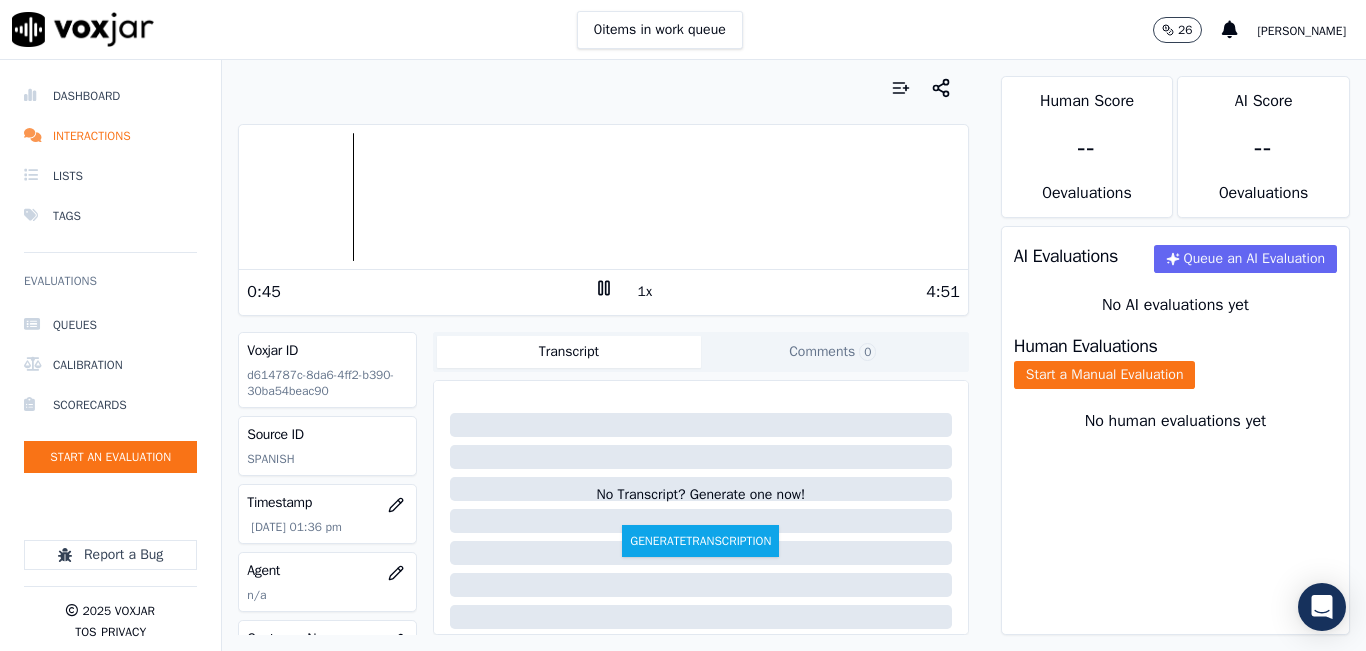 click at bounding box center (603, 197) 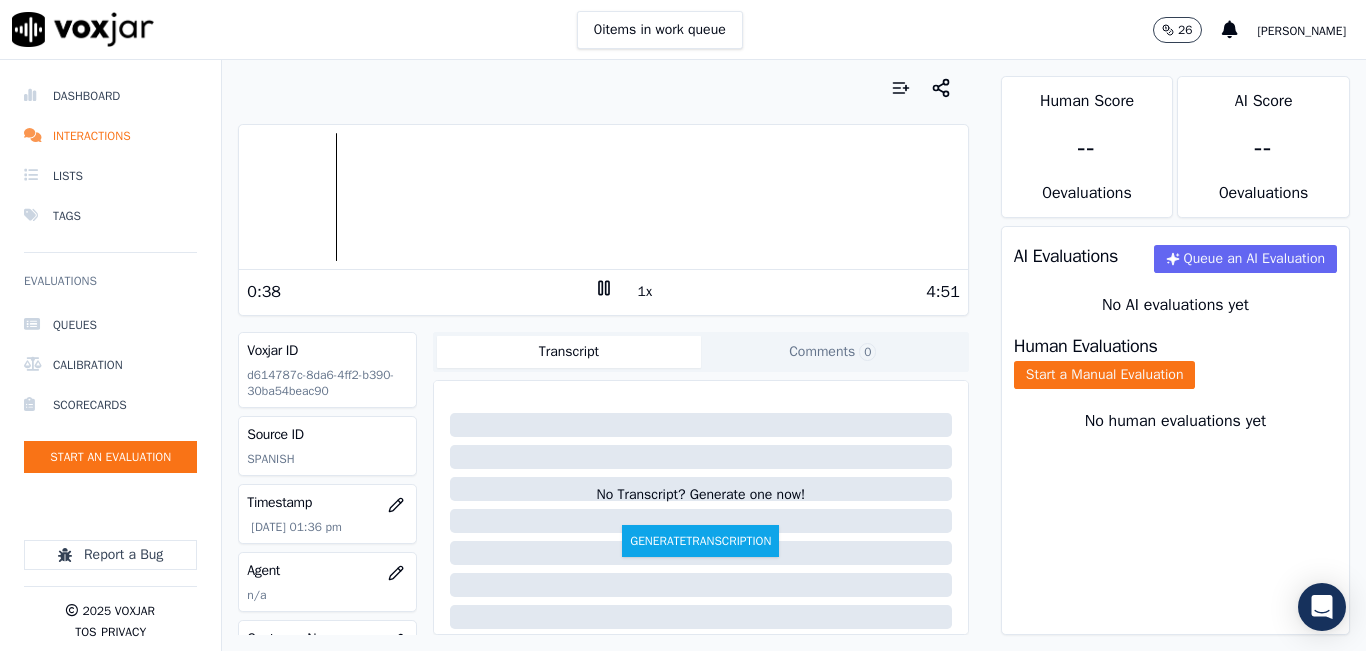 click at bounding box center (603, 197) 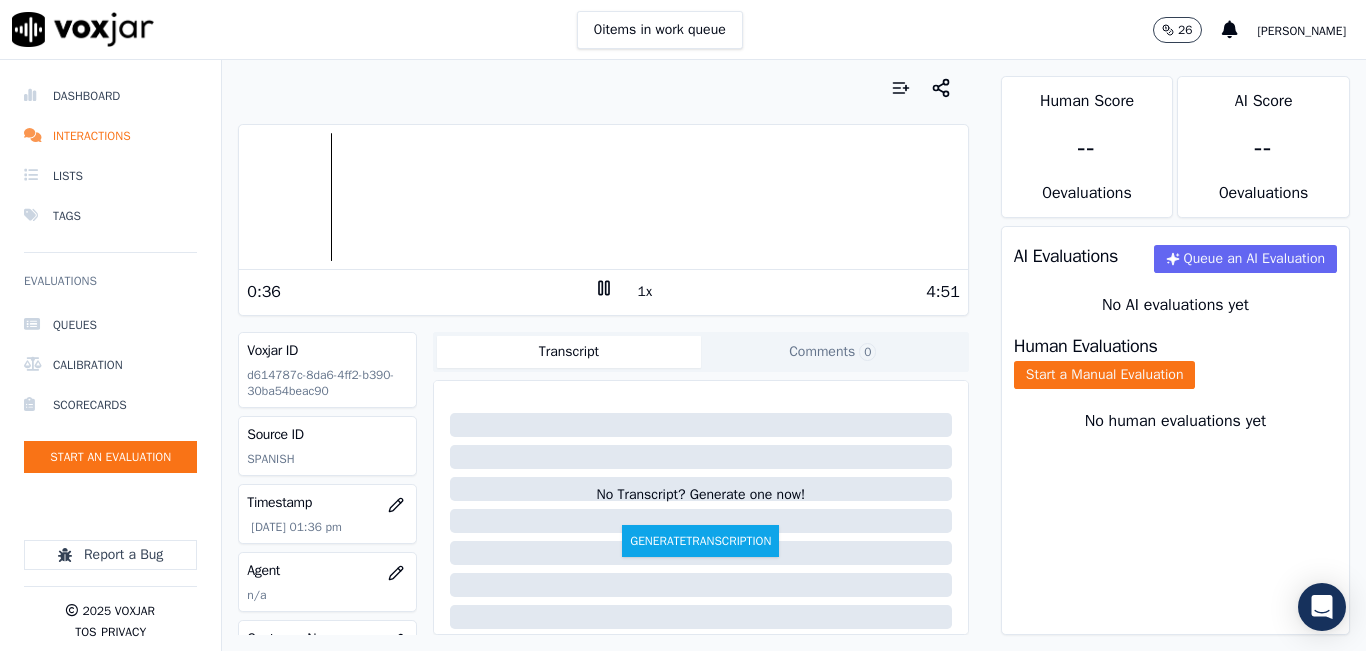 click at bounding box center (603, 197) 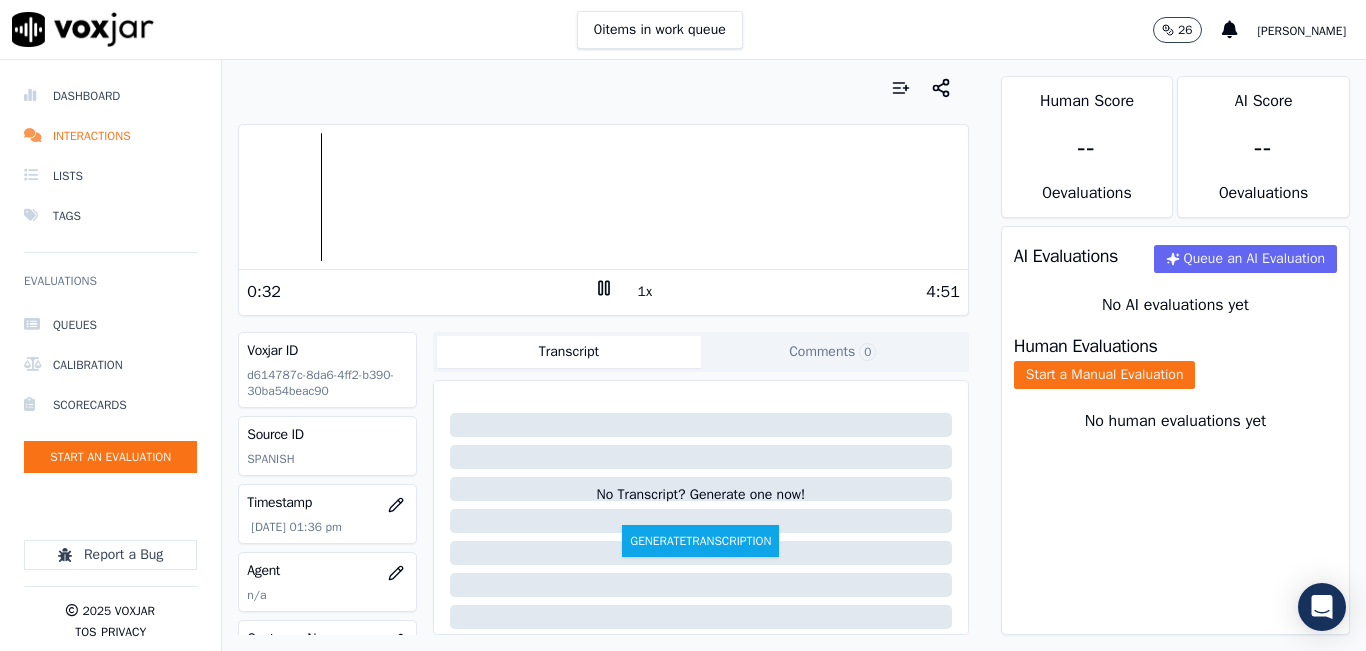 click 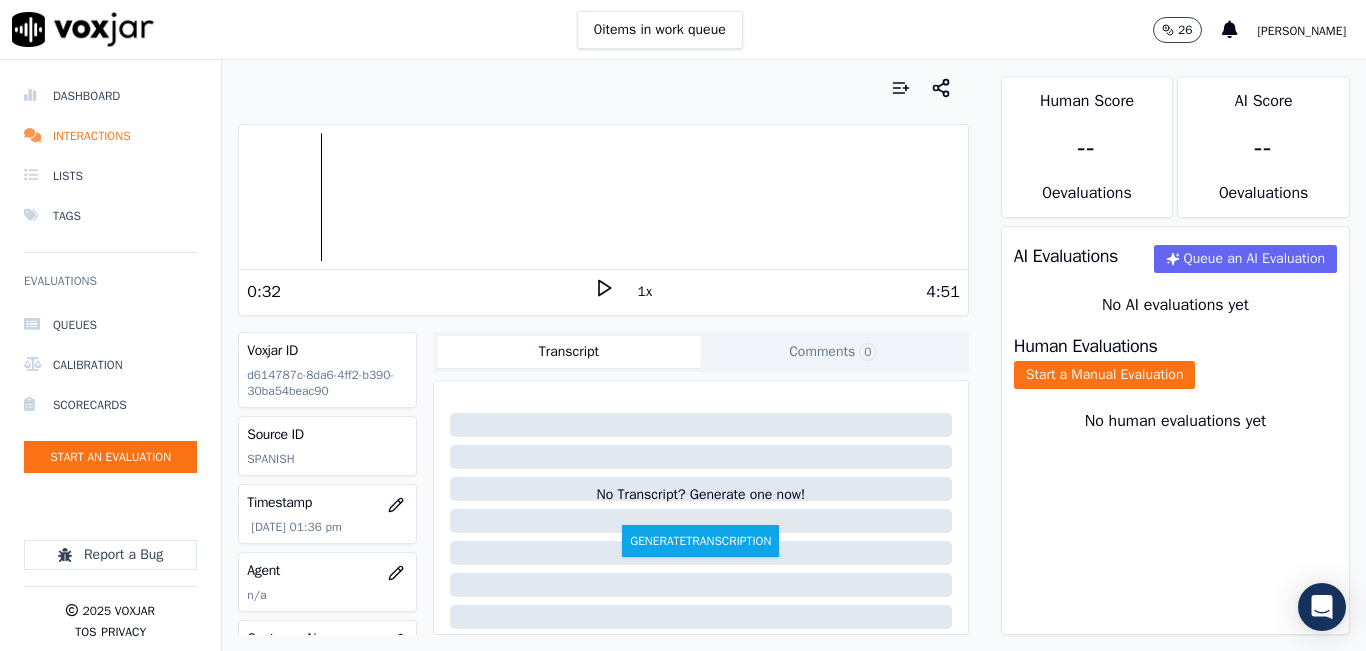 click 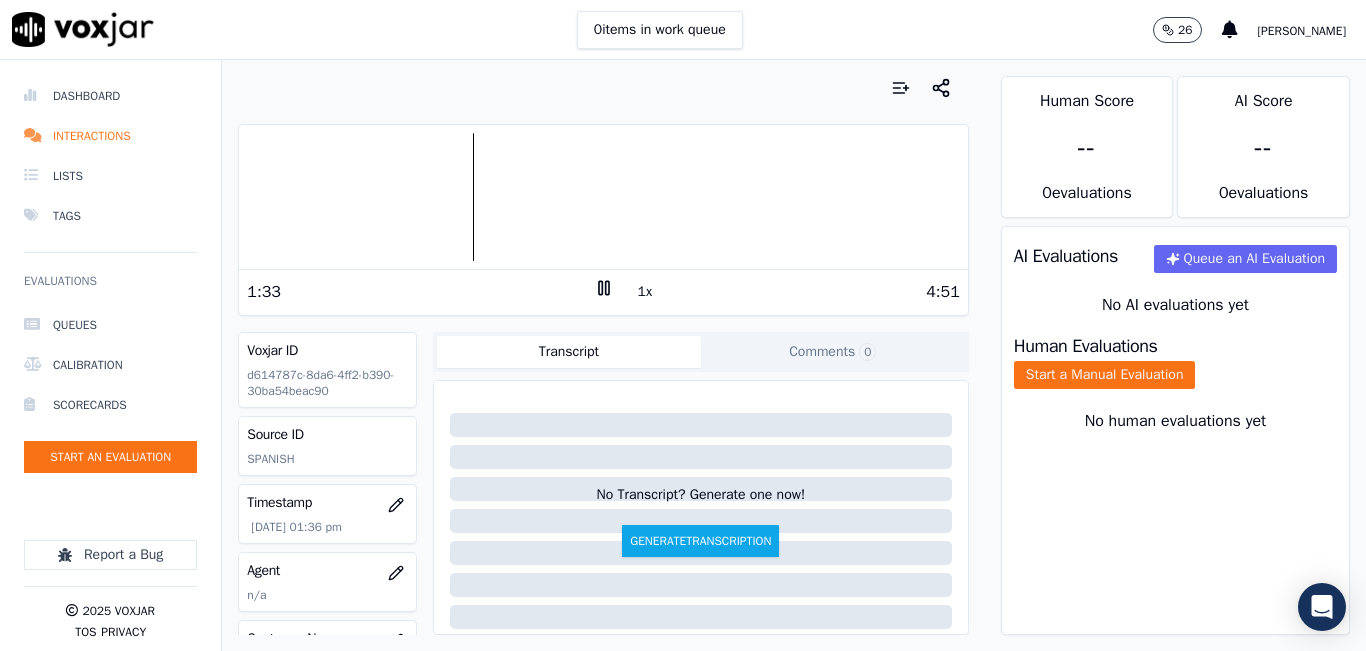 click on "Comments  0" 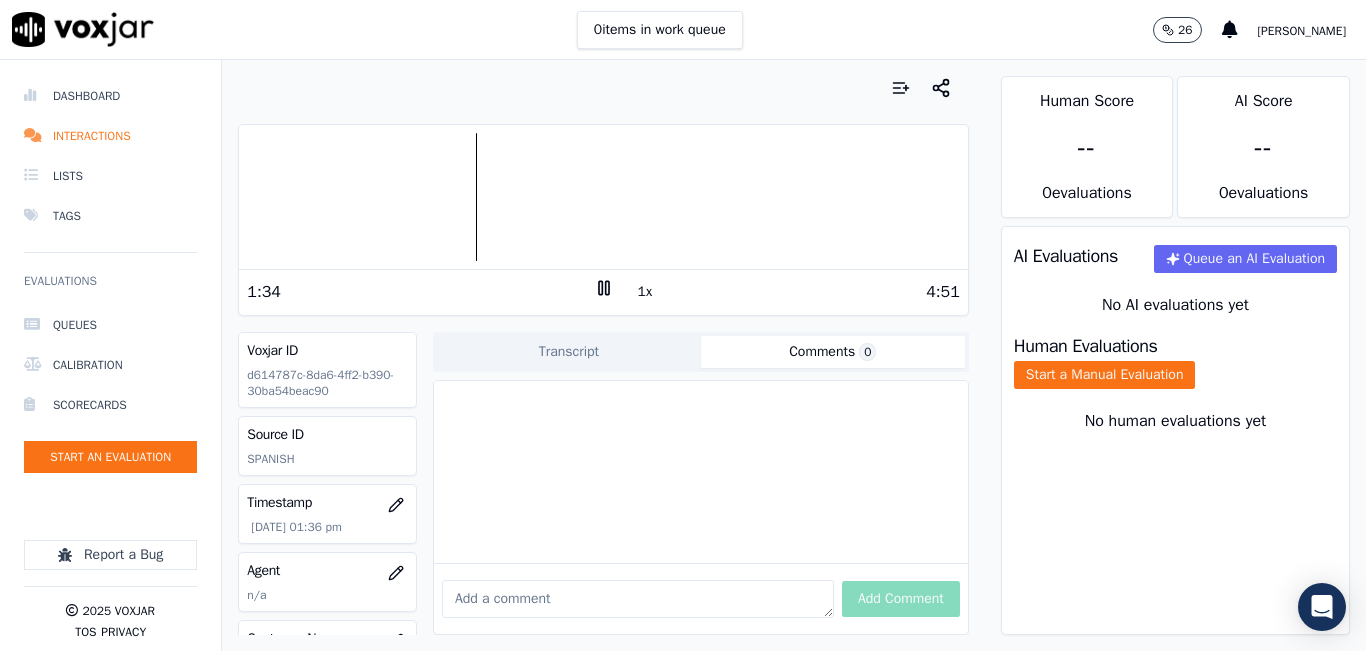 click at bounding box center (638, 599) 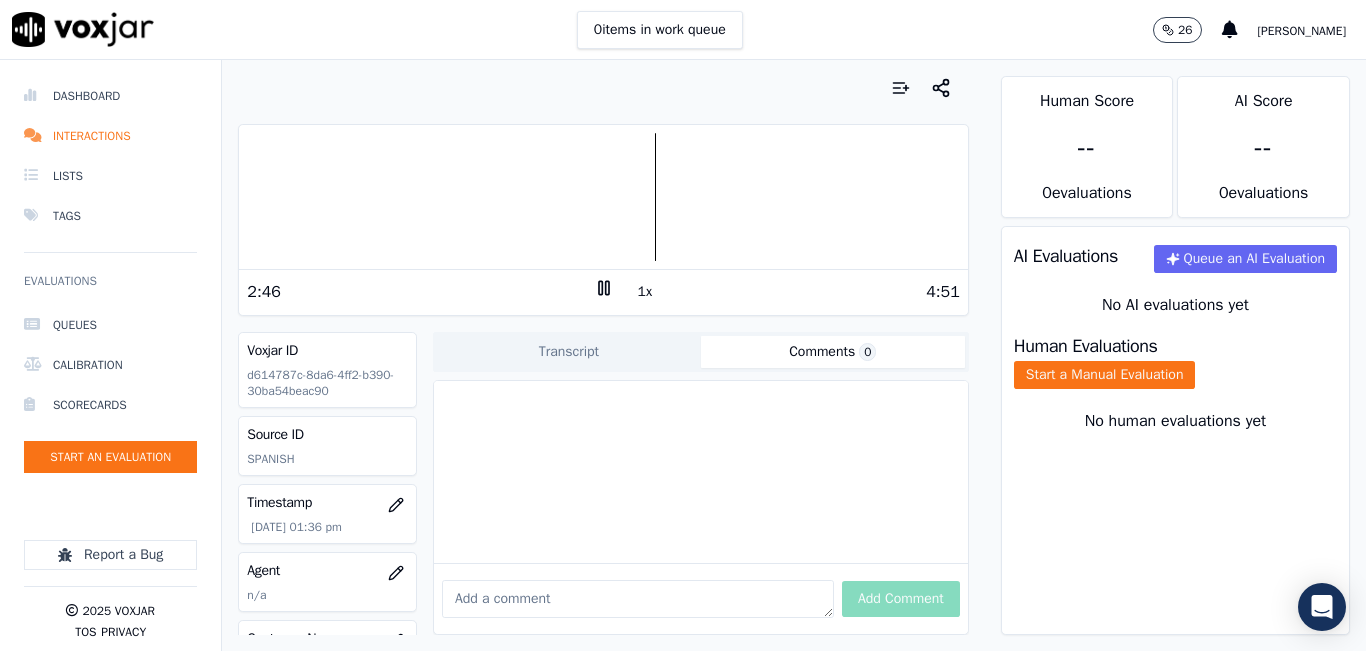 click at bounding box center (638, 599) 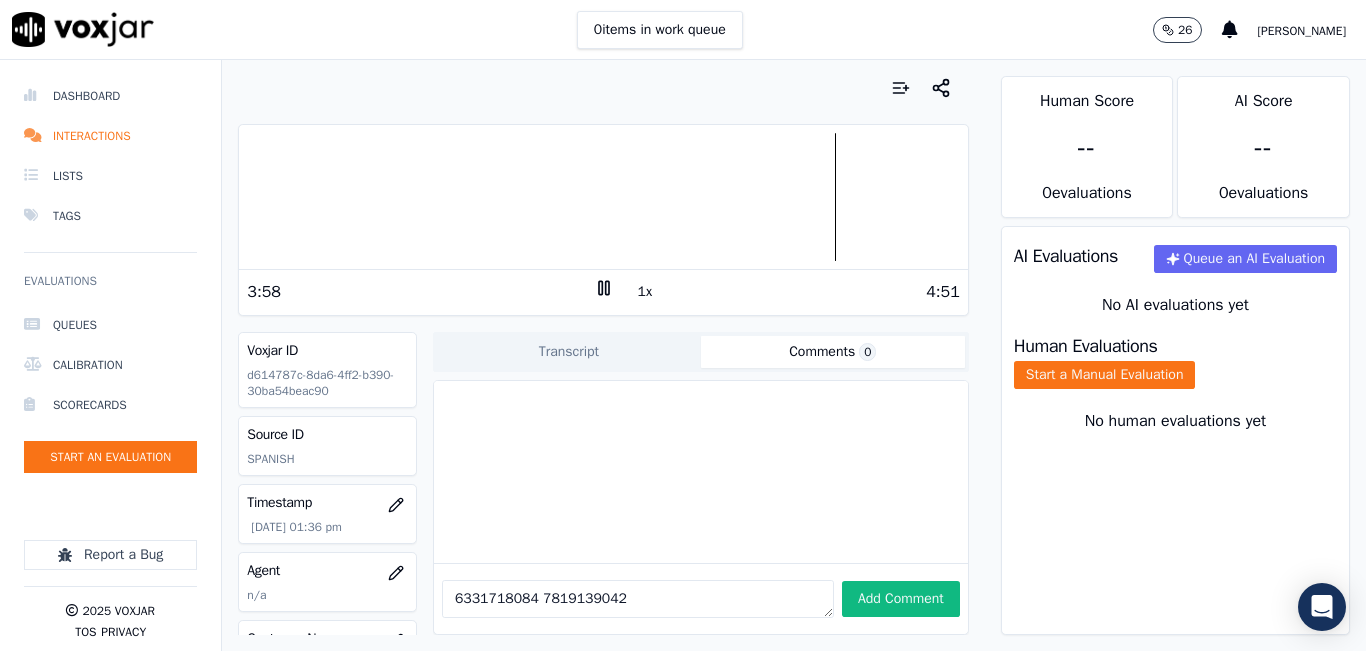 click 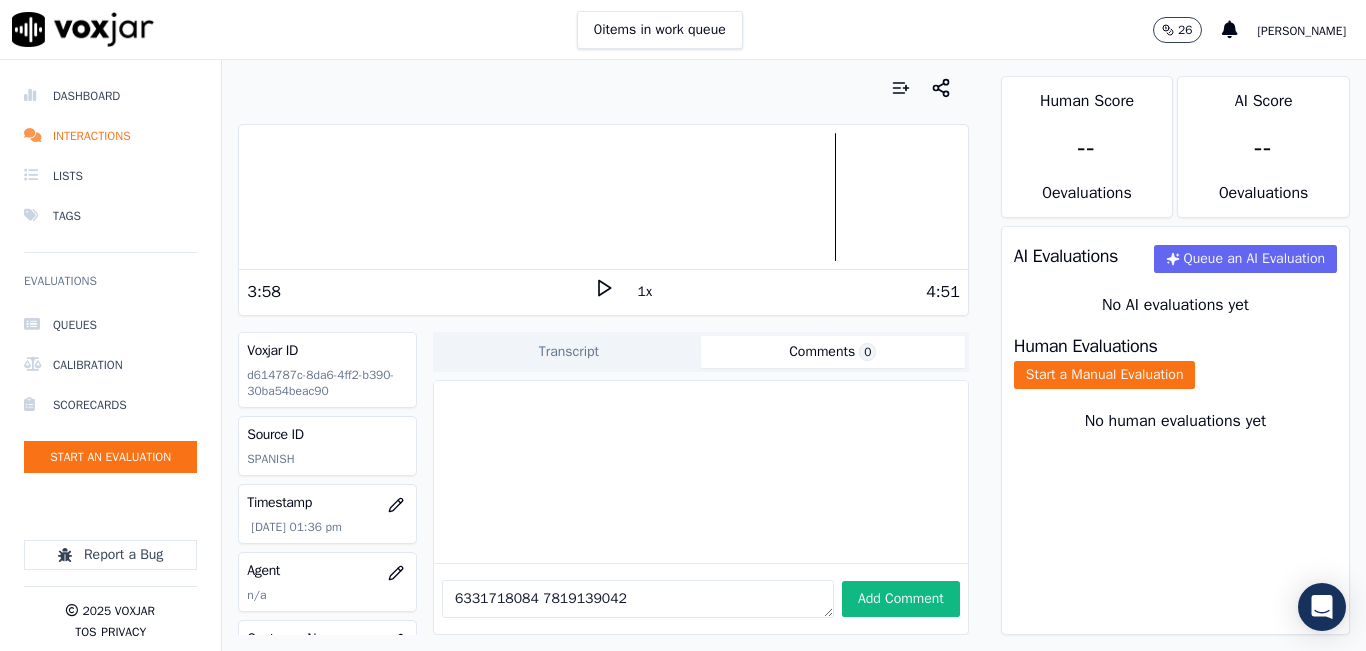 drag, startPoint x: 525, startPoint y: 563, endPoint x: 614, endPoint y: 550, distance: 89.94443 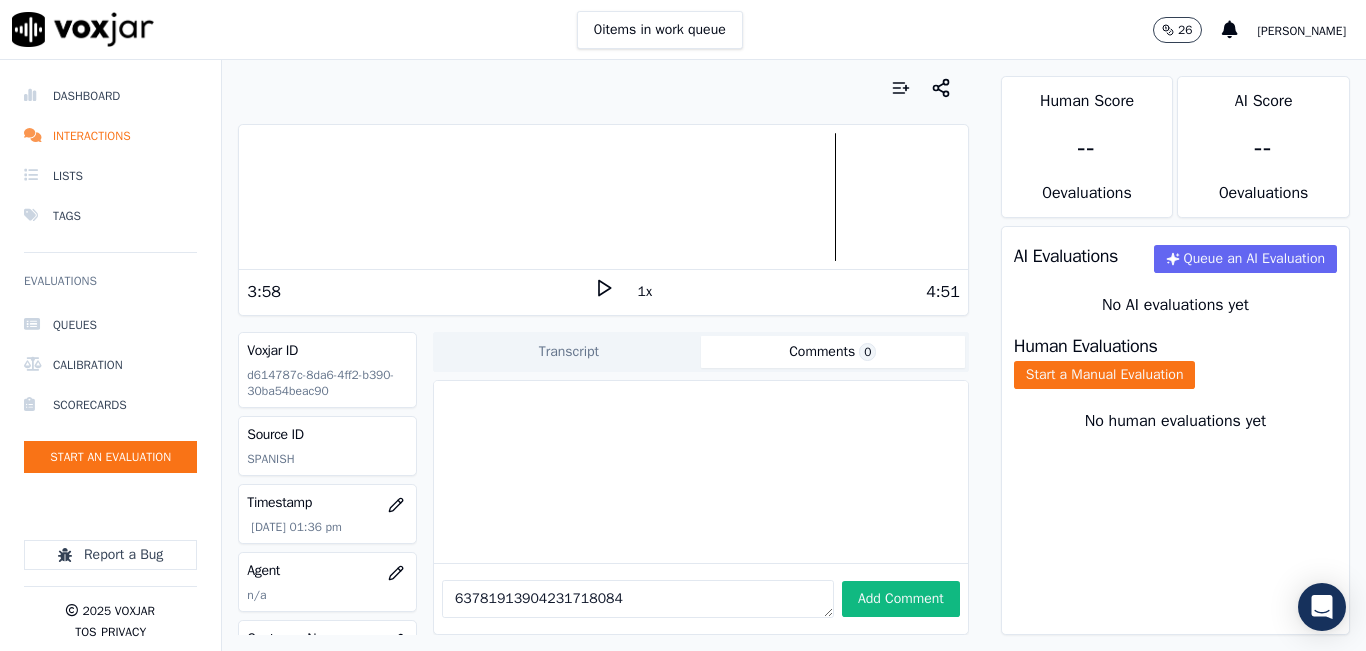 drag, startPoint x: 615, startPoint y: 570, endPoint x: 456, endPoint y: 575, distance: 159.0786 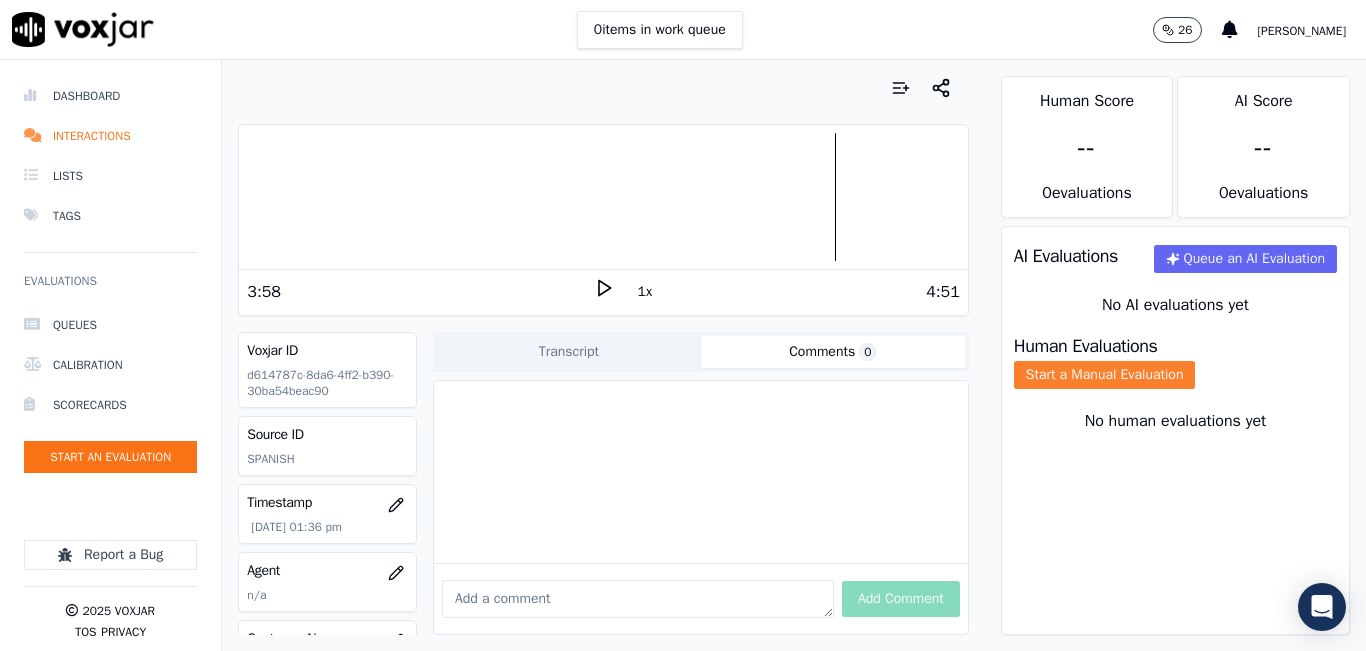 type 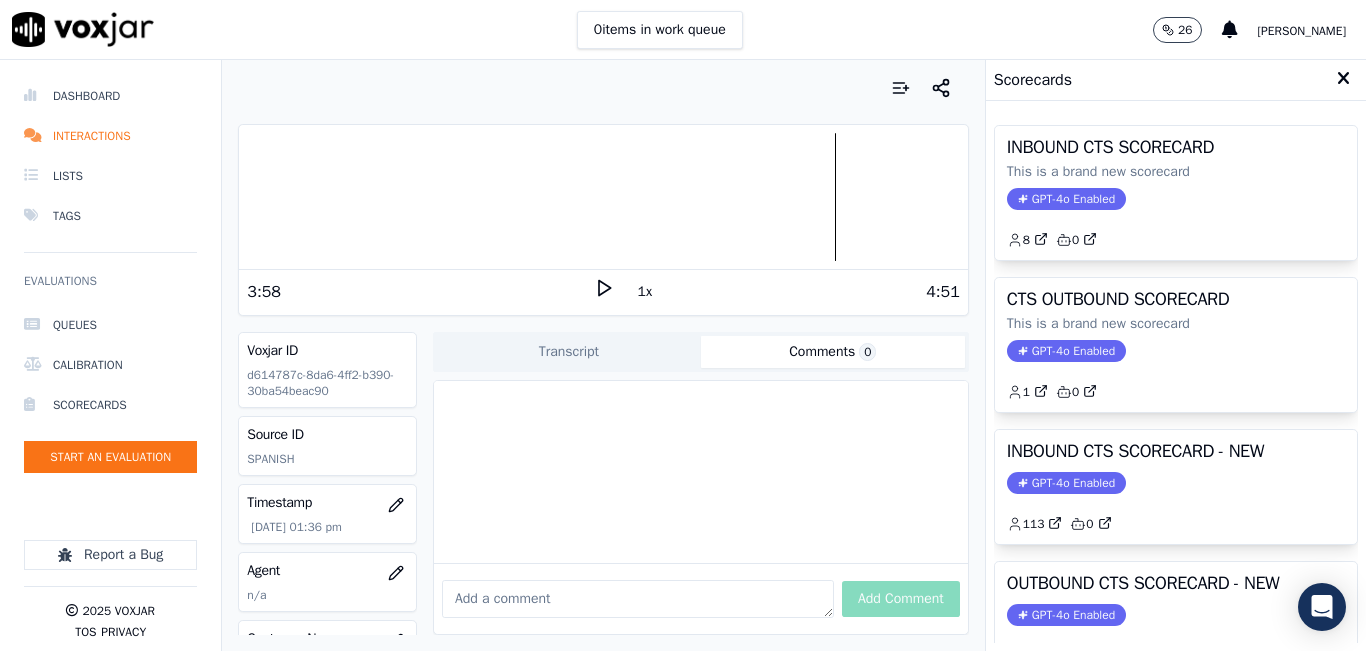 click on "INBOUND CTS SCORECARD - NEW        GPT-4o Enabled       113         0" at bounding box center (1176, 487) 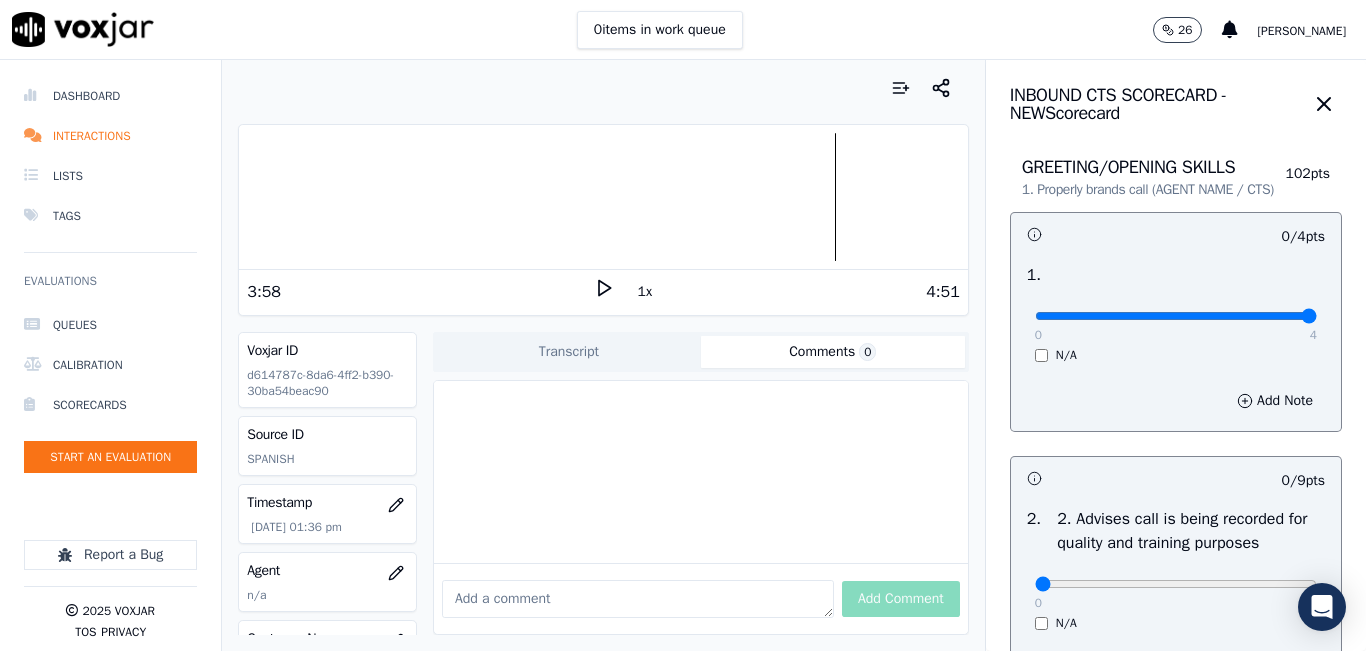 type on "4" 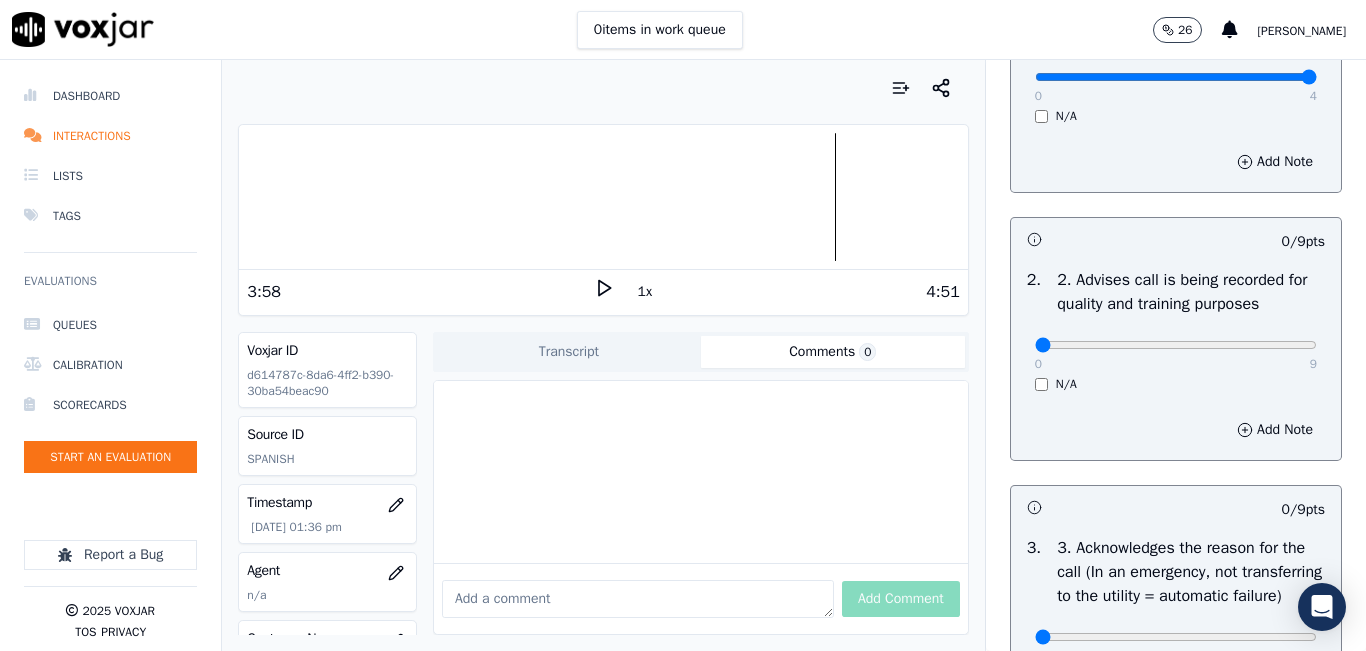 scroll, scrollTop: 300, scrollLeft: 0, axis: vertical 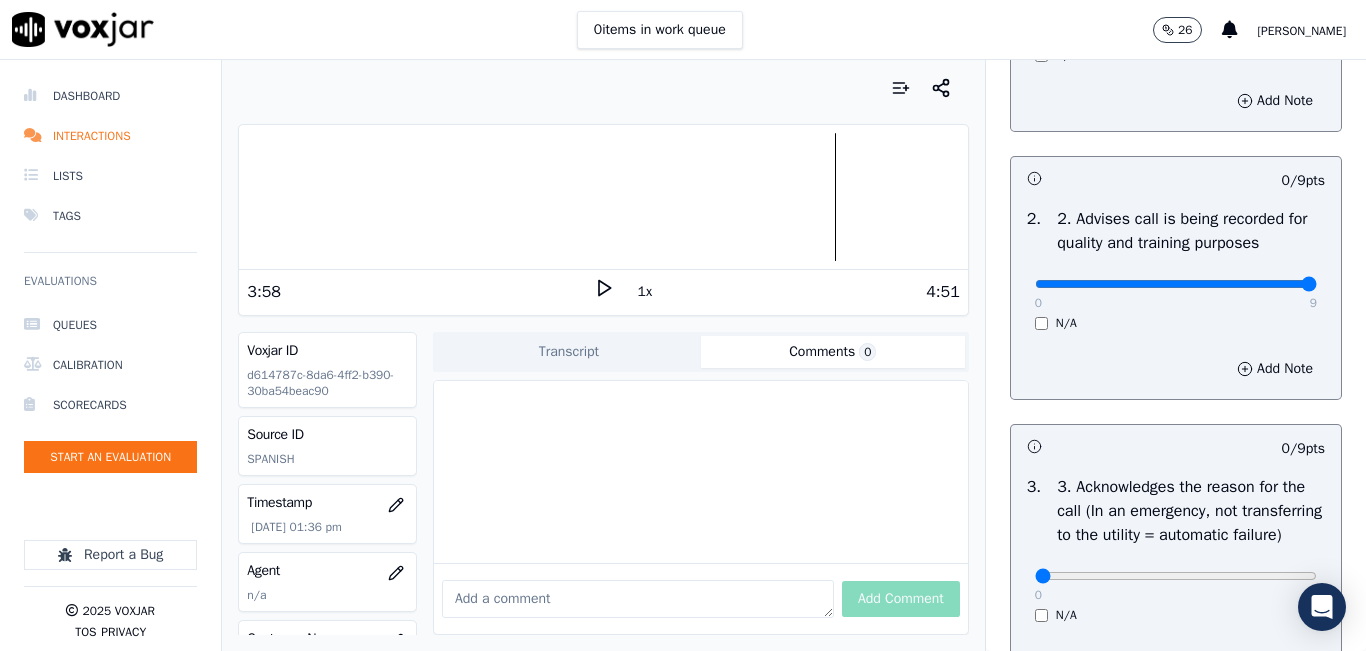 type on "9" 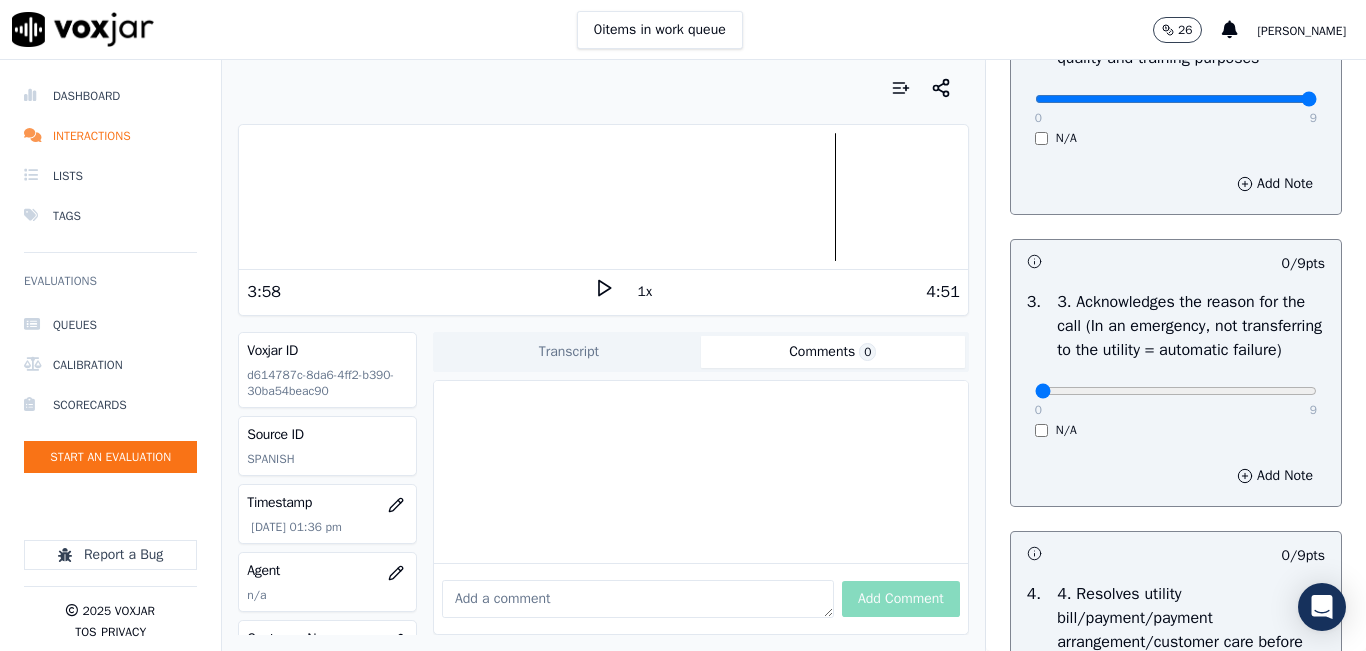 scroll, scrollTop: 500, scrollLeft: 0, axis: vertical 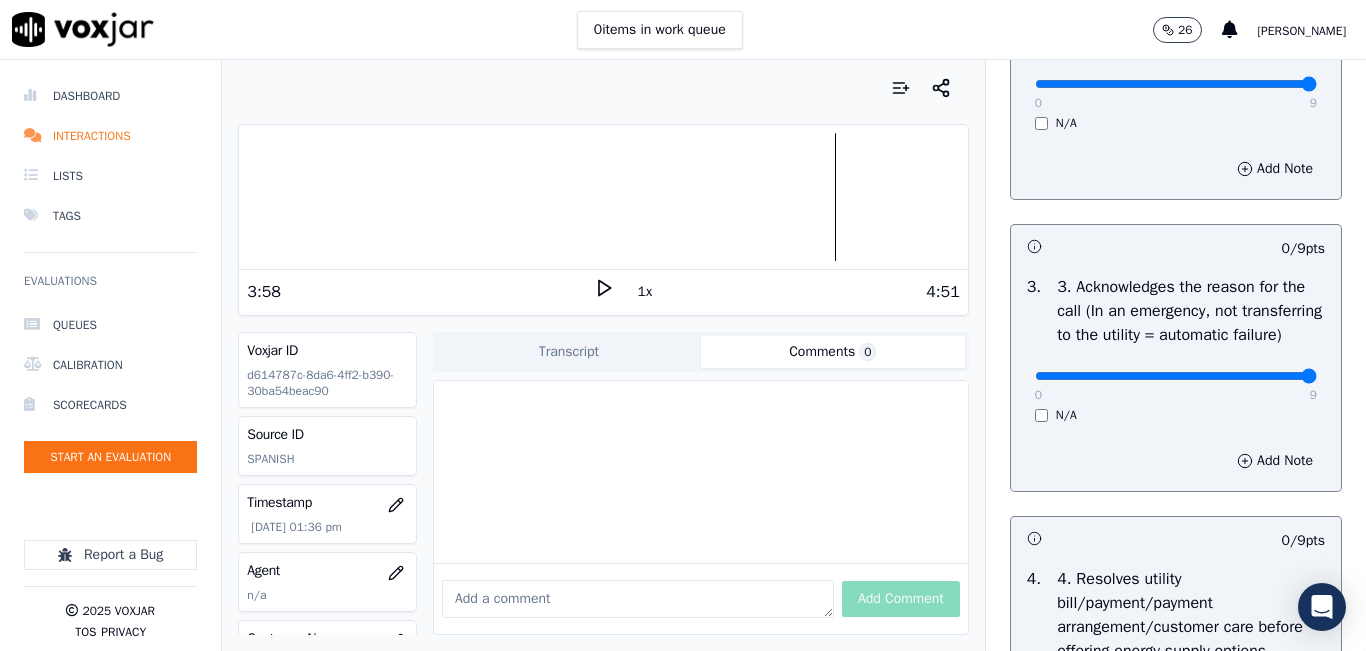 type on "9" 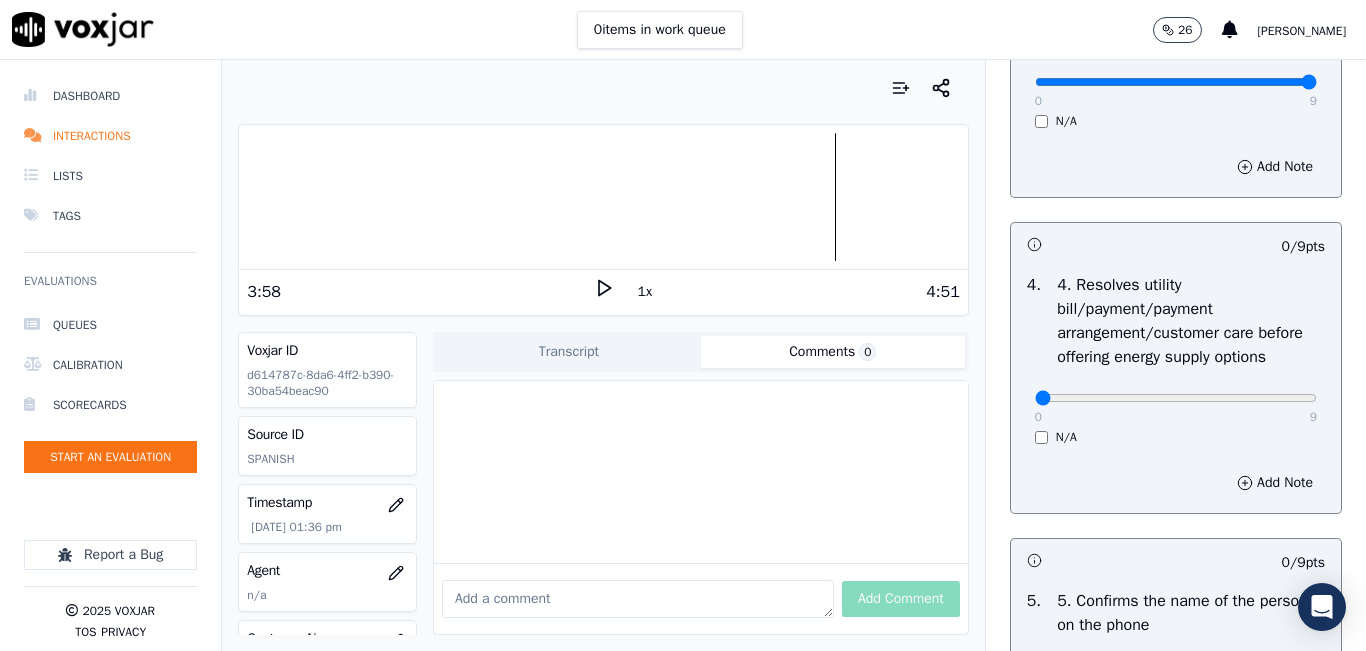 scroll, scrollTop: 800, scrollLeft: 0, axis: vertical 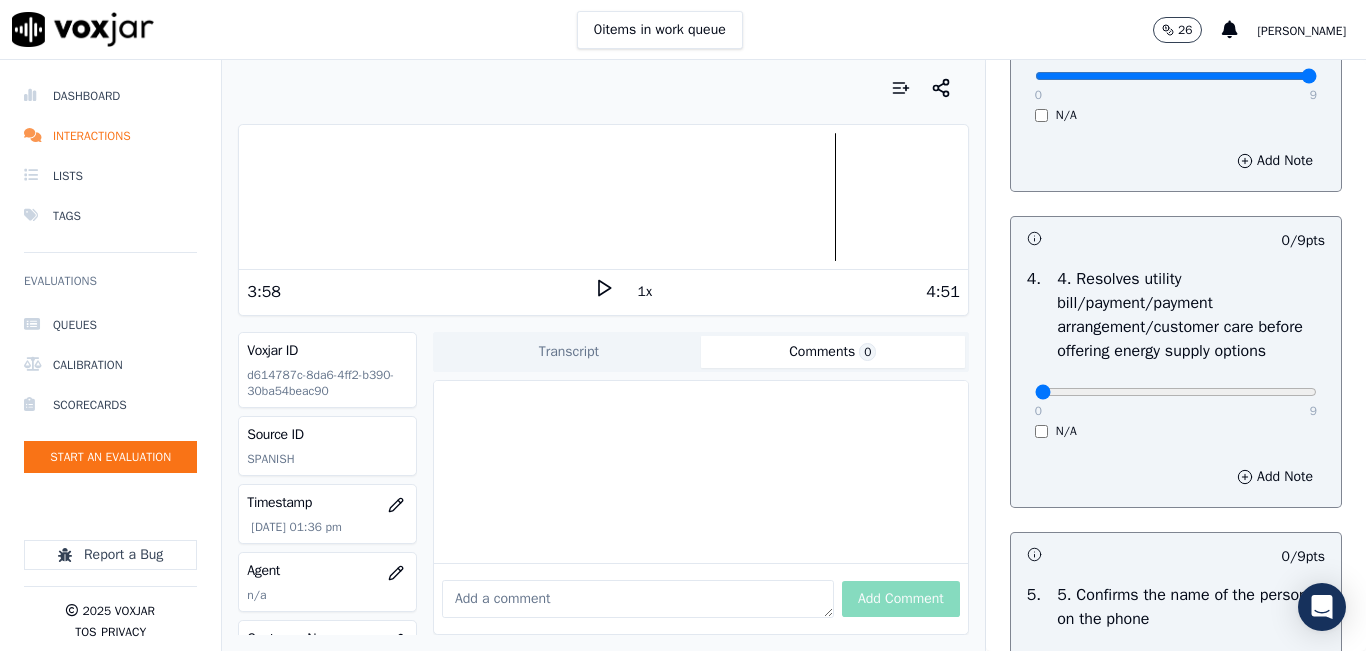 click on "0   9     N/A" at bounding box center [1176, 401] 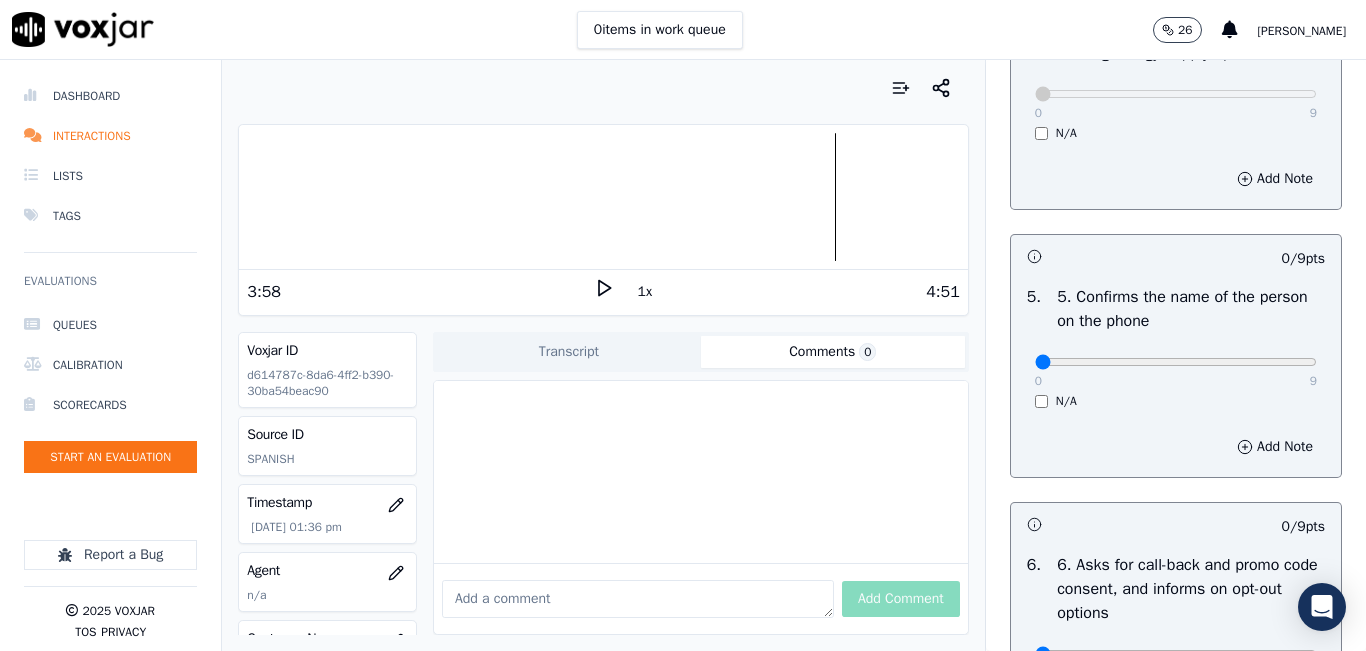 scroll, scrollTop: 1100, scrollLeft: 0, axis: vertical 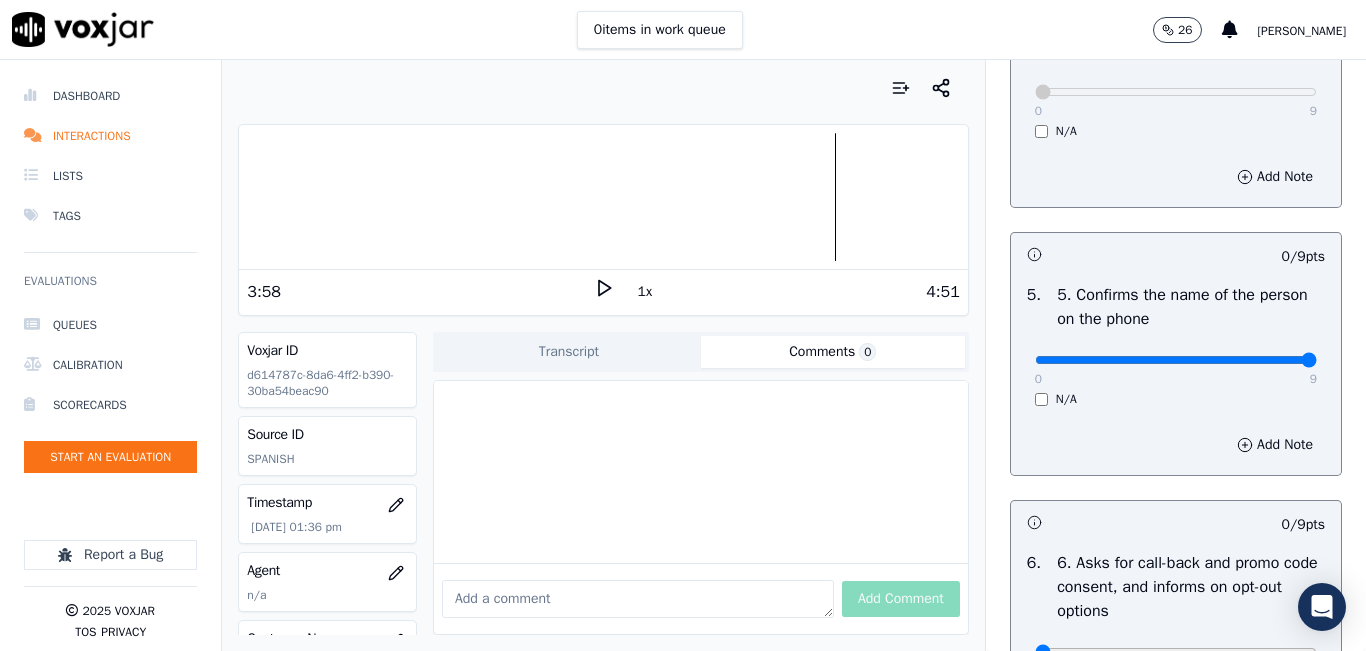 type on "9" 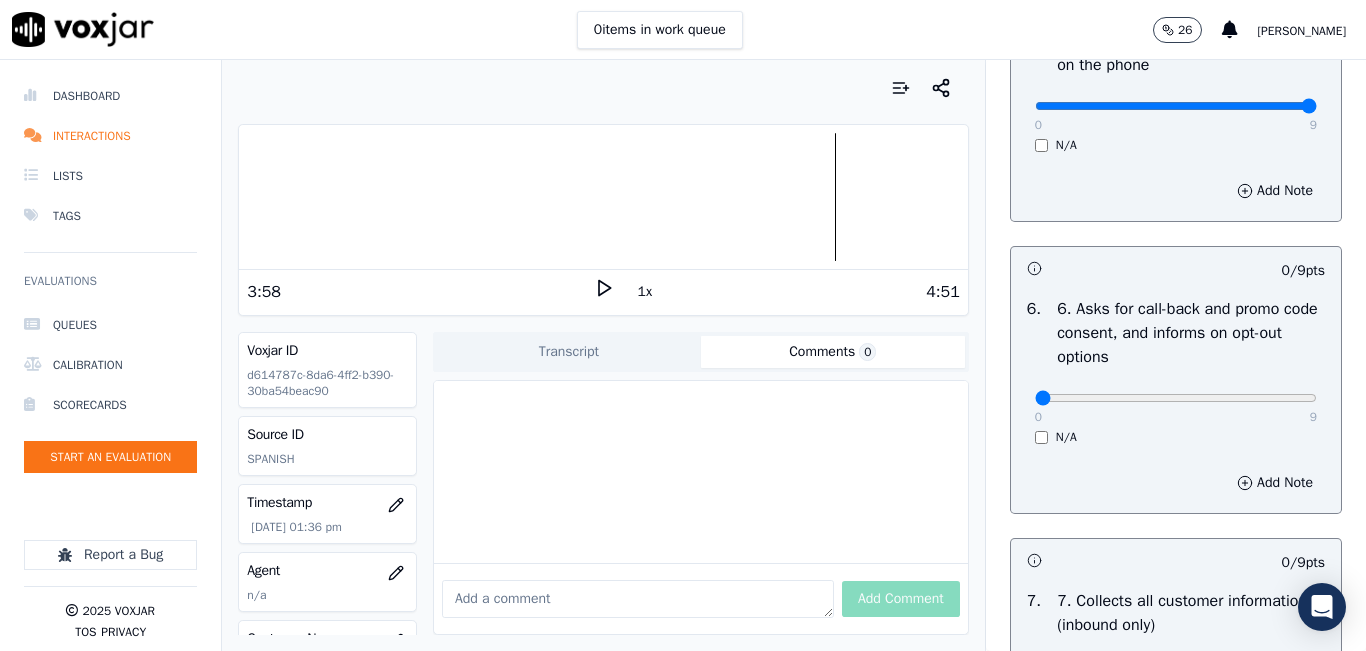 scroll, scrollTop: 1400, scrollLeft: 0, axis: vertical 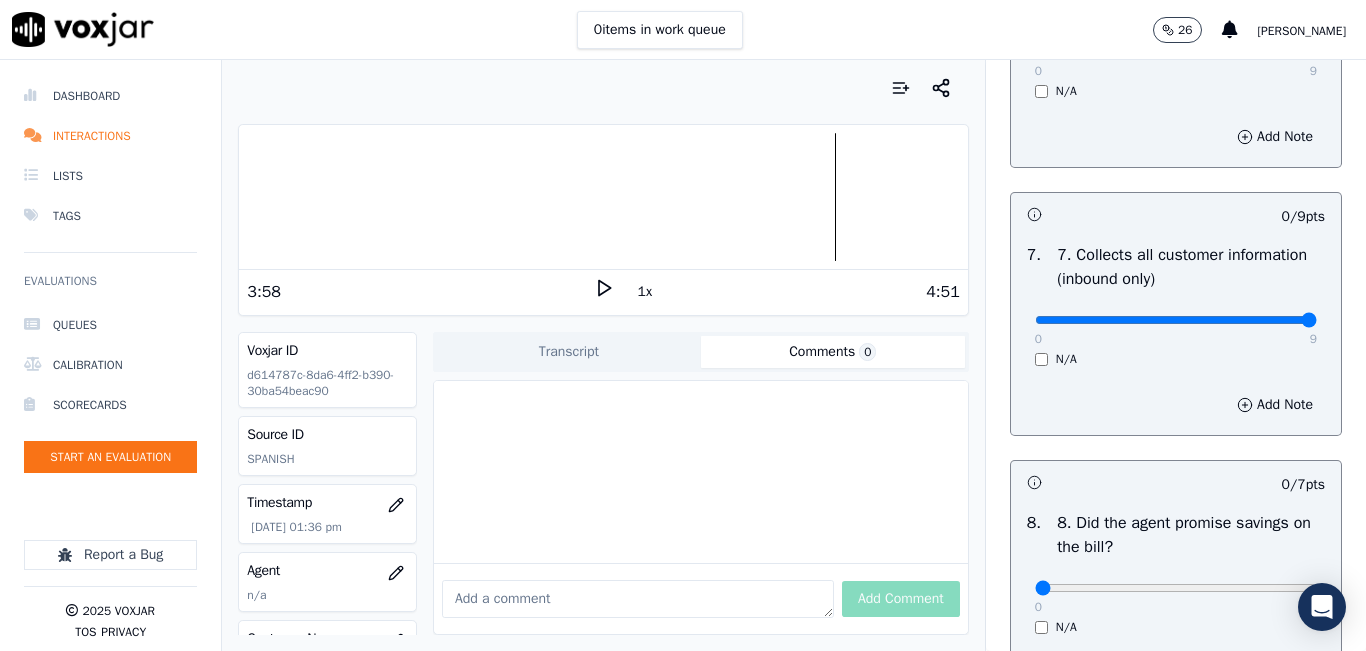 type on "9" 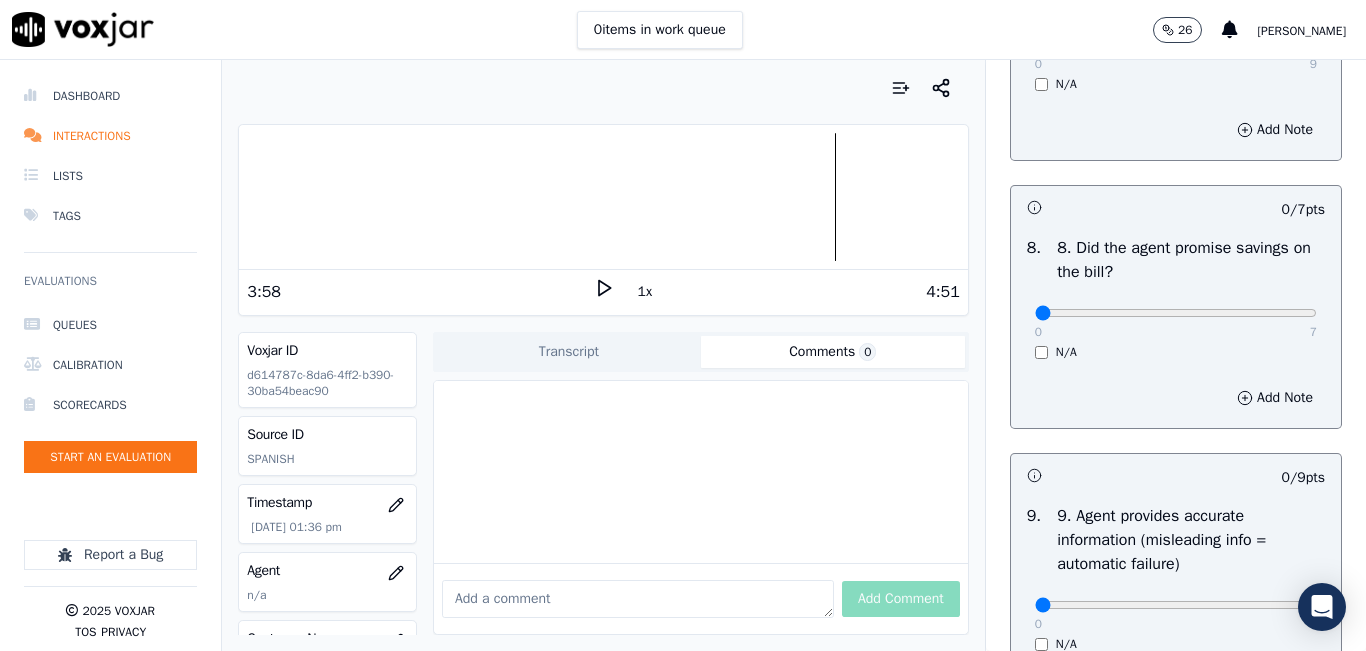 scroll, scrollTop: 2000, scrollLeft: 0, axis: vertical 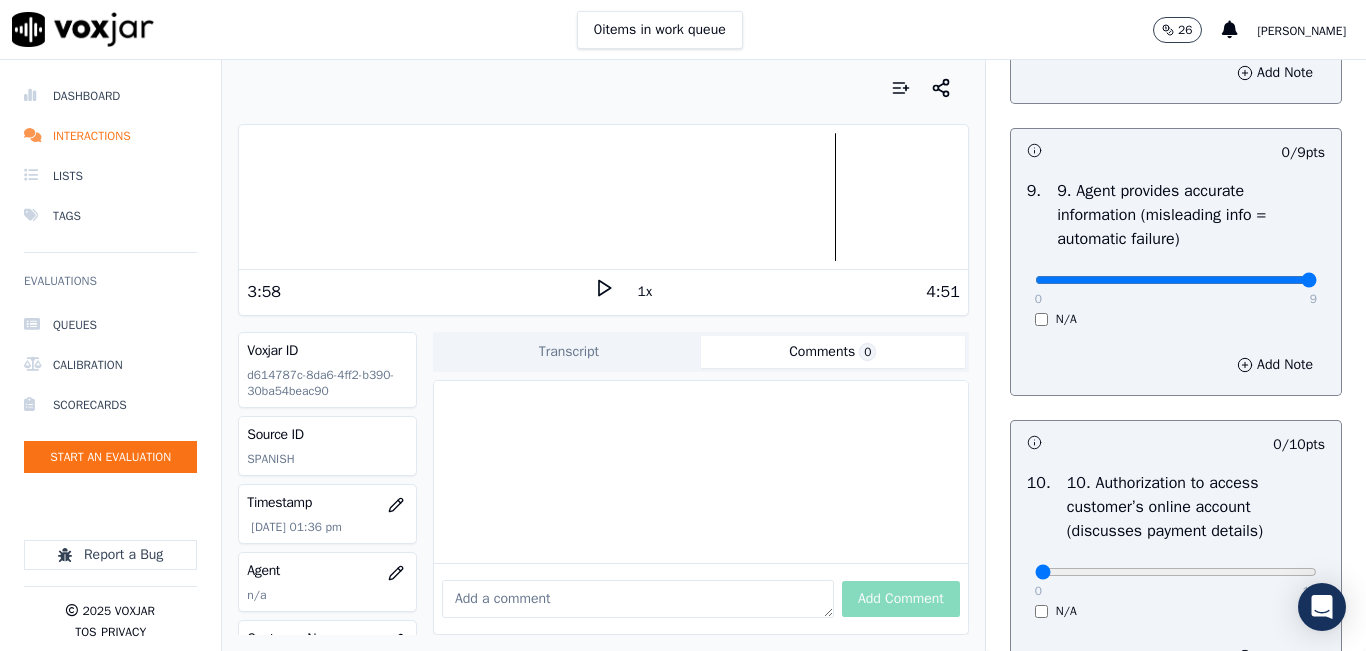 type on "9" 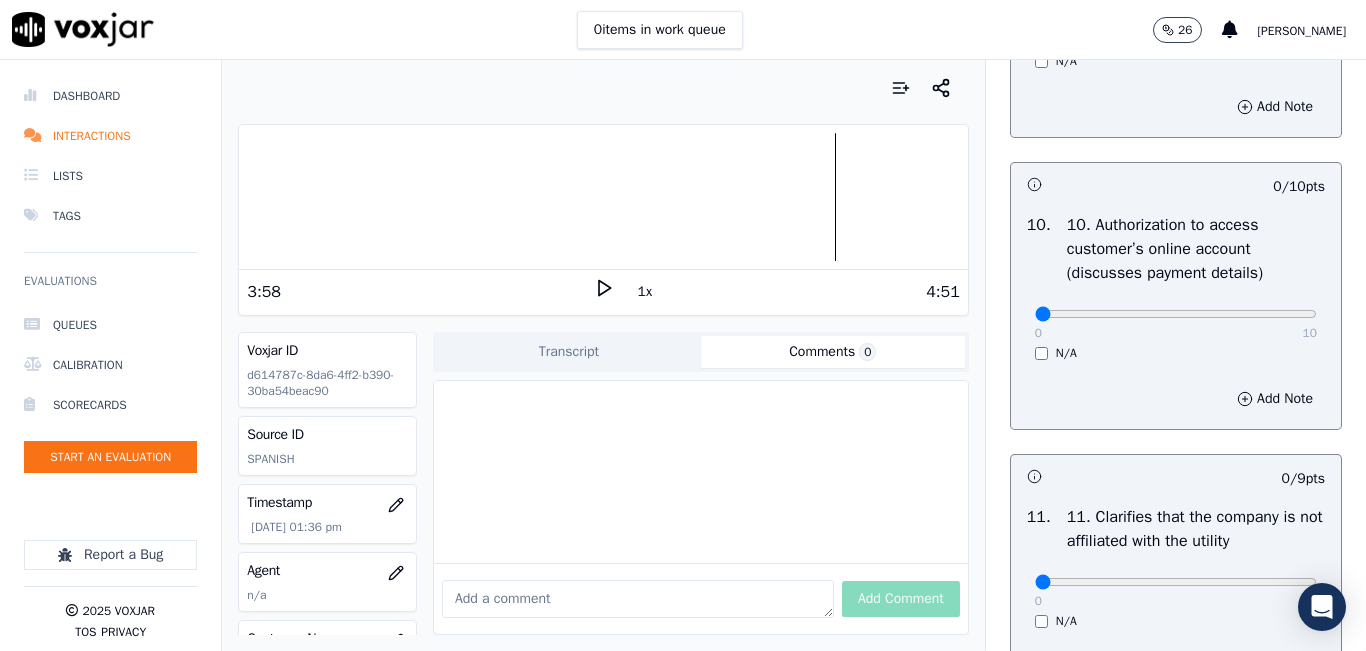 scroll, scrollTop: 2600, scrollLeft: 0, axis: vertical 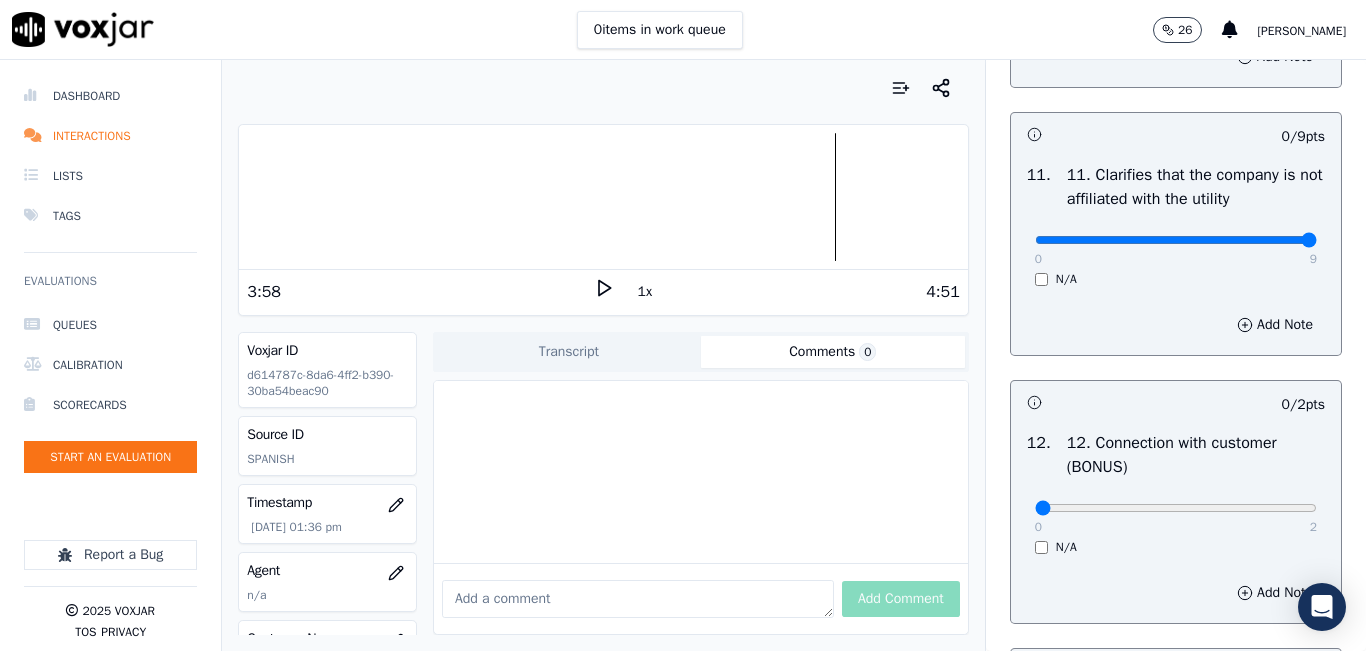 type on "9" 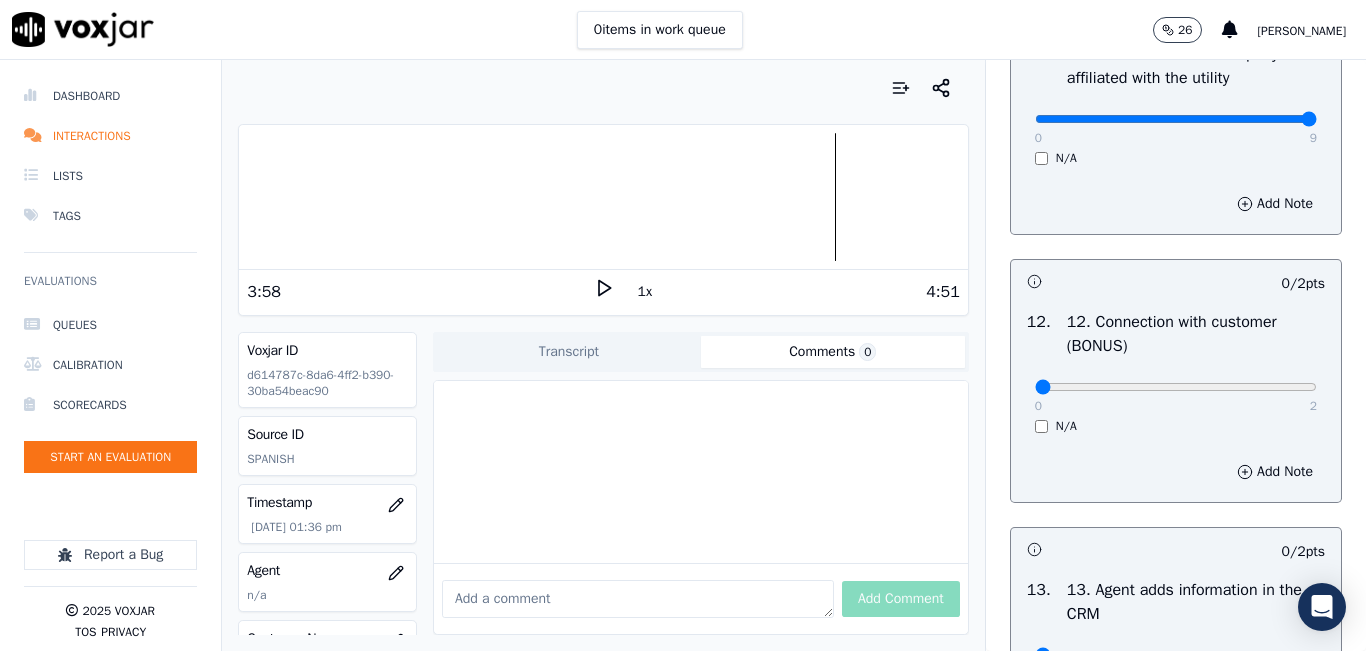scroll, scrollTop: 3200, scrollLeft: 0, axis: vertical 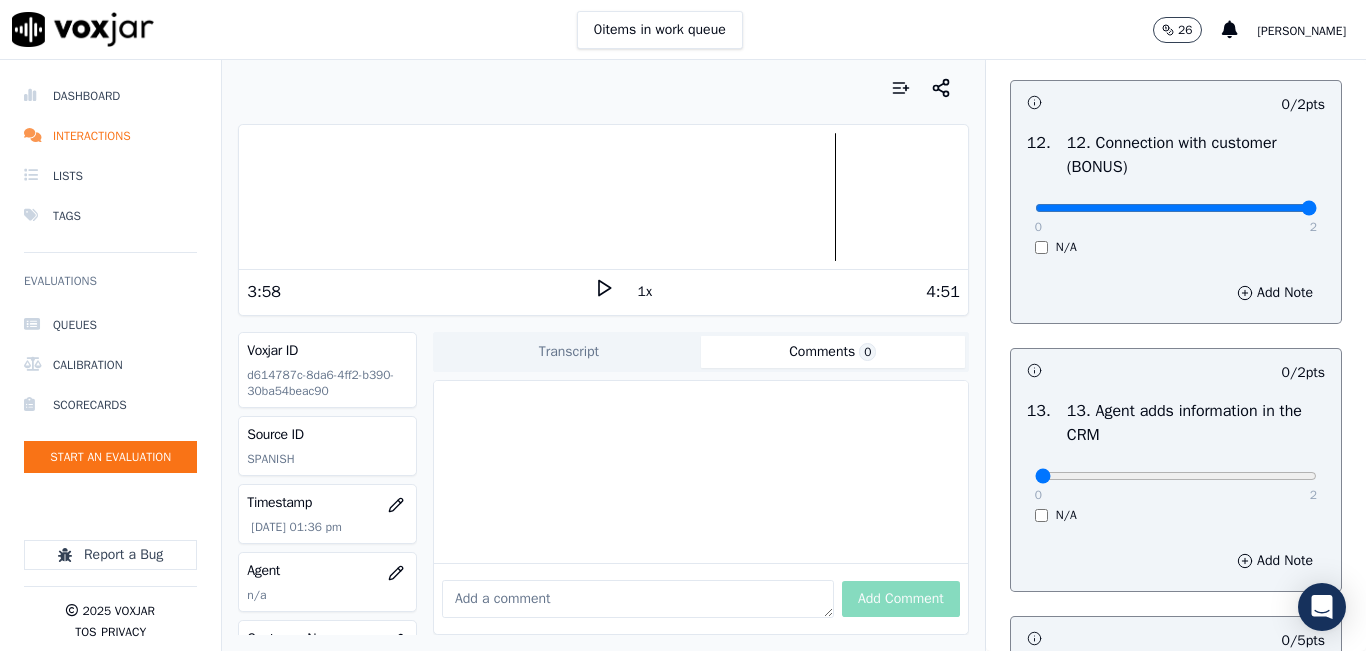 type on "2" 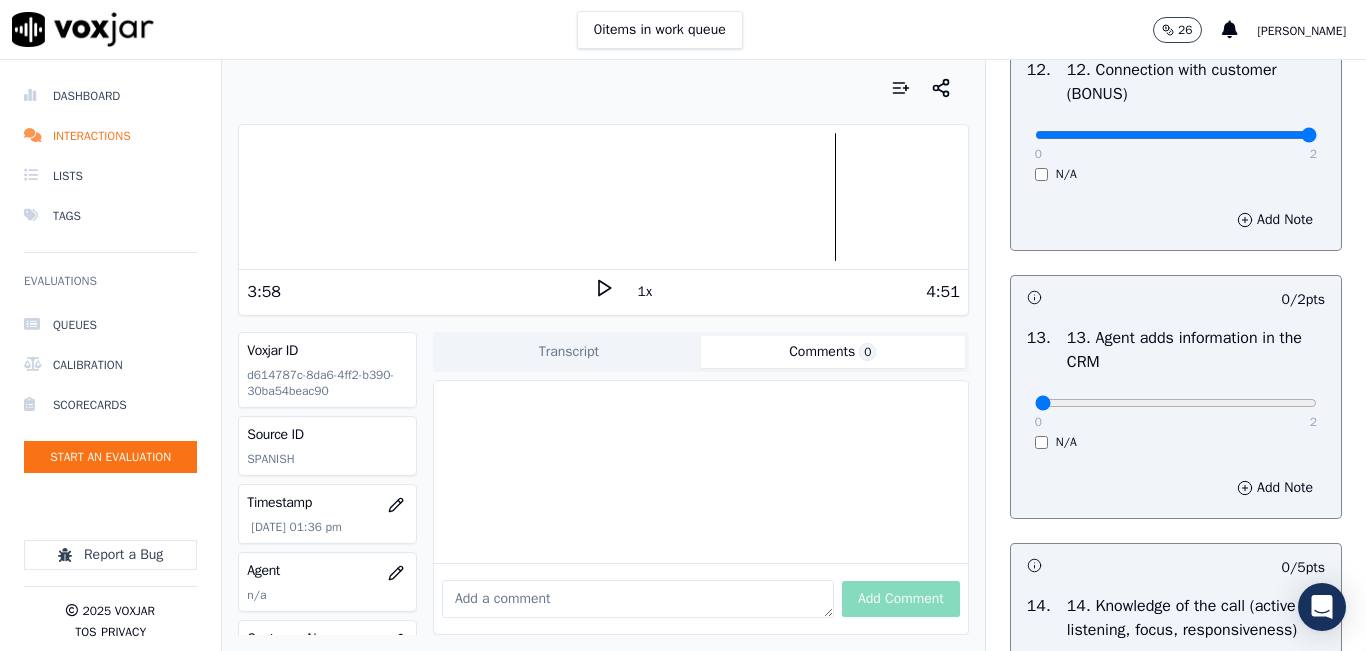 scroll, scrollTop: 3400, scrollLeft: 0, axis: vertical 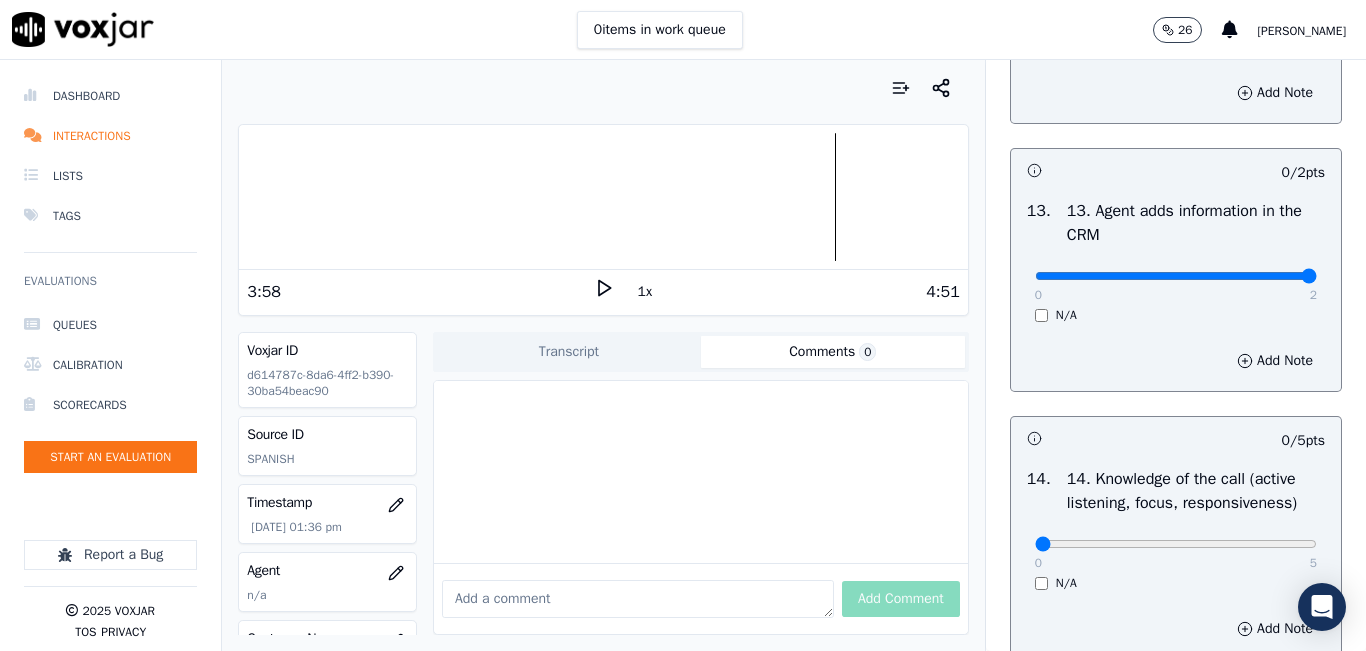 type on "2" 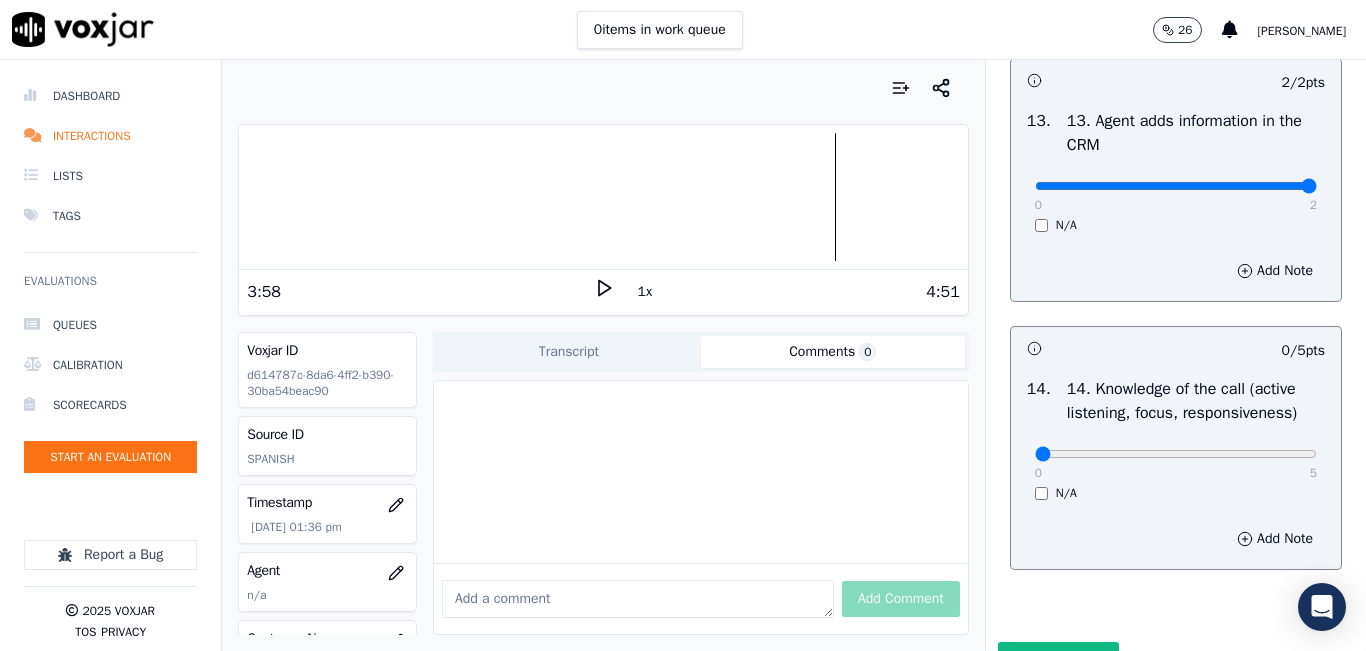 scroll, scrollTop: 3600, scrollLeft: 0, axis: vertical 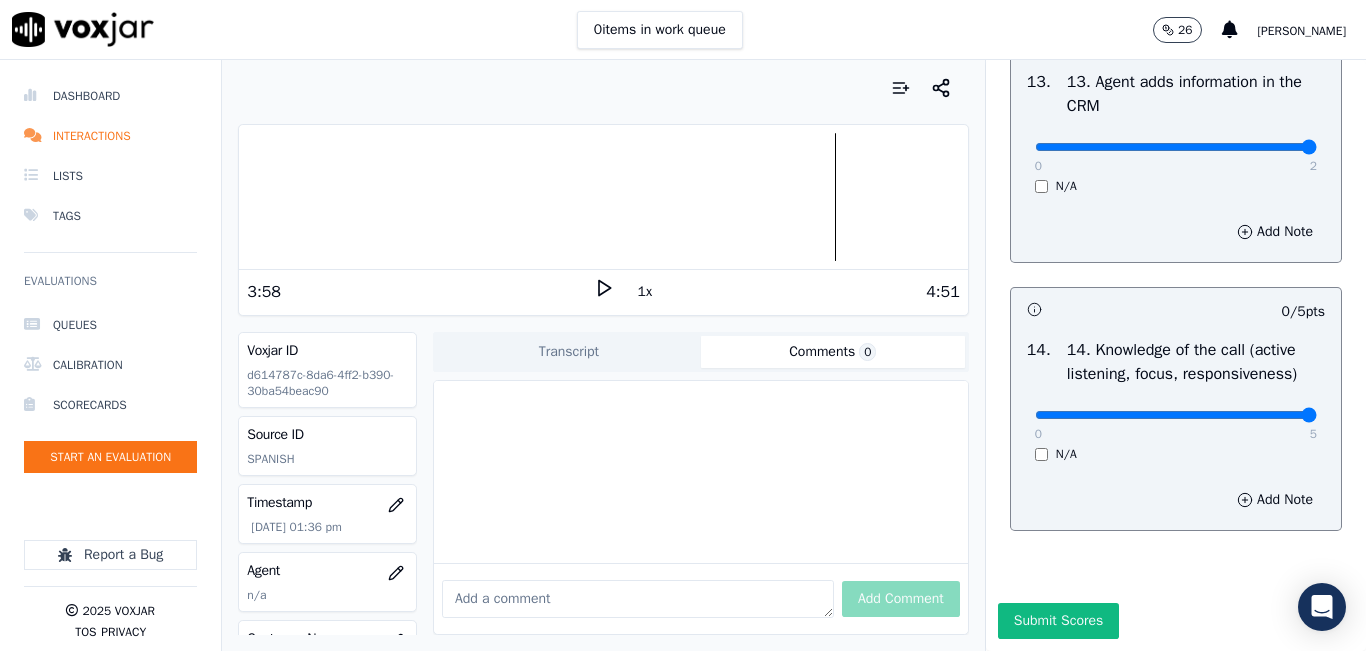 type on "5" 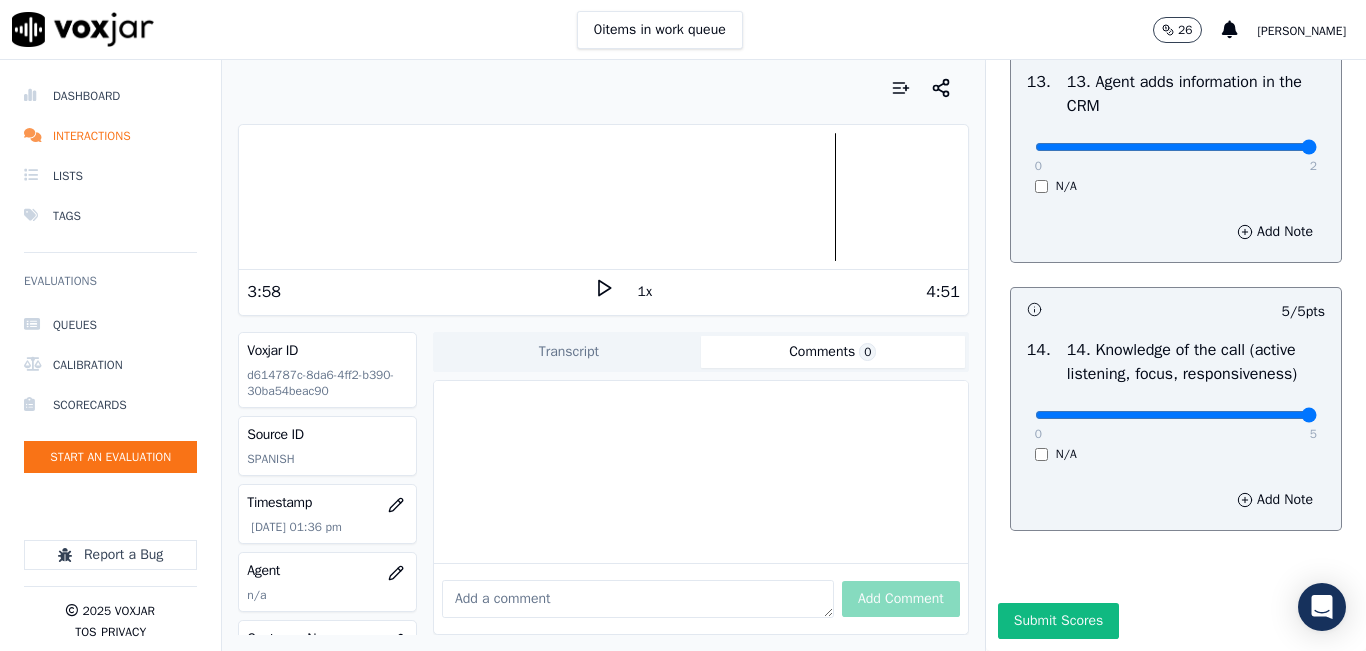 scroll, scrollTop: 3642, scrollLeft: 0, axis: vertical 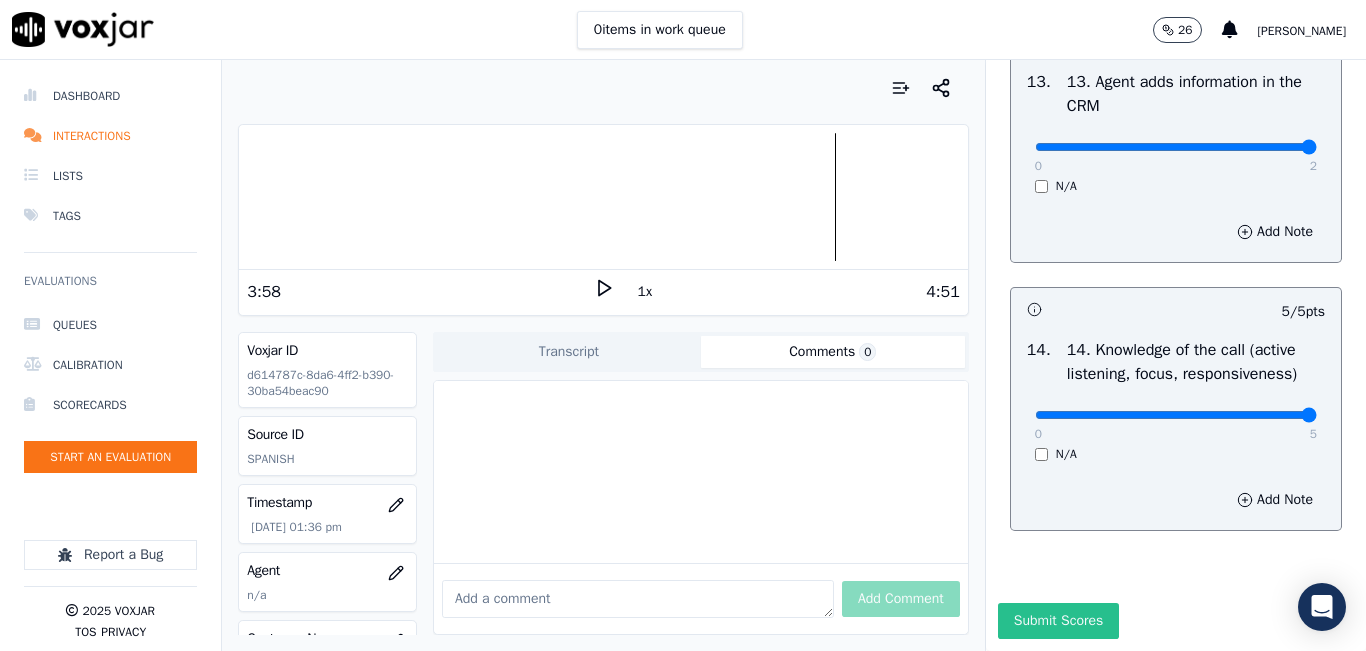 click on "Submit Scores" at bounding box center (1058, 621) 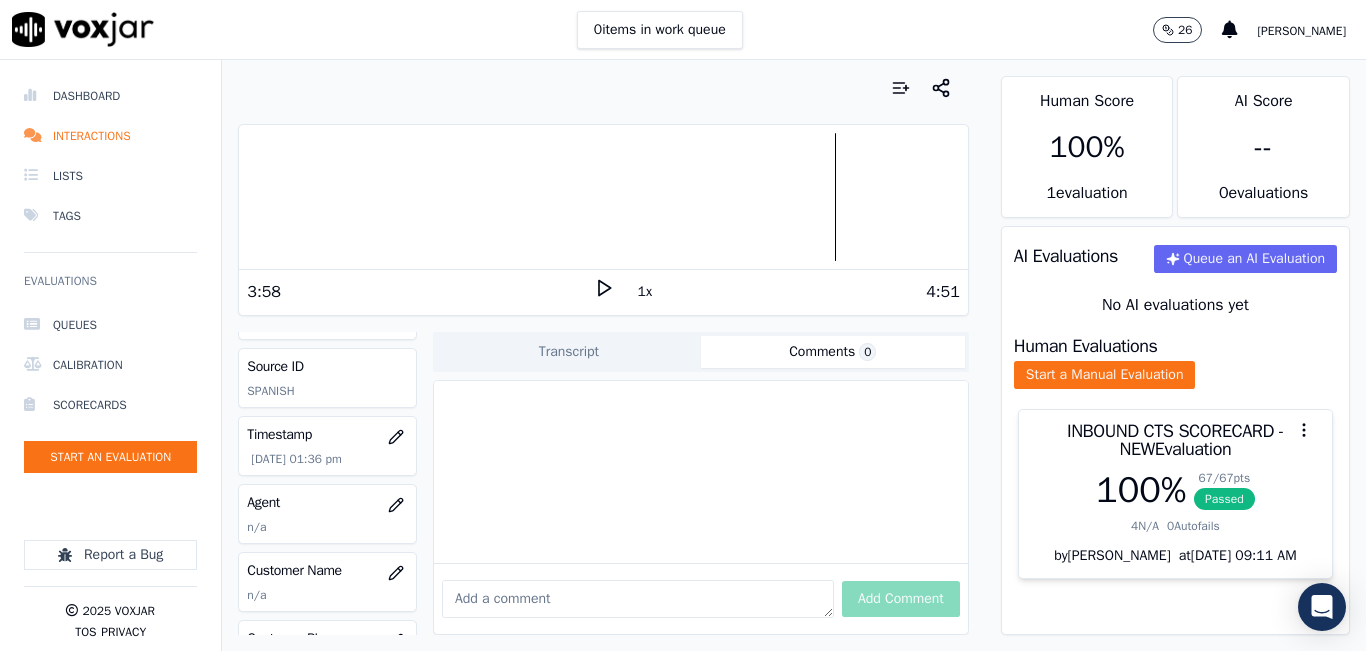 scroll, scrollTop: 200, scrollLeft: 0, axis: vertical 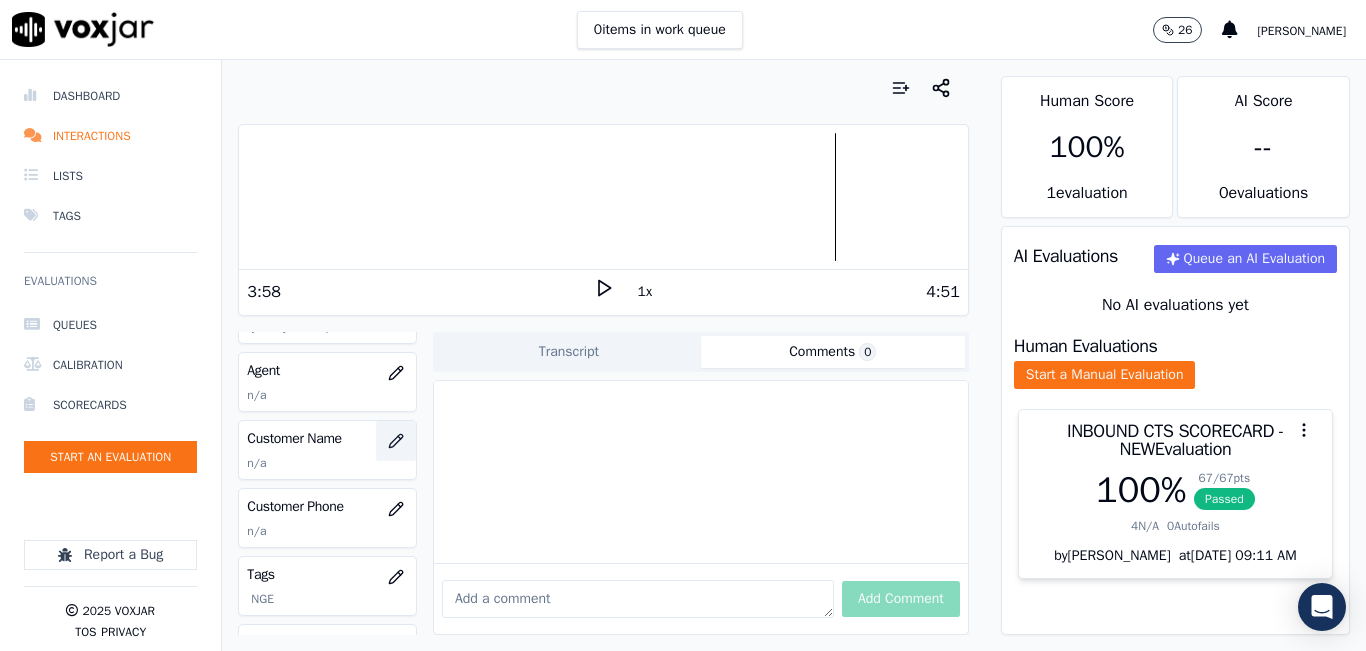 click 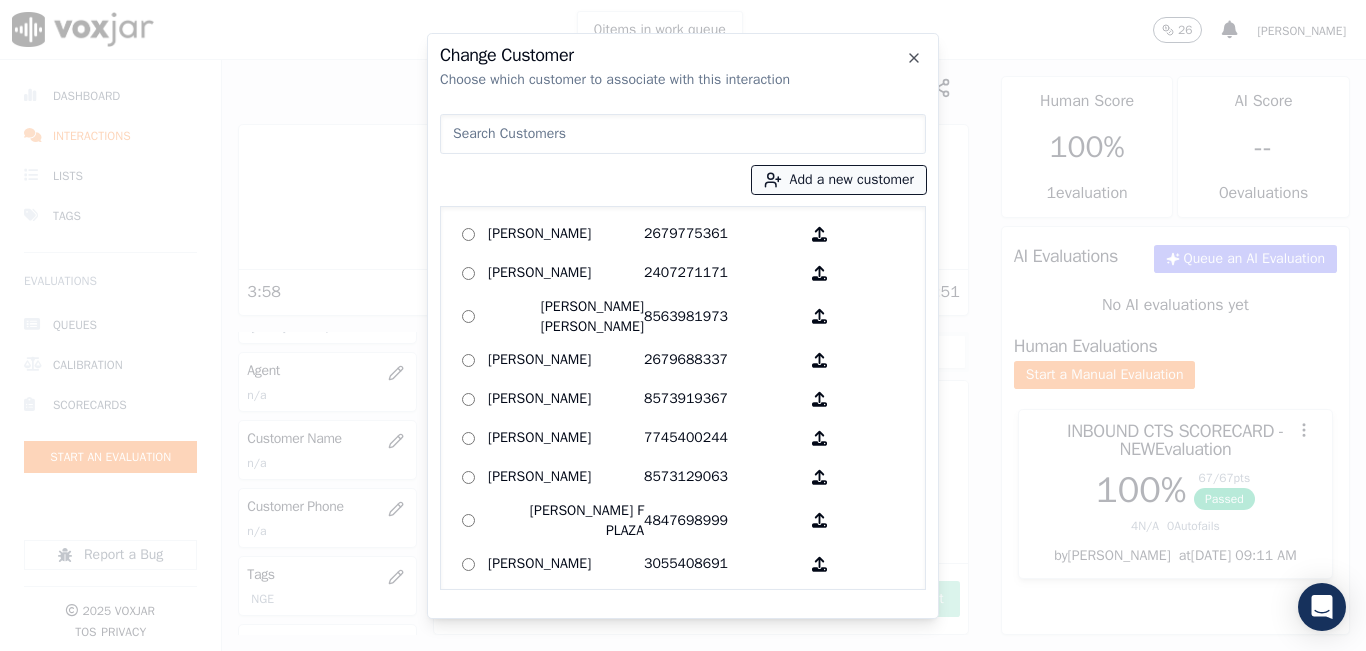 click on "Add a new customer" at bounding box center (839, 180) 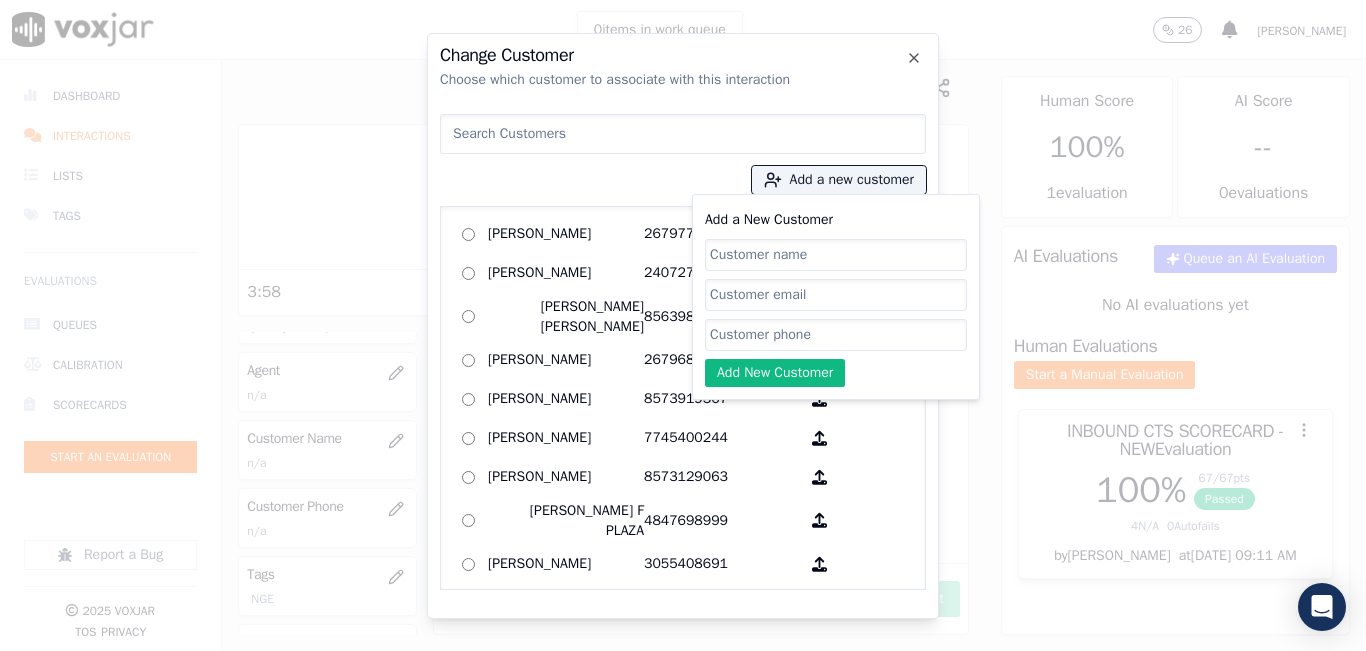 click on "Add a New Customer" 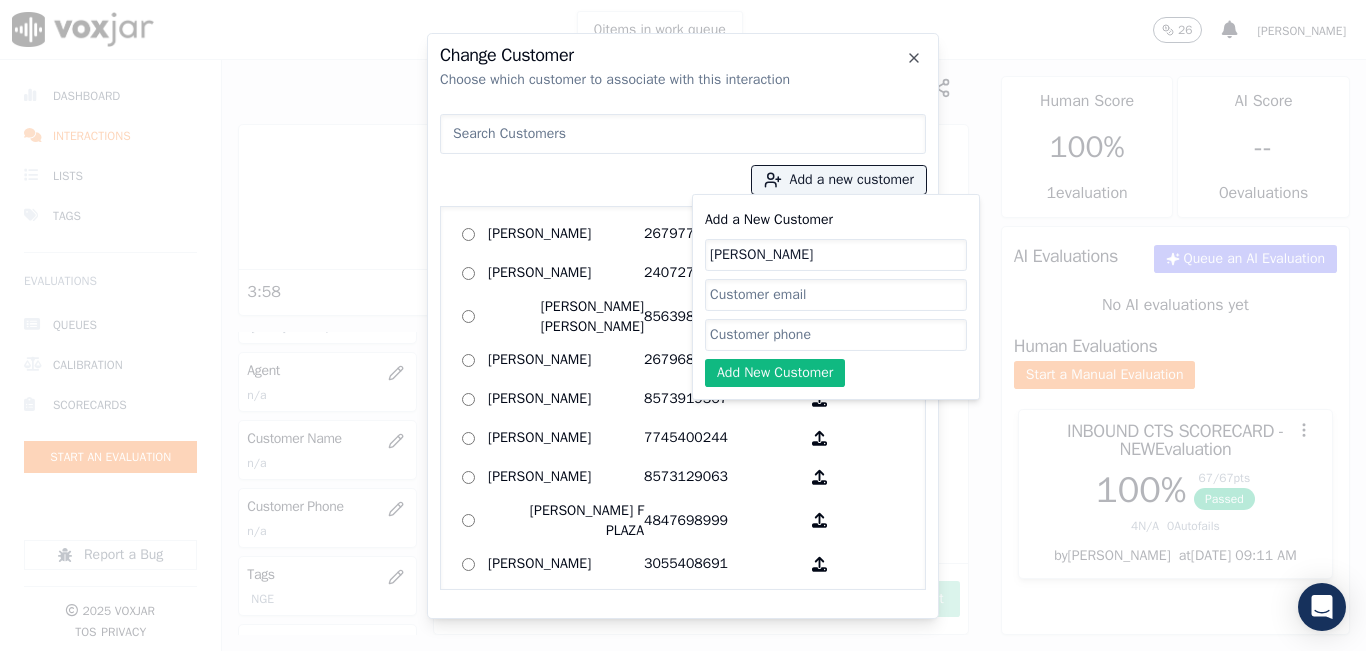 type on "Hugo Chuc" 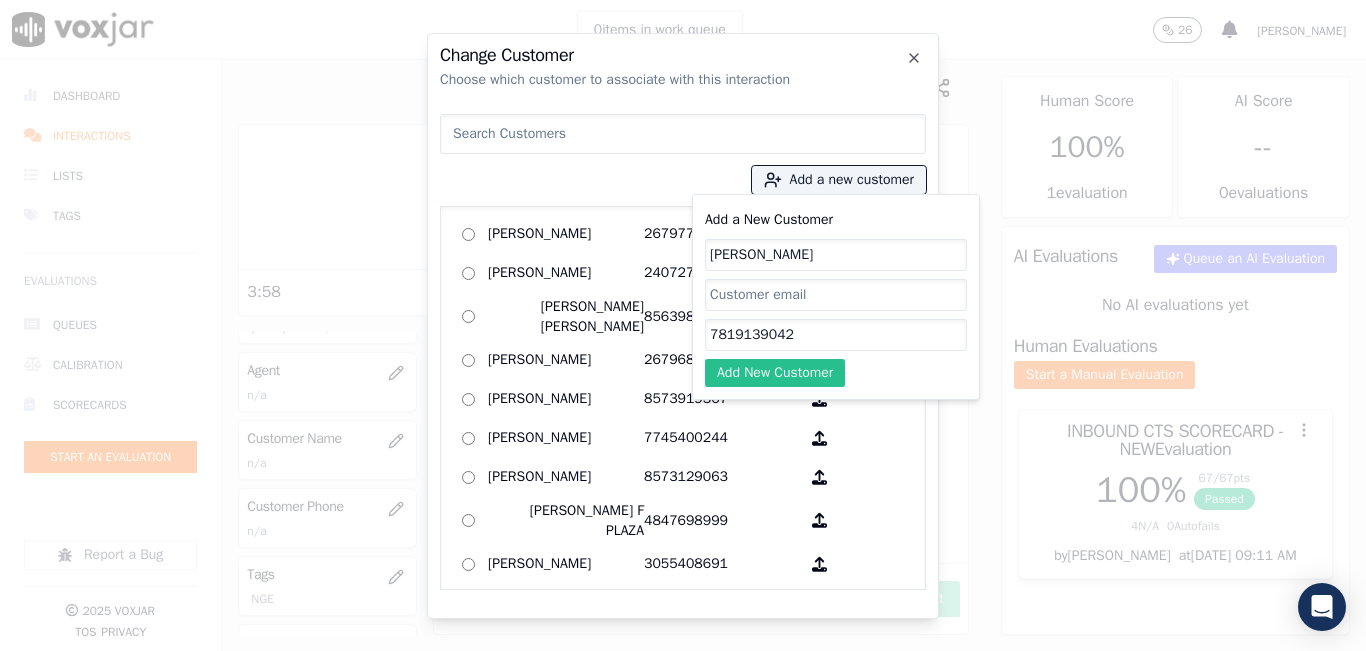 type on "7819139042" 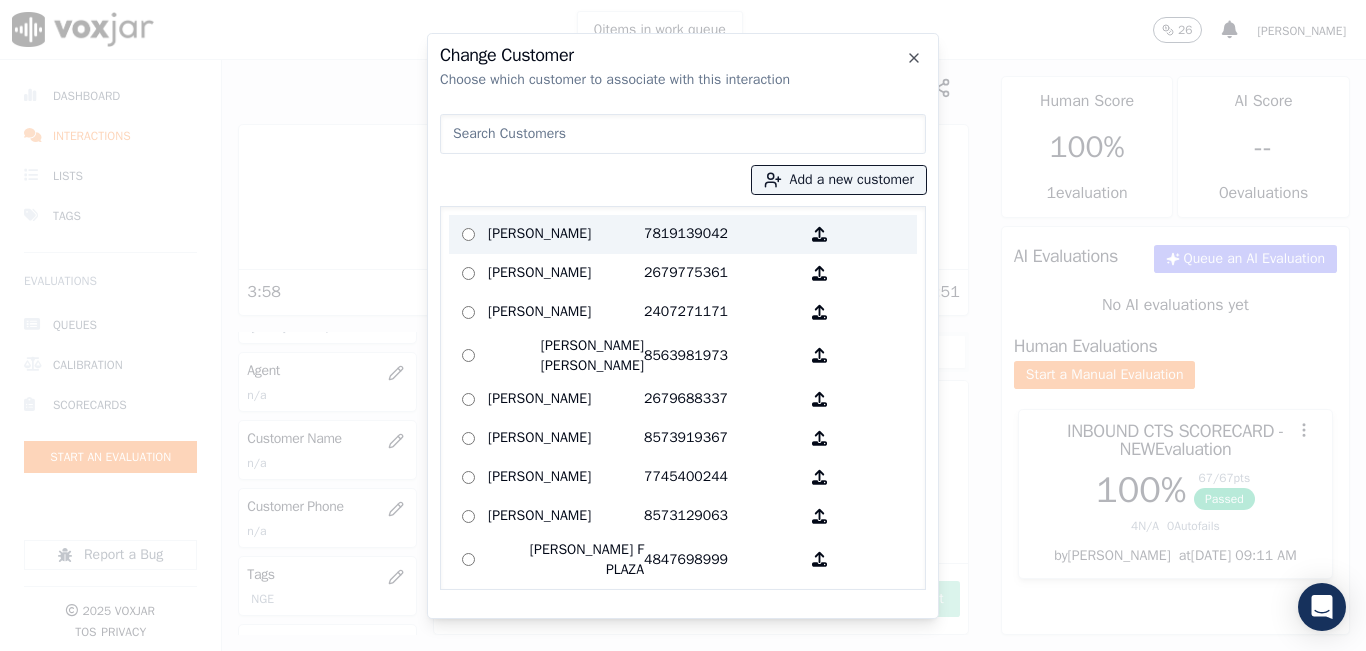 click on "7819139042" at bounding box center (722, 234) 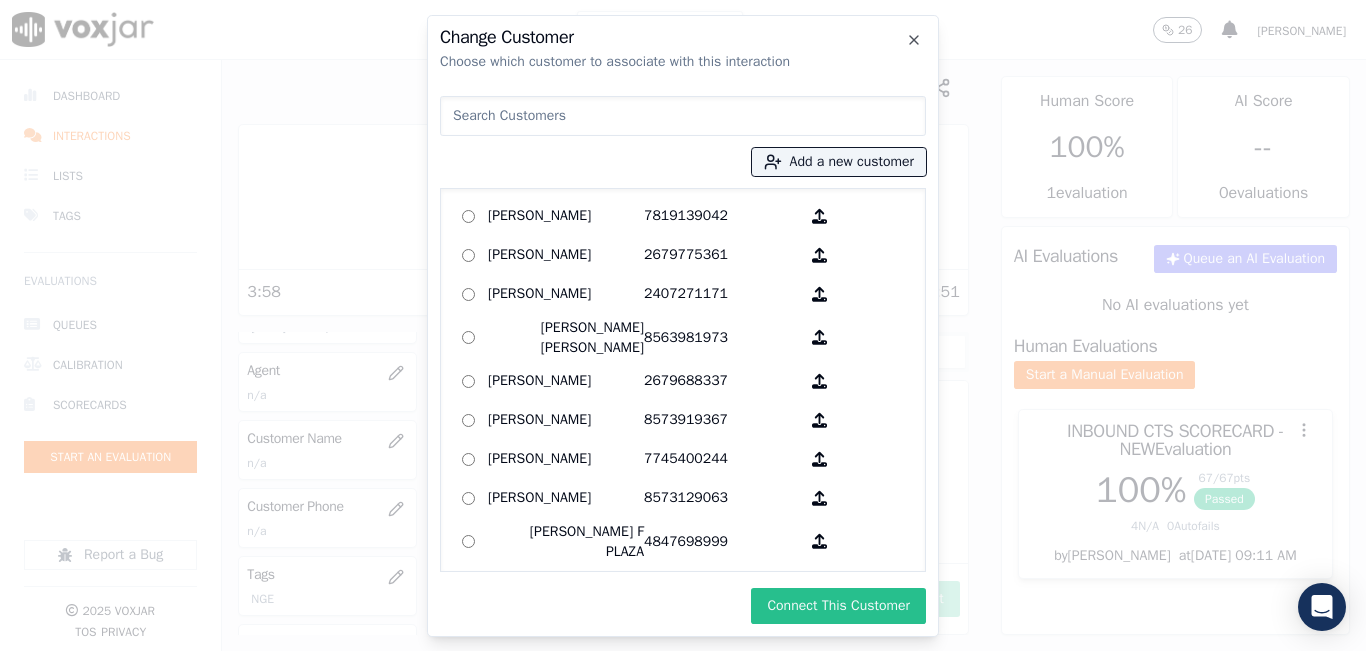 click on "Connect This Customer" at bounding box center [838, 606] 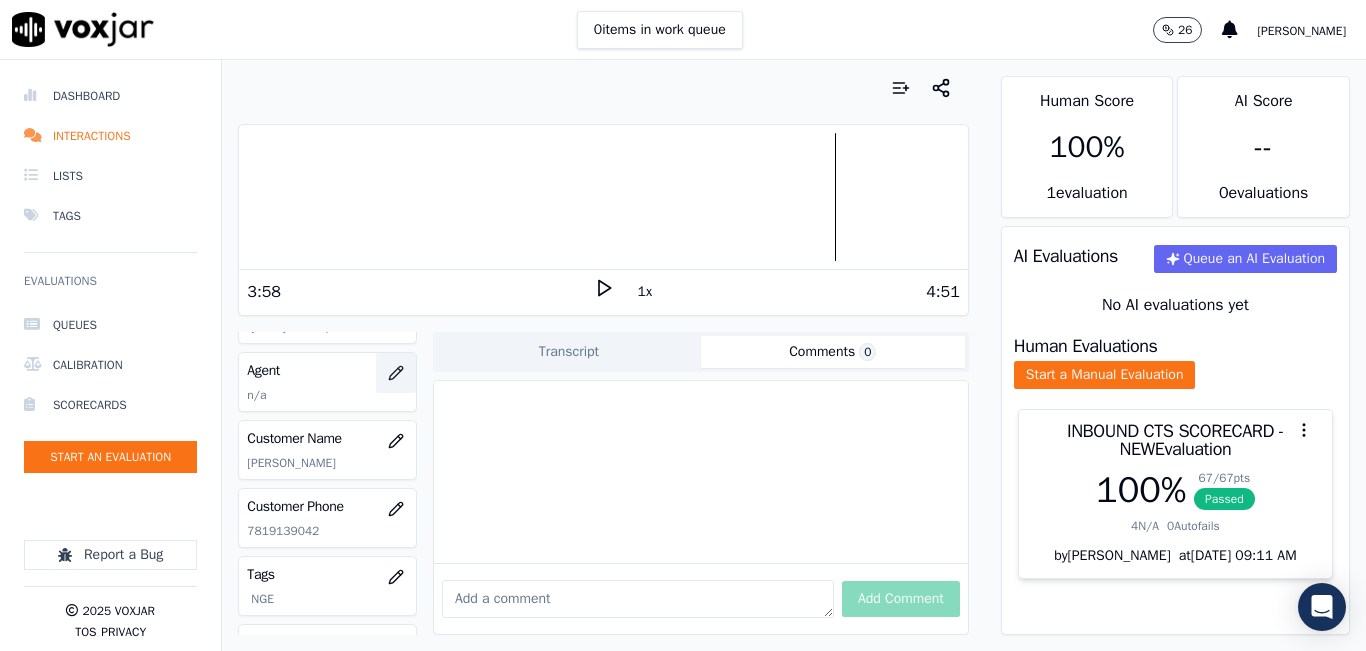 click 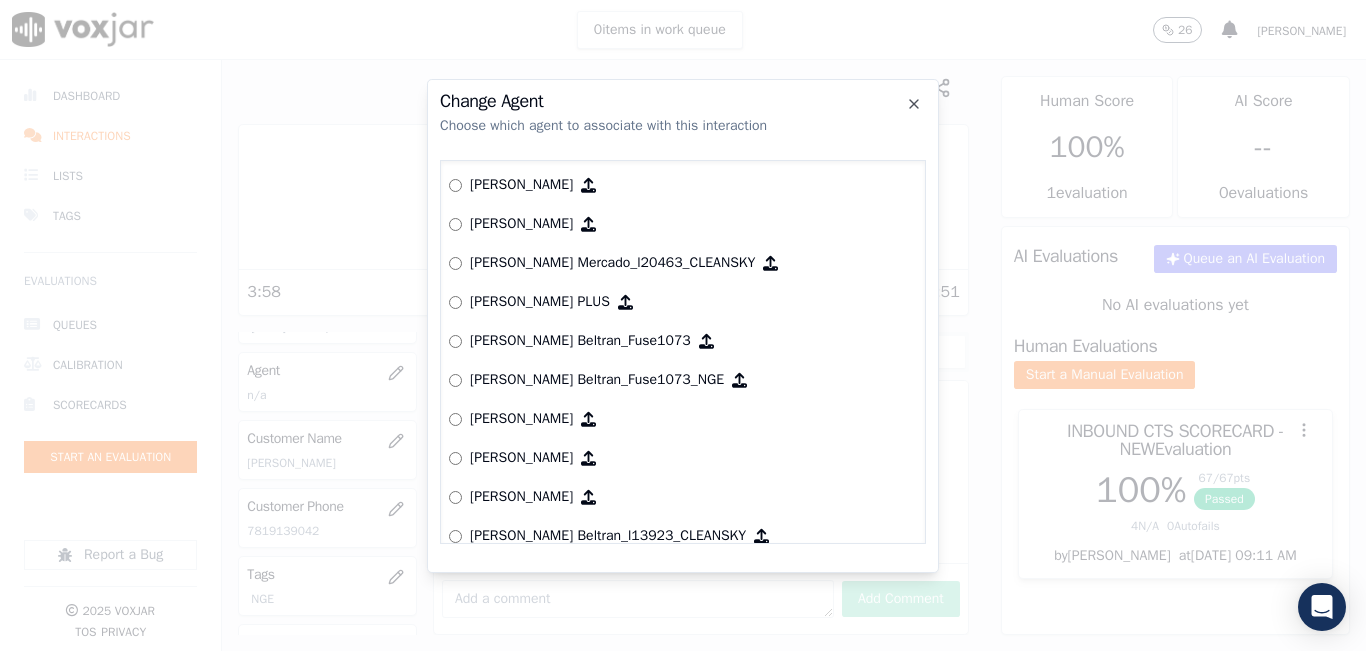 scroll, scrollTop: 5699, scrollLeft: 0, axis: vertical 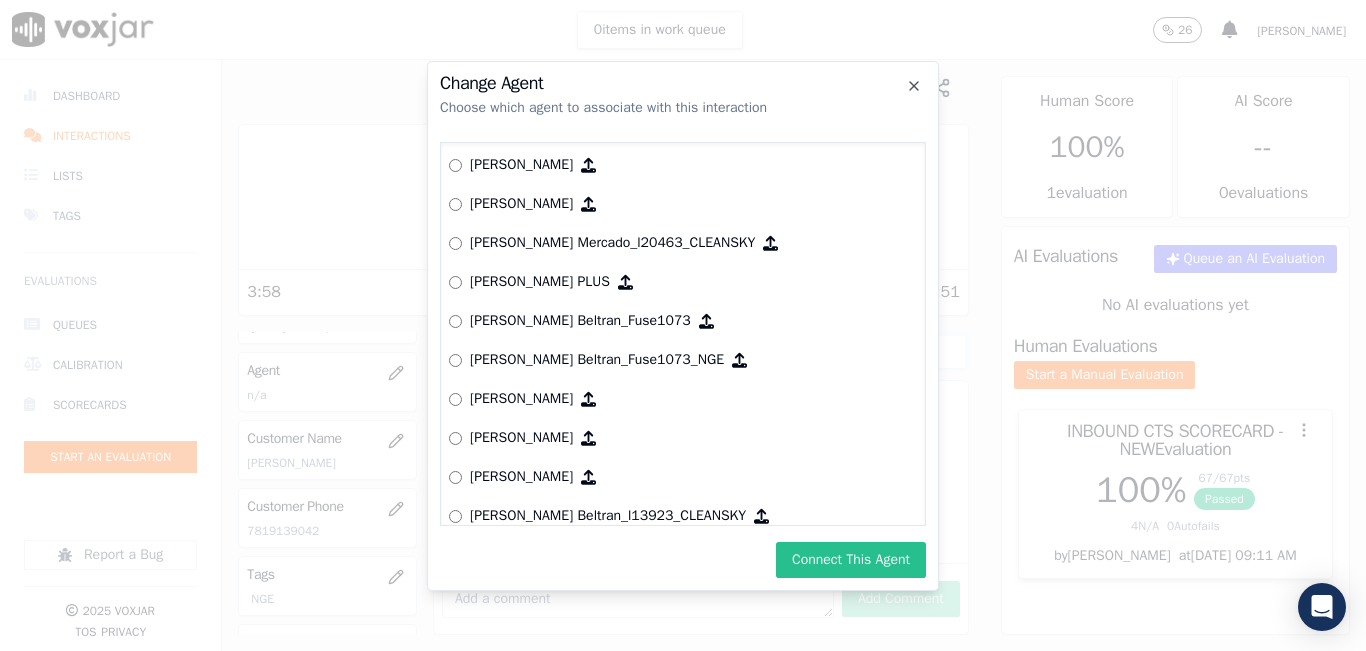click on "Connect This Agent" at bounding box center [851, 560] 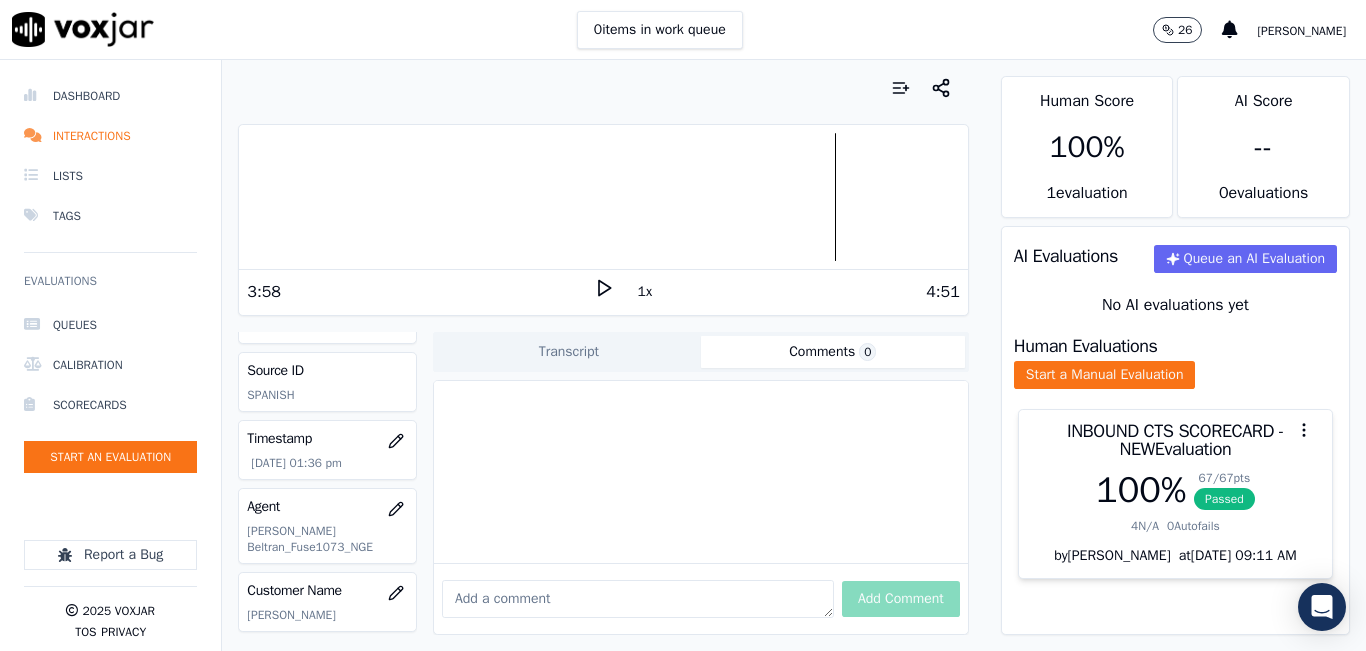 scroll, scrollTop: 100, scrollLeft: 0, axis: vertical 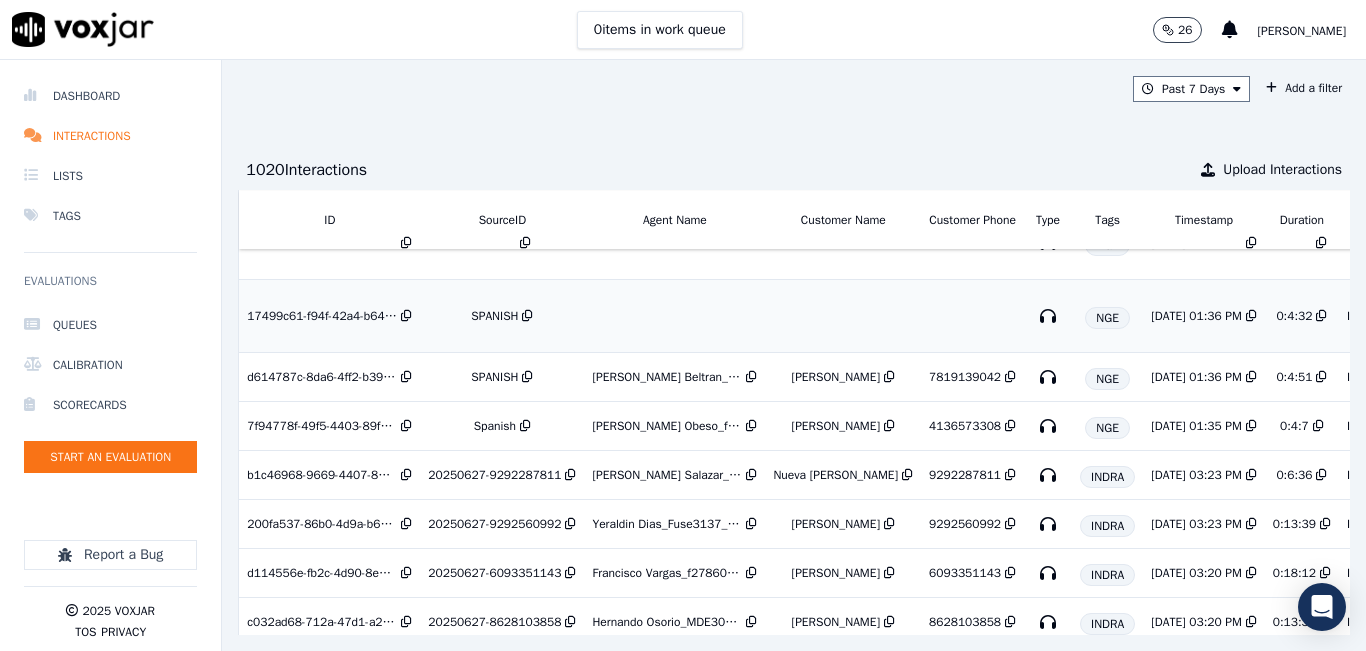 click on "SPANISH" at bounding box center (494, 316) 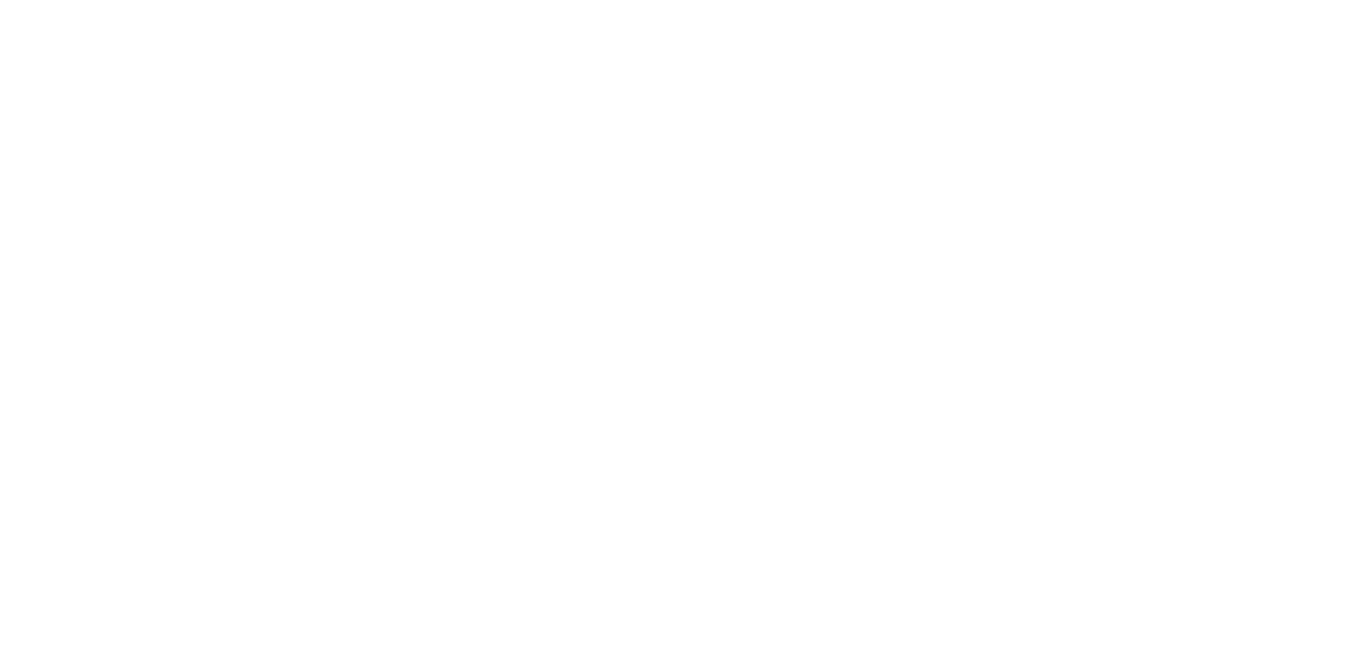 scroll, scrollTop: 0, scrollLeft: 0, axis: both 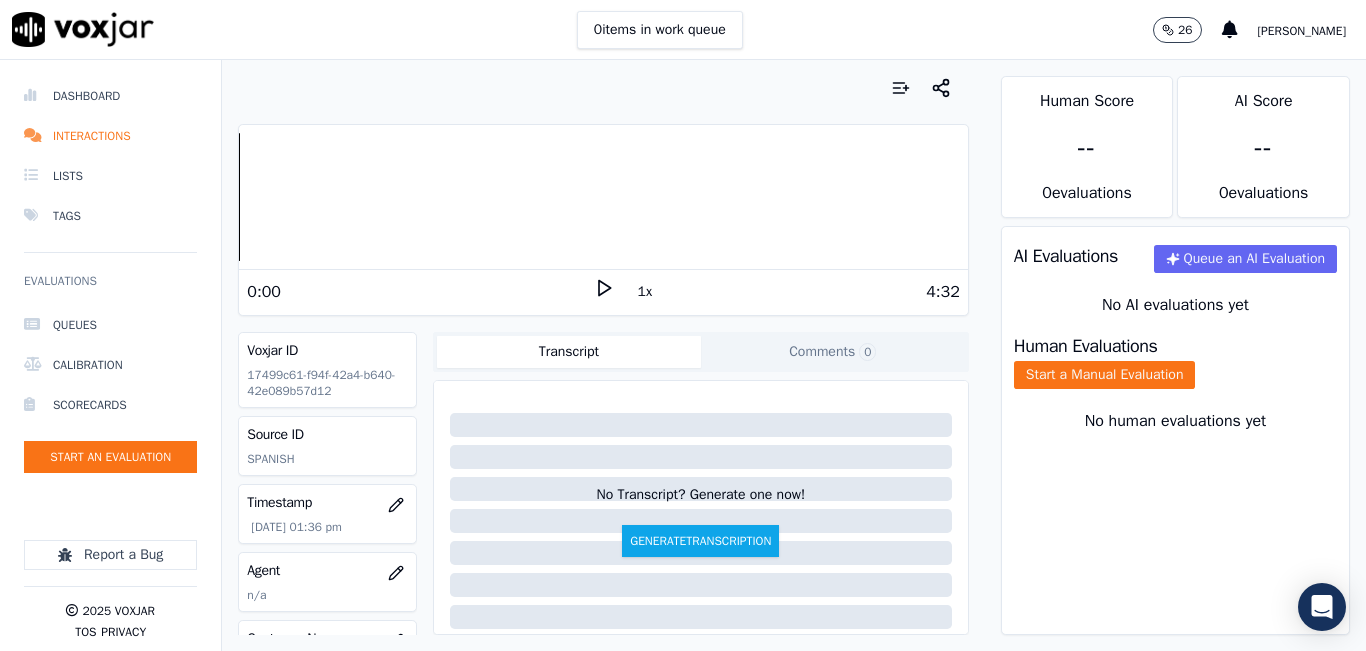 drag, startPoint x: 324, startPoint y: 6, endPoint x: 327, endPoint y: 16, distance: 10.440307 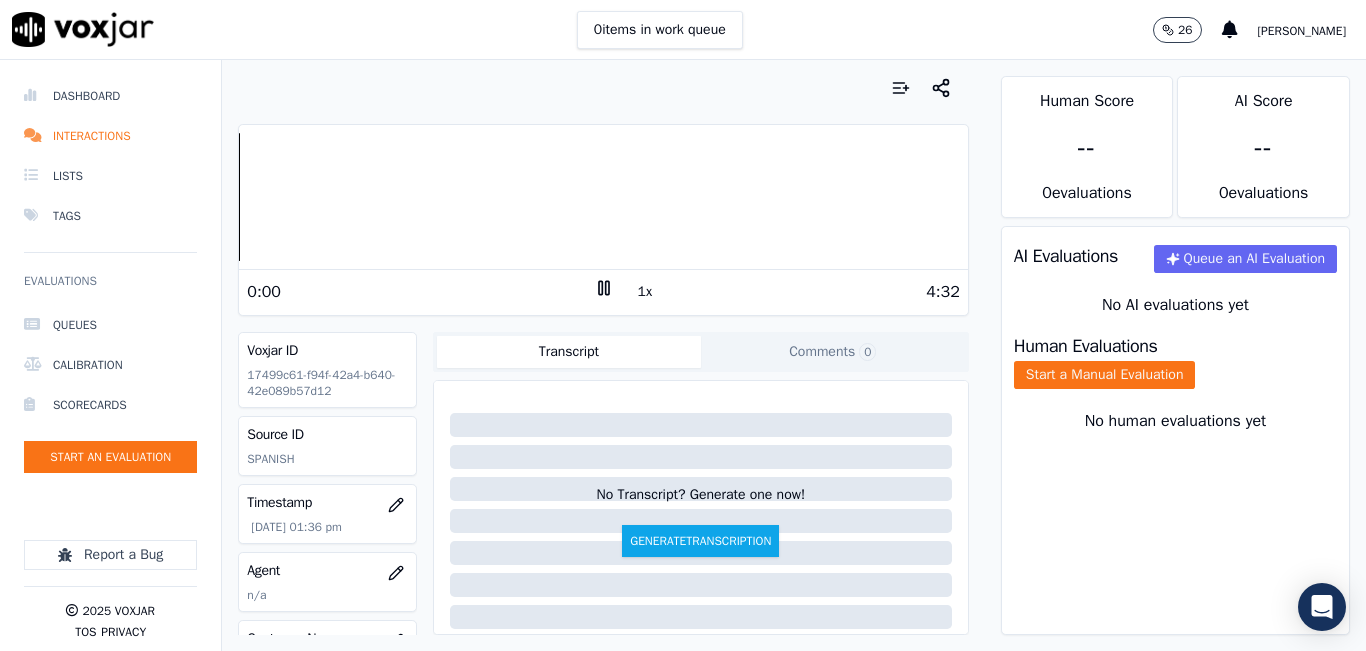 click on "Dashboard   Interactions   Lists   Tags       Evaluations     Queues   Calibration   Scorecards   Start an Evaluation
Report a Bug       2025   Voxjar   TOS   Privacy             Your browser does not support the audio element.   0:00     1x   4:32   Voxjar ID   17499c61-f94f-42a4-b640-42e089b57d12   Source ID   SPANISH   Timestamp
[DATE] 01:36 pm     Agent
n/a     Customer Name     n/a     Customer Phone     n/a     Tags
NGE     Source     manualUpload   Type     AUDIO       Transcript   Comments  0   No Transcript? Generate one now!   Generate  Transcription         Add Comment   Scores   Transcript   Metadata   Comments         Human Score   --   0  evaluation s   AI Score   --   0  evaluation s     AI Evaluations
Queue an AI Evaluation   No AI evaluations yet   Human Evaluations   Start a Manual Evaluation   No human evaluations yet" at bounding box center (683, 355) 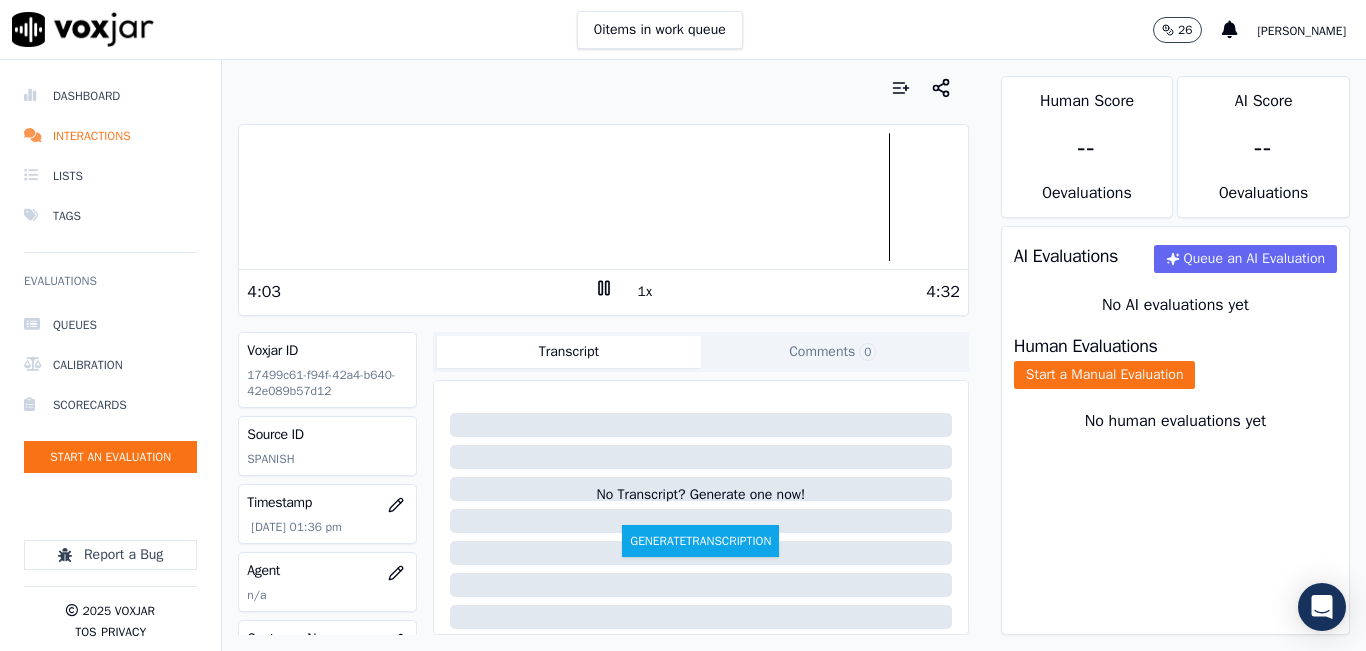 click 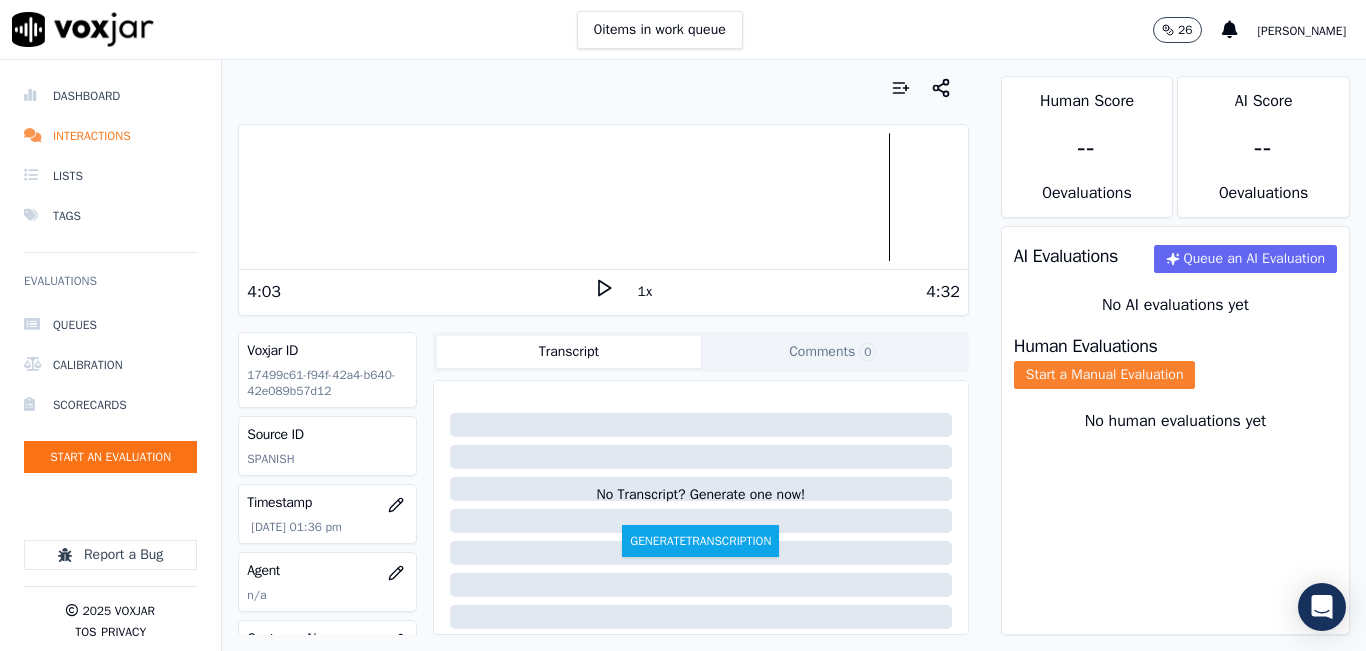 click on "Start a Manual Evaluation" 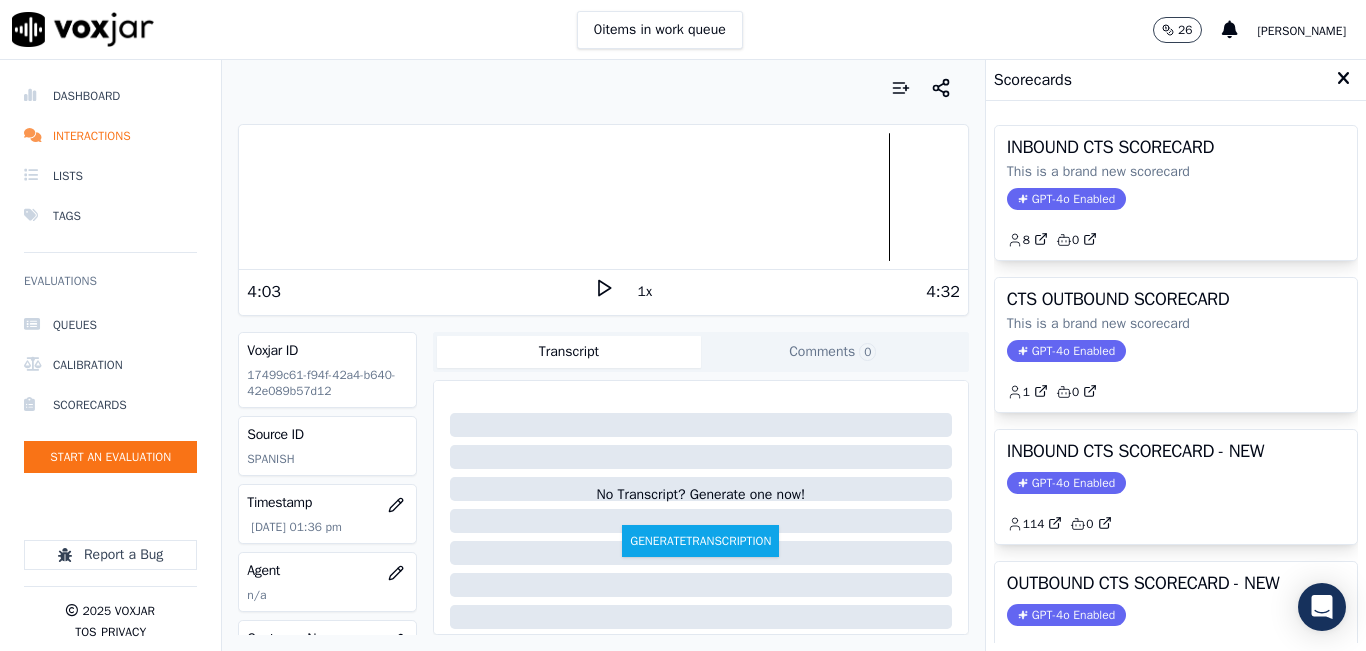 click on "114         0" 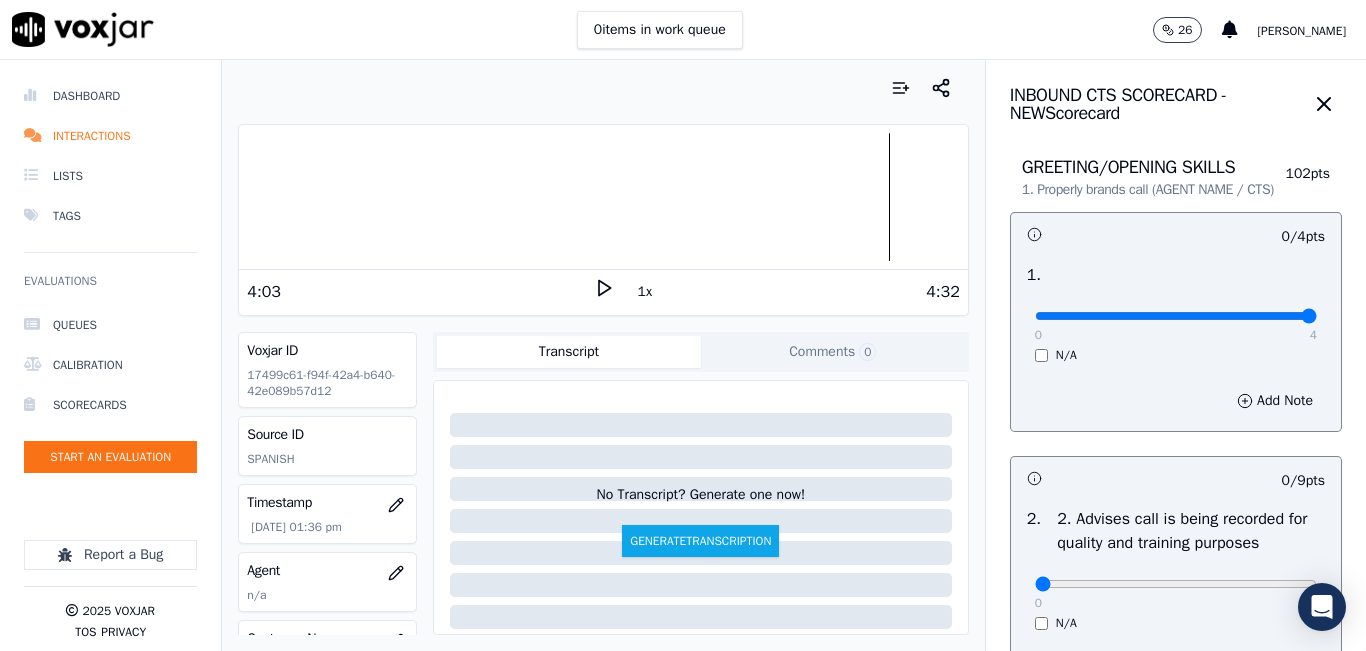 type on "4" 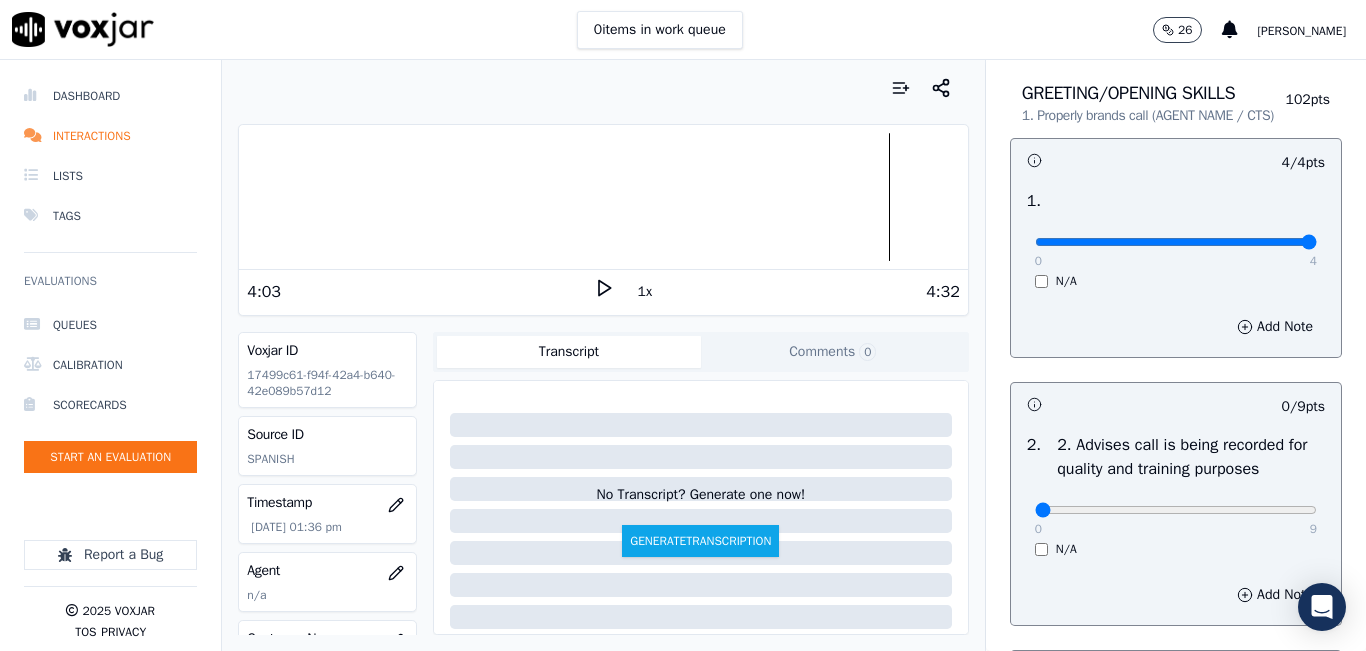 scroll, scrollTop: 200, scrollLeft: 0, axis: vertical 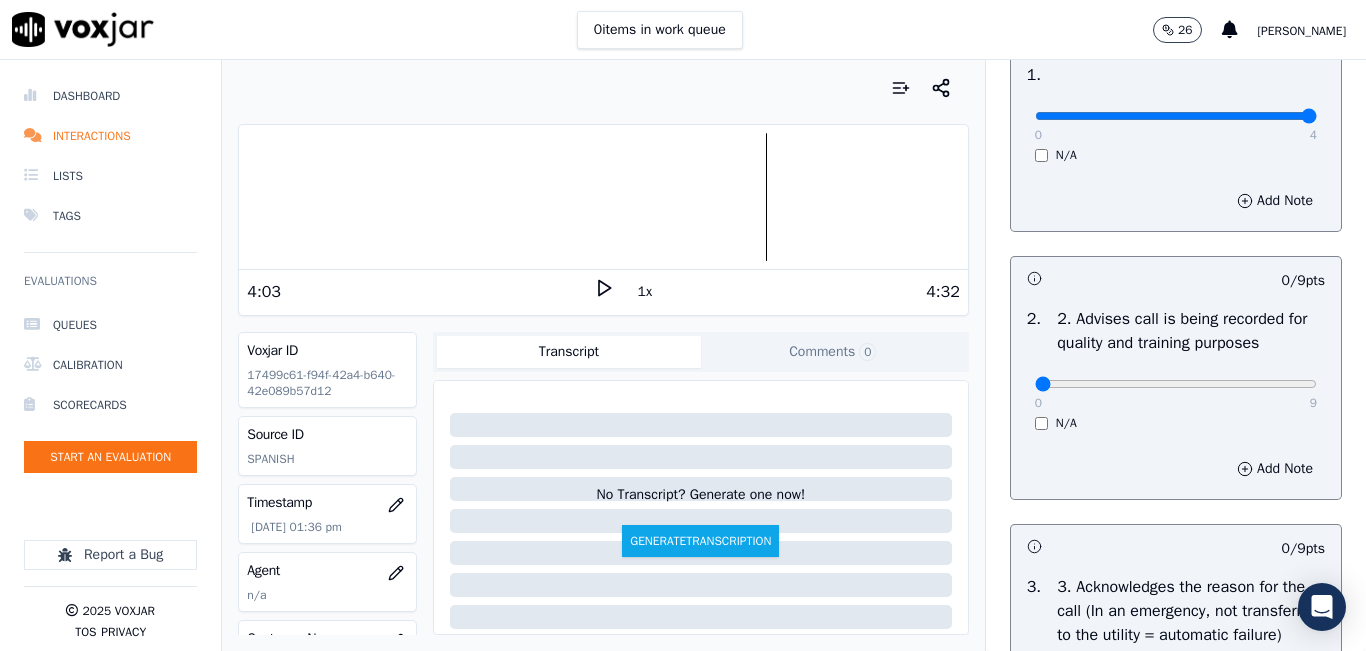 click at bounding box center (603, 197) 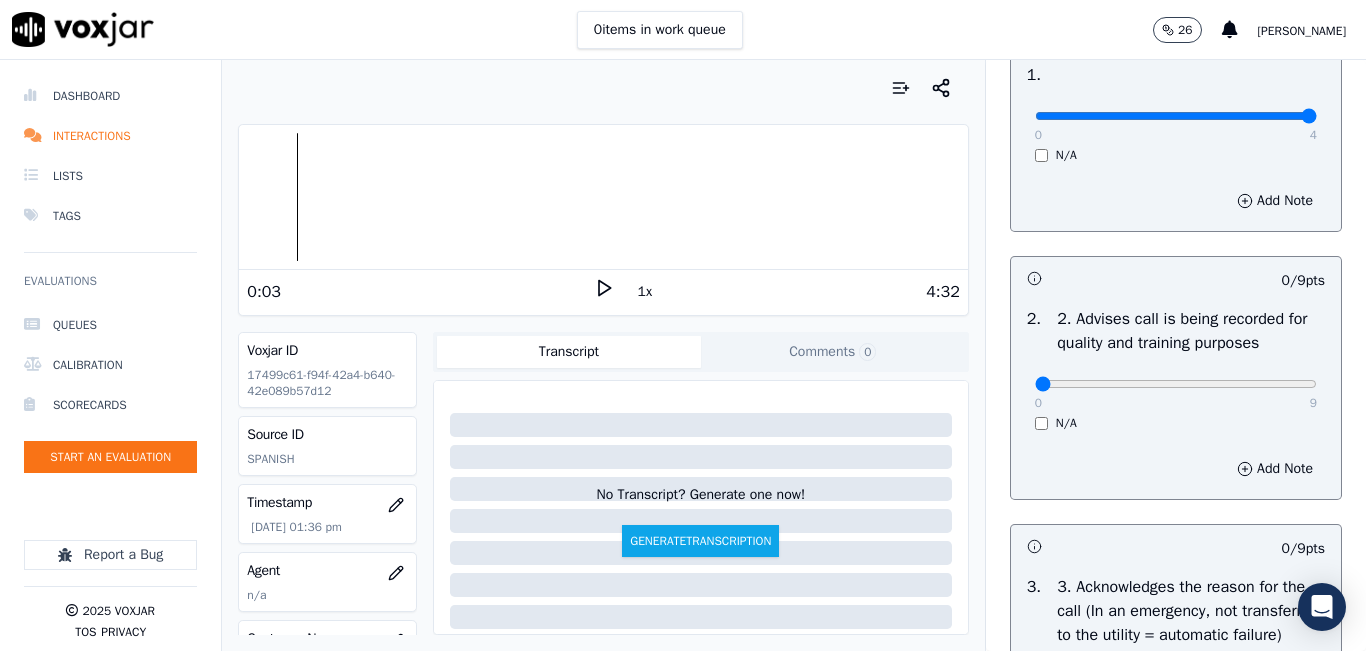 click on "Dashboard   Interactions   Lists   Tags       Evaluations     Queues   Calibration   Scorecards   Start an Evaluation
Report a Bug       2025   Voxjar   TOS   Privacy             Your browser does not support the audio element.   0:03     1x   4:32   Voxjar ID   17499c61-f94f-42a4-b640-42e089b57d12   Source ID   SPANISH   Timestamp
[DATE] 01:36 pm     Agent
n/a     Customer Name     n/a     Customer Phone     n/a     Tags
NGE     Source     manualUpload   Type     AUDIO       Transcript   Comments  0   No Transcript? Generate one now!   Generate  Transcription         Add Comment   Scores   Transcript   Metadata   Comments         Human Score   --   0  evaluation s   AI Score   --   0  evaluation s     AI Evaluations
Queue an AI Evaluation   No AI evaluations yet   Human Evaluations   Start a Manual Evaluation   No human evaluations yet       INBOUND CTS SCORECARD - NEW   Scorecard       GREETING/OPENING SKILLS     102  pts                 4 / 4" at bounding box center (683, 355) 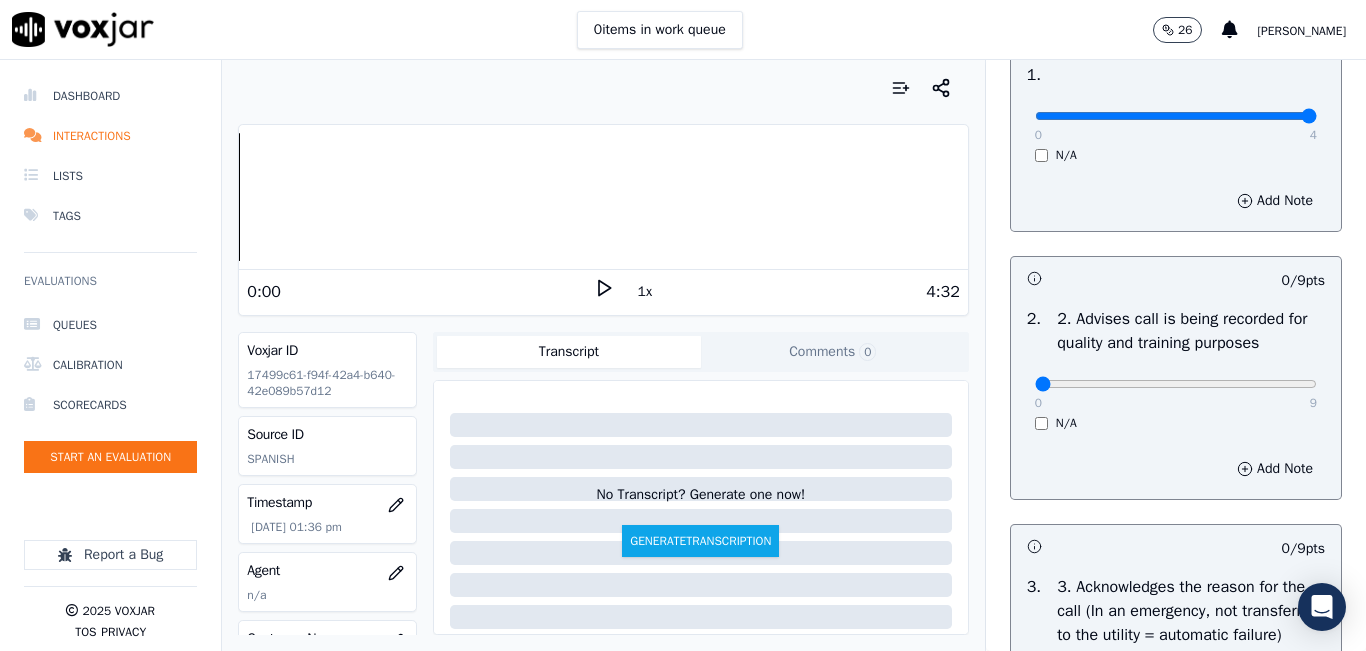click 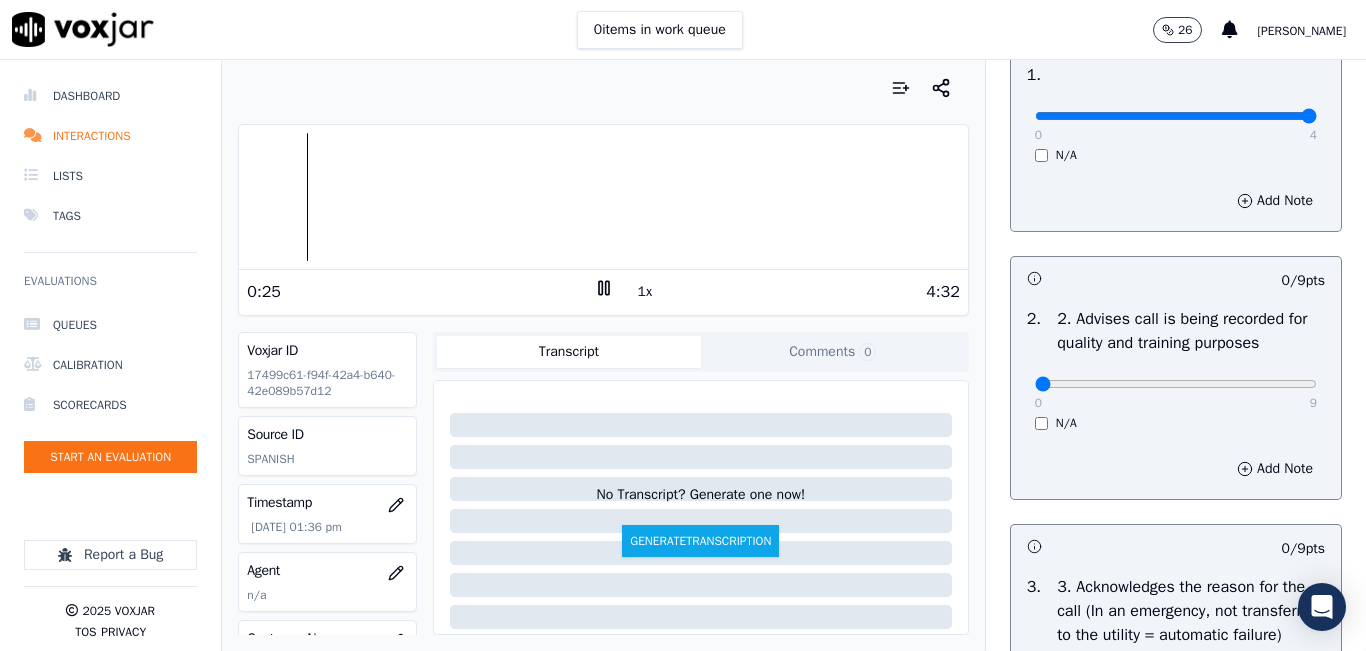 click 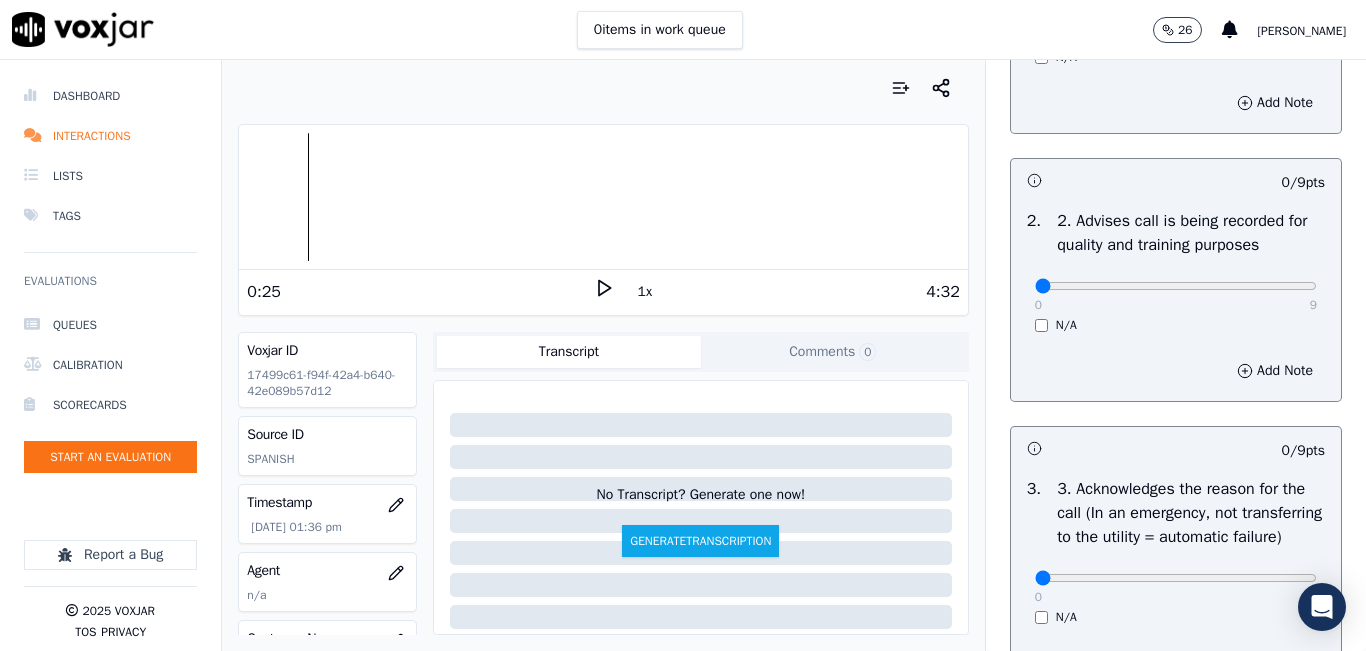 scroll, scrollTop: 300, scrollLeft: 0, axis: vertical 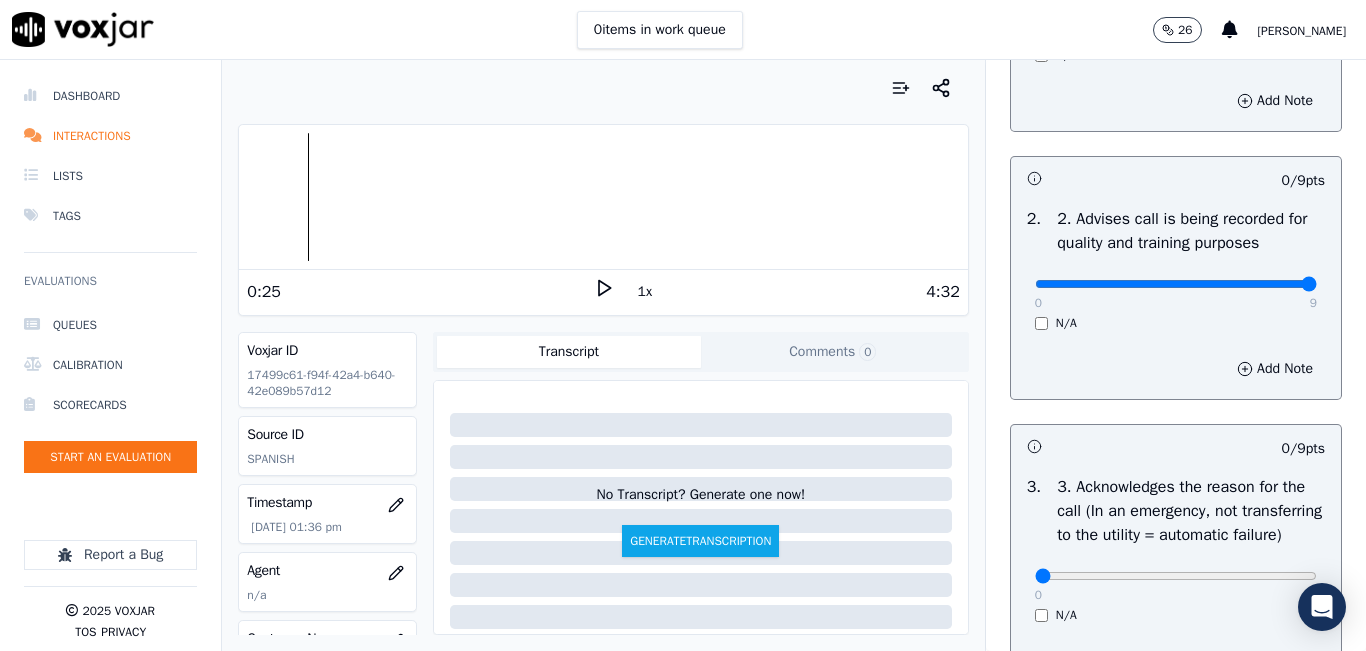 type on "9" 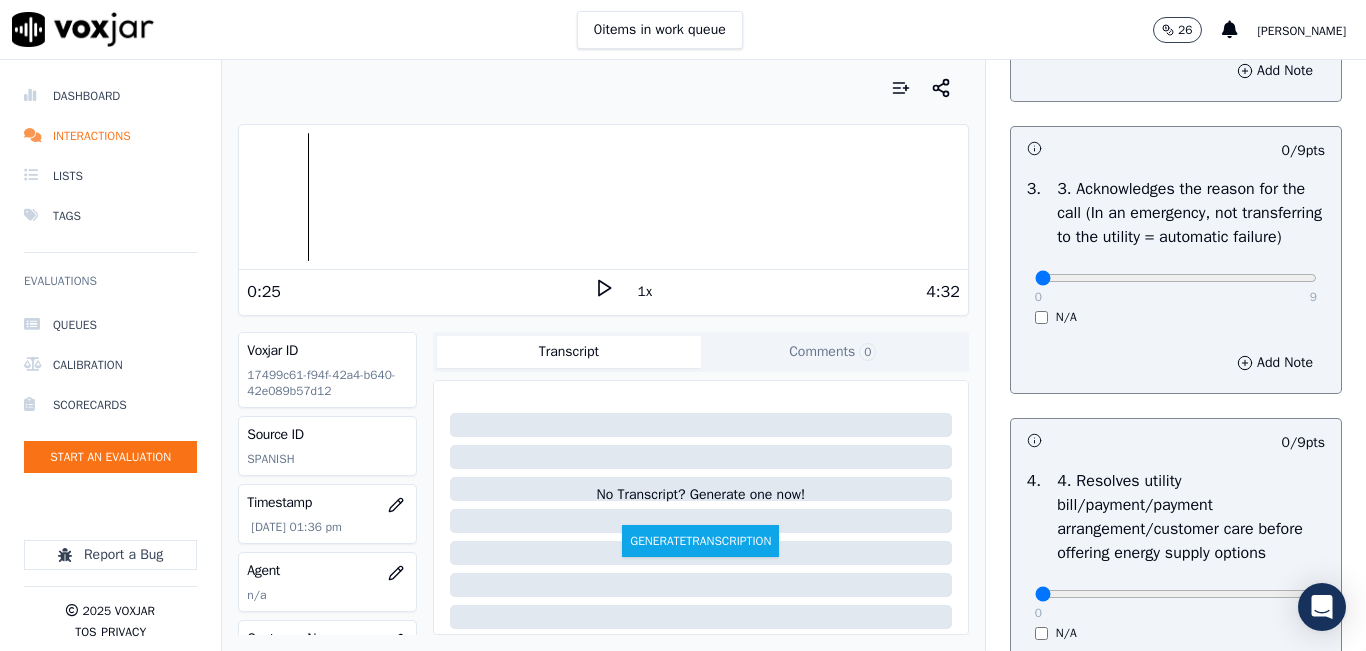 scroll, scrollTop: 600, scrollLeft: 0, axis: vertical 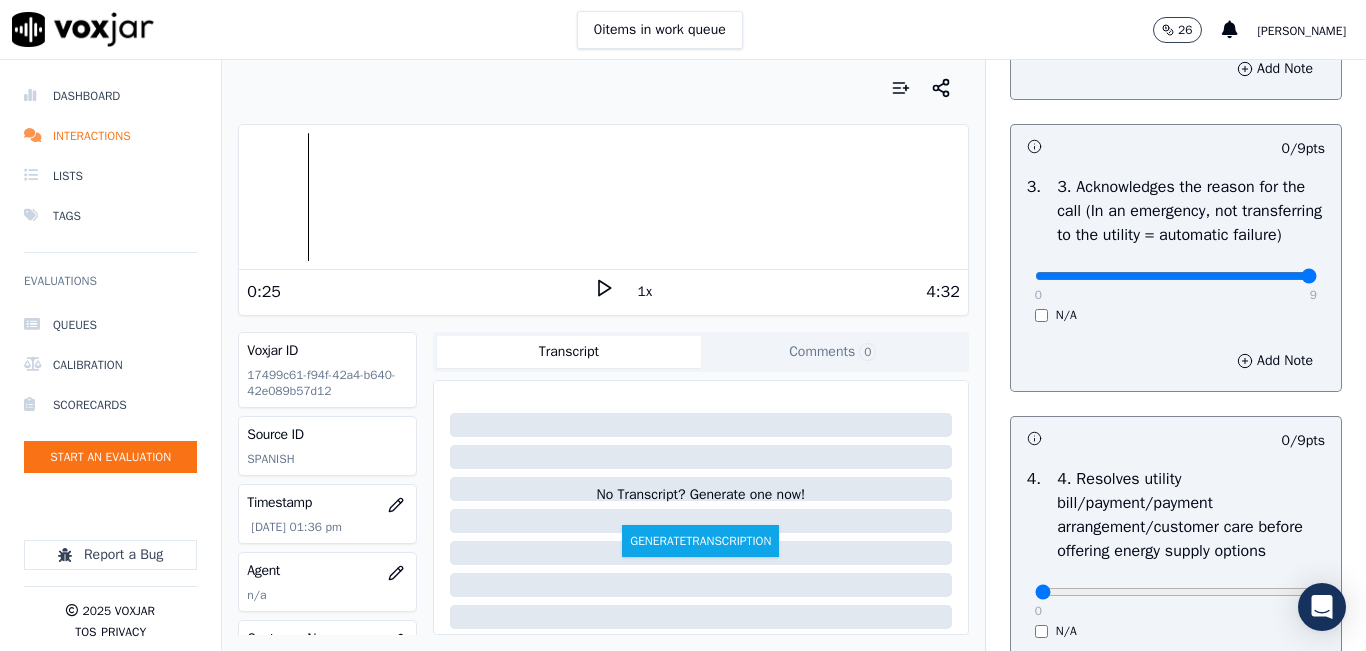 type on "9" 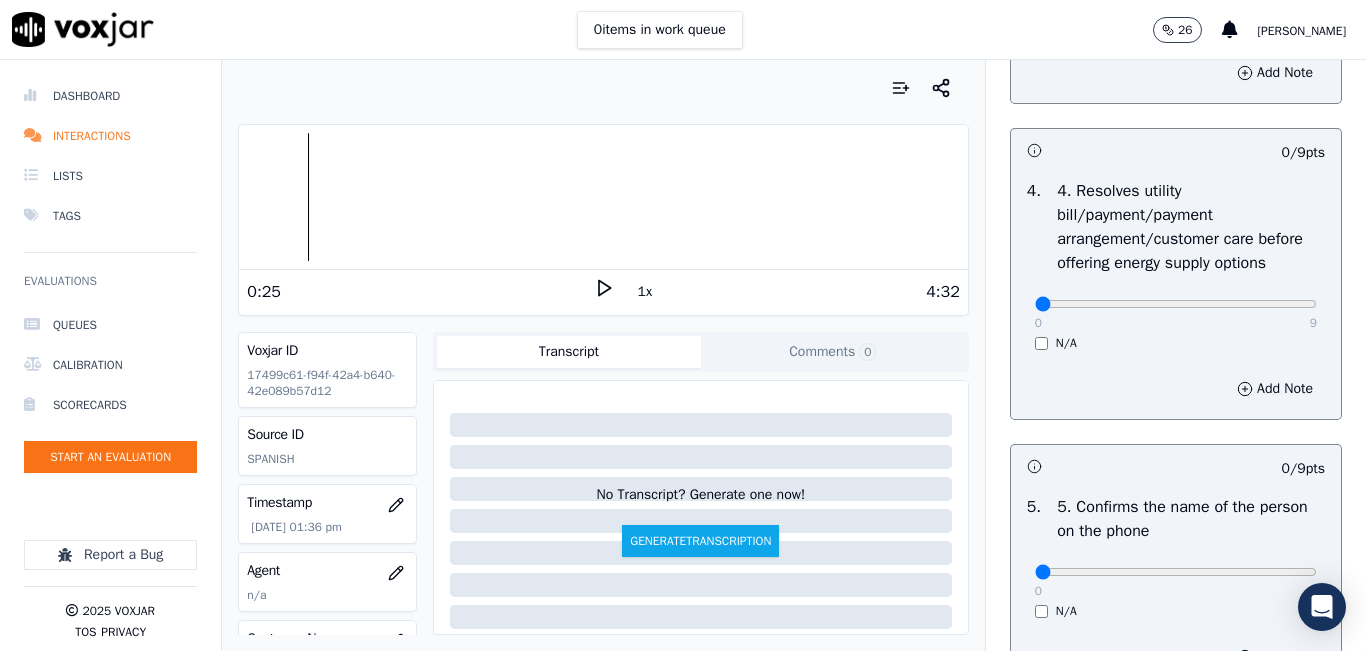 scroll, scrollTop: 900, scrollLeft: 0, axis: vertical 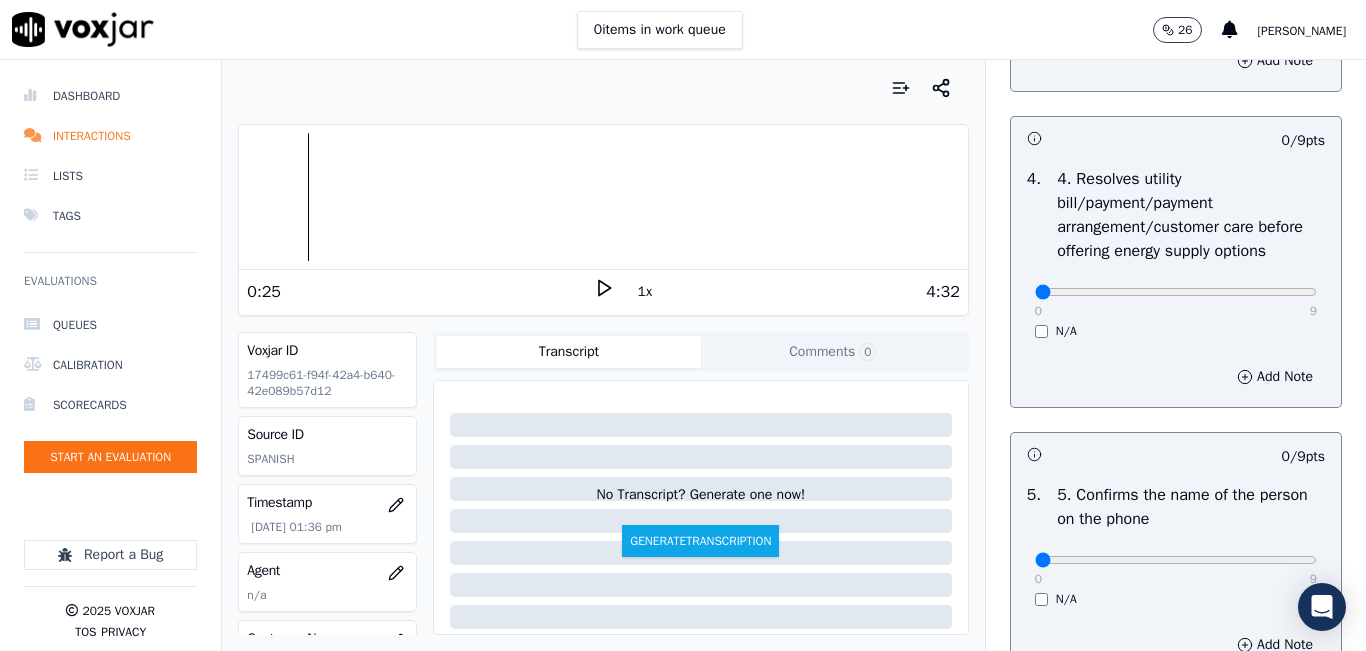 click on "0   9     N/A" at bounding box center (1176, 301) 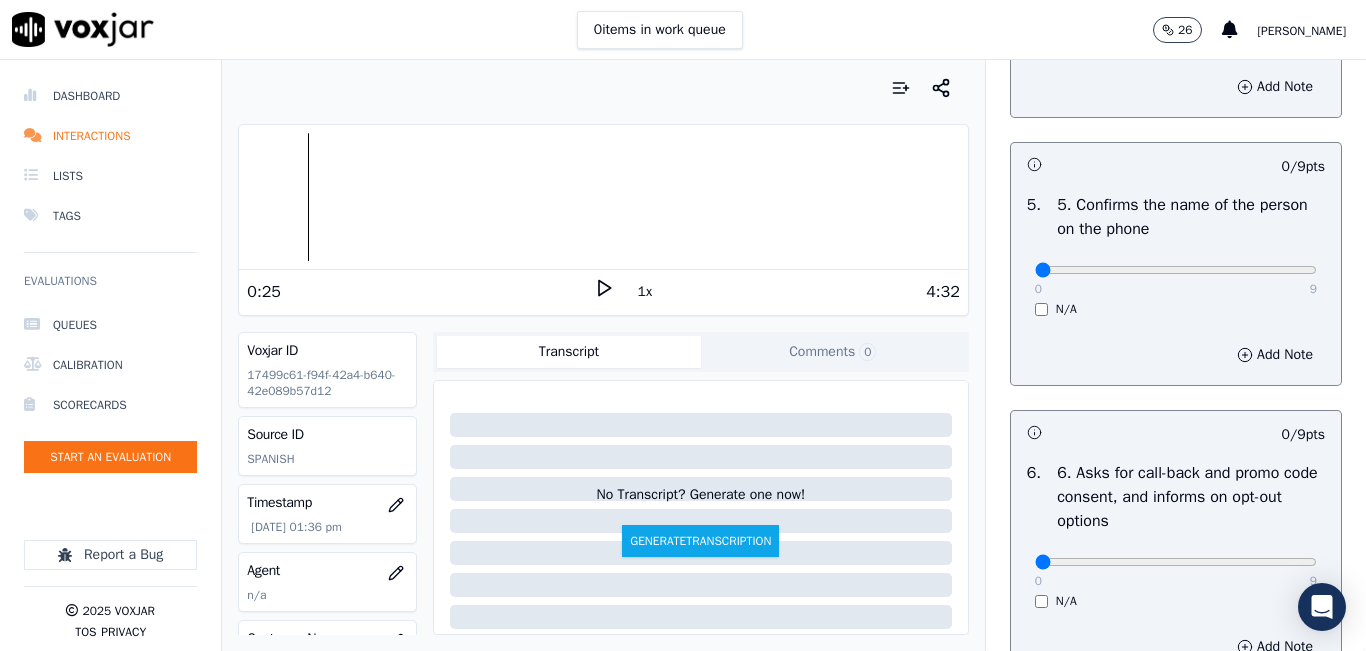 scroll, scrollTop: 1200, scrollLeft: 0, axis: vertical 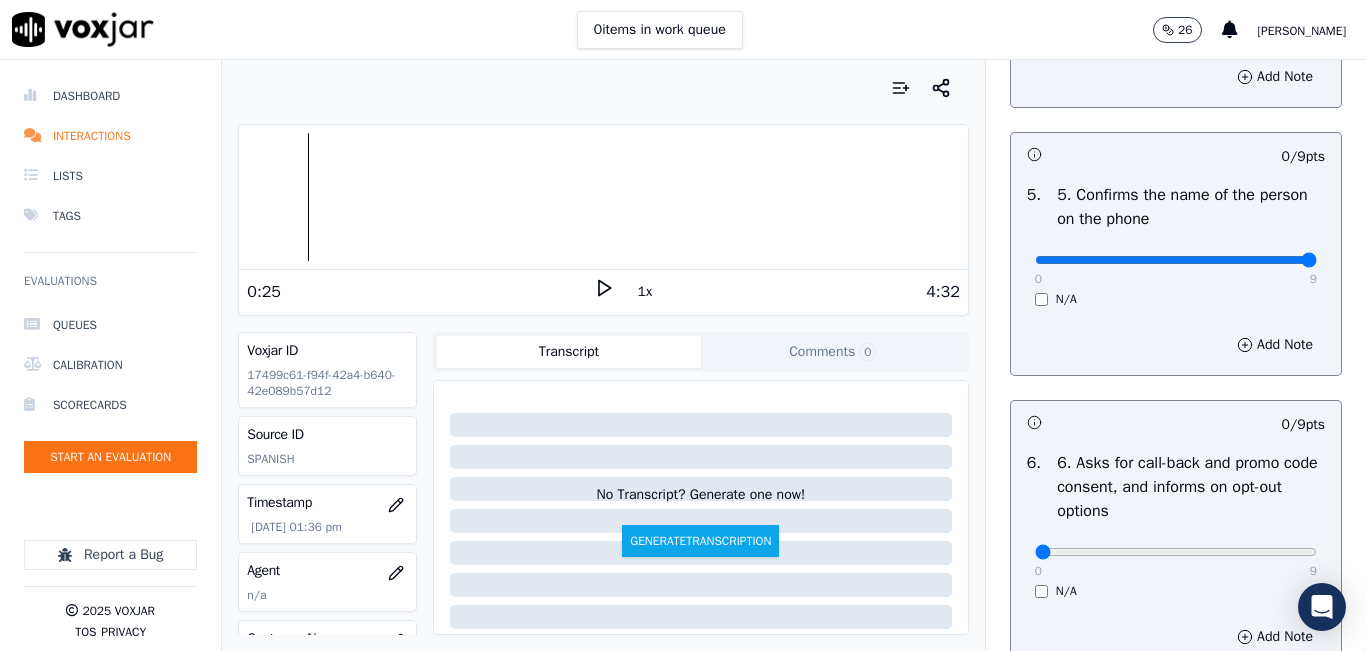 type on "9" 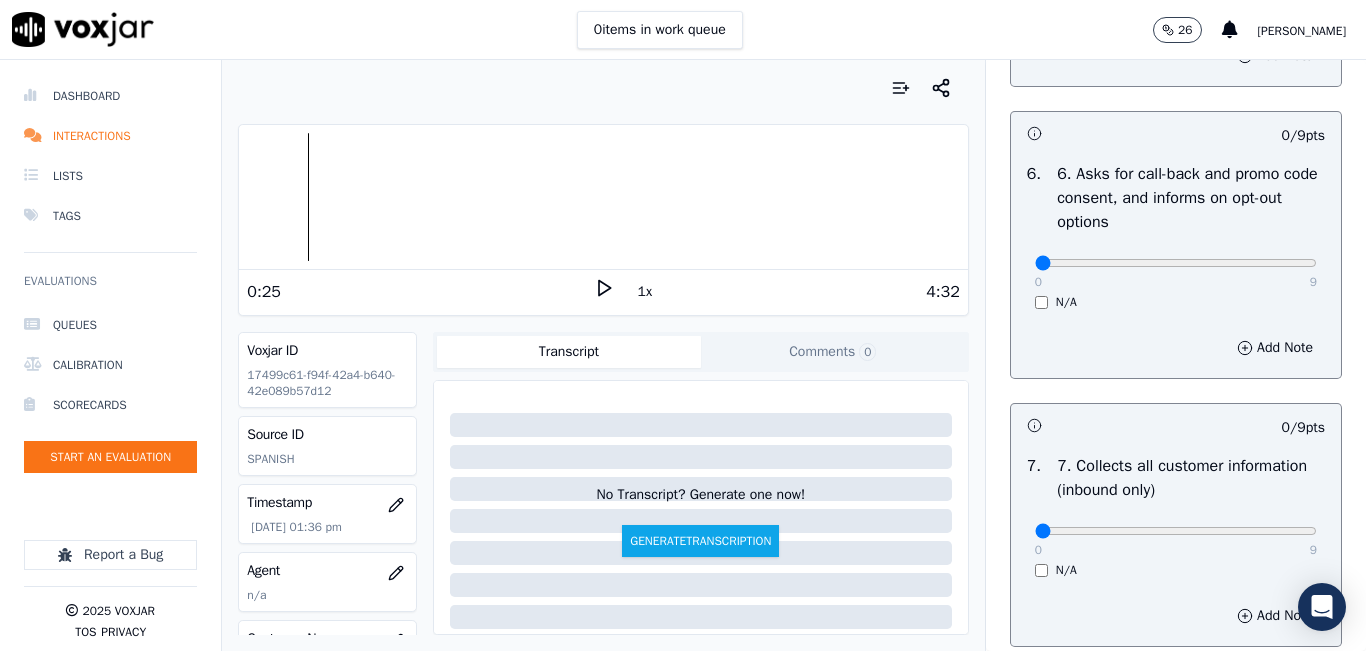 scroll, scrollTop: 1500, scrollLeft: 0, axis: vertical 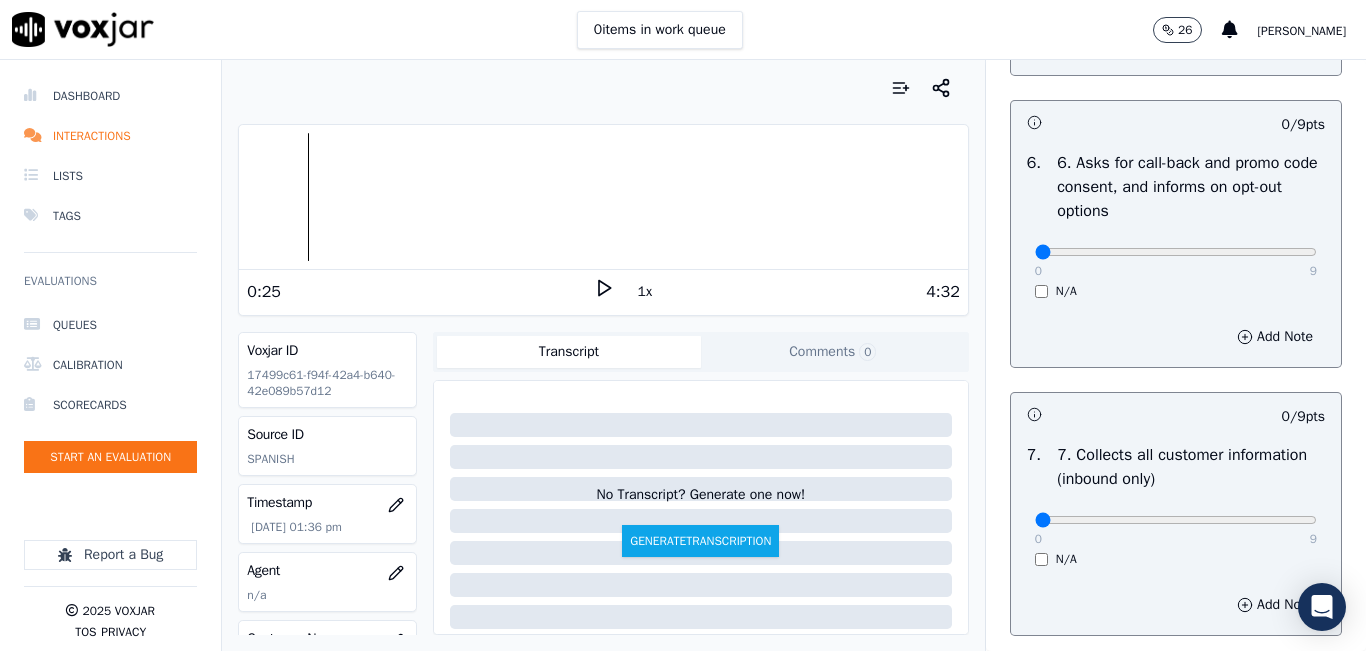 click on "0   9     N/A" at bounding box center [1176, 261] 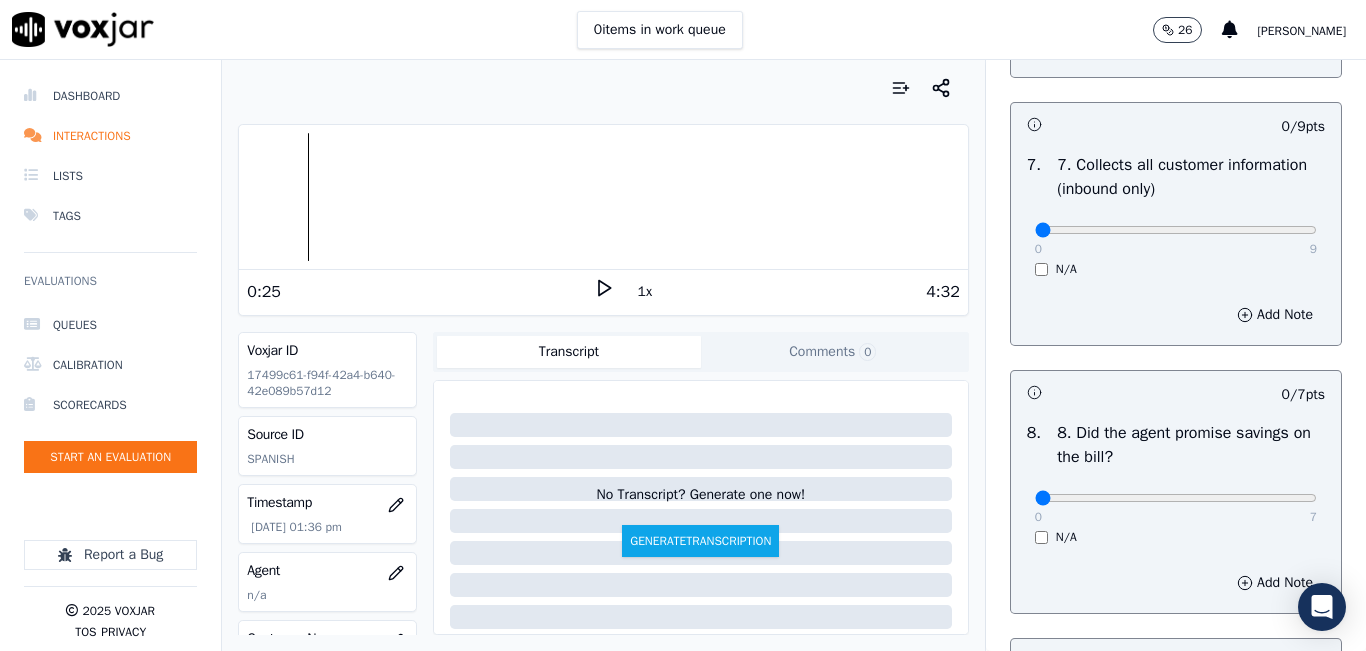 scroll, scrollTop: 1800, scrollLeft: 0, axis: vertical 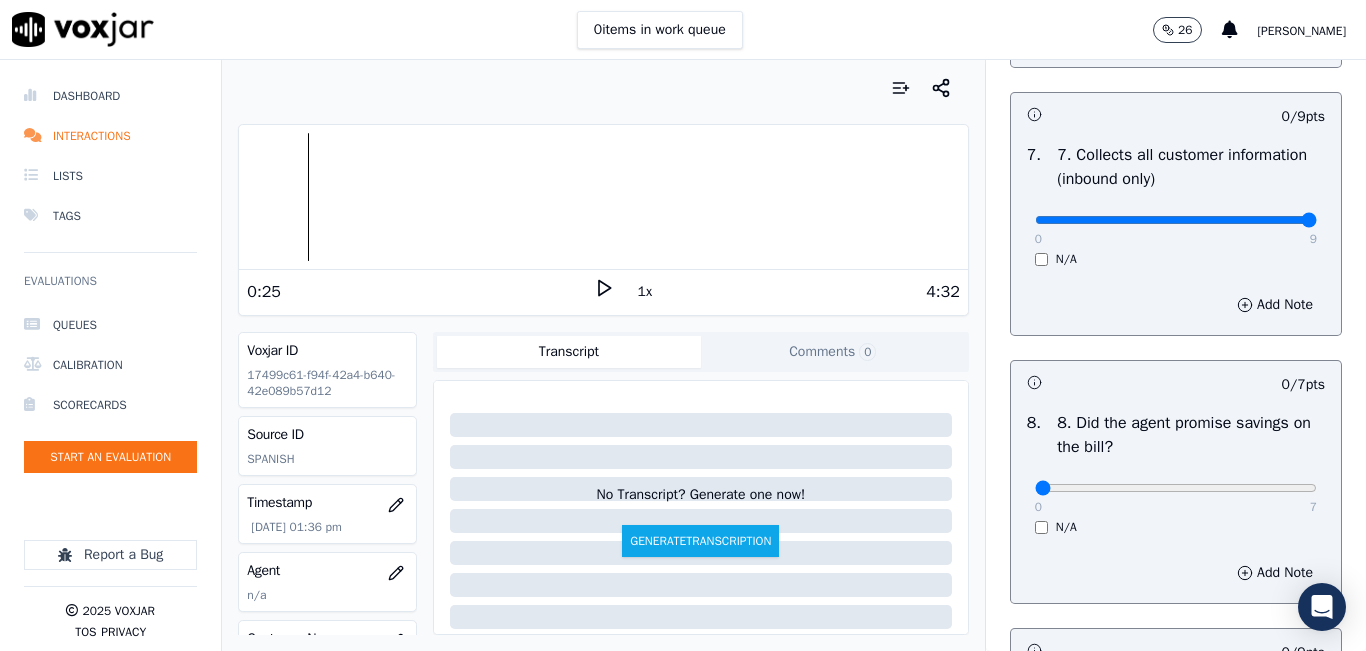 type on "9" 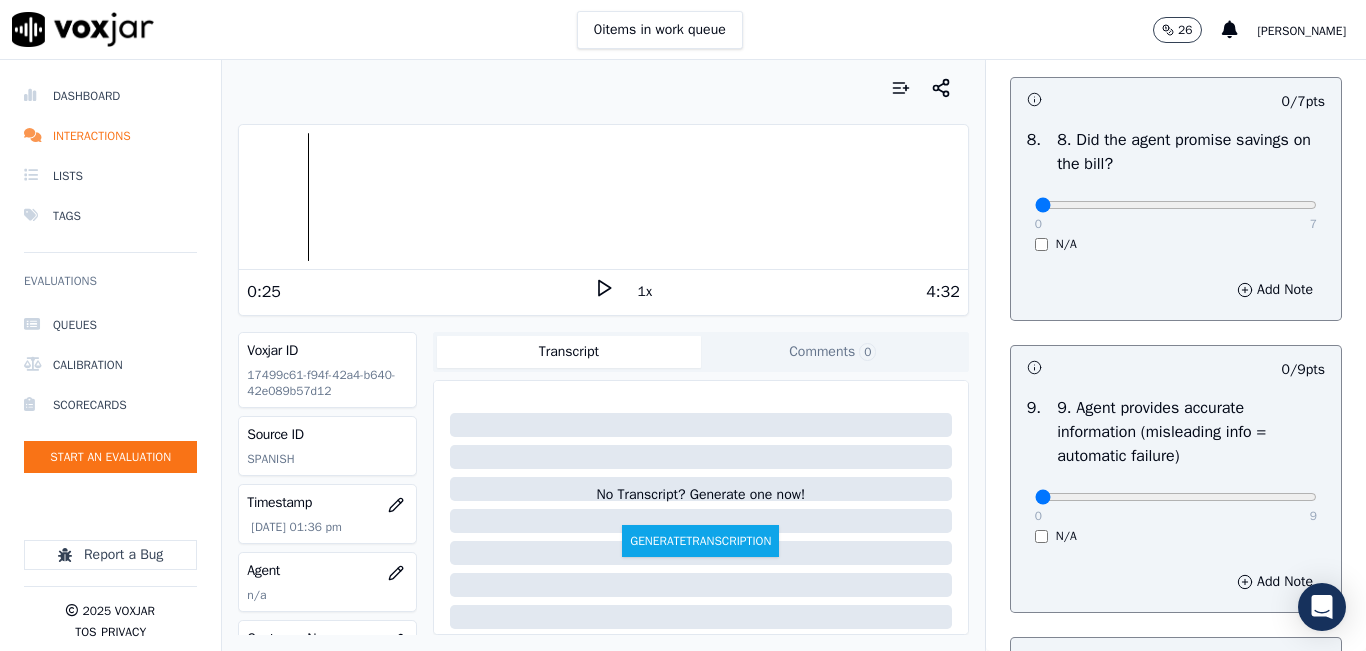 scroll, scrollTop: 2100, scrollLeft: 0, axis: vertical 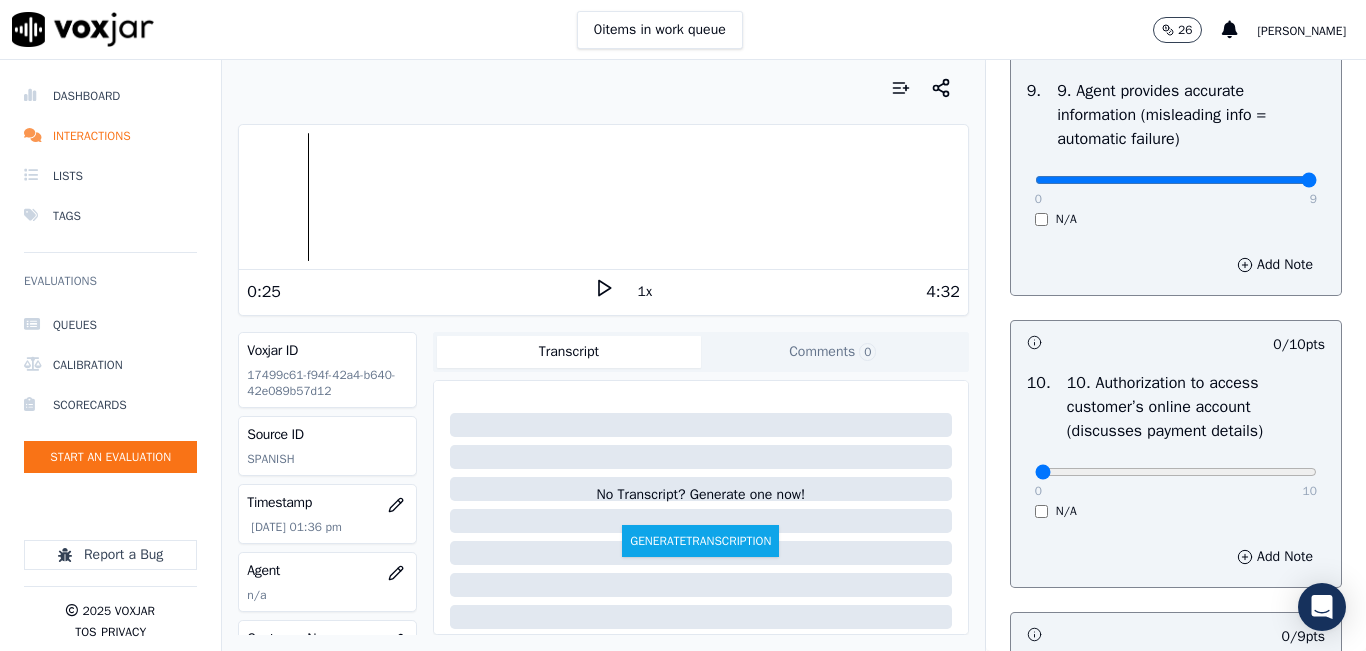 type on "9" 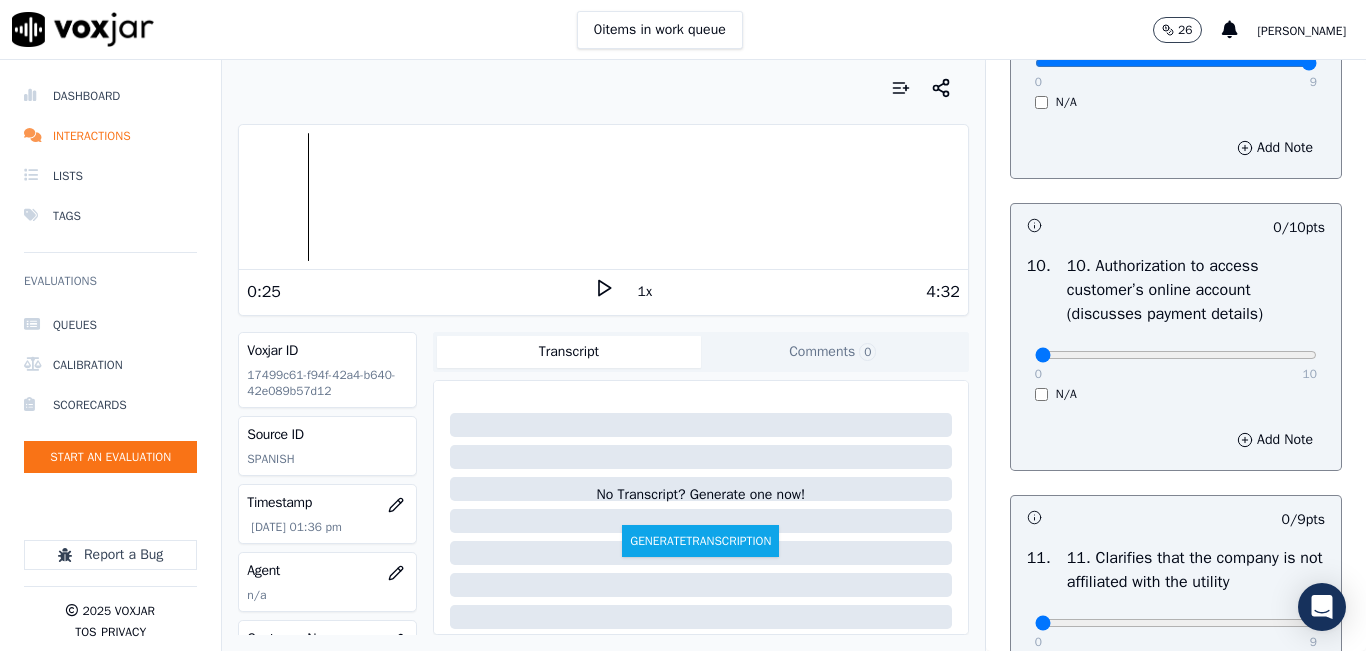 scroll, scrollTop: 2700, scrollLeft: 0, axis: vertical 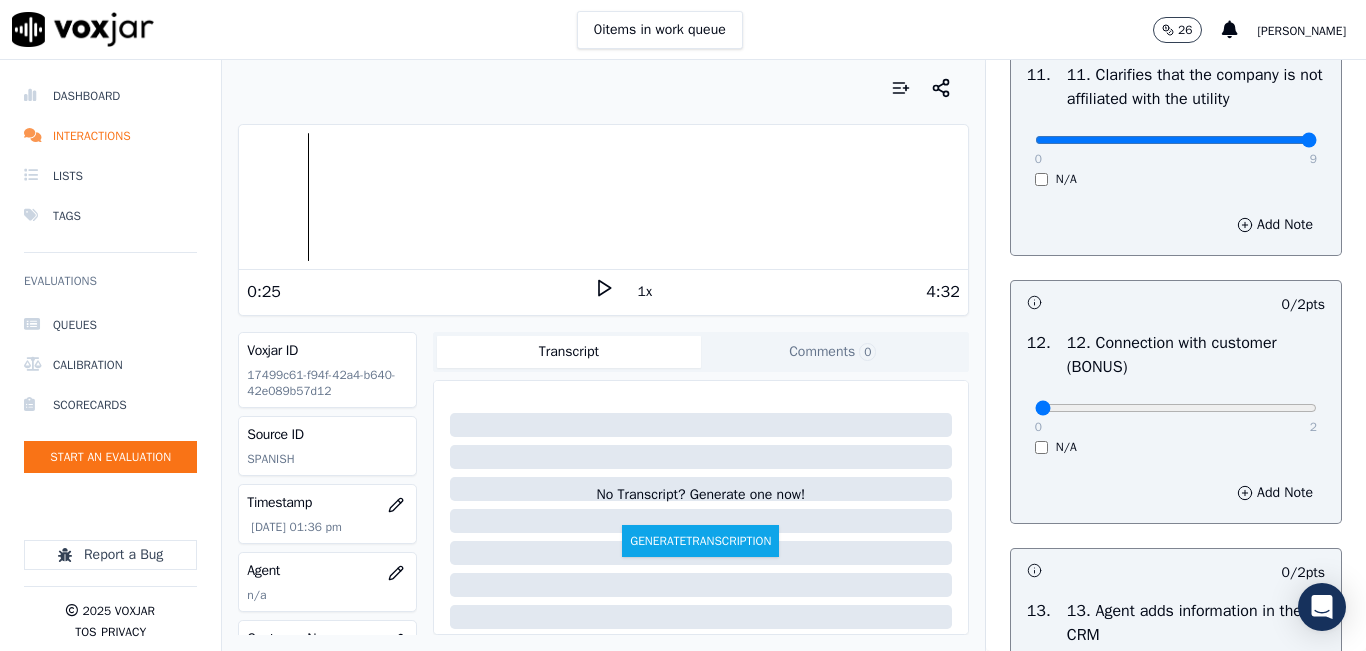 type on "9" 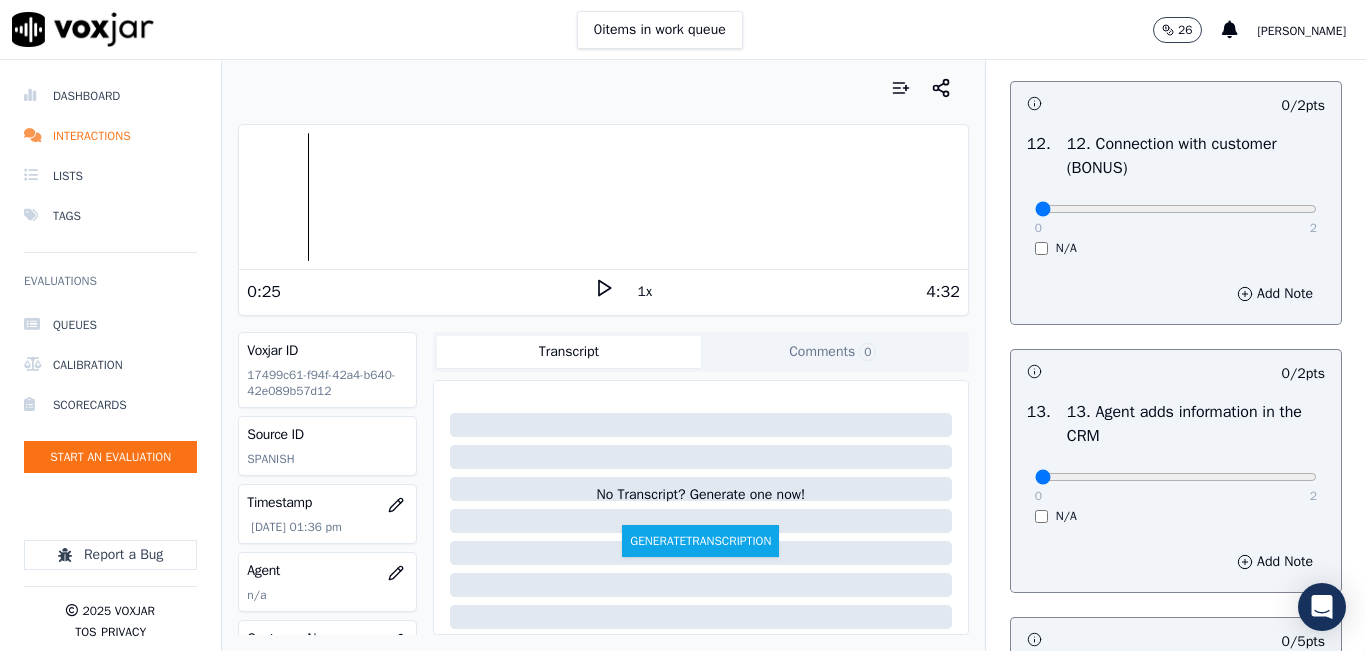 scroll, scrollTop: 3200, scrollLeft: 0, axis: vertical 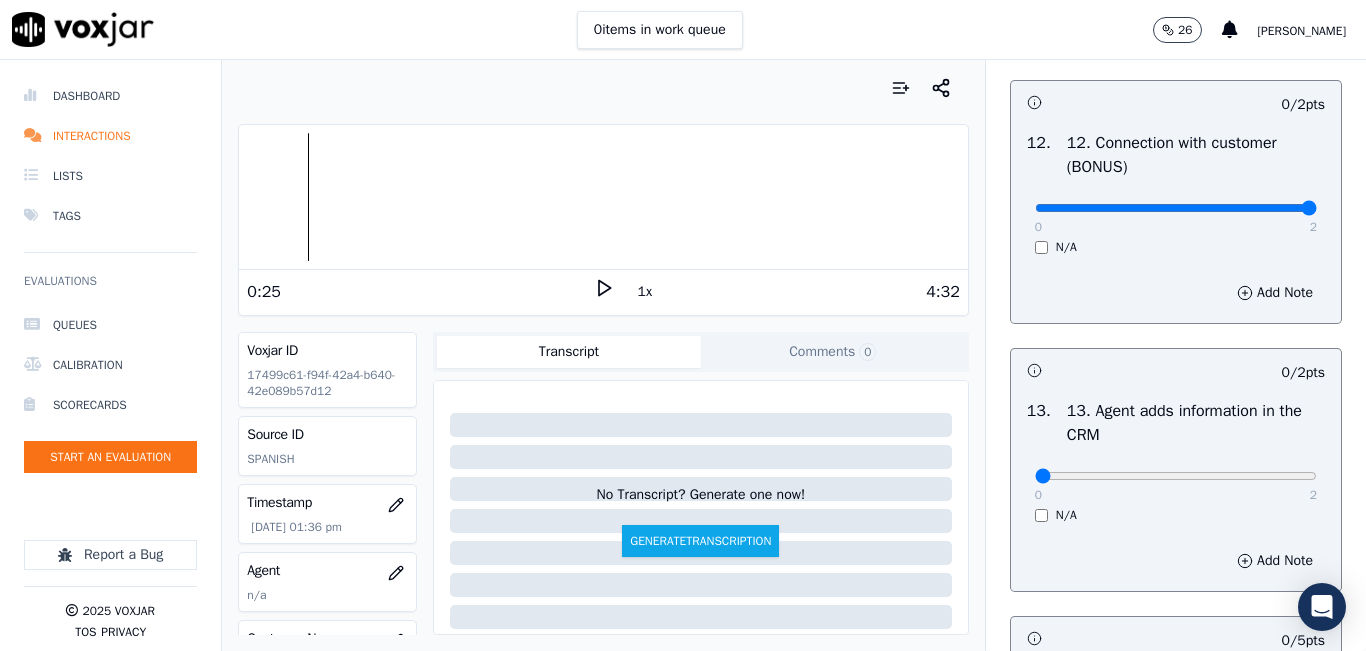 type on "2" 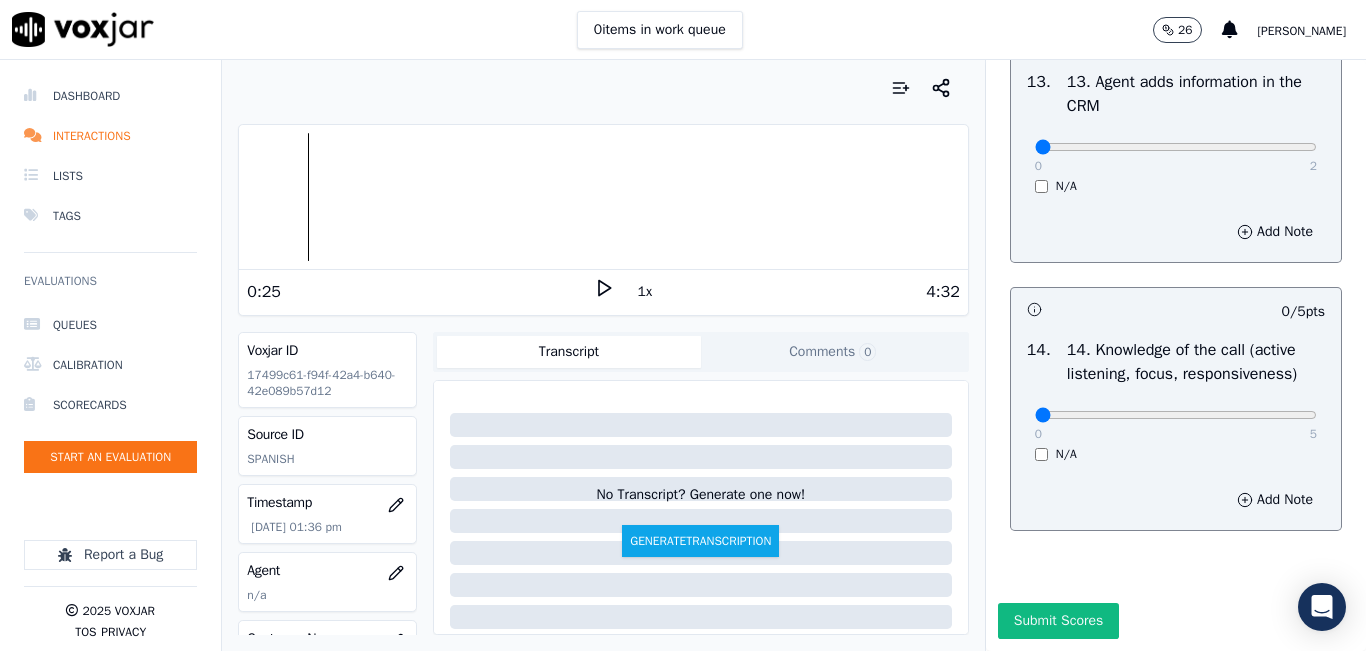 scroll, scrollTop: 3600, scrollLeft: 0, axis: vertical 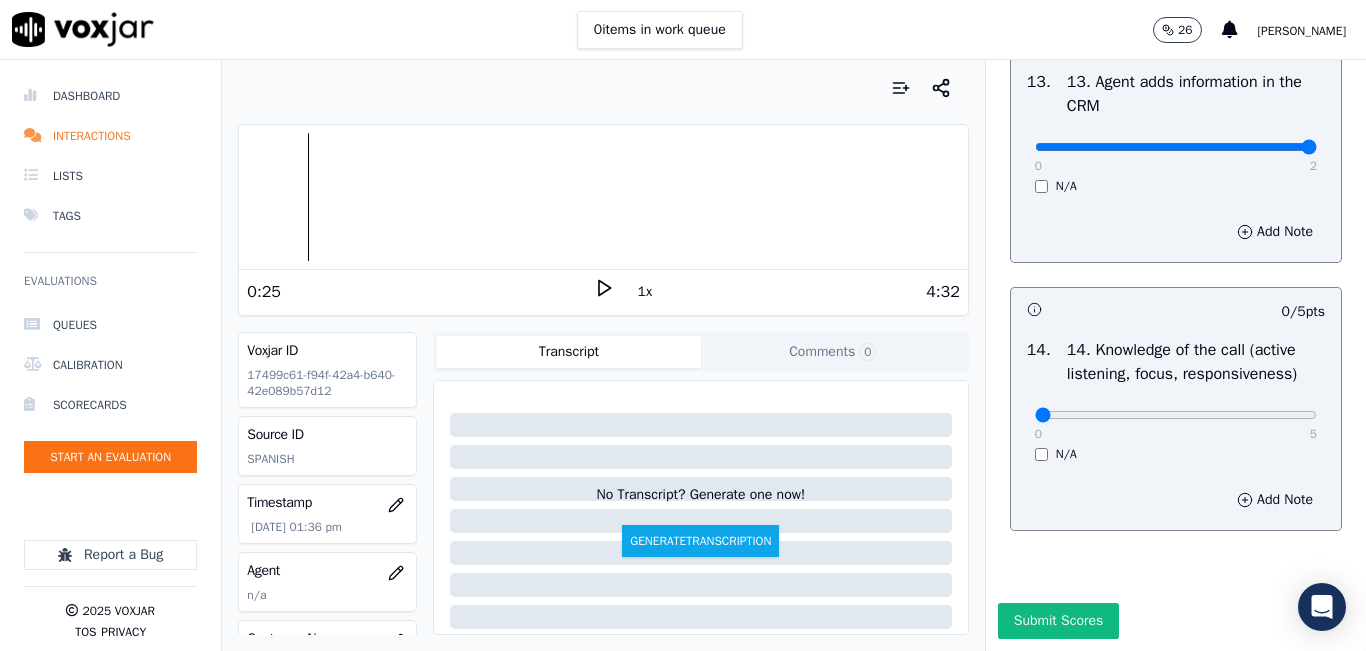 type on "2" 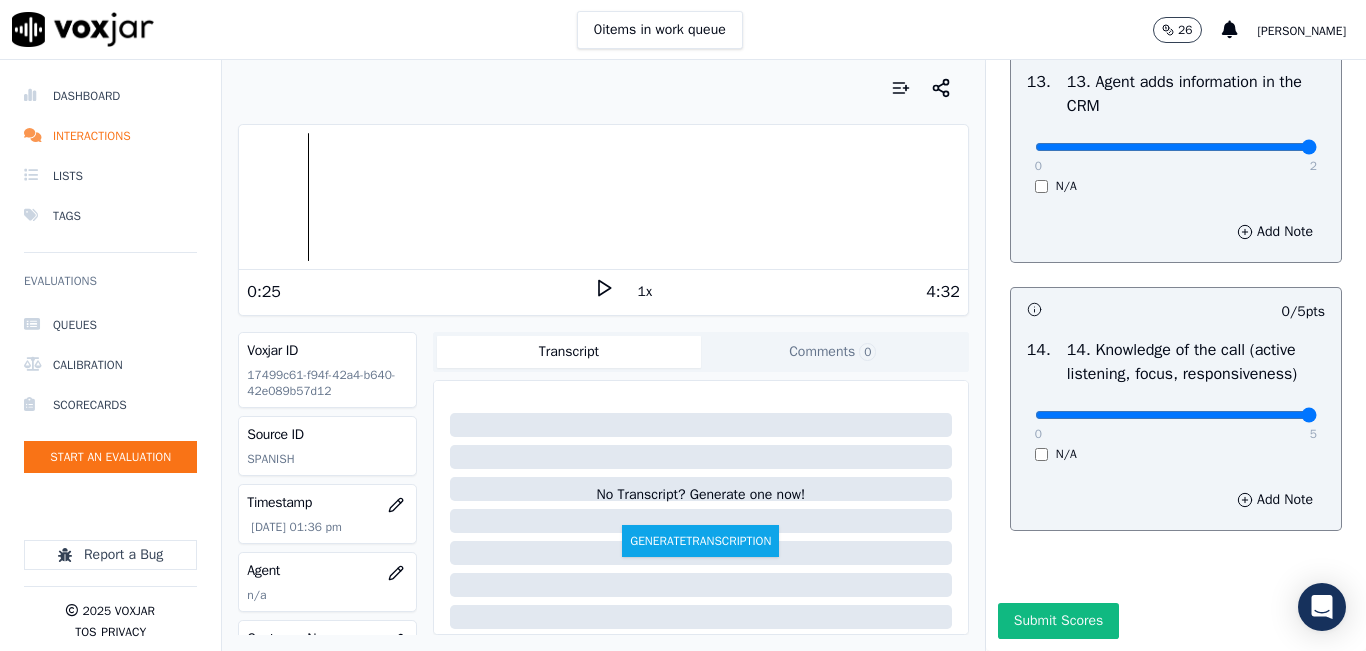type on "5" 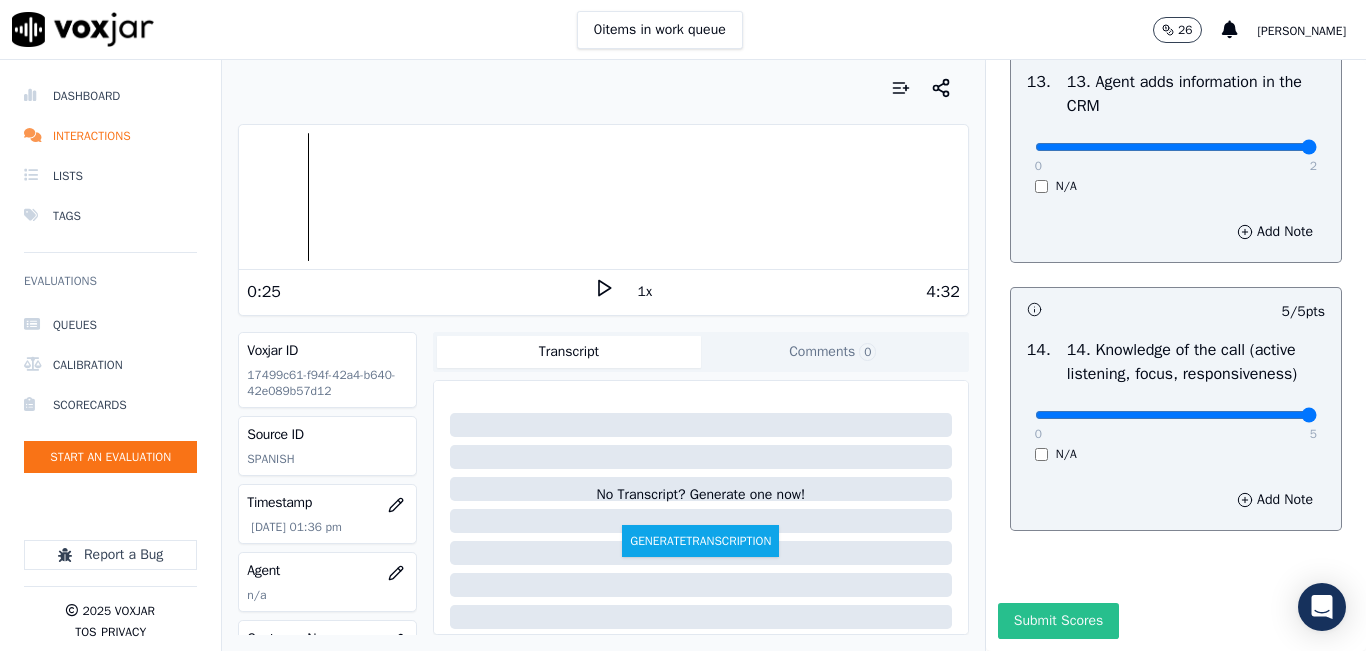 drag, startPoint x: 1013, startPoint y: 581, endPoint x: 1023, endPoint y: 571, distance: 14.142136 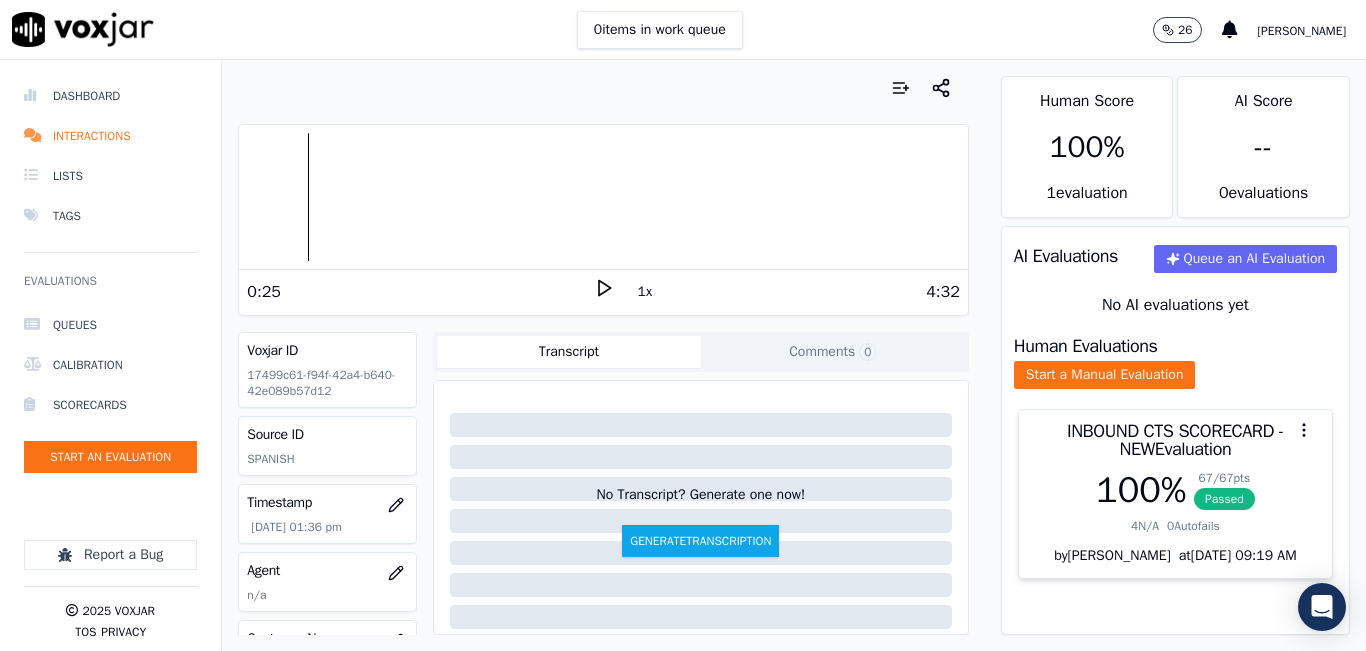 scroll, scrollTop: 100, scrollLeft: 0, axis: vertical 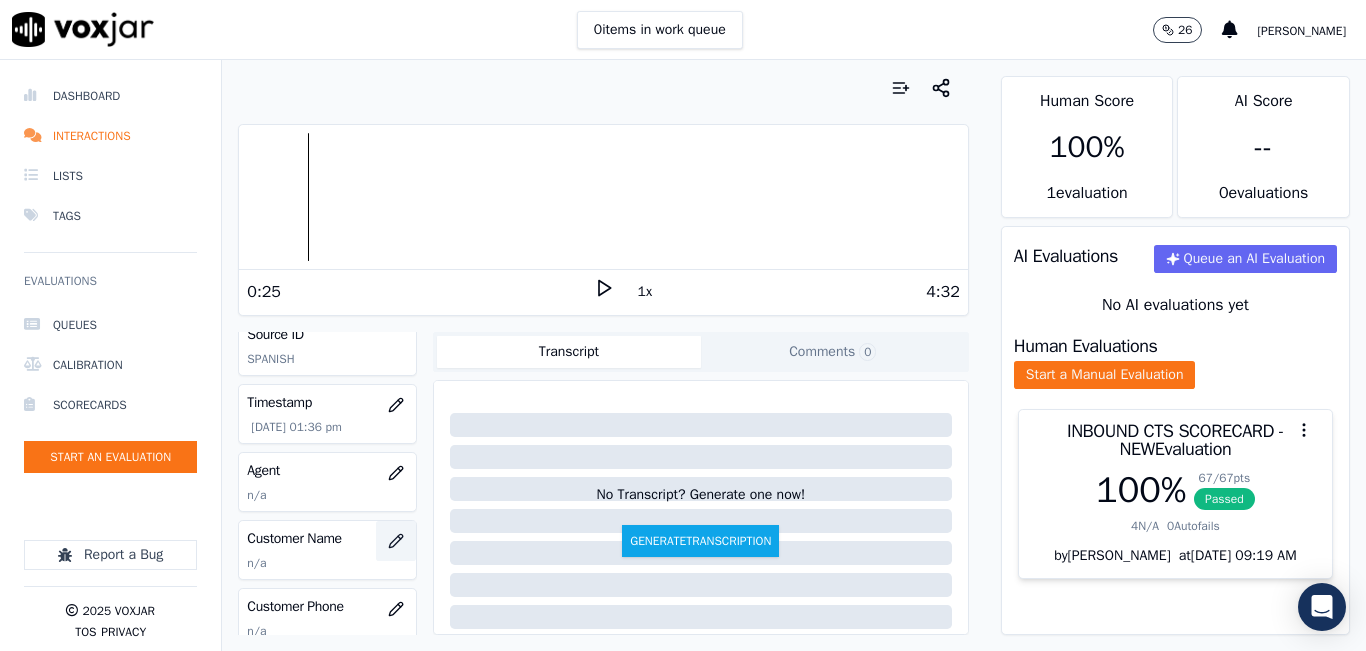 click 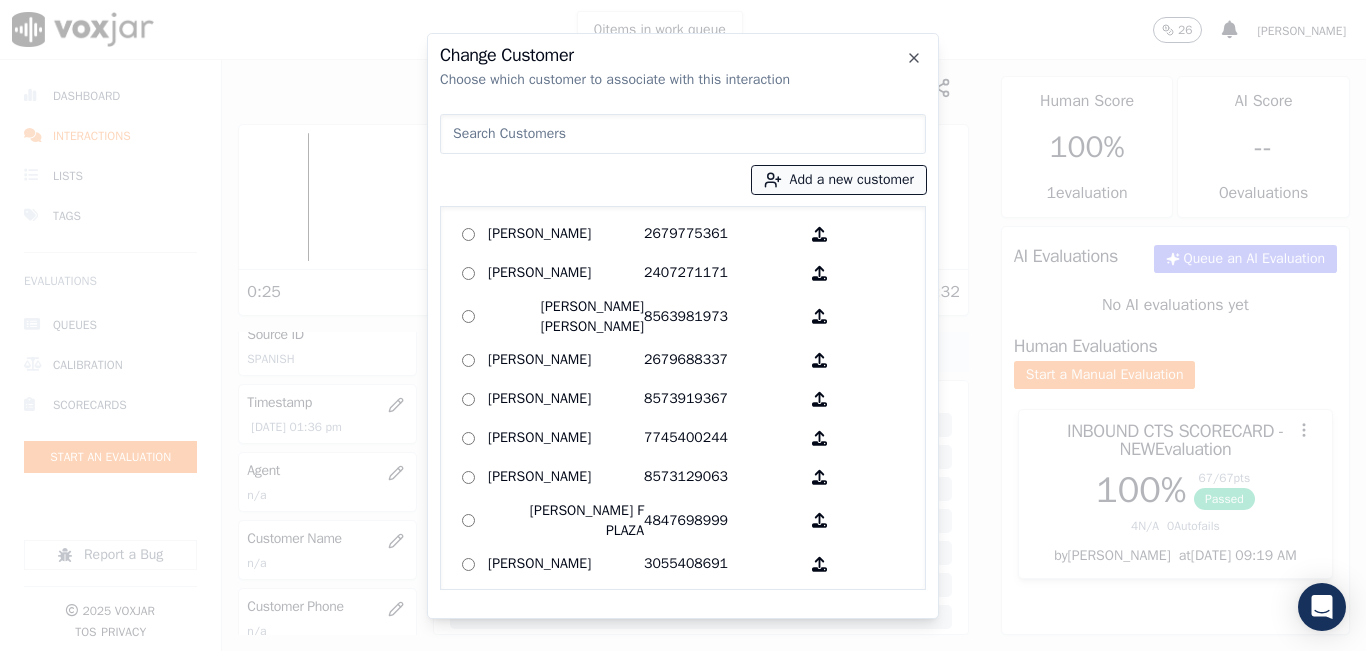 click on "Add a new customer" at bounding box center (839, 180) 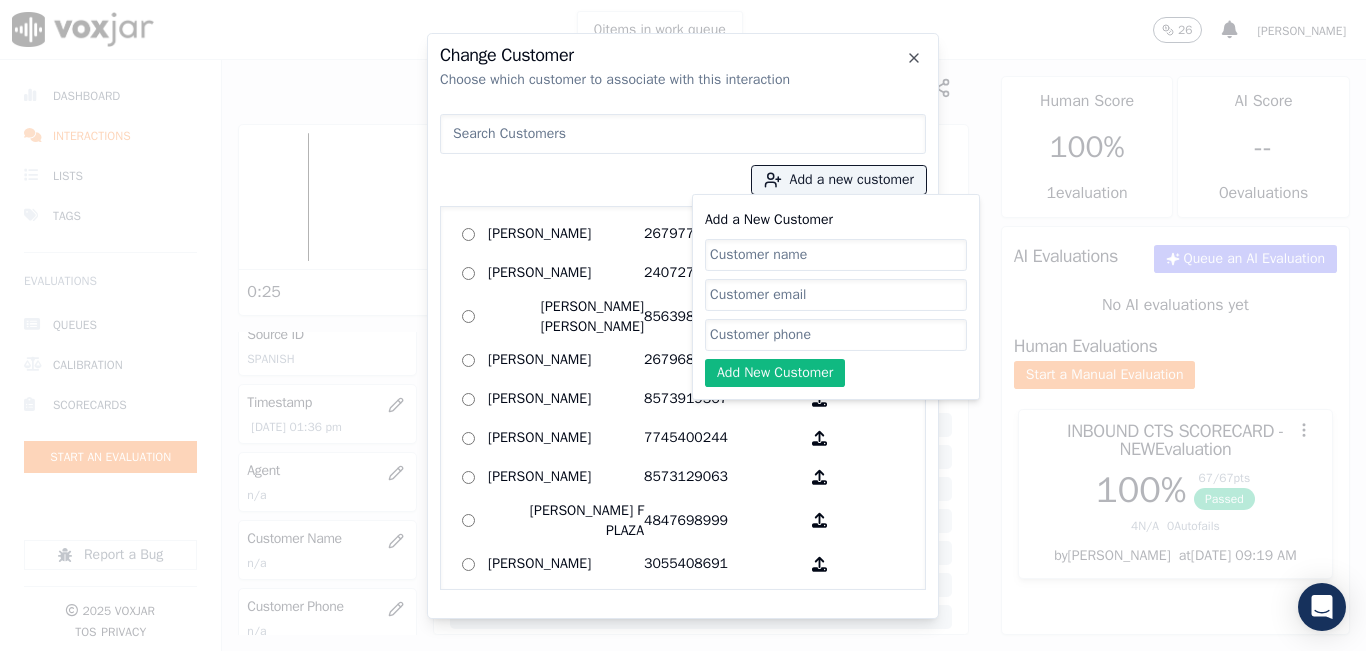 click on "Add a New Customer" 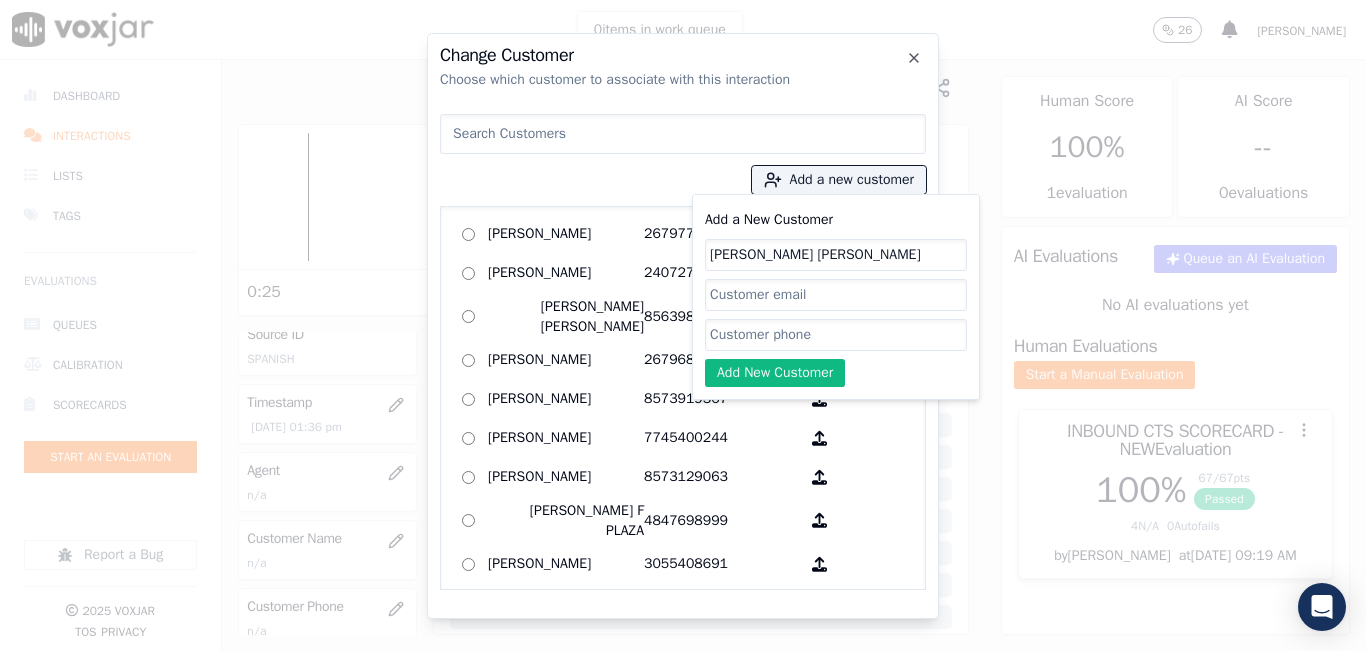 type on "William Perez Lopez" 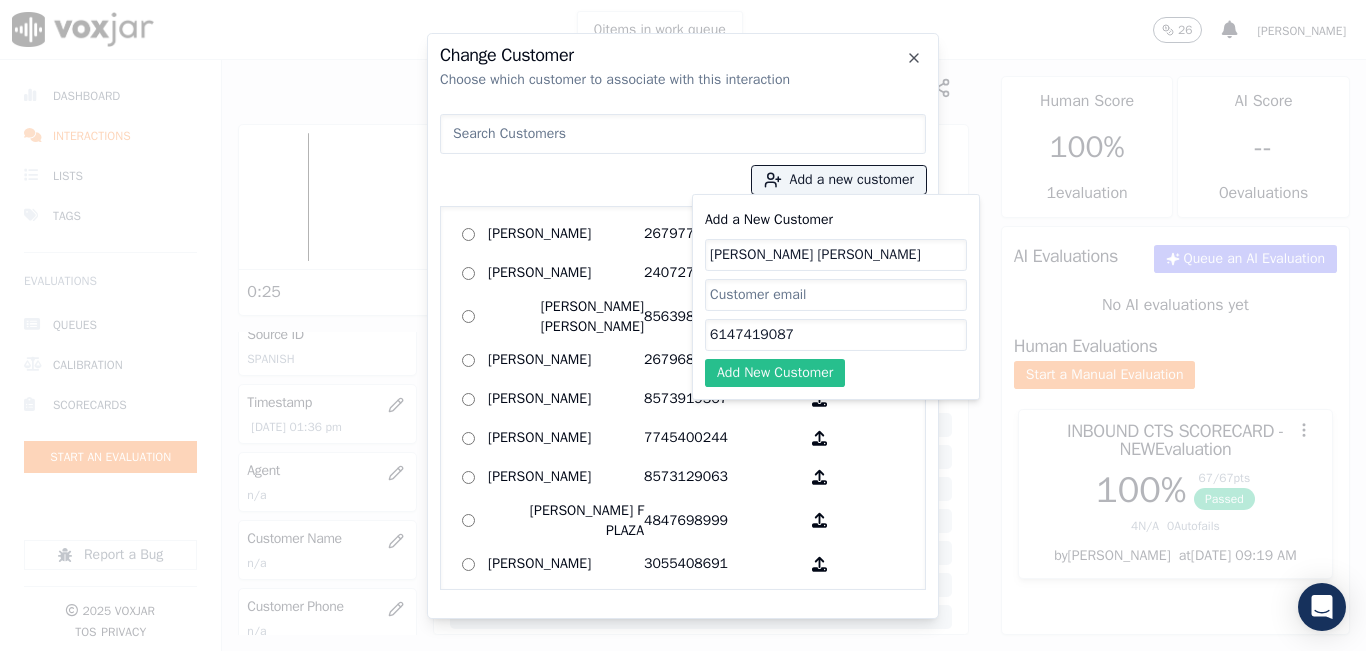 type on "6147419087" 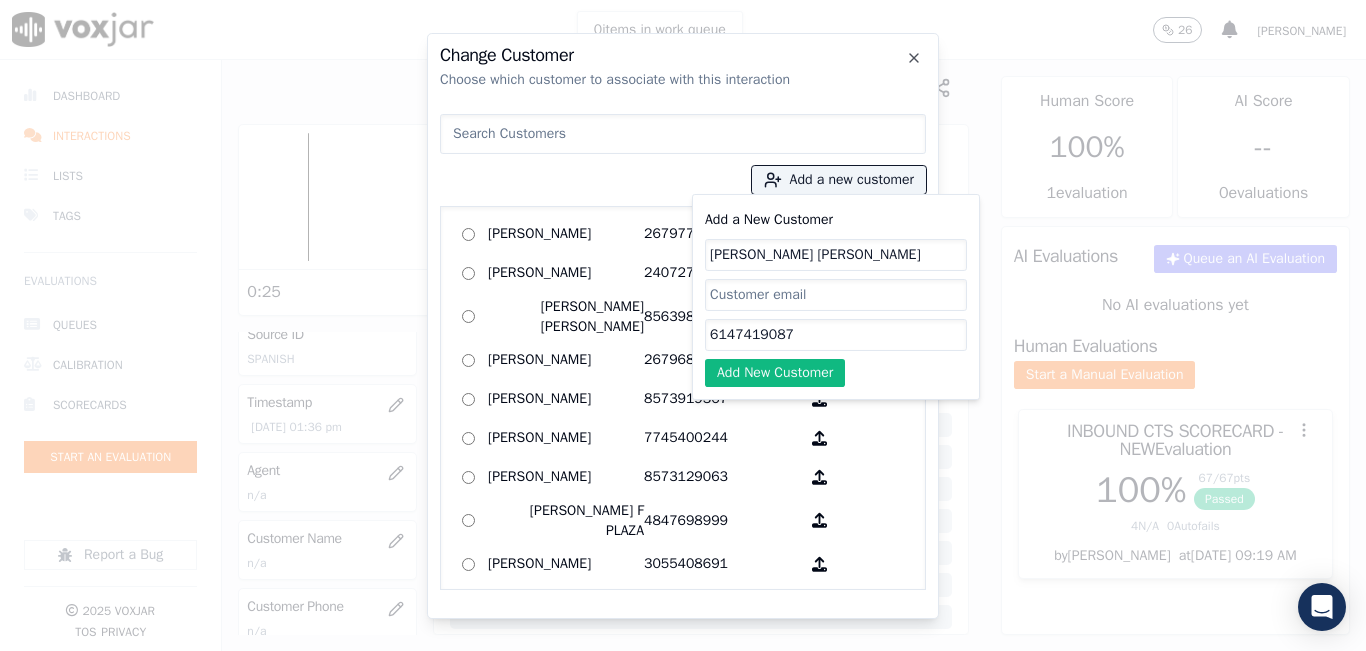 click on "Add New Customer" 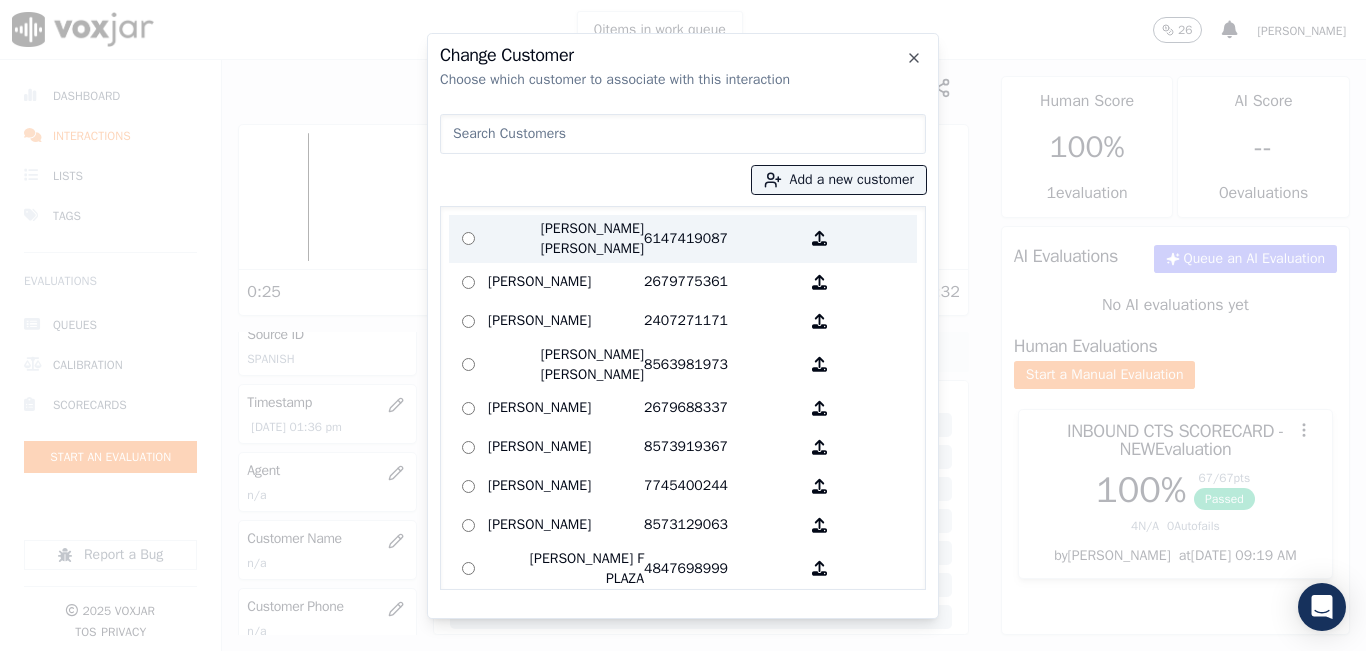 click on "[PERSON_NAME] [PERSON_NAME]" at bounding box center [566, 239] 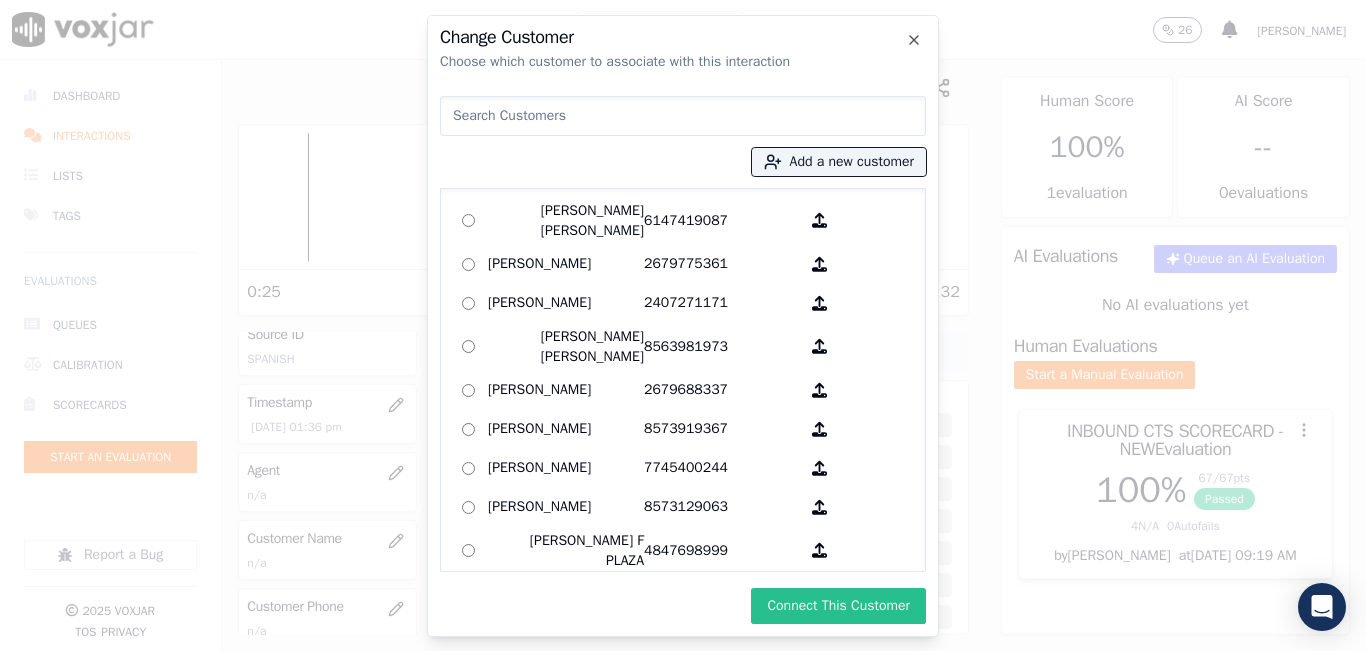 click on "Connect This Customer" at bounding box center [838, 606] 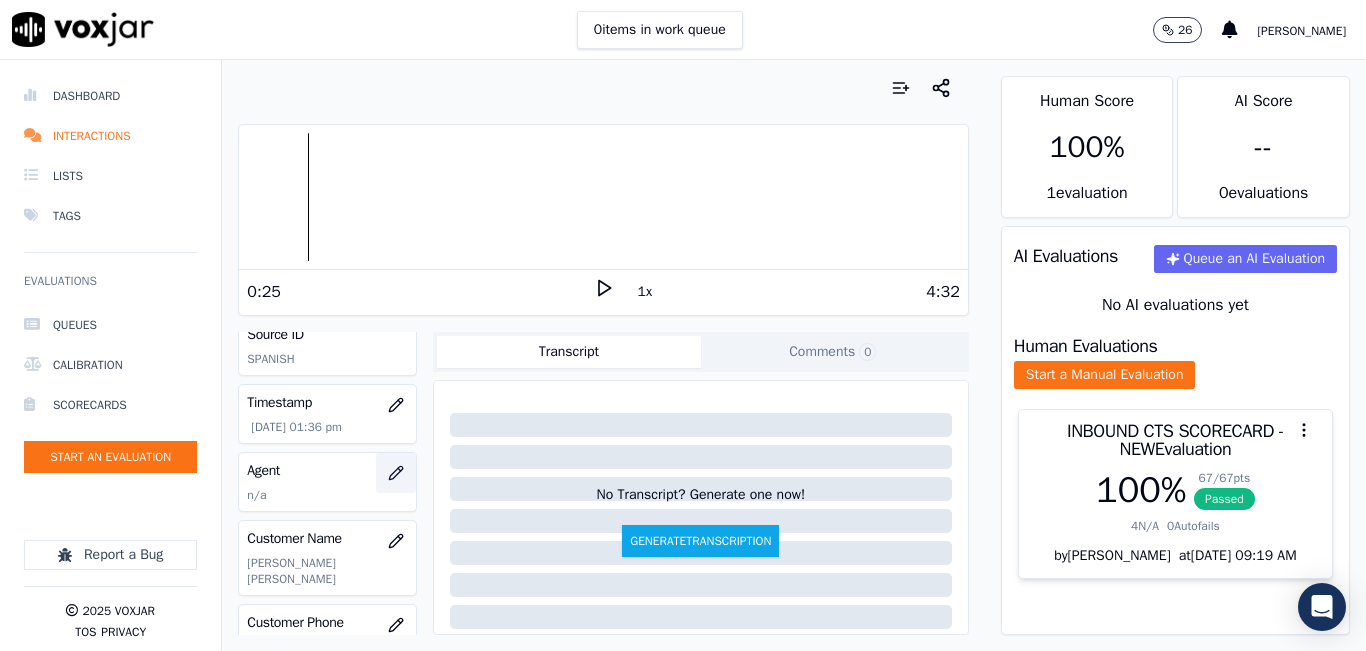 click 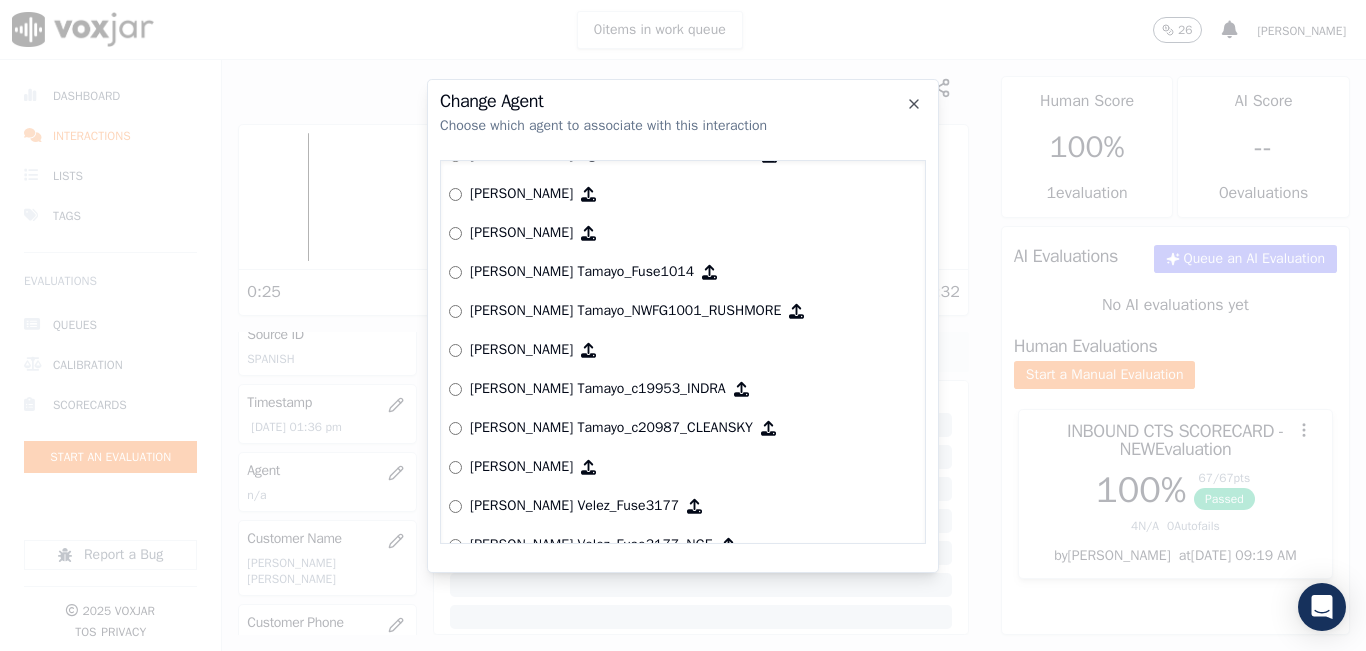 scroll, scrollTop: 1172, scrollLeft: 0, axis: vertical 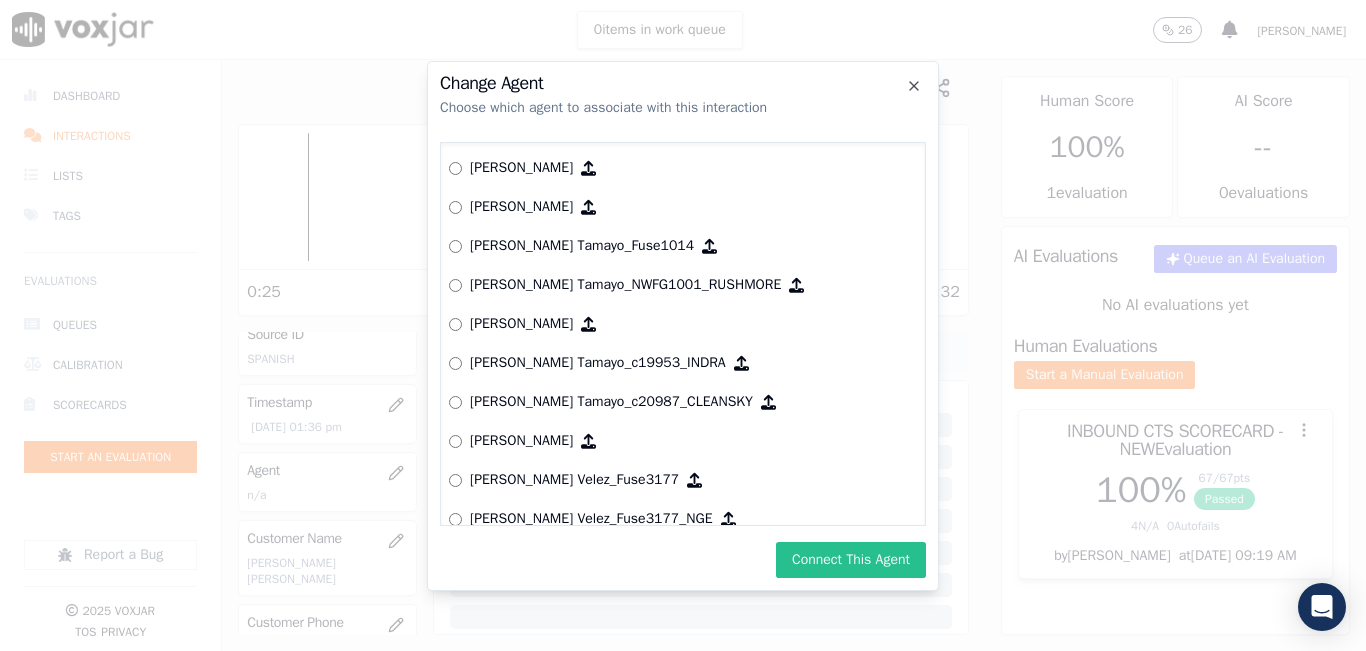 click on "Connect This Agent" at bounding box center (851, 560) 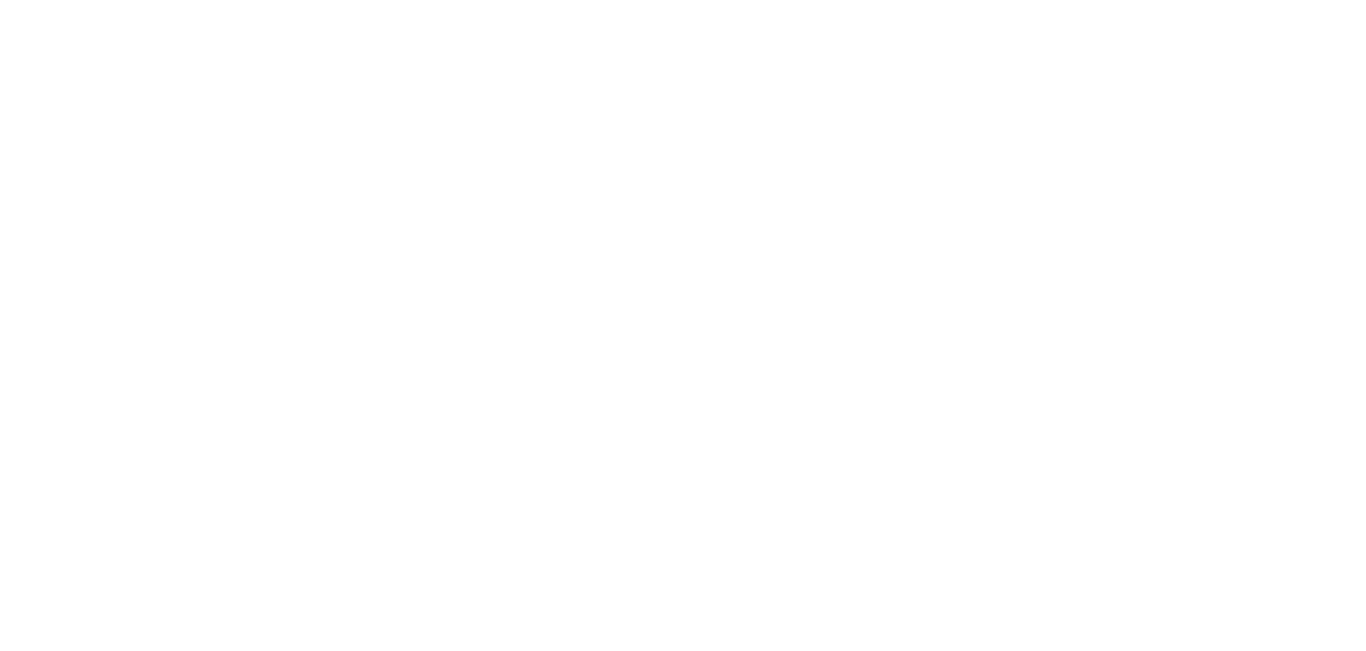 scroll, scrollTop: 0, scrollLeft: 0, axis: both 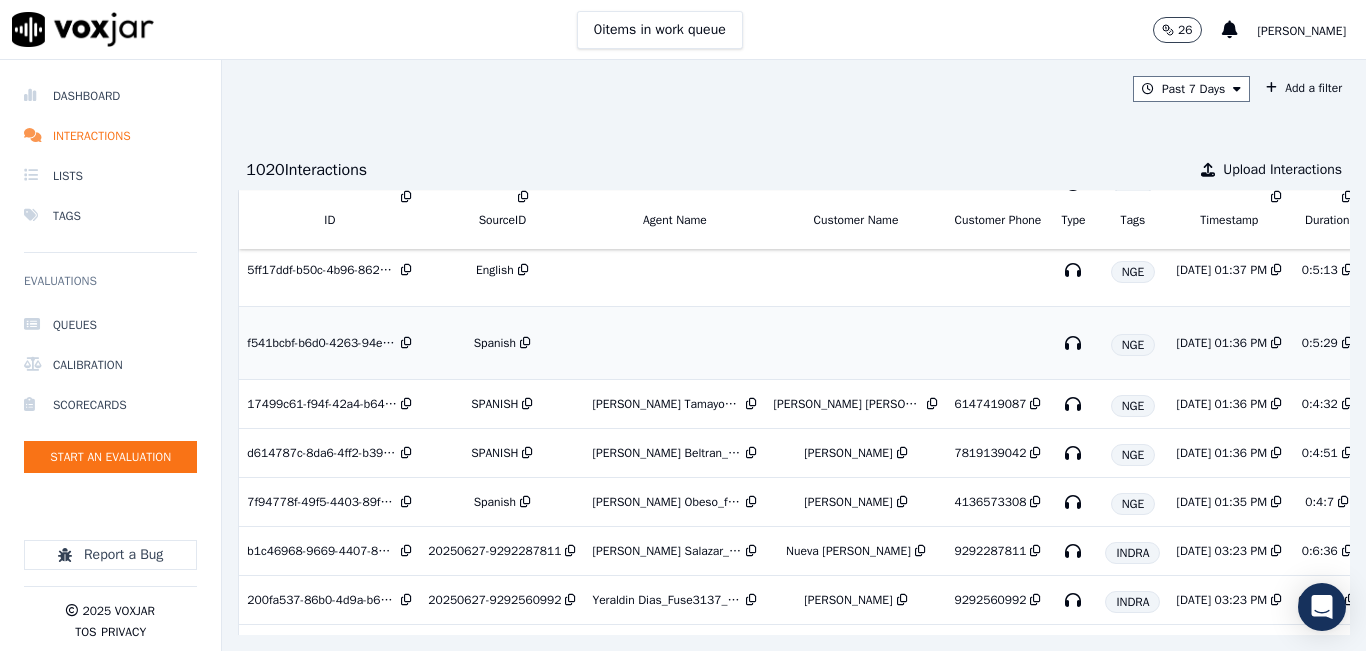click on "Spanish" at bounding box center [495, 343] 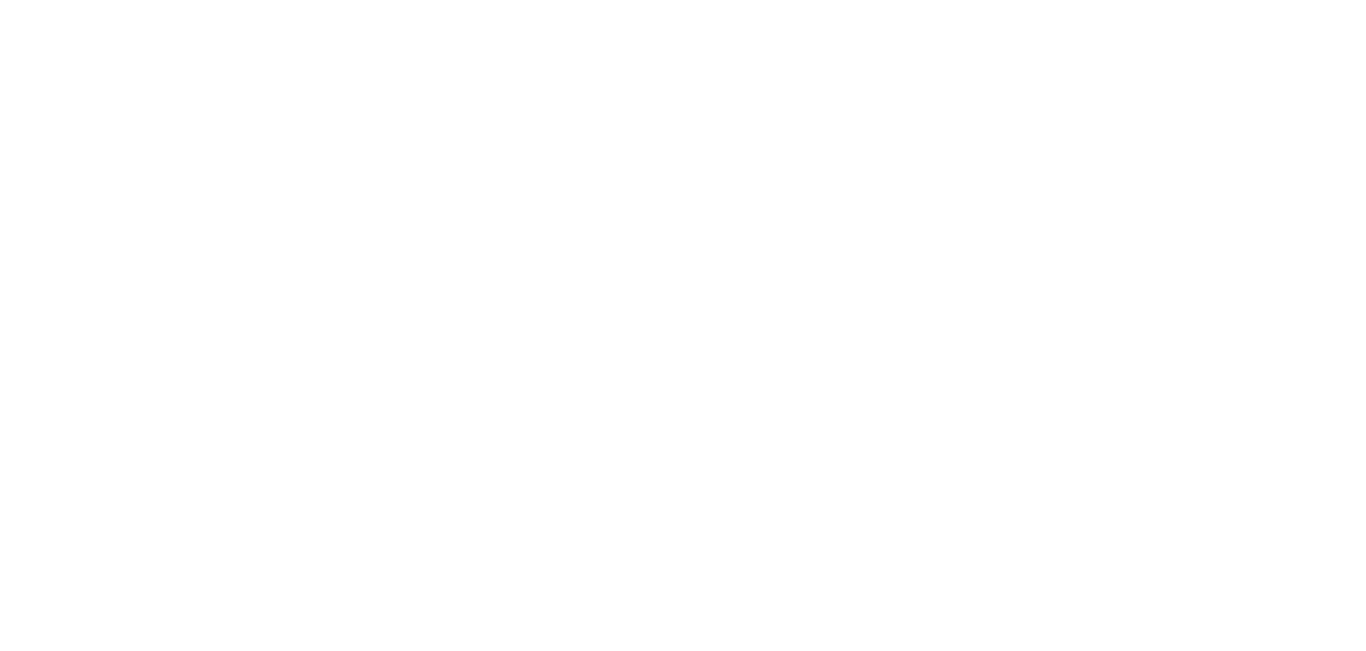 scroll, scrollTop: 0, scrollLeft: 0, axis: both 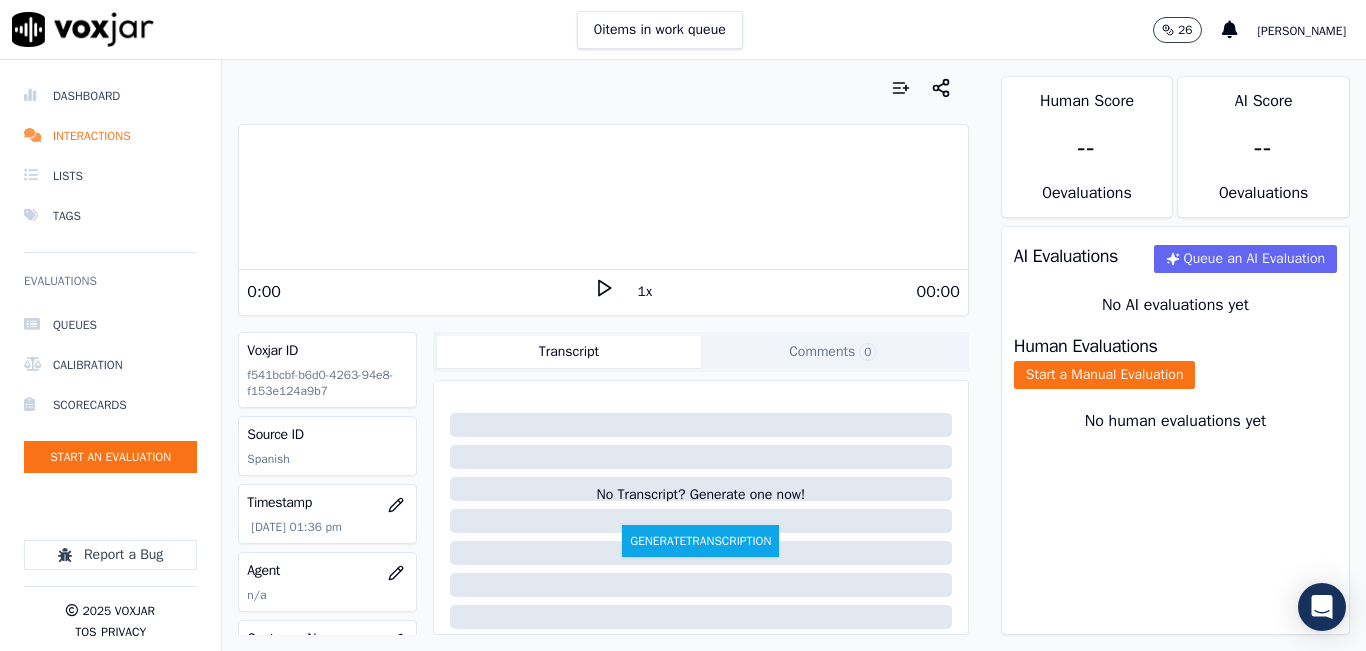 click on "0  items in work queue     26         [PERSON_NAME]" at bounding box center [683, 30] 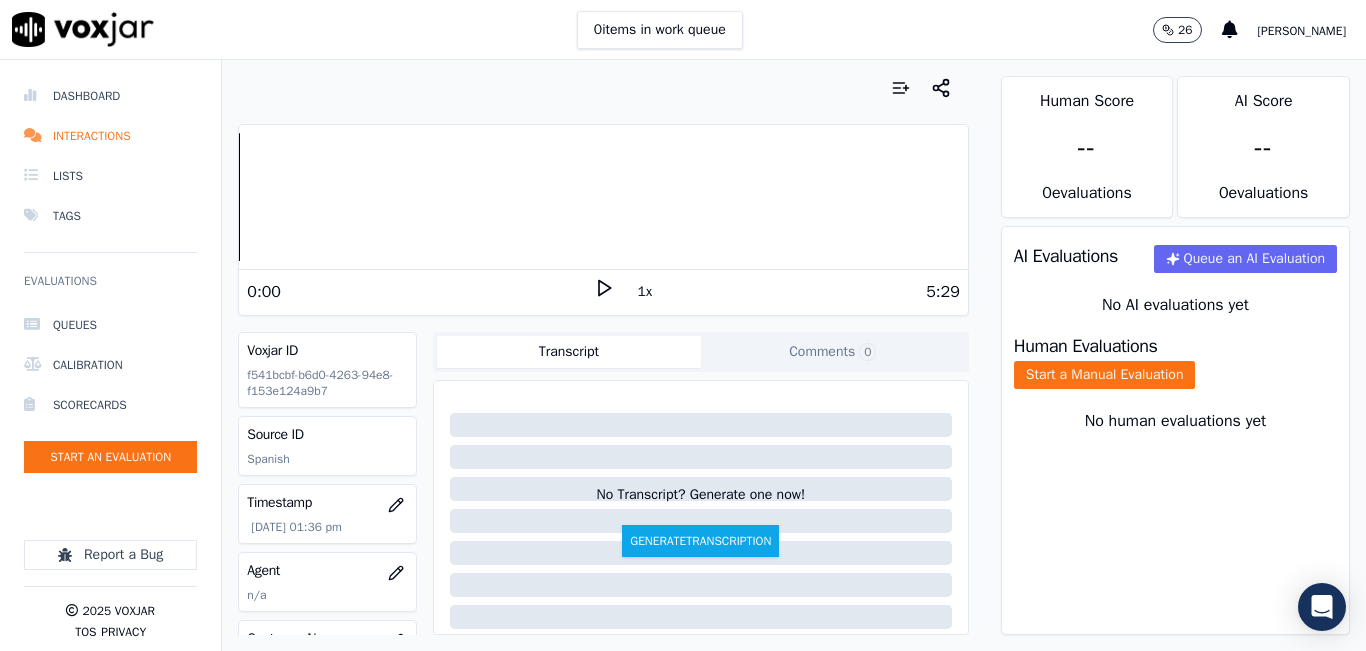click 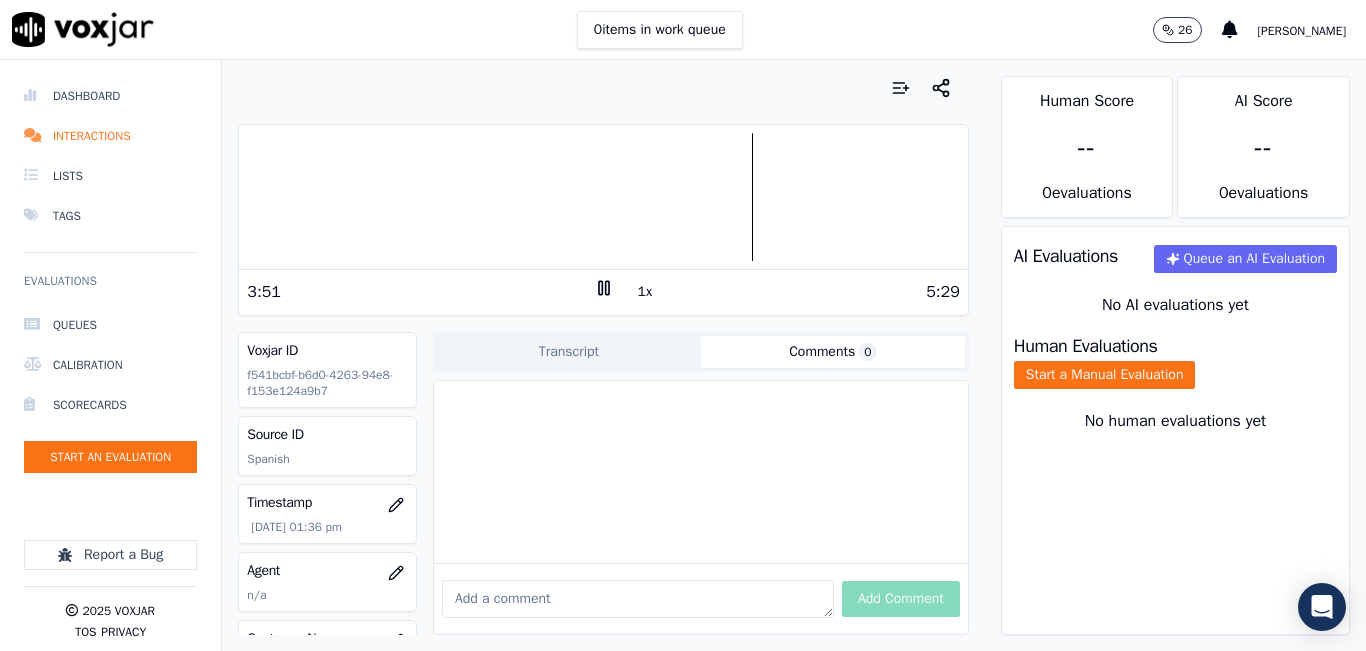 click on "Comments  0" 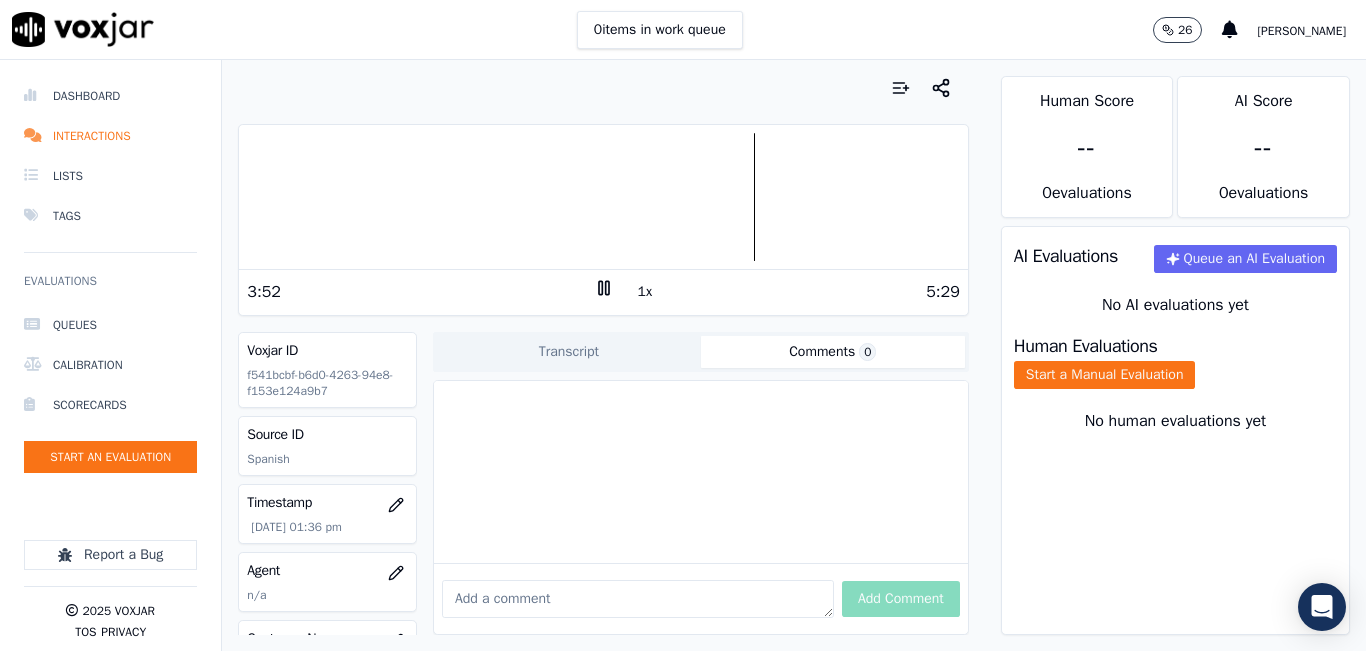 click at bounding box center [638, 599] 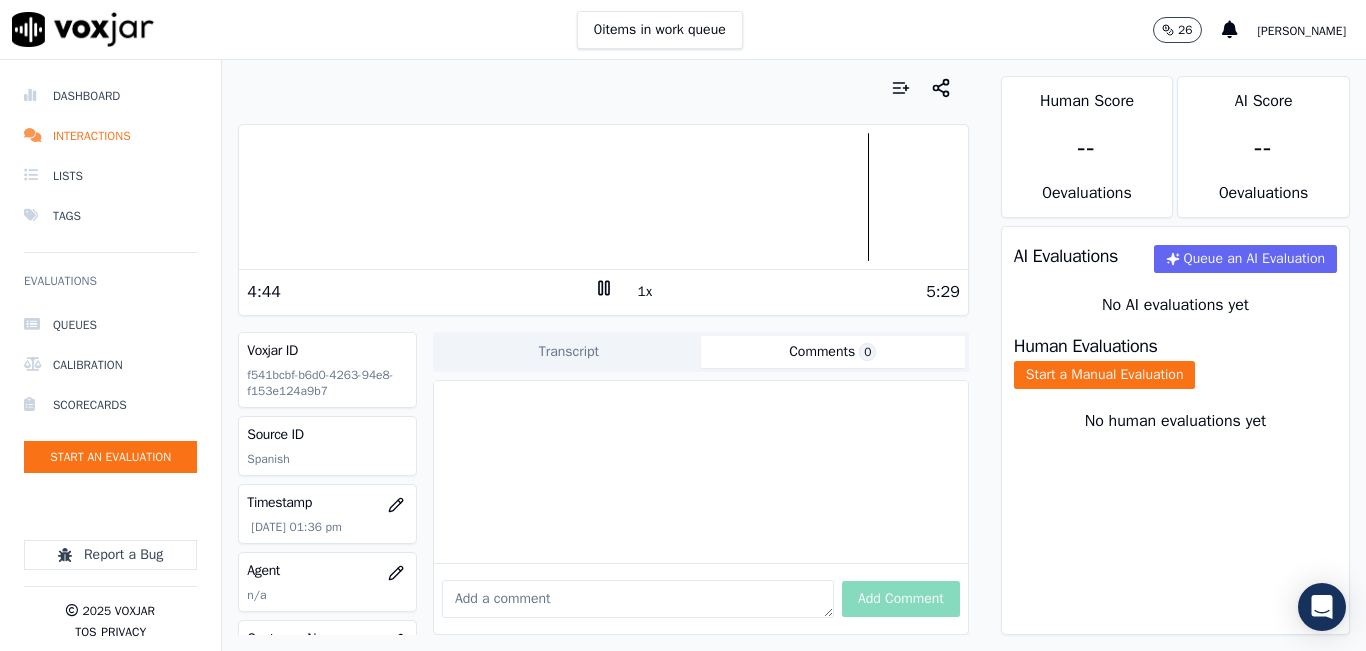 click 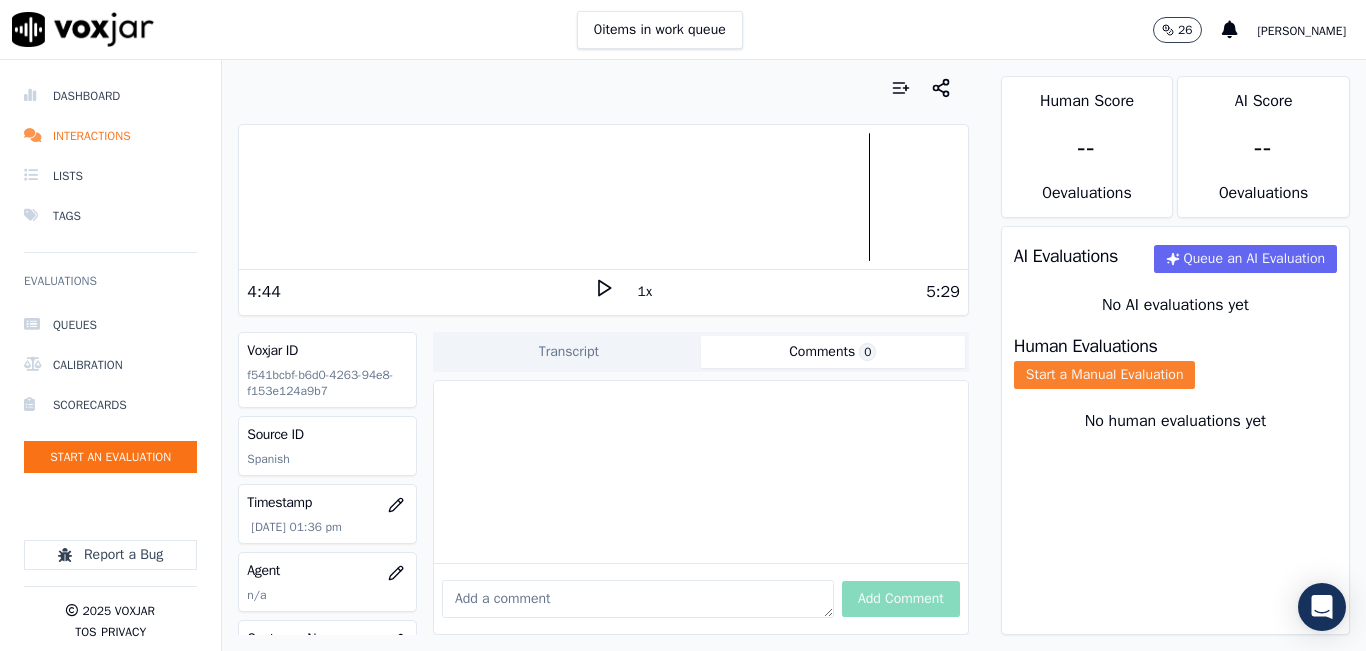 click on "Start a Manual Evaluation" 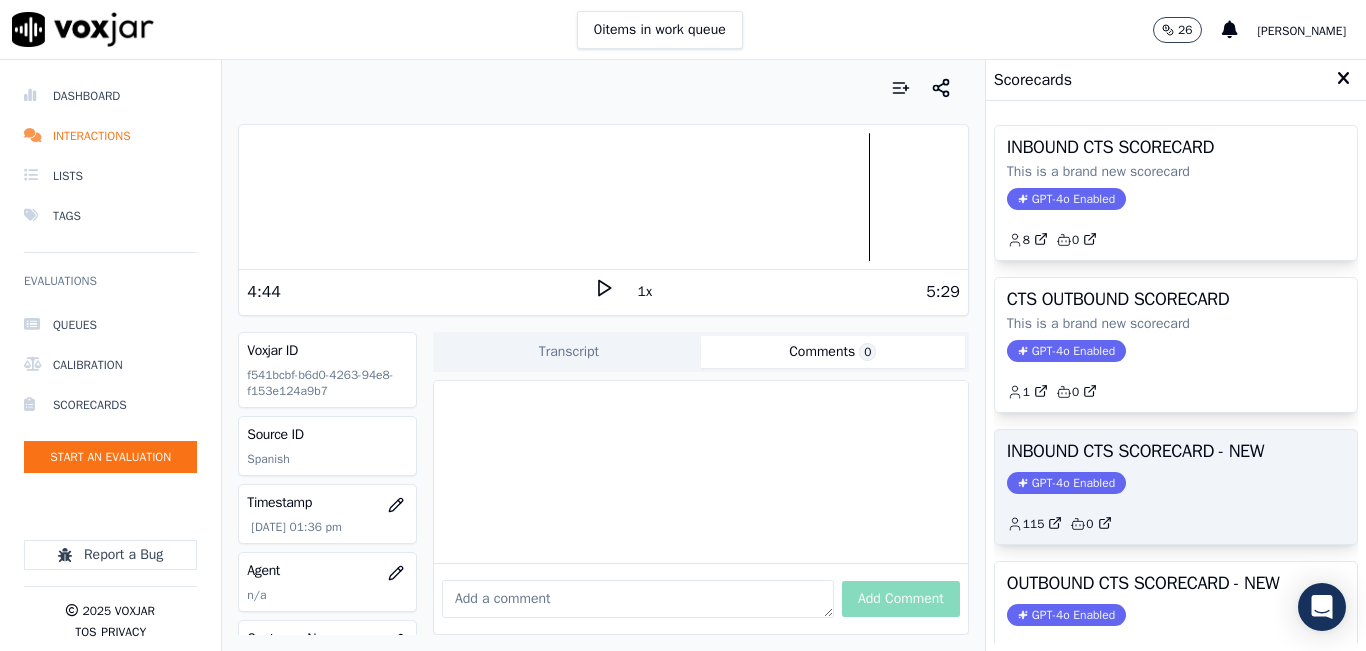 click on "INBOUND CTS SCORECARD - NEW" at bounding box center (1176, 451) 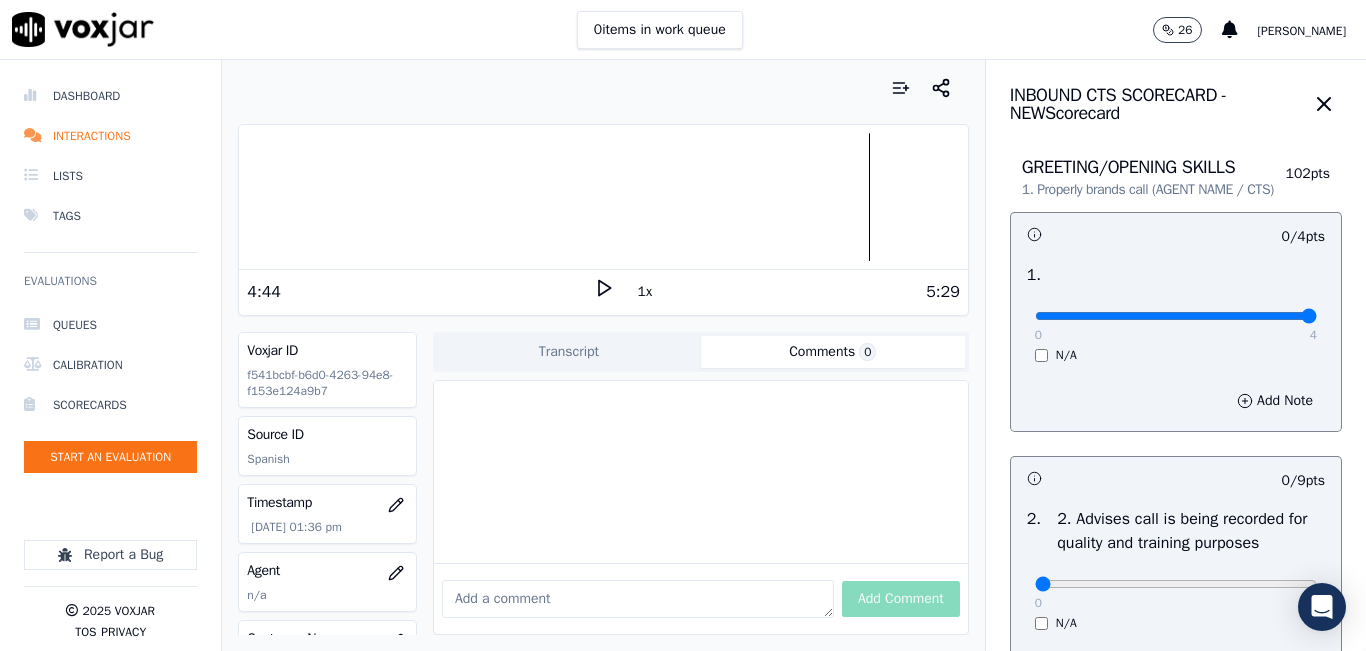 type on "4" 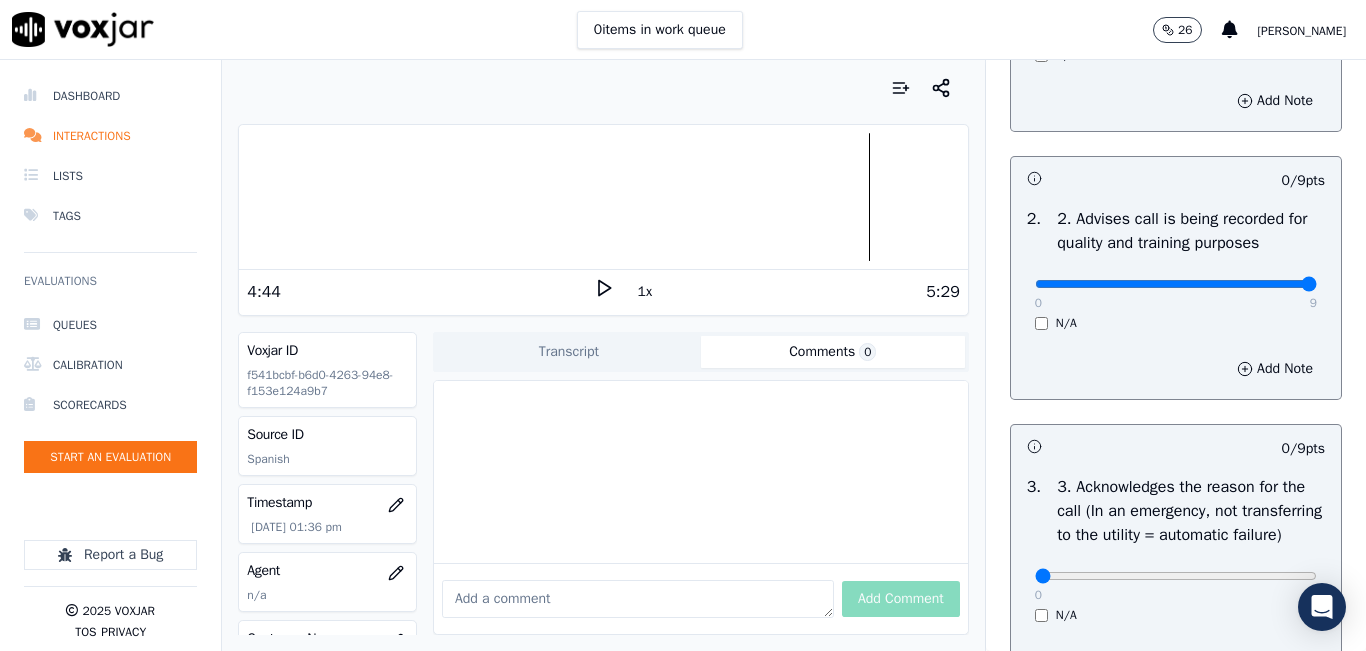 type on "9" 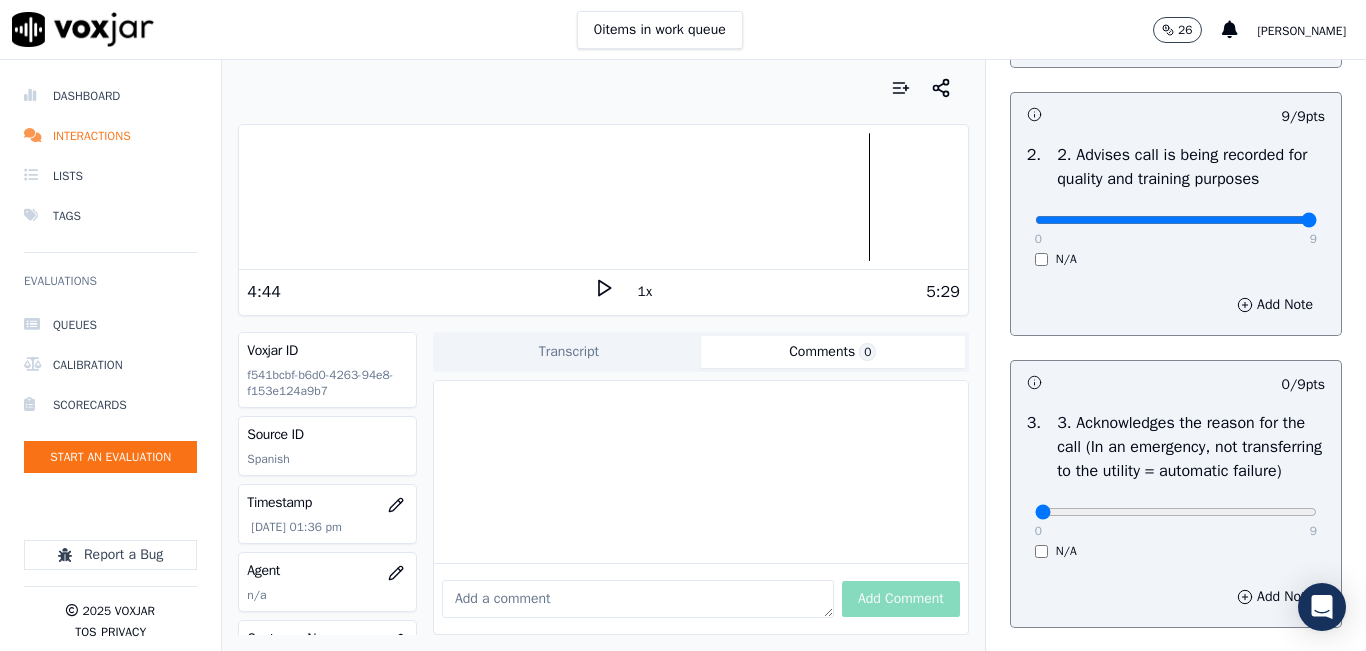 scroll, scrollTop: 500, scrollLeft: 0, axis: vertical 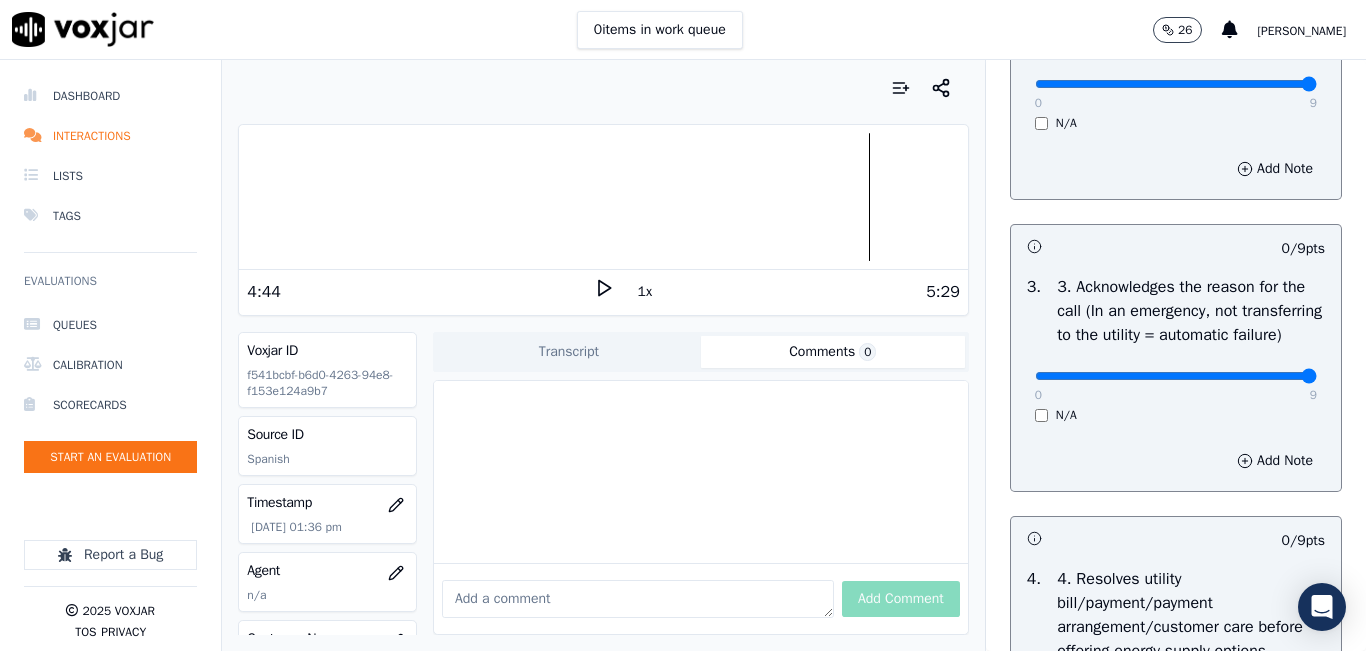 type on "9" 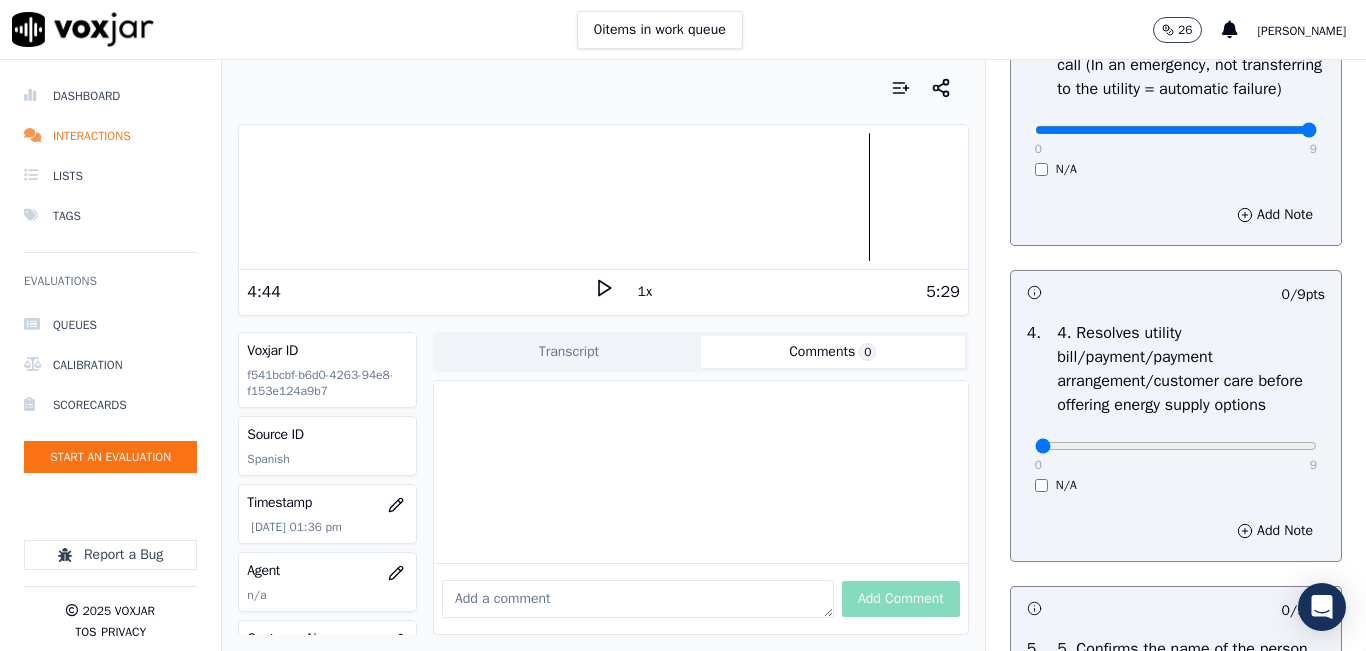 scroll, scrollTop: 800, scrollLeft: 0, axis: vertical 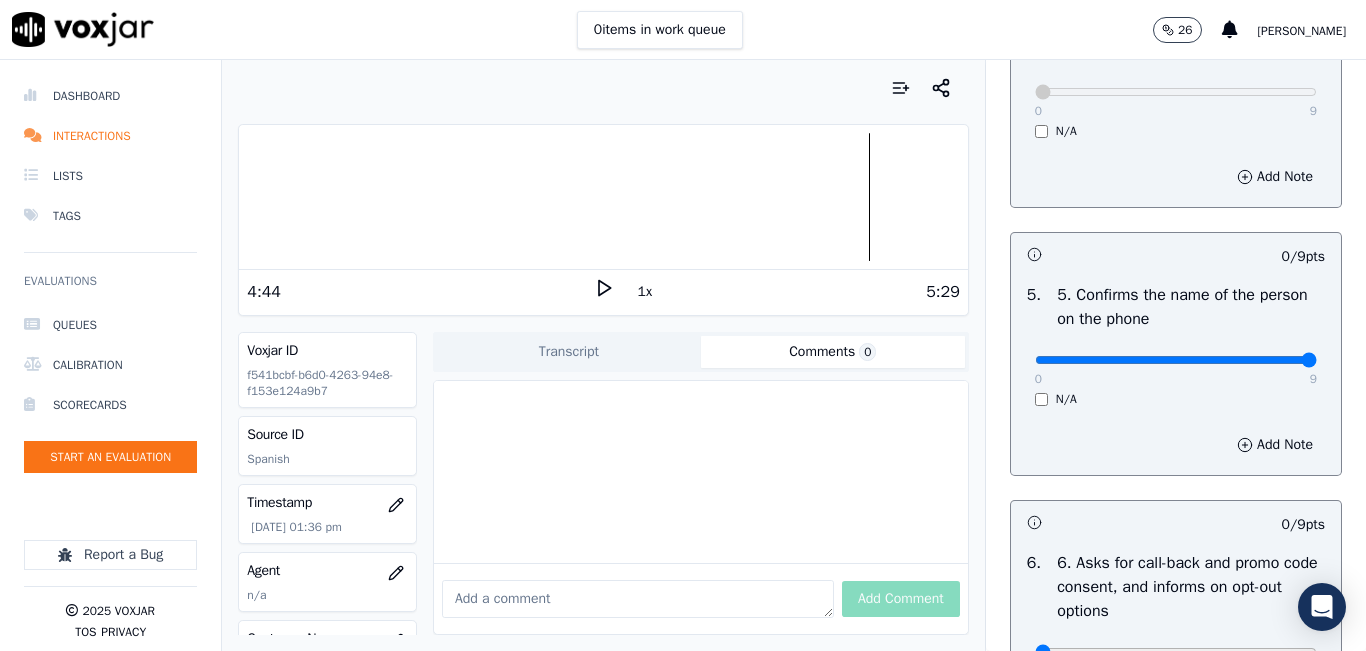 type on "9" 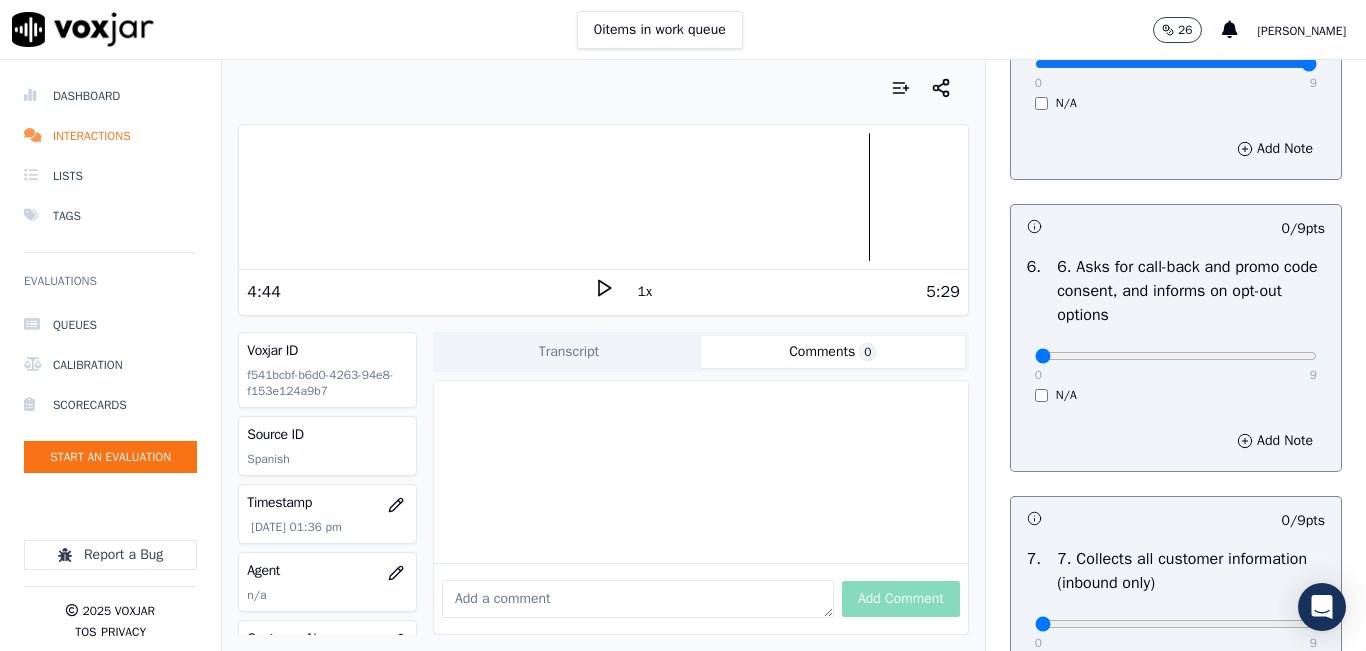 scroll, scrollTop: 1400, scrollLeft: 0, axis: vertical 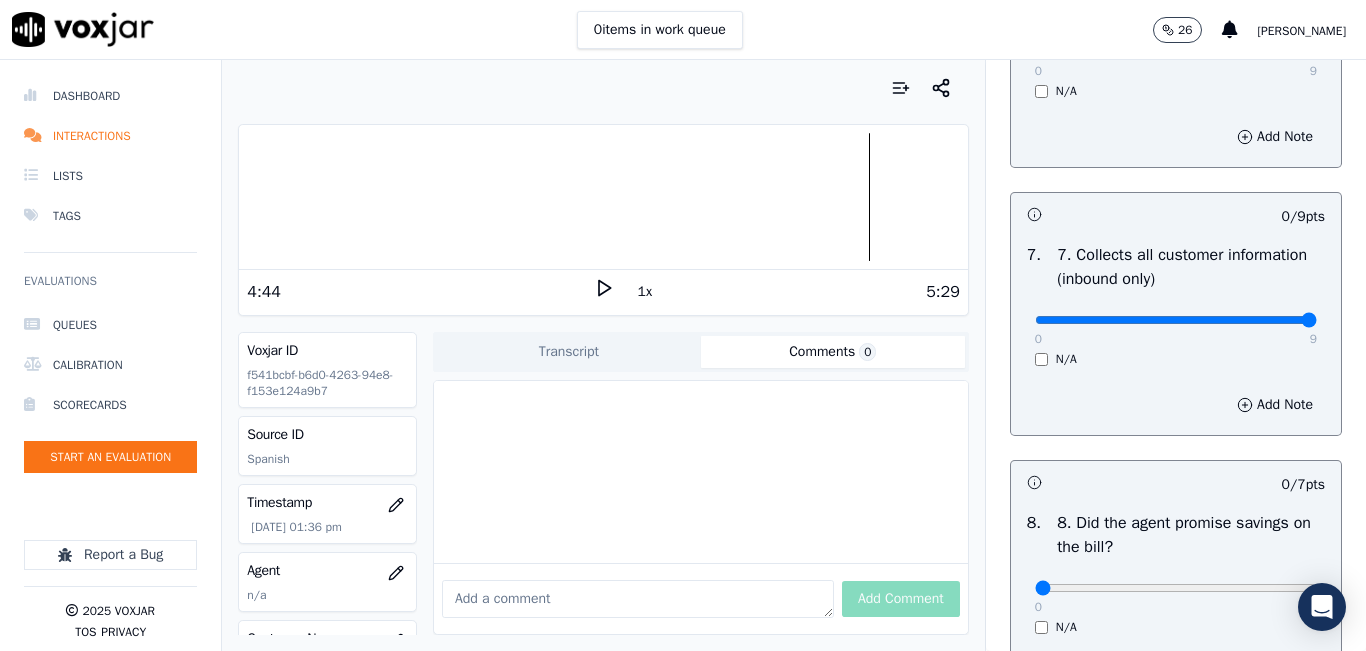type on "9" 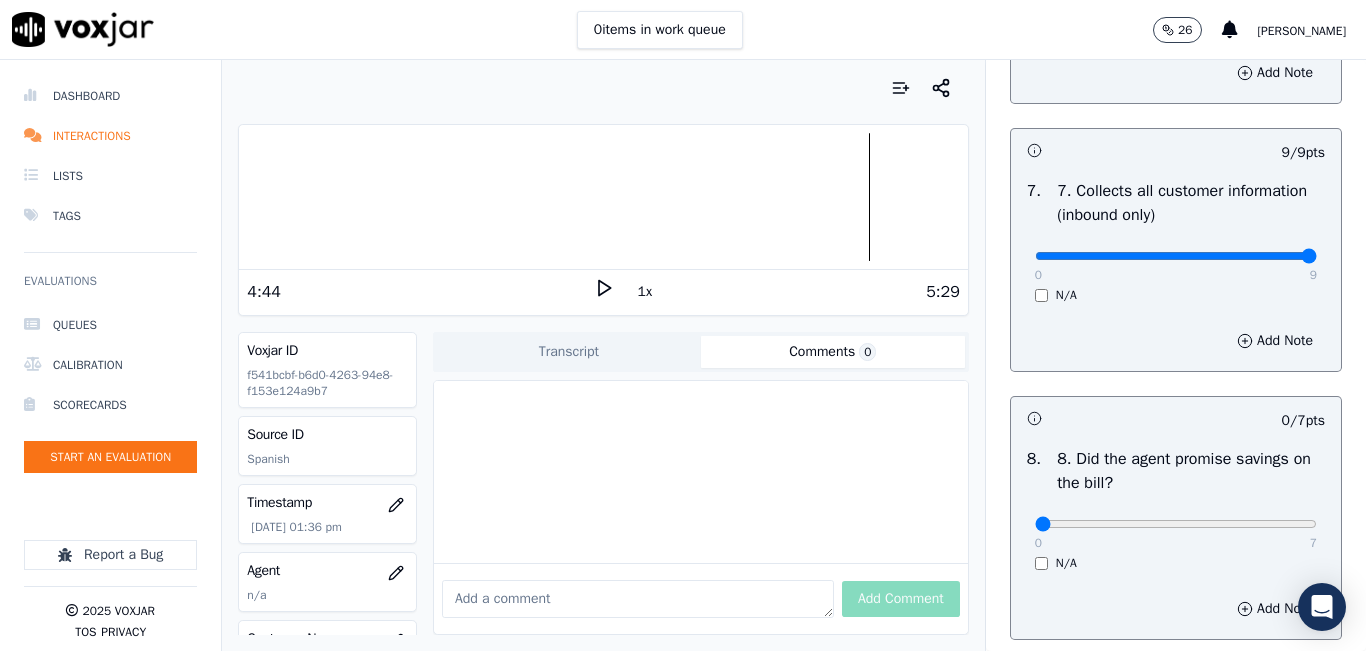 scroll, scrollTop: 1900, scrollLeft: 0, axis: vertical 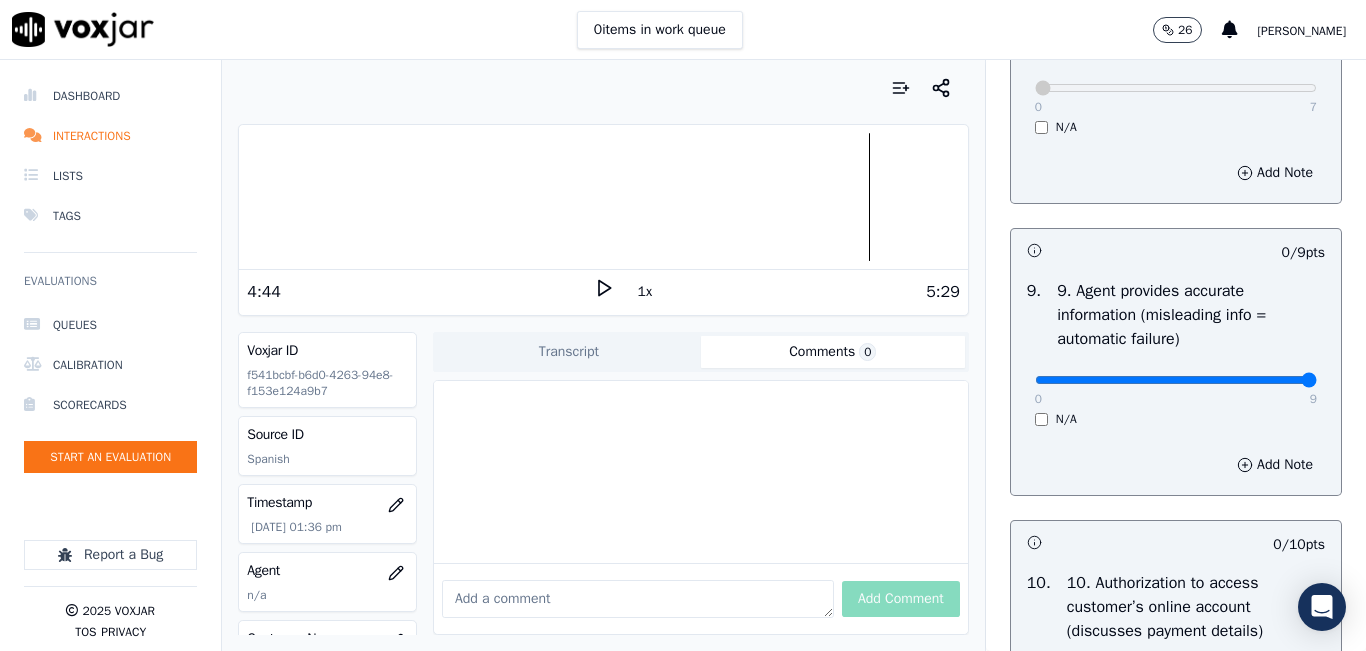 type on "9" 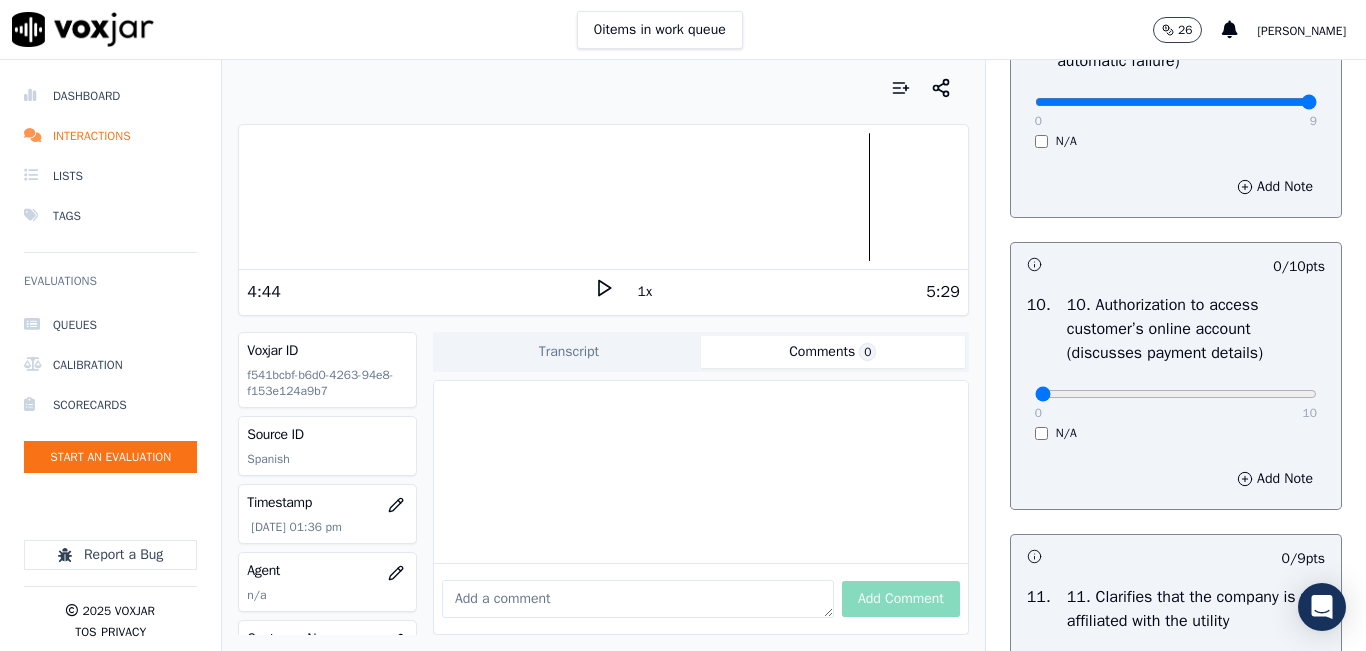 scroll, scrollTop: 2600, scrollLeft: 0, axis: vertical 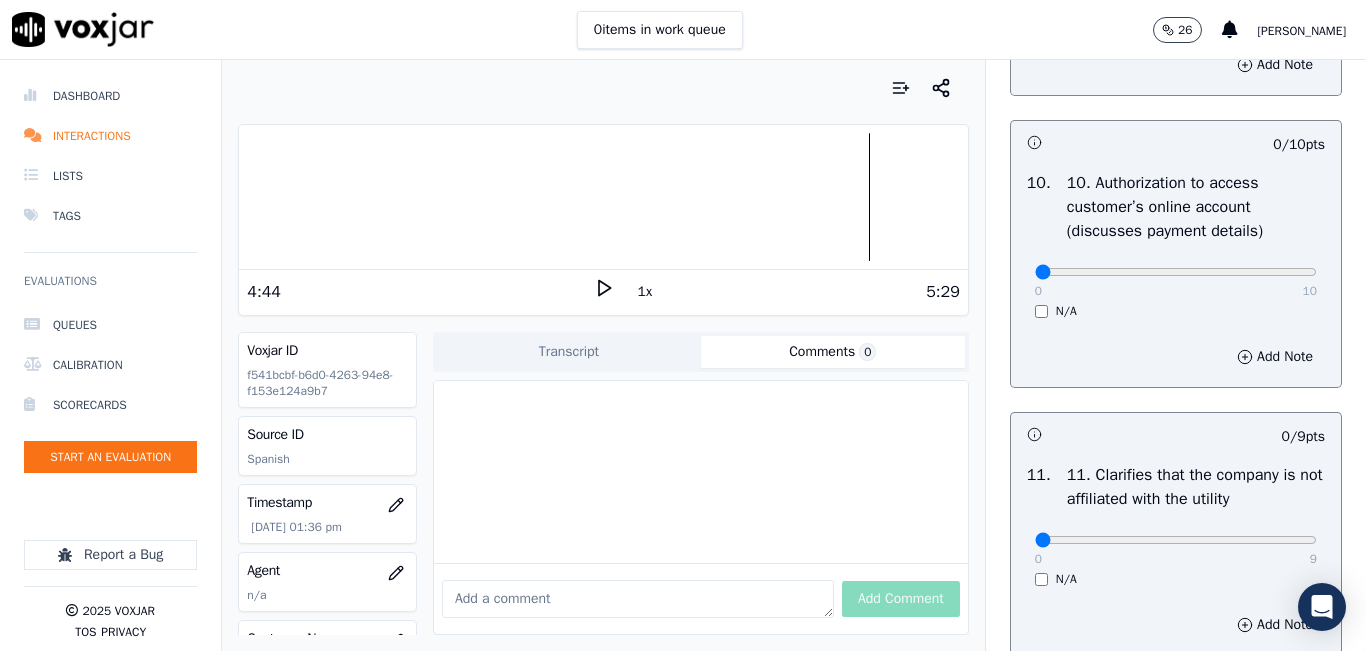 click on "0   10     N/A" at bounding box center [1176, 281] 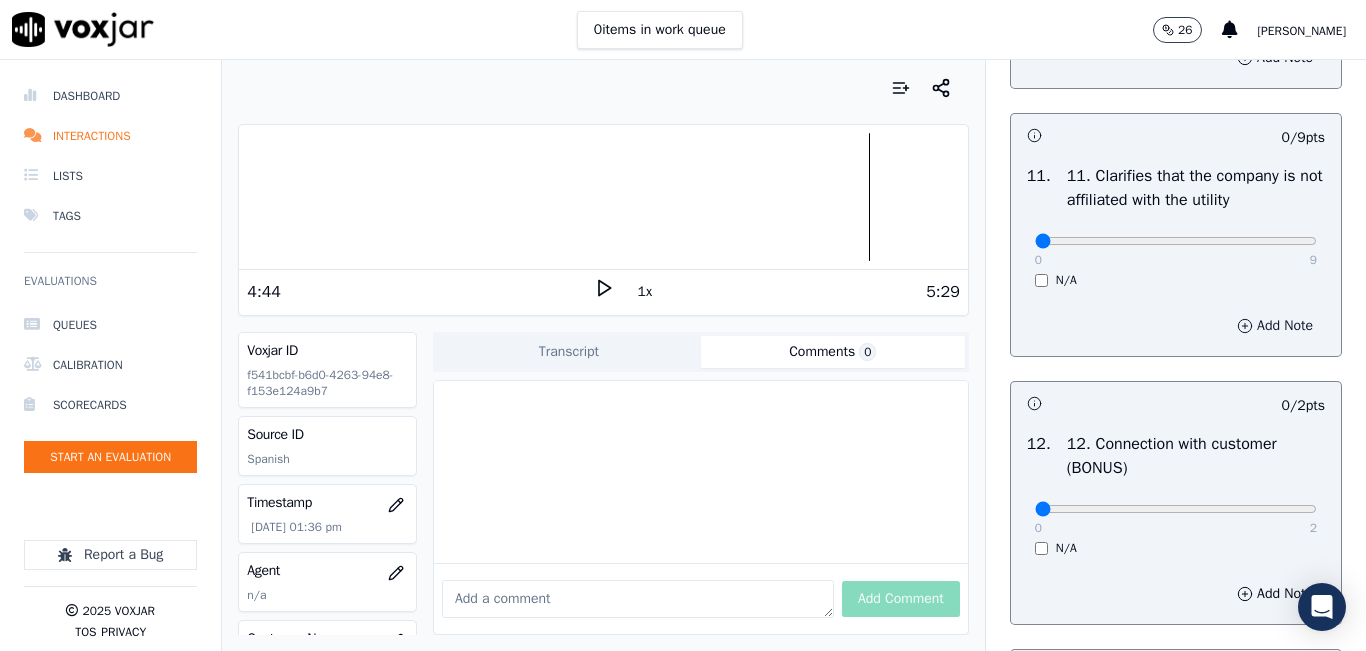 scroll, scrollTop: 2900, scrollLeft: 0, axis: vertical 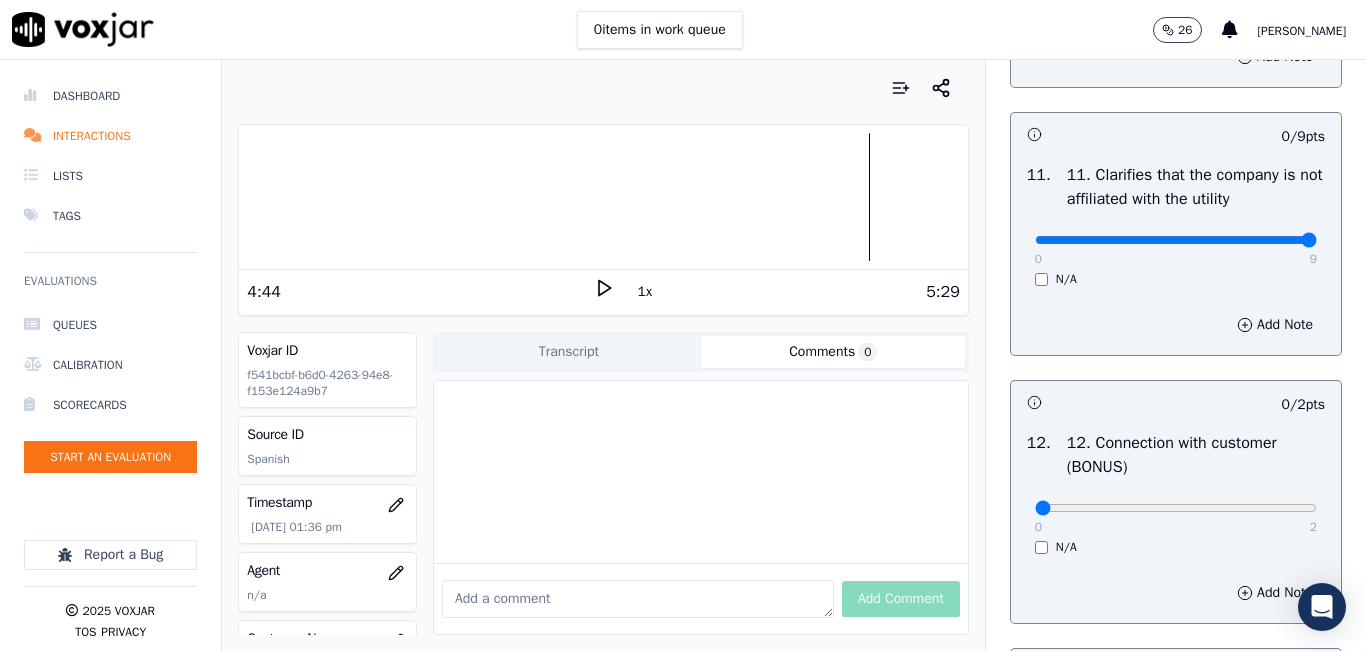 type on "9" 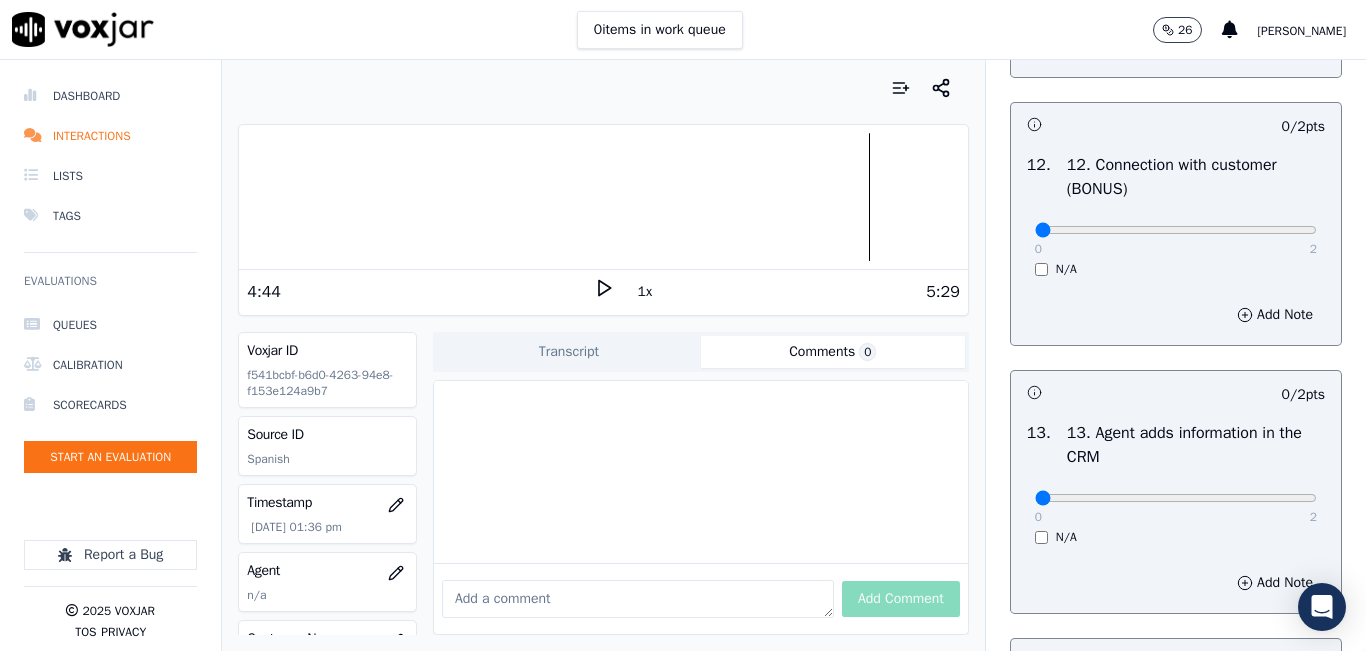 scroll, scrollTop: 3200, scrollLeft: 0, axis: vertical 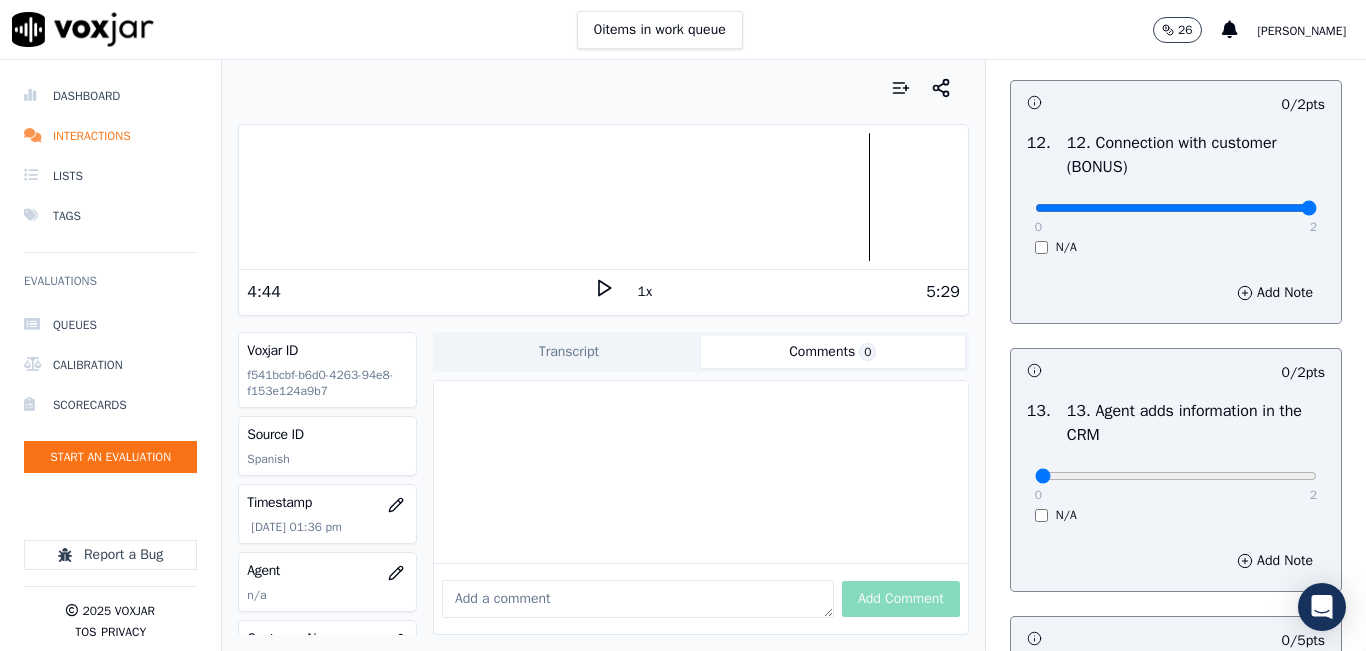 type on "2" 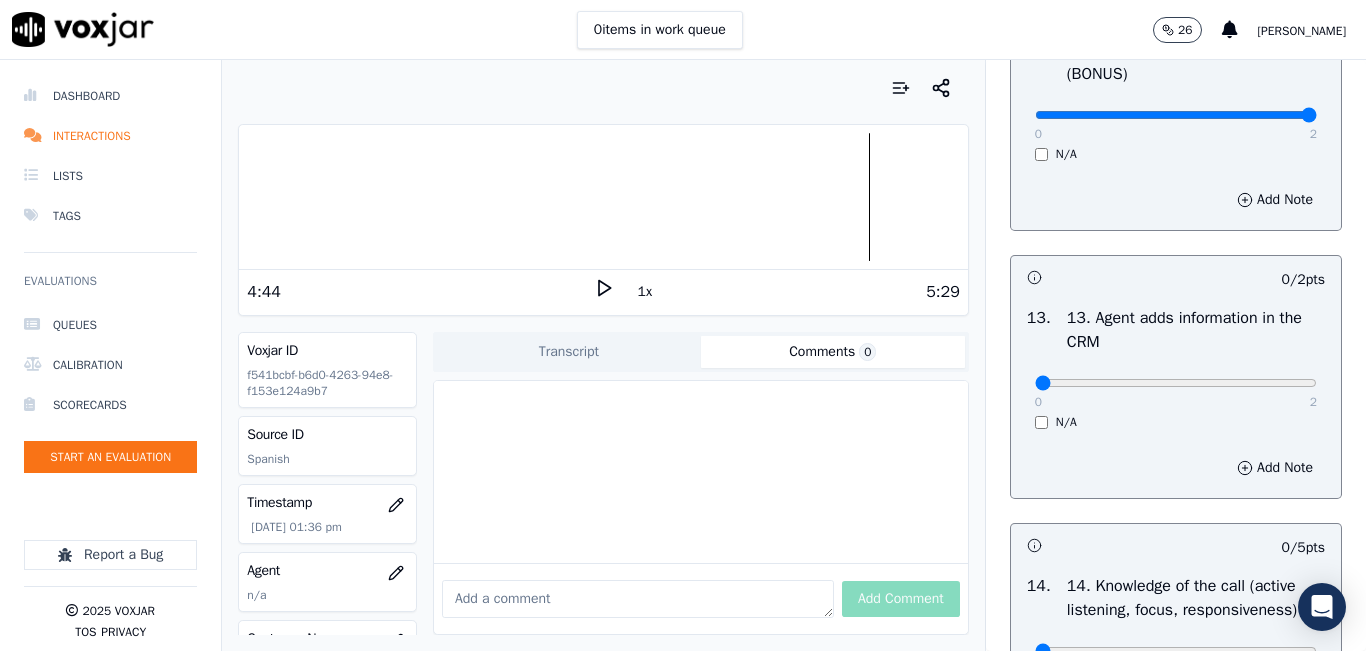 scroll, scrollTop: 3400, scrollLeft: 0, axis: vertical 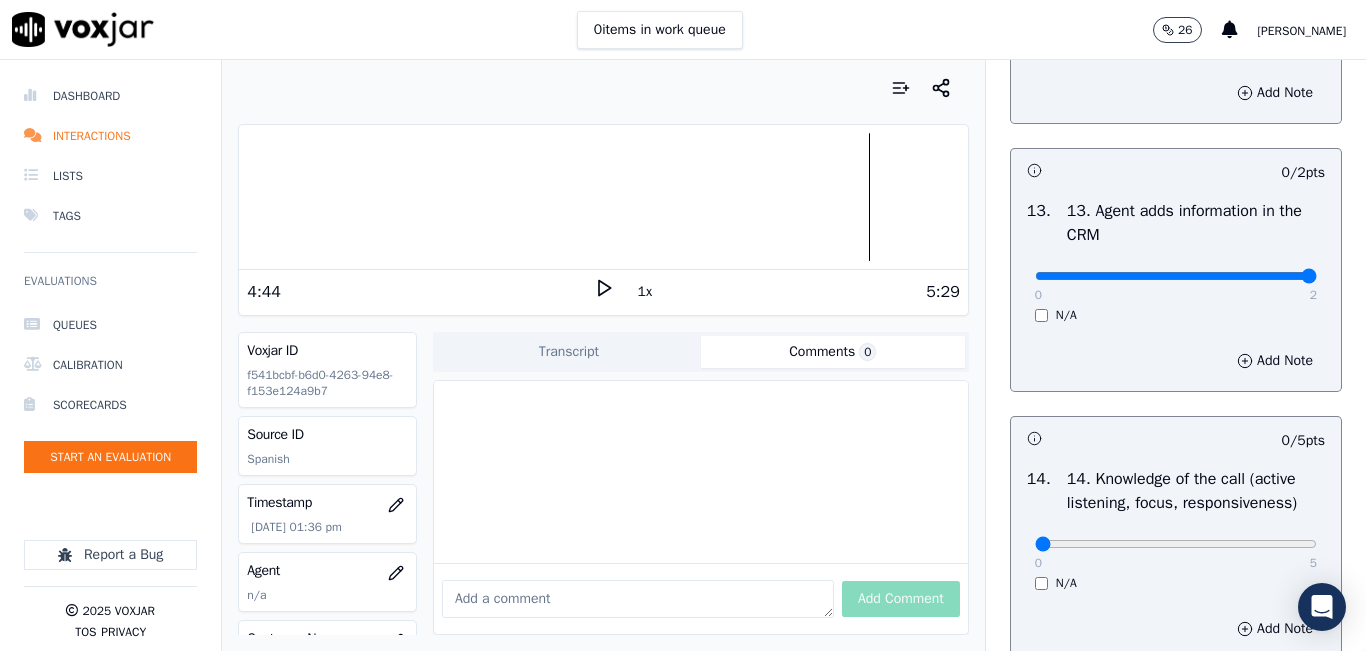 type on "2" 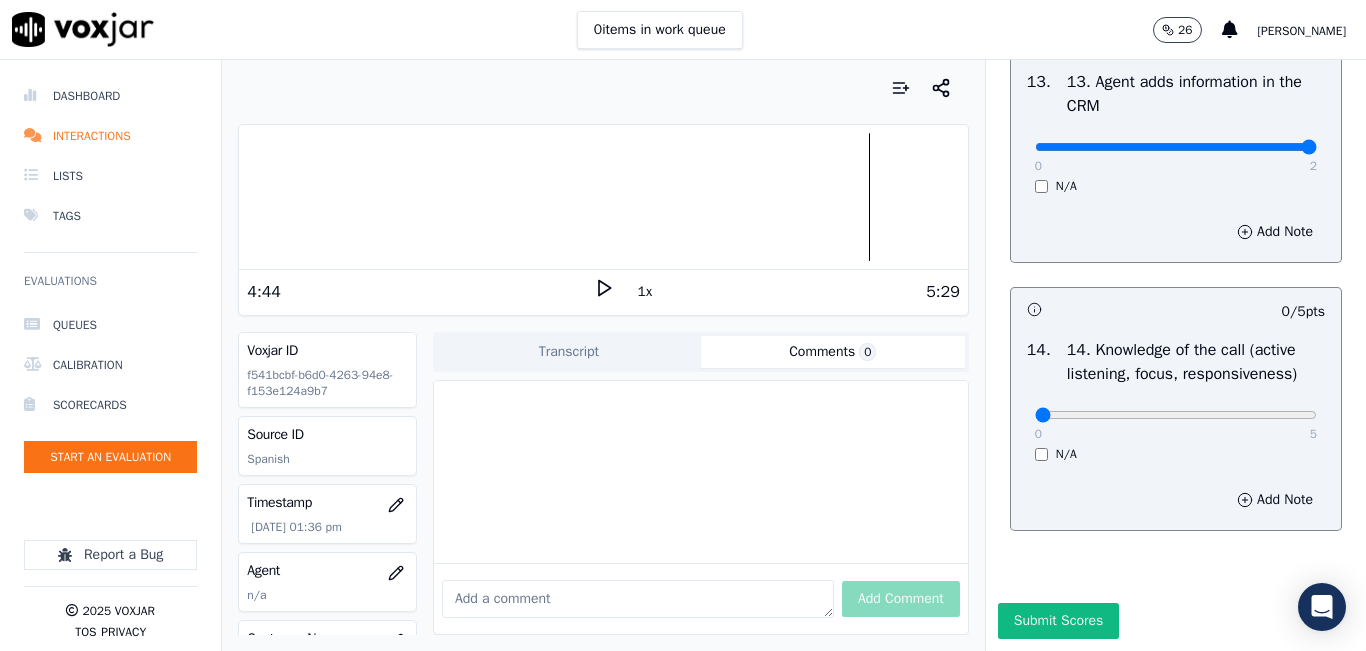 scroll, scrollTop: 3642, scrollLeft: 0, axis: vertical 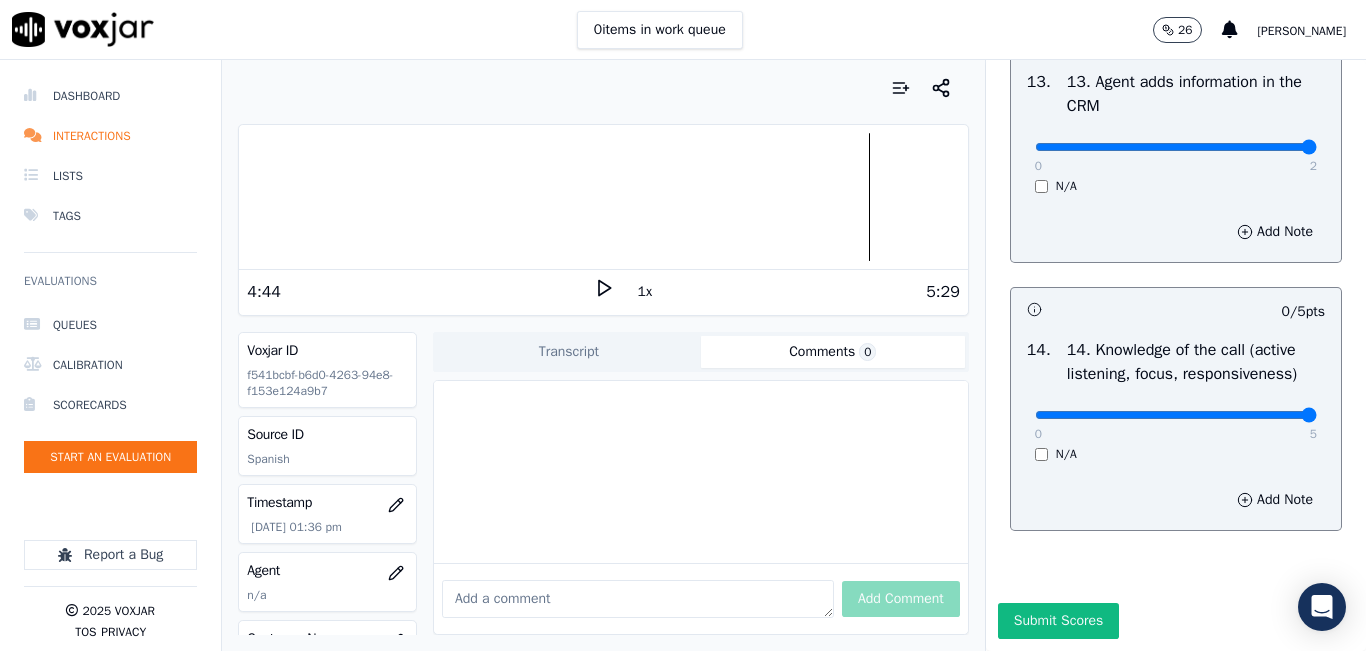 type on "5" 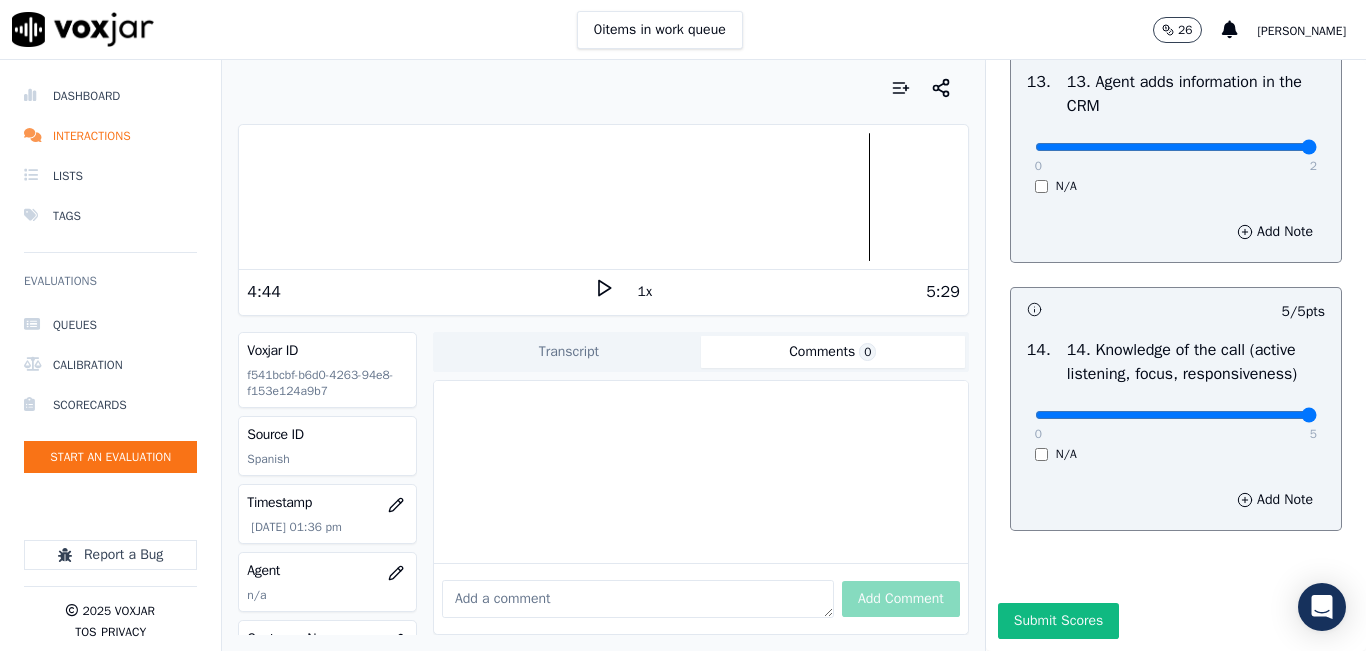 click on "INBOUND CTS SCORECARD - NEW   Scorecard       GREETING/OPENING SKILLS   1. Properly brands call (AGENT NAME / CTS)   102  pts                 4 / 4  pts     1 .       0   4     N/A      Add Note                           9 / 9  pts     2 .   2. Advises call is being recorded for quality and training purposes     0   9     N/A      Add Note                           9 / 9  pts     3 .   3. Acknowledges the reason for the call (In an emergency, not transferring to the utility = automatic failure)     0   9     N/A      Add Note                           -- / 9  pts     4 .   4. Resolves utility bill/payment/payment arrangement/customer care before offering energy supply options     0   9     N/A      Add Note                           9 / 9  pts     5 .   5. Confirms the name of the person on the phone     0   9     N/A      Add Note                           -- / 9  pts     6 .   6. Asks for call-back and promo code consent, and informs on opt-out options     0   9     N/A      Add Note" at bounding box center [1176, 355] 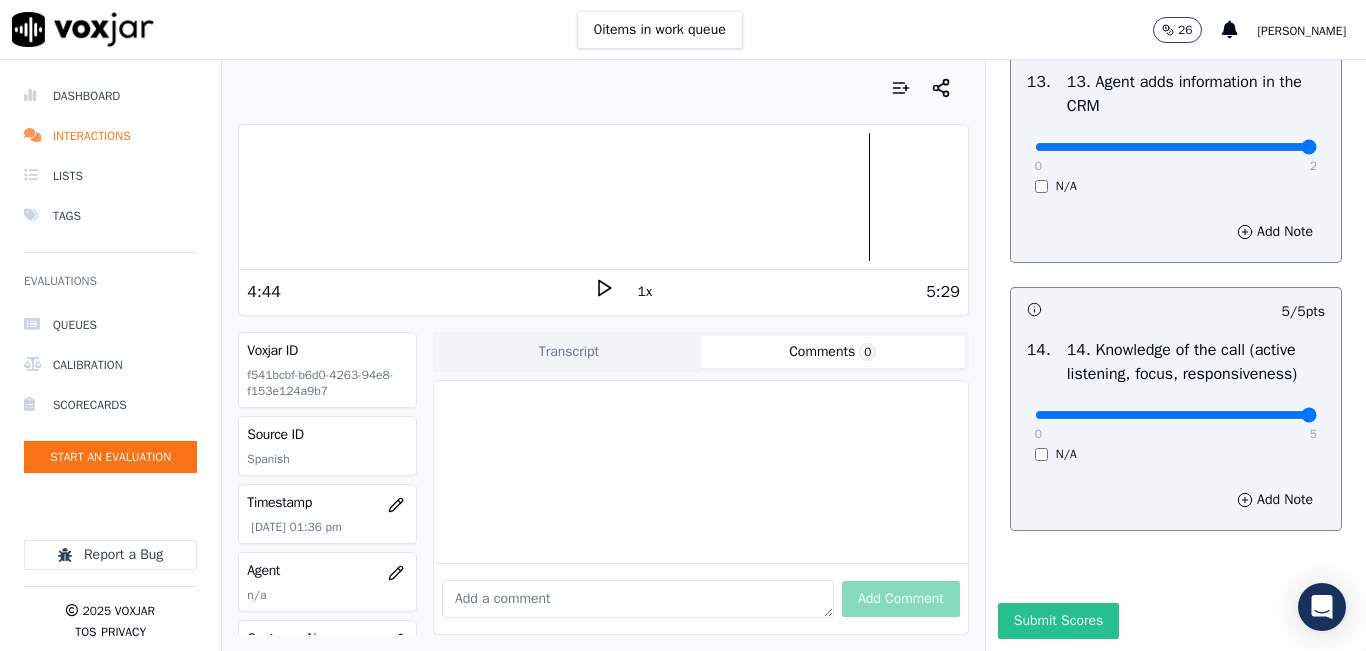 click on "Submit Scores" at bounding box center [1058, 621] 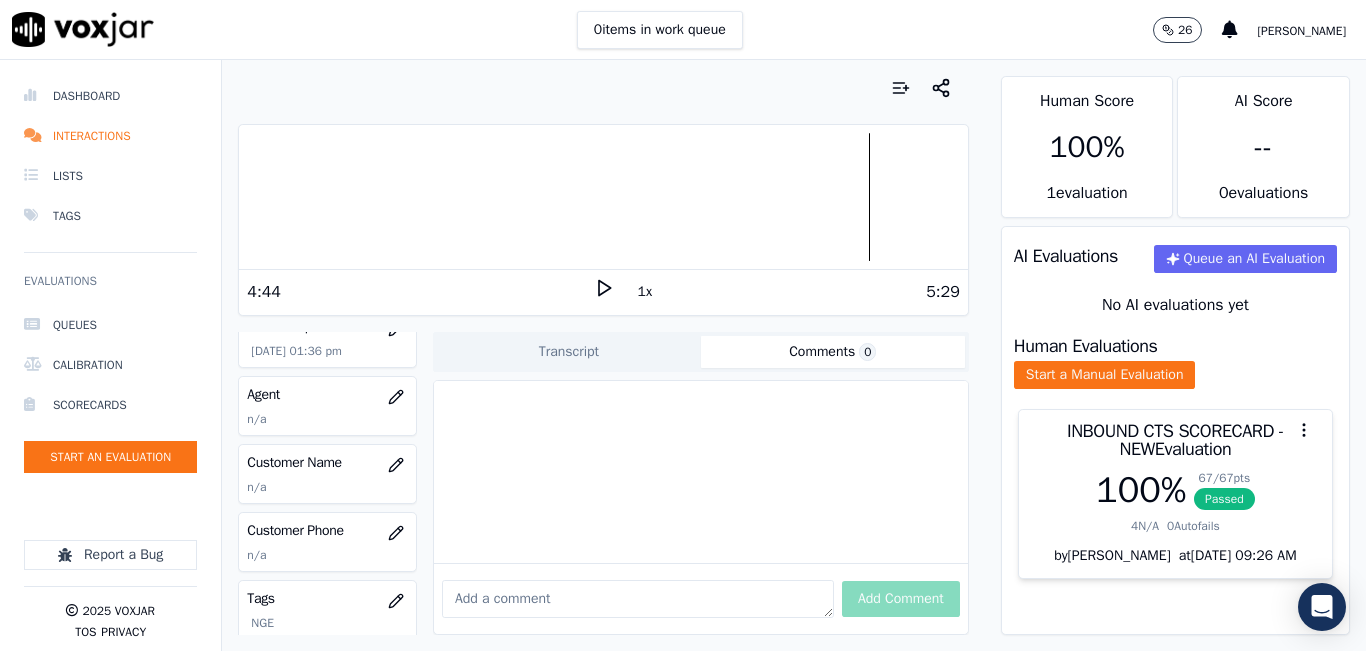 scroll, scrollTop: 200, scrollLeft: 0, axis: vertical 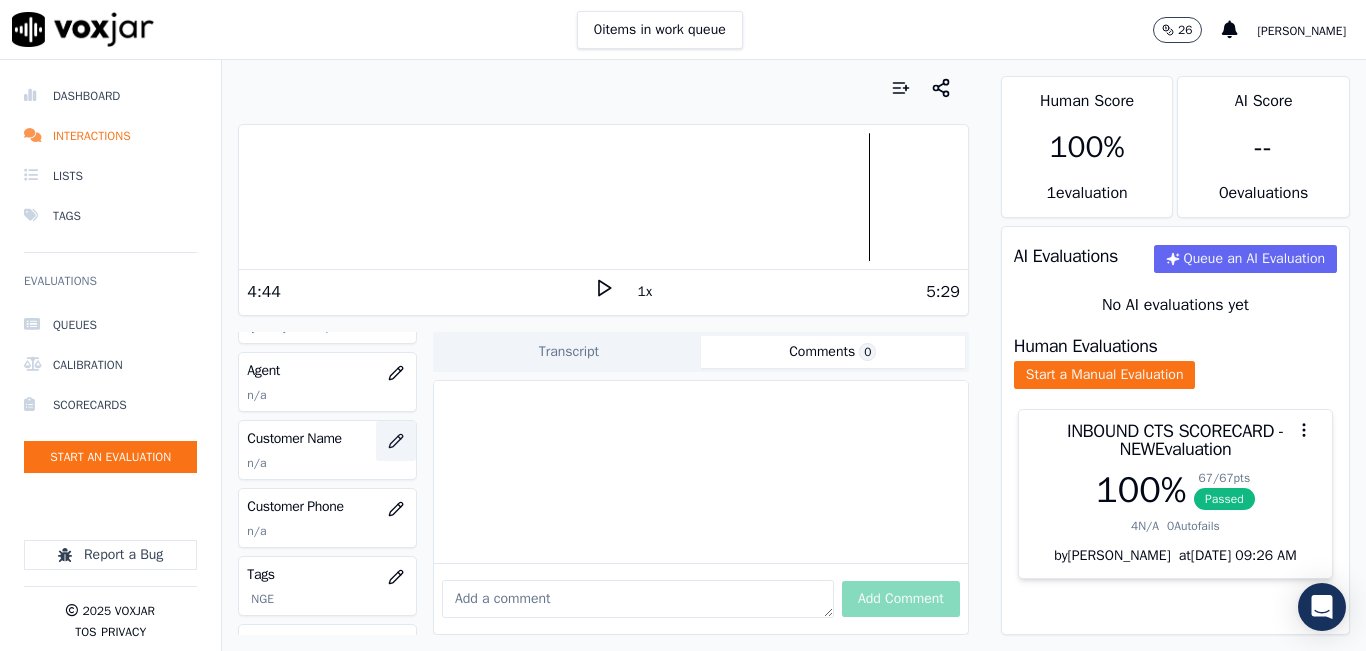 click 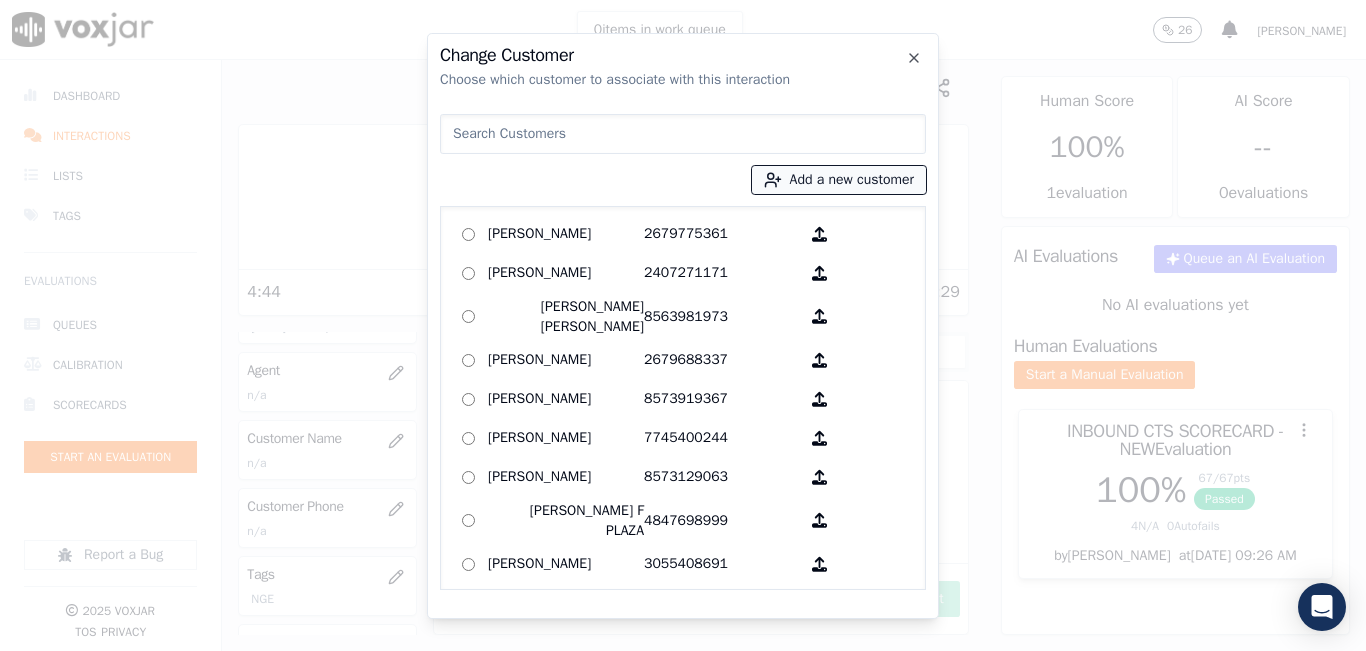 click on "Add a new customer" at bounding box center (839, 180) 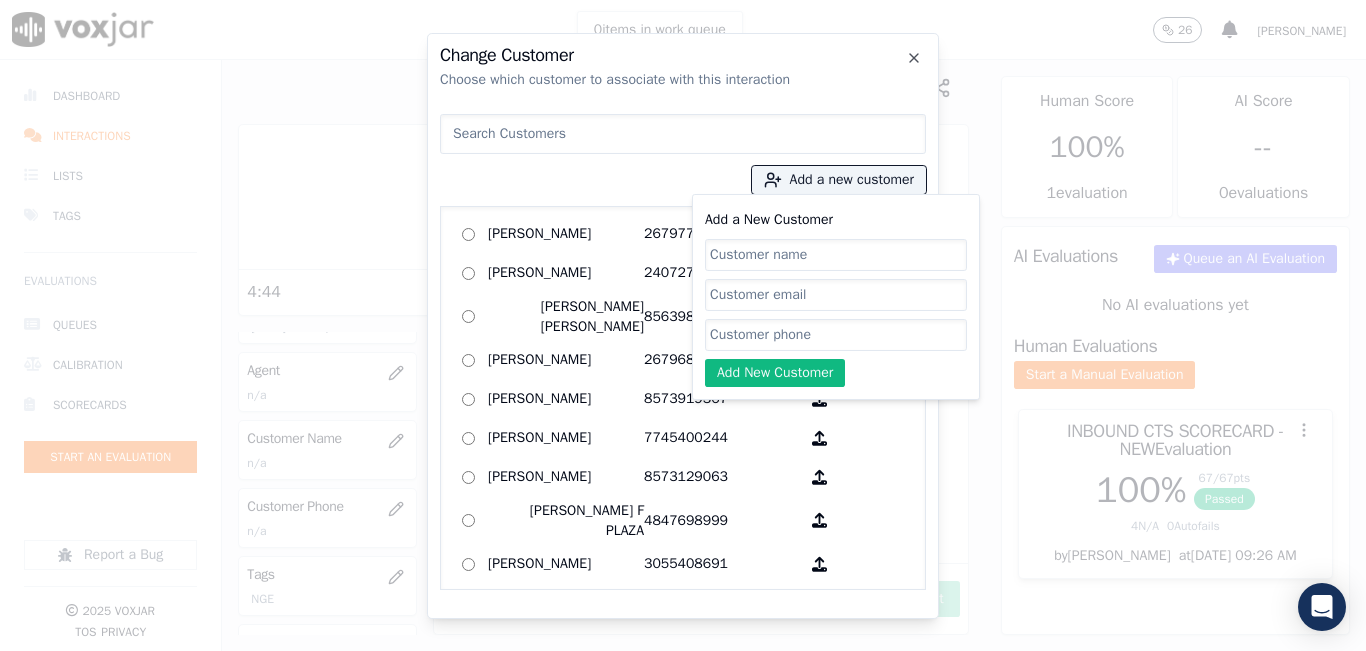 click on "Add a New Customer" 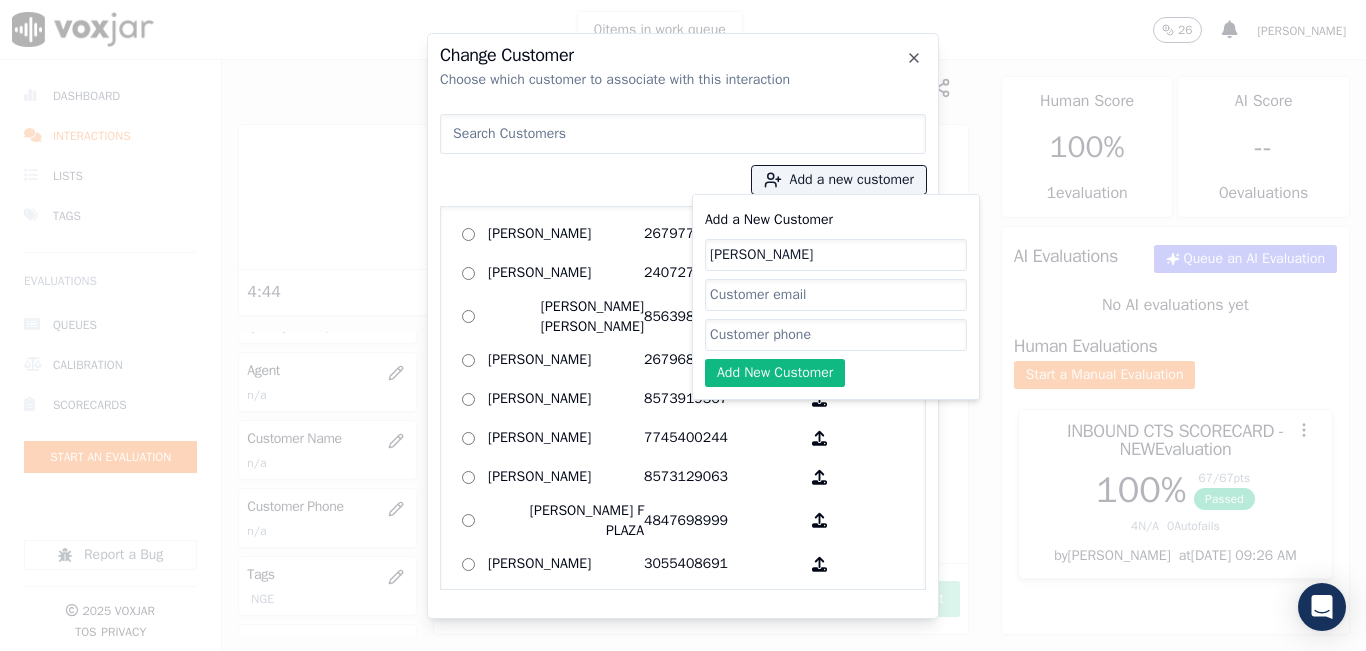 type on "[PERSON_NAME]" 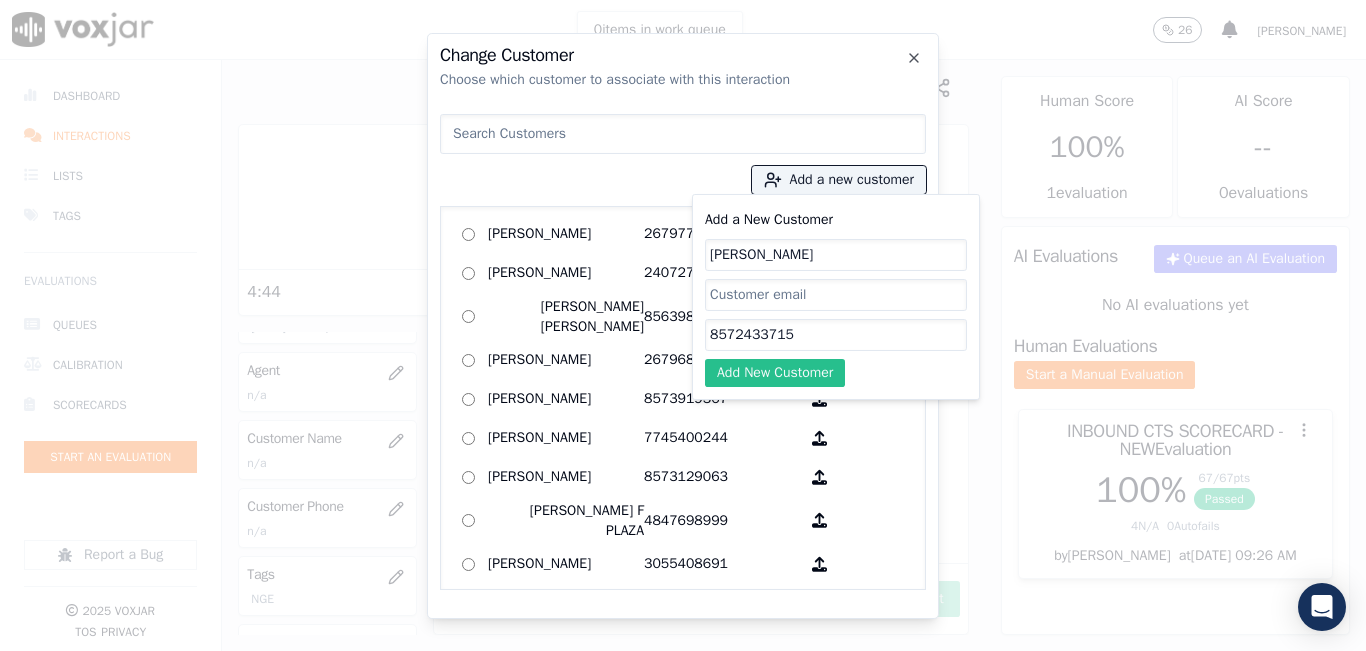 type on "8572433715" 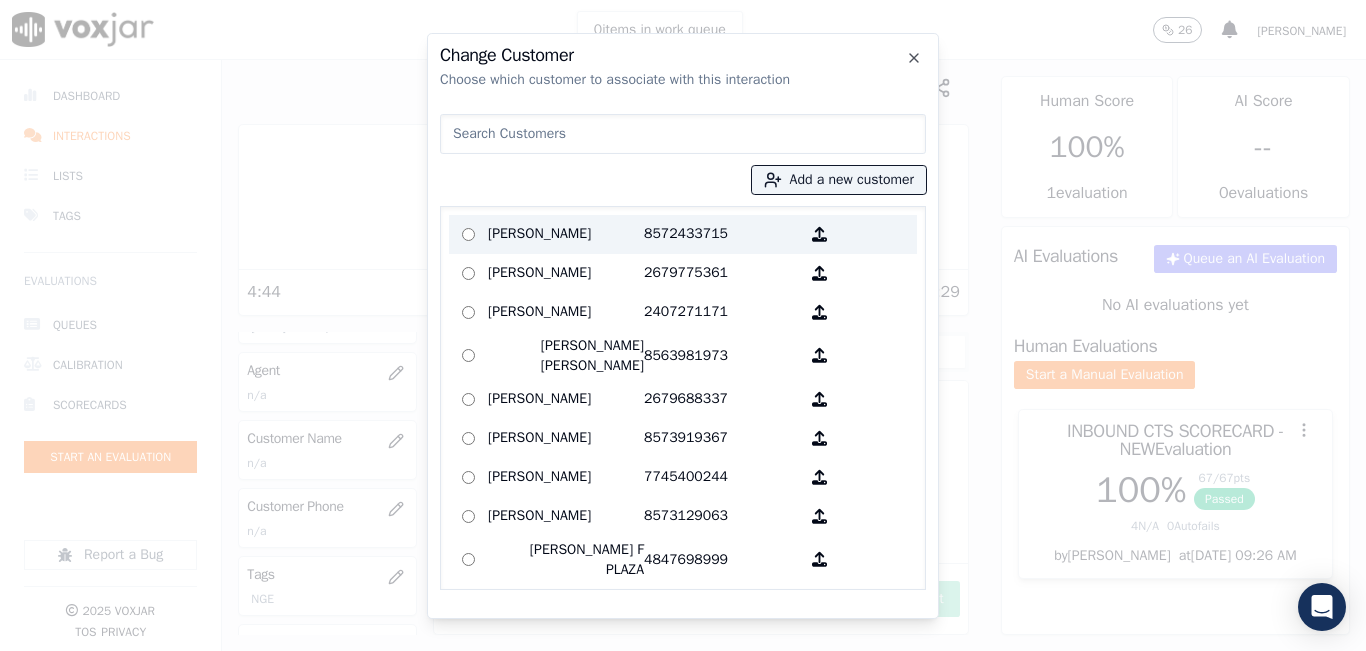 click on "8572433715" at bounding box center [722, 234] 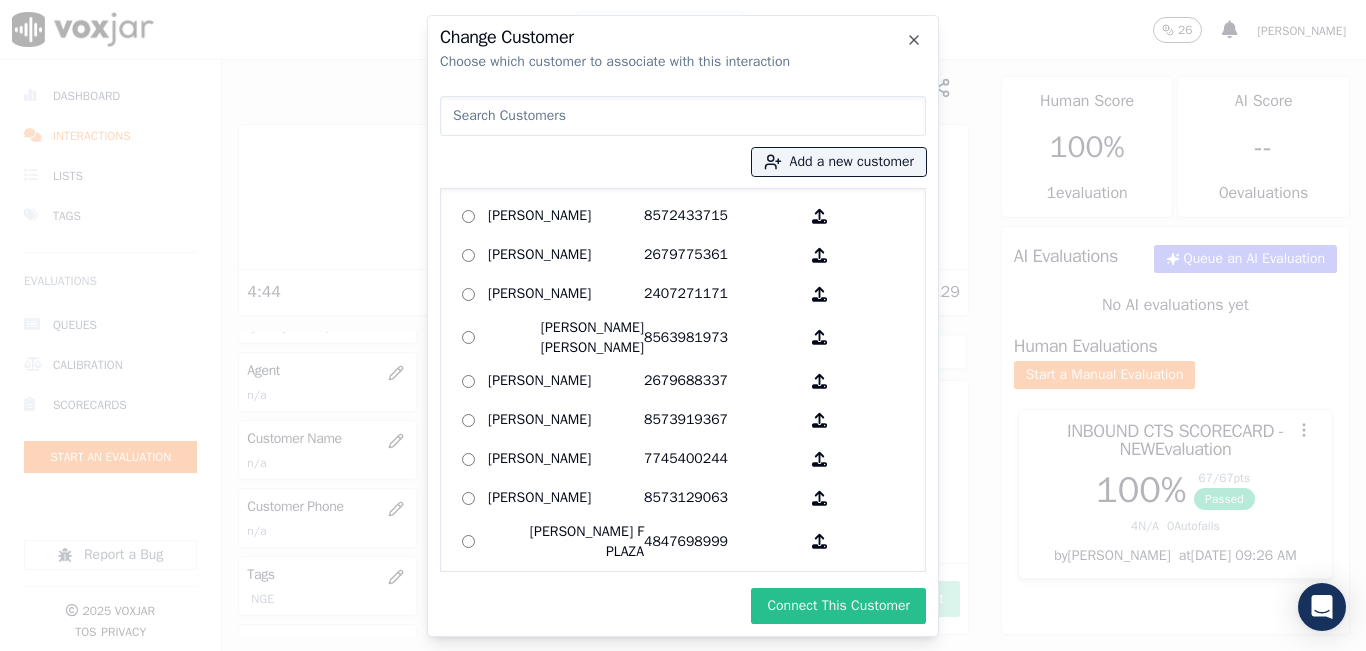 click on "Connect This Customer" at bounding box center (838, 606) 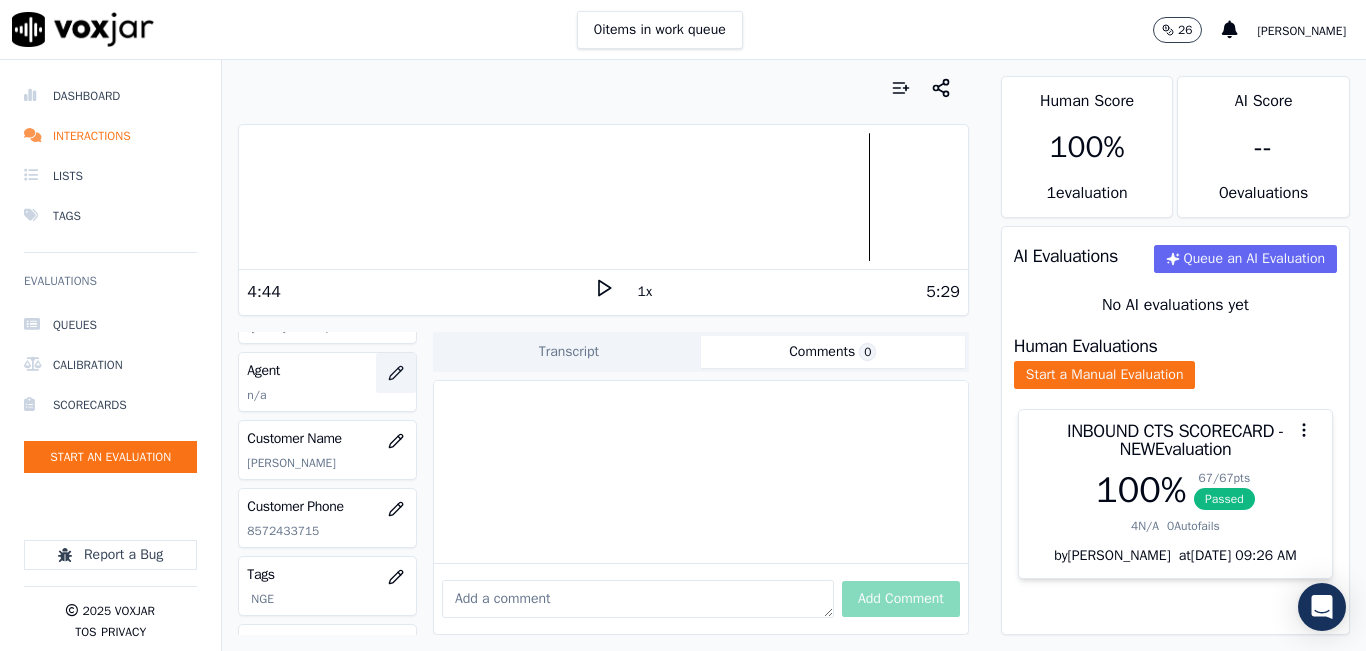 click at bounding box center (396, 373) 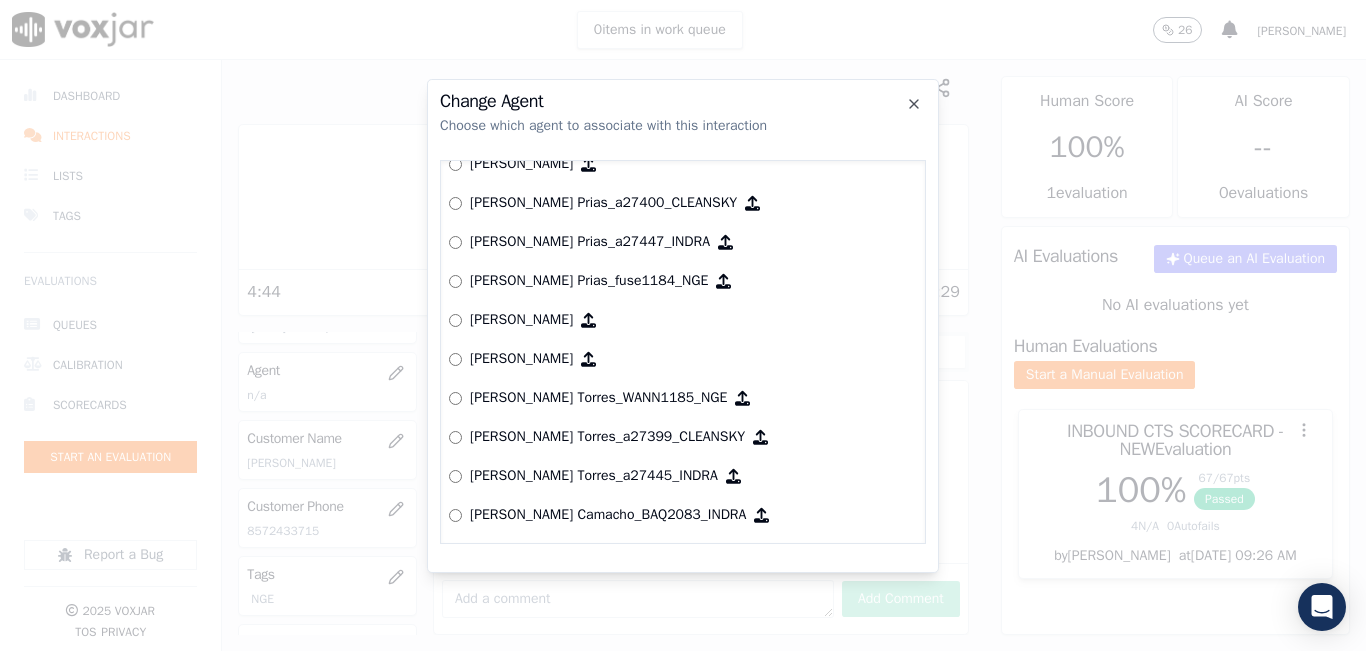 scroll, scrollTop: 624, scrollLeft: 0, axis: vertical 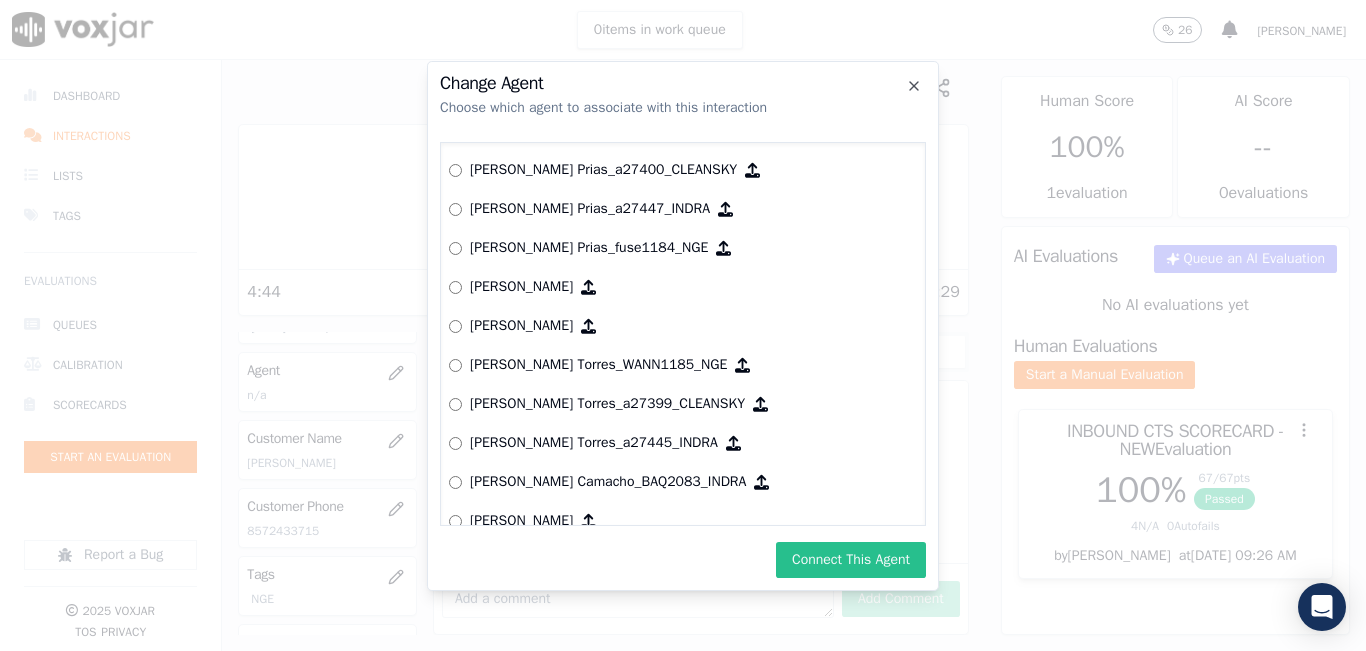 click on "Connect This Agent" at bounding box center [851, 560] 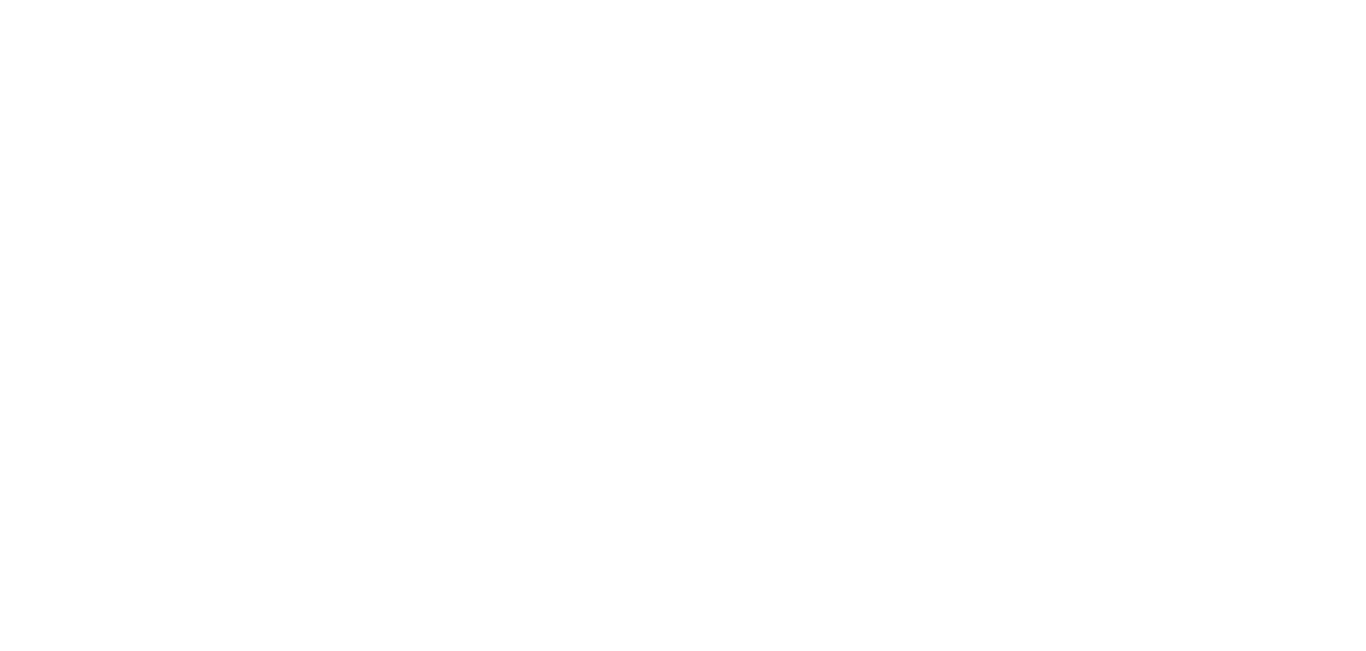 scroll, scrollTop: 0, scrollLeft: 0, axis: both 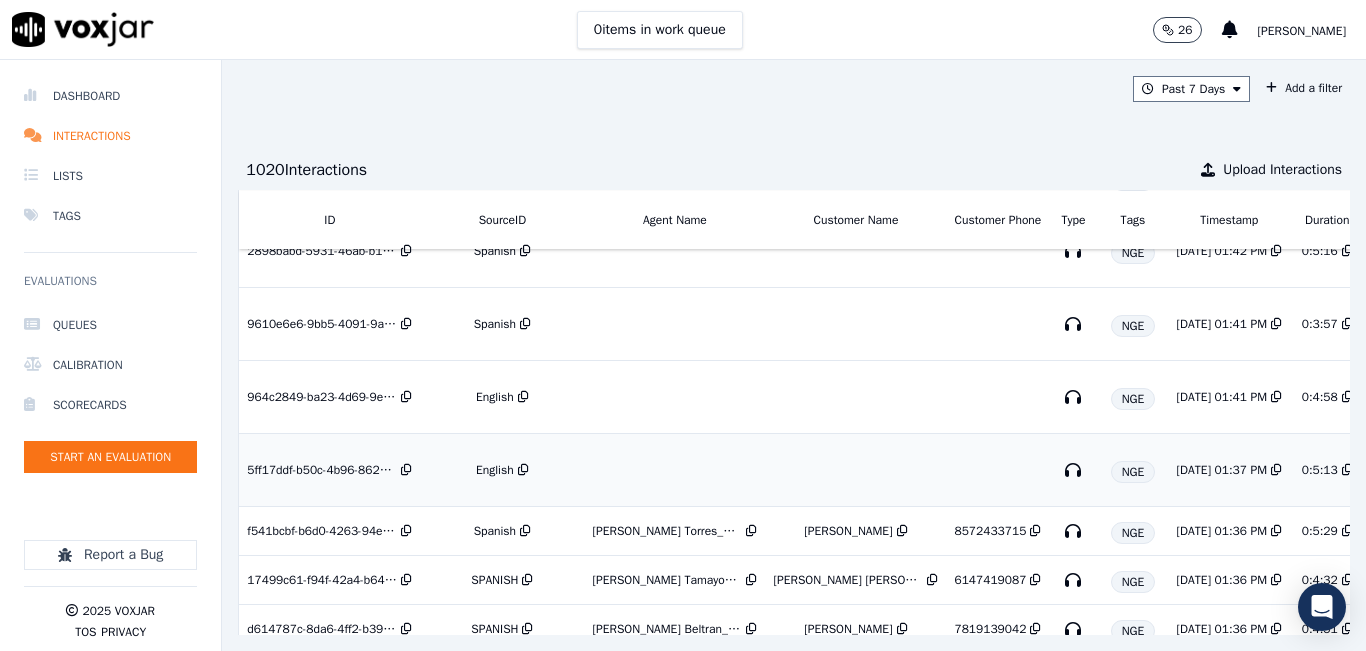 click on "English" at bounding box center [495, 470] 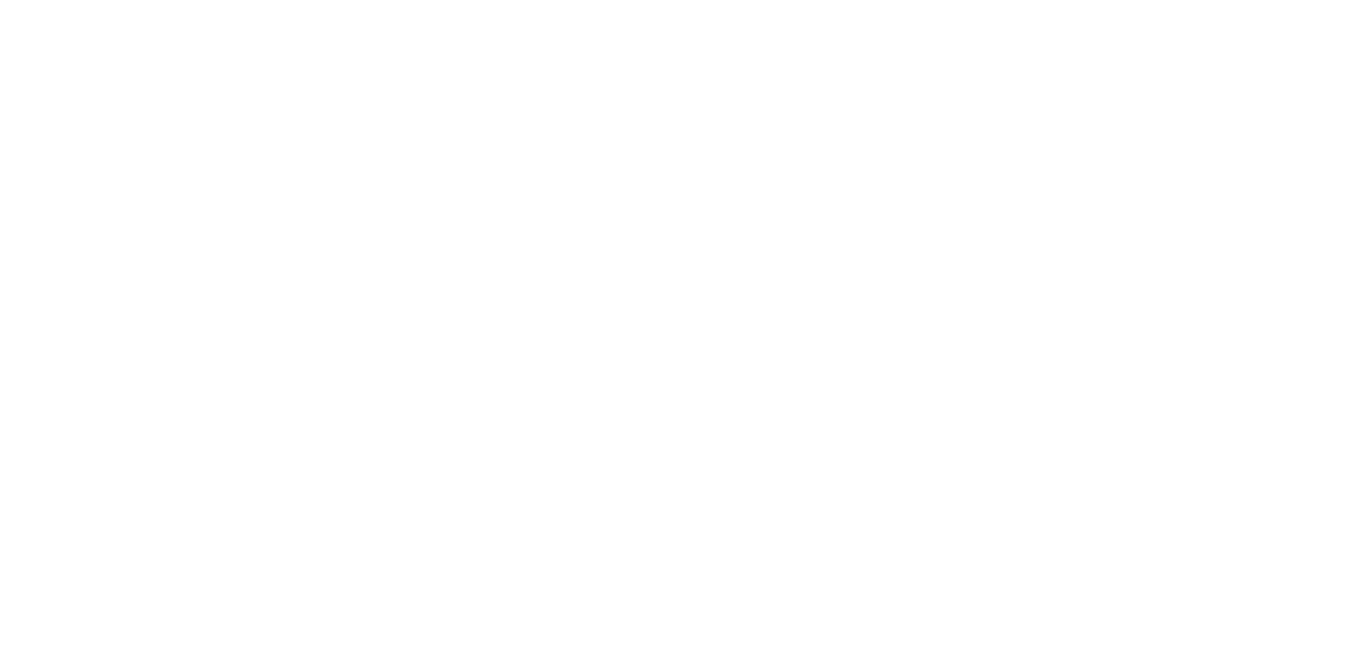 scroll, scrollTop: 0, scrollLeft: 0, axis: both 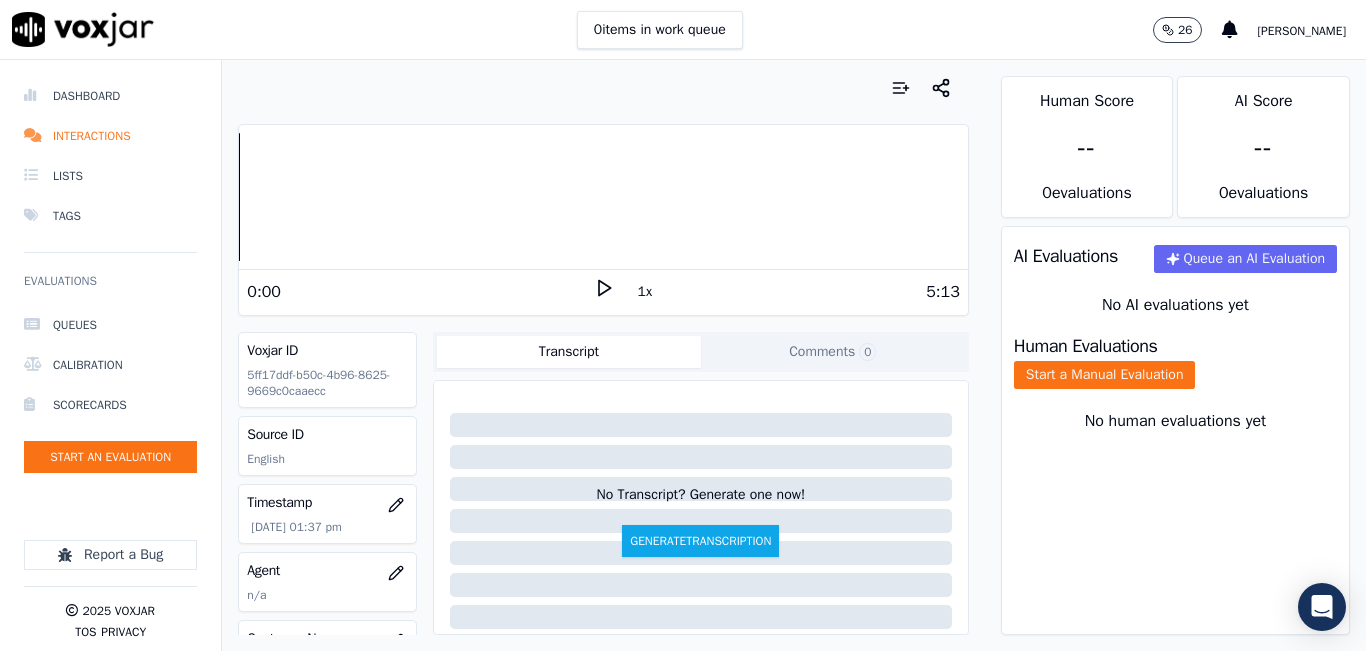 click 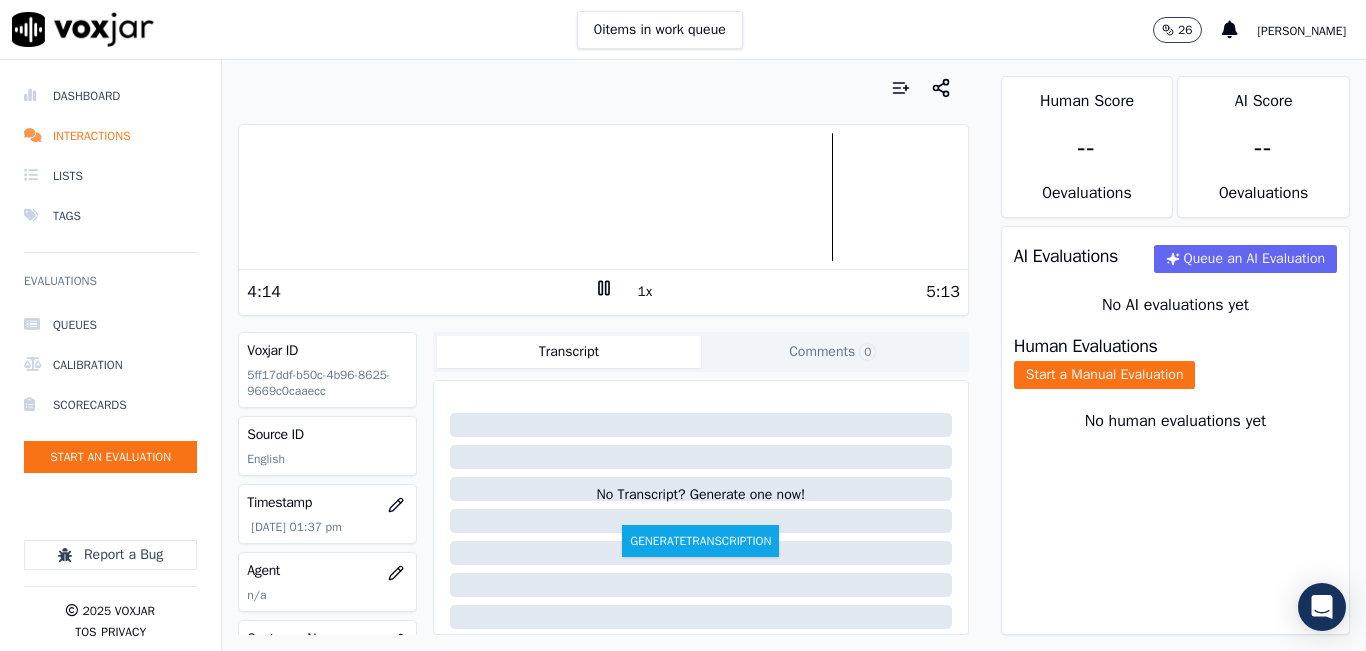 drag, startPoint x: 595, startPoint y: 282, endPoint x: 623, endPoint y: 292, distance: 29.732138 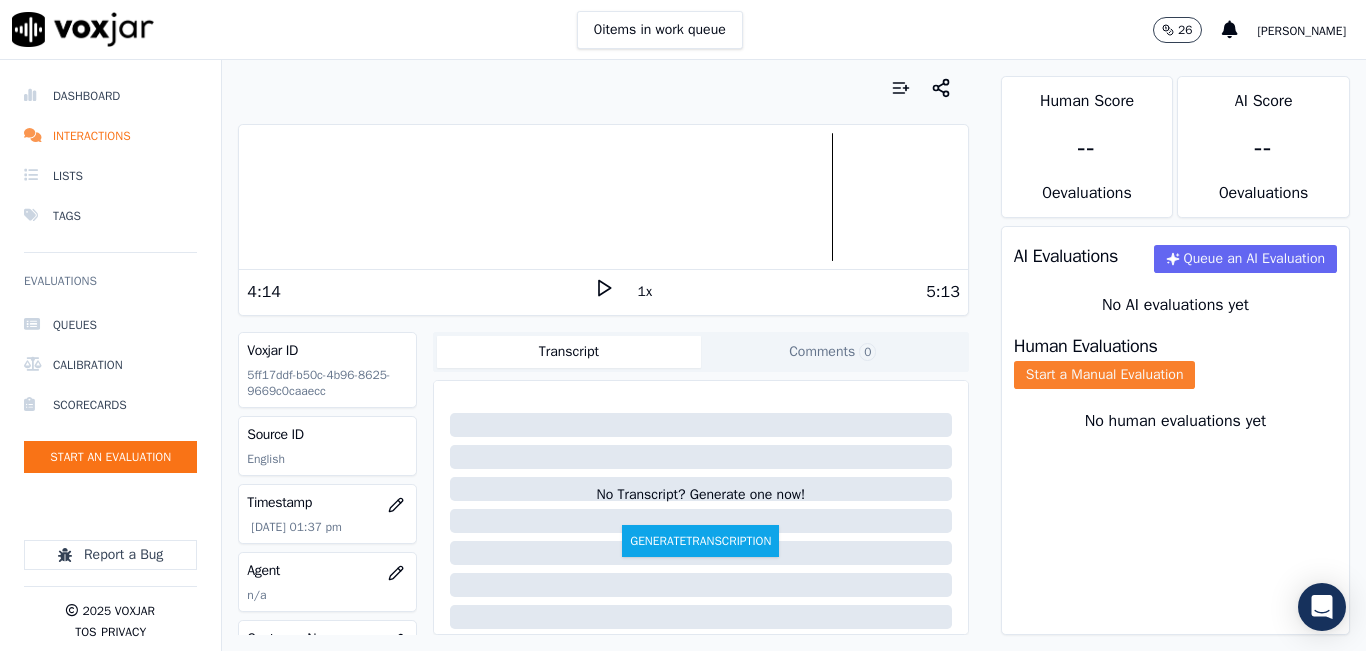 click on "Start a Manual Evaluation" 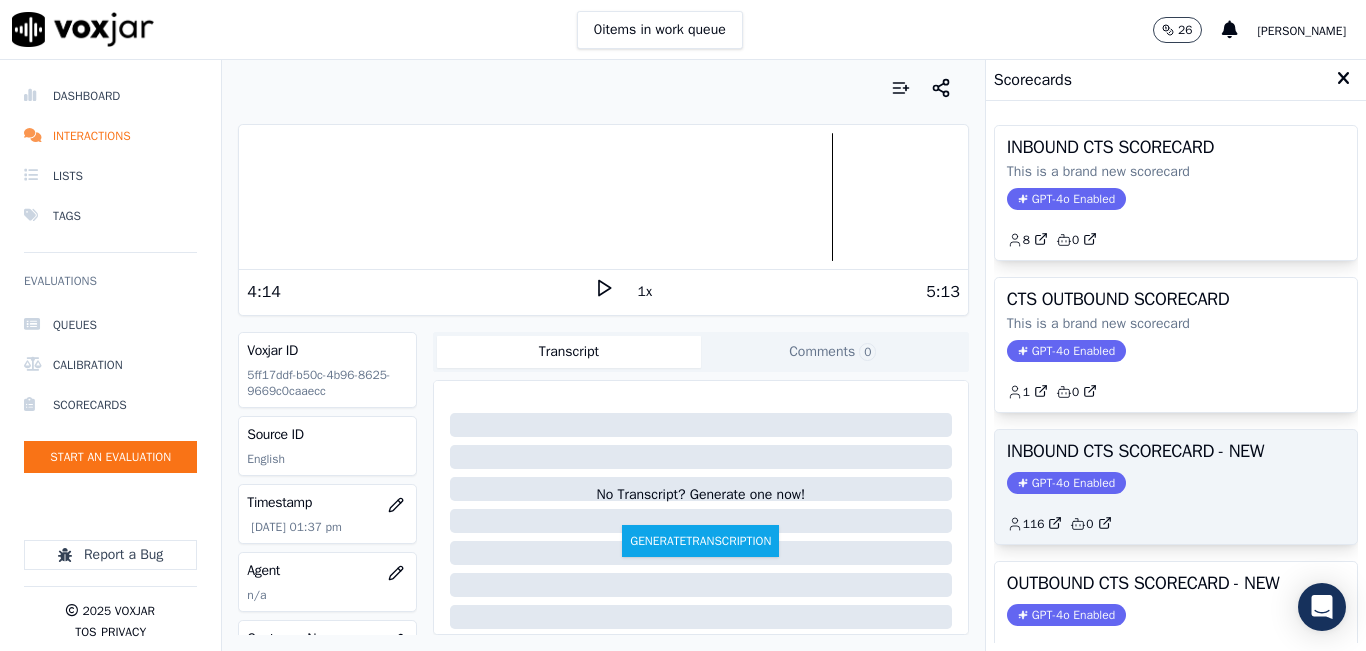 click on "GPT-4o Enabled" 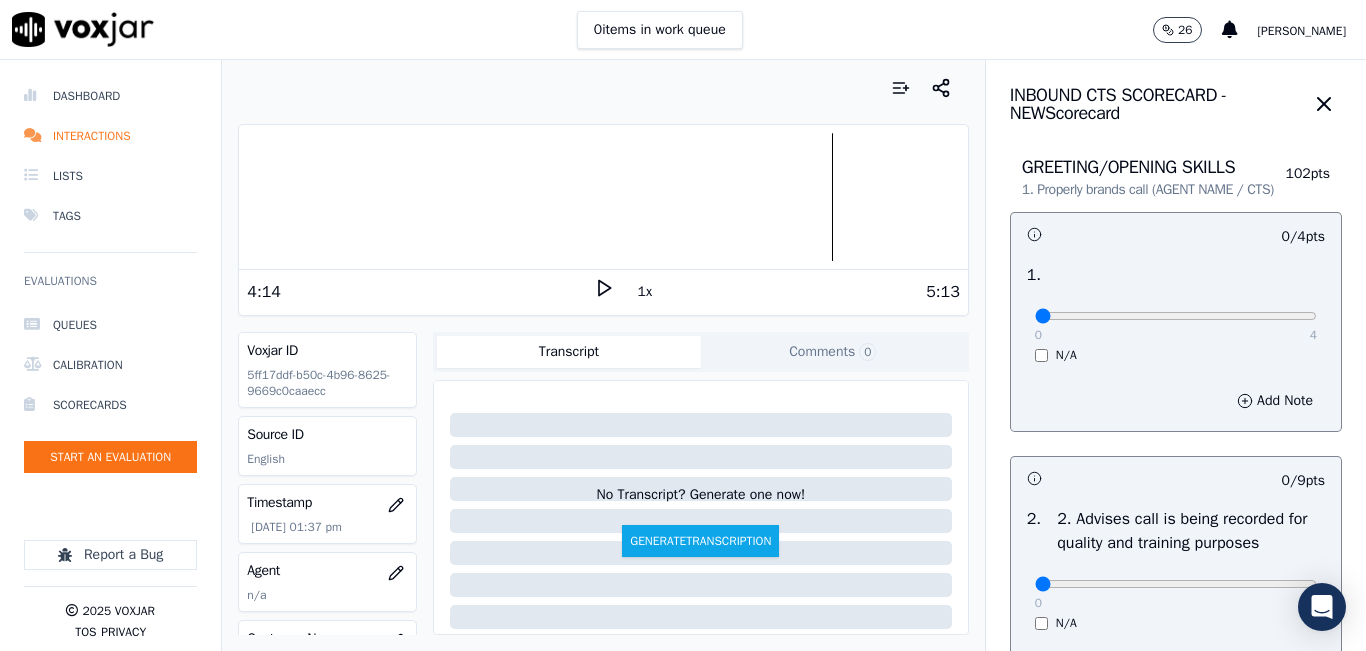 click on "Scores   Transcript   Metadata   Comments         Human Score   --   0  evaluation s   AI Score   --   0  evaluation s     AI Evaluations
Queue an AI Evaluation   No AI evaluations yet   Human Evaluations   Start a Manual Evaluation   No human evaluations yet       INBOUND CTS SCORECARD - NEW   Scorecard       GREETING/OPENING SKILLS   1. Properly brands call (AGENT NAME / CTS)   102  pts                 0 / 4  pts     1 .       0   4     N/A      Add Note                           0 / 9  pts     2 .   2. Advises call is being recorded for quality and training purposes     0   9     N/A      Add Note                           0 / 9  pts     3 .   3. Acknowledges the reason for the call (In an emergency, not transferring to the utility = automatic failure)     0   9     N/A      Add Note                           0 / 9  pts     4 .   4. Resolves utility bill/payment/payment arrangement/customer care before offering energy supply options     0   9     N/A      Add Note                           0 /" at bounding box center [1175, 355] 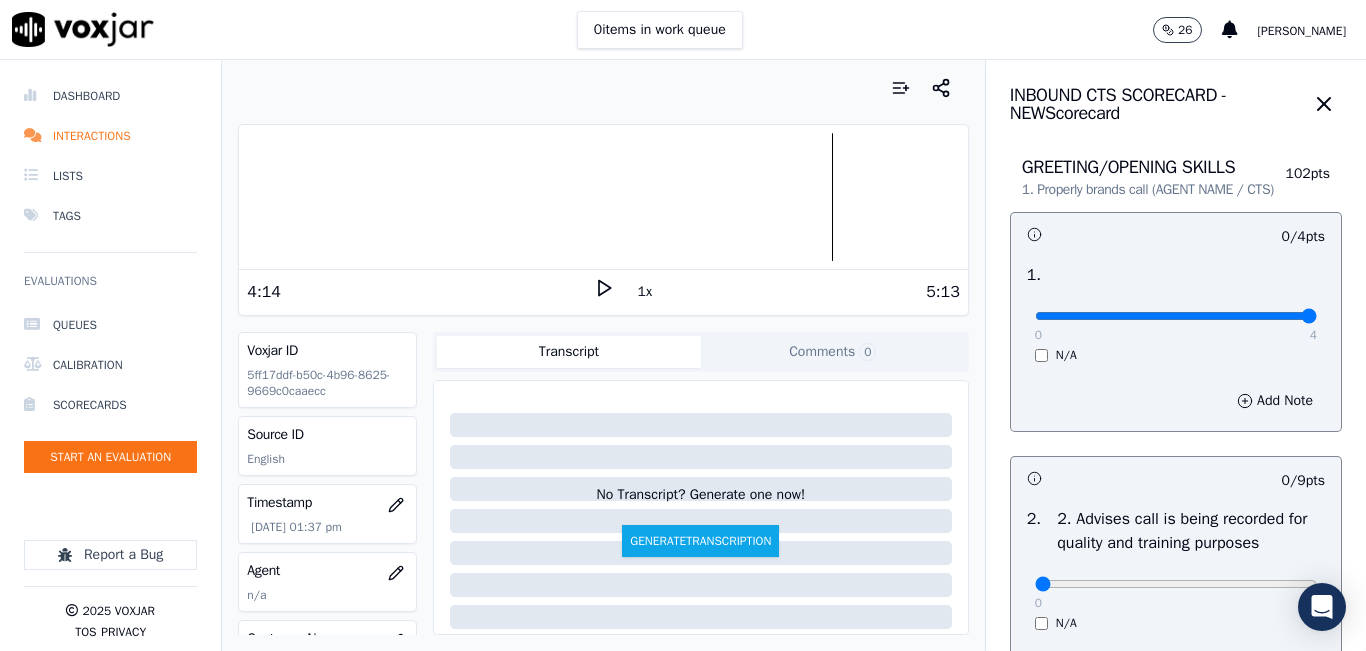 type on "4" 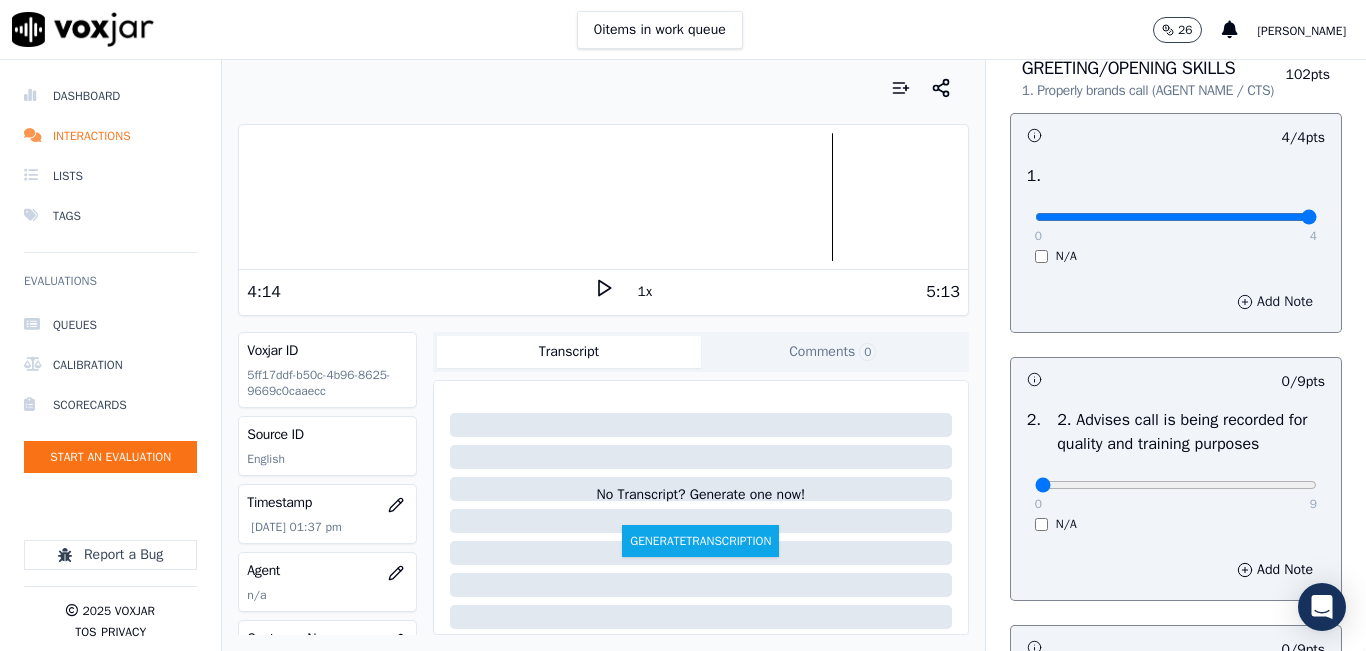 scroll, scrollTop: 300, scrollLeft: 0, axis: vertical 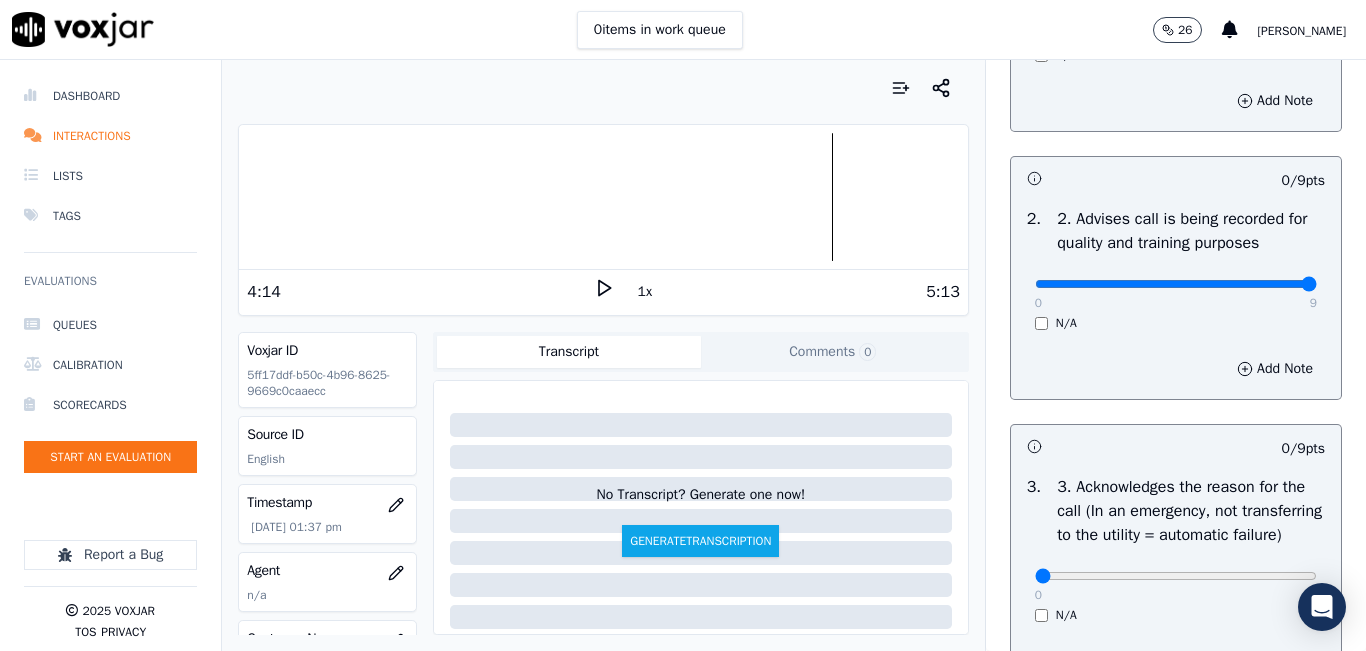 type on "9" 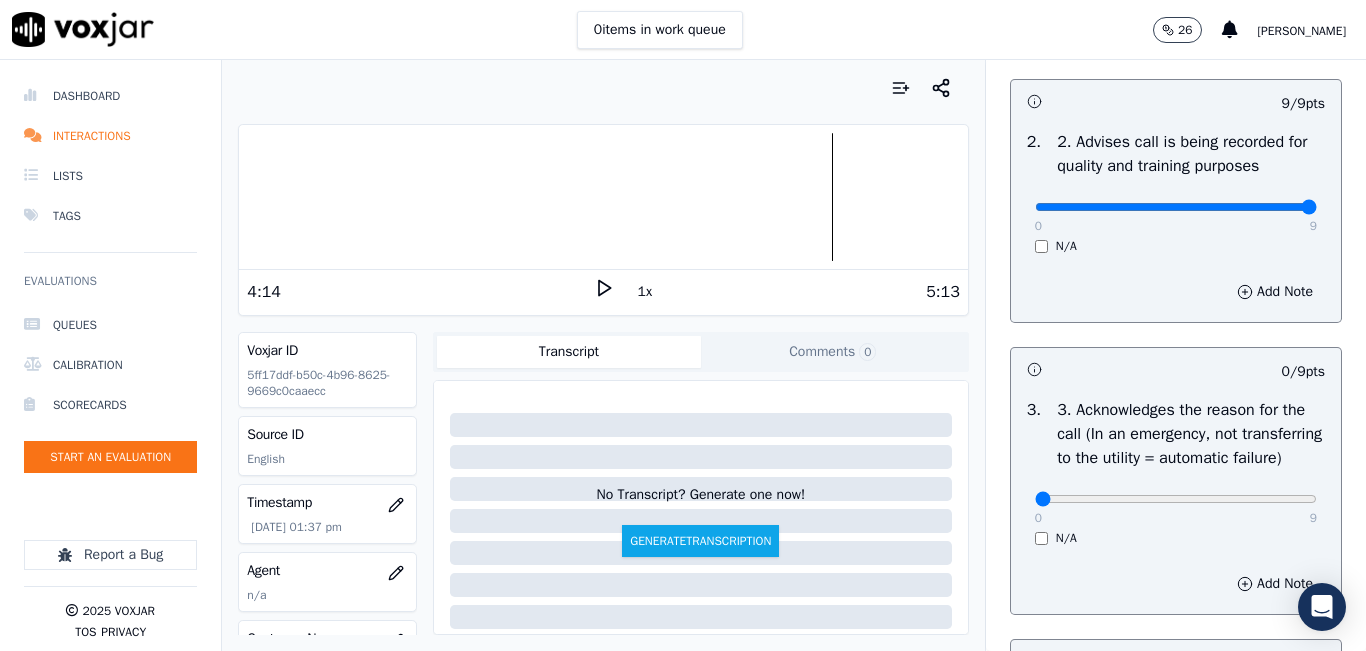 scroll, scrollTop: 500, scrollLeft: 0, axis: vertical 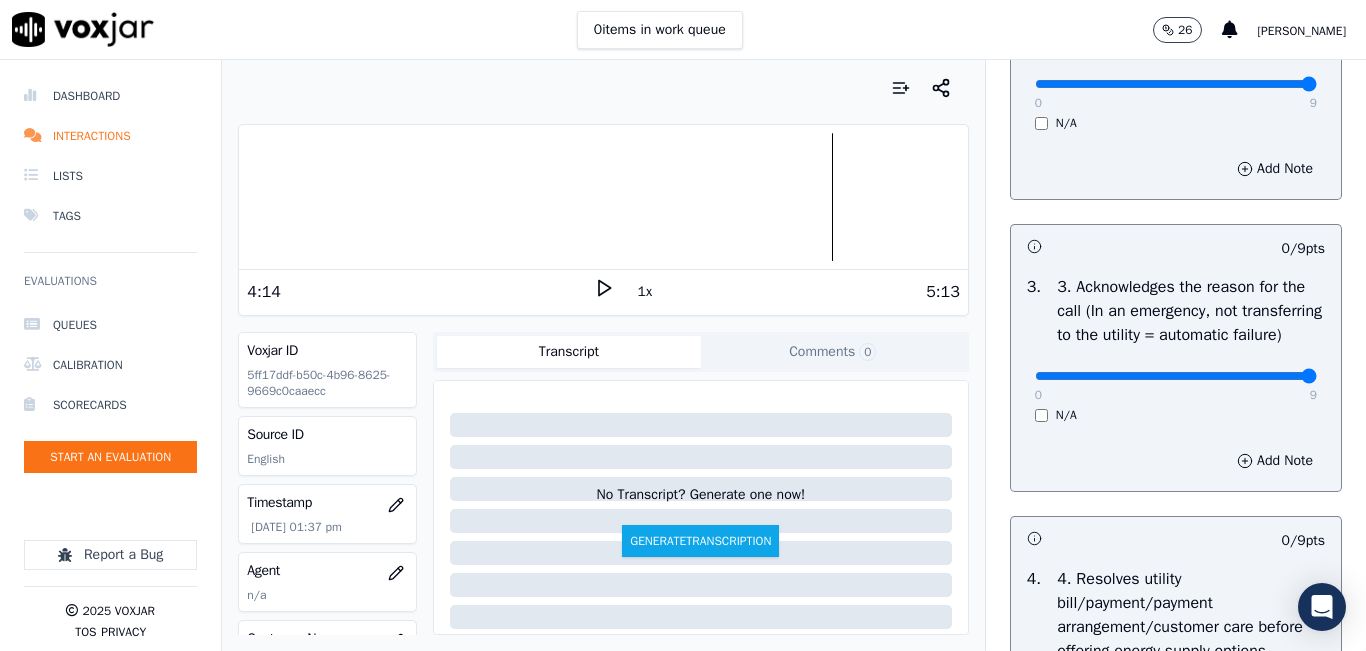 drag, startPoint x: 1262, startPoint y: 423, endPoint x: 1266, endPoint y: 411, distance: 12.649111 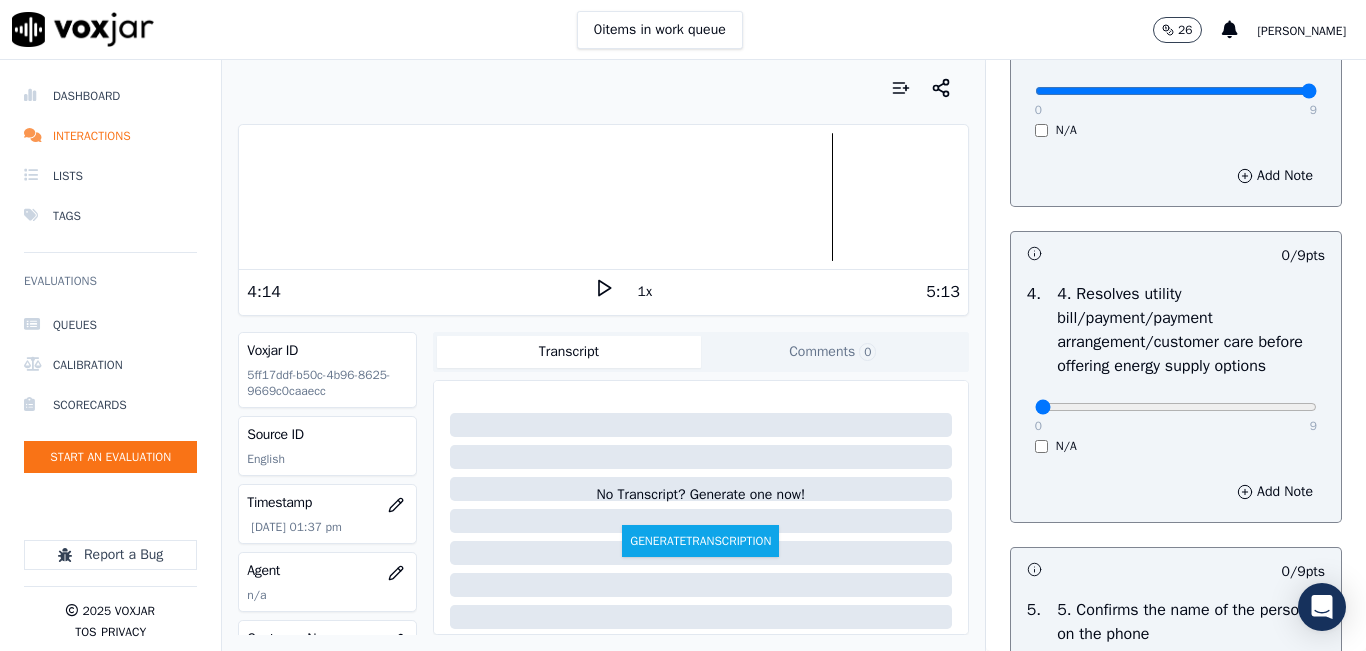 scroll, scrollTop: 900, scrollLeft: 0, axis: vertical 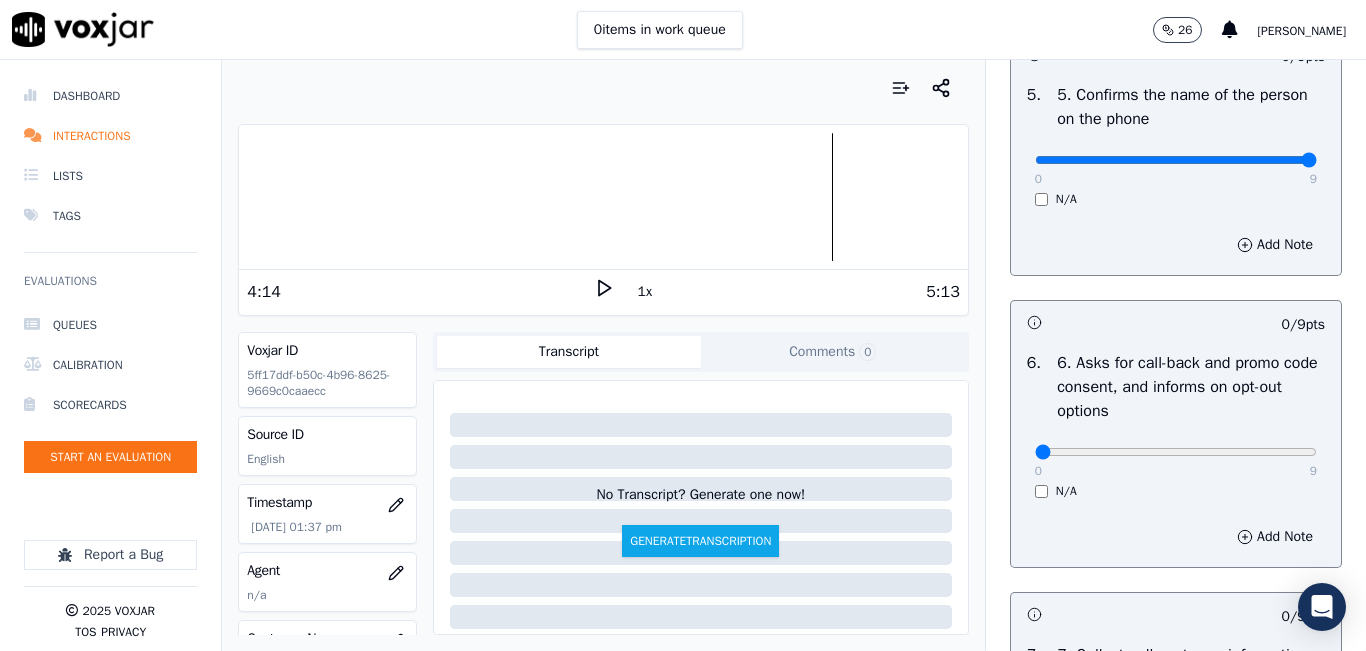 type on "9" 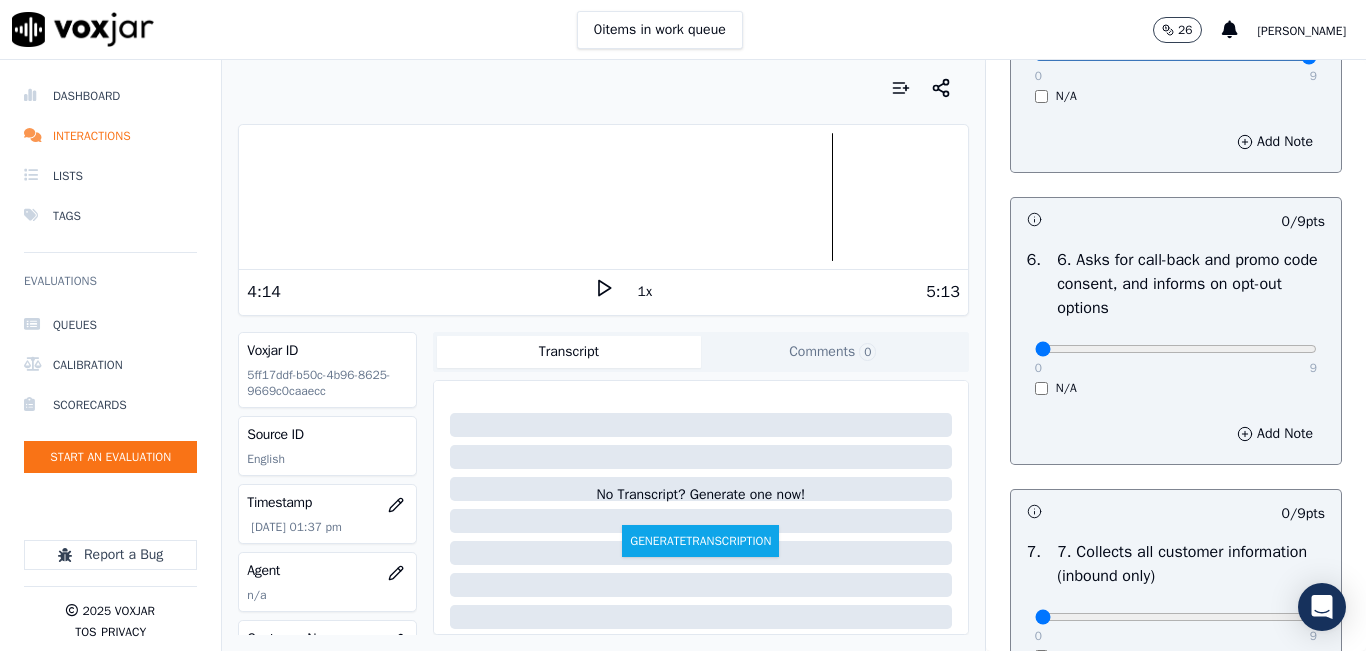 scroll, scrollTop: 1500, scrollLeft: 0, axis: vertical 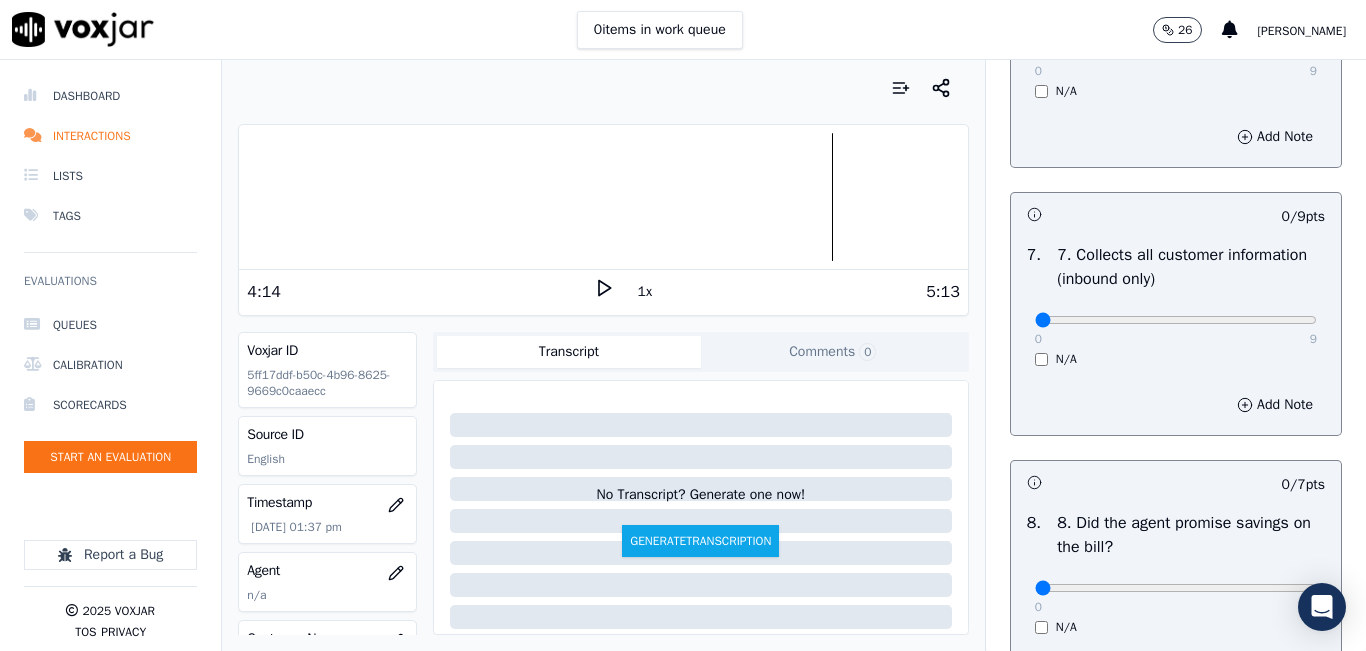 click on "0   9     N/A" at bounding box center (1176, 329) 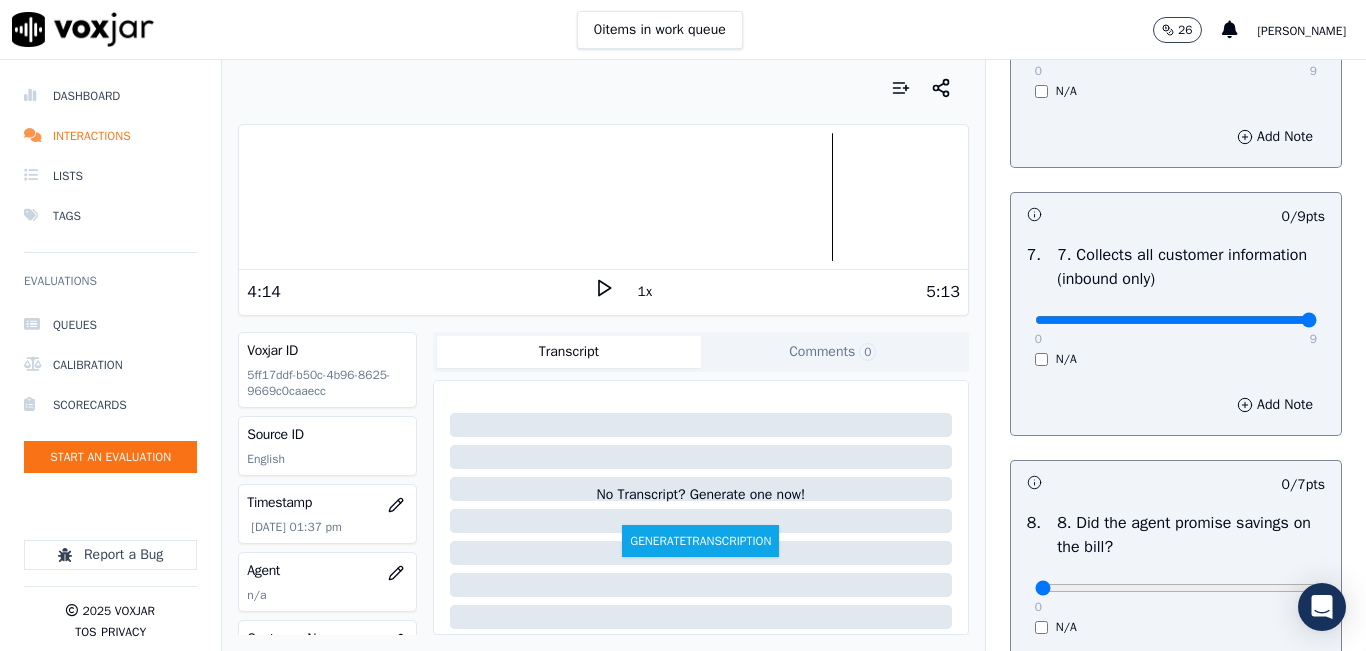 type on "9" 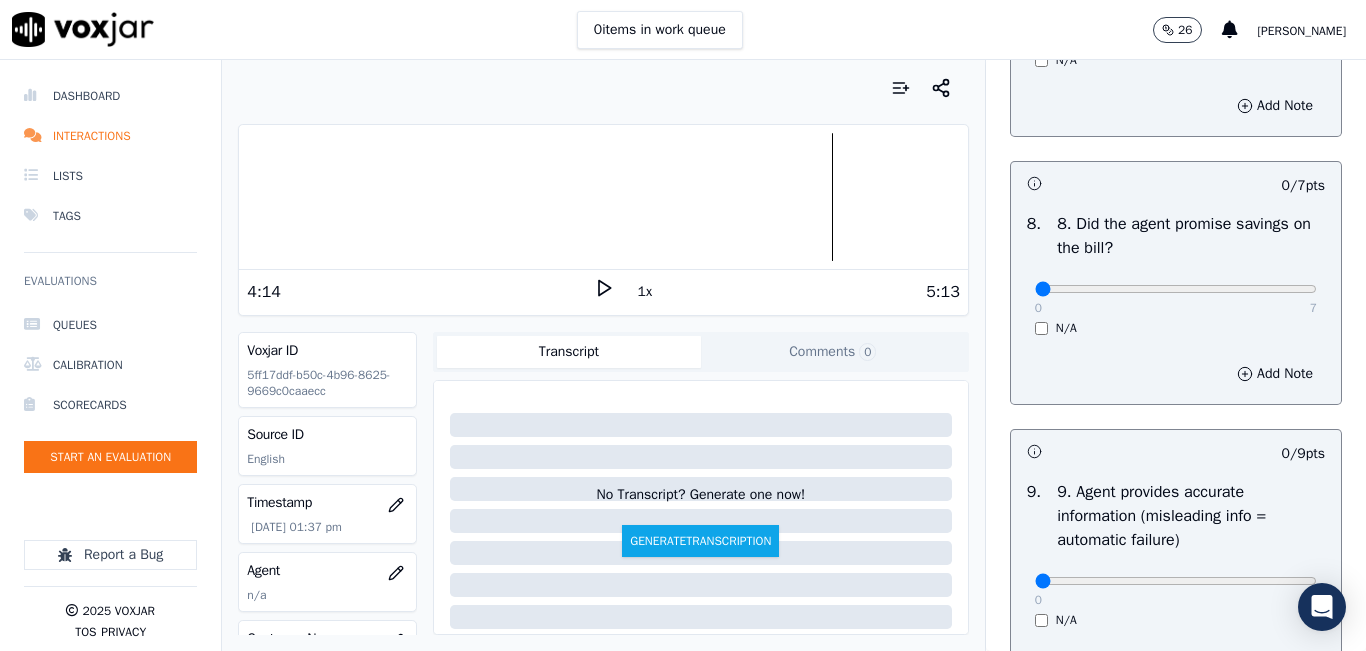 scroll, scrollTop: 2000, scrollLeft: 0, axis: vertical 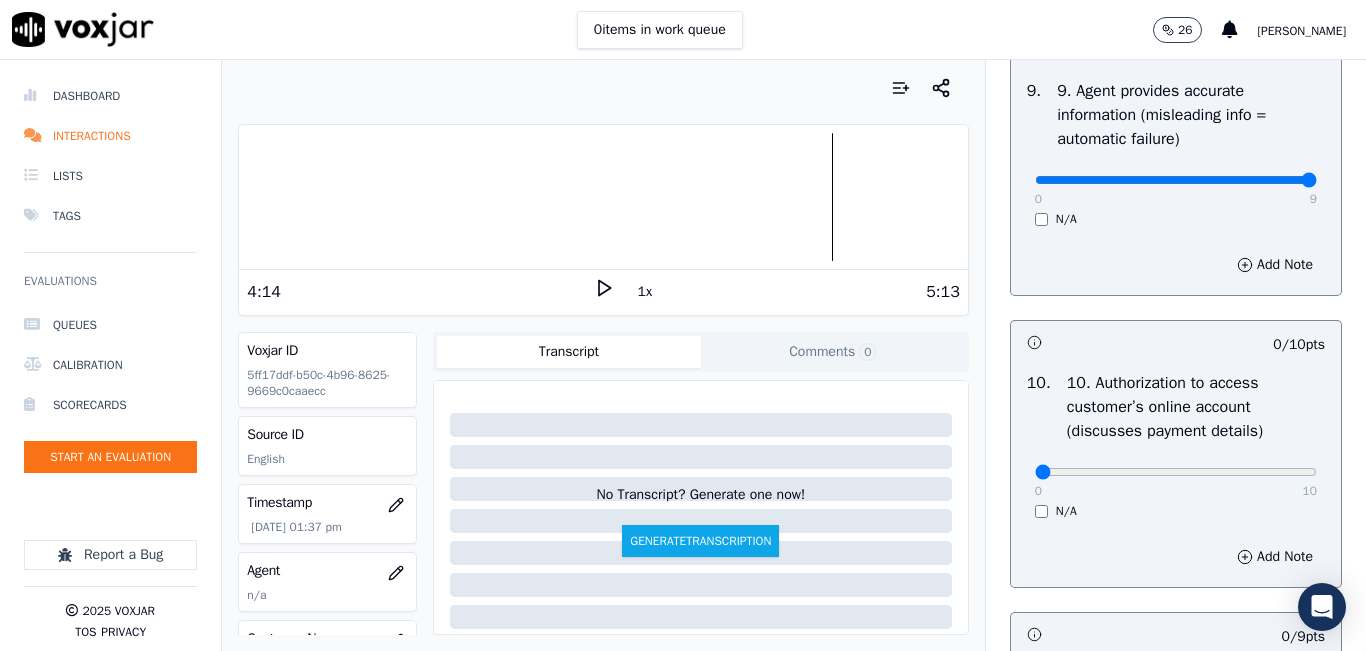 type on "9" 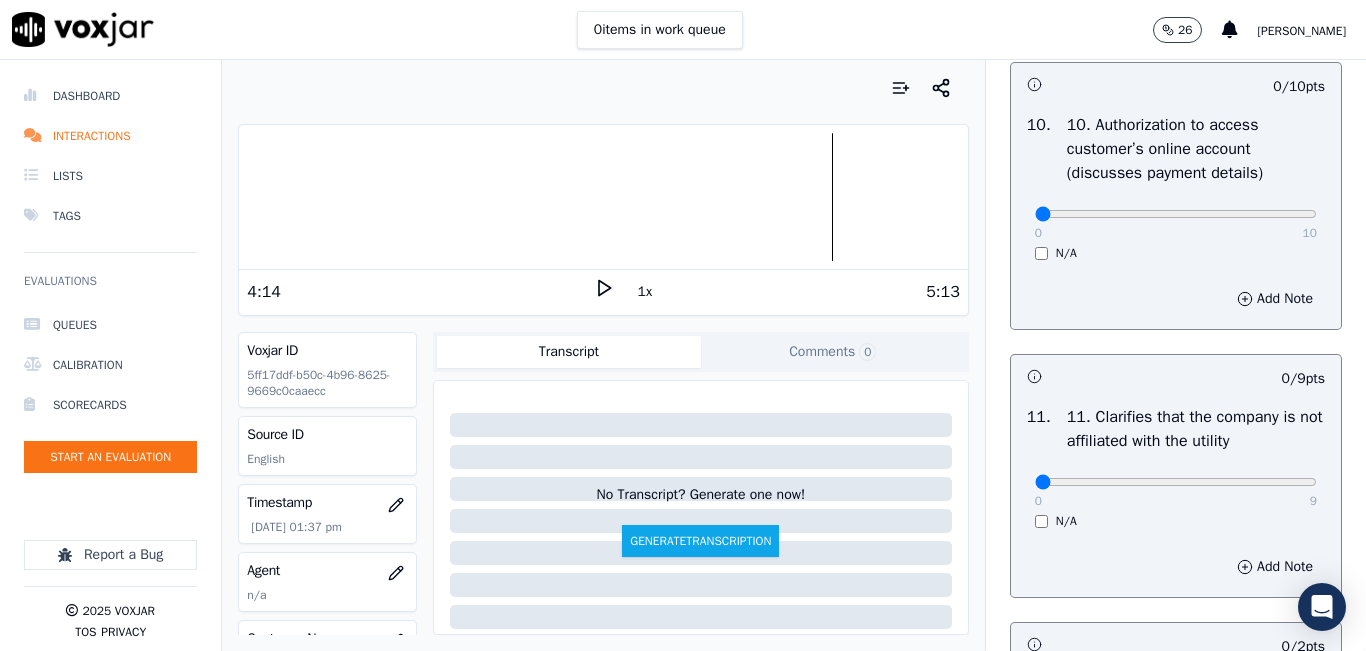 scroll, scrollTop: 2700, scrollLeft: 0, axis: vertical 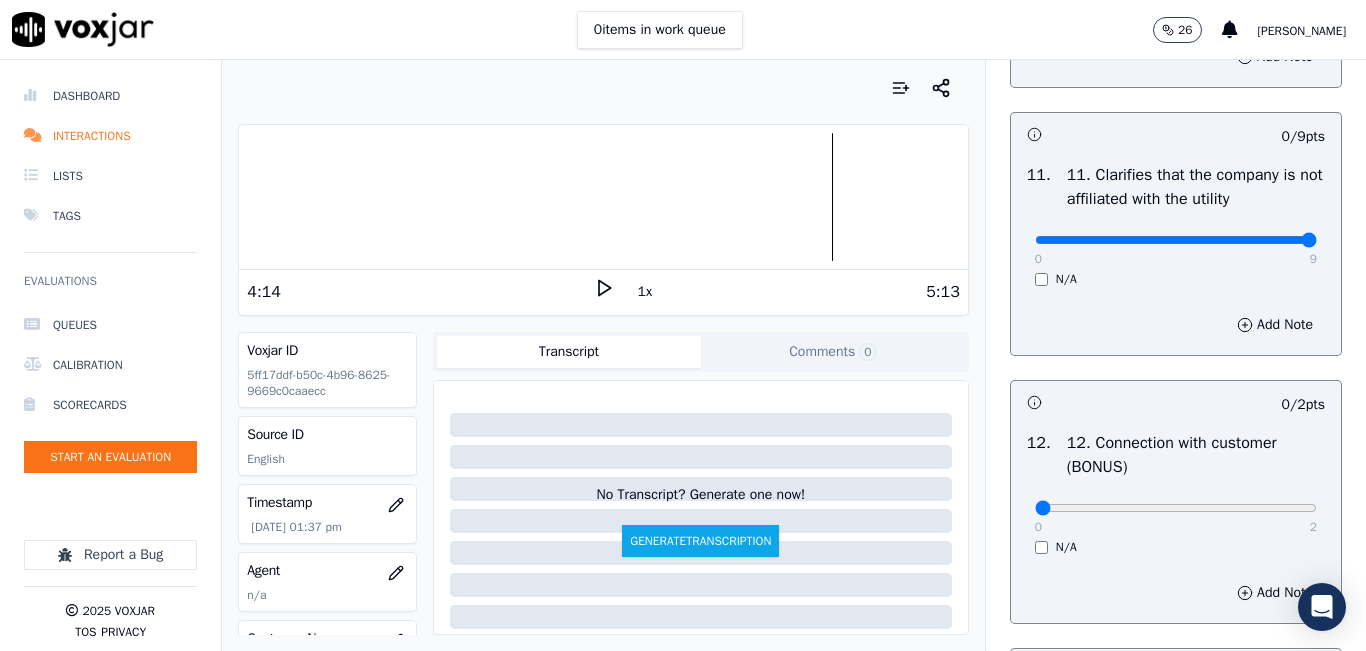 type on "9" 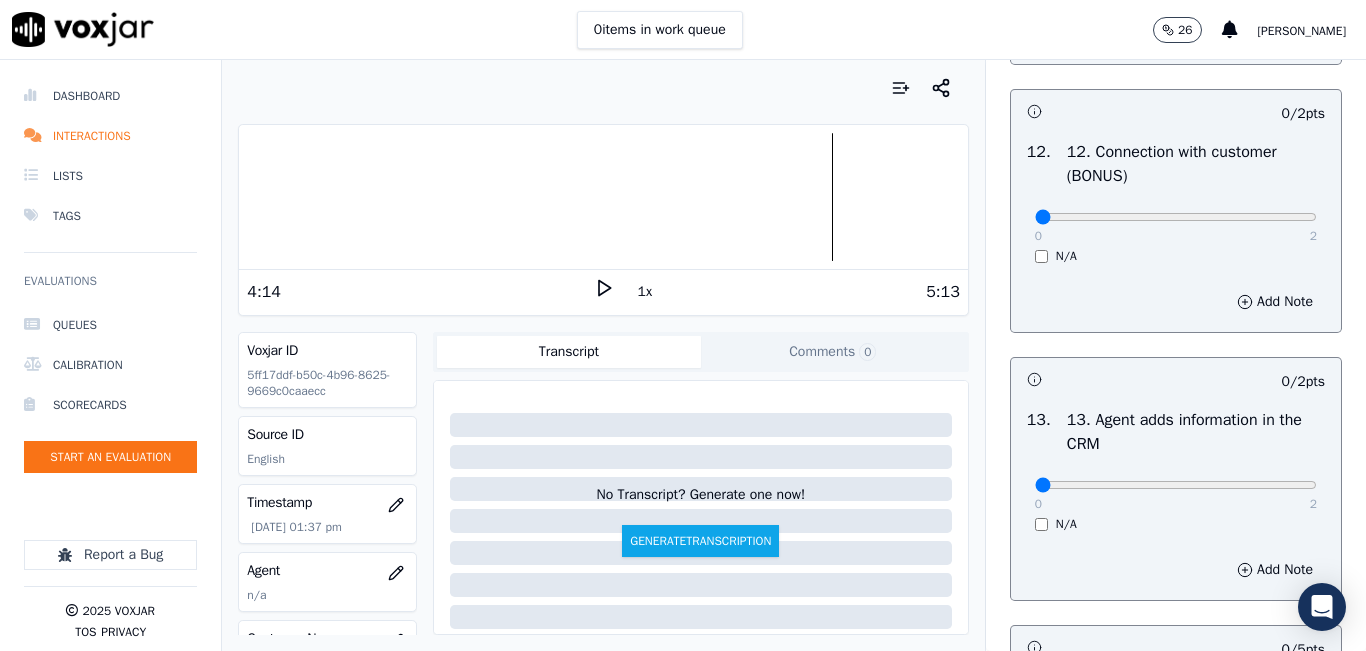 scroll, scrollTop: 3200, scrollLeft: 0, axis: vertical 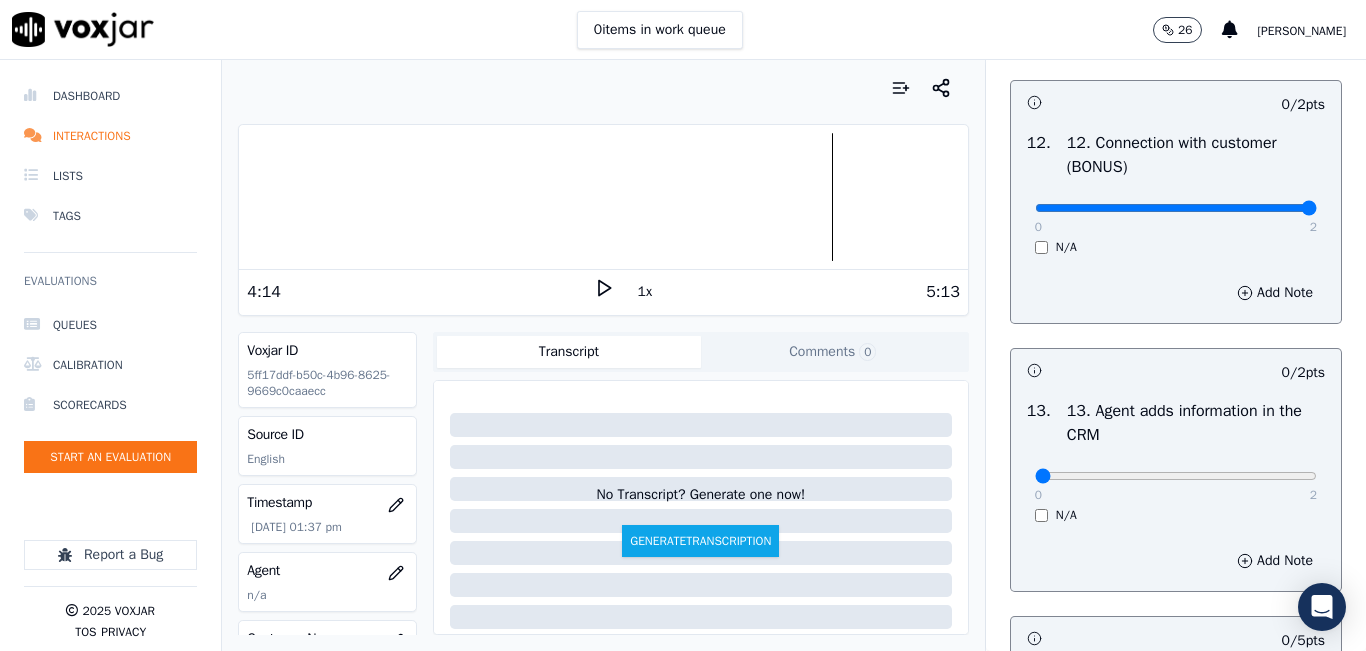 type on "2" 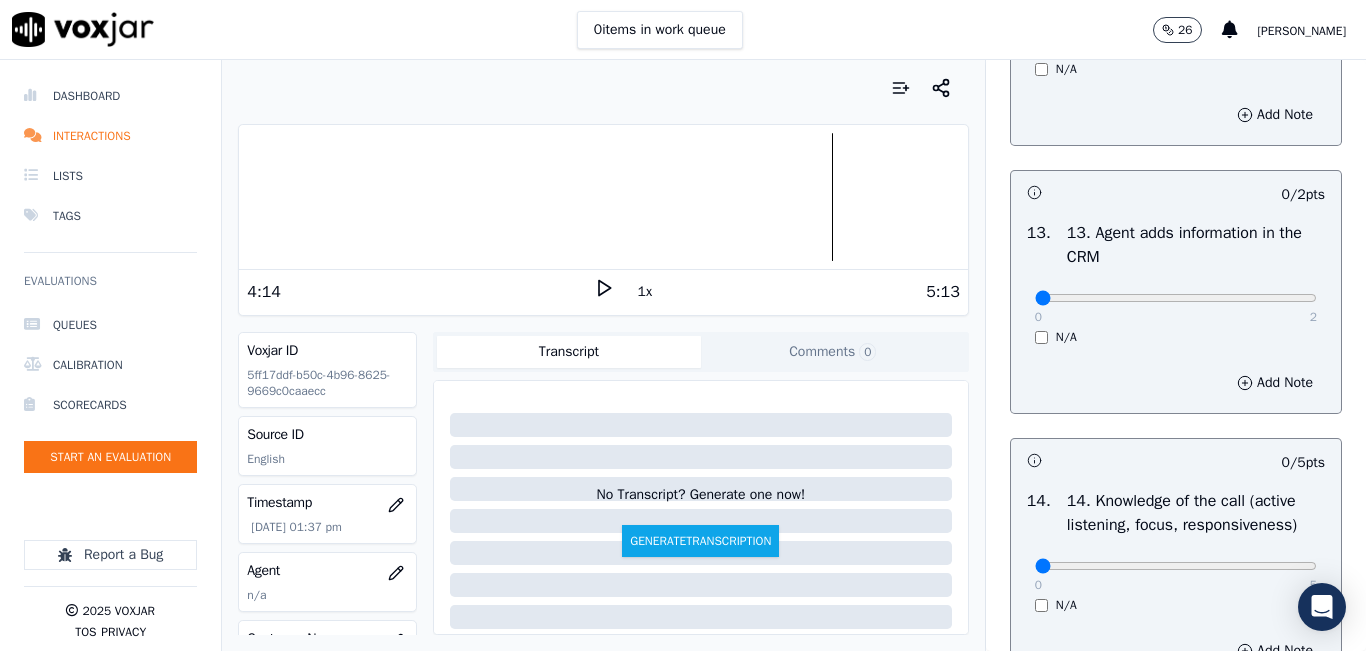 scroll, scrollTop: 3400, scrollLeft: 0, axis: vertical 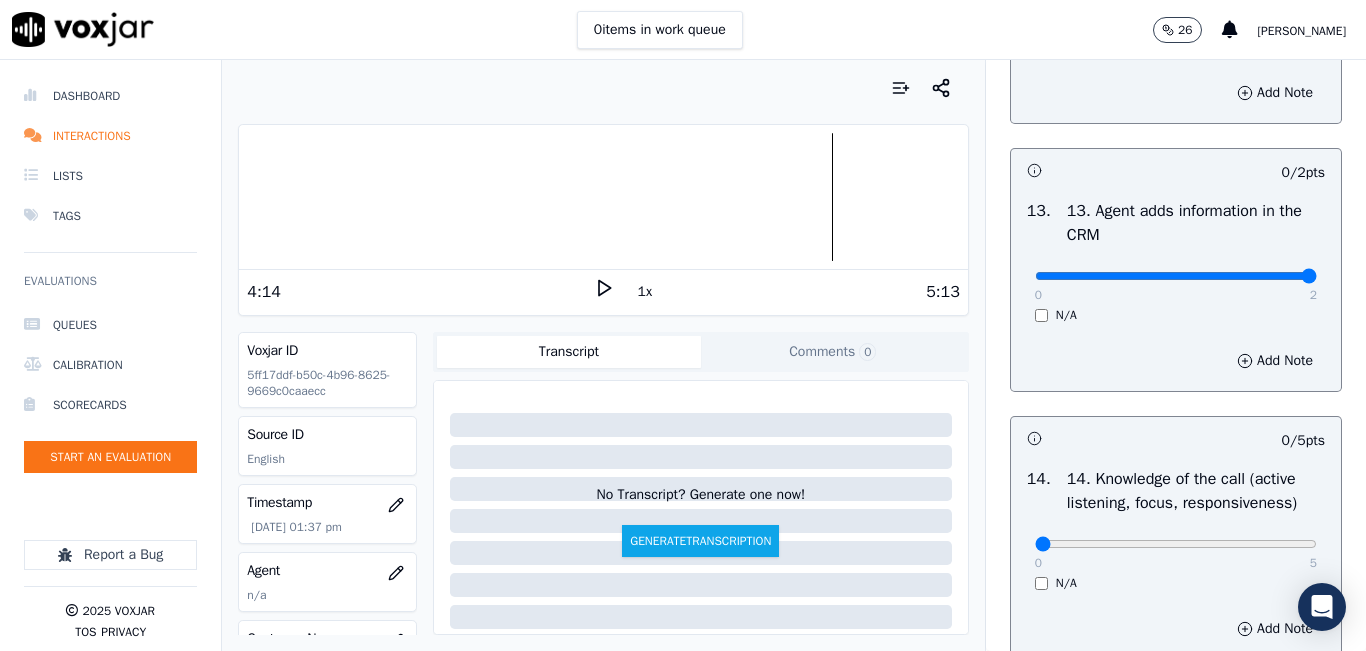 type on "2" 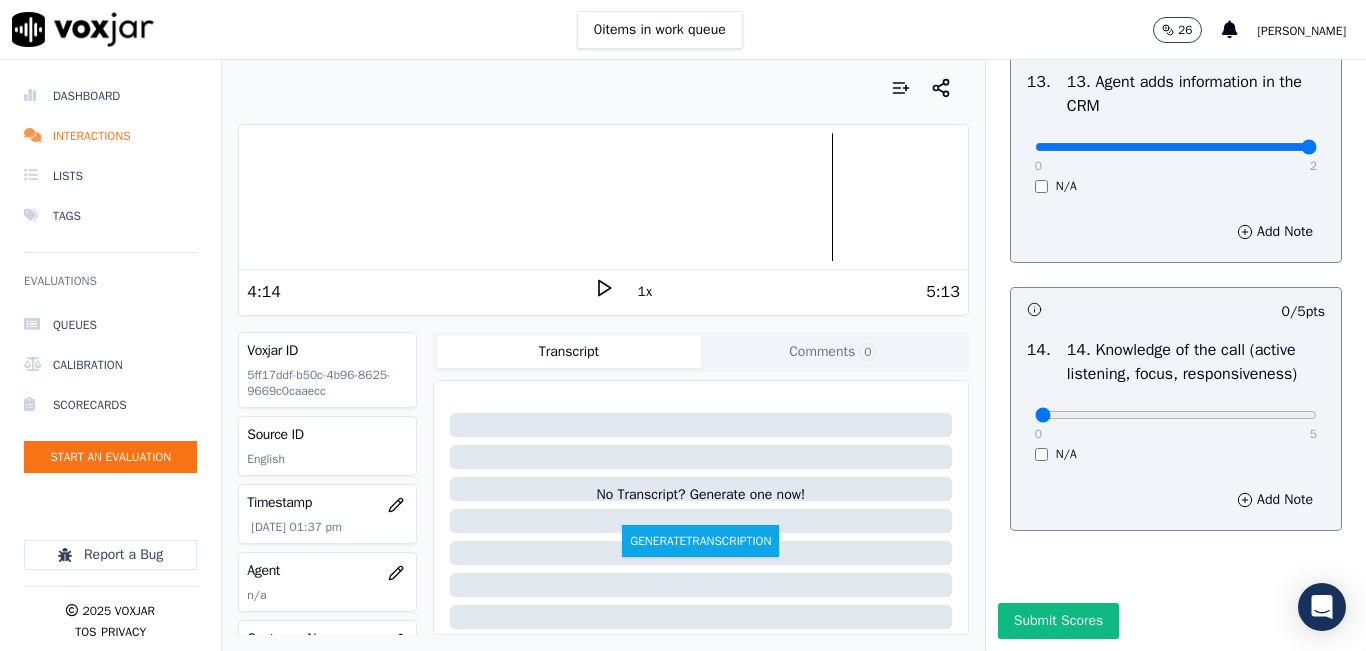 scroll, scrollTop: 3642, scrollLeft: 0, axis: vertical 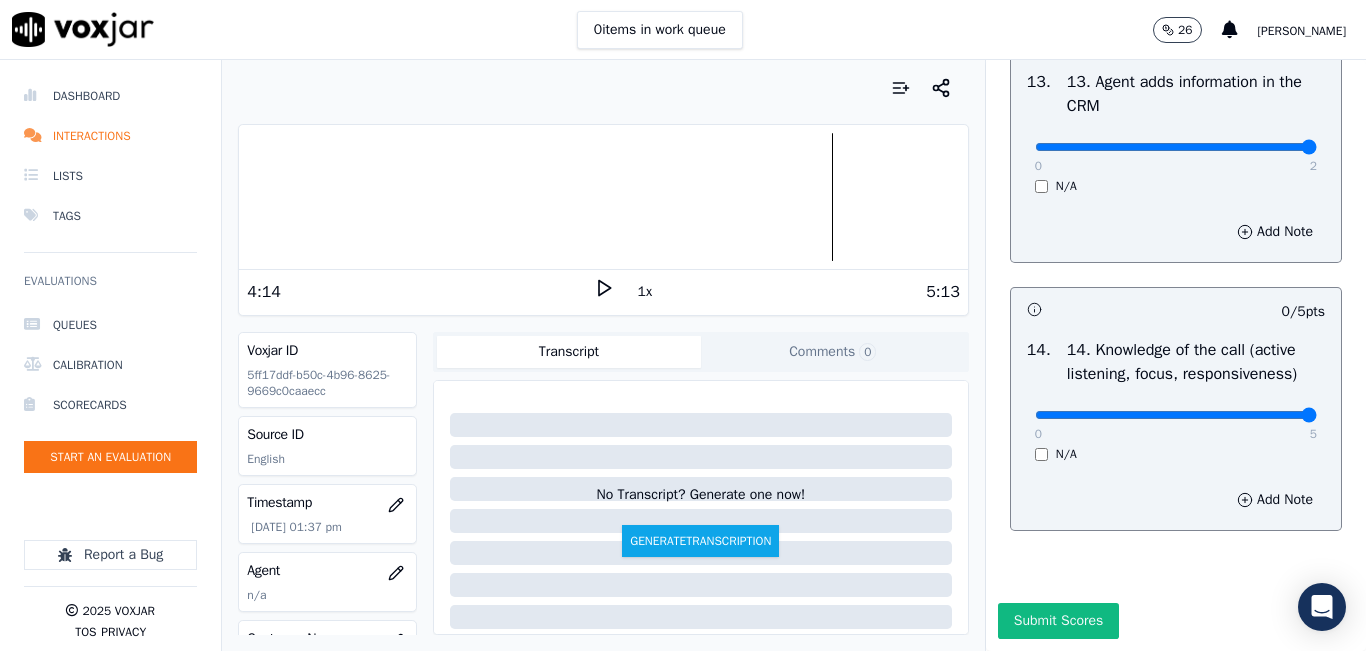 type on "5" 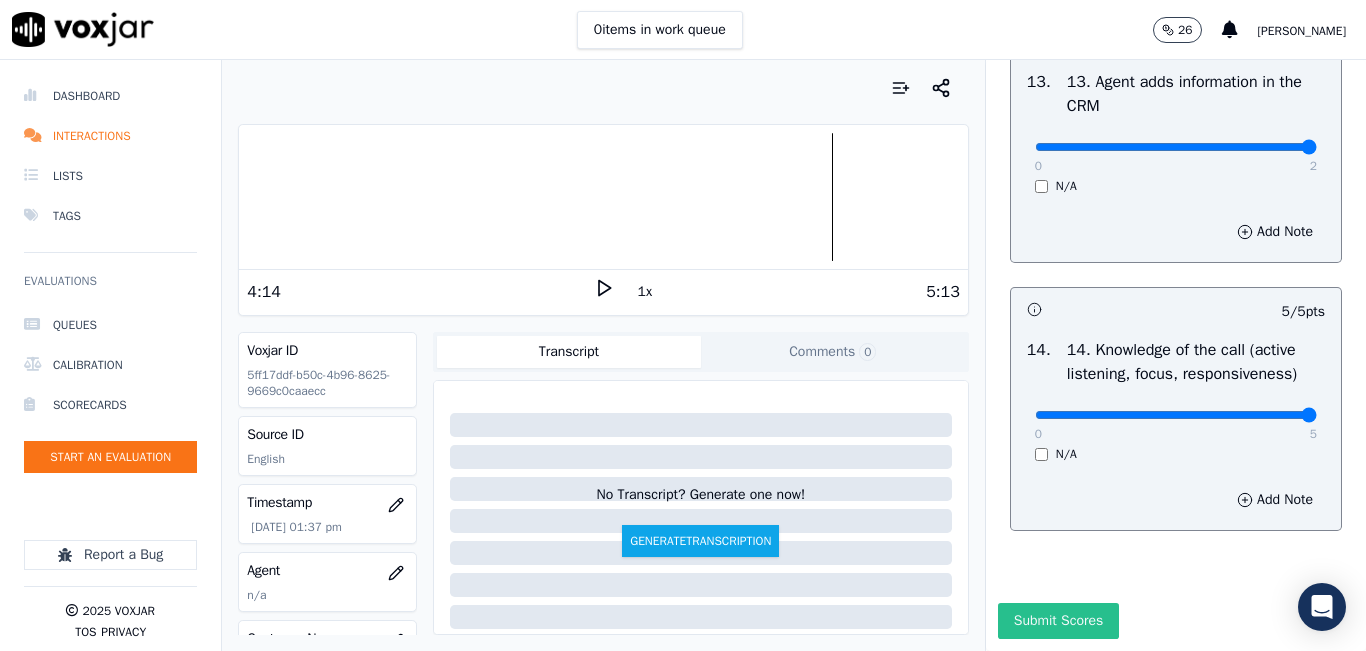 click on "Submit Scores" at bounding box center [1058, 621] 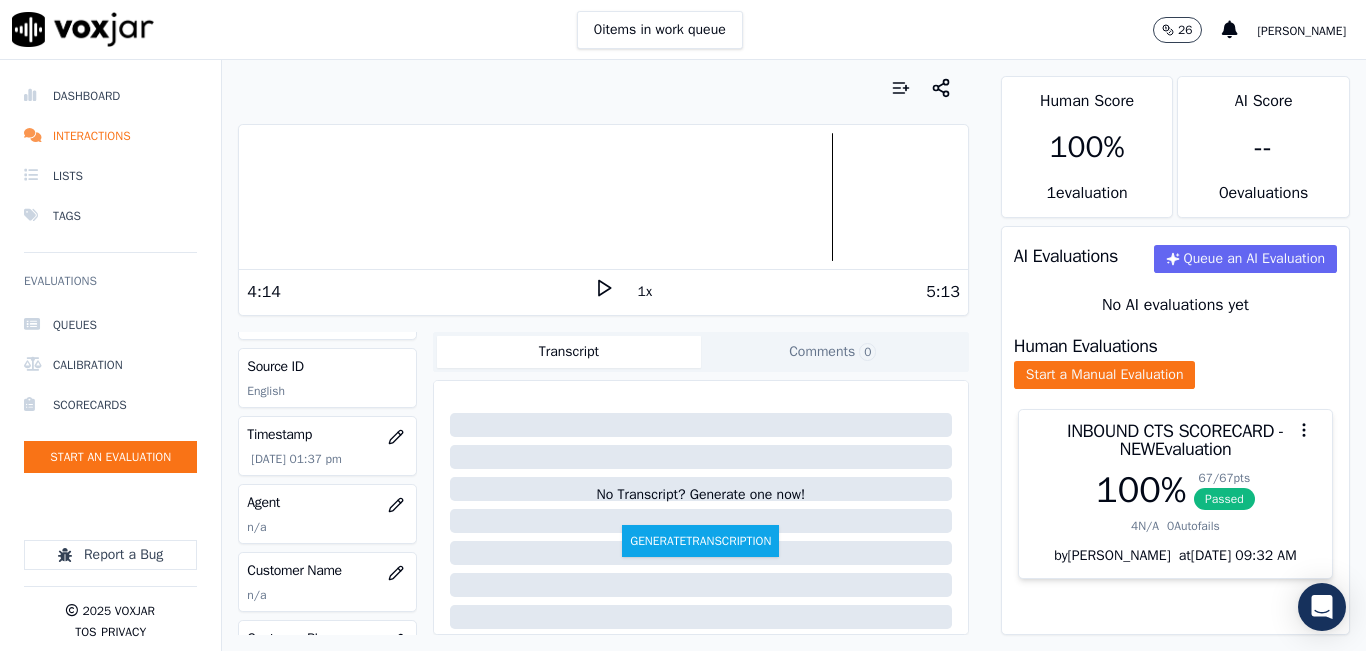 scroll, scrollTop: 100, scrollLeft: 0, axis: vertical 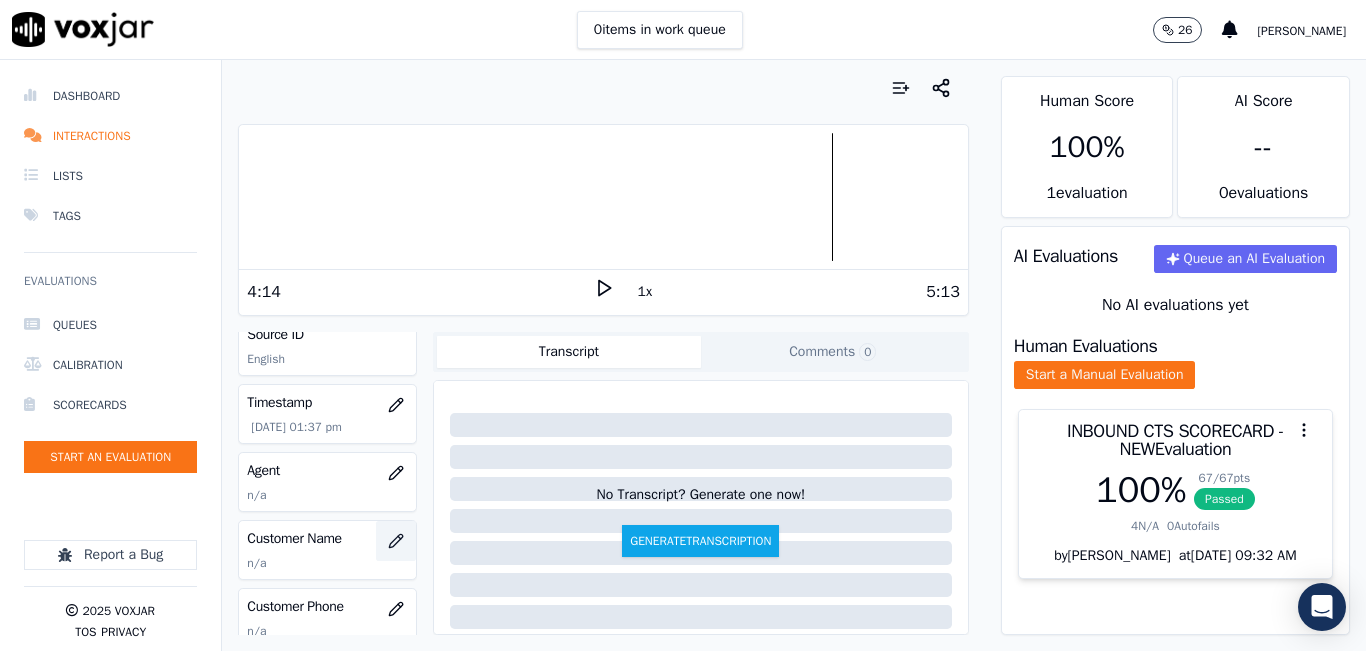 click 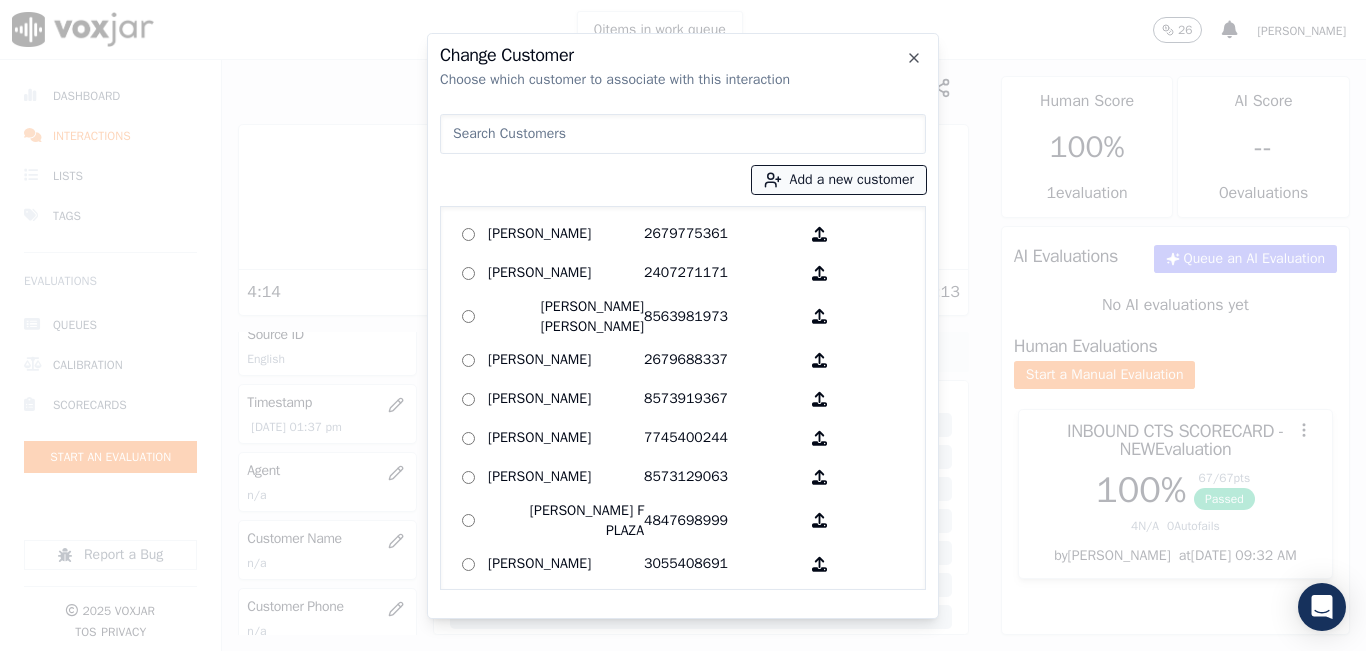 click on "Add a new customer" at bounding box center [839, 180] 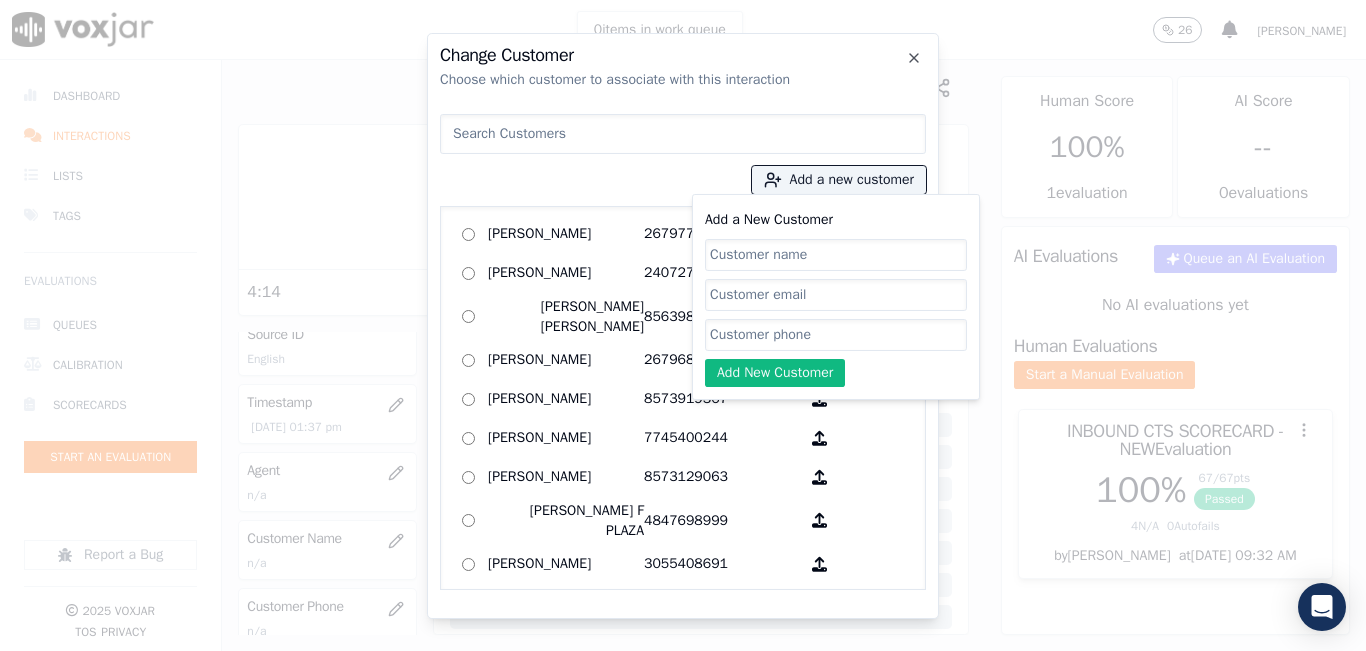 click on "Add a New Customer" 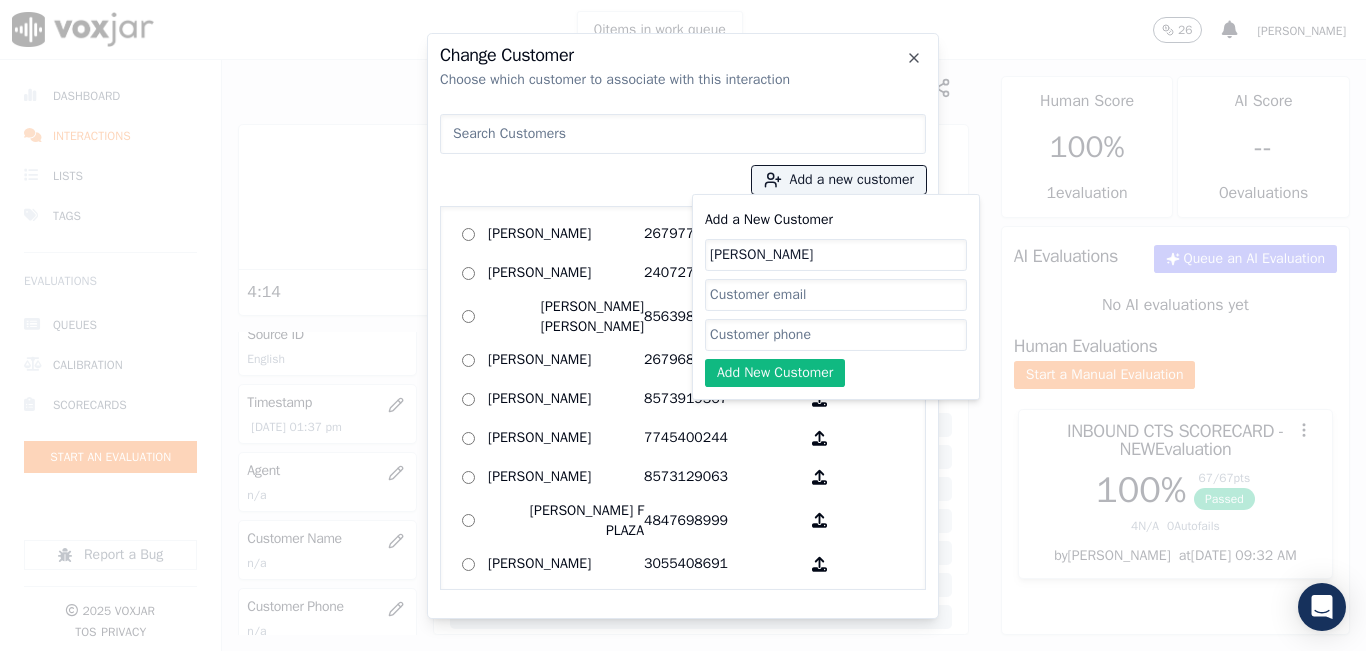 type on "Peter Nadeau" 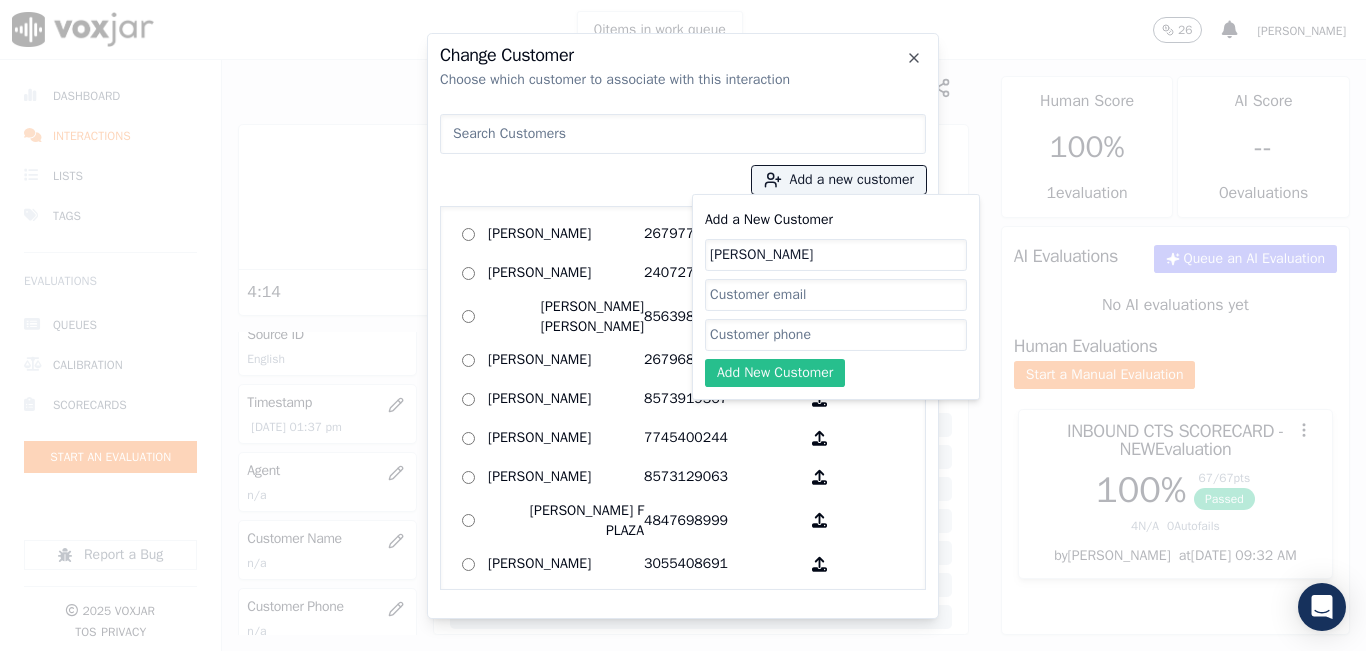 paste on "8572371017" 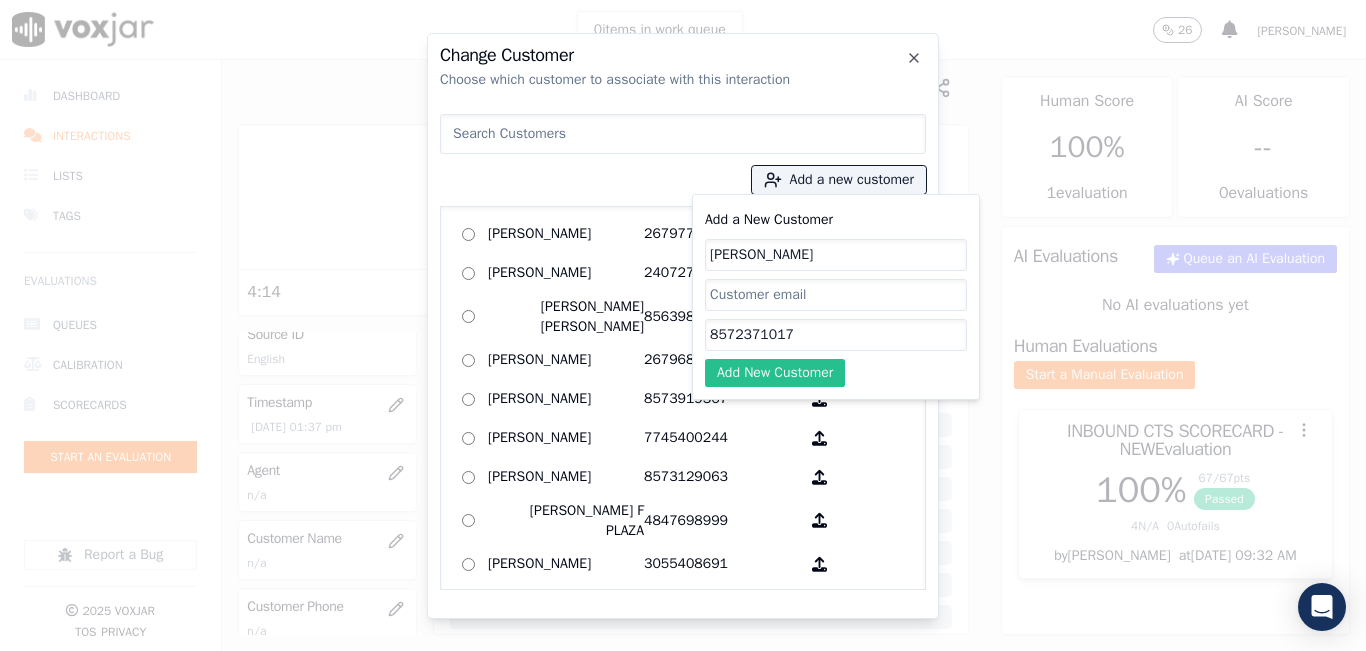 type on "8572371017" 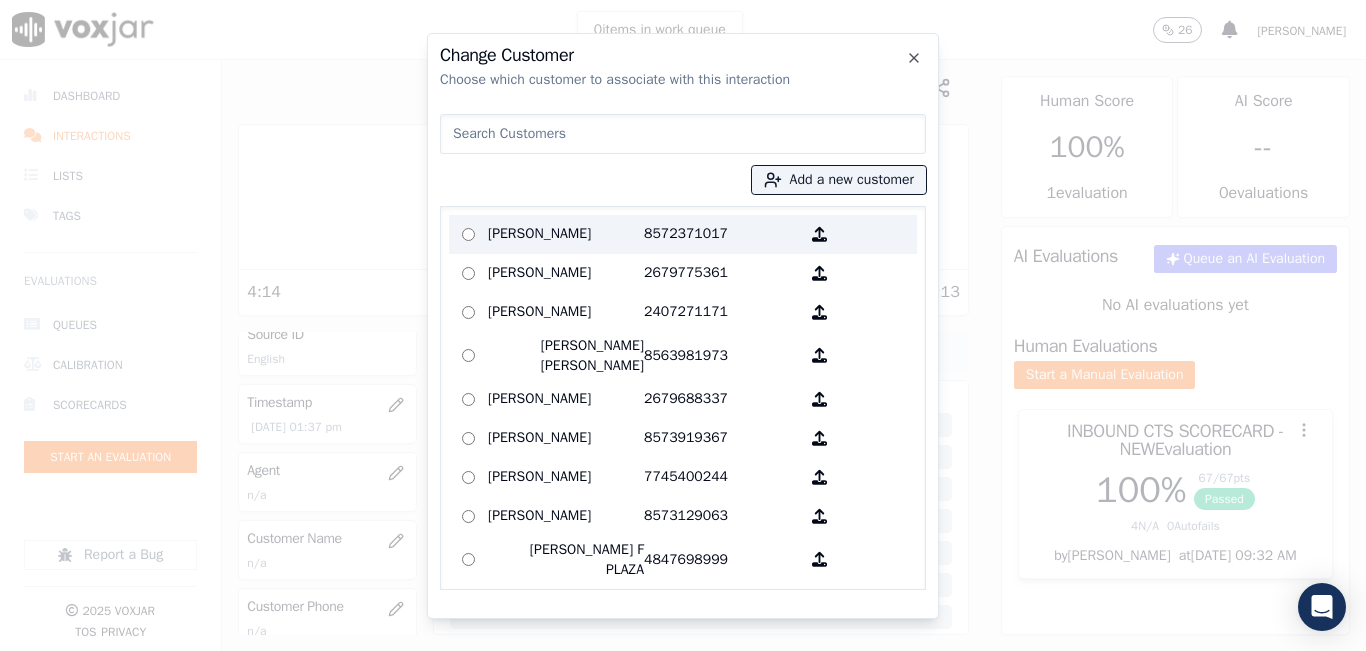 click on "Peter Nadeau" at bounding box center (566, 234) 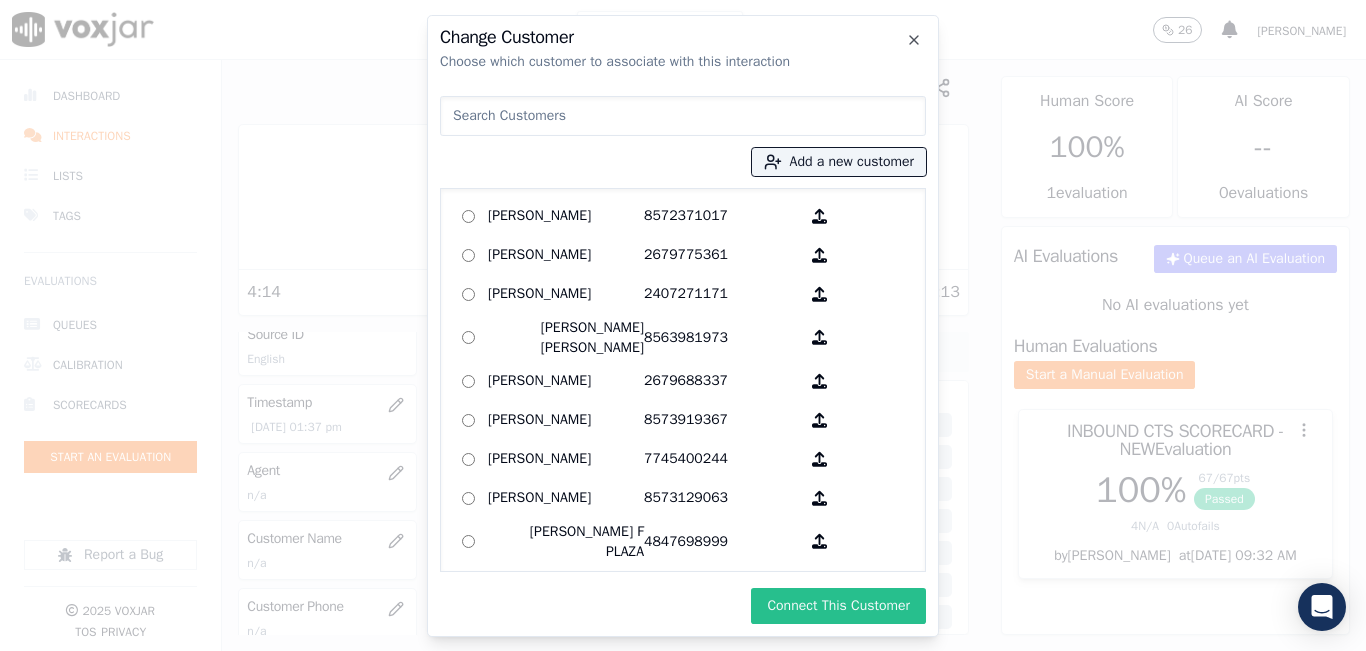 click on "Connect This Customer" at bounding box center (838, 606) 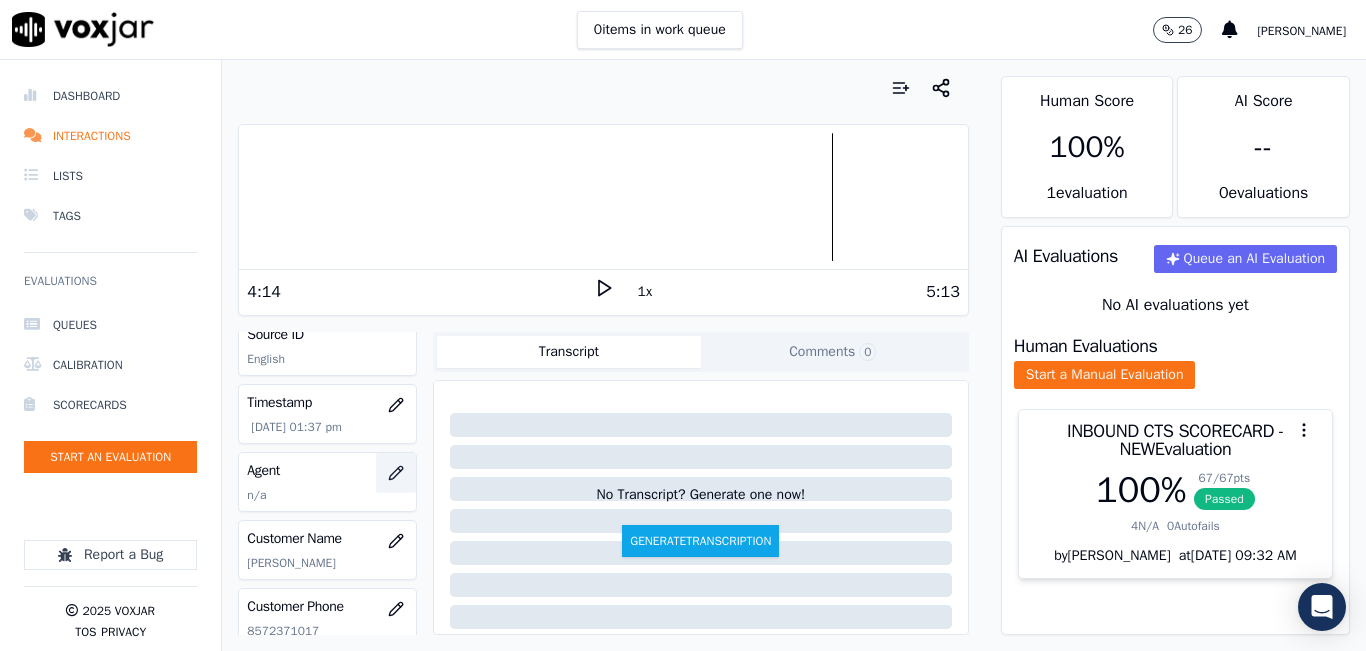 click at bounding box center [396, 473] 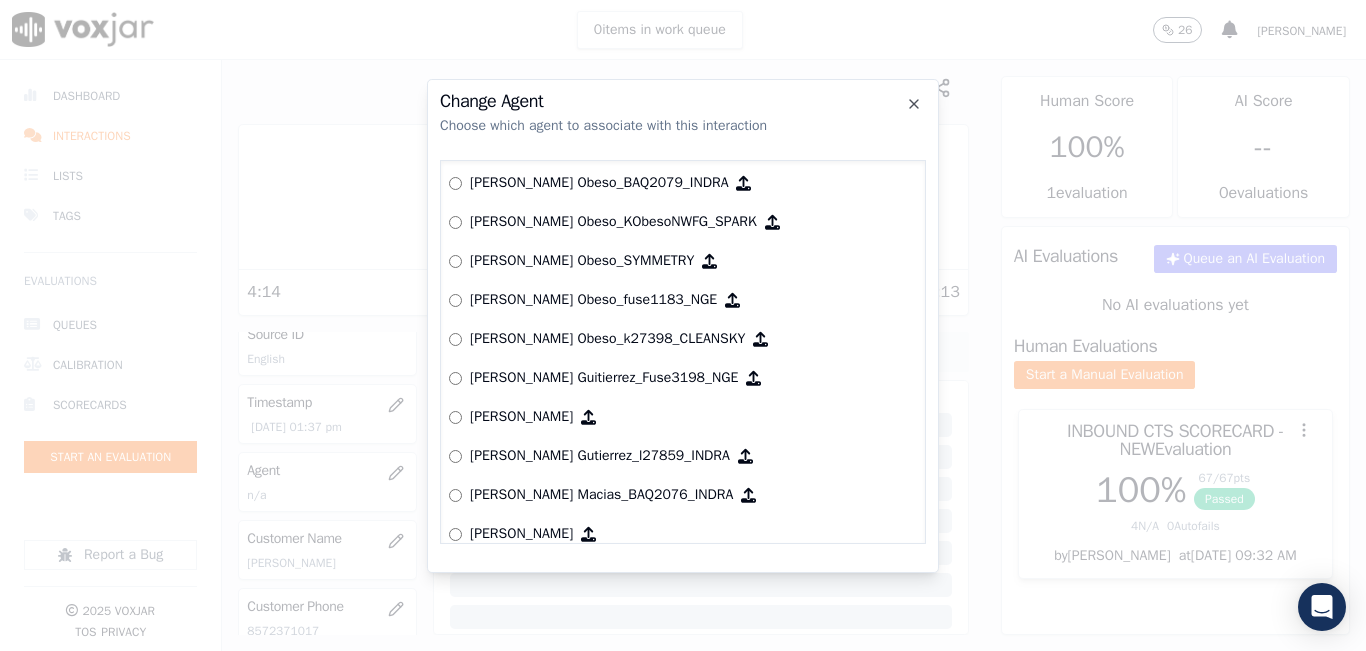 scroll, scrollTop: 5172, scrollLeft: 0, axis: vertical 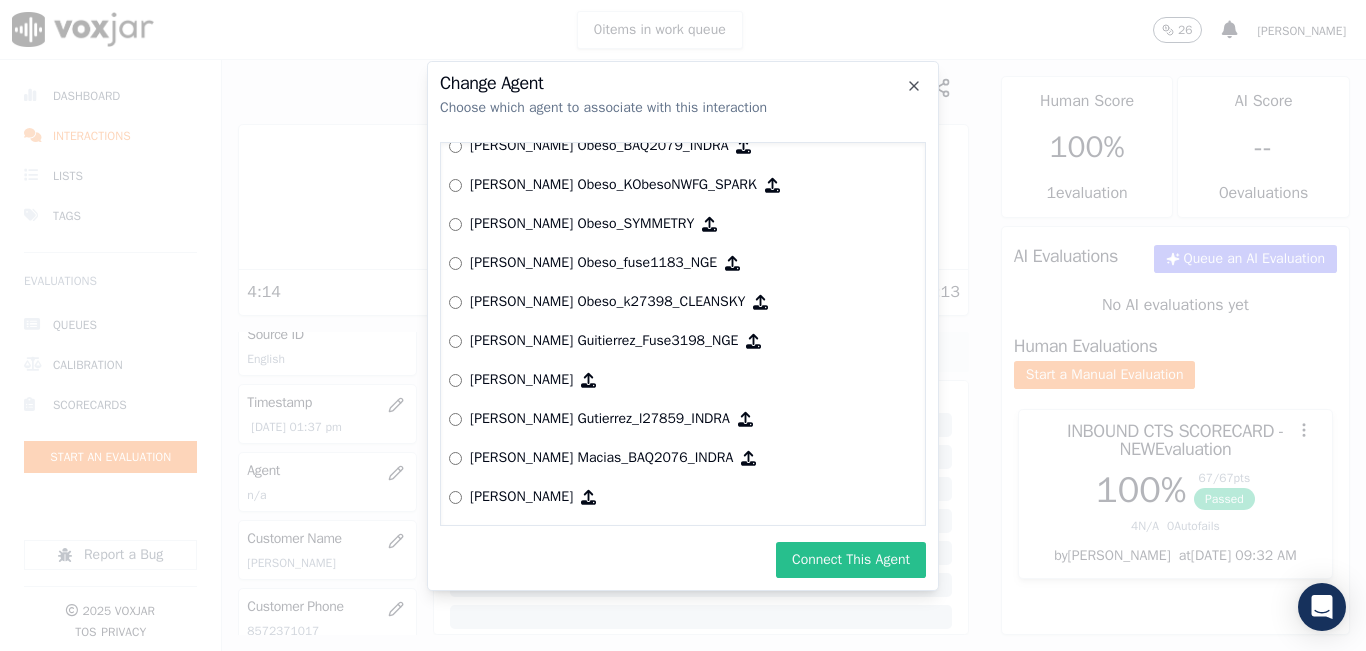 click on "Connect This Agent" at bounding box center [851, 560] 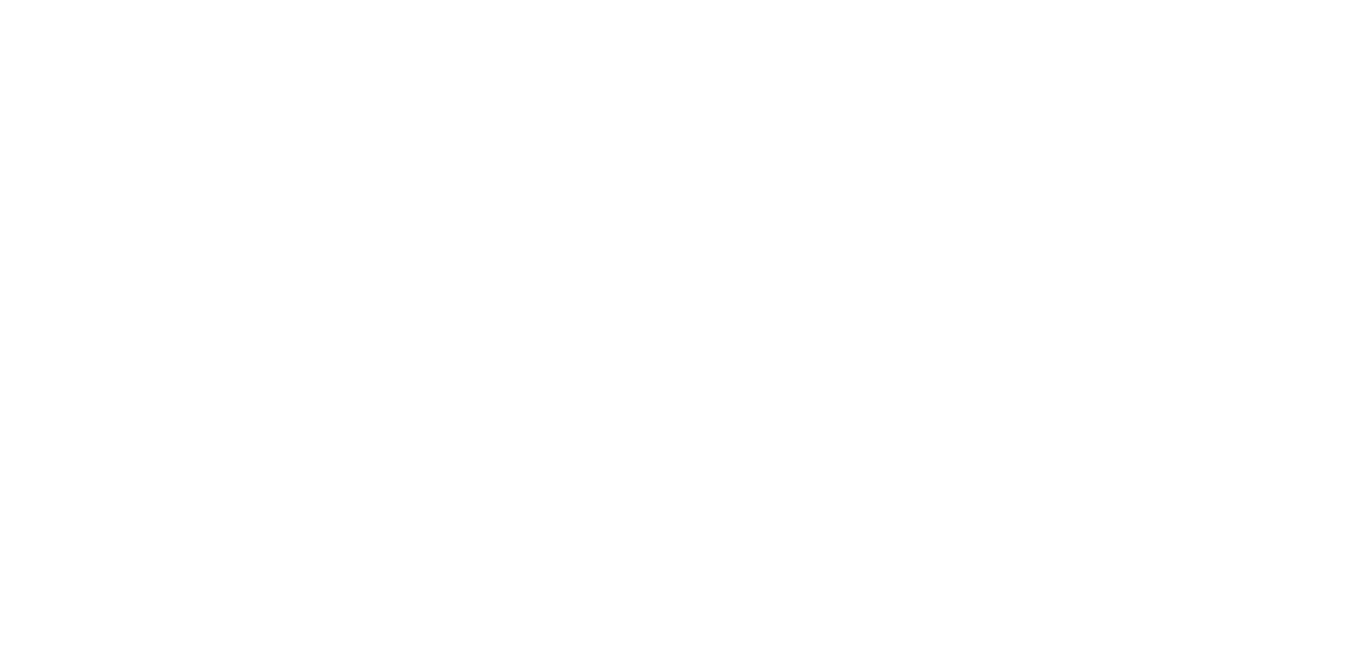 scroll, scrollTop: 0, scrollLeft: 0, axis: both 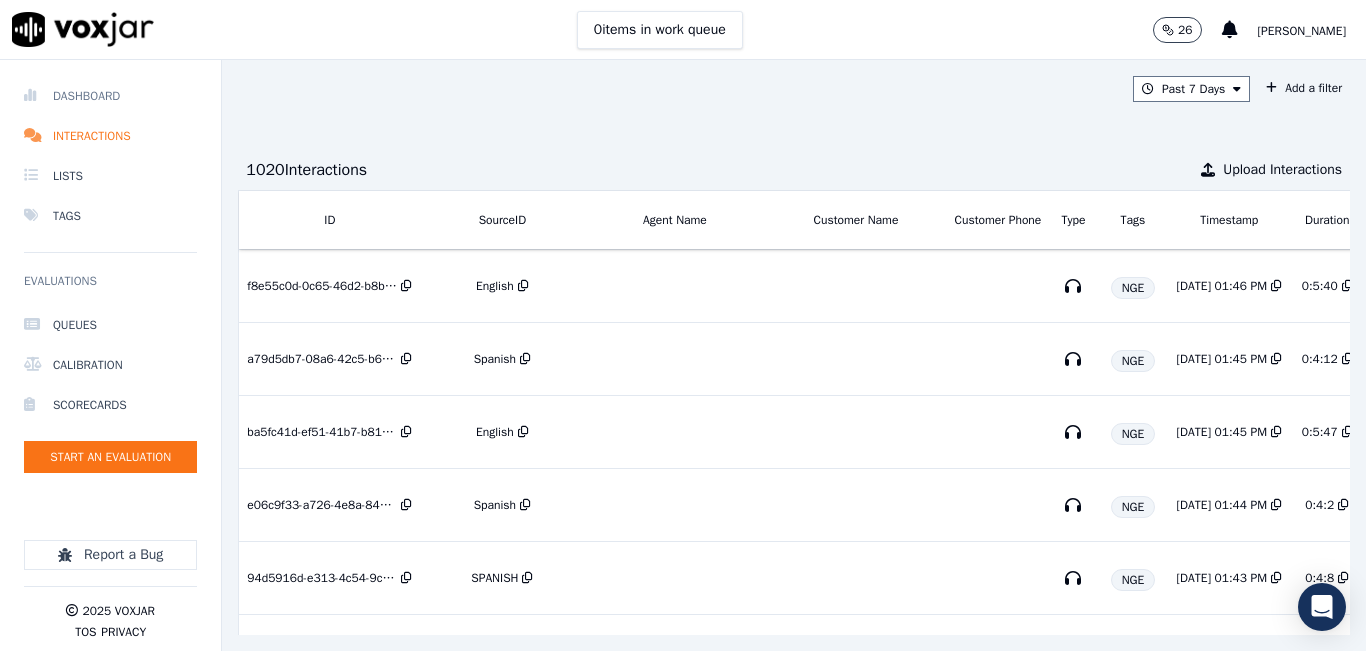 click on "Dashboard" at bounding box center (110, 96) 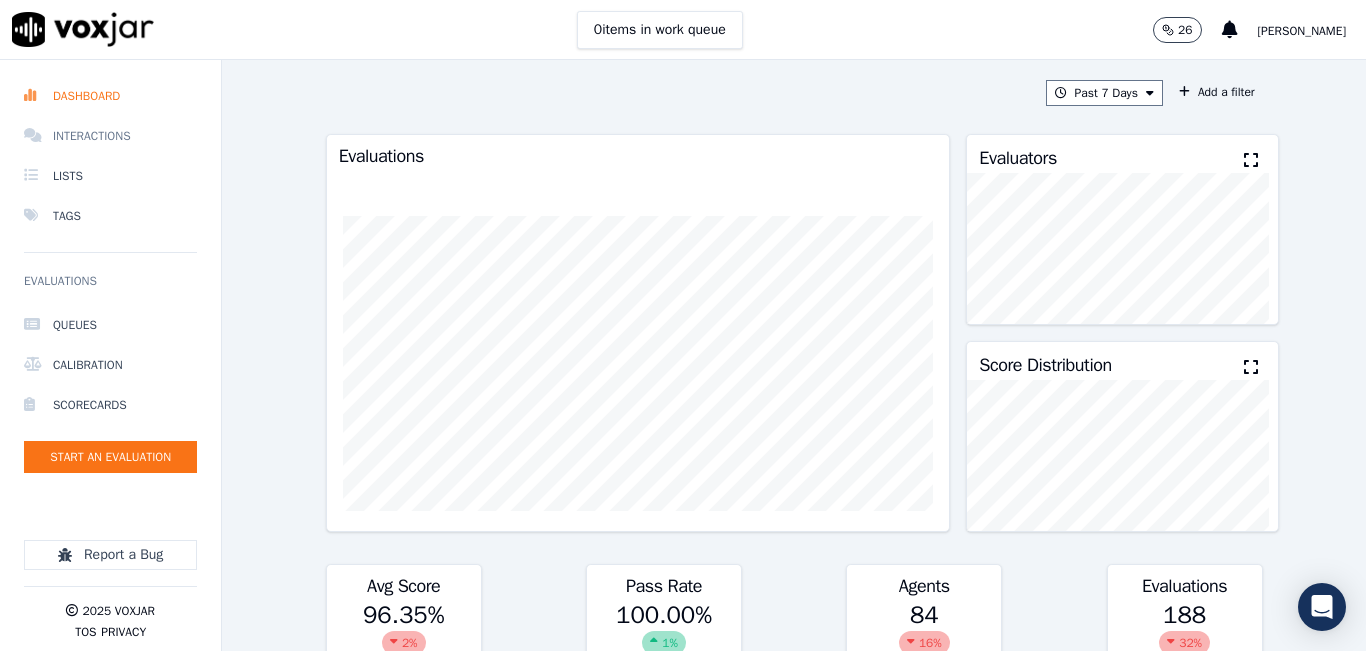 click on "Interactions" at bounding box center [110, 136] 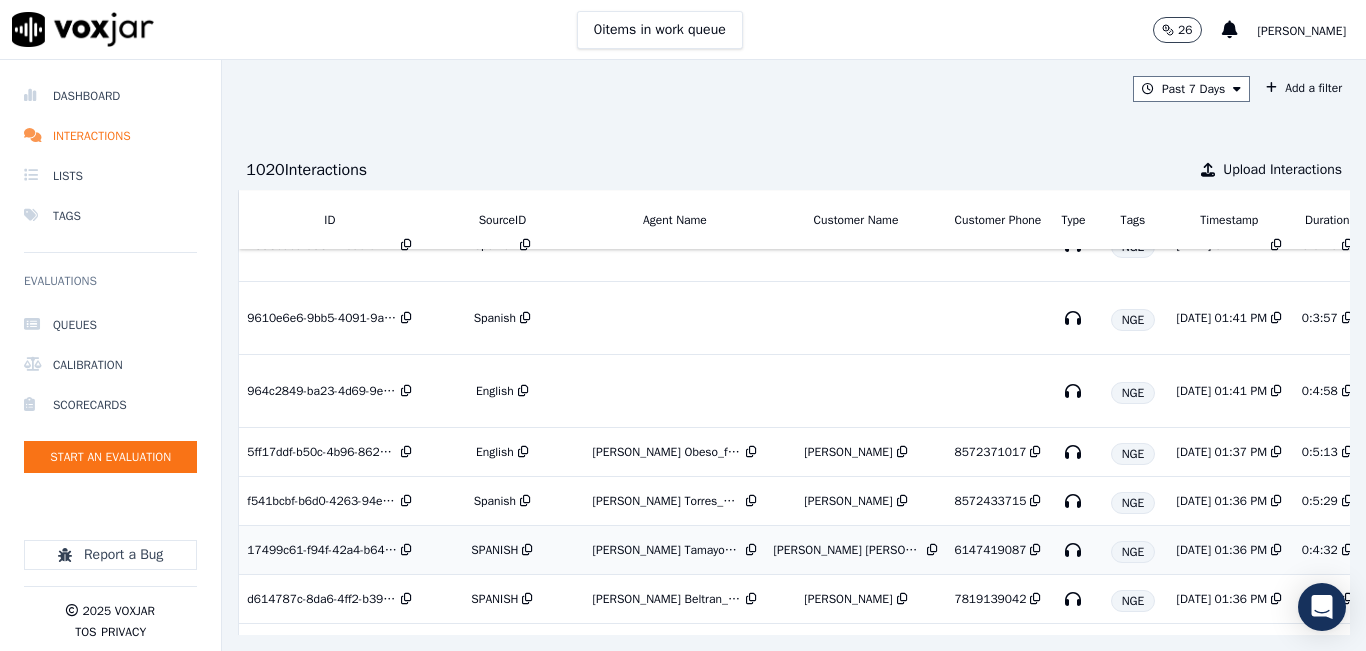 scroll, scrollTop: 400, scrollLeft: 0, axis: vertical 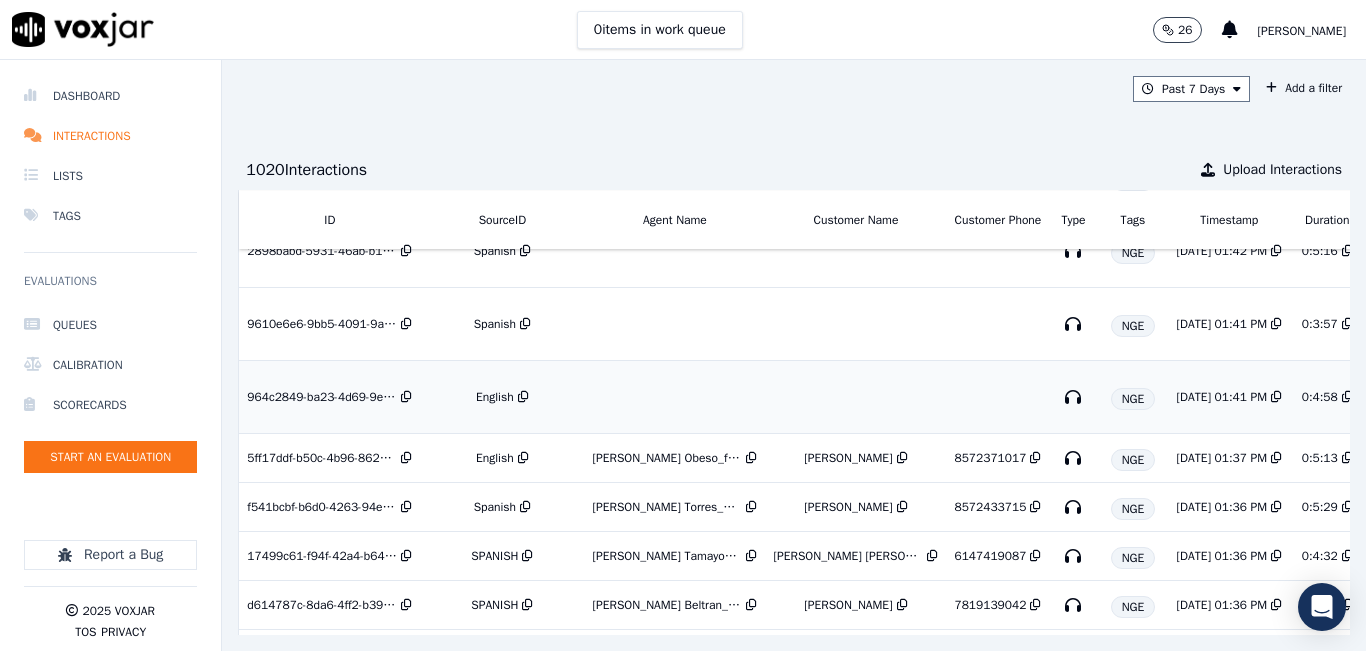 click on "English" at bounding box center [495, 397] 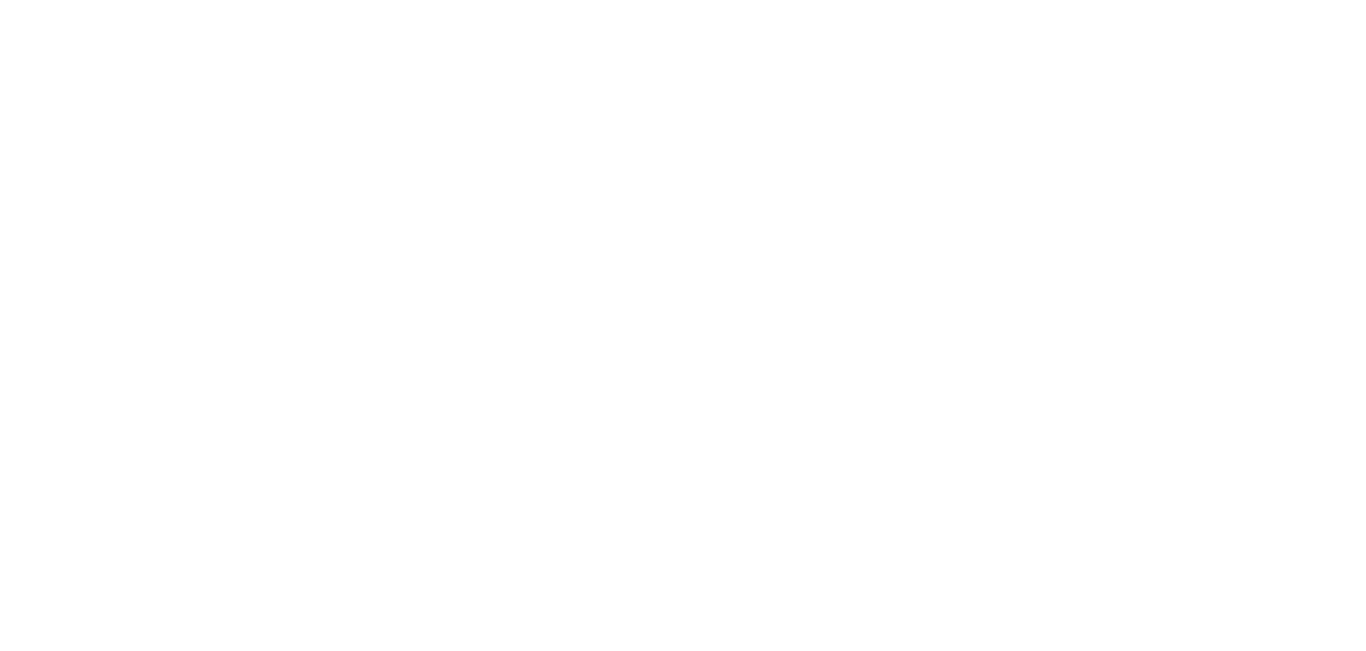 scroll, scrollTop: 0, scrollLeft: 0, axis: both 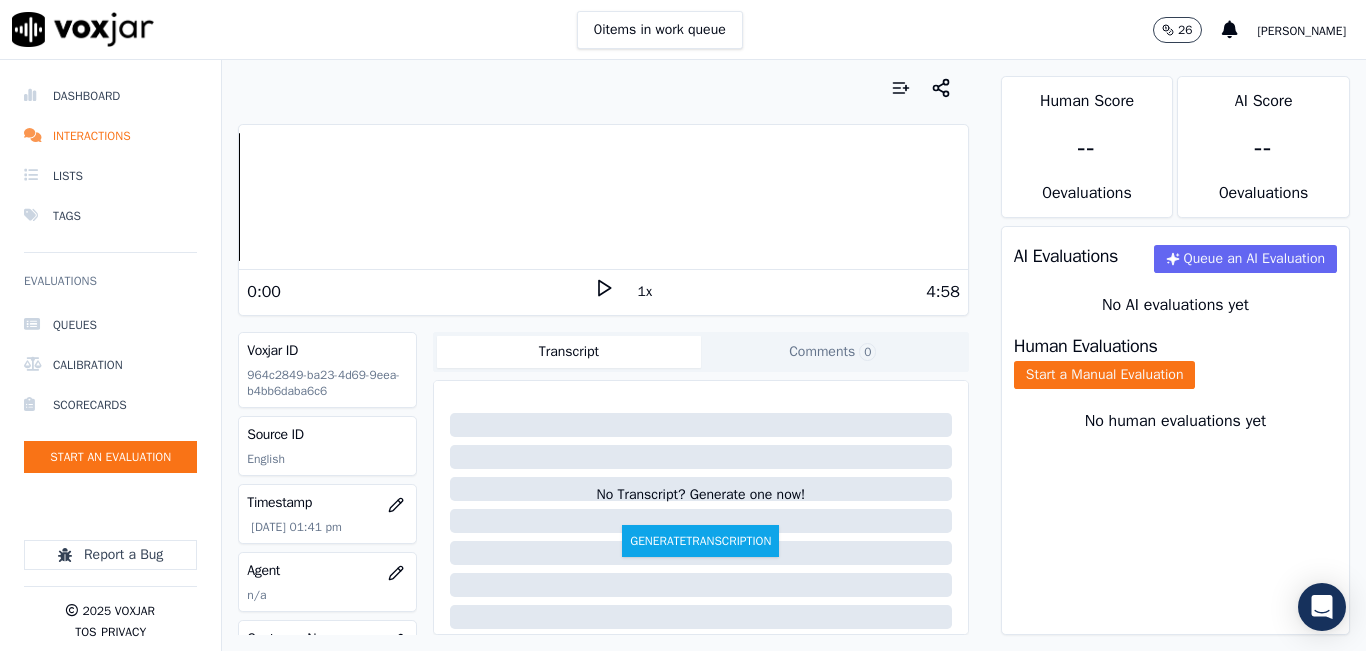 click 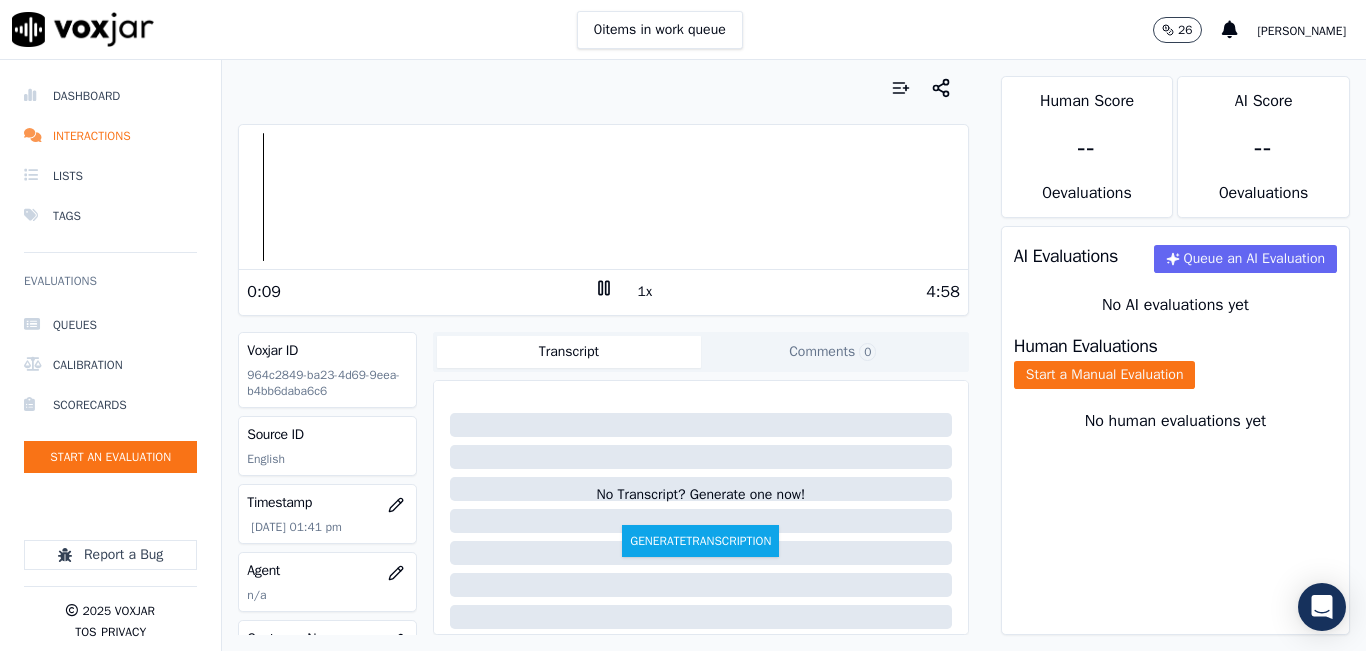 click on "No human evaluations yet" at bounding box center (1175, 445) 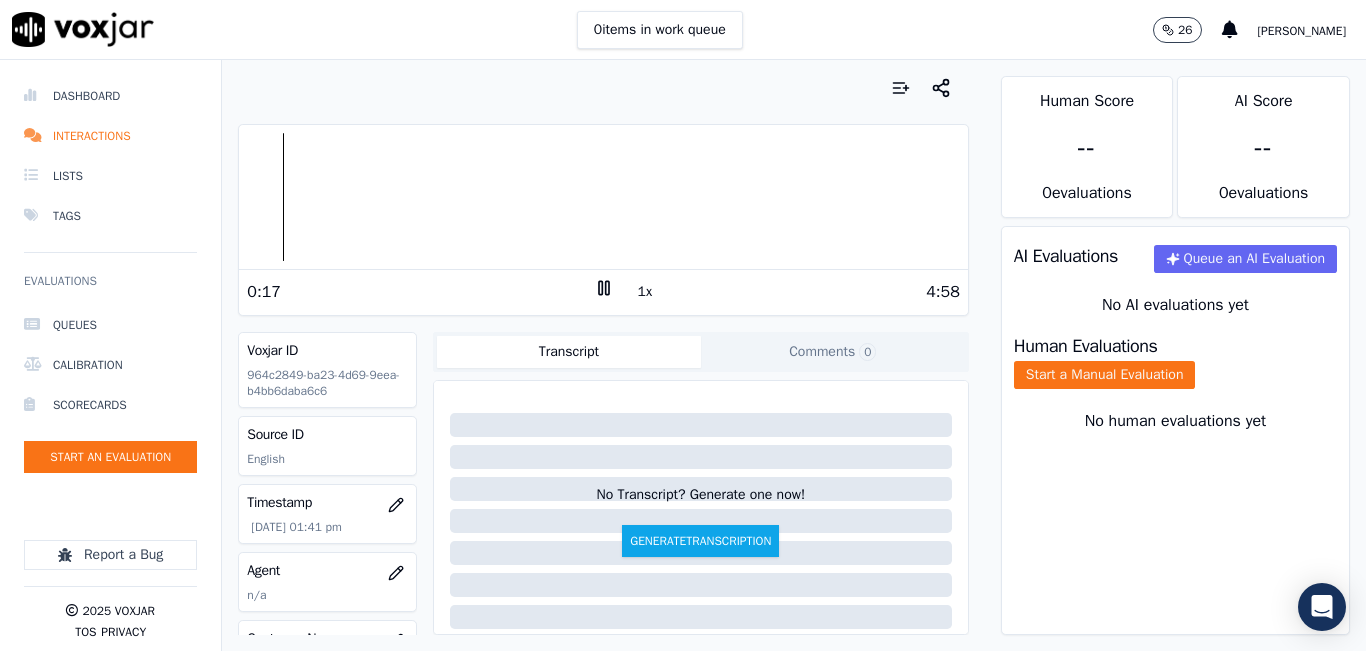 click on "0  items in work queue     26         Sheila De Castro" at bounding box center [683, 30] 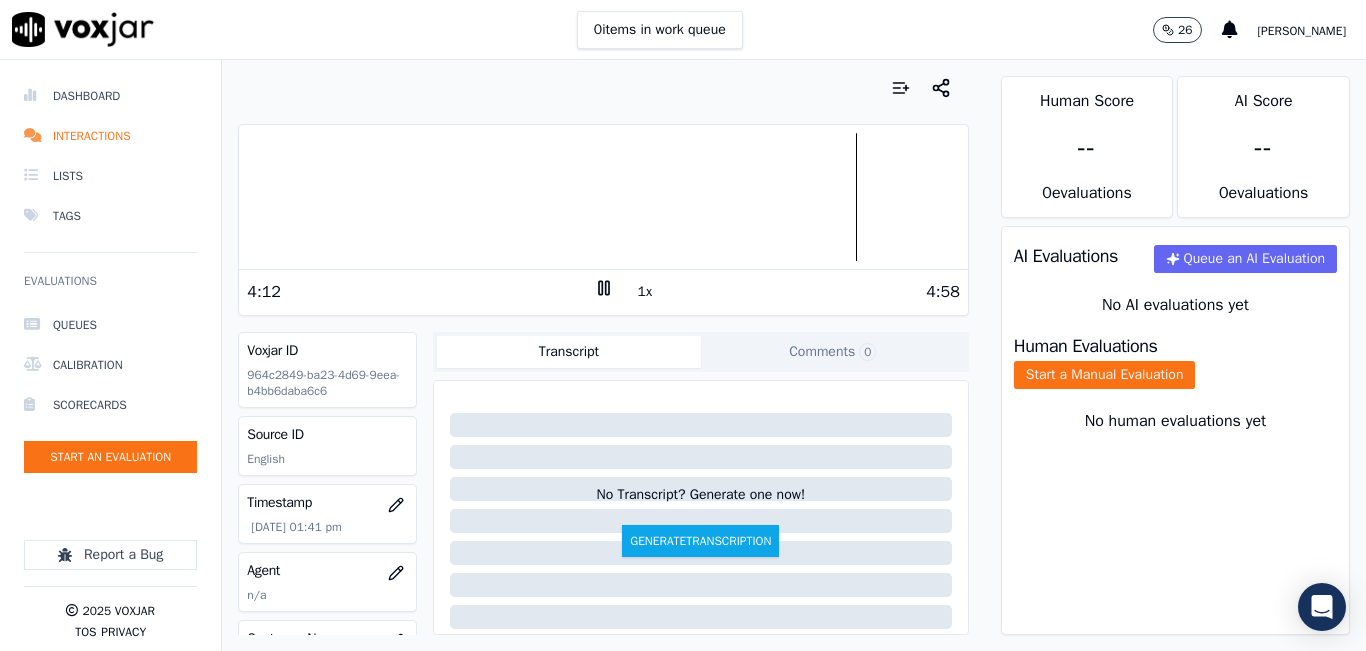 click 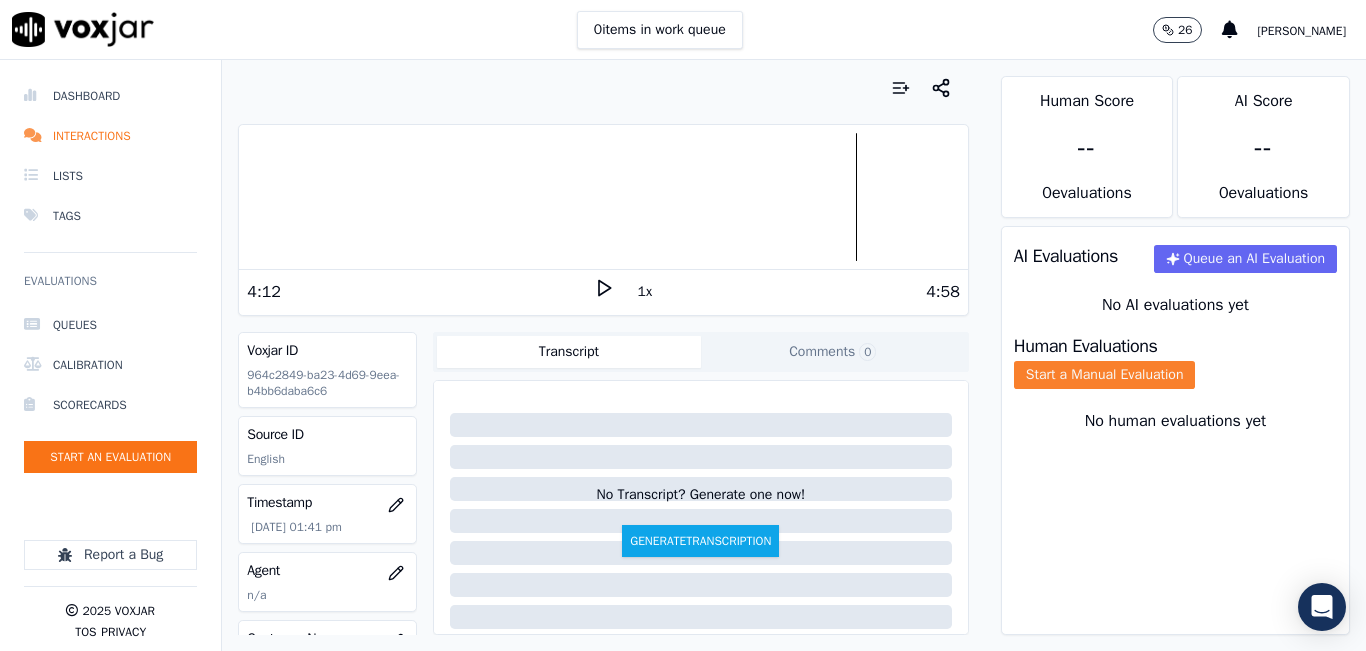 click on "Start a Manual Evaluation" 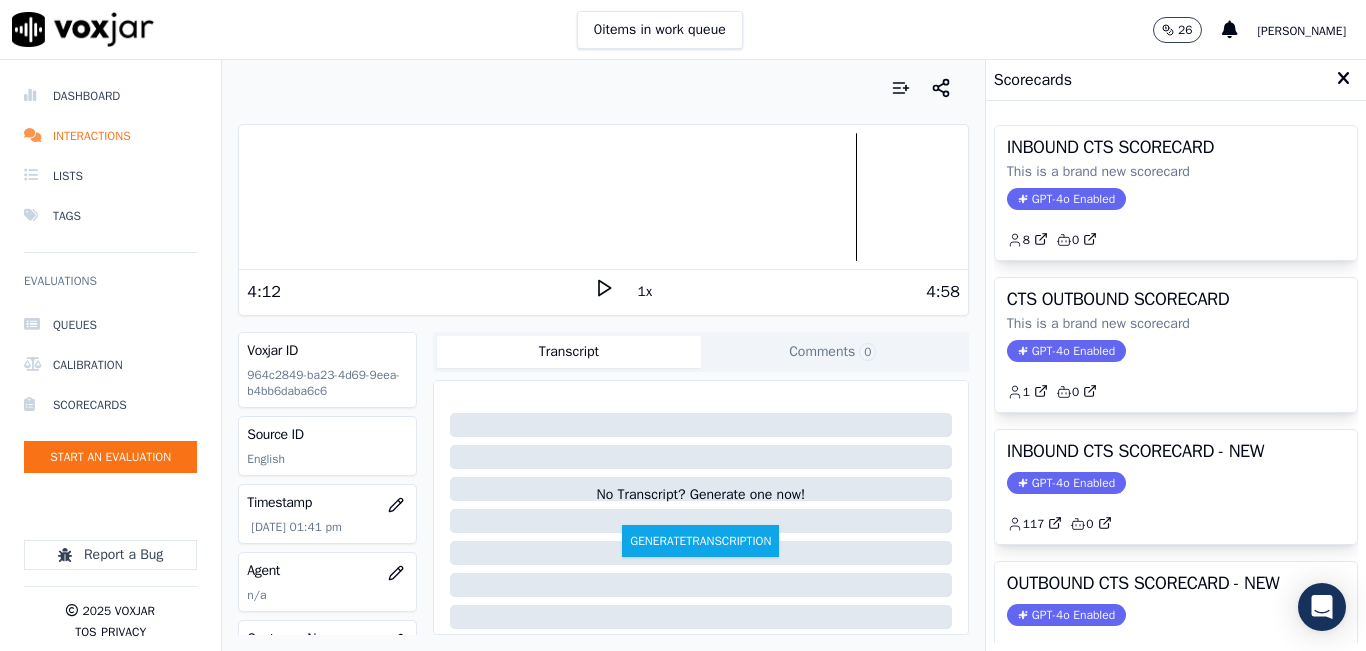 click on "117         0" 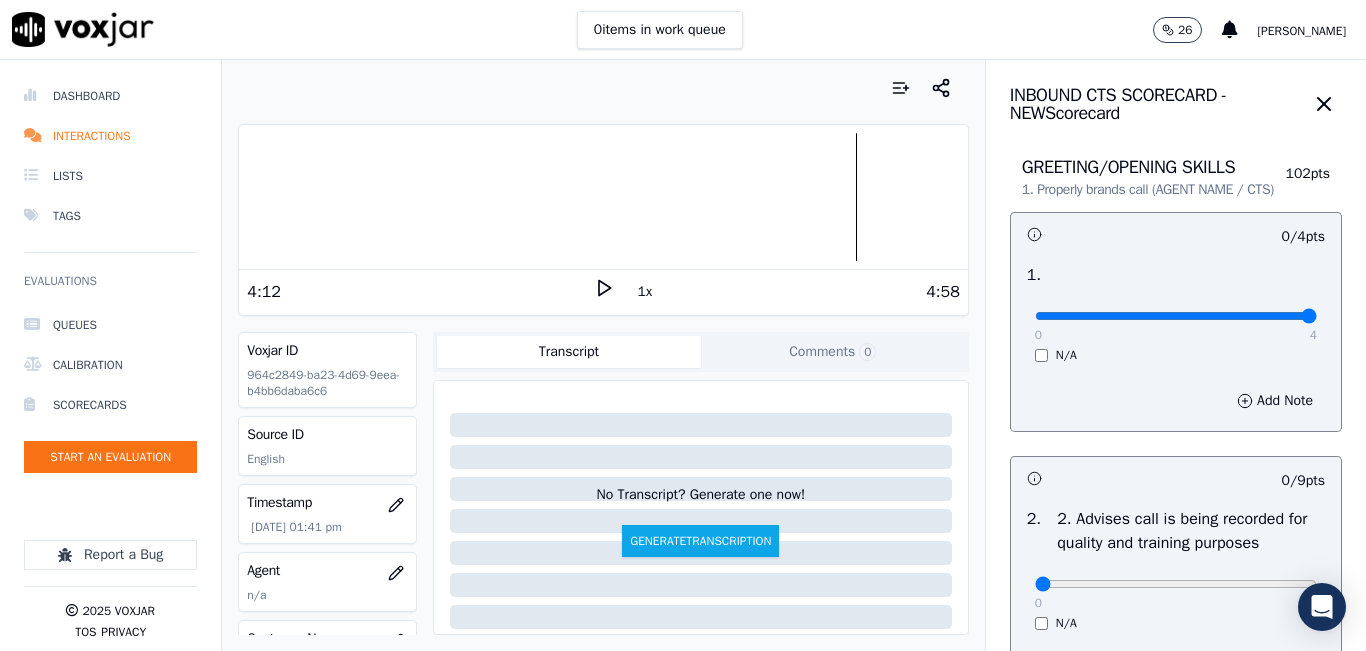 type on "4" 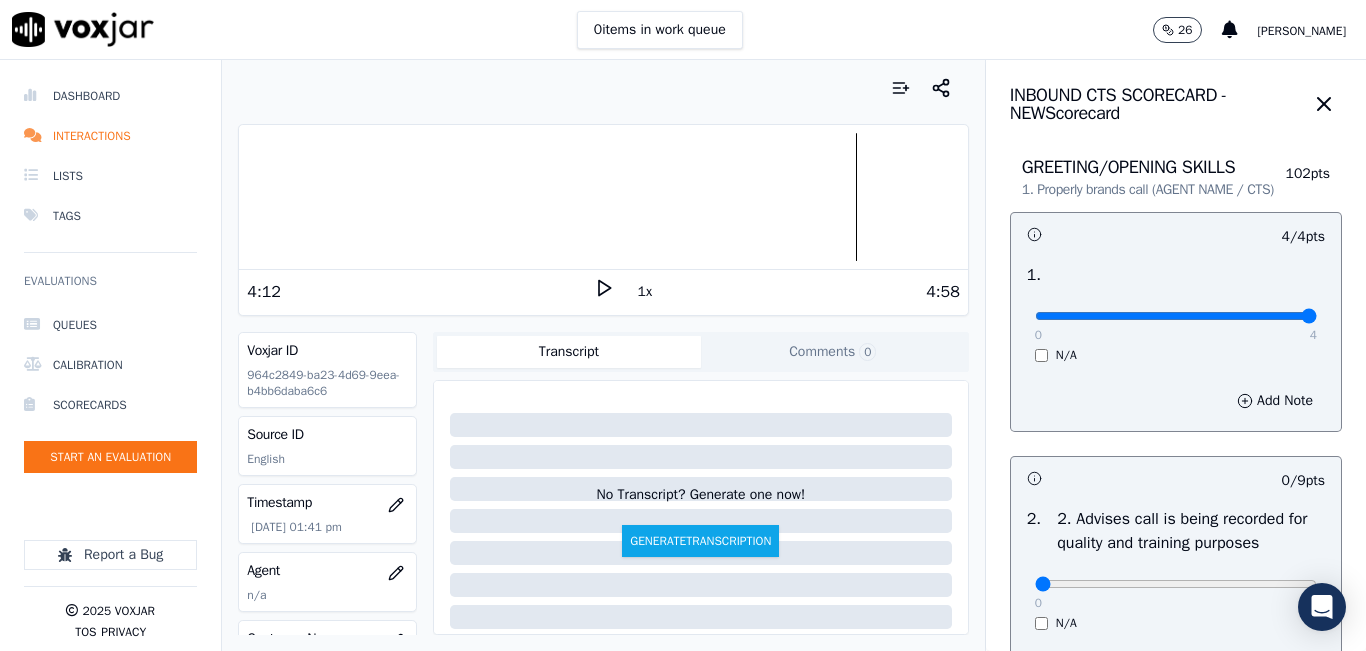 scroll, scrollTop: 200, scrollLeft: 0, axis: vertical 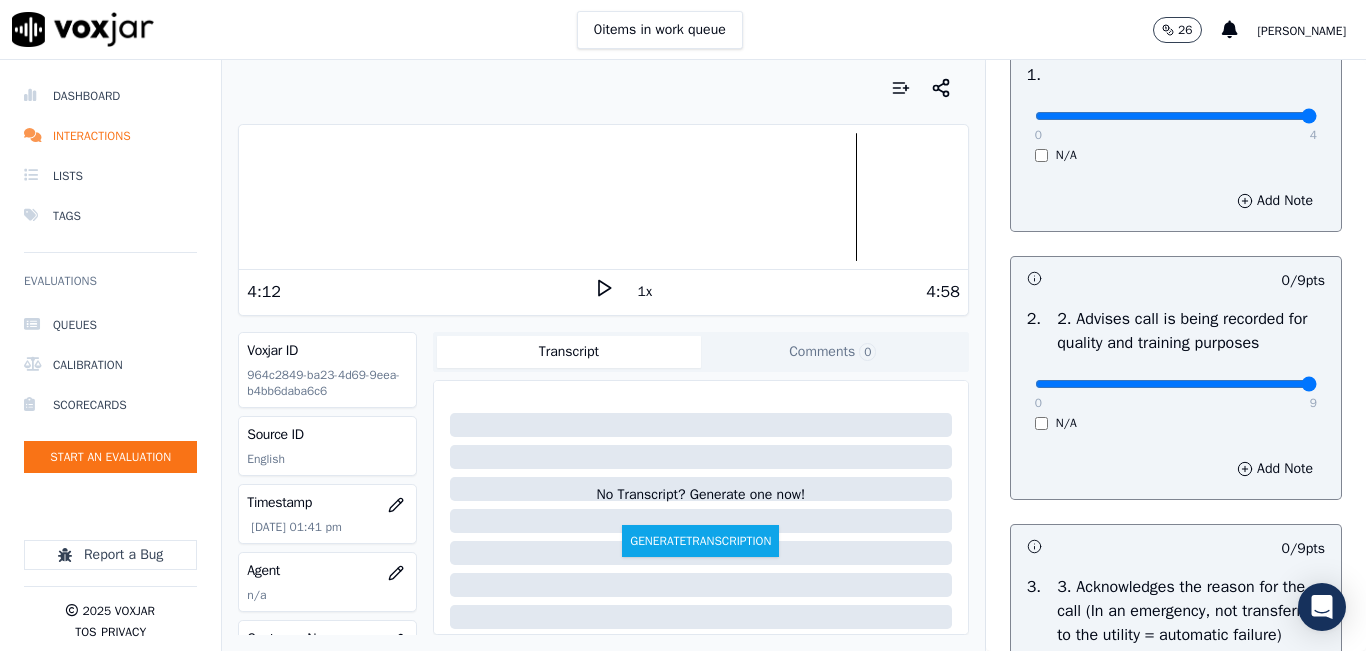 type on "9" 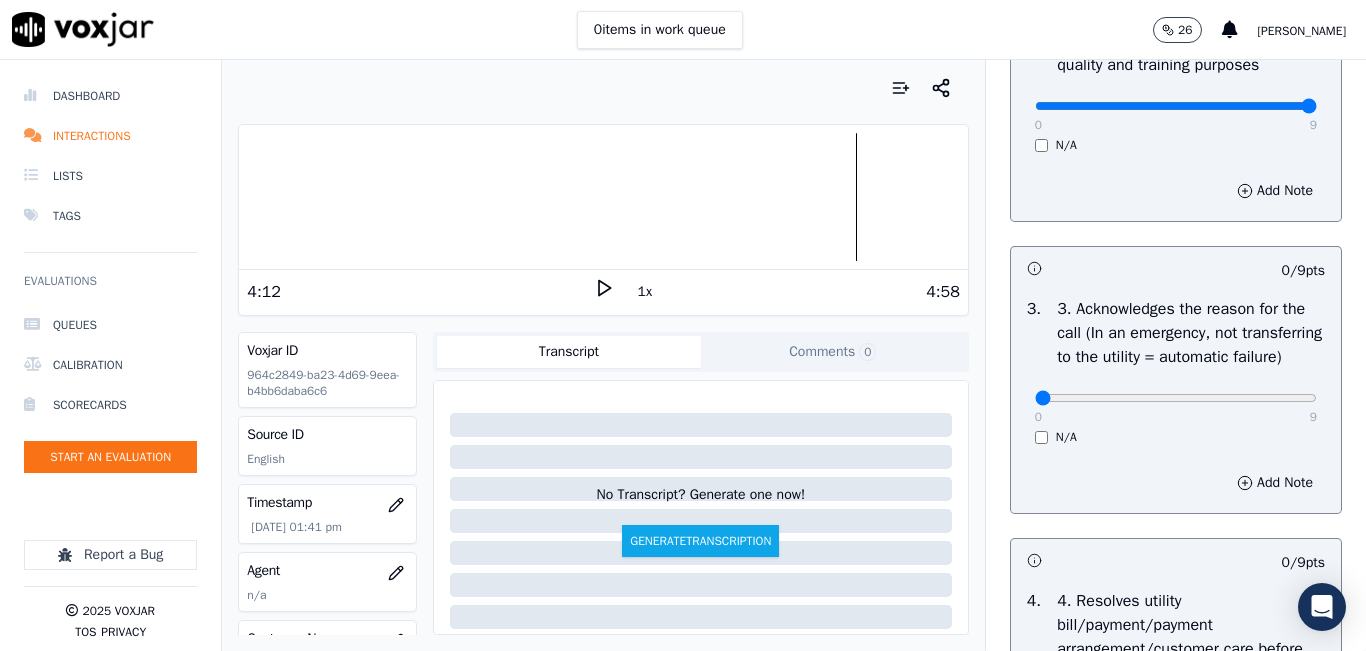 scroll, scrollTop: 500, scrollLeft: 0, axis: vertical 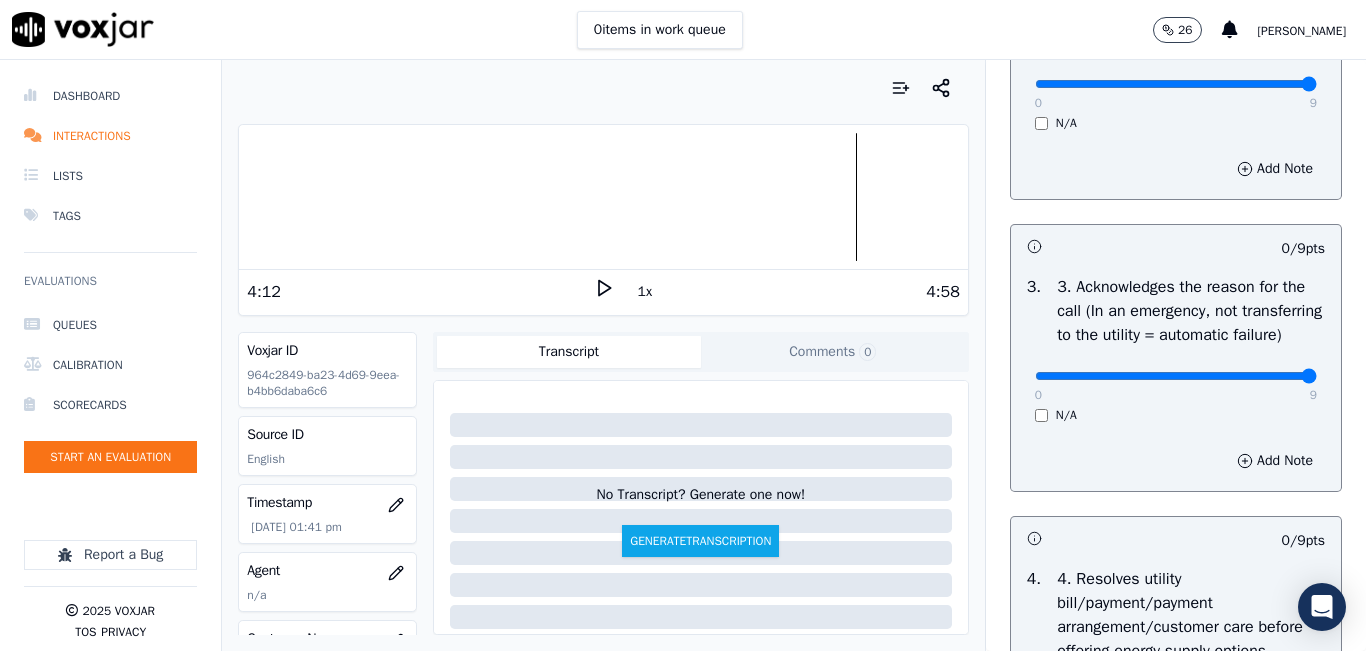 type on "9" 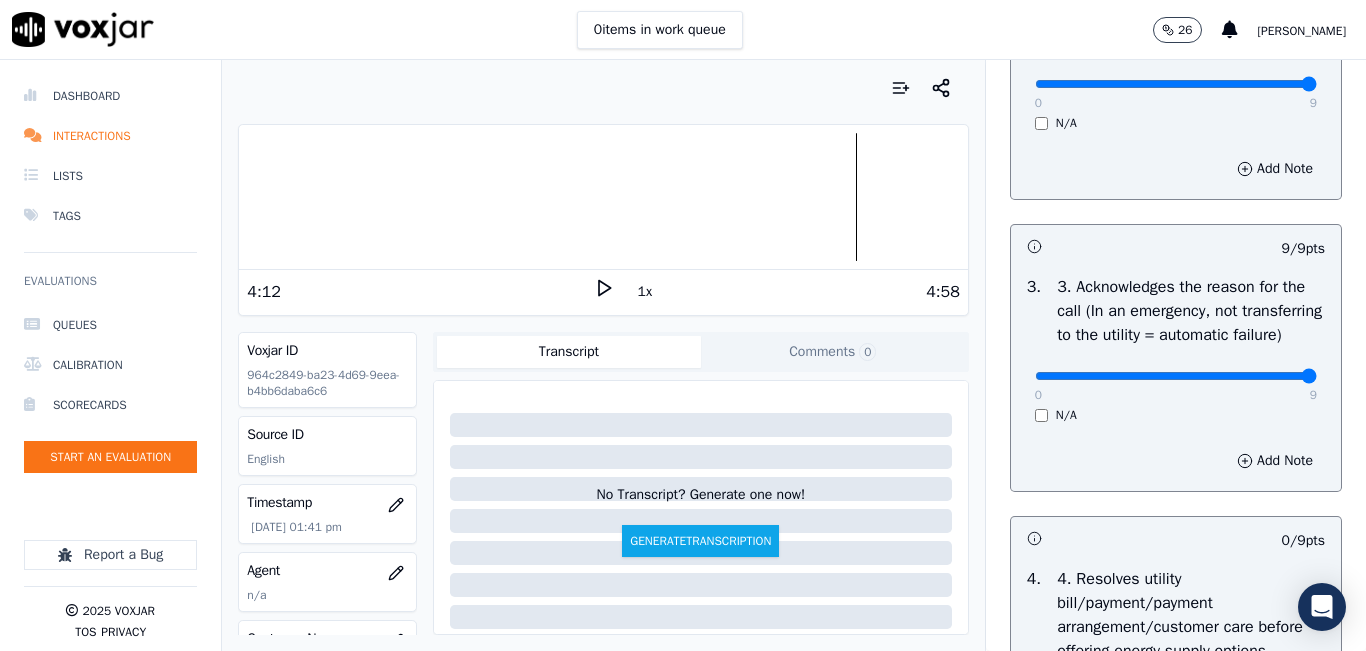 scroll, scrollTop: 800, scrollLeft: 0, axis: vertical 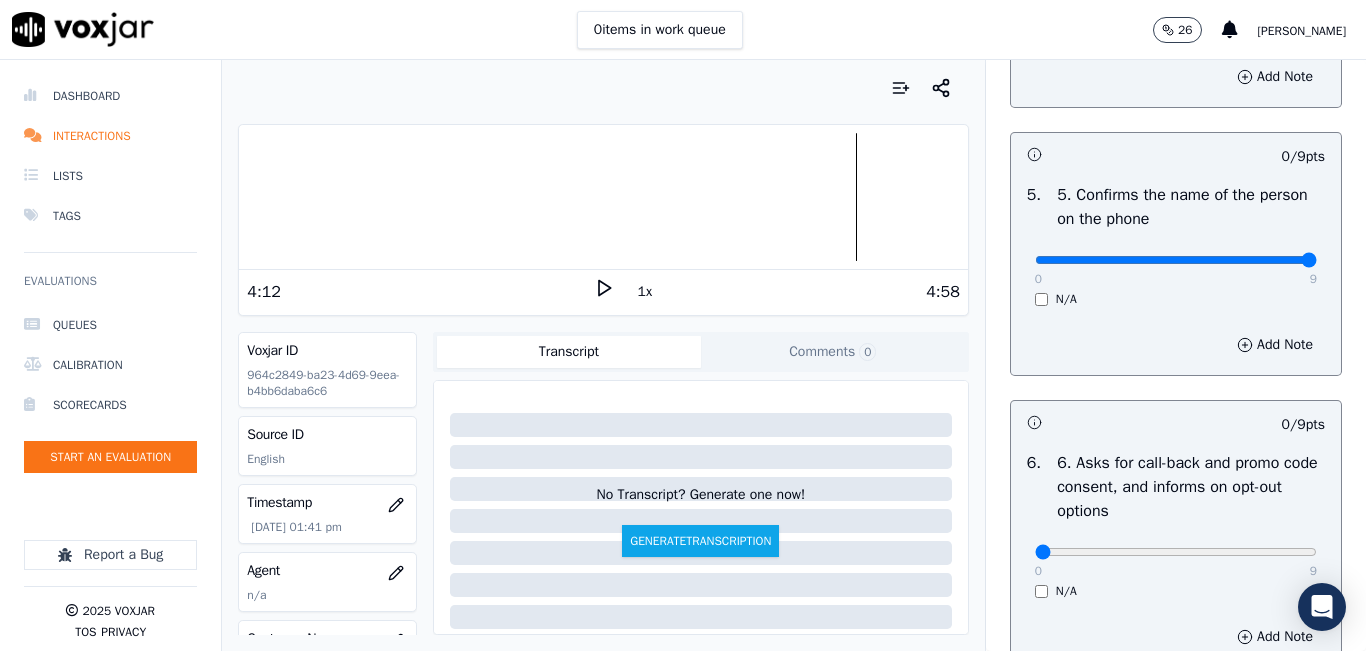 type on "9" 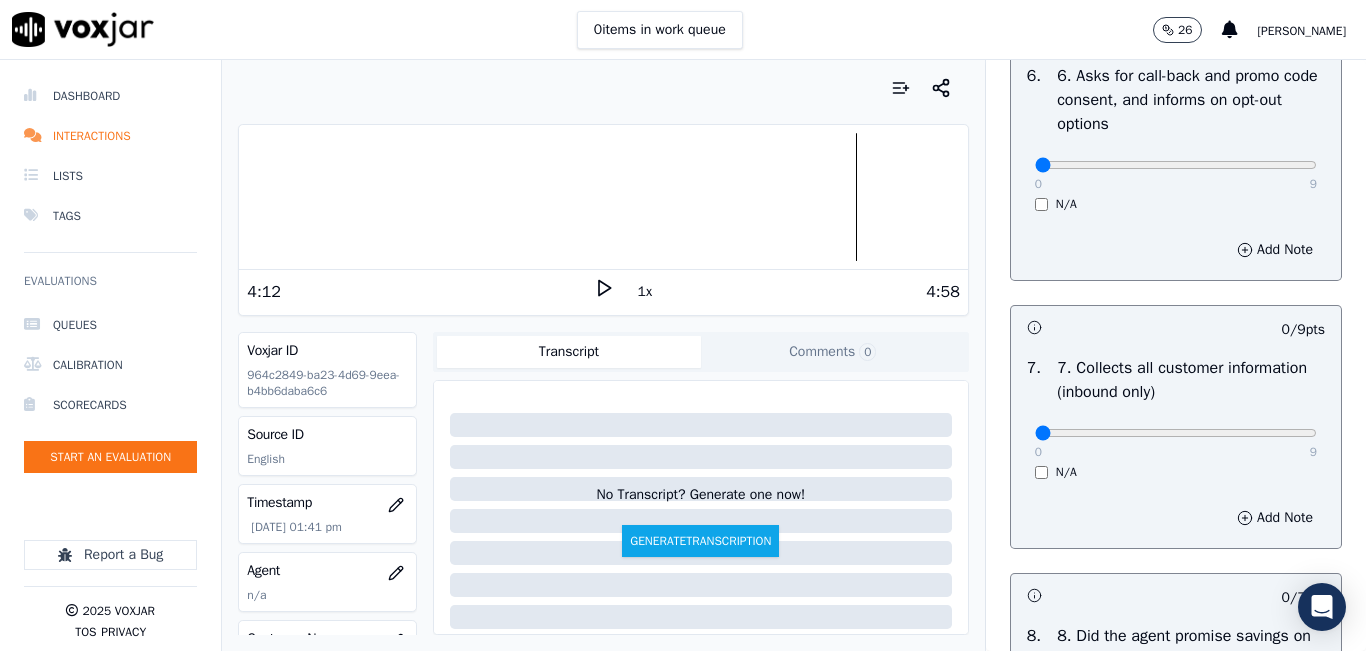 scroll, scrollTop: 1600, scrollLeft: 0, axis: vertical 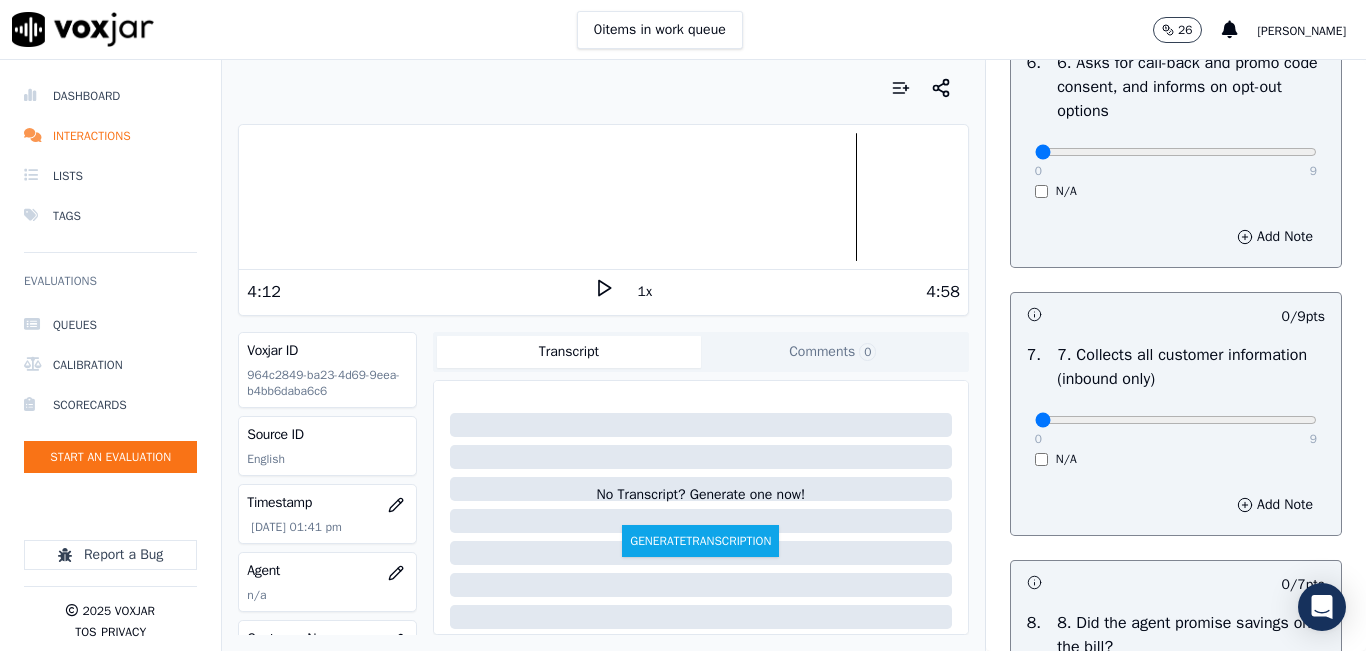 click on "N/A" at bounding box center (1176, 191) 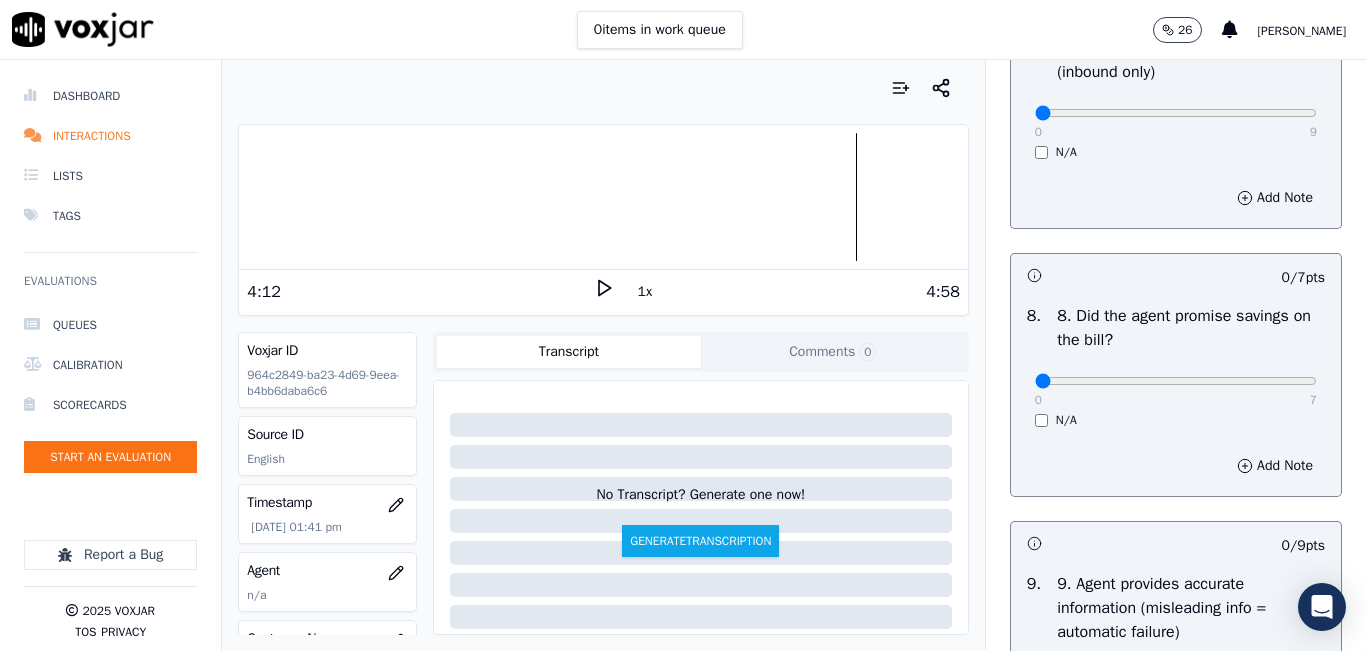 scroll, scrollTop: 1800, scrollLeft: 0, axis: vertical 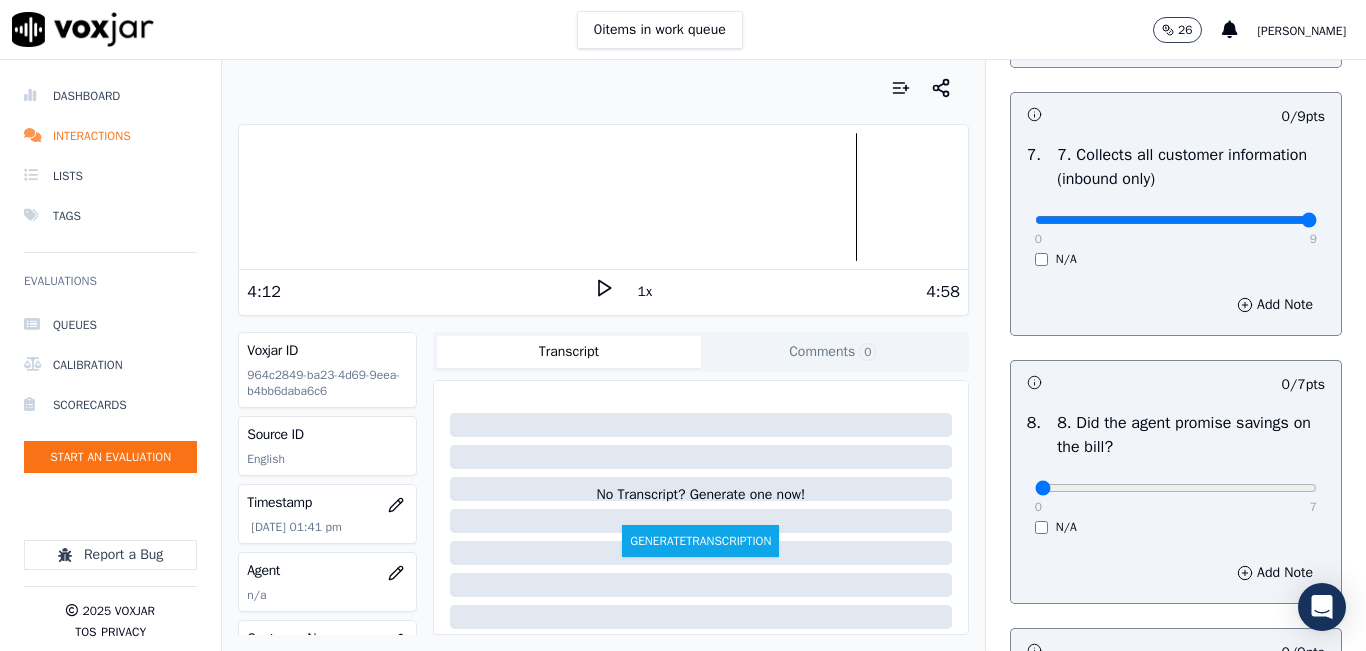 type on "9" 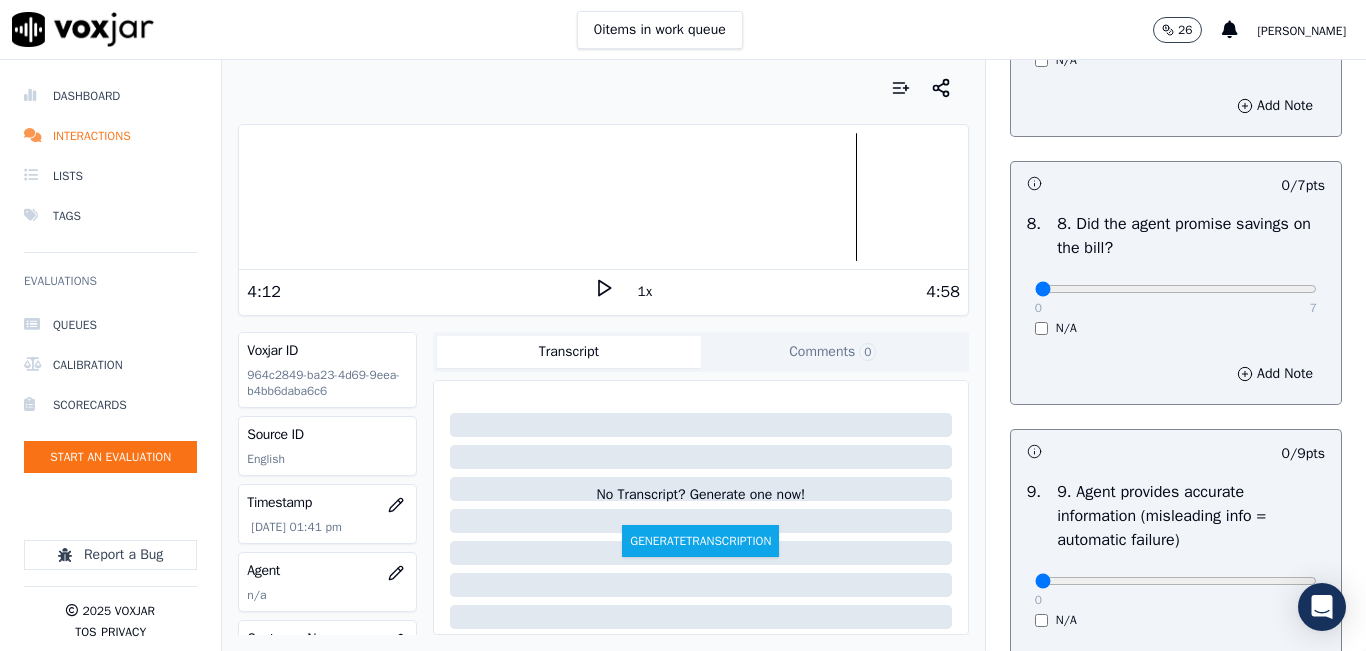 scroll, scrollTop: 2000, scrollLeft: 0, axis: vertical 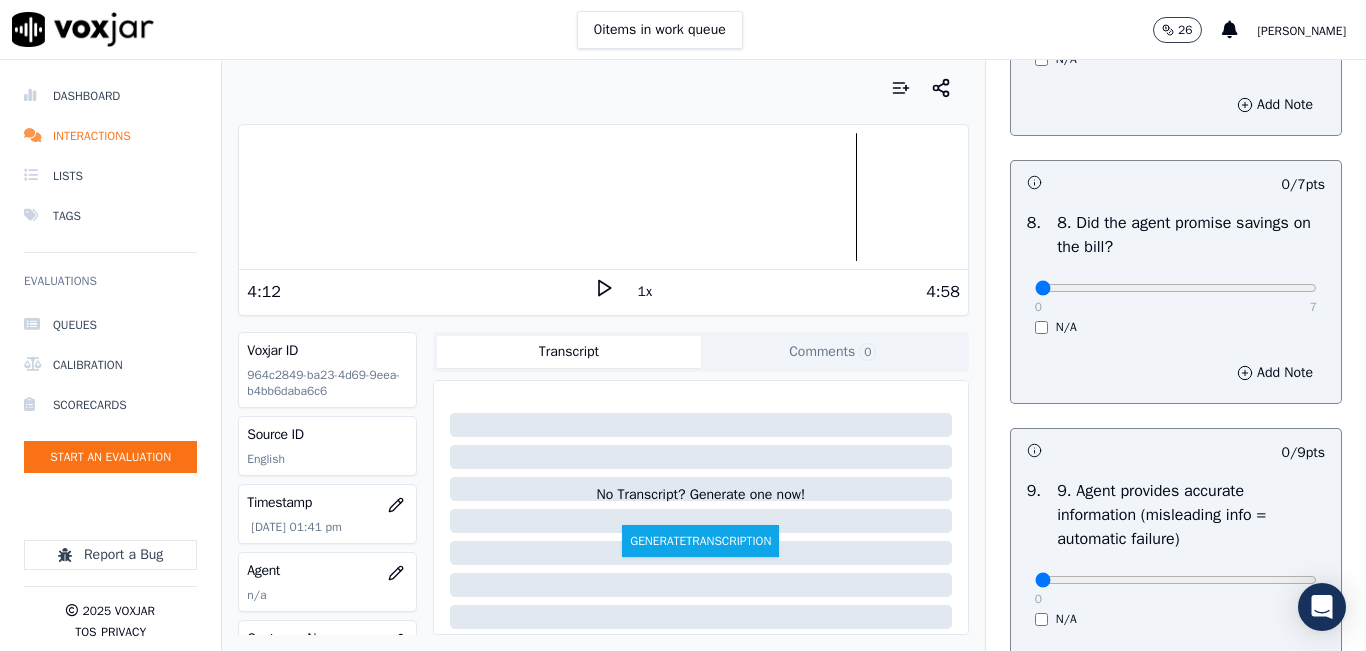 drag, startPoint x: 1031, startPoint y: 395, endPoint x: 1044, endPoint y: 396, distance: 13.038404 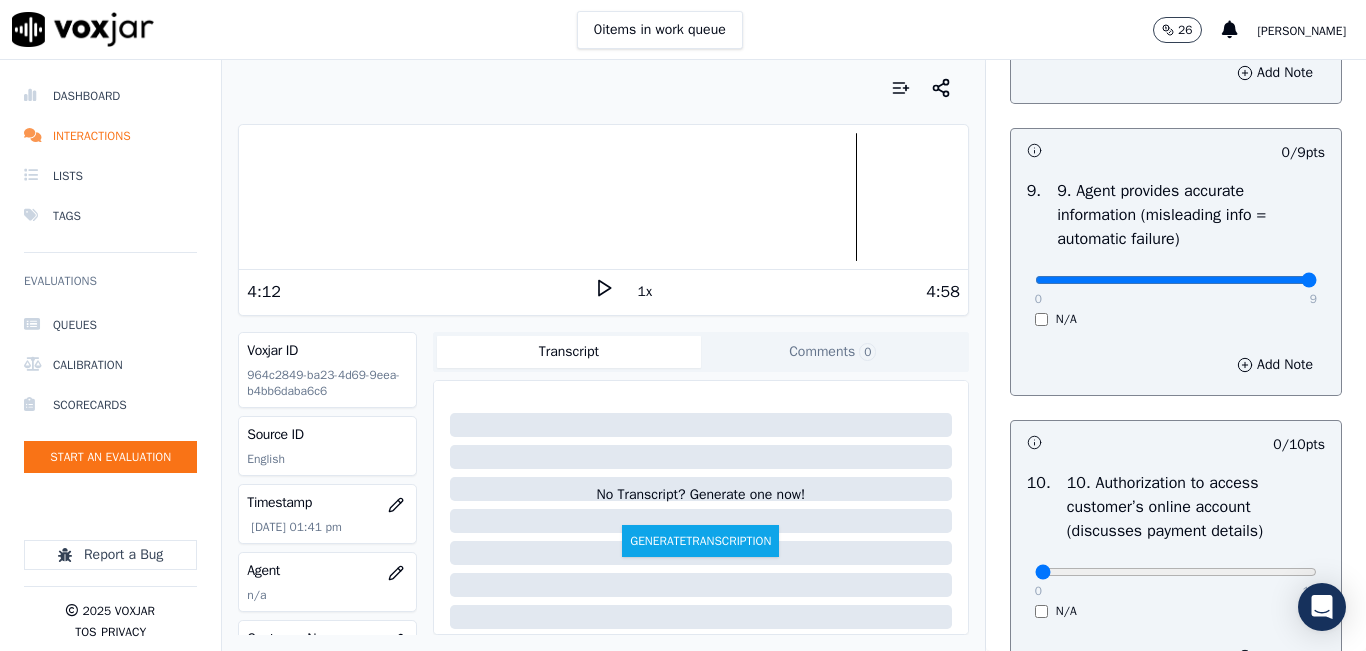 type on "9" 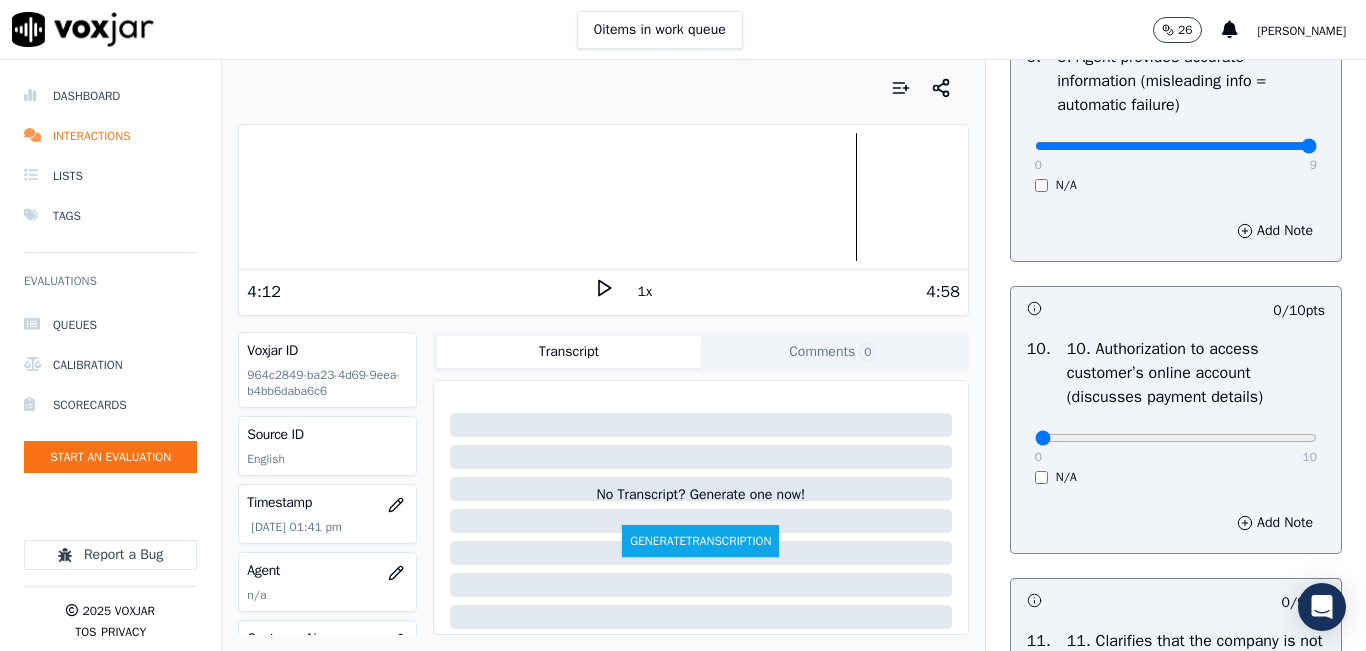 scroll, scrollTop: 2600, scrollLeft: 0, axis: vertical 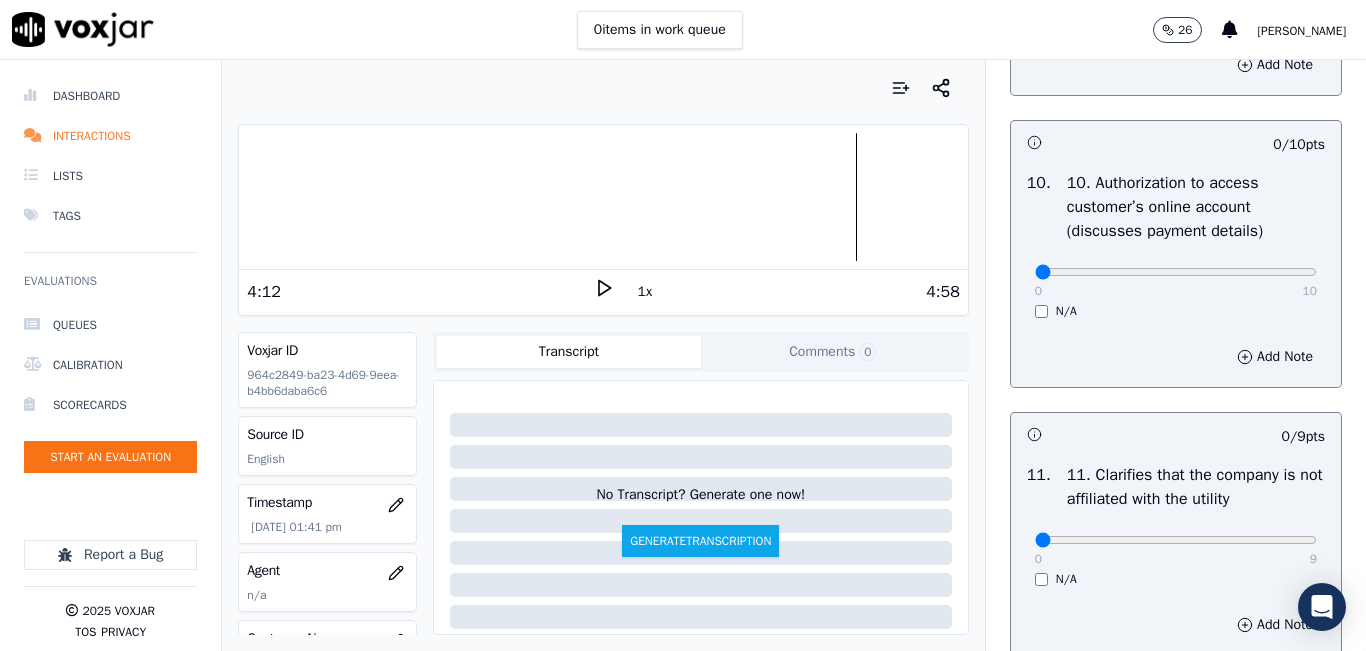 click on "N/A" at bounding box center (1176, 311) 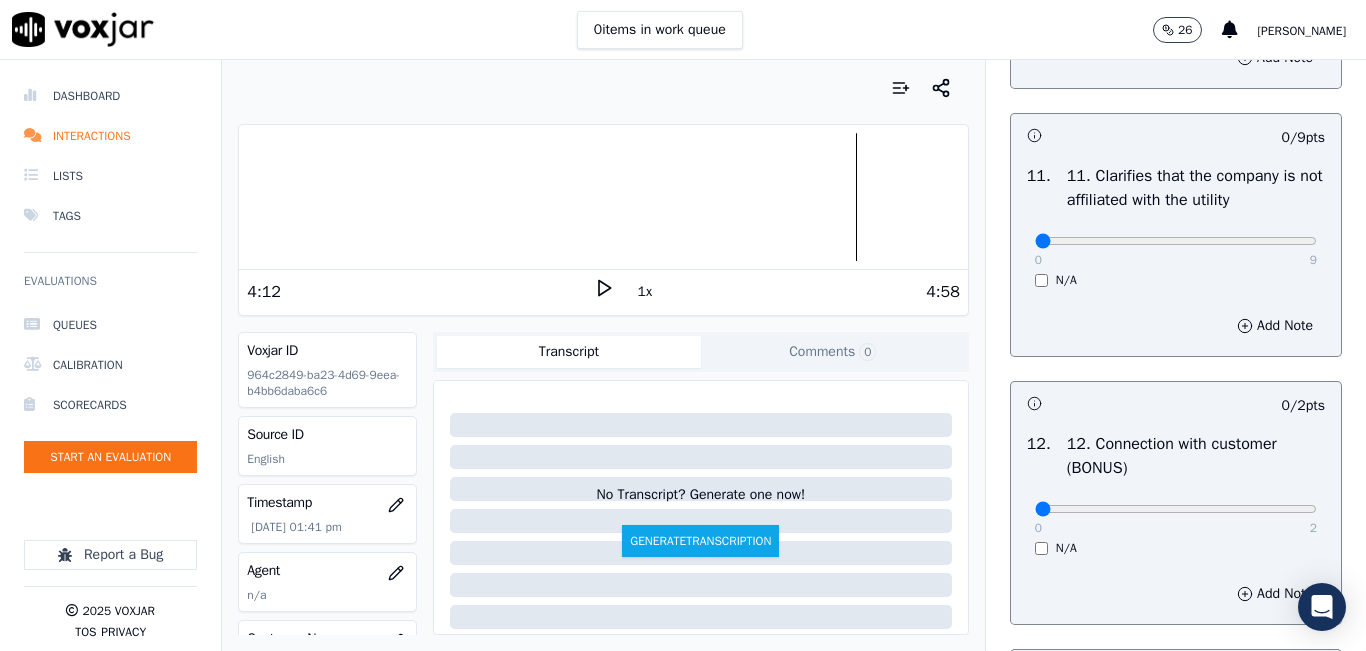 scroll, scrollTop: 2900, scrollLeft: 0, axis: vertical 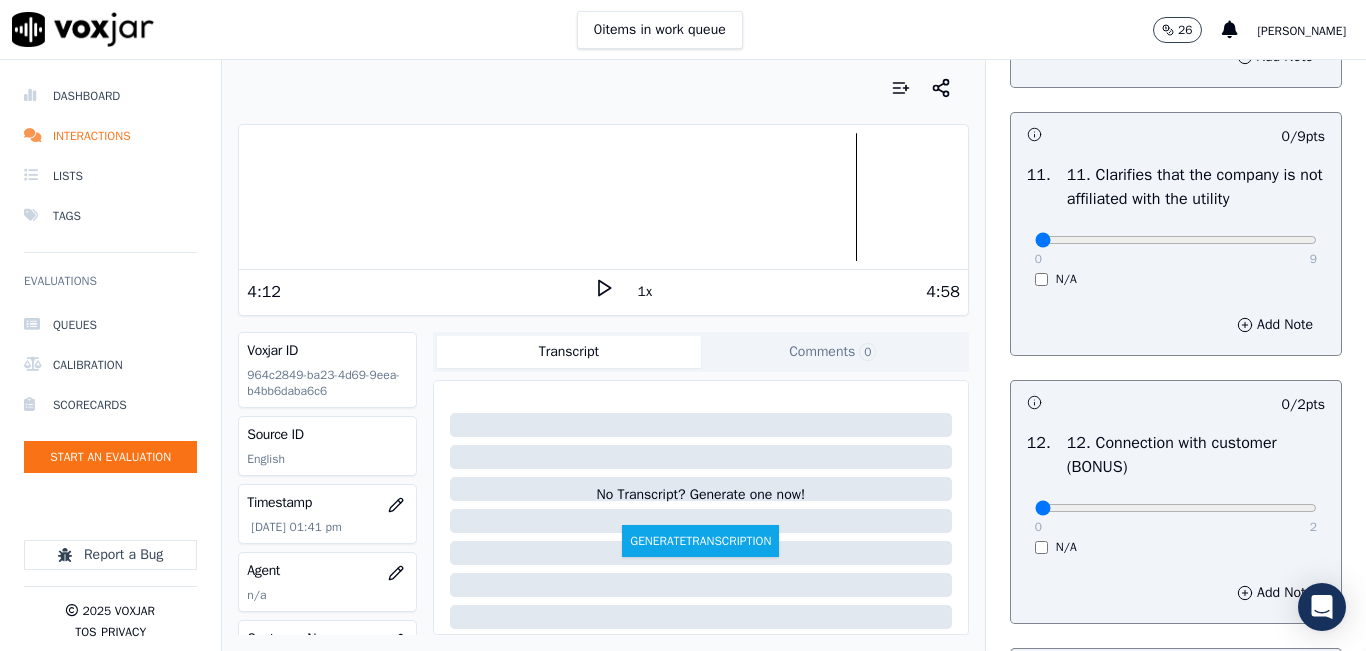 drag, startPoint x: 1271, startPoint y: 302, endPoint x: 1258, endPoint y: 310, distance: 15.264338 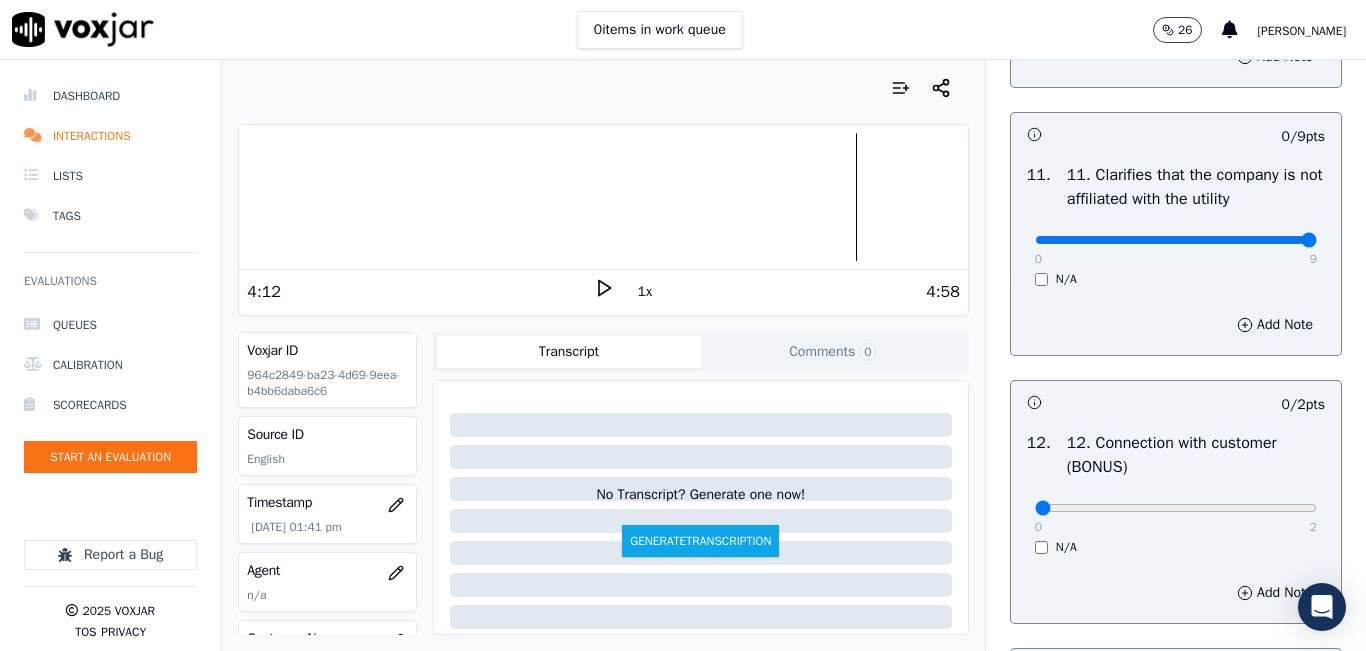 type on "9" 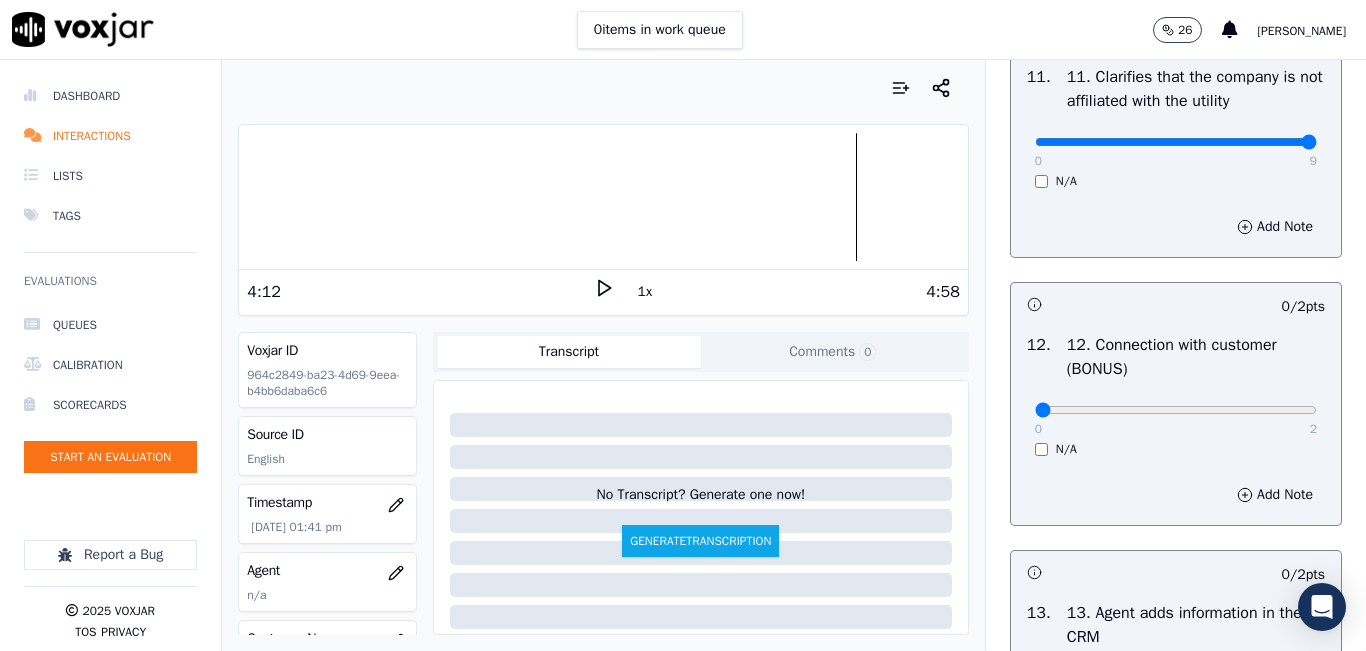 scroll, scrollTop: 3200, scrollLeft: 0, axis: vertical 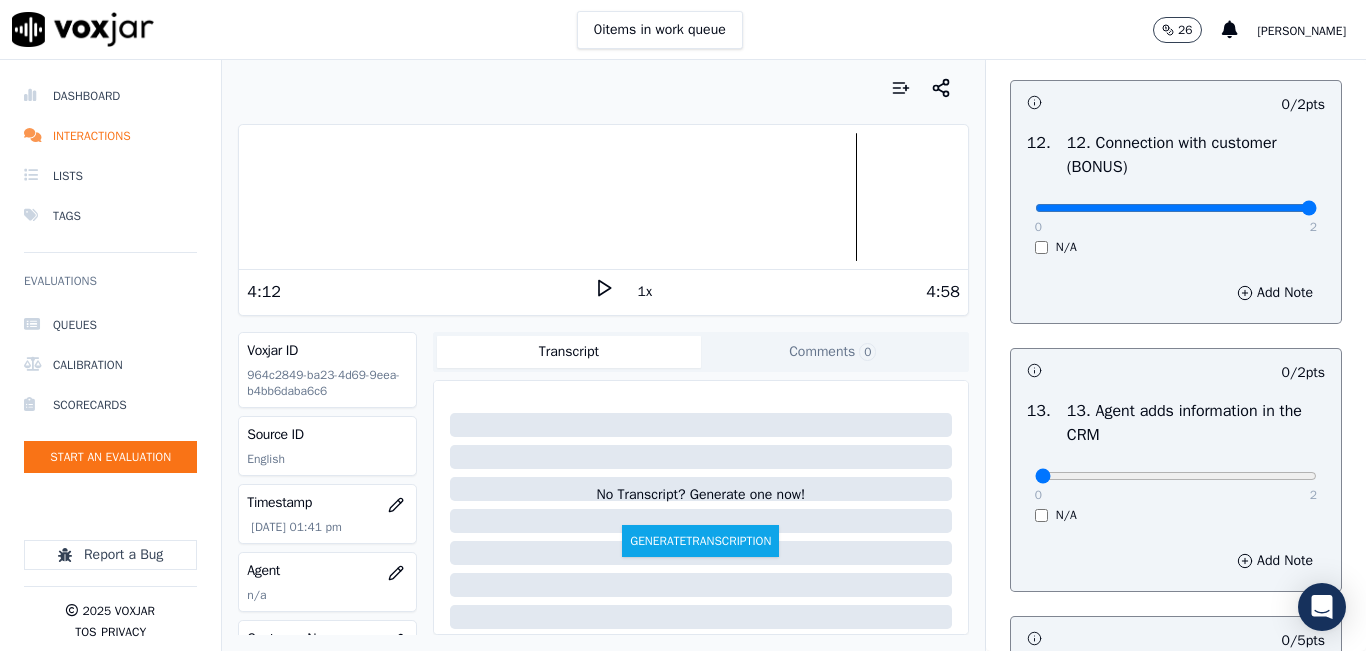 type on "2" 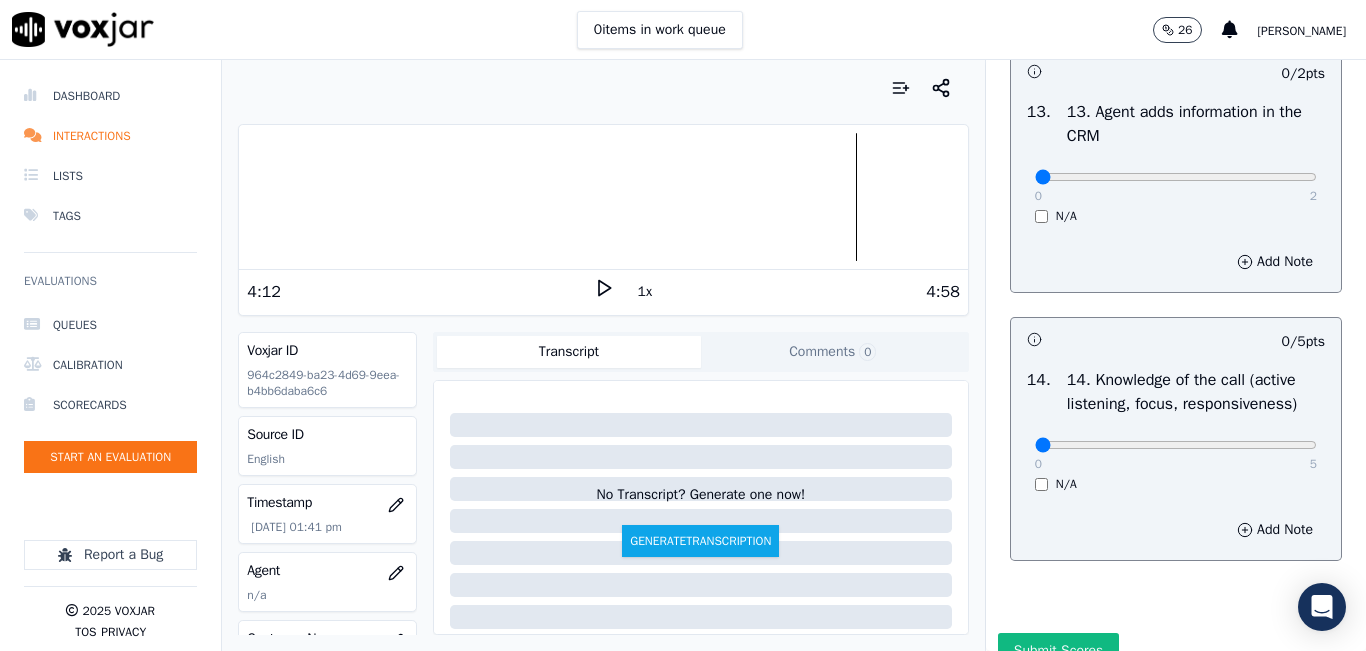scroll, scrollTop: 3500, scrollLeft: 0, axis: vertical 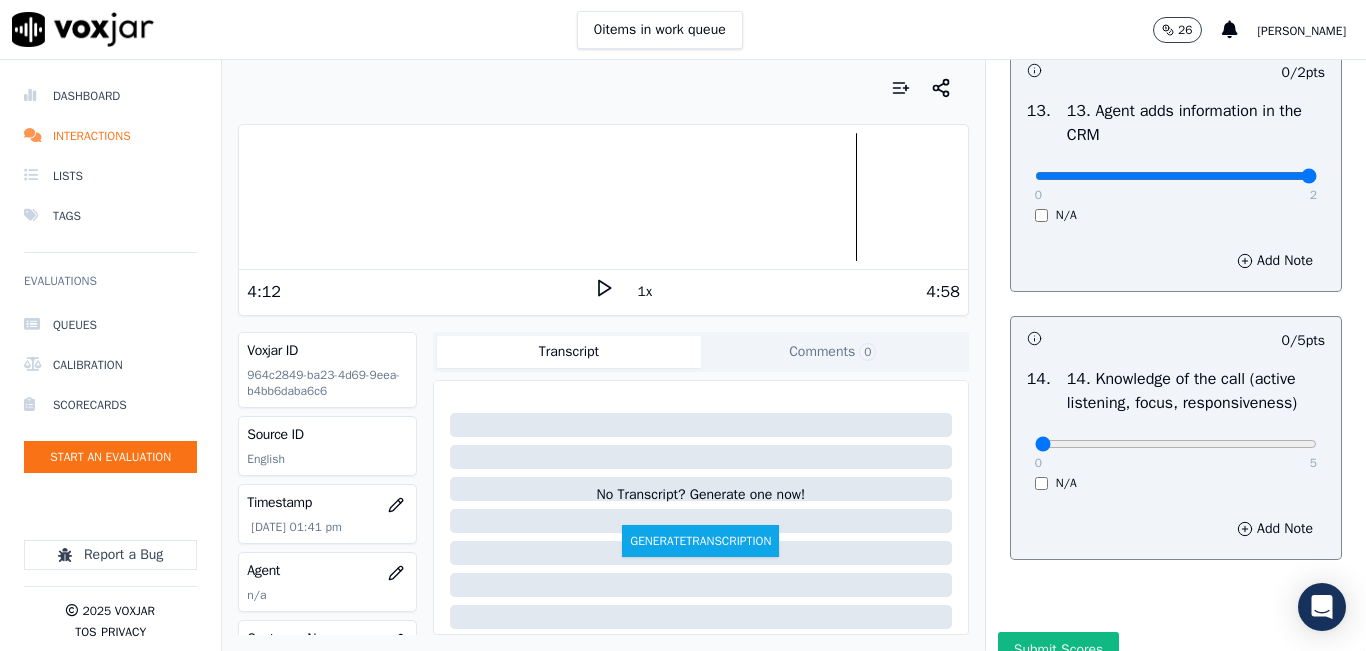 type on "2" 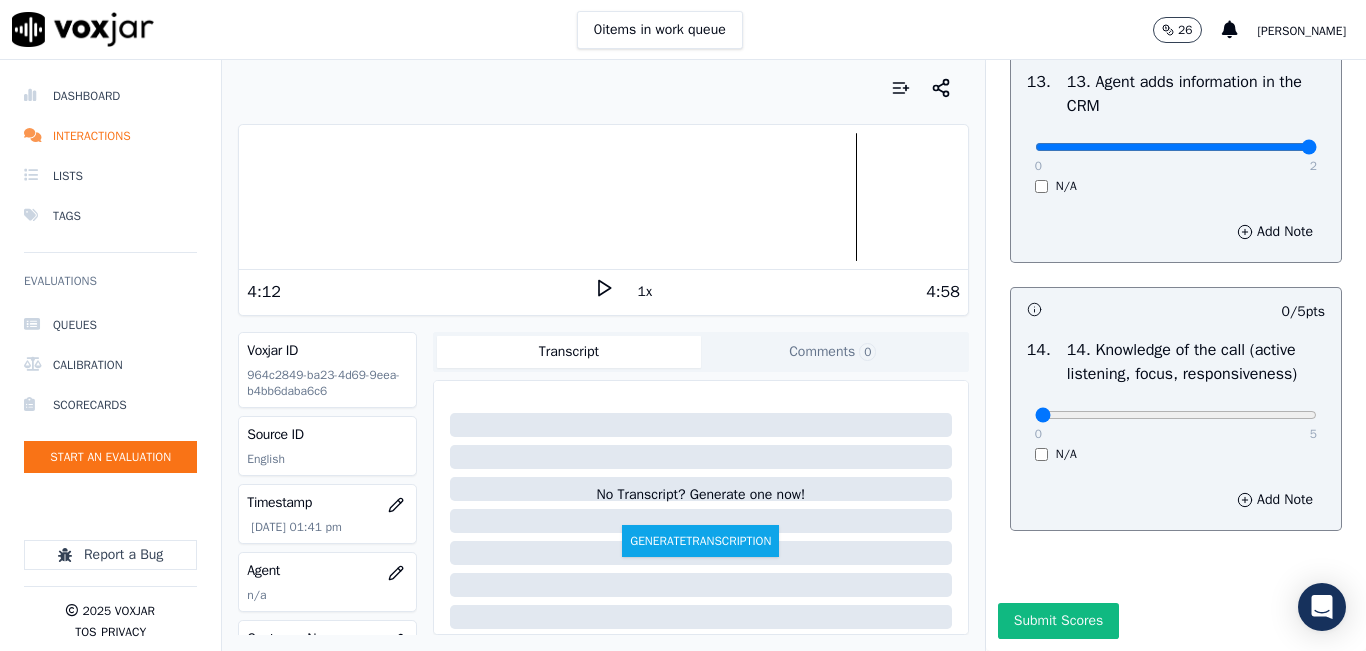 scroll, scrollTop: 3642, scrollLeft: 0, axis: vertical 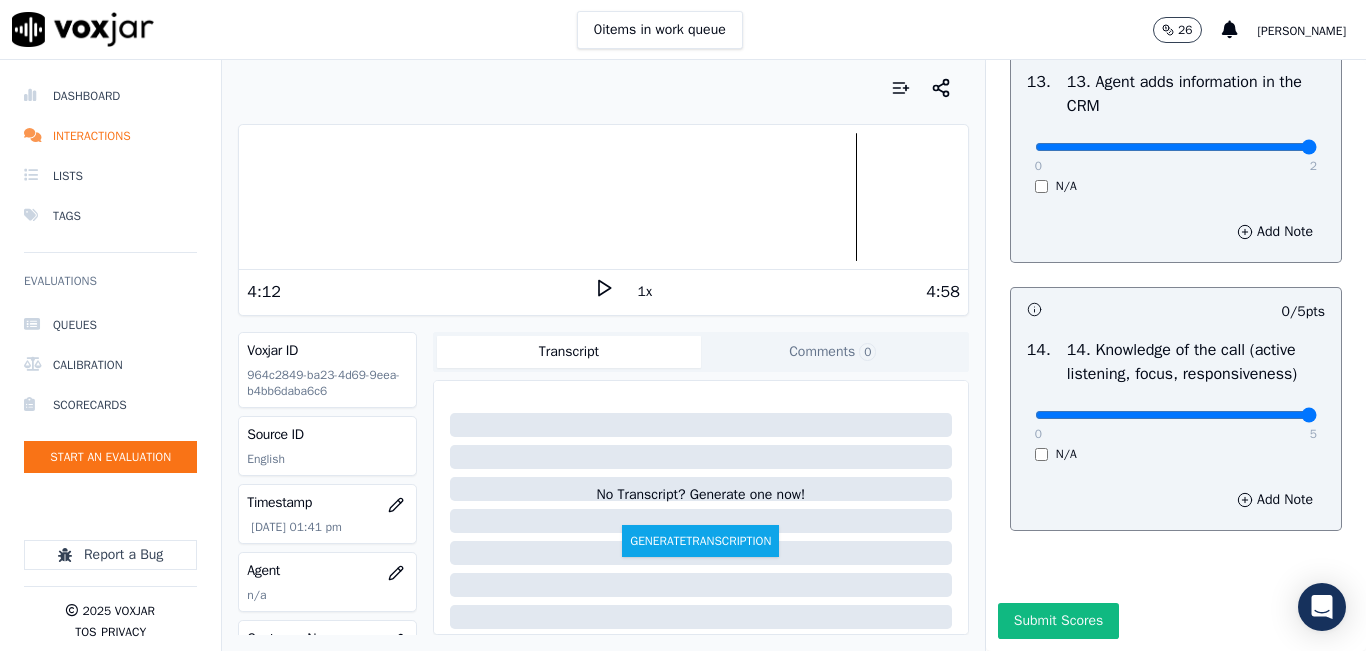type on "5" 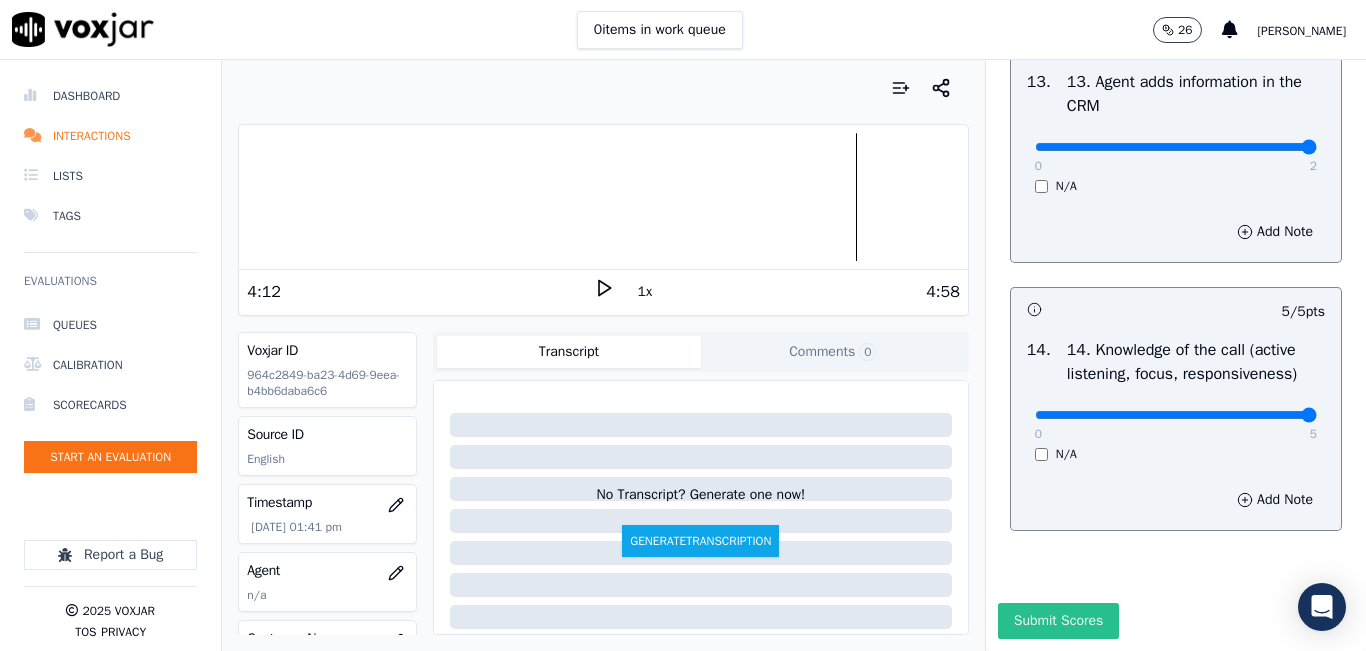drag, startPoint x: 1039, startPoint y: 548, endPoint x: 1032, endPoint y: 568, distance: 21.189621 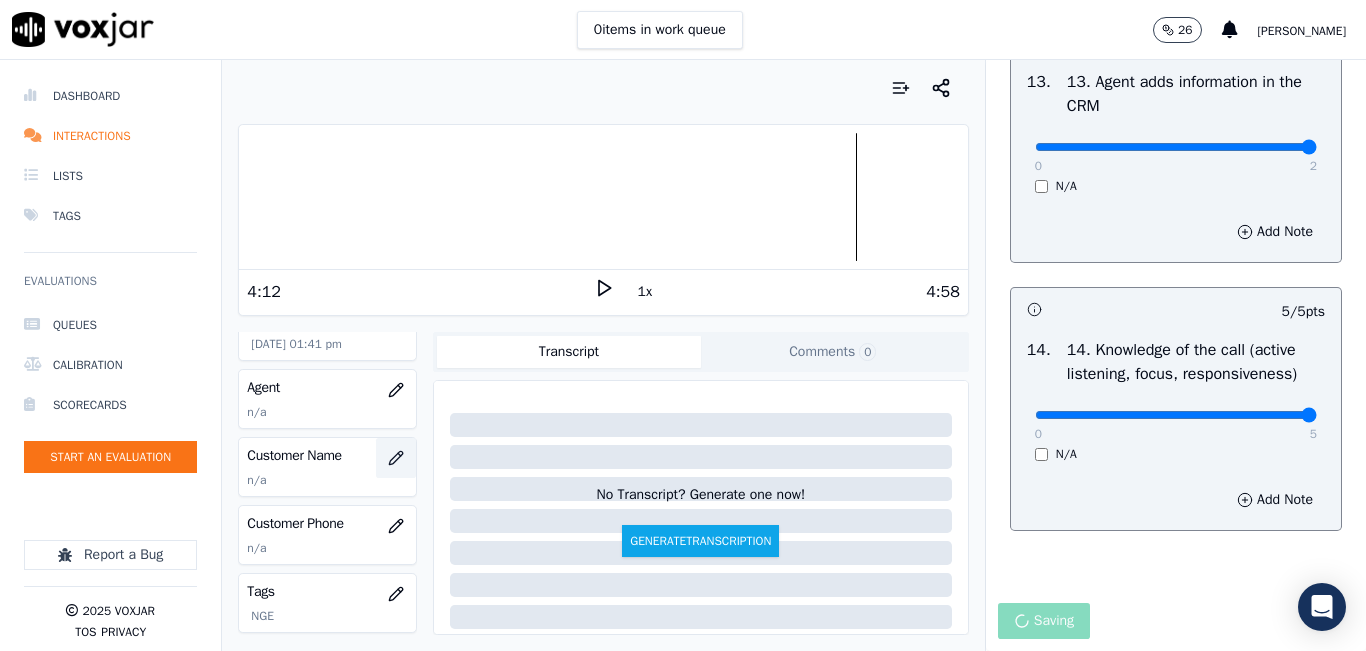 scroll, scrollTop: 200, scrollLeft: 0, axis: vertical 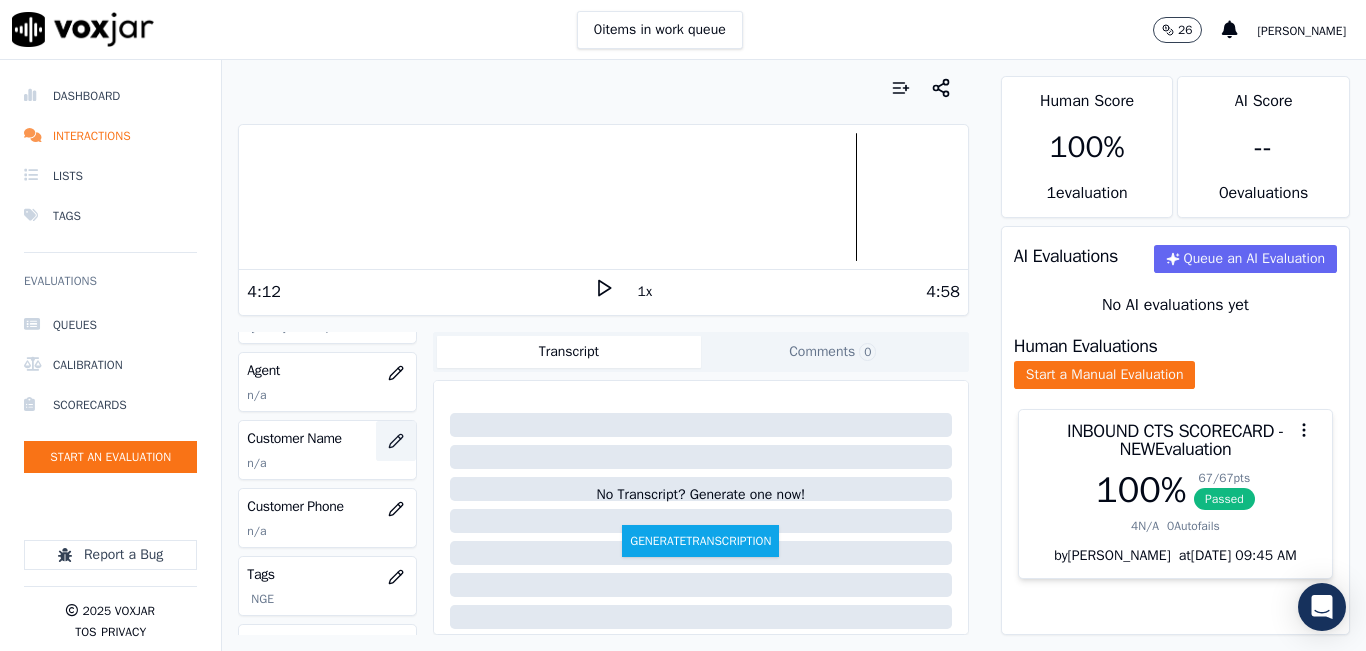 click 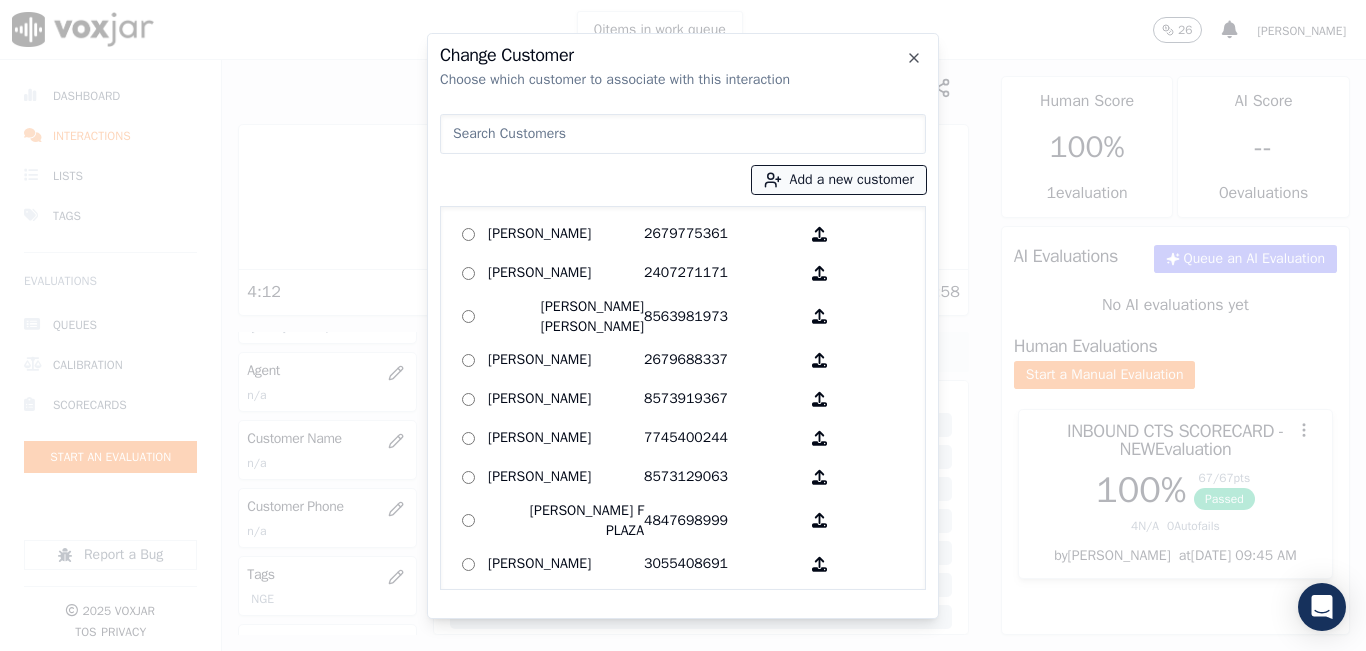 click on "Add a new customer" at bounding box center [839, 180] 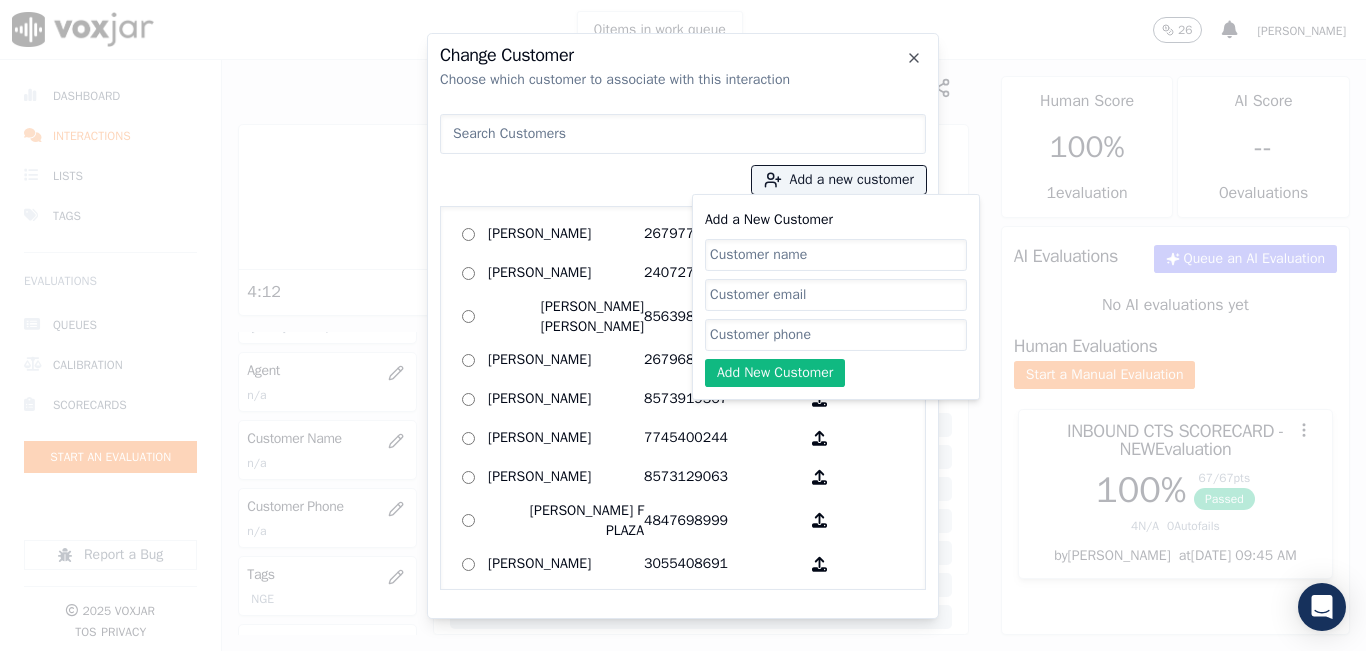 click on "Add a New Customer" 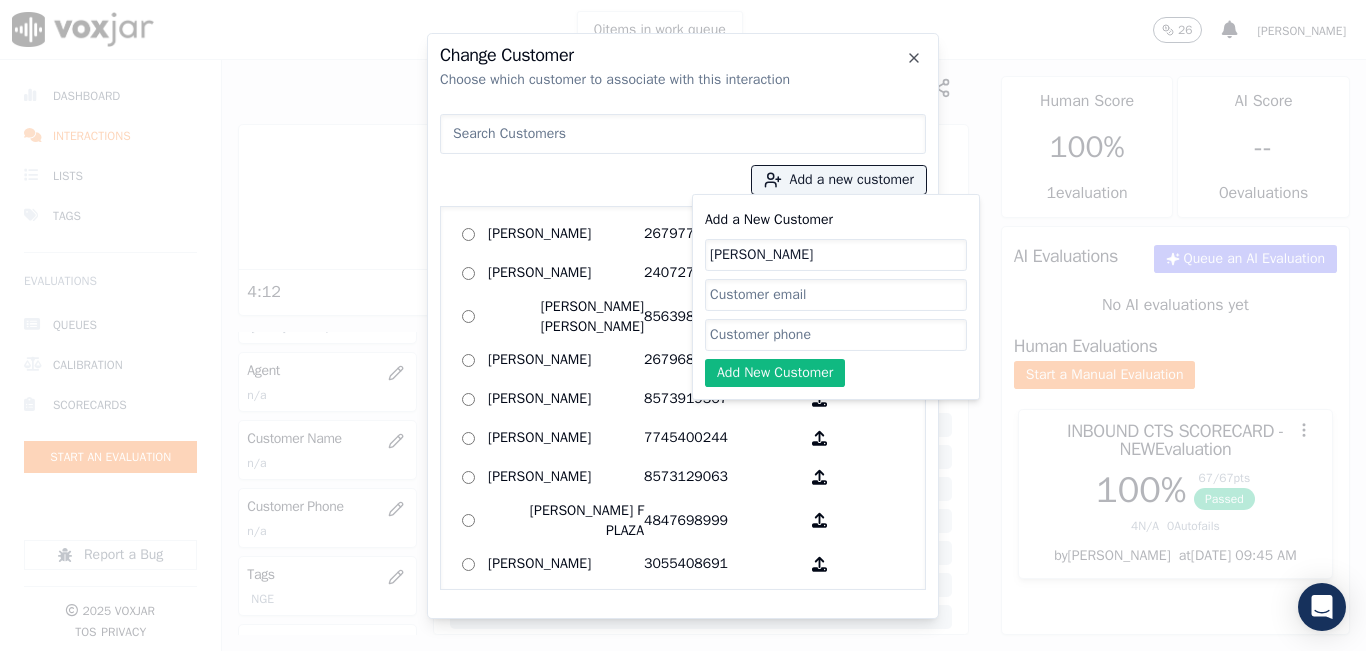 type on "Tammy Young" 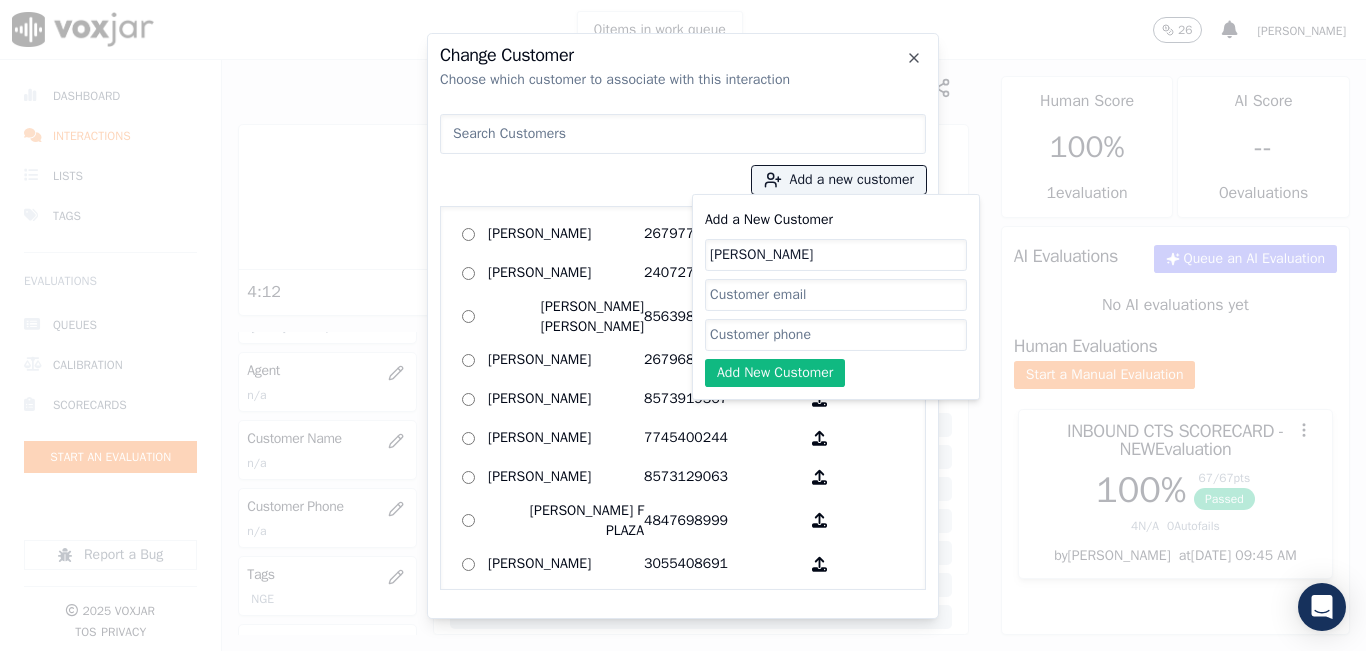 click on "Add a New Customer" 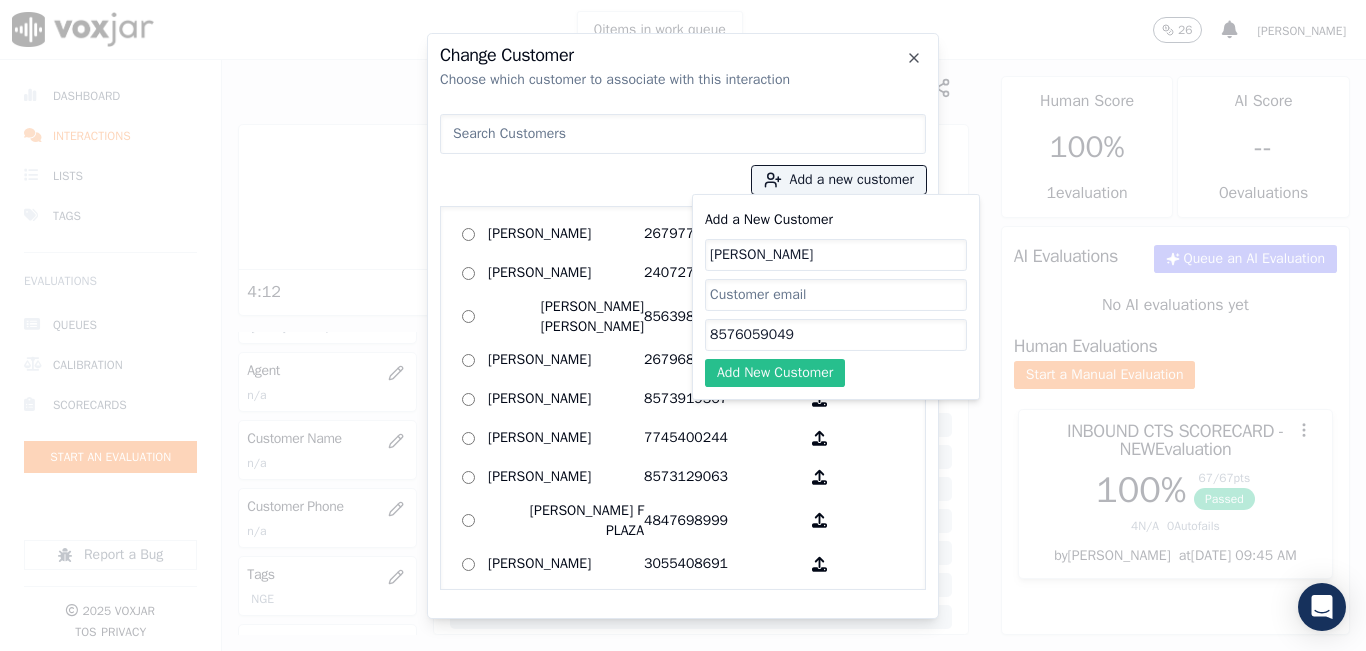 type on "8576059049" 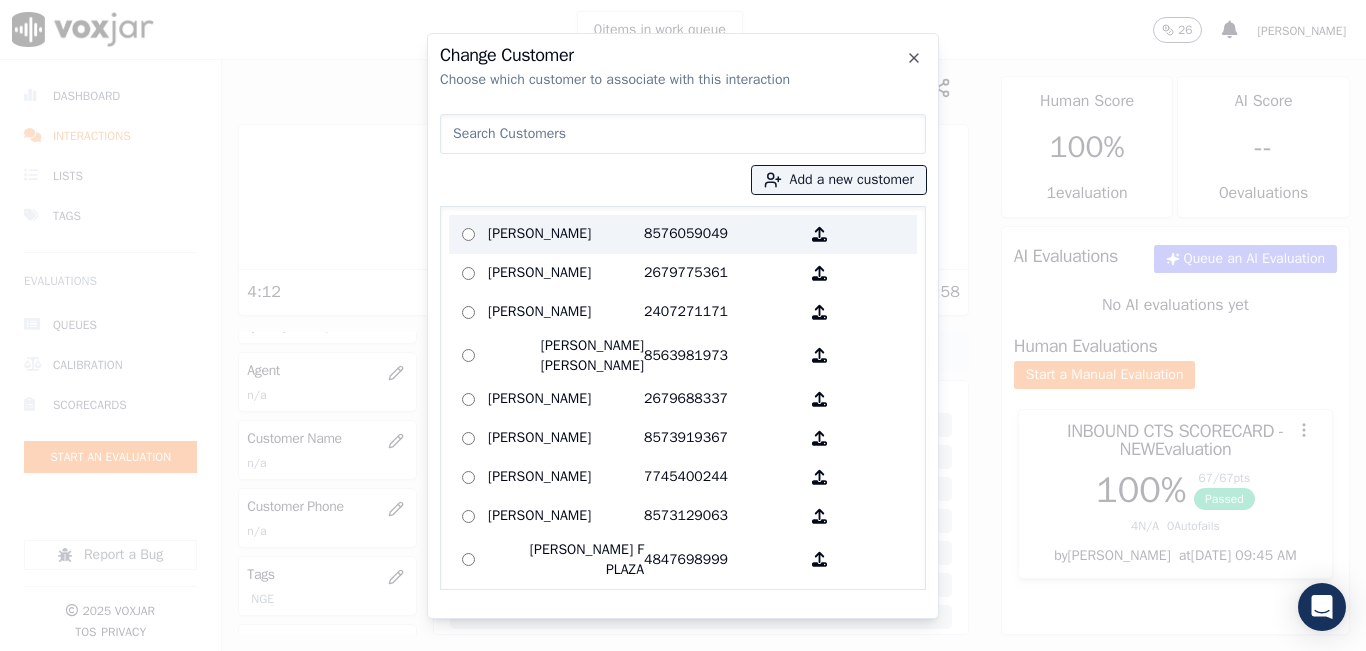 click on "Tammy Young" at bounding box center [566, 234] 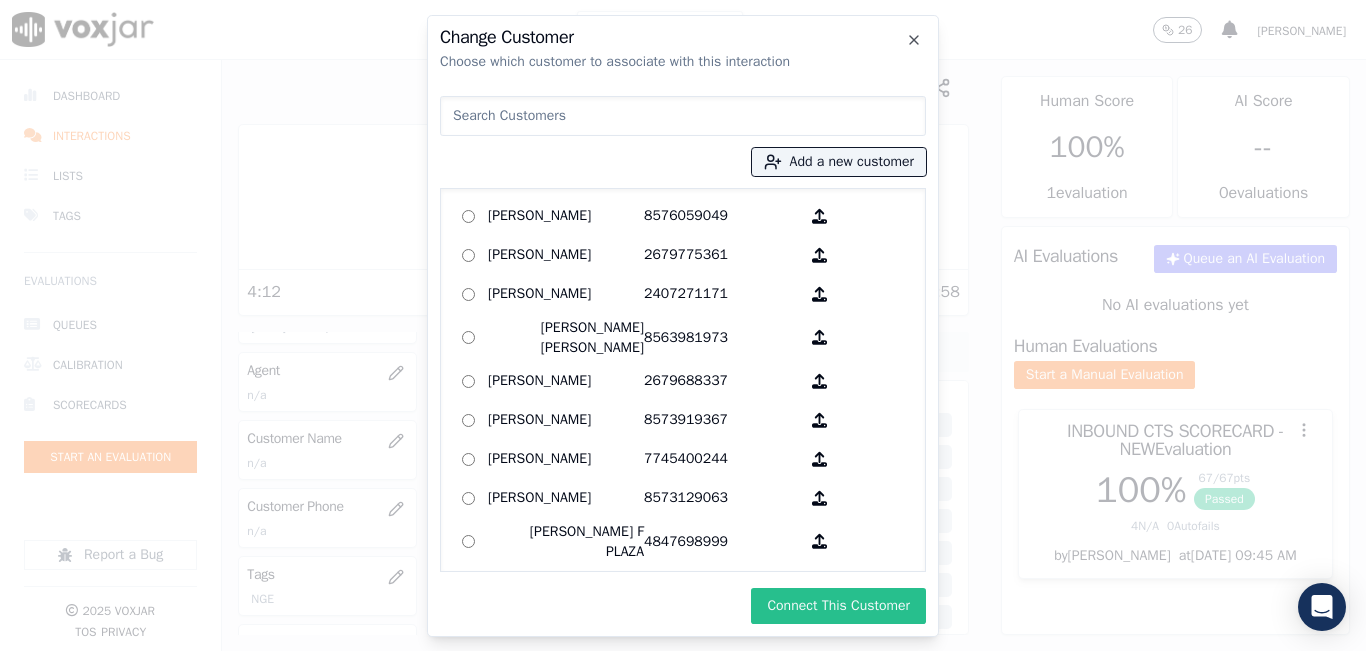 click on "Connect This Customer" at bounding box center [838, 606] 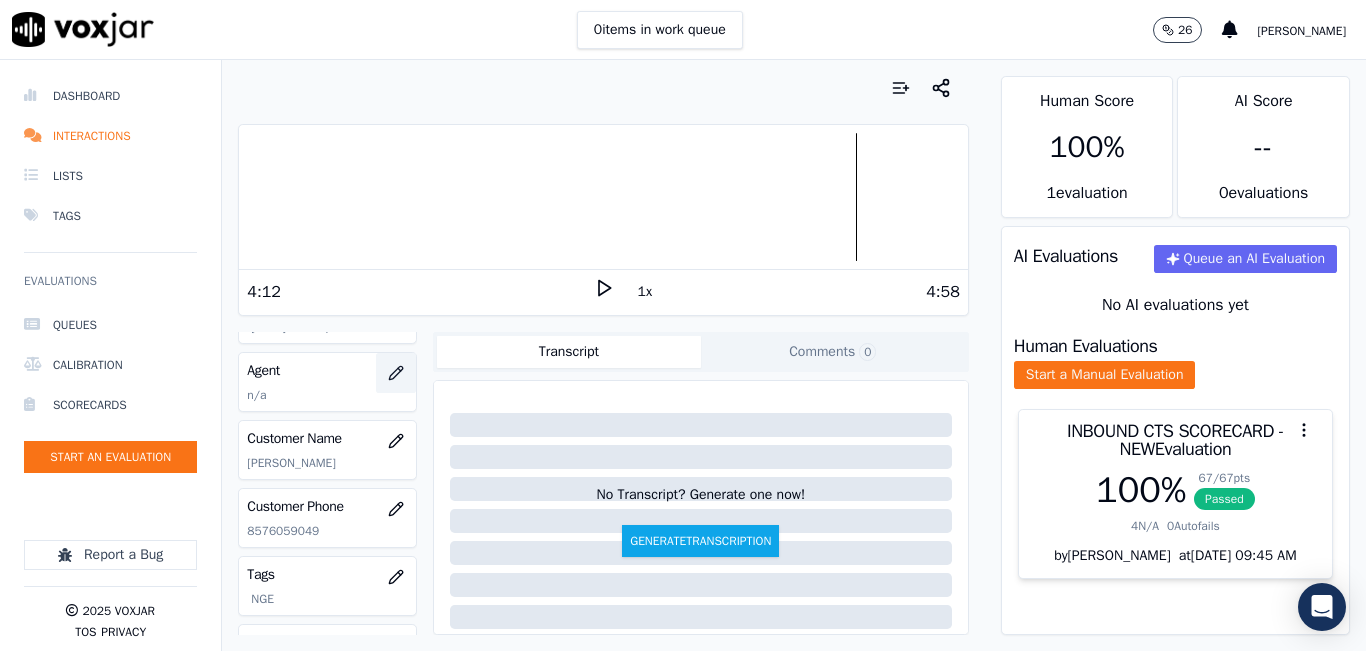 click at bounding box center [396, 373] 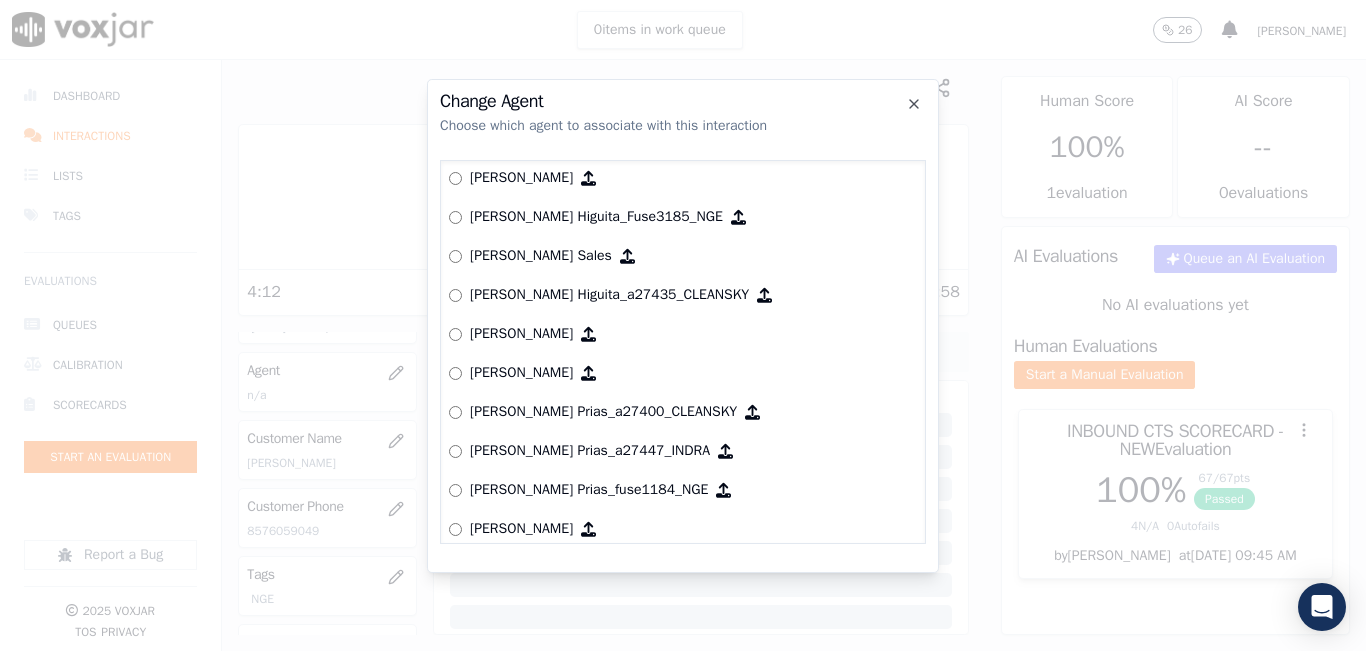scroll, scrollTop: 500, scrollLeft: 0, axis: vertical 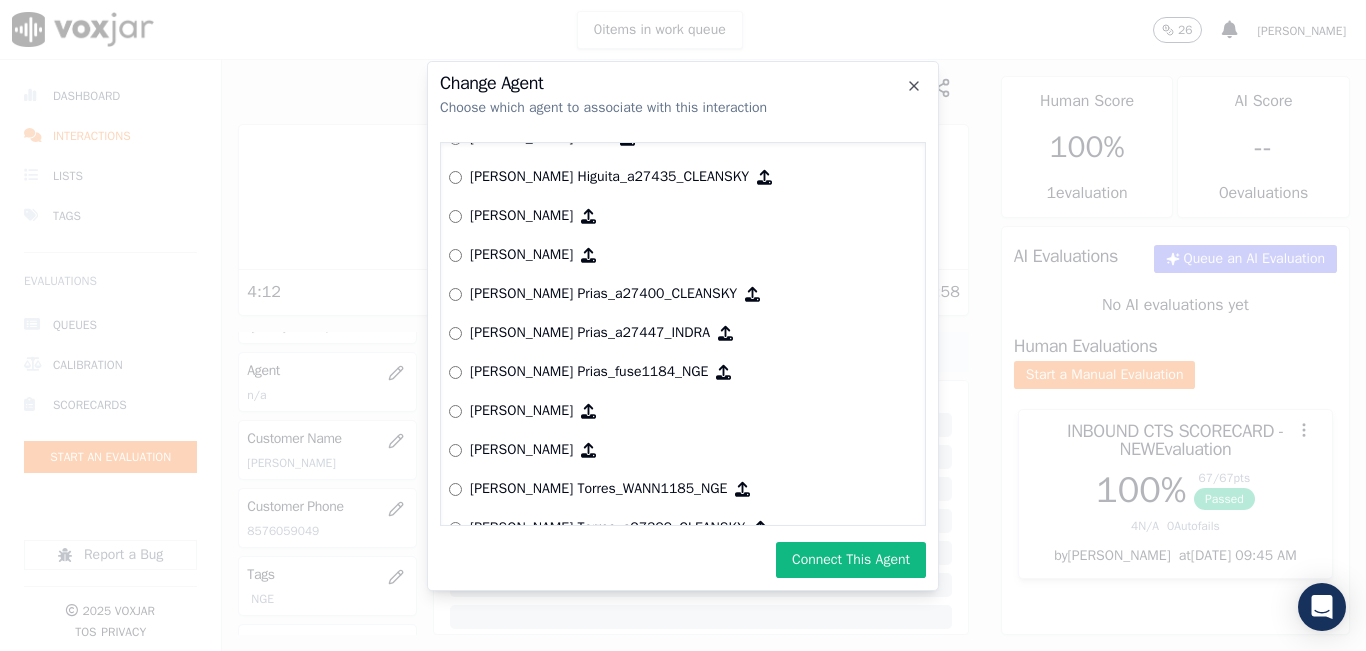 click on "Connect This Agent" at bounding box center (683, 560) 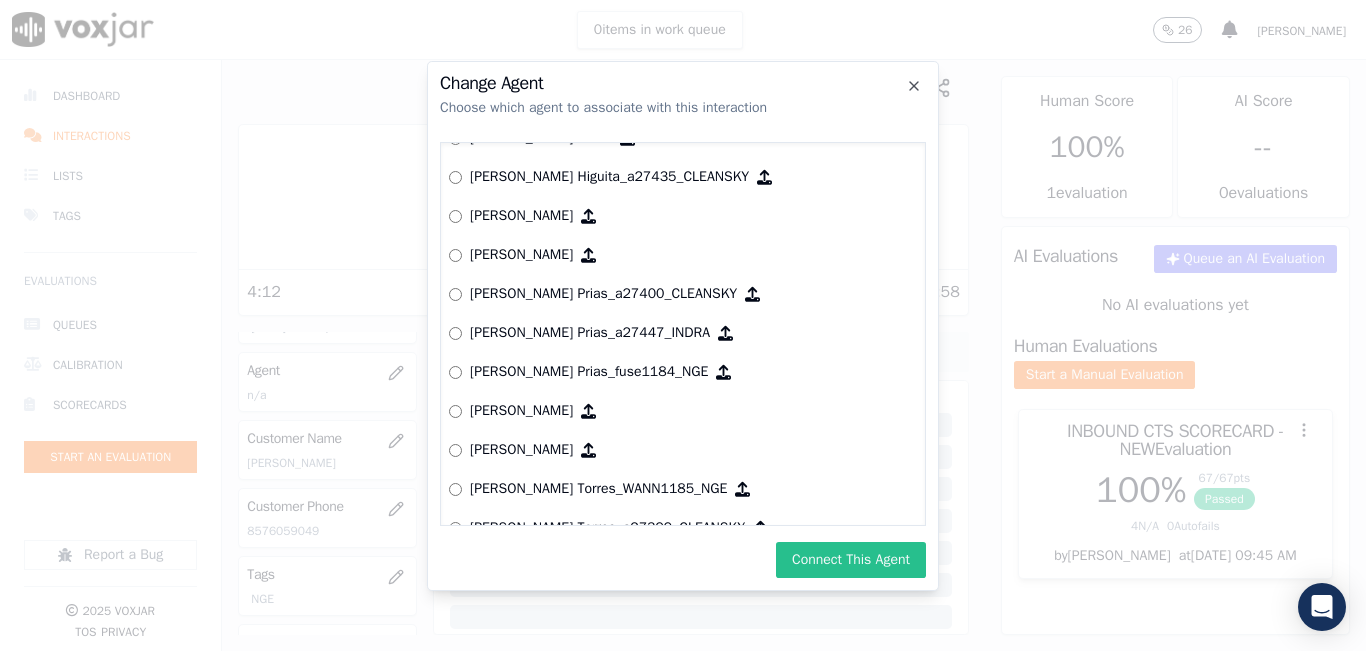 click on "Connect This Agent" at bounding box center (851, 560) 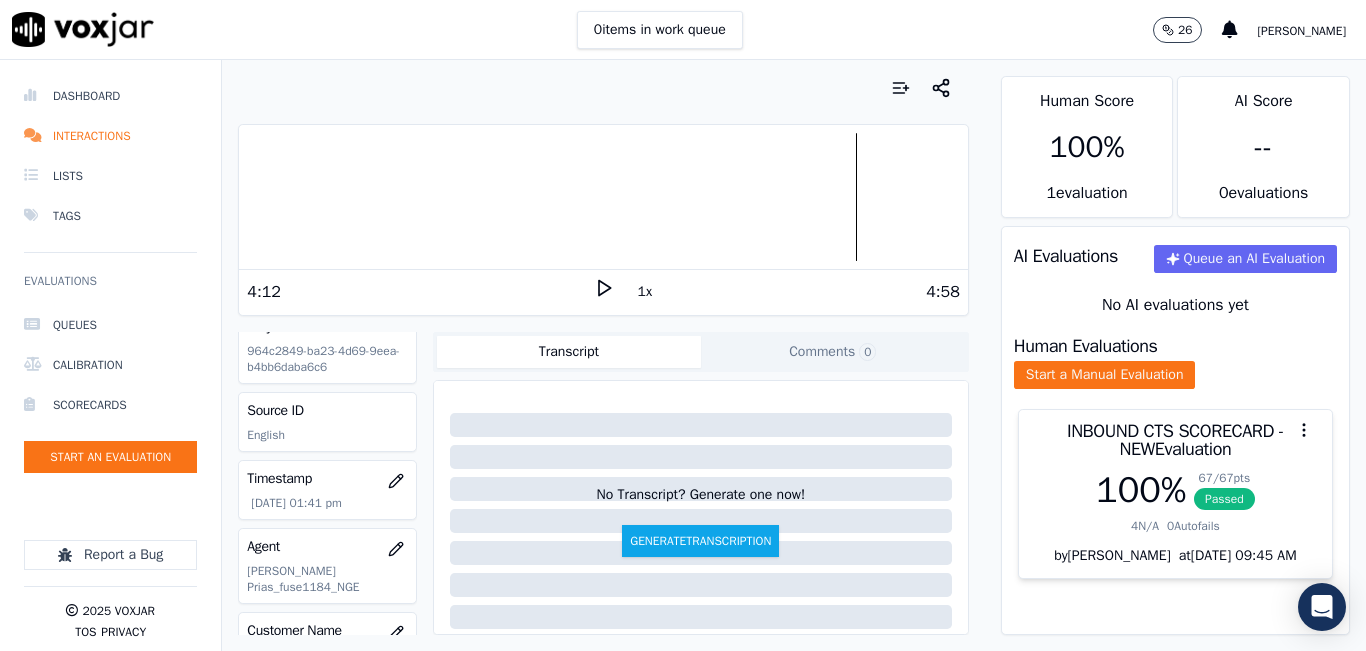 scroll, scrollTop: 0, scrollLeft: 0, axis: both 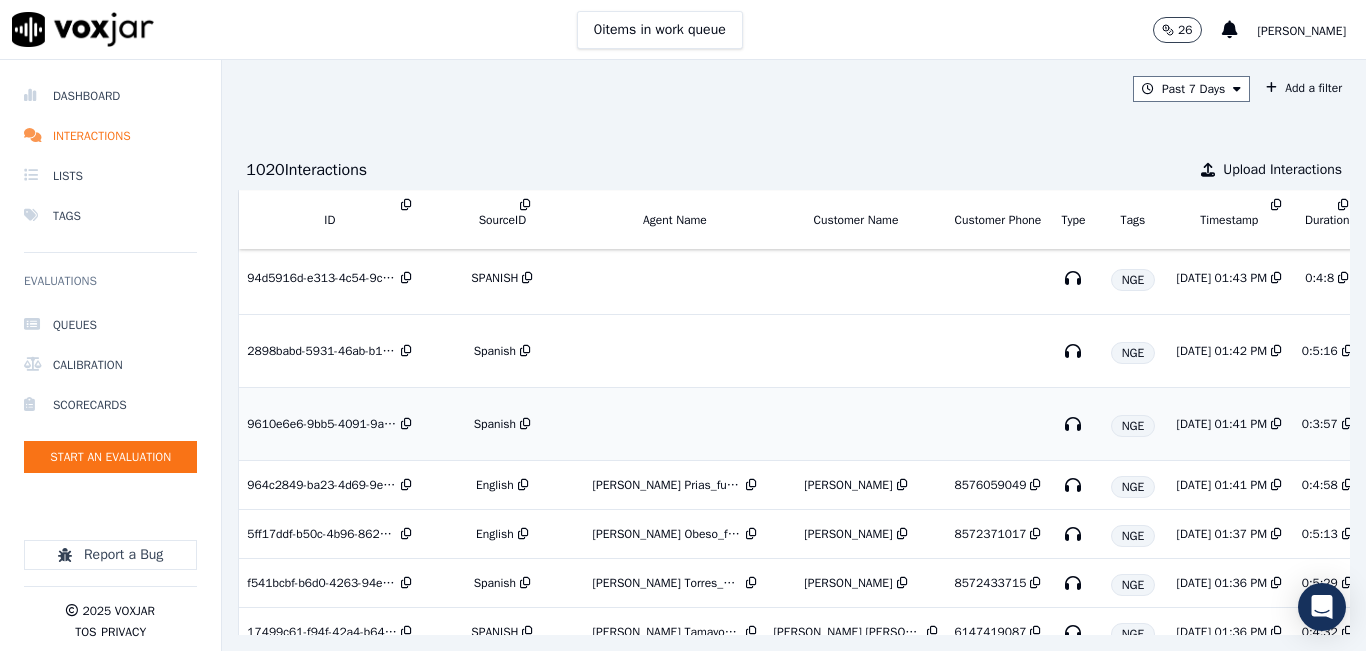 click on "Spanish" at bounding box center [495, 424] 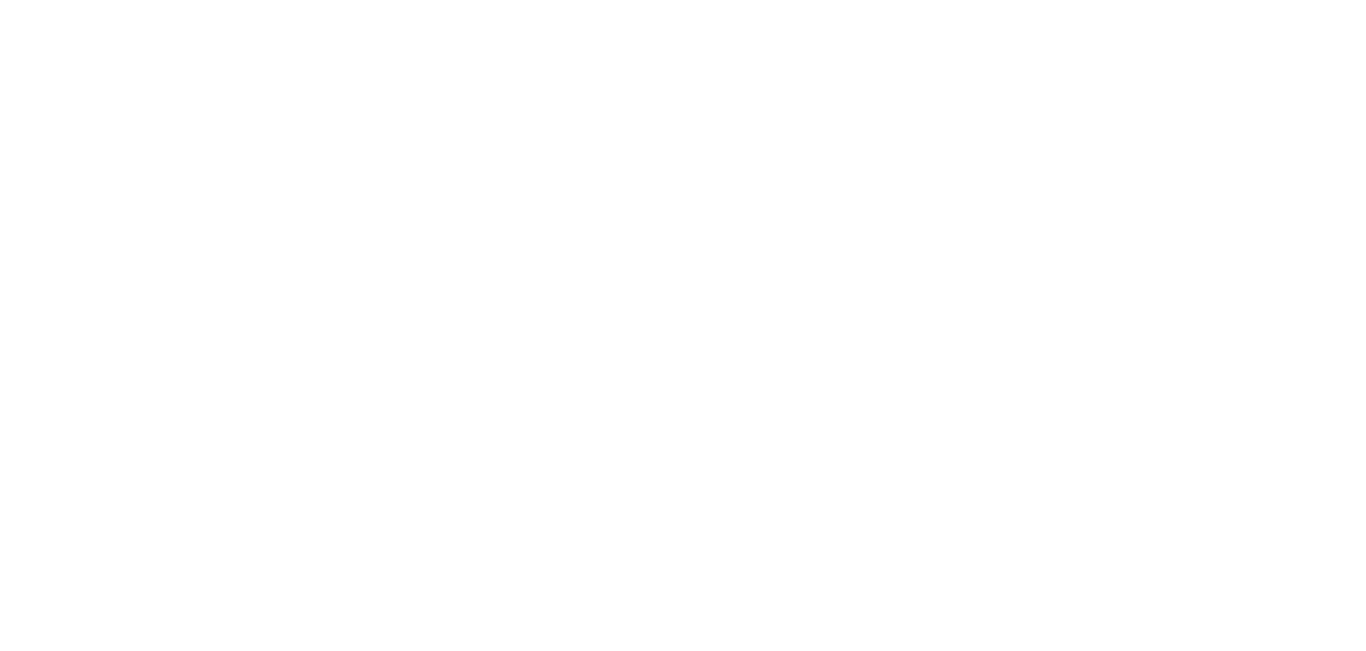scroll, scrollTop: 0, scrollLeft: 0, axis: both 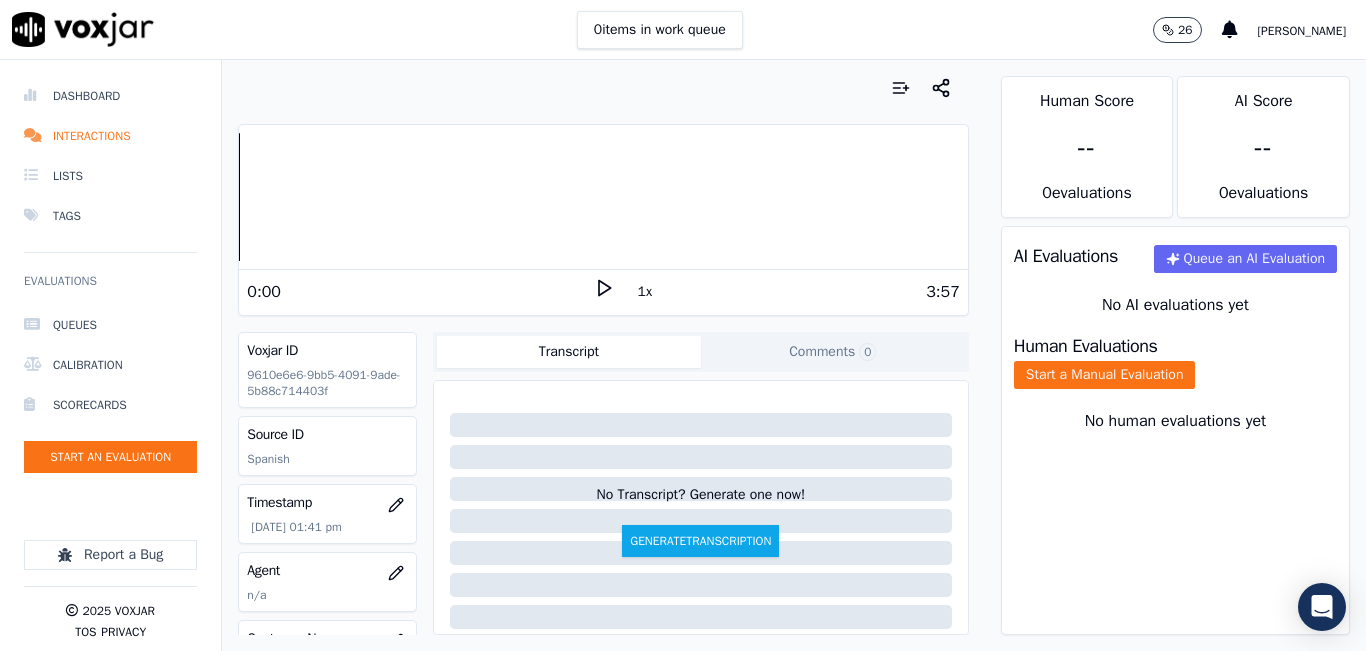 click on "0:00     1x   3:57" at bounding box center [603, 291] 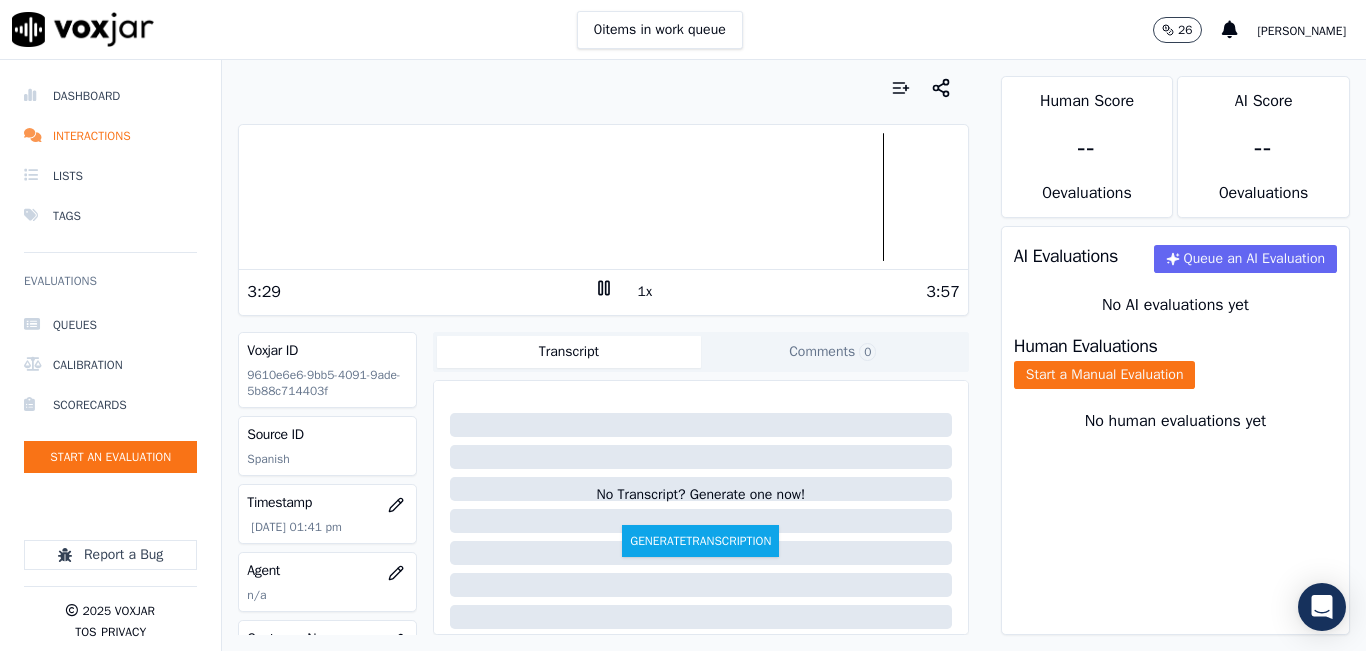 click on "3:29" at bounding box center (420, 292) 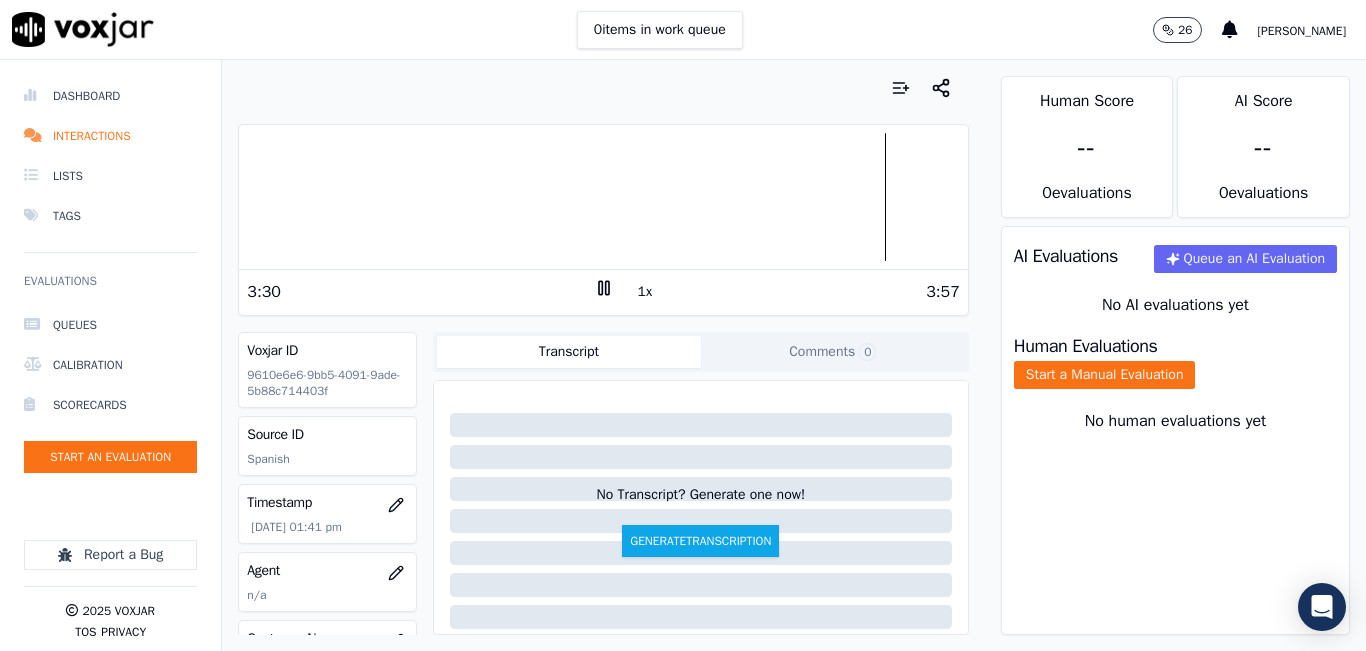 click 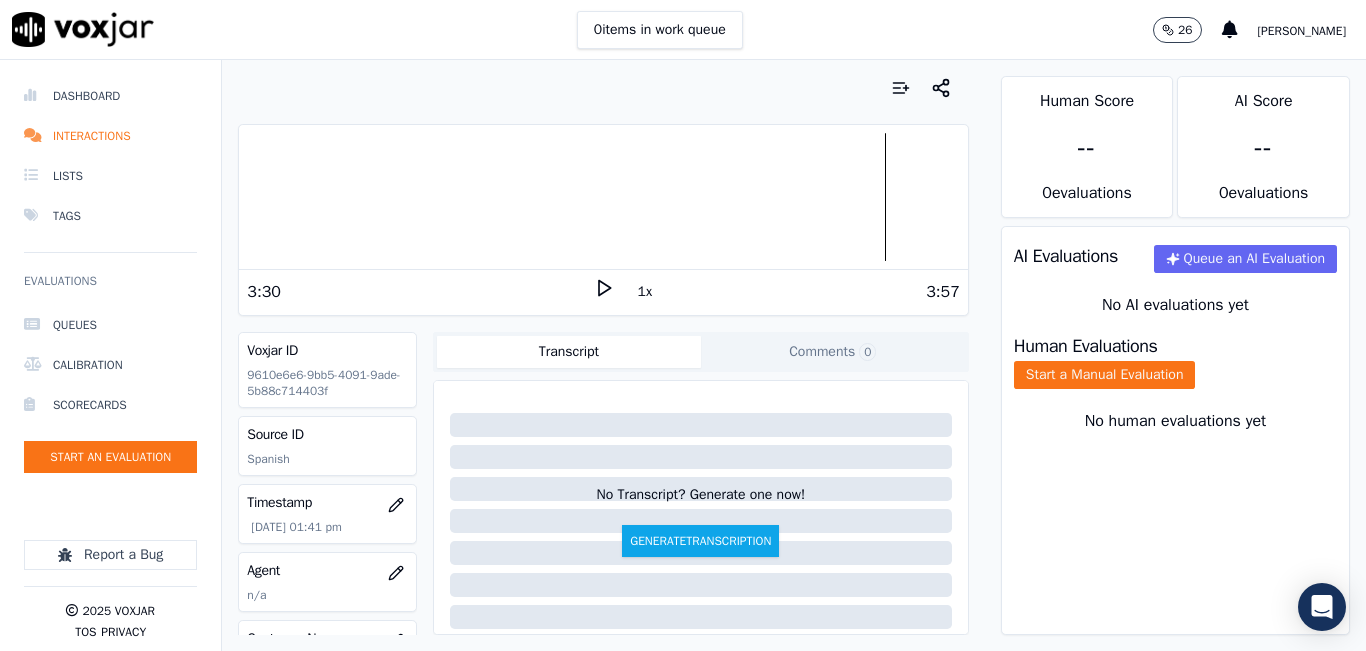 drag, startPoint x: 1113, startPoint y: 389, endPoint x: 1090, endPoint y: 362, distance: 35.468296 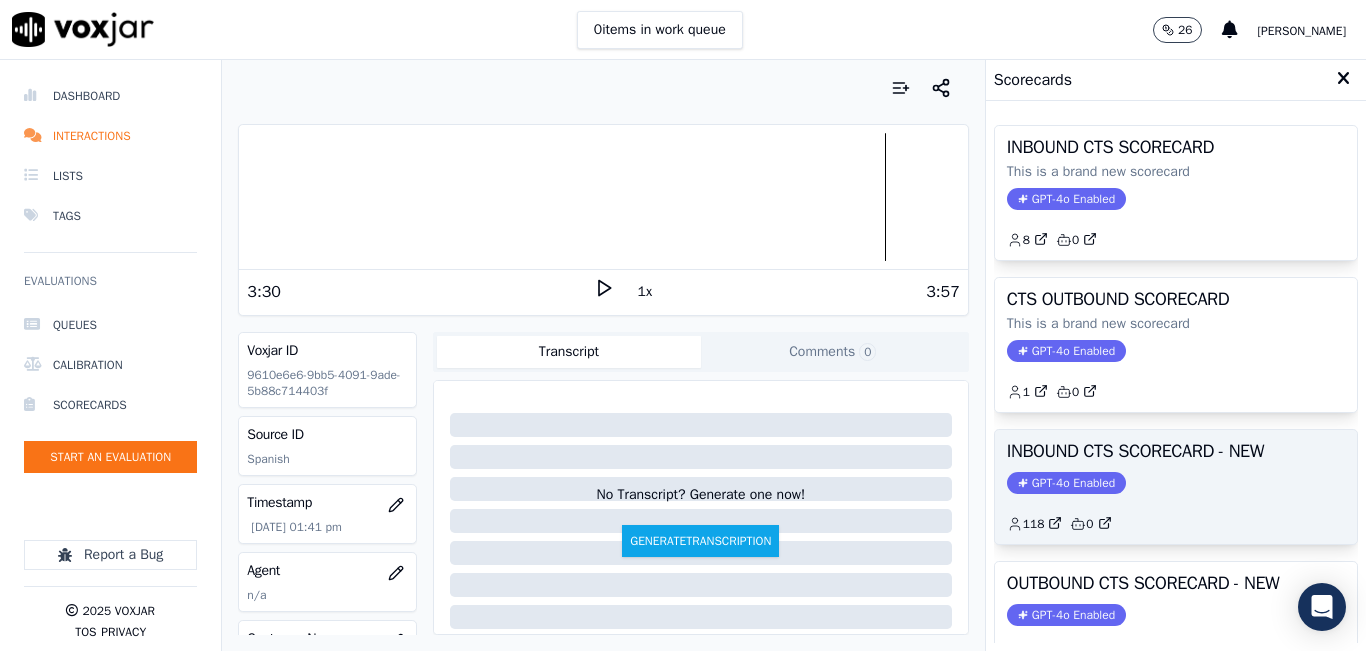 click on "INBOUND CTS SCORECARD - NEW        GPT-4o Enabled       118         0" at bounding box center [1176, 487] 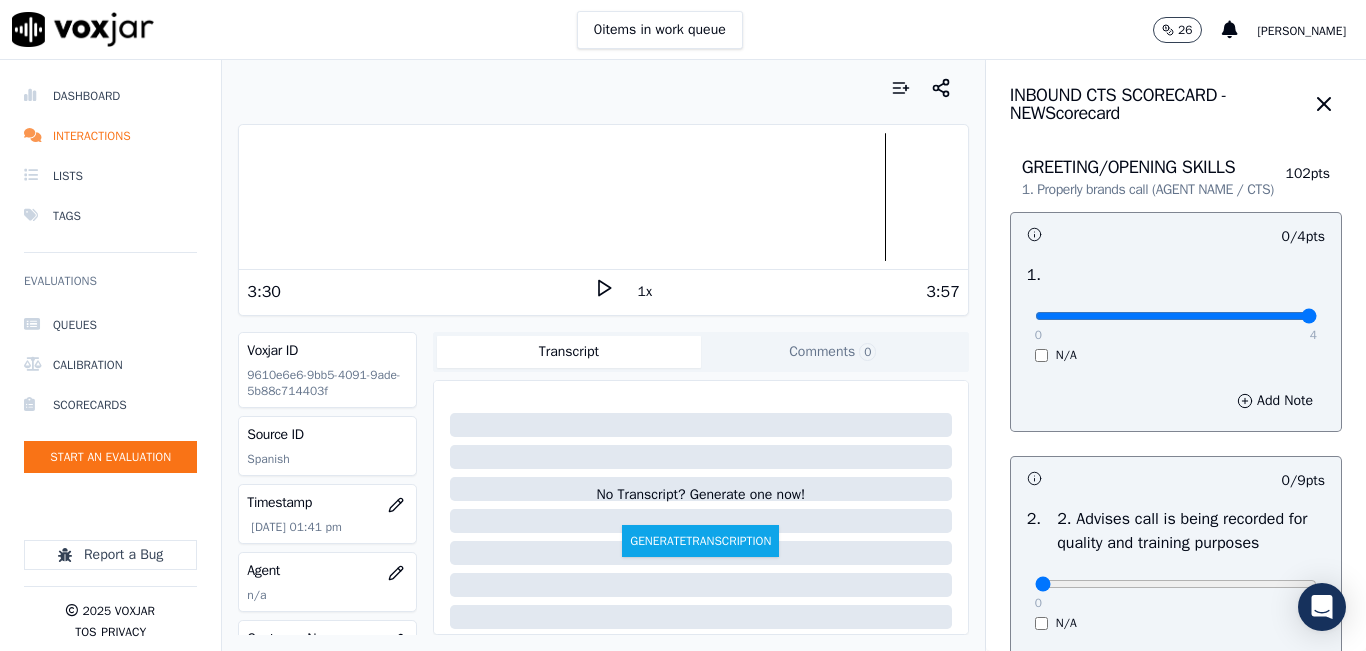 type on "4" 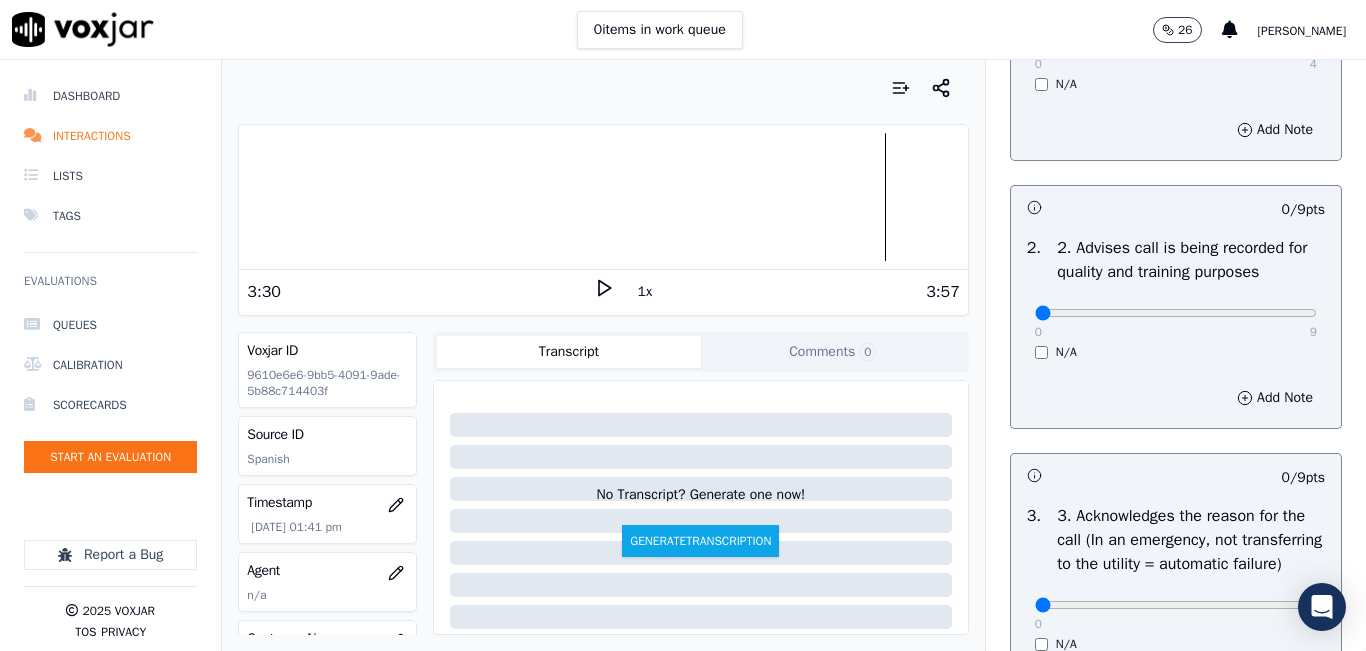 scroll, scrollTop: 300, scrollLeft: 0, axis: vertical 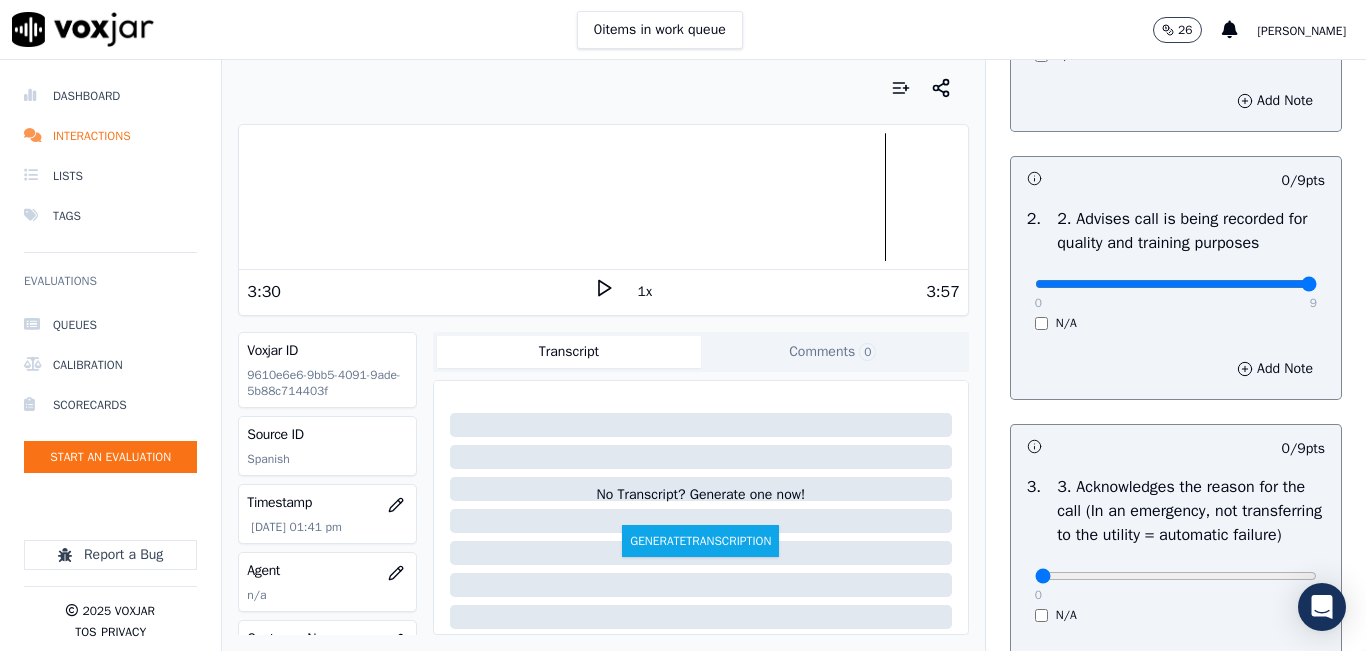 type on "9" 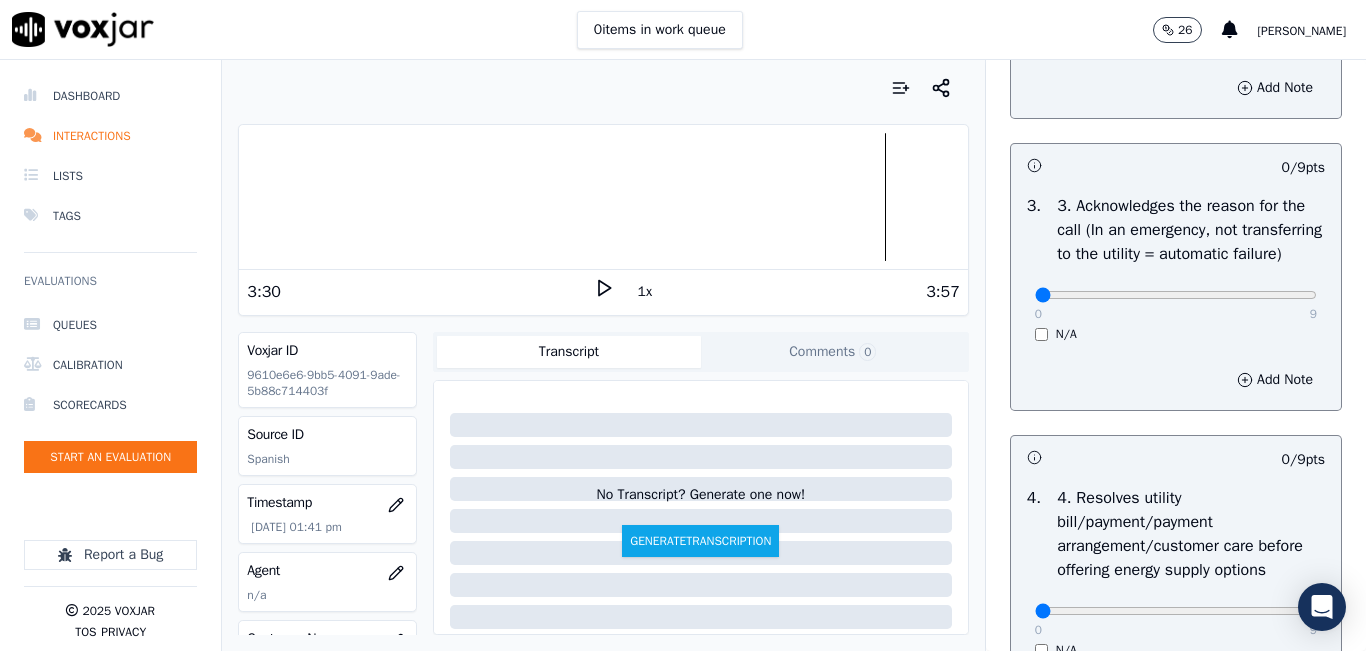 scroll, scrollTop: 600, scrollLeft: 0, axis: vertical 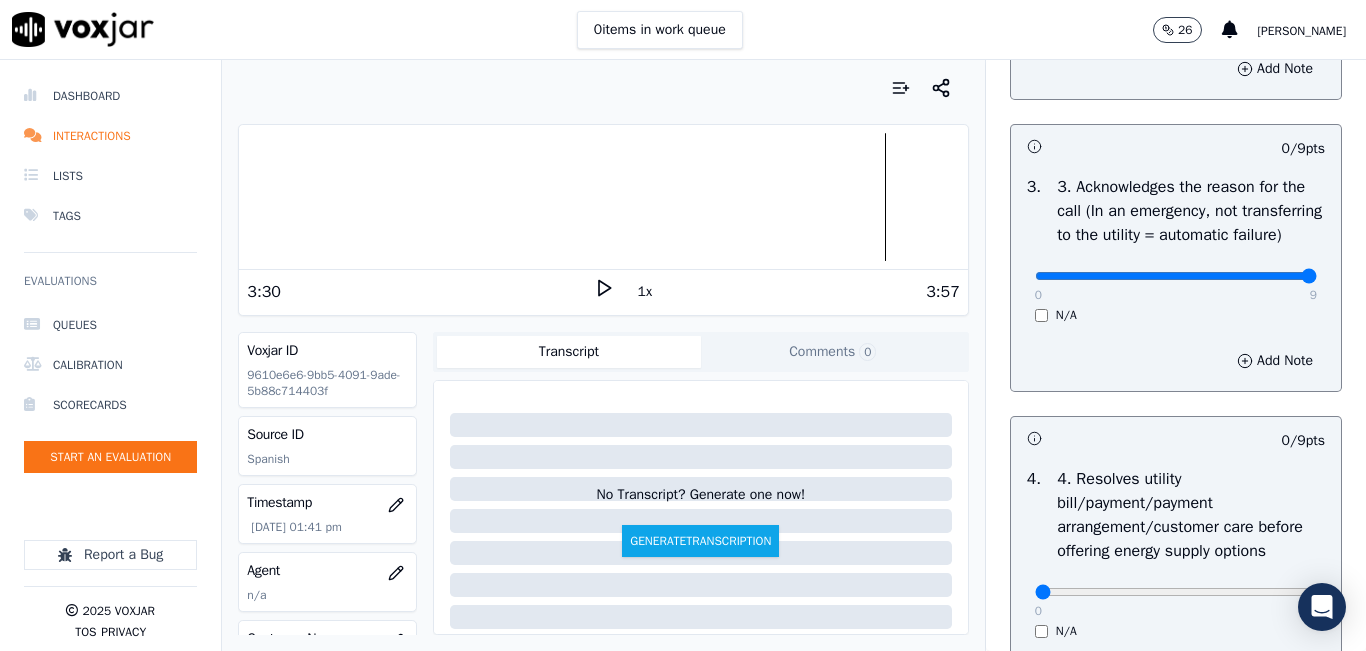 type on "9" 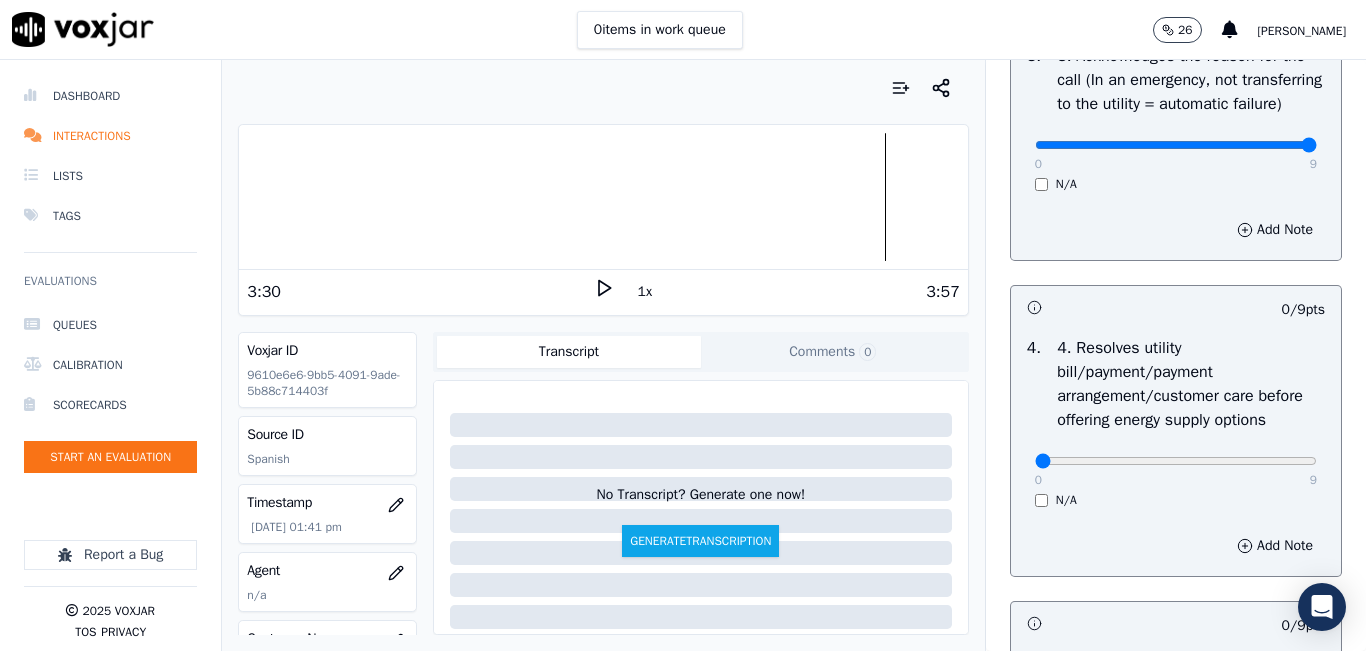 scroll, scrollTop: 900, scrollLeft: 0, axis: vertical 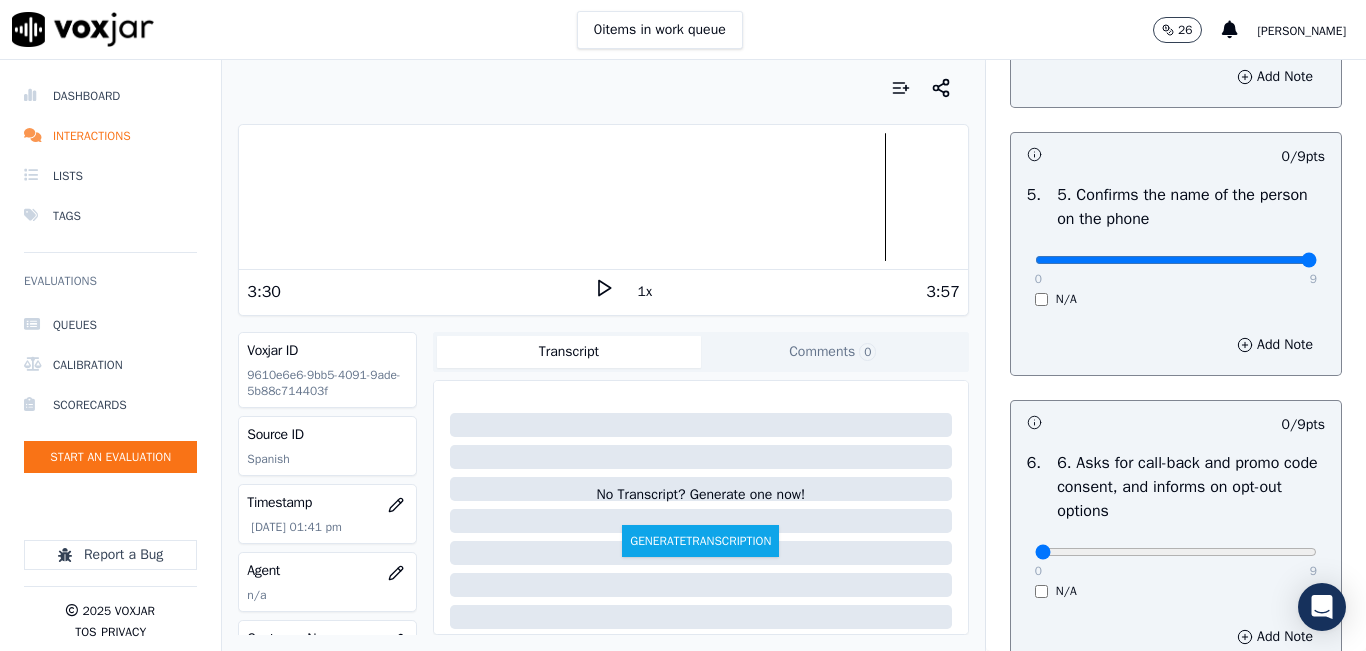 type on "9" 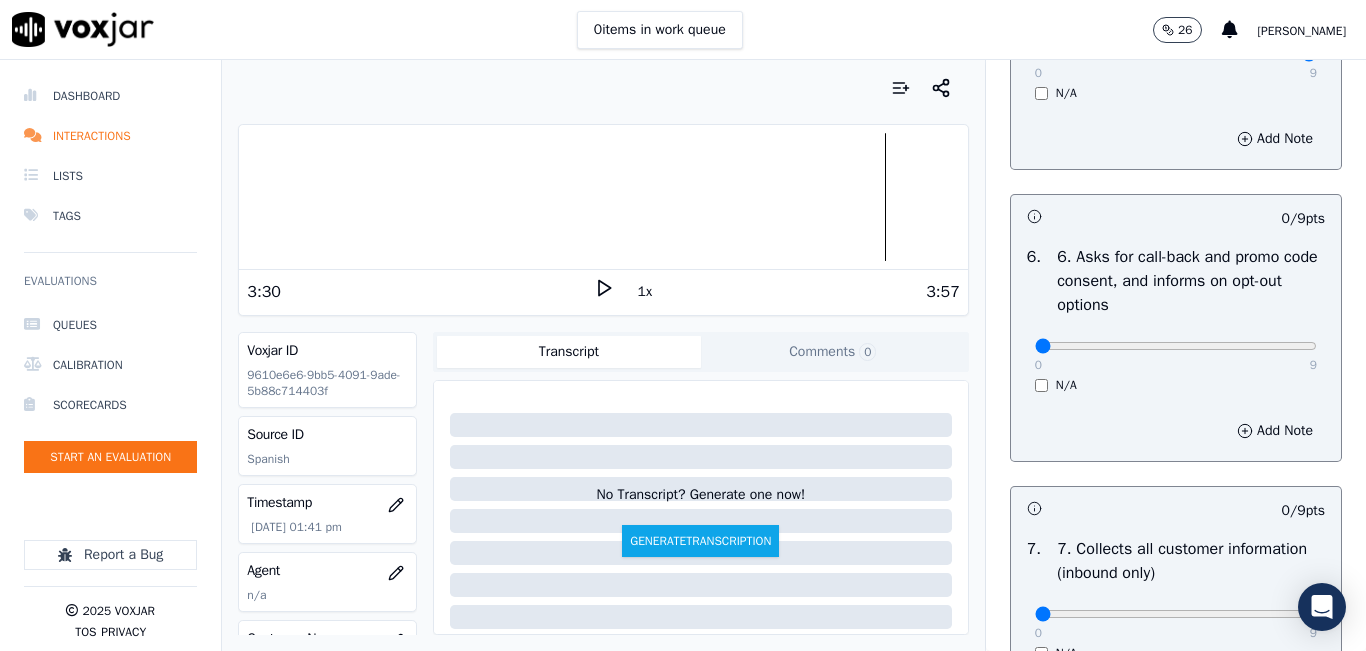 scroll, scrollTop: 1500, scrollLeft: 0, axis: vertical 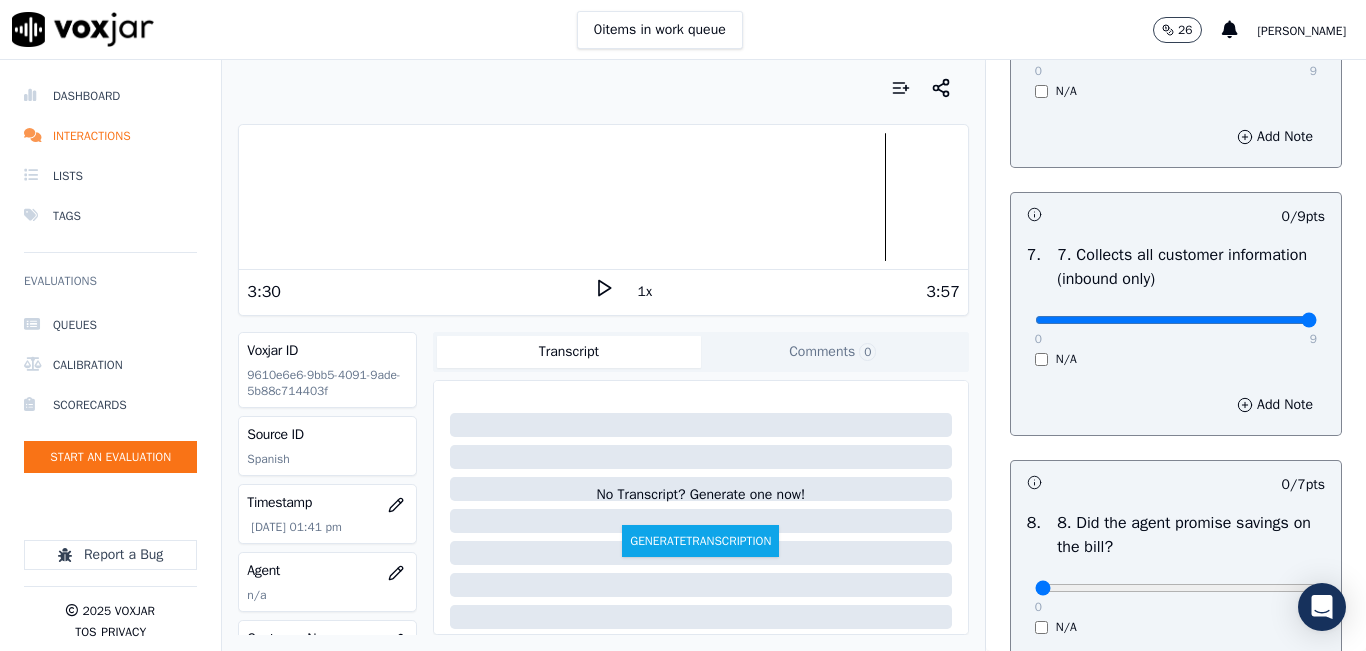 type on "9" 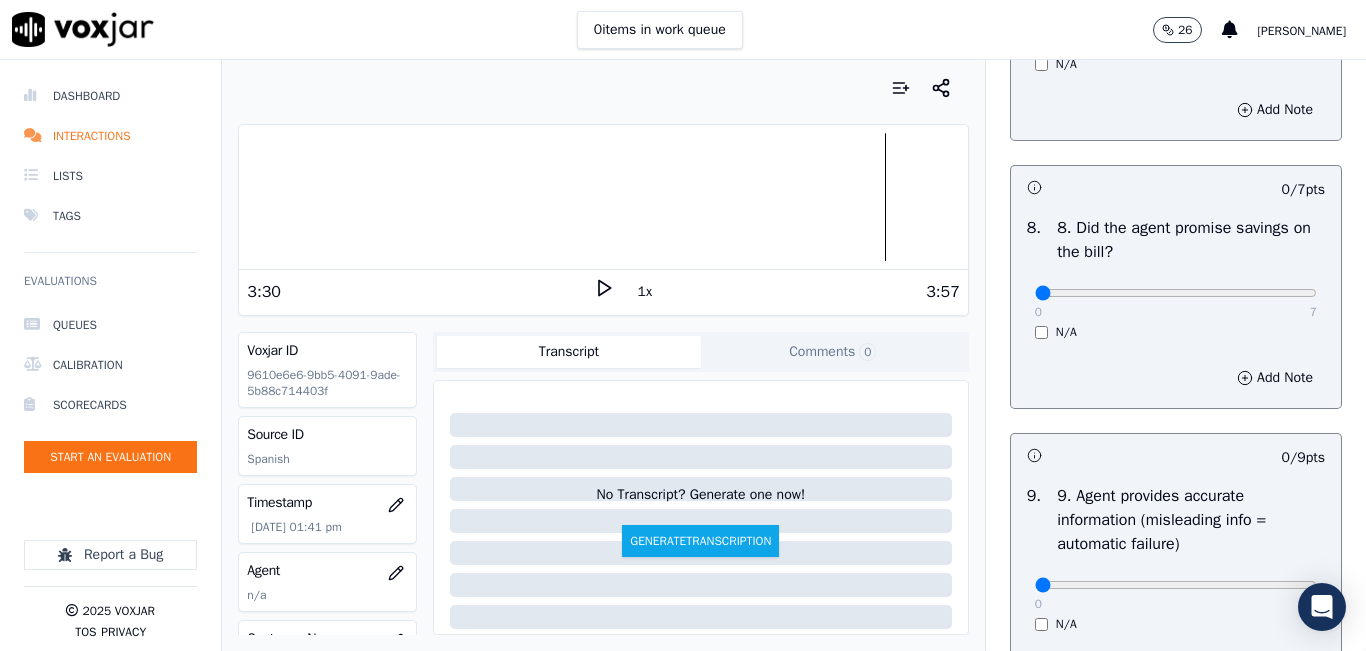 scroll, scrollTop: 2000, scrollLeft: 0, axis: vertical 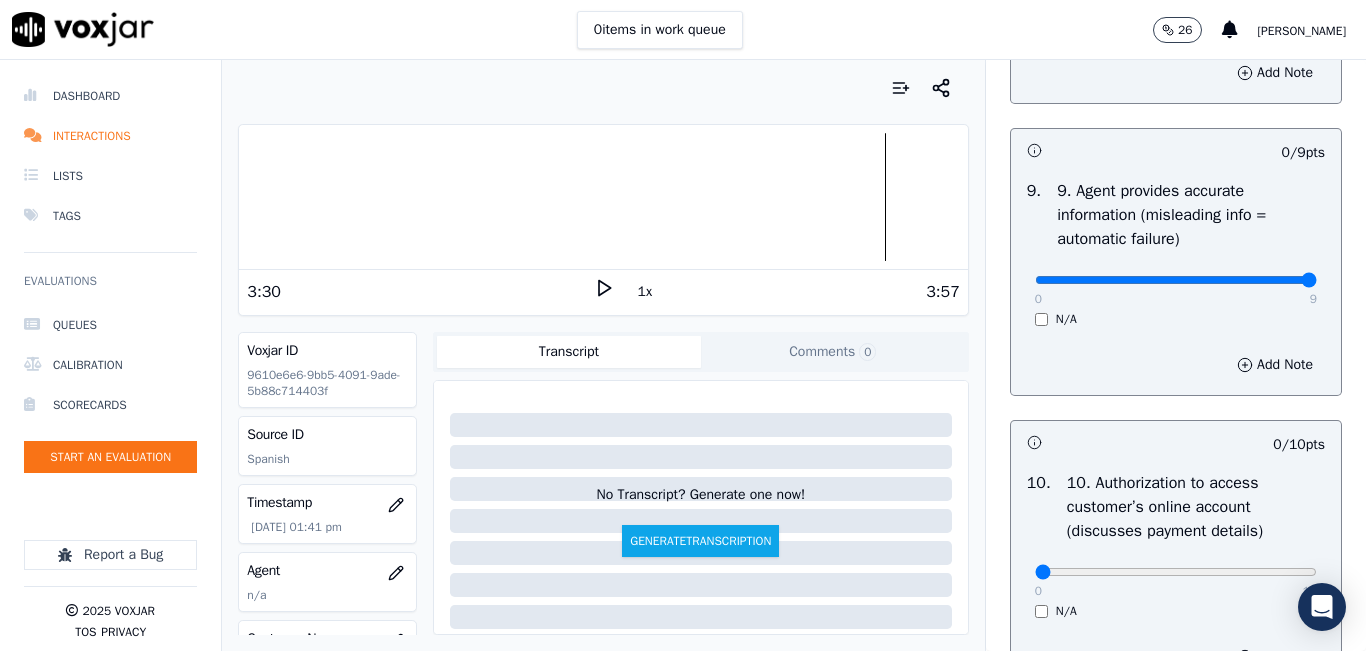 type on "9" 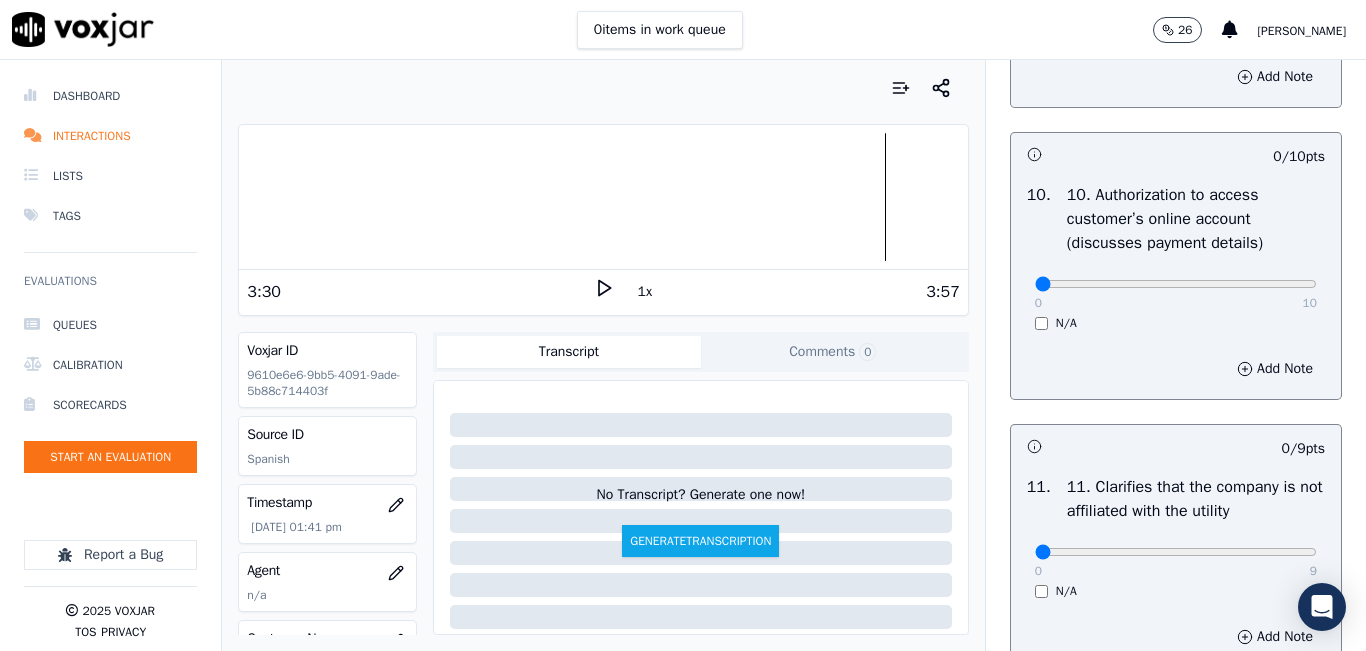 scroll, scrollTop: 2600, scrollLeft: 0, axis: vertical 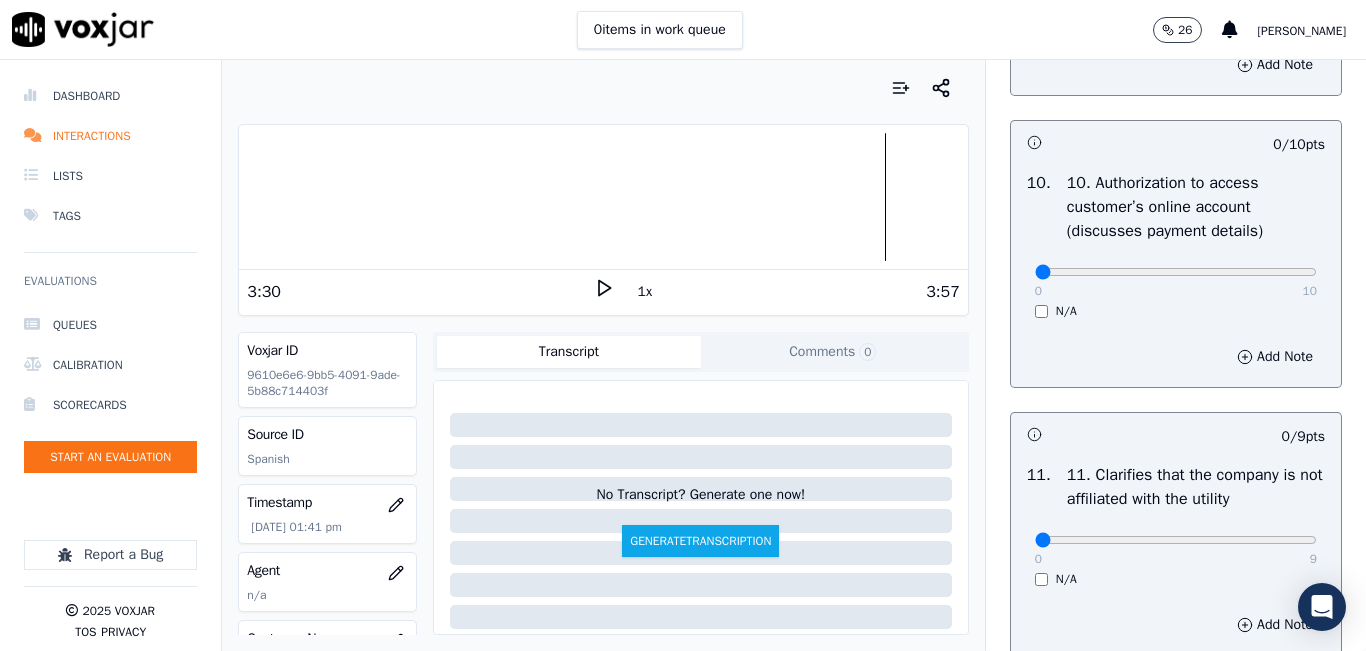 click on "N/A" at bounding box center [1176, 311] 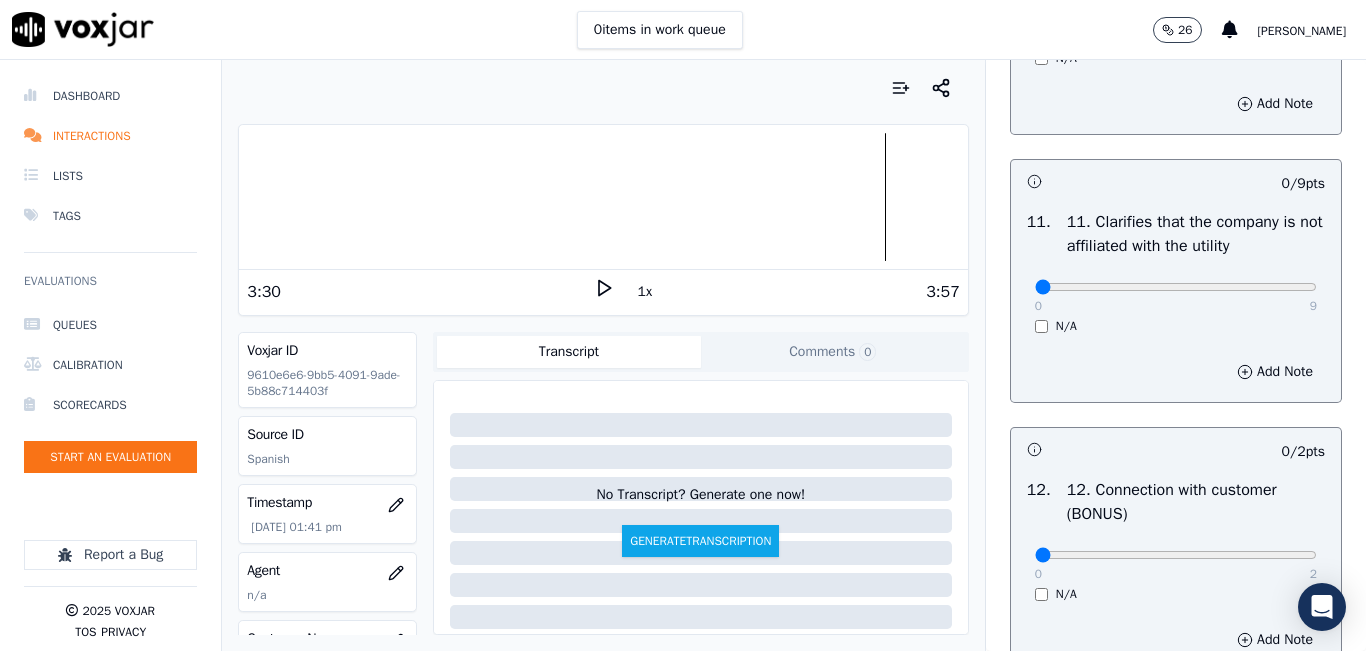 scroll, scrollTop: 2900, scrollLeft: 0, axis: vertical 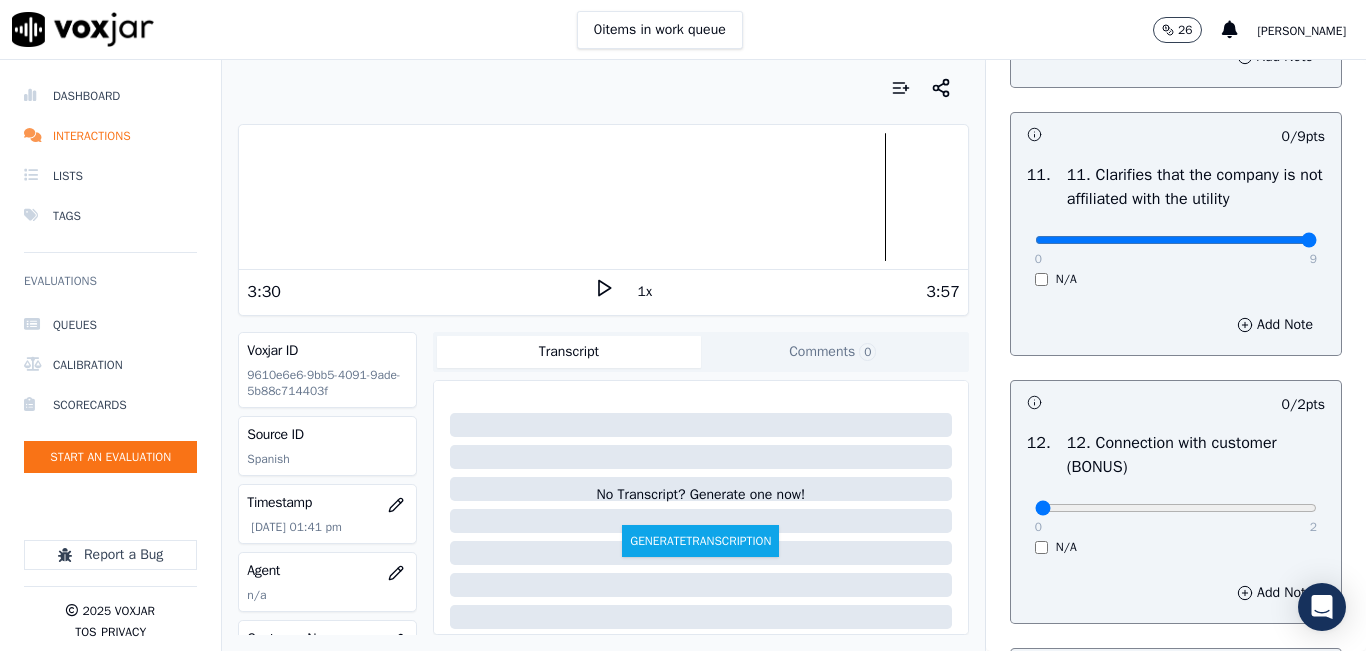 type on "9" 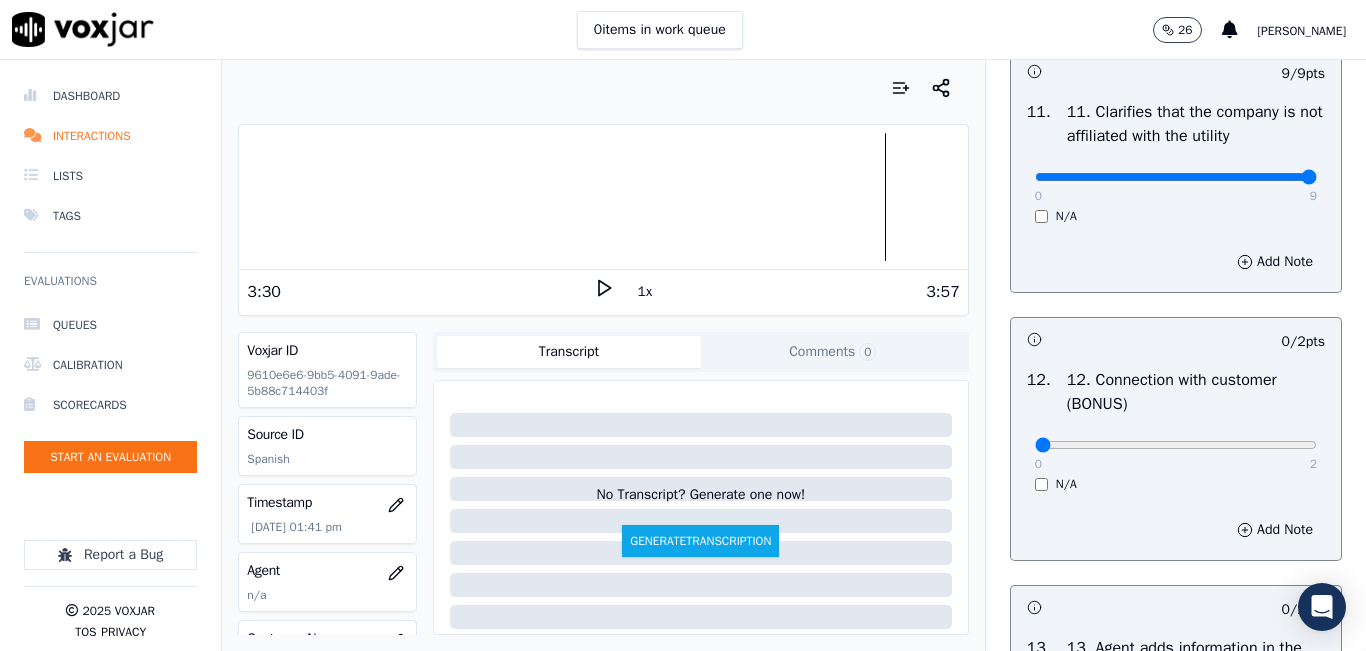 scroll, scrollTop: 3200, scrollLeft: 0, axis: vertical 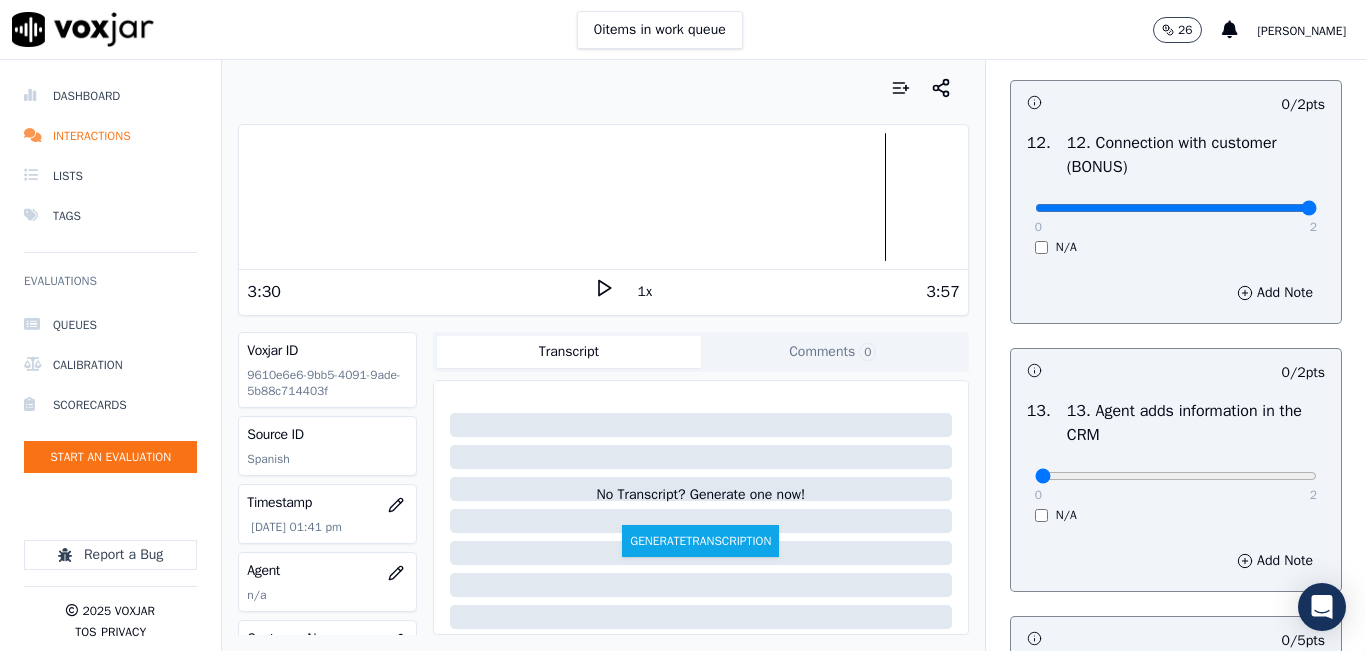 type on "2" 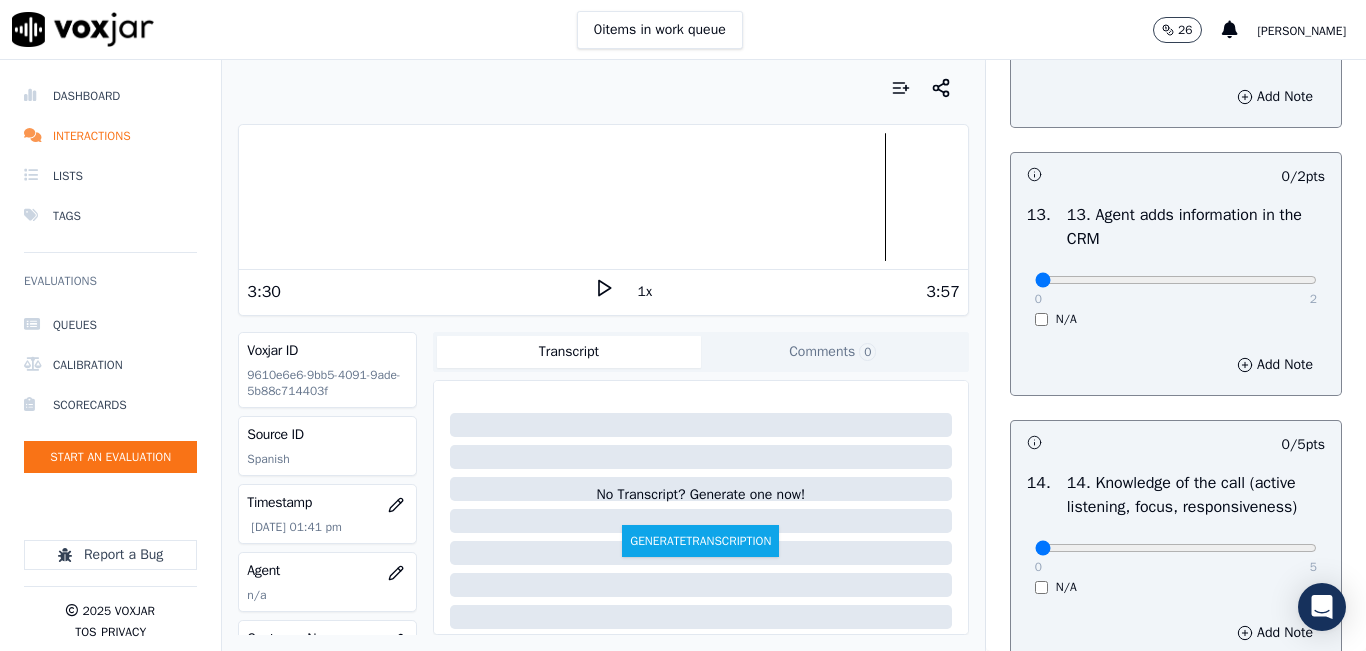scroll, scrollTop: 3400, scrollLeft: 0, axis: vertical 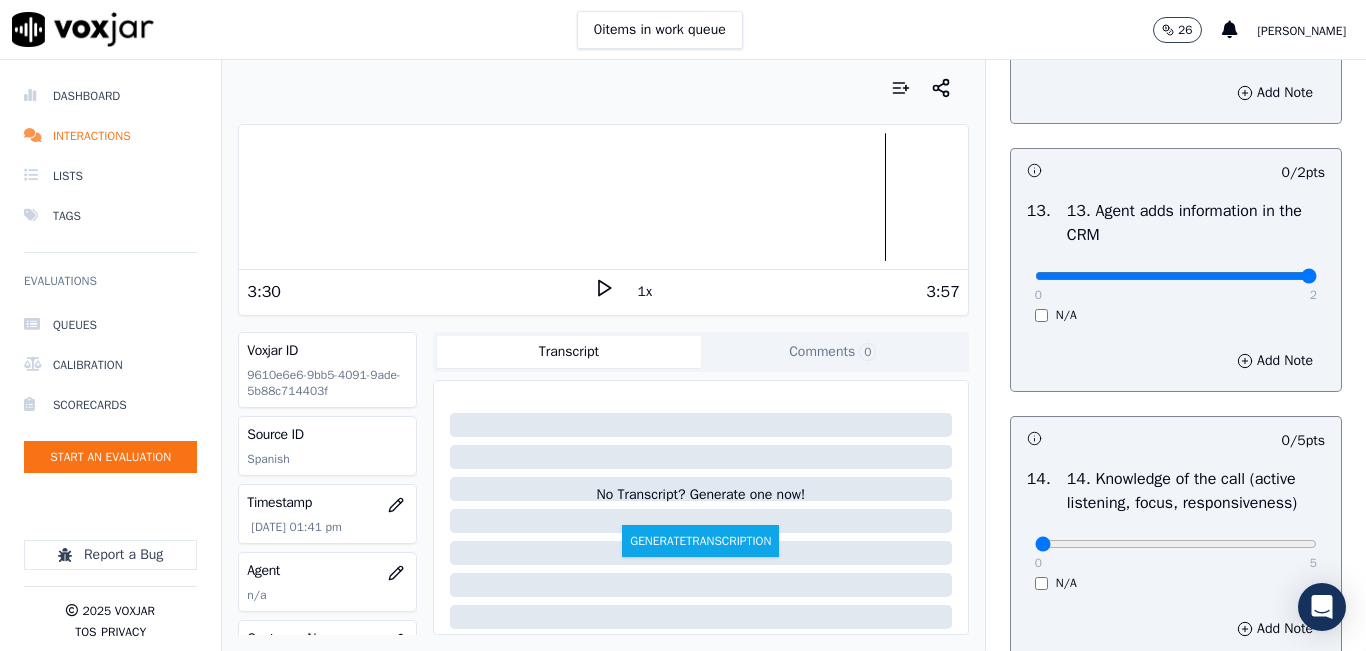 type on "2" 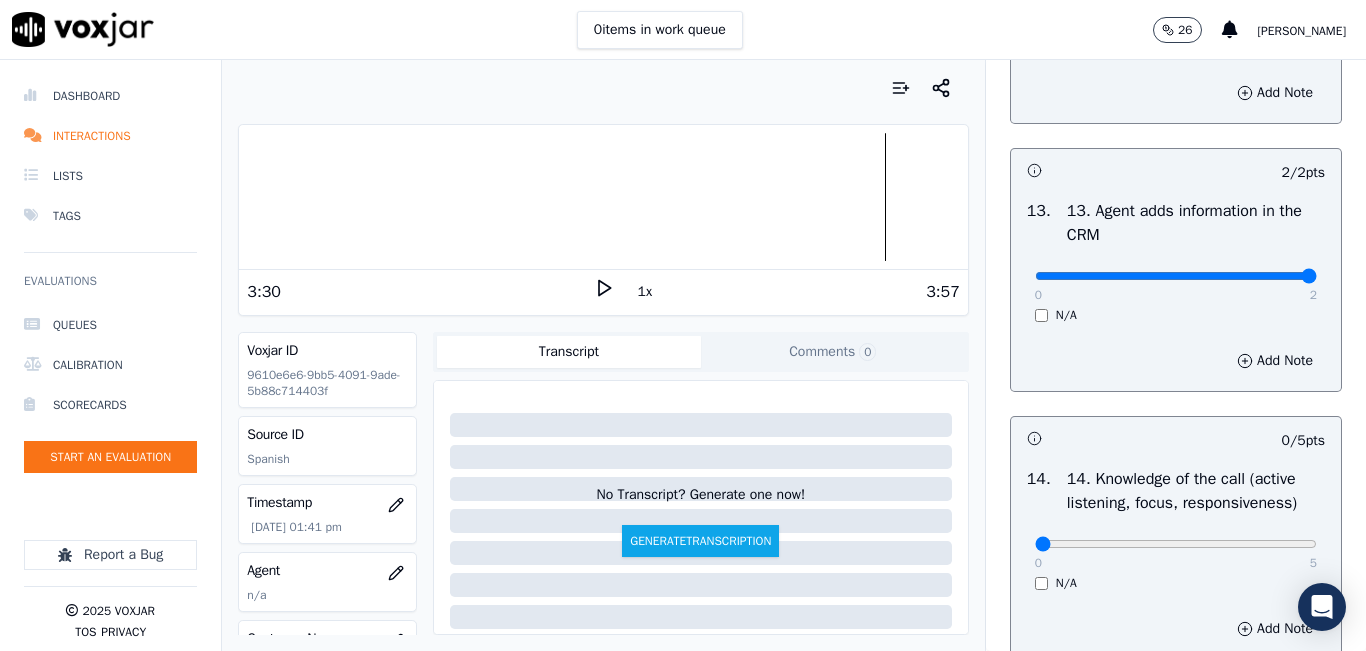 scroll, scrollTop: 3600, scrollLeft: 0, axis: vertical 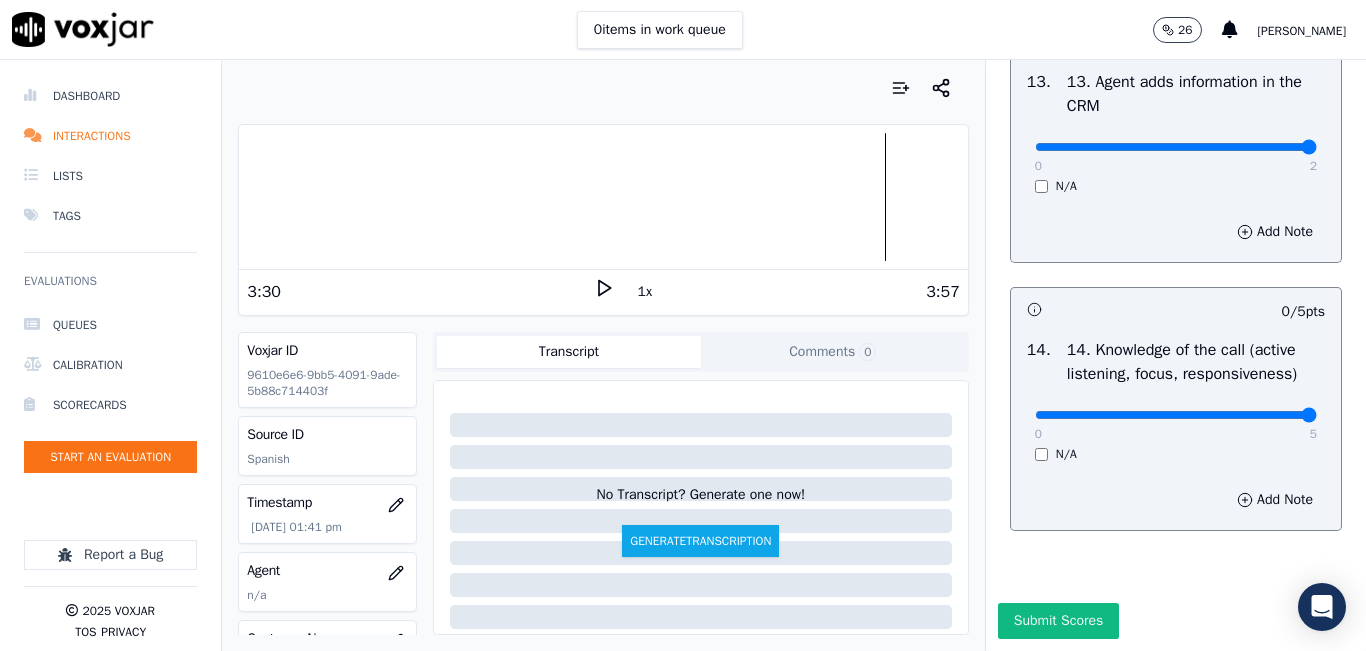 type on "5" 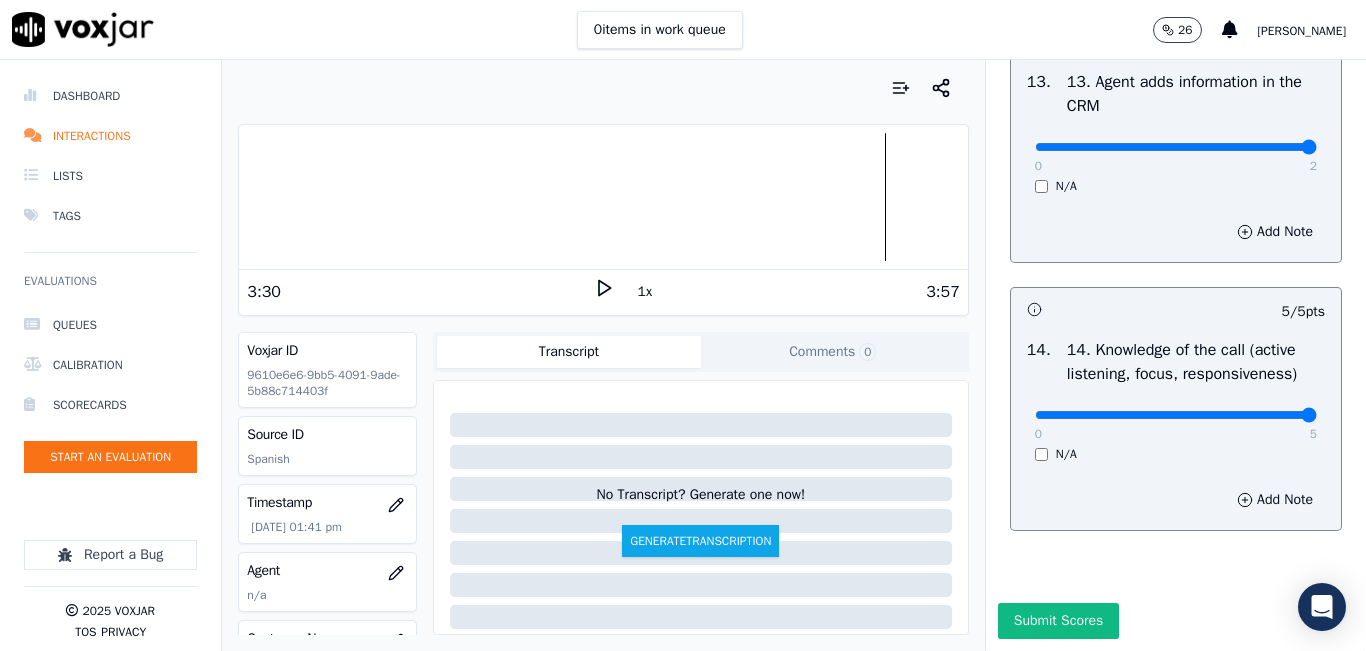 scroll, scrollTop: 3642, scrollLeft: 0, axis: vertical 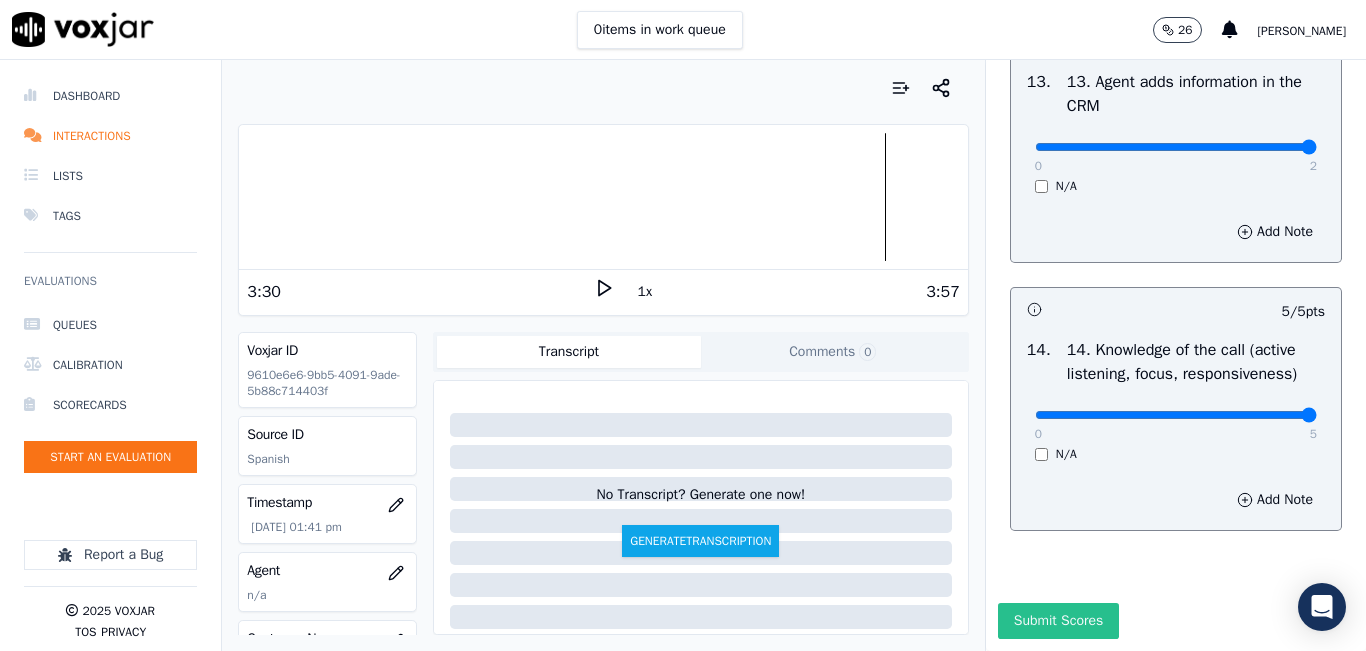 click on "Submit Scores" at bounding box center (1058, 621) 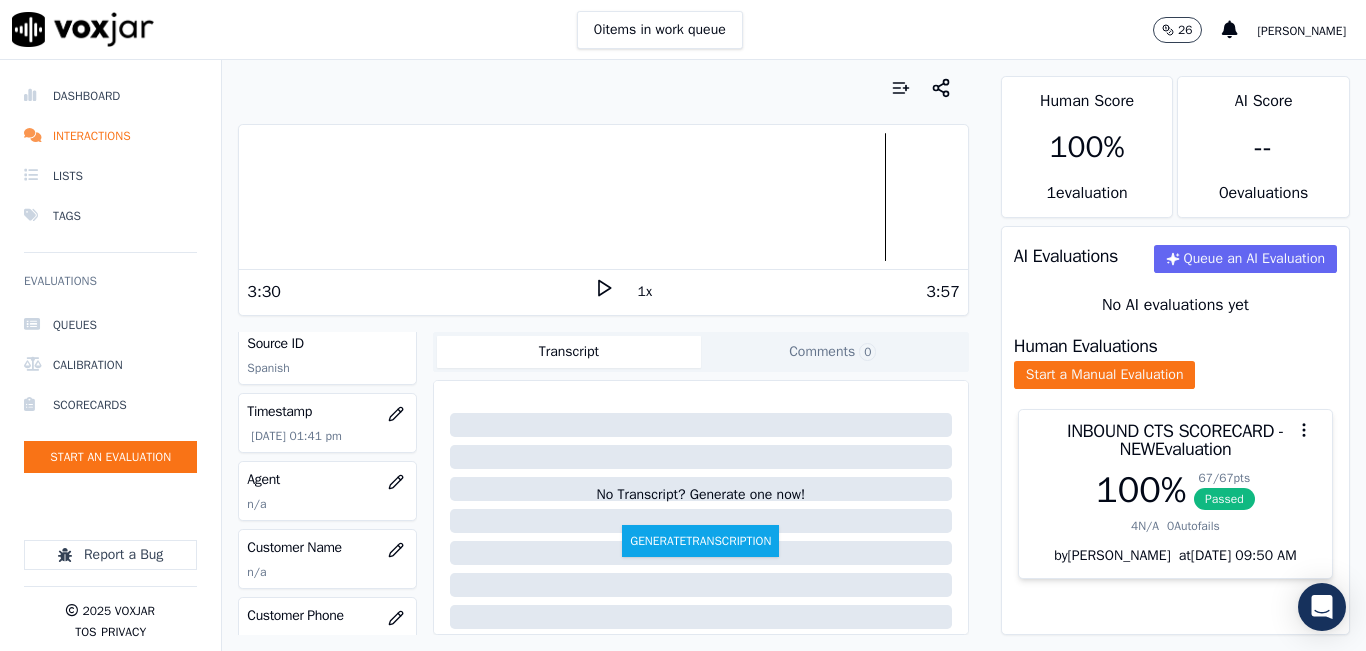 scroll, scrollTop: 200, scrollLeft: 0, axis: vertical 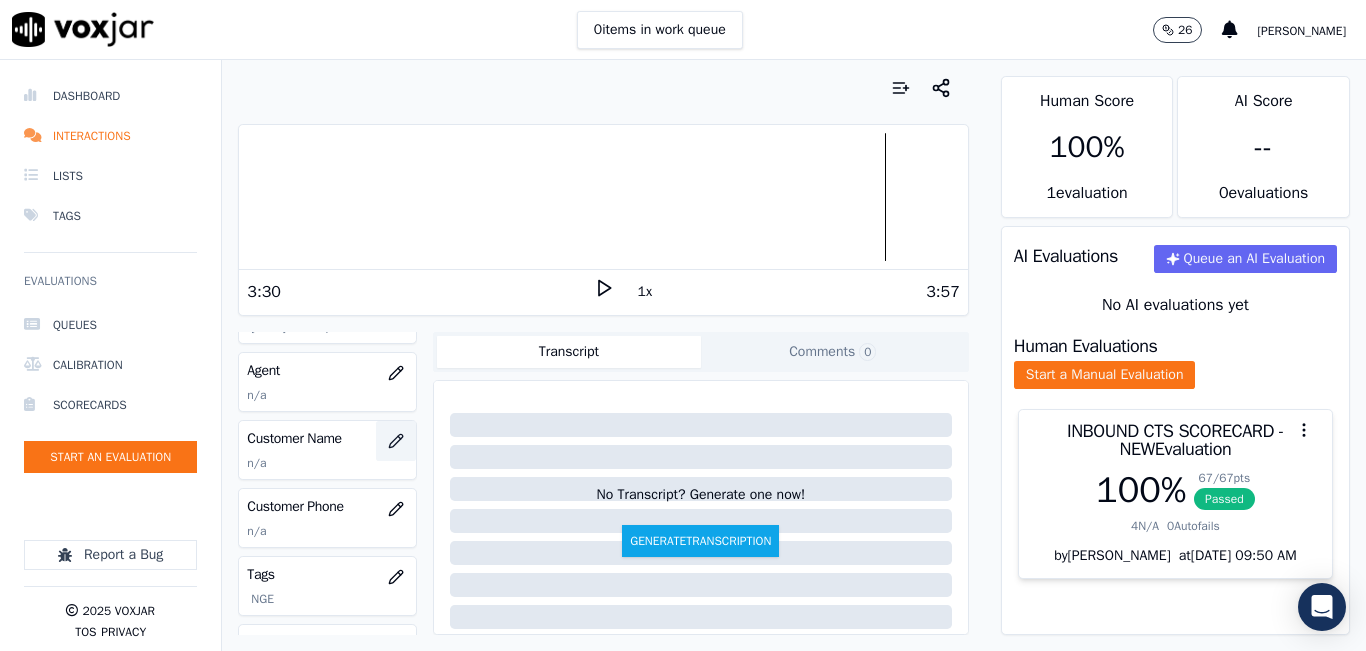 click 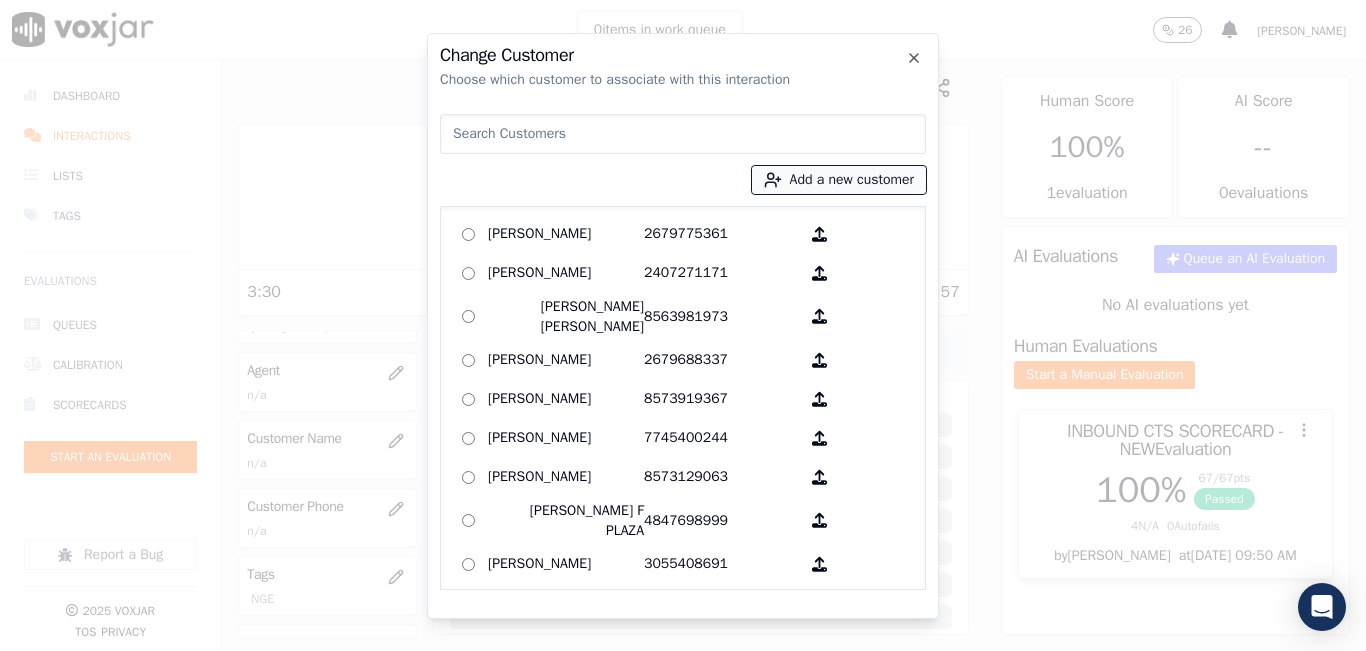 click 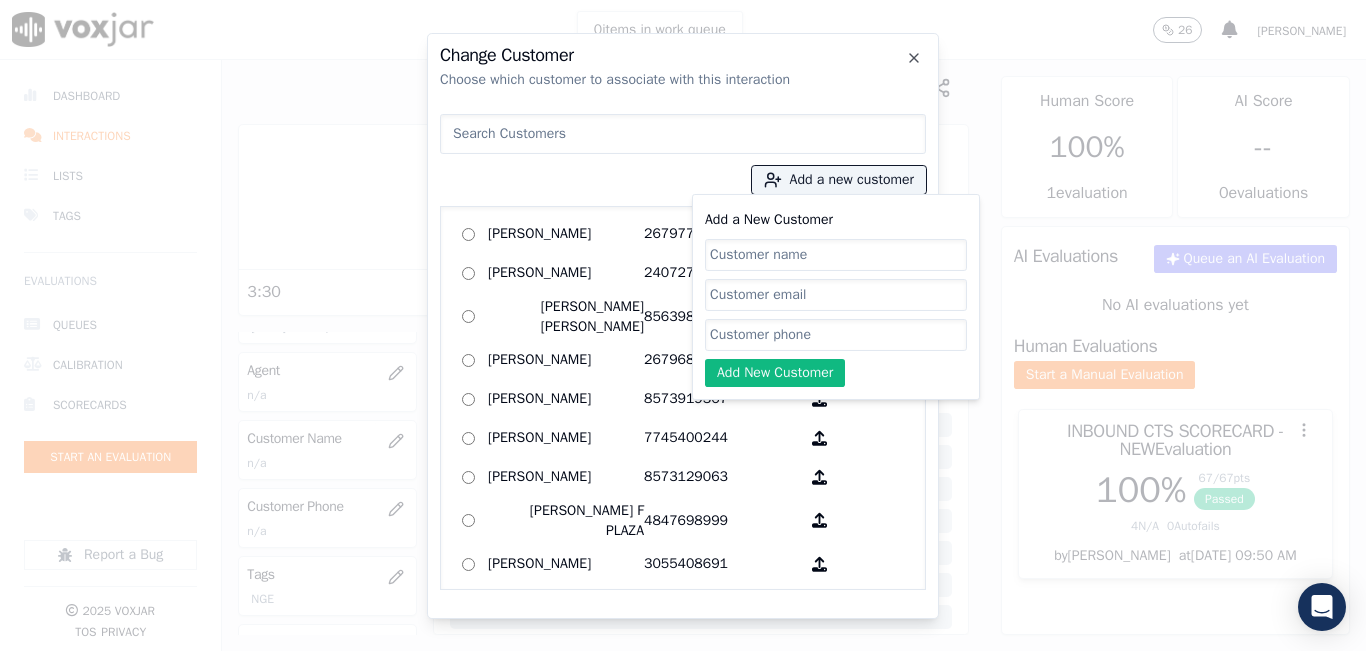click on "Add a New Customer" 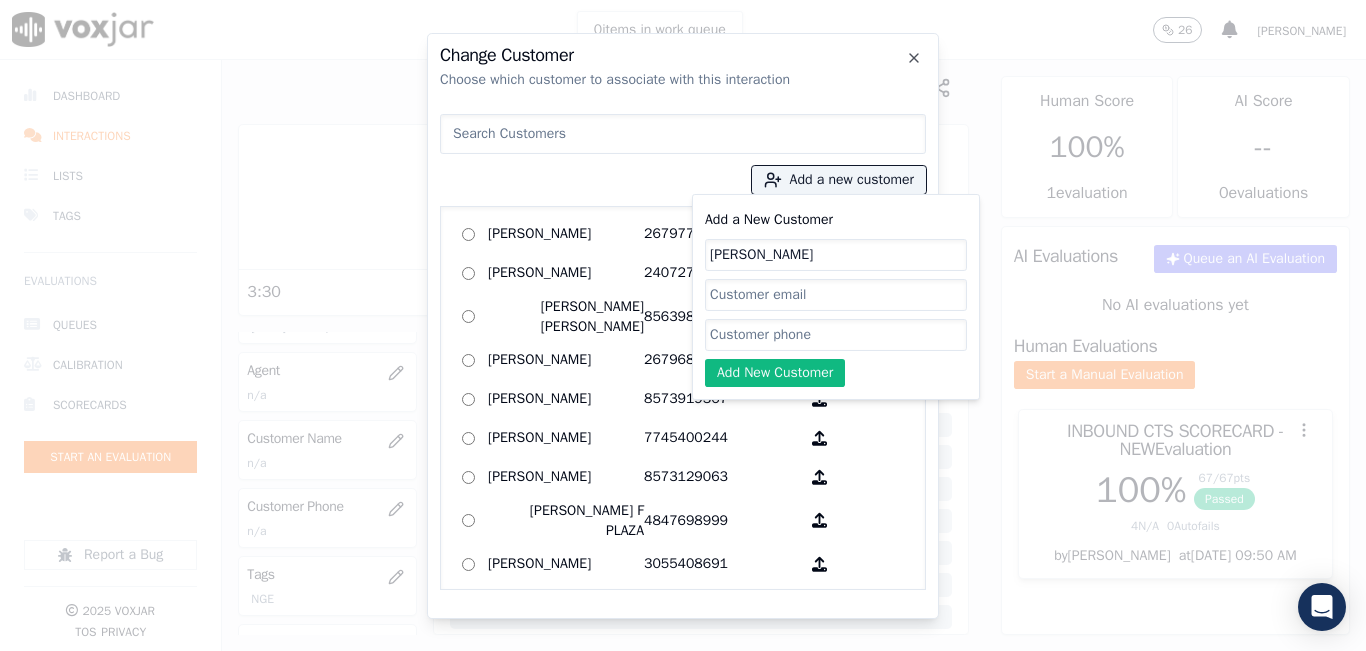 type on "Freyner Narvaez" 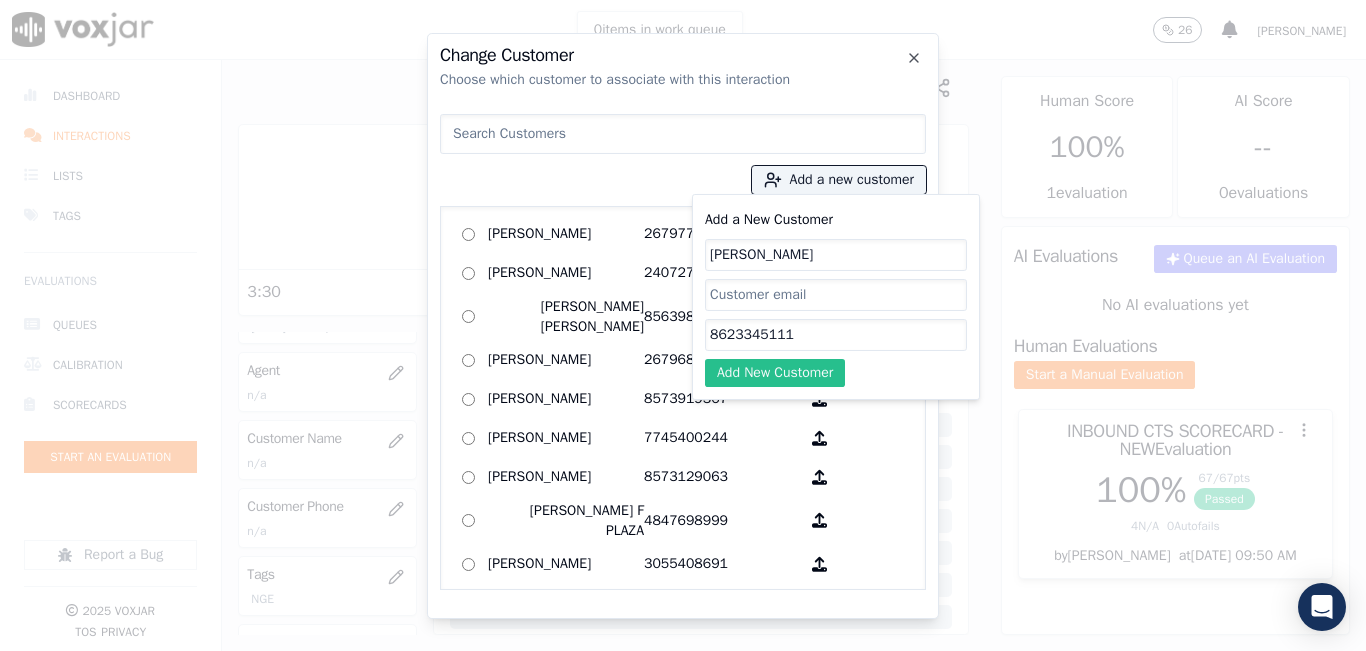 type on "8623345111" 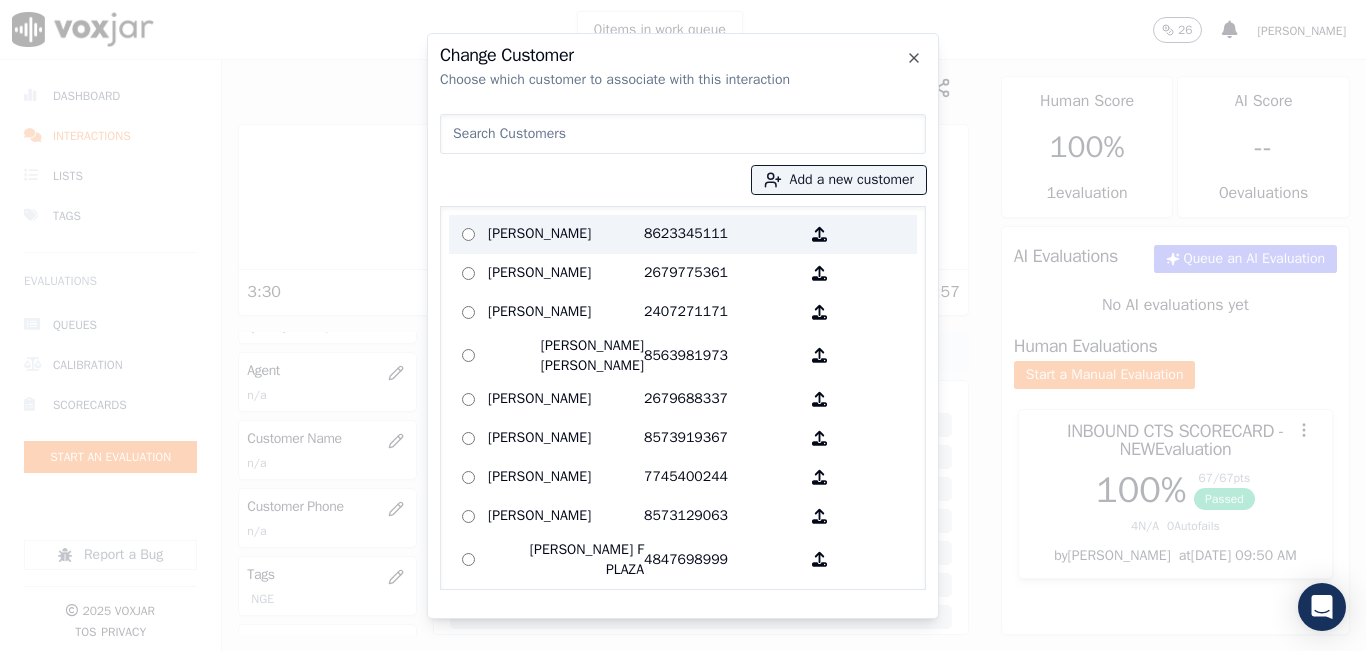 click on "Freyner Narvaez" at bounding box center (566, 234) 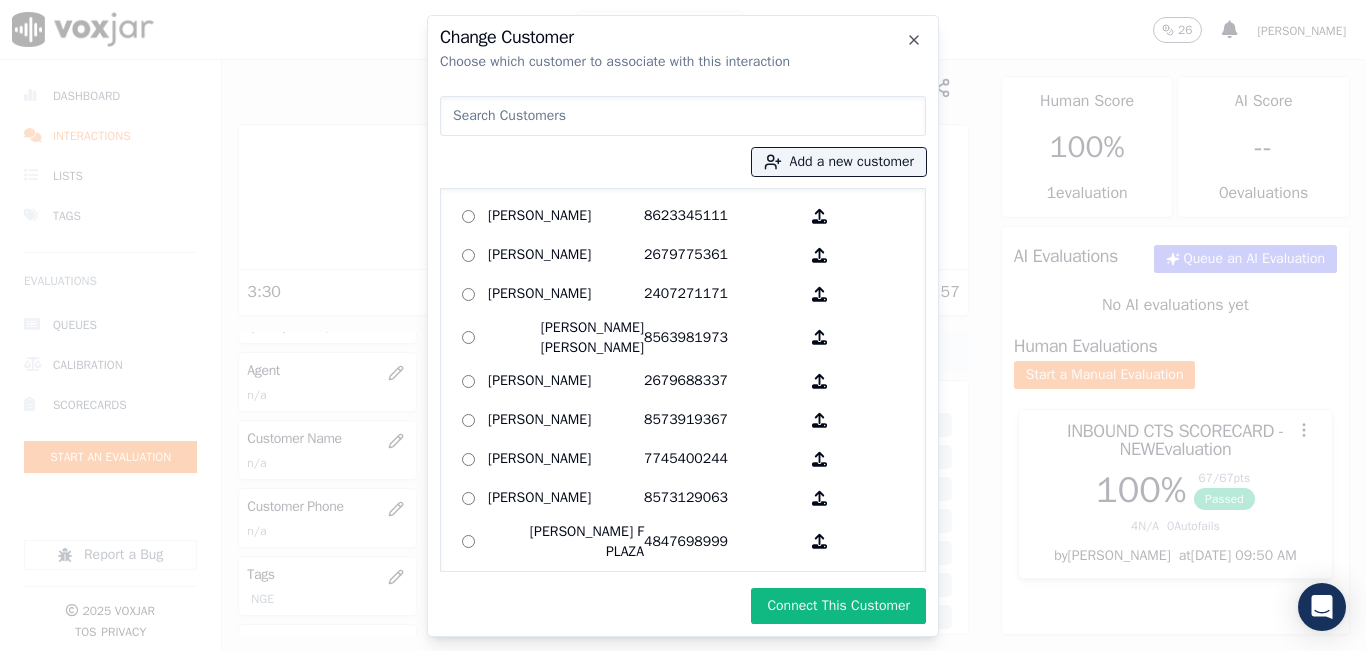 drag, startPoint x: 859, startPoint y: 612, endPoint x: 760, endPoint y: 590, distance: 101.414986 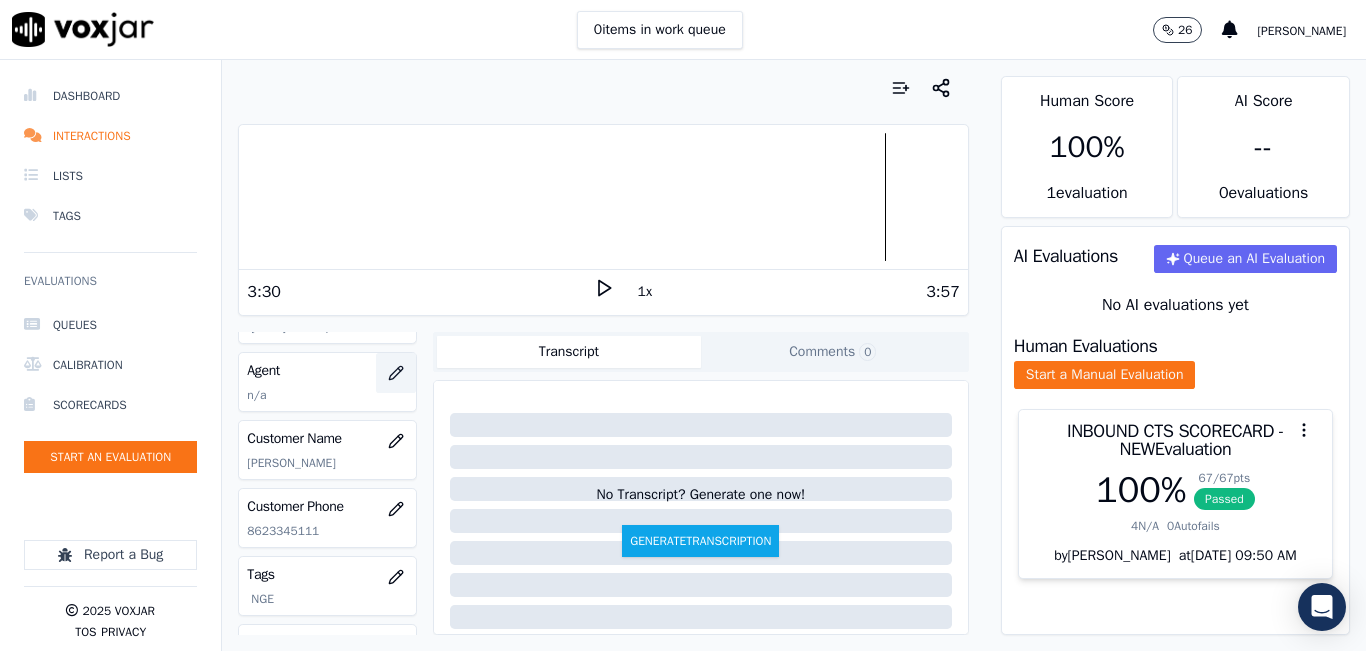 click 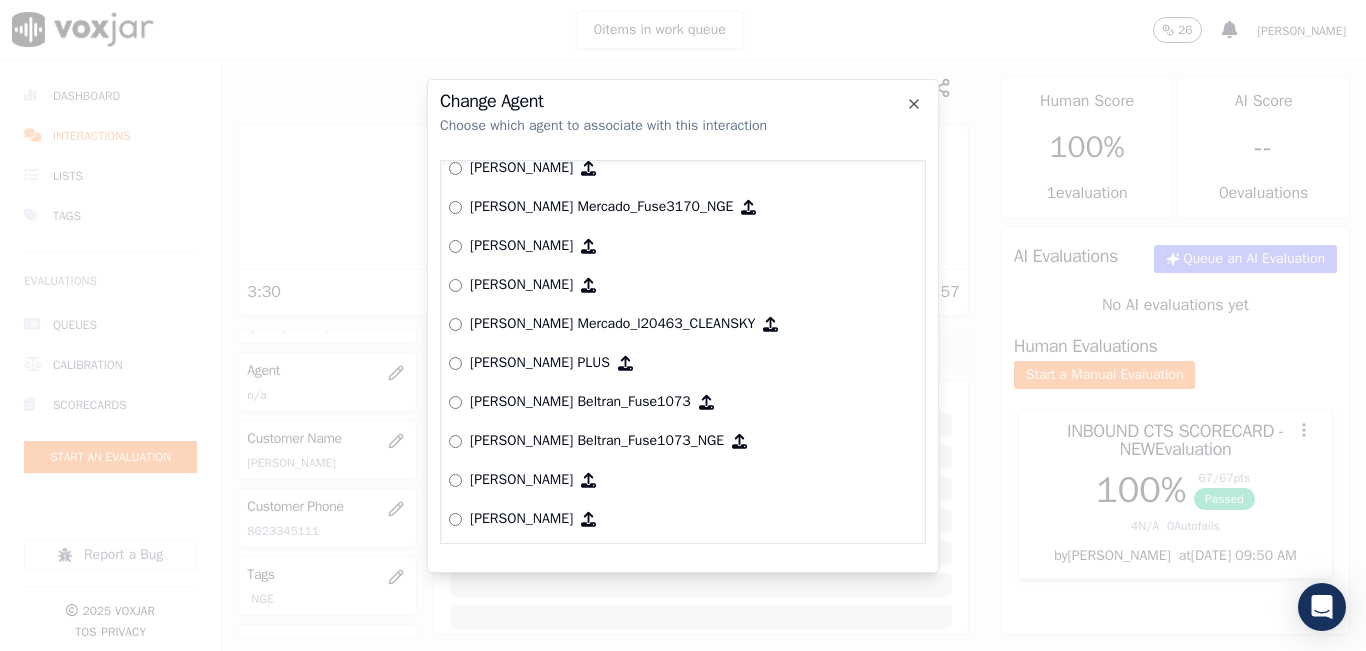 scroll, scrollTop: 5647, scrollLeft: 0, axis: vertical 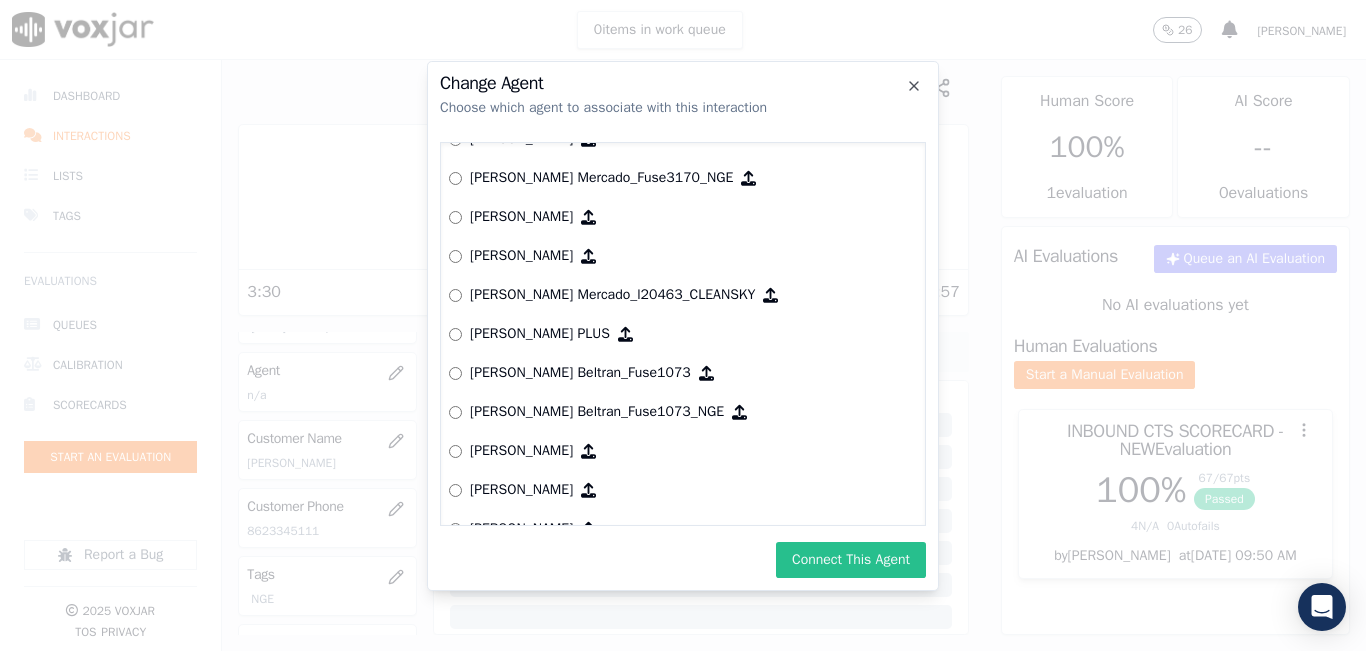 click on "Connect This Agent" at bounding box center (851, 560) 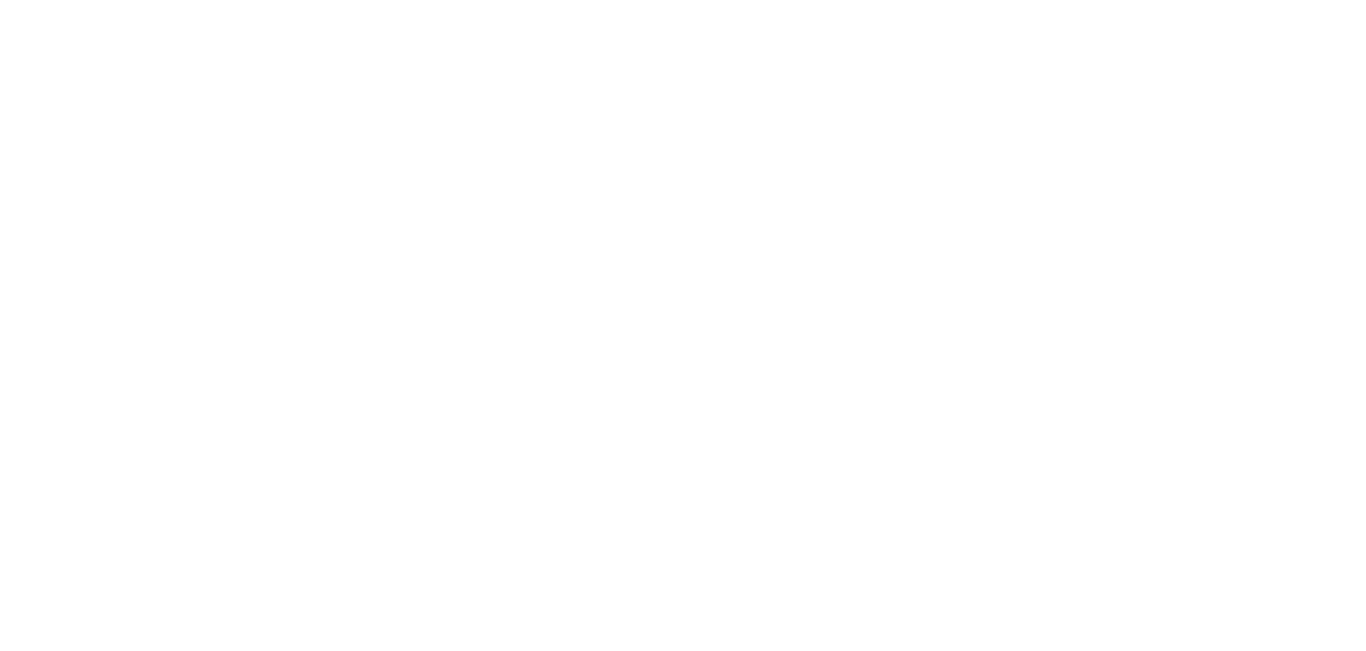 scroll, scrollTop: 0, scrollLeft: 0, axis: both 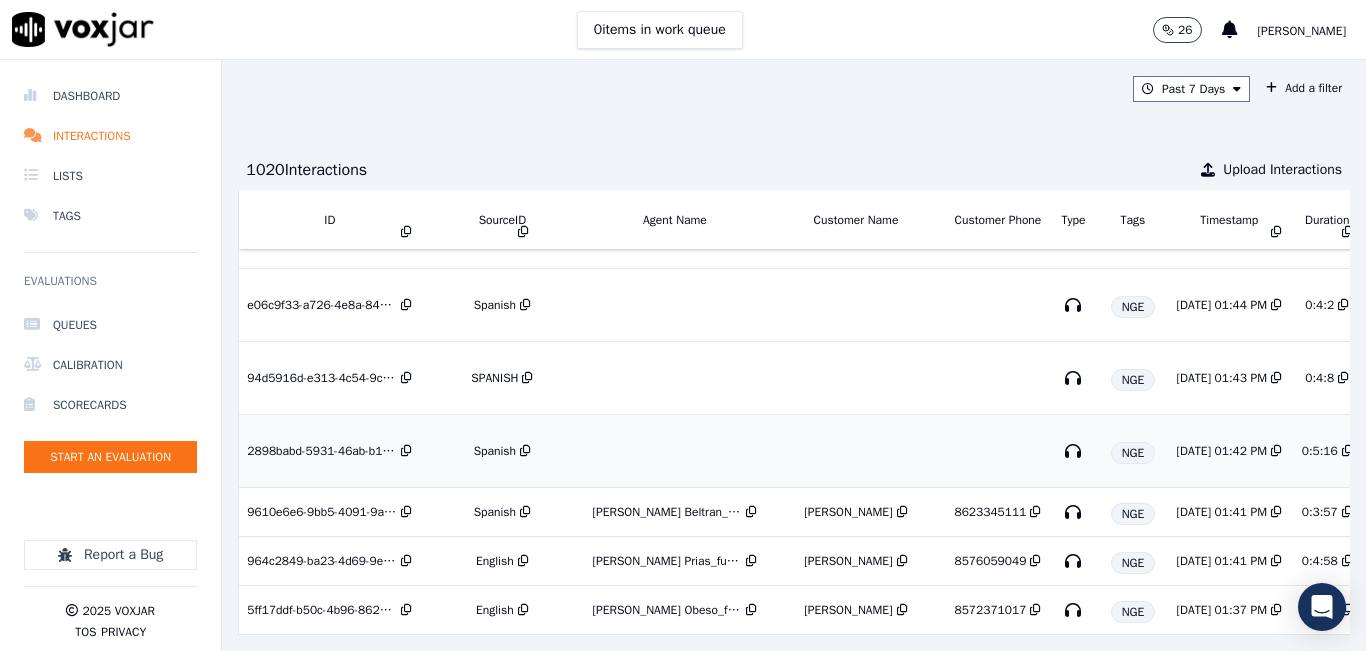 click on "Spanish" at bounding box center [502, 451] 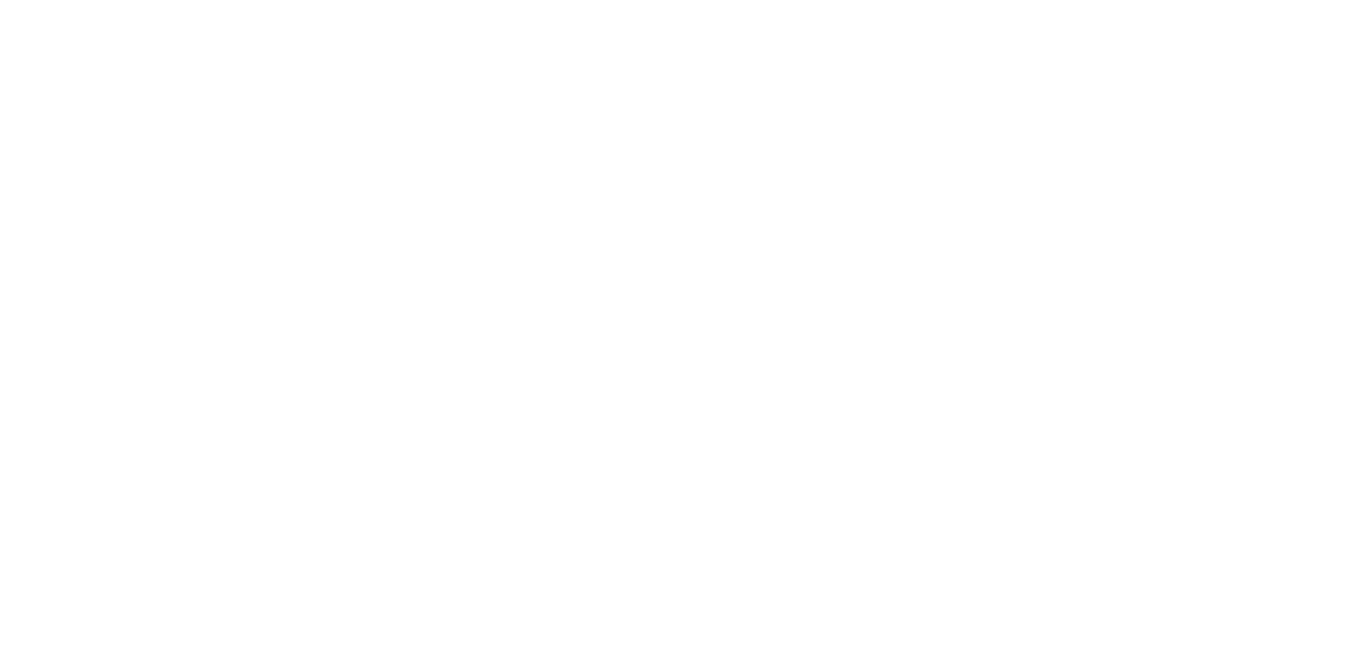 scroll, scrollTop: 0, scrollLeft: 0, axis: both 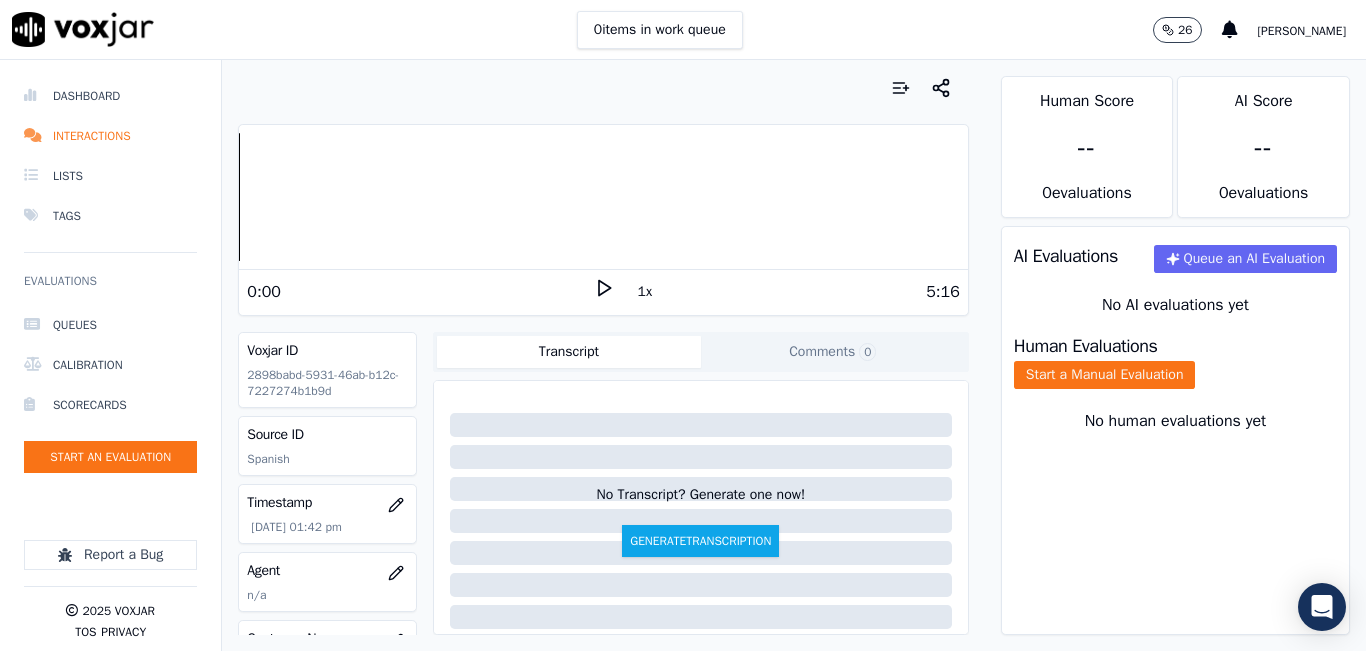 click at bounding box center (603, 88) 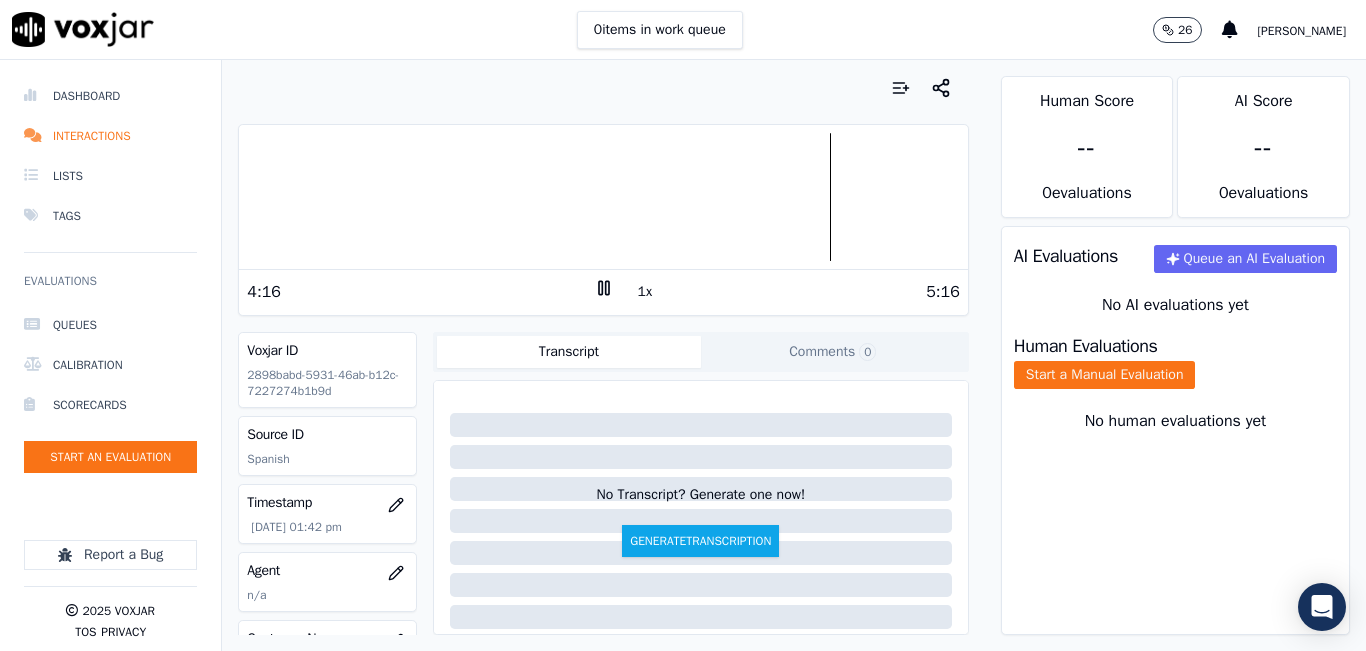 click 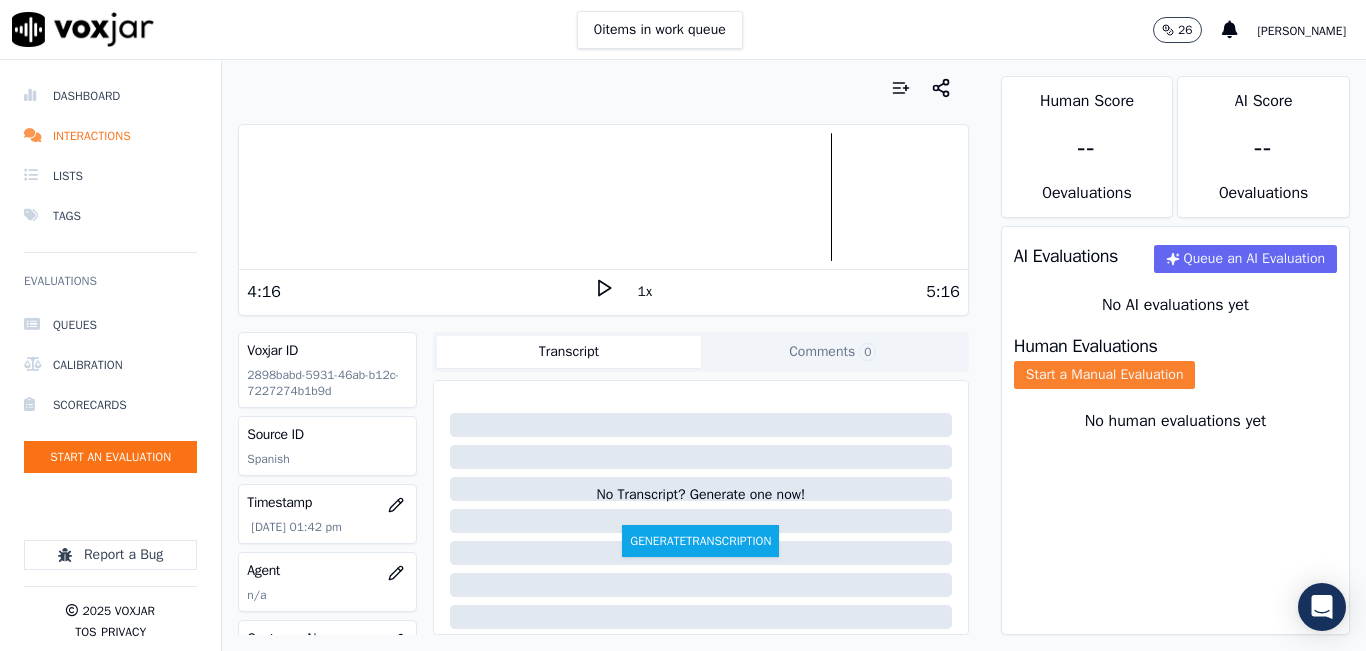 click on "Start a Manual Evaluation" 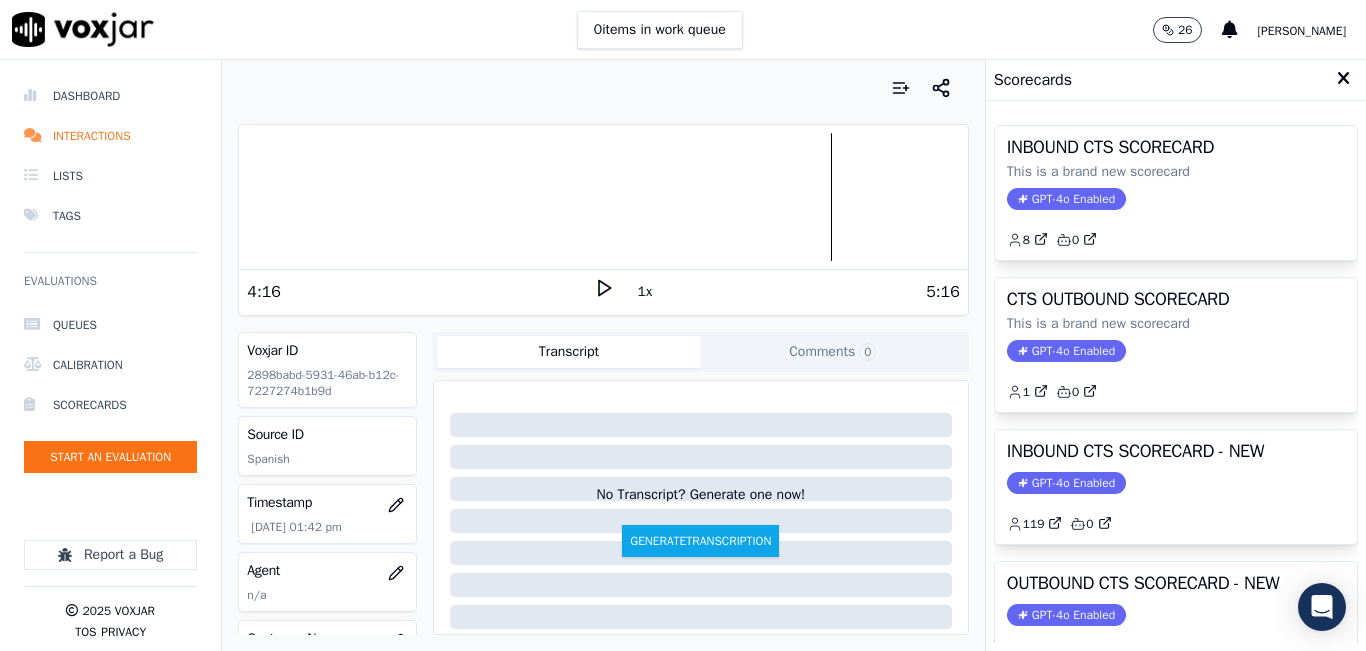 click on "INBOUND CTS SCORECARD - NEW        GPT-4o Enabled       119         0" at bounding box center [1176, 487] 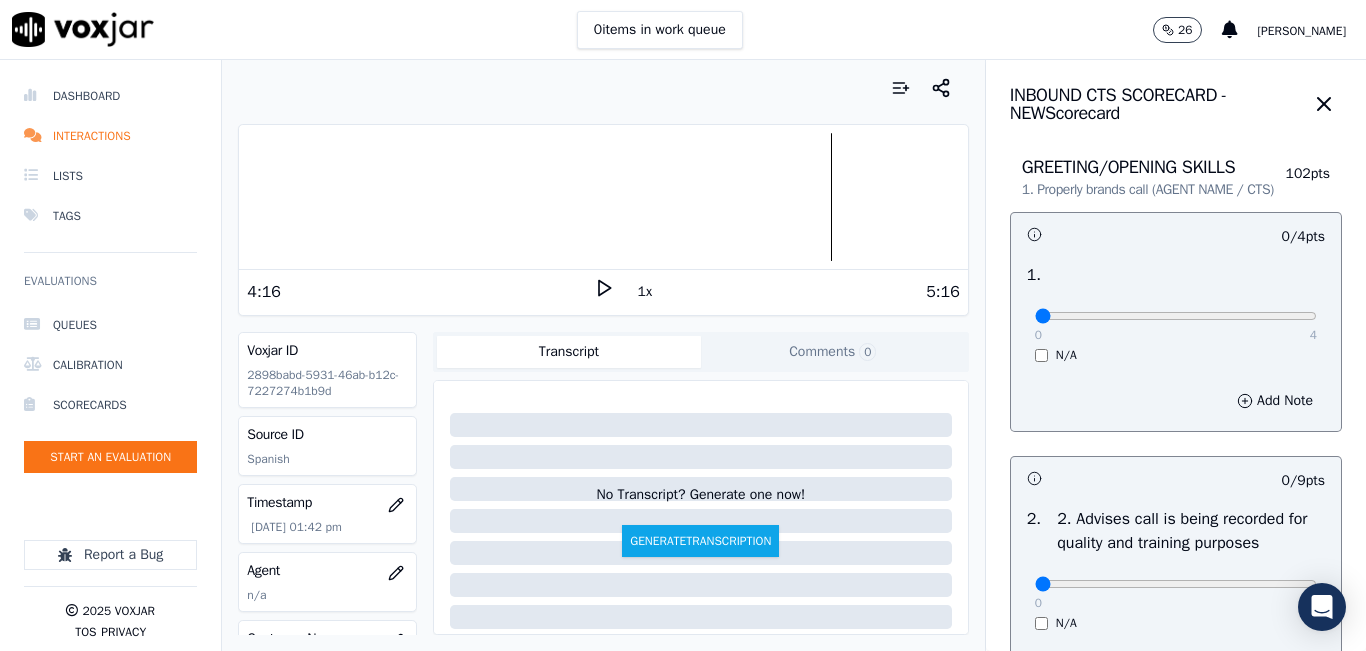 click on "0   4" at bounding box center [1176, 315] 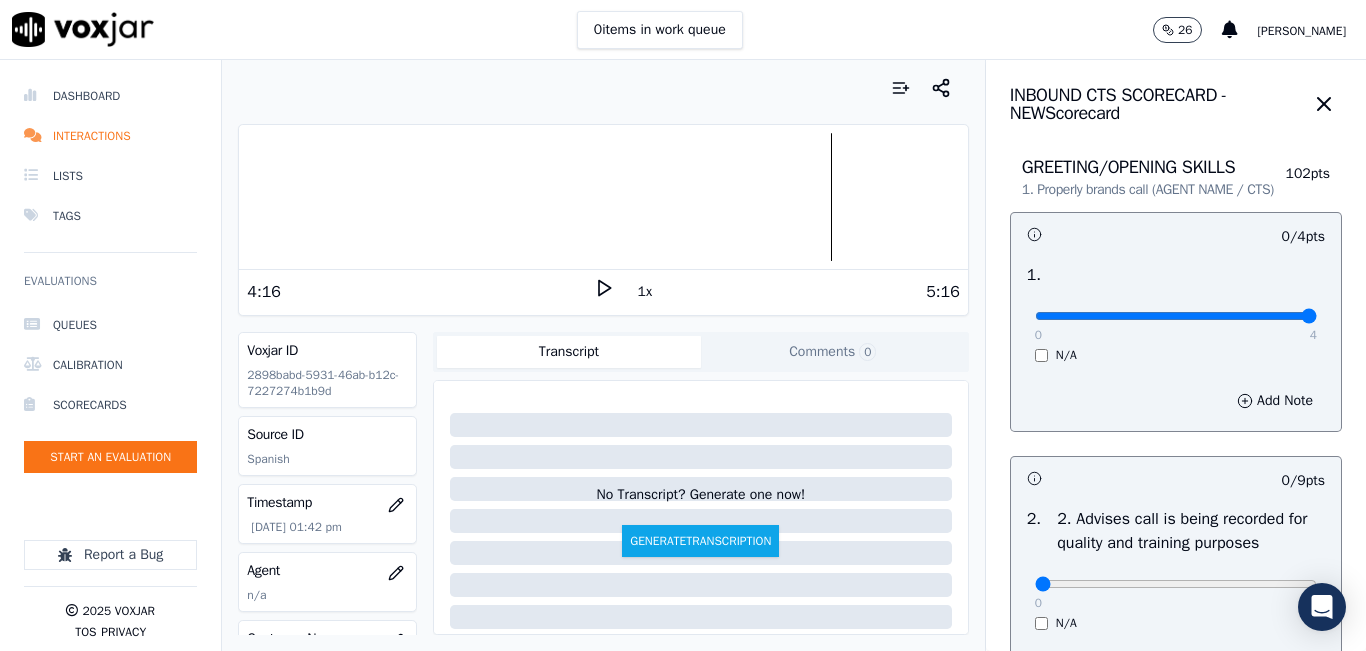 type on "4" 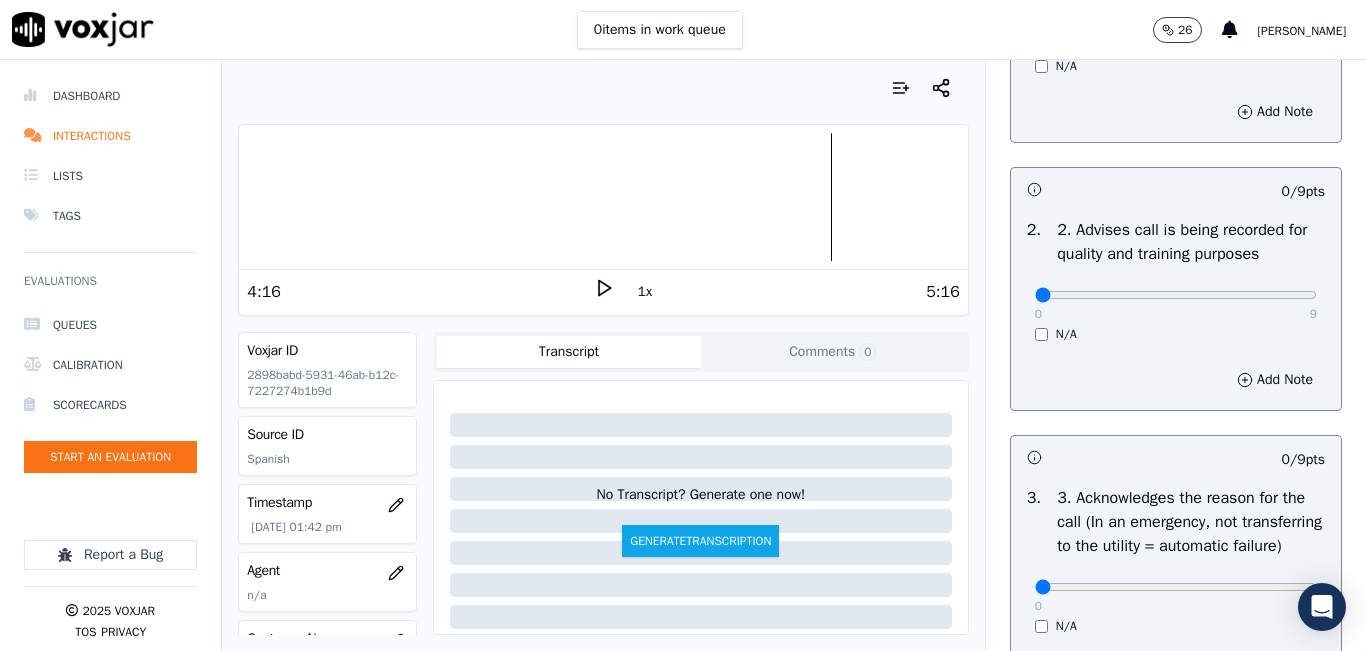 scroll, scrollTop: 300, scrollLeft: 0, axis: vertical 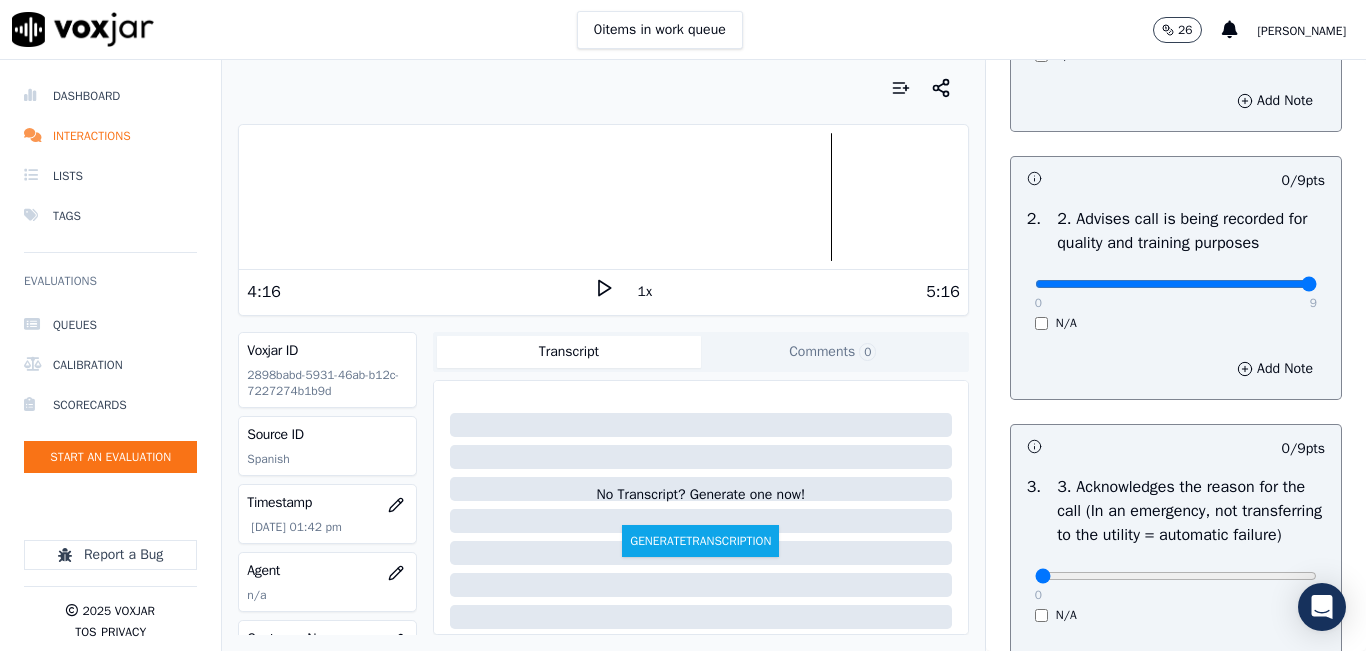 type on "9" 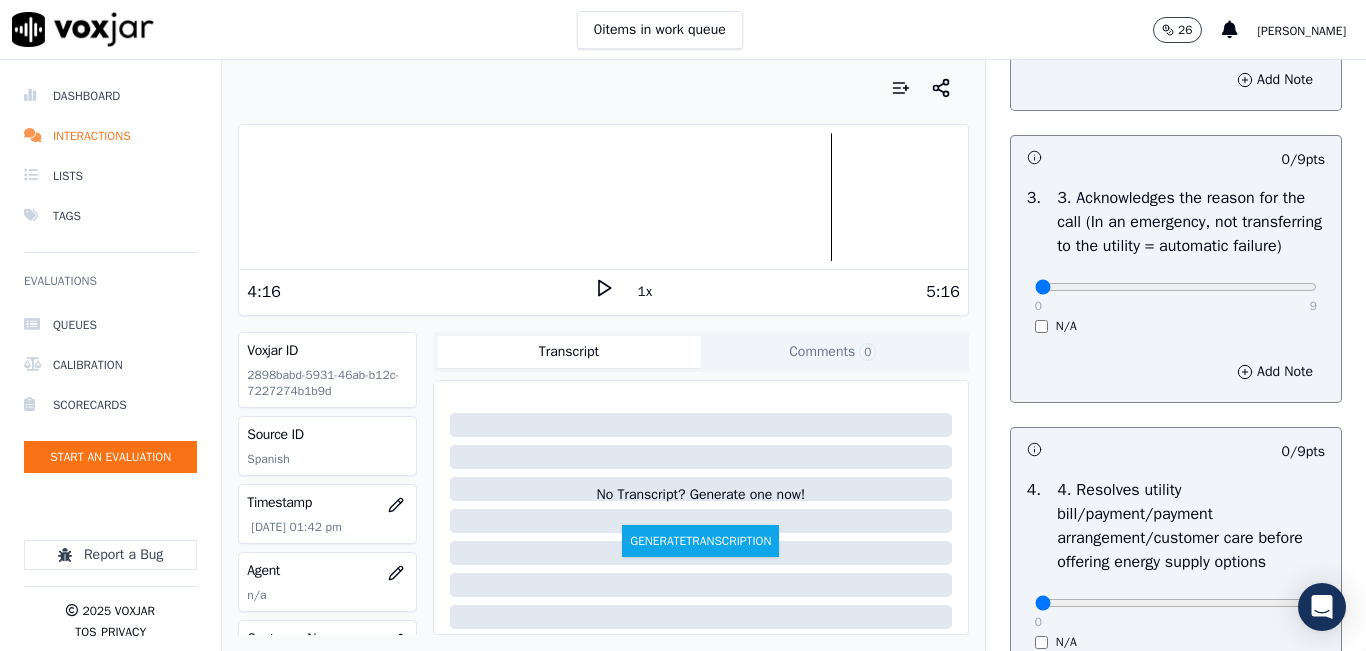 scroll, scrollTop: 600, scrollLeft: 0, axis: vertical 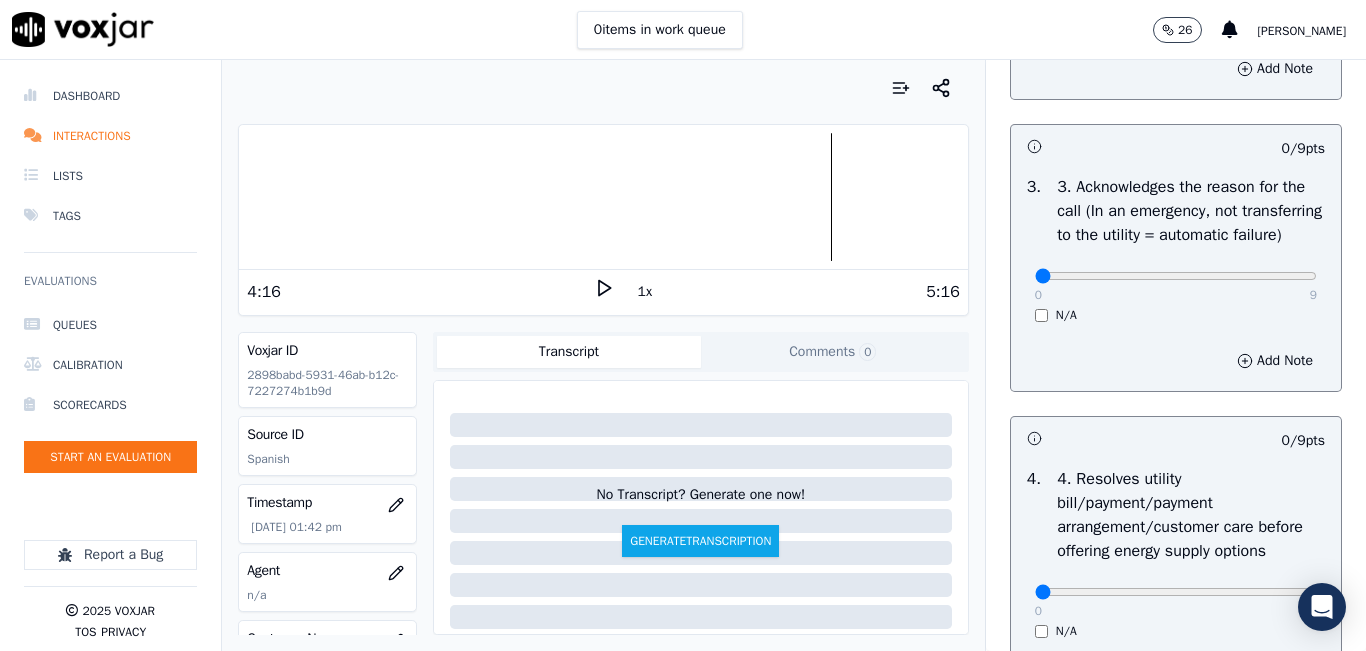 click on "0   9" at bounding box center (1176, 275) 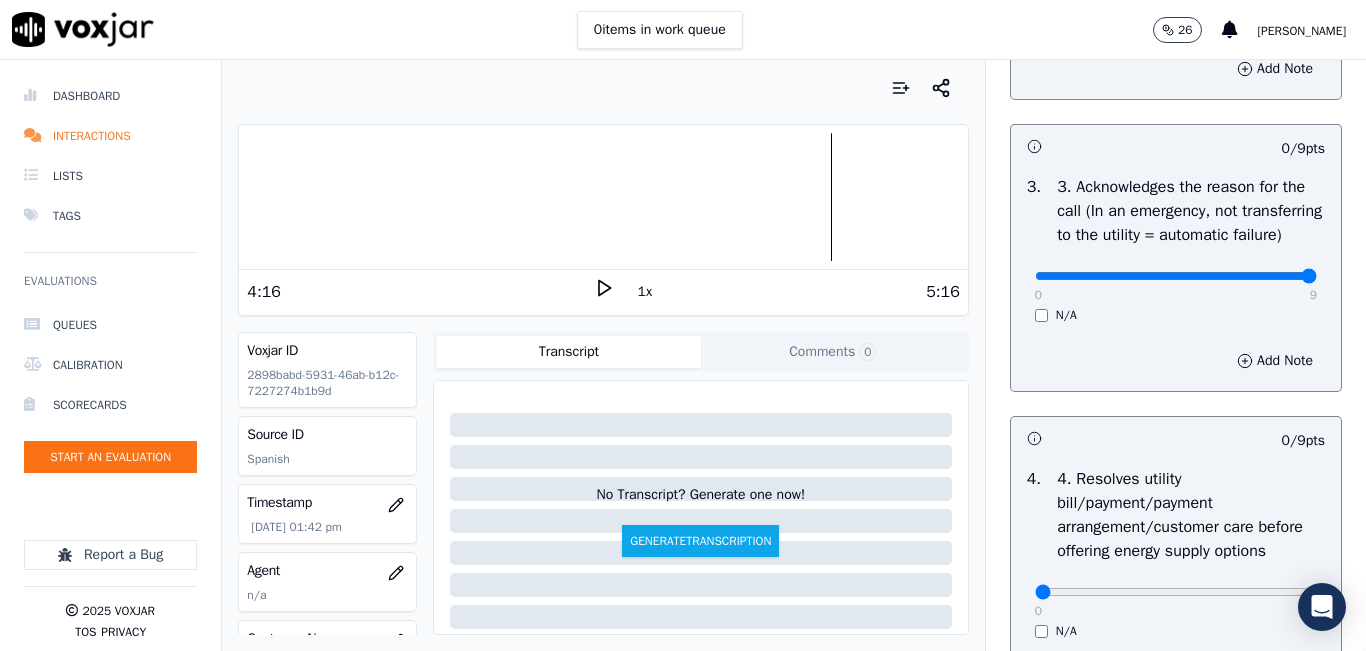 type on "9" 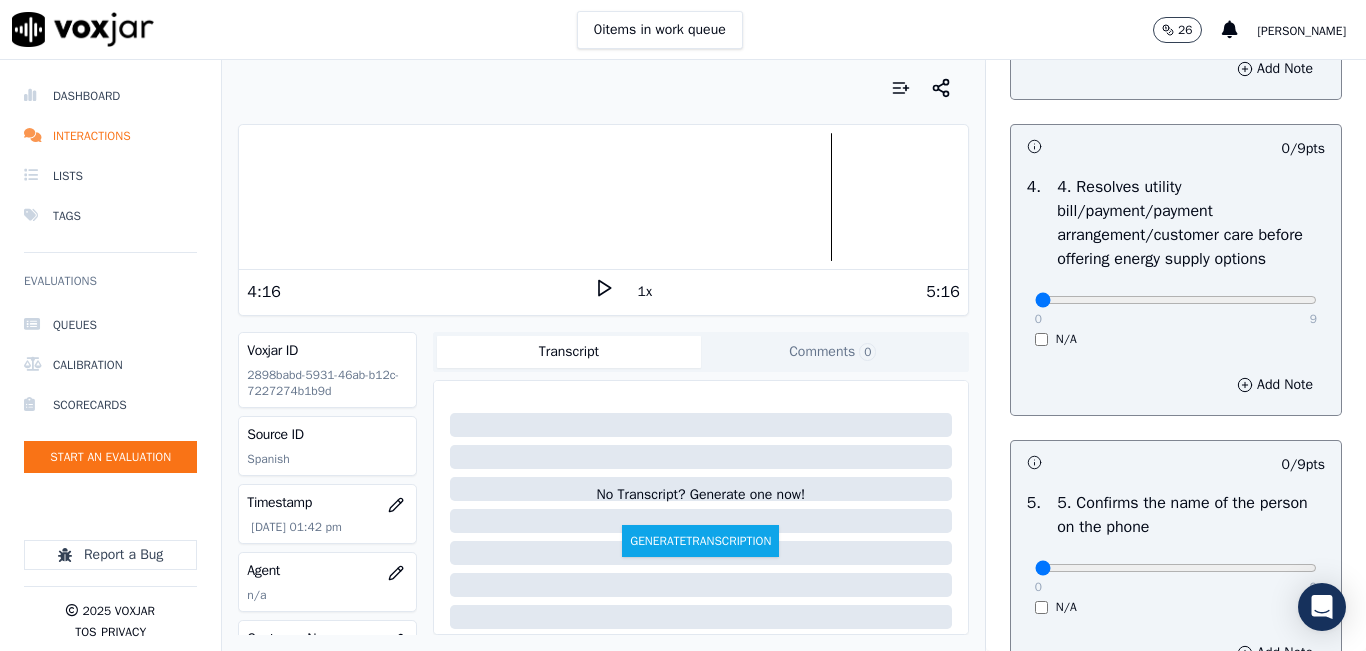 scroll, scrollTop: 900, scrollLeft: 0, axis: vertical 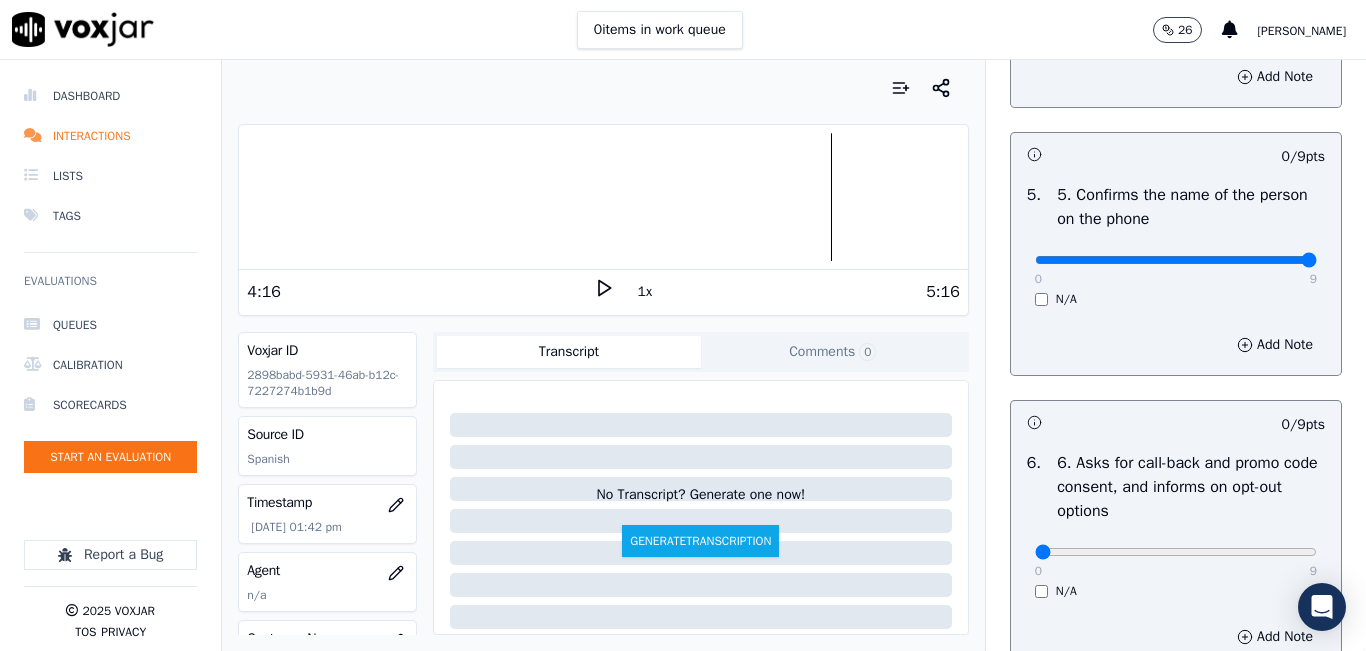 type on "9" 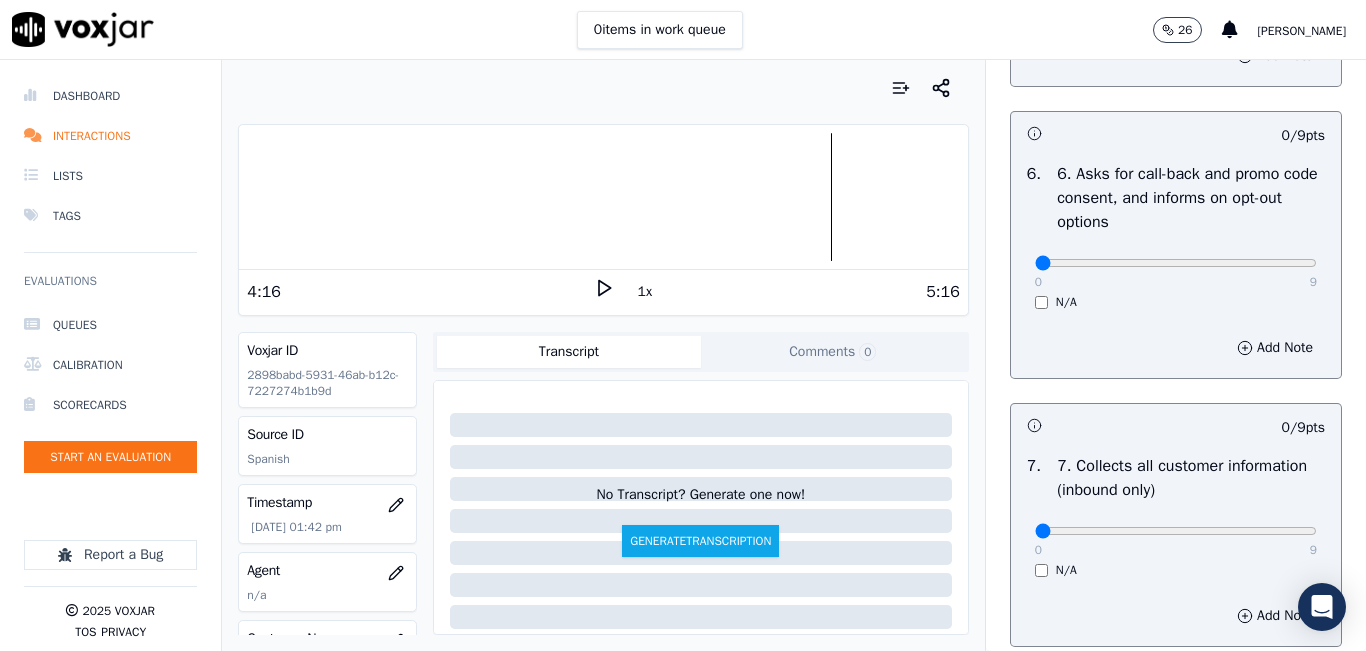 scroll, scrollTop: 1500, scrollLeft: 0, axis: vertical 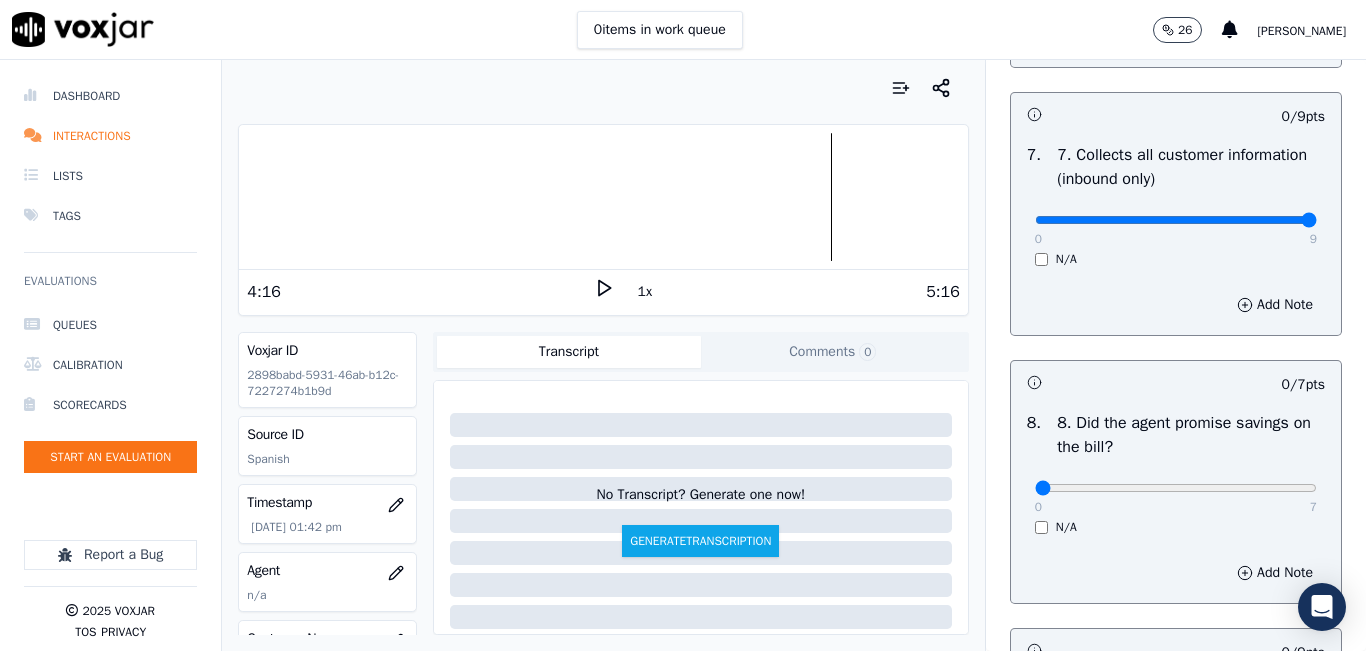 type on "9" 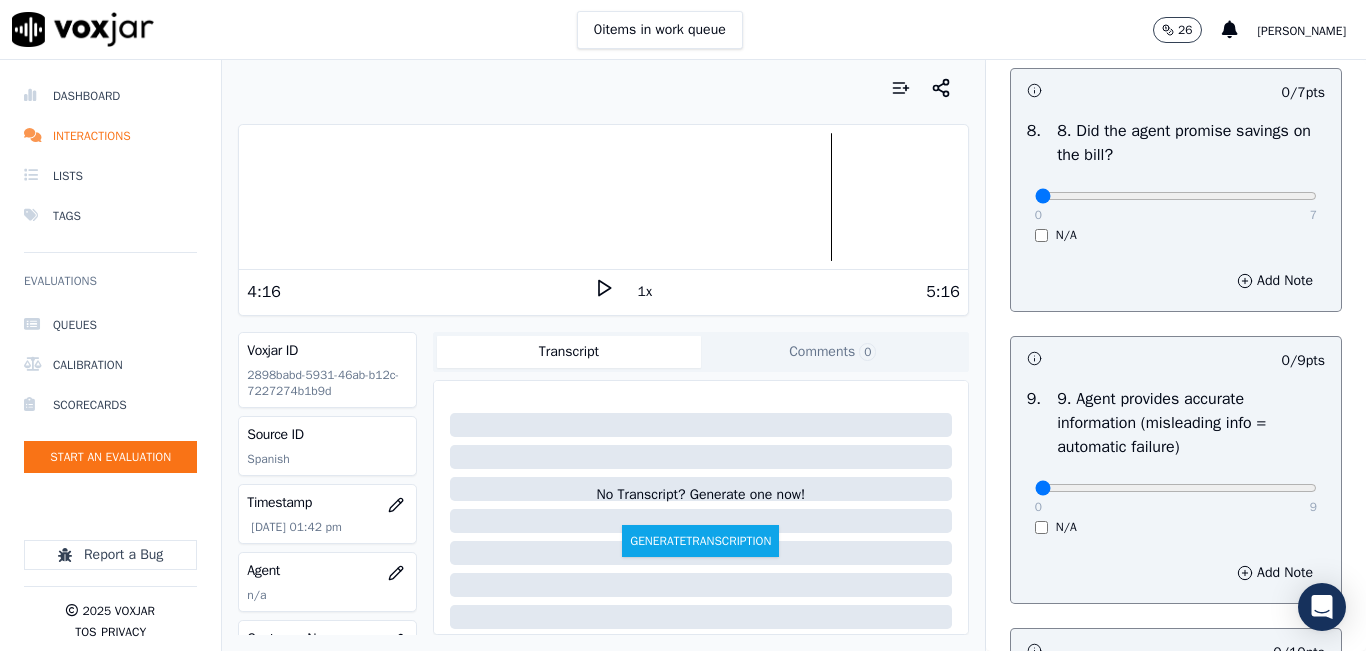 scroll, scrollTop: 2100, scrollLeft: 0, axis: vertical 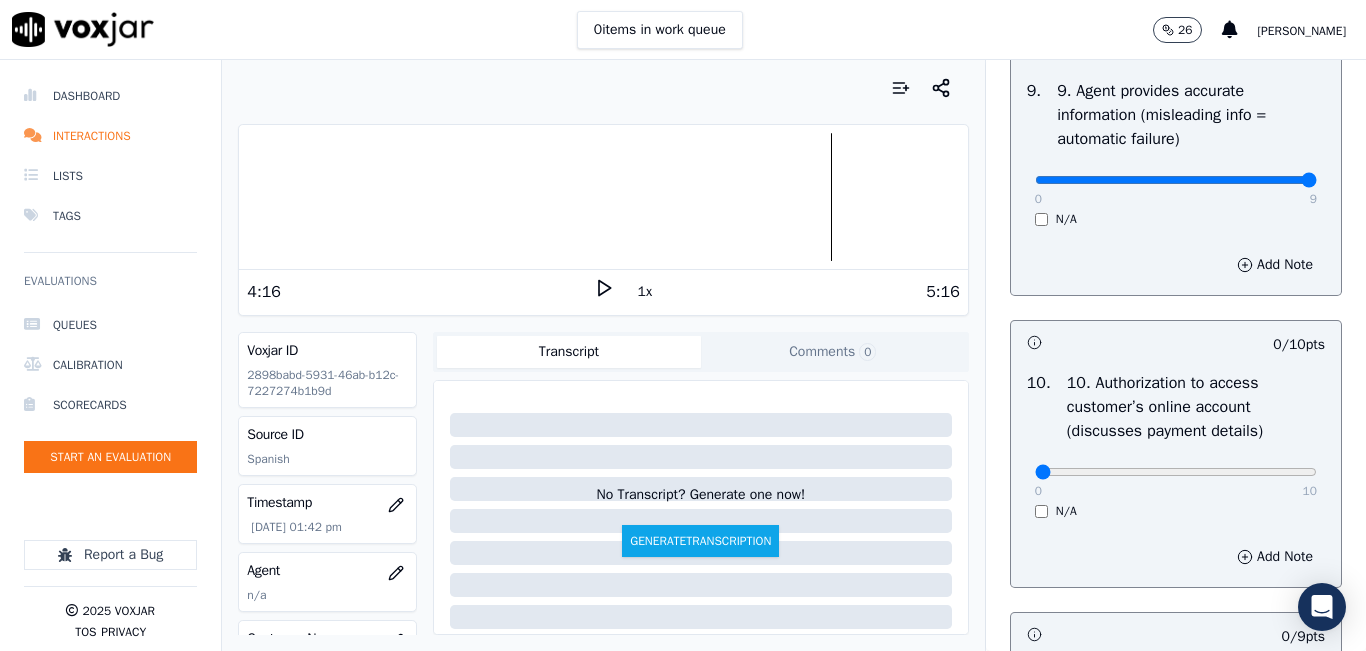 type on "9" 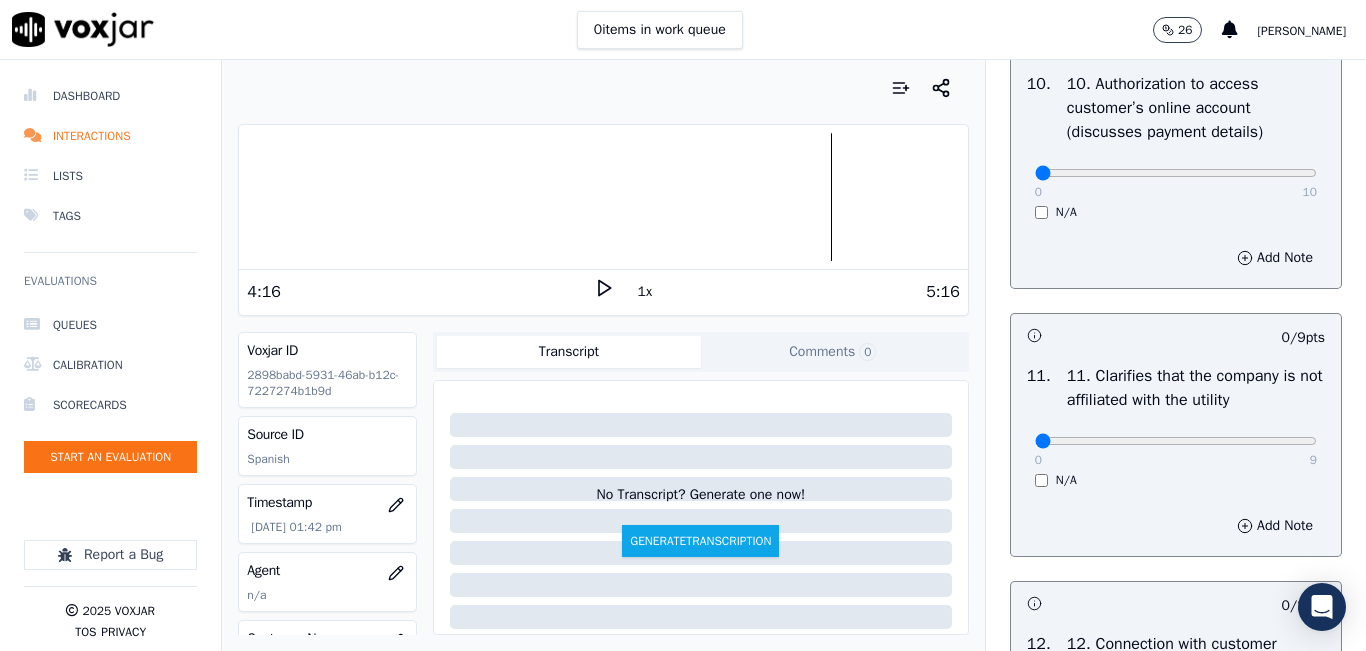 scroll, scrollTop: 2700, scrollLeft: 0, axis: vertical 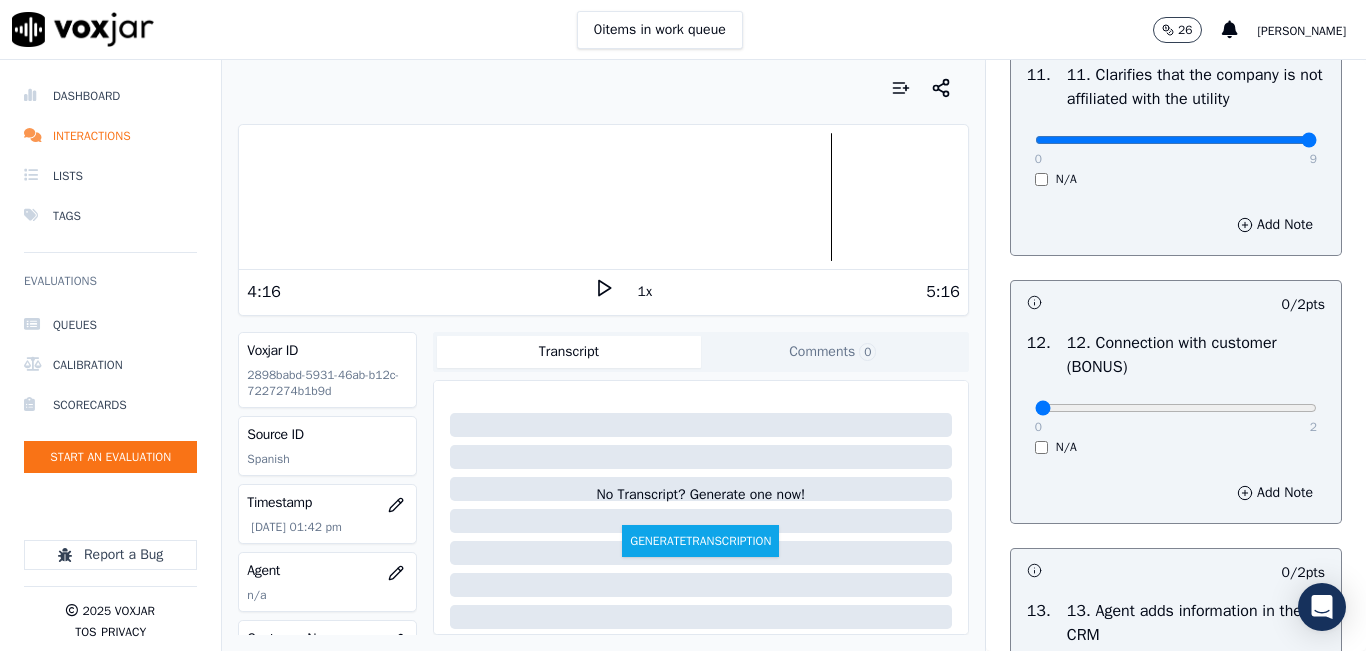 type on "9" 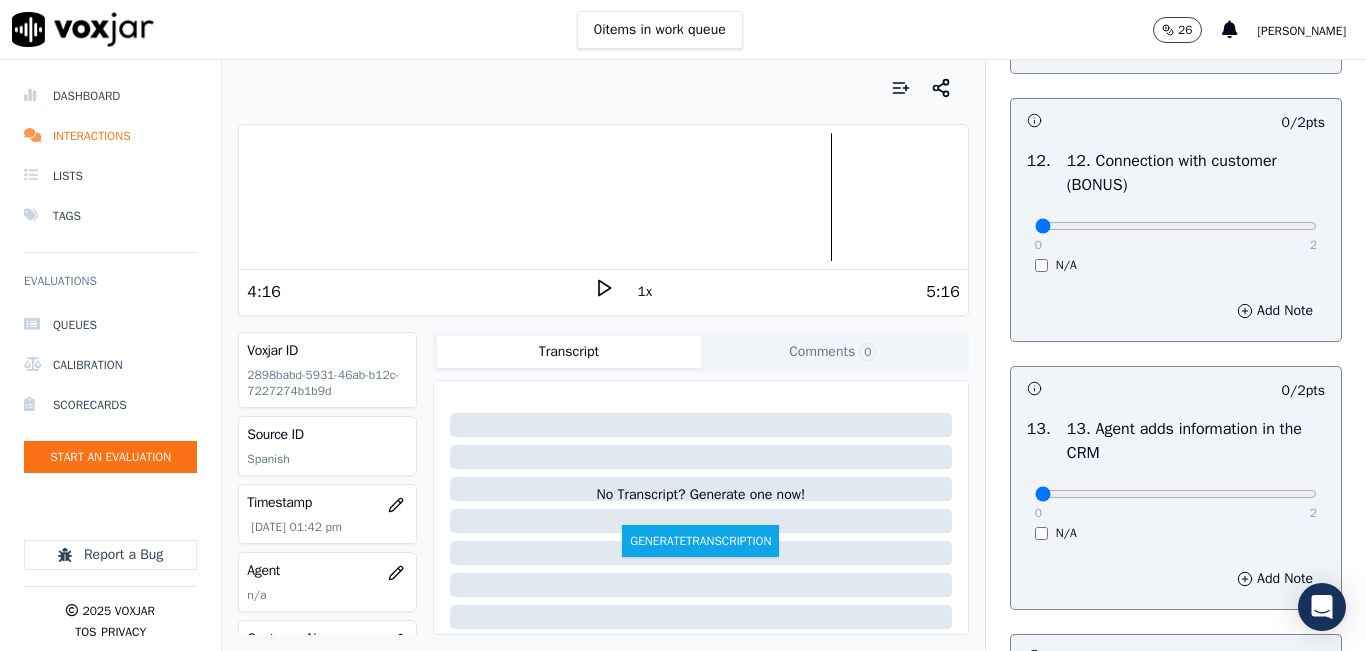 scroll, scrollTop: 3200, scrollLeft: 0, axis: vertical 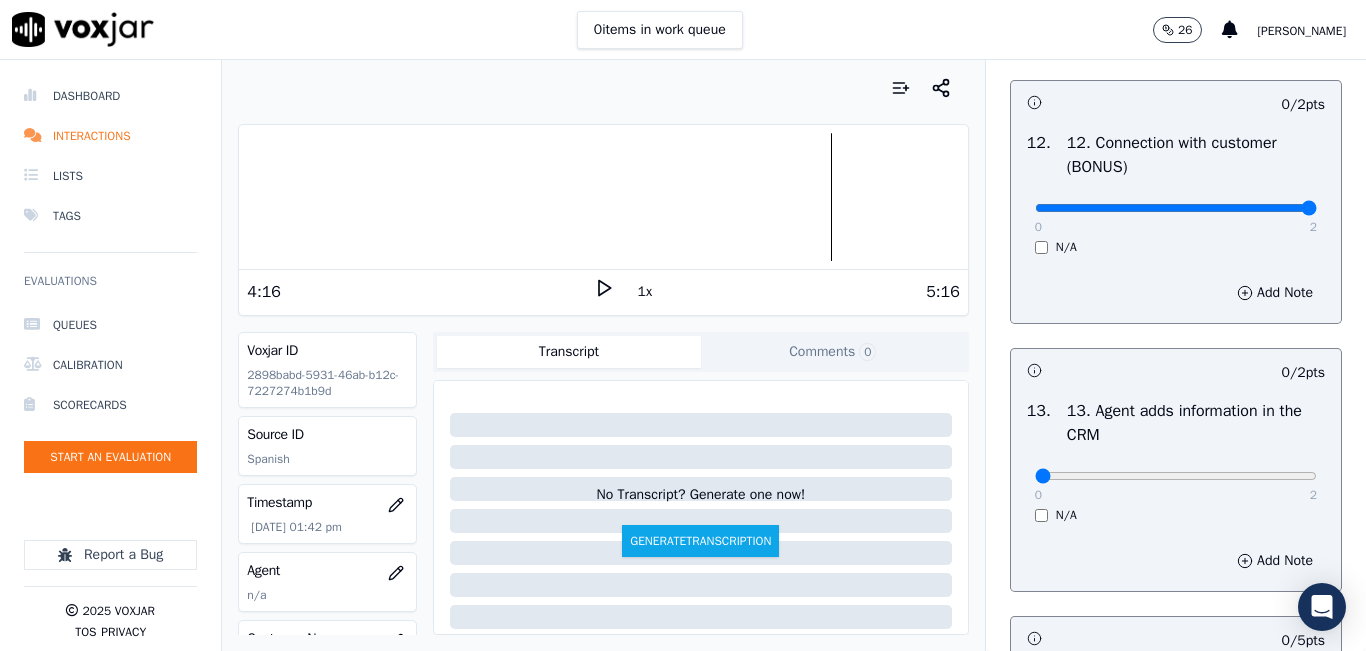 type on "2" 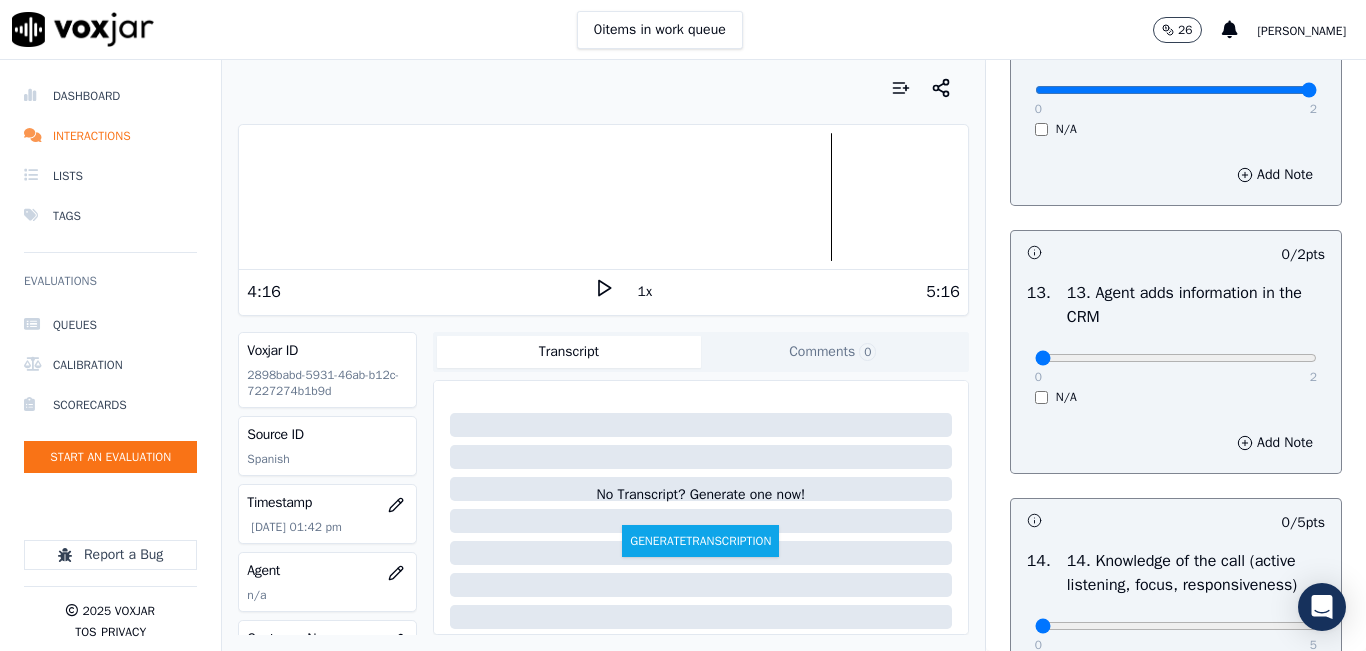 scroll, scrollTop: 3500, scrollLeft: 0, axis: vertical 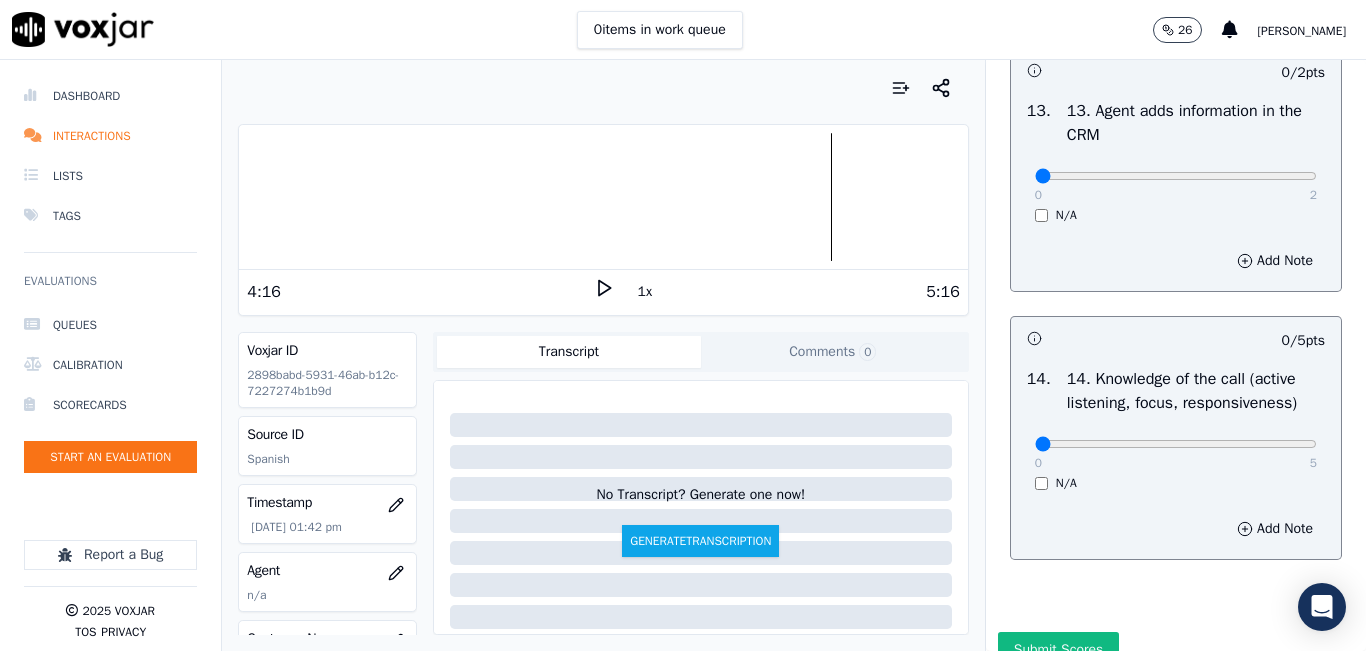 click on "0   2" at bounding box center (1176, 175) 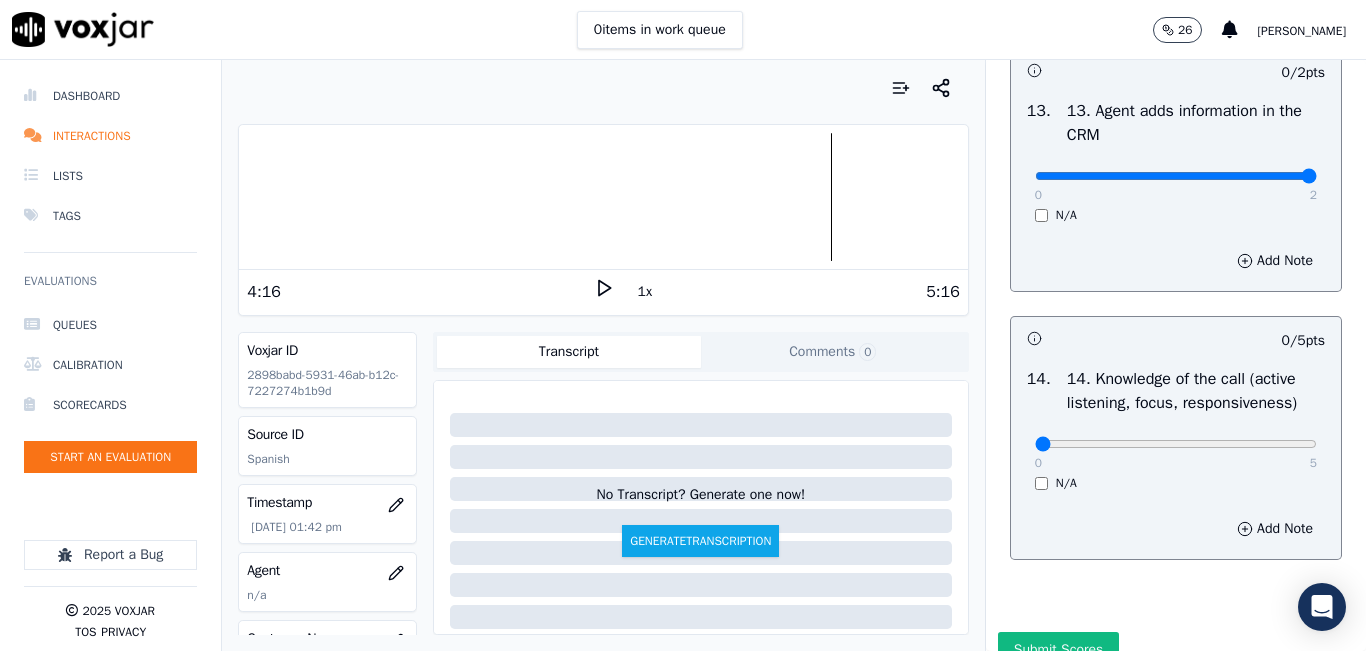 type on "2" 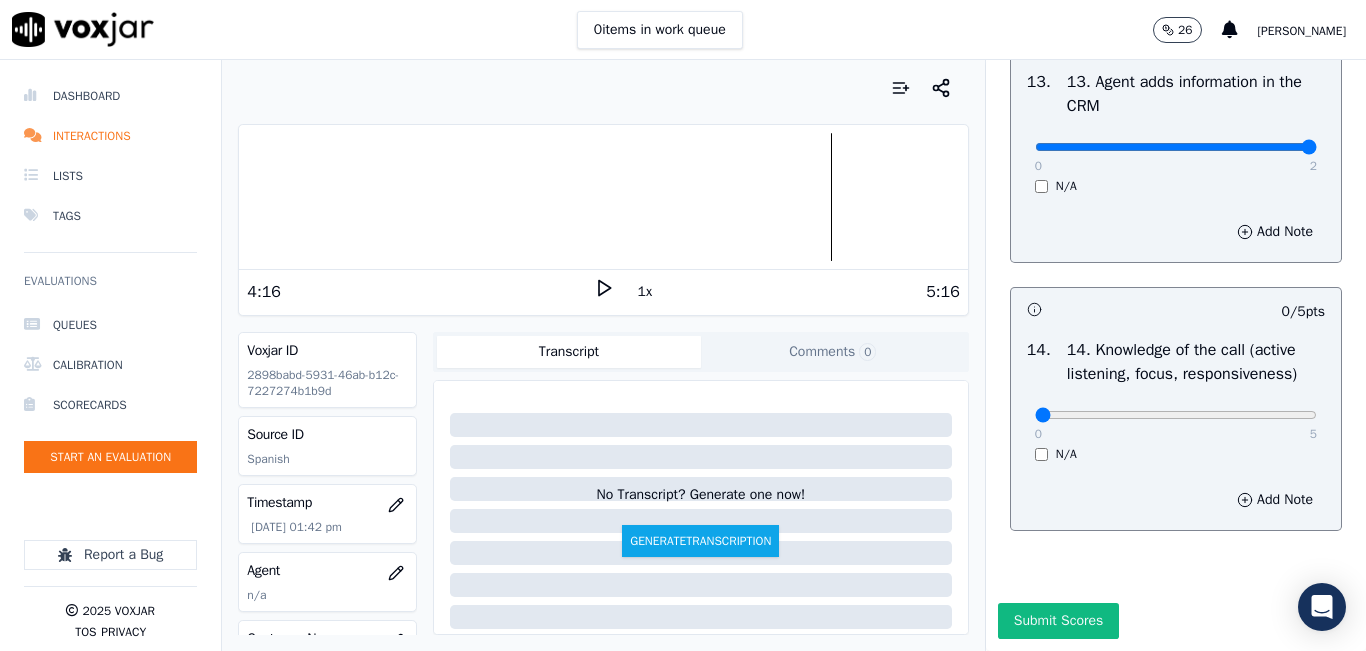 scroll, scrollTop: 3642, scrollLeft: 0, axis: vertical 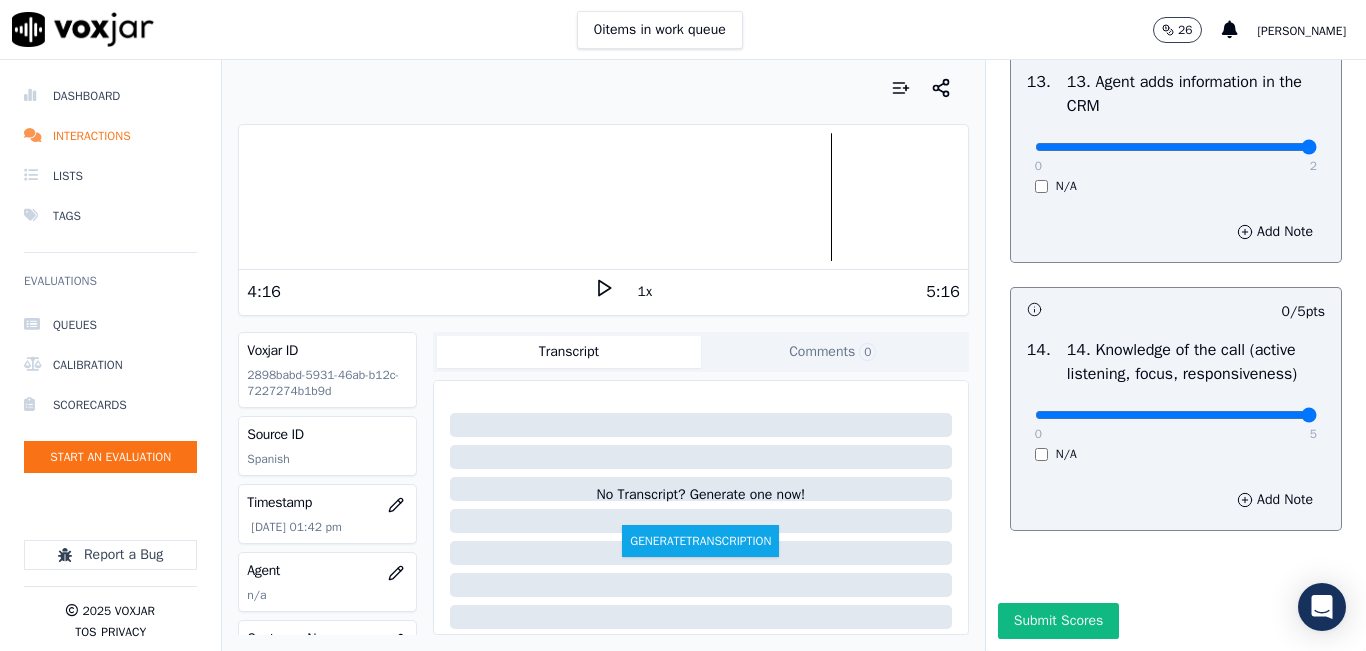 type on "5" 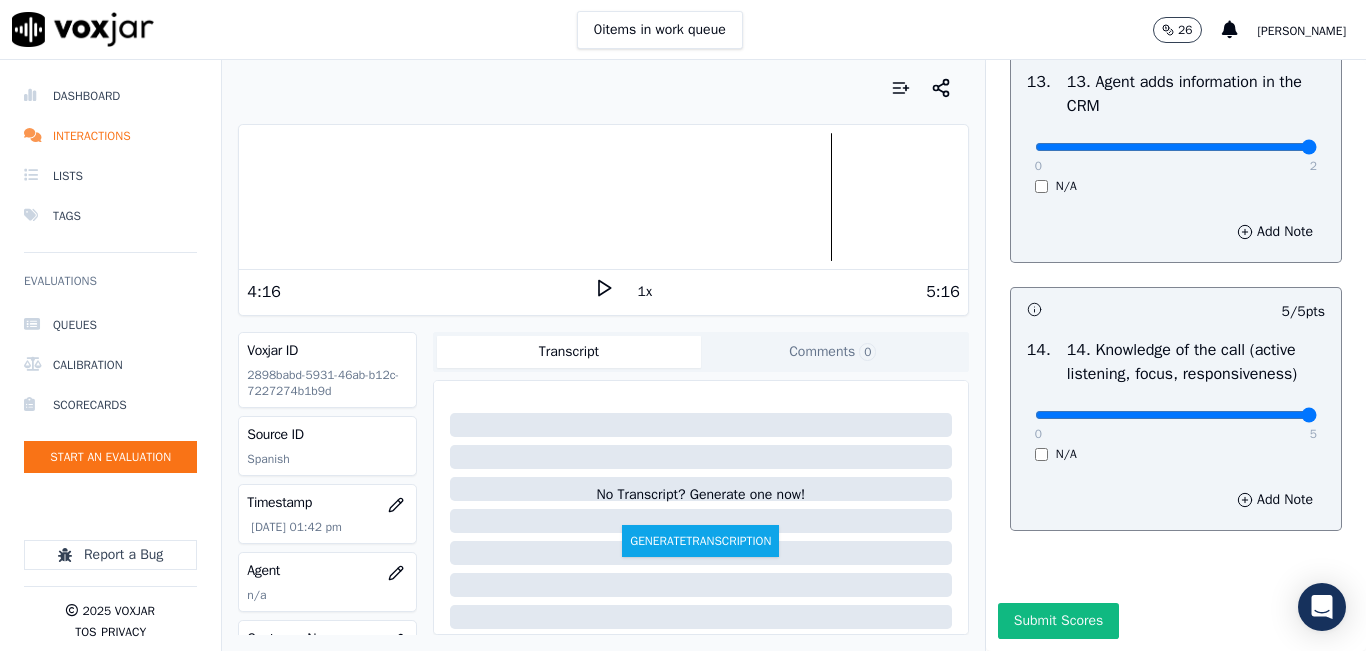 click on "Submit Scores" at bounding box center [1058, 621] 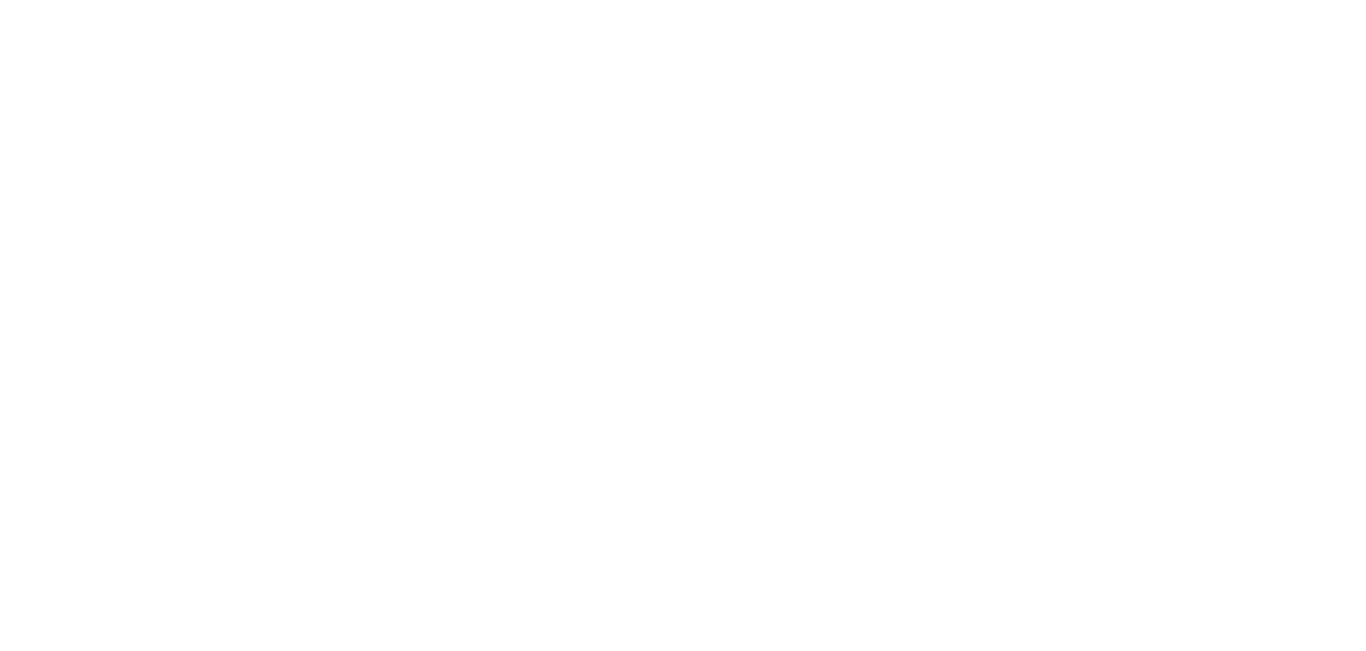 scroll, scrollTop: 0, scrollLeft: 0, axis: both 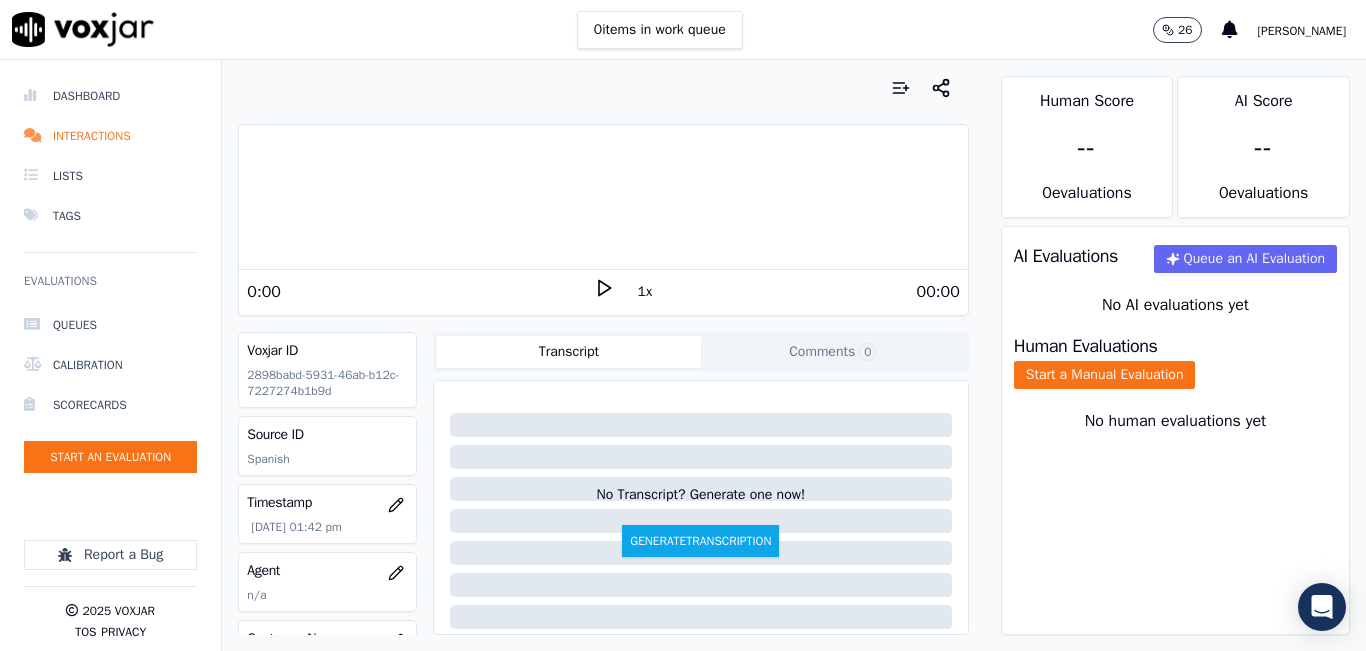 click on "0  items in work queue     26         [PERSON_NAME]" at bounding box center (683, 30) 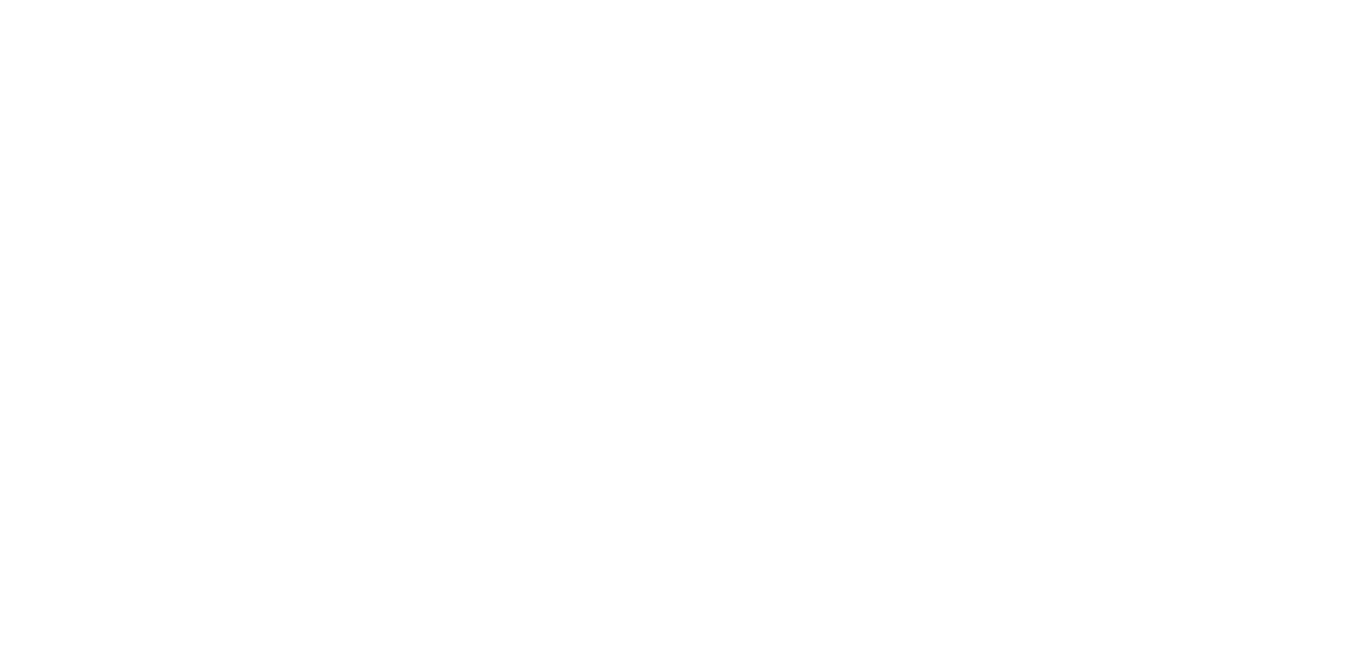 scroll, scrollTop: 0, scrollLeft: 0, axis: both 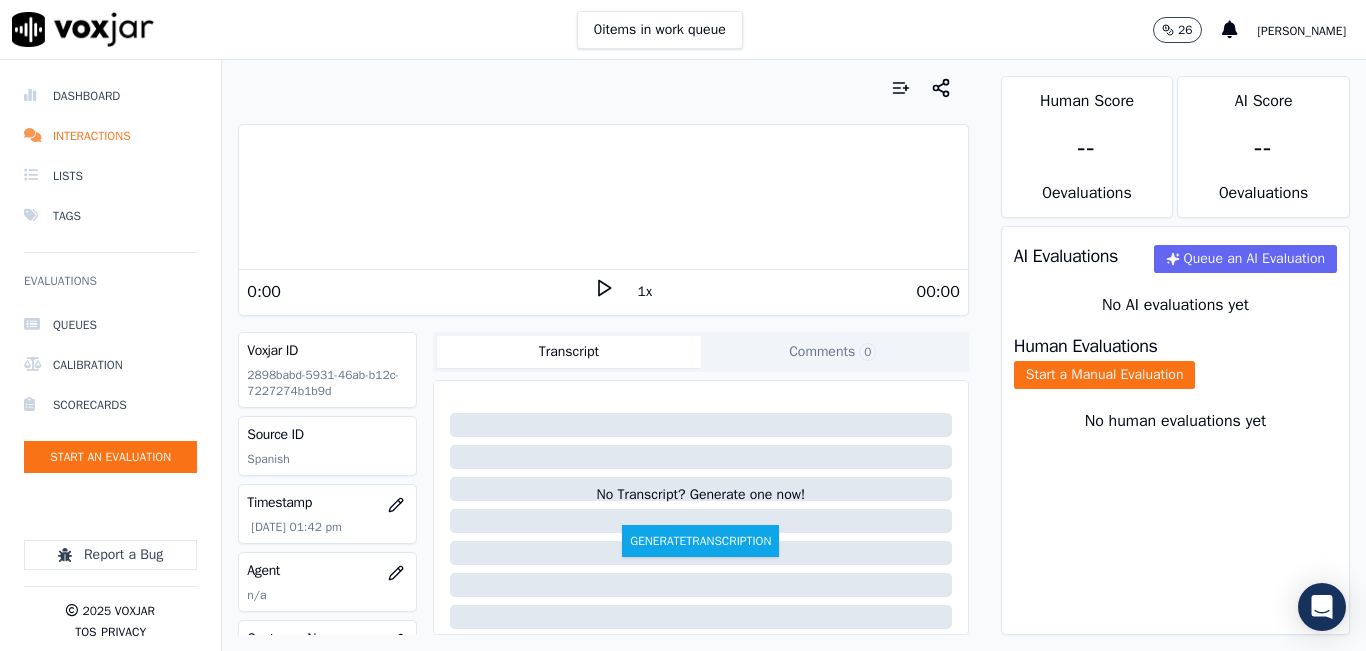 click on "0  items in work queue     26         [PERSON_NAME]" at bounding box center [683, 30] 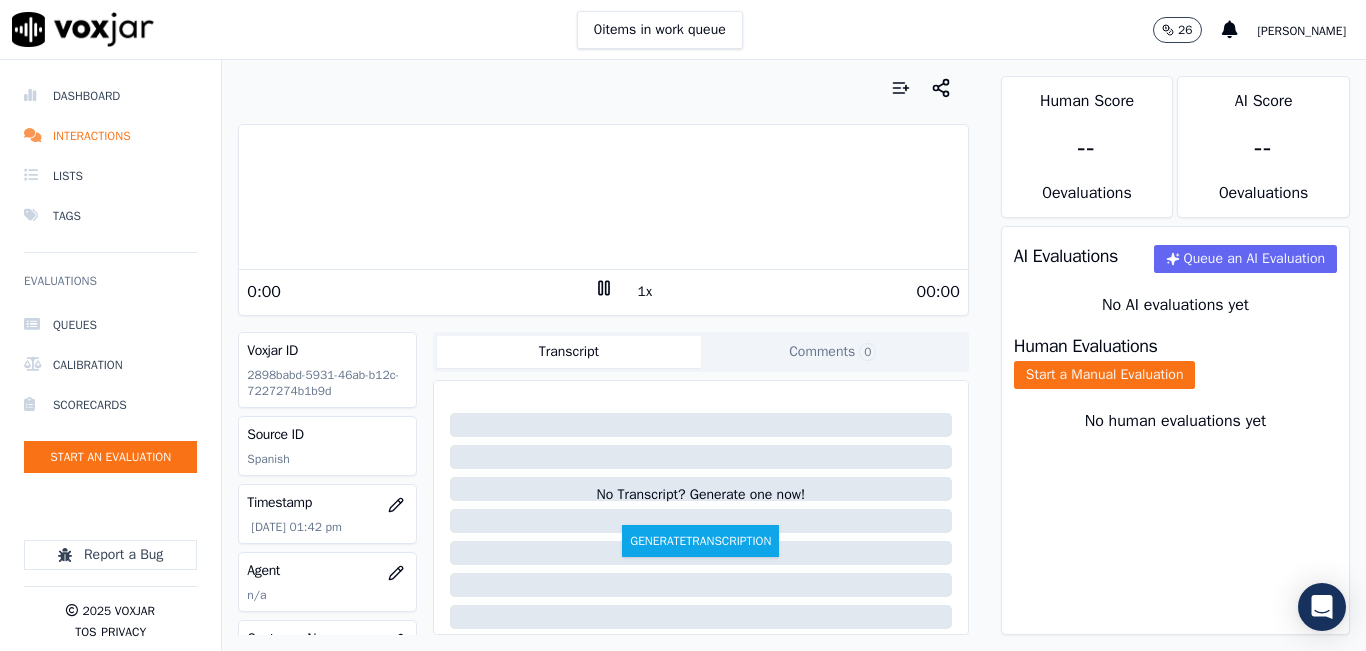 click 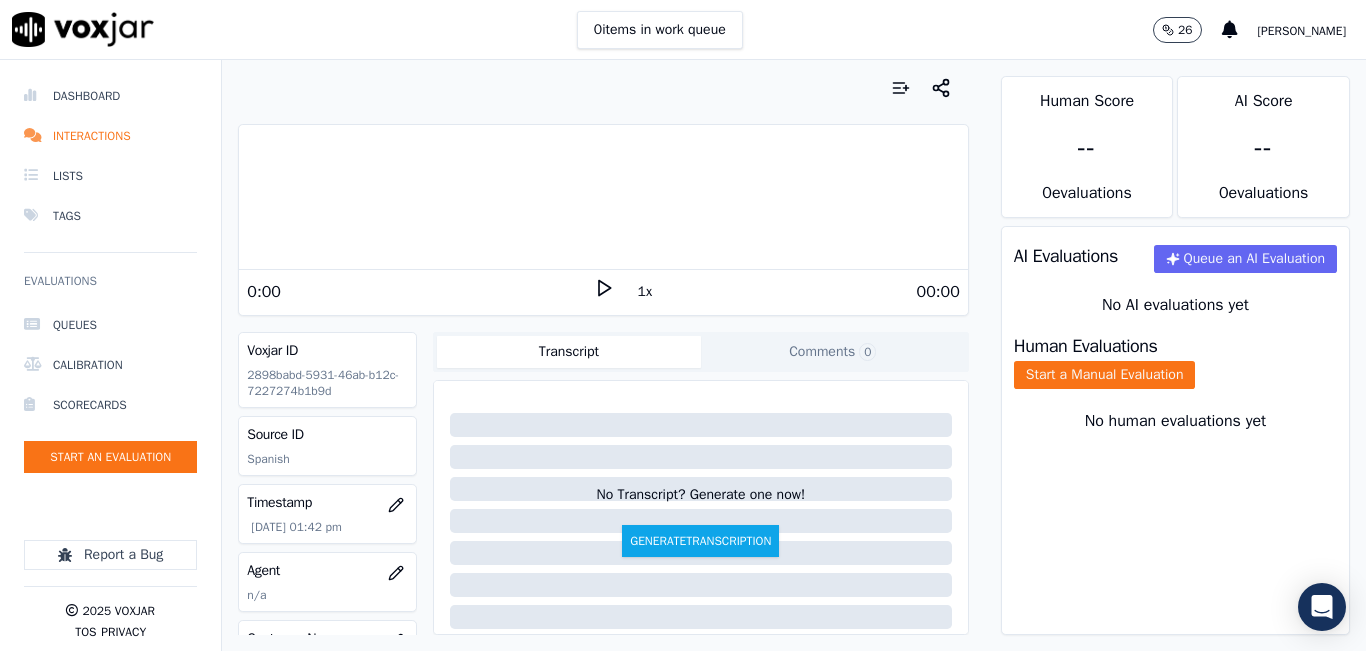 click 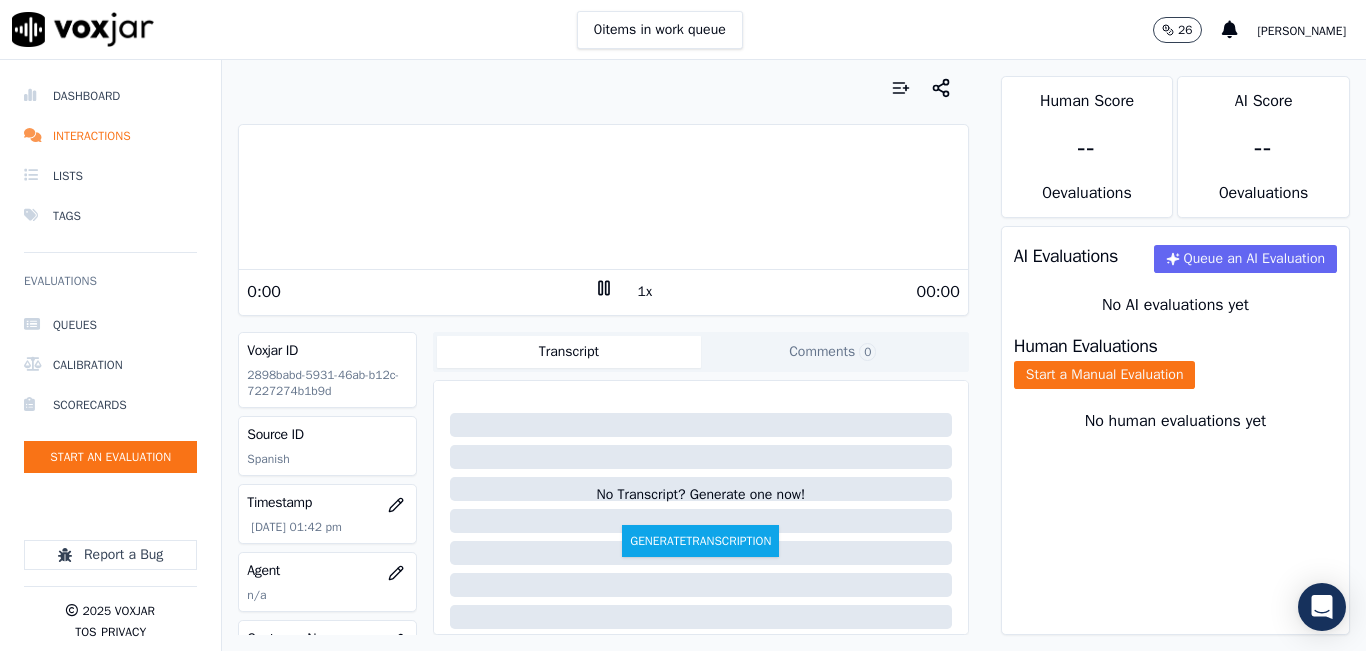 click at bounding box center [603, 197] 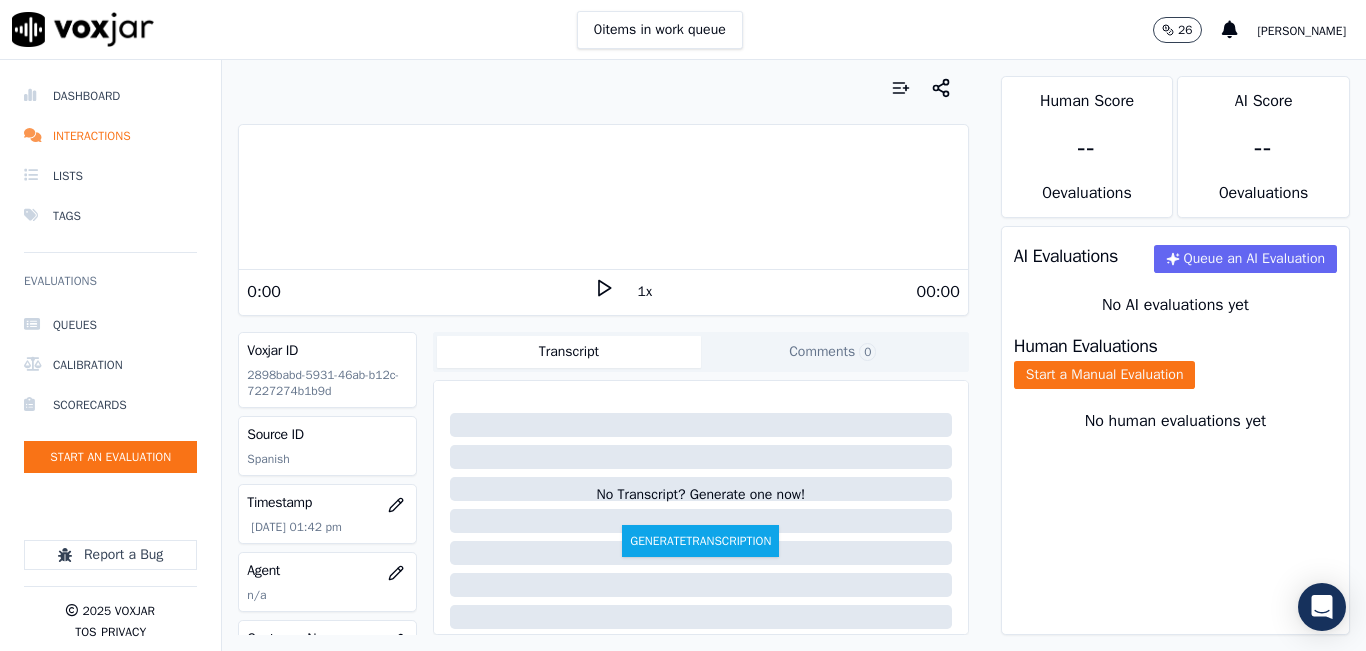click 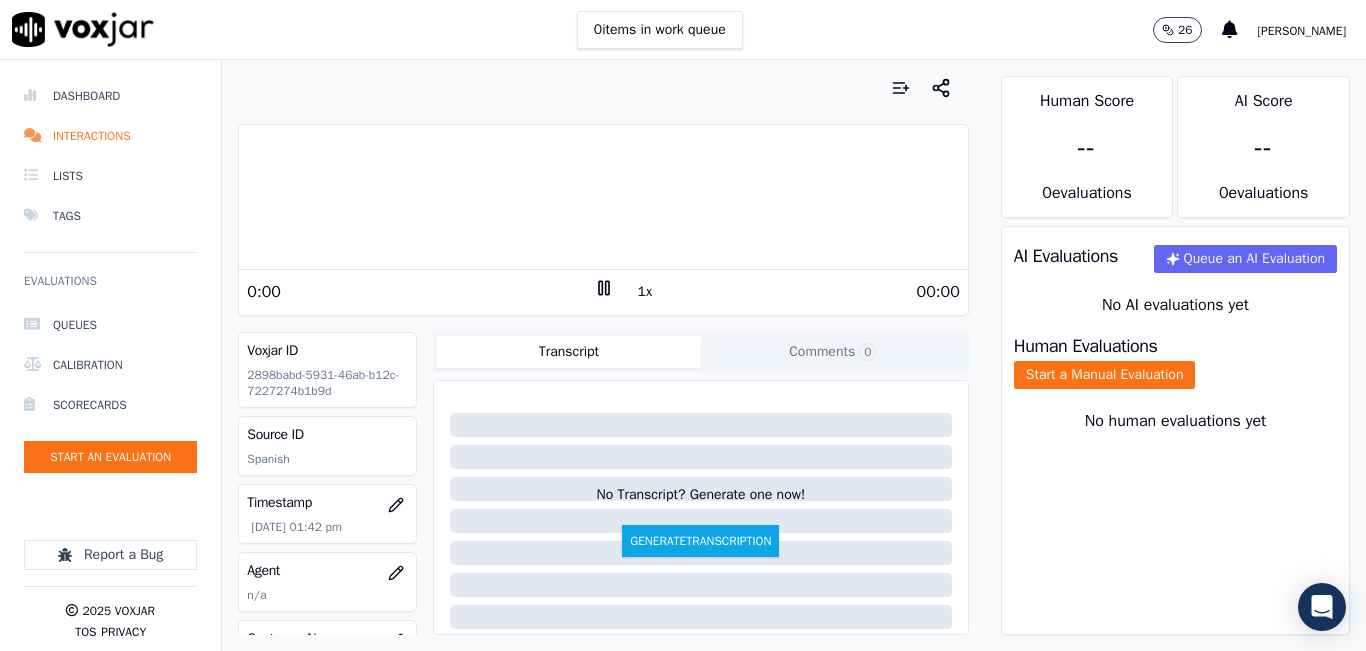 click 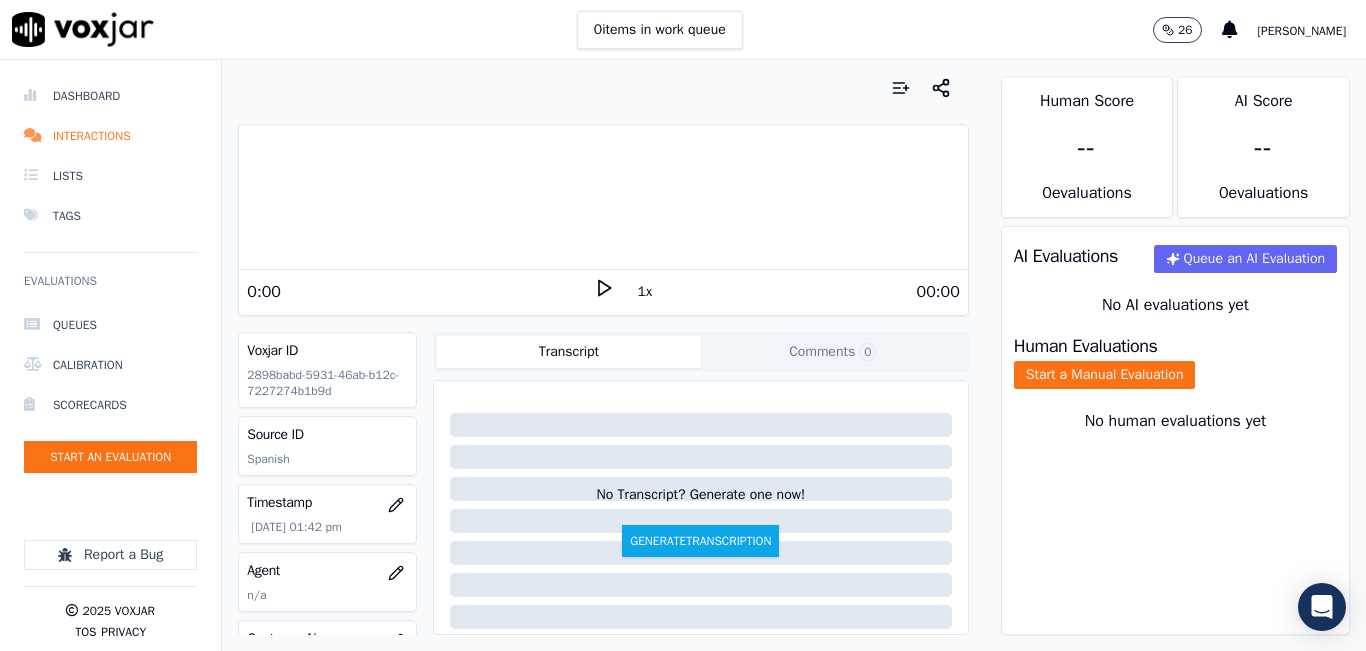 click 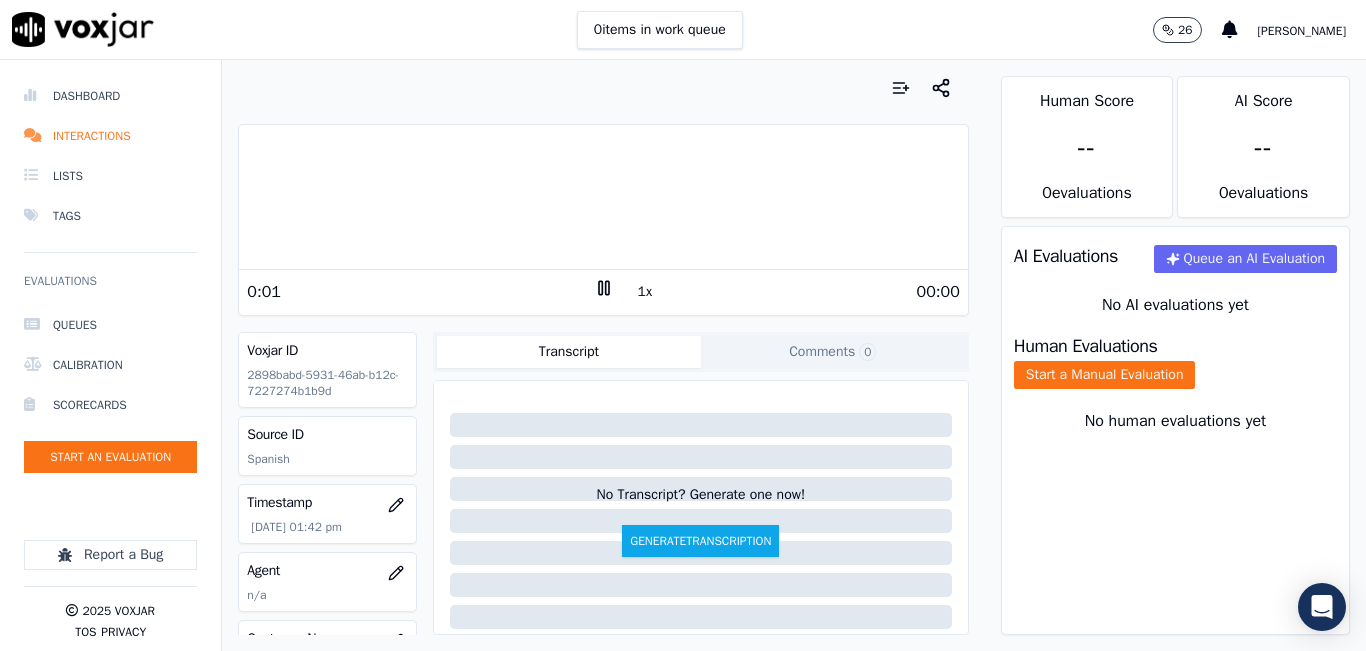 drag, startPoint x: 597, startPoint y: 294, endPoint x: 850, endPoint y: 342, distance: 257.5131 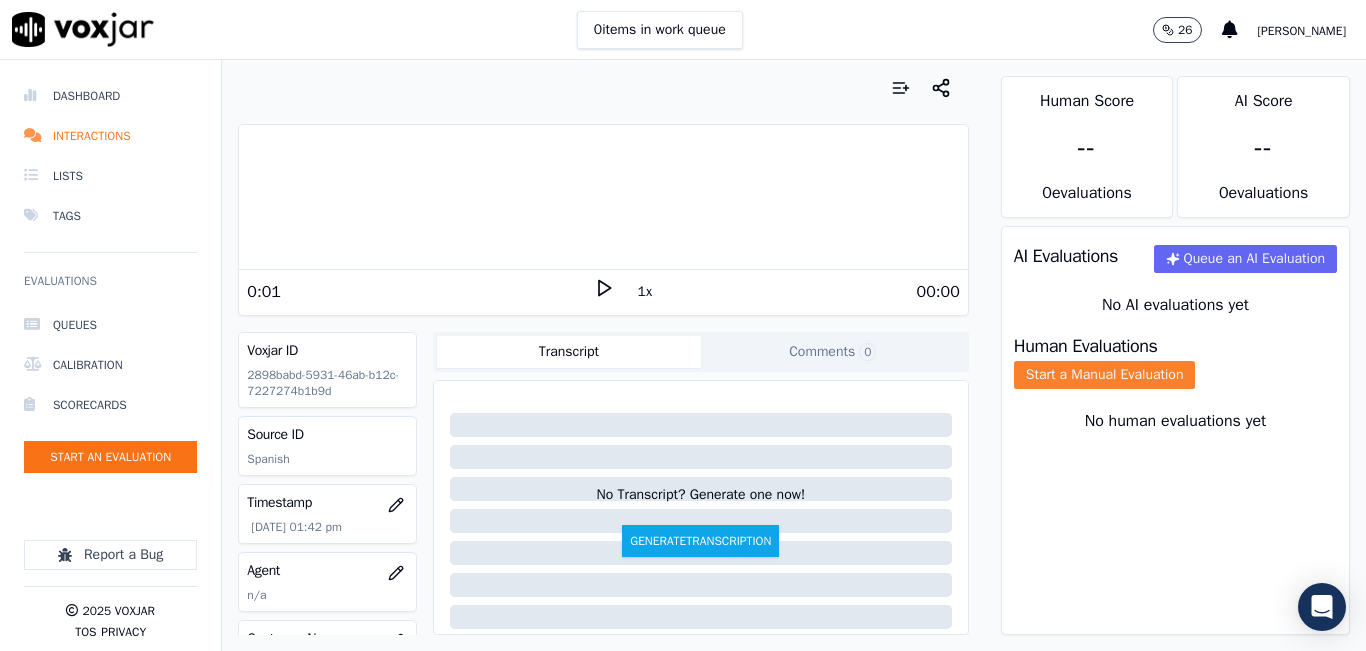 click on "Start a Manual Evaluation" 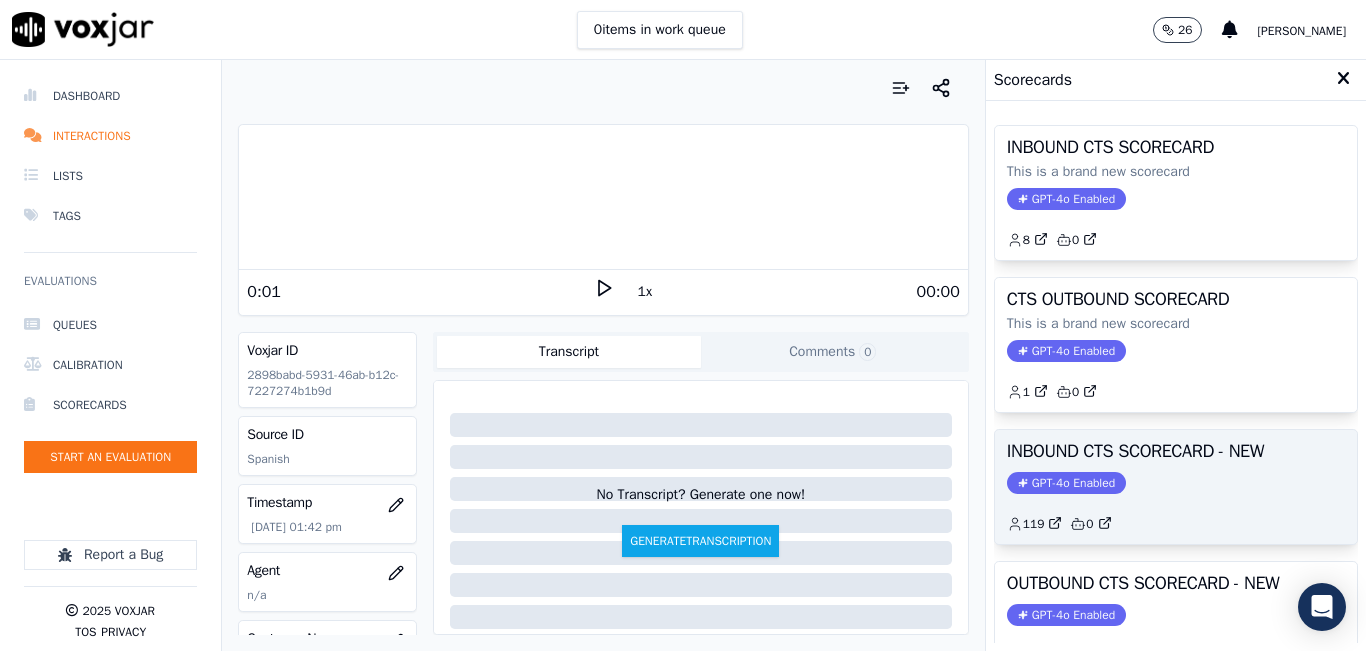 click on "GPT-4o Enabled" 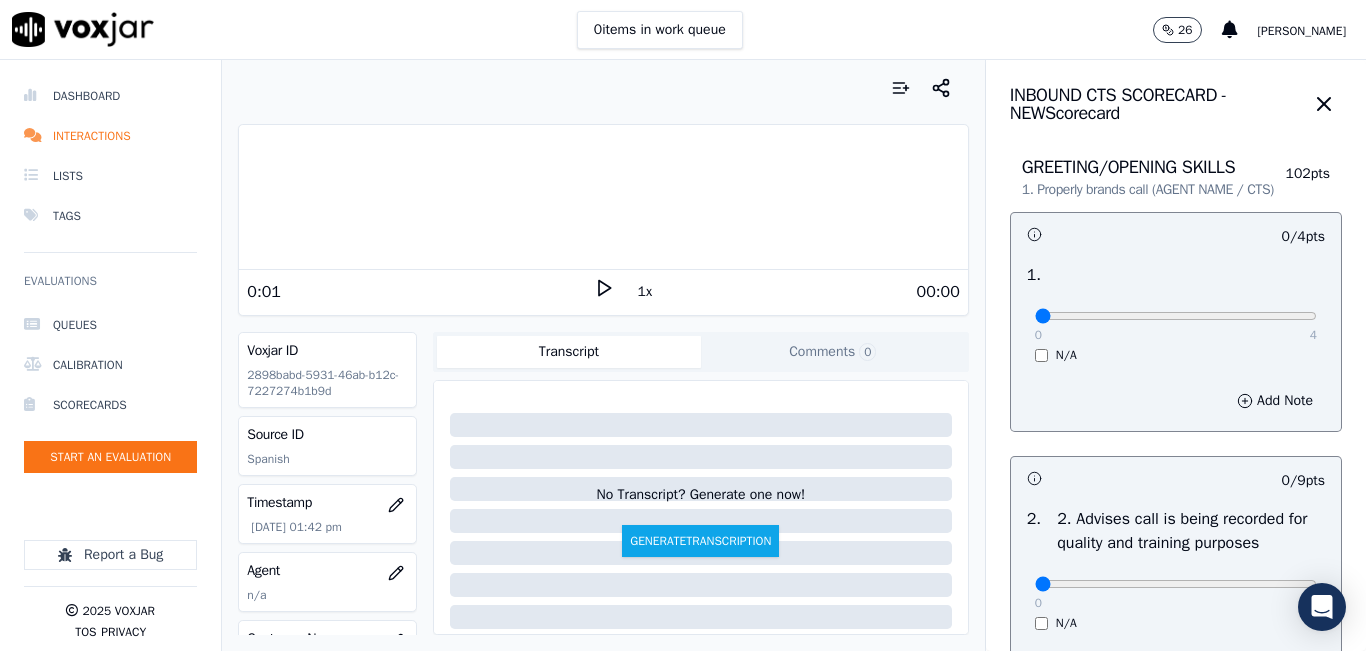 click on "0   4" at bounding box center [1176, 315] 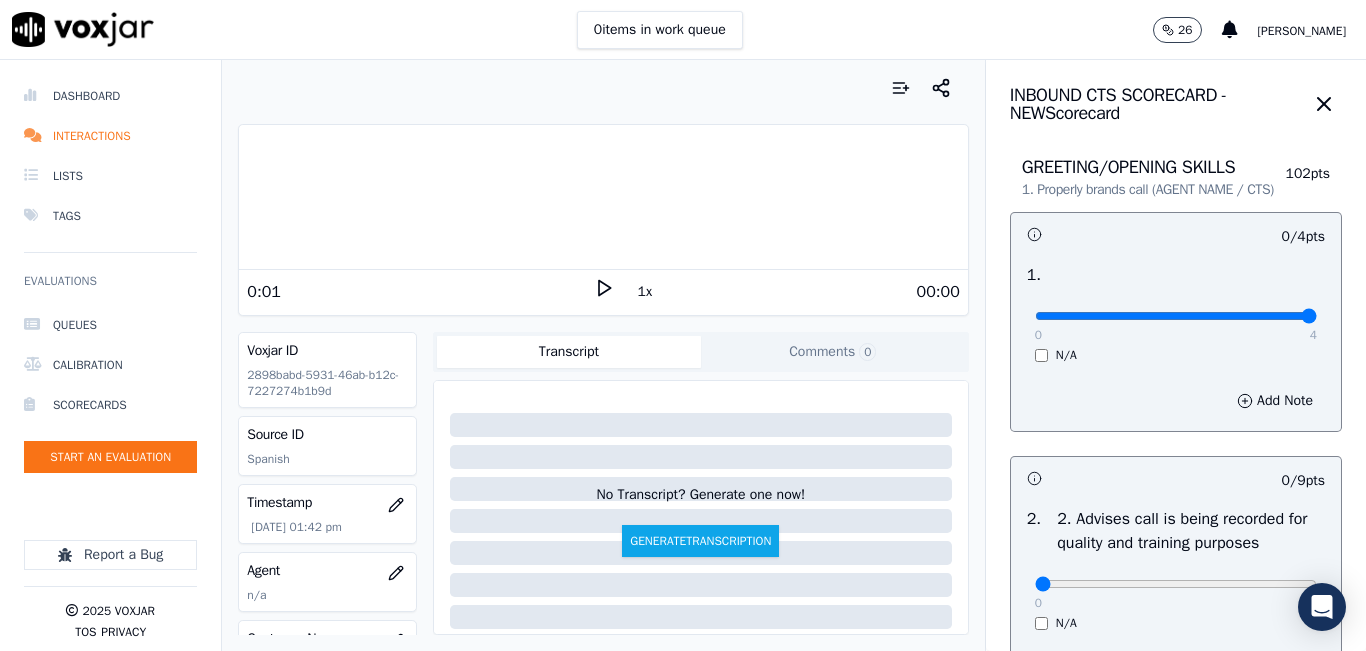 type on "4" 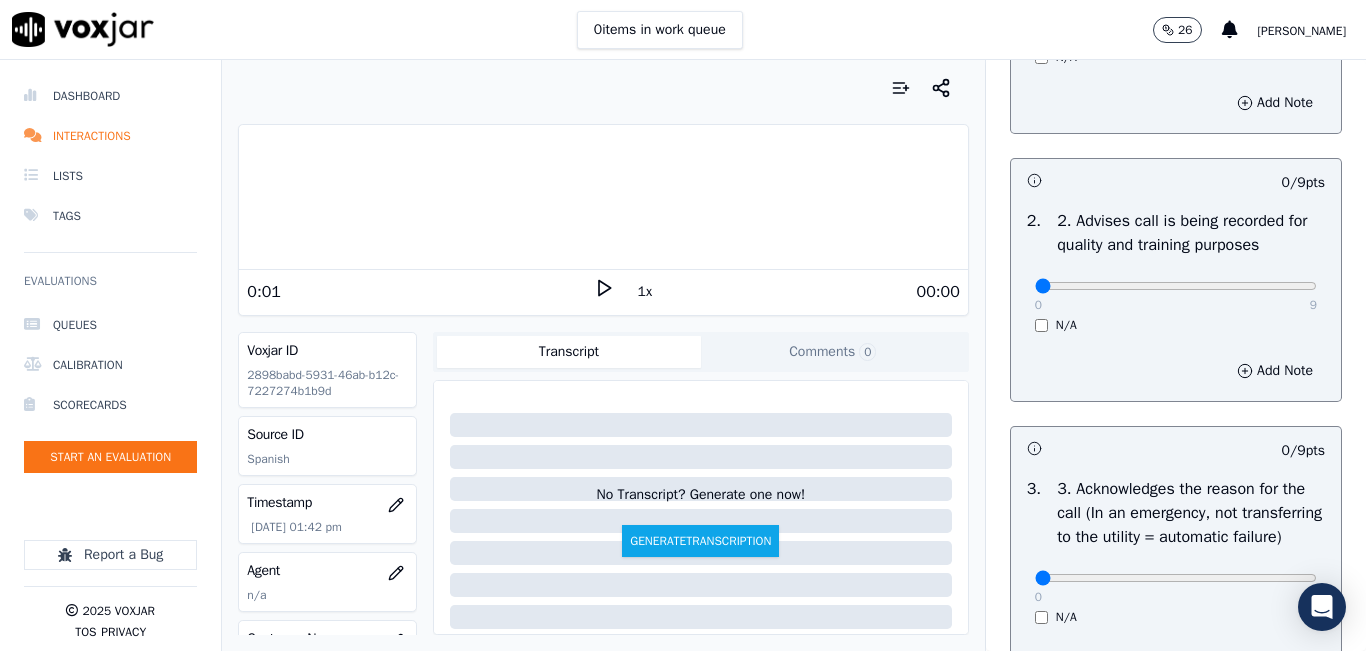 scroll, scrollTop: 300, scrollLeft: 0, axis: vertical 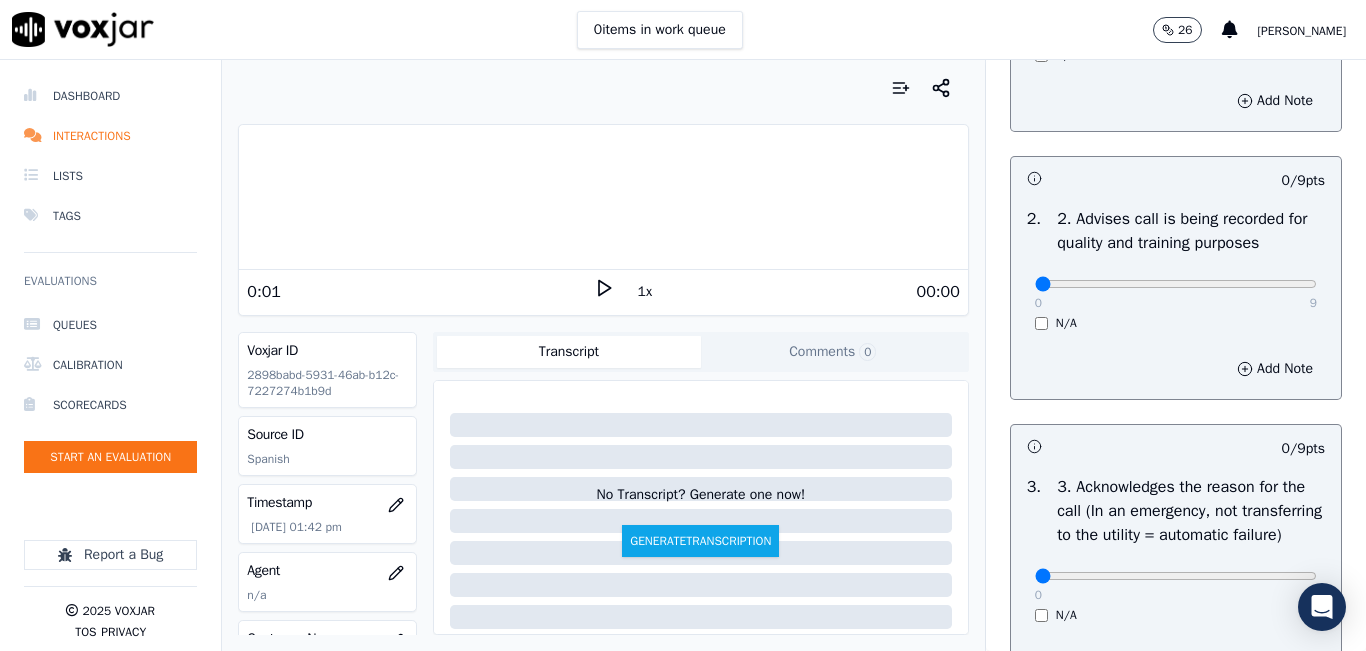 click on "0   9     N/A" at bounding box center [1176, 293] 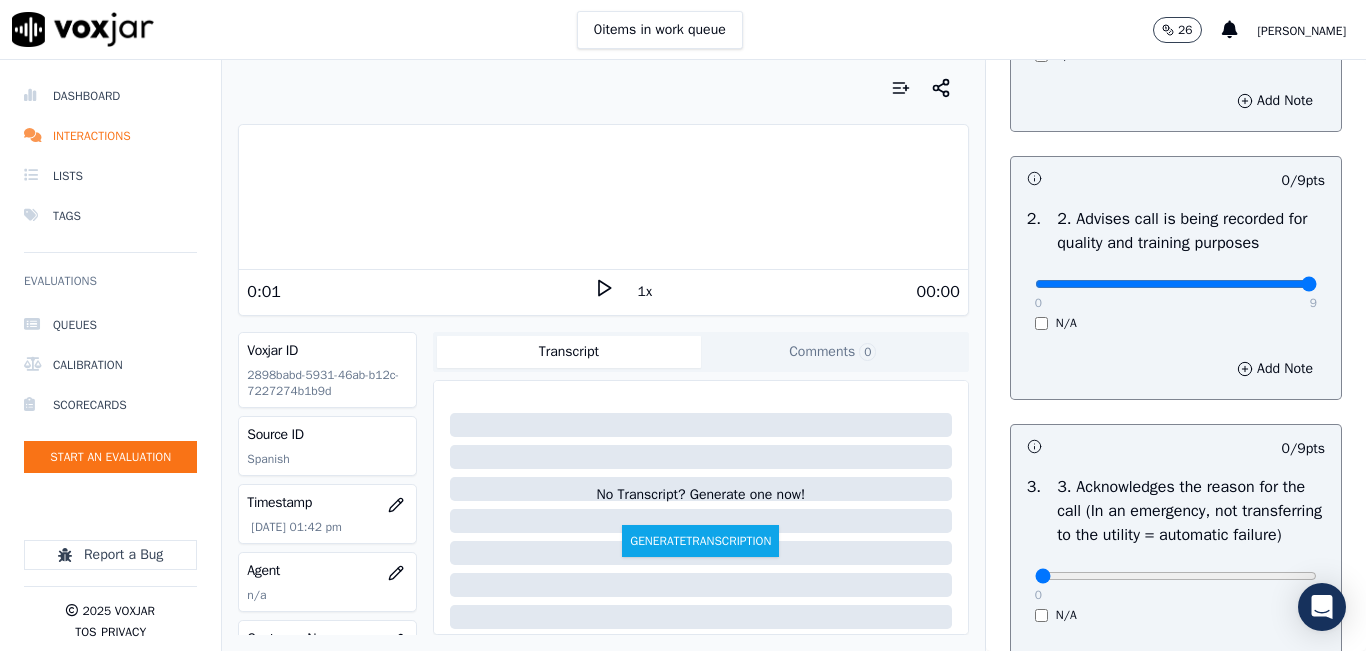type on "9" 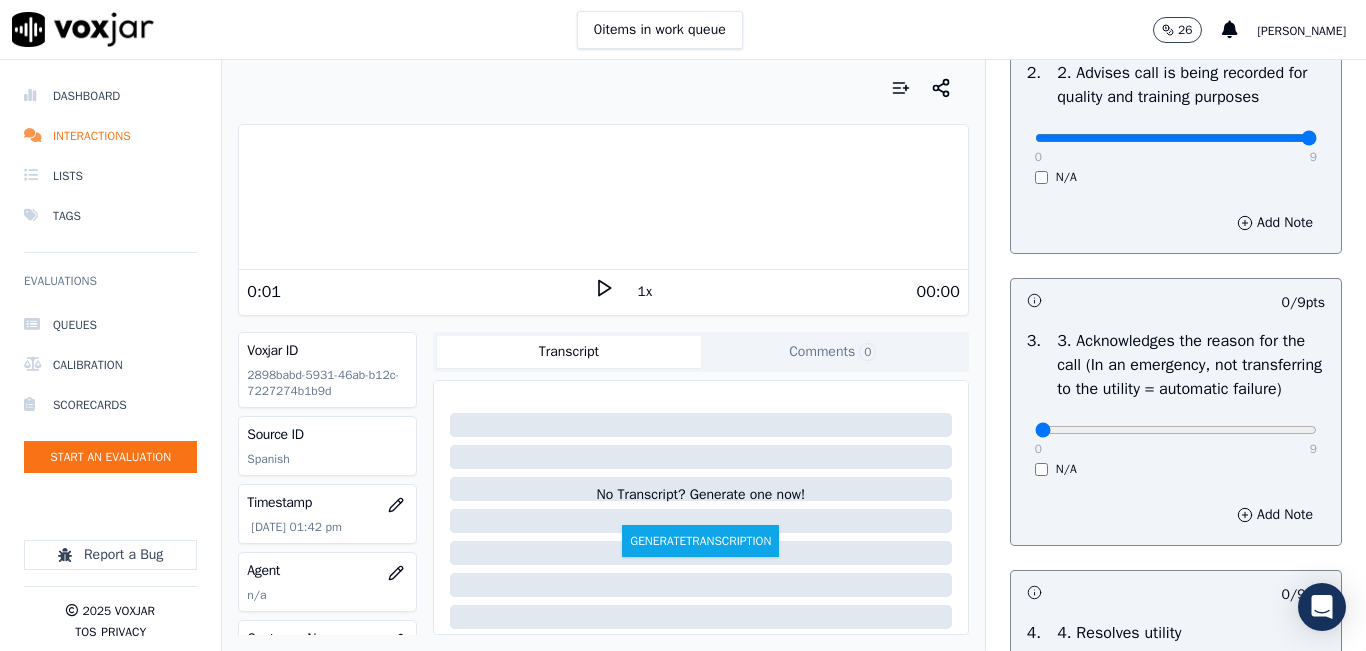 scroll, scrollTop: 500, scrollLeft: 0, axis: vertical 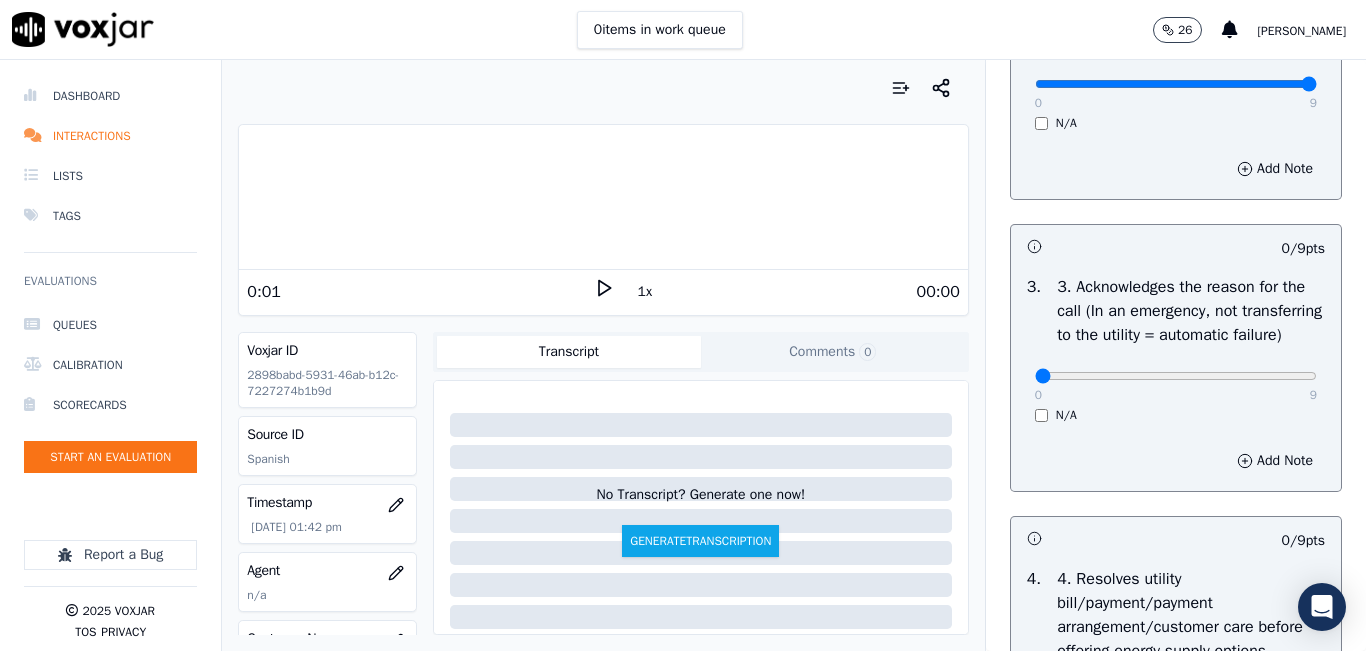 click on "0   9     N/A" at bounding box center (1176, 385) 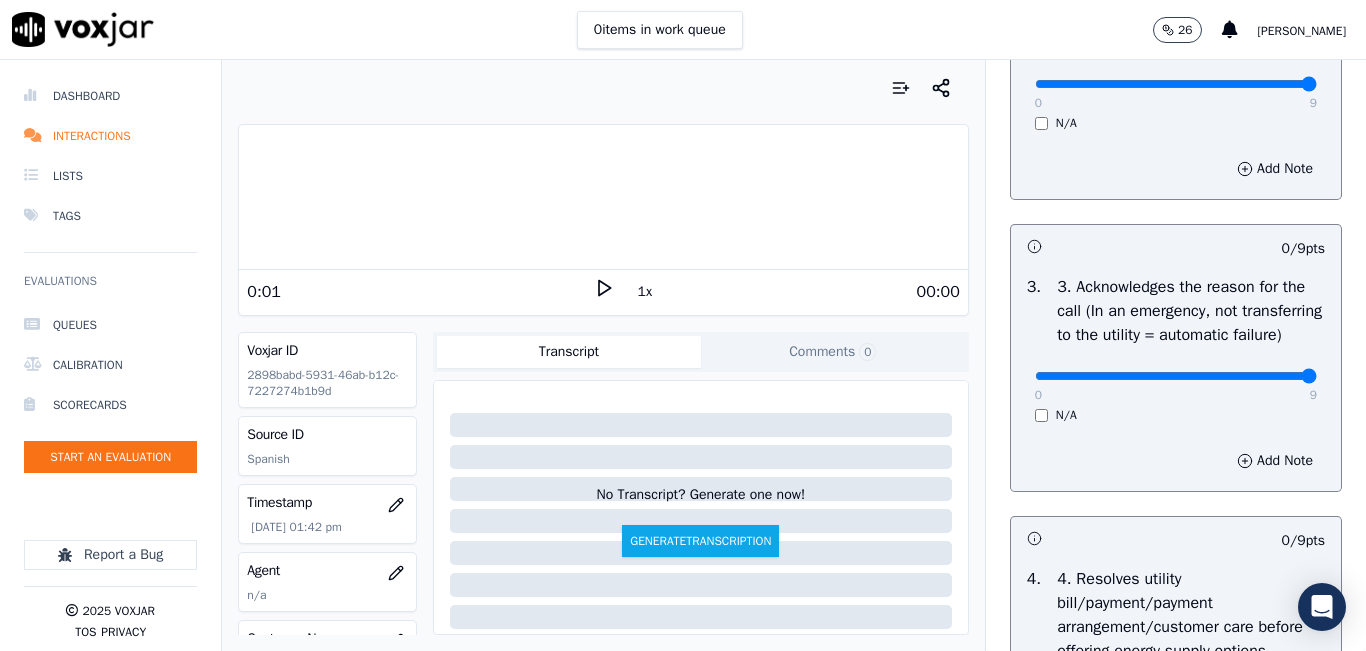 type on "9" 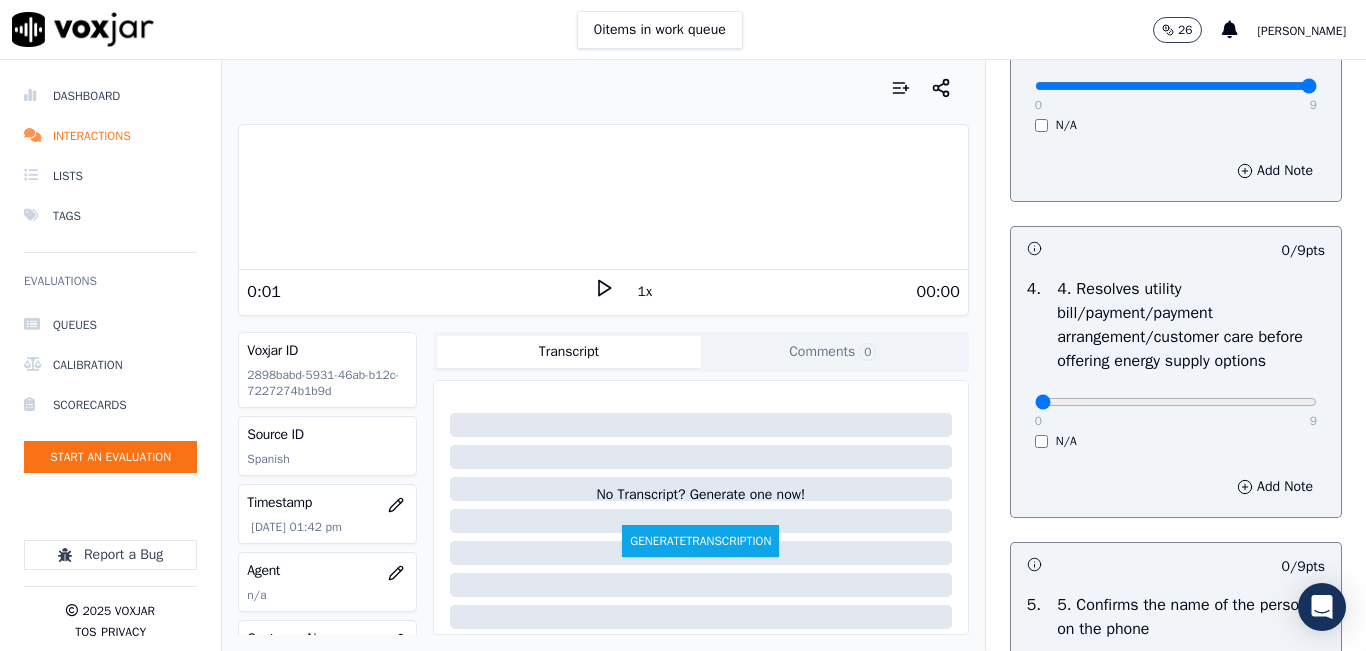 scroll, scrollTop: 800, scrollLeft: 0, axis: vertical 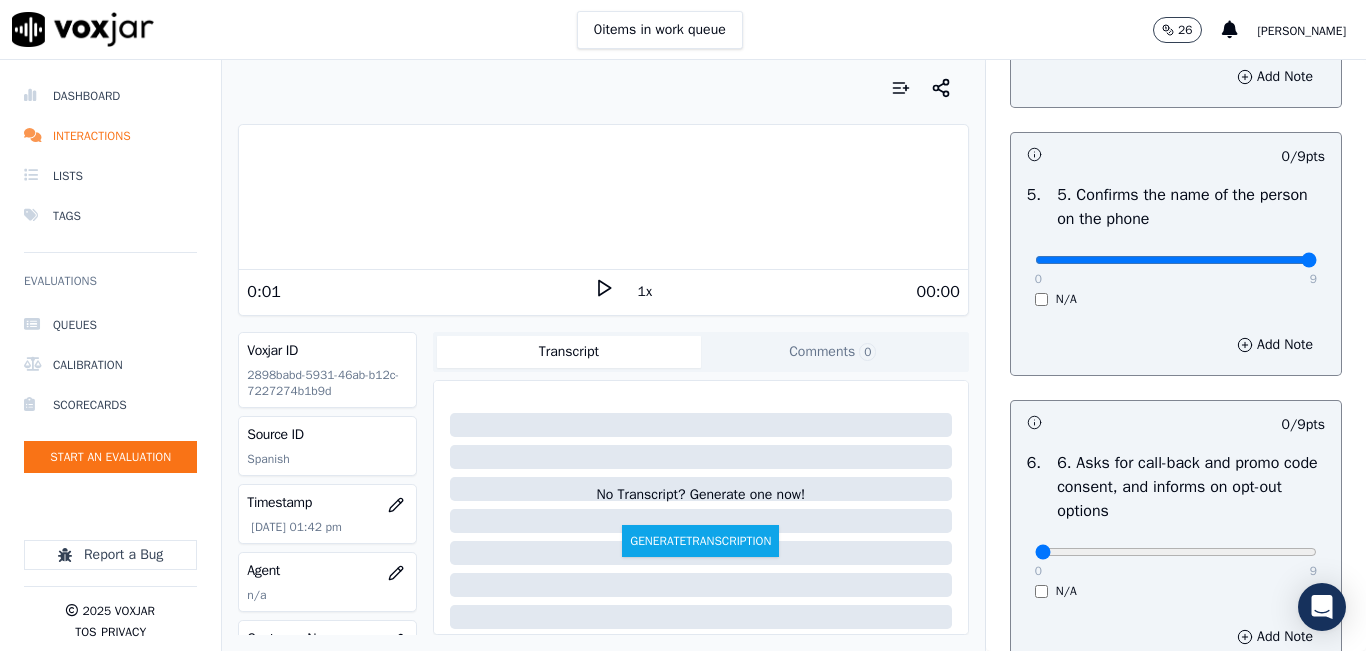 type on "9" 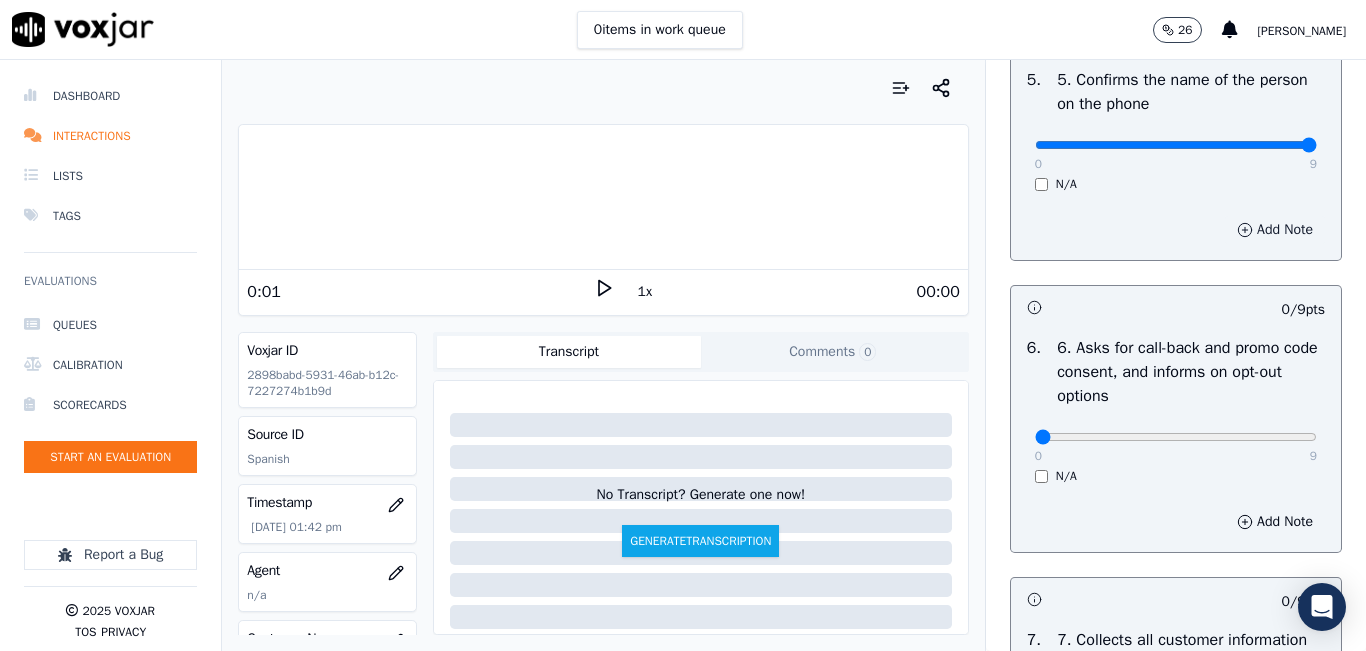 scroll, scrollTop: 1500, scrollLeft: 0, axis: vertical 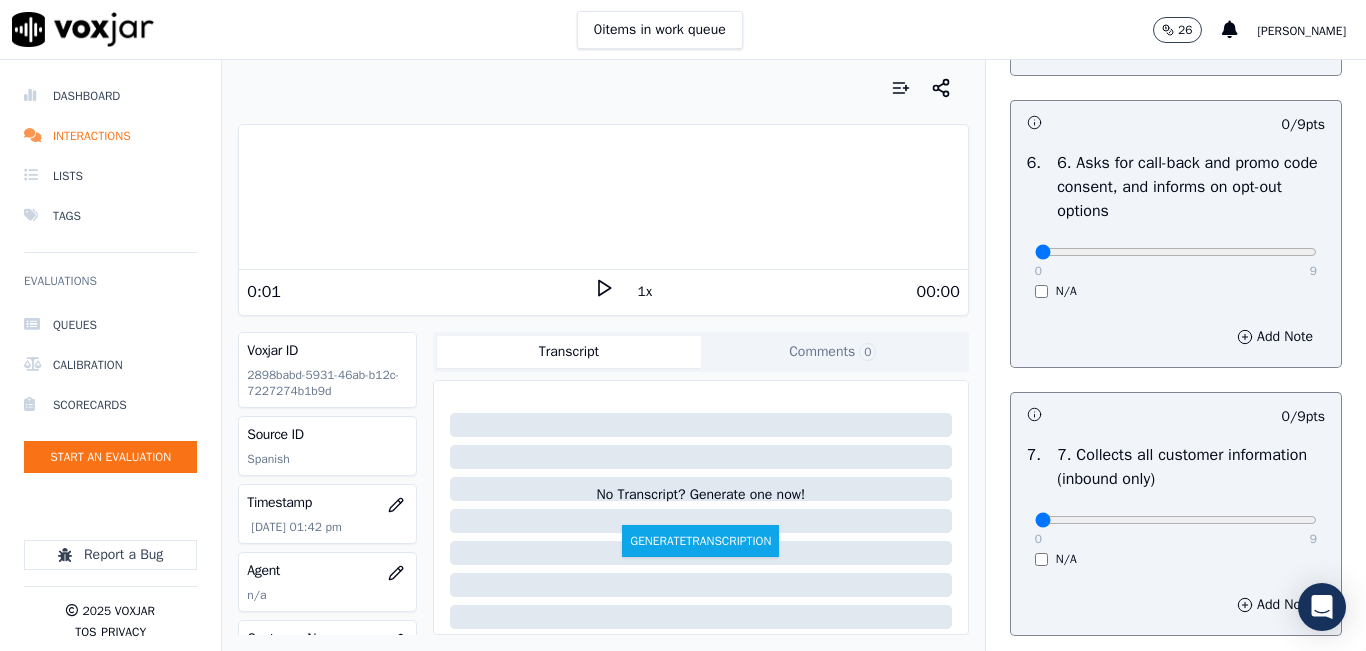 click on "0   9     N/A" at bounding box center (1176, 261) 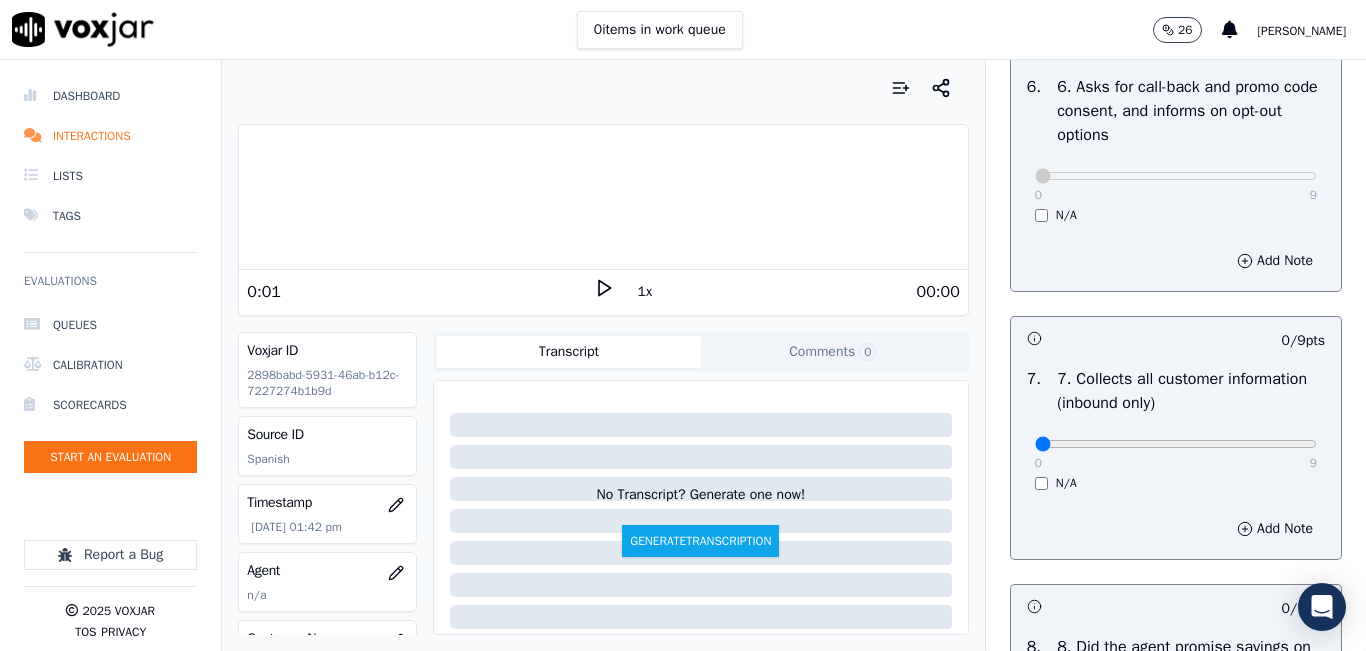 scroll, scrollTop: 1700, scrollLeft: 0, axis: vertical 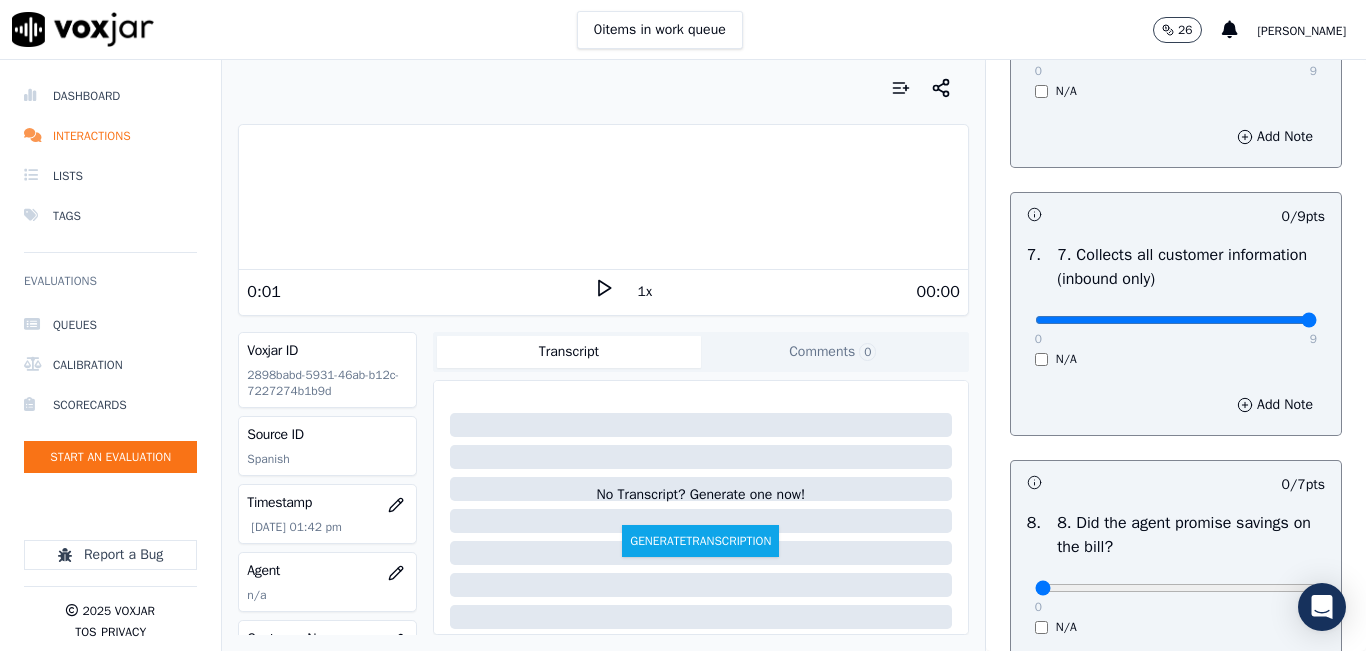 type on "9" 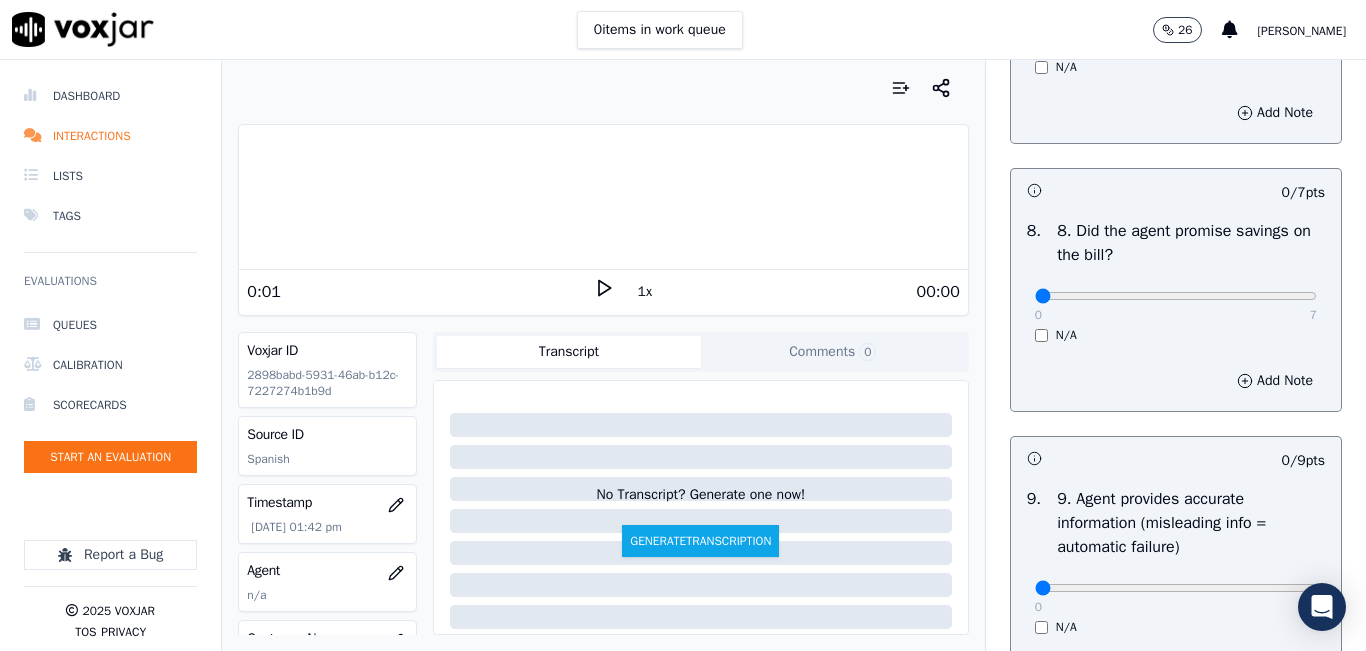 scroll, scrollTop: 2000, scrollLeft: 0, axis: vertical 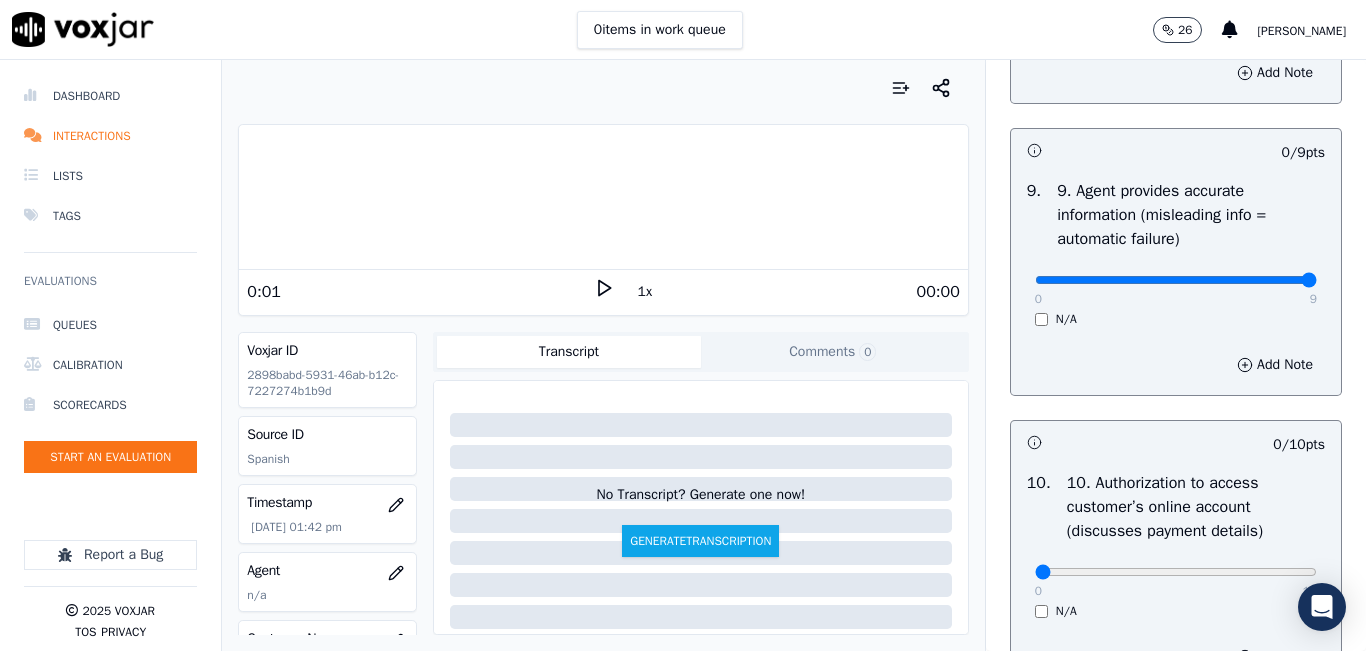 type on "9" 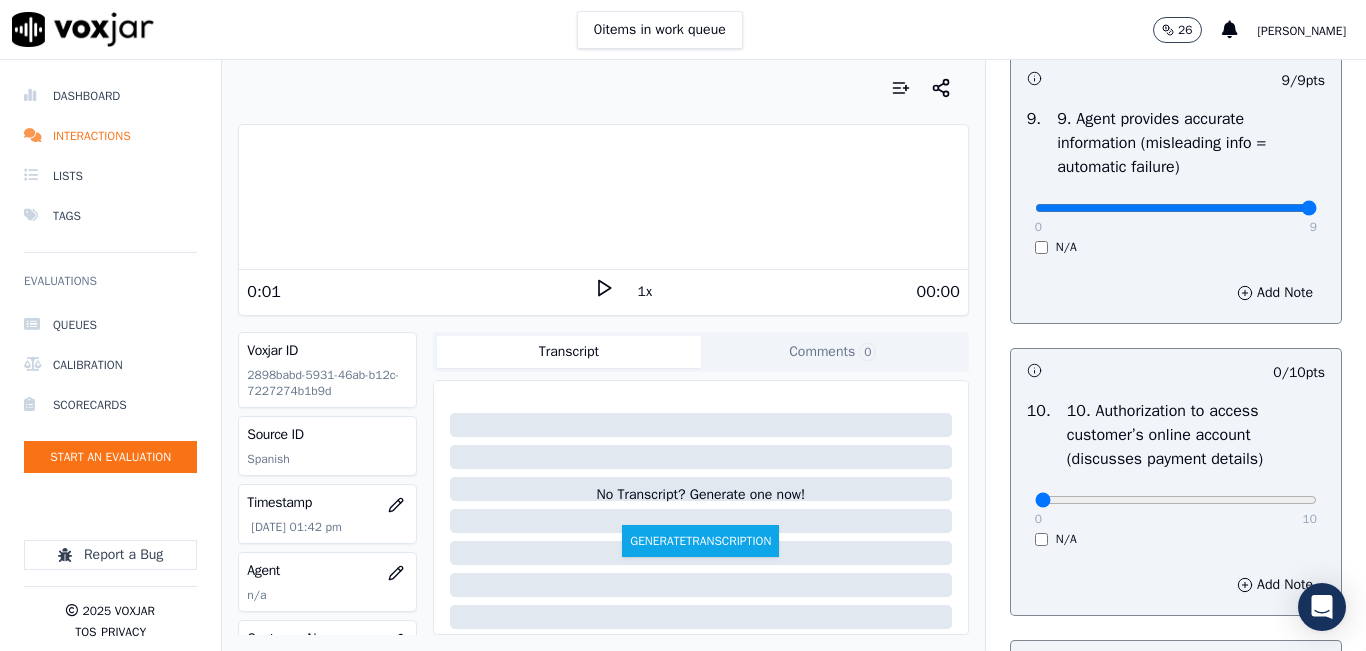 scroll, scrollTop: 2600, scrollLeft: 0, axis: vertical 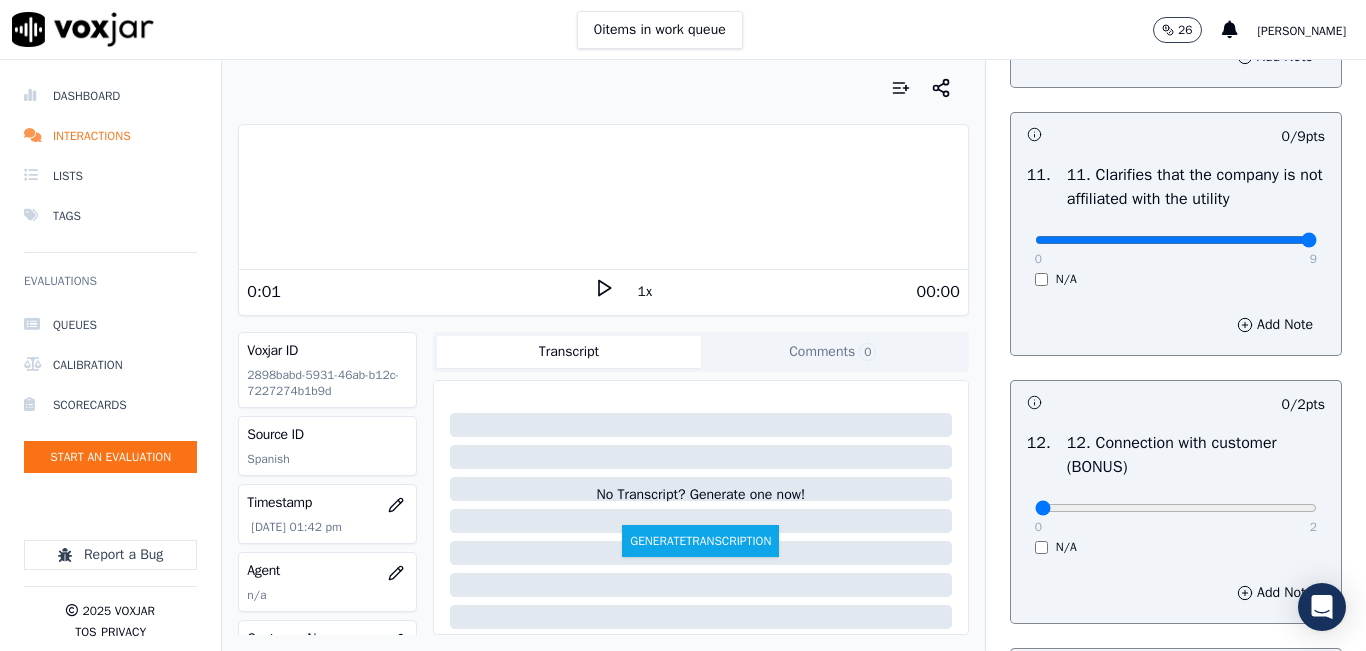 type on "9" 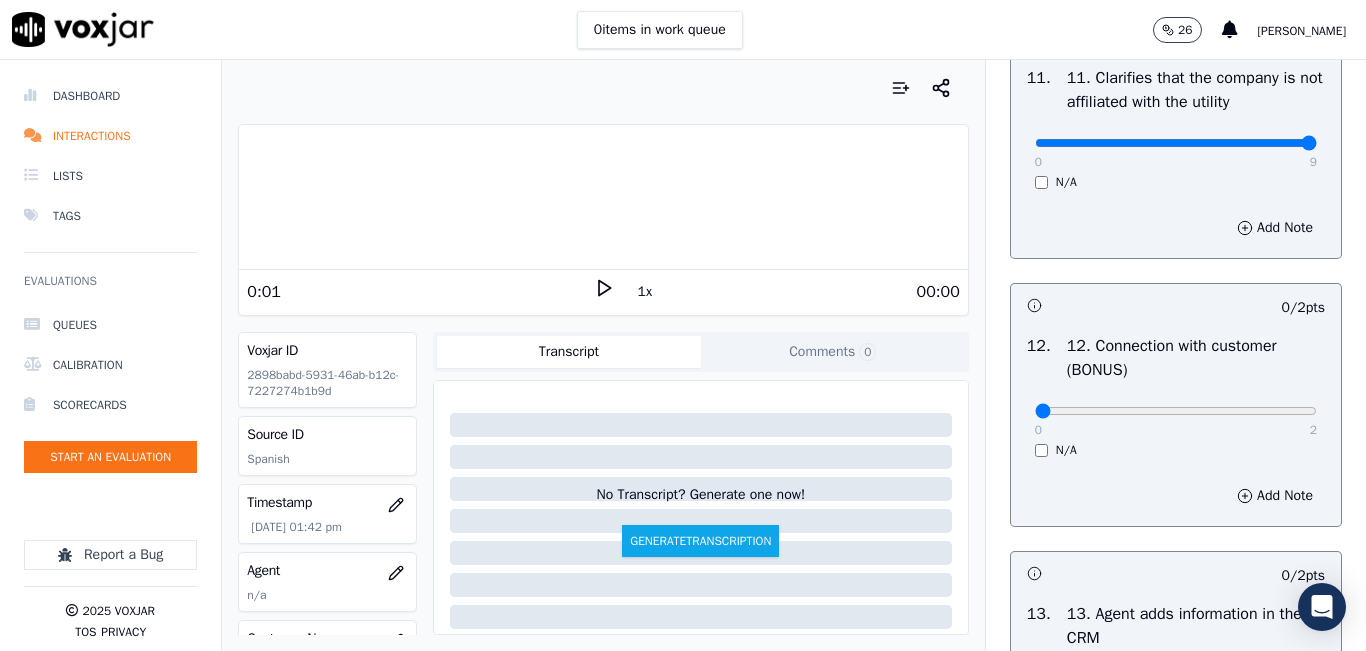 scroll, scrollTop: 3200, scrollLeft: 0, axis: vertical 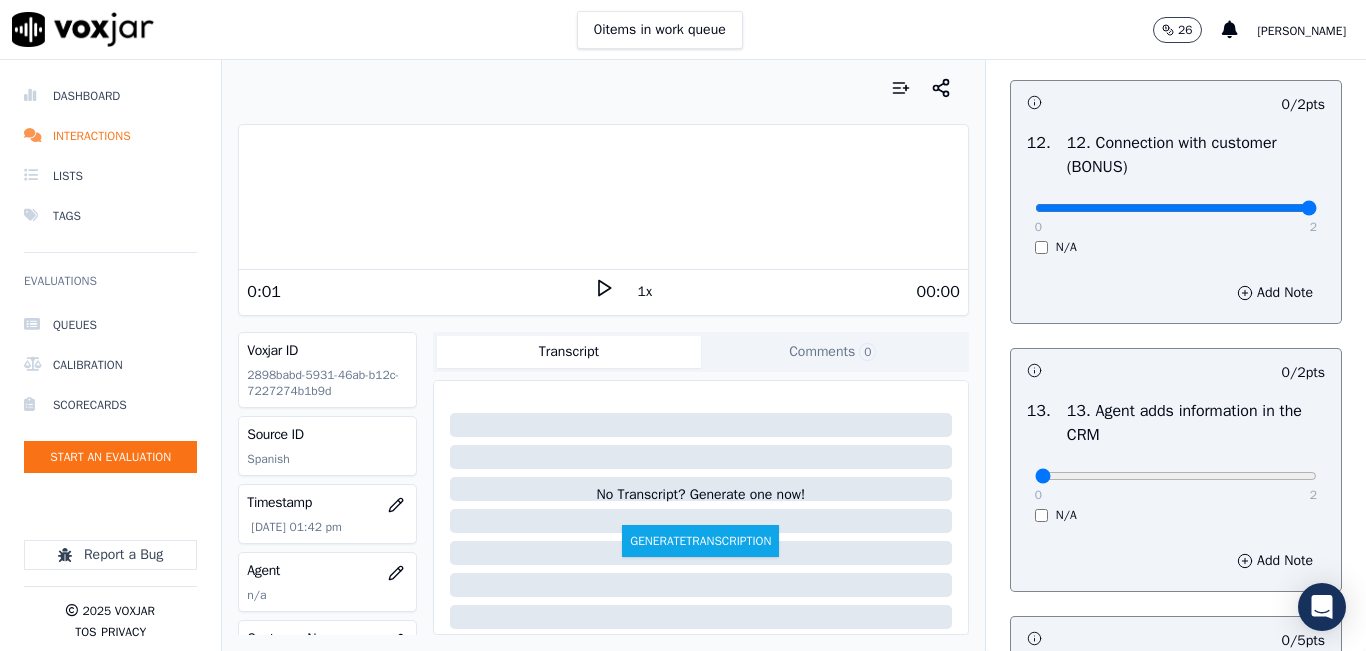 type on "2" 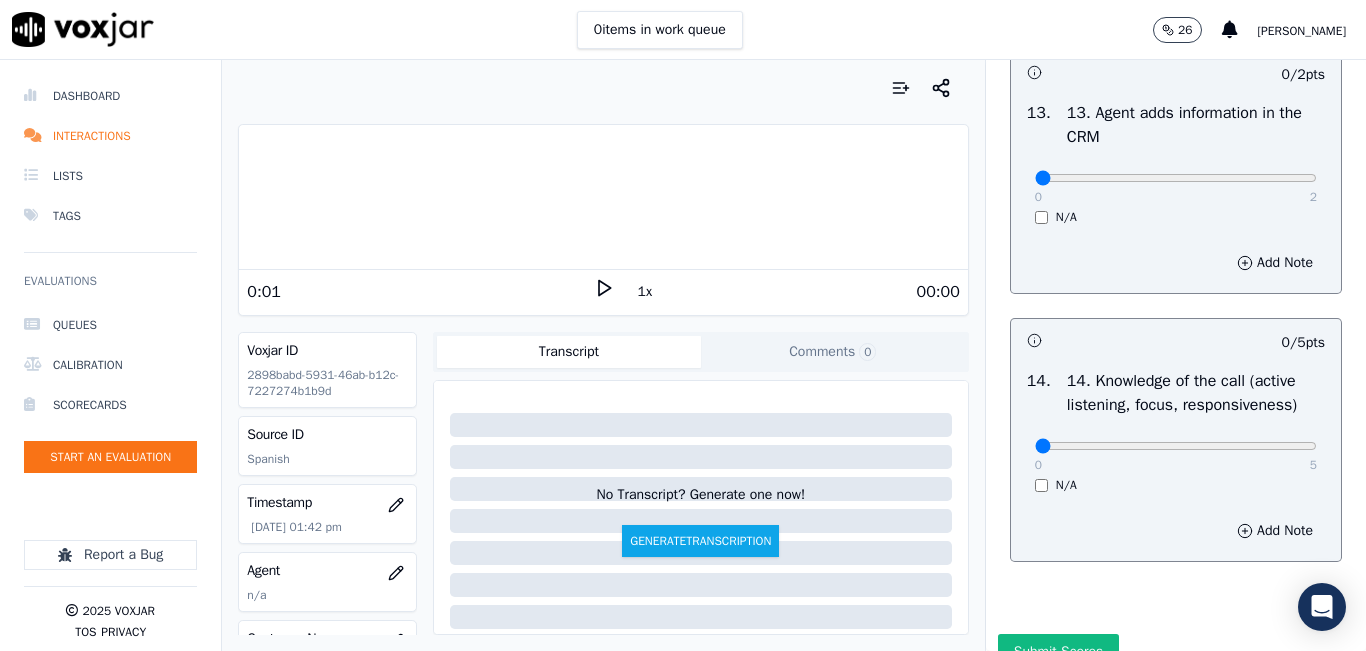 scroll, scrollTop: 3500, scrollLeft: 0, axis: vertical 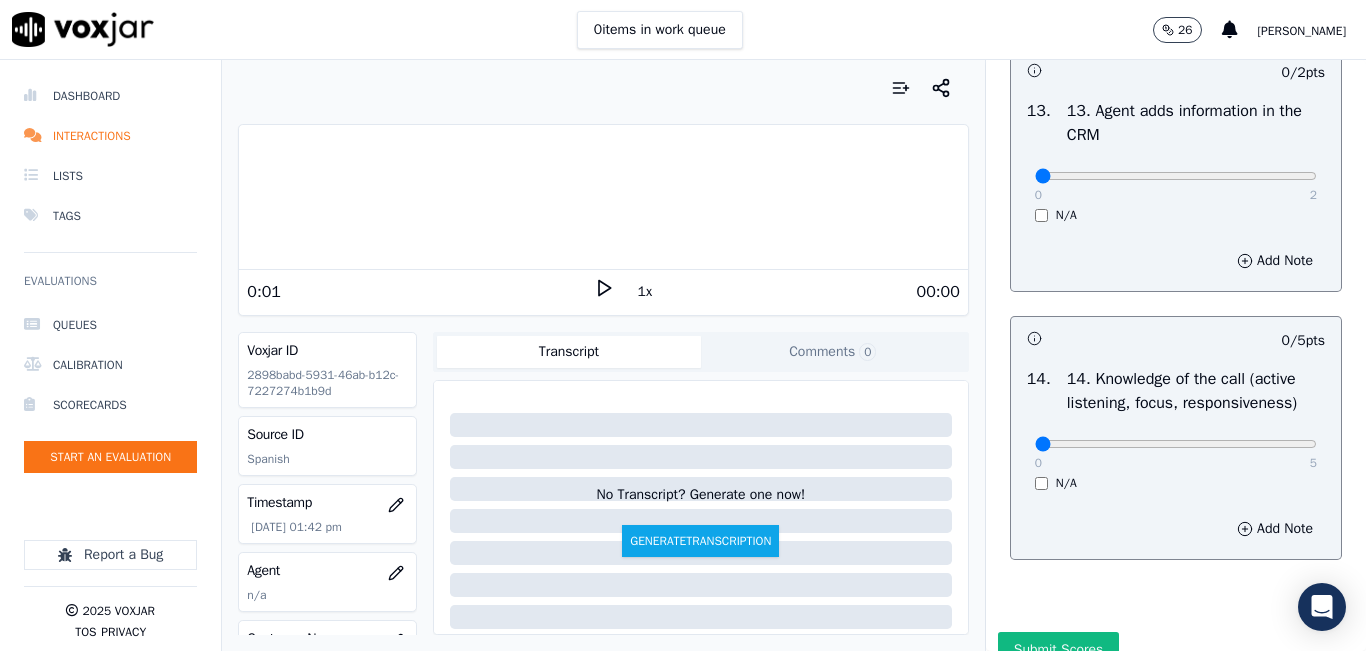 drag, startPoint x: 1272, startPoint y: 238, endPoint x: 1260, endPoint y: 269, distance: 33.24154 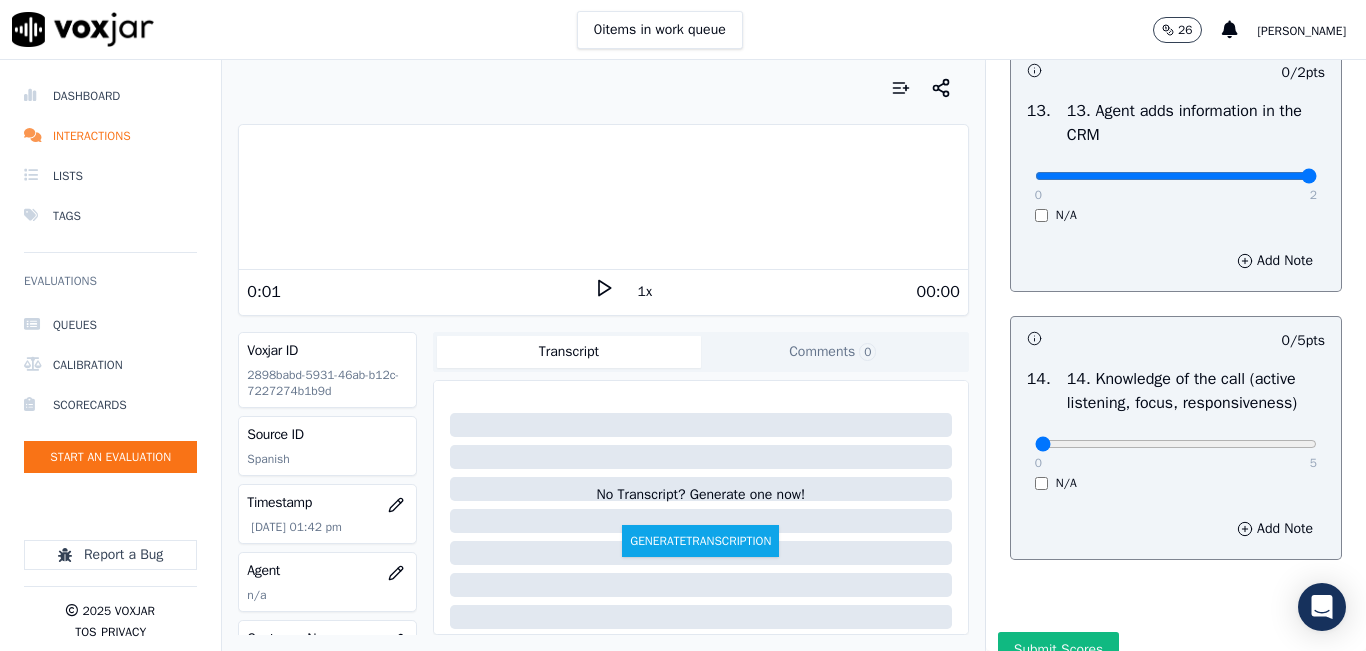 type on "2" 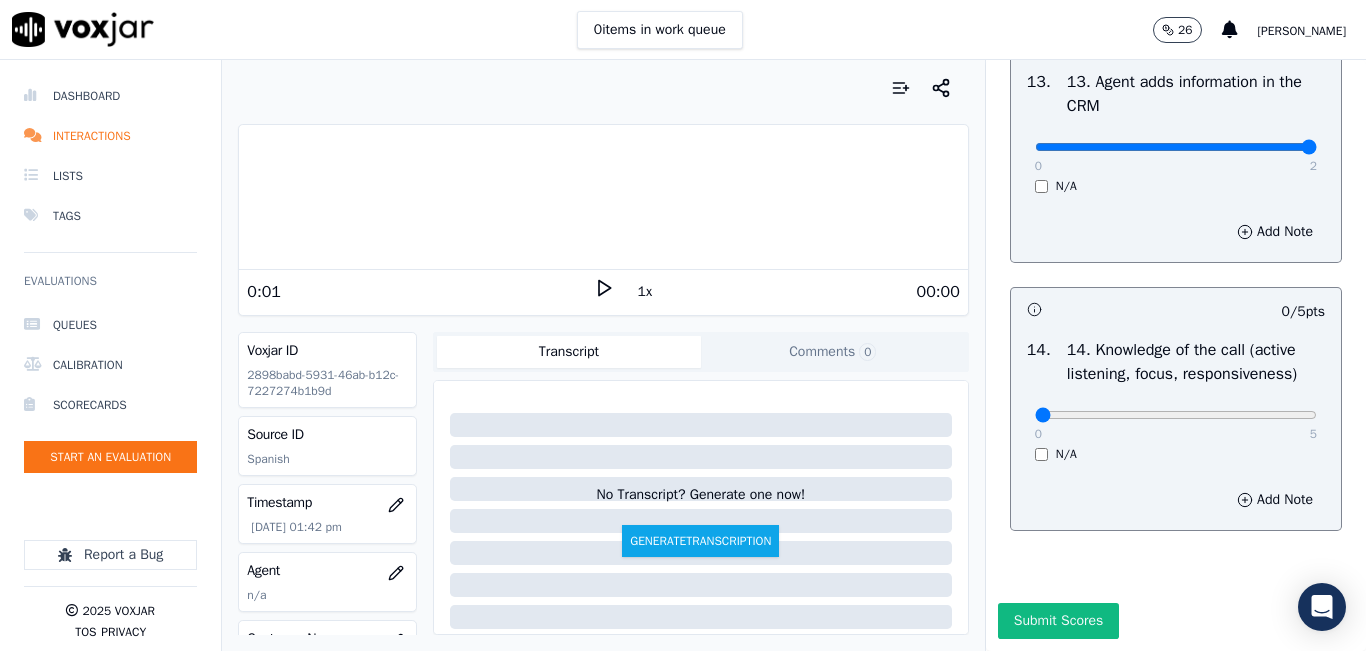scroll, scrollTop: 3642, scrollLeft: 0, axis: vertical 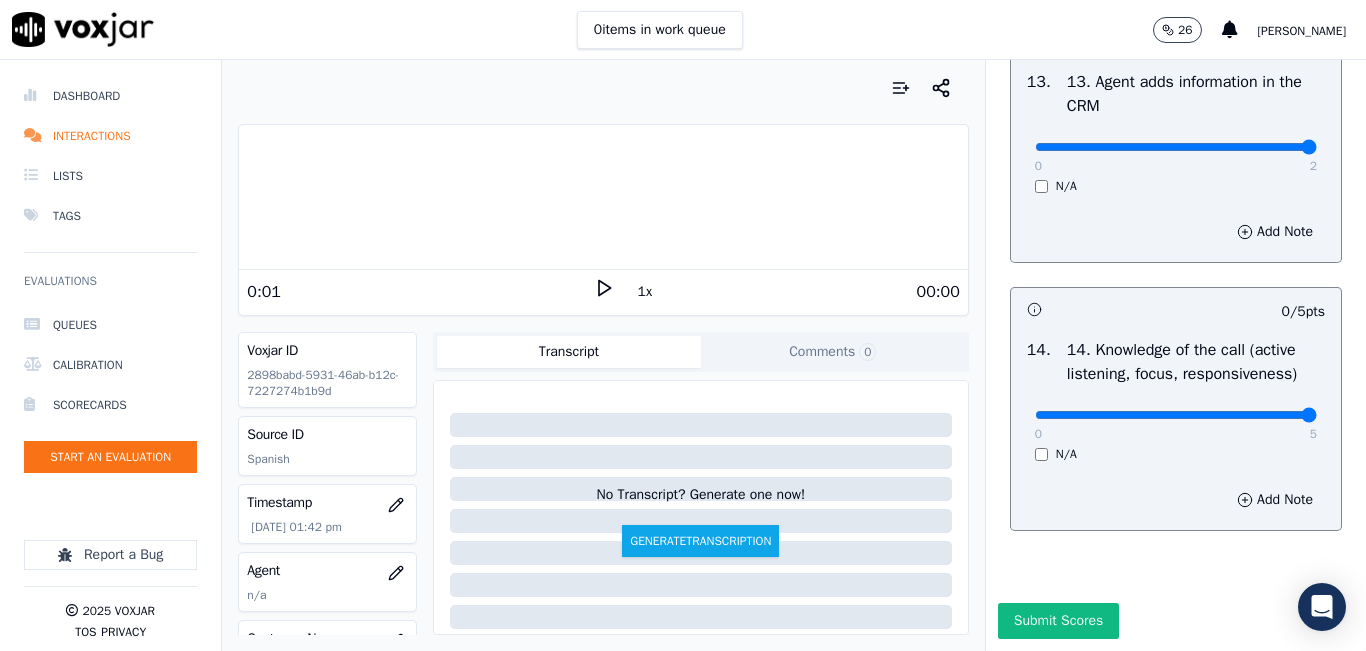 type on "5" 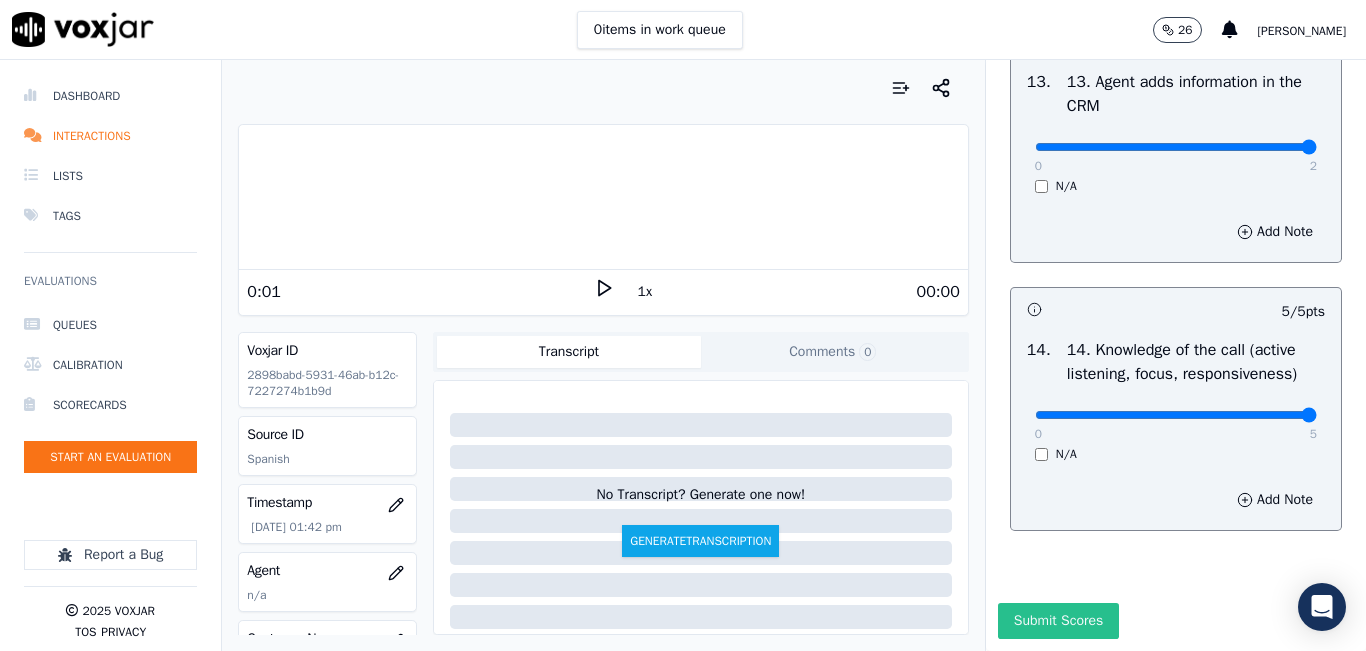 click on "Submit Scores" at bounding box center (1058, 621) 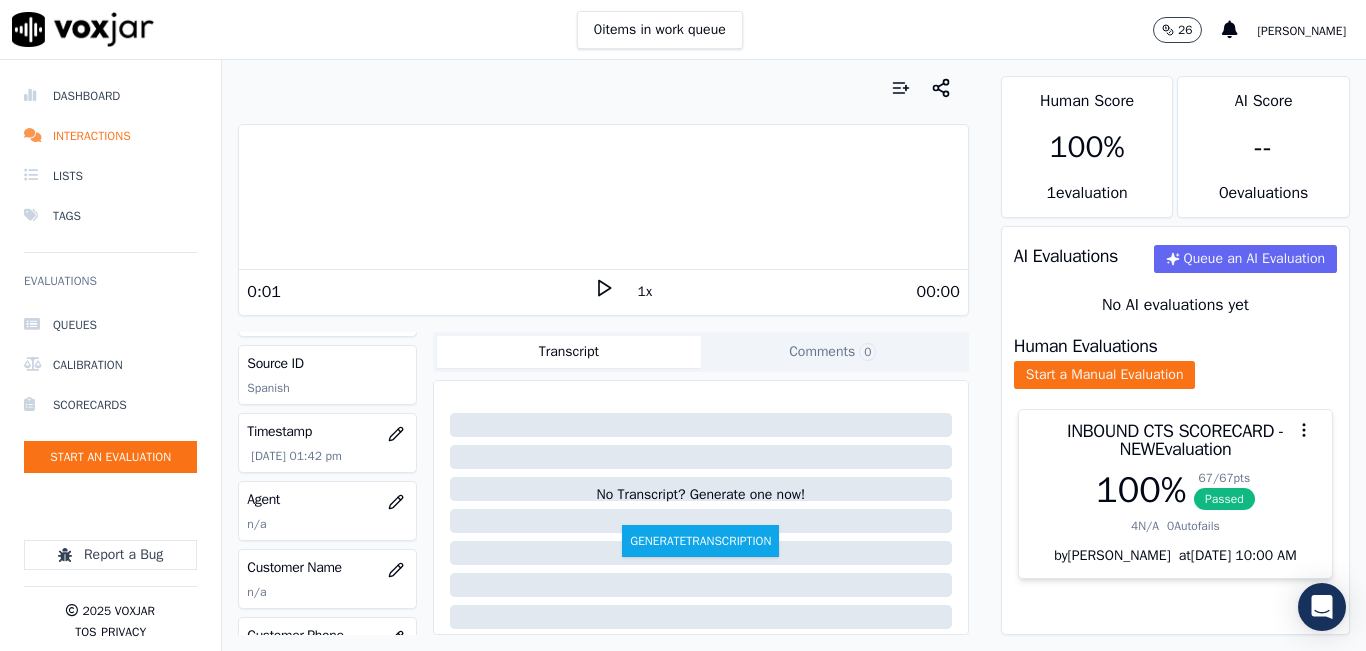 scroll, scrollTop: 200, scrollLeft: 0, axis: vertical 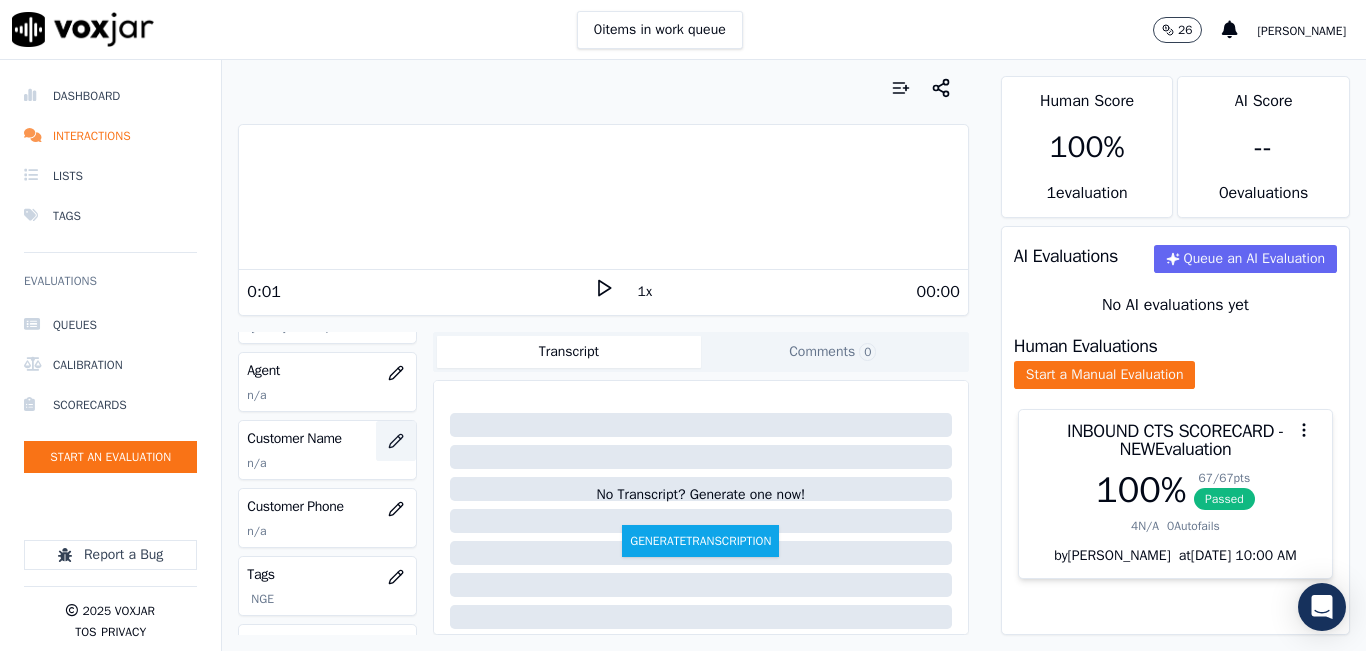 click at bounding box center (396, 441) 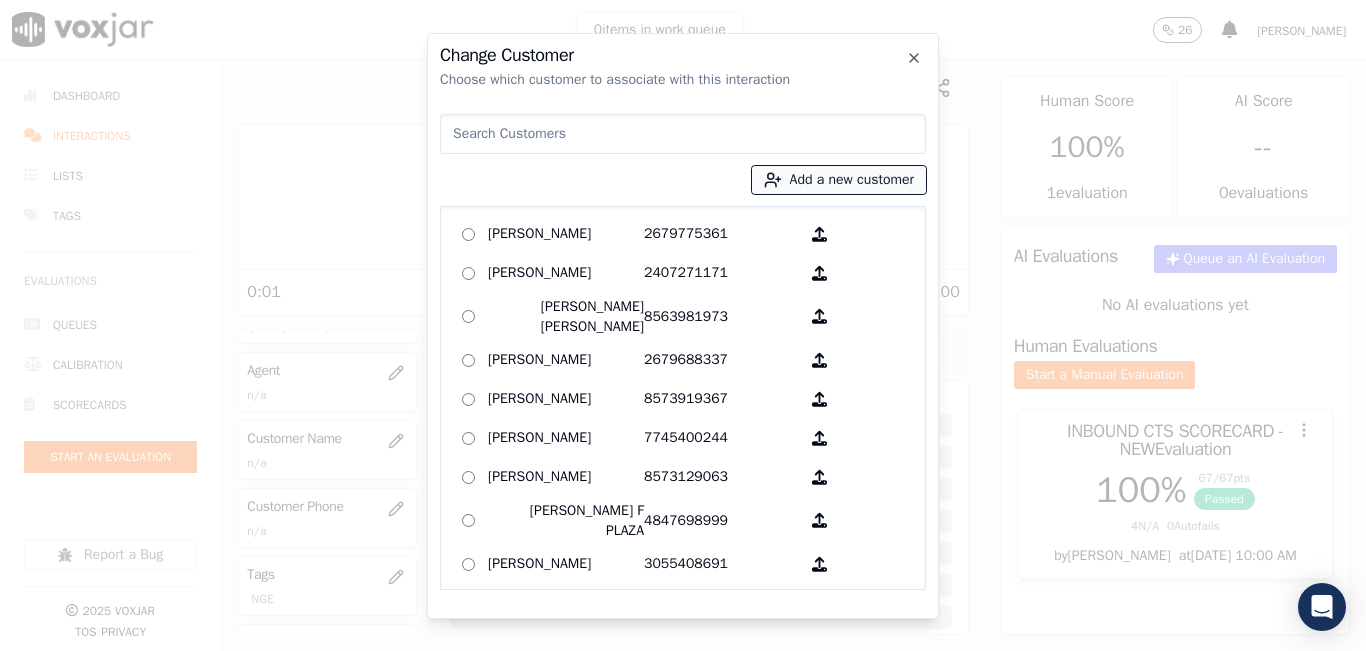 click on "Add a new customer" at bounding box center (839, 180) 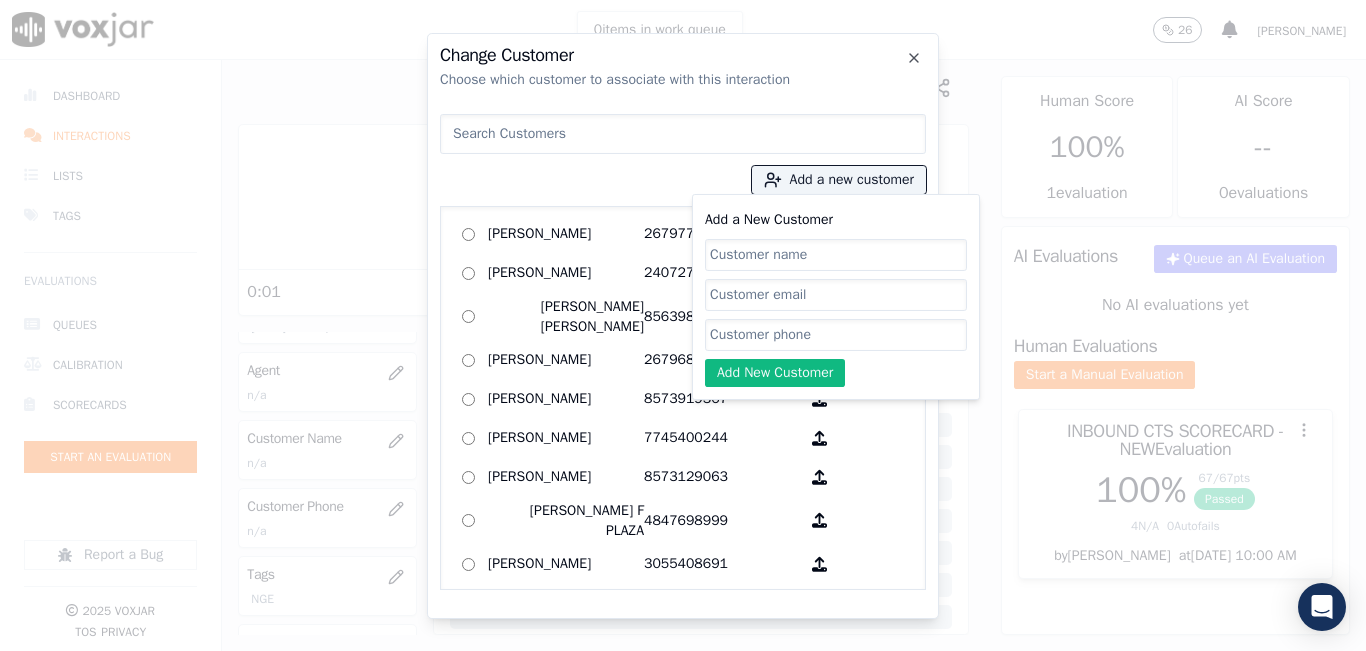 click on "Add a New Customer" 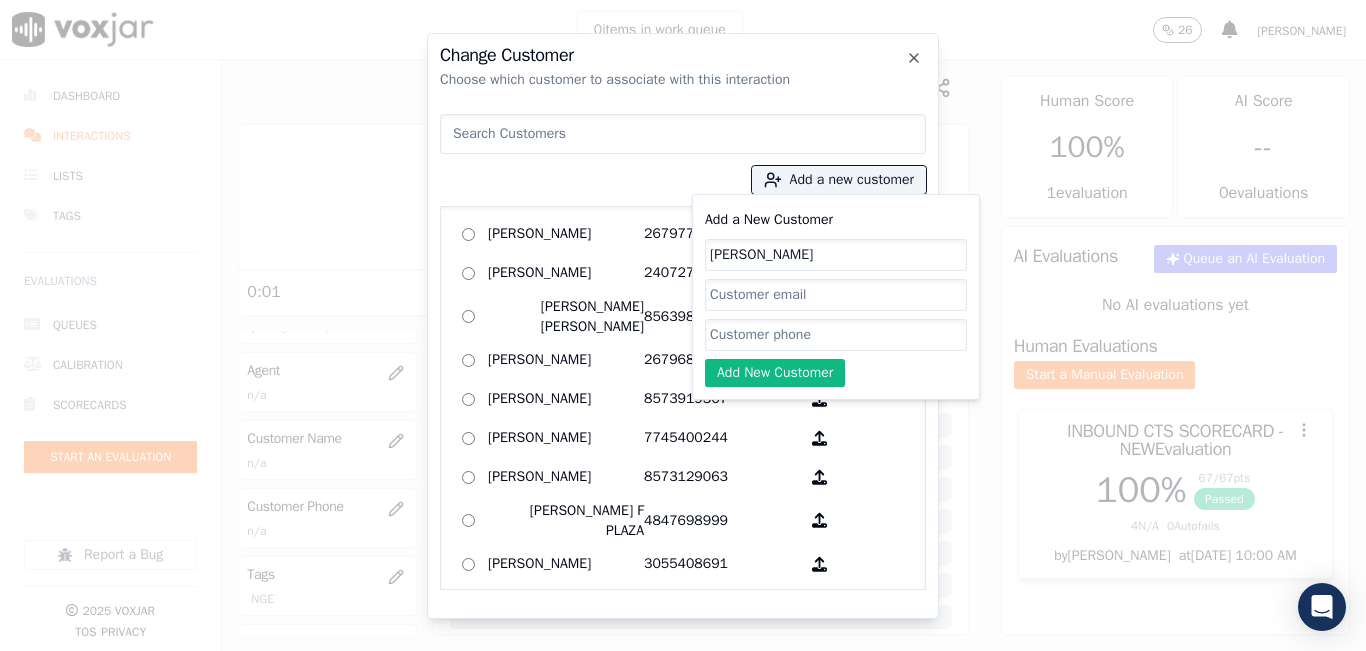 type on "Adriana Teodoro" 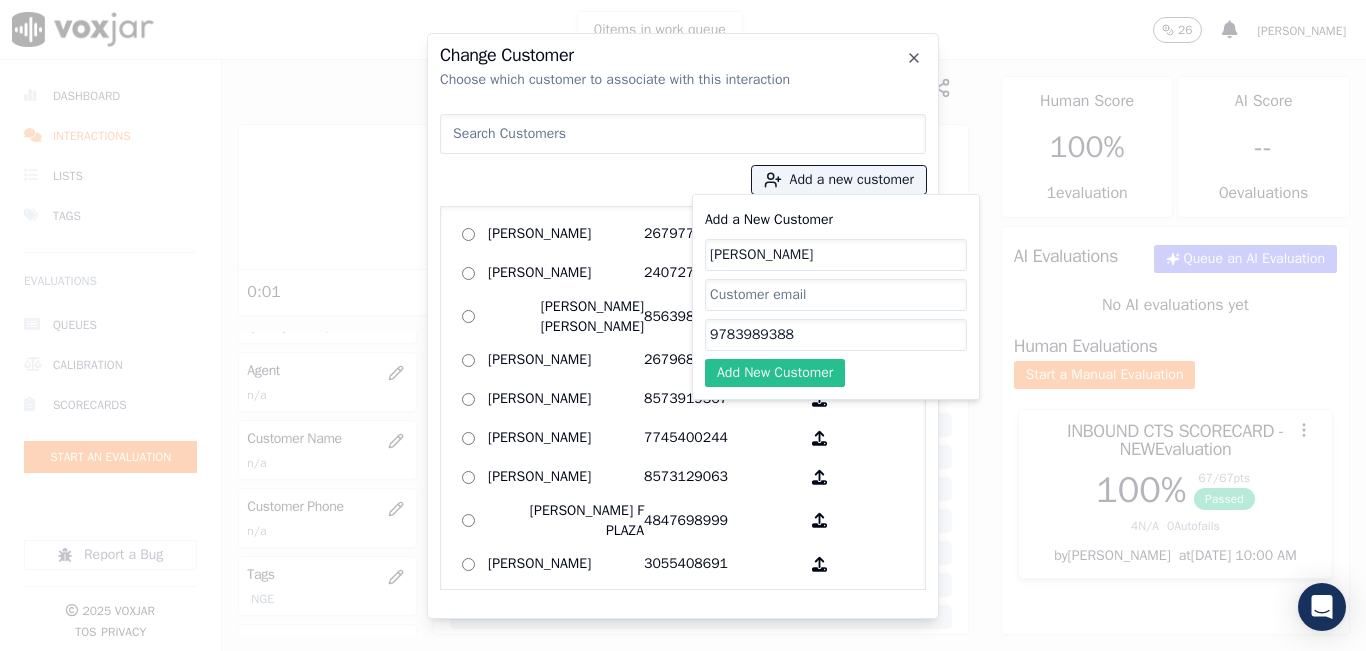 type on "9783989388" 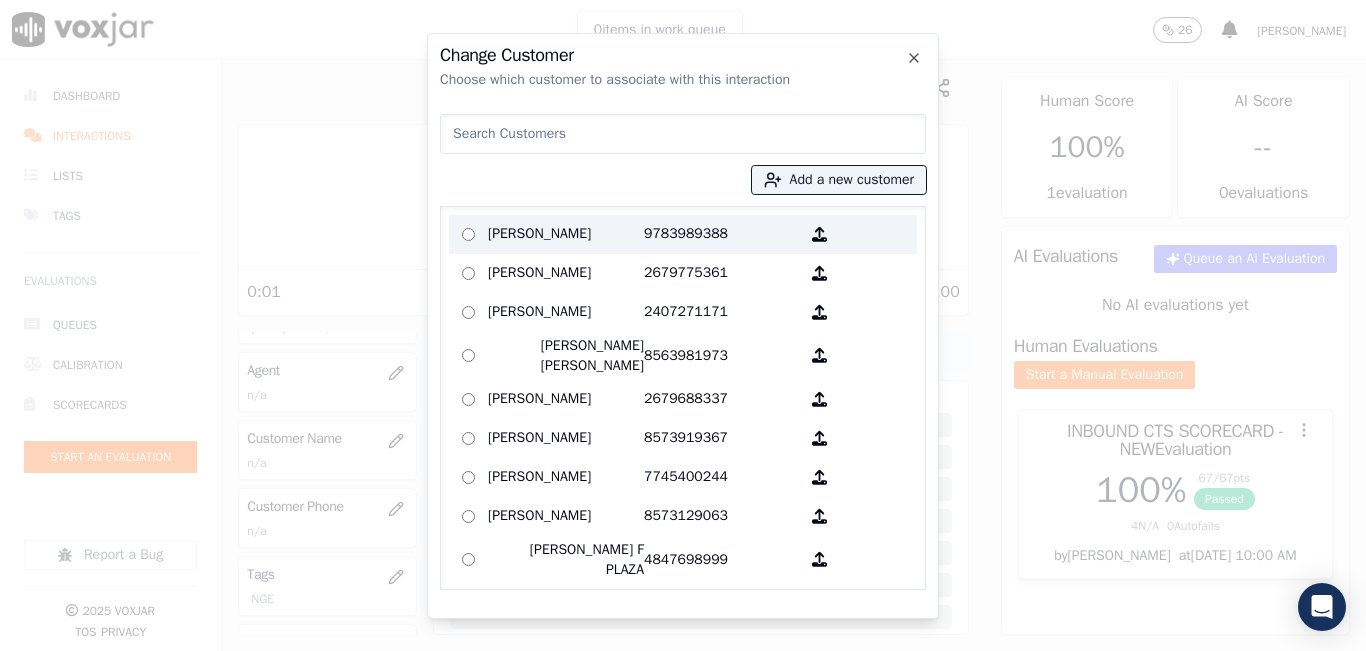 click on "Adriana Teodoro" at bounding box center [566, 234] 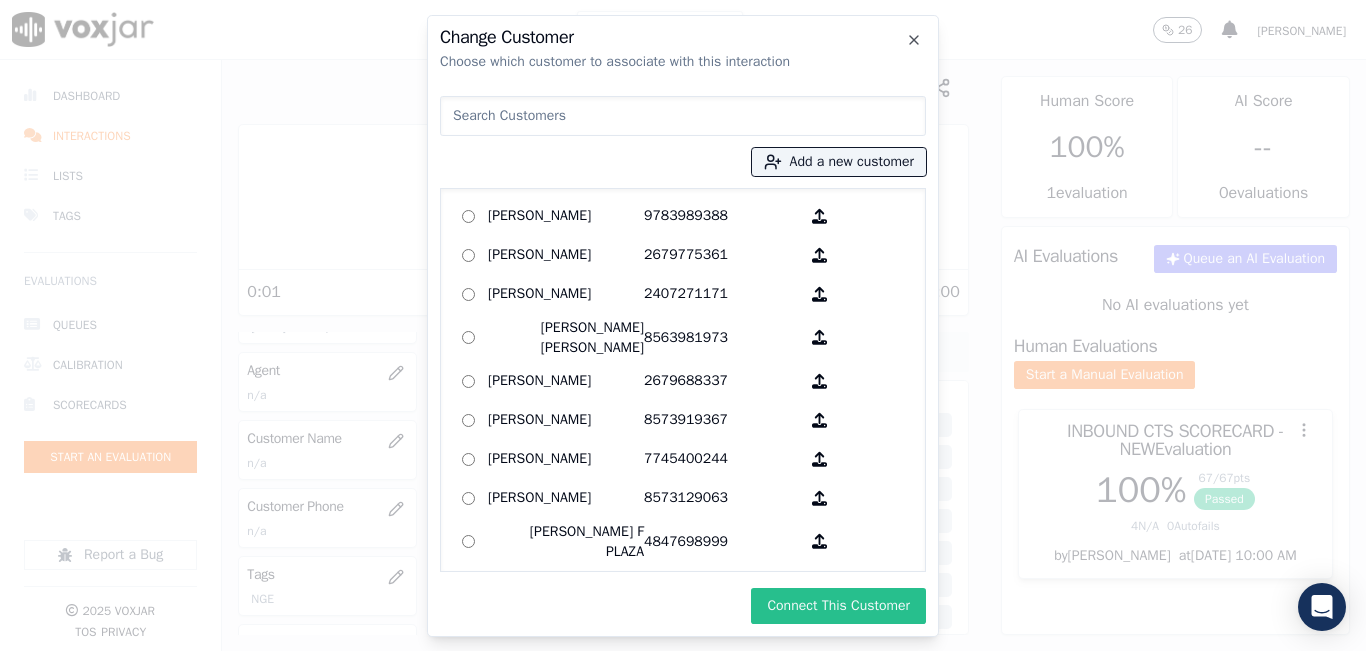 click on "Connect This Customer" at bounding box center [838, 606] 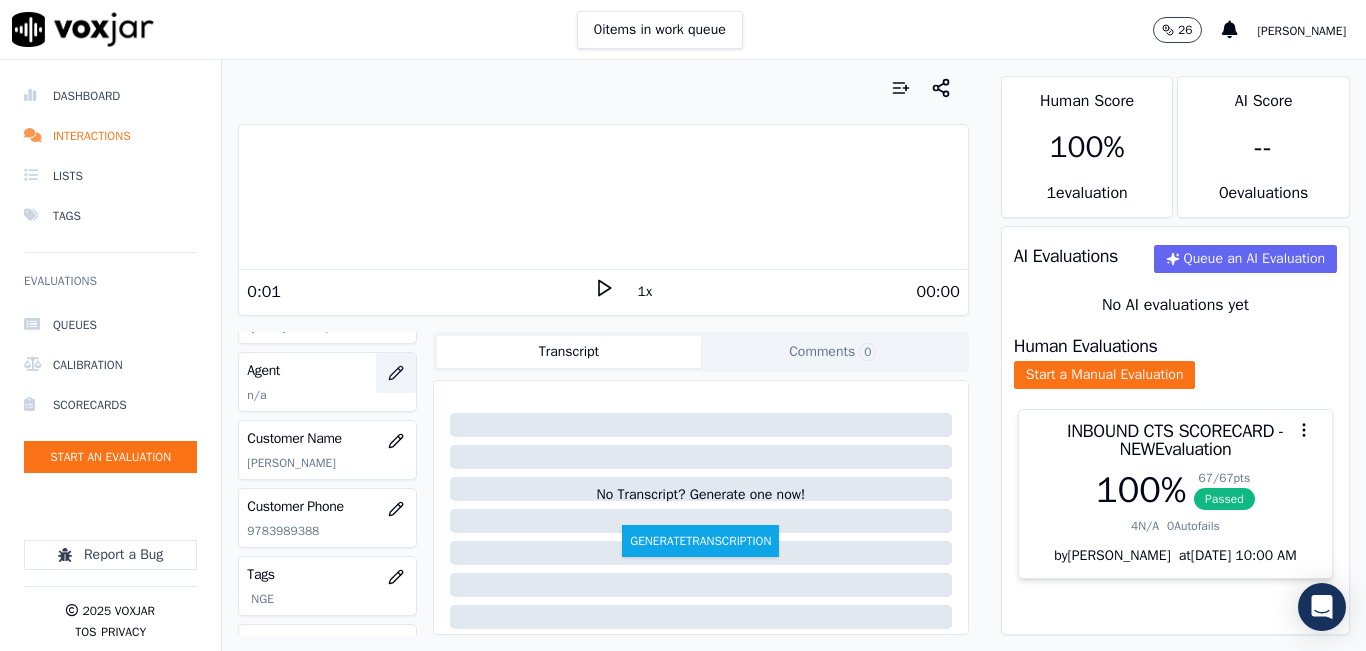 click at bounding box center (396, 373) 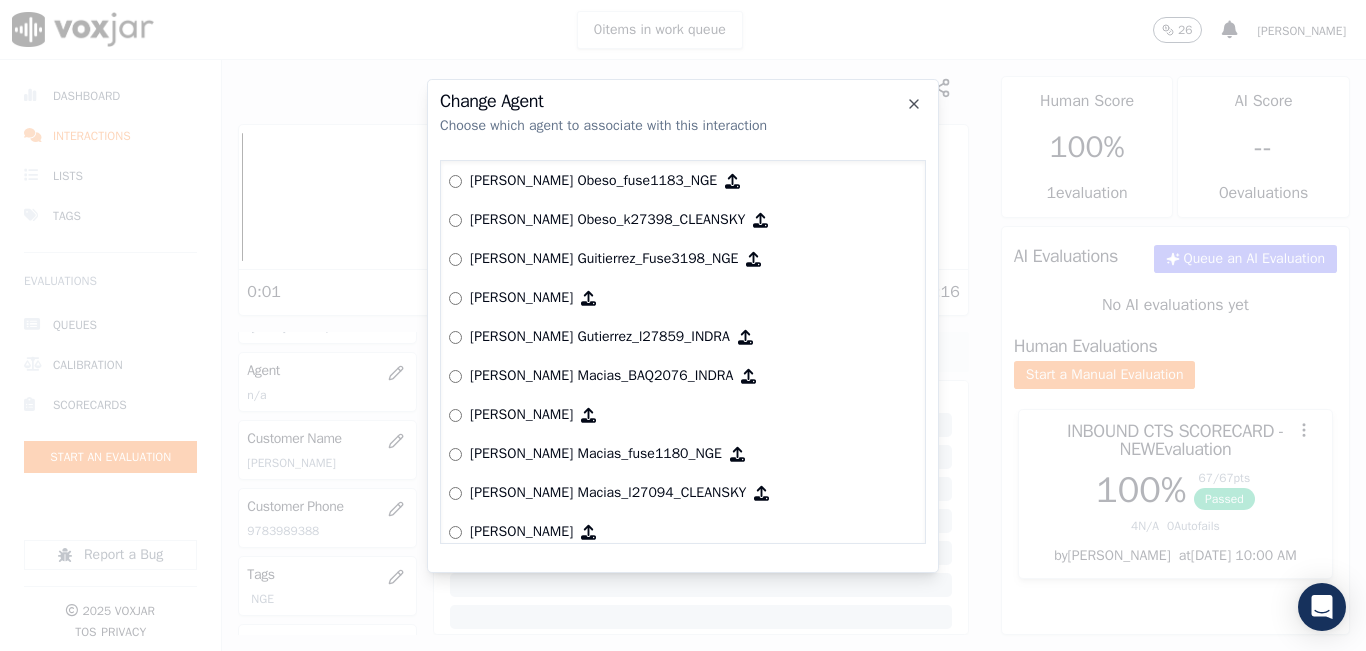 scroll, scrollTop: 5172, scrollLeft: 0, axis: vertical 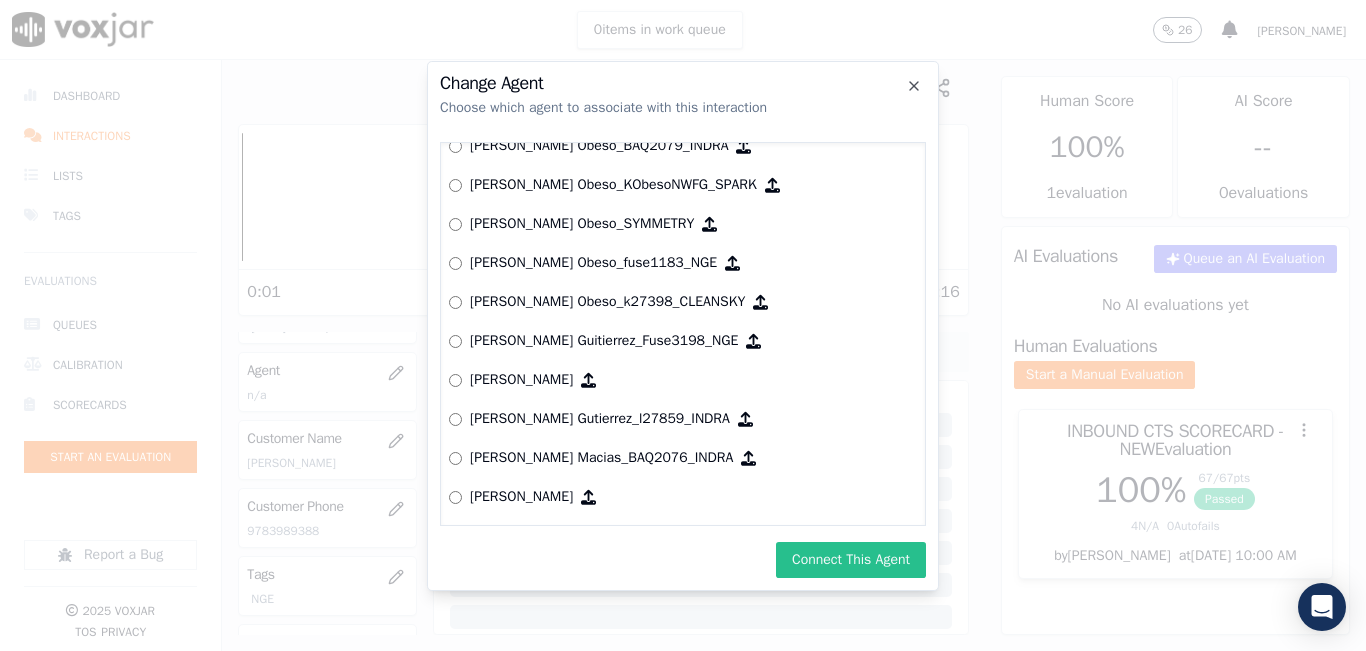 click on "Connect This Agent" at bounding box center [851, 560] 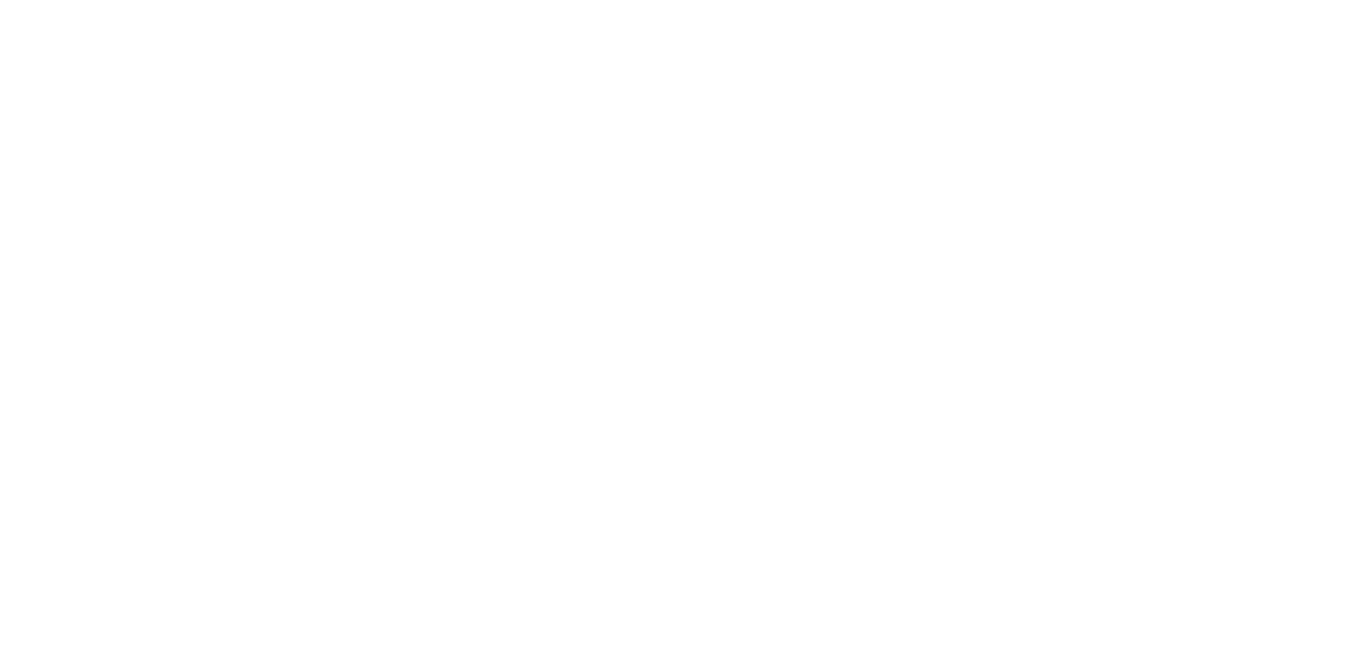 scroll, scrollTop: 0, scrollLeft: 0, axis: both 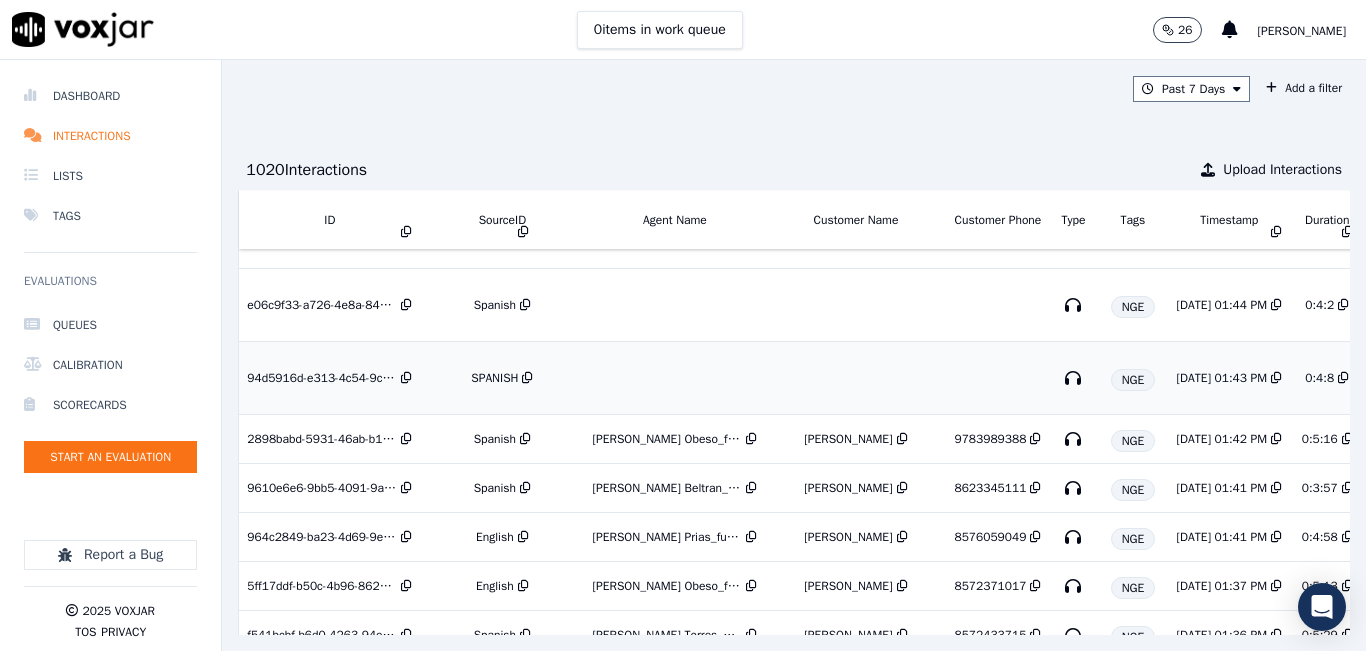 click on "SPANISH" at bounding box center [494, 378] 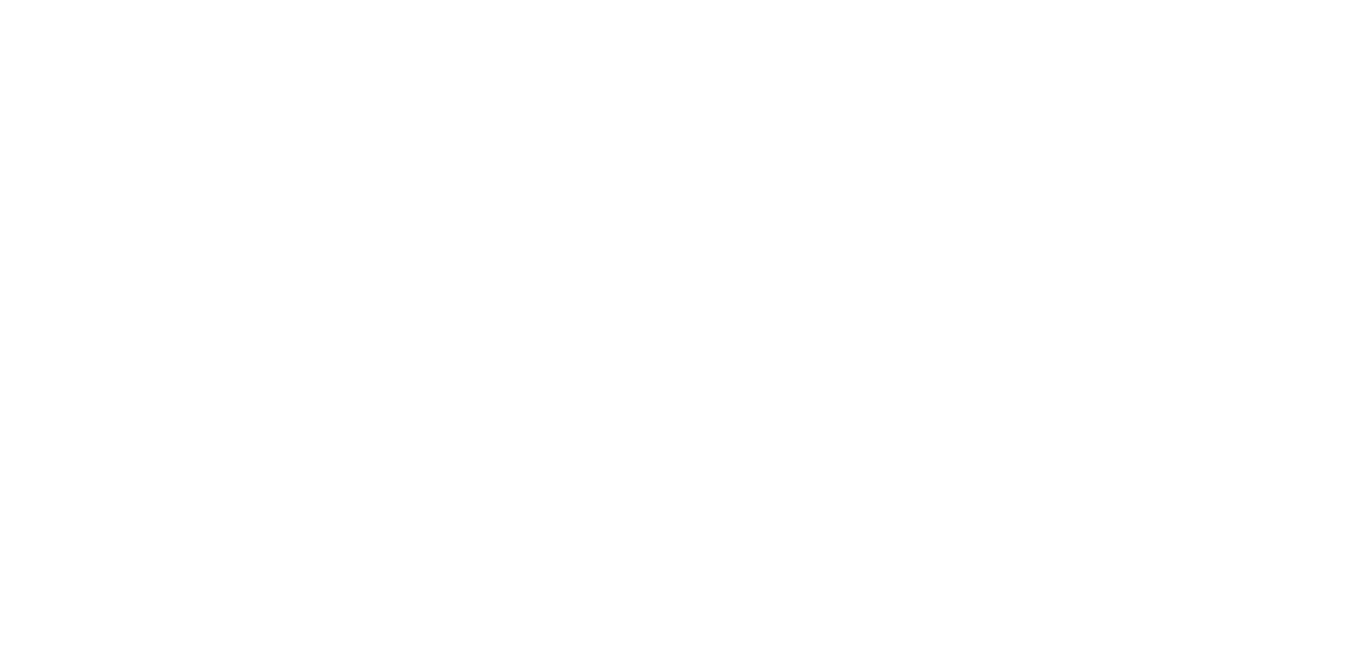 scroll, scrollTop: 0, scrollLeft: 0, axis: both 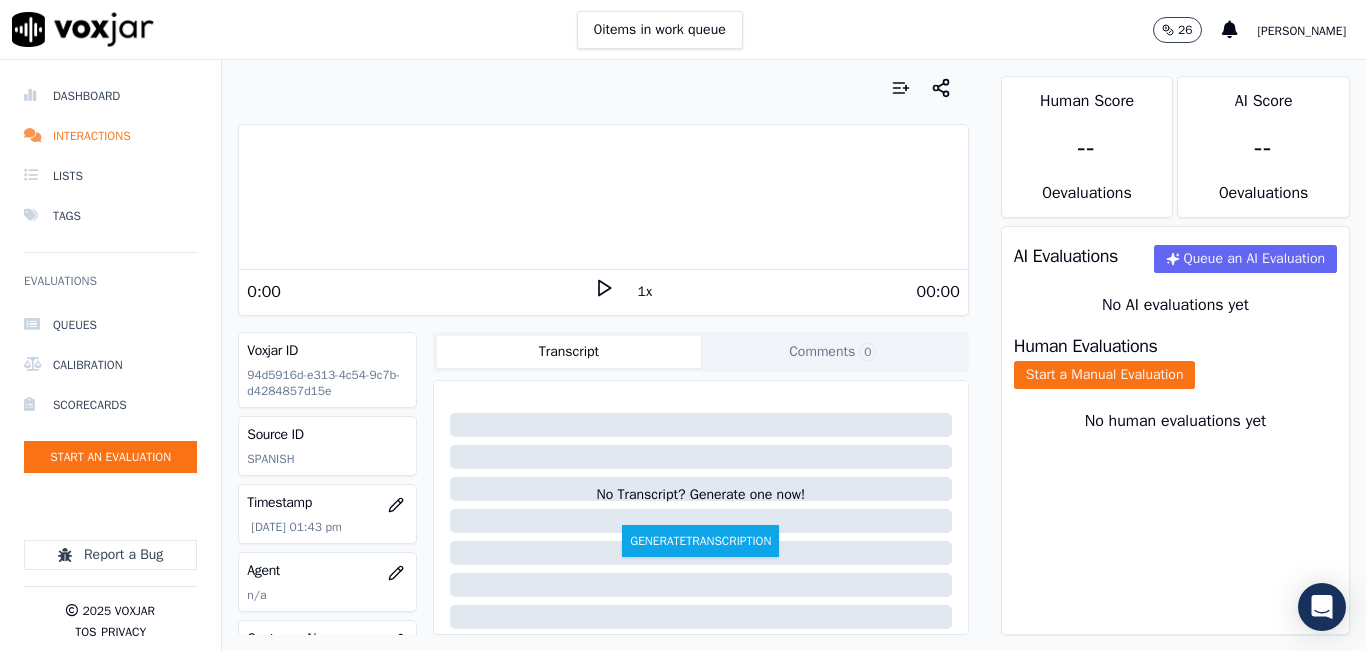 click on "0  items in work queue     26         [PERSON_NAME]" at bounding box center (683, 30) 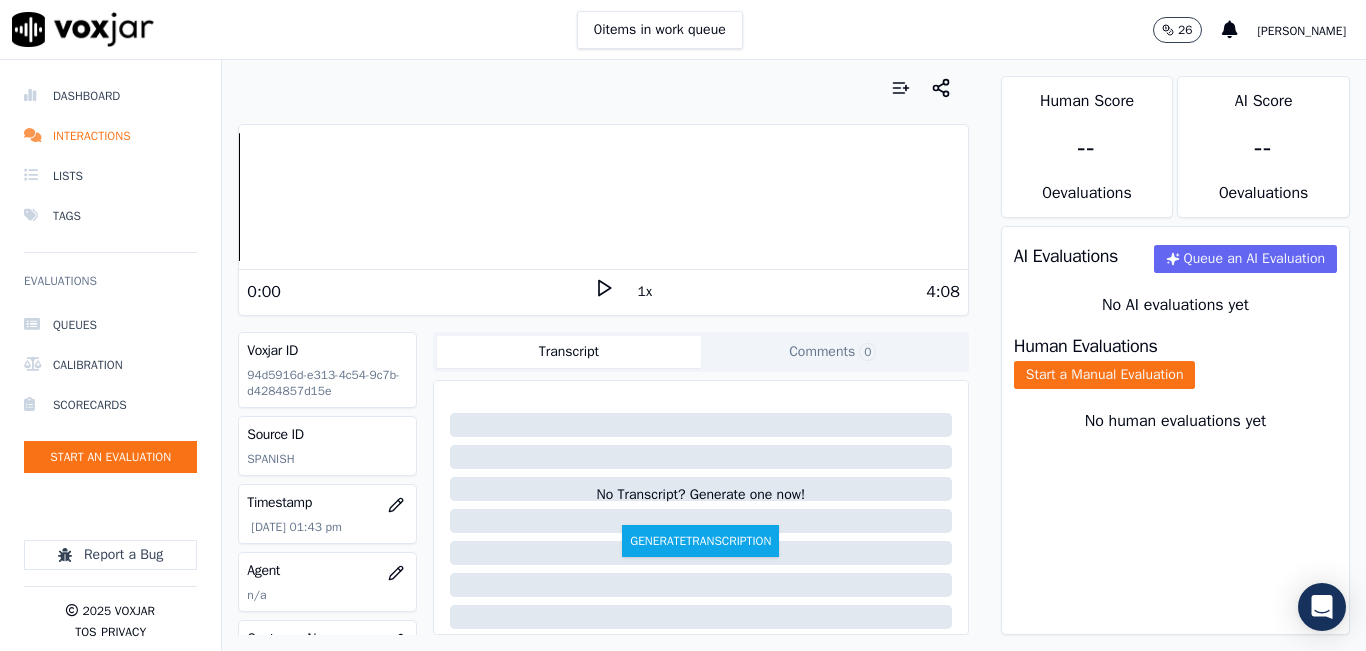 click 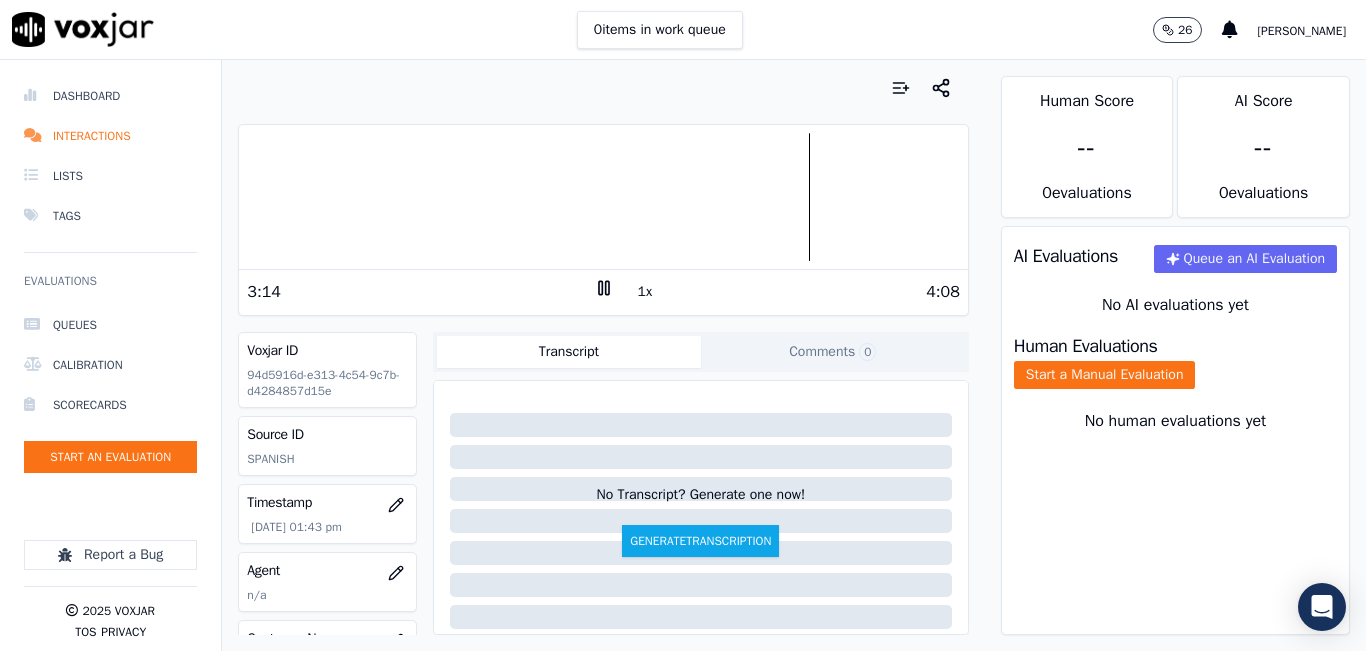 click 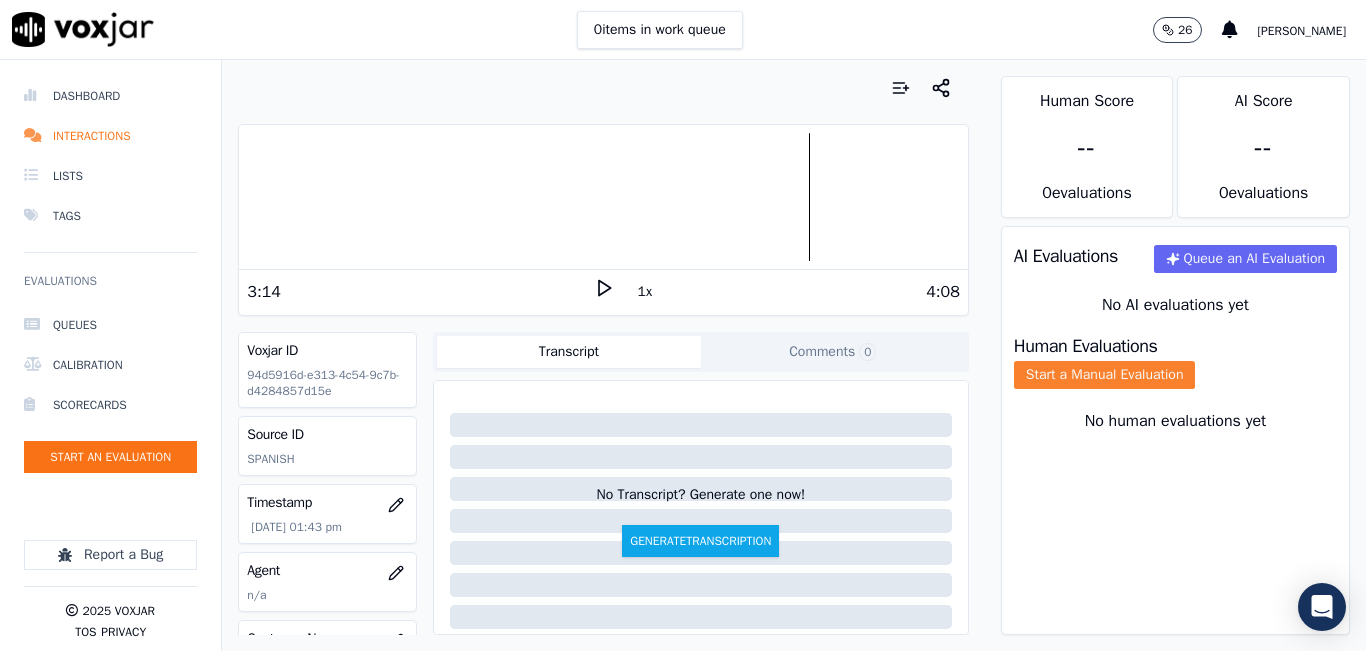 click on "Start a Manual Evaluation" 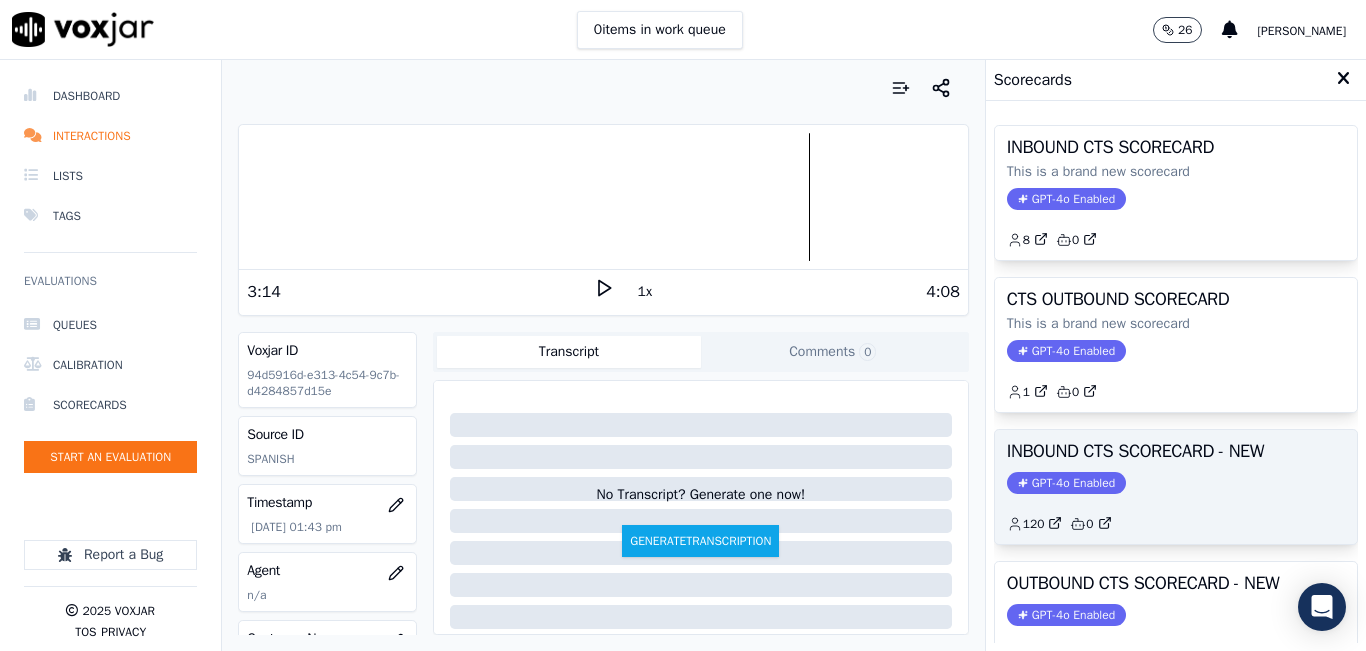 click on "INBOUND CTS SCORECARD - NEW" at bounding box center (1176, 451) 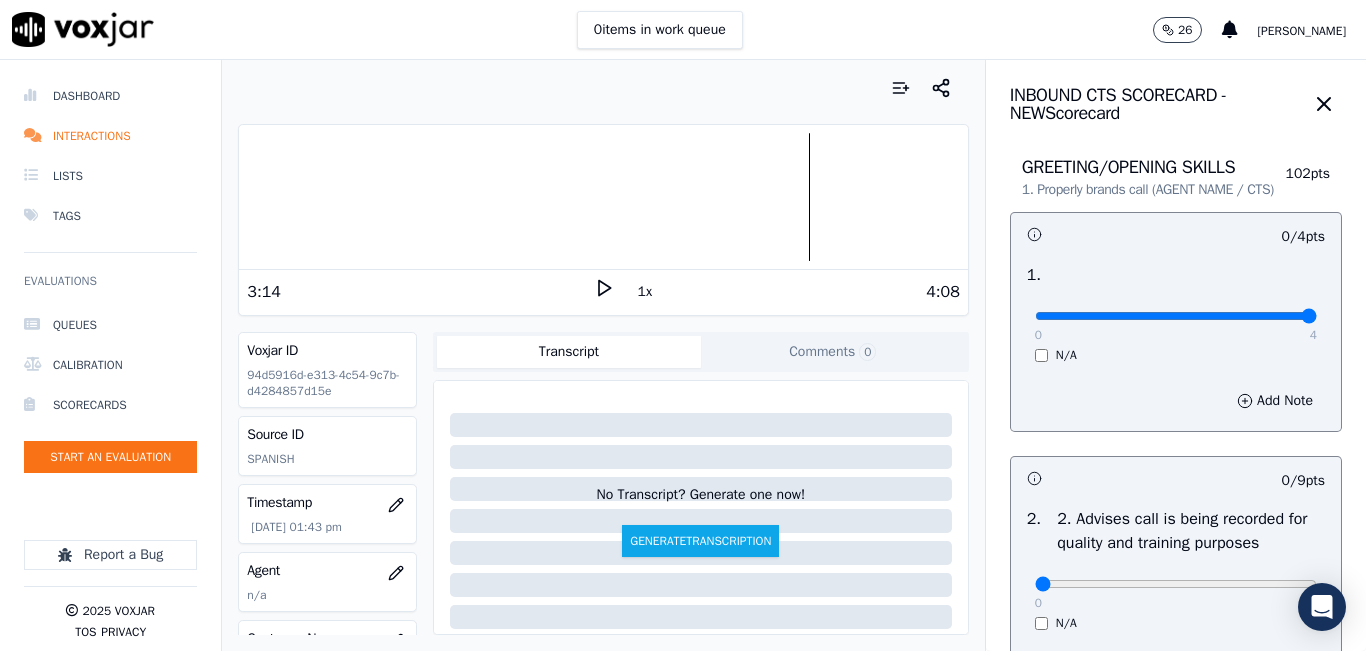 type on "4" 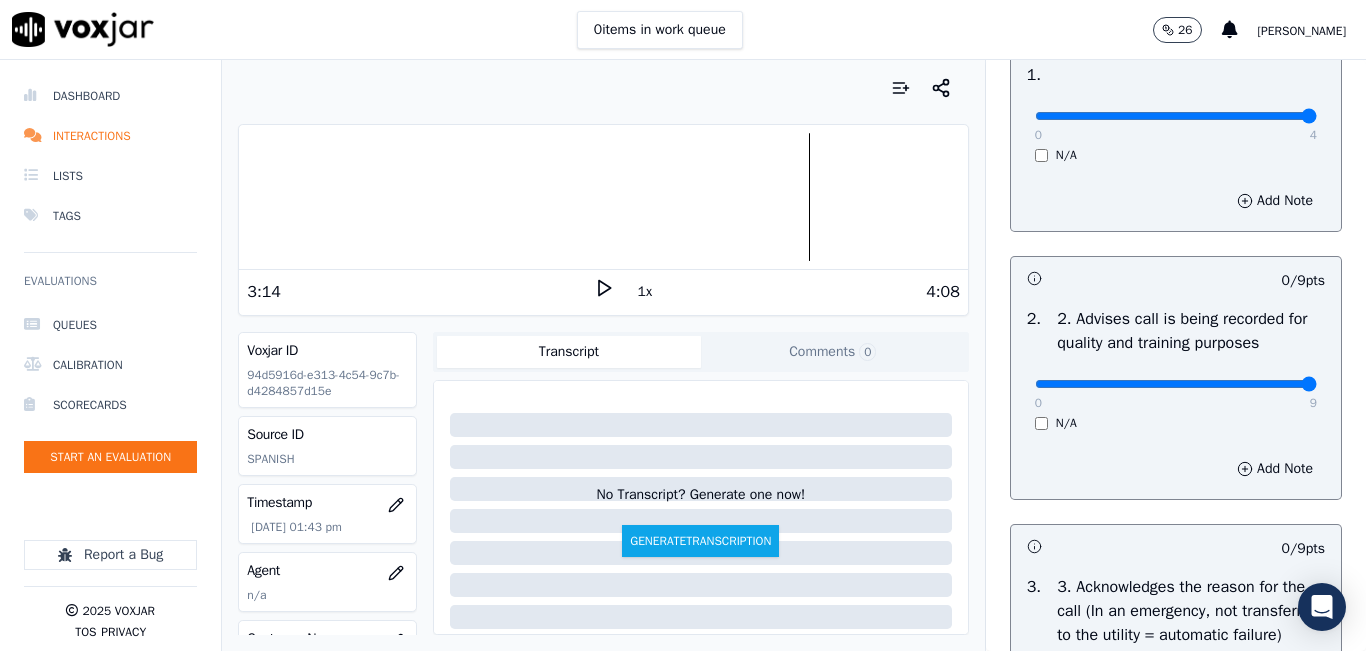 type on "9" 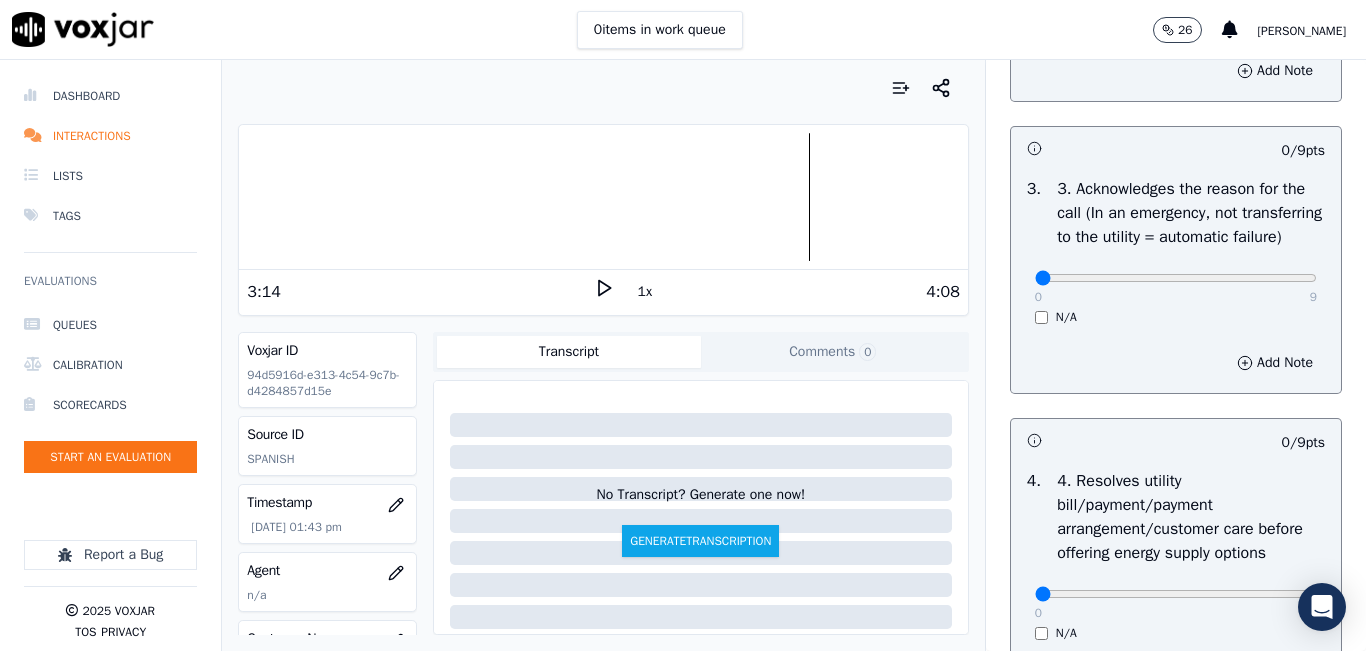 scroll, scrollTop: 600, scrollLeft: 0, axis: vertical 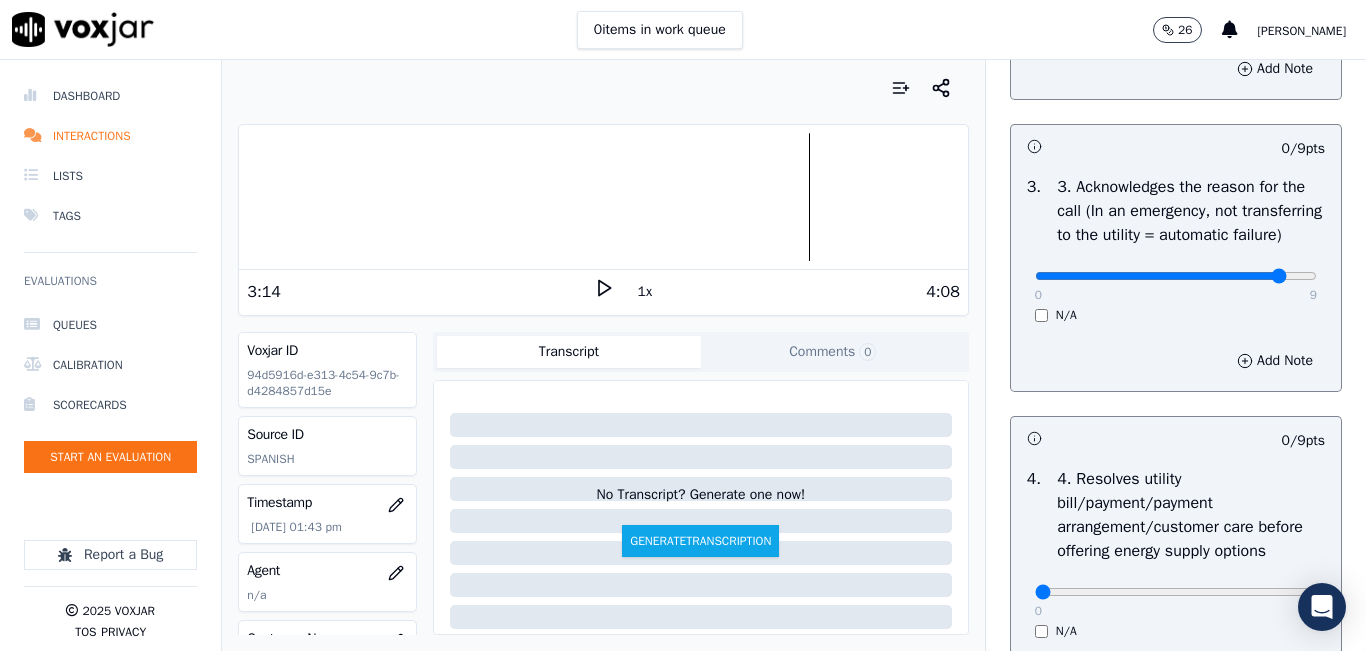 click at bounding box center (1176, -284) 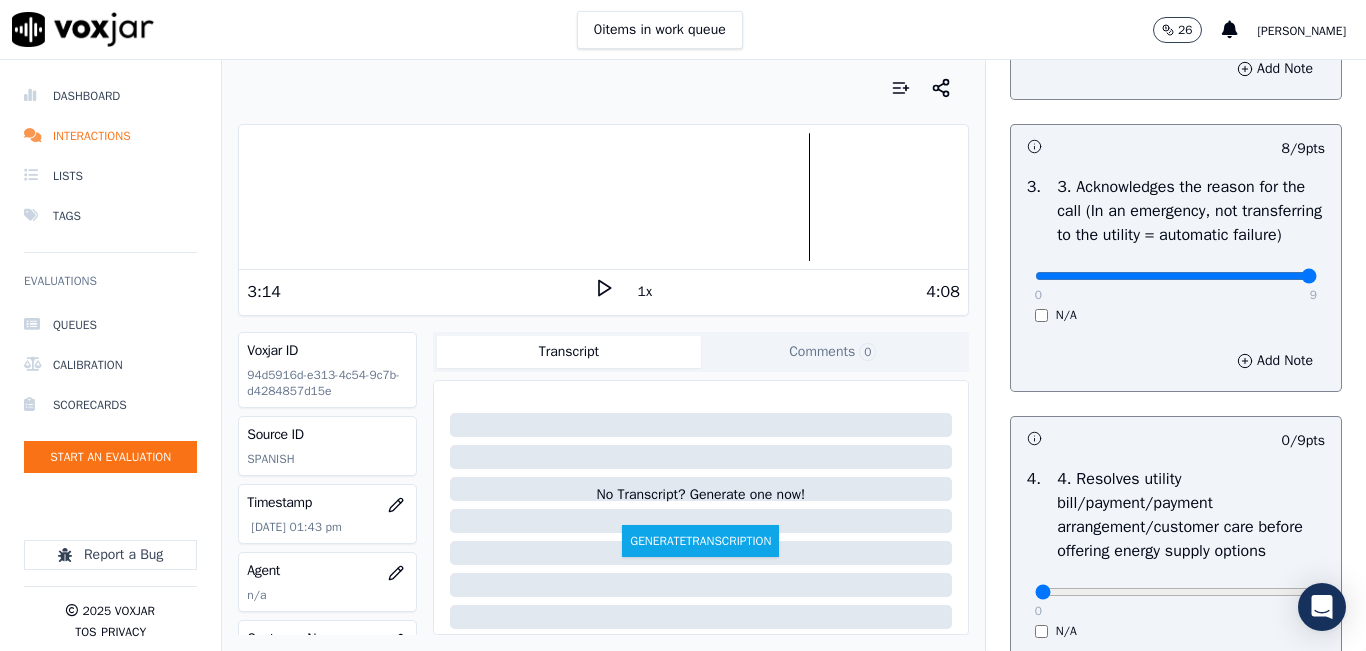 type on "9" 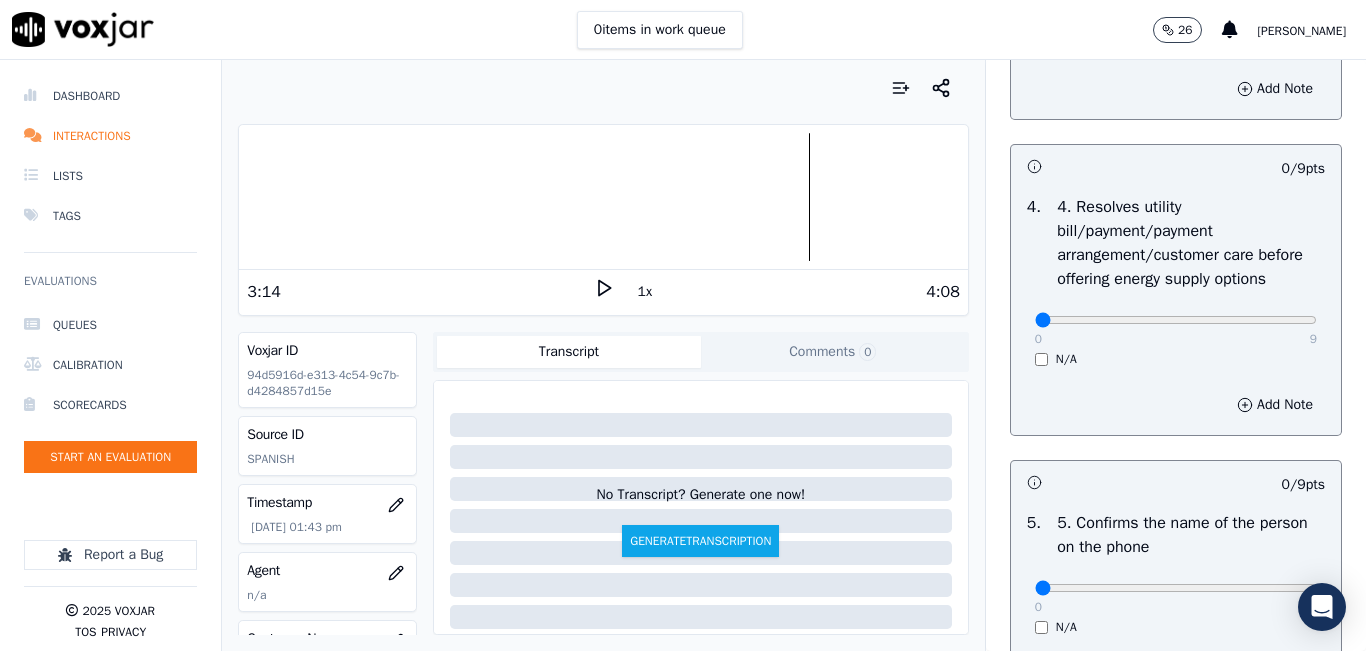 scroll, scrollTop: 900, scrollLeft: 0, axis: vertical 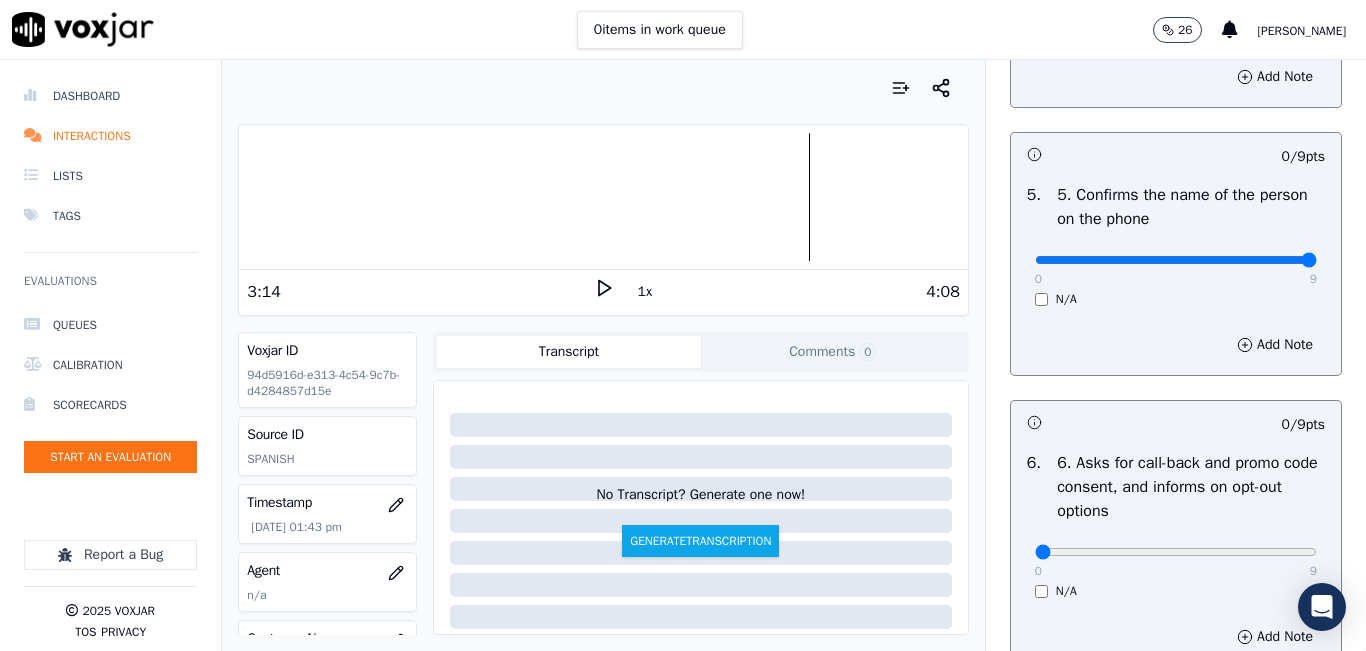type on "9" 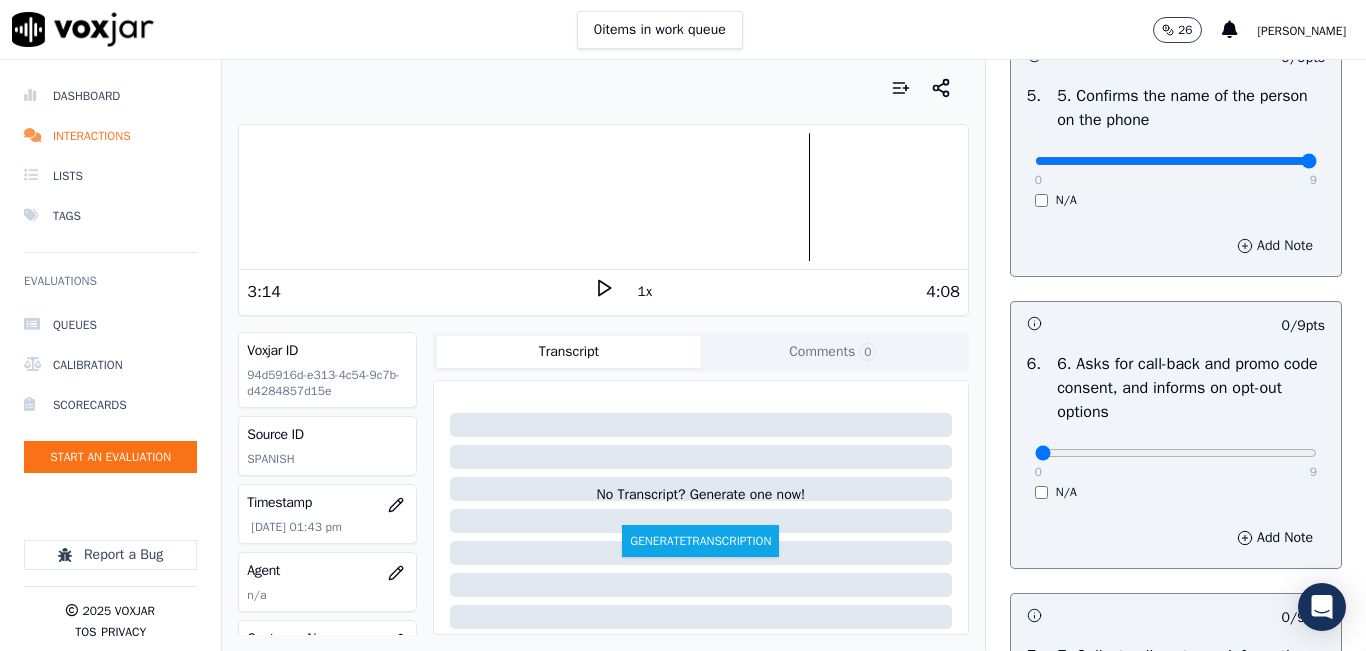 scroll, scrollTop: 1500, scrollLeft: 0, axis: vertical 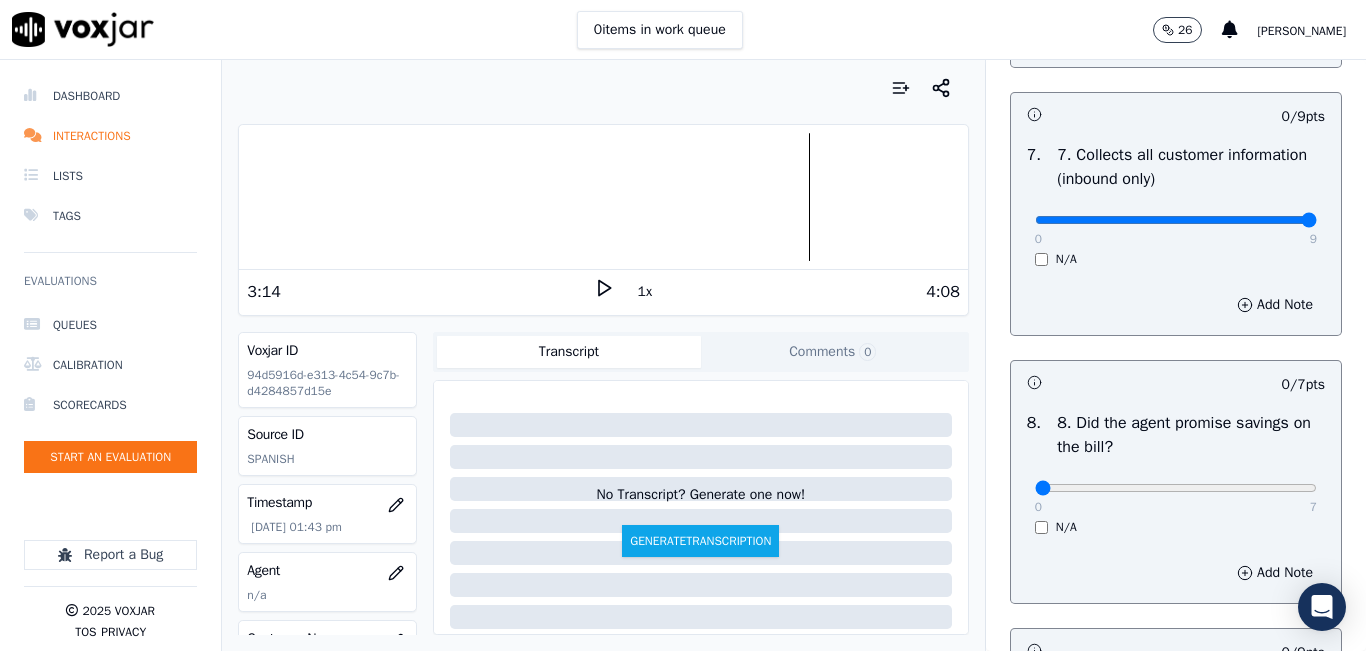 type on "9" 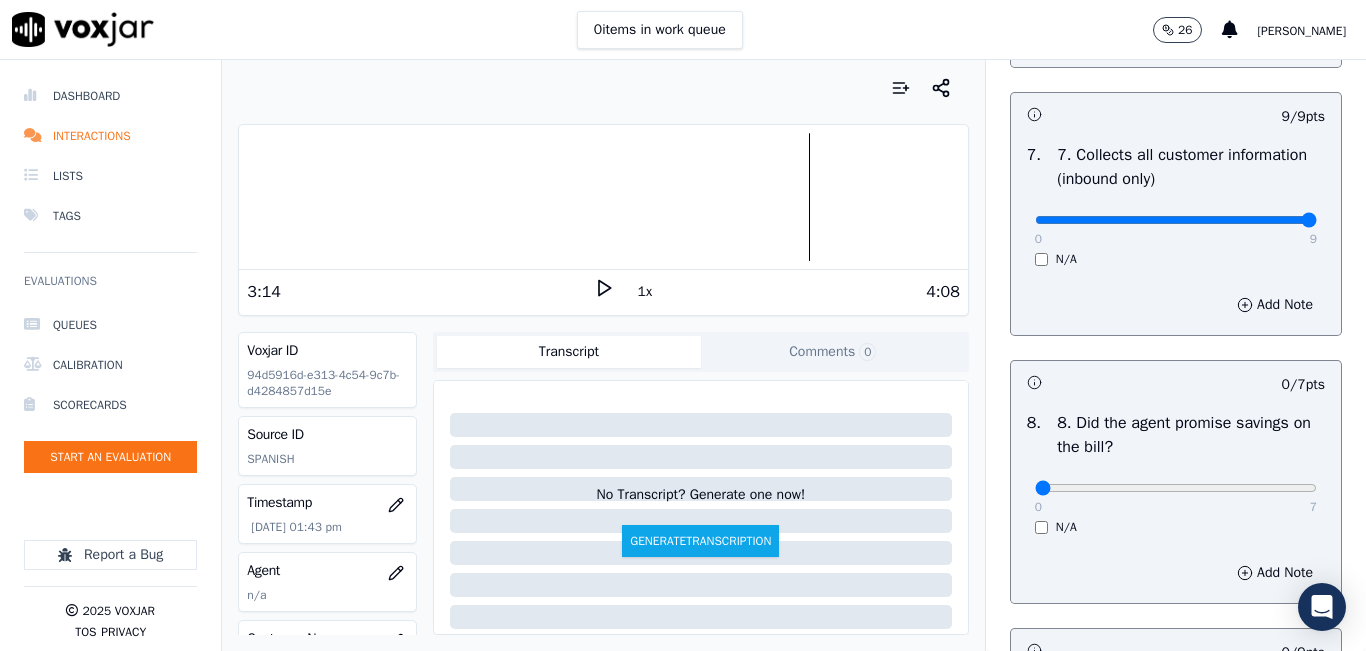 scroll, scrollTop: 2000, scrollLeft: 0, axis: vertical 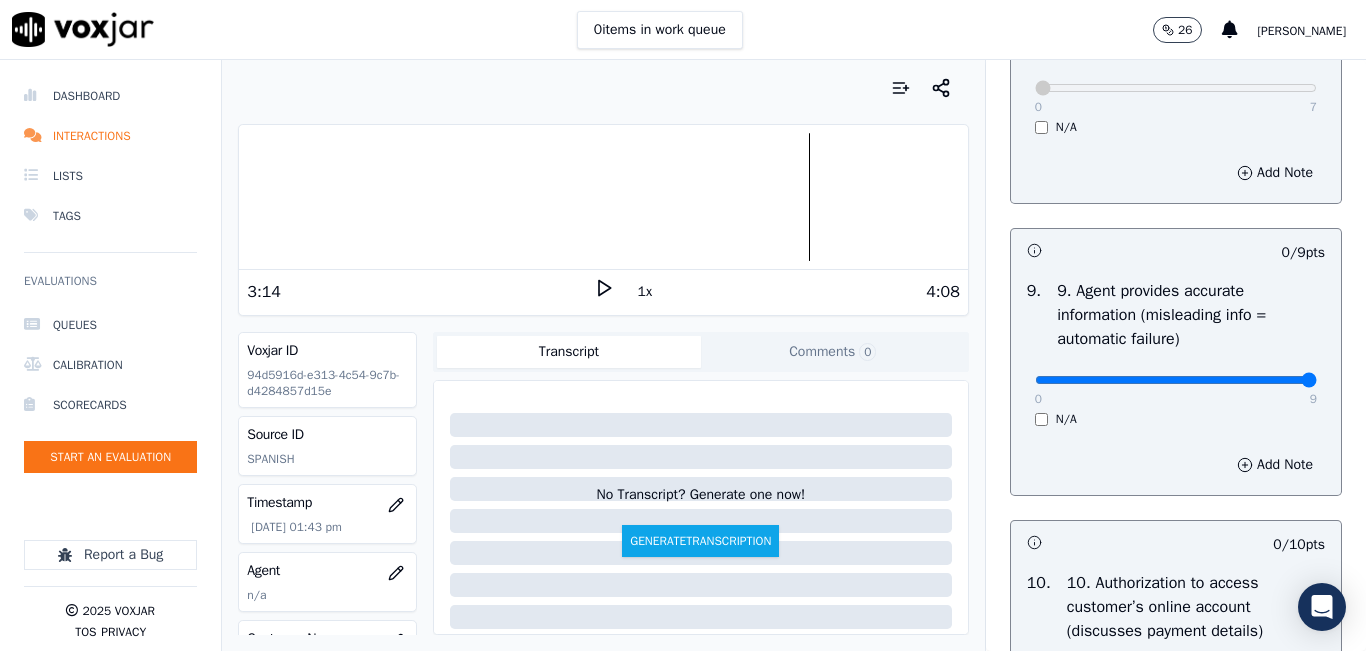 type on "9" 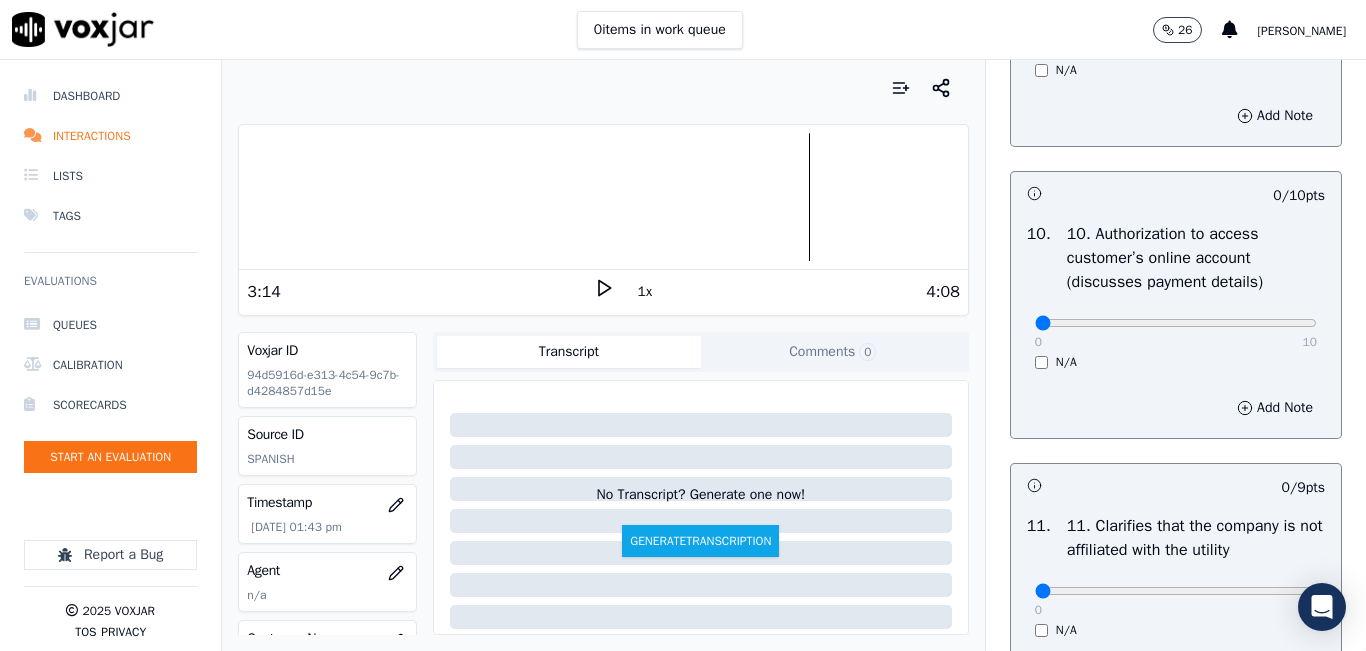 scroll, scrollTop: 2600, scrollLeft: 0, axis: vertical 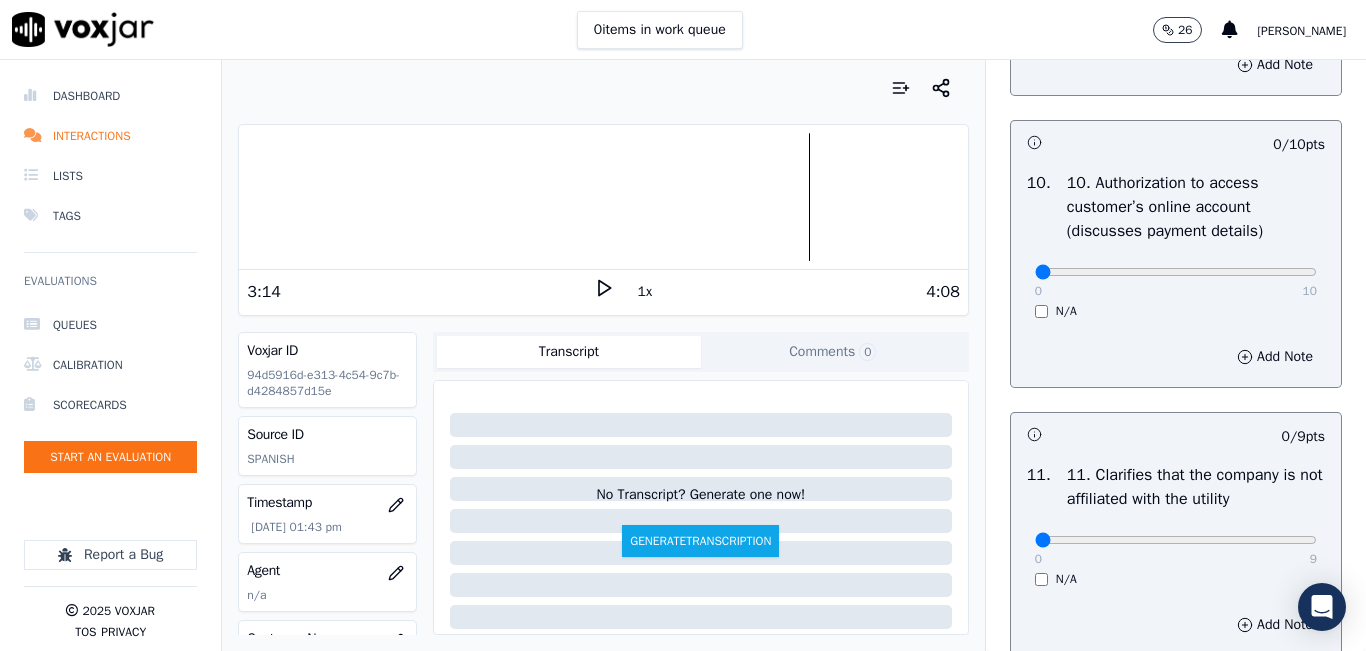 click on "N/A" at bounding box center (1176, 311) 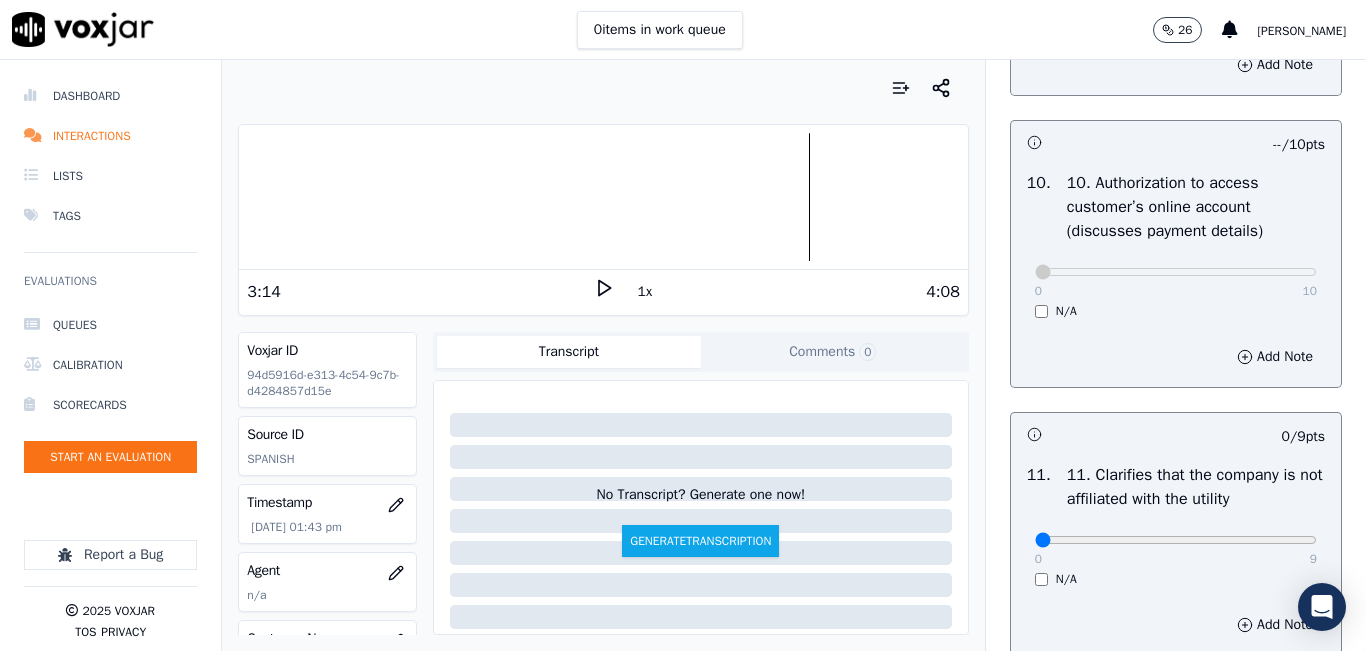 scroll, scrollTop: 2900, scrollLeft: 0, axis: vertical 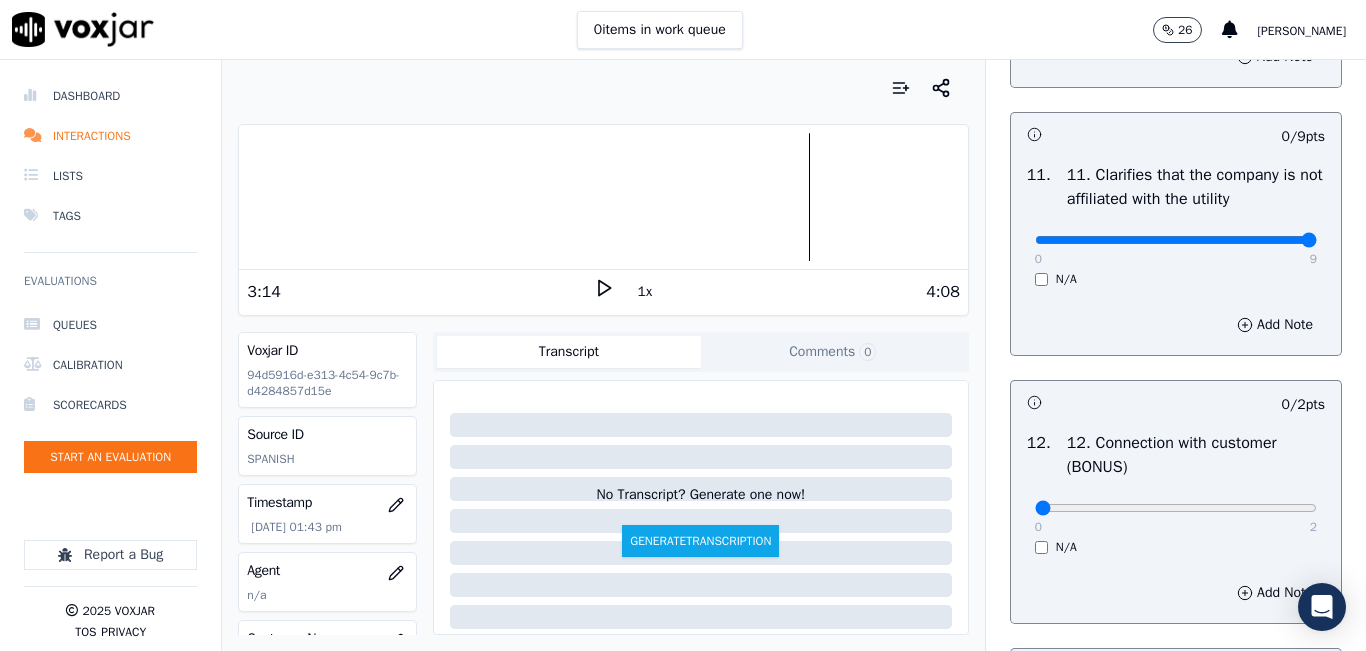 type on "9" 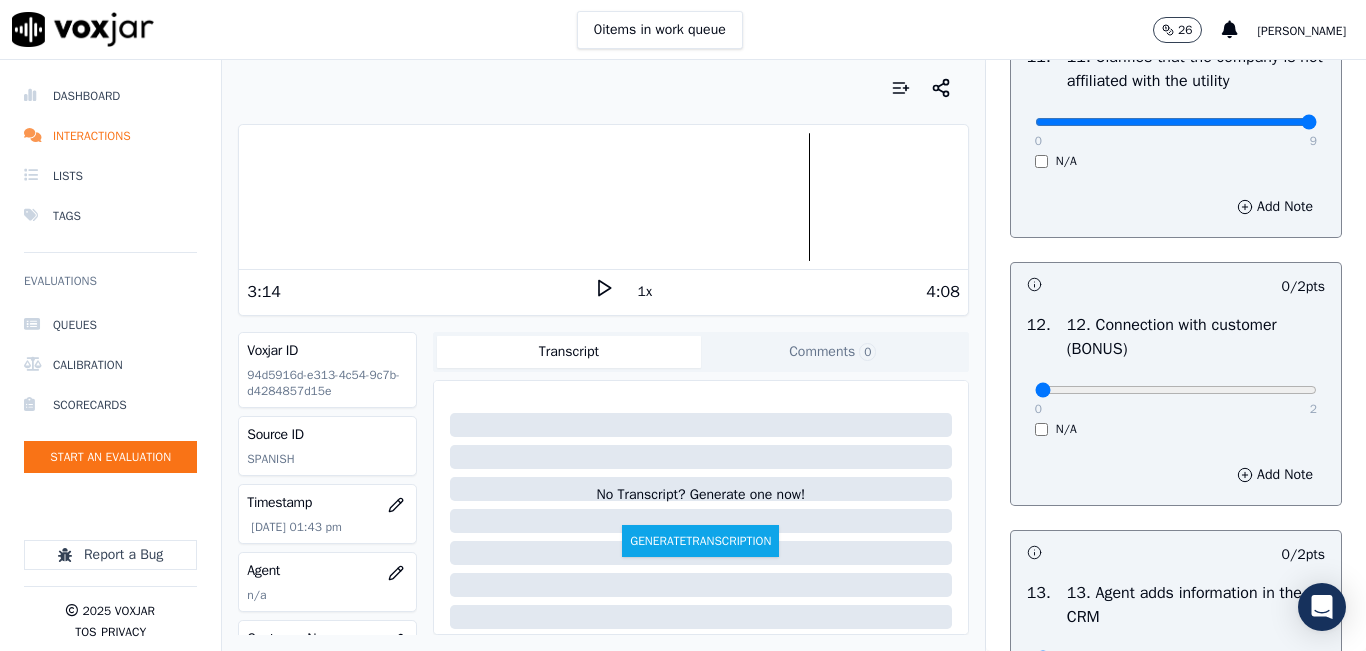 scroll, scrollTop: 3200, scrollLeft: 0, axis: vertical 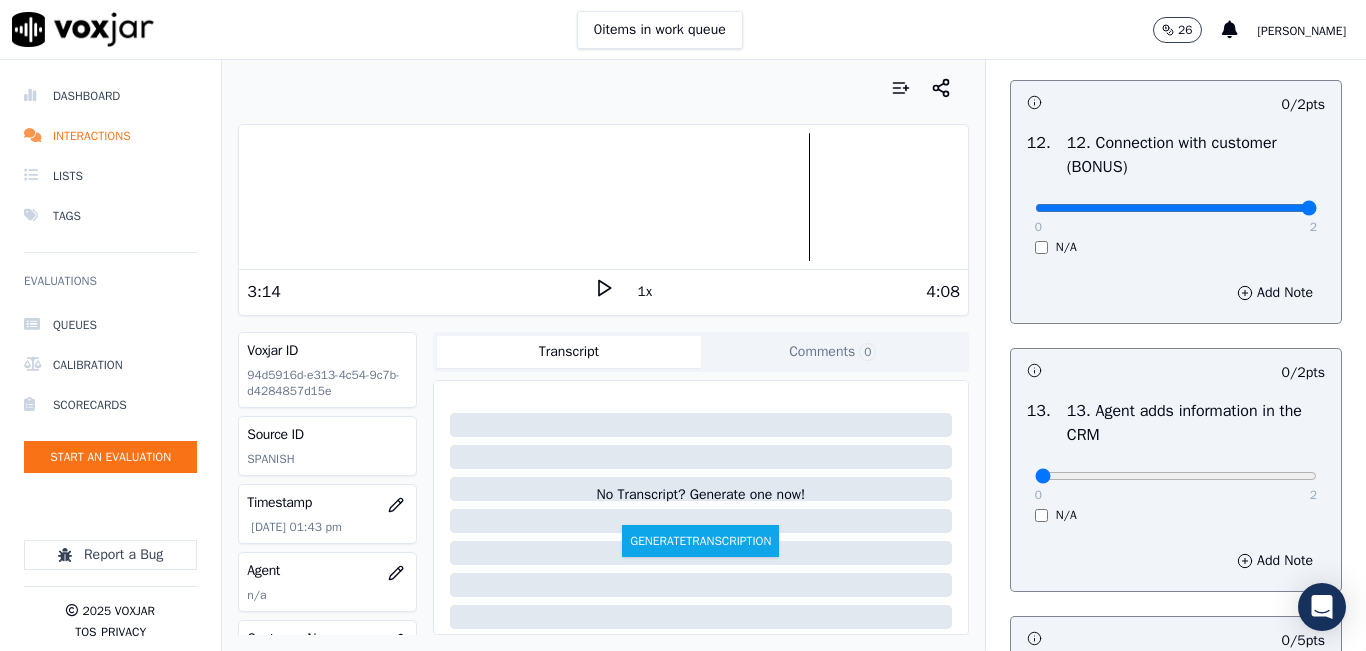 type on "2" 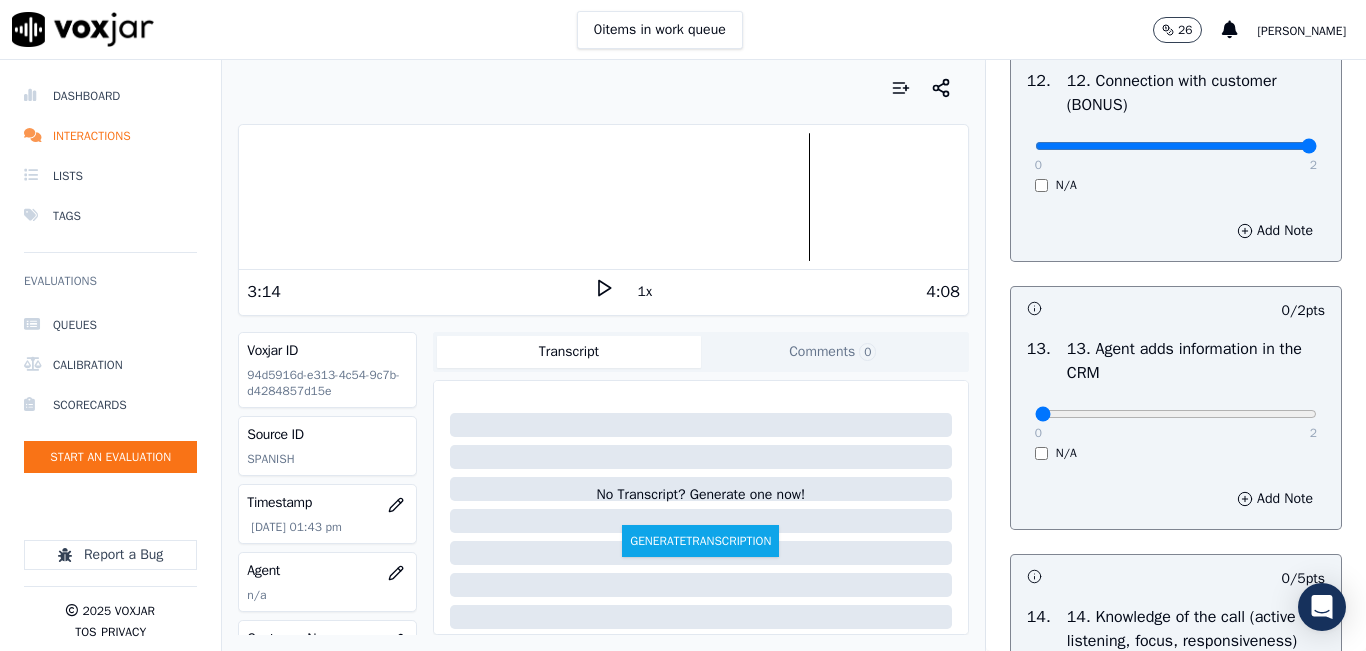 scroll, scrollTop: 3400, scrollLeft: 0, axis: vertical 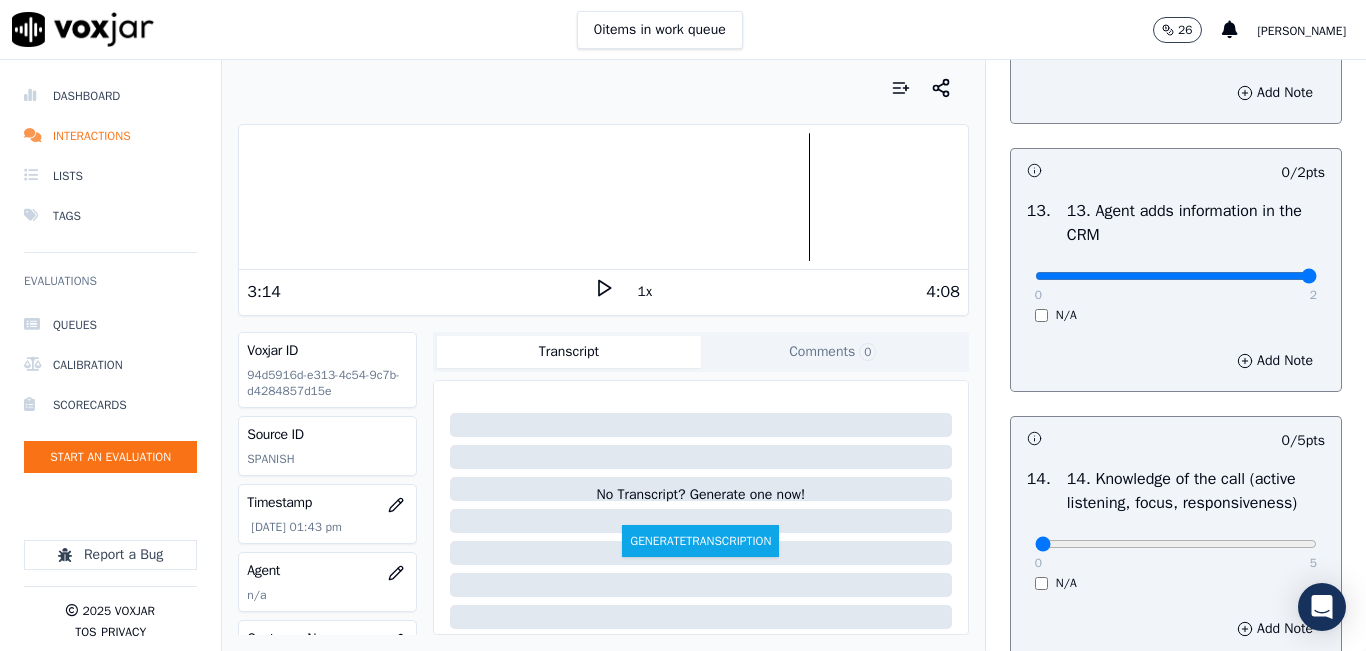 drag, startPoint x: 1260, startPoint y: 345, endPoint x: 1263, endPoint y: 334, distance: 11.401754 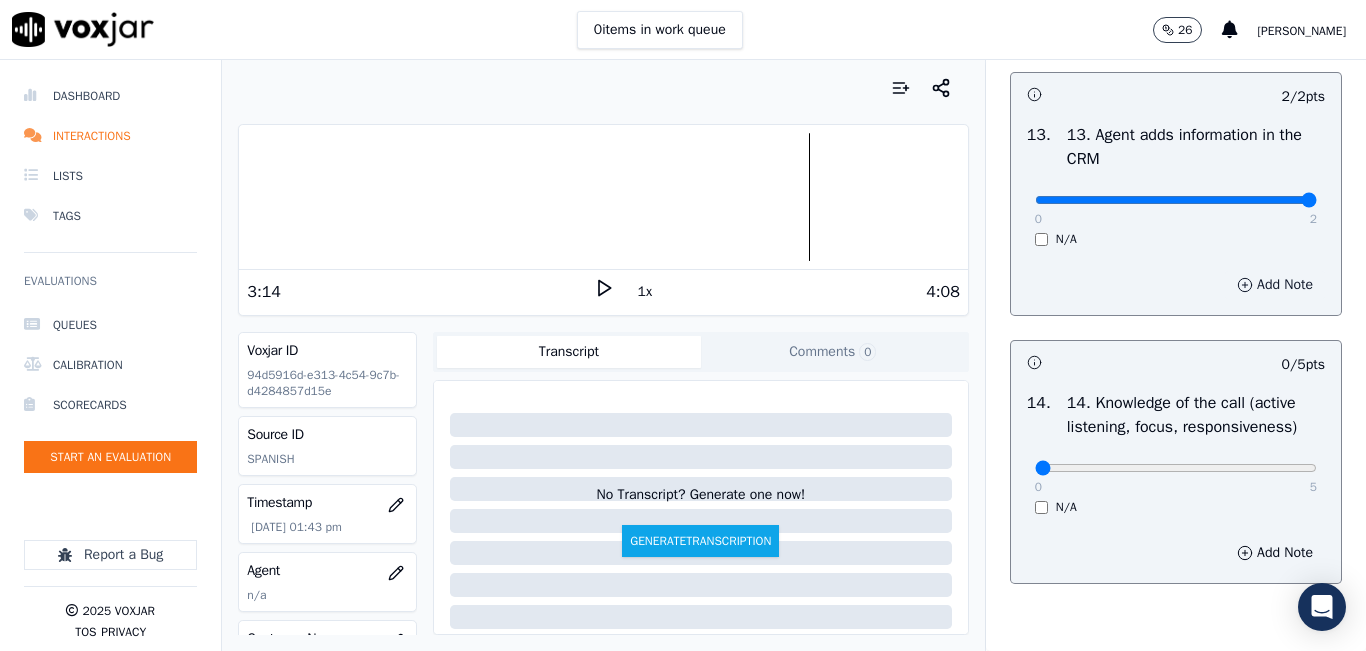scroll, scrollTop: 3642, scrollLeft: 0, axis: vertical 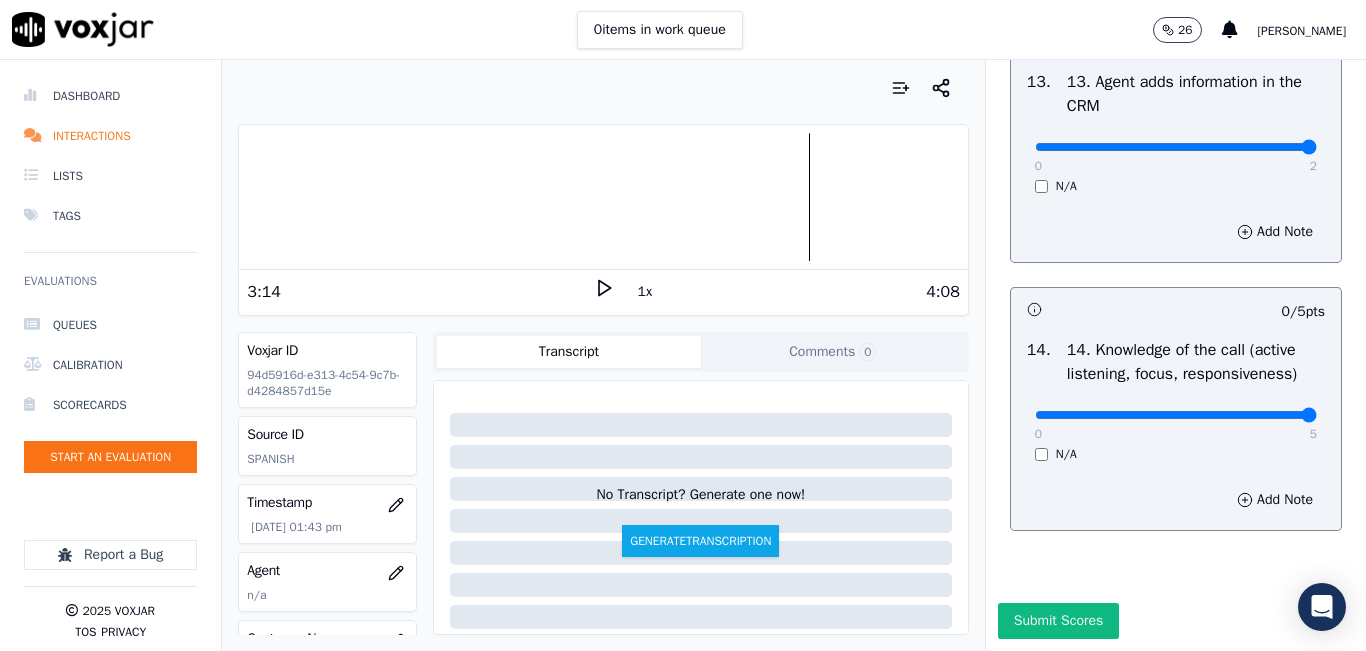 type on "5" 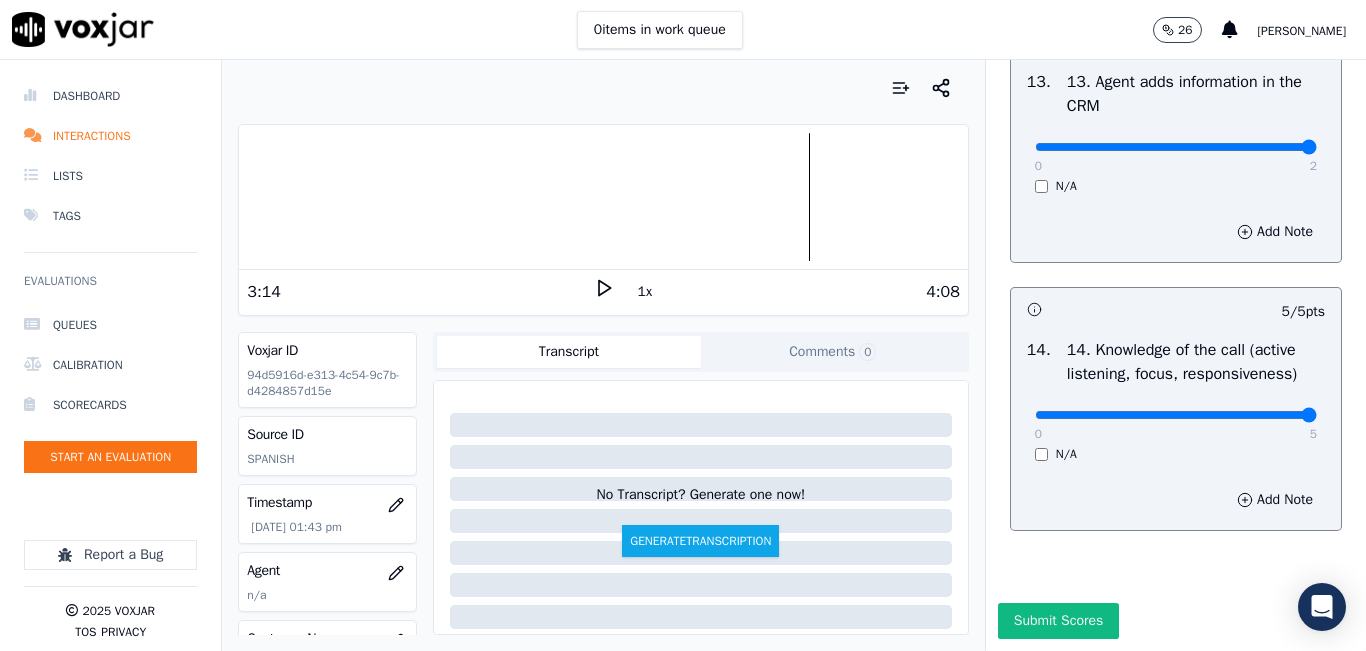 click on "GREETING/OPENING SKILLS   1. Properly brands call (AGENT NAME / CTS)   102  pts                 4 / 4  pts     1 .       0   4     N/A      Add Note                           9 / 9  pts     2 .   2. Advises call is being recorded for quality and training purposes     0   9     N/A      Add Note                           9 / 9  pts     3 .   3. Acknowledges the reason for the call (In an emergency, not transferring to the utility = automatic failure)     0   9     N/A      Add Note                           -- / 9  pts     4 .   4. Resolves utility bill/payment/payment arrangement/customer care before offering energy supply options     0   9     N/A      Add Note                           9 / 9  pts     5 .   5. Confirms the name of the person on the phone     0   9     N/A      Add Note                           -- / 9  pts     6 .   6. Asks for call-back and promo code consent, and informs on opt-out options     0   9     N/A      Add Note                           9 / 9  pts     7 .       0   9     N/A" at bounding box center (1176, -1398) 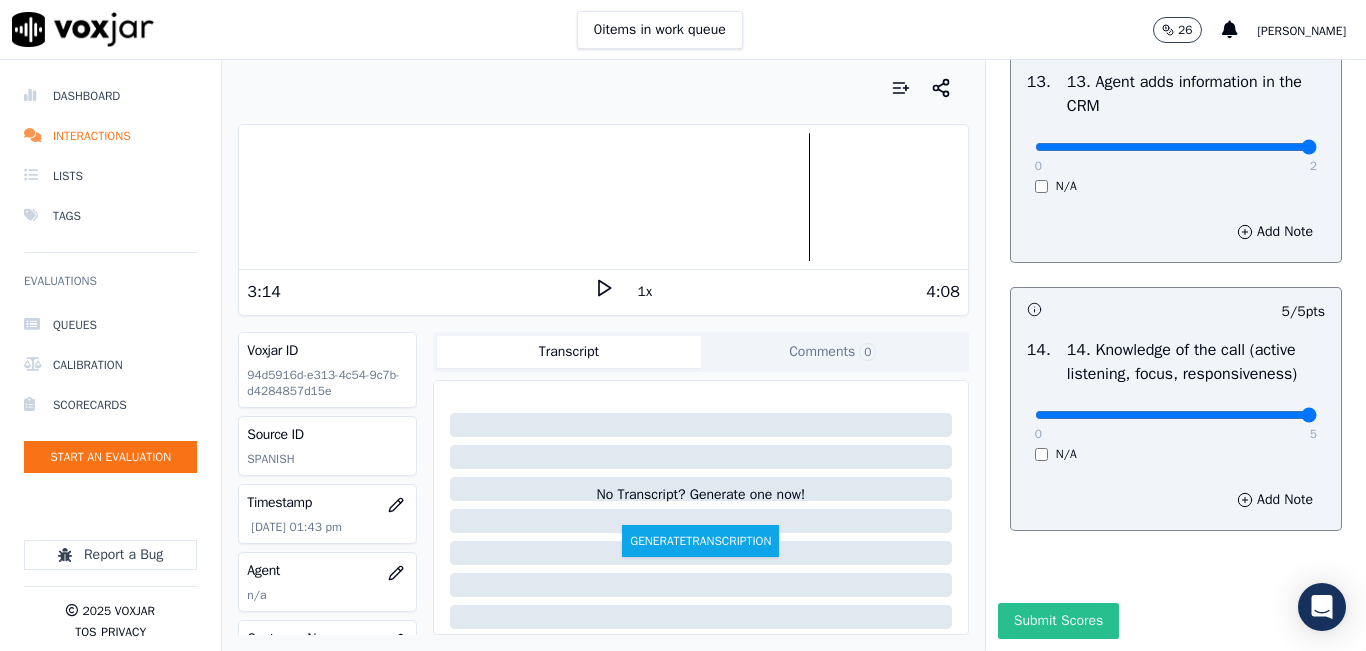 click on "Submit Scores" at bounding box center [1058, 621] 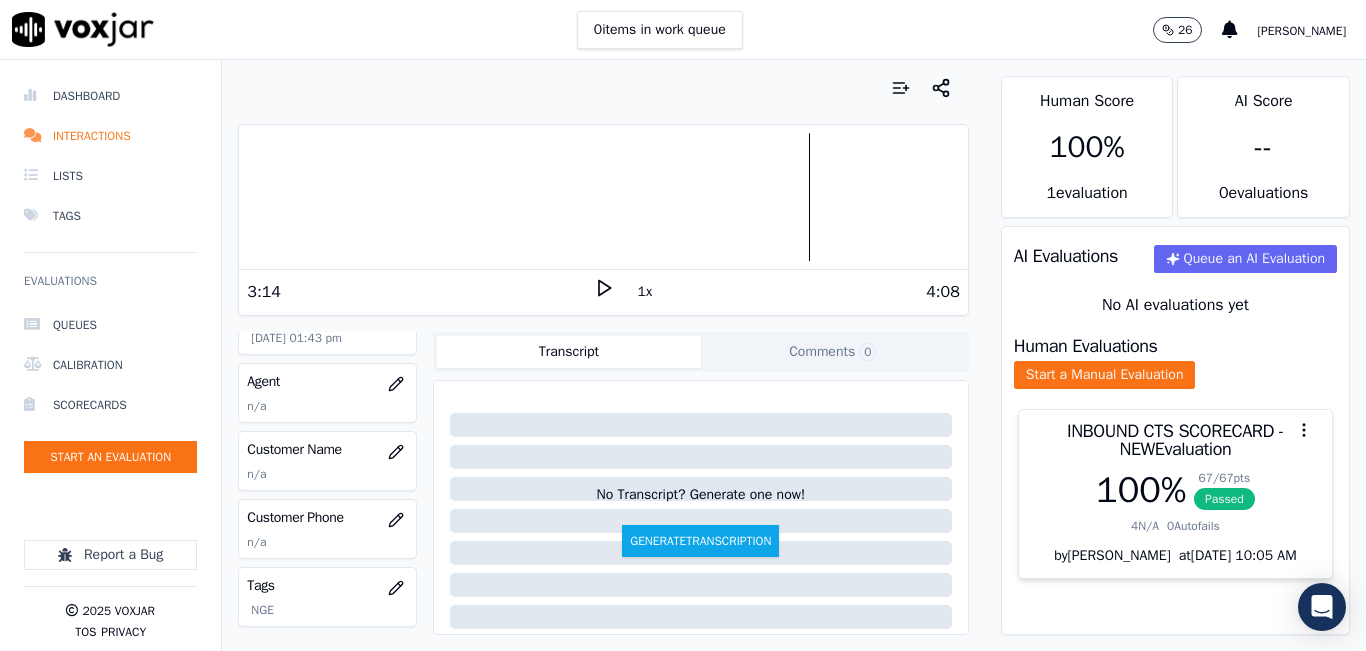 scroll, scrollTop: 200, scrollLeft: 0, axis: vertical 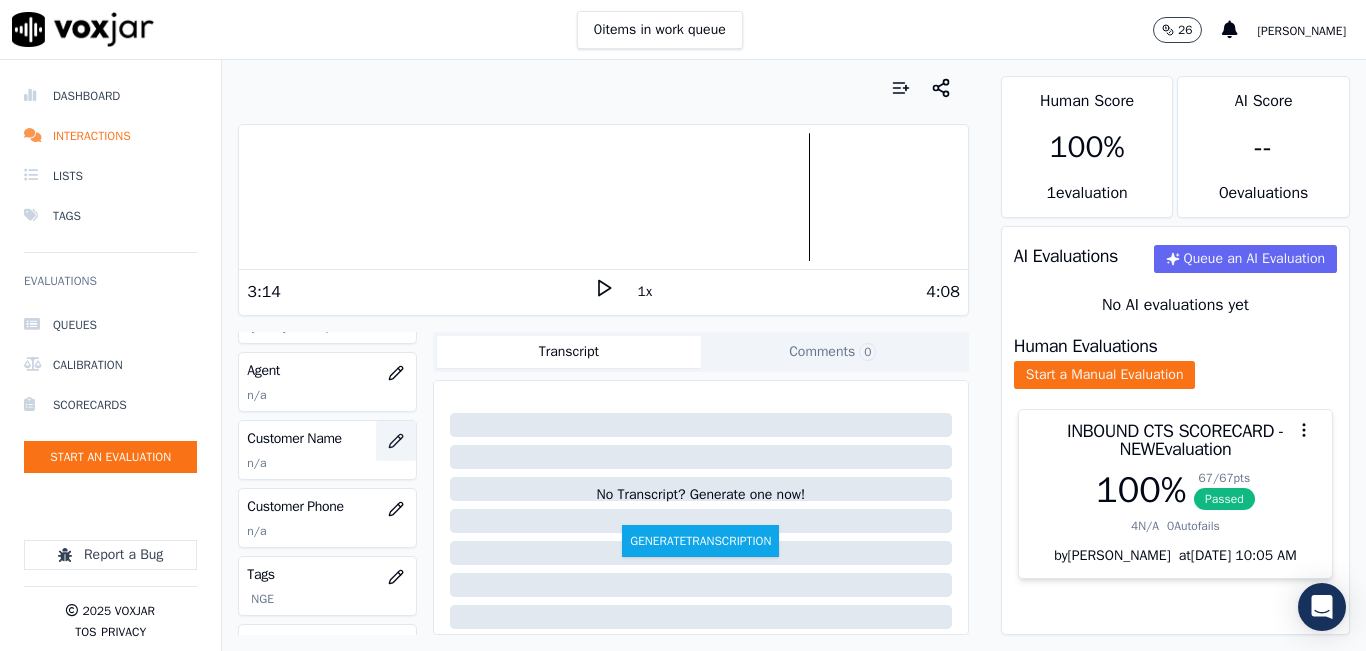 click 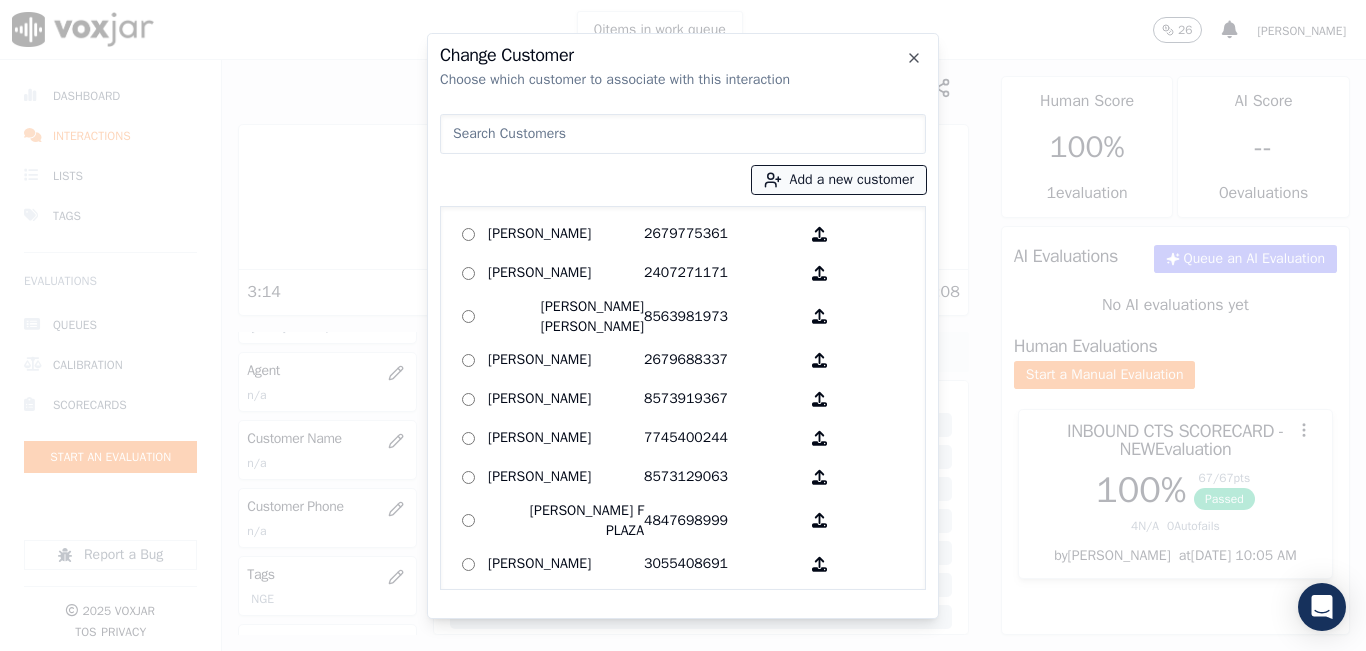 click on "Add a new customer" at bounding box center (839, 180) 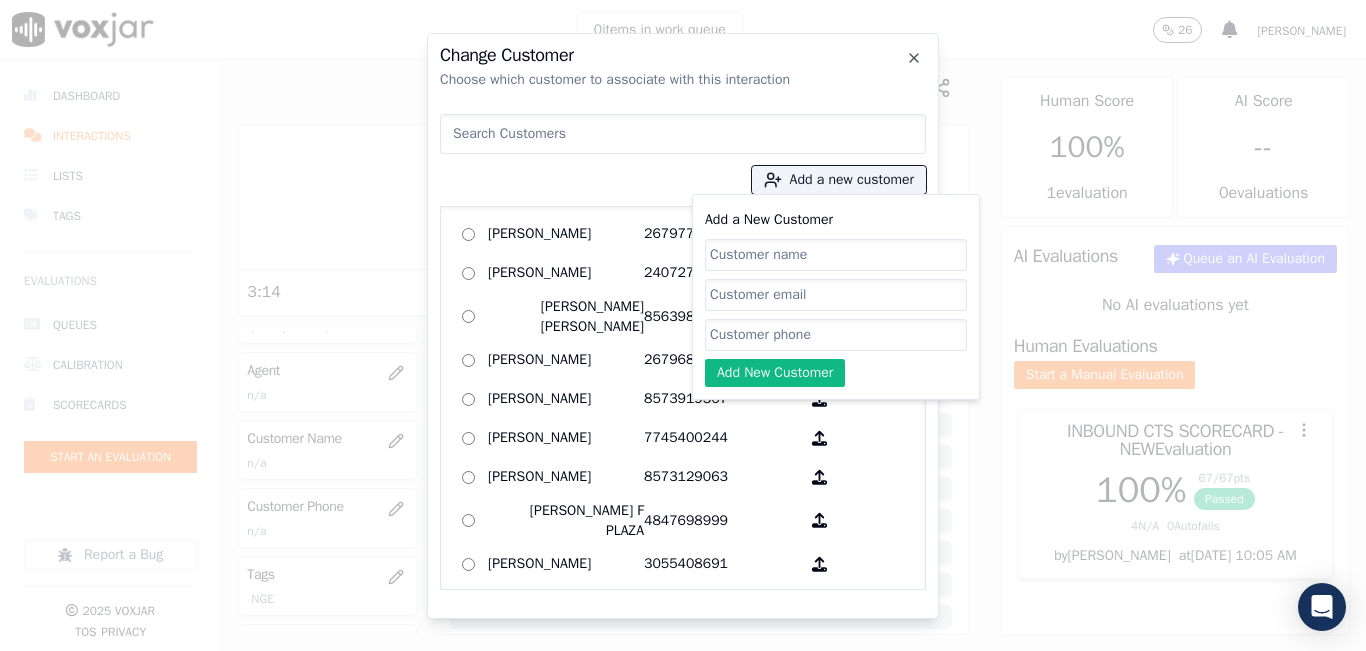 click on "Add a New Customer" 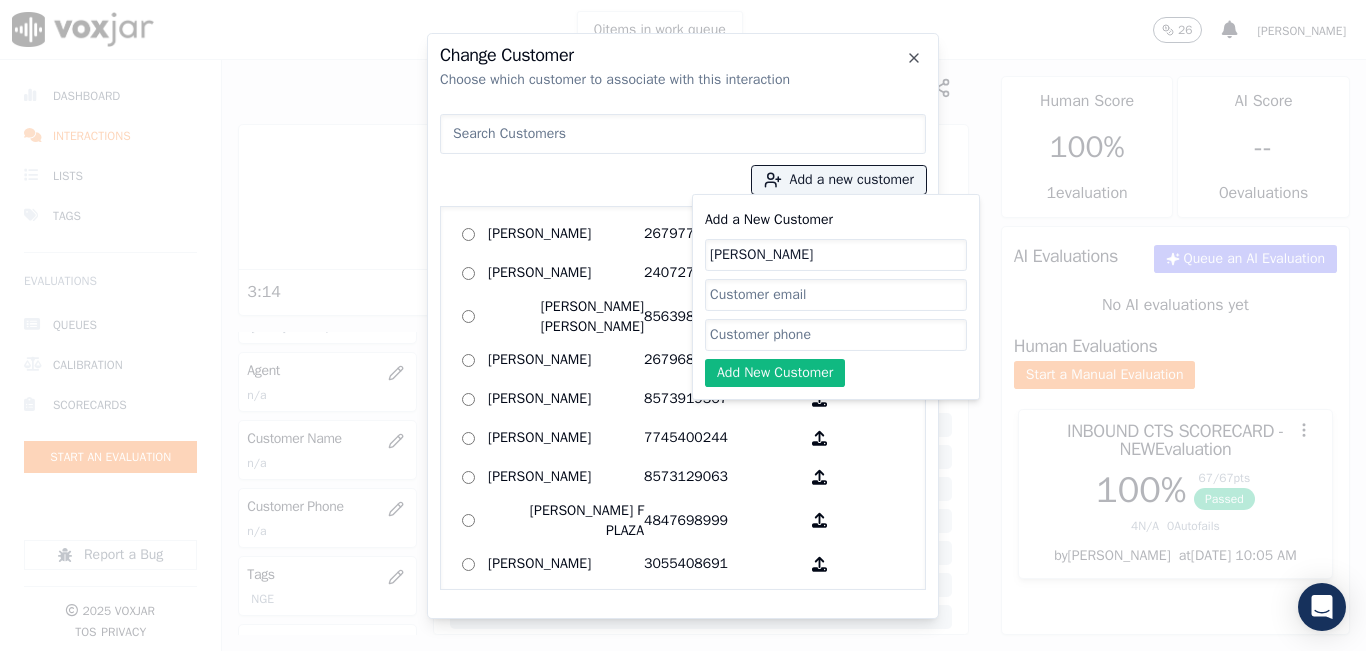 type on "[PERSON_NAME]" 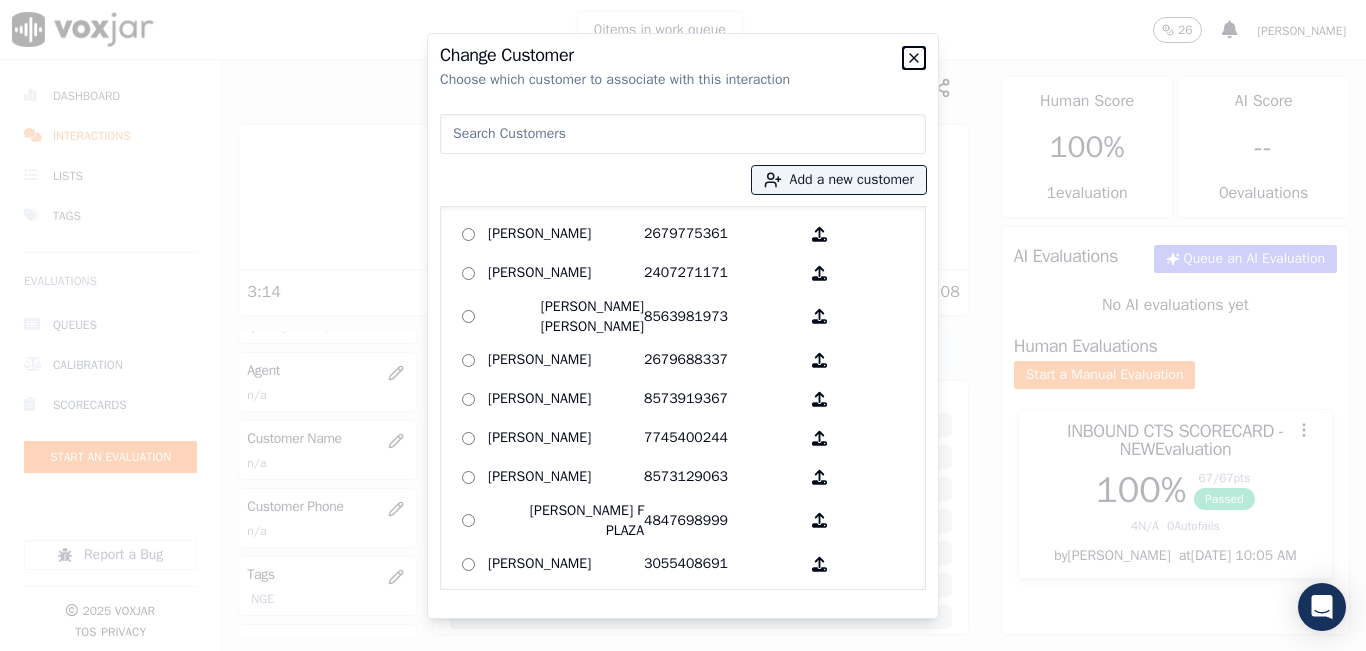 click 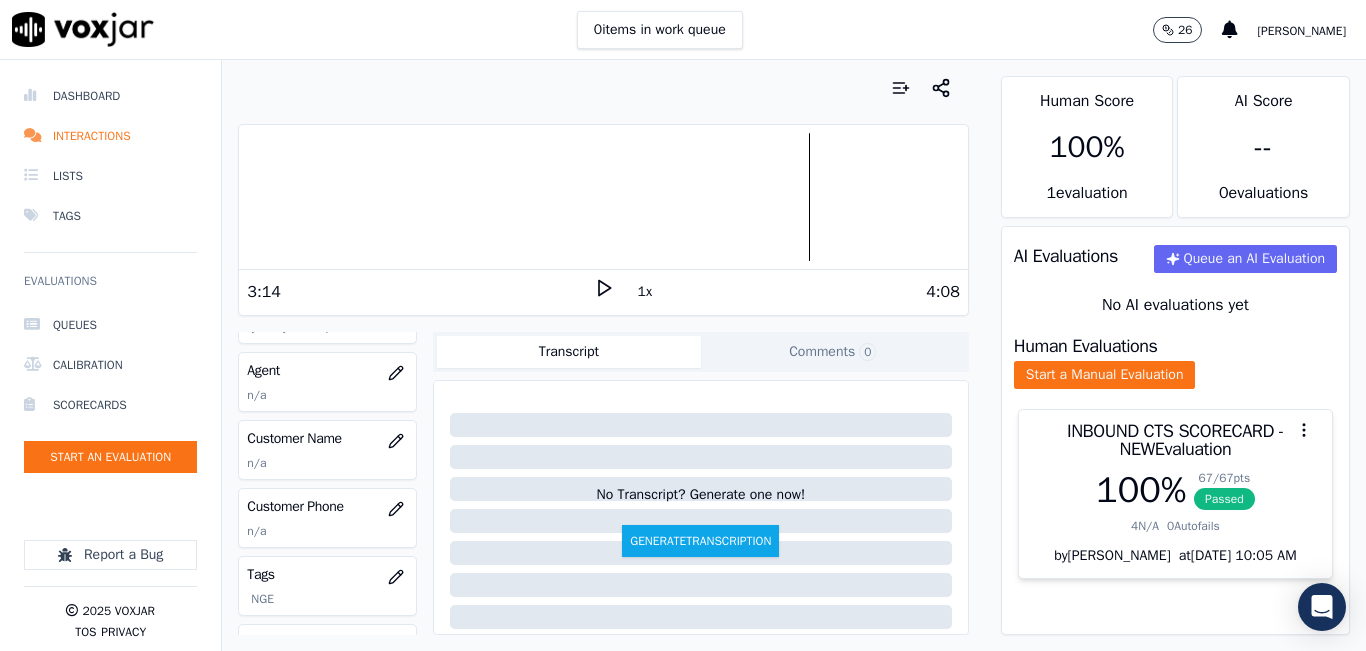 click 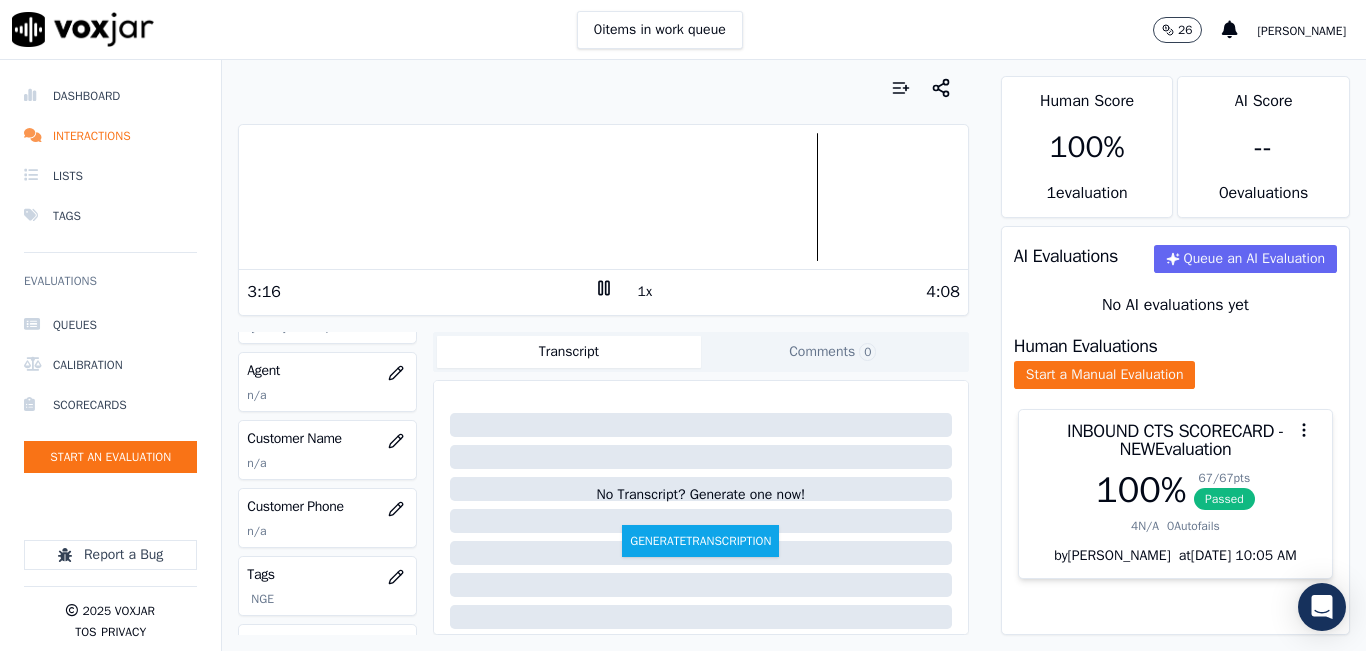 click 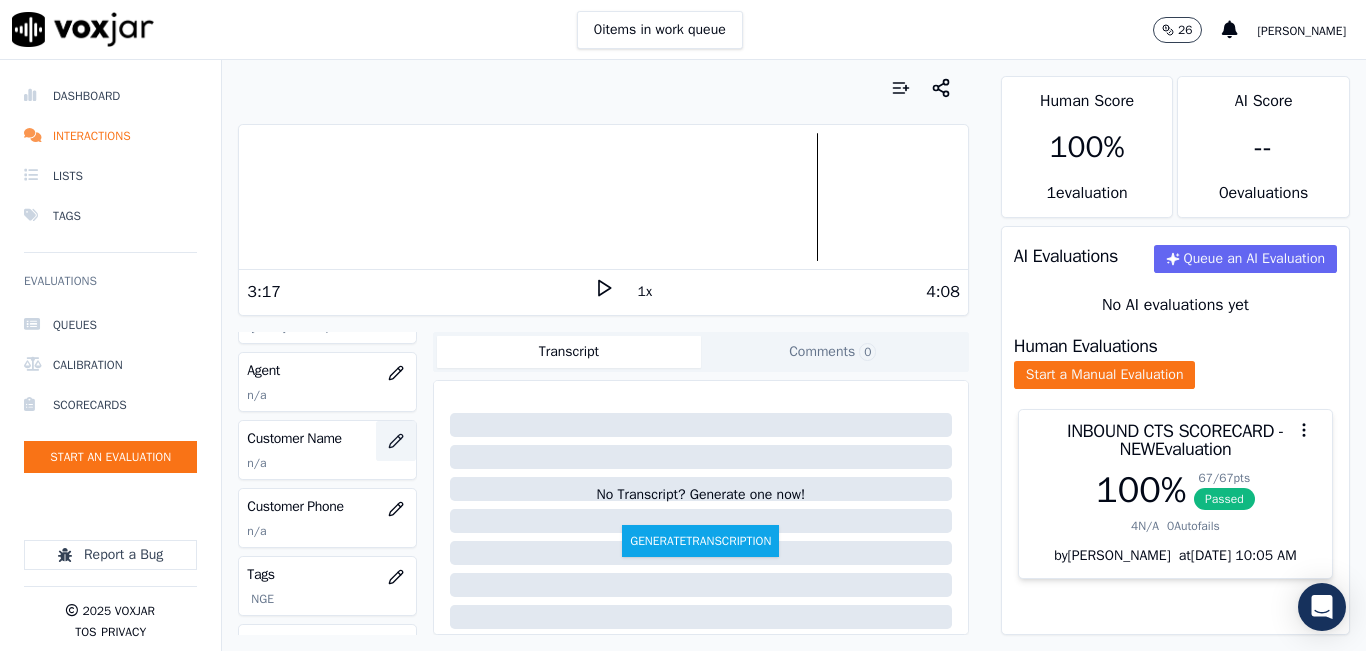 click 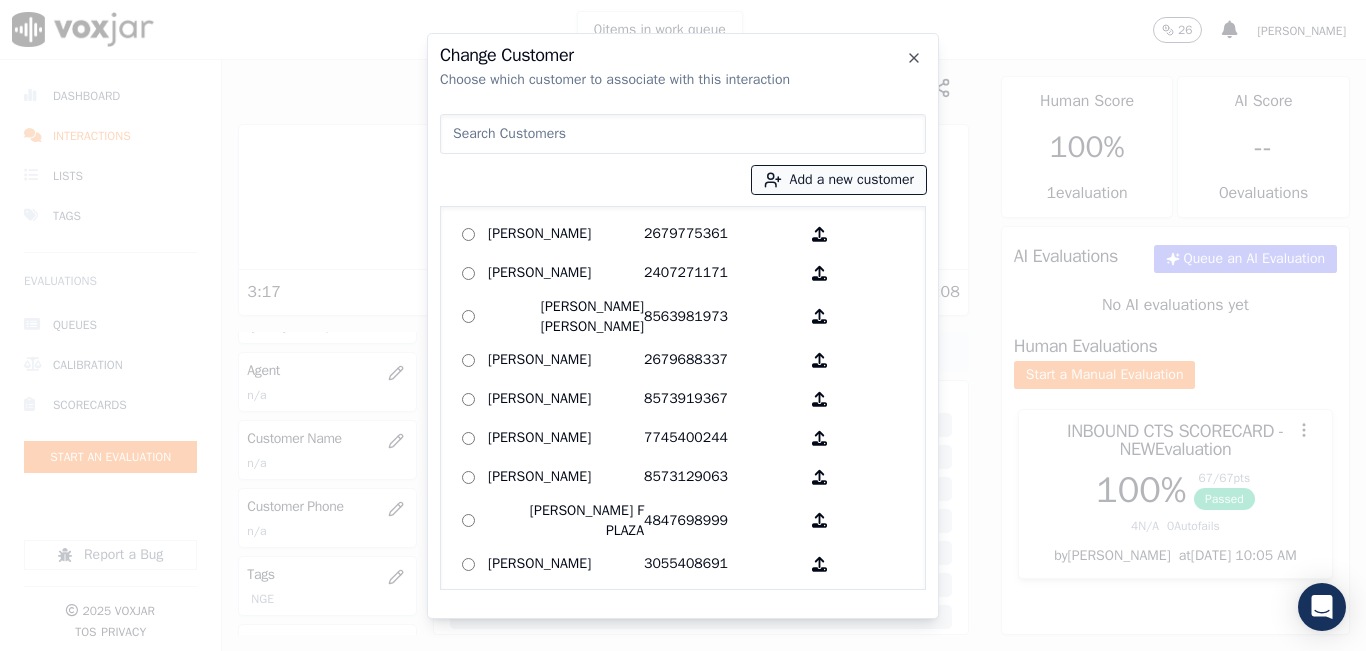 click on "Add a new customer" at bounding box center (839, 180) 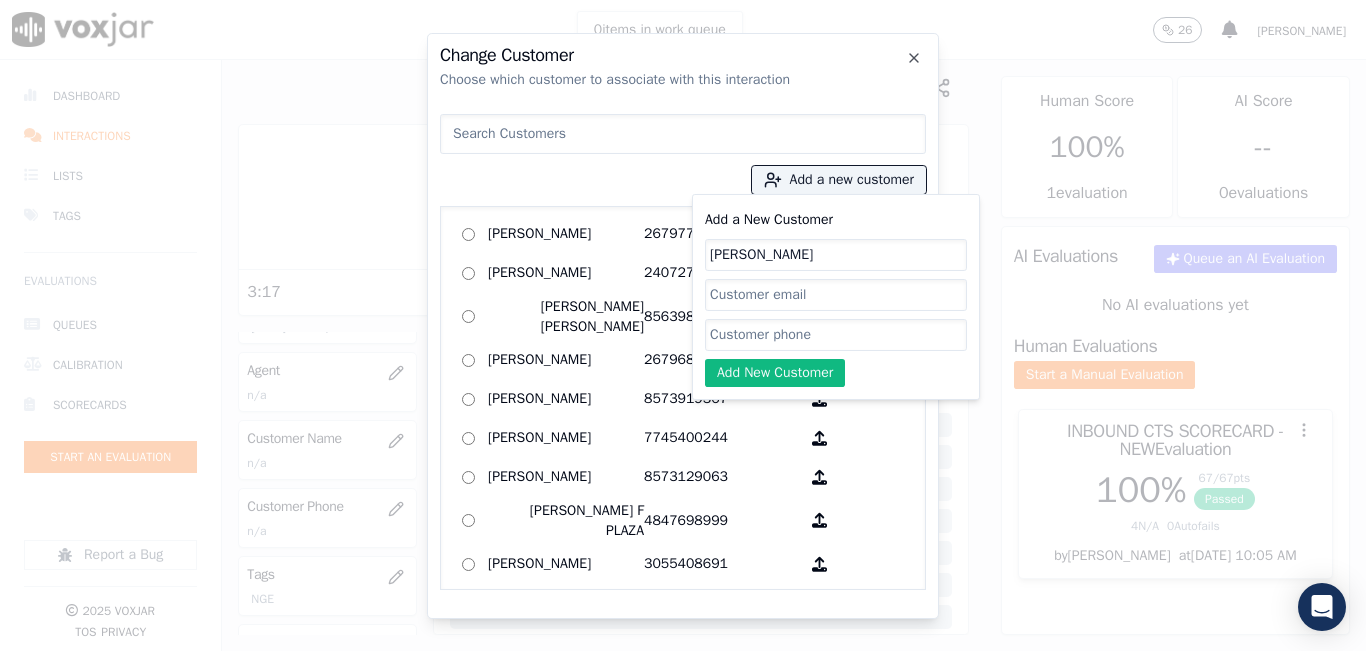 click on "Add a New Customer" 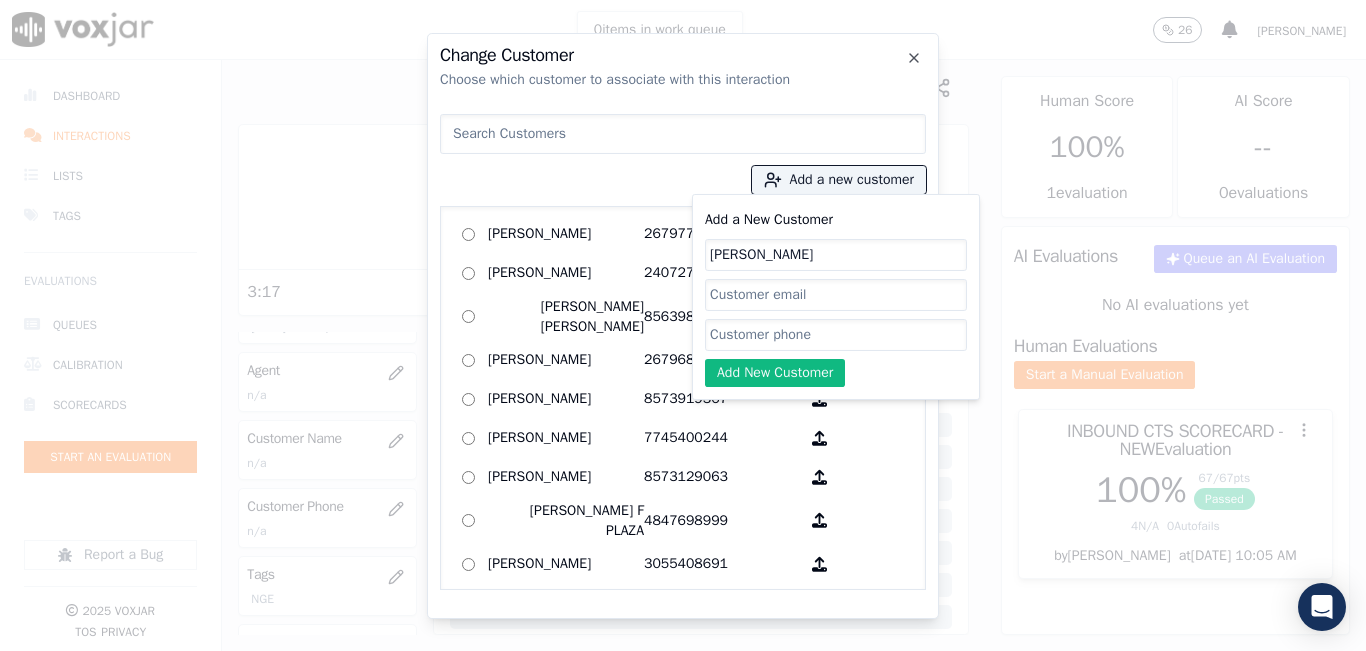 paste on "9787512407" 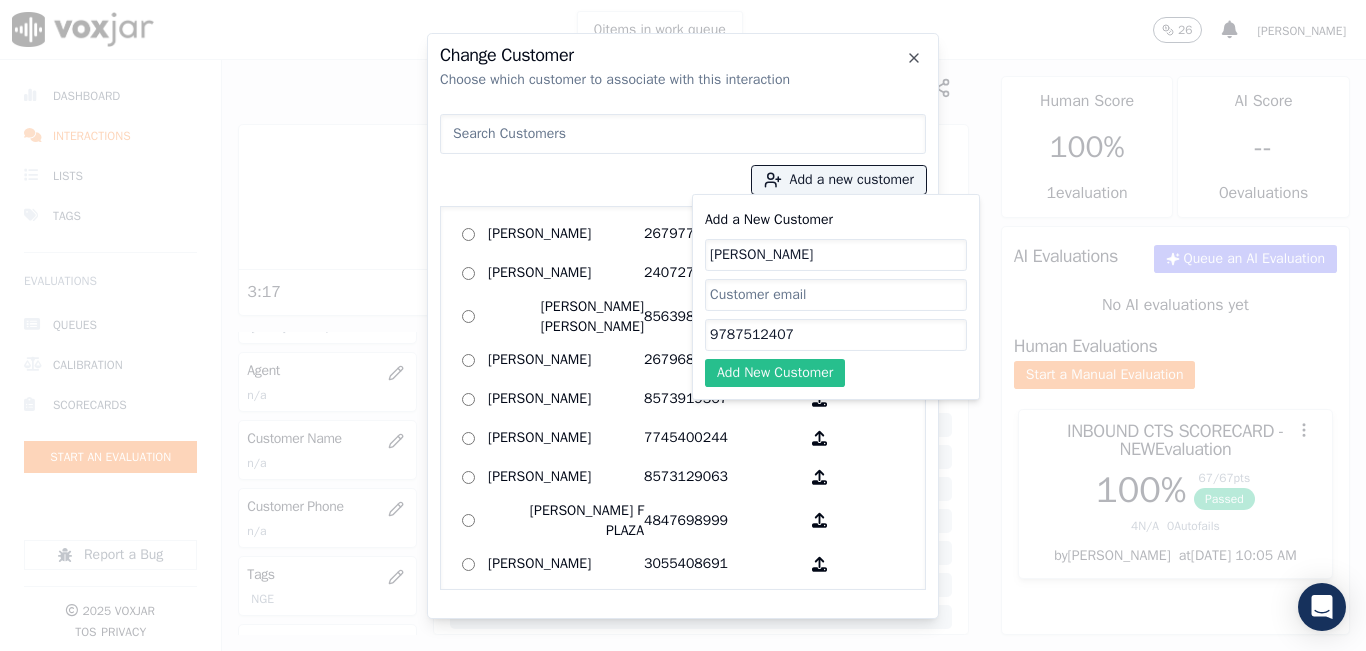 type on "9787512407" 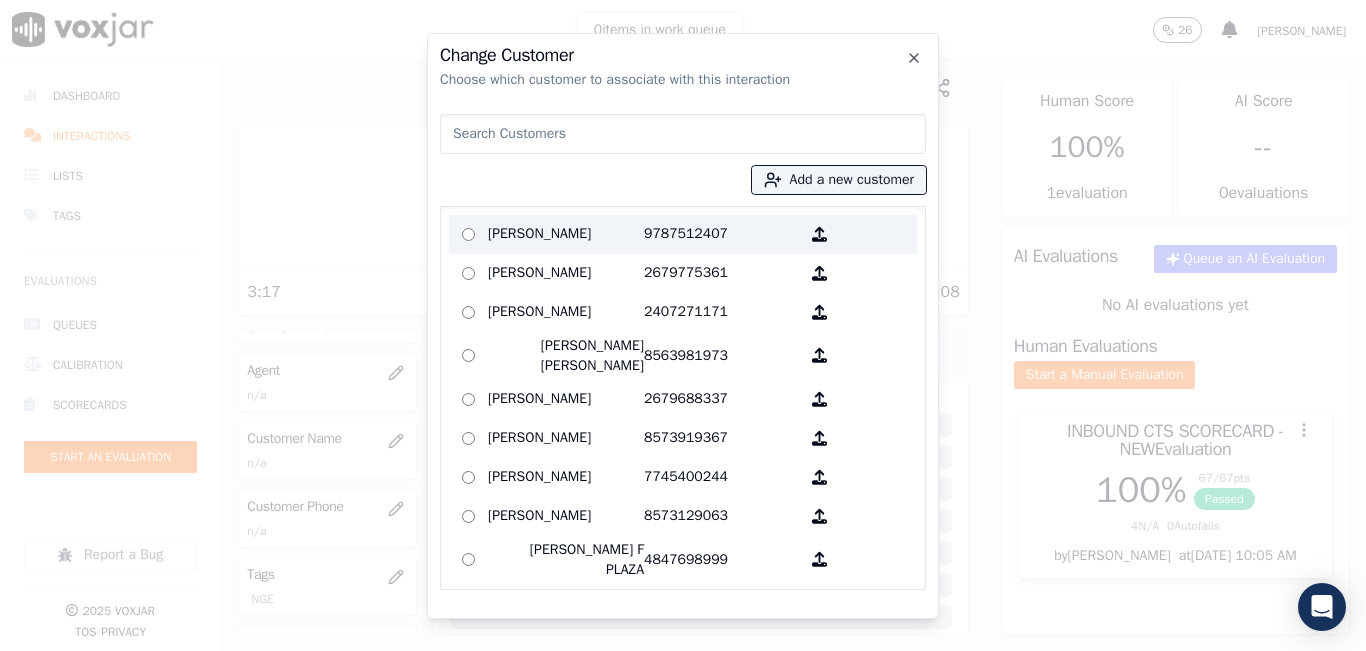 click on "9787512407" at bounding box center (722, 234) 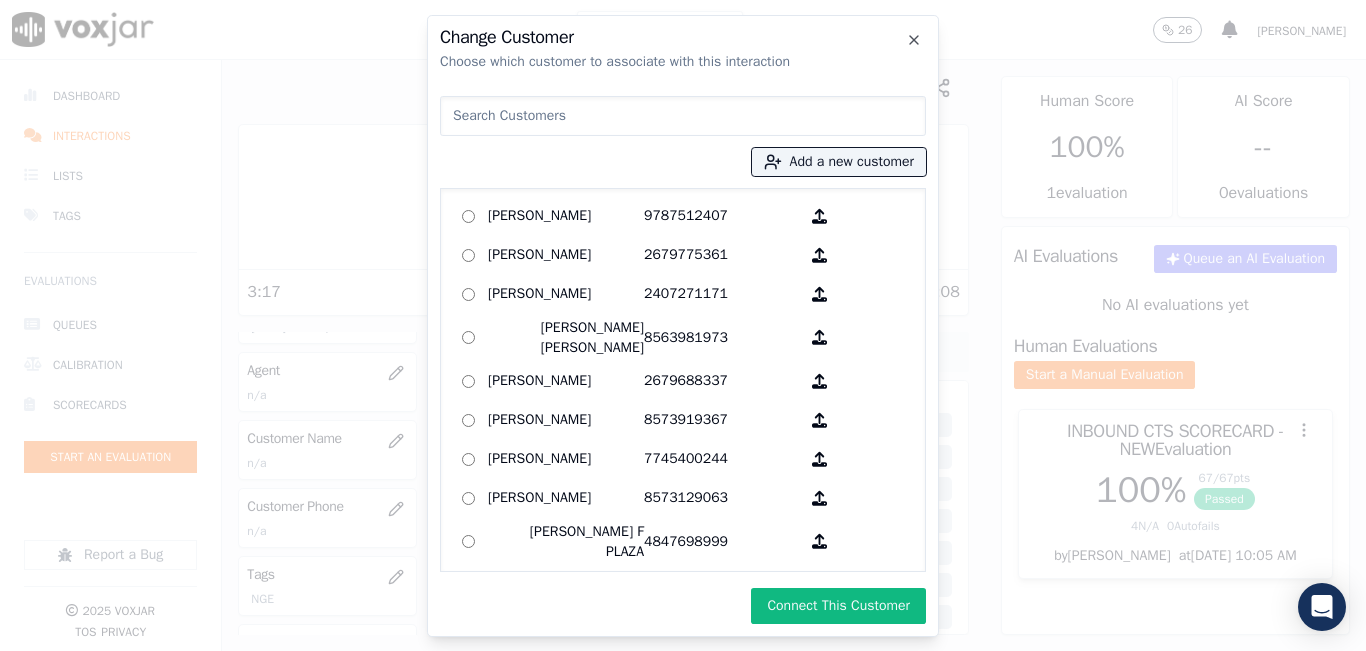 drag, startPoint x: 772, startPoint y: 609, endPoint x: 778, endPoint y: 579, distance: 30.594116 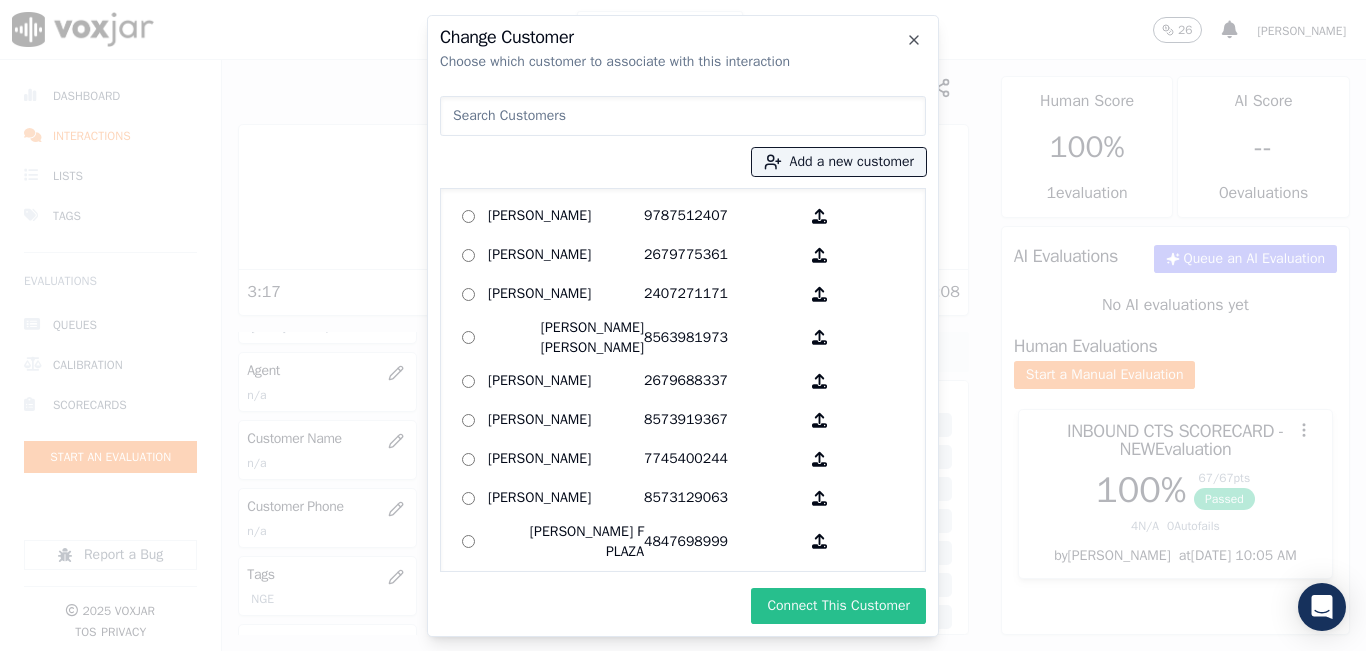 click on "Connect This Customer" at bounding box center [838, 606] 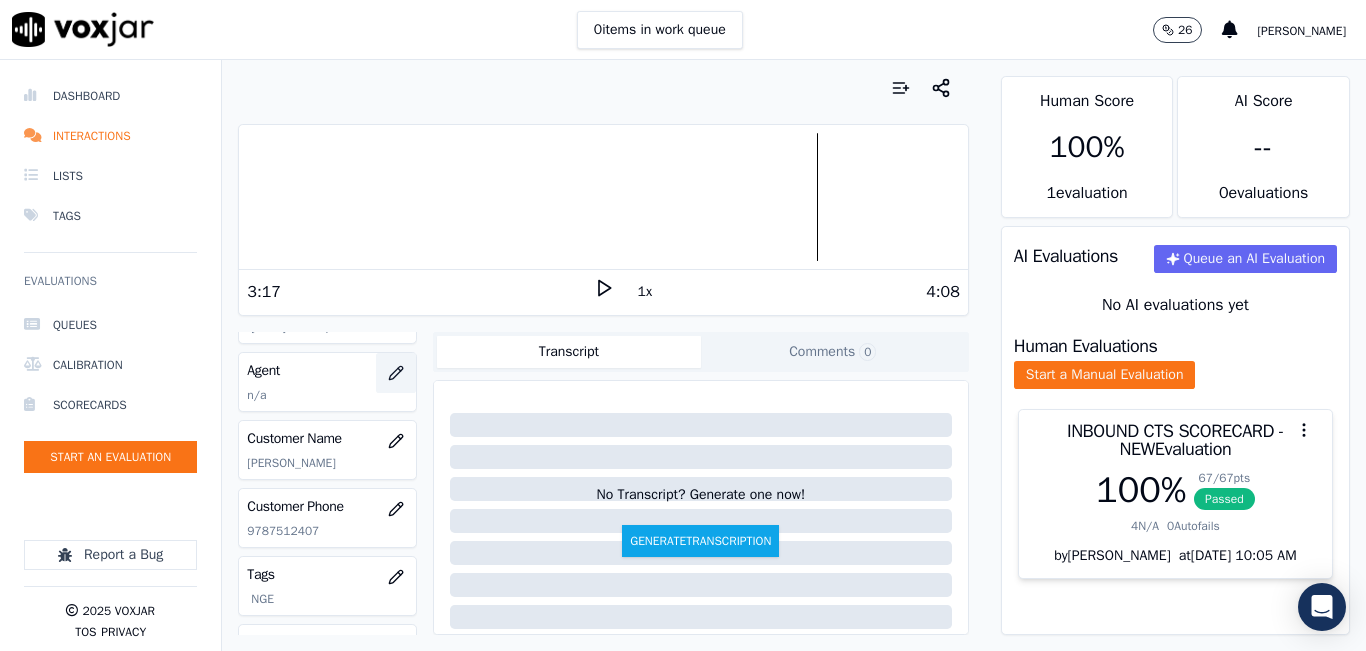 click 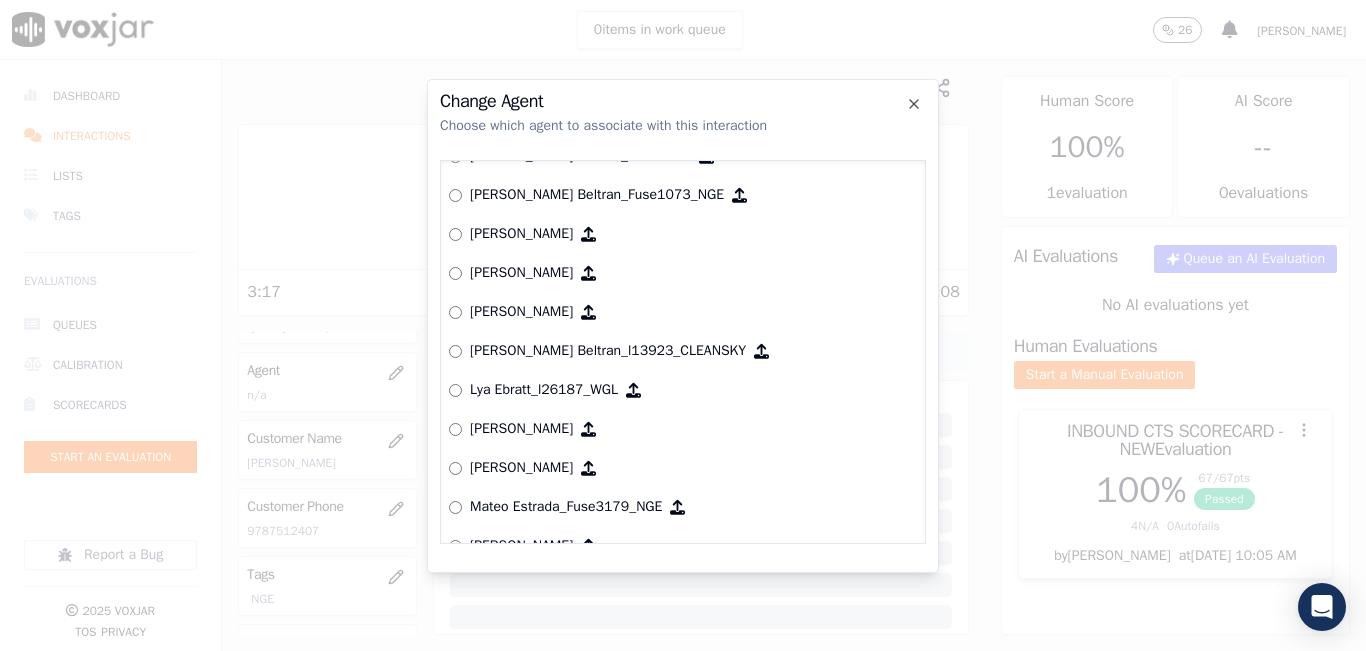 scroll, scrollTop: 5847, scrollLeft: 0, axis: vertical 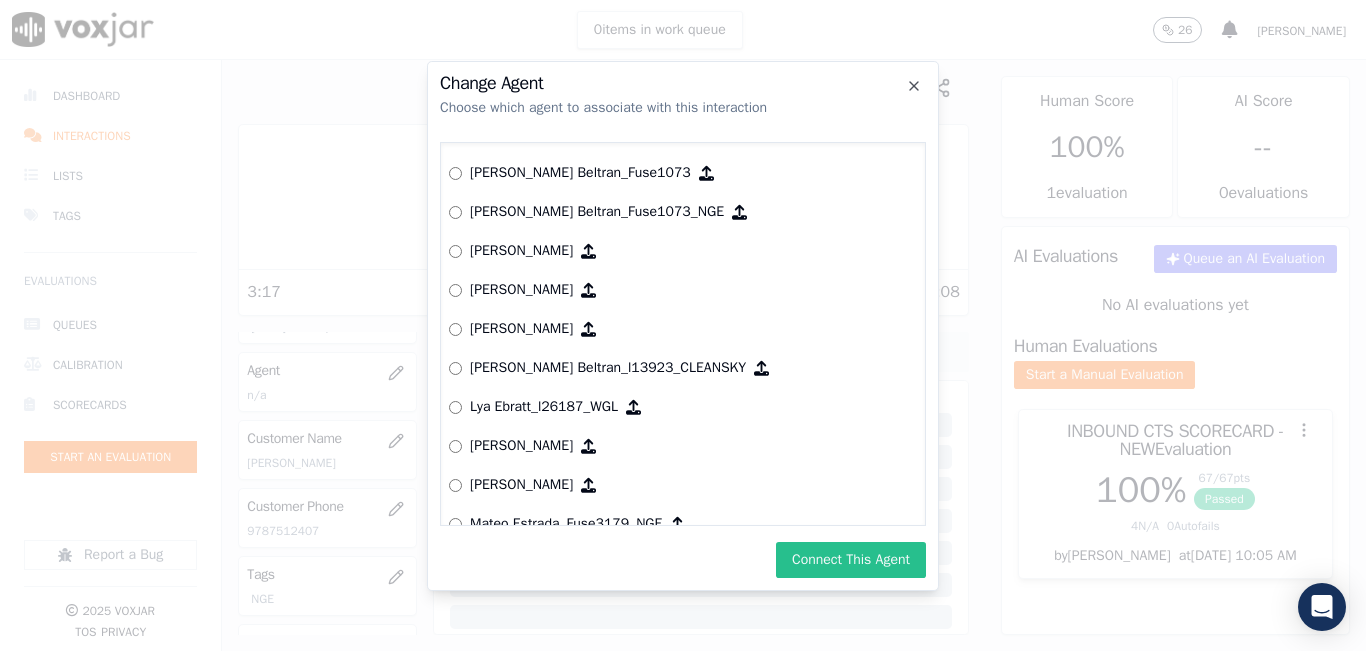 click on "Connect This Agent" at bounding box center [851, 560] 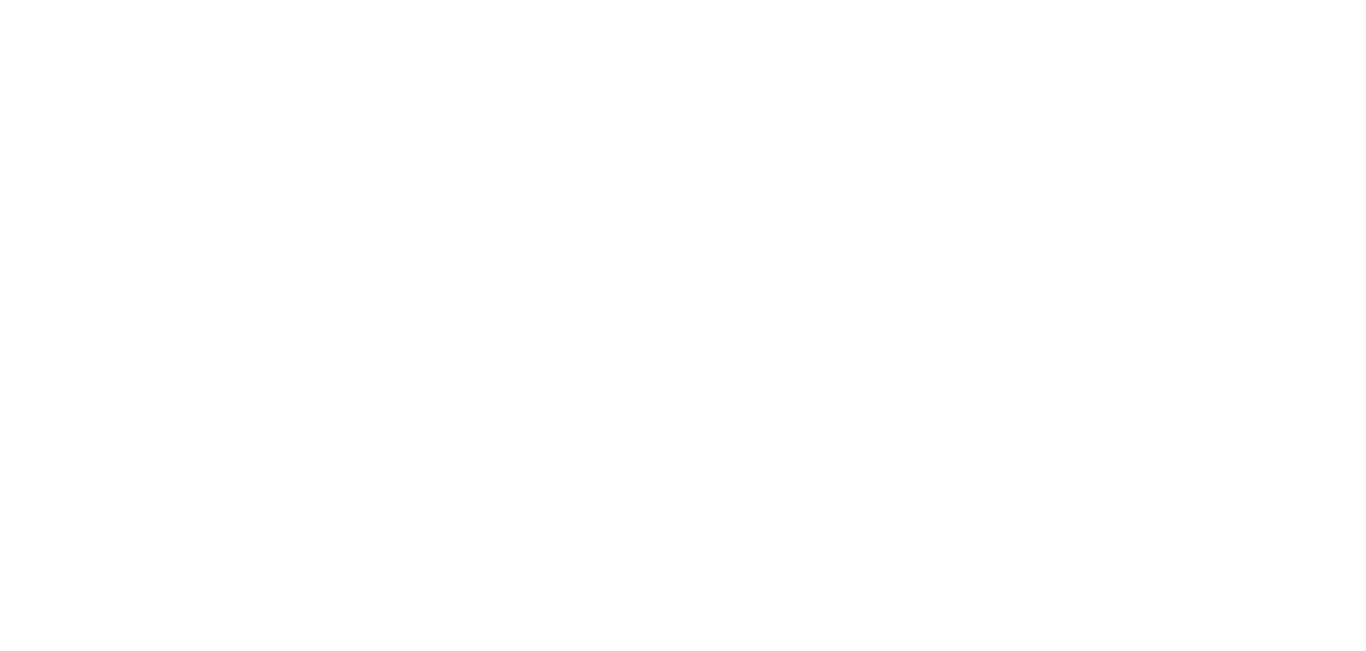 scroll, scrollTop: 0, scrollLeft: 0, axis: both 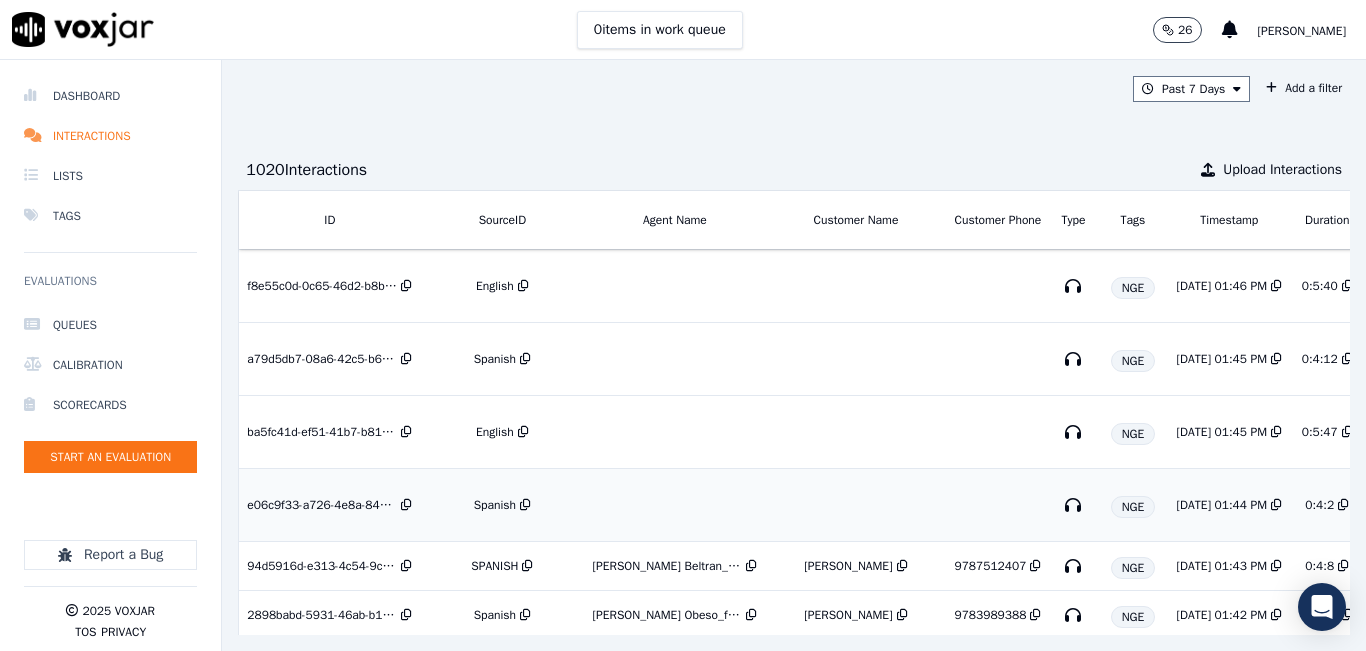 click on "Spanish" at bounding box center [495, 505] 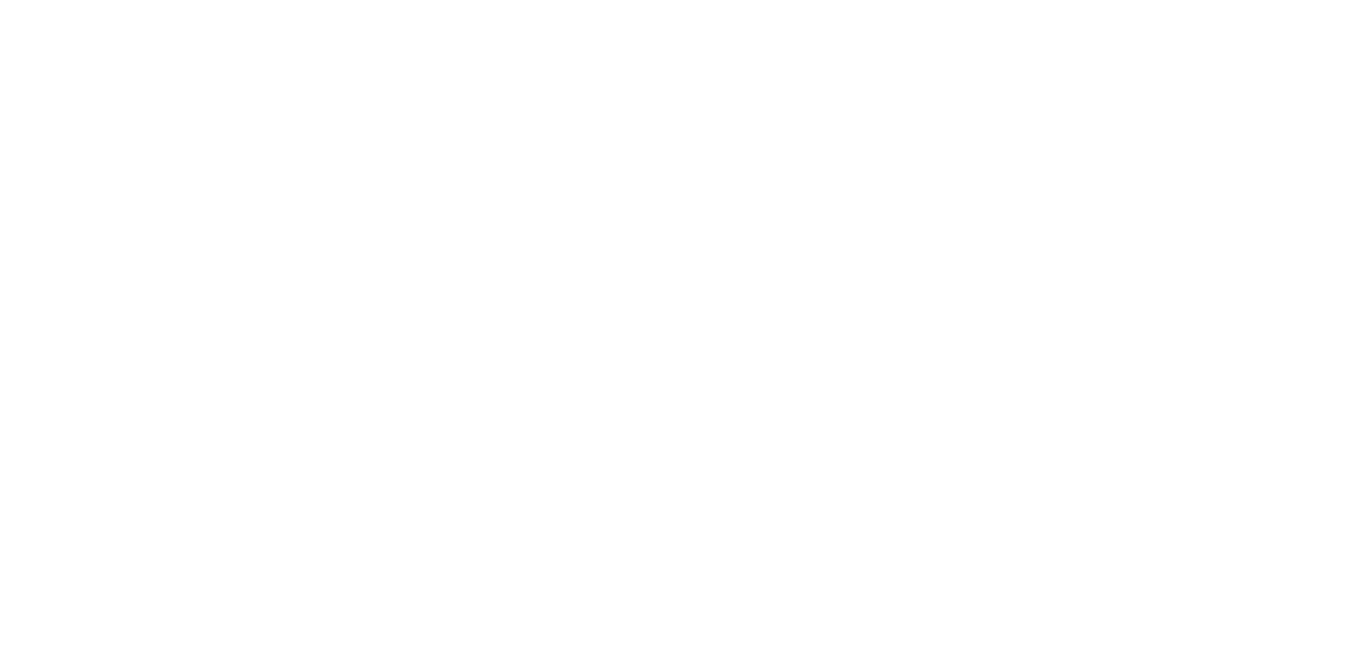 scroll, scrollTop: 0, scrollLeft: 0, axis: both 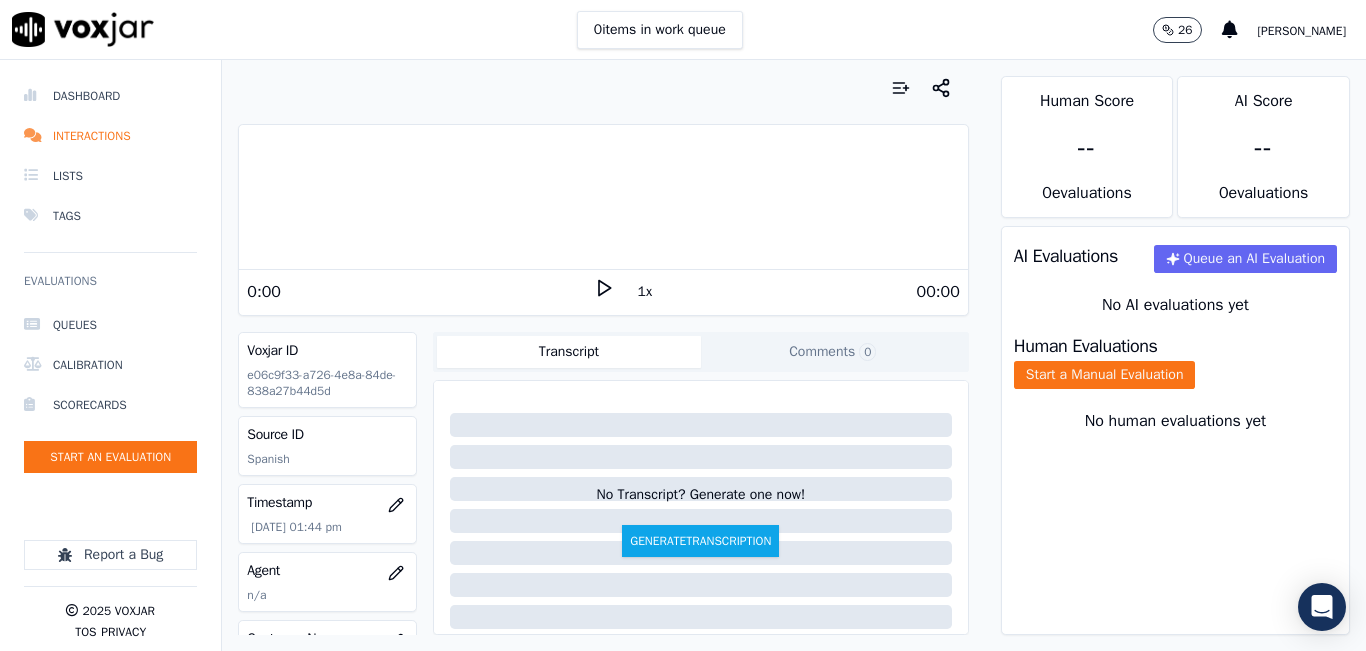 click on "0  items in work queue     26         [PERSON_NAME]" at bounding box center (683, 30) 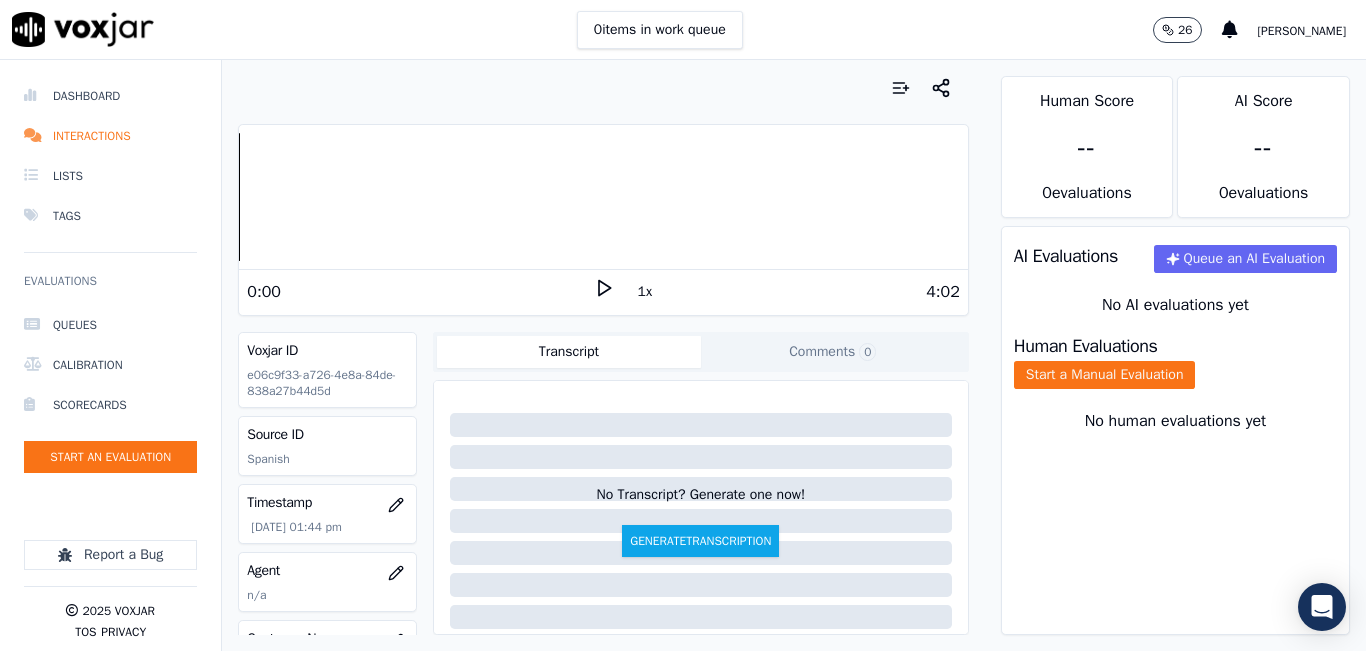 click 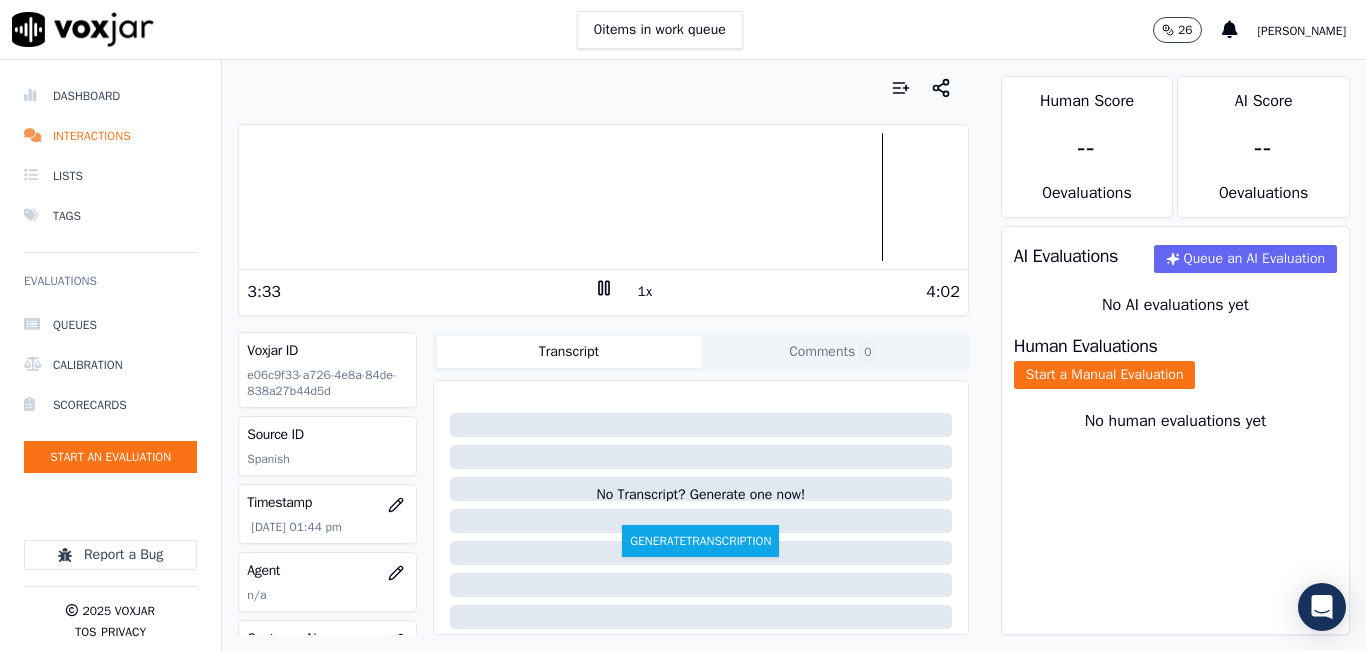 click 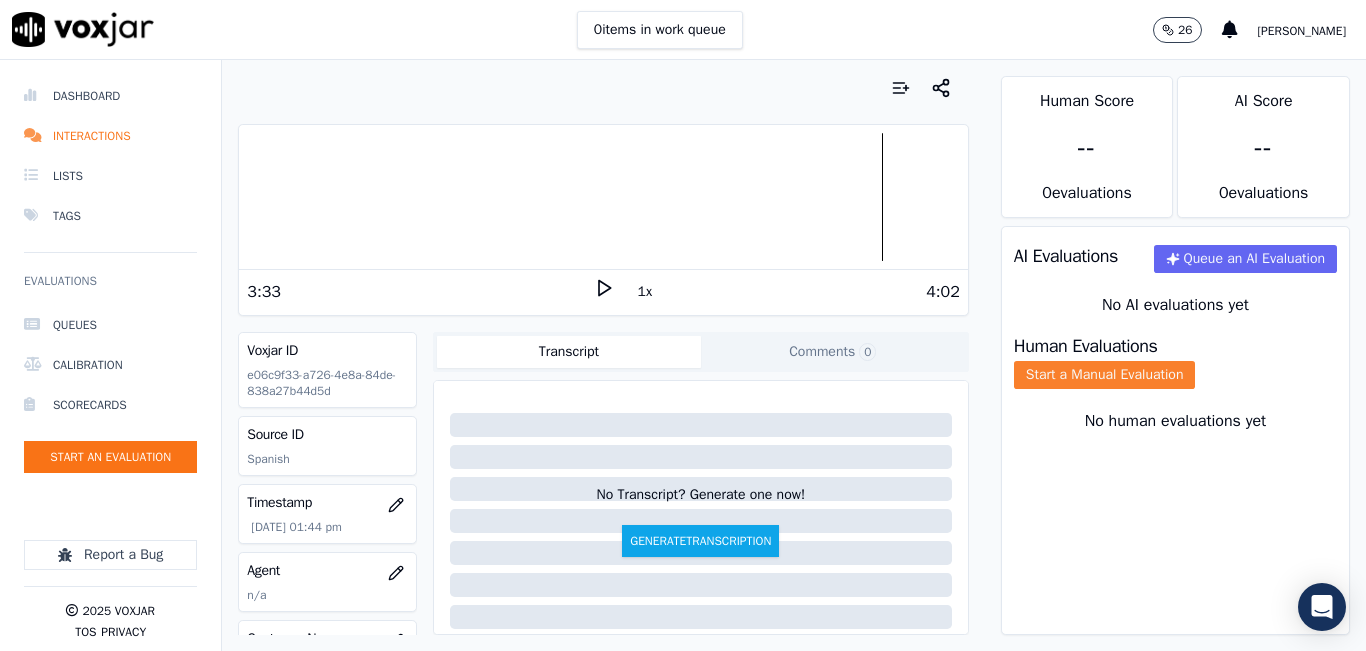 click on "Start a Manual Evaluation" 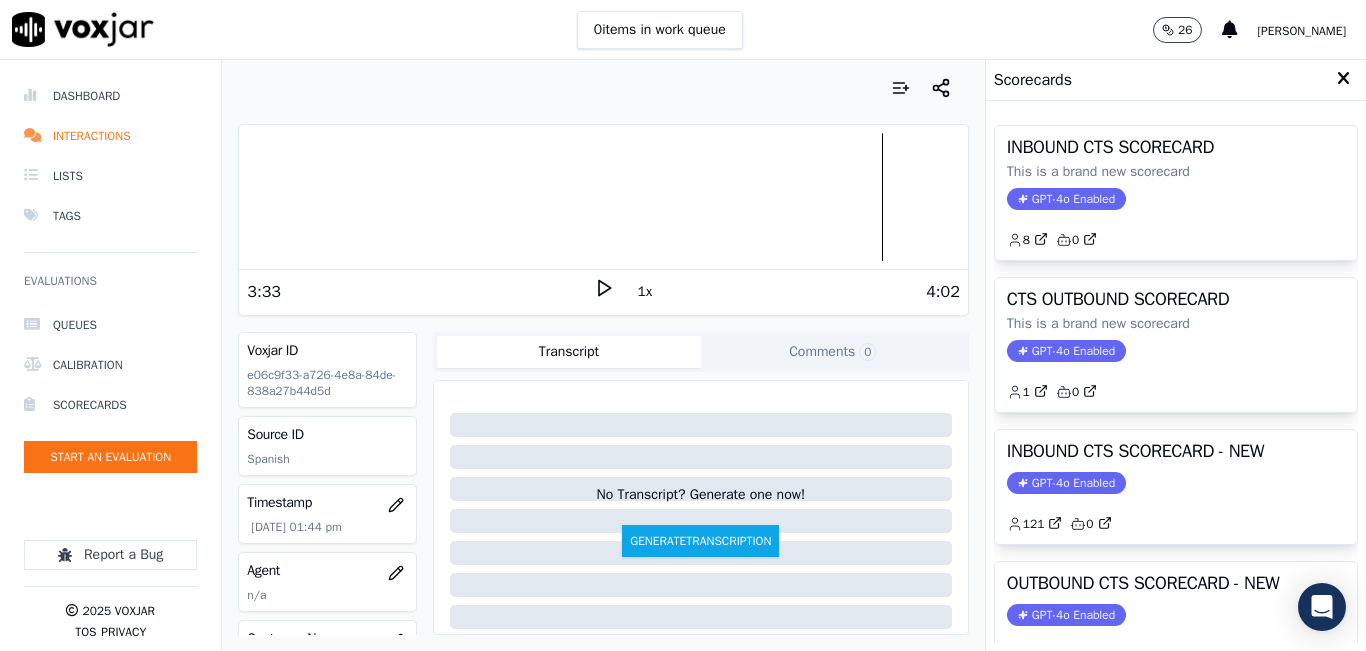 click on "INBOUND CTS SCORECARD - NEW        GPT-4o Enabled       121         0" at bounding box center (1176, 487) 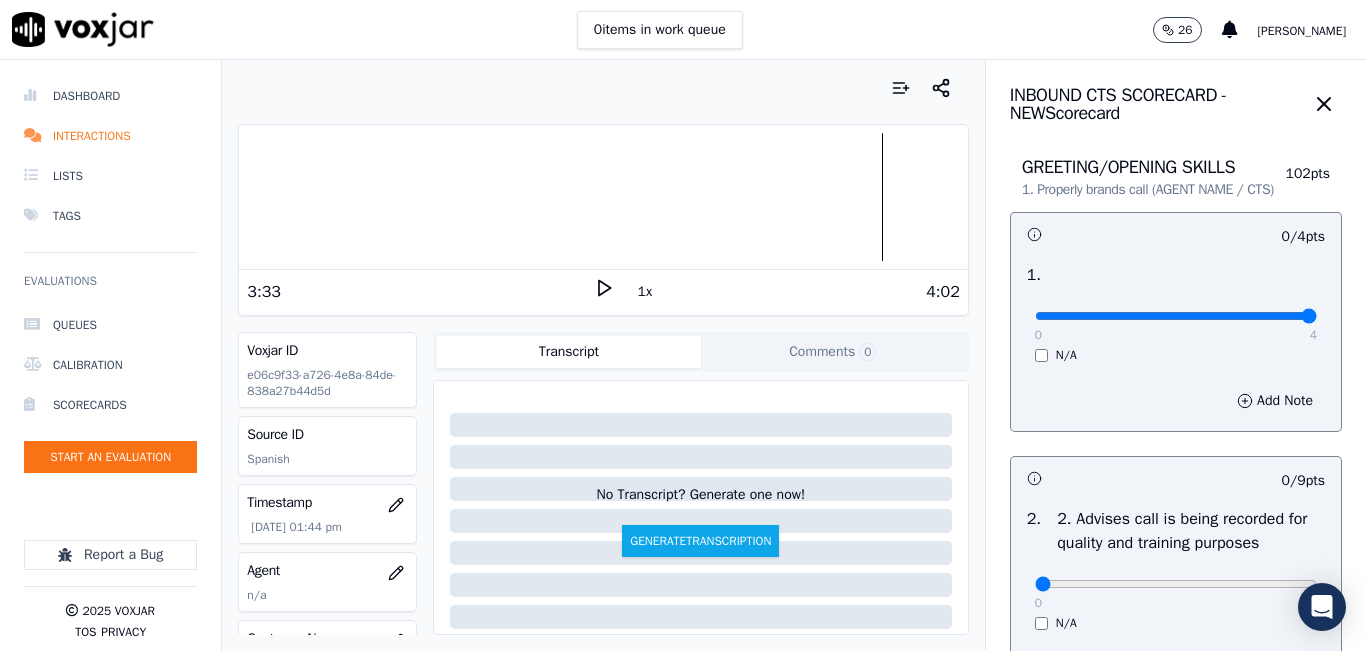 type on "4" 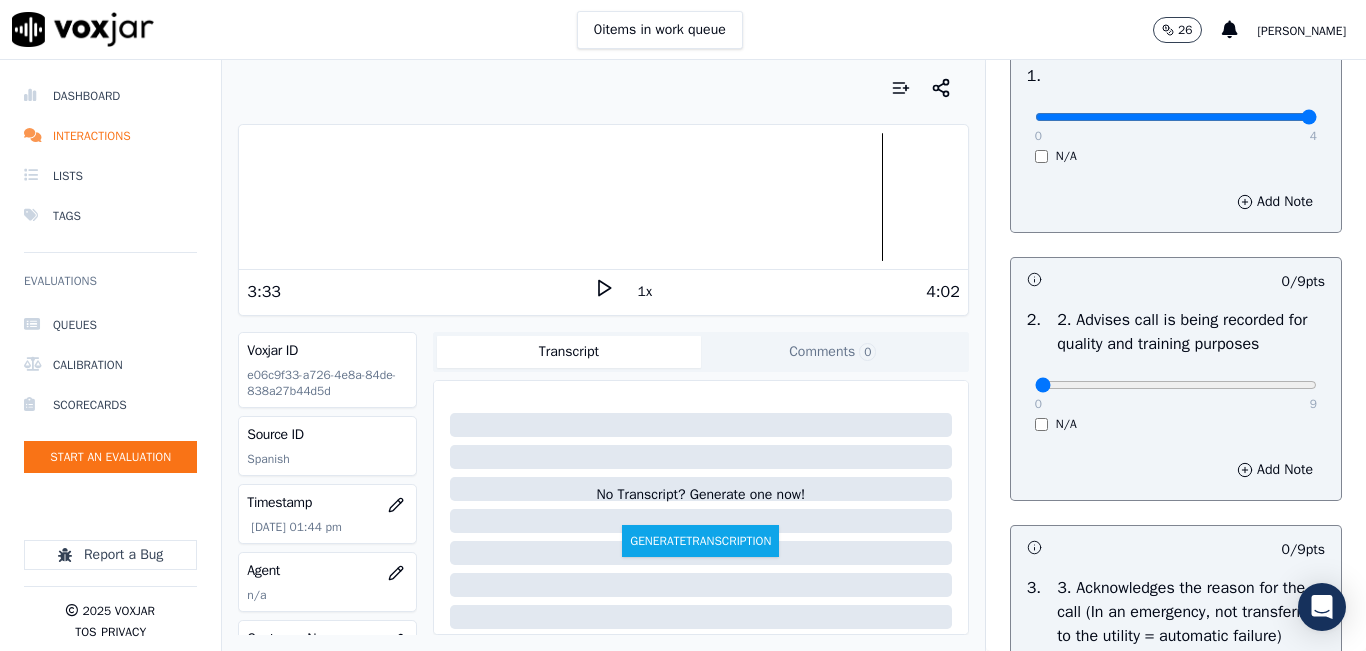 scroll, scrollTop: 200, scrollLeft: 0, axis: vertical 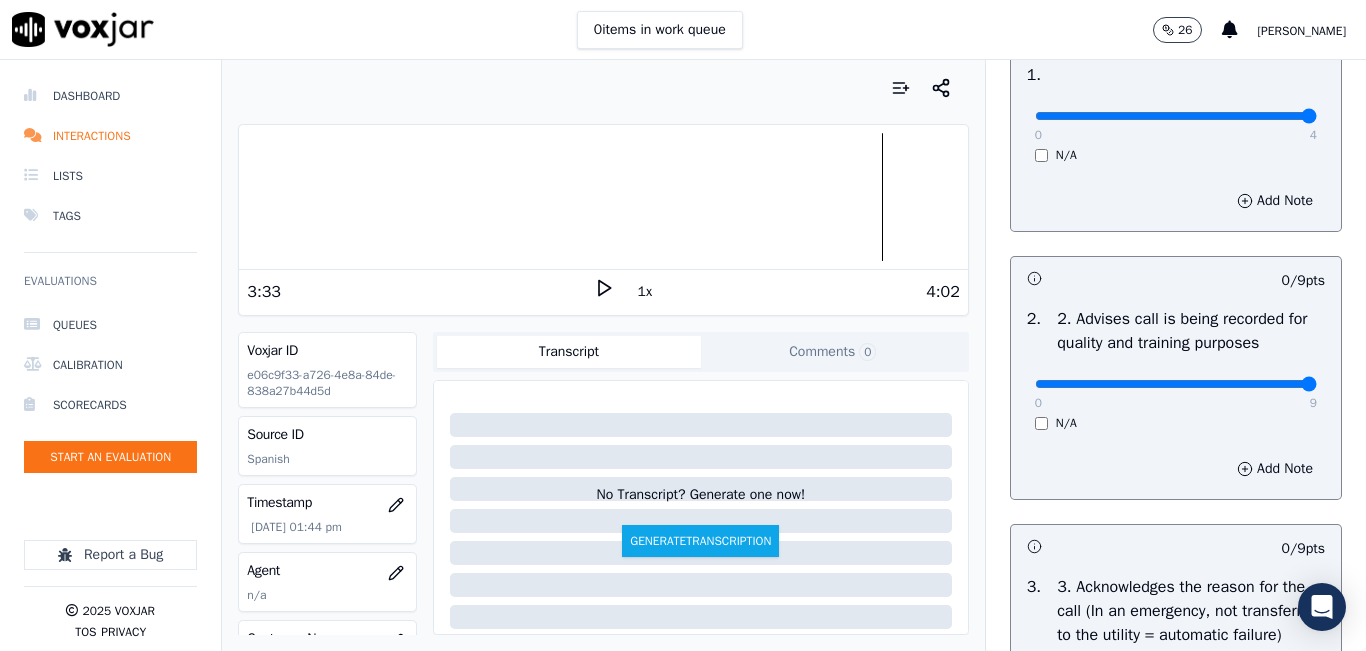 type on "9" 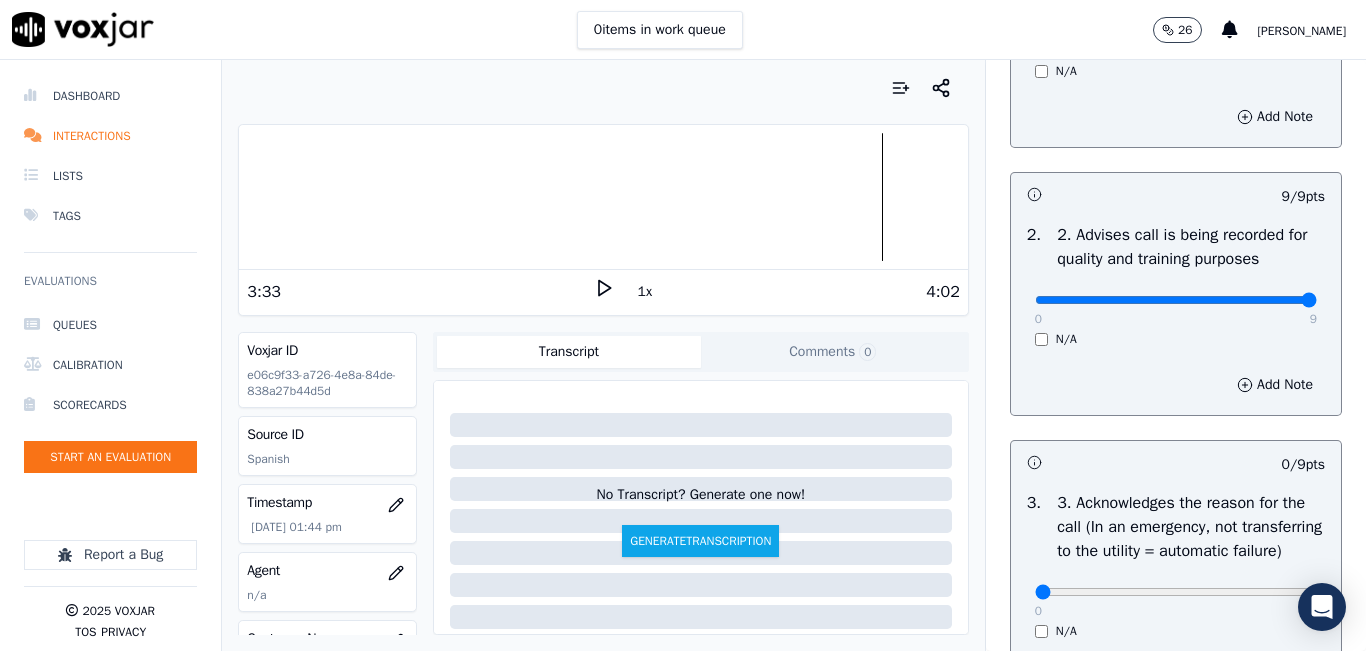 scroll, scrollTop: 400, scrollLeft: 0, axis: vertical 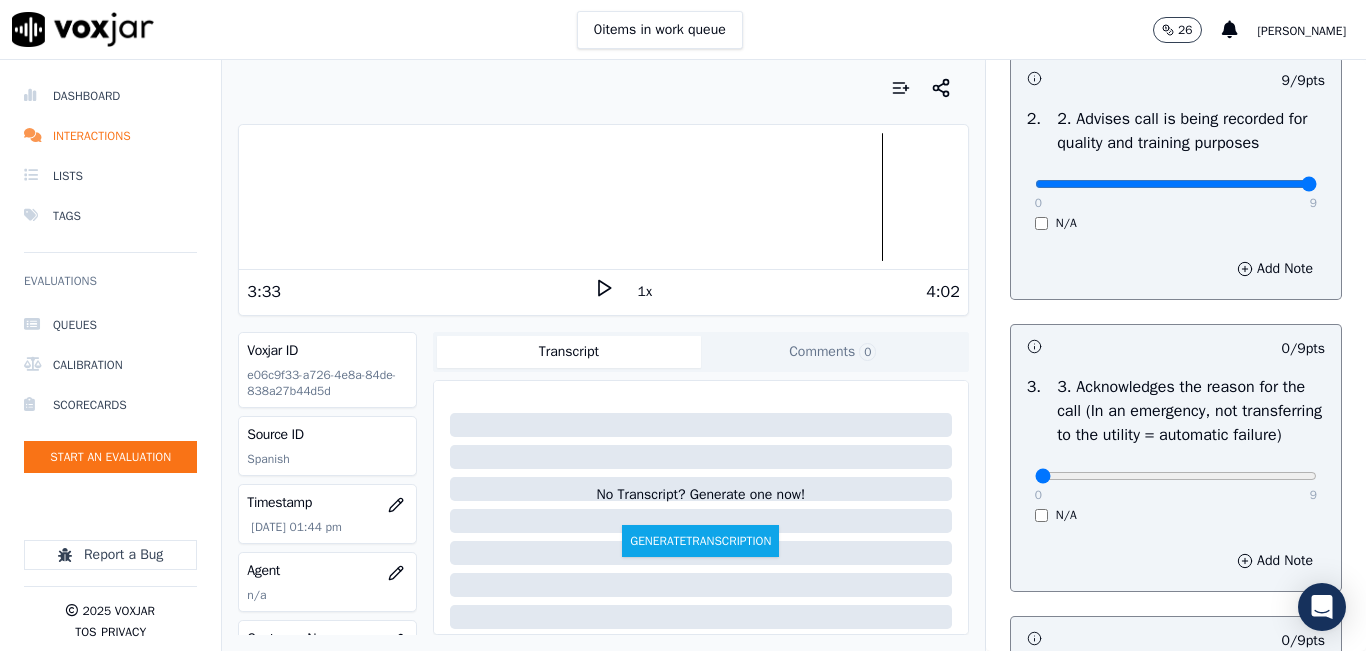 click on "0   9     N/A" at bounding box center [1176, 485] 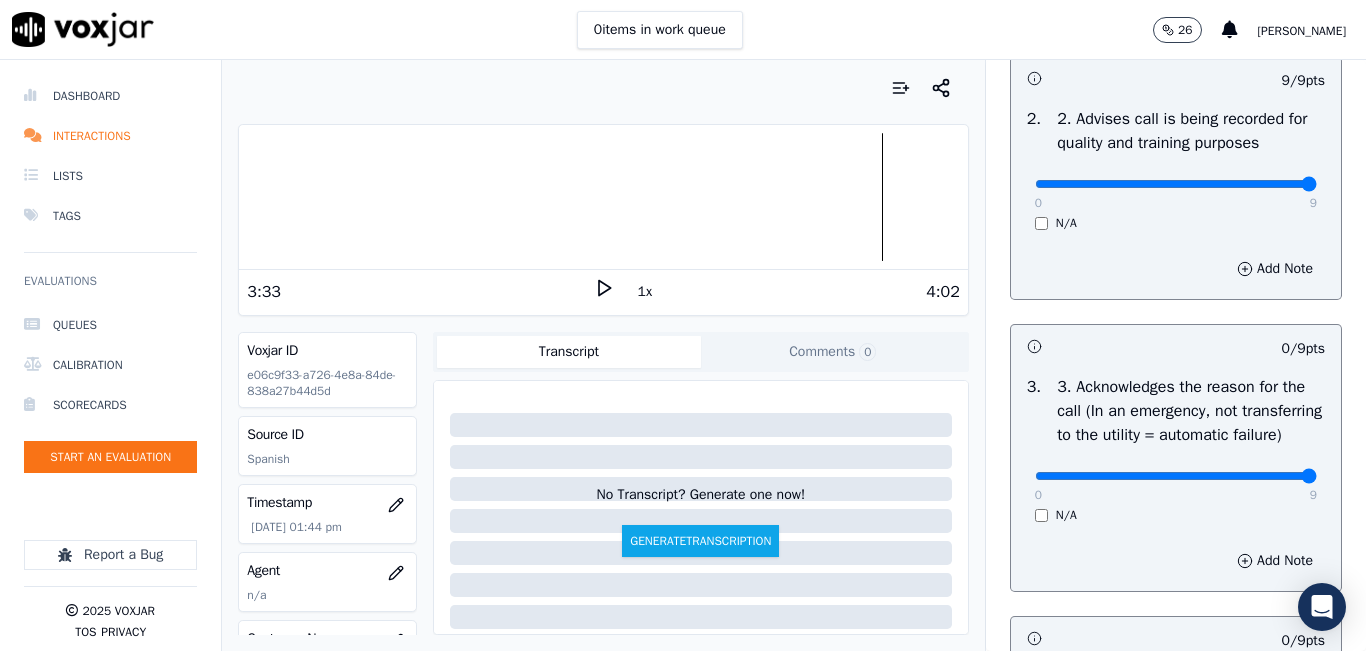 drag, startPoint x: 1271, startPoint y: 528, endPoint x: 1269, endPoint y: 512, distance: 16.124516 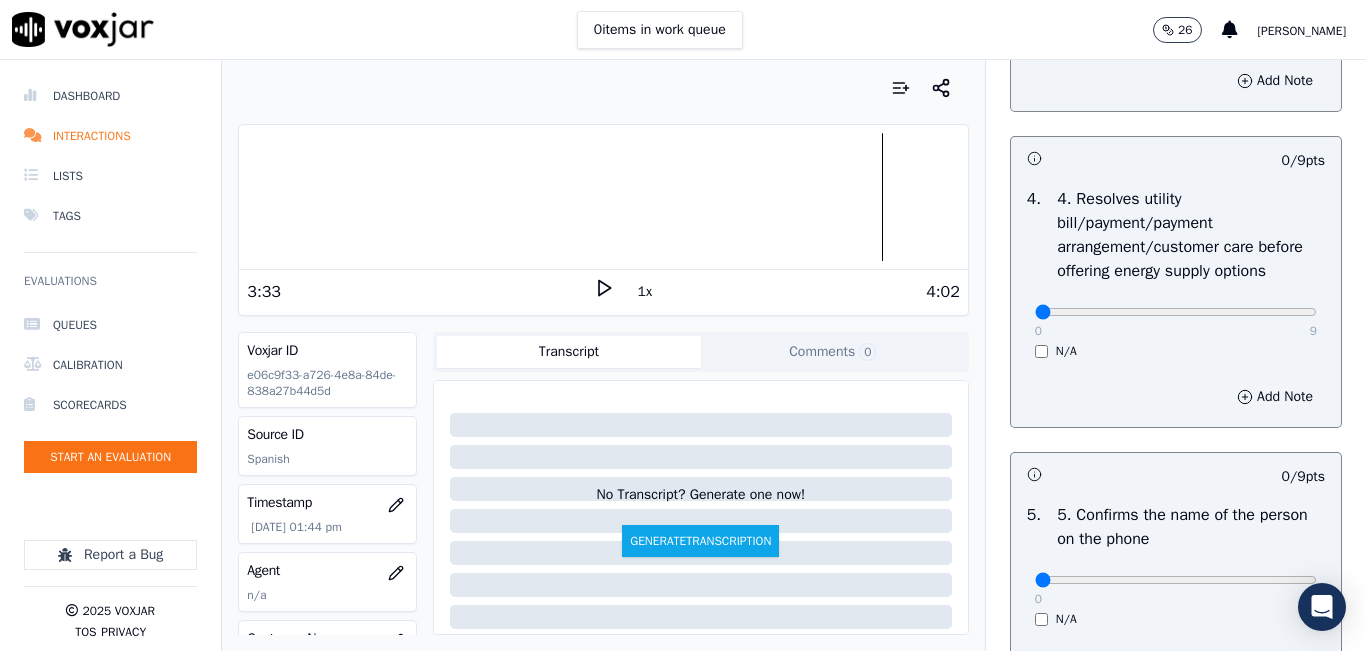 scroll, scrollTop: 900, scrollLeft: 0, axis: vertical 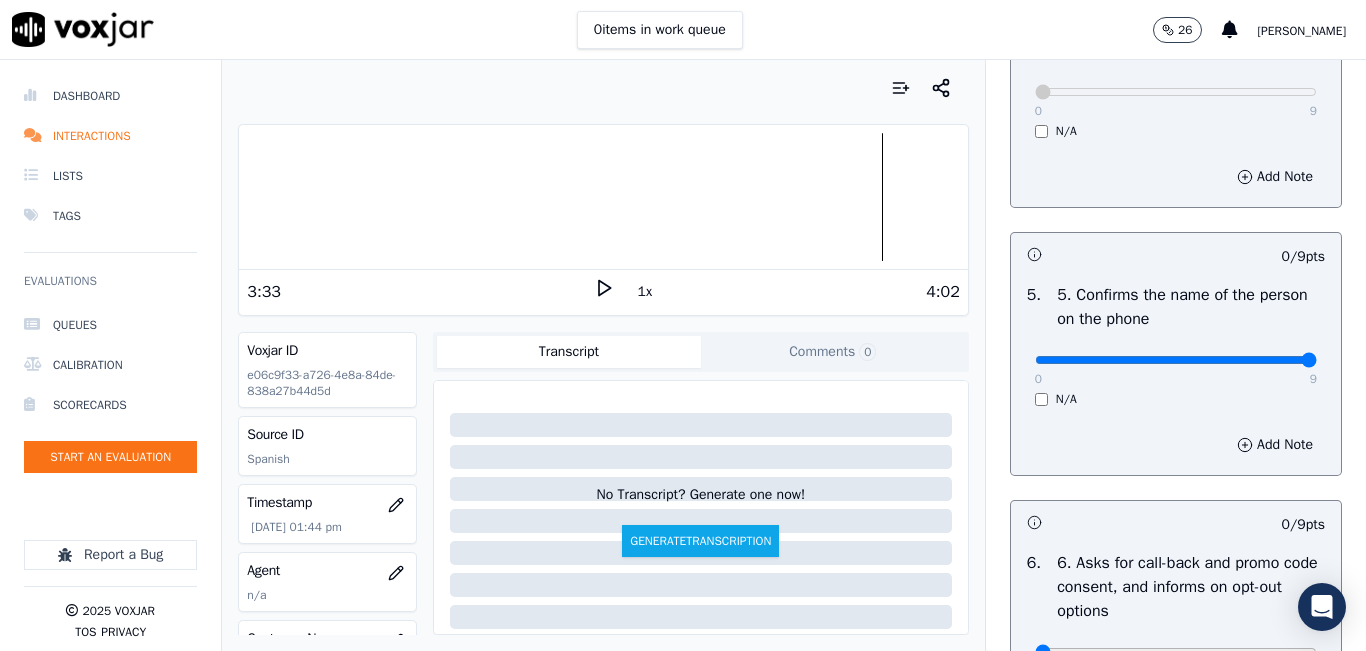 type on "9" 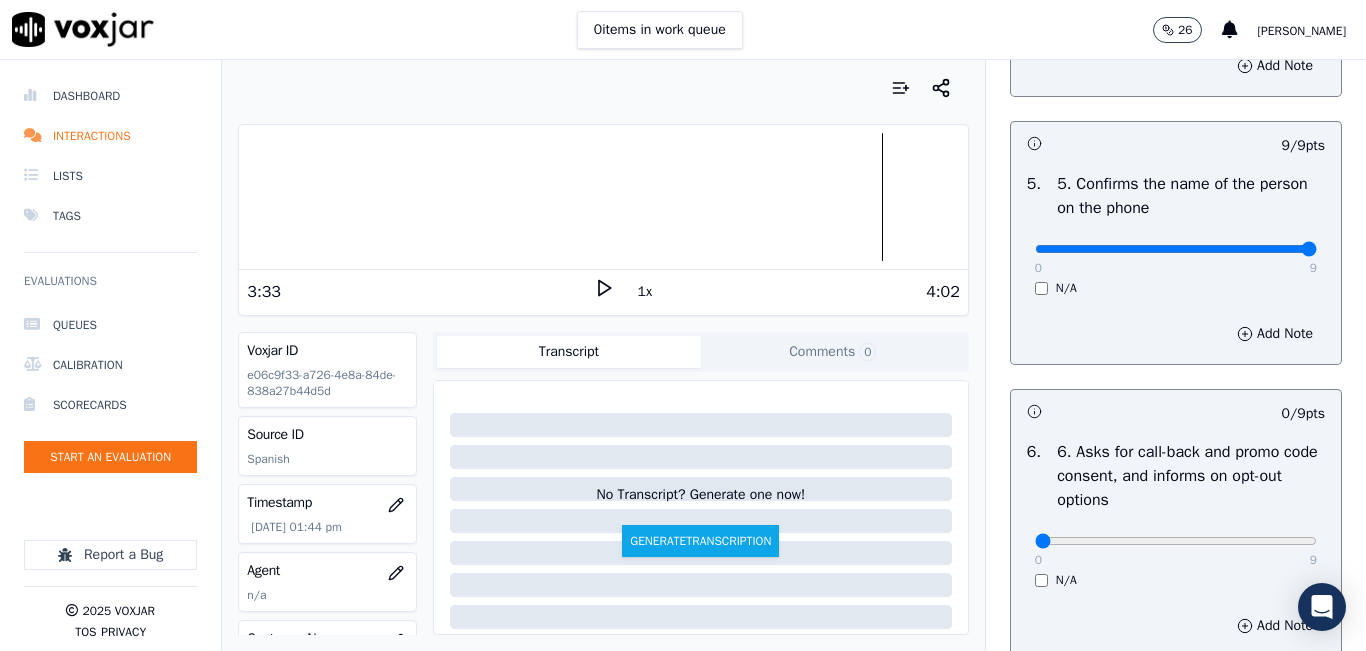 scroll, scrollTop: 1400, scrollLeft: 0, axis: vertical 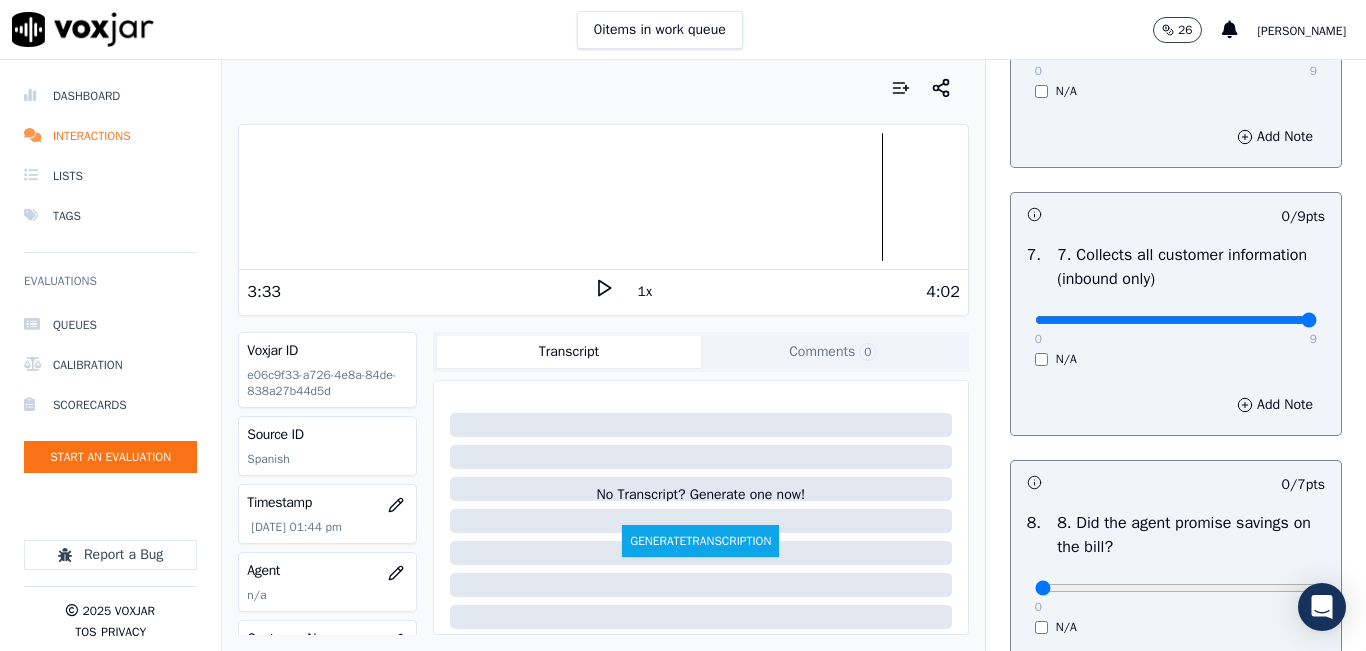 type on "9" 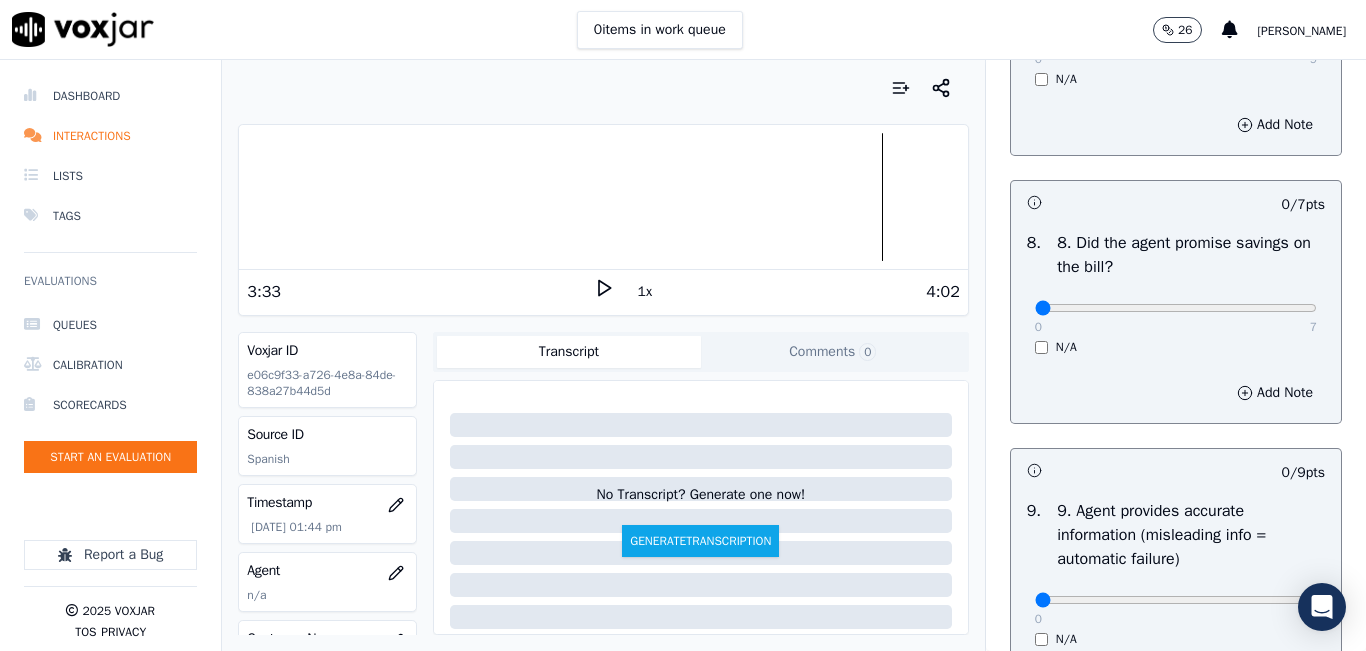 scroll, scrollTop: 2000, scrollLeft: 0, axis: vertical 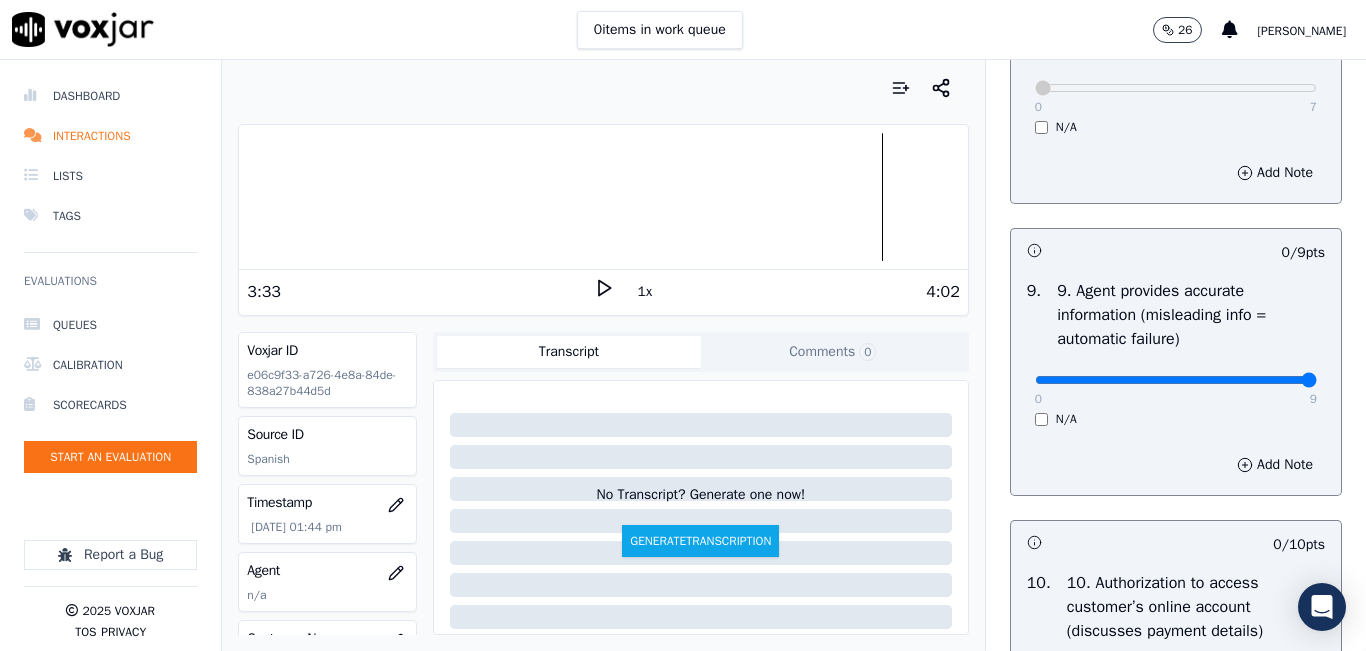 type on "9" 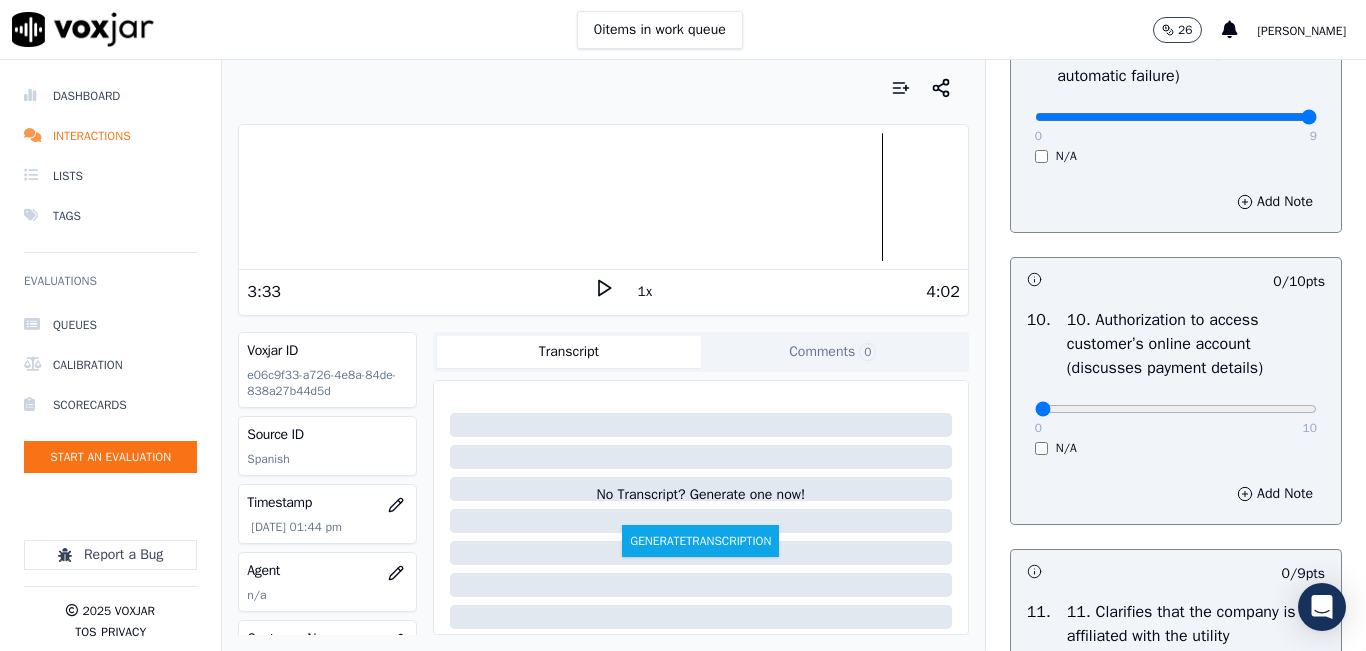 scroll, scrollTop: 2500, scrollLeft: 0, axis: vertical 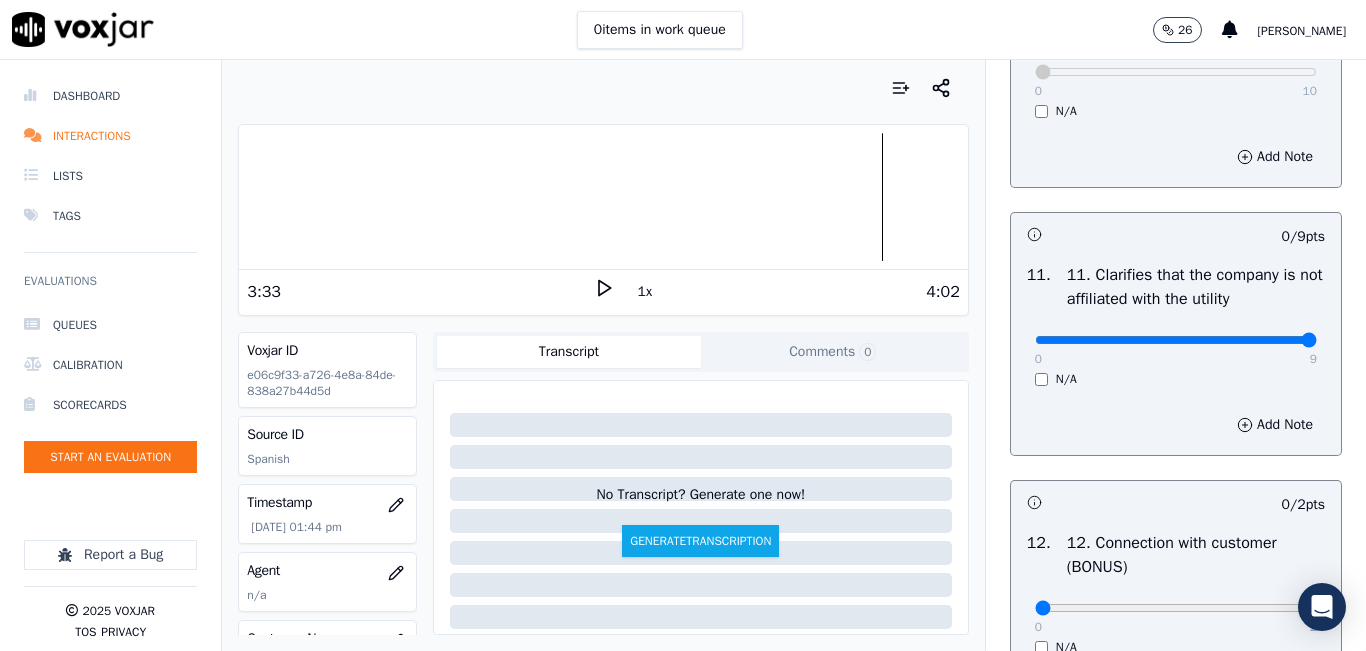 type on "9" 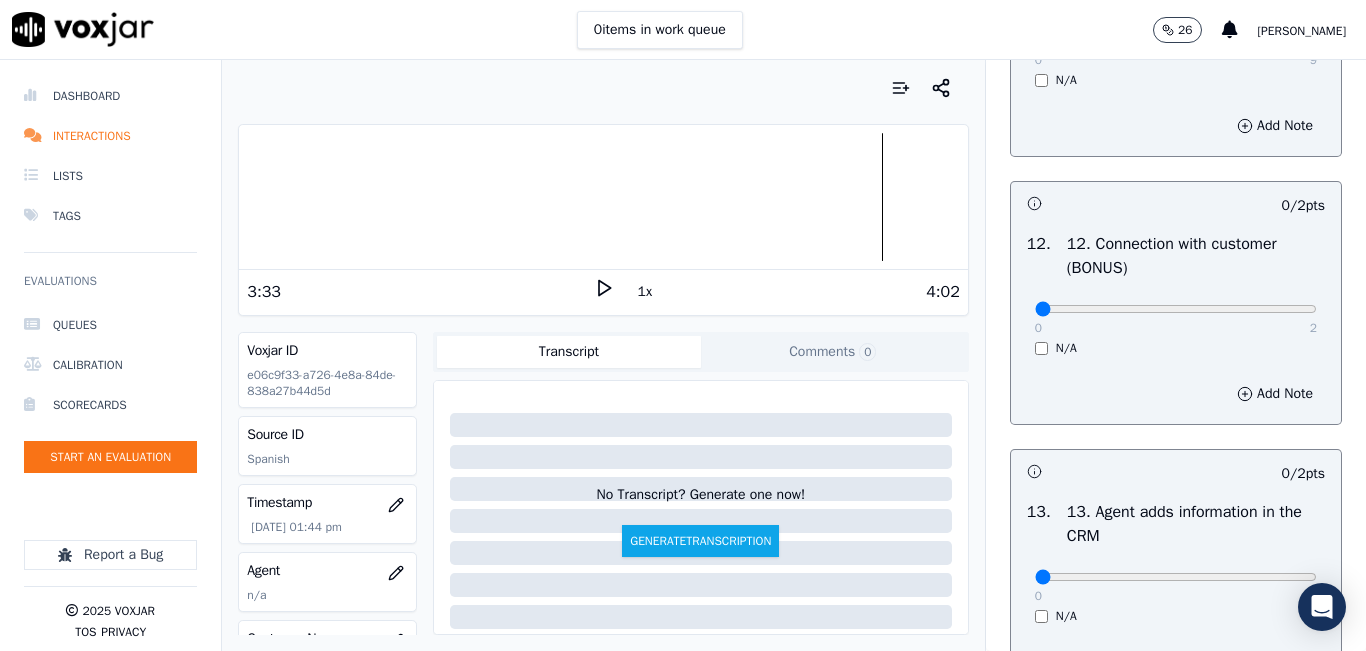 scroll, scrollTop: 3100, scrollLeft: 0, axis: vertical 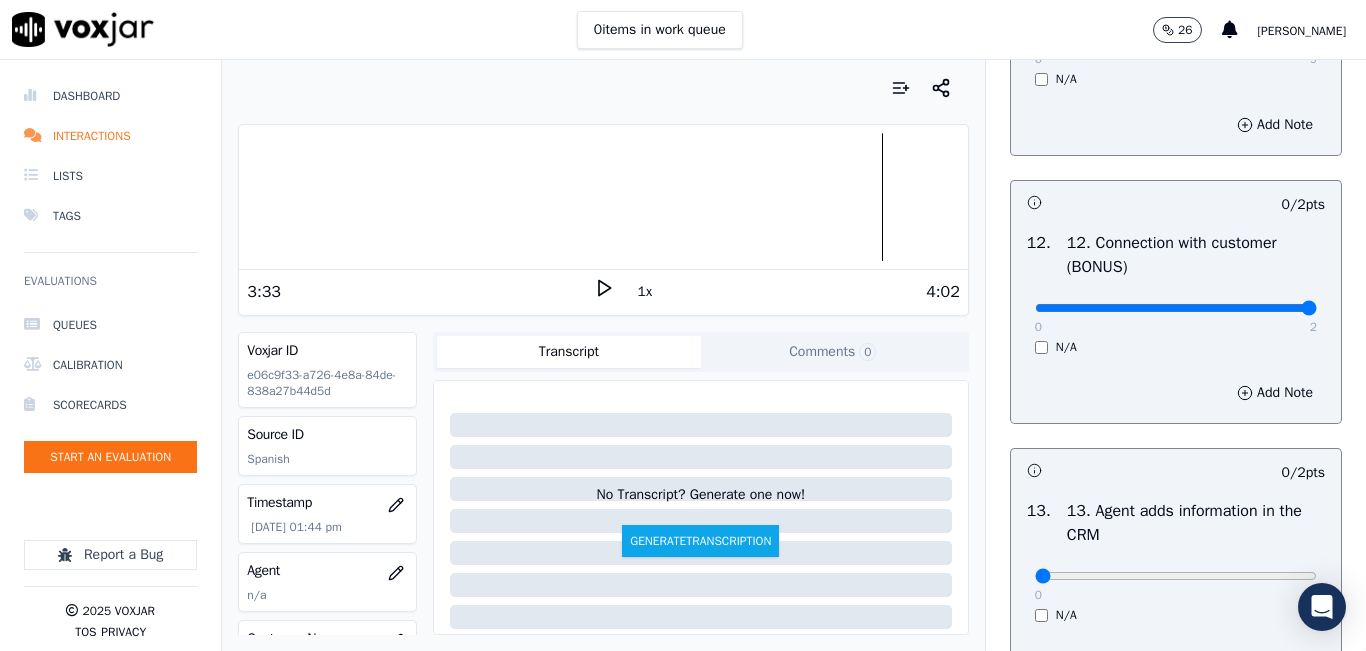 type on "2" 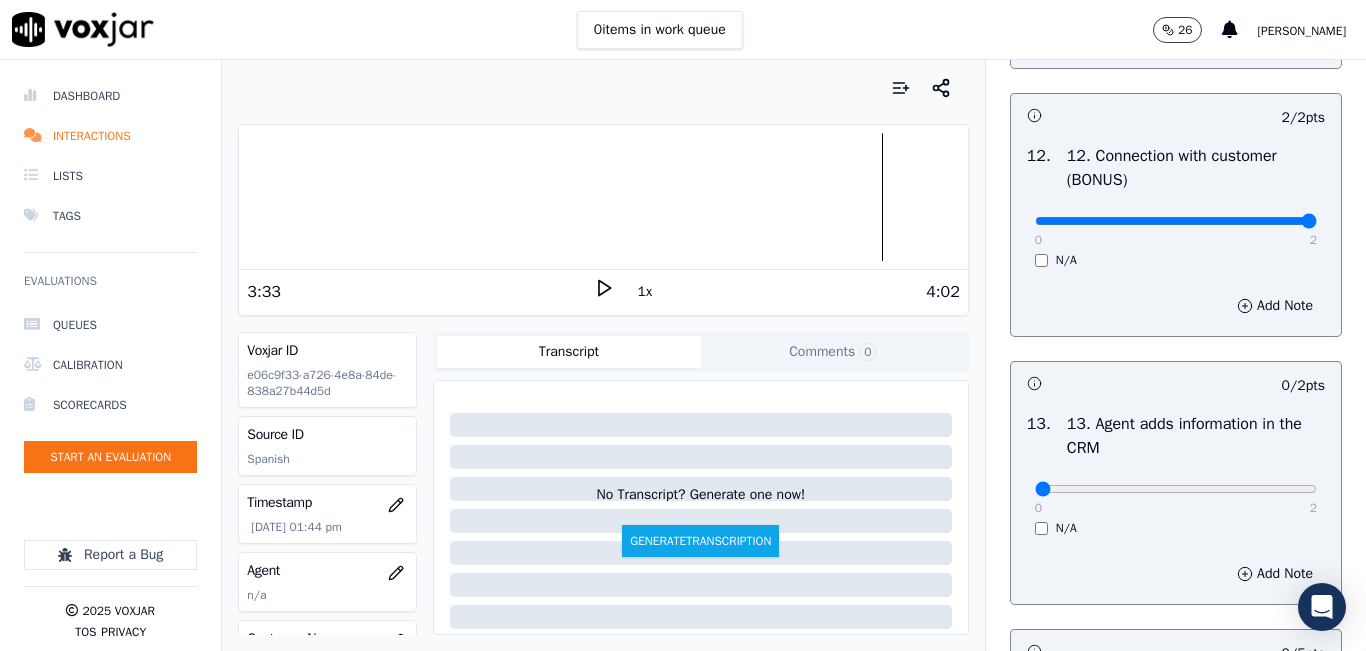 scroll, scrollTop: 3400, scrollLeft: 0, axis: vertical 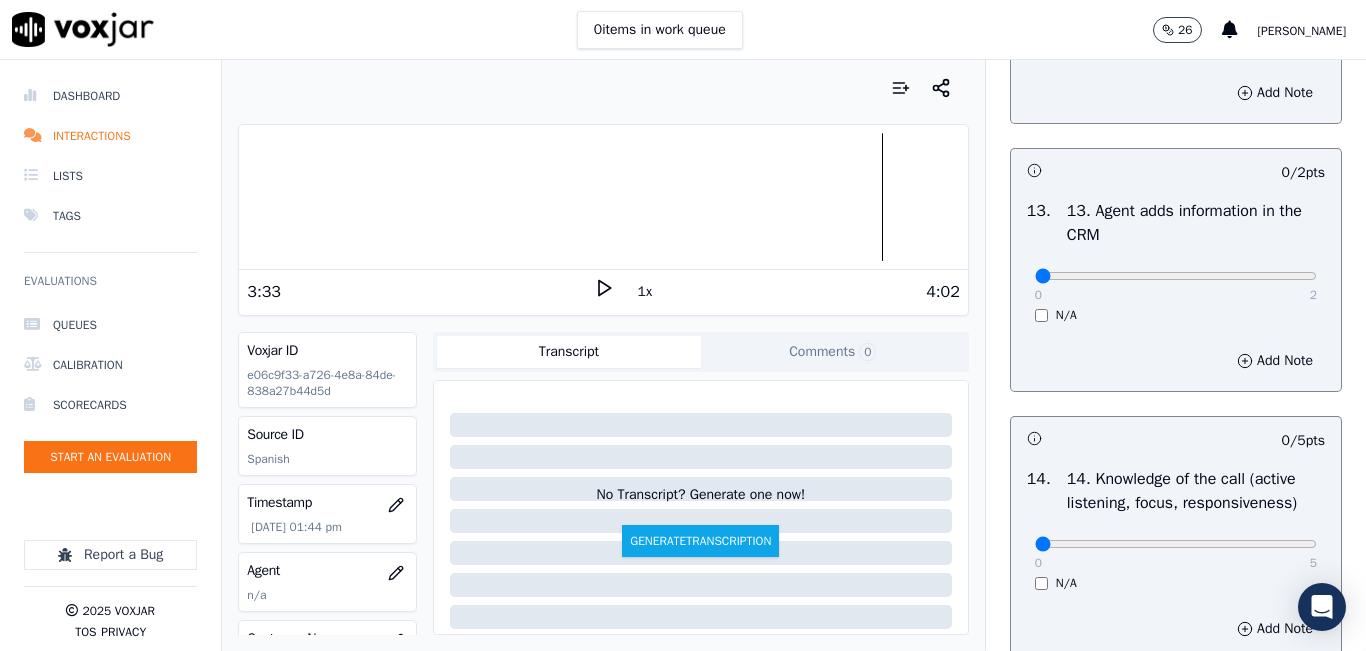 click on "0   2" at bounding box center [1176, 275] 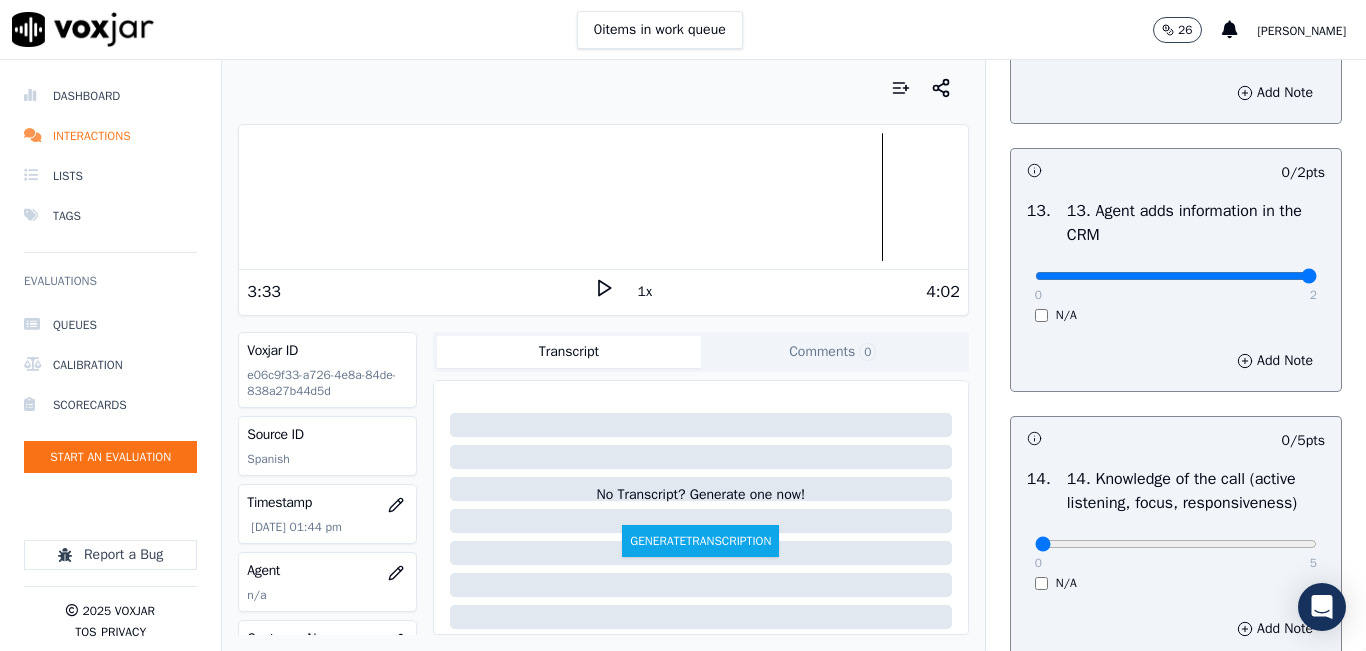 type on "2" 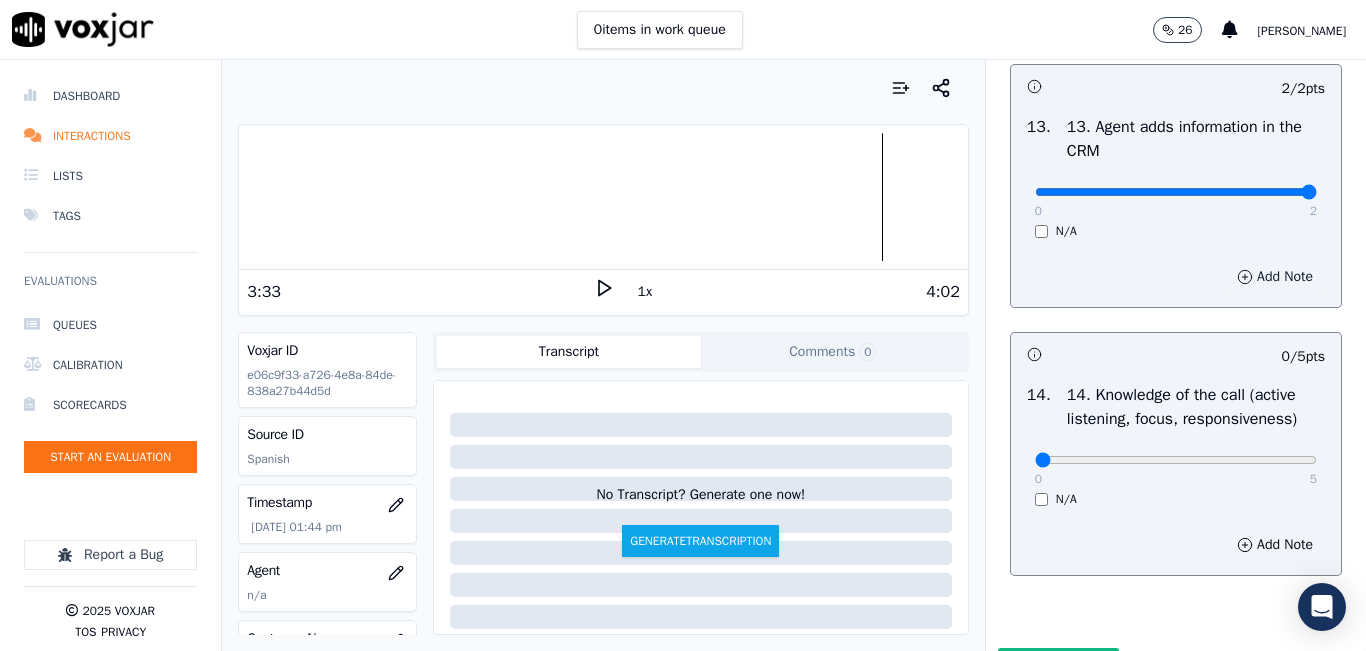 scroll, scrollTop: 3600, scrollLeft: 0, axis: vertical 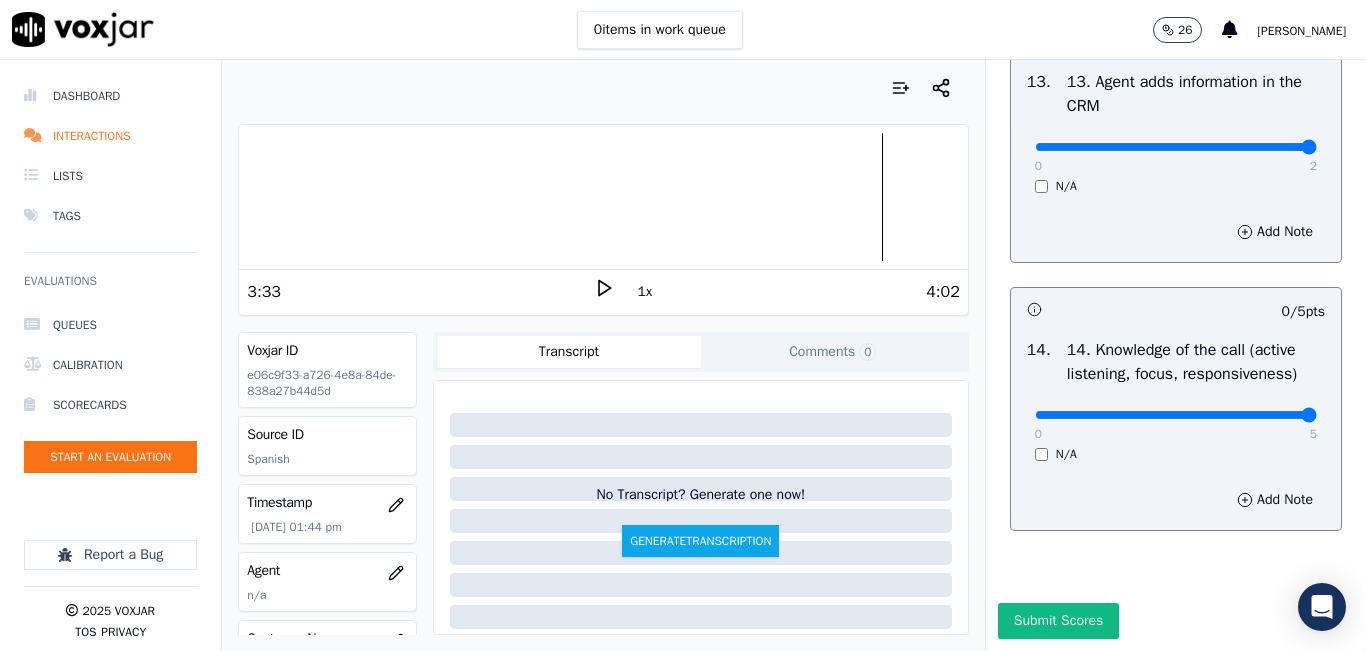 type on "5" 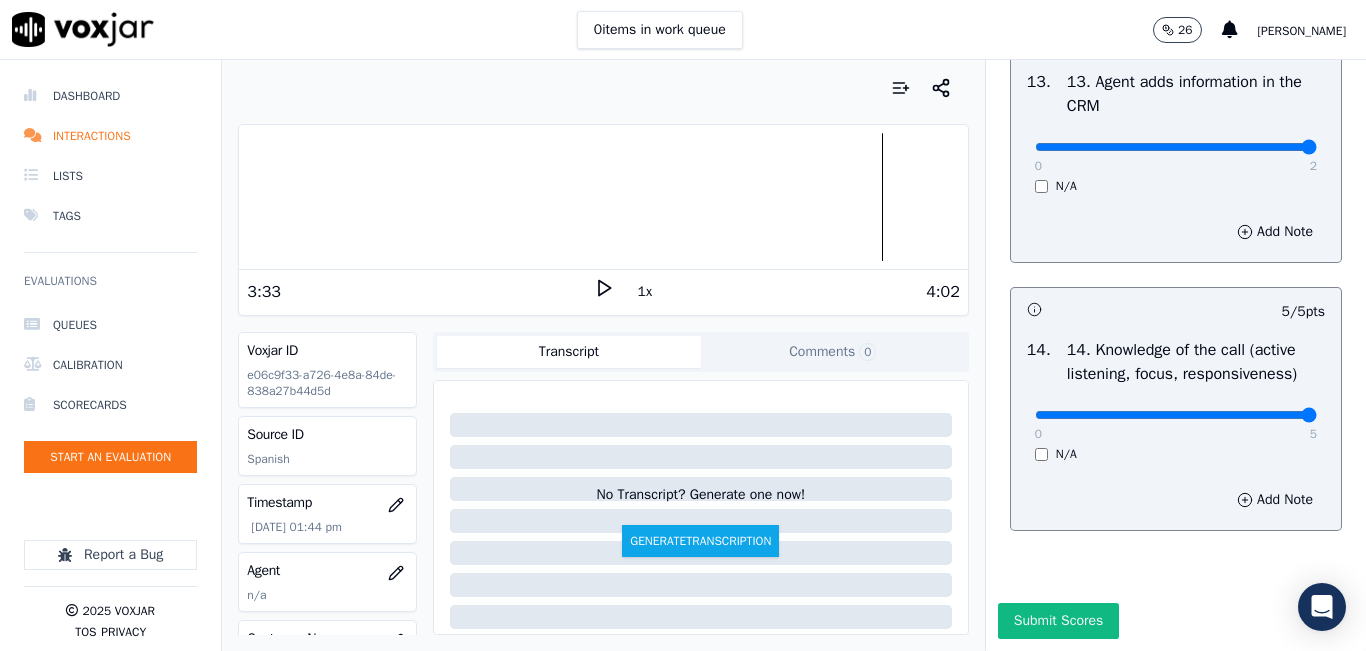 scroll, scrollTop: 3642, scrollLeft: 0, axis: vertical 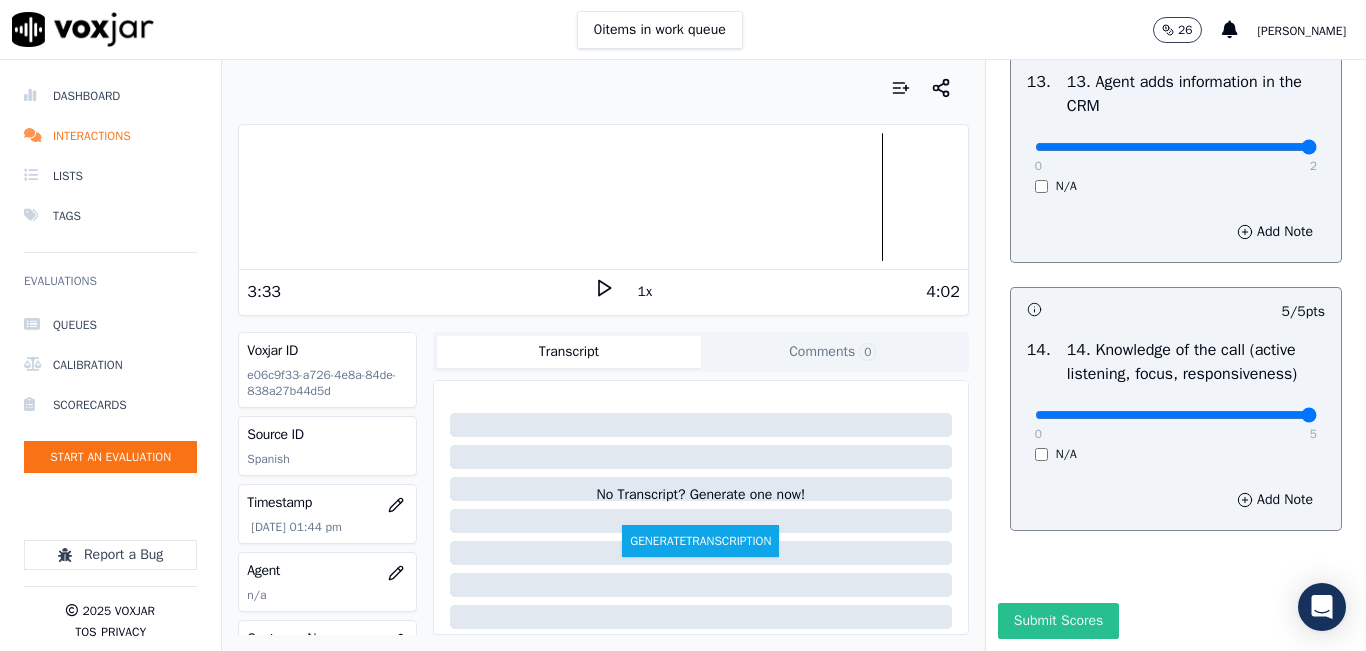 click on "Submit Scores" at bounding box center (1058, 621) 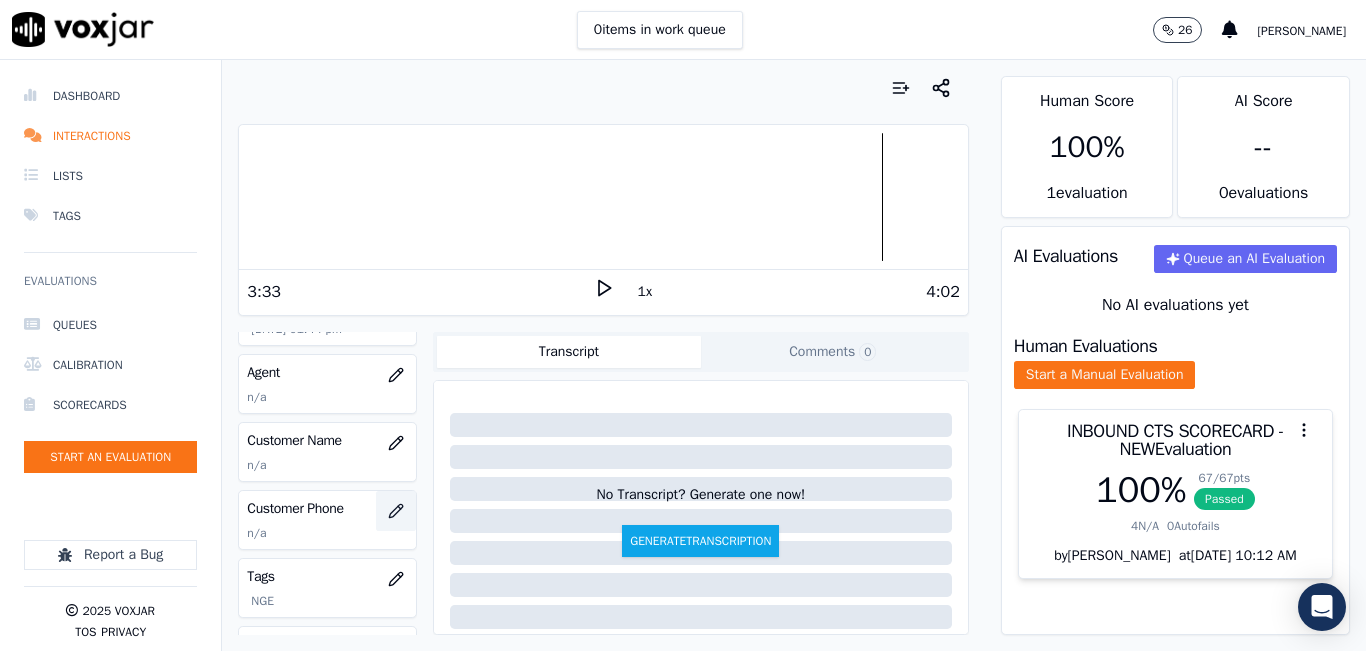 scroll, scrollTop: 200, scrollLeft: 0, axis: vertical 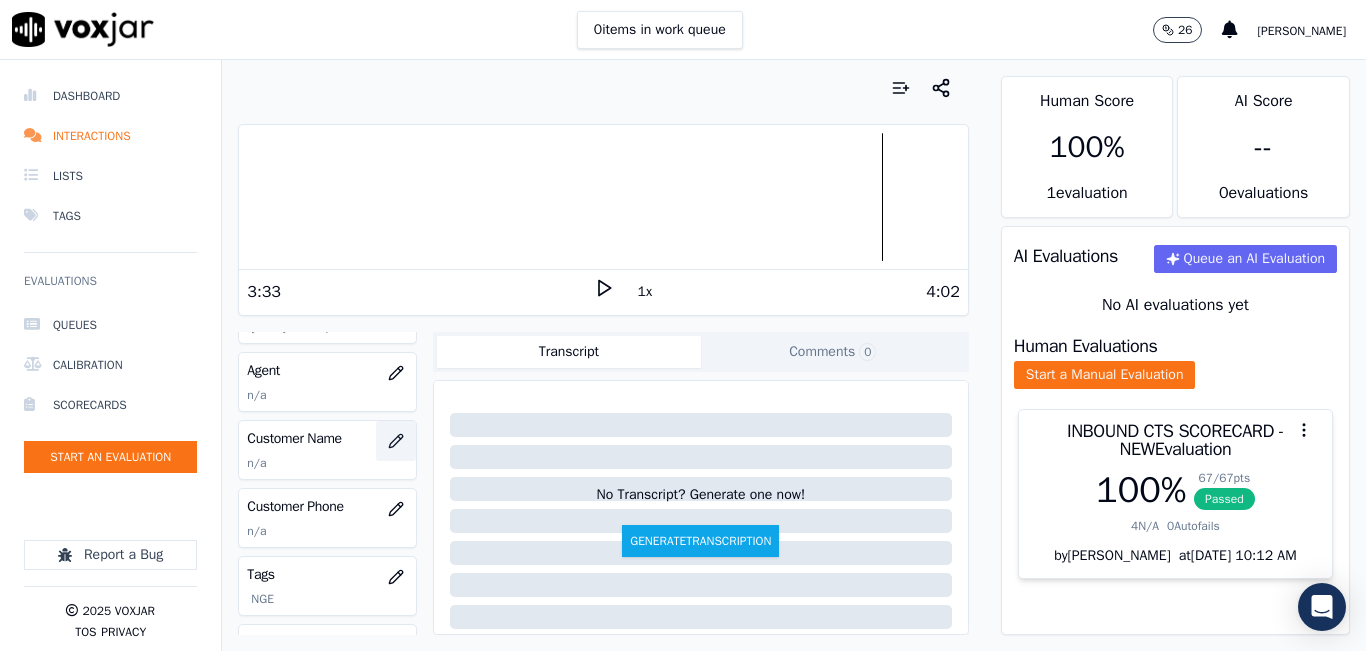click at bounding box center (396, 441) 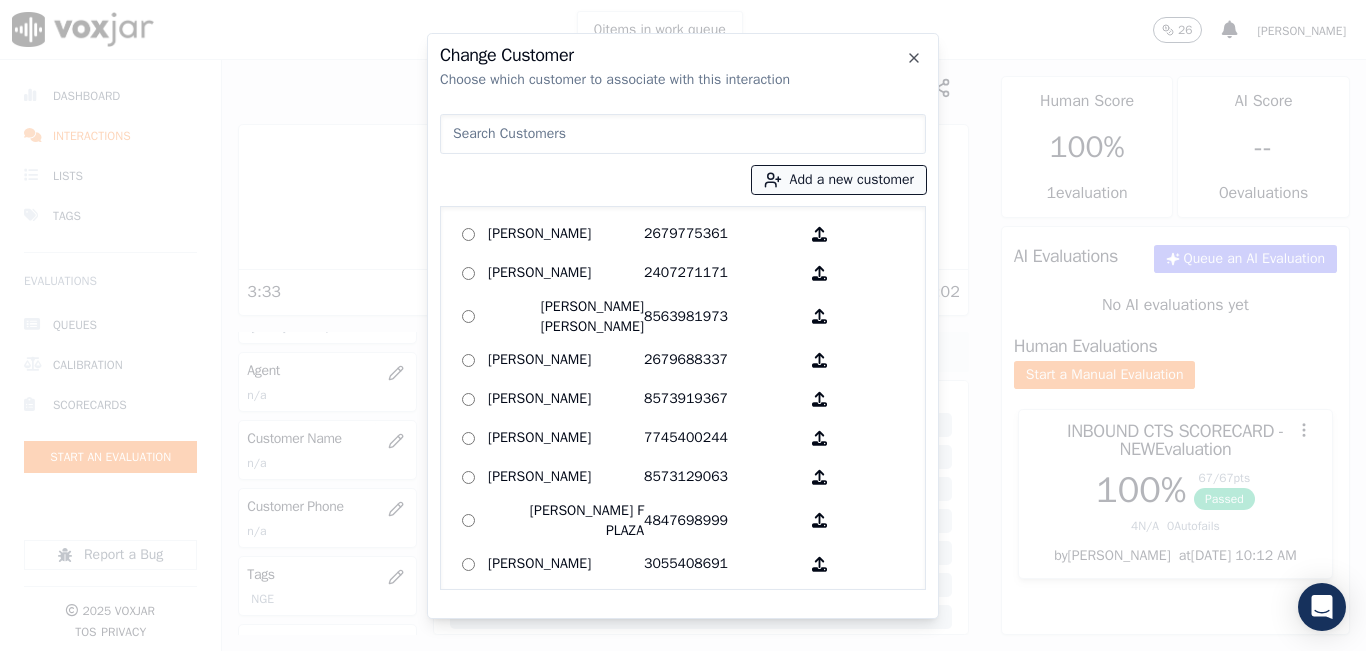 click on "Add a new customer" at bounding box center (839, 180) 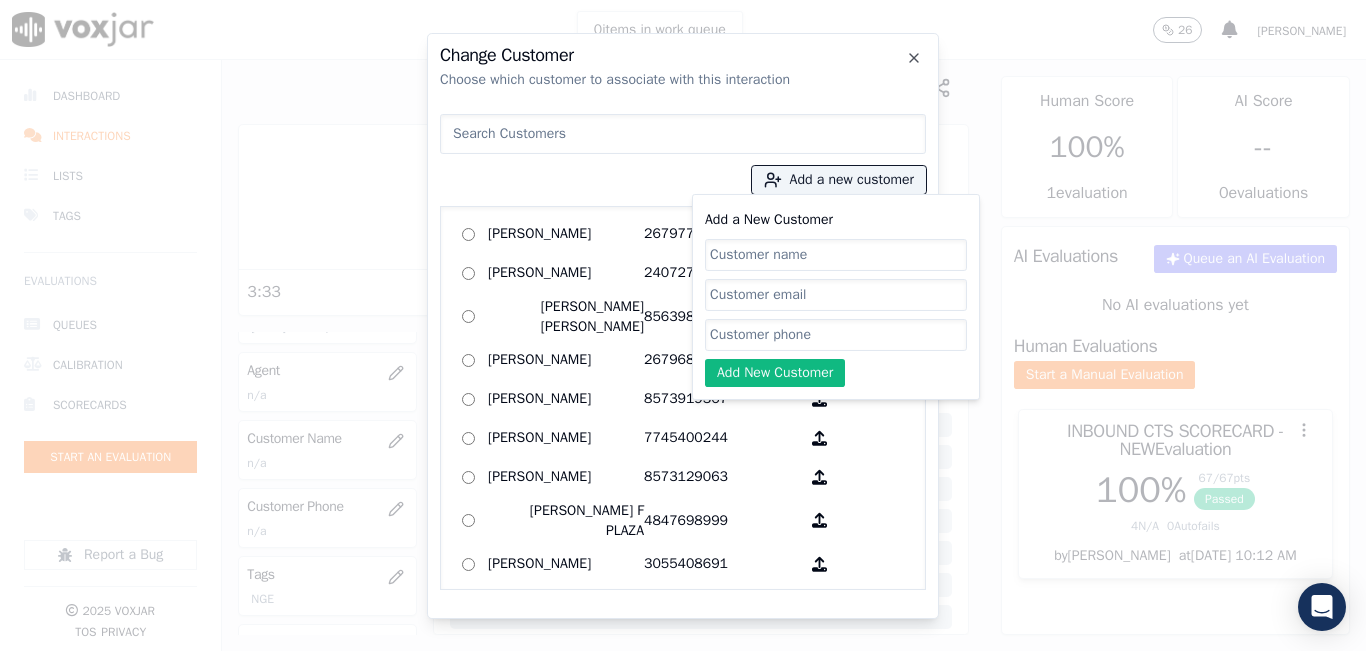 drag, startPoint x: 780, startPoint y: 248, endPoint x: 783, endPoint y: 265, distance: 17.262676 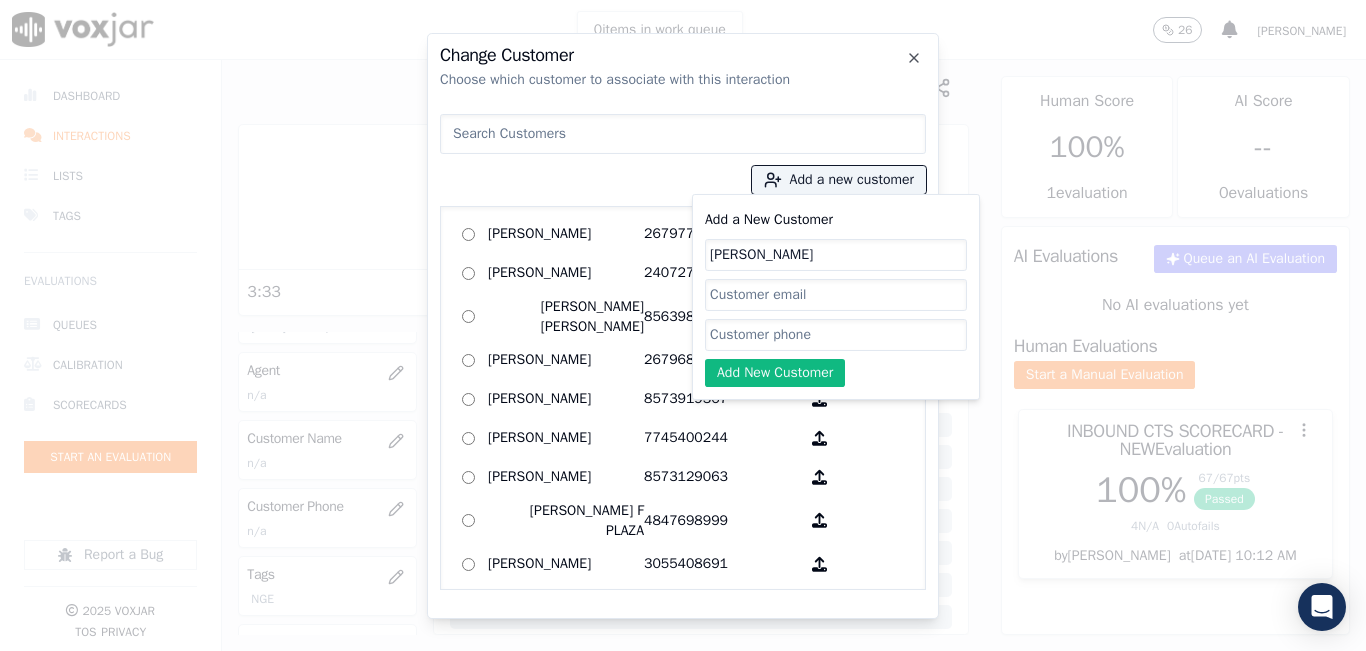 type on "[PERSON_NAME]" 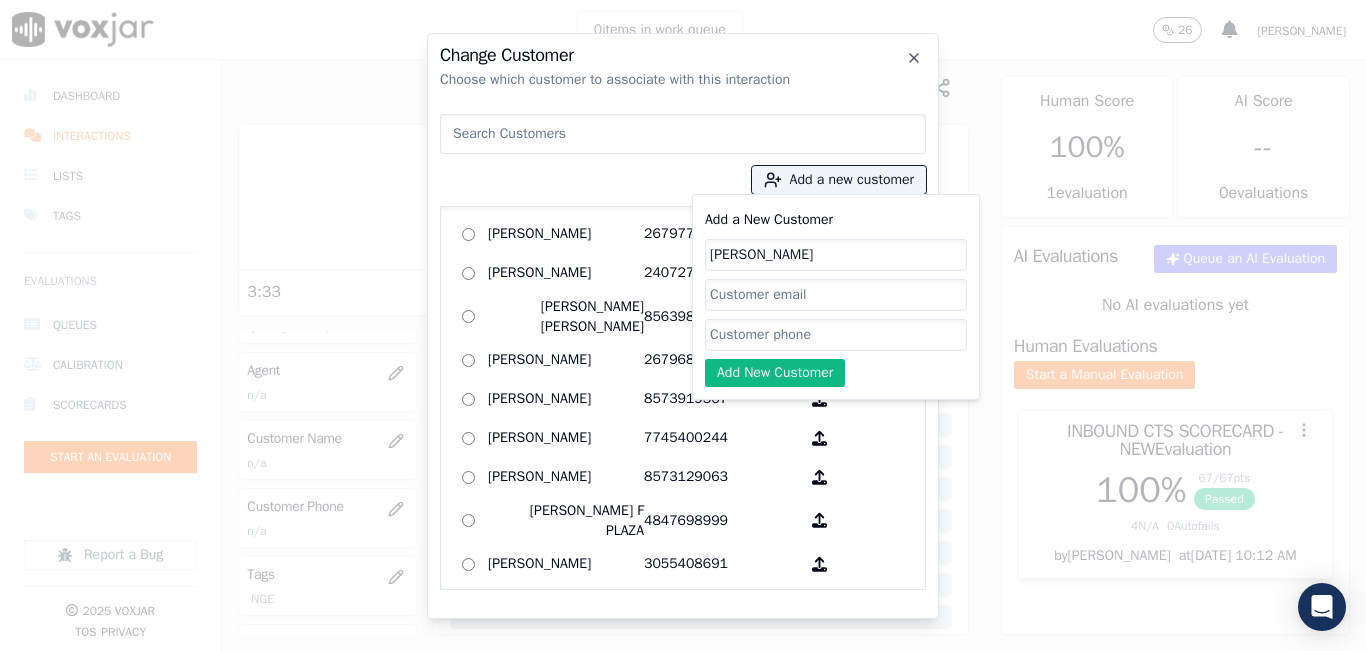 click on "Add a New Customer" 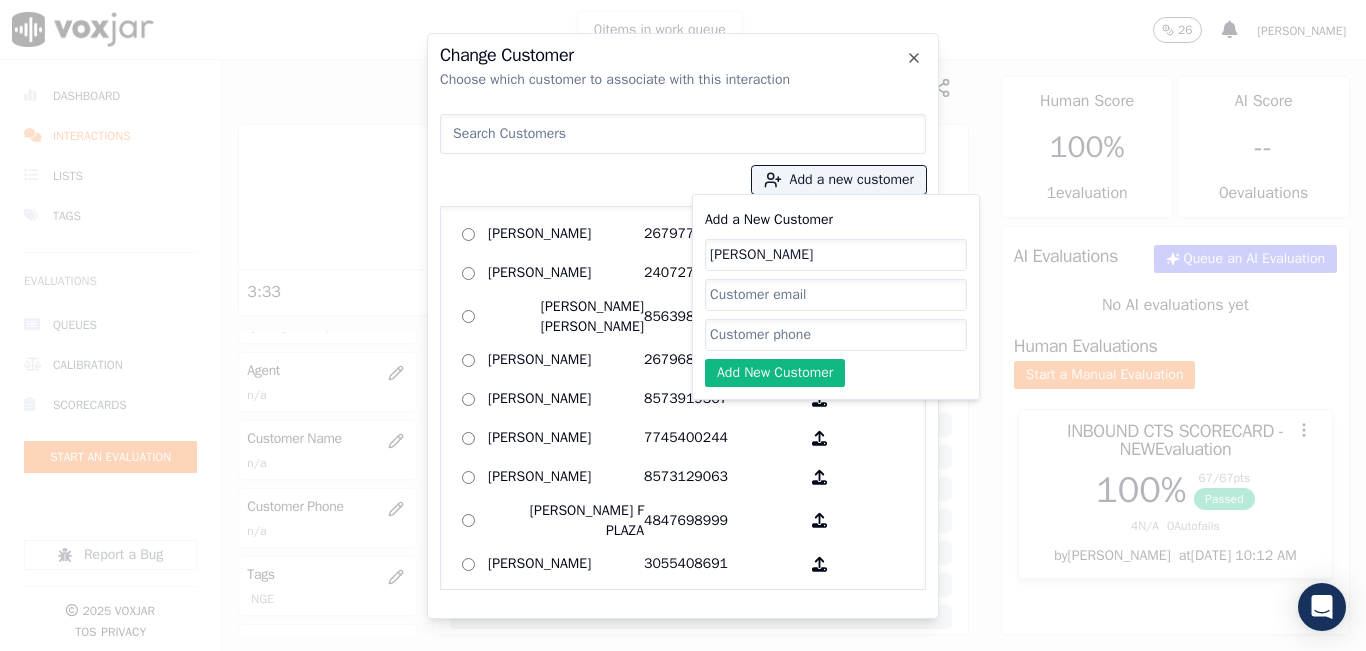 paste on "7407274958" 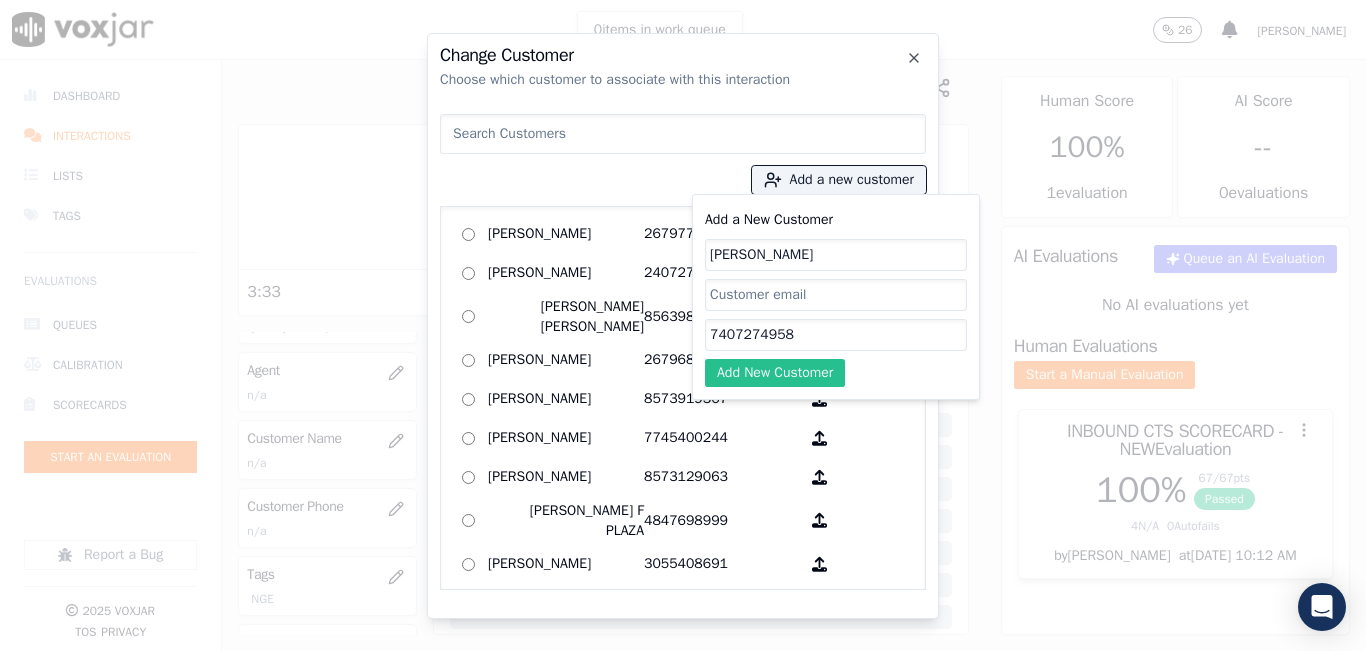 type on "7407274958" 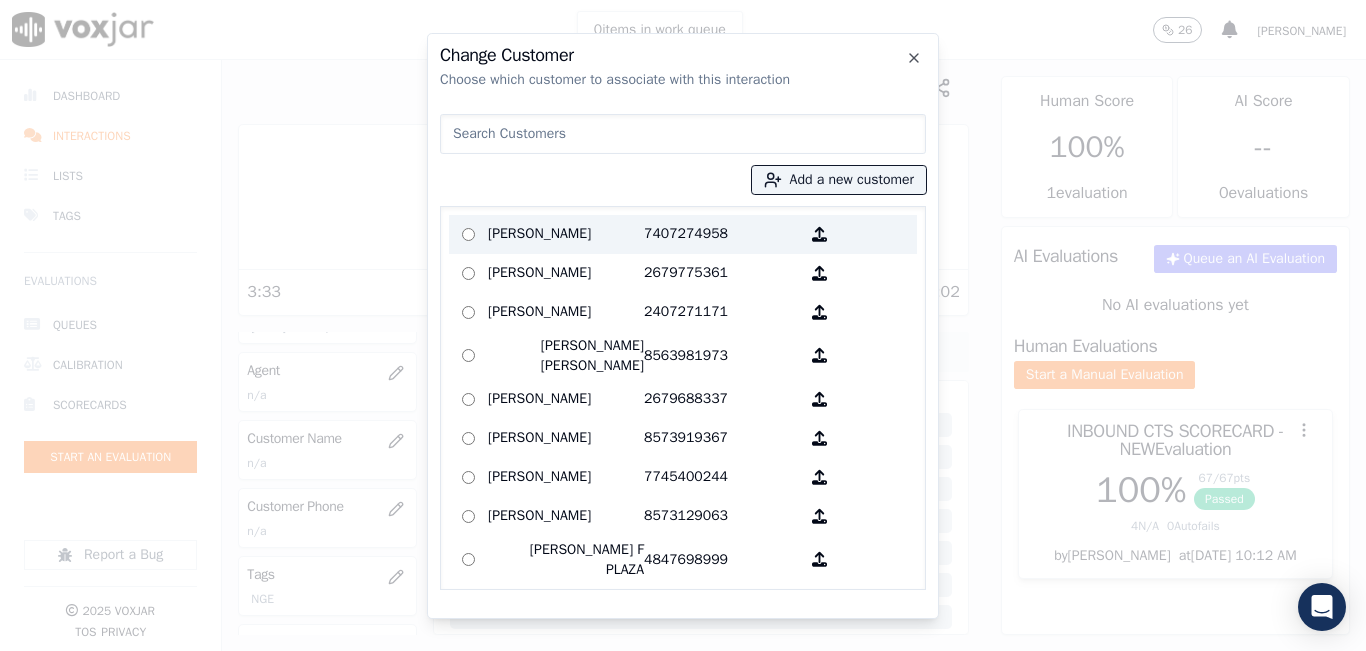 click on "7407274958" at bounding box center (722, 234) 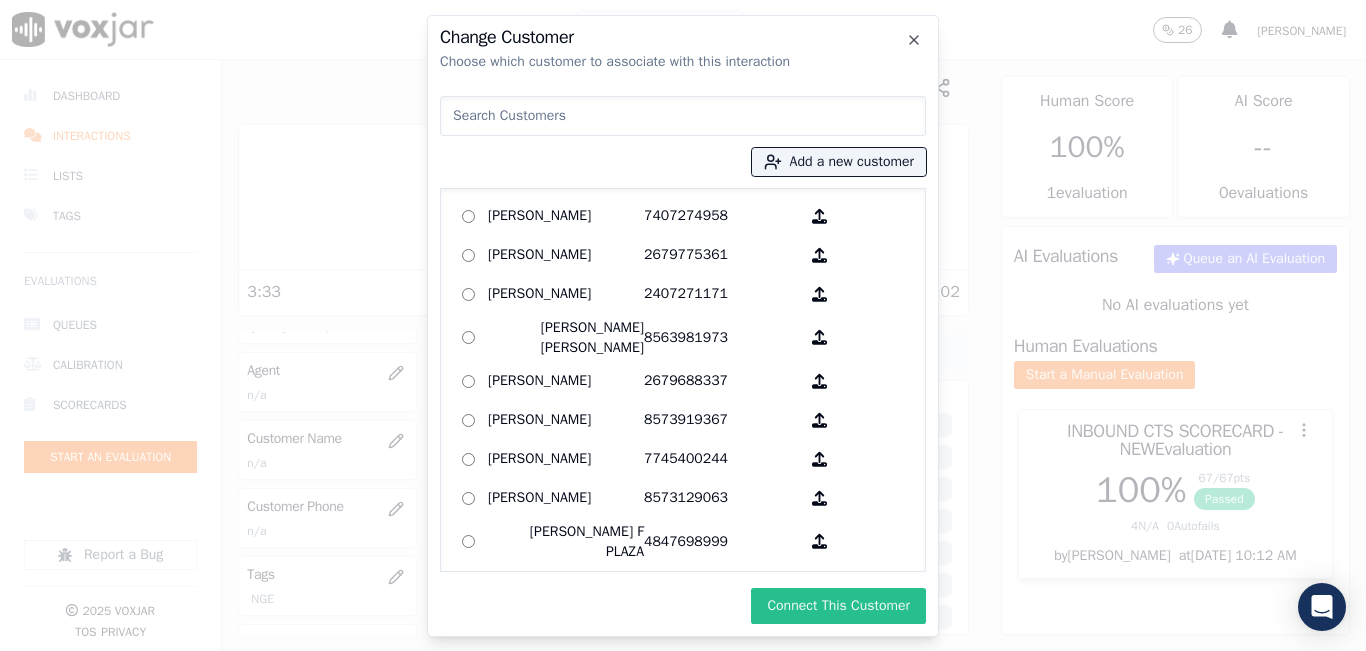 click on "Connect This Customer" at bounding box center (838, 606) 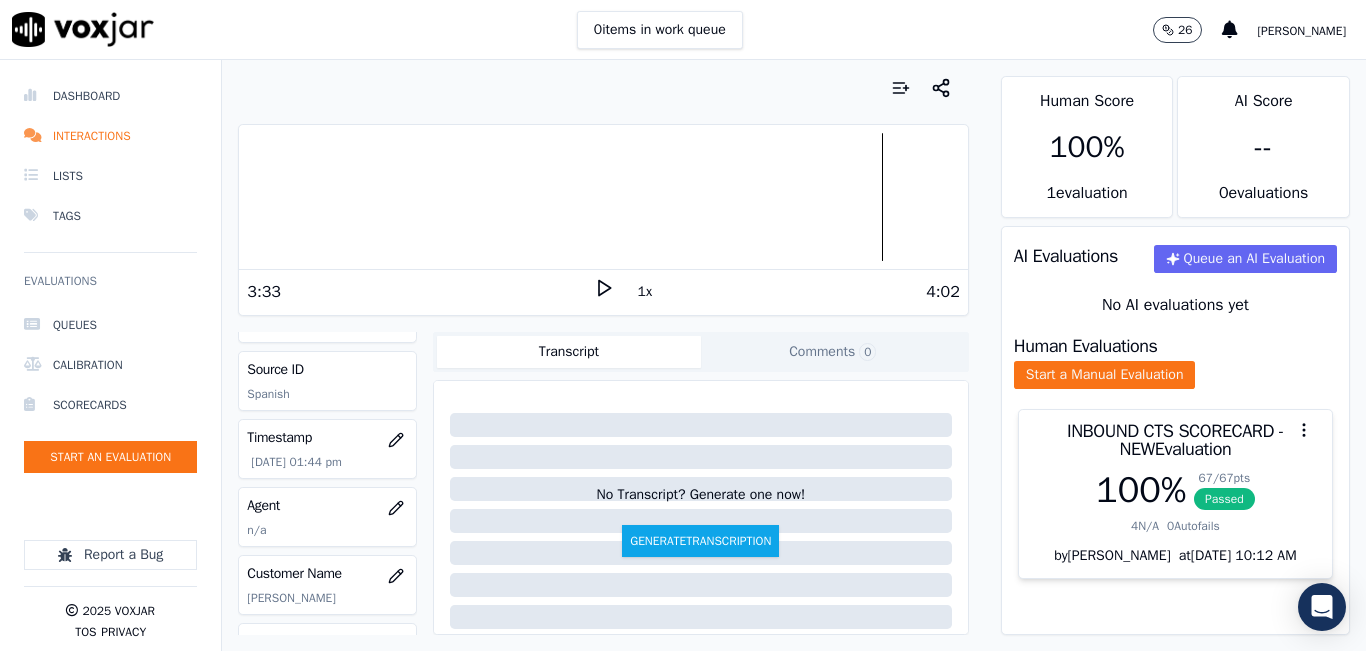 scroll, scrollTop: 100, scrollLeft: 0, axis: vertical 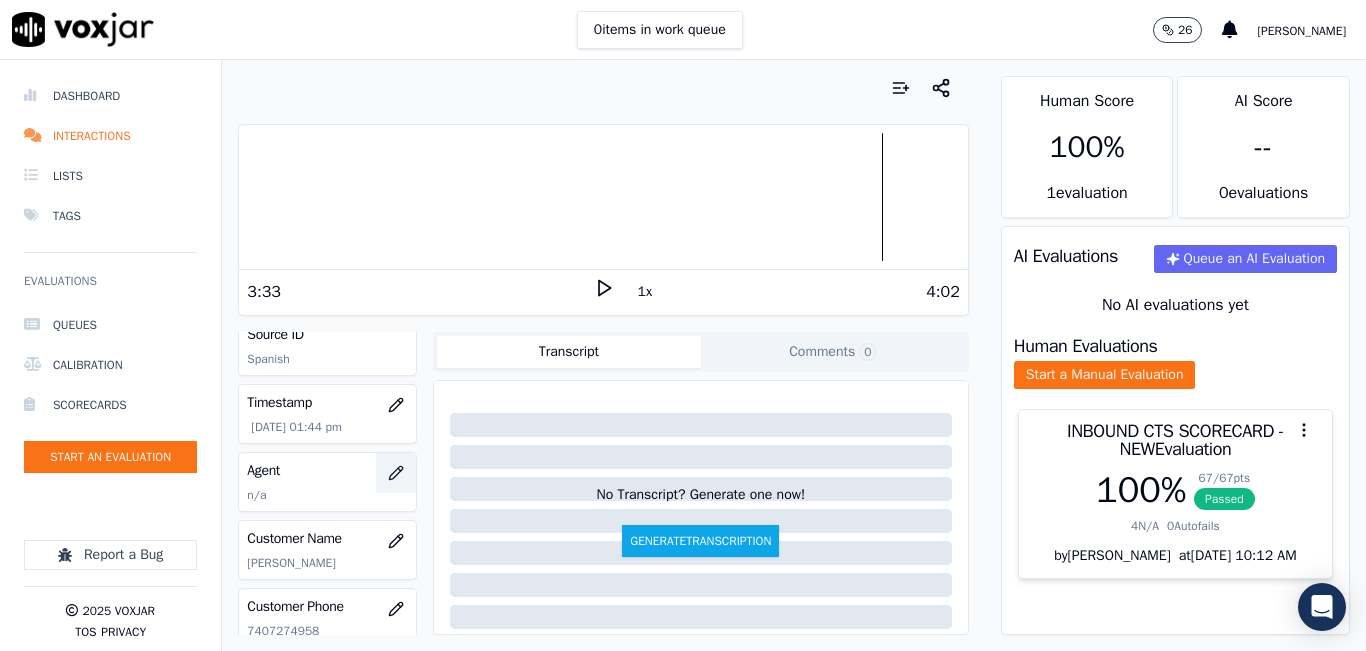 click 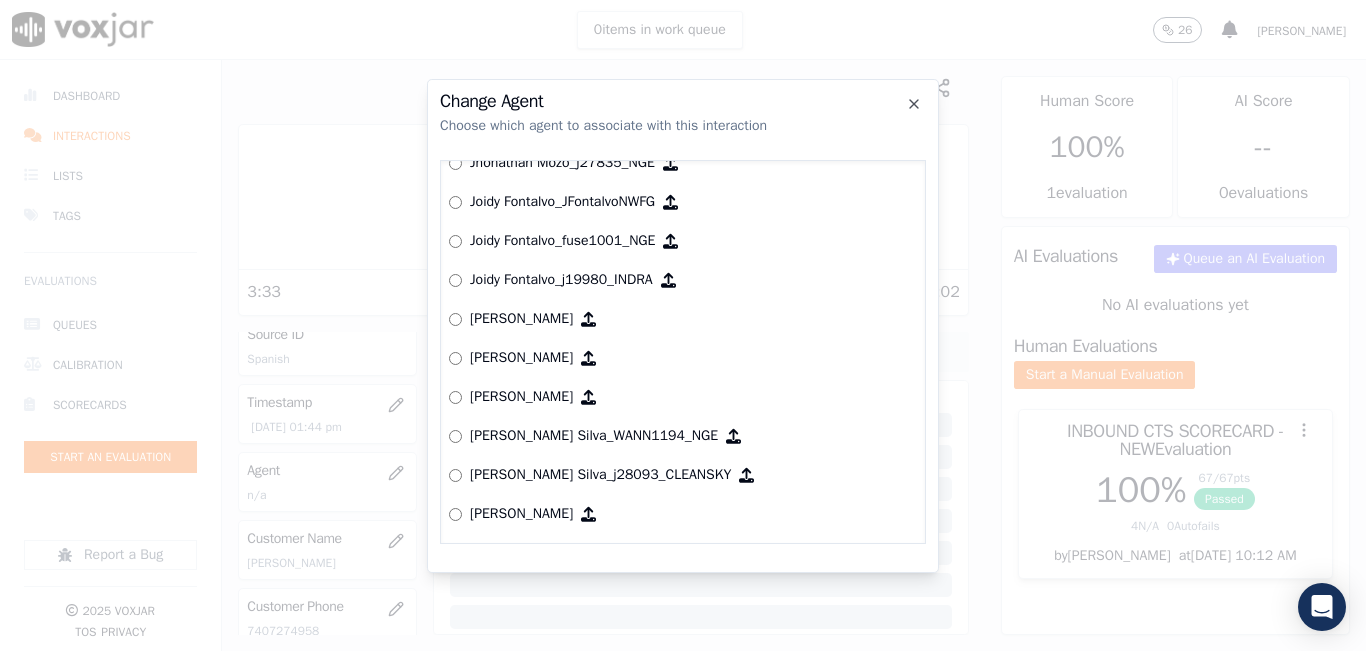 scroll, scrollTop: 4097, scrollLeft: 0, axis: vertical 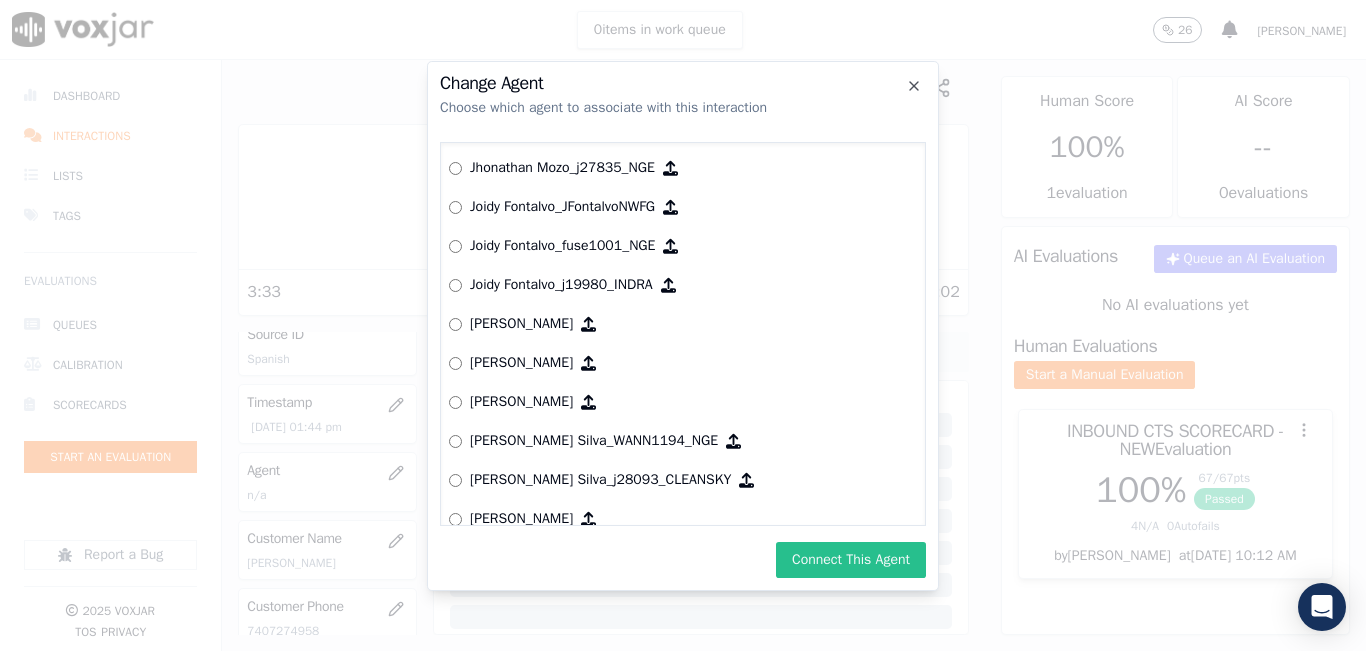 click on "Connect This Agent" at bounding box center [851, 560] 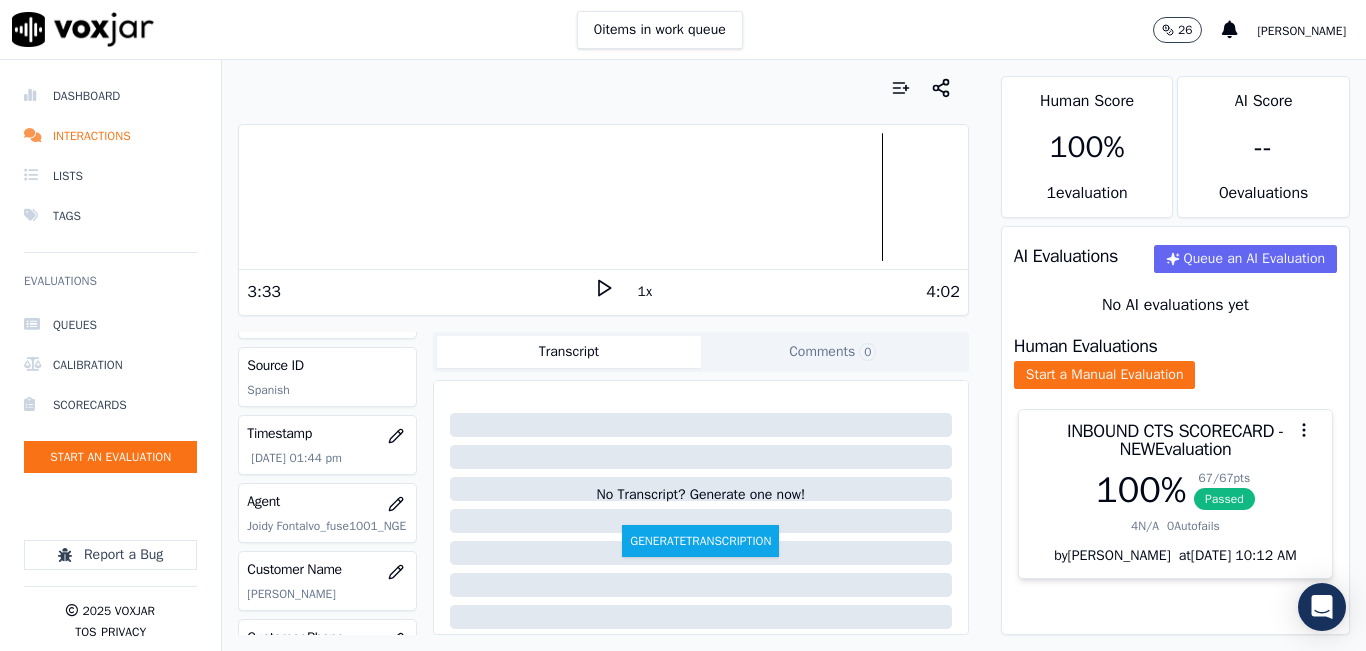 scroll, scrollTop: 0, scrollLeft: 0, axis: both 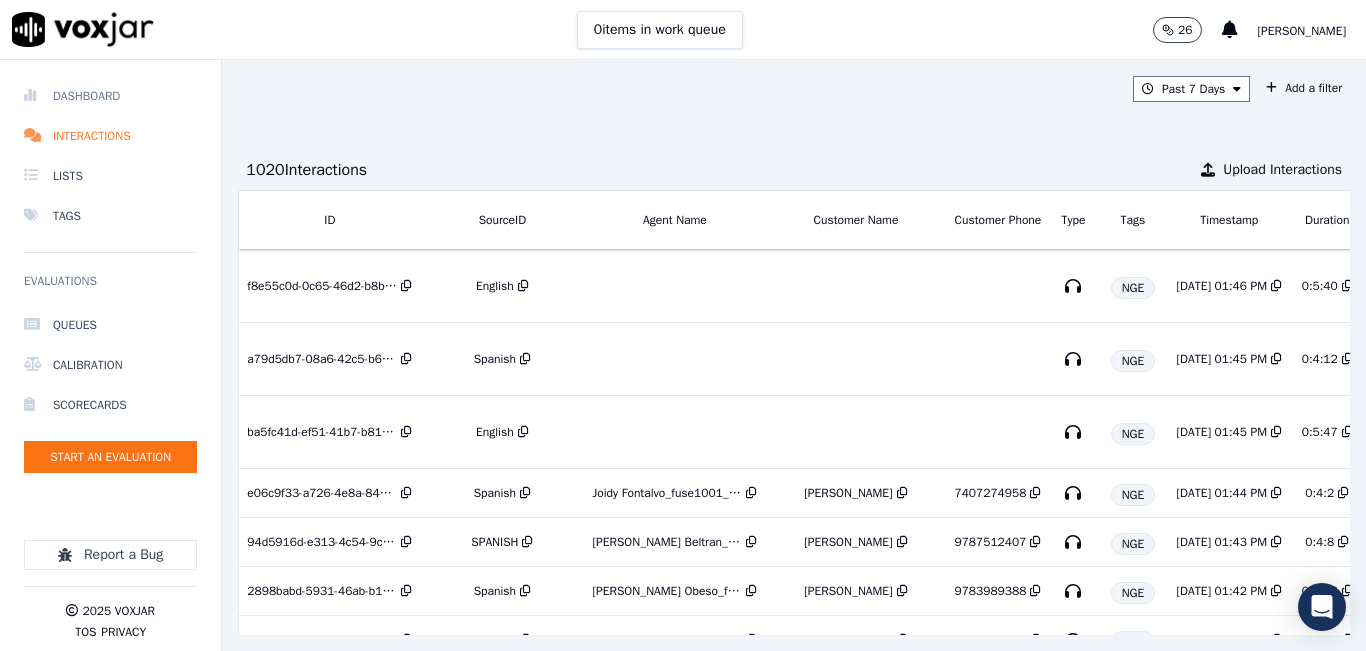 click on "Dashboard" at bounding box center [110, 96] 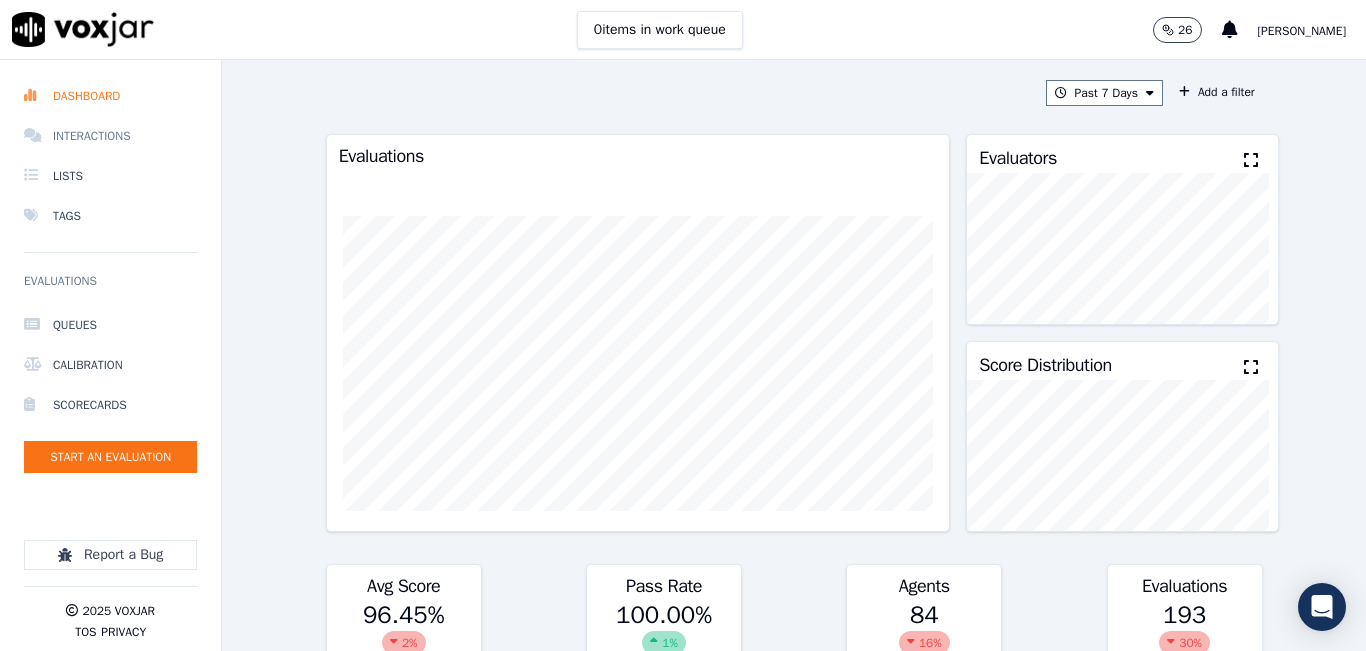 click on "Interactions" at bounding box center [110, 136] 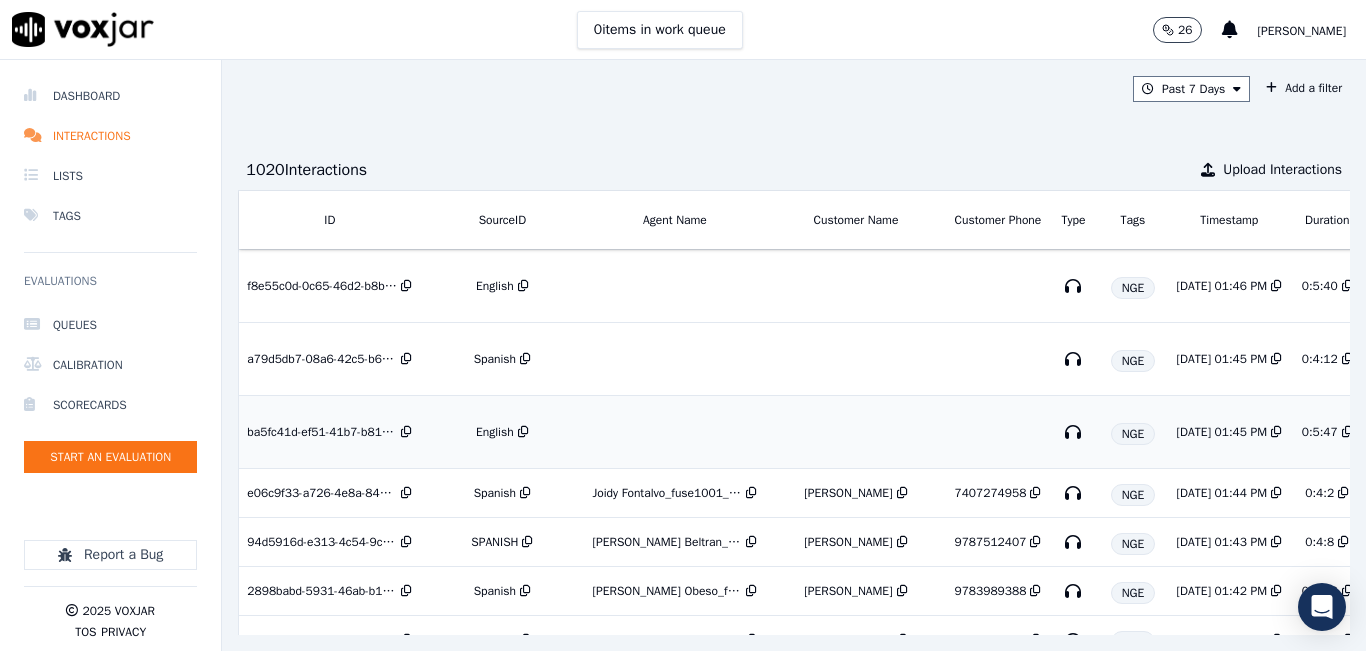 click on "English" at bounding box center [495, 432] 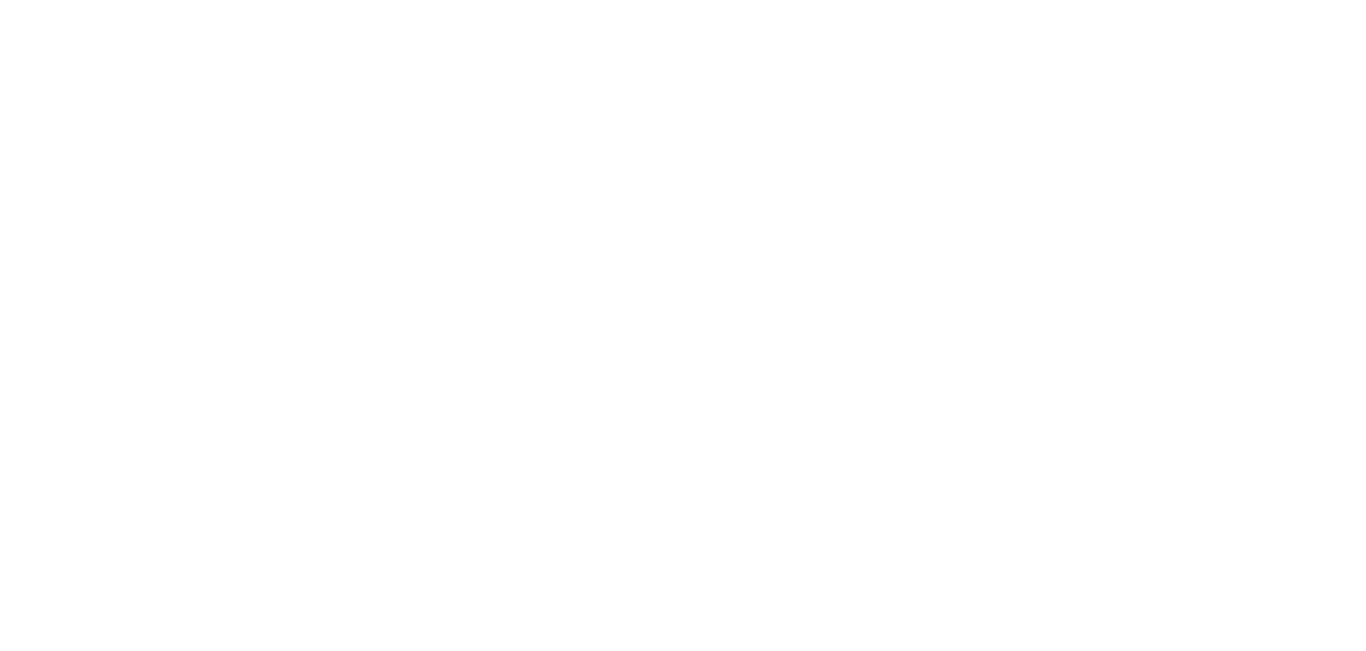 scroll, scrollTop: 0, scrollLeft: 0, axis: both 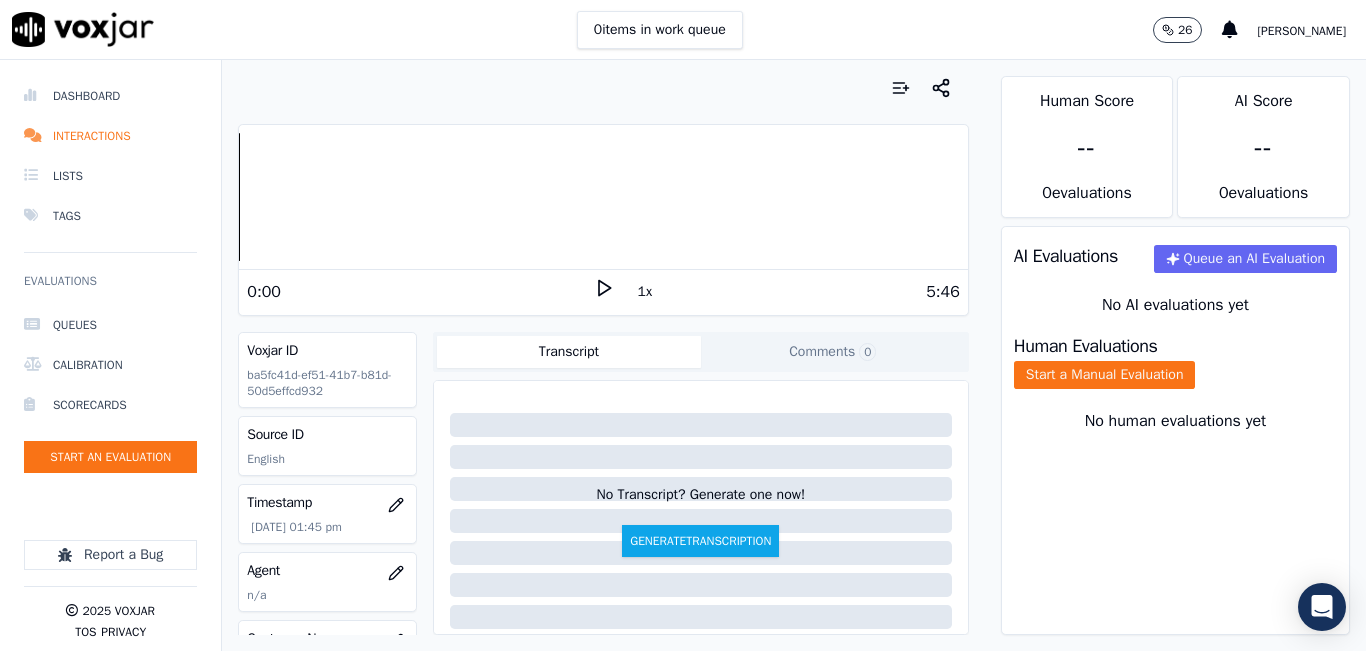 click at bounding box center (603, 88) 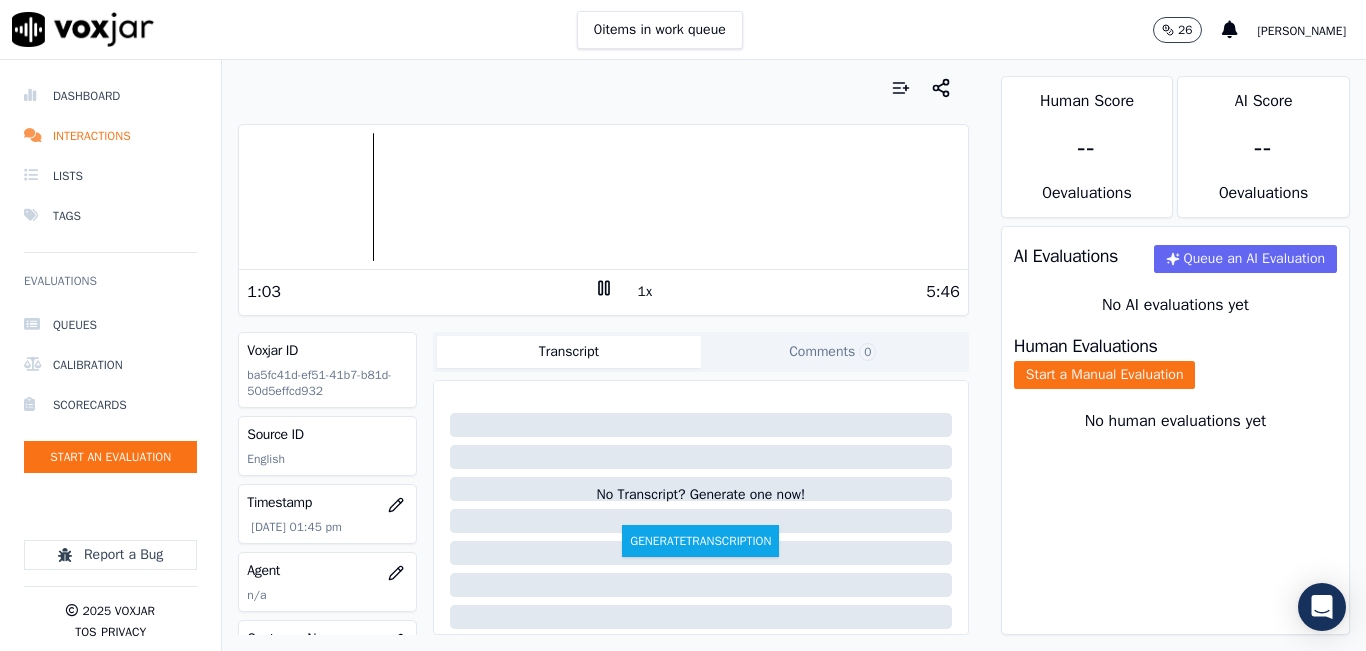 click 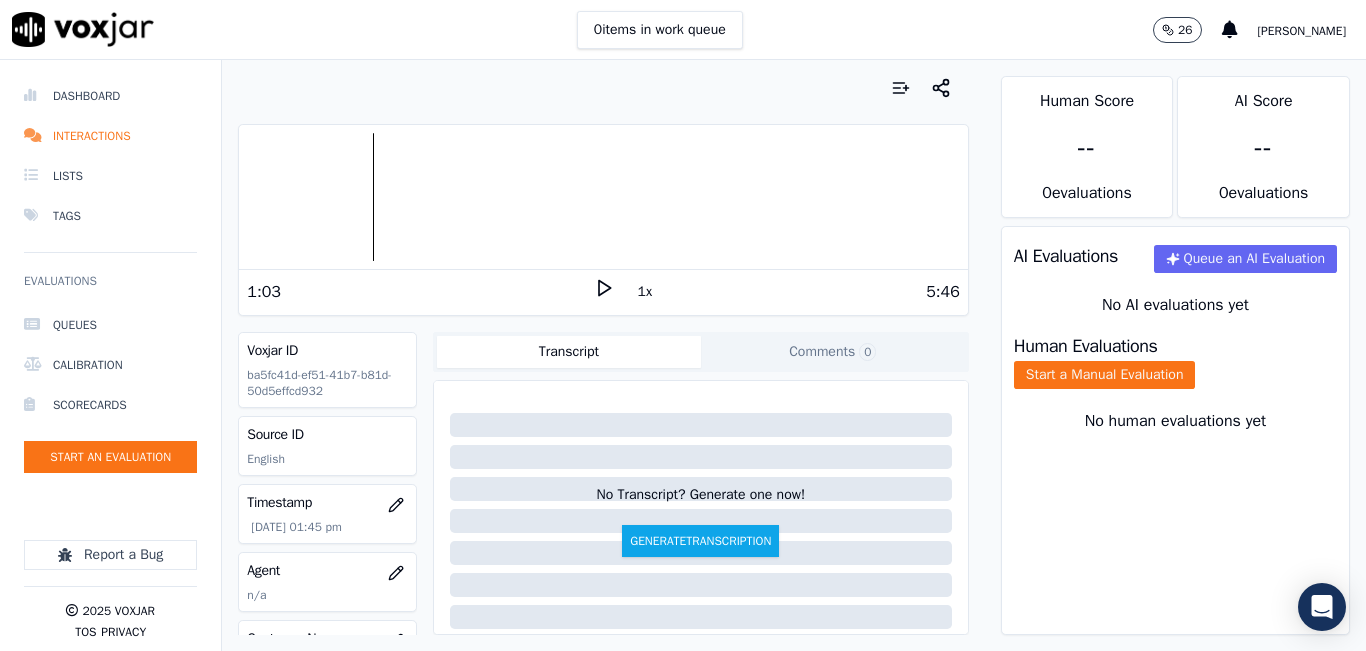 click 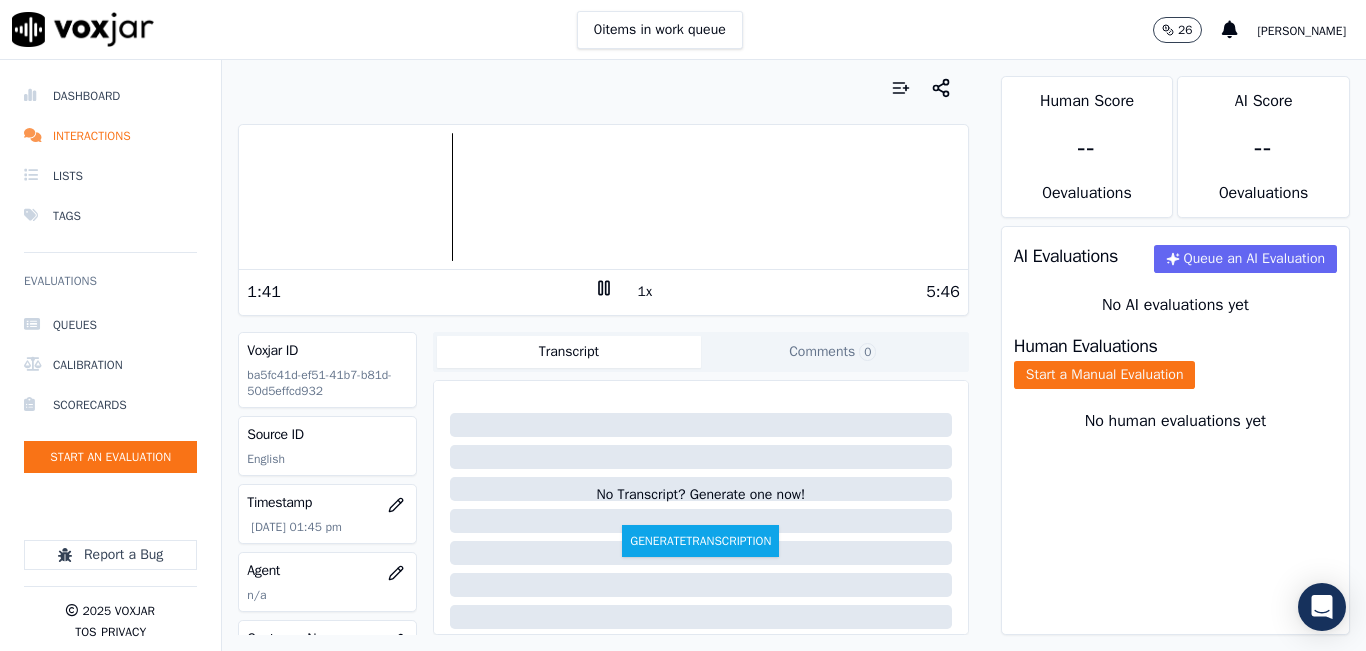 drag, startPoint x: 590, startPoint y: 276, endPoint x: 603, endPoint y: 277, distance: 13.038404 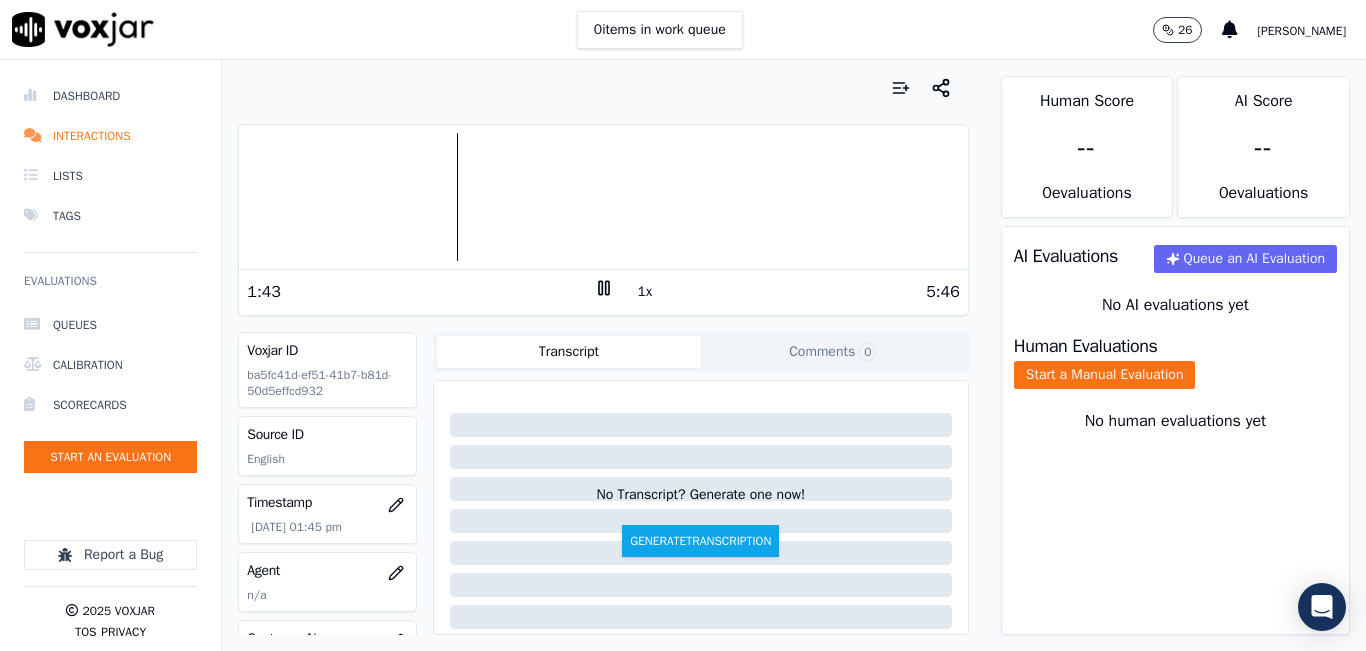 click 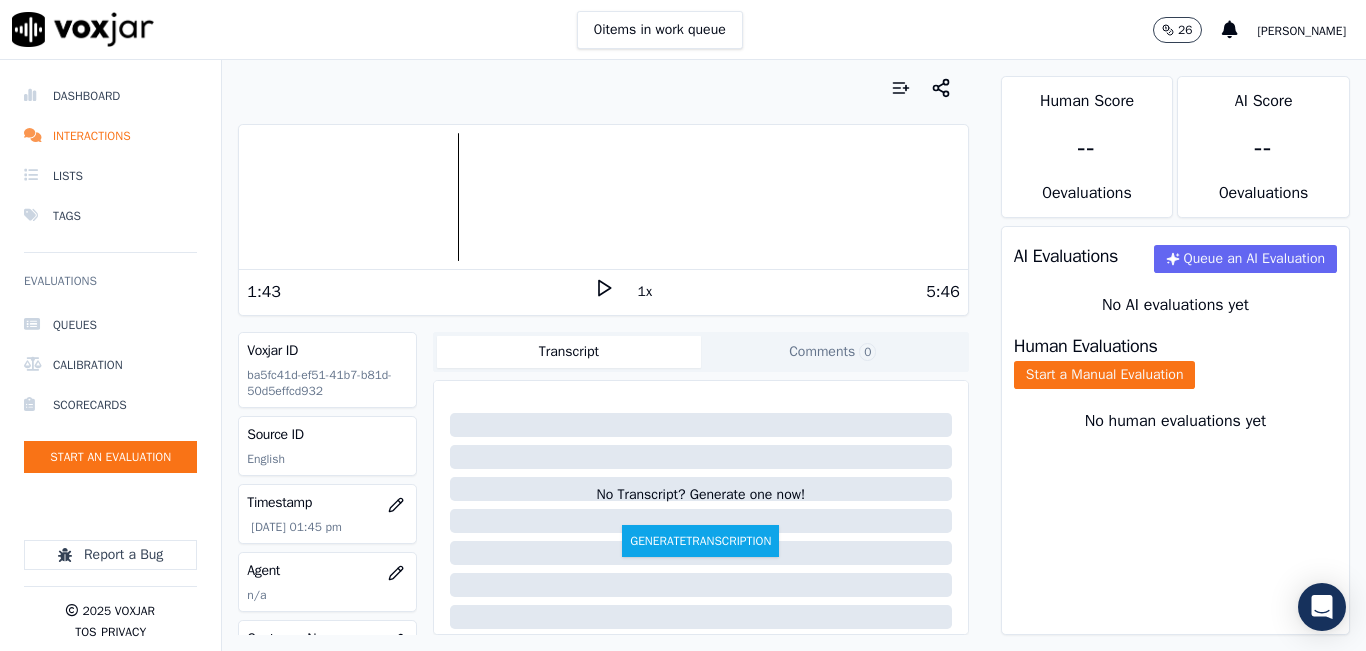 click on "Human Evaluations   Start a Manual Evaluation" at bounding box center (1175, 363) 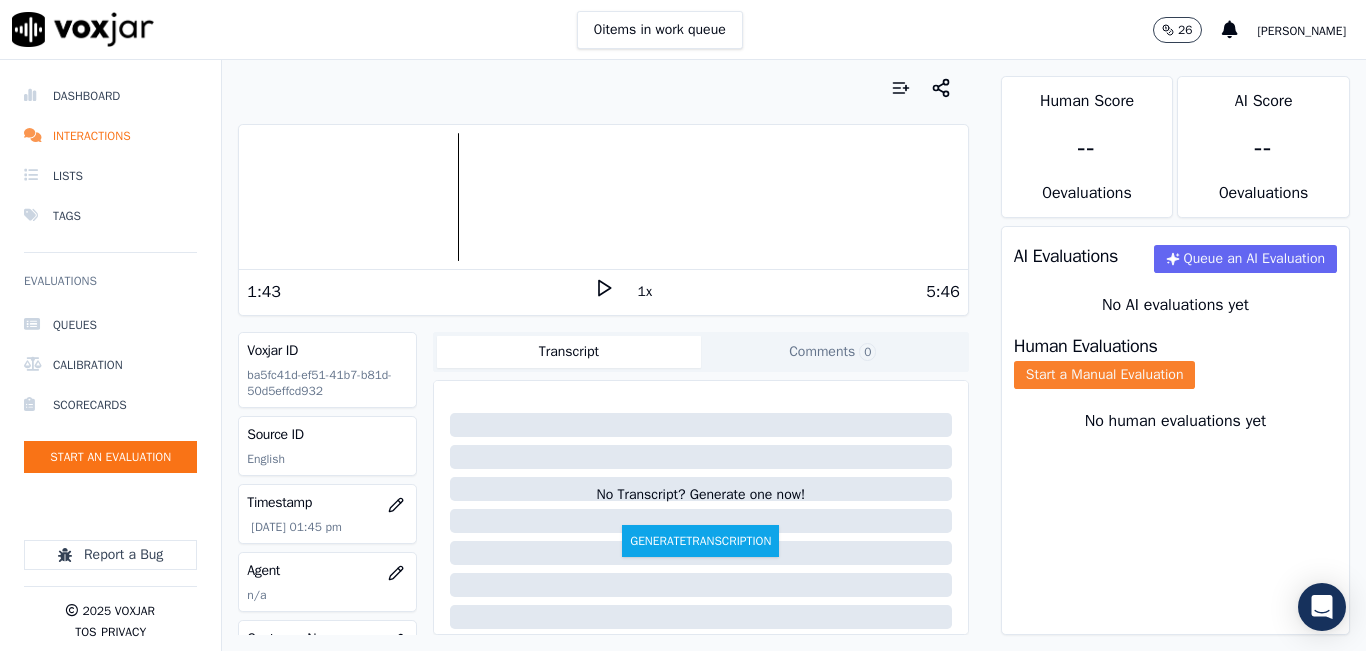 click on "Start a Manual Evaluation" 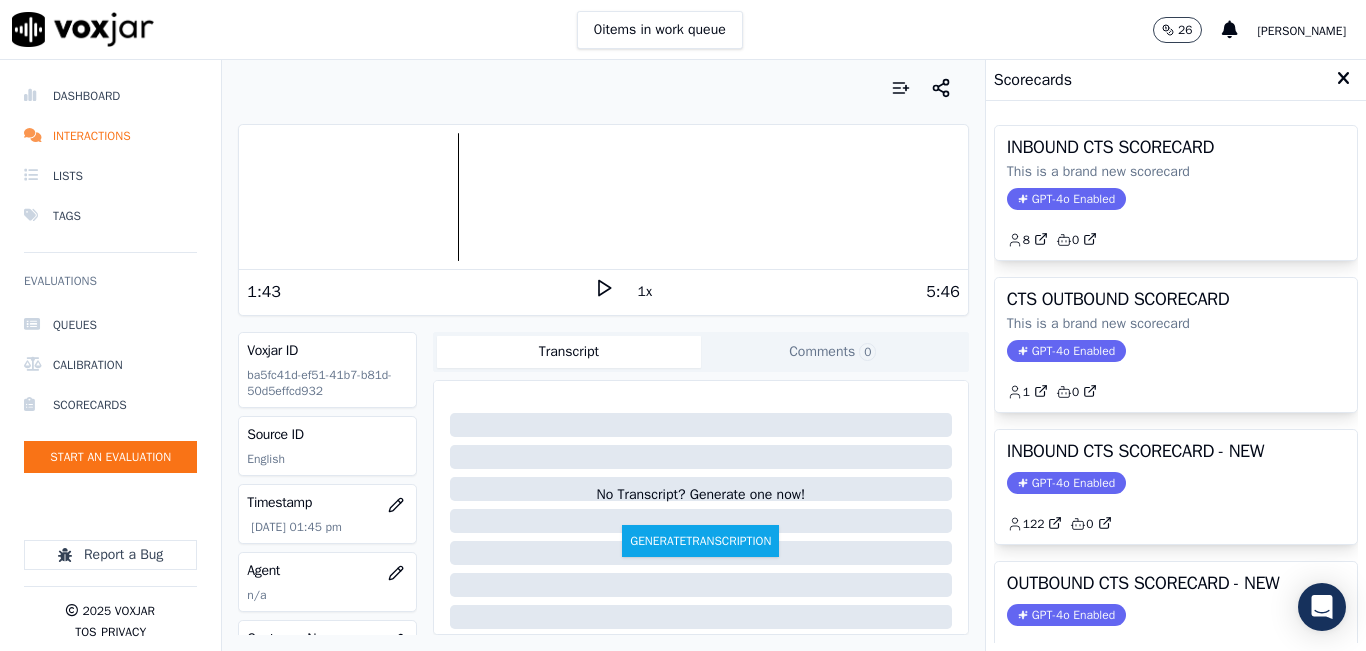 click on "INBOUND CTS SCORECARD - NEW        GPT-4o Enabled       122         0" at bounding box center [1176, 487] 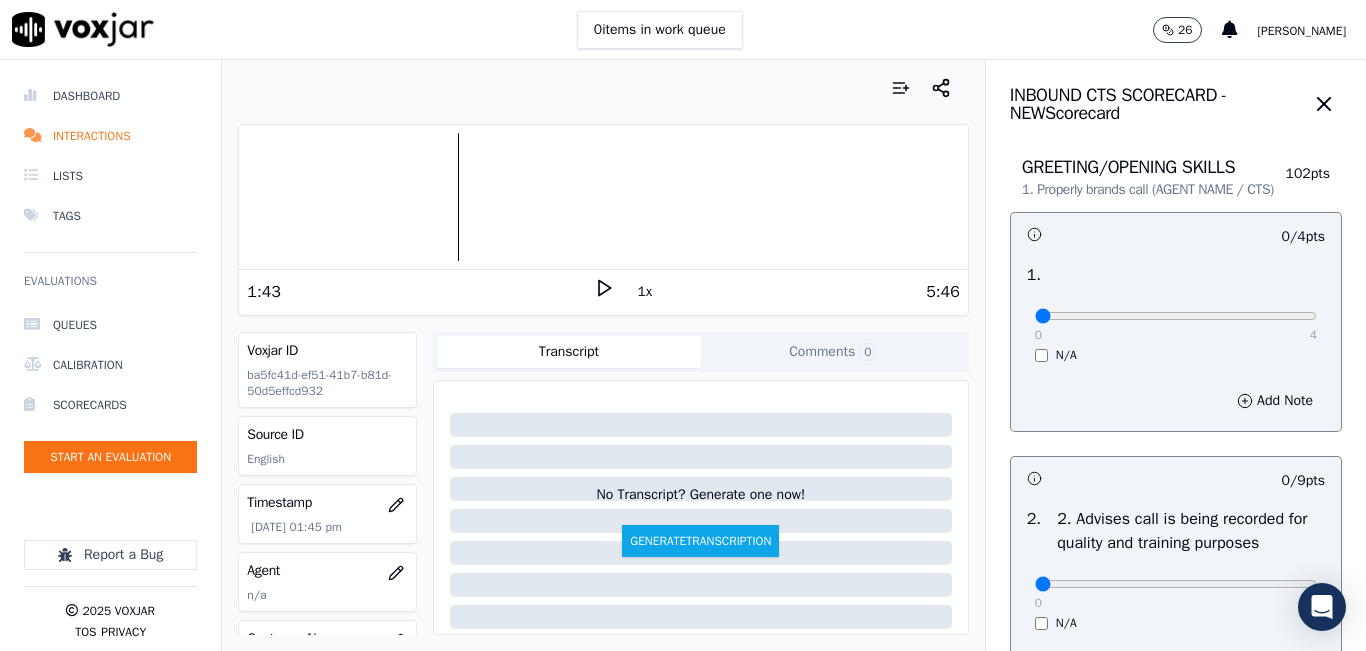click on "0   4" at bounding box center (1176, 315) 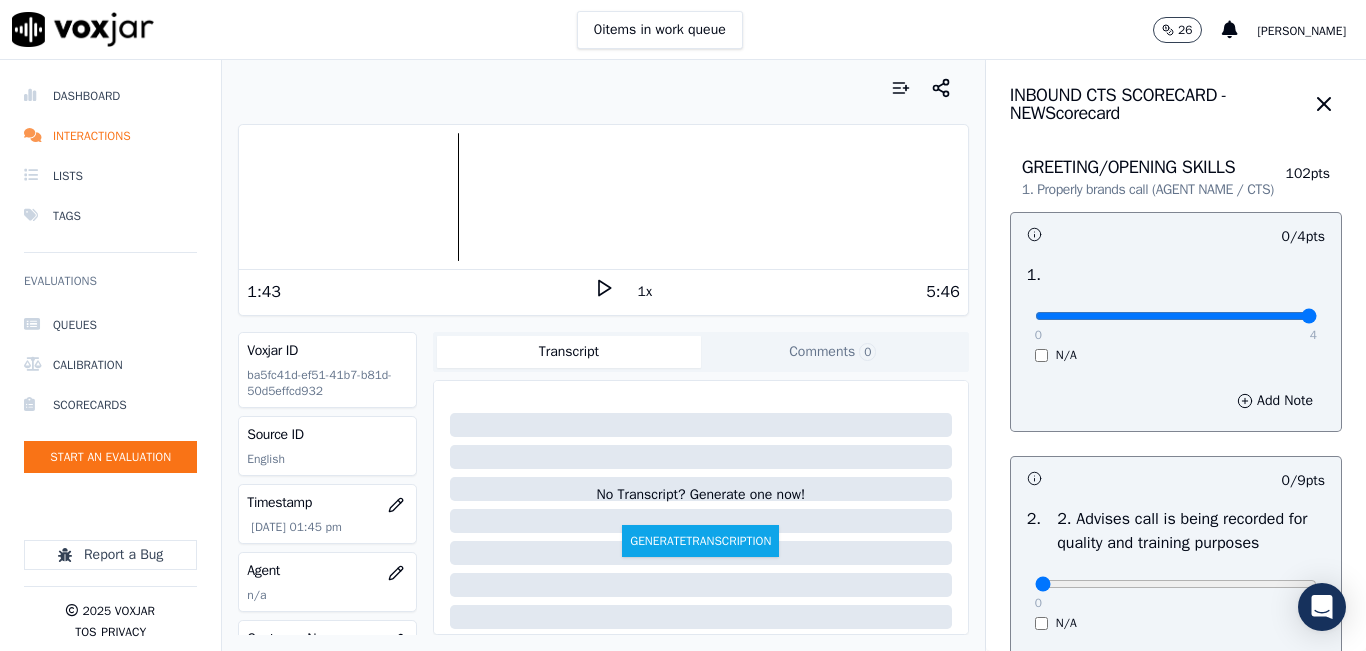 type on "4" 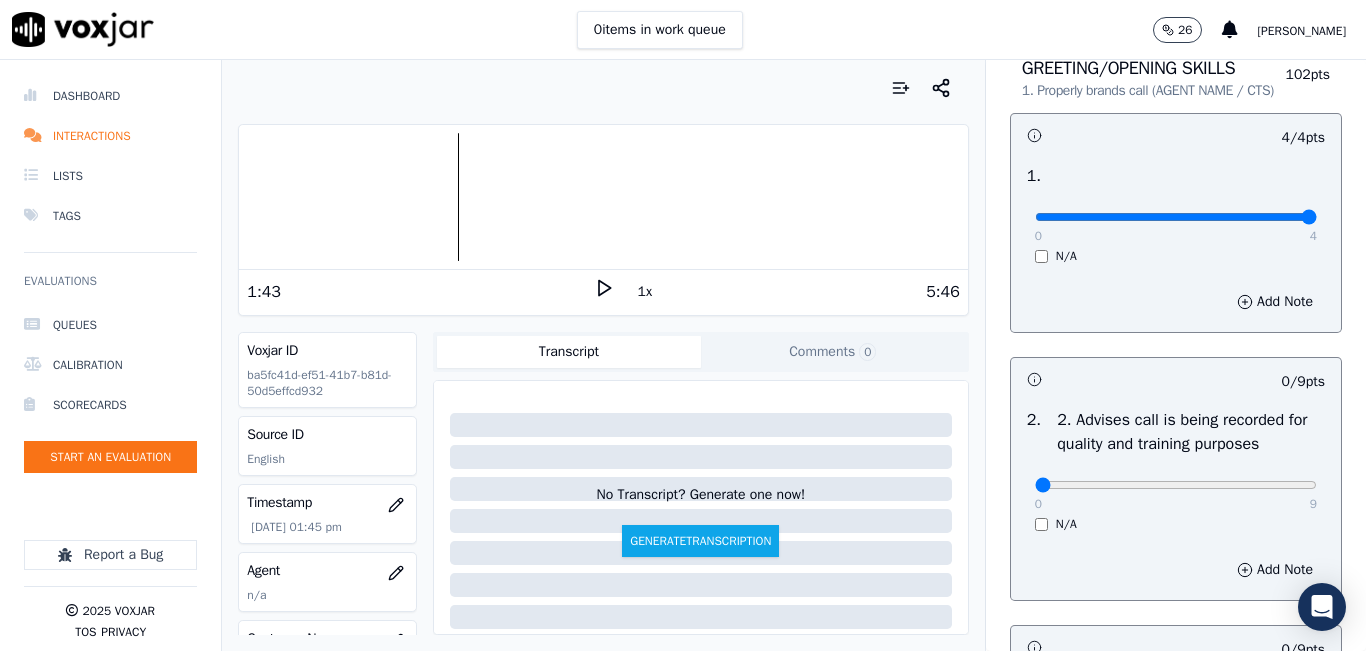 scroll, scrollTop: 400, scrollLeft: 0, axis: vertical 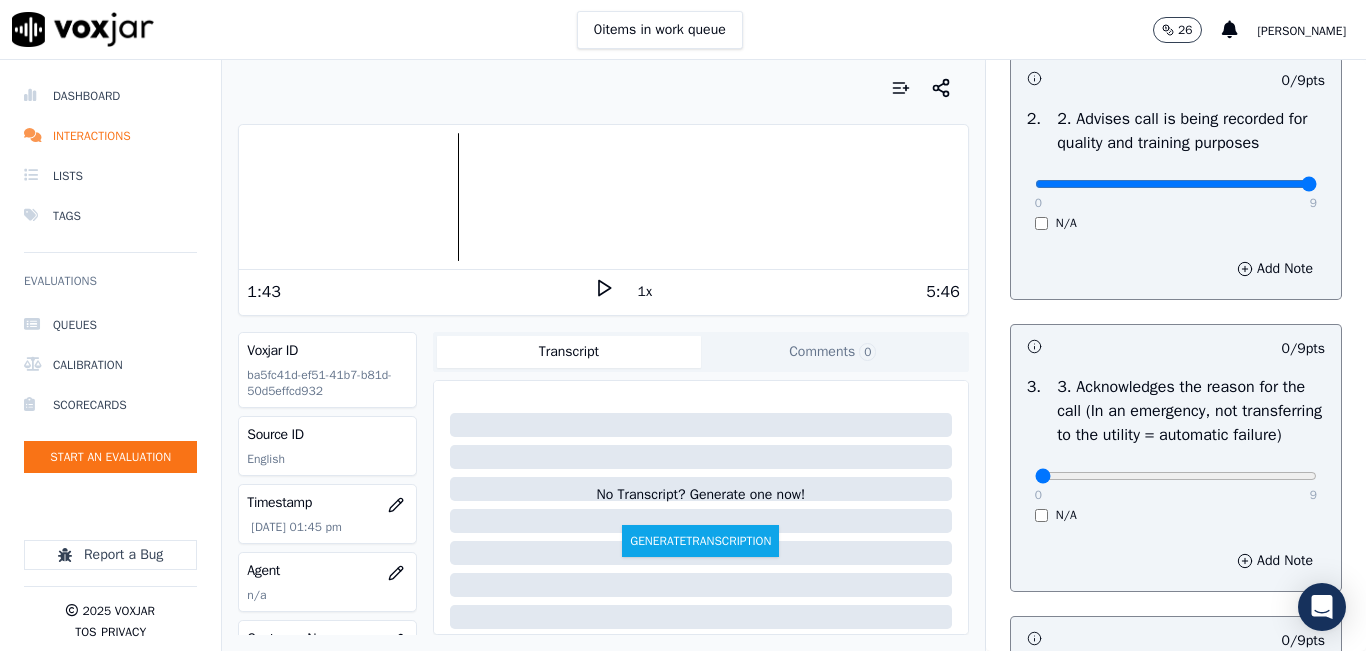 type on "9" 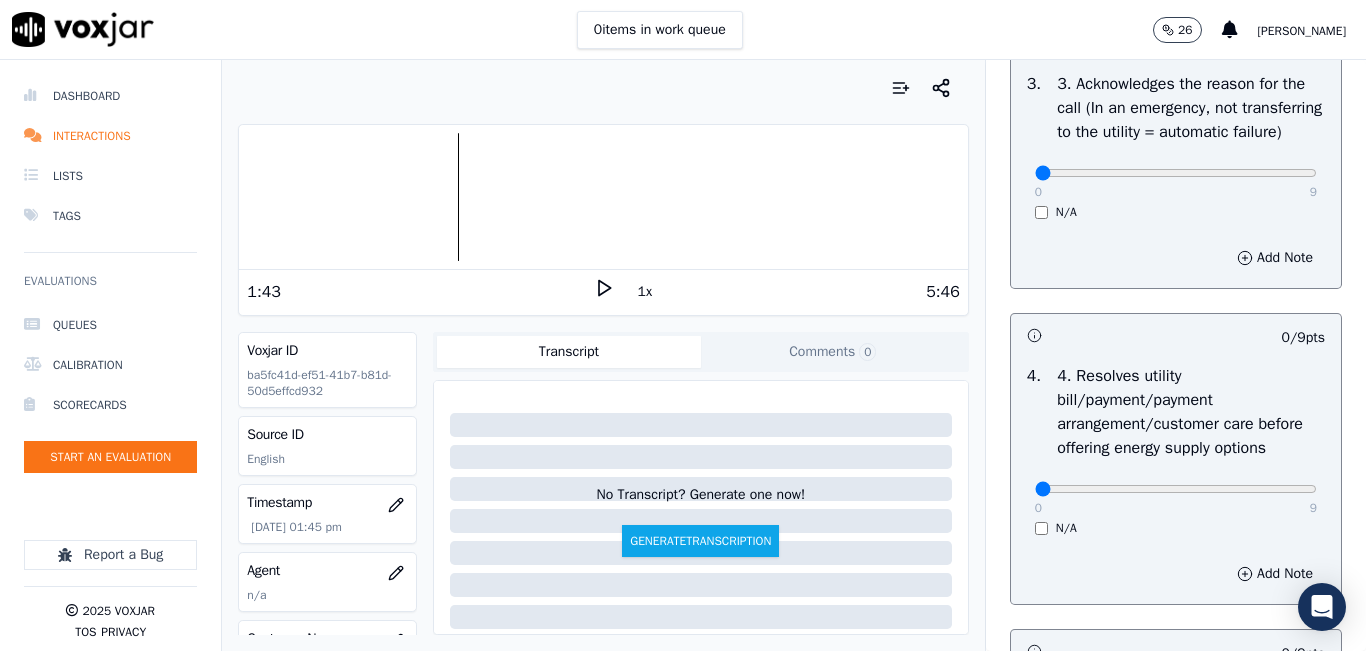 scroll, scrollTop: 800, scrollLeft: 0, axis: vertical 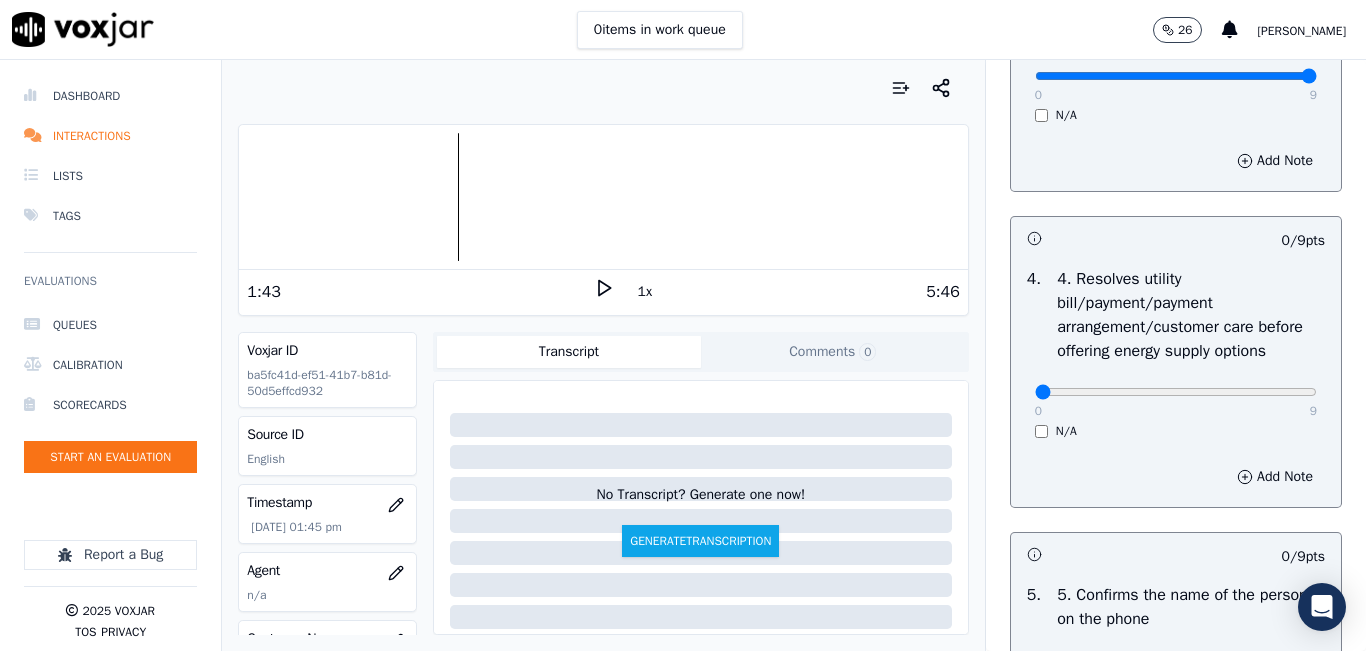 type on "9" 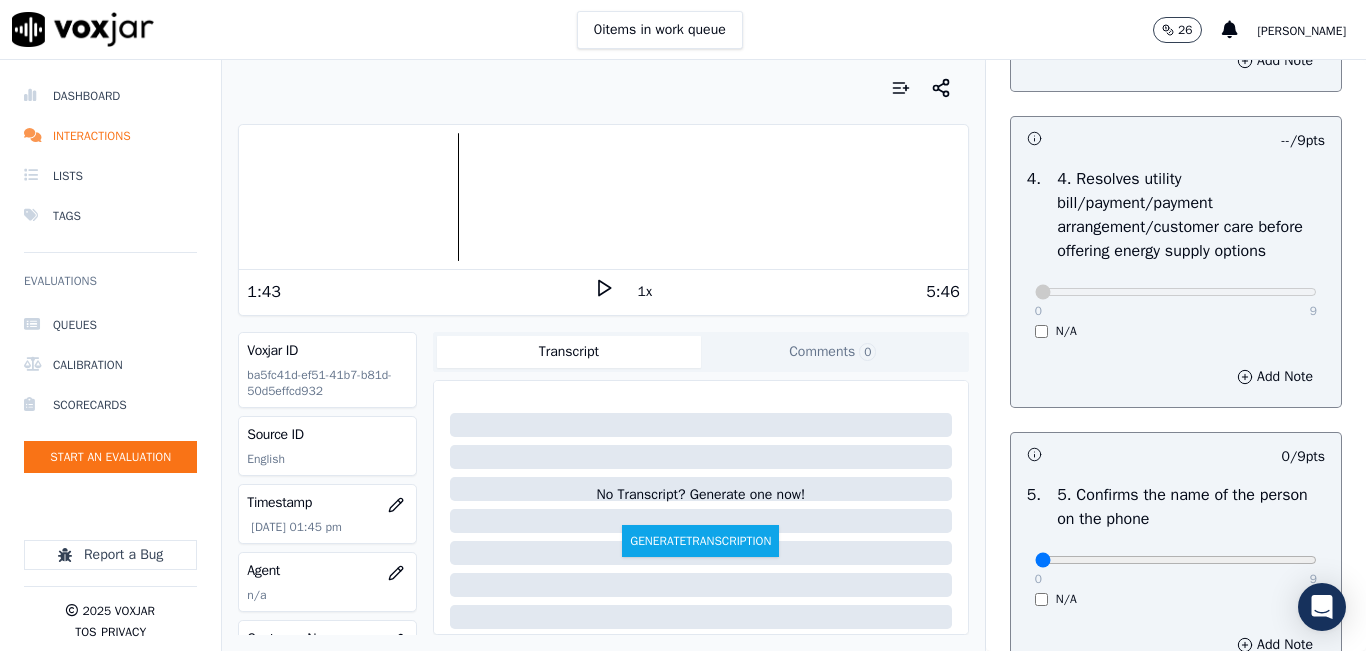 scroll, scrollTop: 1100, scrollLeft: 0, axis: vertical 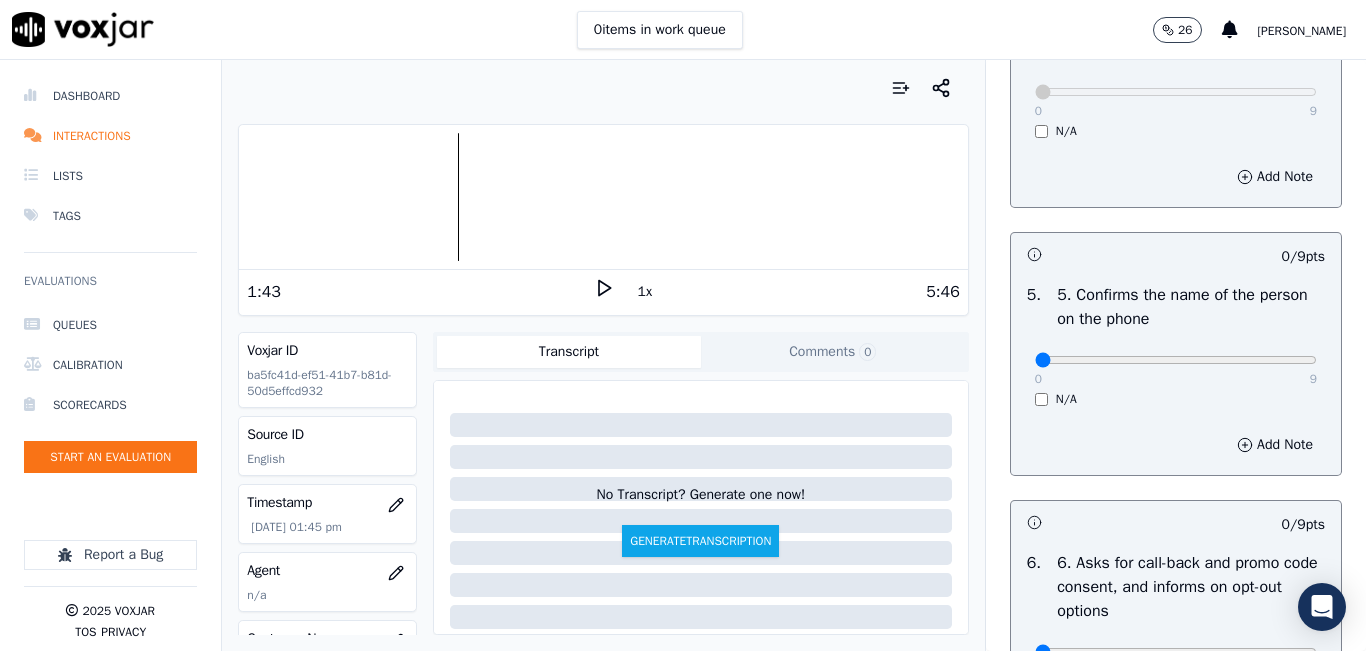 click on "0   9" at bounding box center (1176, 359) 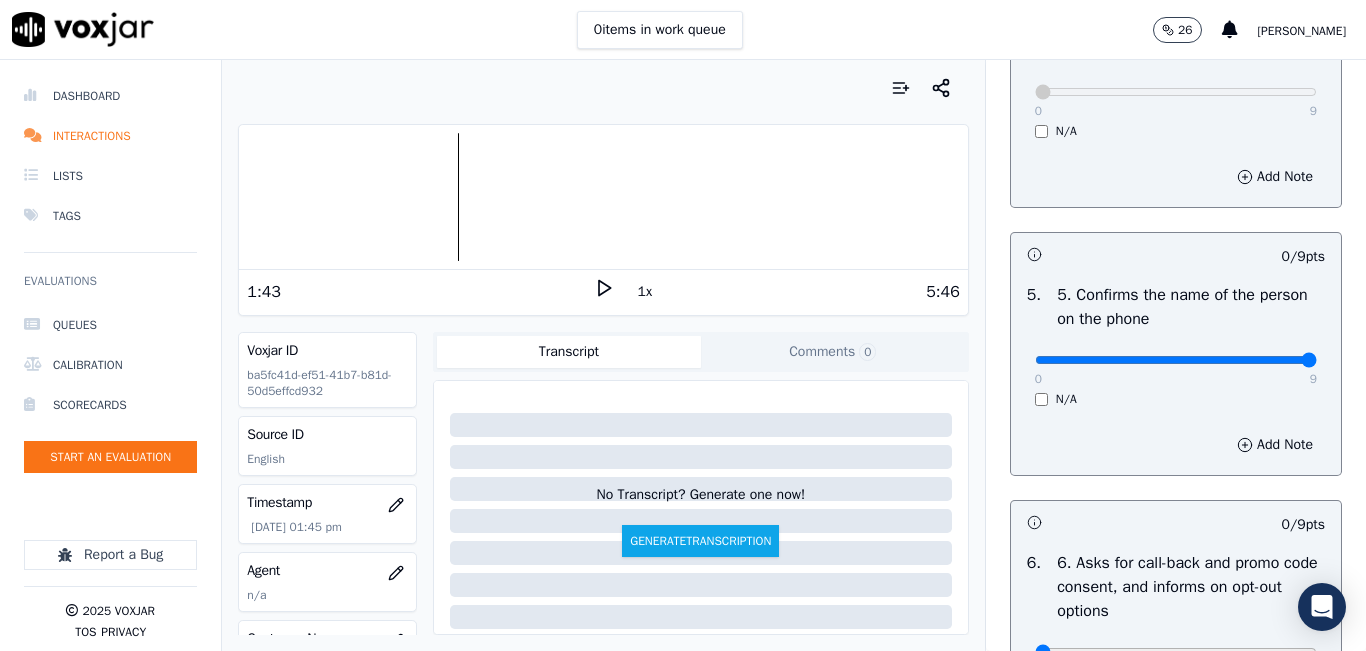 type on "9" 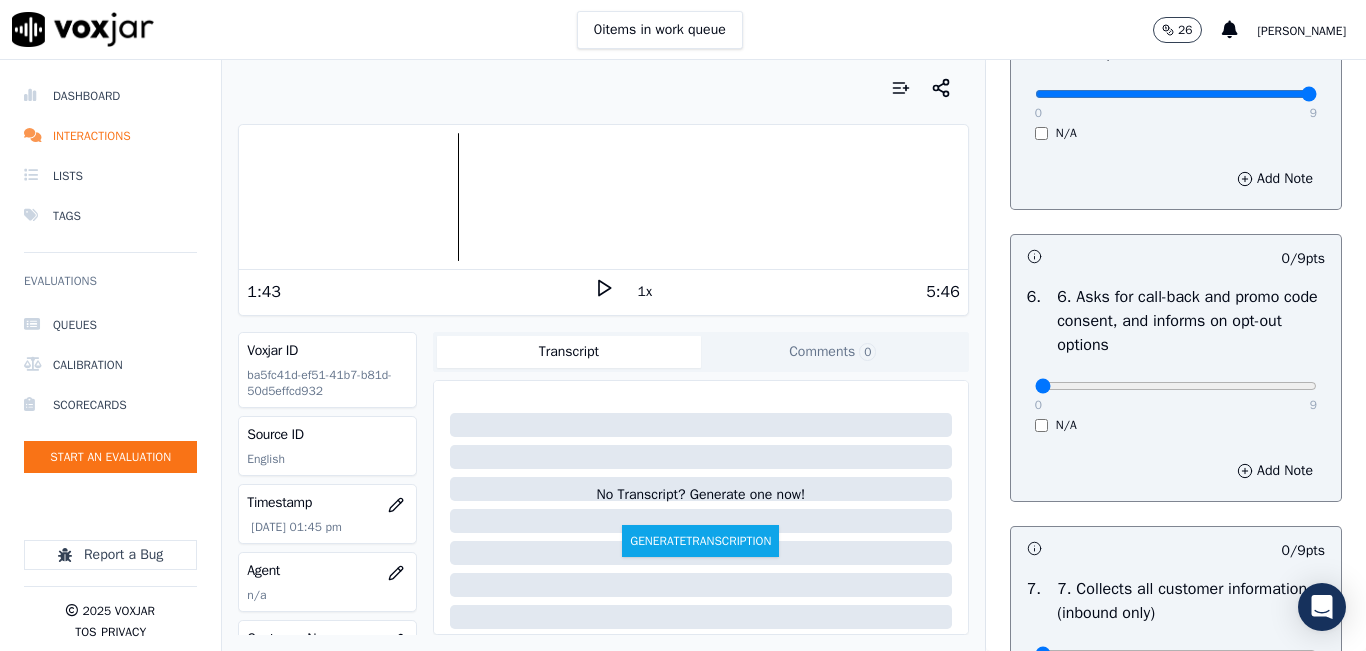 scroll, scrollTop: 1400, scrollLeft: 0, axis: vertical 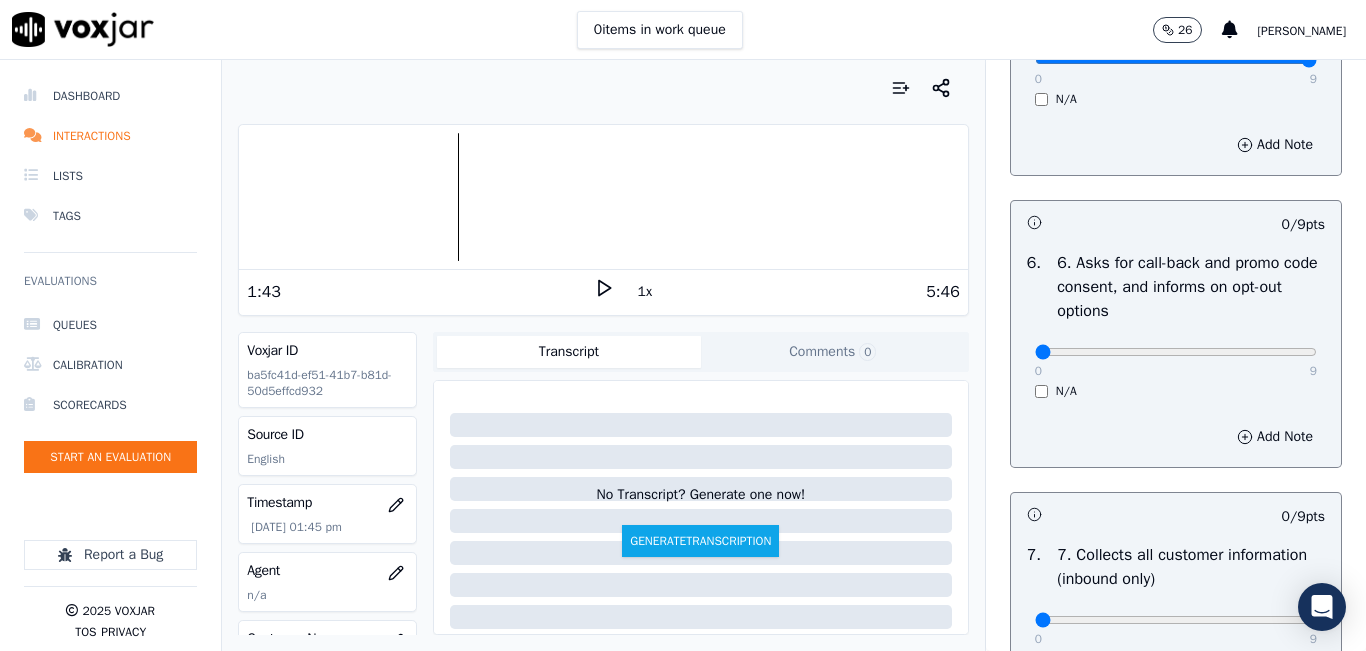 click on "N/A" at bounding box center [1176, 391] 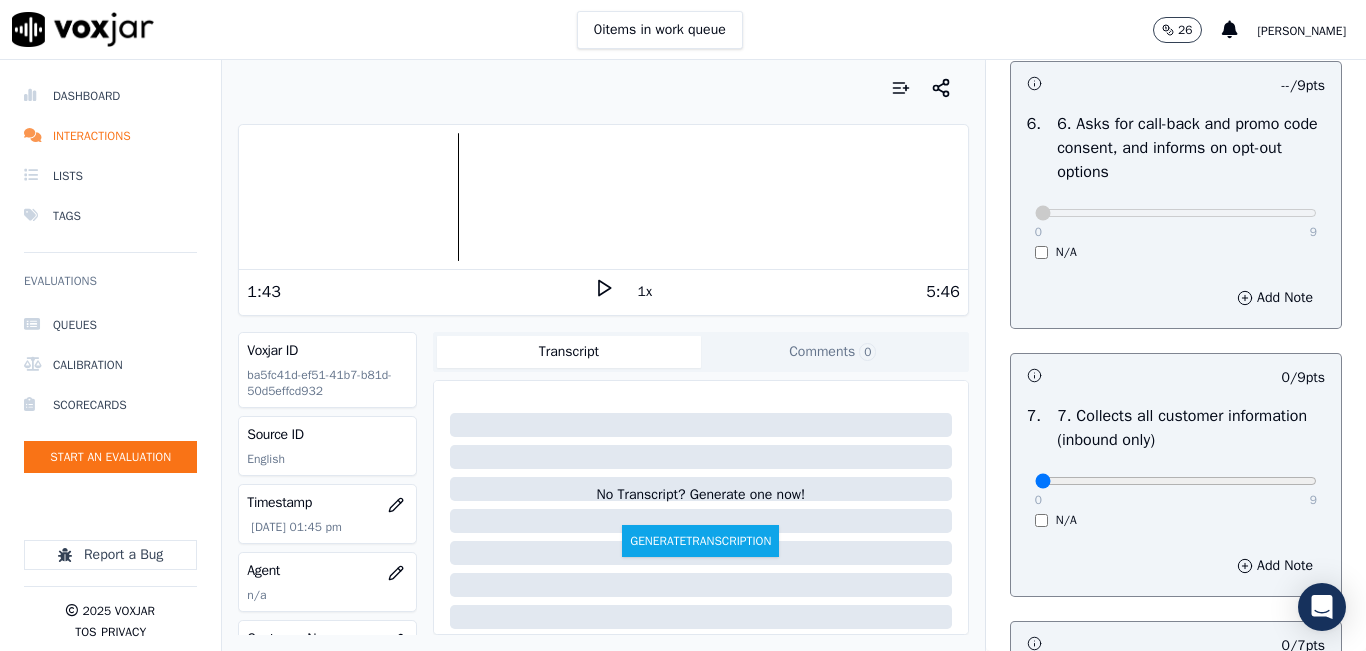 scroll, scrollTop: 1700, scrollLeft: 0, axis: vertical 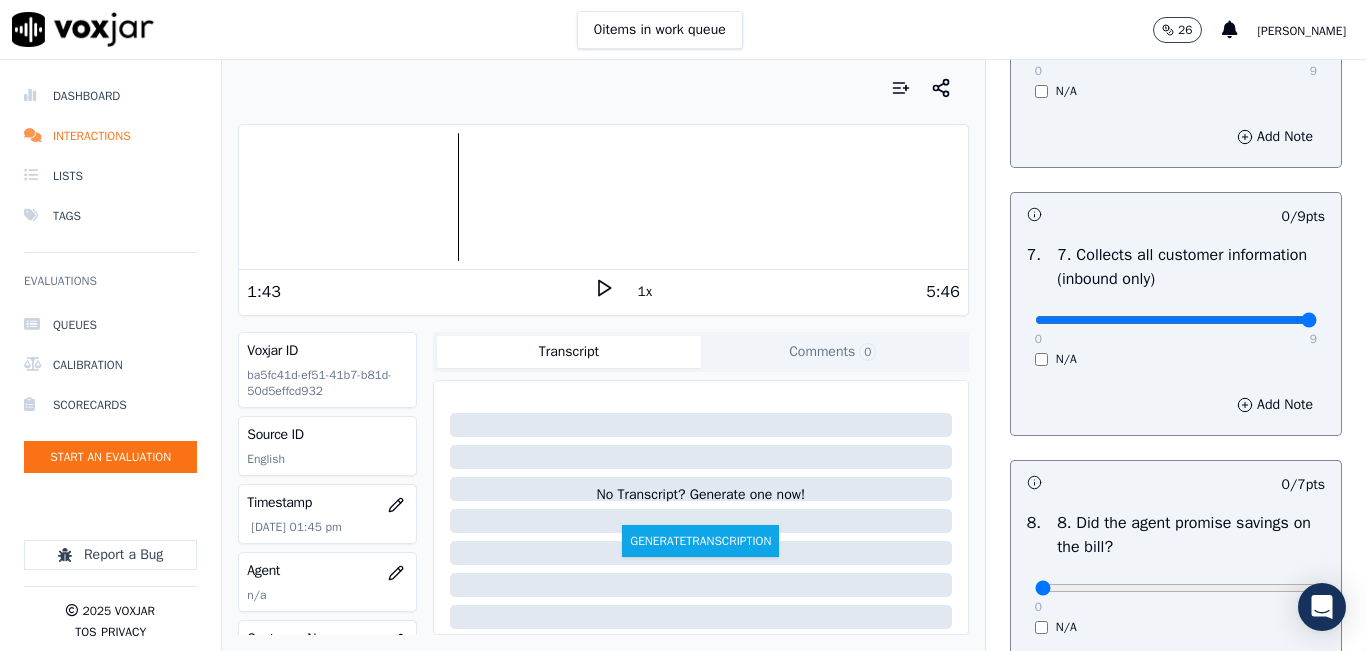 type on "9" 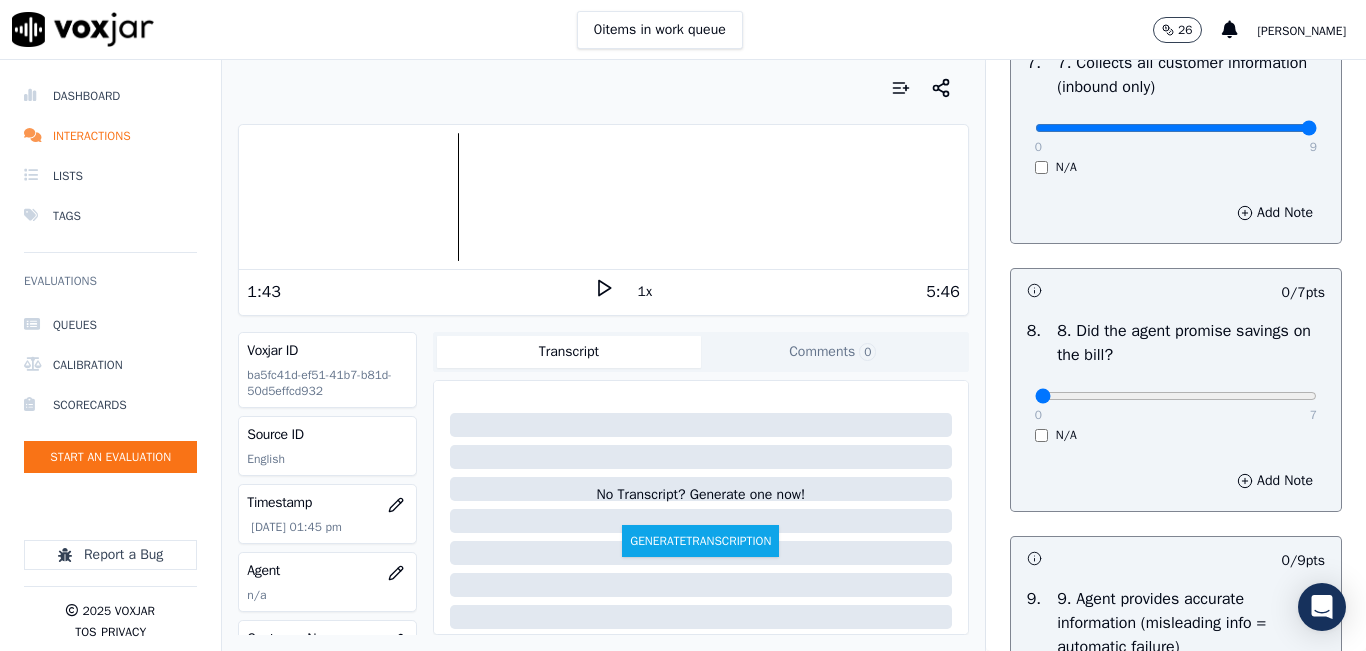 scroll, scrollTop: 1900, scrollLeft: 0, axis: vertical 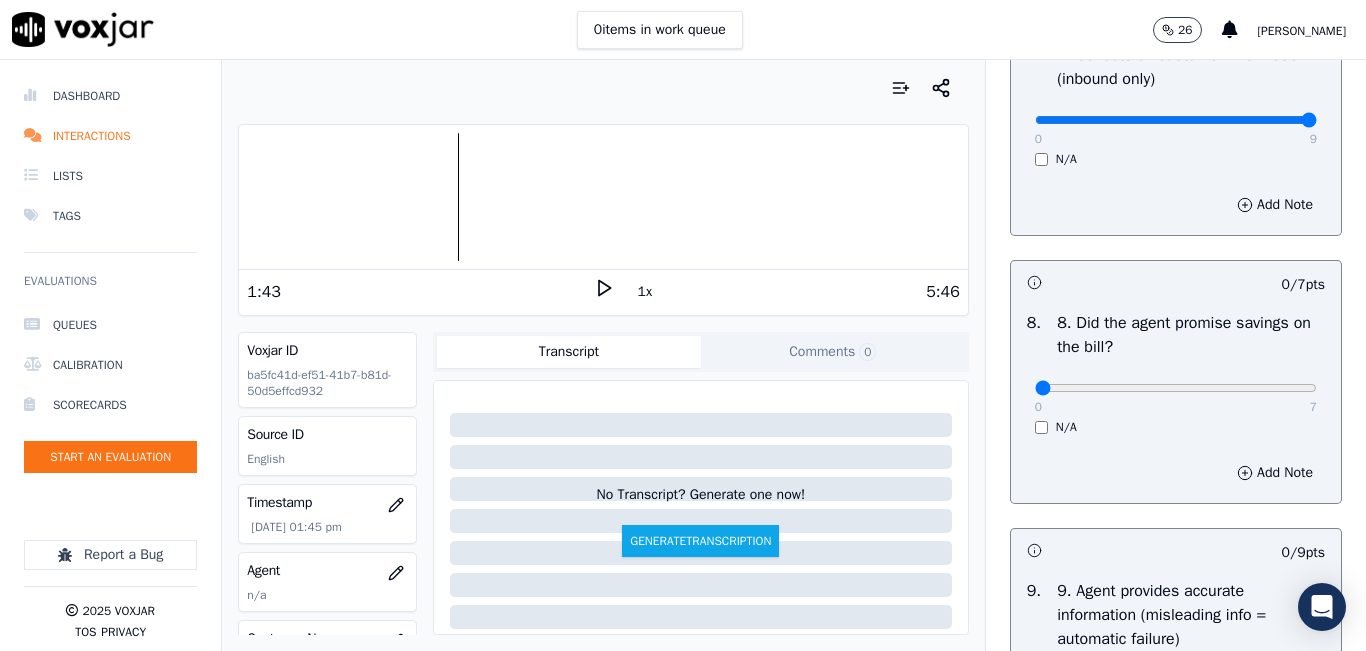 click on "8 .   8. Did the agent promise savings on the bill?     0   7     N/A" at bounding box center [1176, 373] 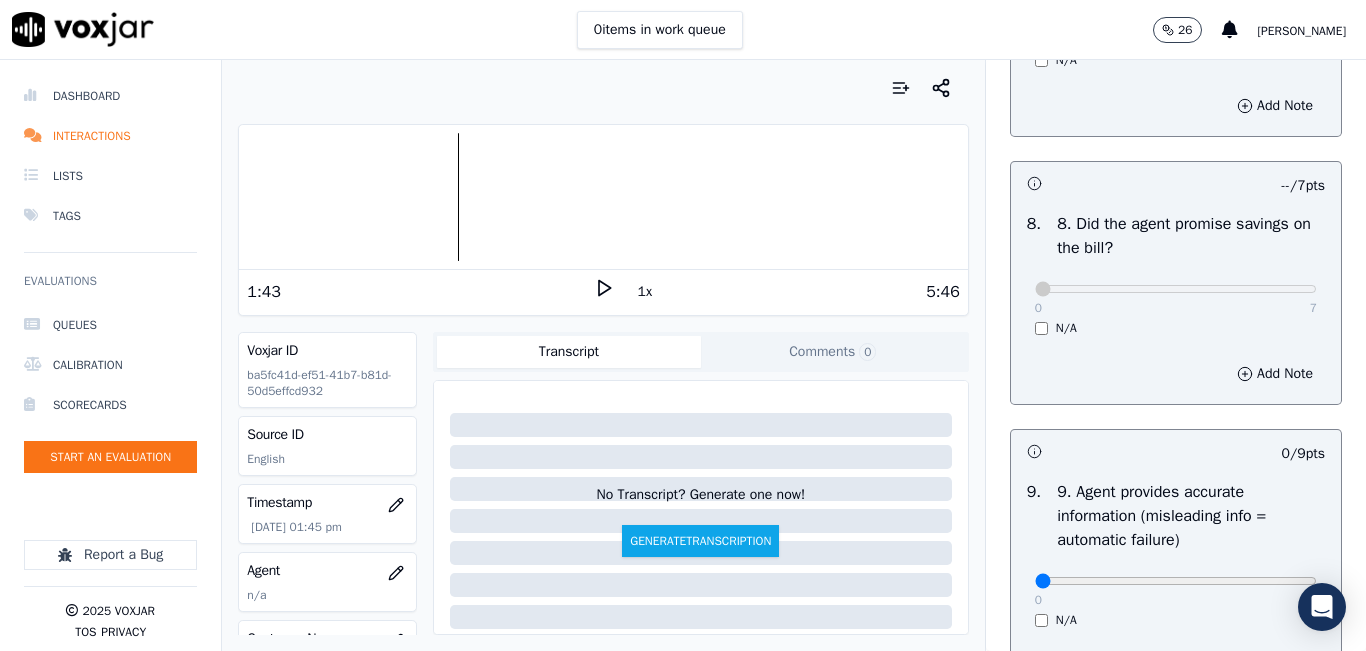 scroll, scrollTop: 2300, scrollLeft: 0, axis: vertical 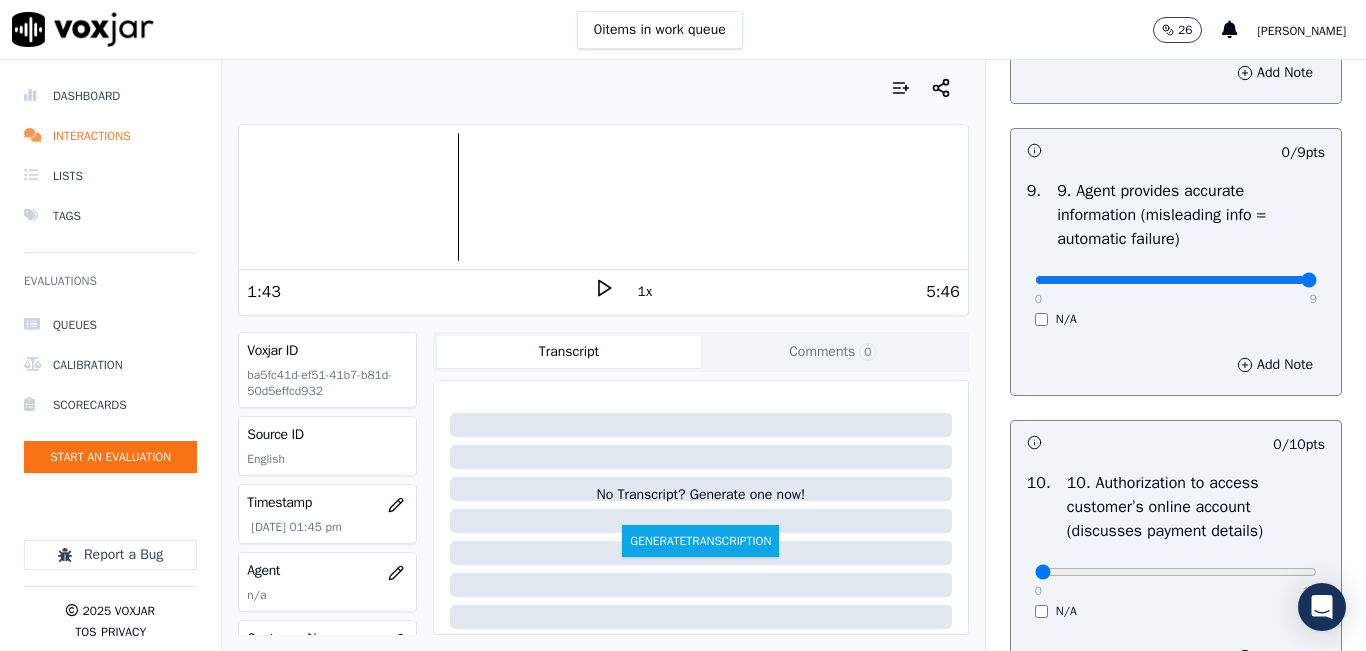 type on "9" 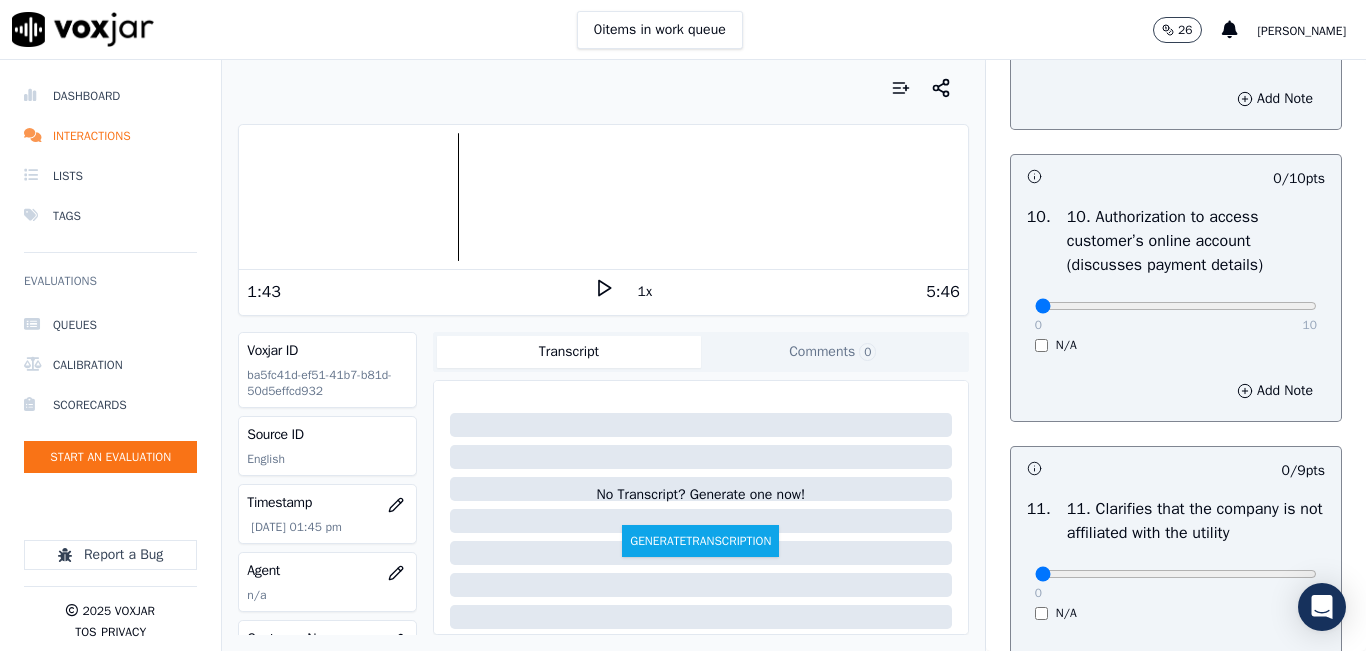 scroll, scrollTop: 2600, scrollLeft: 0, axis: vertical 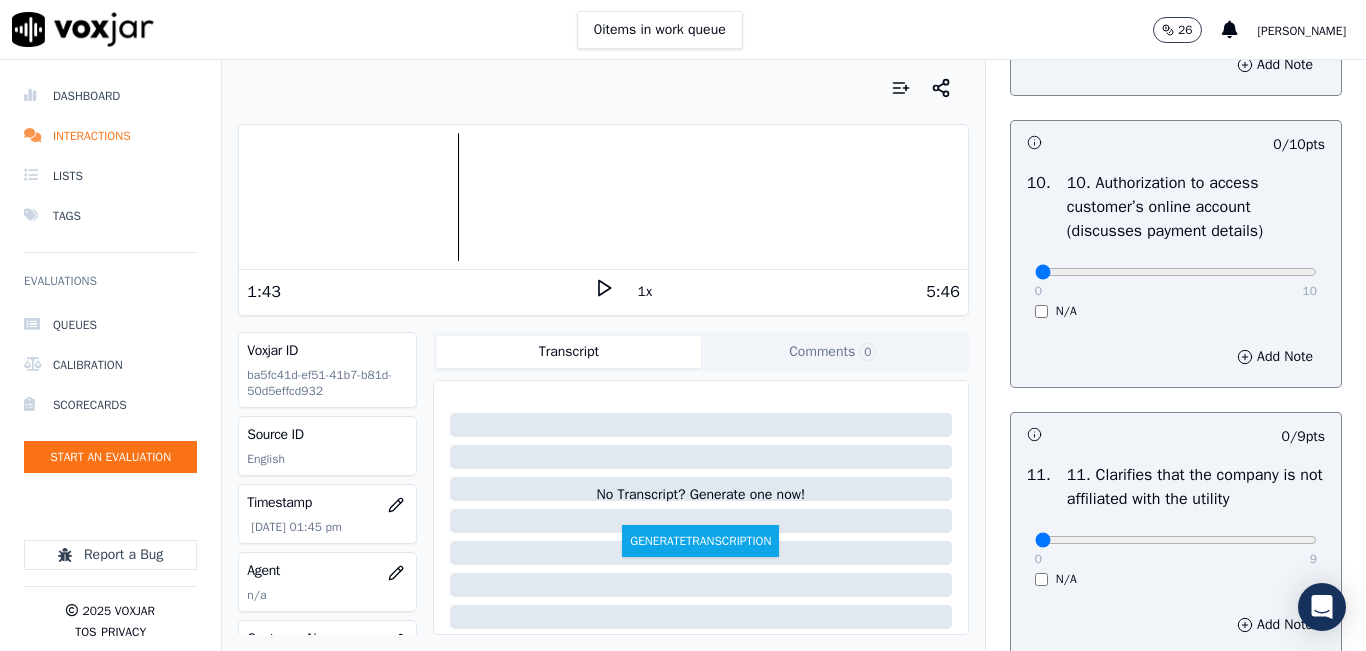 click on "0   10     N/A" at bounding box center (1176, 281) 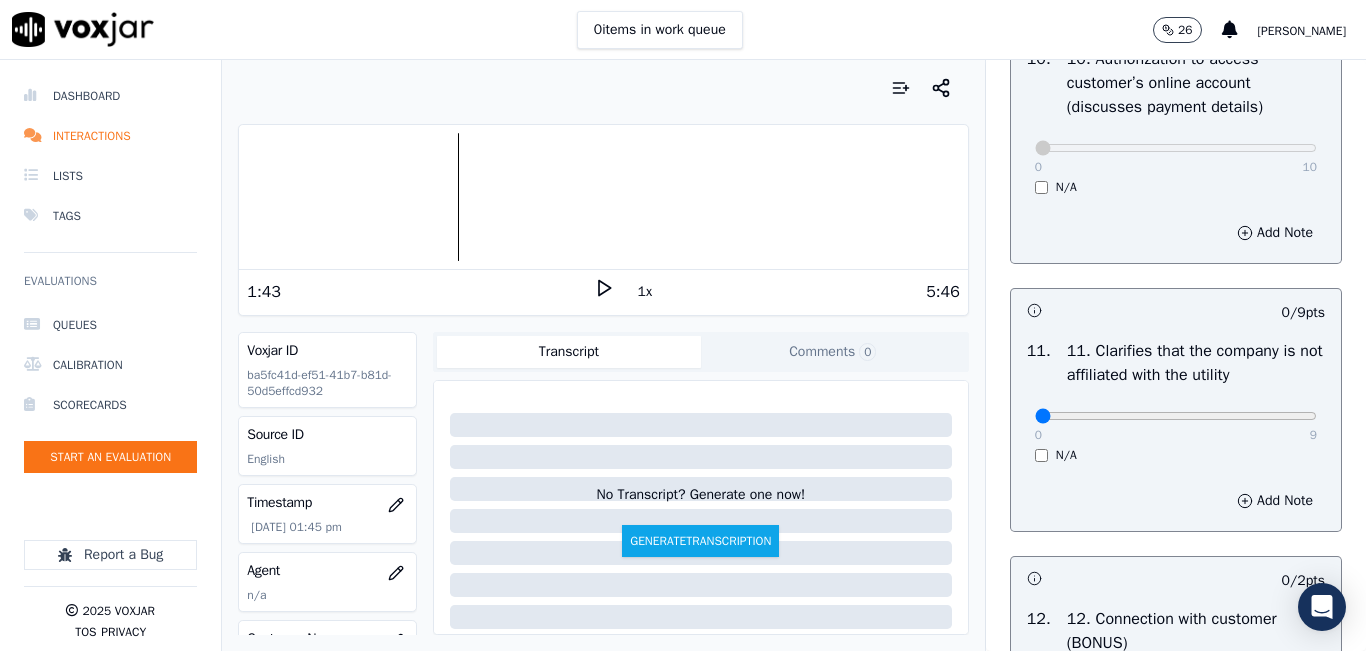 scroll, scrollTop: 2900, scrollLeft: 0, axis: vertical 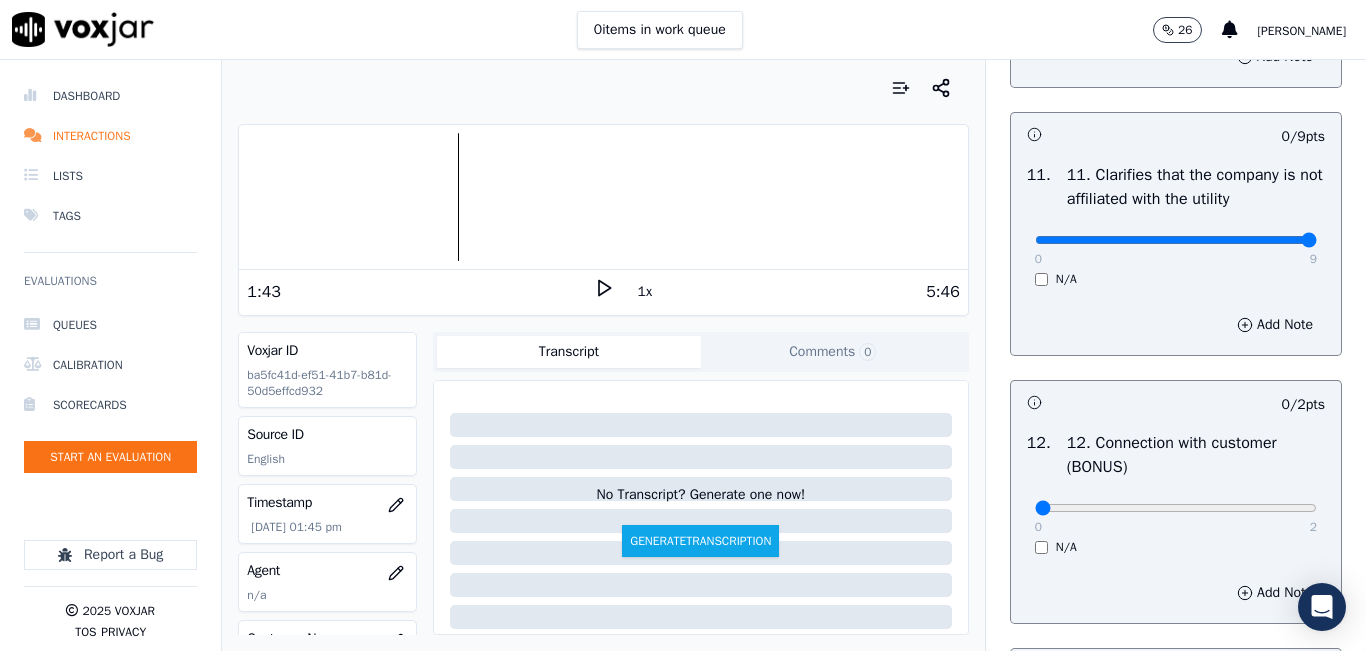 type on "9" 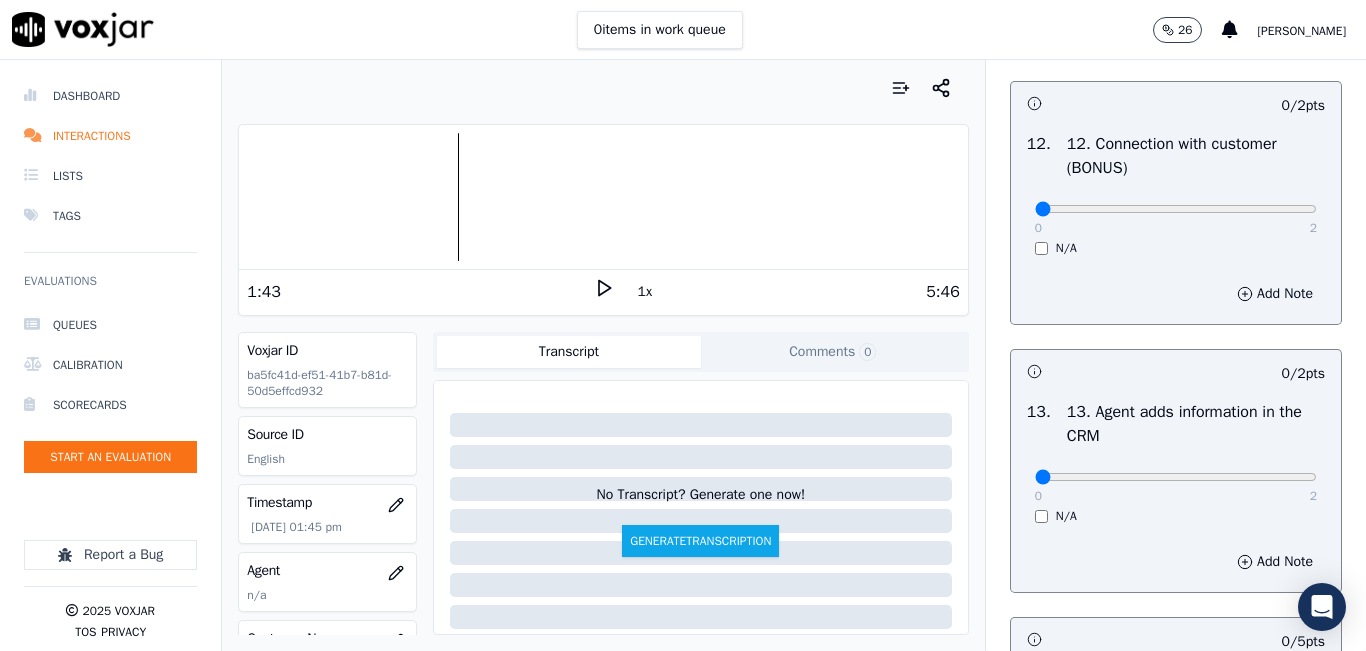 scroll, scrollTop: 3200, scrollLeft: 0, axis: vertical 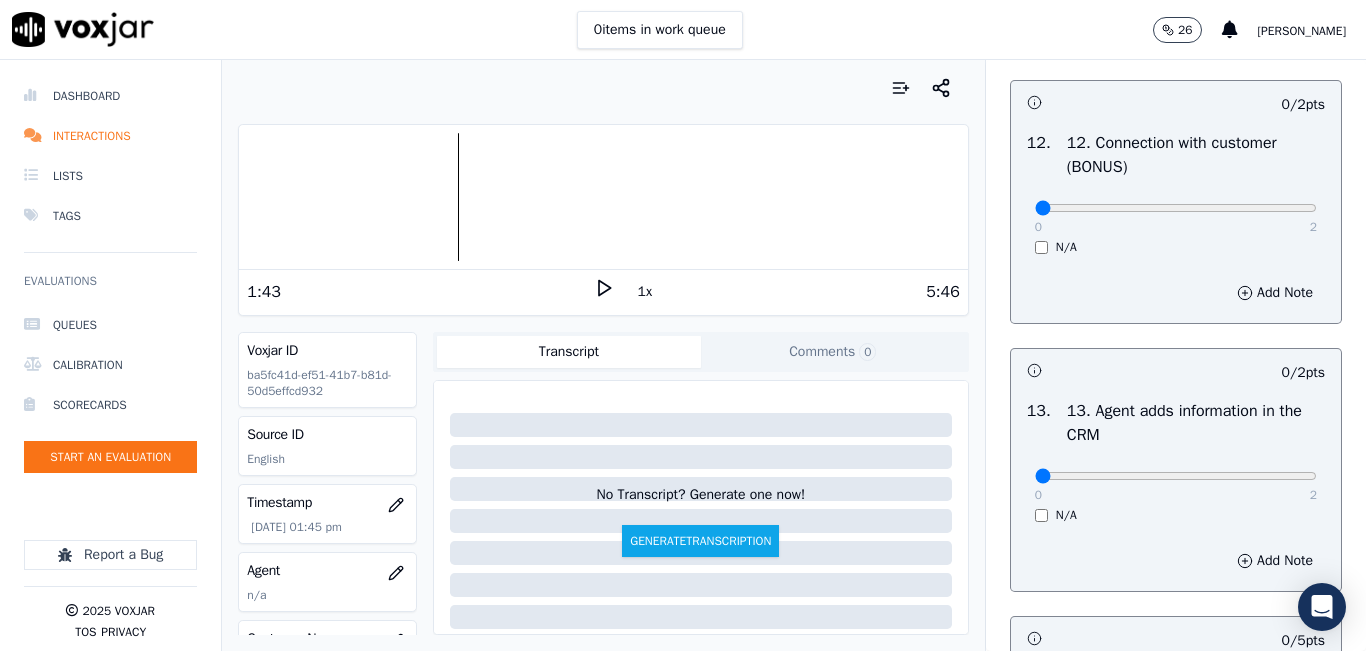 click on "0   2" at bounding box center (1176, 207) 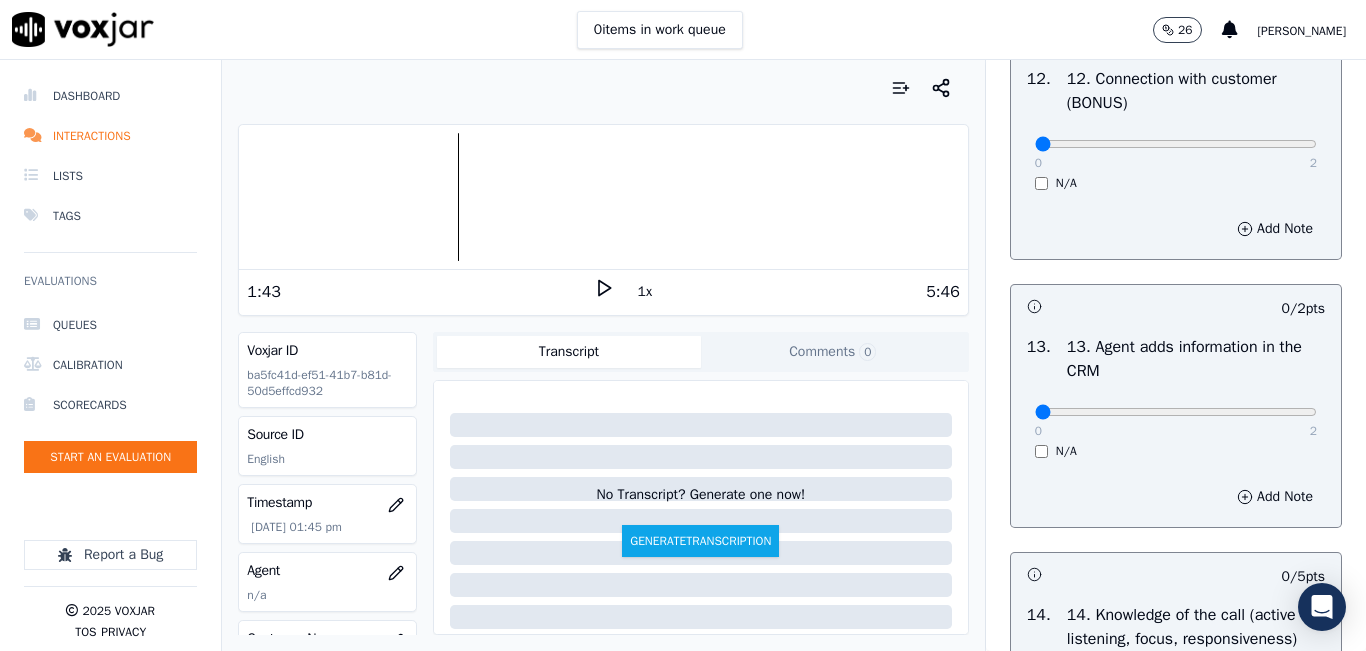 scroll, scrollTop: 3300, scrollLeft: 0, axis: vertical 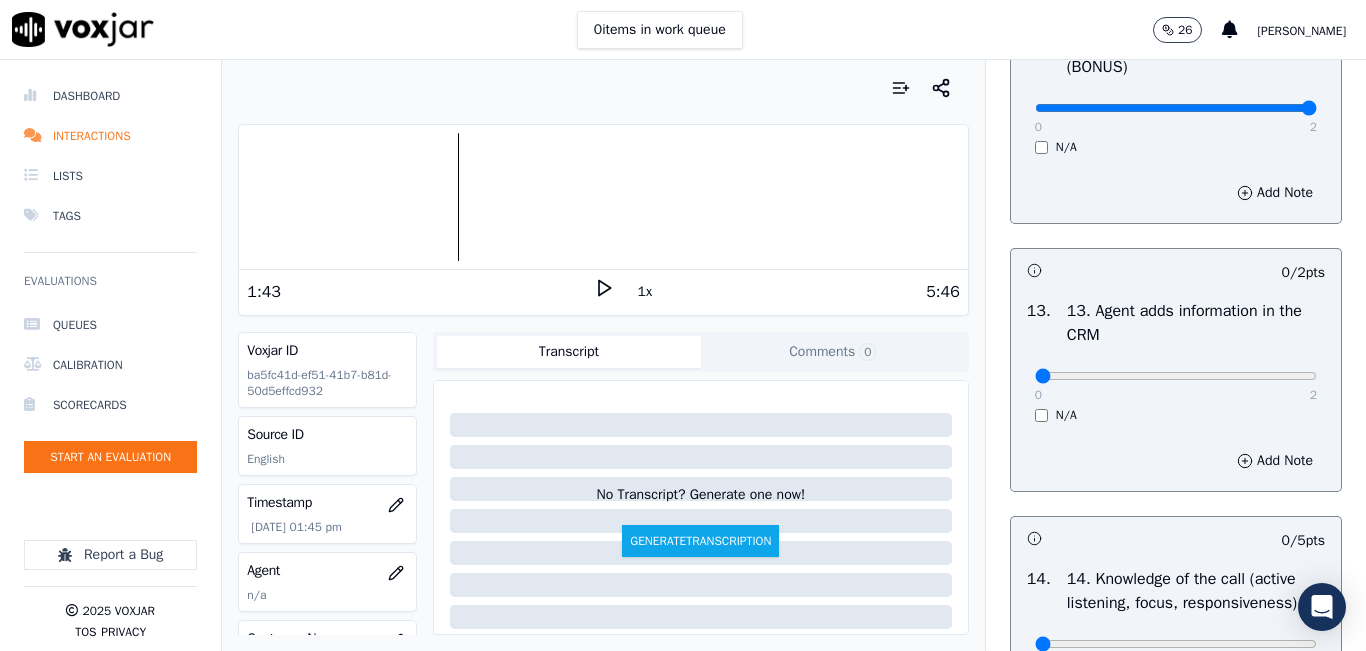 type on "2" 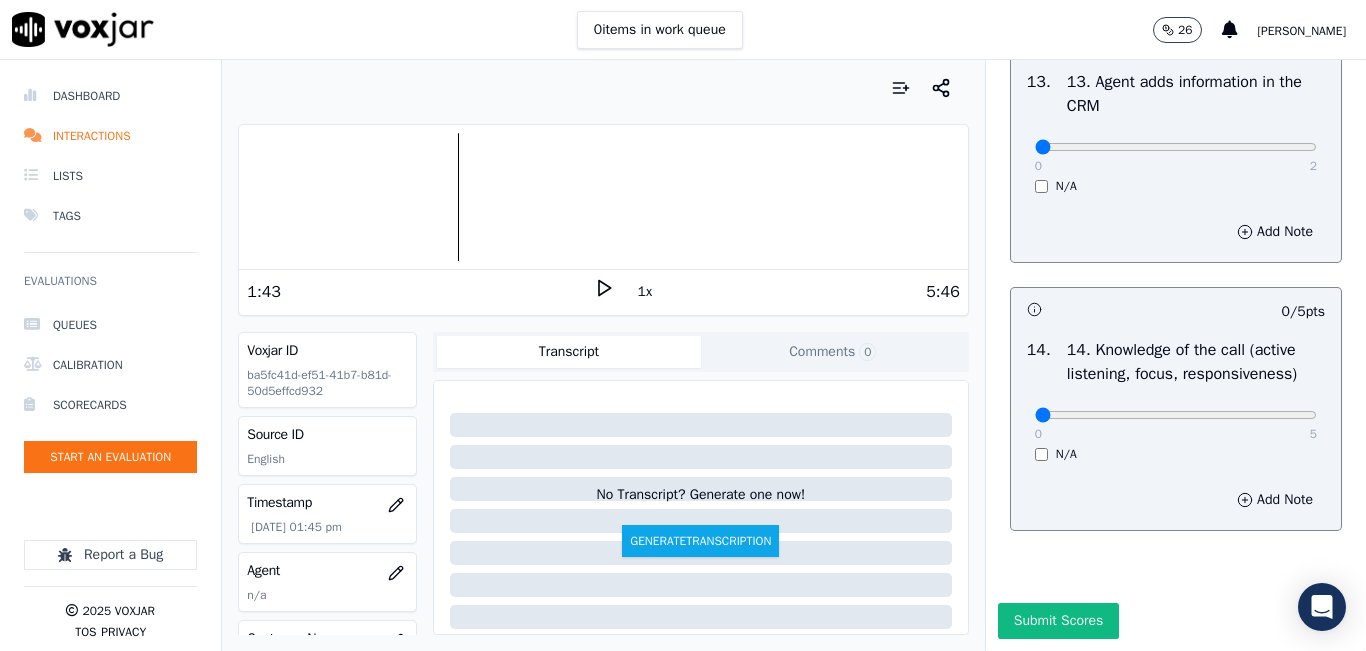 scroll, scrollTop: 3600, scrollLeft: 0, axis: vertical 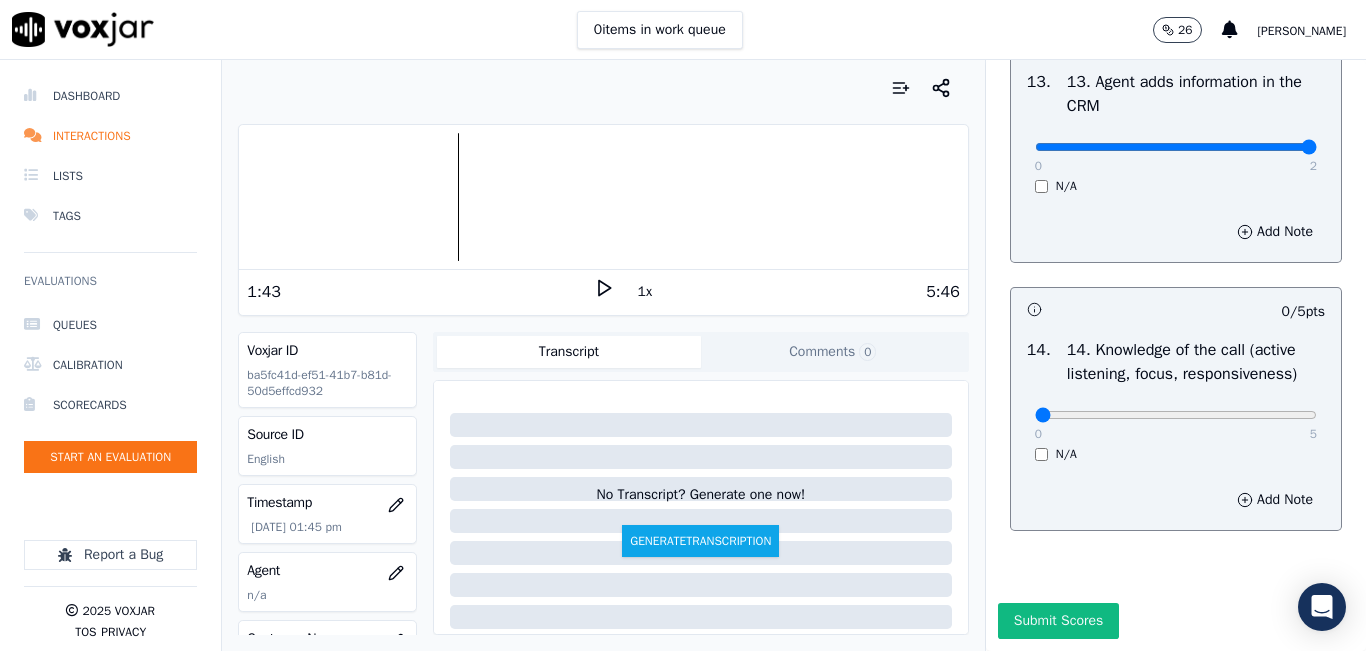 drag, startPoint x: 1260, startPoint y: 143, endPoint x: 1269, endPoint y: 148, distance: 10.29563 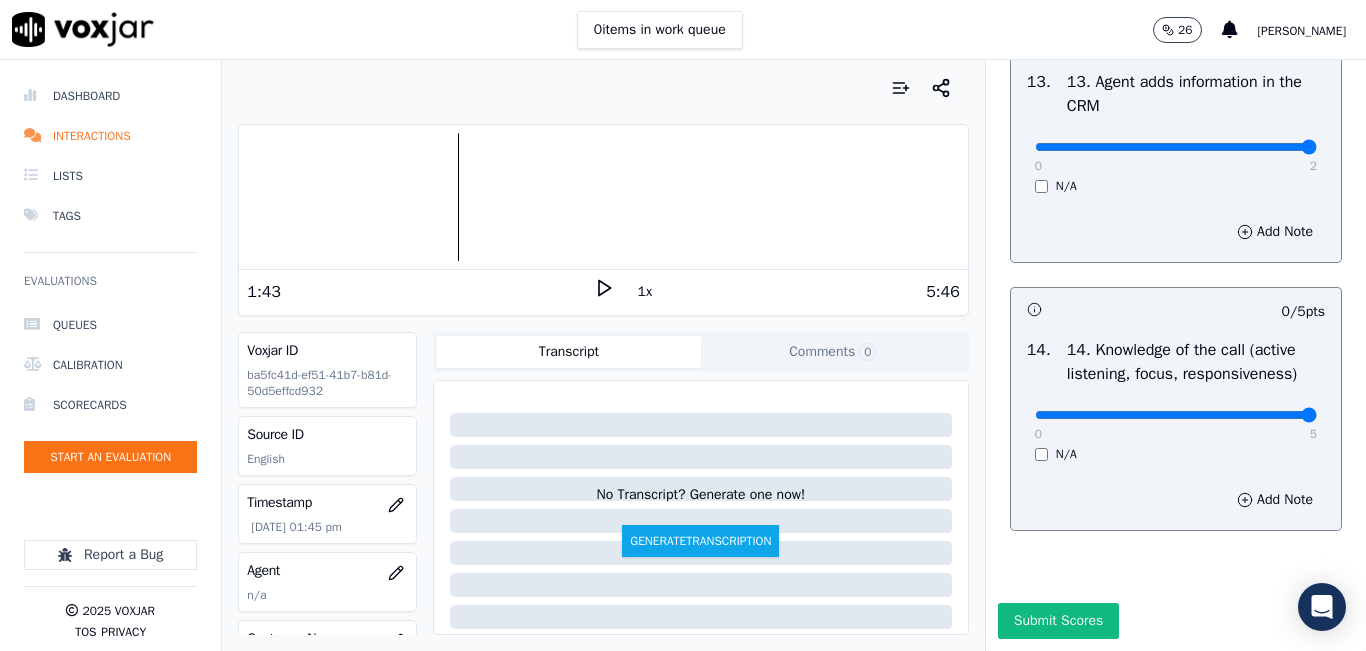 type on "5" 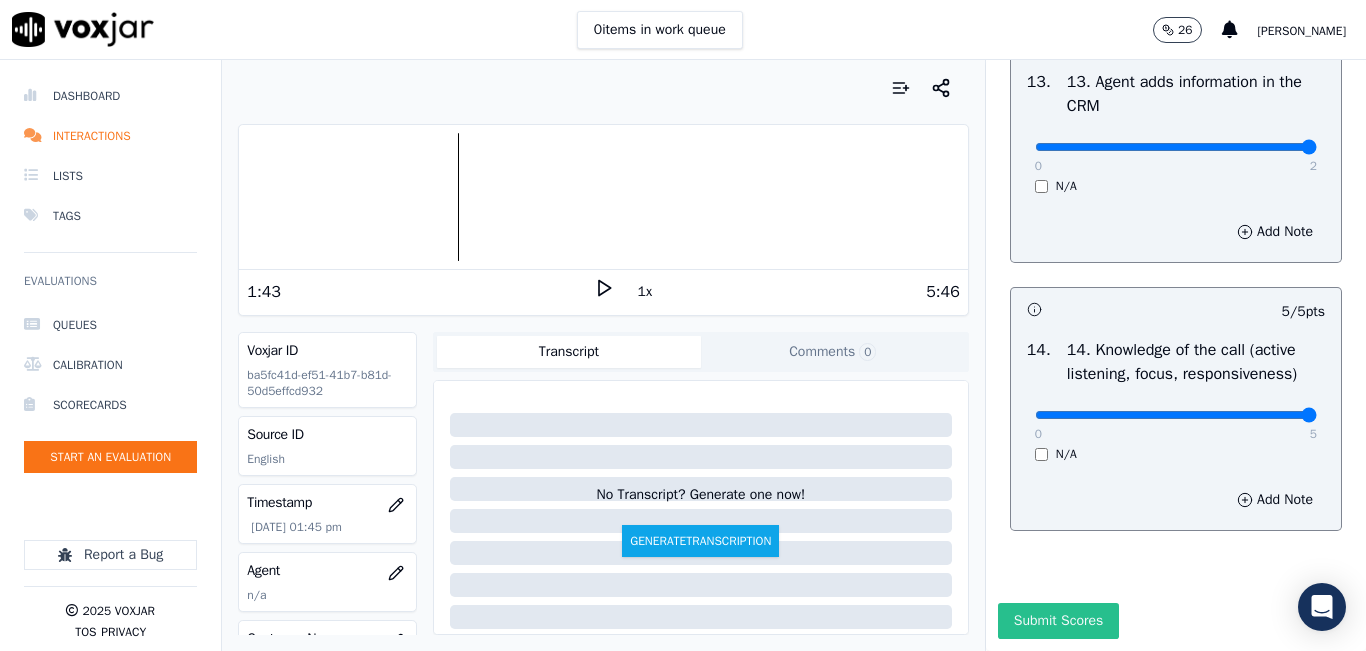 click on "Submit Scores" at bounding box center [1058, 621] 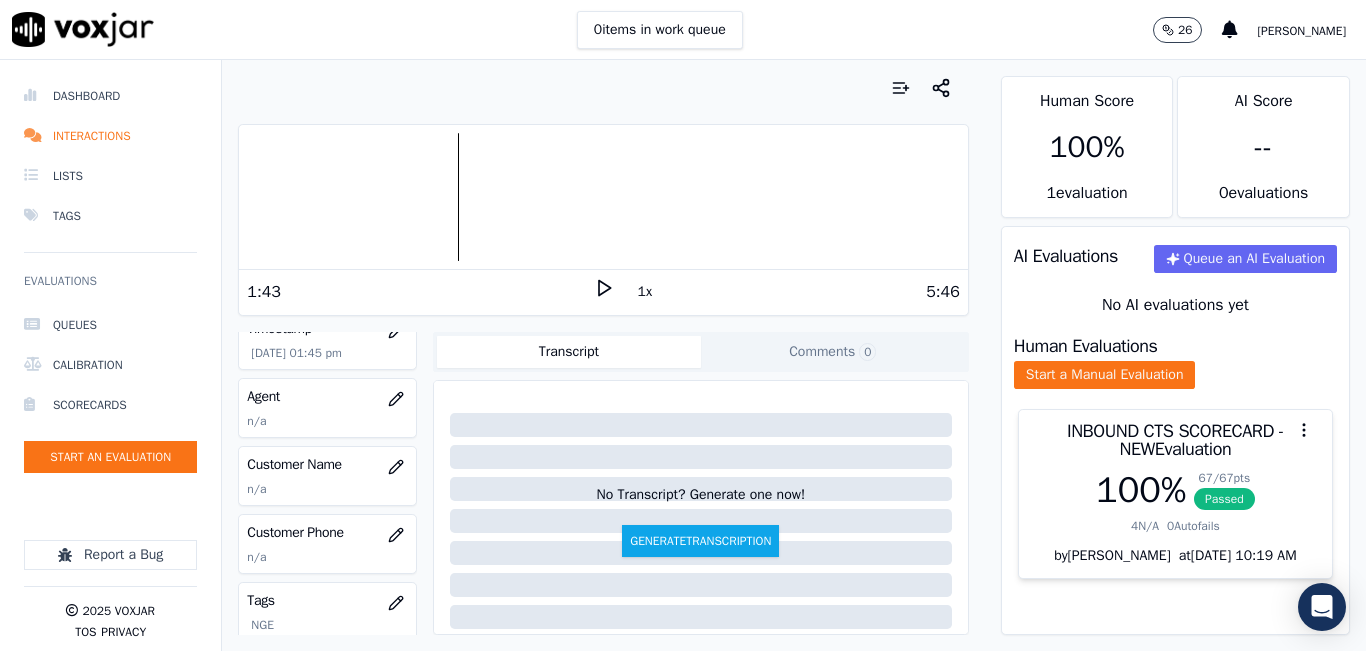 scroll, scrollTop: 200, scrollLeft: 0, axis: vertical 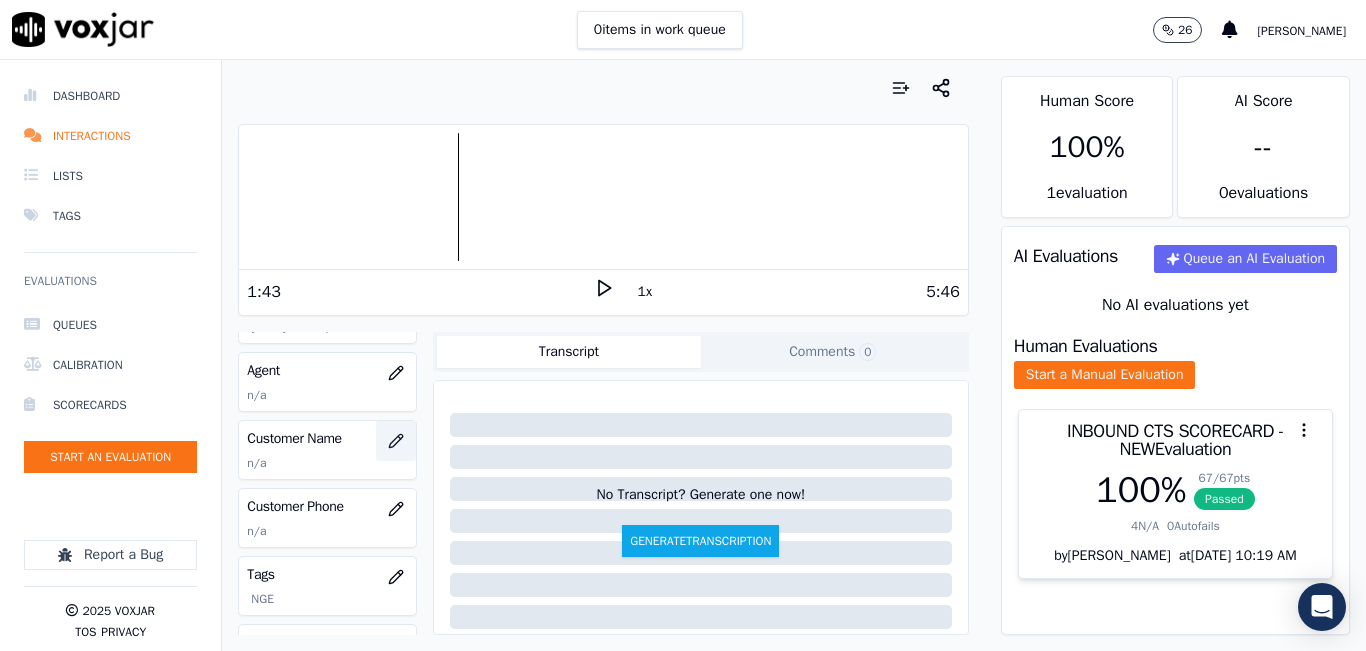 click 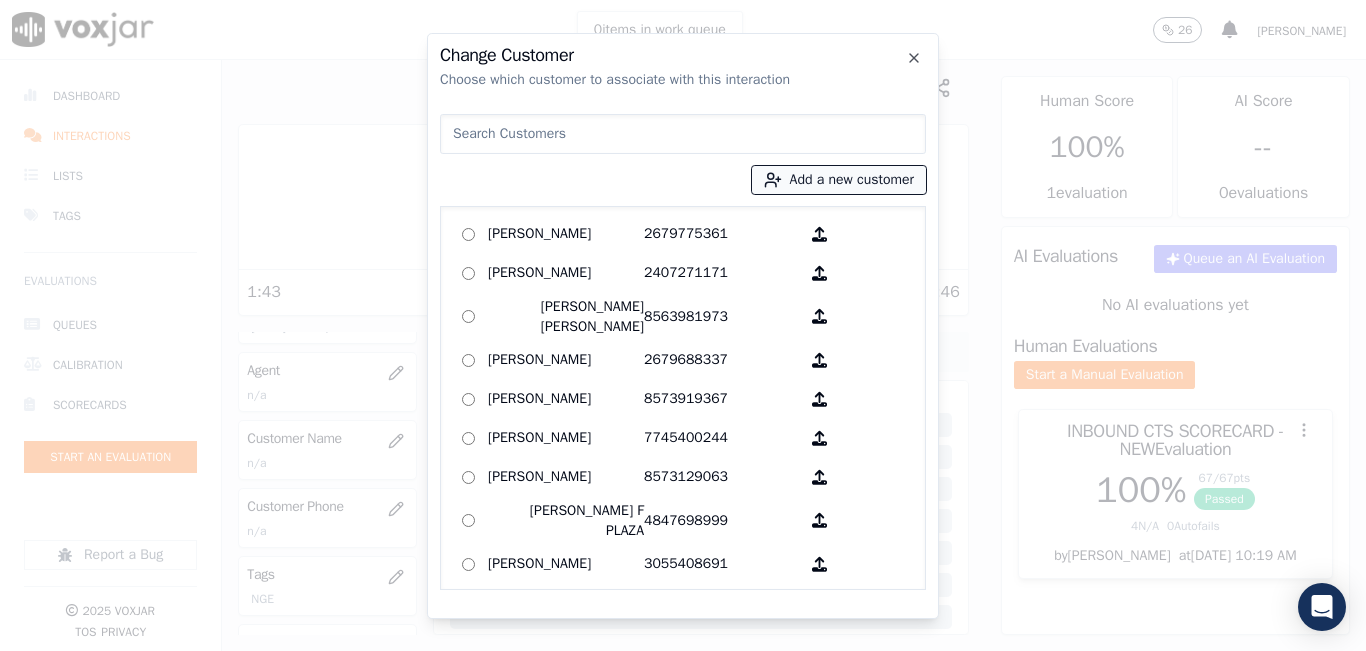 click on "Add a new customer" at bounding box center (839, 180) 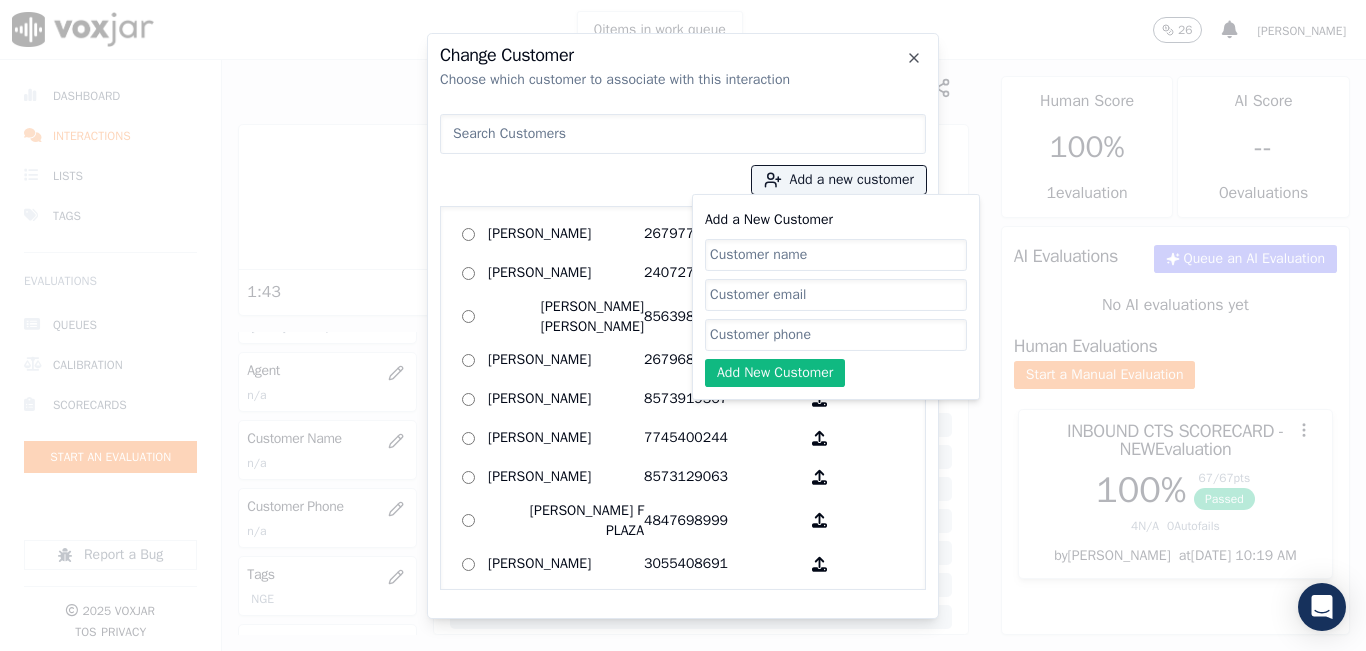 click on "Add a New Customer" 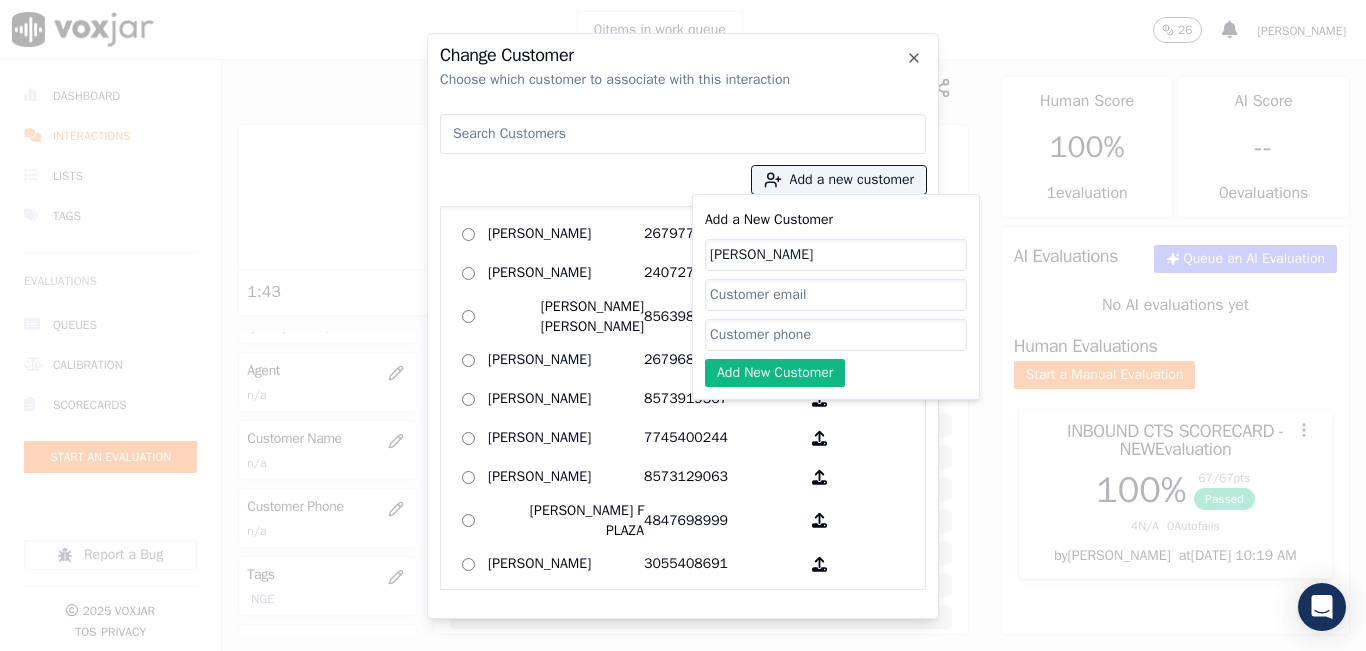 type on "[PERSON_NAME]" 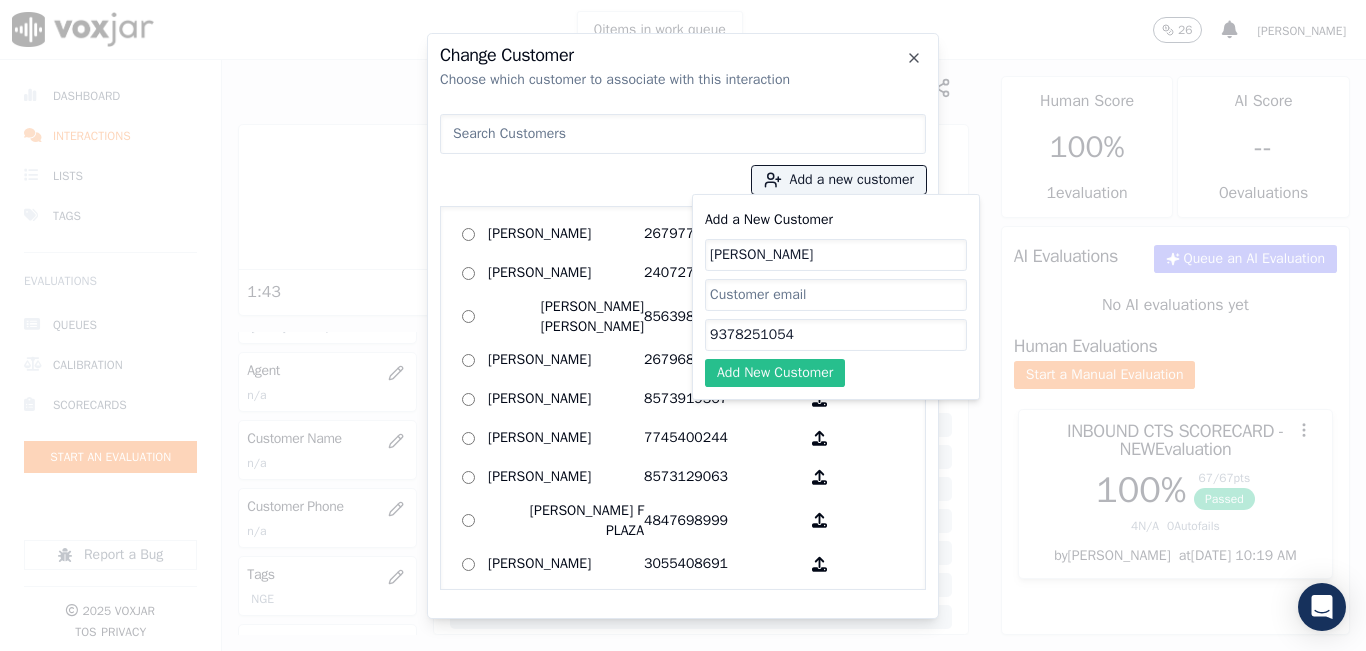 type on "9378251054" 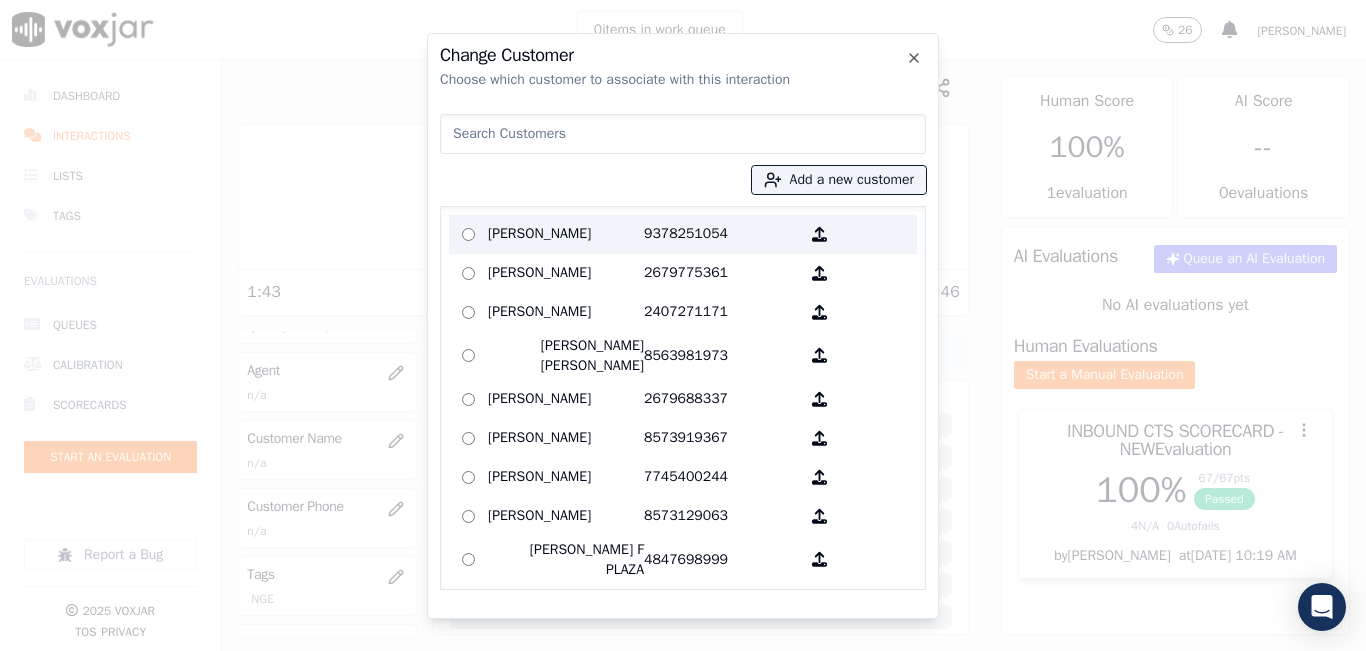 click on "9378251054" at bounding box center [722, 234] 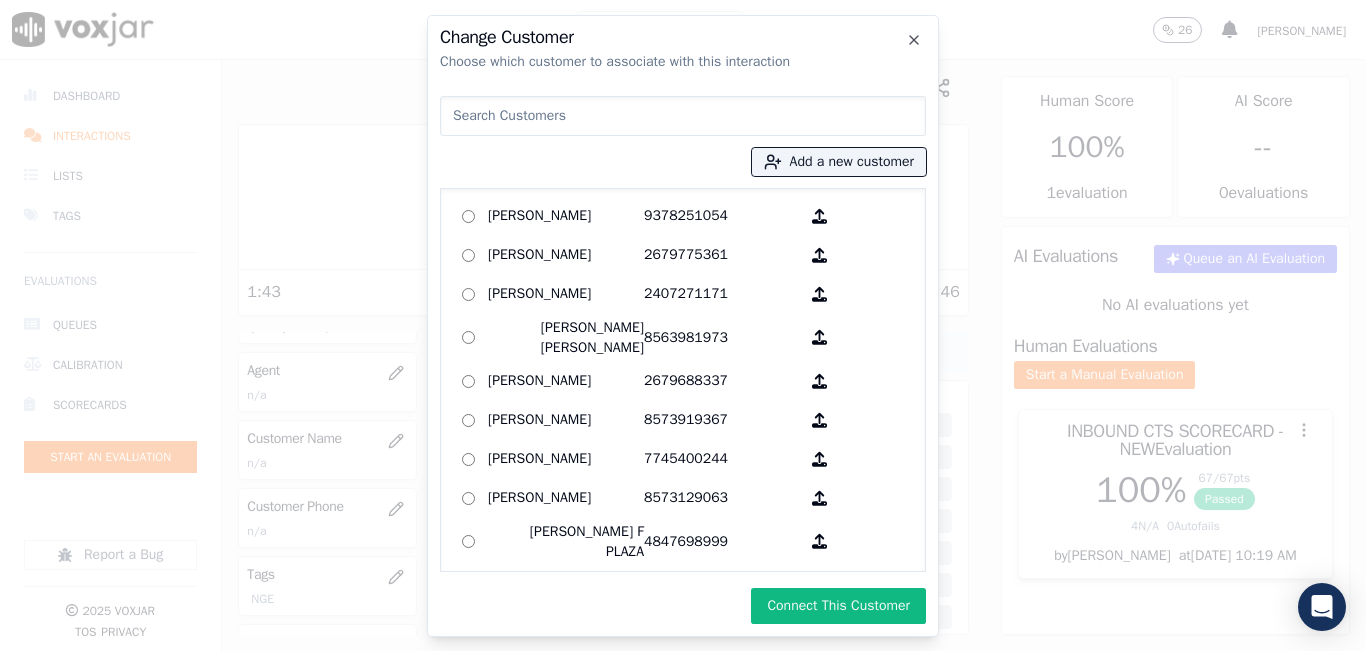 click on "Connect This Customer" at bounding box center (838, 606) 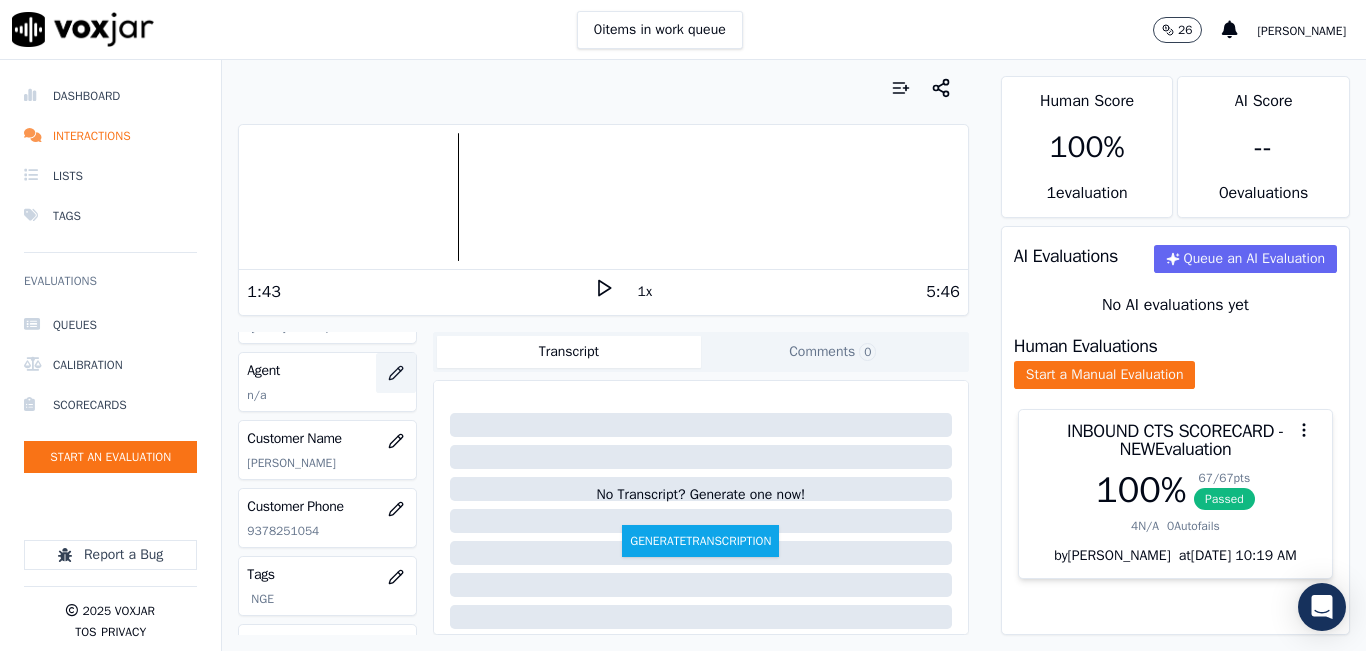 click 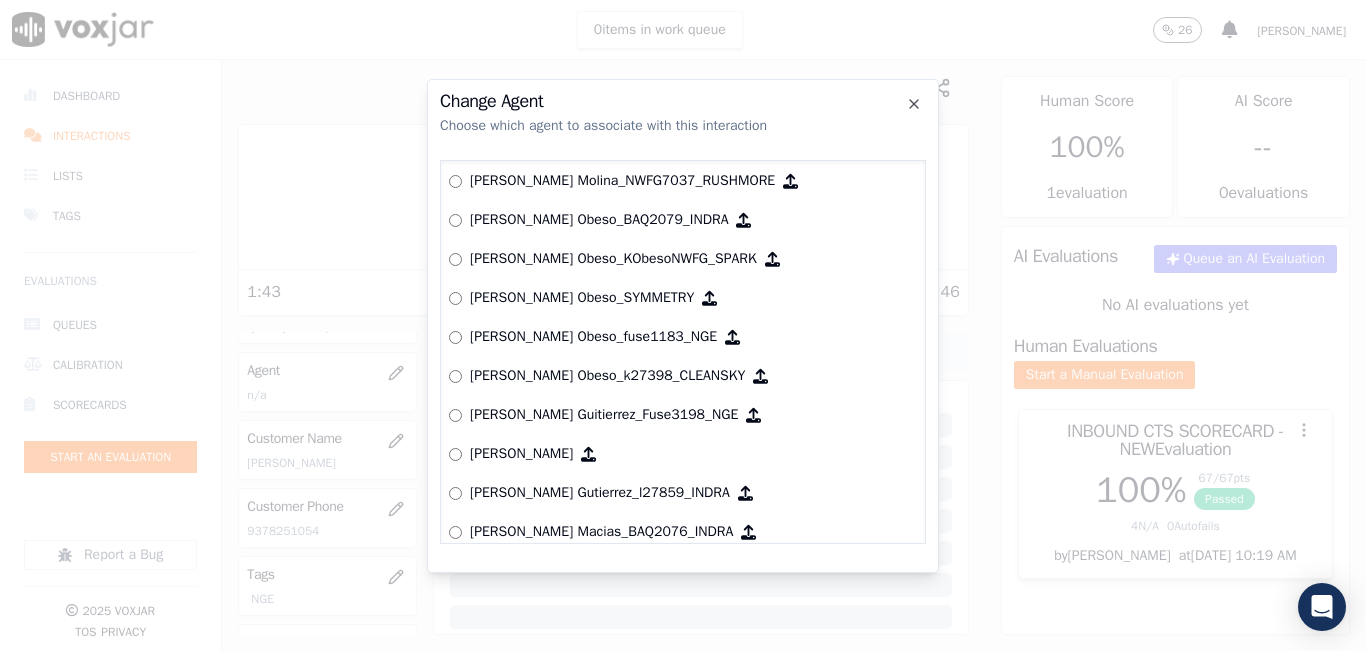 scroll, scrollTop: 5124, scrollLeft: 0, axis: vertical 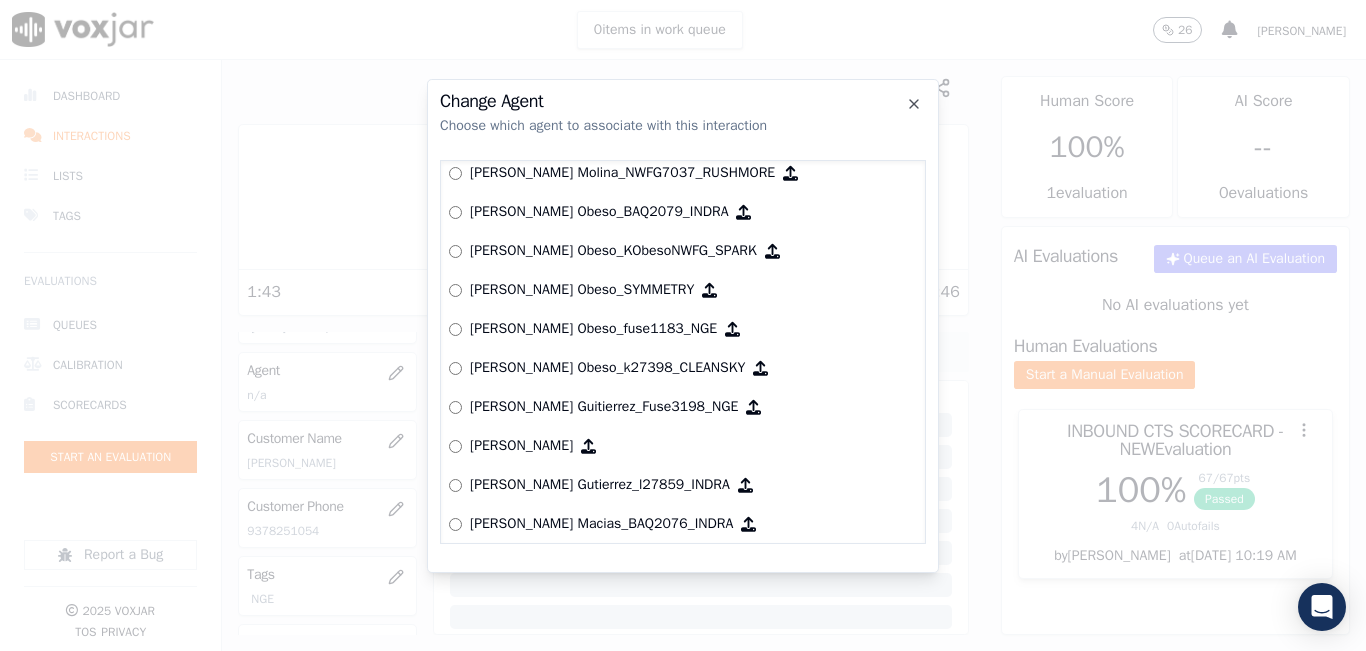 click on "[PERSON_NAME] Obeso_fuse1183_NGE" at bounding box center [683, 329] 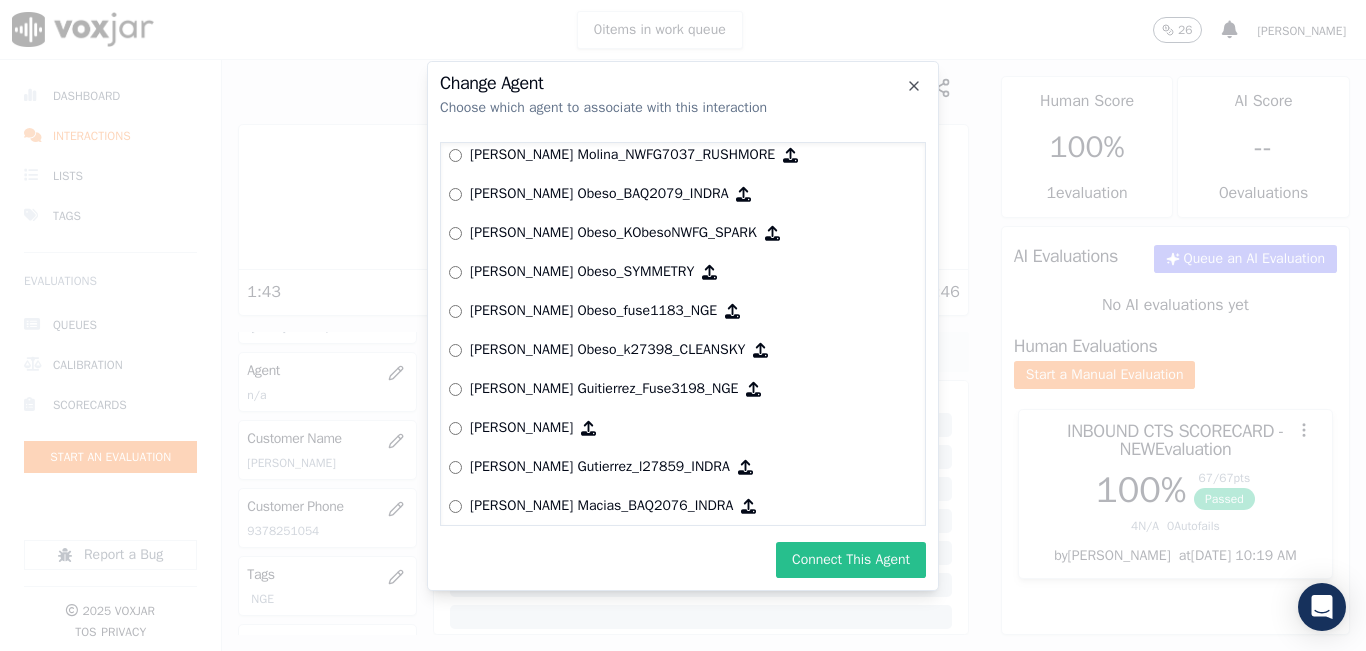 click on "Connect This Agent" at bounding box center (851, 560) 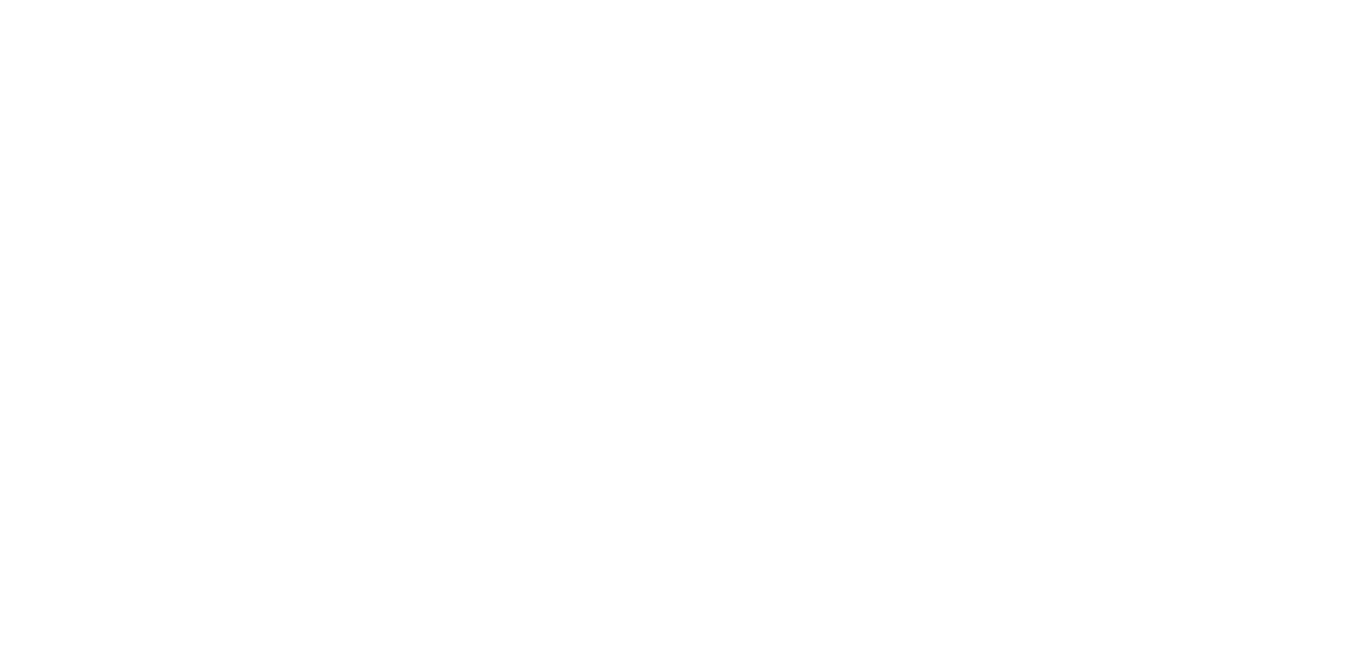 scroll, scrollTop: 0, scrollLeft: 0, axis: both 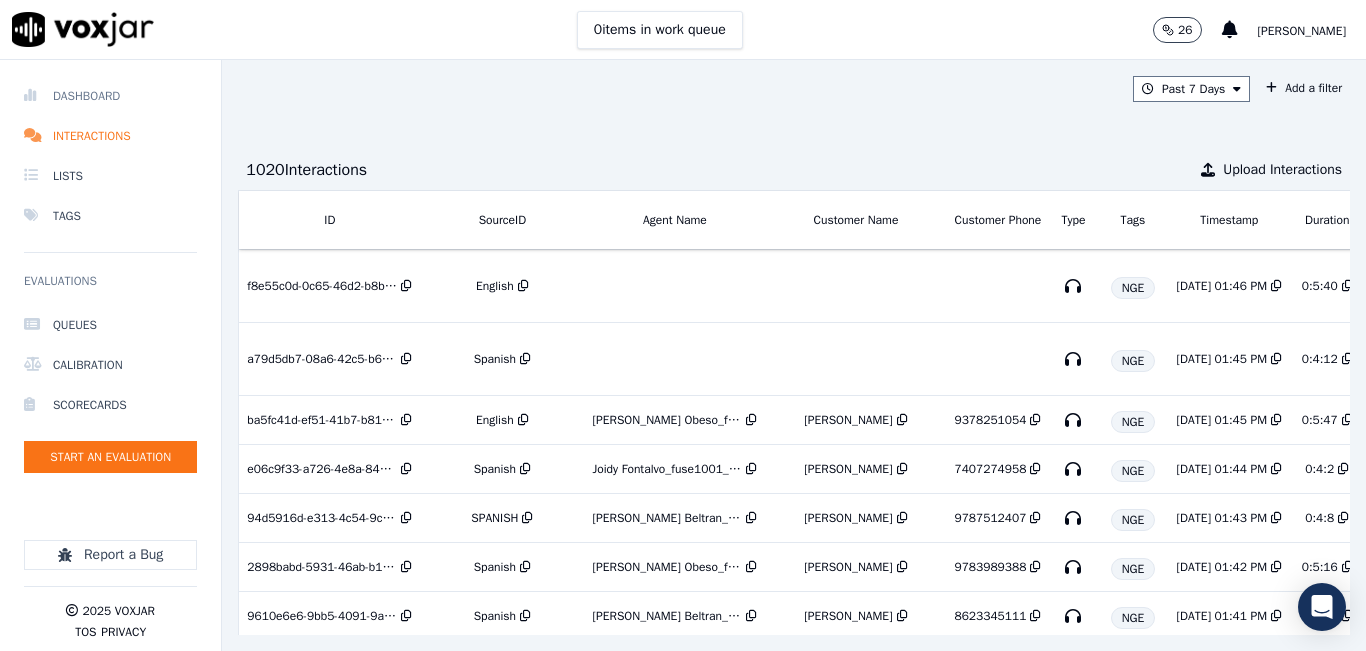 click on "Dashboard" at bounding box center (110, 96) 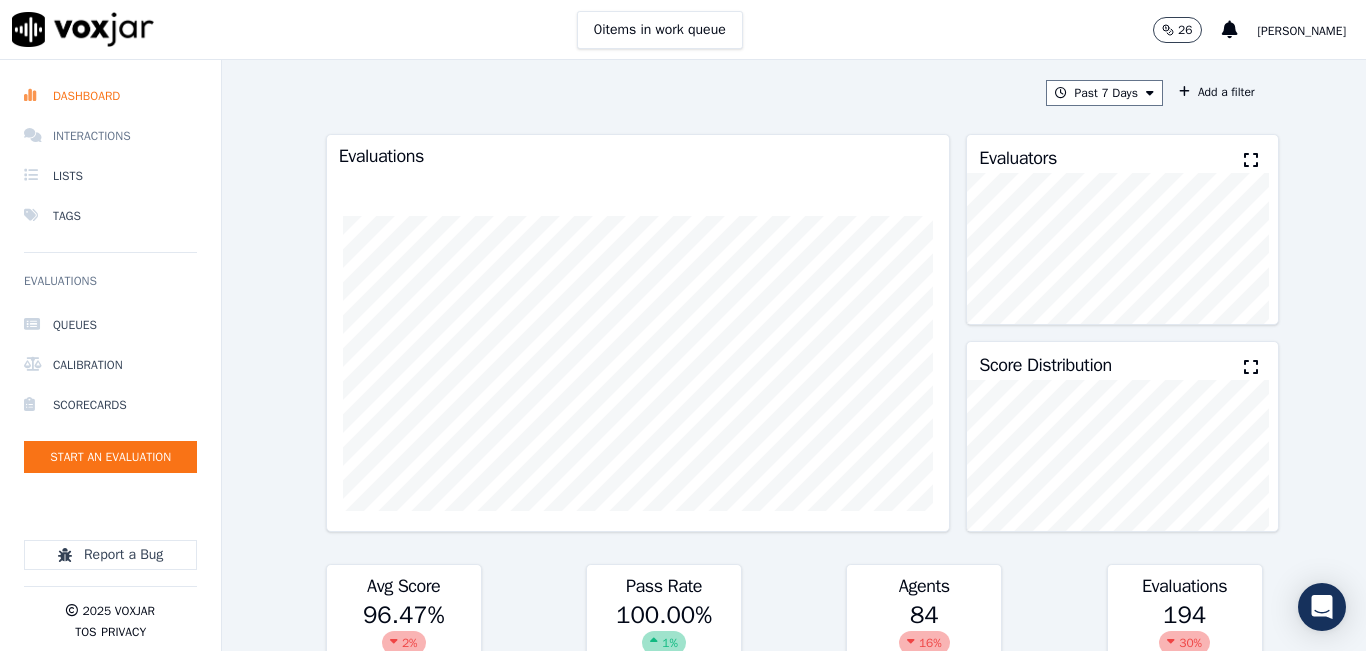 click on "Interactions" at bounding box center (110, 136) 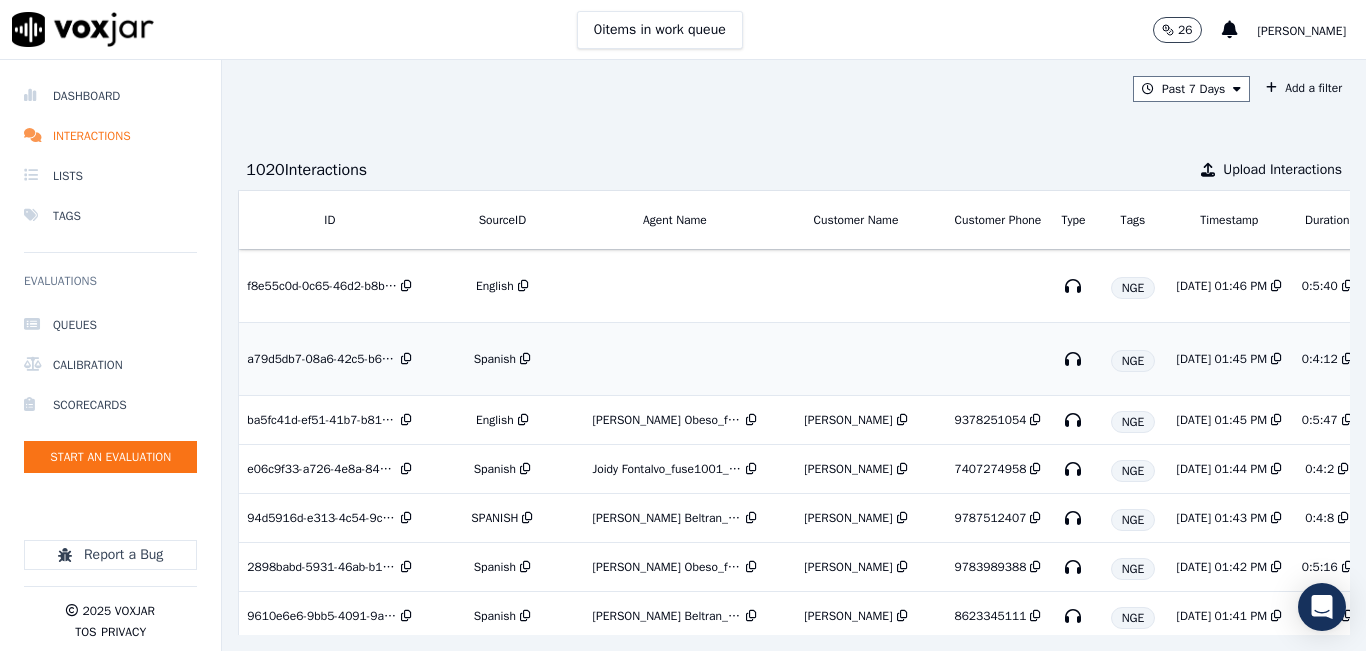 click on "Spanish" at bounding box center [495, 359] 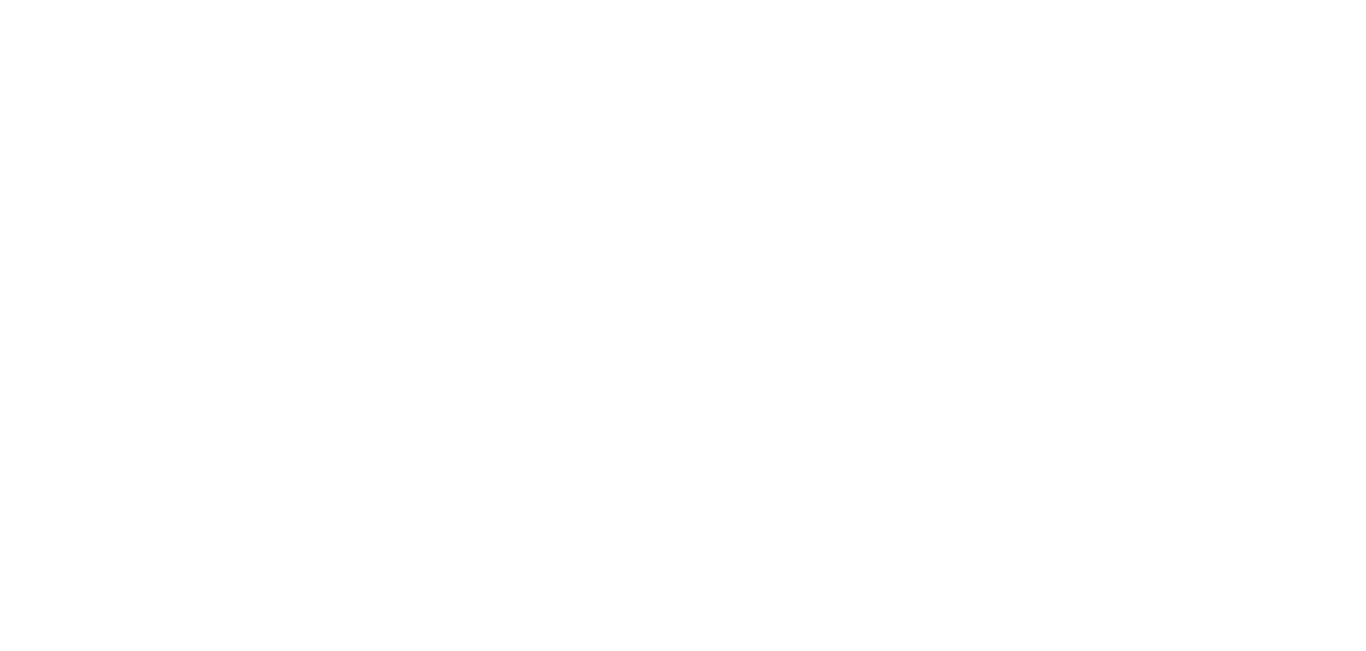 scroll, scrollTop: 0, scrollLeft: 0, axis: both 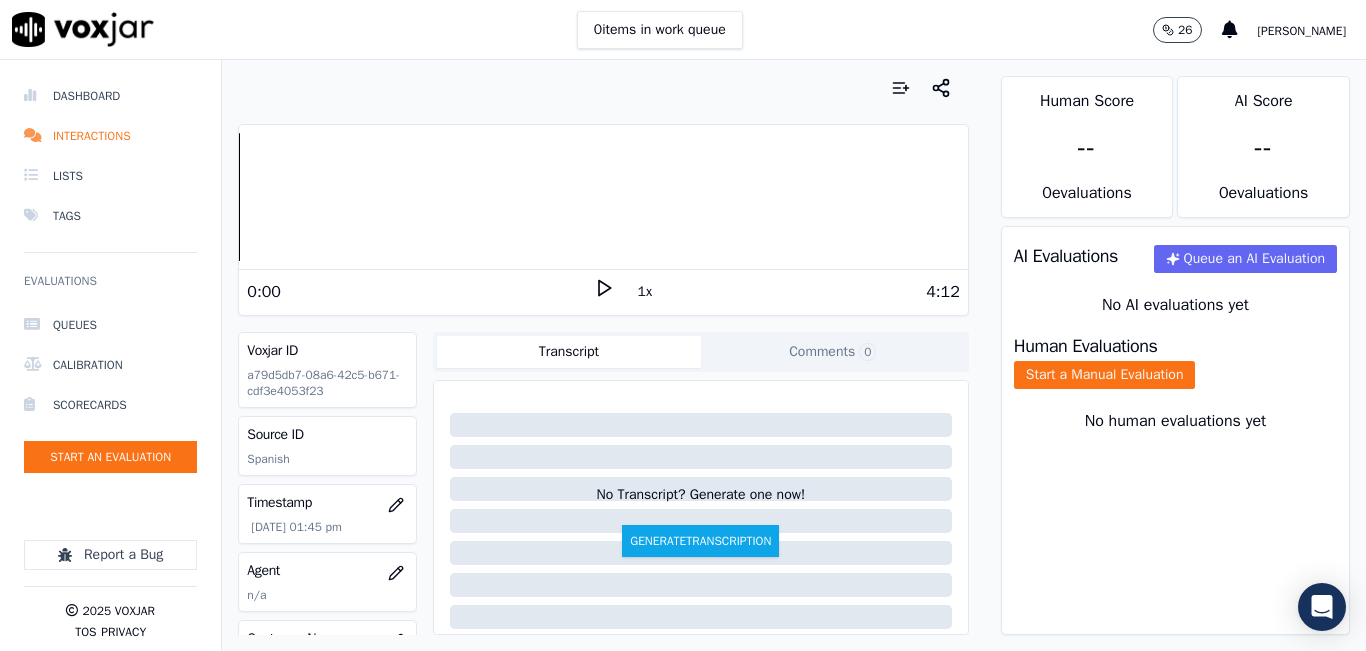 click on "0  items in work queue     26         Sheila De Castro" at bounding box center [683, 30] 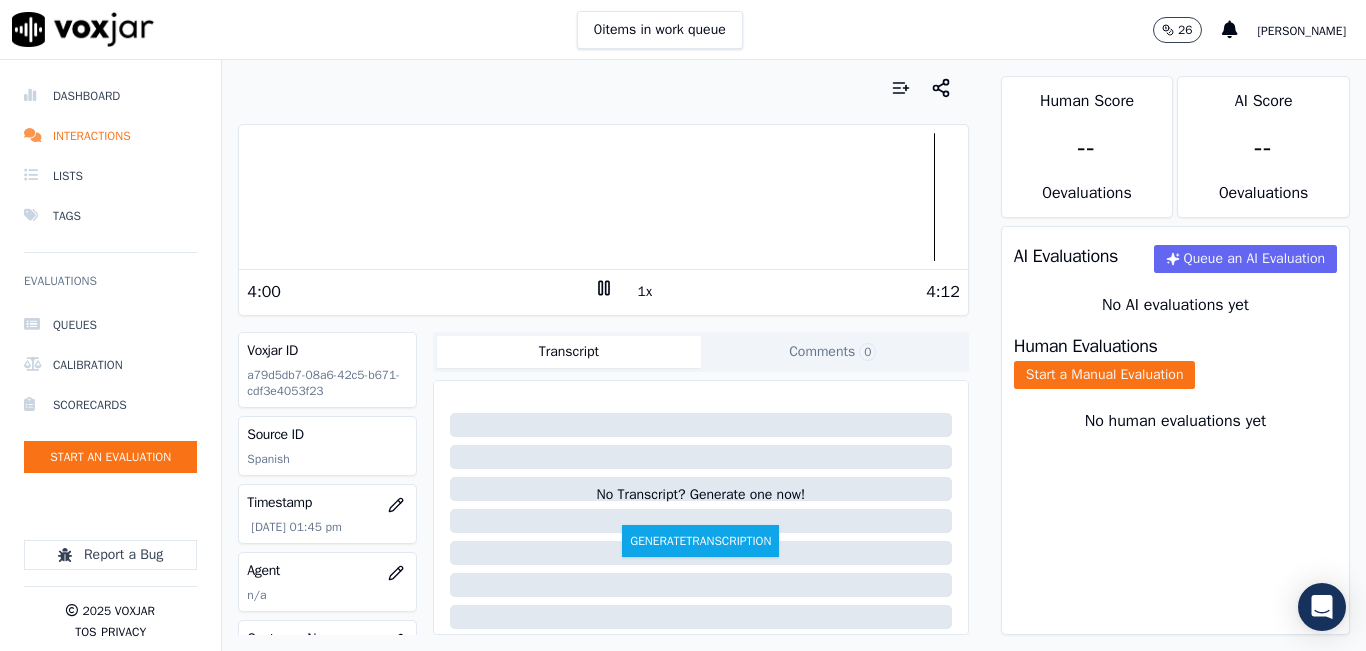 click 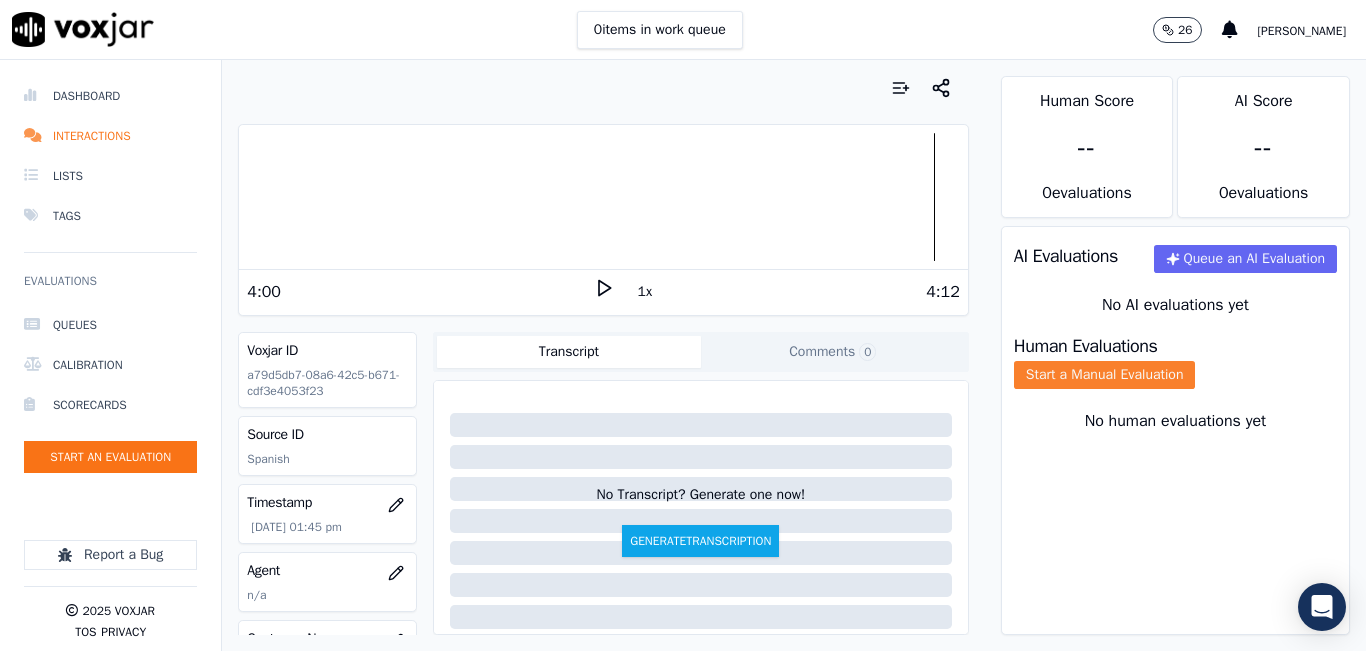 click on "Start a Manual Evaluation" 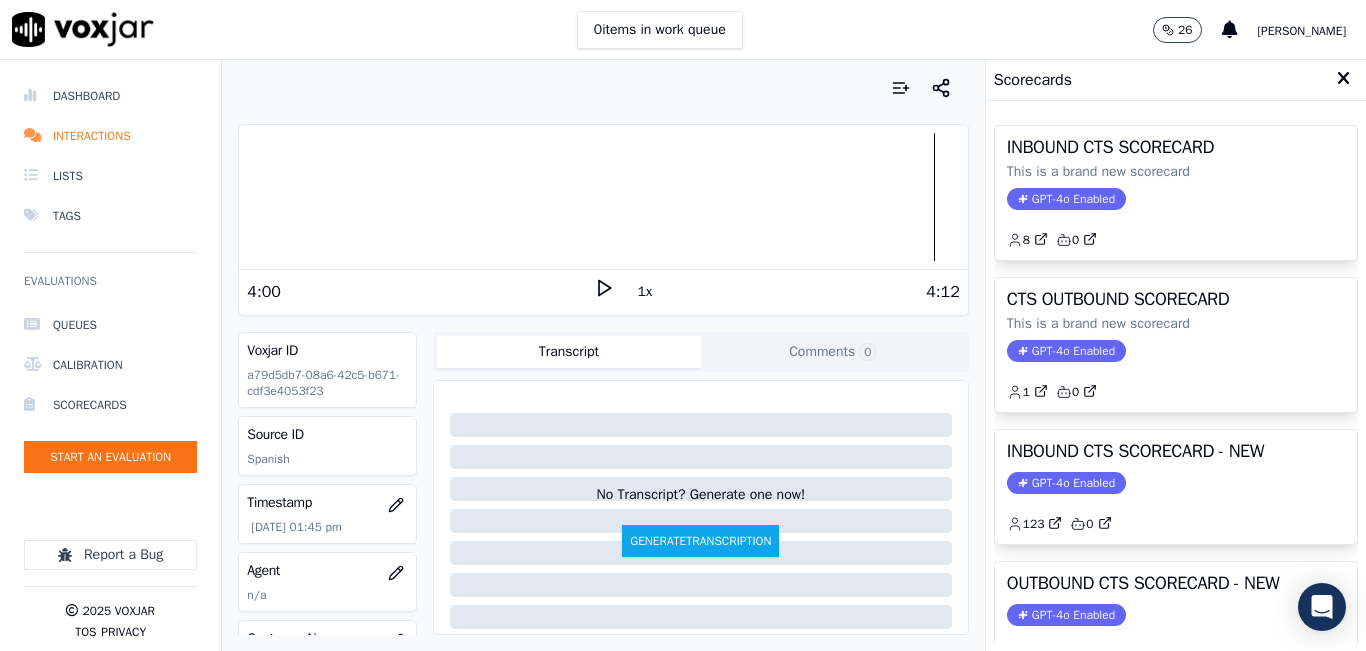 scroll, scrollTop: 427, scrollLeft: 0, axis: vertical 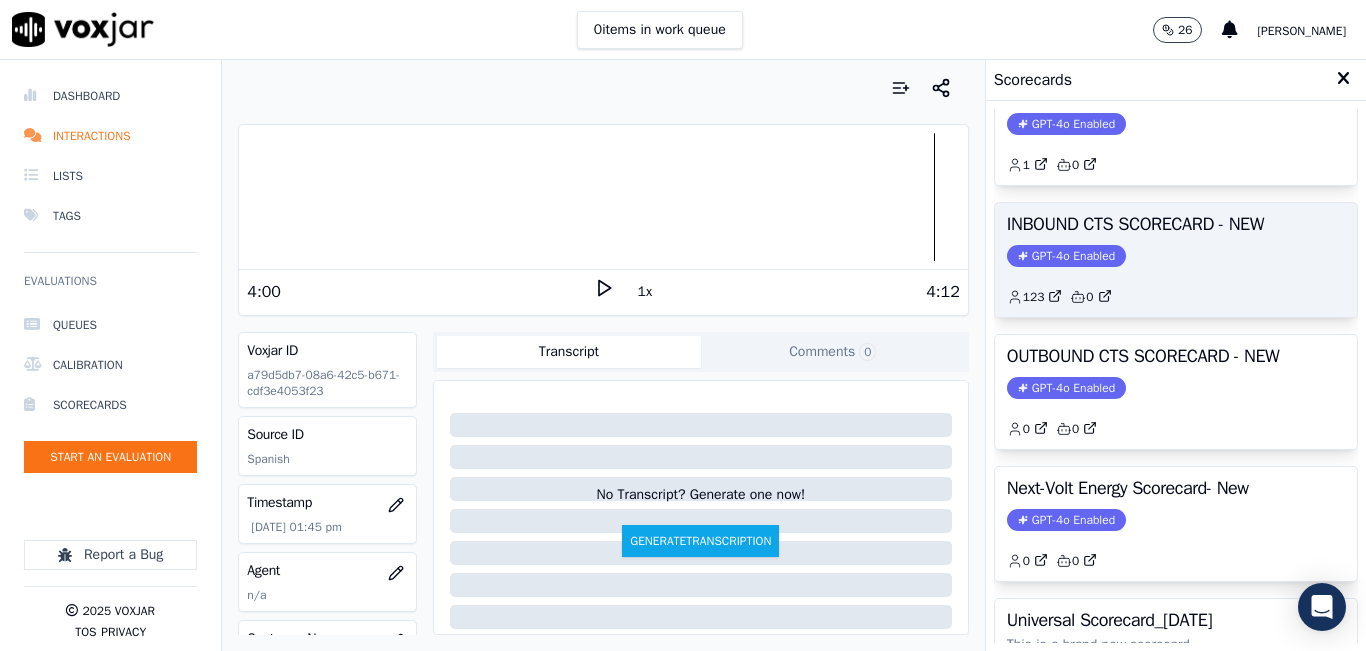 click on "123         0" 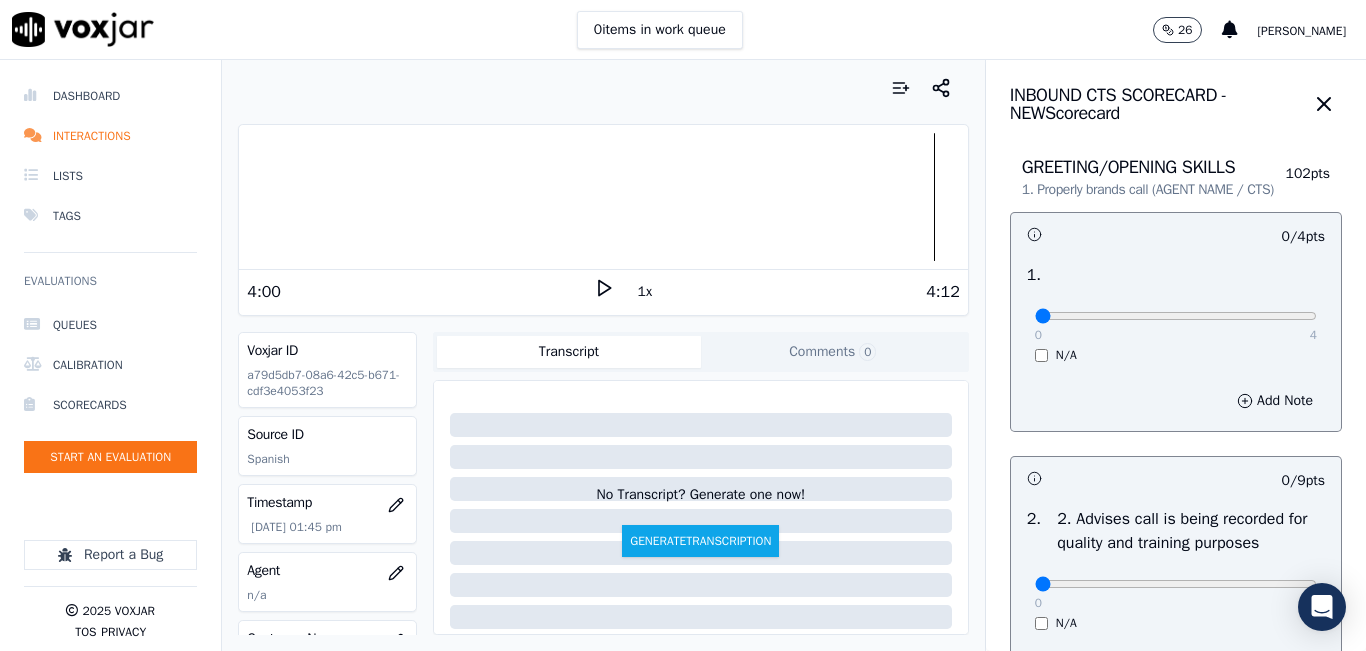 click on "0   4" at bounding box center [1176, 315] 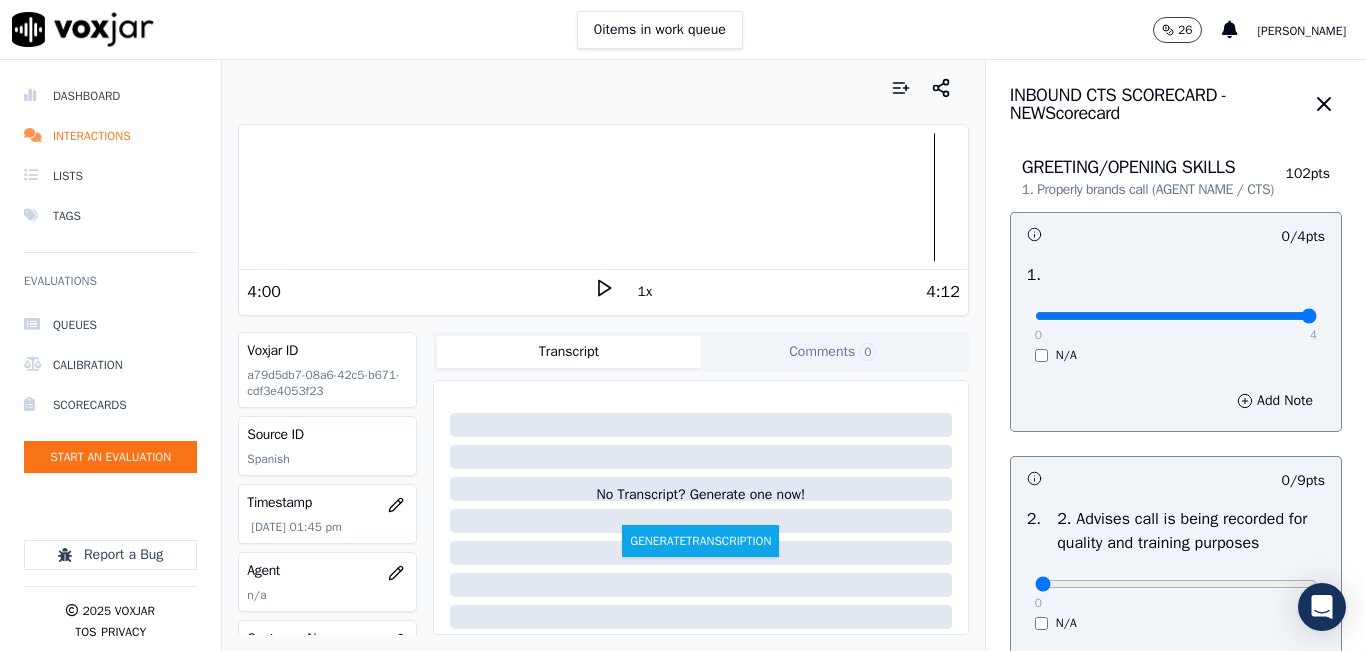type on "4" 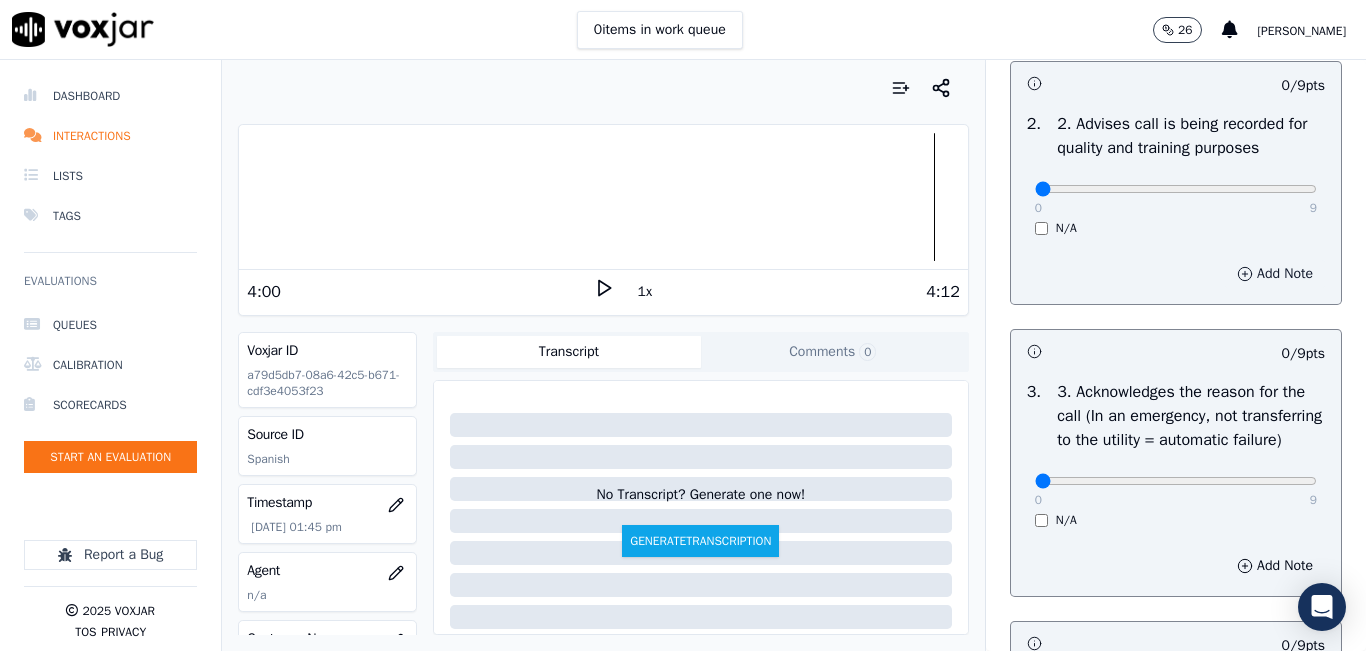 scroll, scrollTop: 400, scrollLeft: 0, axis: vertical 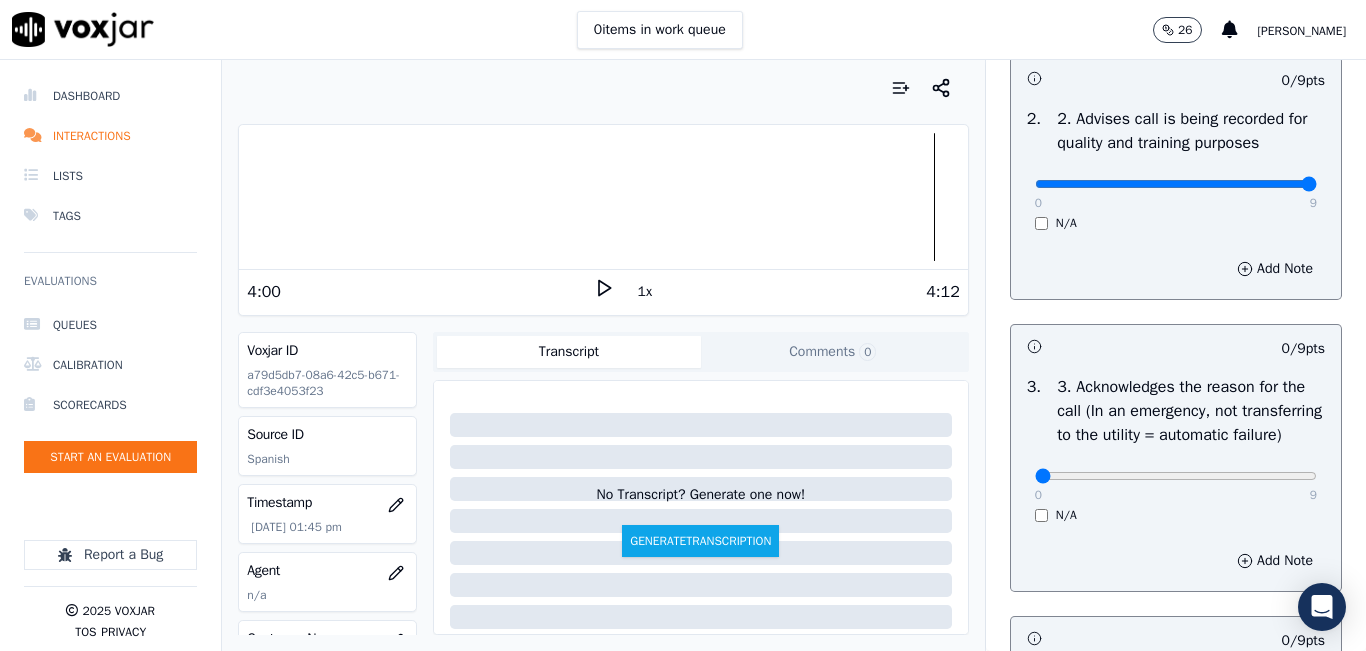 type on "9" 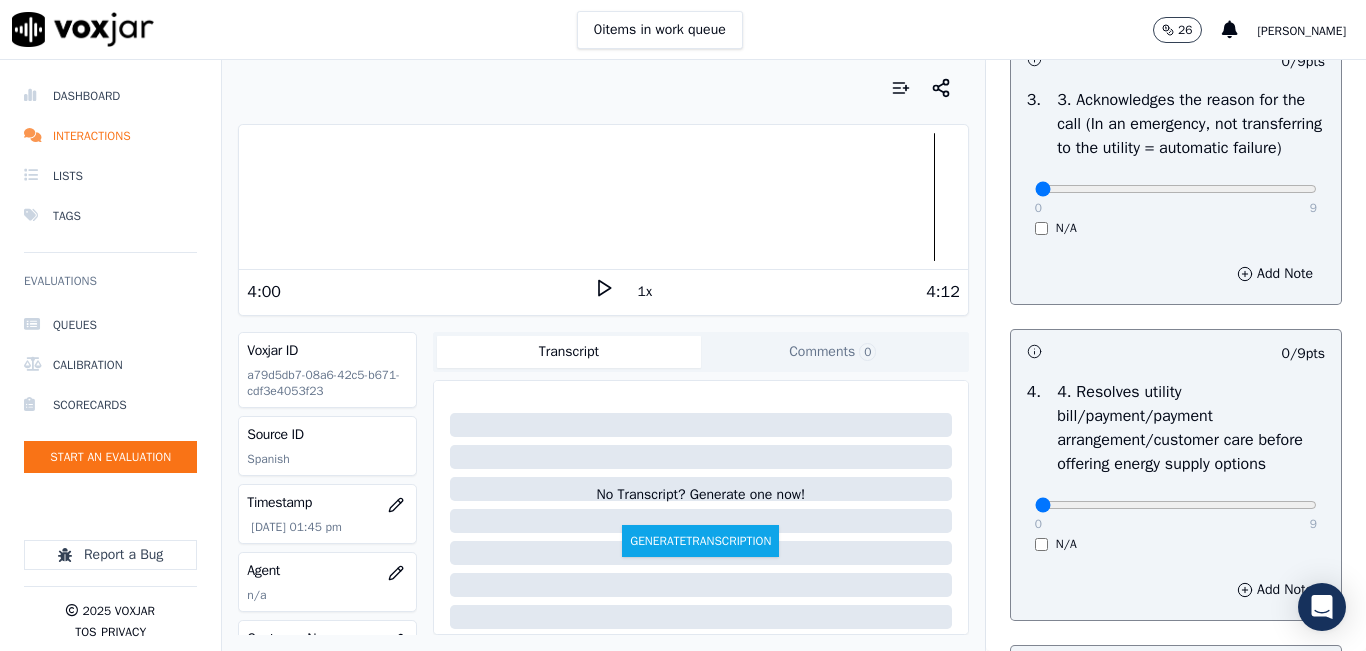 scroll, scrollTop: 700, scrollLeft: 0, axis: vertical 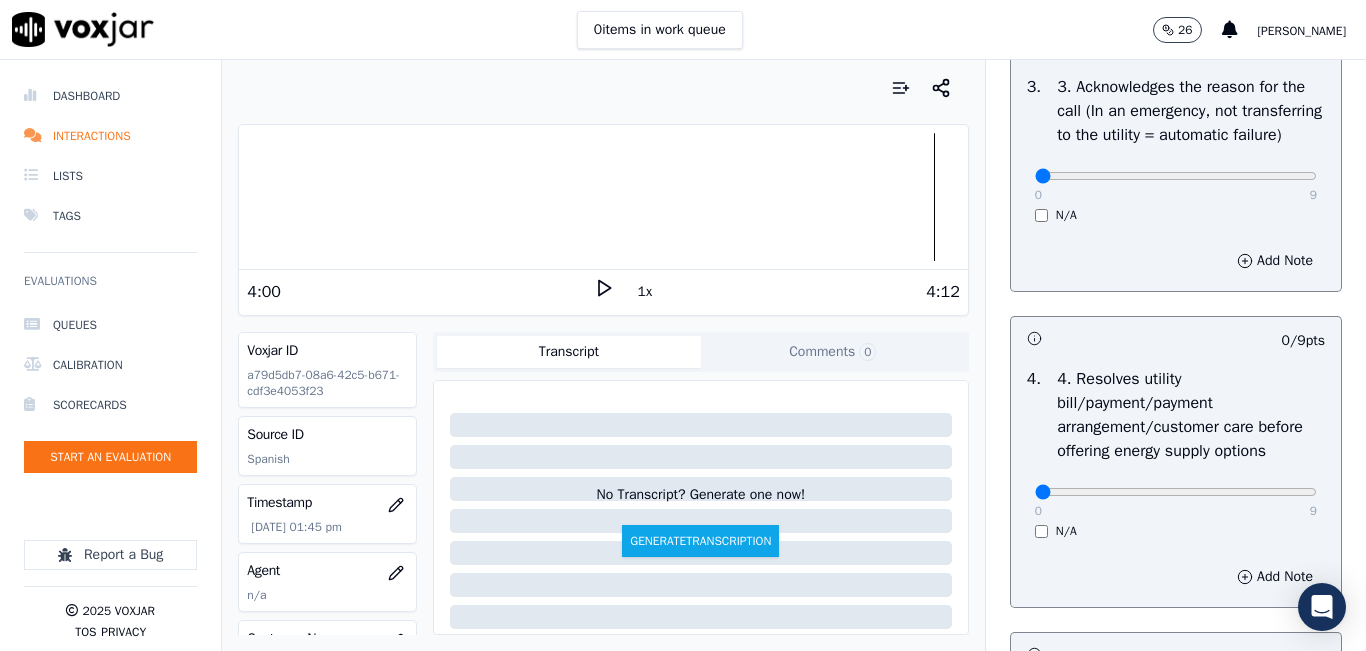 click on "0   9" at bounding box center (1176, 175) 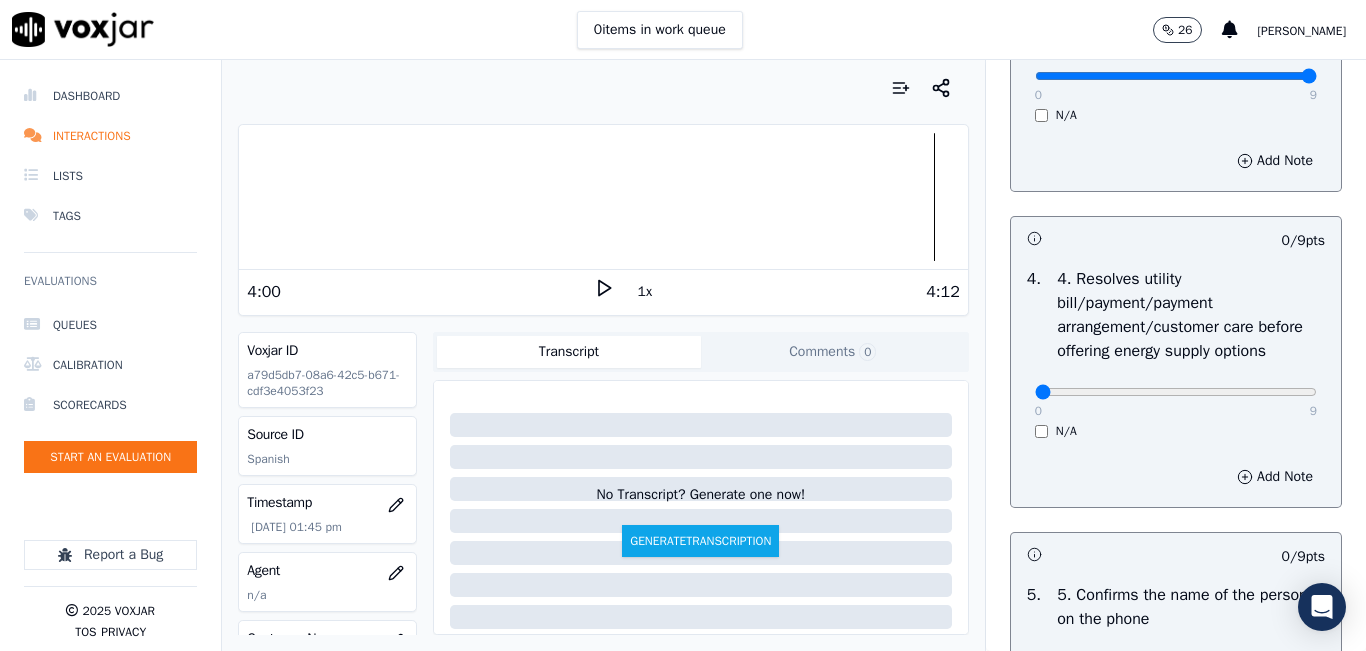 type on "9" 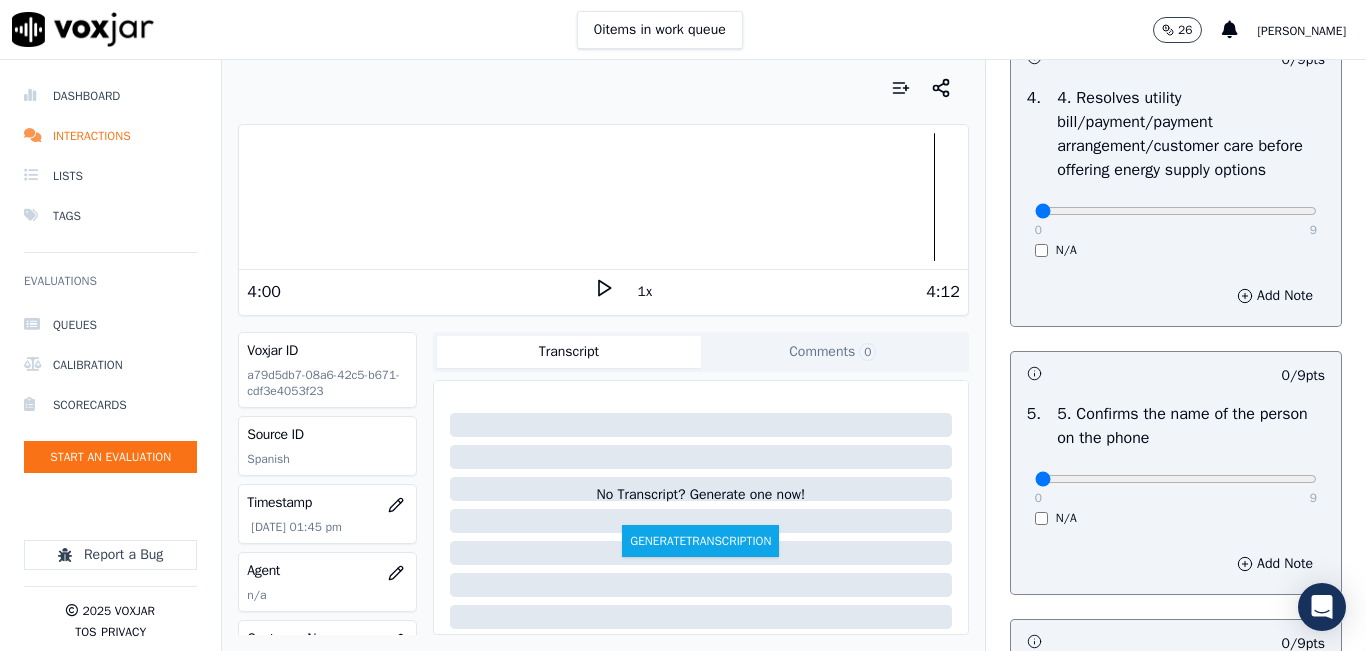 scroll, scrollTop: 1000, scrollLeft: 0, axis: vertical 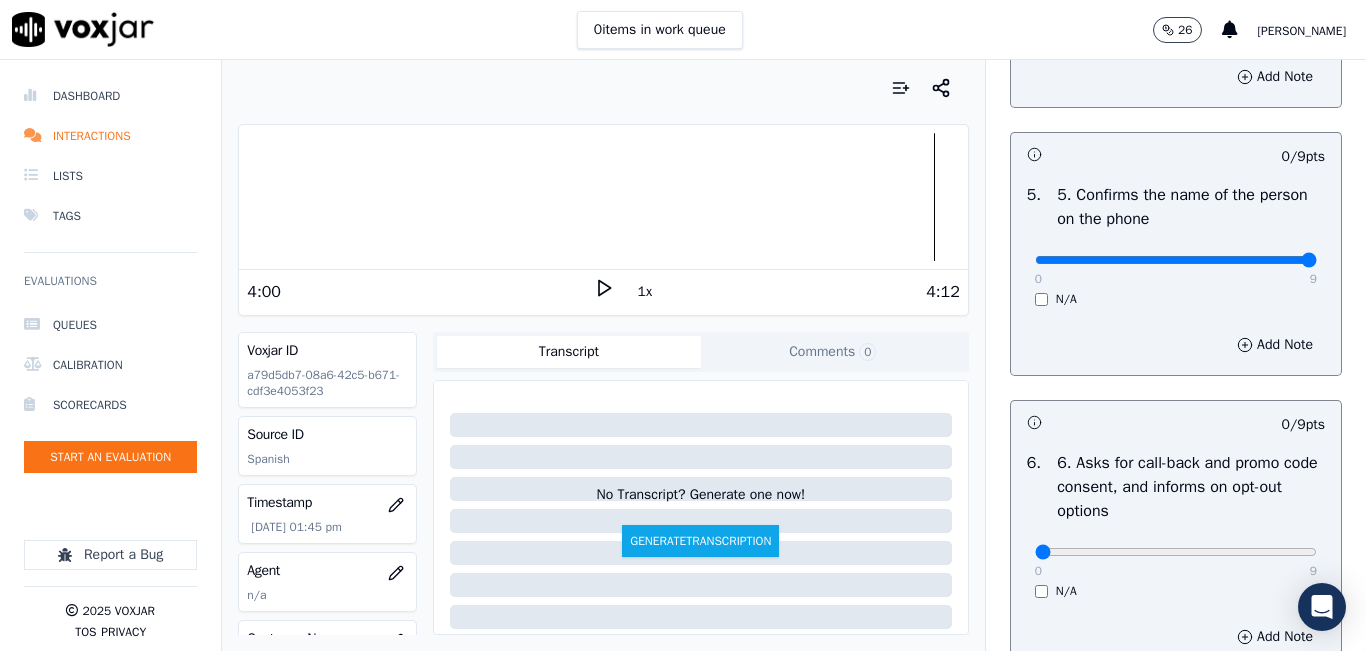 drag, startPoint x: 1263, startPoint y: 331, endPoint x: 1257, endPoint y: 312, distance: 19.924858 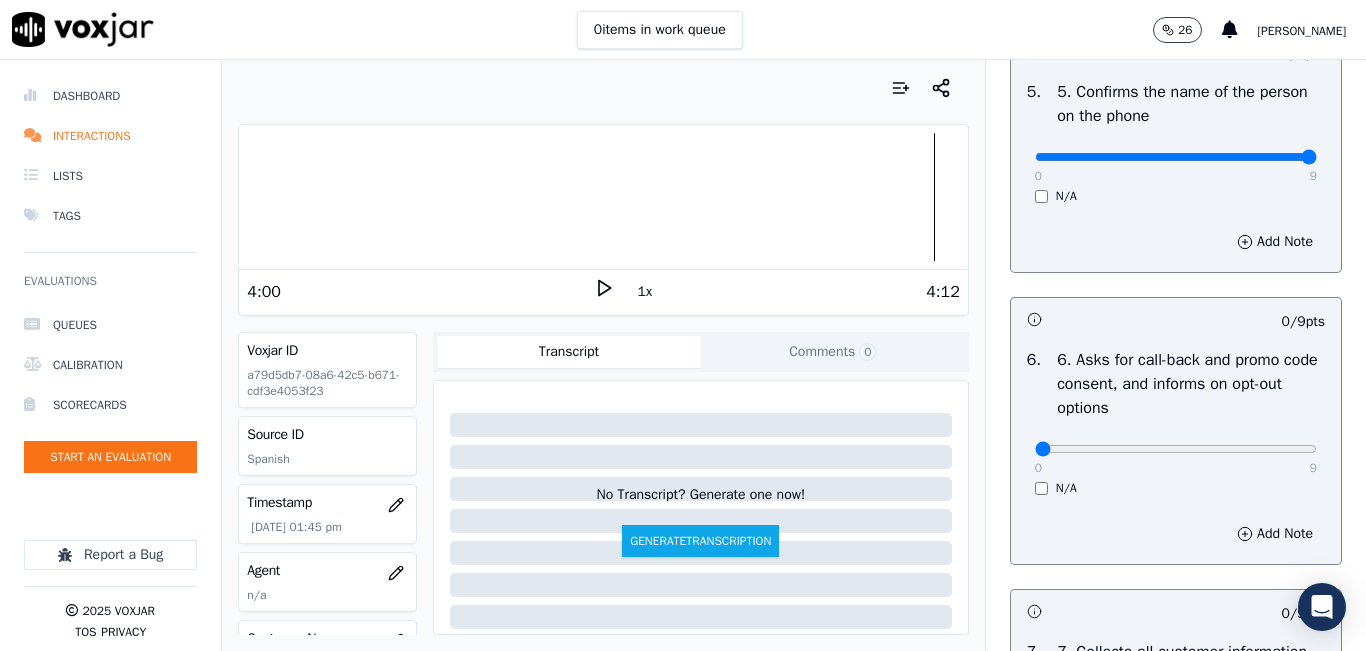 scroll, scrollTop: 1400, scrollLeft: 0, axis: vertical 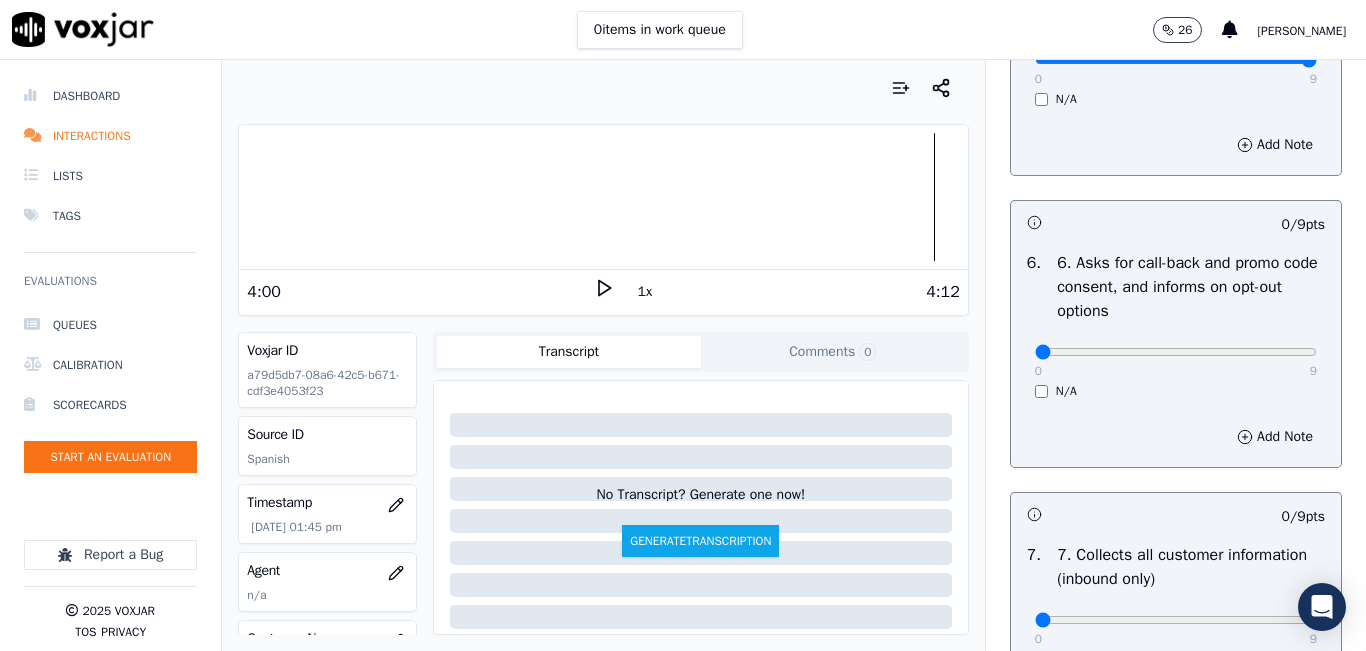 click on "6 .   6. Asks for call-back and promo code consent, and informs on opt-out options     0   9     N/A" at bounding box center (1176, 325) 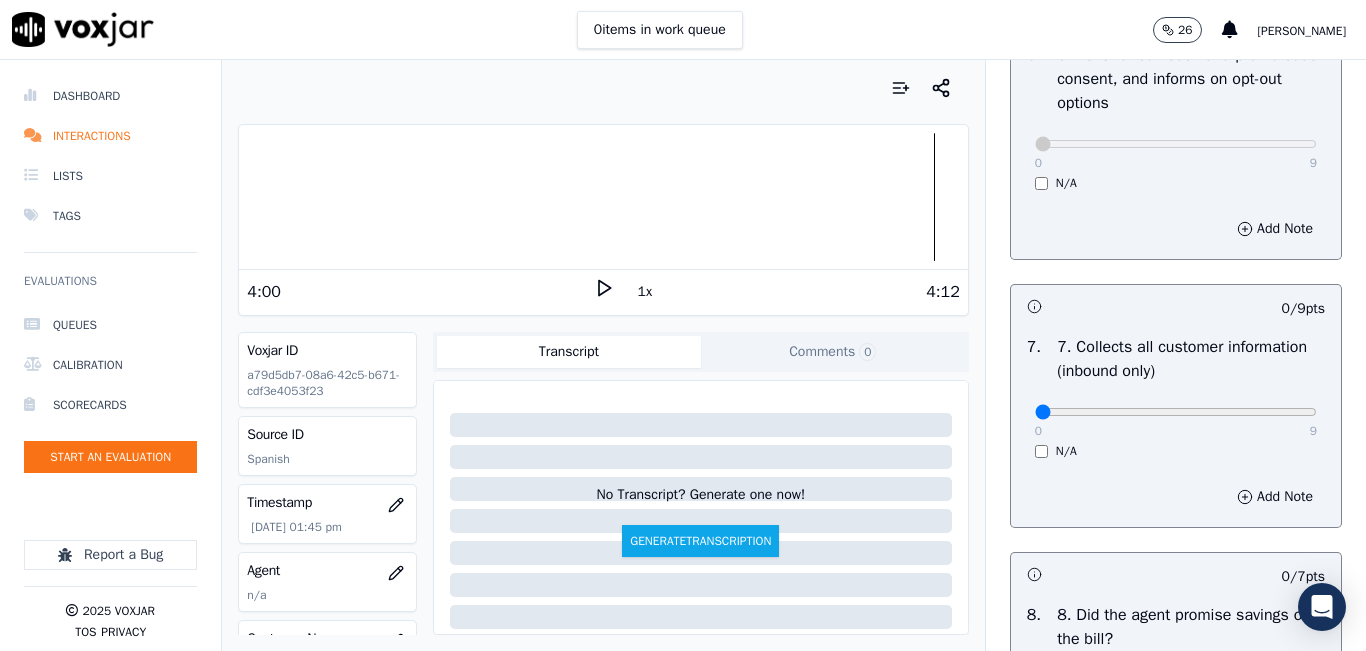 scroll, scrollTop: 1700, scrollLeft: 0, axis: vertical 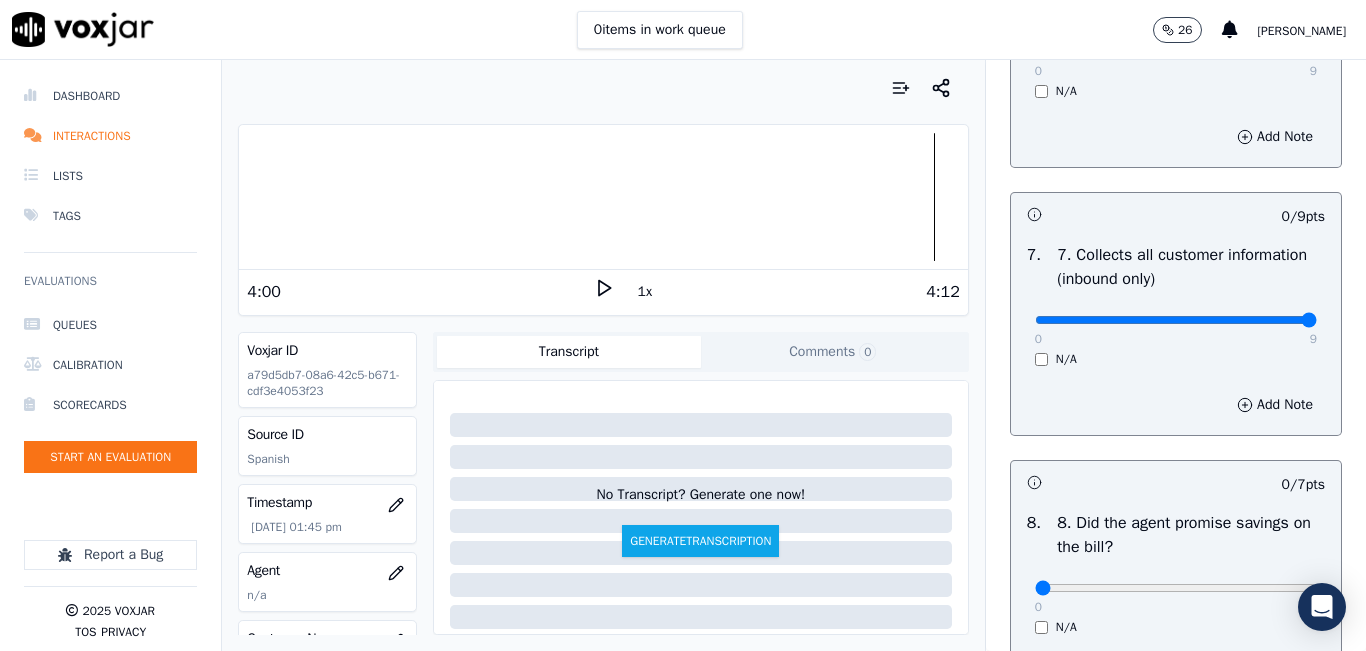 type on "9" 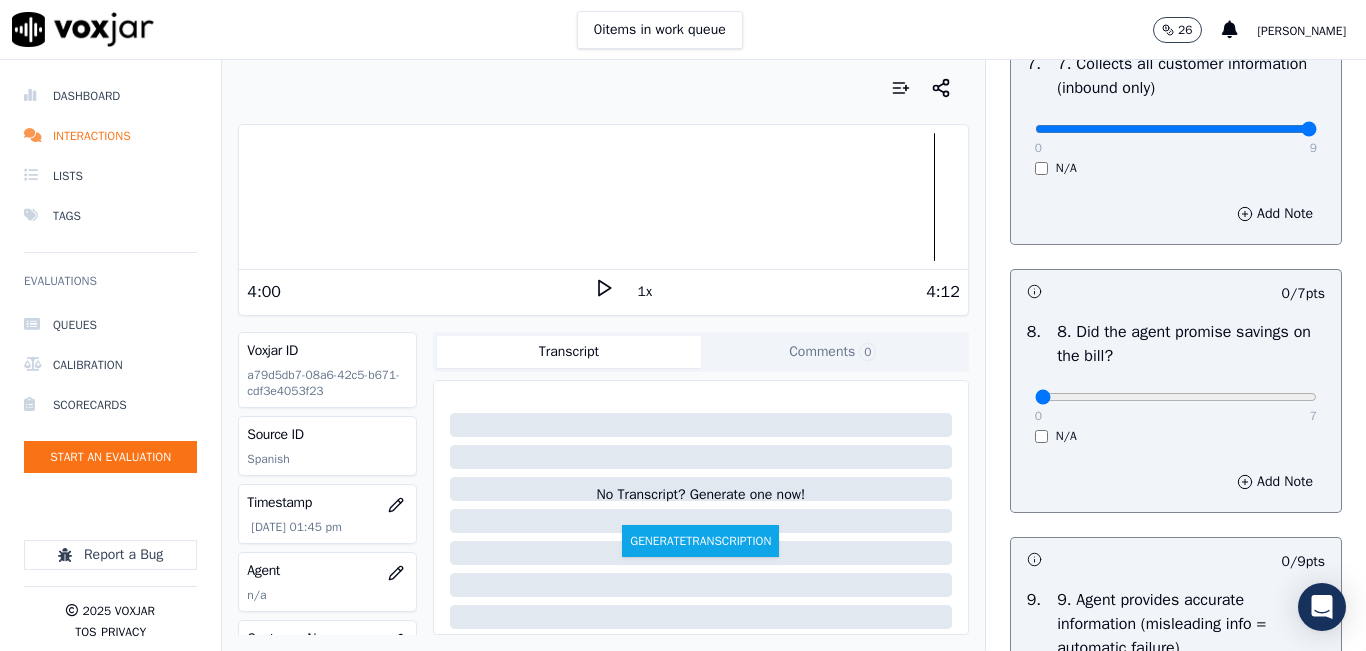 scroll, scrollTop: 1900, scrollLeft: 0, axis: vertical 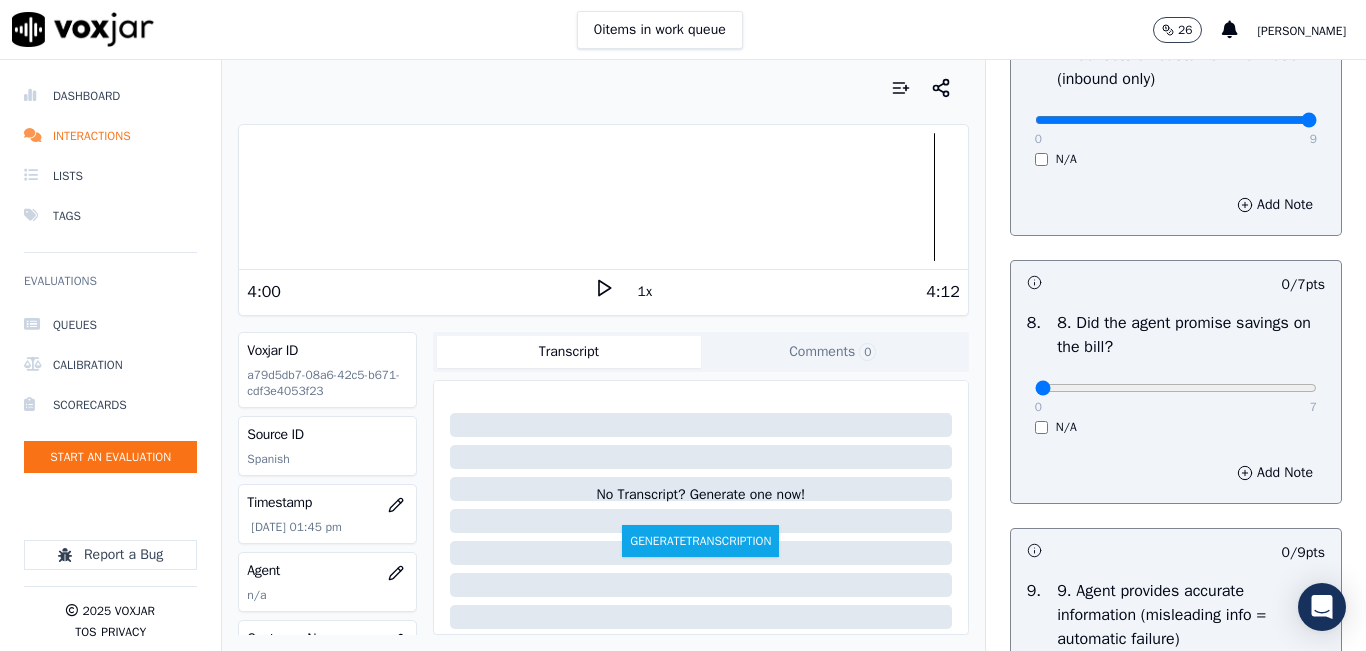 click on "8 .   8. Did the agent promise savings on the bill?     0   7     N/A" at bounding box center (1176, 373) 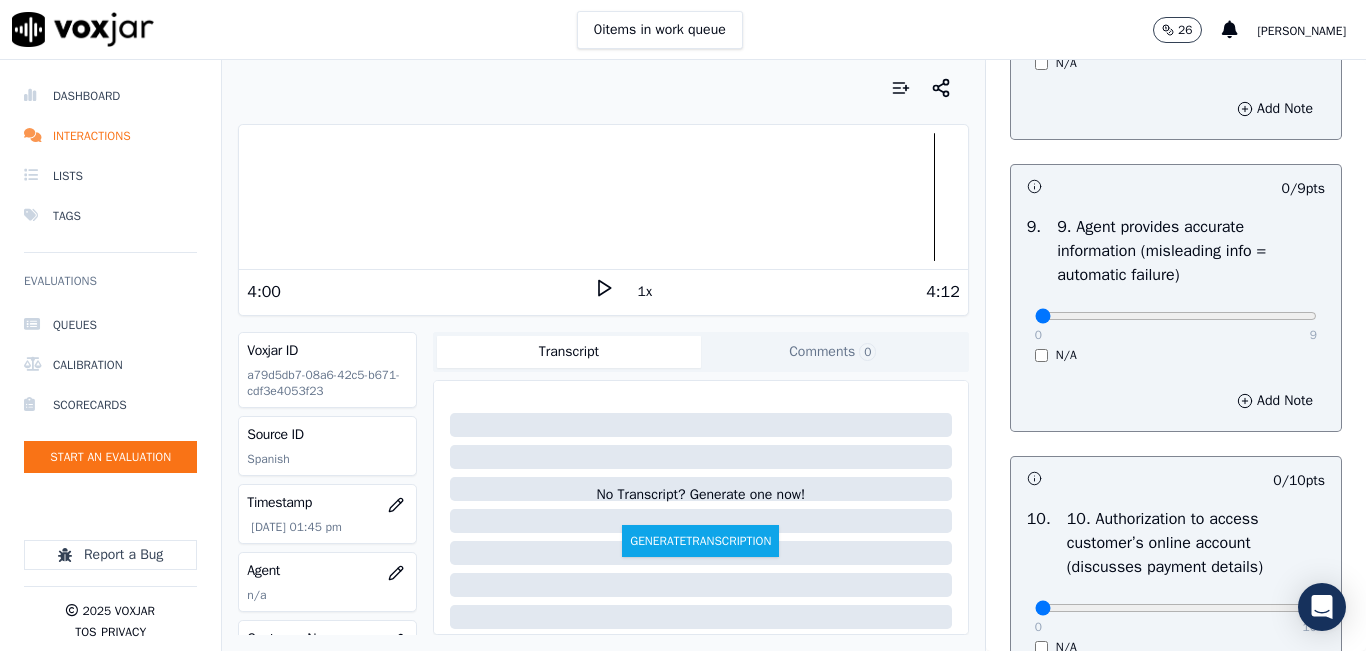 scroll, scrollTop: 2300, scrollLeft: 0, axis: vertical 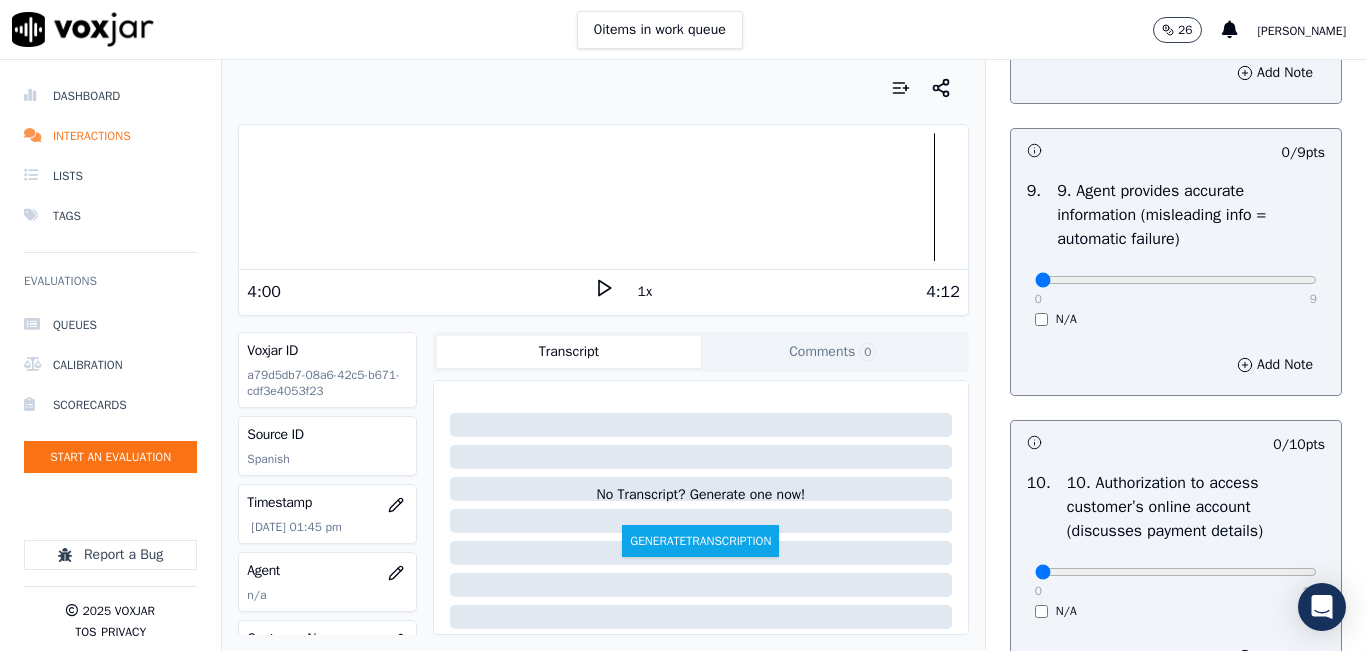 drag, startPoint x: 1272, startPoint y: 341, endPoint x: 1265, endPoint y: 355, distance: 15.652476 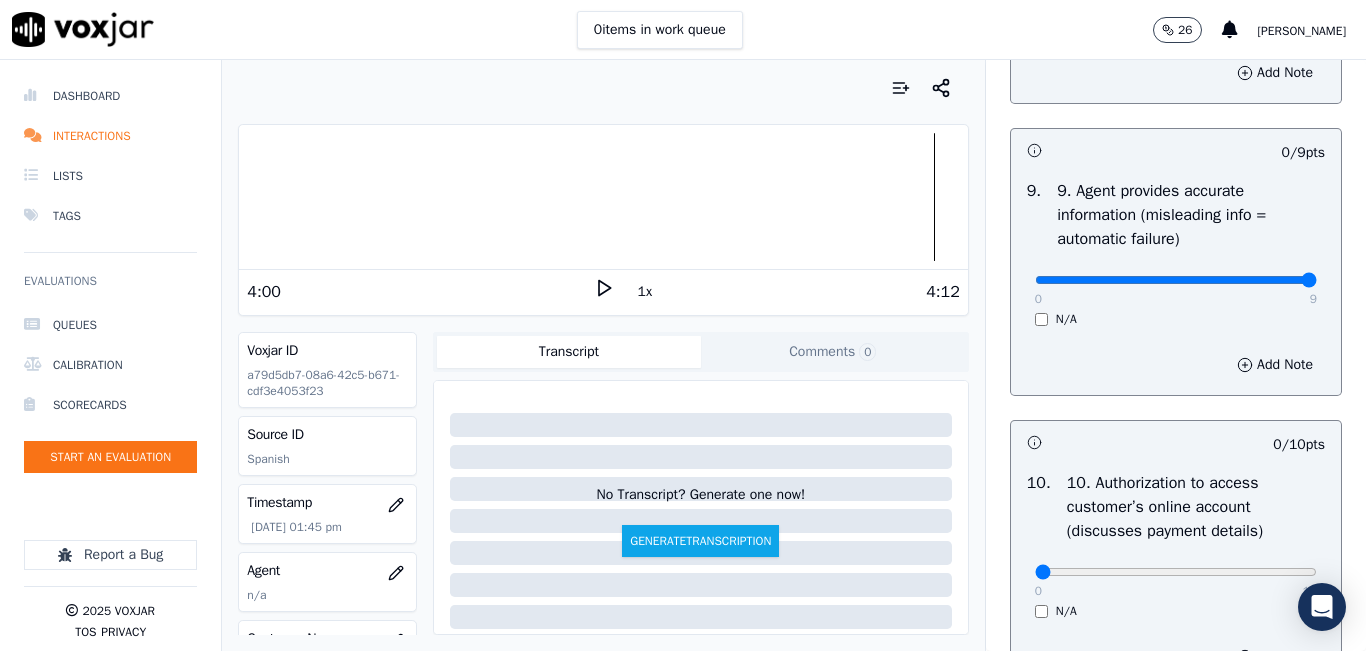 type on "9" 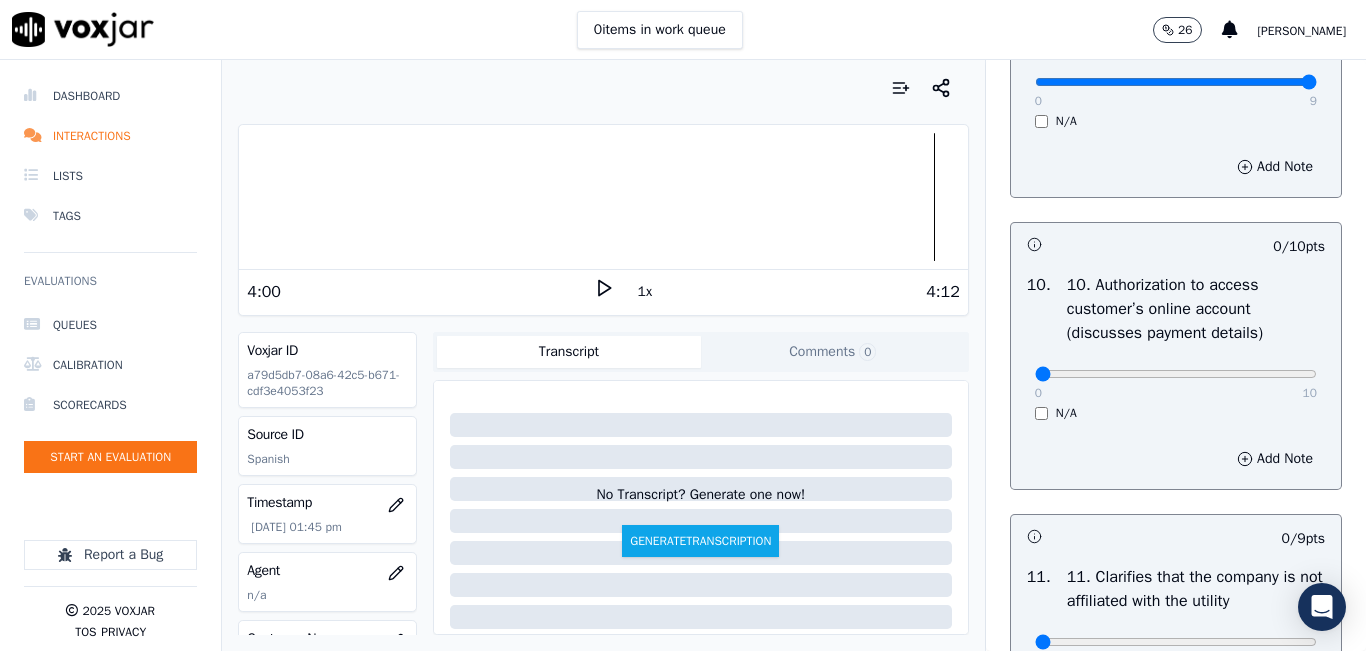 scroll, scrollTop: 2500, scrollLeft: 0, axis: vertical 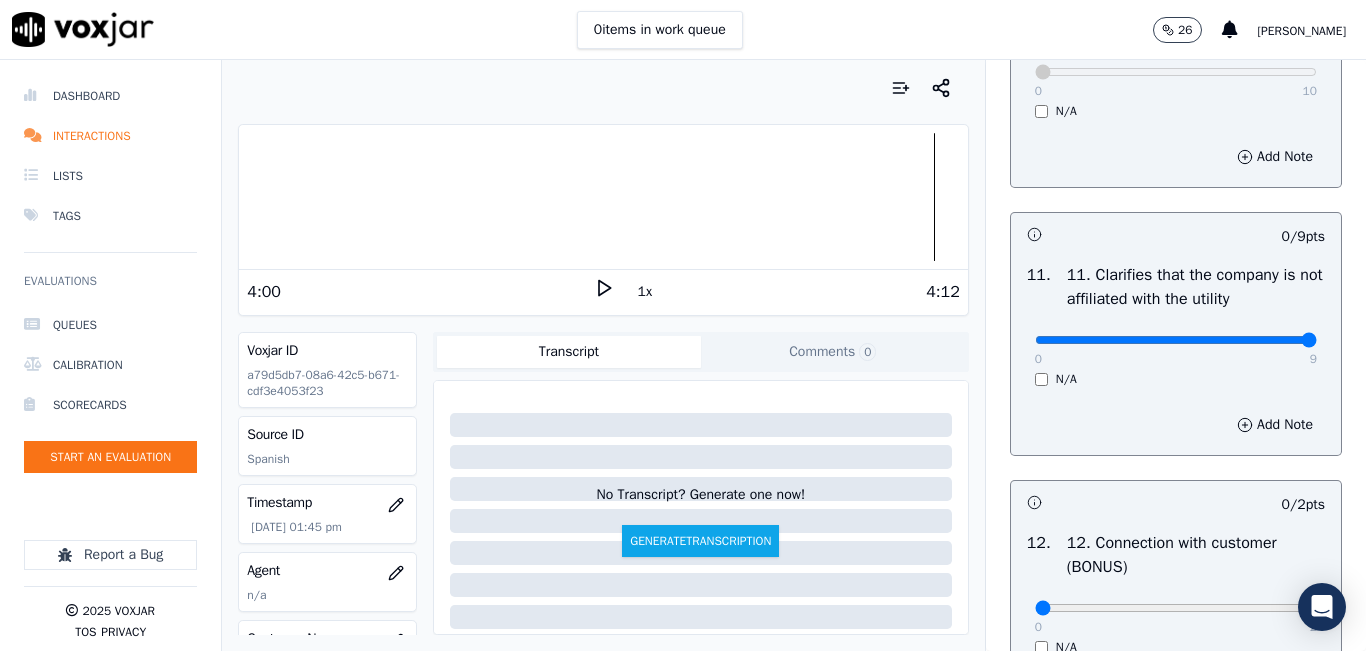 type on "9" 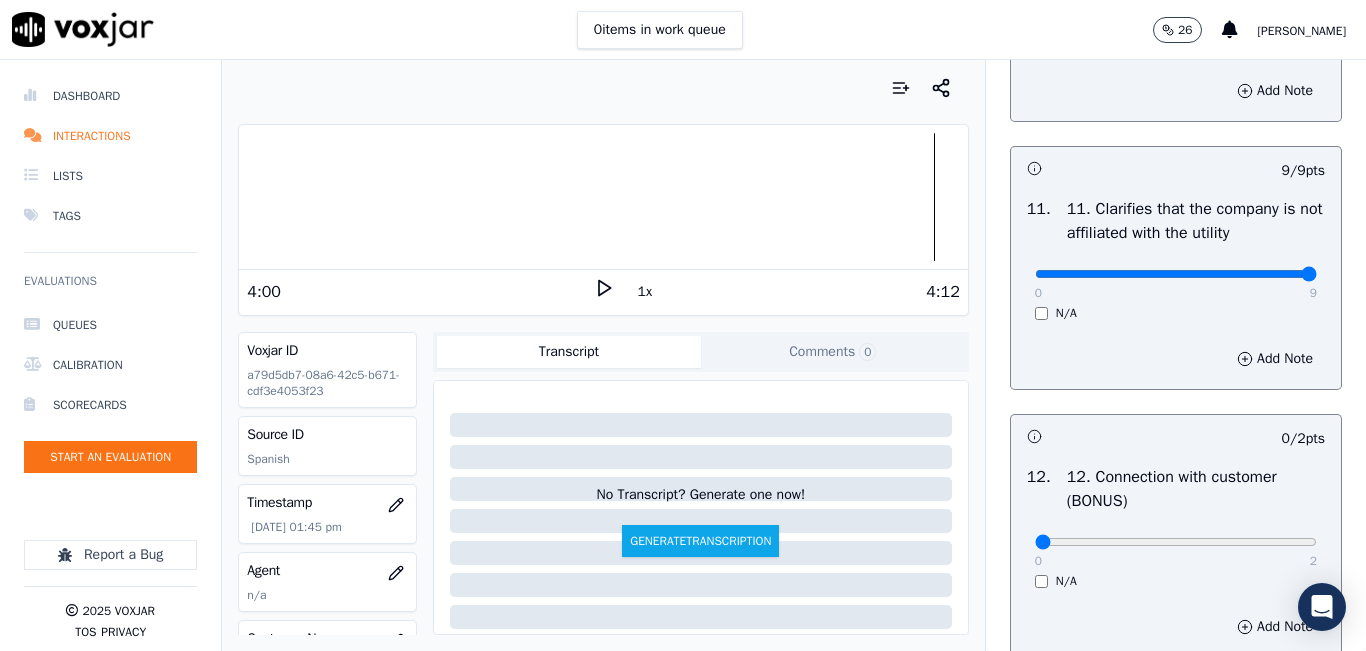 scroll, scrollTop: 3100, scrollLeft: 0, axis: vertical 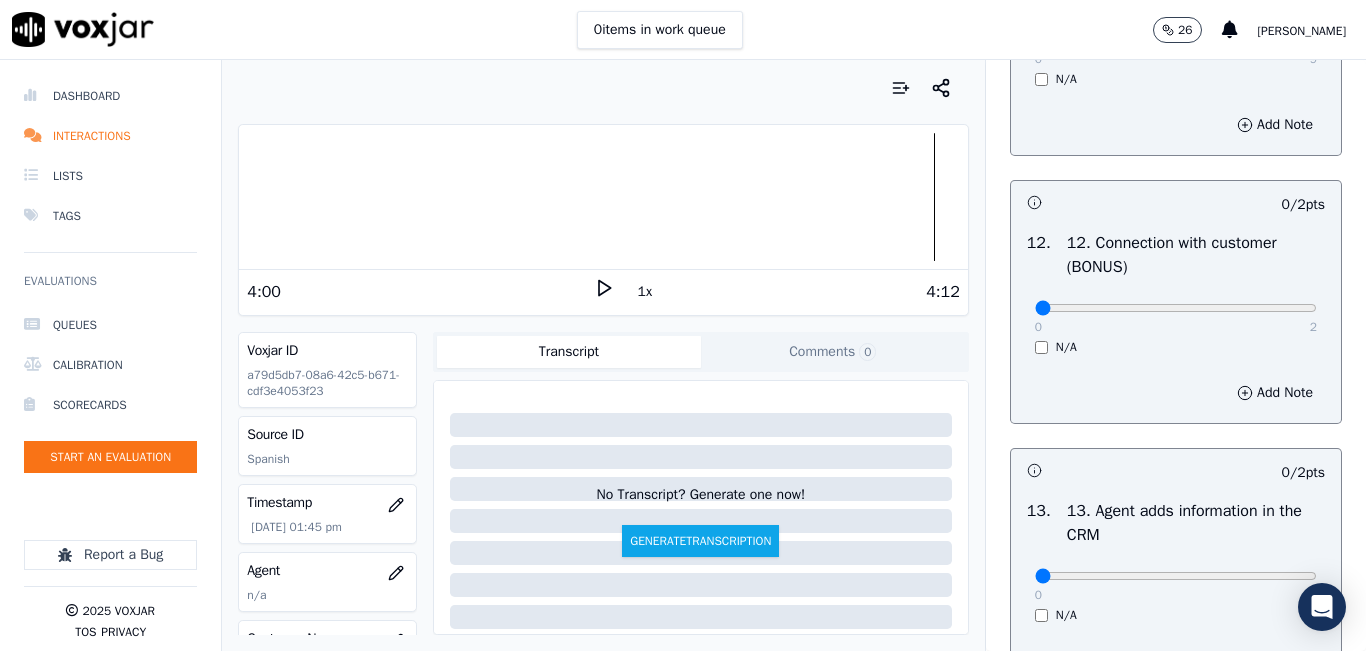 click on "0   2" at bounding box center [1176, 307] 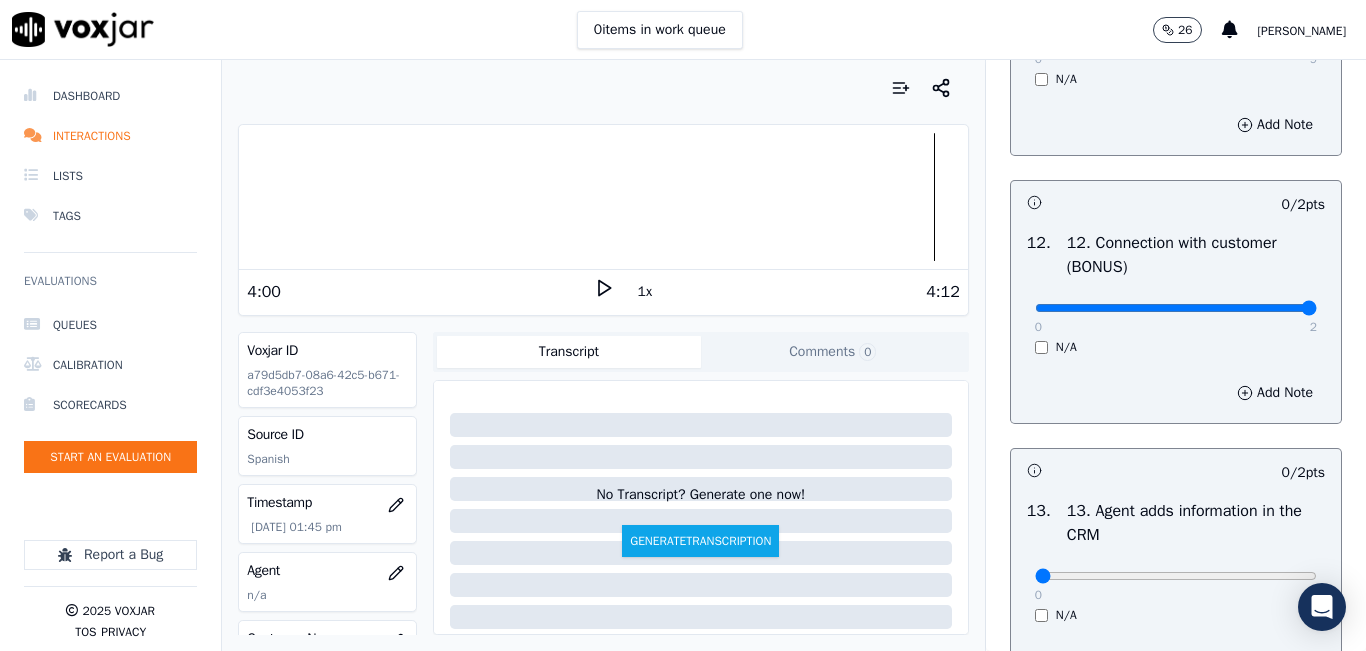 type on "2" 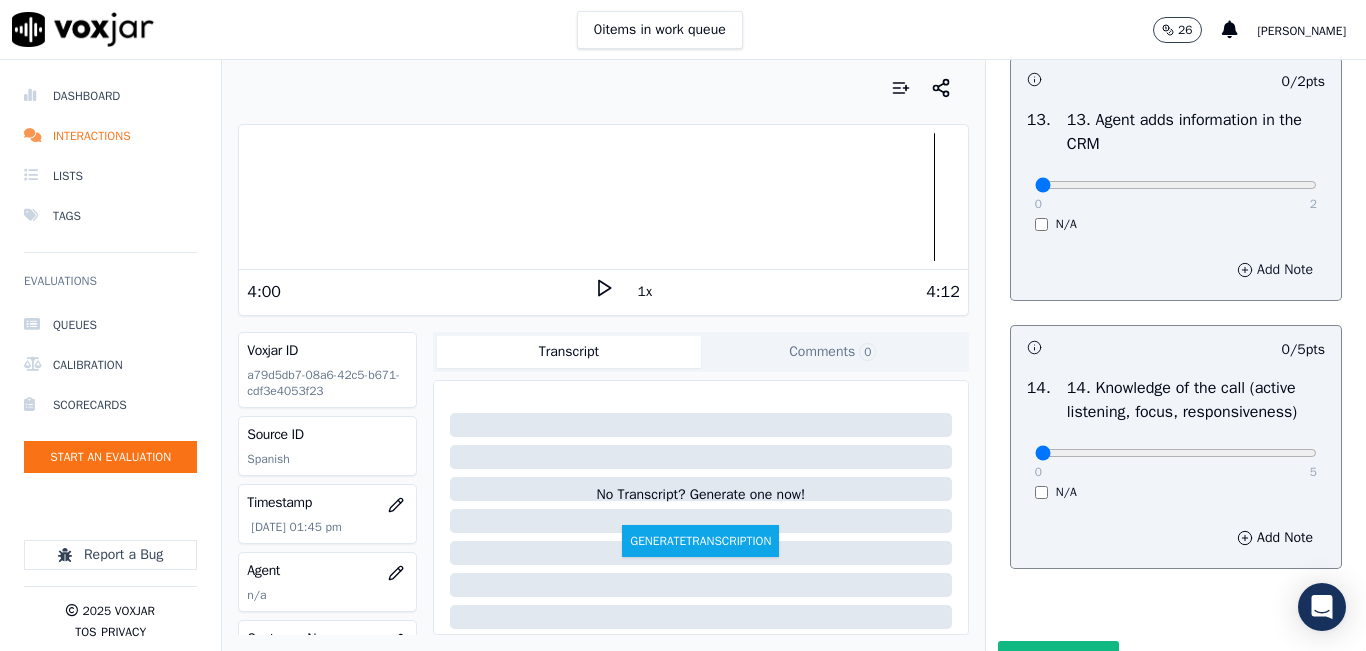 scroll, scrollTop: 3500, scrollLeft: 0, axis: vertical 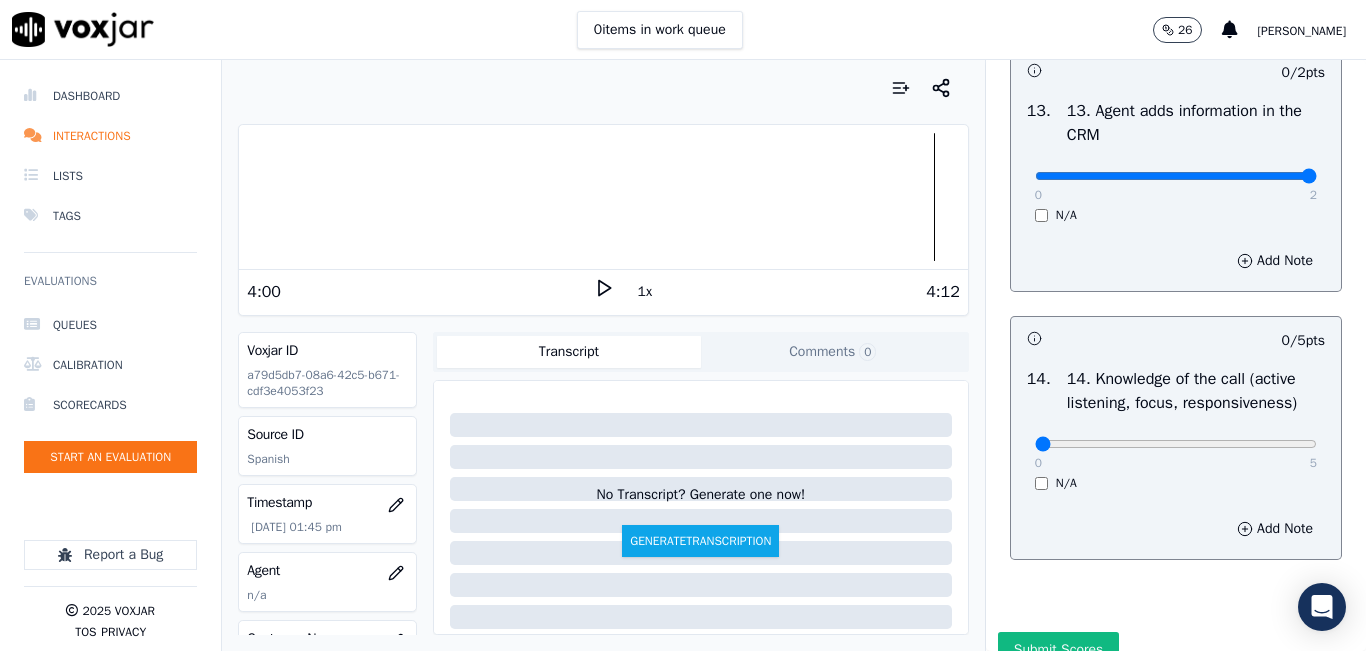 type on "2" 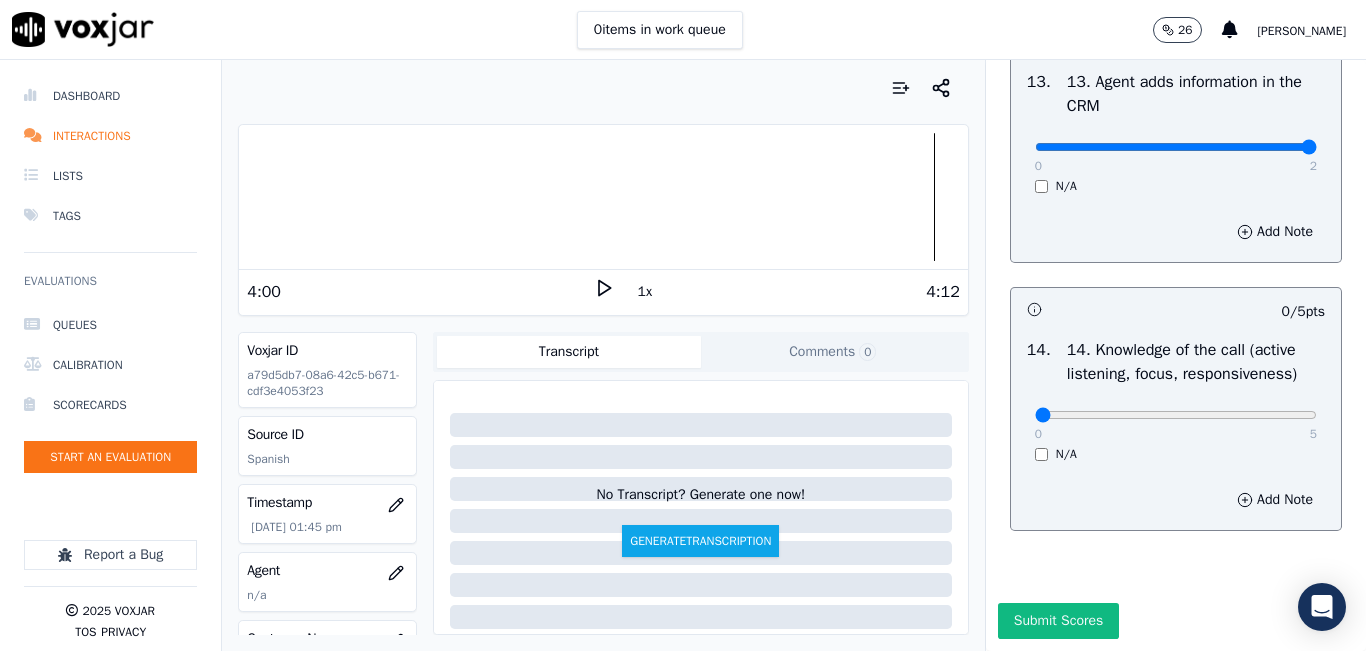 scroll, scrollTop: 3642, scrollLeft: 0, axis: vertical 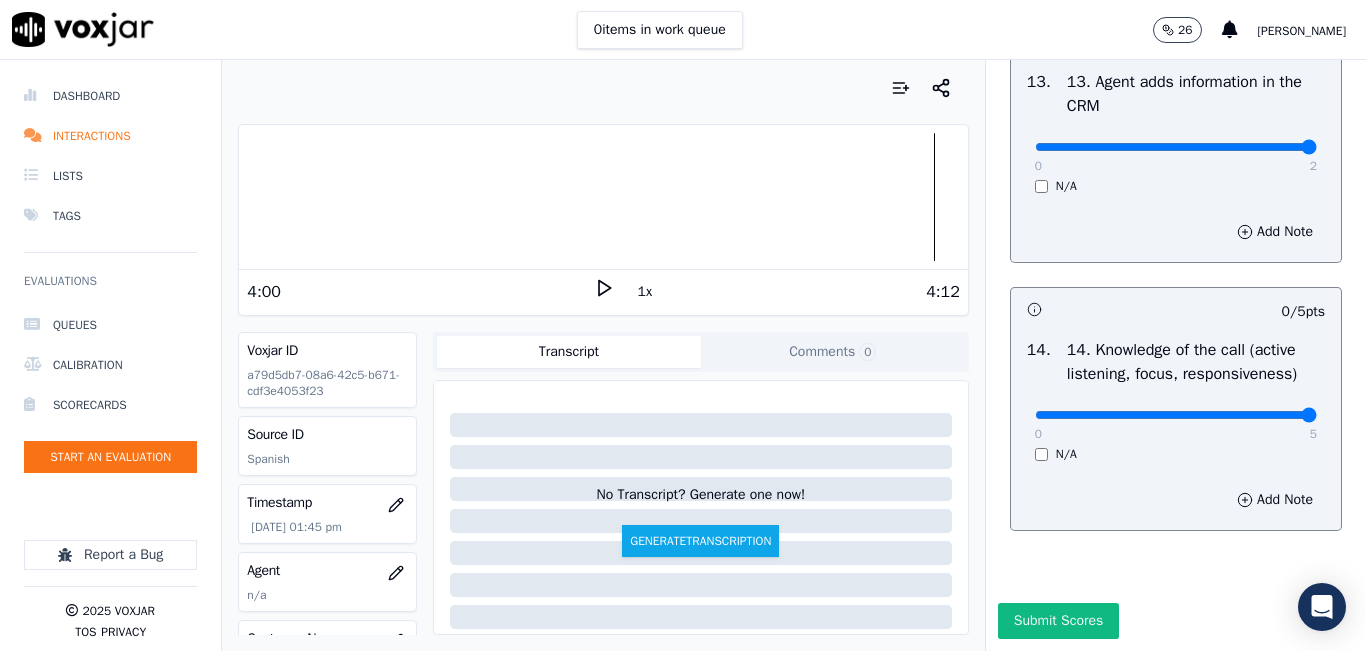type on "5" 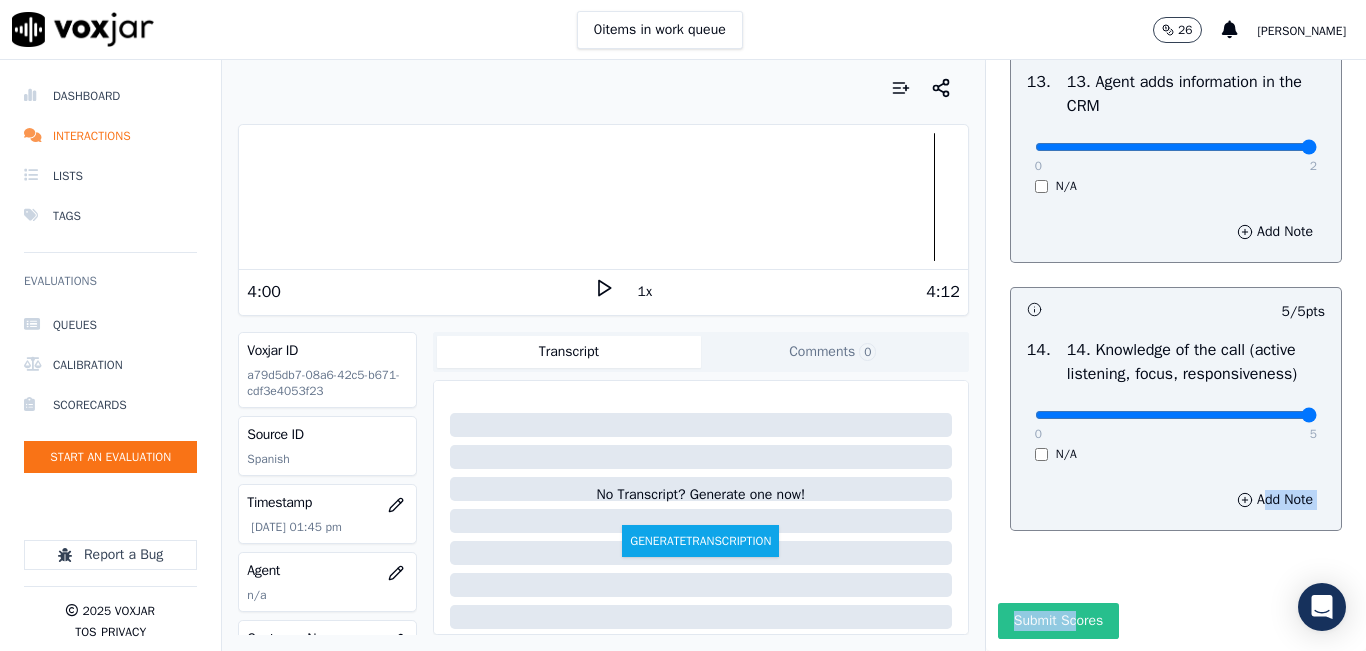 drag, startPoint x: 1095, startPoint y: 541, endPoint x: 1056, endPoint y: 563, distance: 44.777225 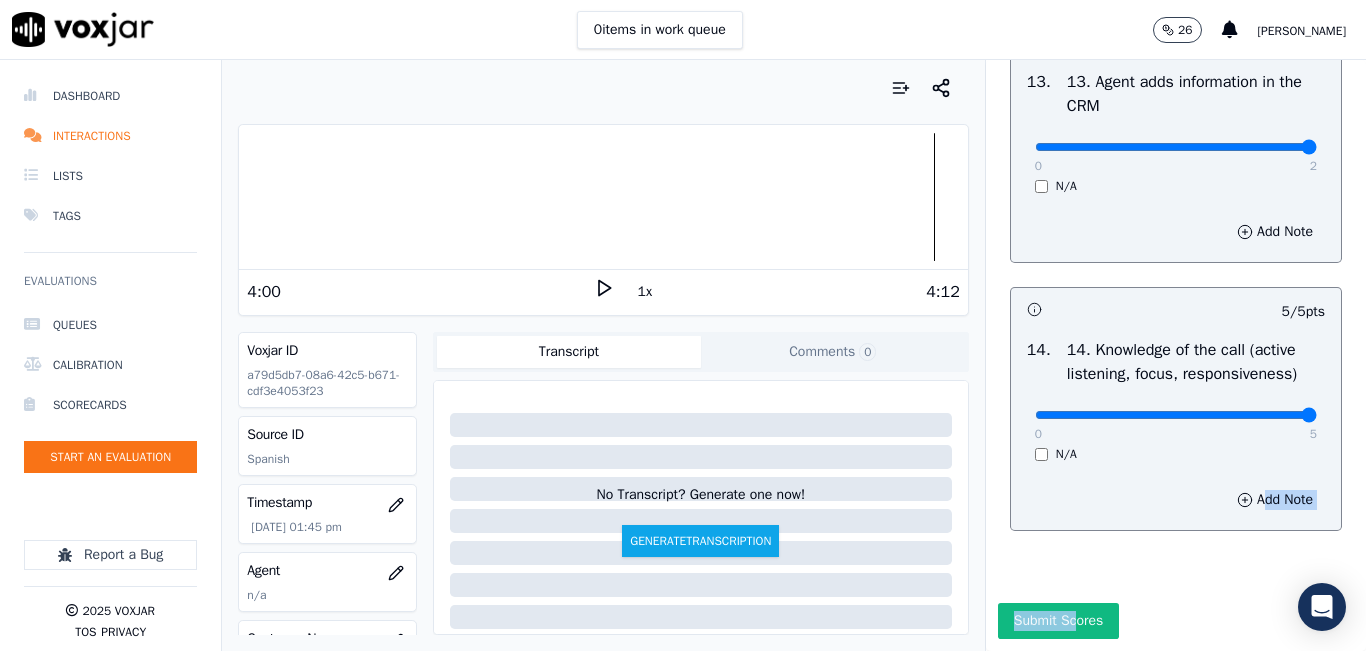 click on "GREETING/OPENING SKILLS   1. Properly brands call (AGENT NAME / CTS)   102  pts                 4 / 4  pts     1 .       0   4     N/A      Add Note                           9 / 9  pts     2 .   2. Advises call is being recorded for quality and training purposes     0   9     N/A      Add Note                           9 / 9  pts     3 .   3. Acknowledges the reason for the call (In an emergency, not transferring to the utility = automatic failure)     0   9     N/A      Add Note                           -- / 9  pts     4 .   4. Resolves utility bill/payment/payment arrangement/customer care before offering energy supply options     0   9     N/A      Add Note                           9 / 9  pts     5 .   5. Confirms the name of the person on the phone     0   9     N/A      Add Note                           -- / 9  pts     6 .   6. Asks for call-back and promo code consent, and informs on opt-out options     0   9     N/A      Add Note                           9 / 9  pts     7 .       0   9     N/A" at bounding box center (1176, -1398) 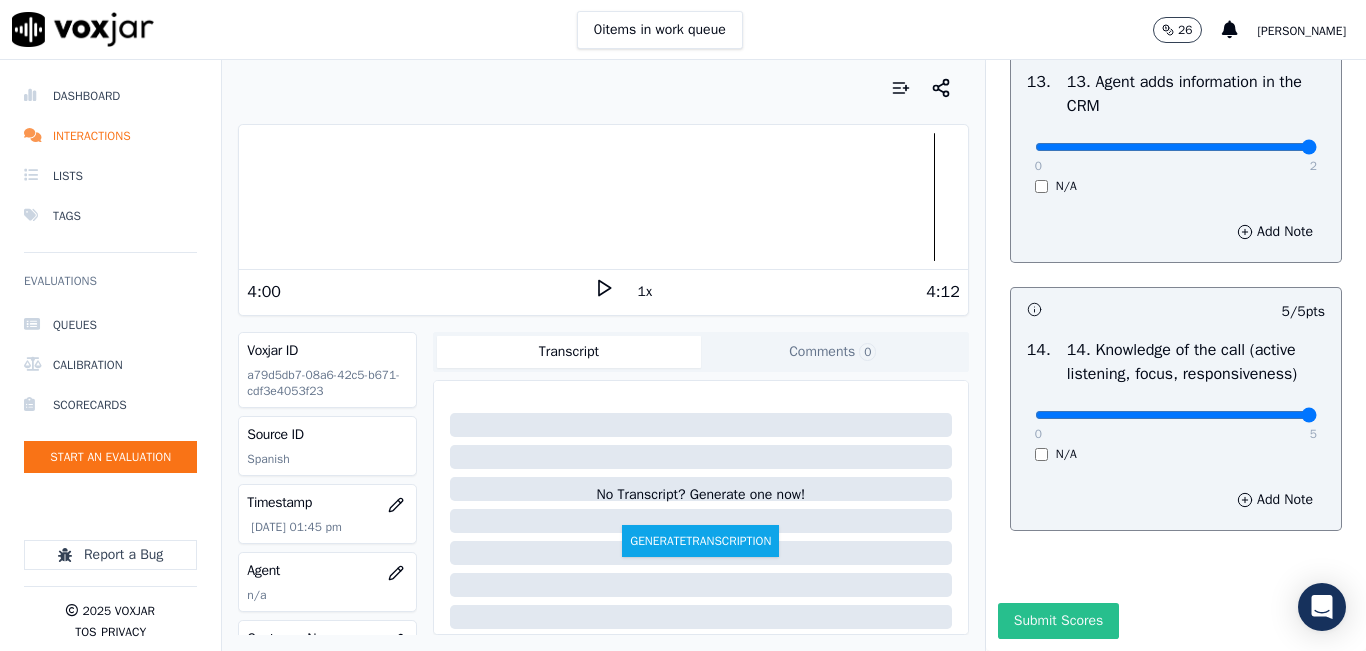 click on "Submit Scores" at bounding box center (1058, 621) 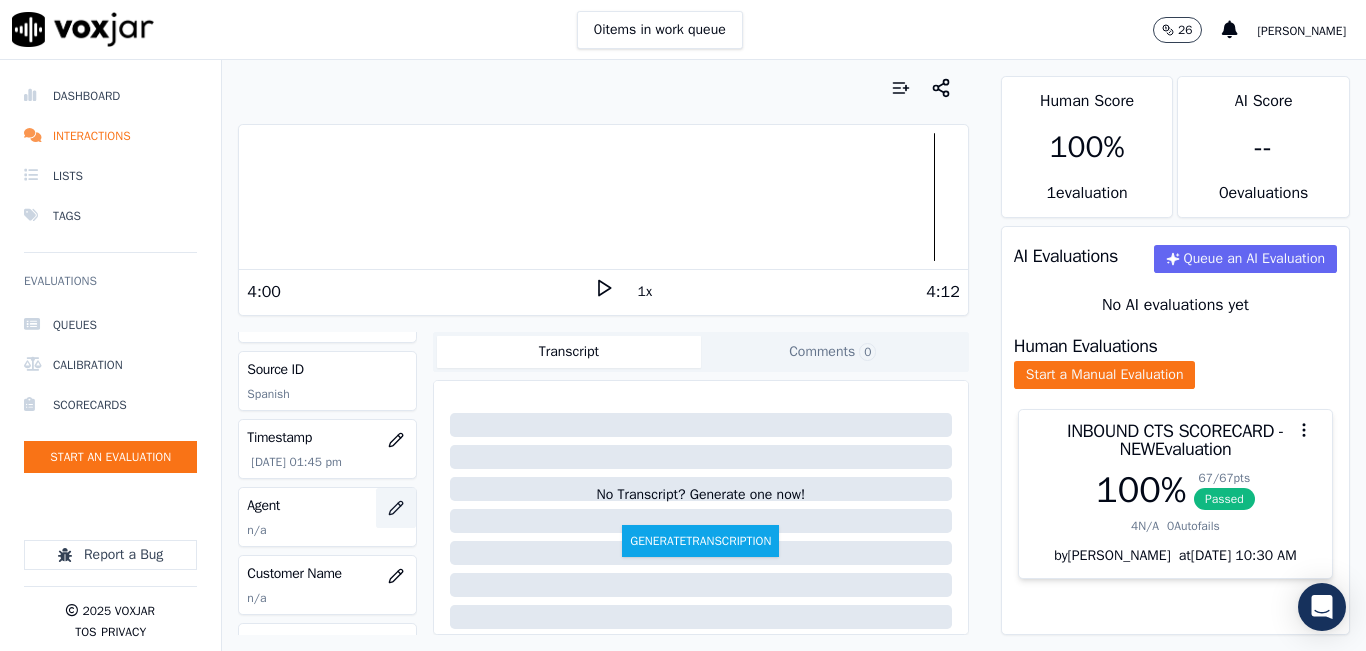 scroll, scrollTop: 100, scrollLeft: 0, axis: vertical 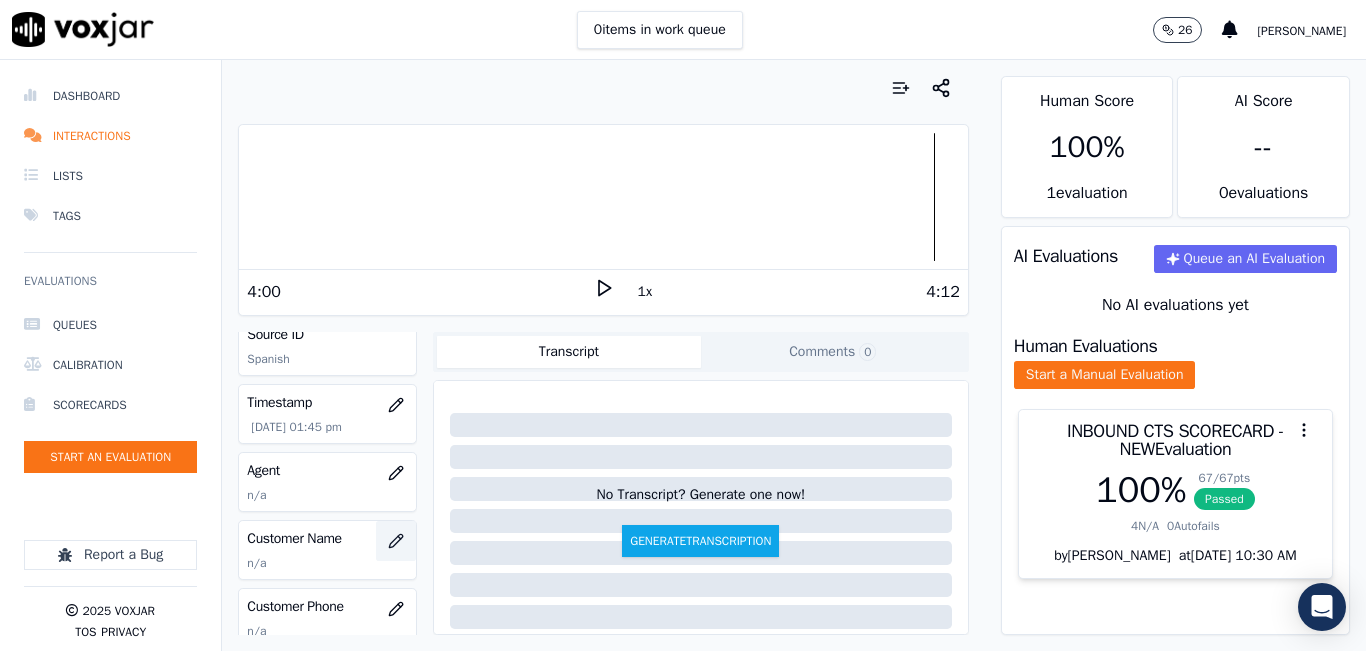 click at bounding box center [396, 541] 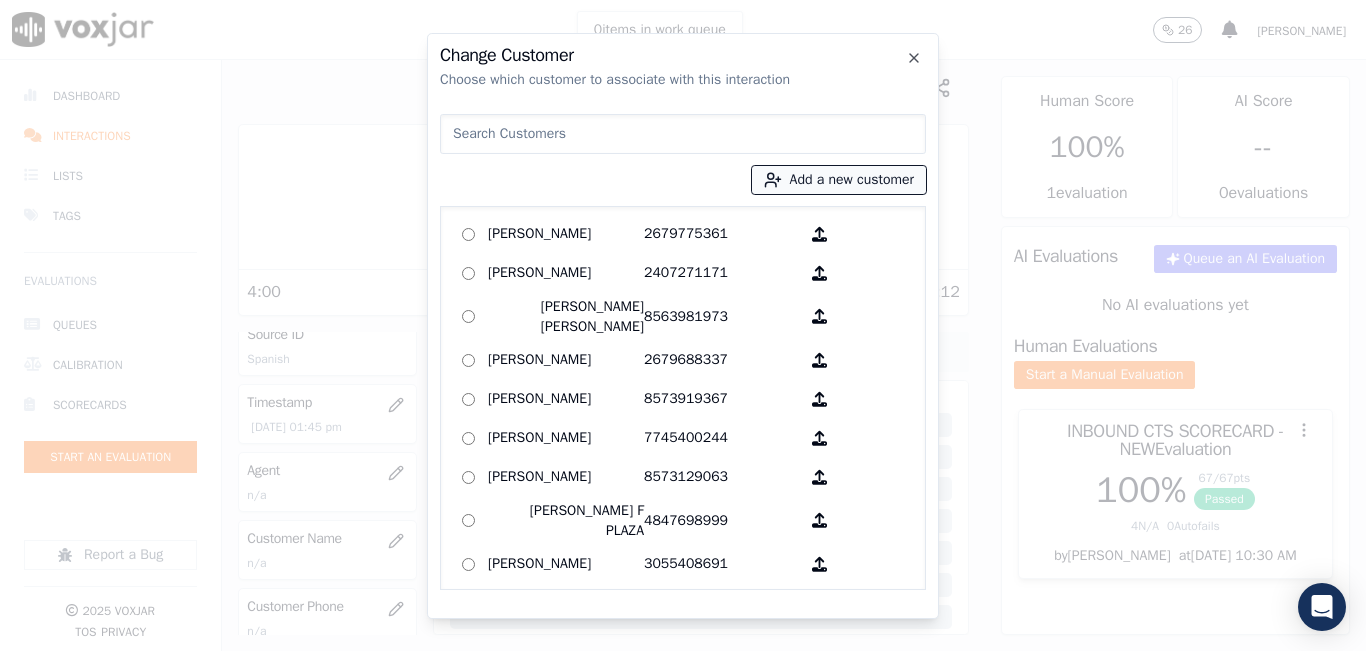 click 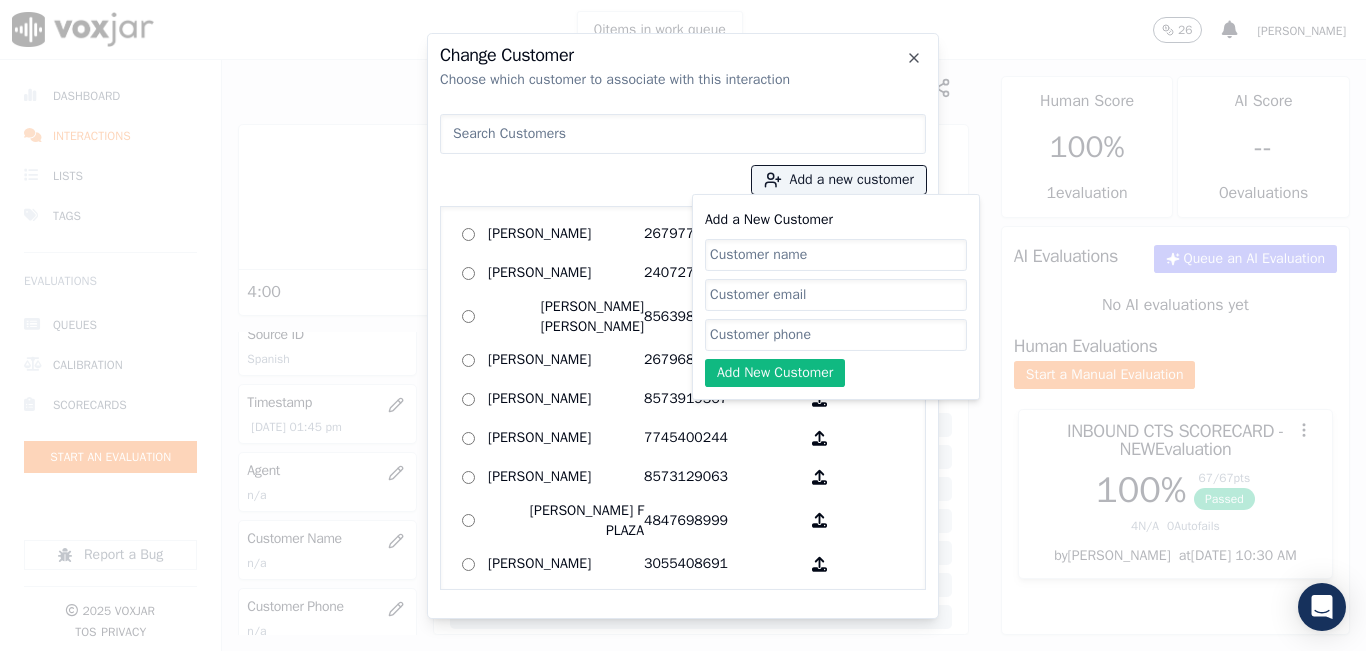 drag, startPoint x: 900, startPoint y: 246, endPoint x: 890, endPoint y: 250, distance: 10.770329 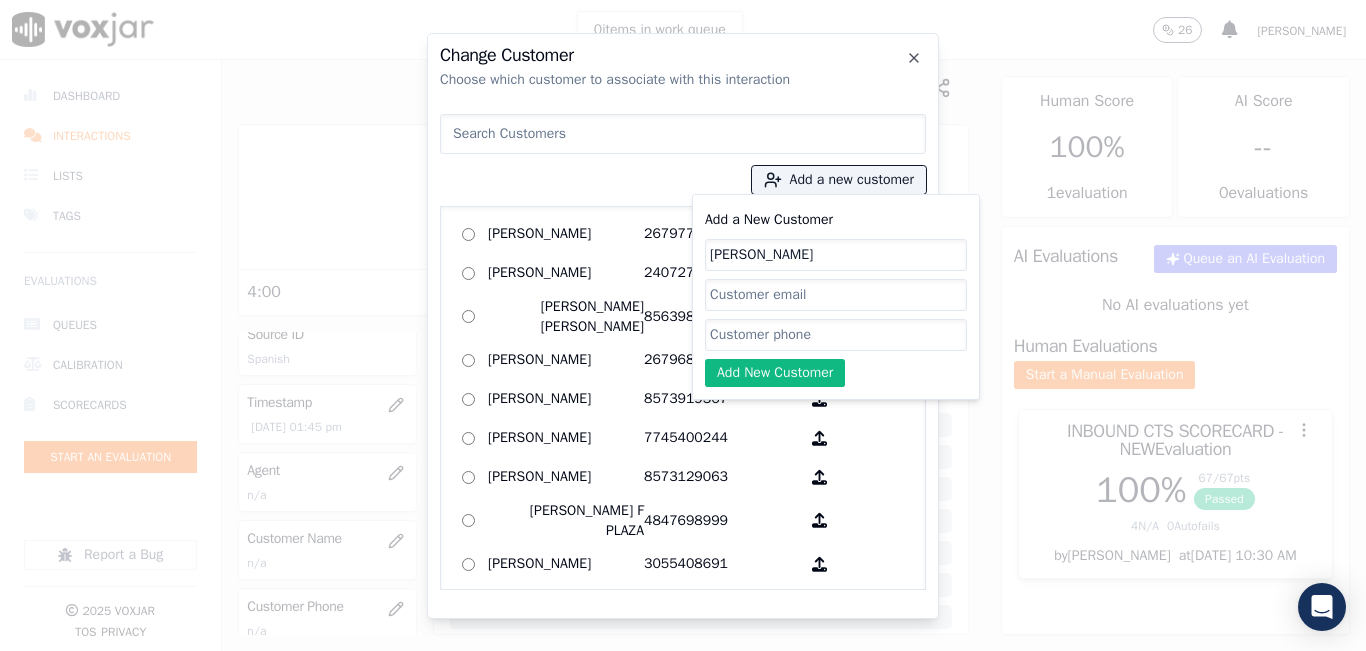 type on "[DATE][PERSON_NAME]" 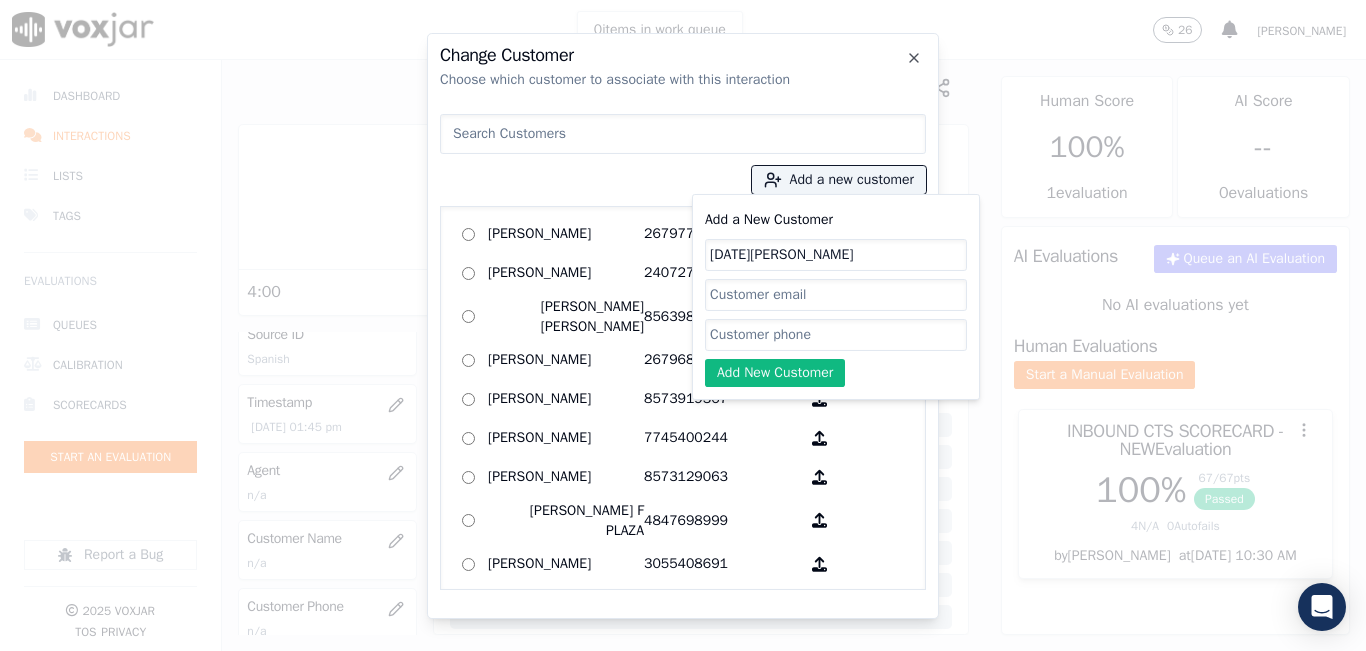 click on "Add a New Customer" 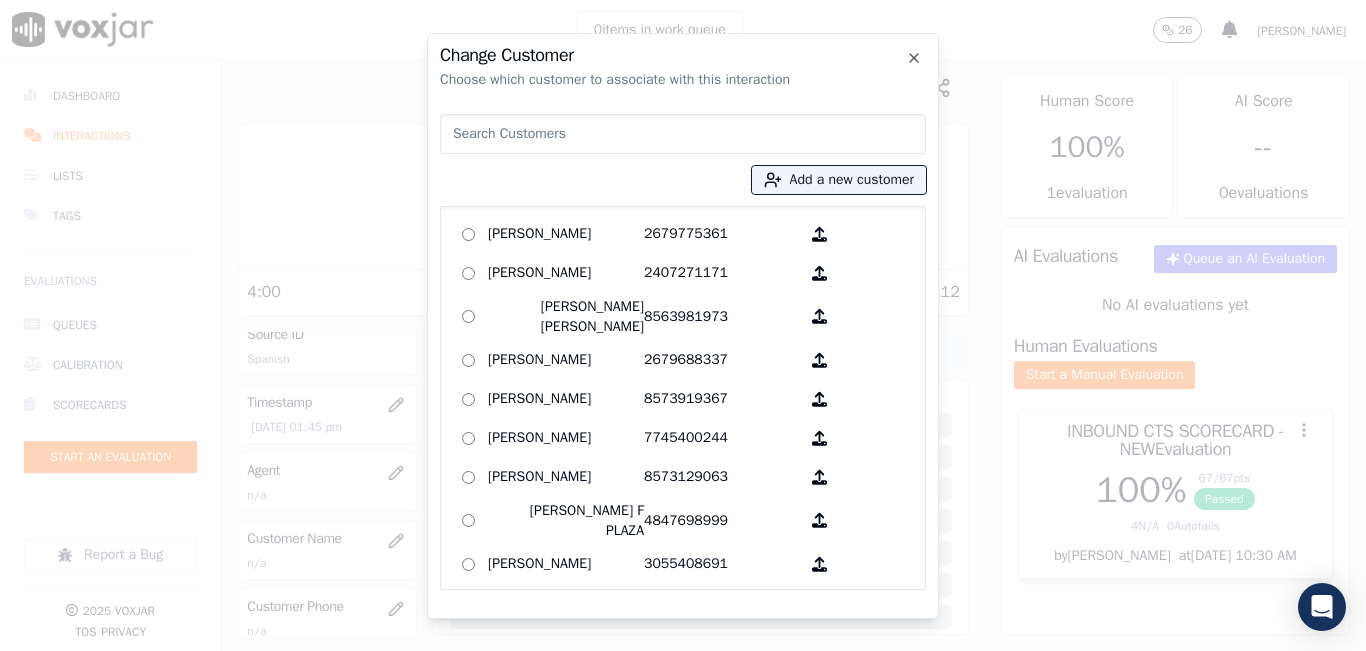 click at bounding box center [683, 134] 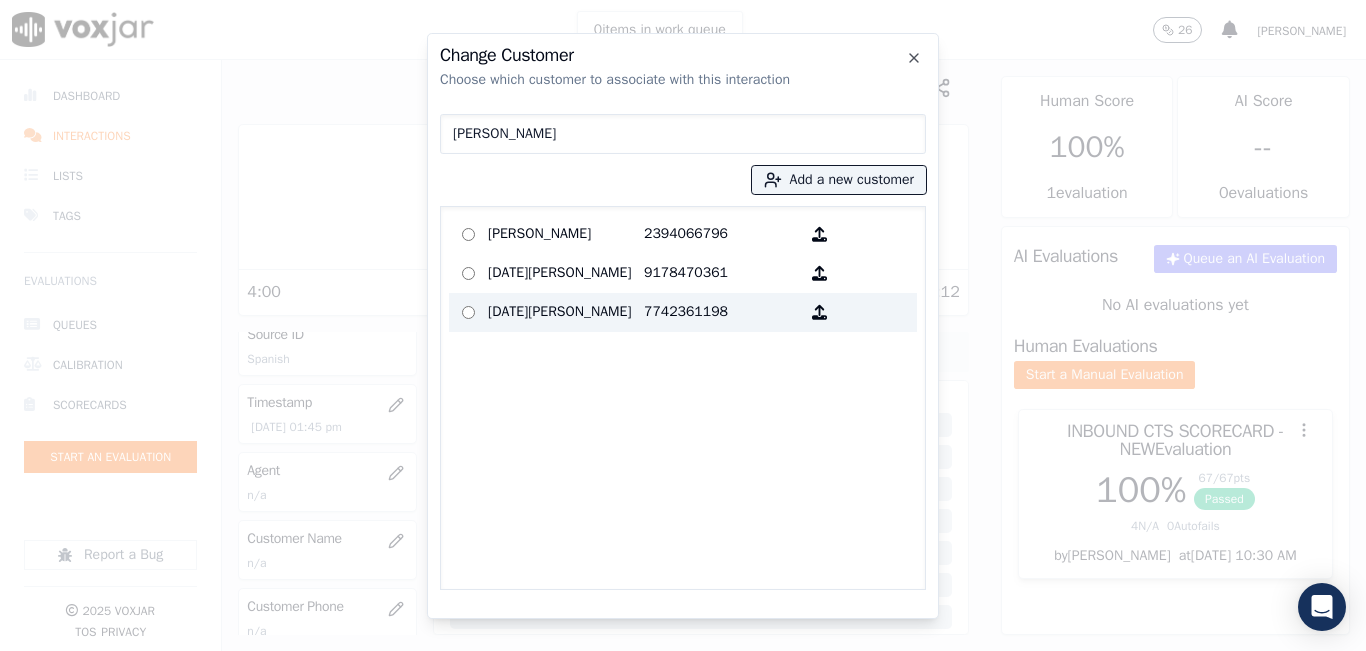 type on "lucia" 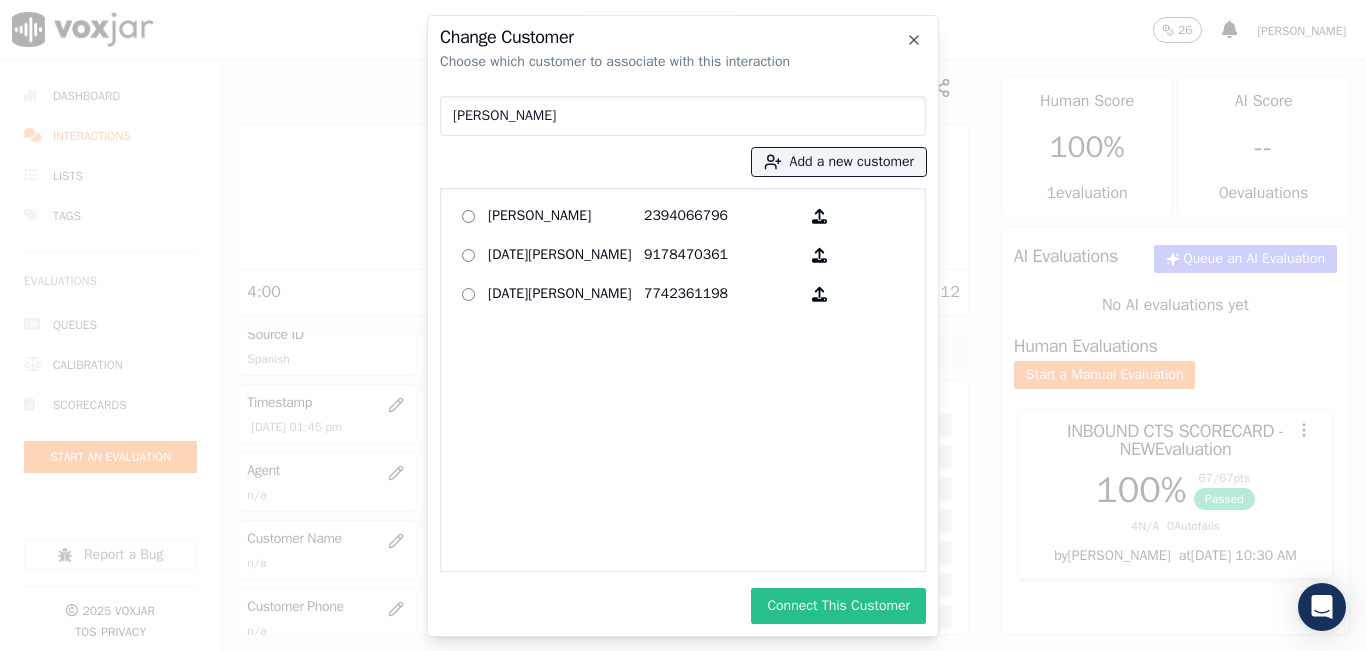 click on "Connect This Customer" at bounding box center (838, 606) 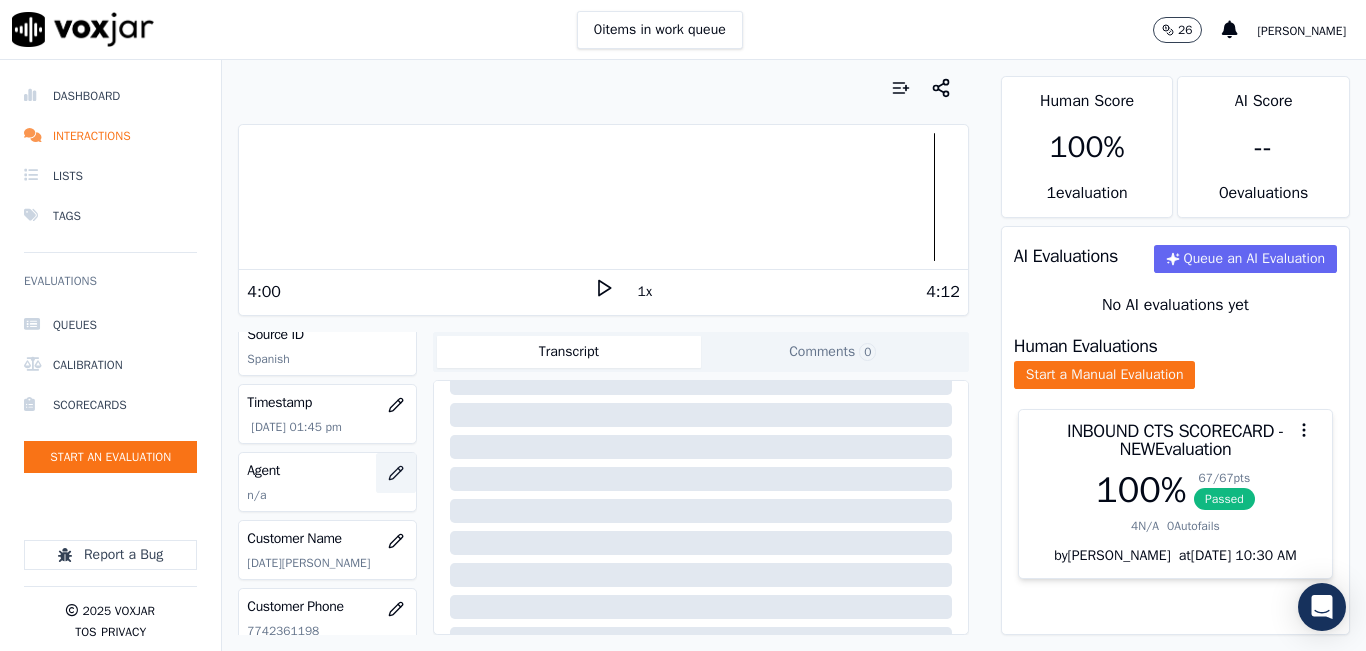 scroll, scrollTop: 300, scrollLeft: 0, axis: vertical 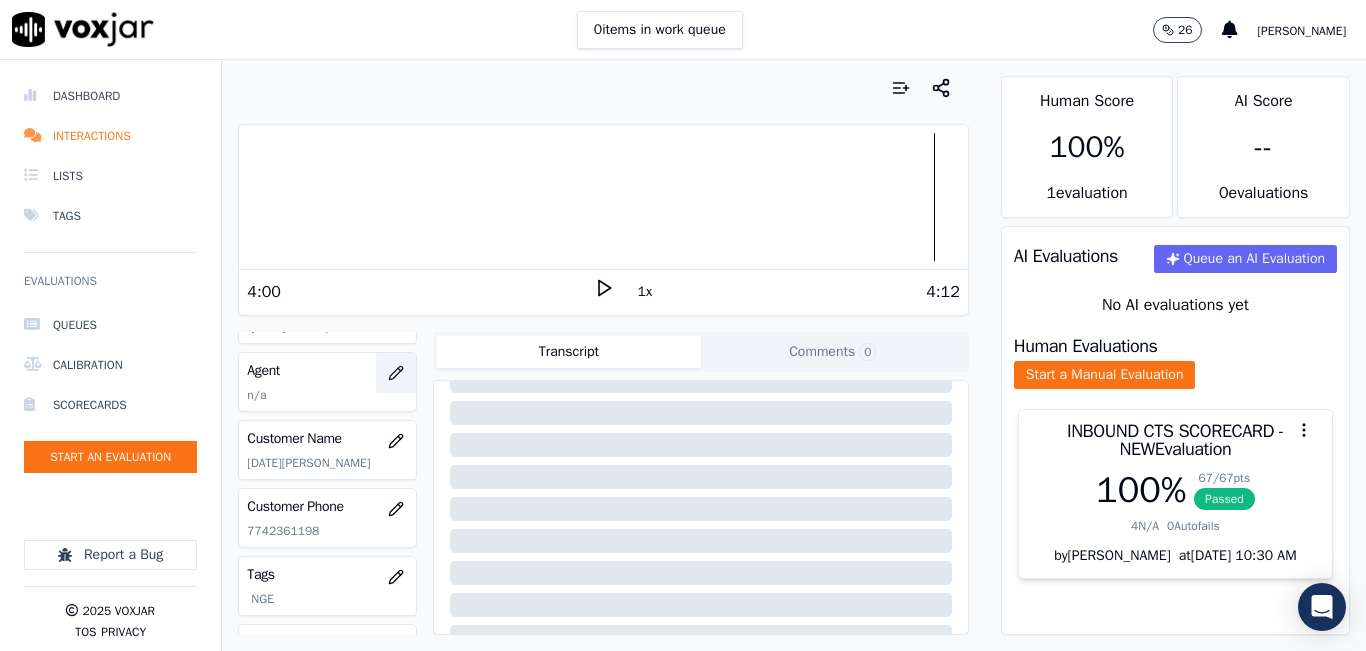 click 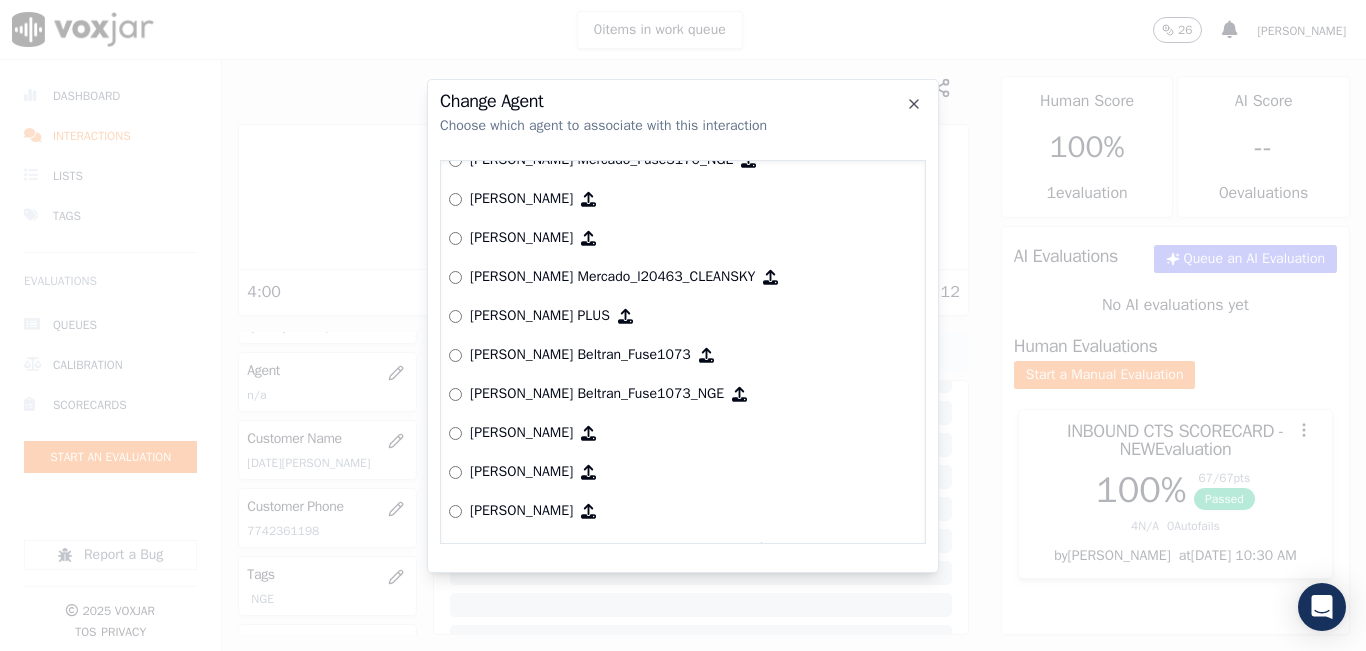 scroll, scrollTop: 5747, scrollLeft: 0, axis: vertical 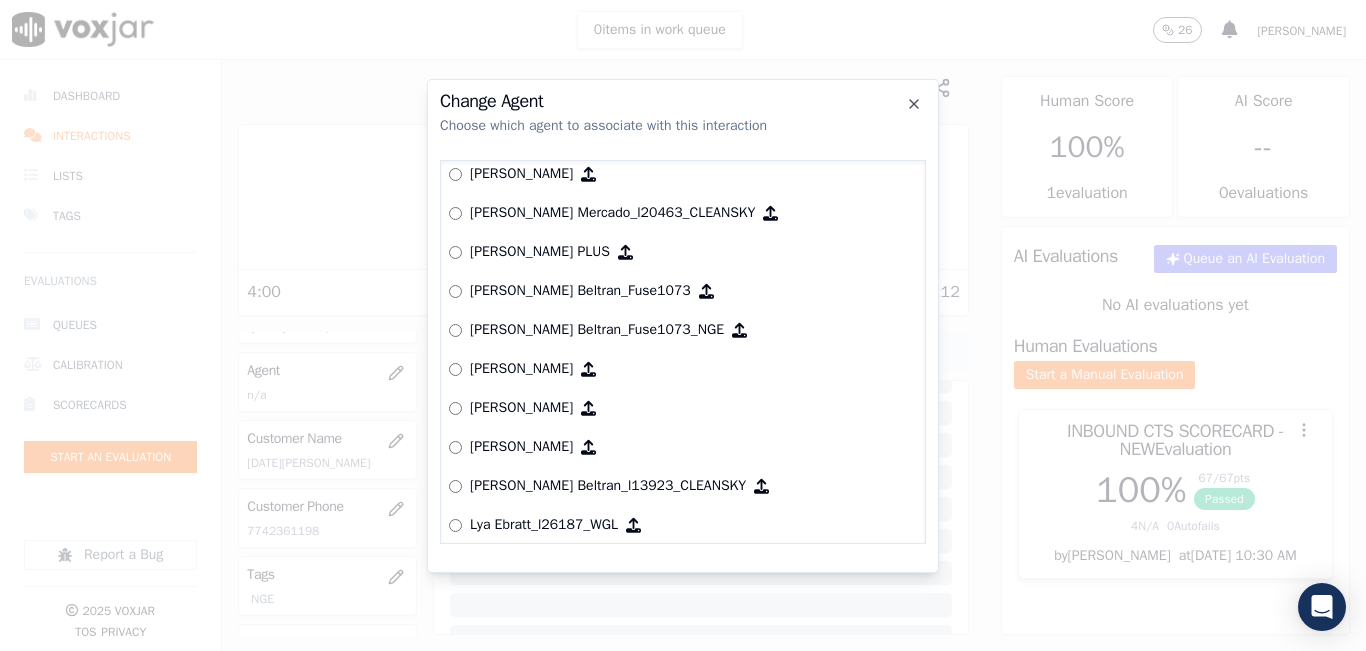 click on "[PERSON_NAME] Beltran_Fuse1073­_NGE" at bounding box center (683, 330) 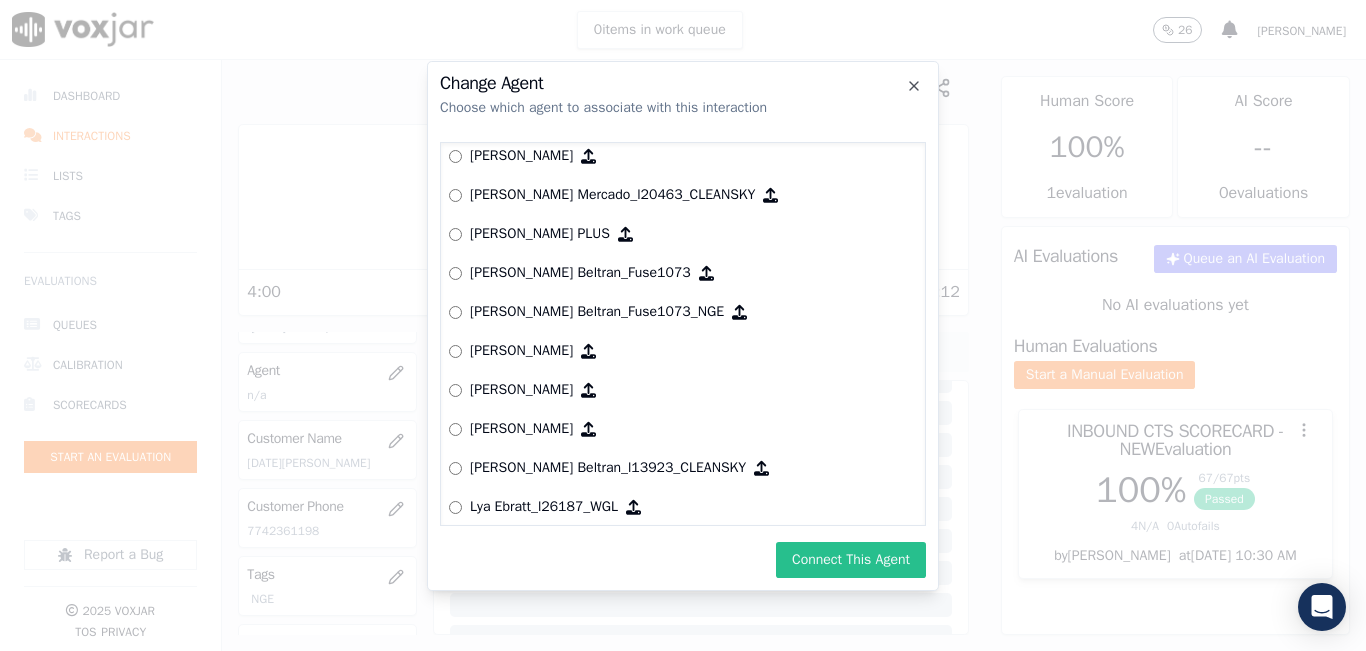 click on "Connect This Agent" at bounding box center [851, 560] 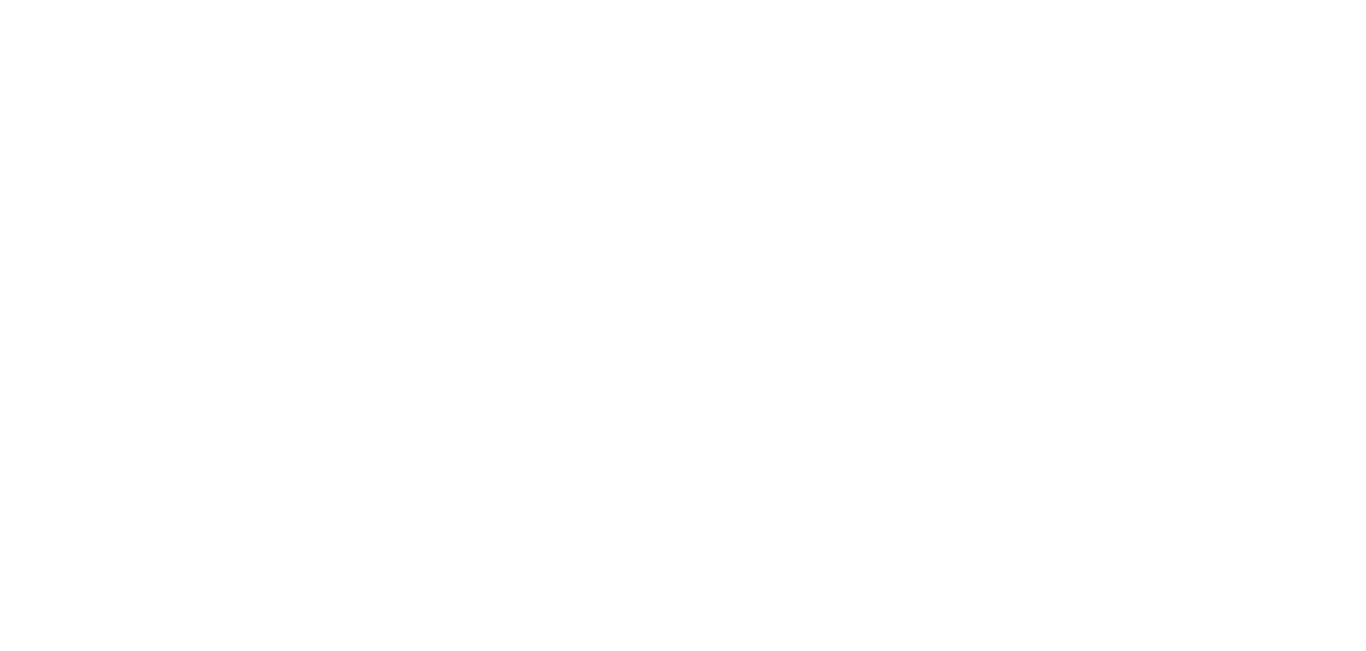 scroll, scrollTop: 0, scrollLeft: 0, axis: both 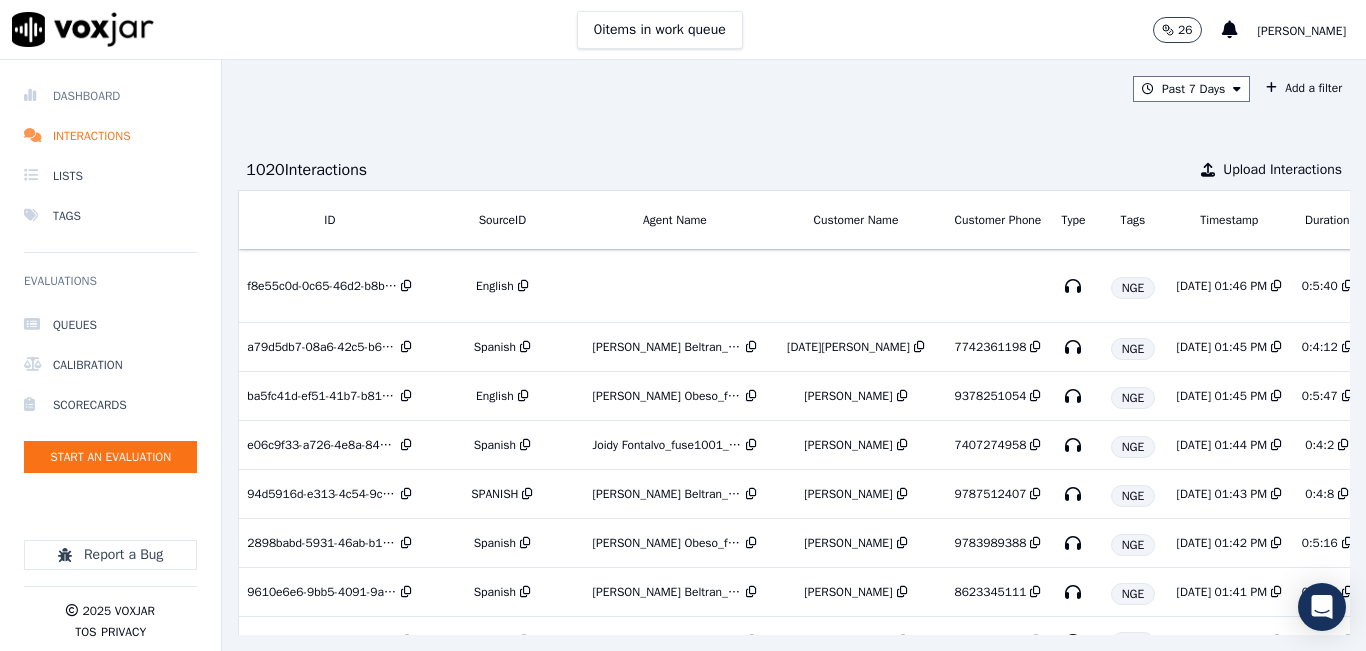click on "Dashboard" at bounding box center [110, 96] 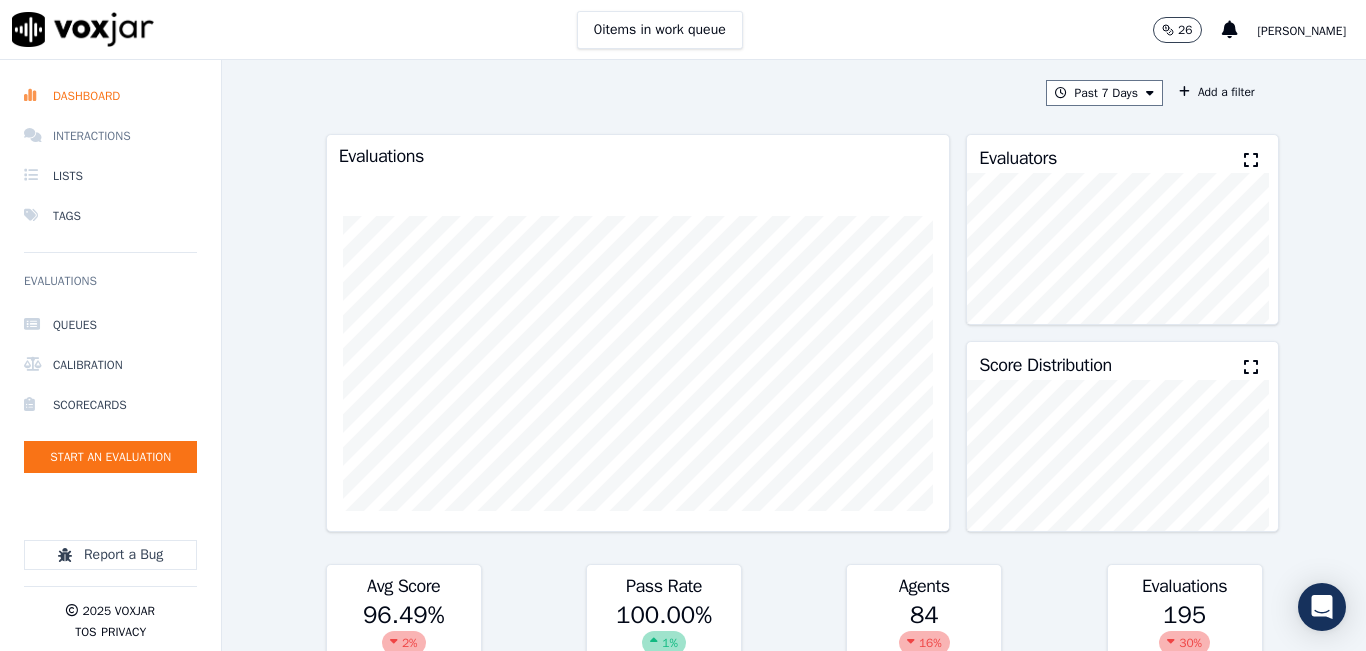 click on "Interactions" at bounding box center (110, 136) 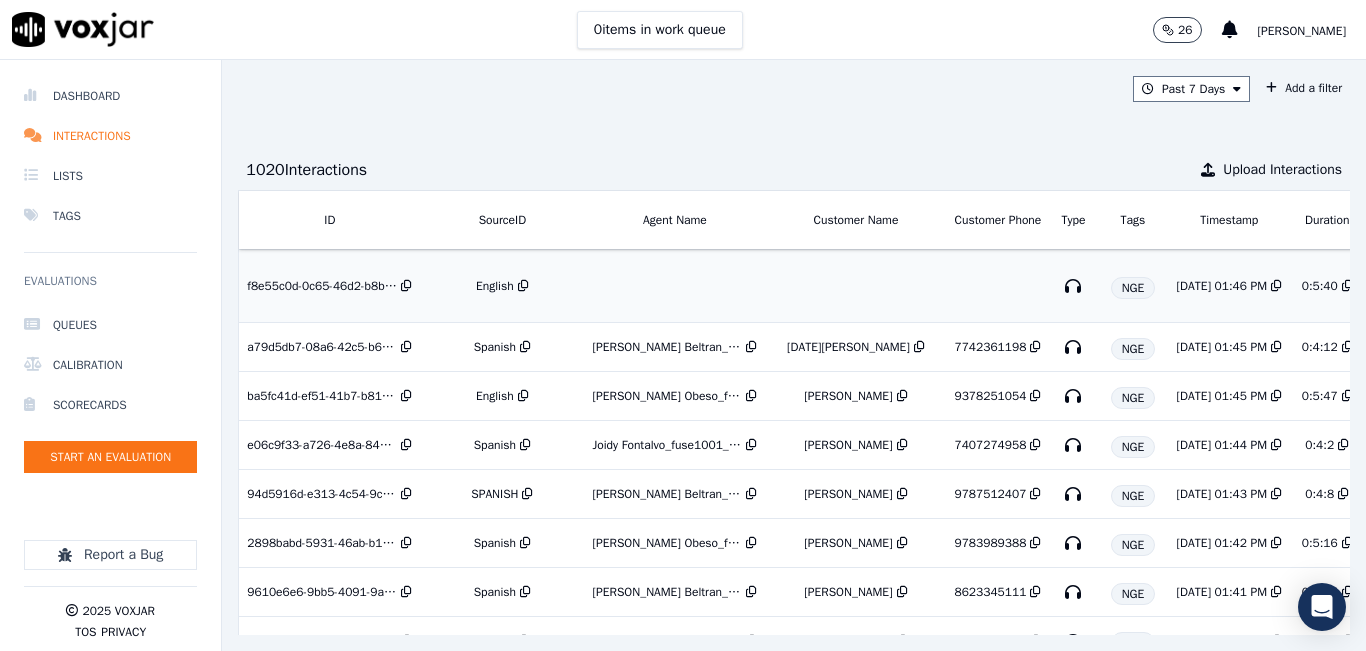 click on "English" at bounding box center [495, 286] 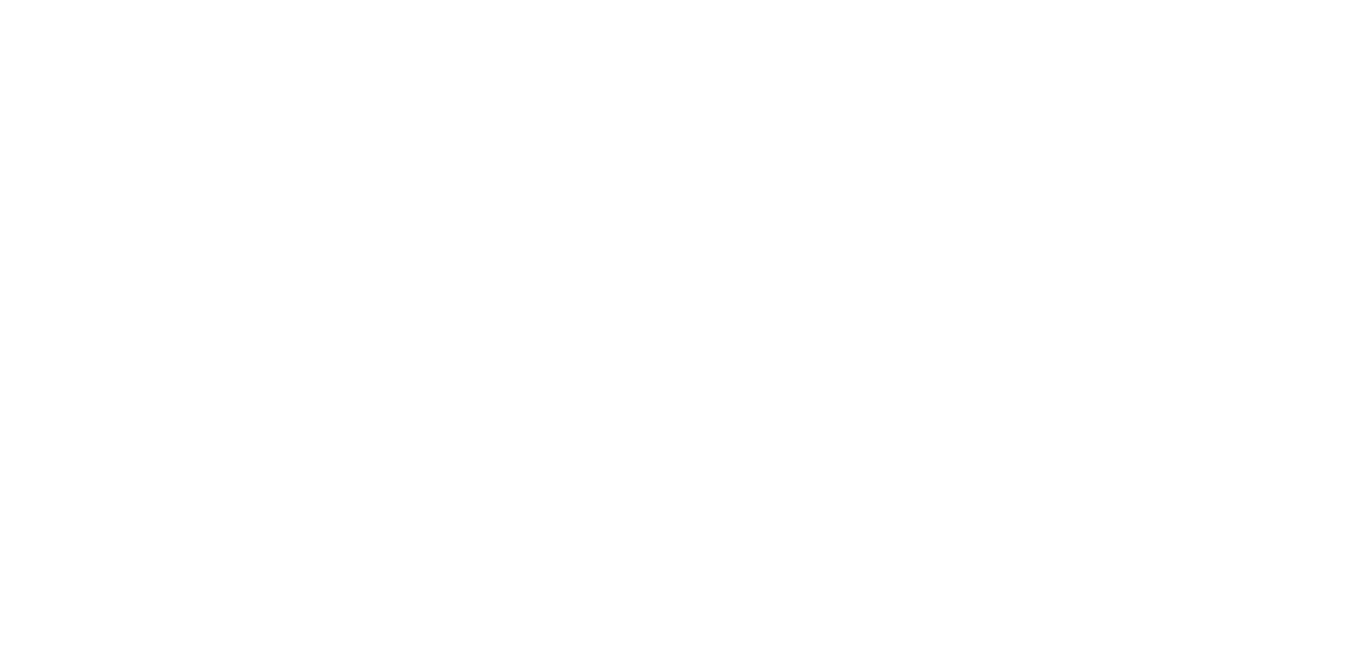 scroll, scrollTop: 0, scrollLeft: 0, axis: both 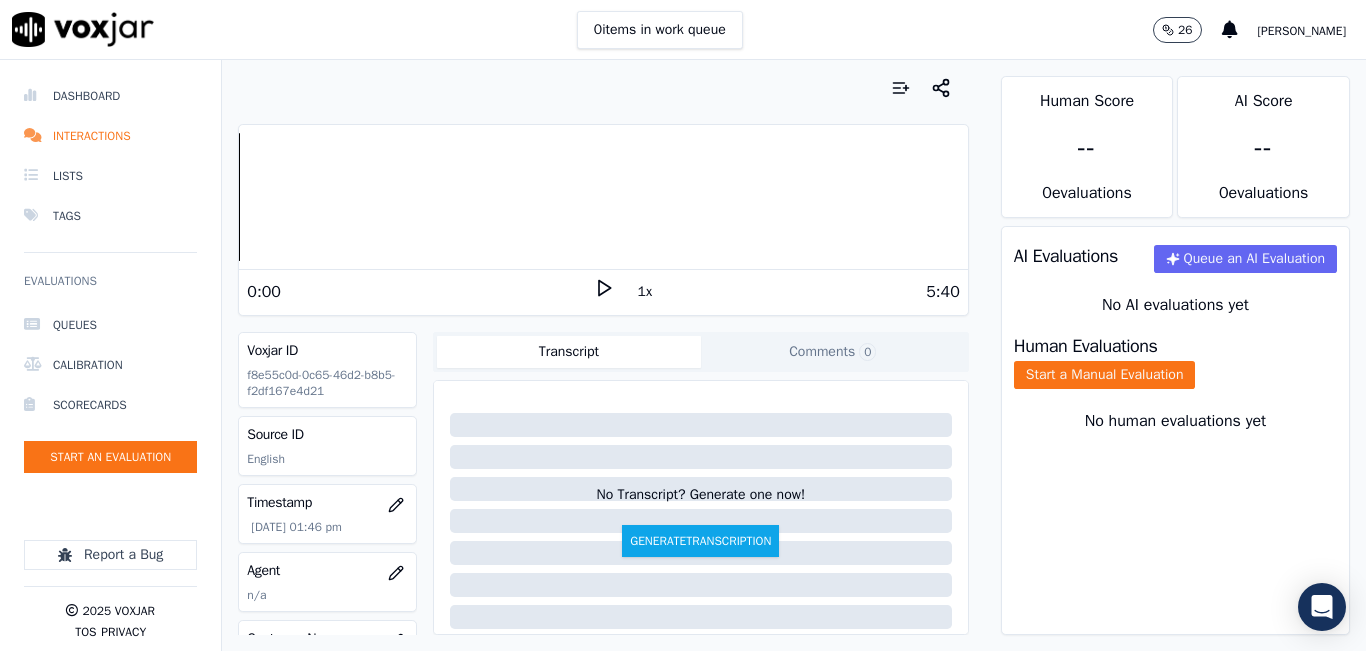 click on "0  items in work queue     26         [PERSON_NAME]" at bounding box center [683, 30] 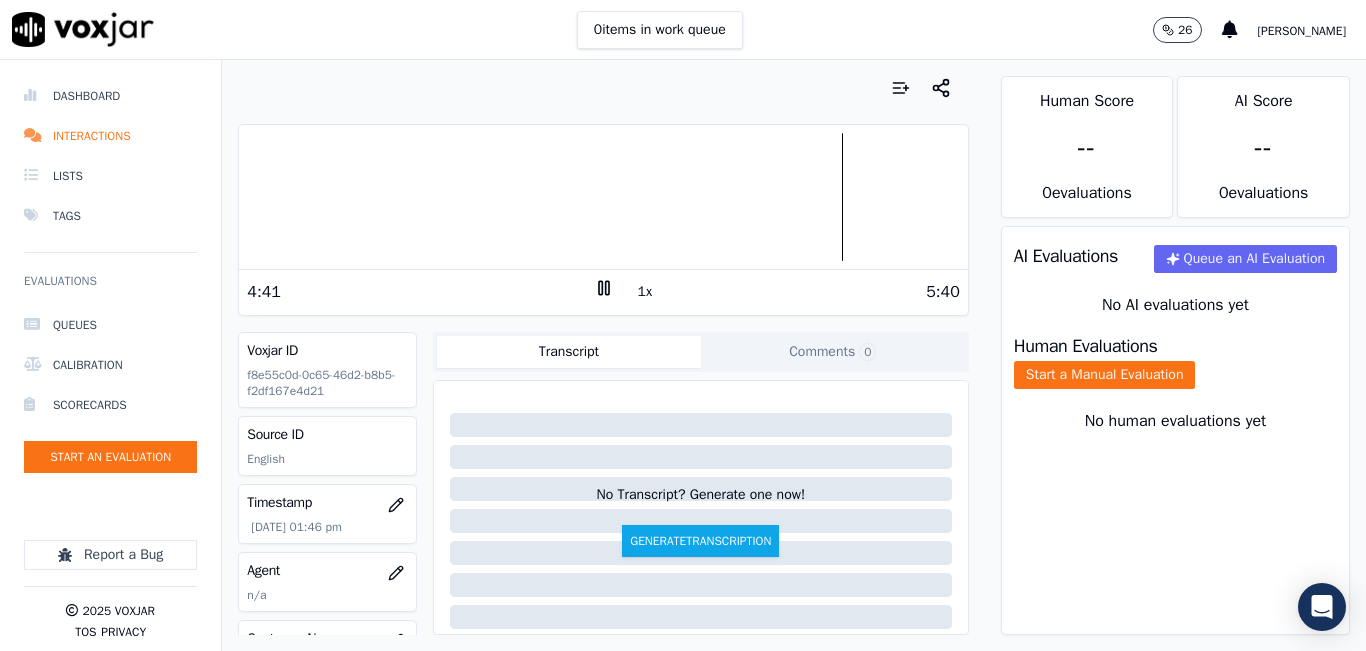 click 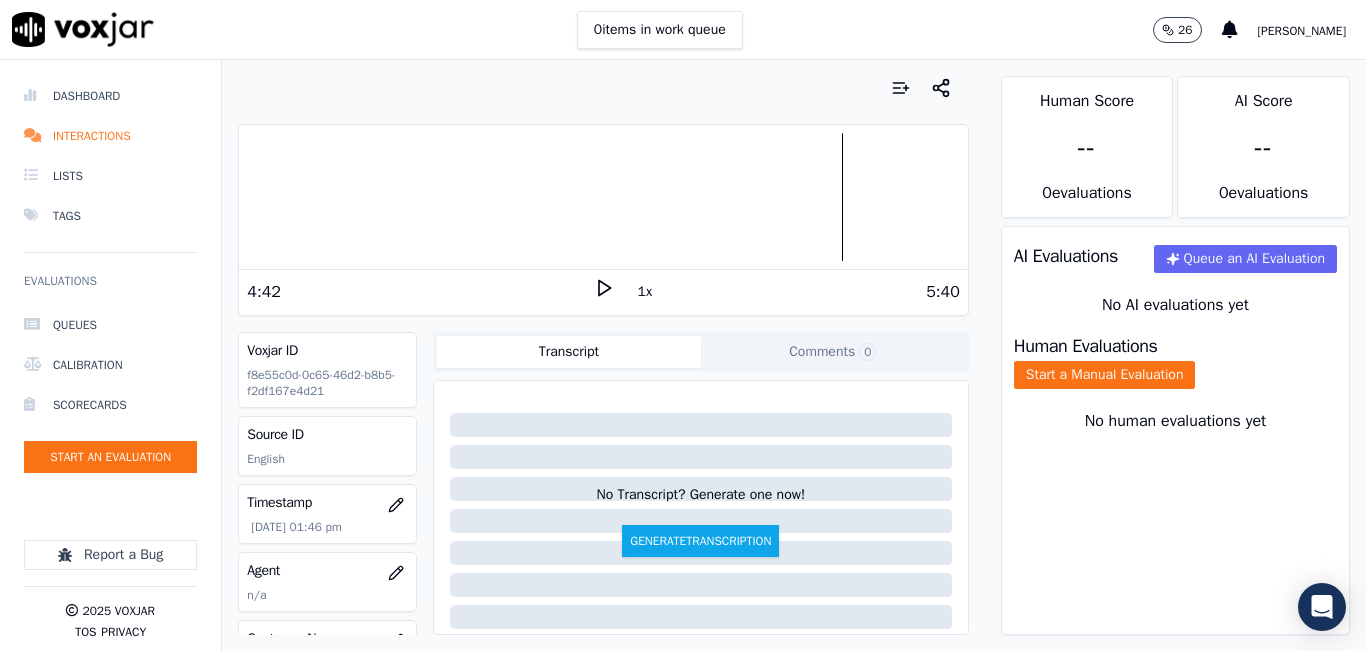 click on "Human Evaluations" at bounding box center (1086, 346) 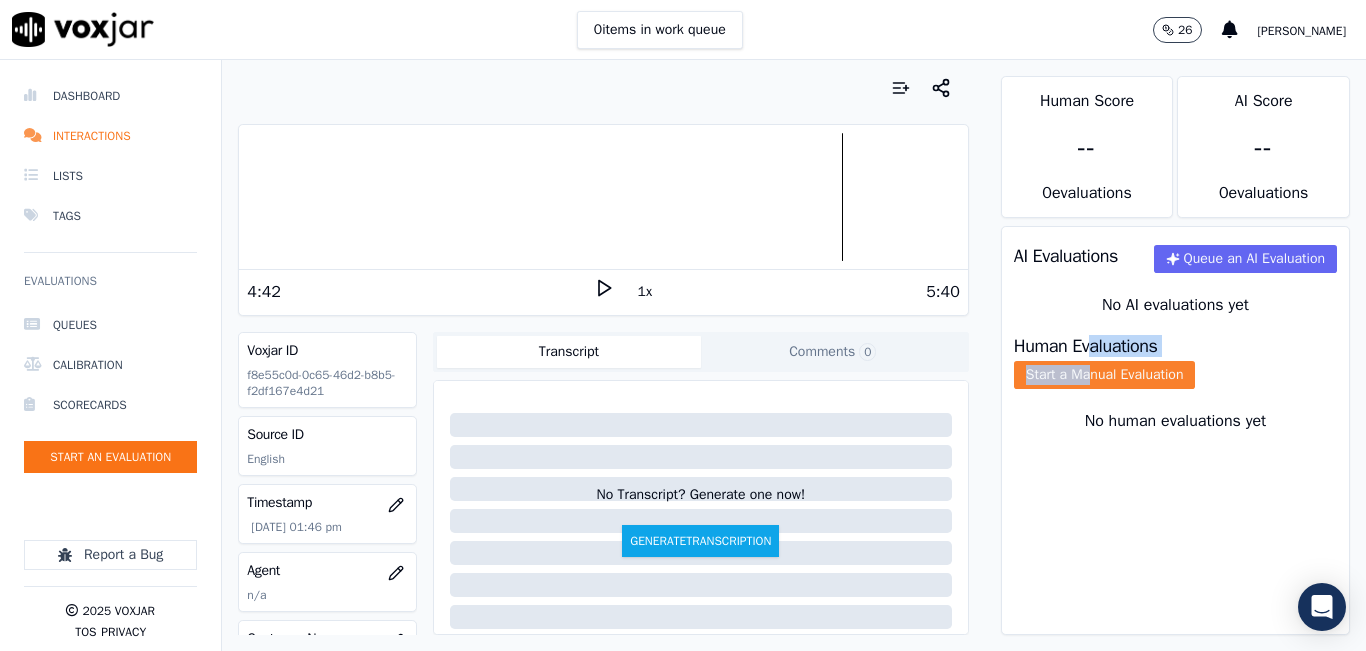 drag, startPoint x: 1077, startPoint y: 372, endPoint x: 1071, endPoint y: 382, distance: 11.661903 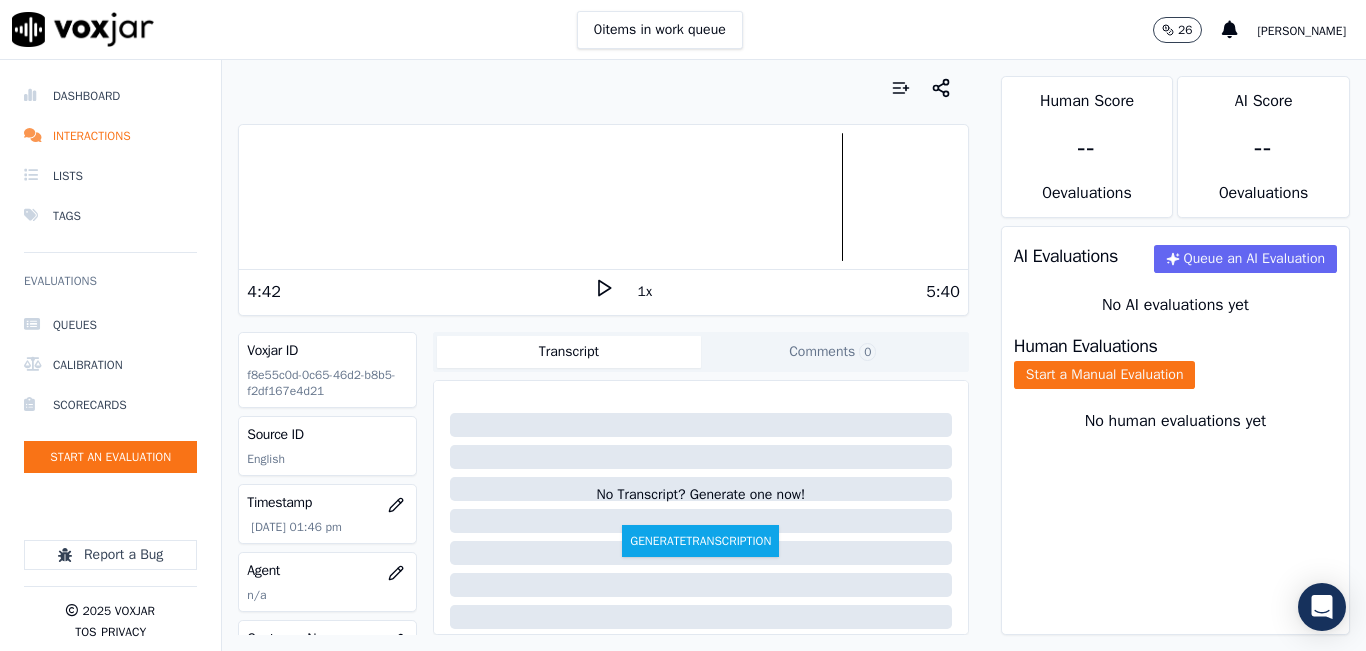 click on "No human evaluations yet" at bounding box center [1175, 445] 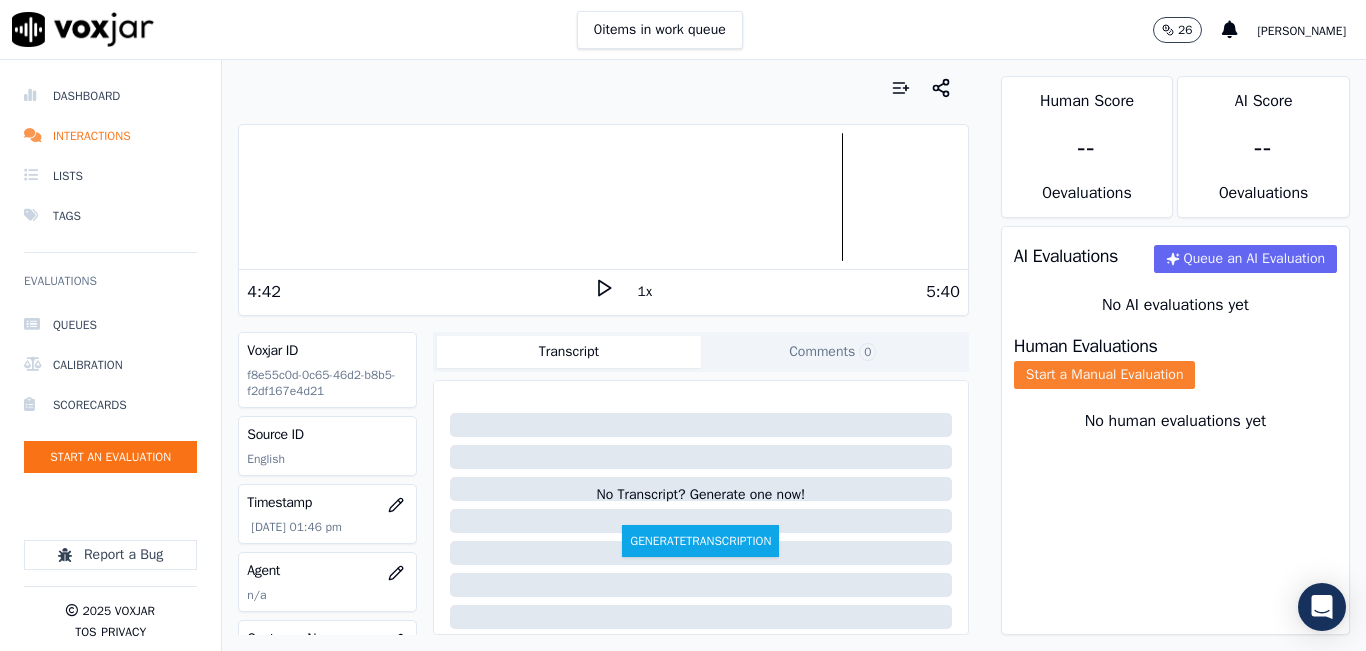 click on "Start a Manual Evaluation" 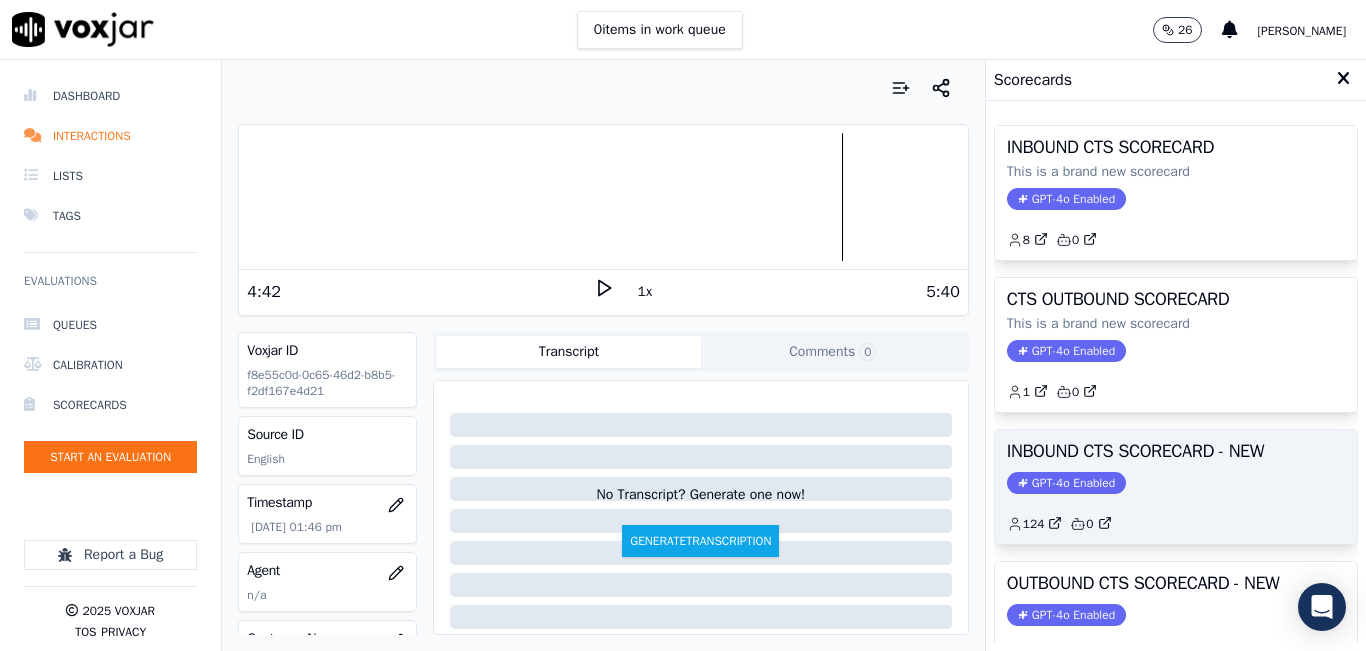 click on "INBOUND CTS SCORECARD - NEW        GPT-4o Enabled       124         0" at bounding box center [1176, 487] 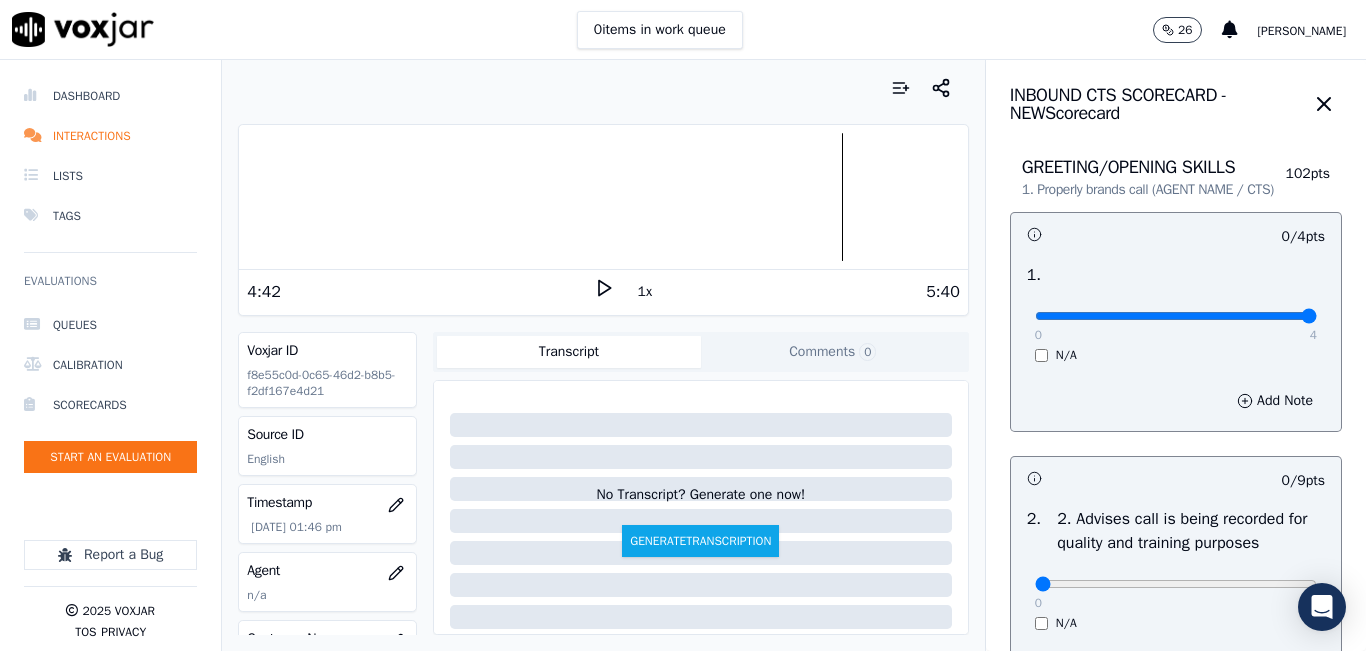 type on "4" 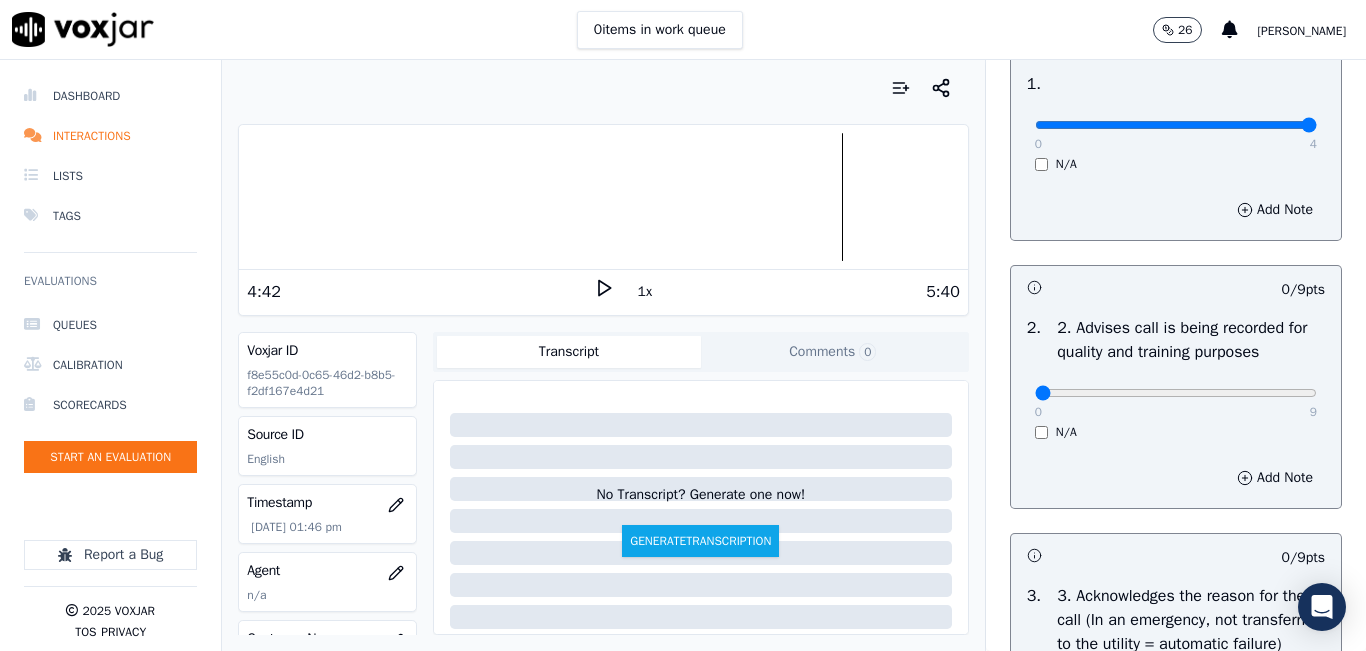 scroll, scrollTop: 200, scrollLeft: 0, axis: vertical 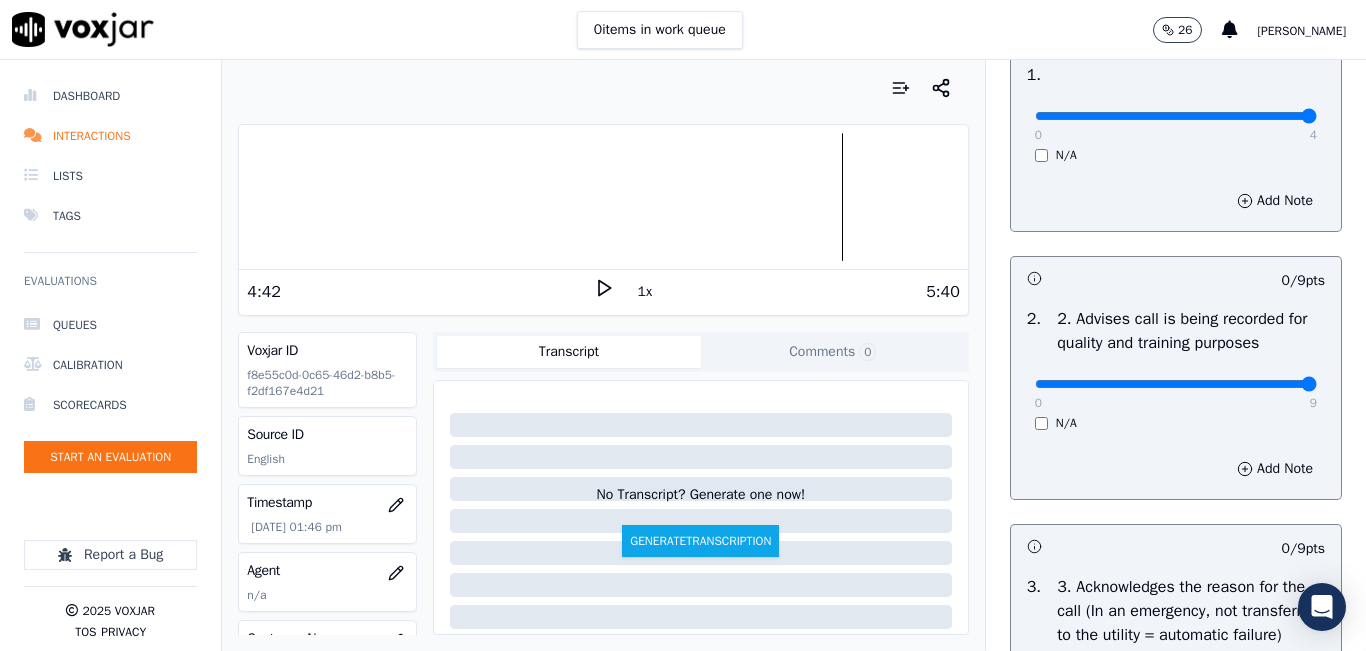 type on "9" 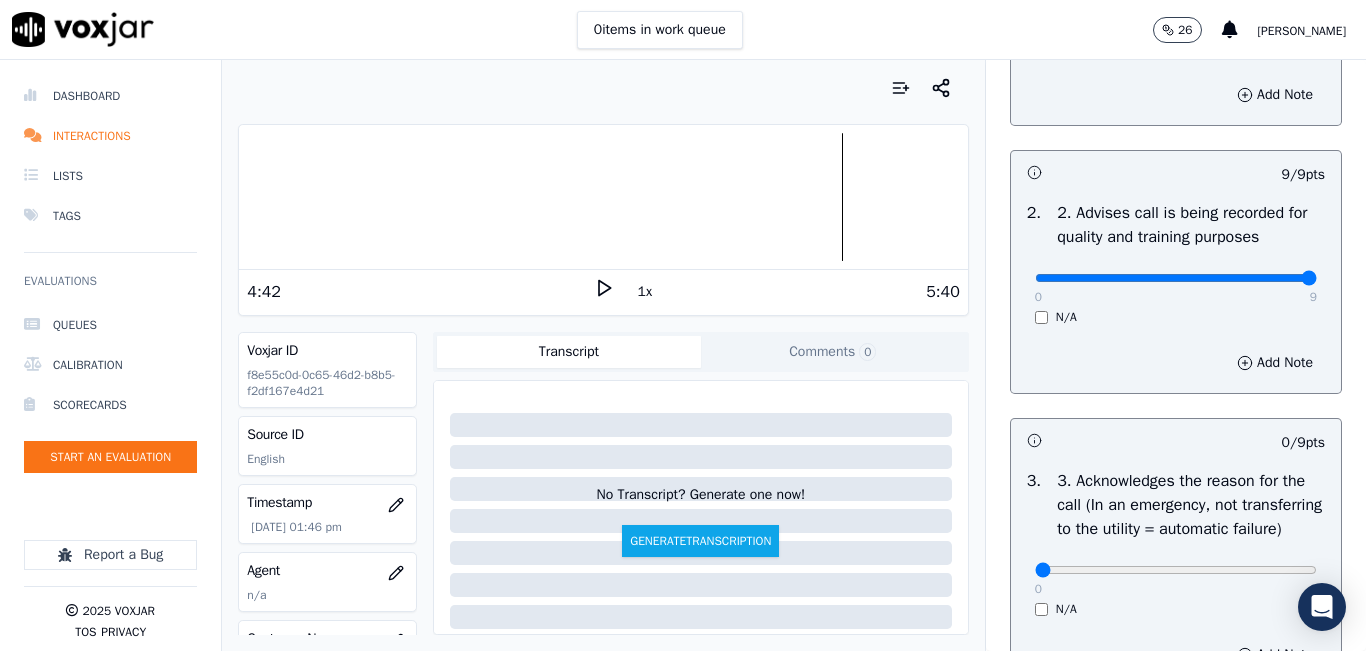 scroll, scrollTop: 500, scrollLeft: 0, axis: vertical 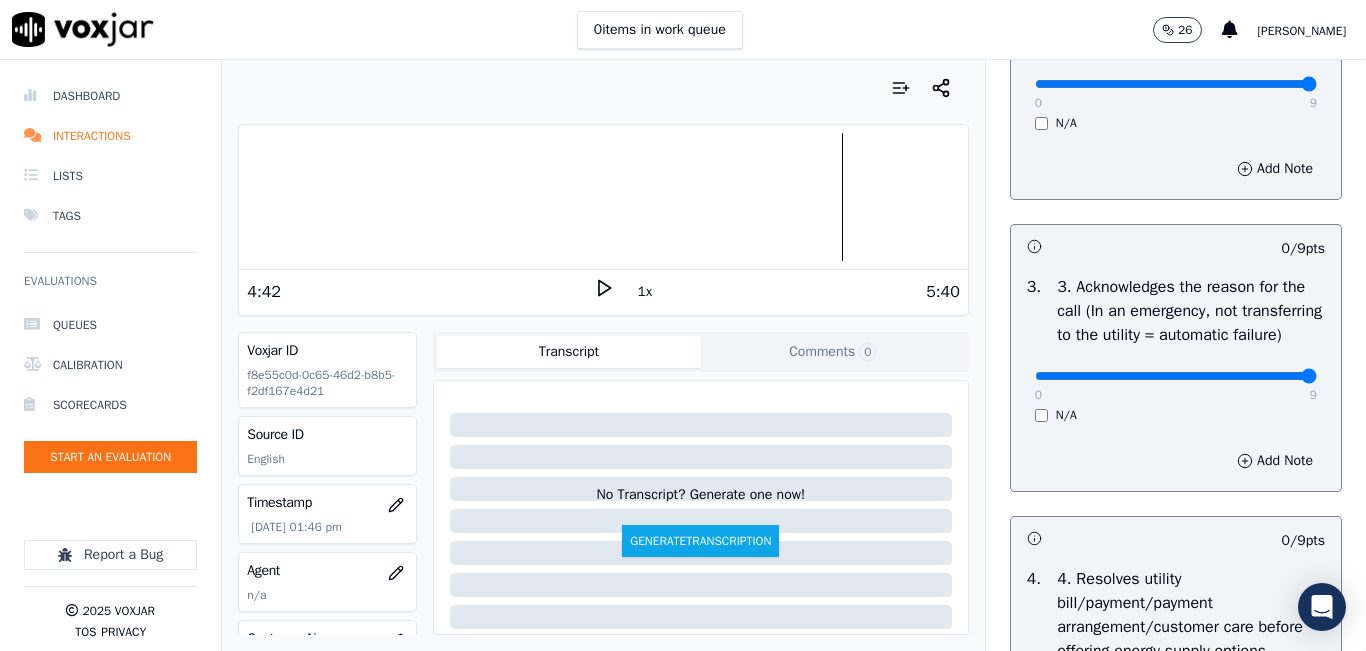 type on "9" 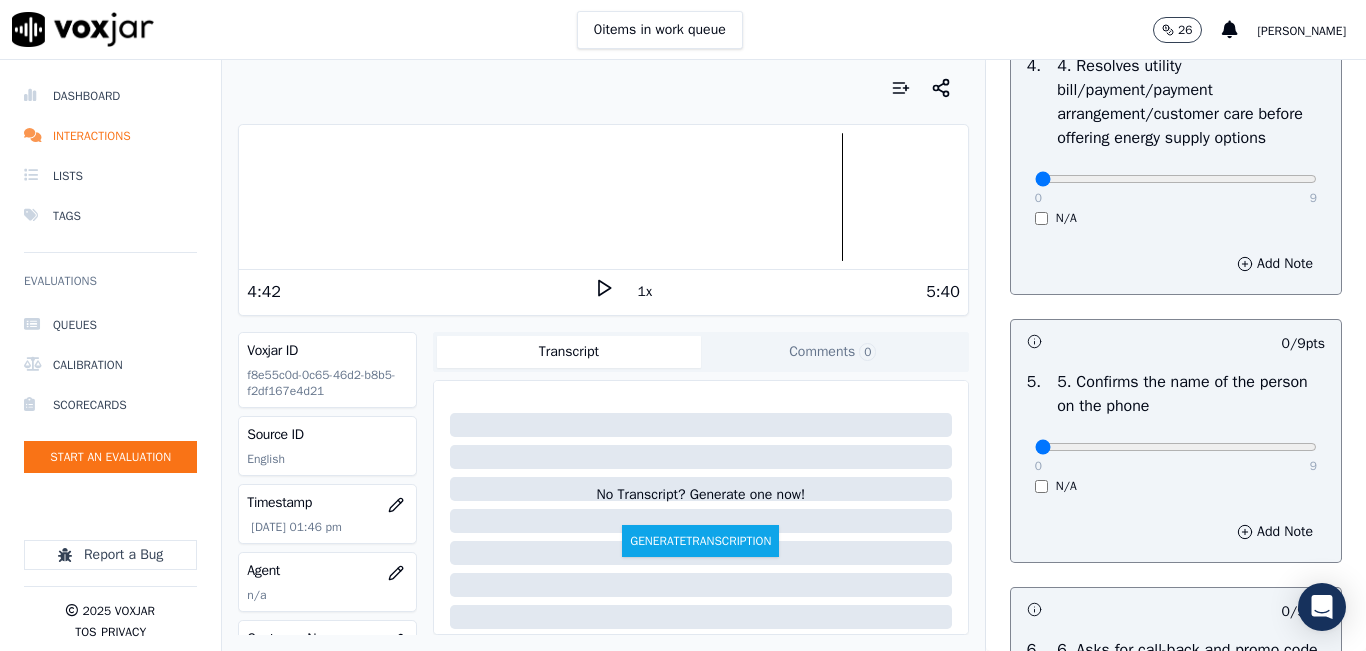 scroll, scrollTop: 1000, scrollLeft: 0, axis: vertical 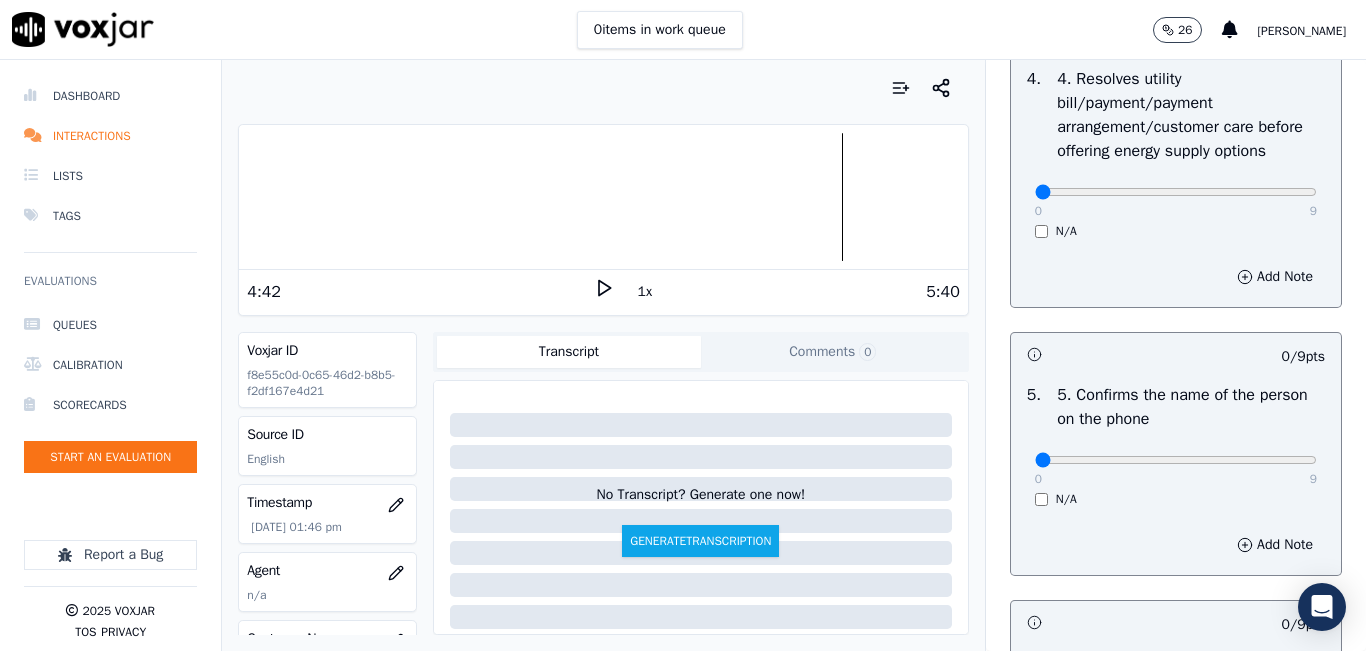 click on "N/A" at bounding box center (1176, 231) 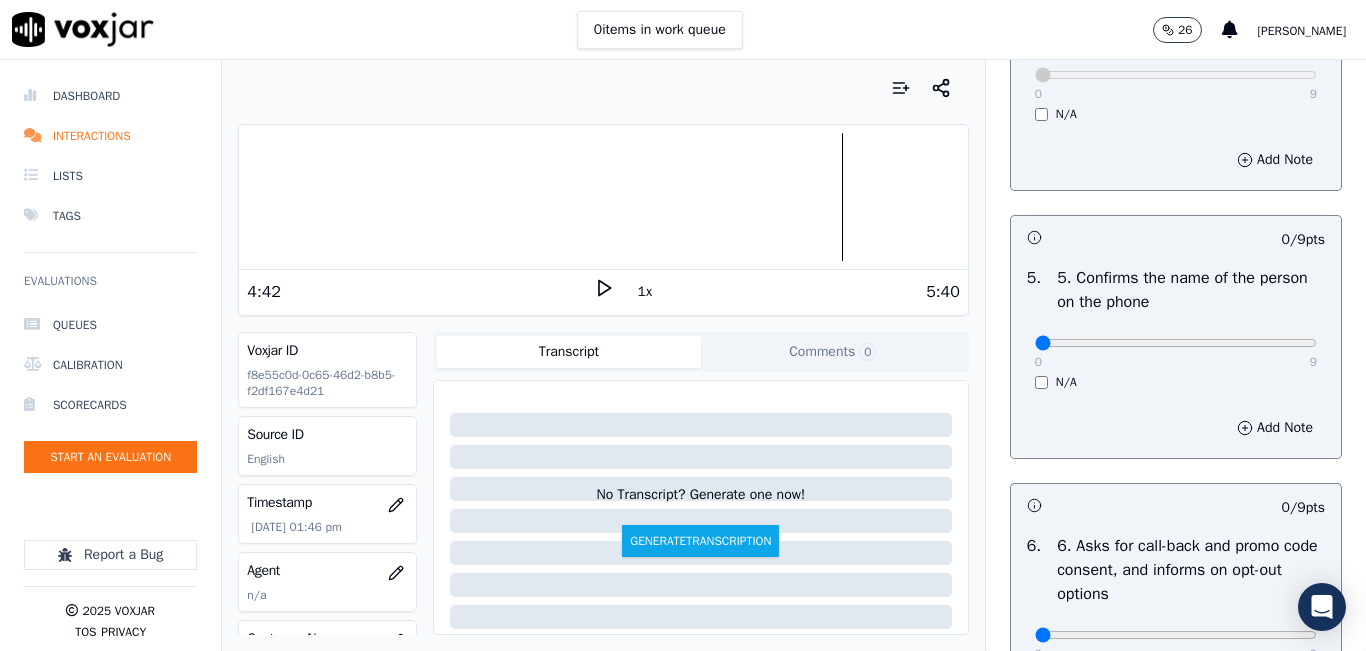 scroll, scrollTop: 1300, scrollLeft: 0, axis: vertical 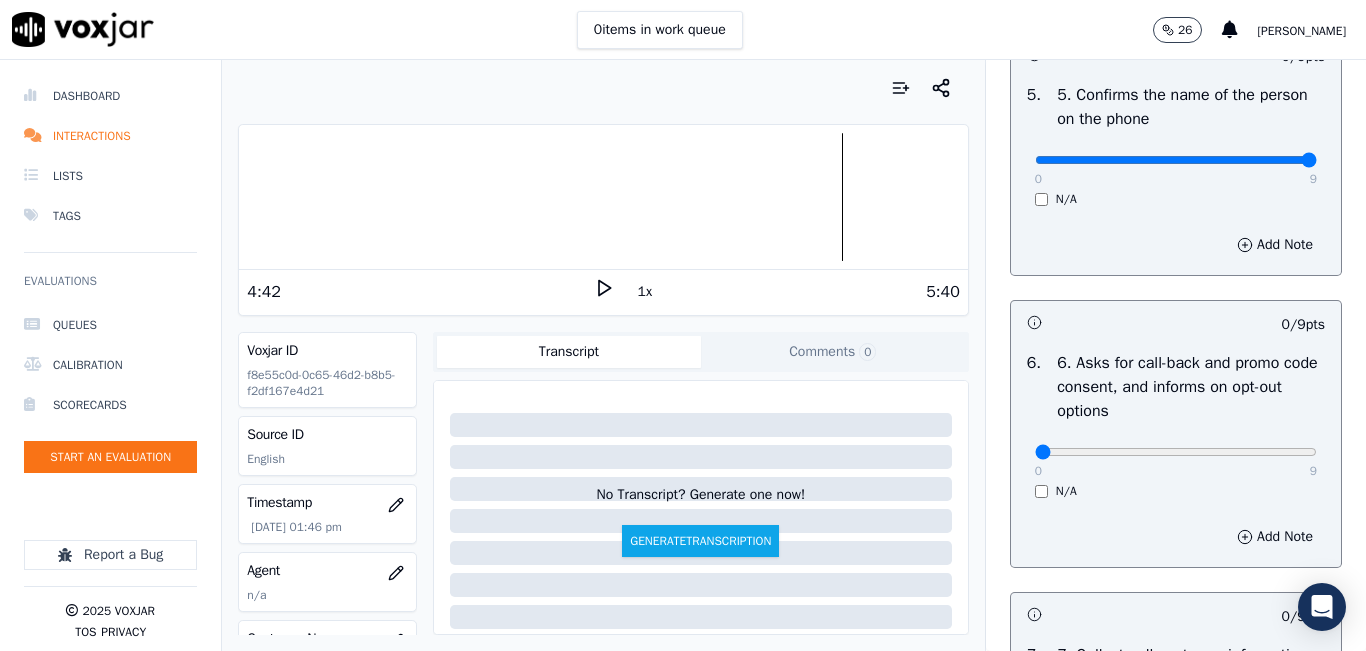 type on "9" 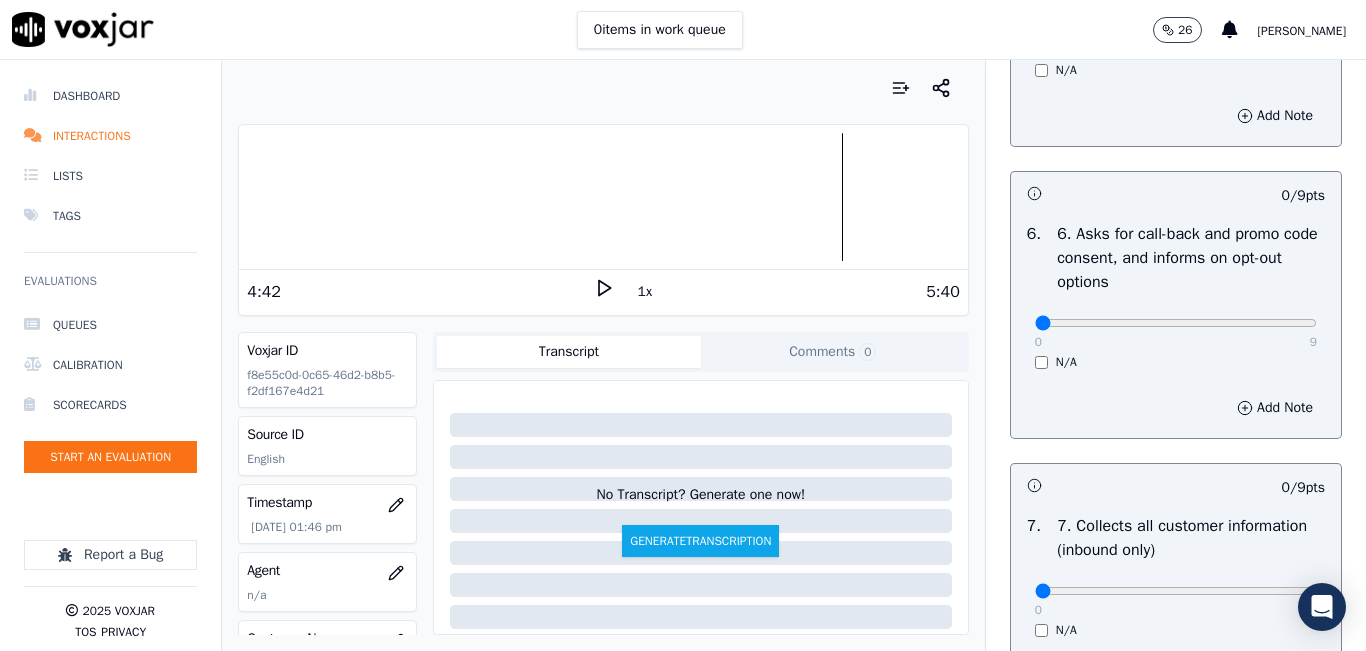 scroll, scrollTop: 1700, scrollLeft: 0, axis: vertical 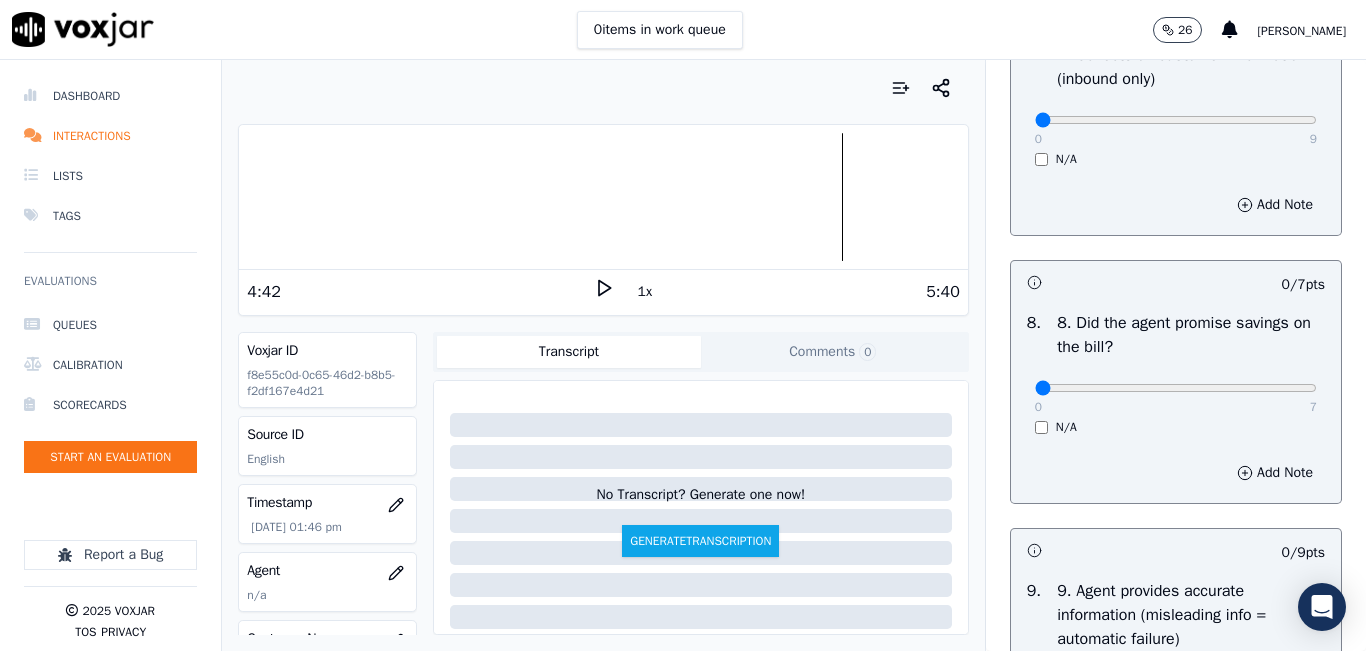 click on "0   9" at bounding box center [1176, 119] 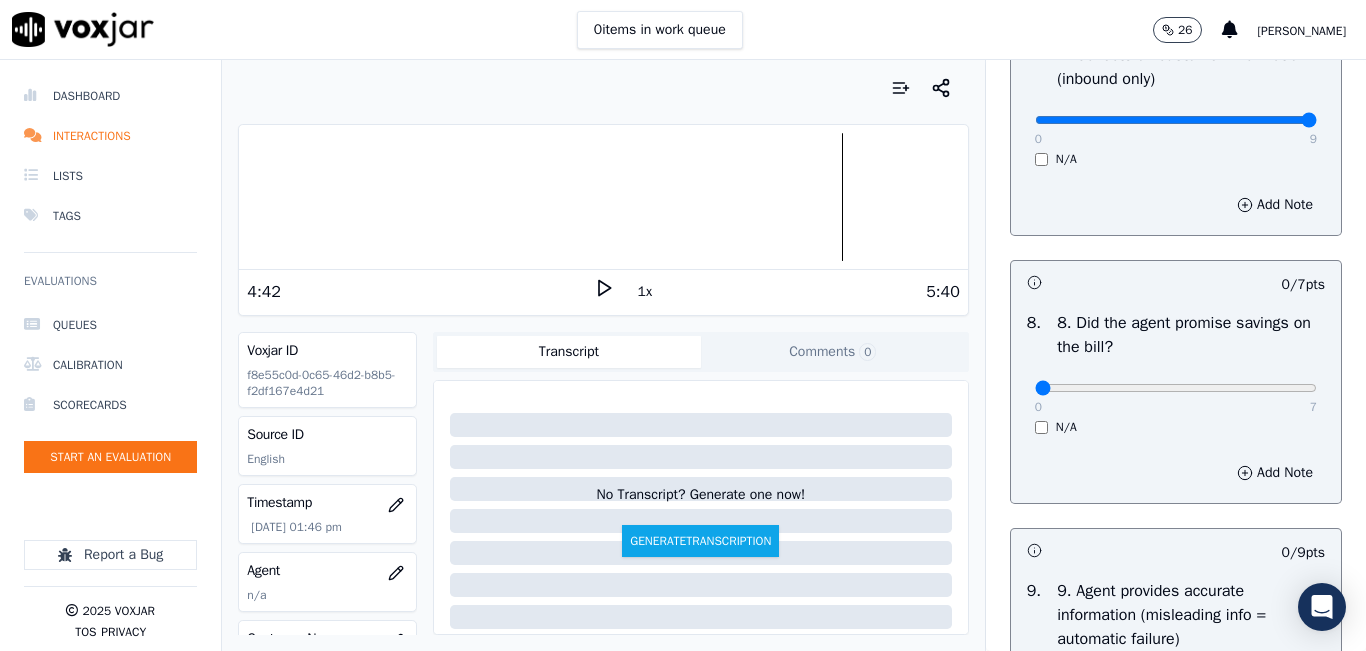 type on "9" 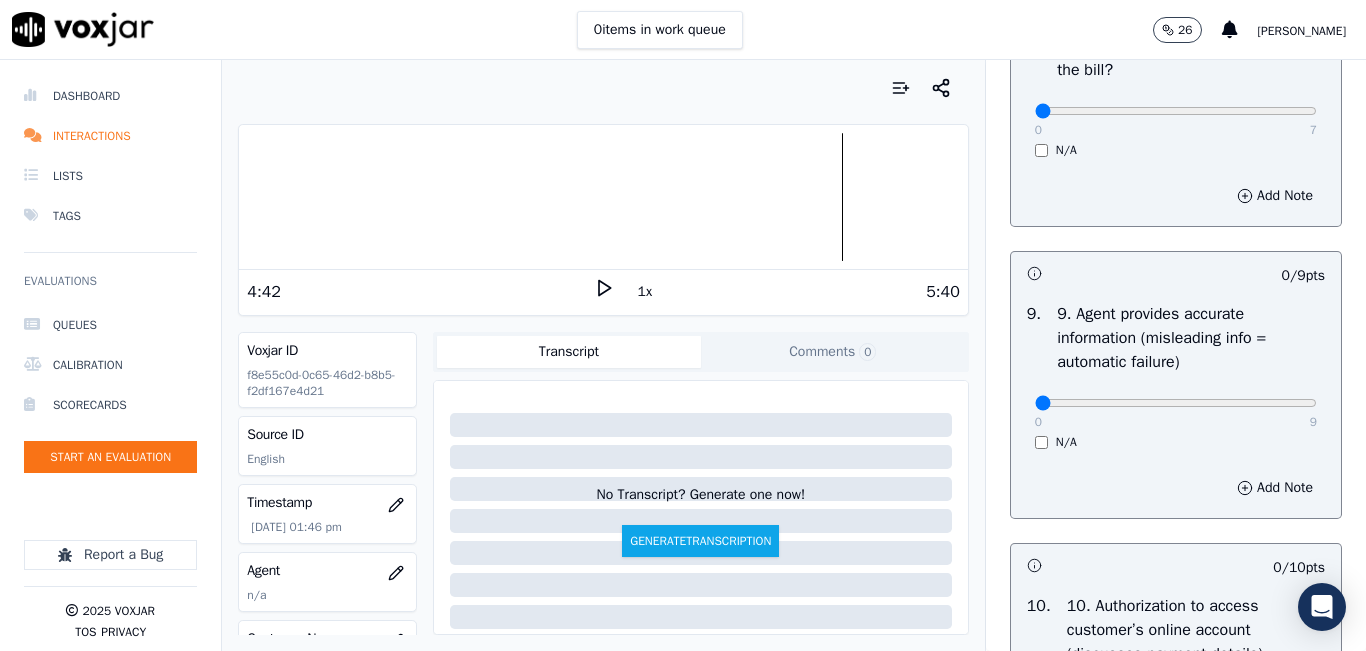 scroll, scrollTop: 2200, scrollLeft: 0, axis: vertical 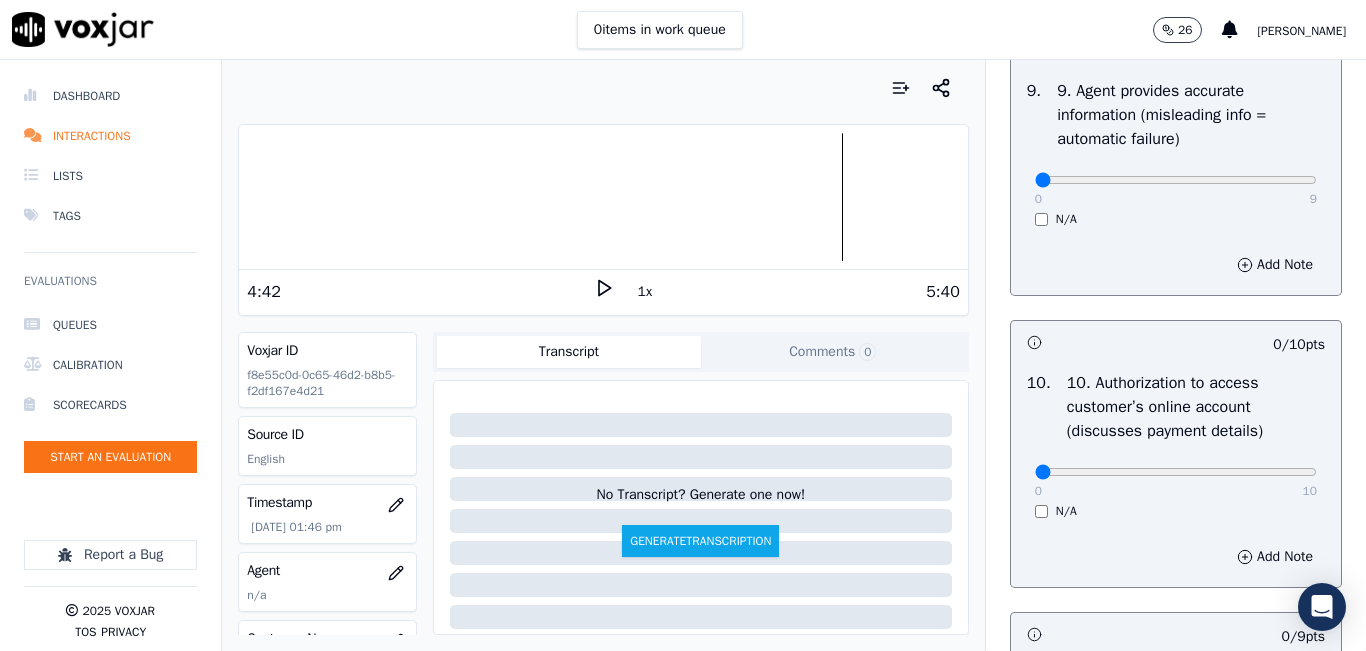 click on "0   9     N/A" at bounding box center (1176, 189) 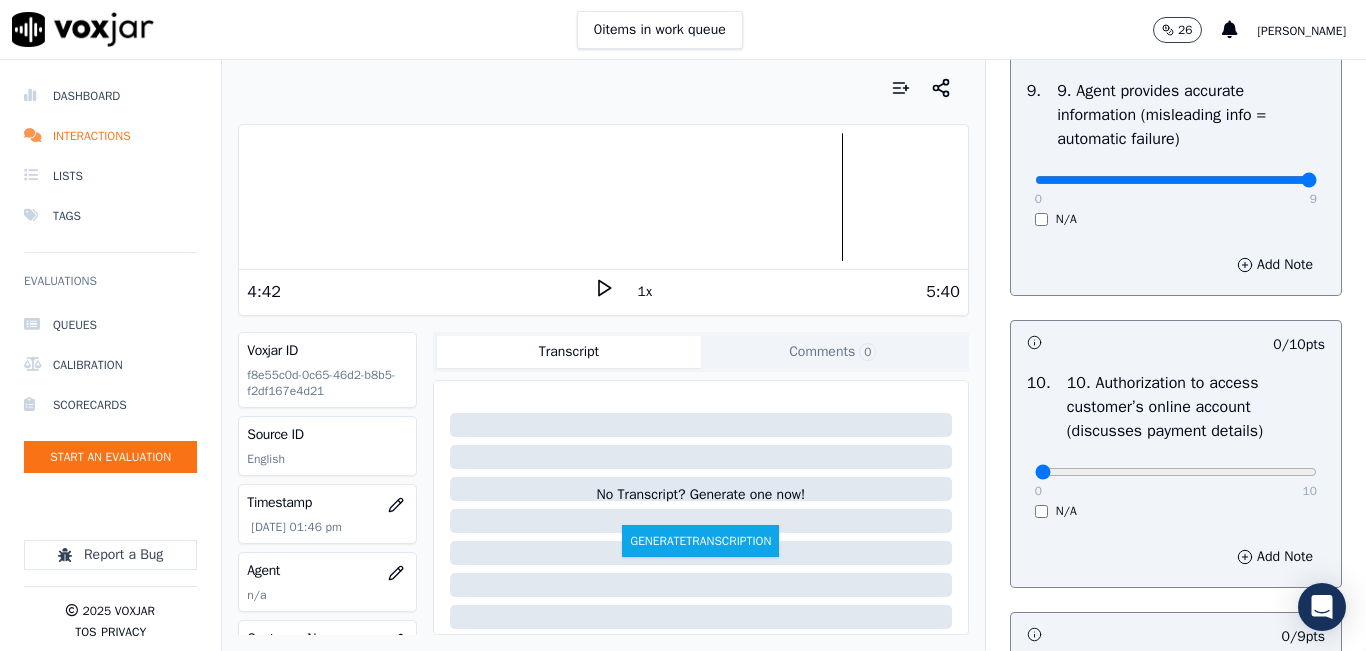 type on "9" 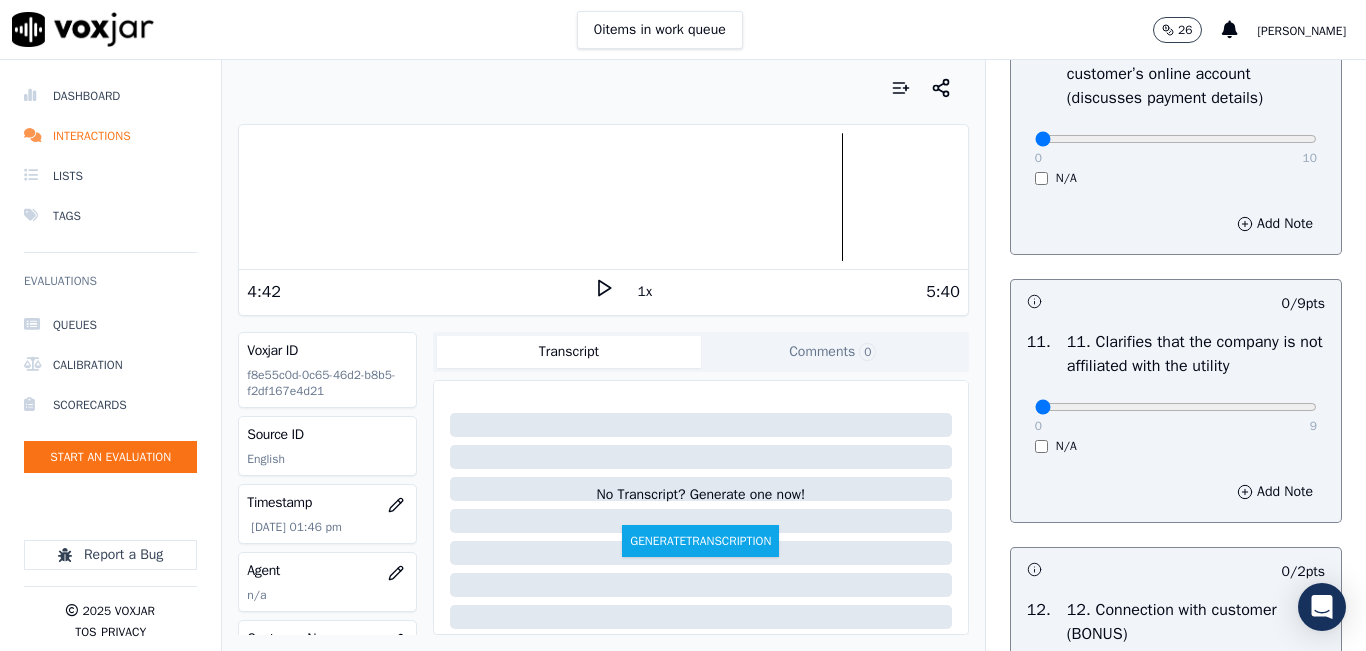 scroll, scrollTop: 2700, scrollLeft: 0, axis: vertical 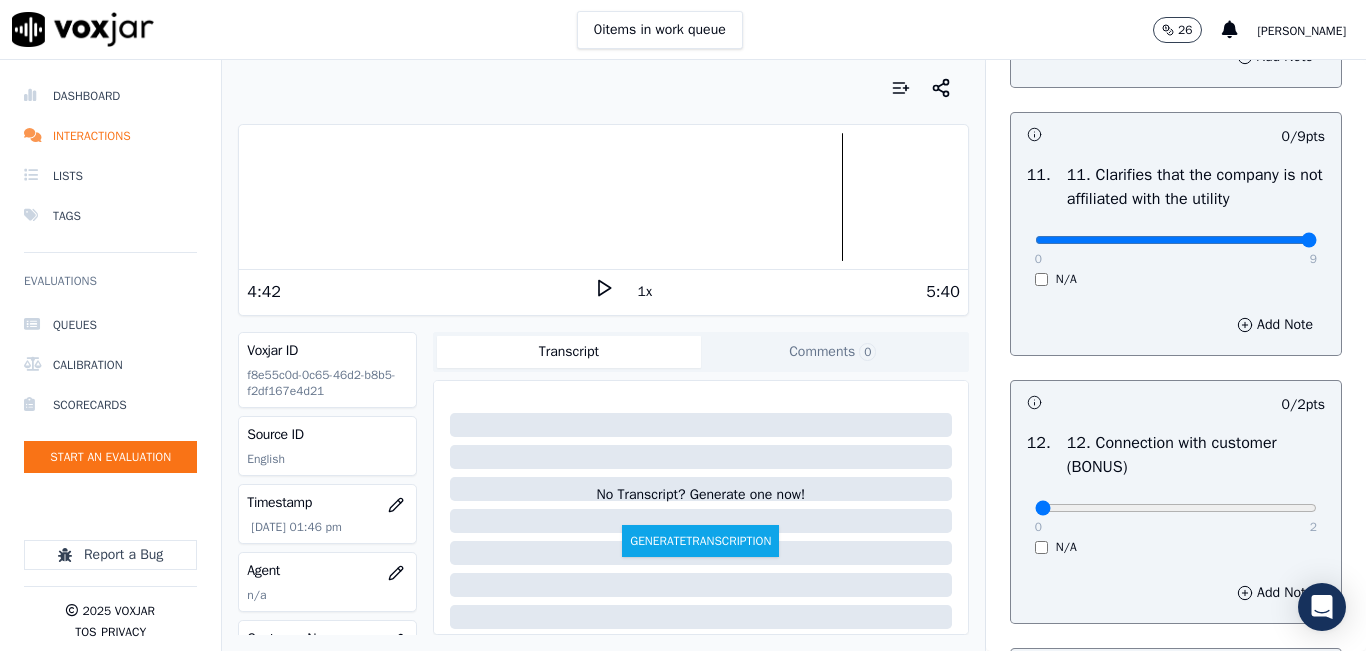 type on "9" 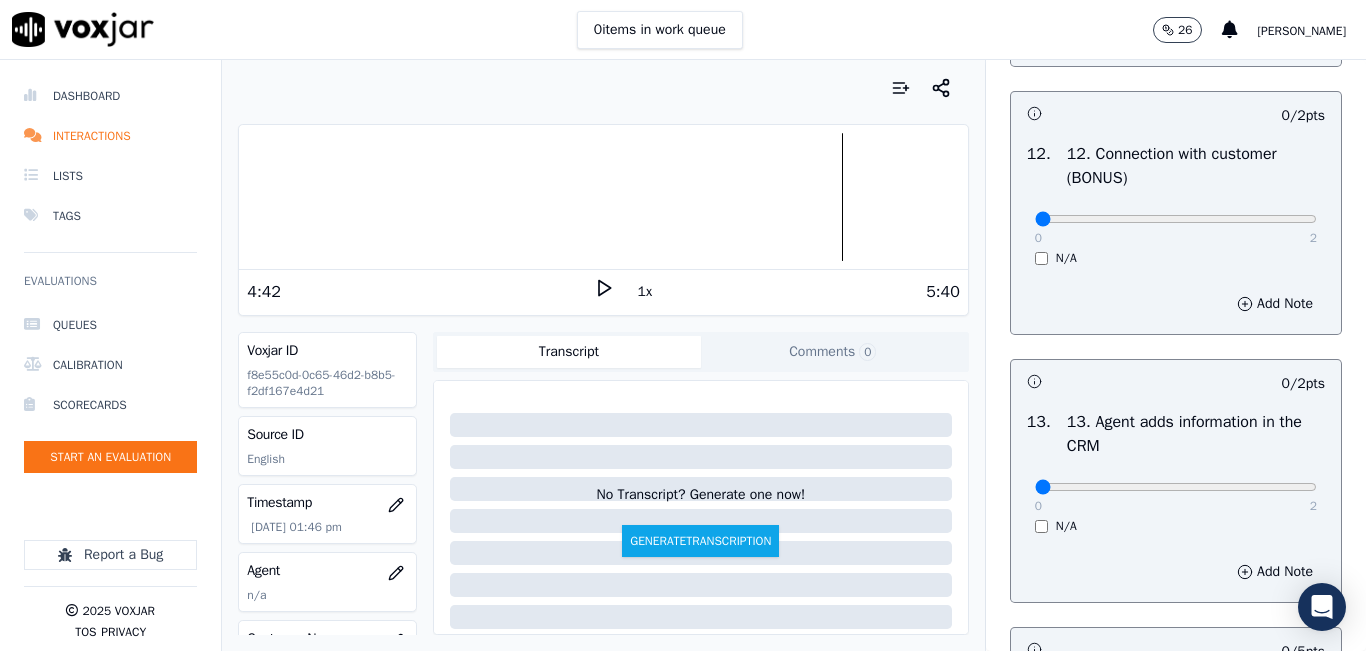 scroll, scrollTop: 3200, scrollLeft: 0, axis: vertical 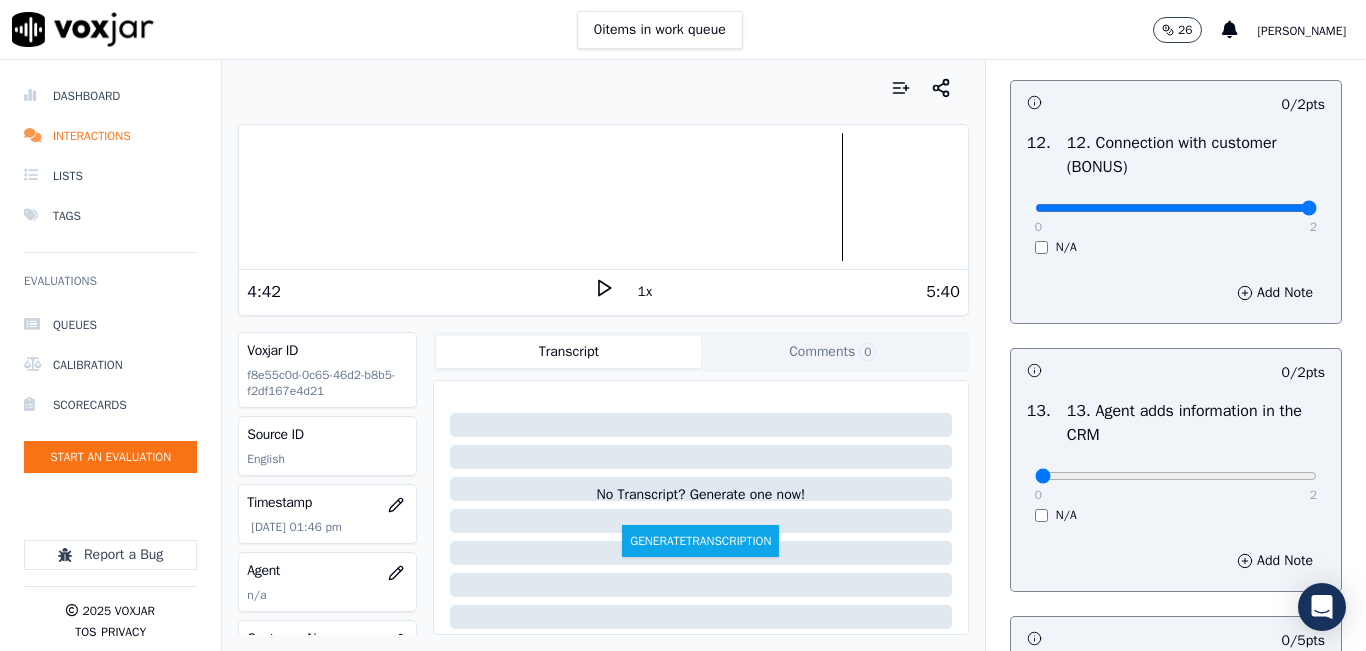 type on "2" 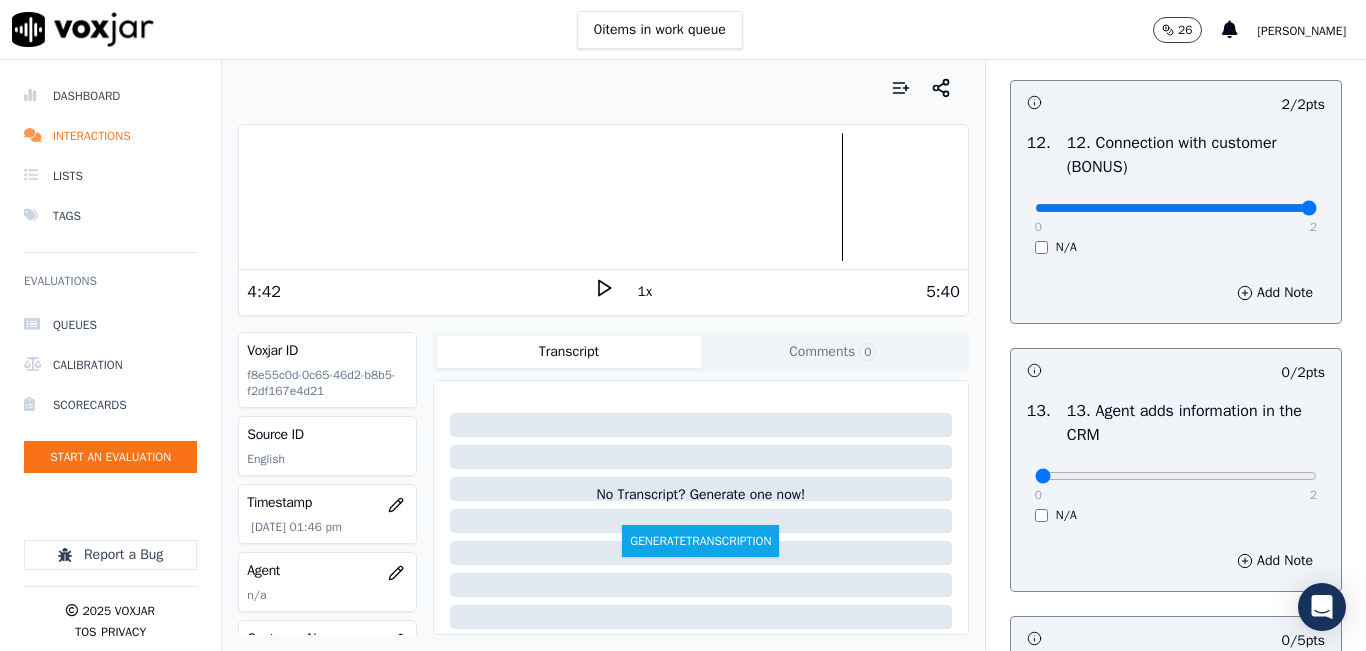 scroll, scrollTop: 3400, scrollLeft: 0, axis: vertical 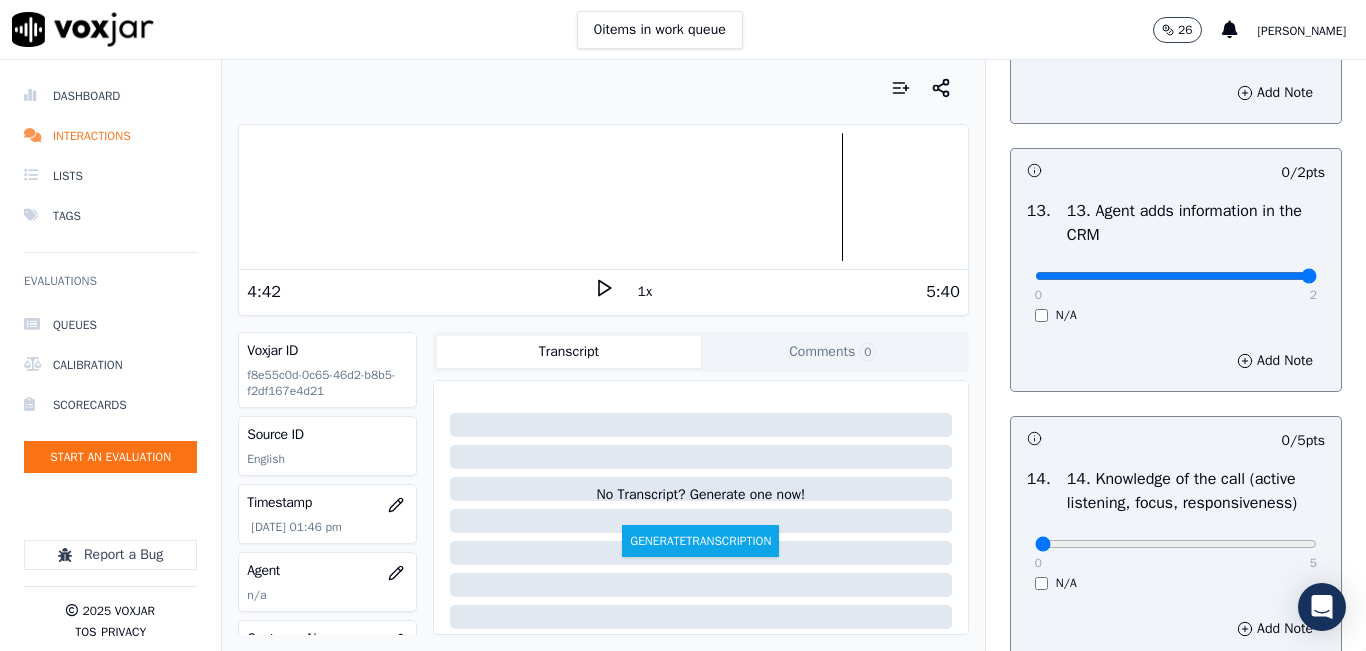 type on "2" 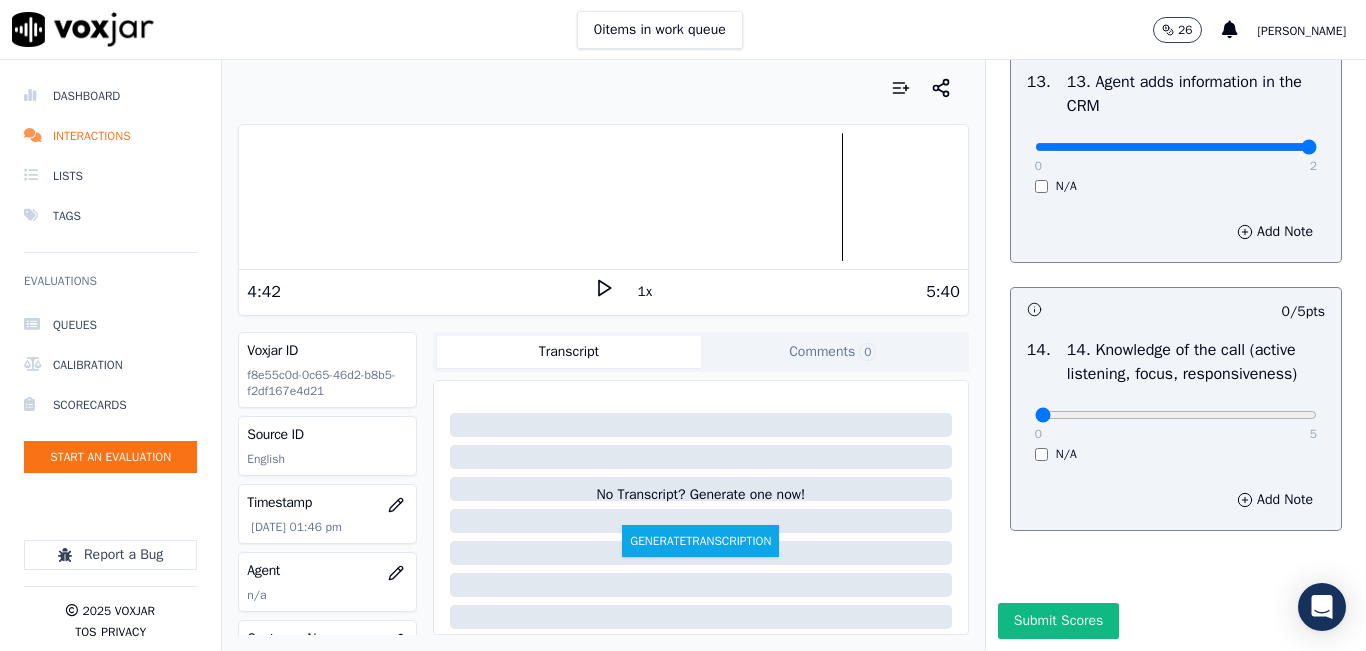 scroll, scrollTop: 3642, scrollLeft: 0, axis: vertical 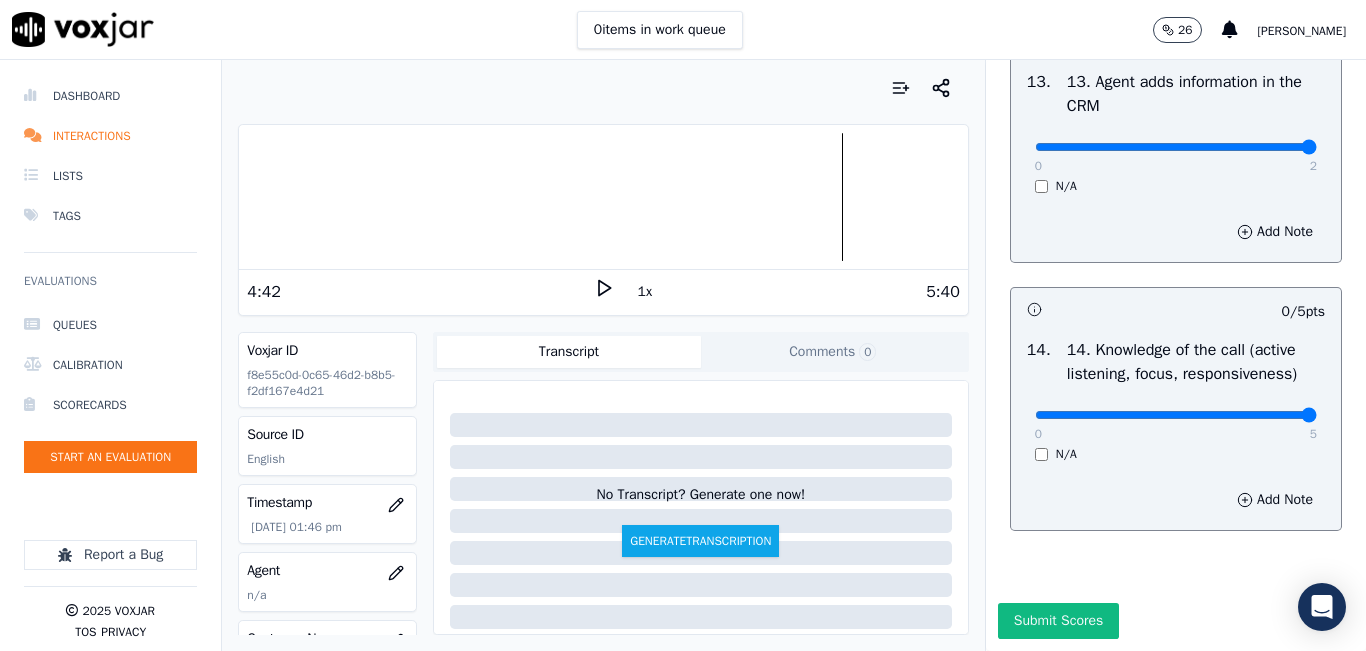 type on "5" 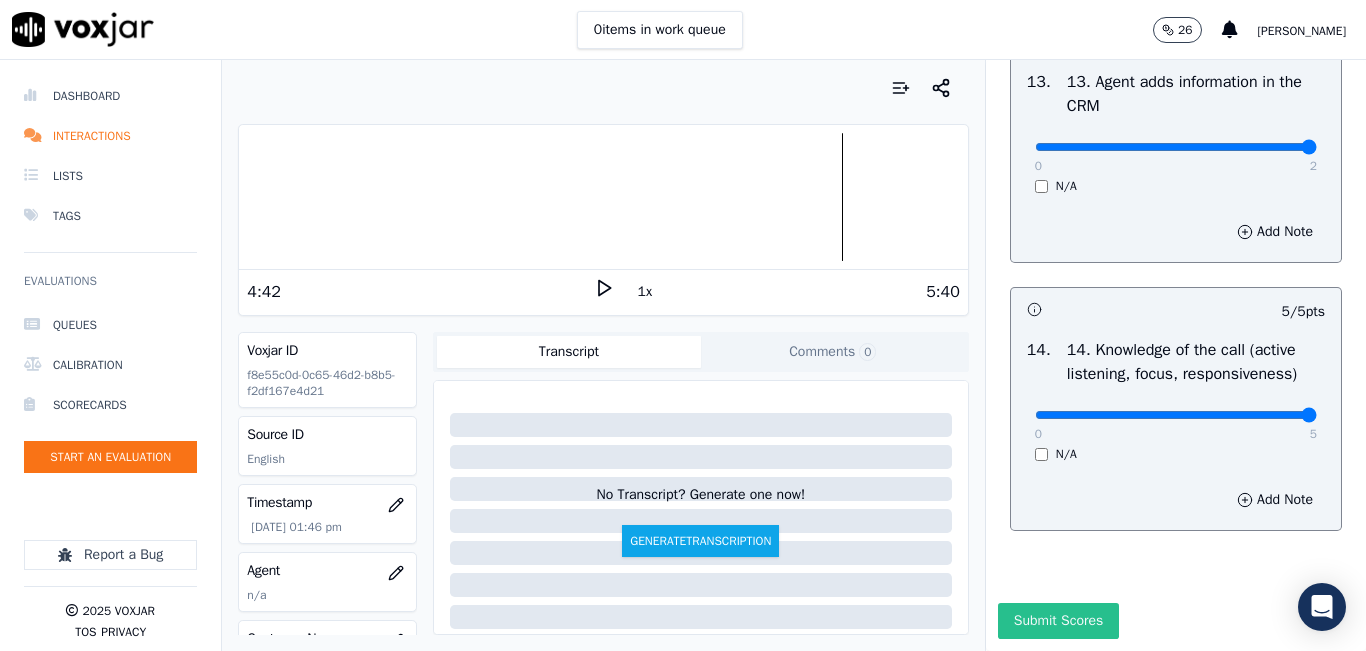 click on "Submit Scores" at bounding box center (1058, 621) 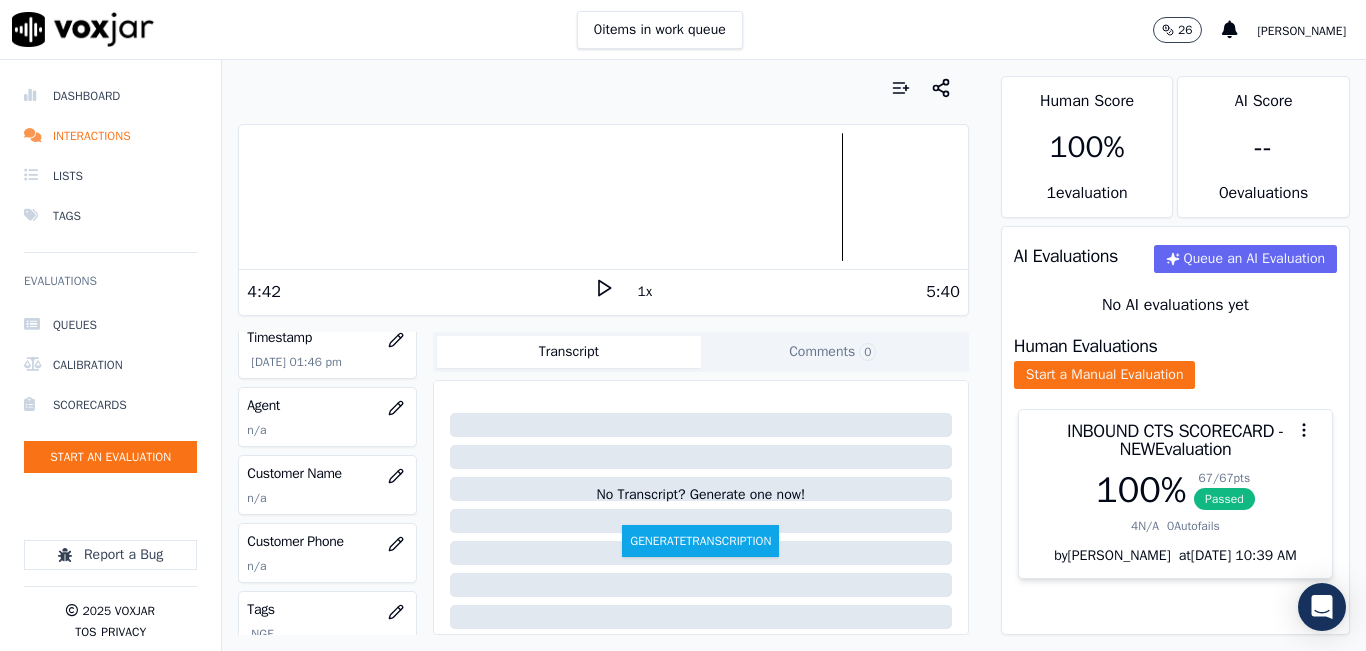 scroll, scrollTop: 200, scrollLeft: 0, axis: vertical 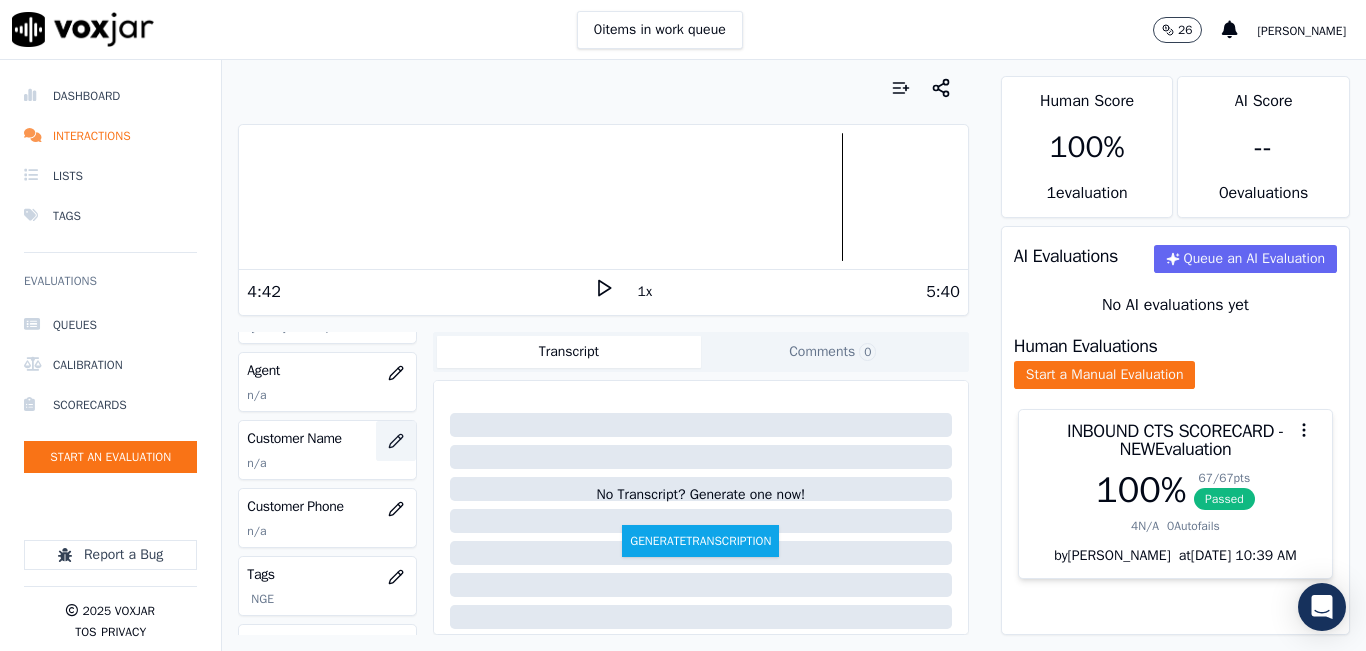 click 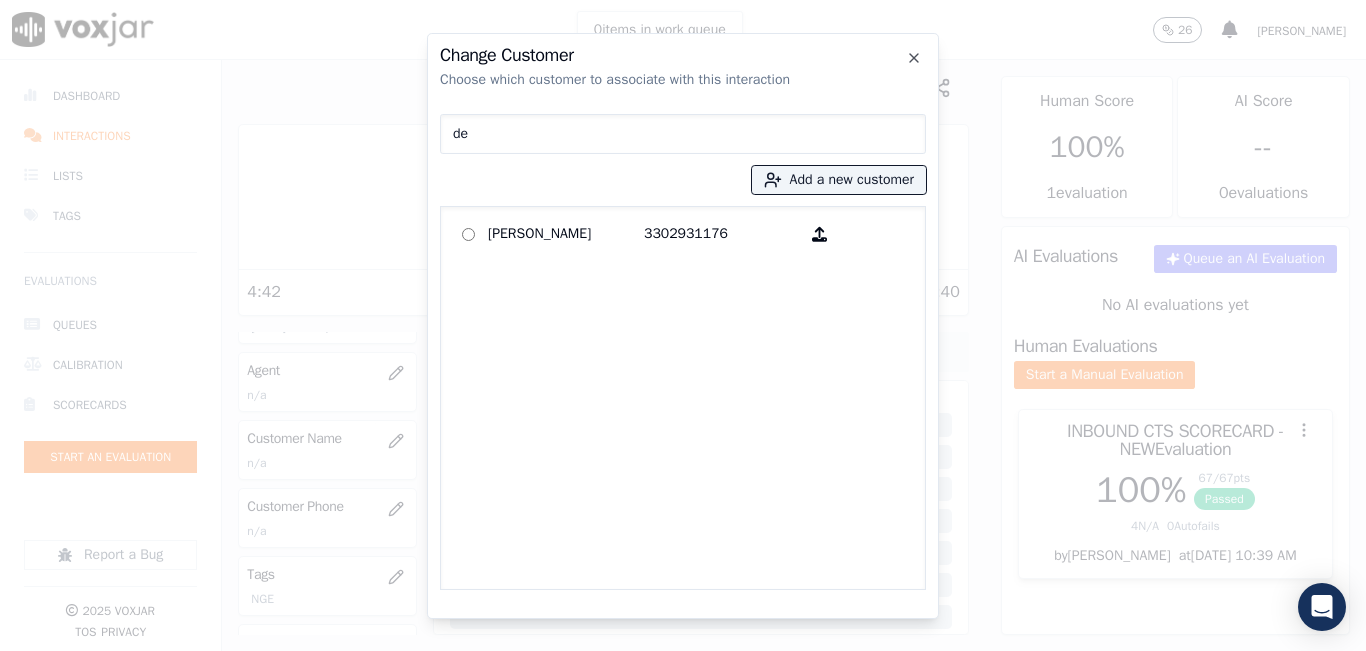 type on "d" 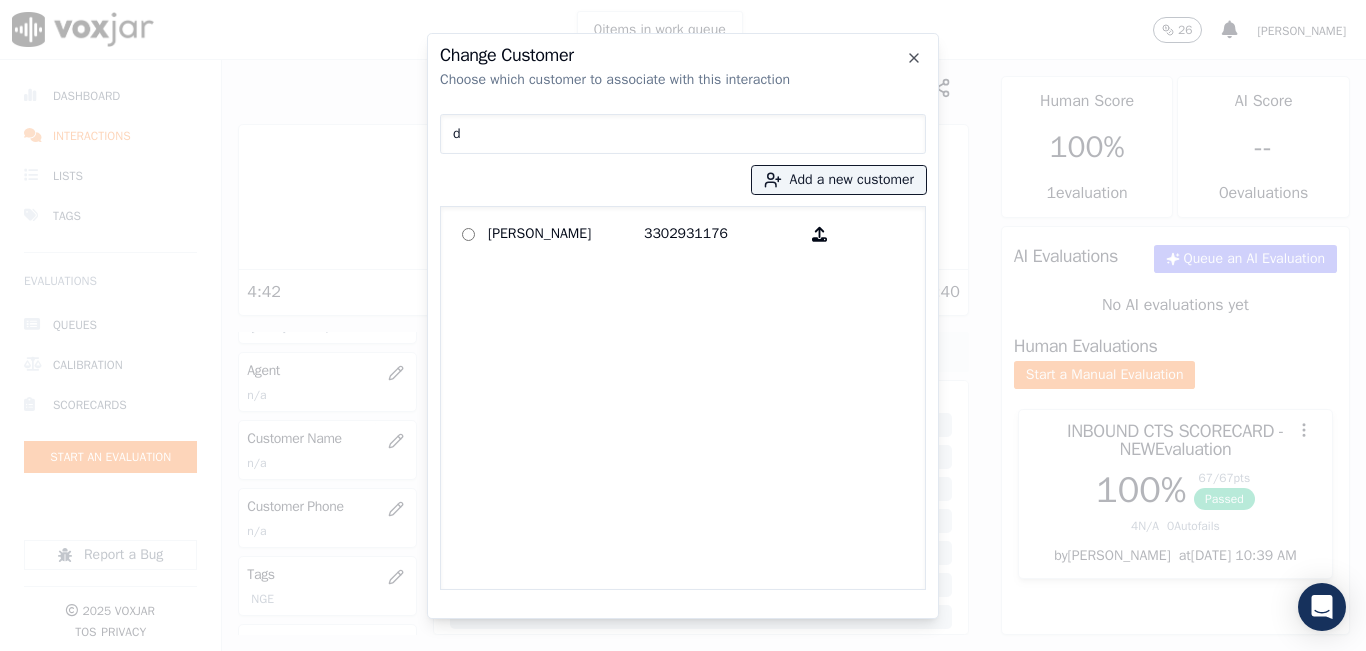 type 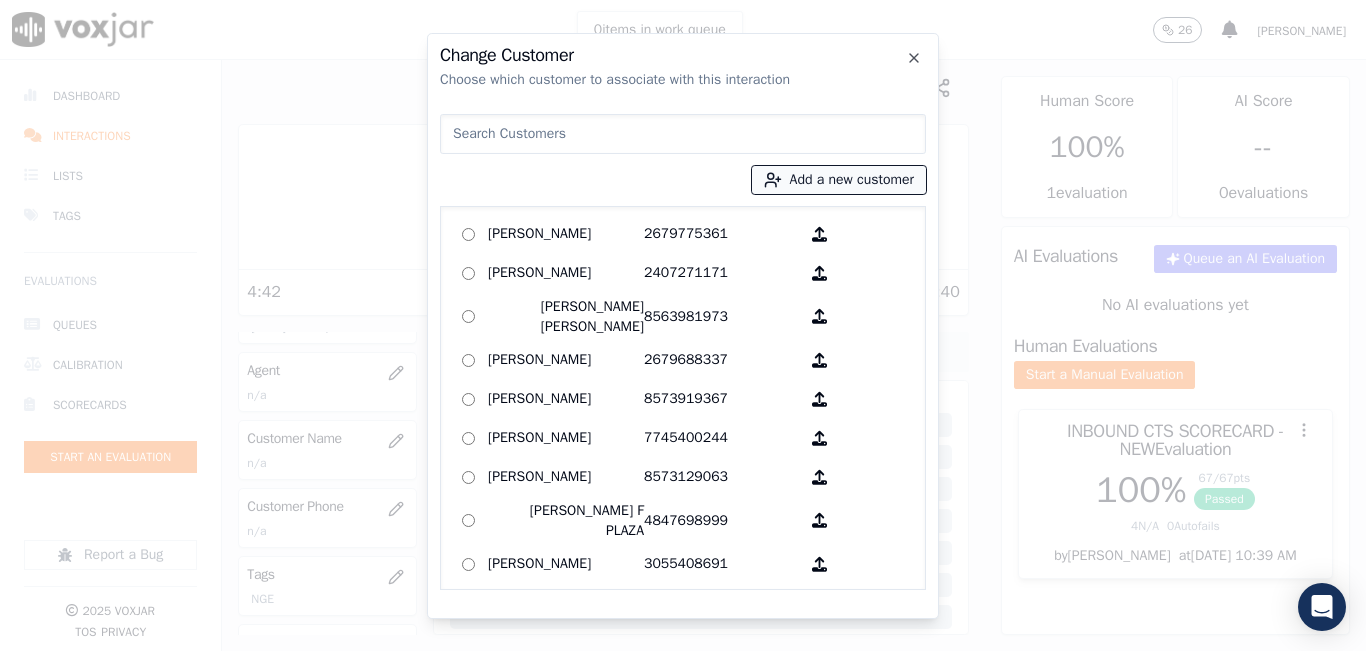 click 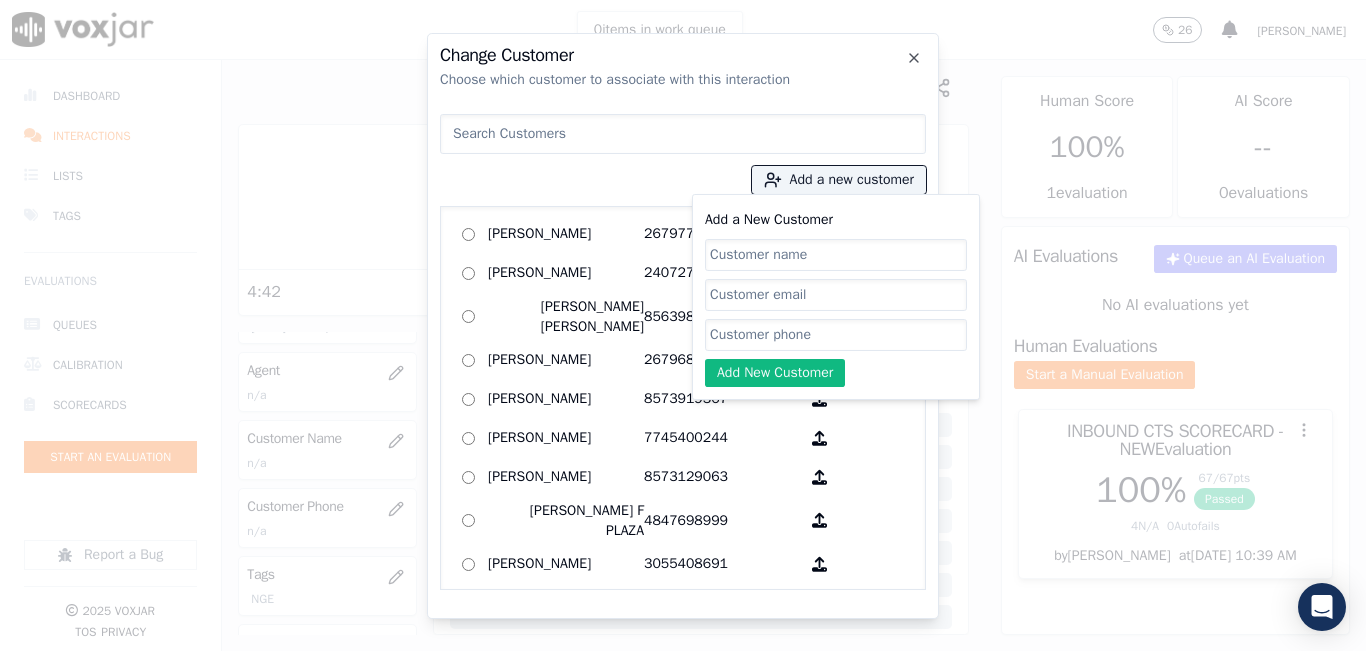 click on "Add a New Customer" 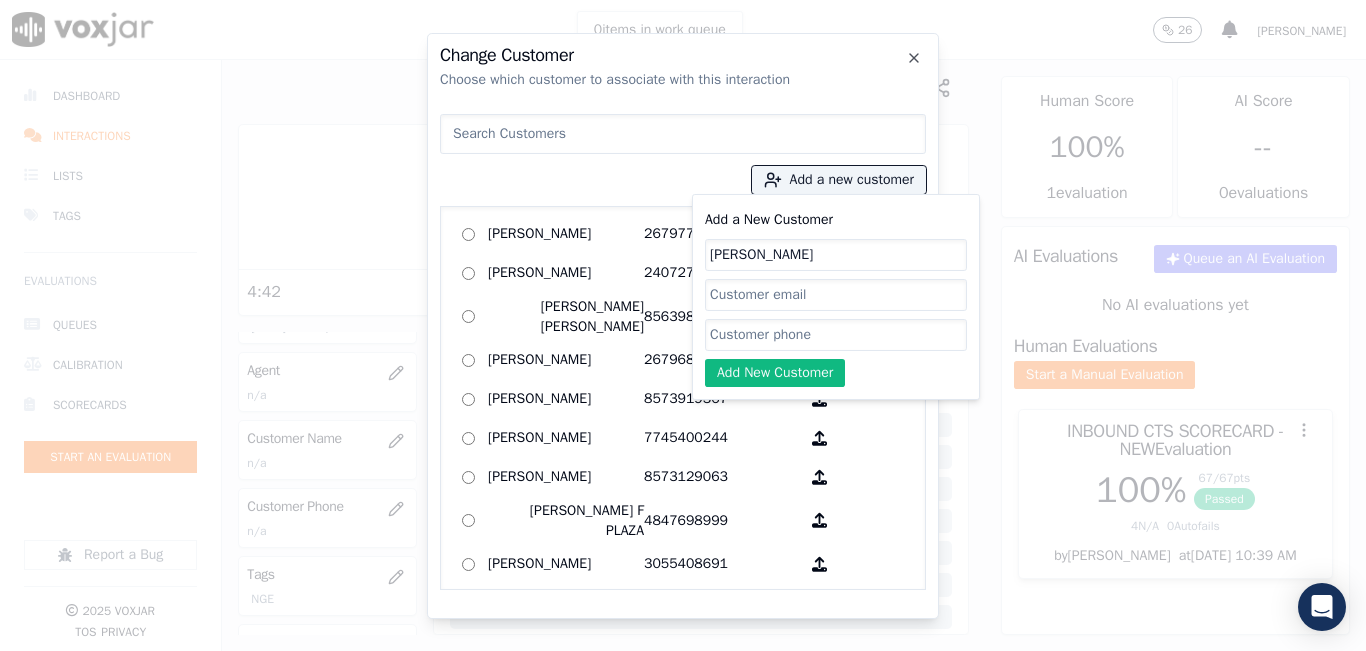 type on "[PERSON_NAME]" 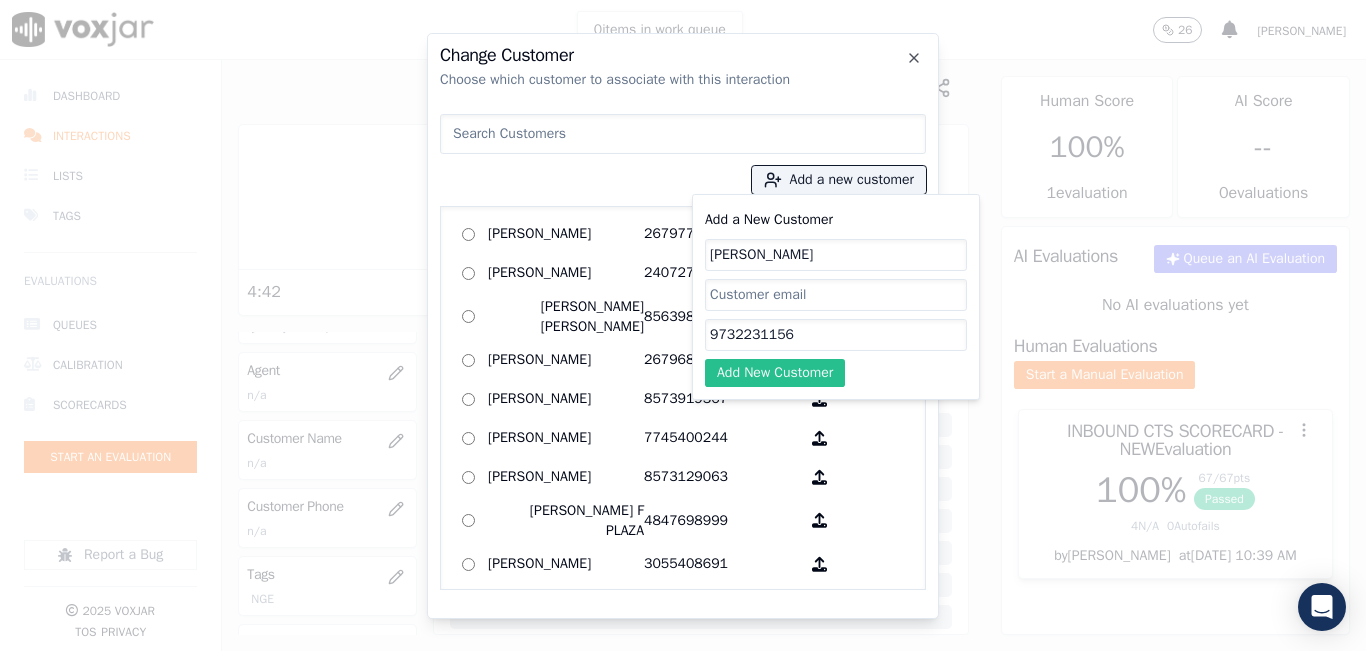 type on "9732231156" 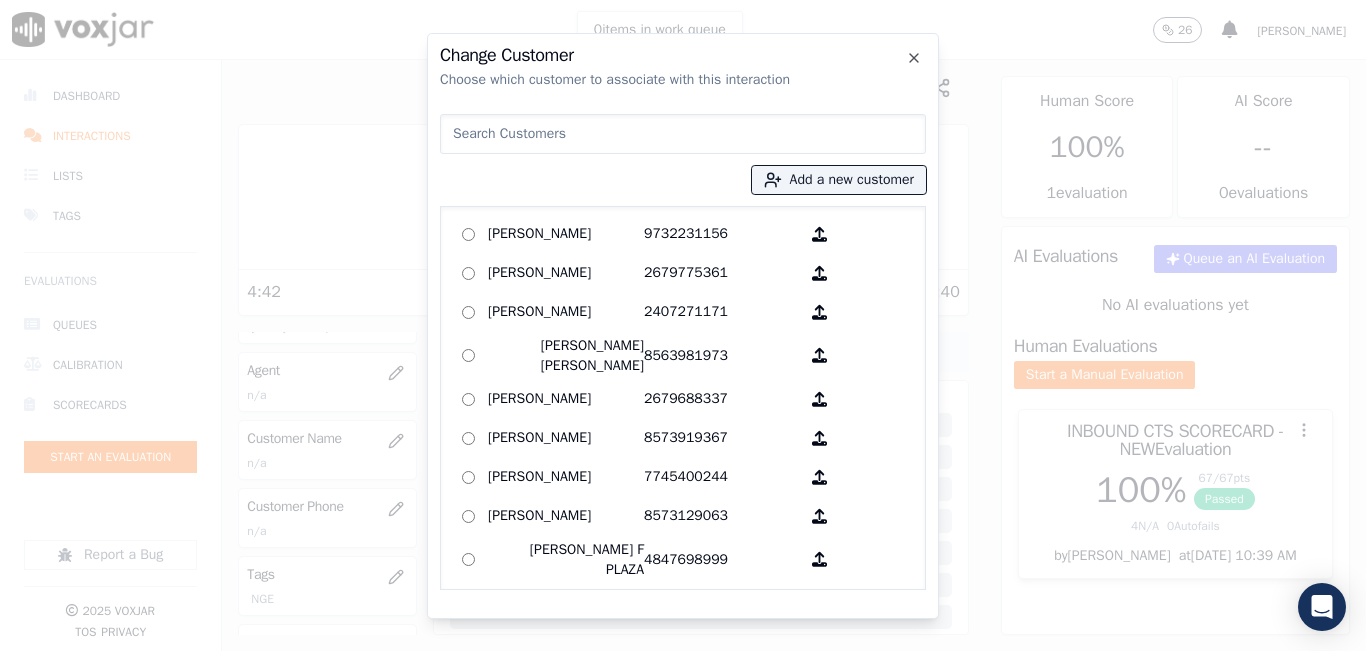 click on "Add a new customer           [PERSON_NAME]   9732231156        [PERSON_NAME]   2679775361        [PERSON_NAME]   2407271171        [PERSON_NAME] [PERSON_NAME]   8563981973        [PERSON_NAME]   2679688337        [PERSON_NAME]   8573919367        [PERSON_NAME]   7745400244        [PERSON_NAME]   8573129063        [PERSON_NAME] F PLAZA   4847698999        [PERSON_NAME]   3055408691        [PERSON_NAME]   8578884971        [PERSON_NAME] [PERSON_NAME]   9298671095        [PERSON_NAME]   6177356339        [PERSON_NAME]   3306903636        [PERSON_NAME]   4128084410        [PERSON_NAME]   5133166909        [PERSON_NAME]   8572581147        [PERSON_NAME]   9789417852        [PERSON_NAME]   7817909907        [PERSON_NAME]   3602698435         [PERSON_NAME] [PERSON_NAME]   5169912716        [PERSON_NAME]   2159542786        [PERSON_NAME] [PERSON_NAME]   6149370854        [PERSON_NAME]   7745022243        [PERSON_NAME] Del [PERSON_NAME] [PERSON_NAME]   5513755930        [PERSON_NAME]   3302098534" at bounding box center (683, 348) 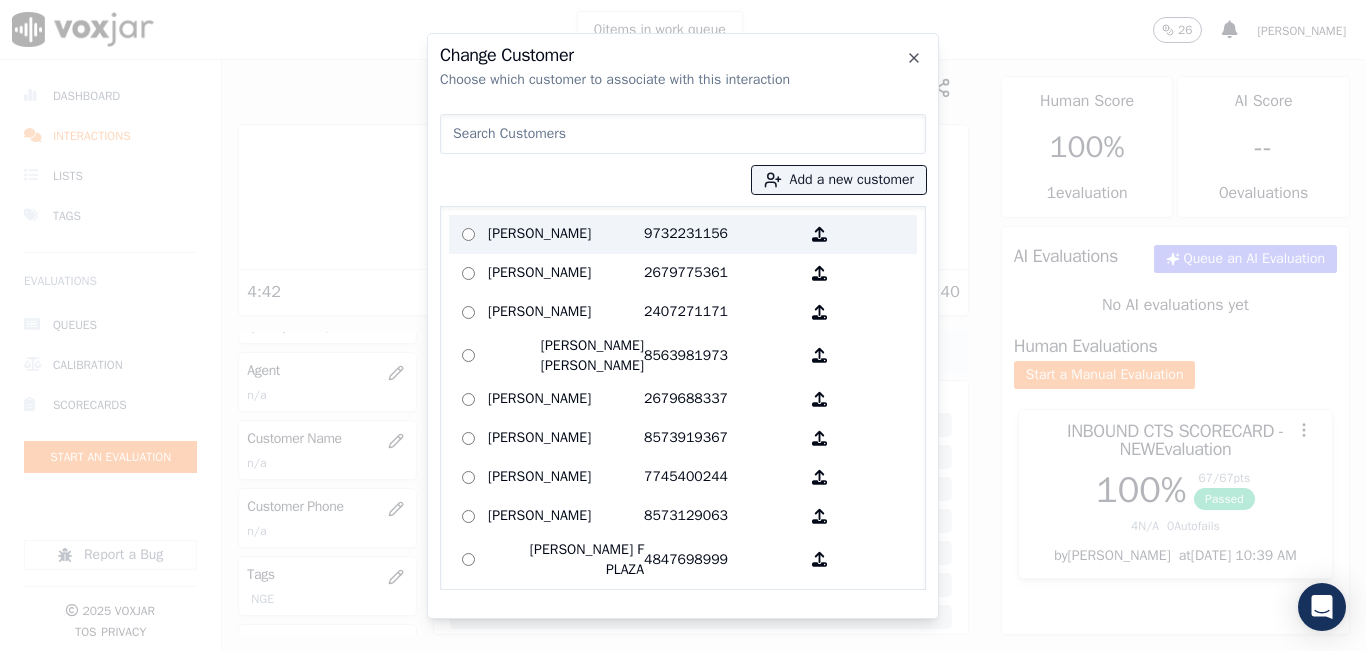 click on "[PERSON_NAME]   9732231156" at bounding box center (683, 234) 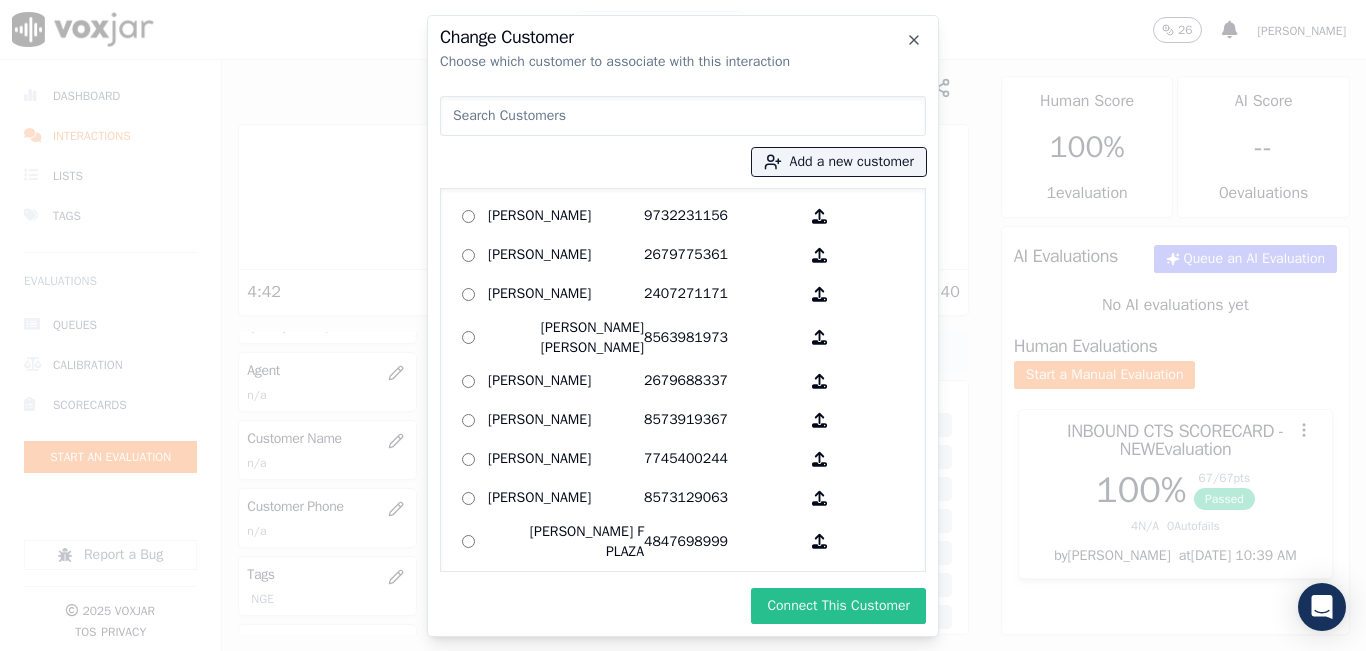 click on "Connect This Customer" at bounding box center (838, 606) 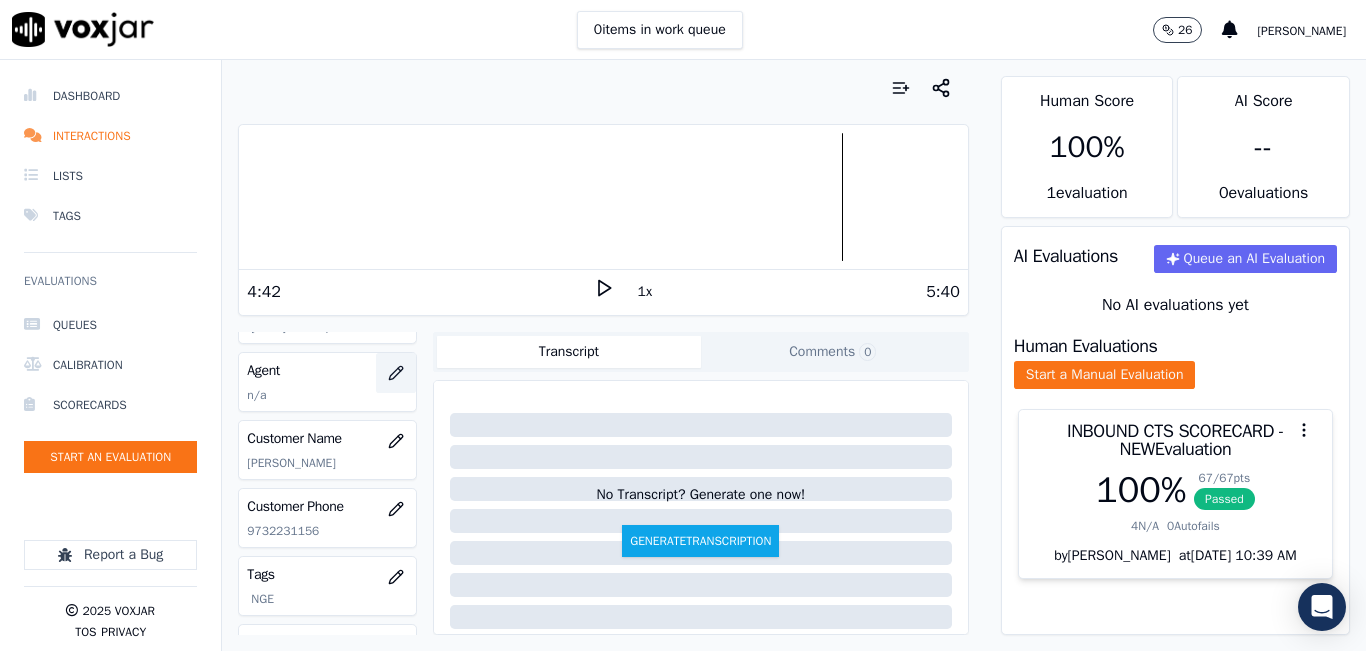 click at bounding box center (396, 373) 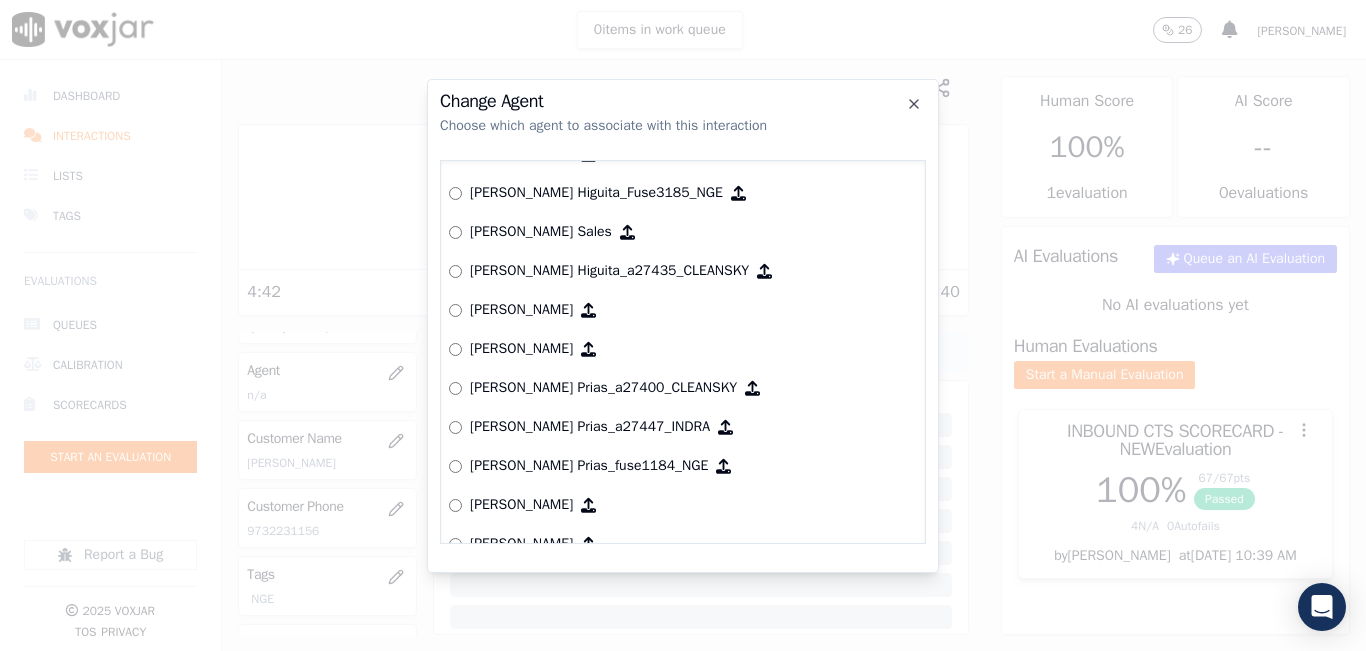 scroll, scrollTop: 524, scrollLeft: 0, axis: vertical 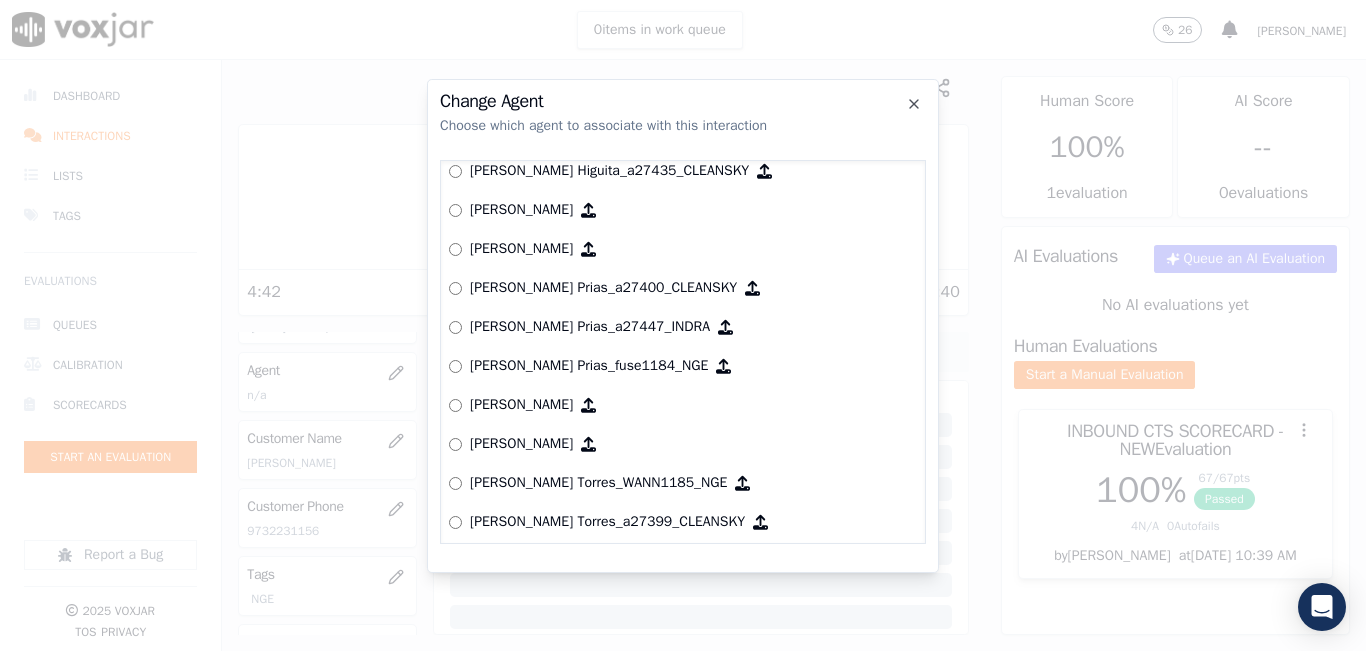 click on "[PERSON_NAME] Prias_fuse1184_NGE" at bounding box center [683, 366] 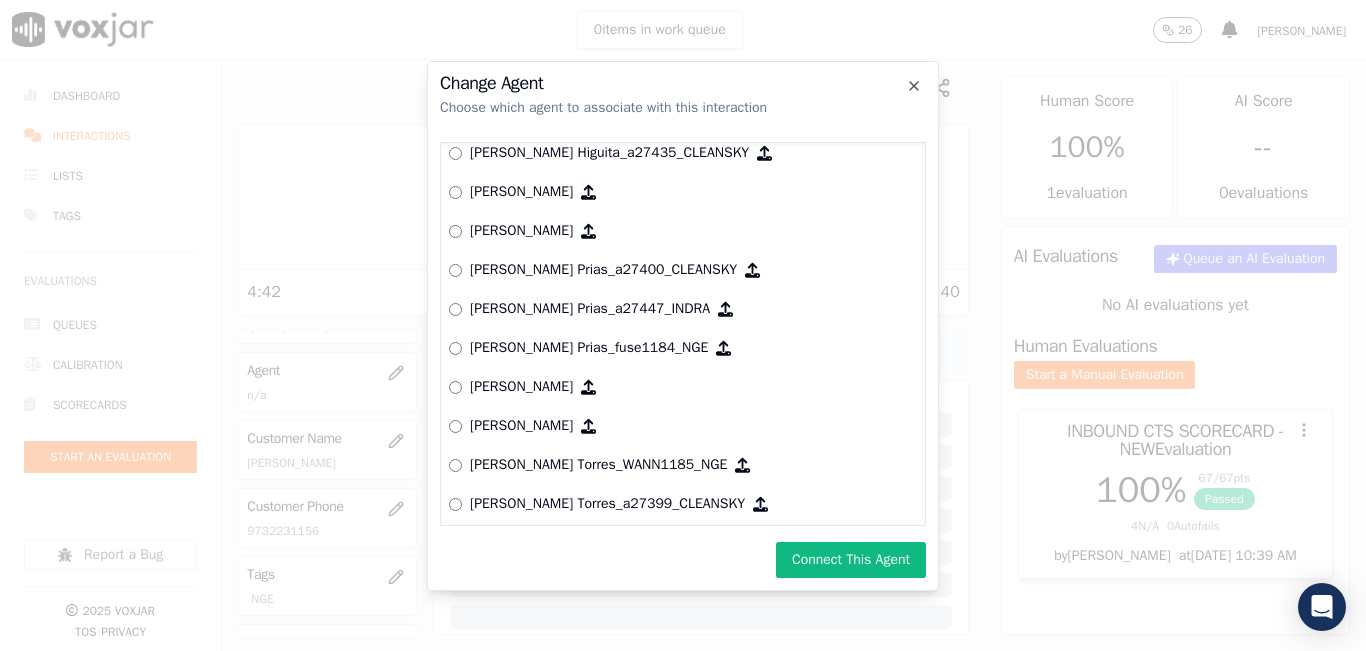 click on "Change Agent   Choose which agent to associate with this interaction        [PERSON_NAME]       [PERSON_NAME]       [PERSON_NAME]       [PERSON_NAME] Viloria_a25003_CLEANSKY       [PERSON_NAME] Viloria_a25016_WGL       [PERSON_NAME] Viloria_fuse1164_NGE       [PERSON_NAME] Marruaga_a26181_WGL       [PERSON_NAME]       [PERSON_NAME] Chavarro_a26184_WGL       [PERSON_NAME] Vizcaino_a13916_CLEANSKY       [PERSON_NAME]       [PERSON_NAME] Higuita_Fuse3185_NGE       [PERSON_NAME] Sales        [PERSON_NAME] Higuita_a27435_CLEANSKY       [PERSON_NAME]       [PERSON_NAME]       [PERSON_NAME] Prias_a27400_CLEANSKY       [PERSON_NAME] Prias_a27447_INDRA       [PERSON_NAME] Prias_fuse1184_NGE       [PERSON_NAME]       [PERSON_NAME]       [PERSON_NAME] Torres_WANN1185_NGE       [PERSON_NAME] Torres_a27399_CLEANSKY       [PERSON_NAME] Torres_a27445_INDRA       [PERSON_NAME] Camacho_BAQ2083_INDRA       [PERSON_NAME]       [PERSON_NAME]       [PERSON_NAME] Camacho_b27395_CLEANSKY" 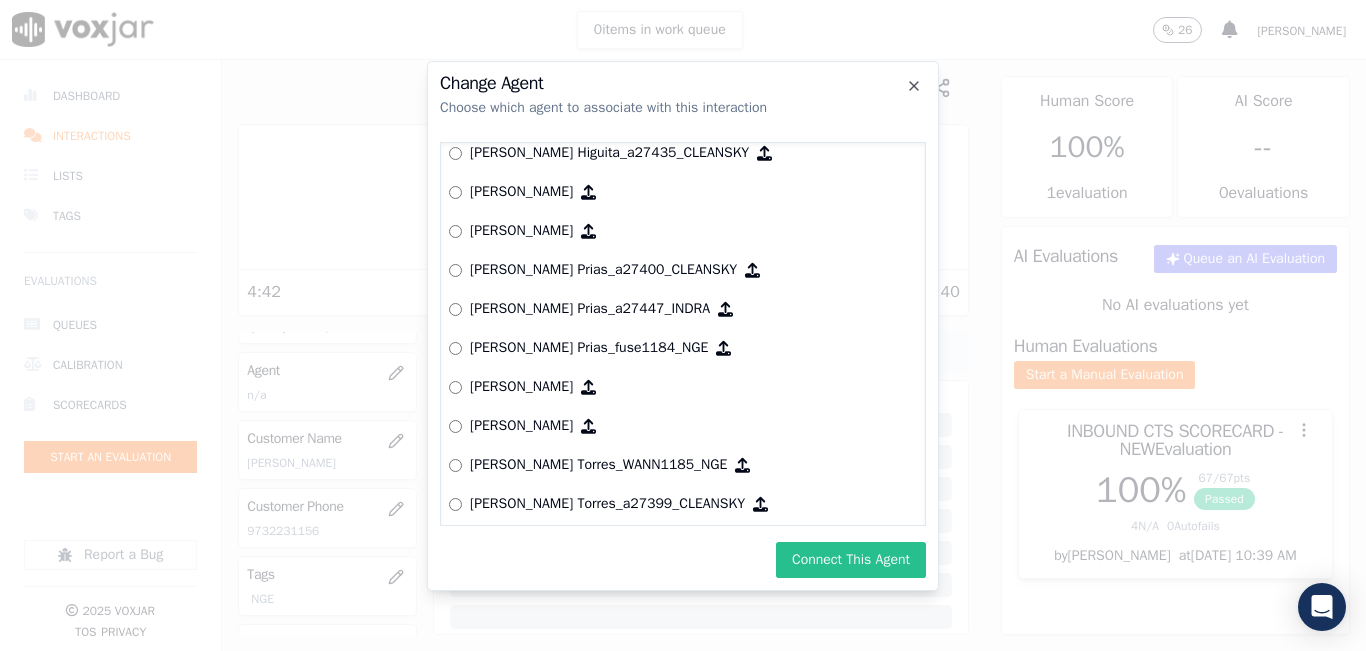 click on "Connect This Agent" at bounding box center (851, 560) 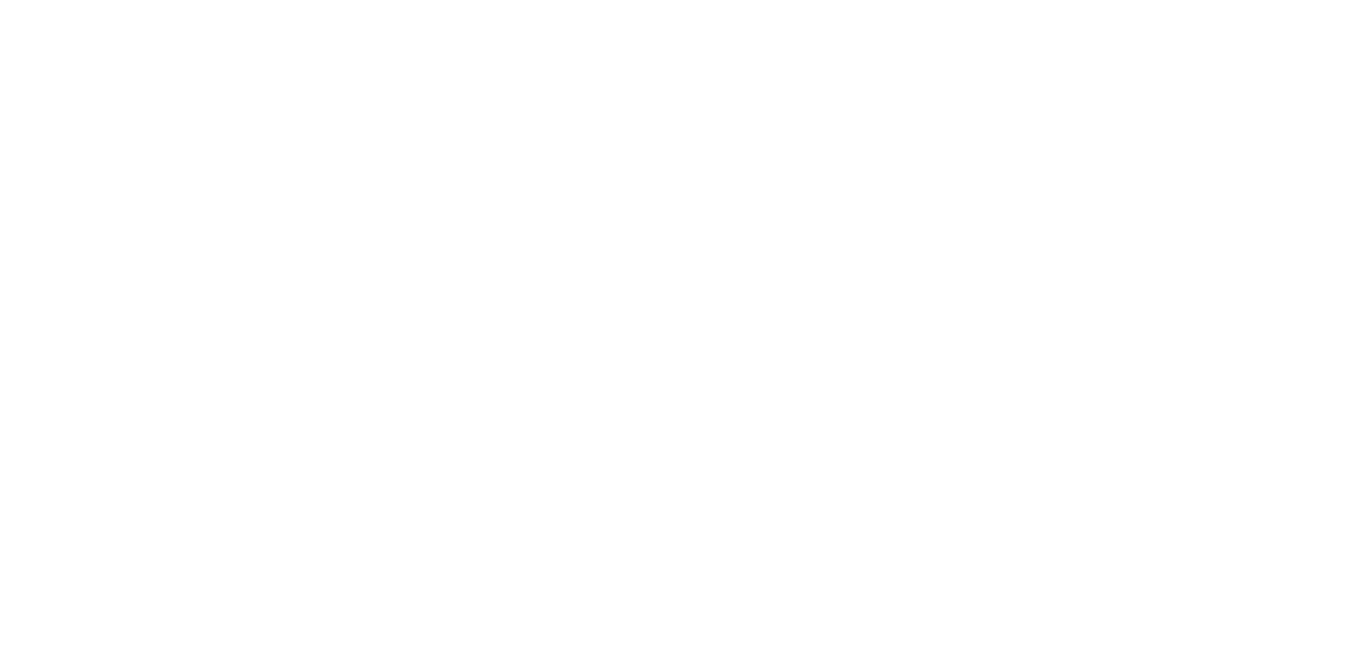 scroll, scrollTop: 0, scrollLeft: 0, axis: both 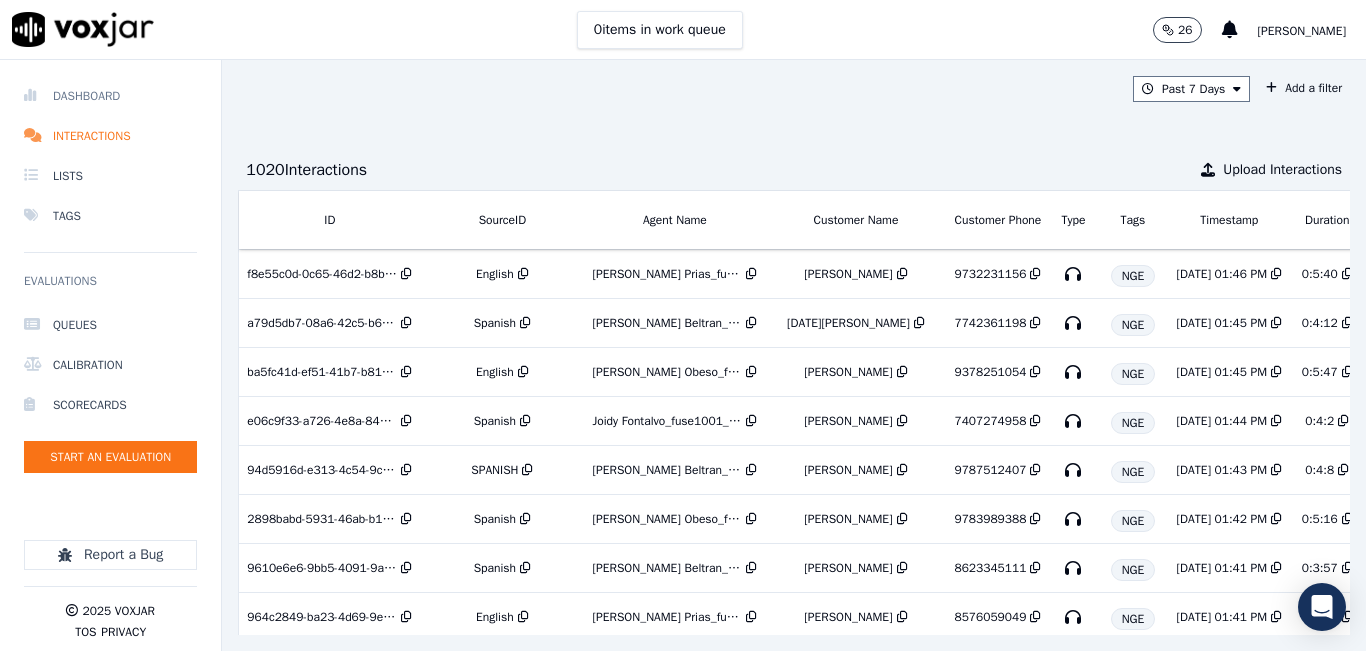 click on "Dashboard" at bounding box center [110, 96] 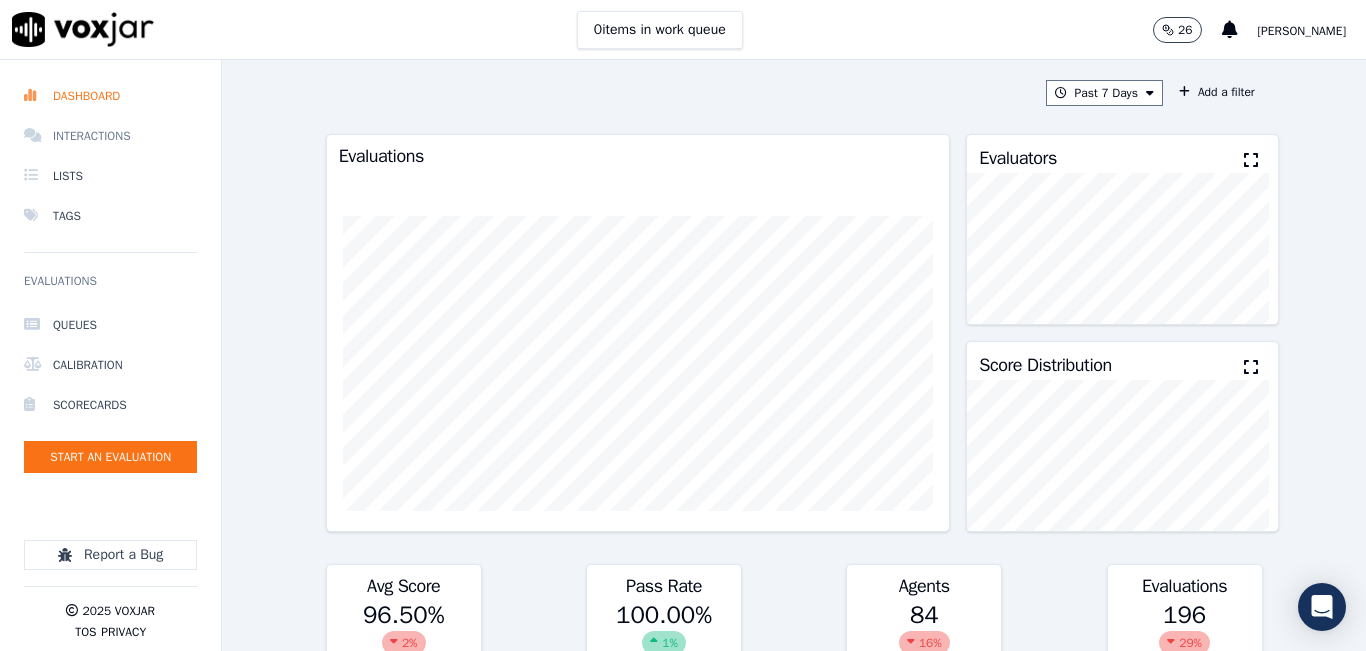 click on "Interactions" at bounding box center [110, 136] 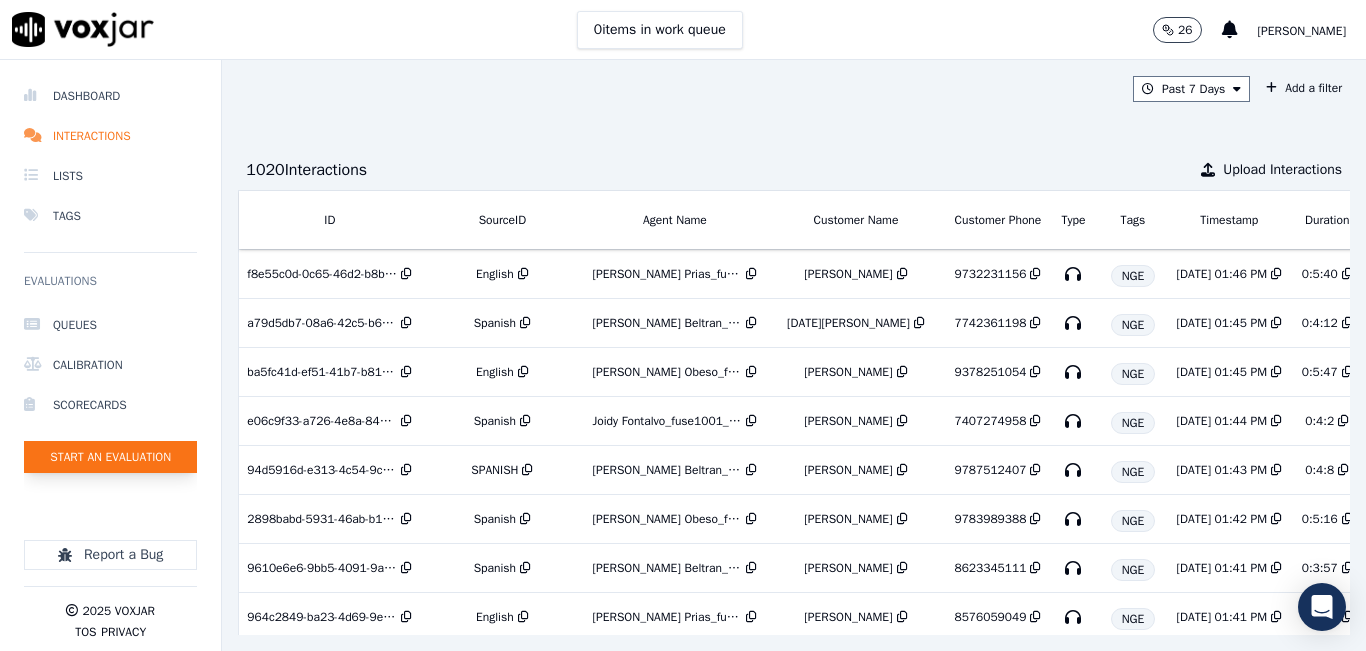 click on "Start an Evaluation" 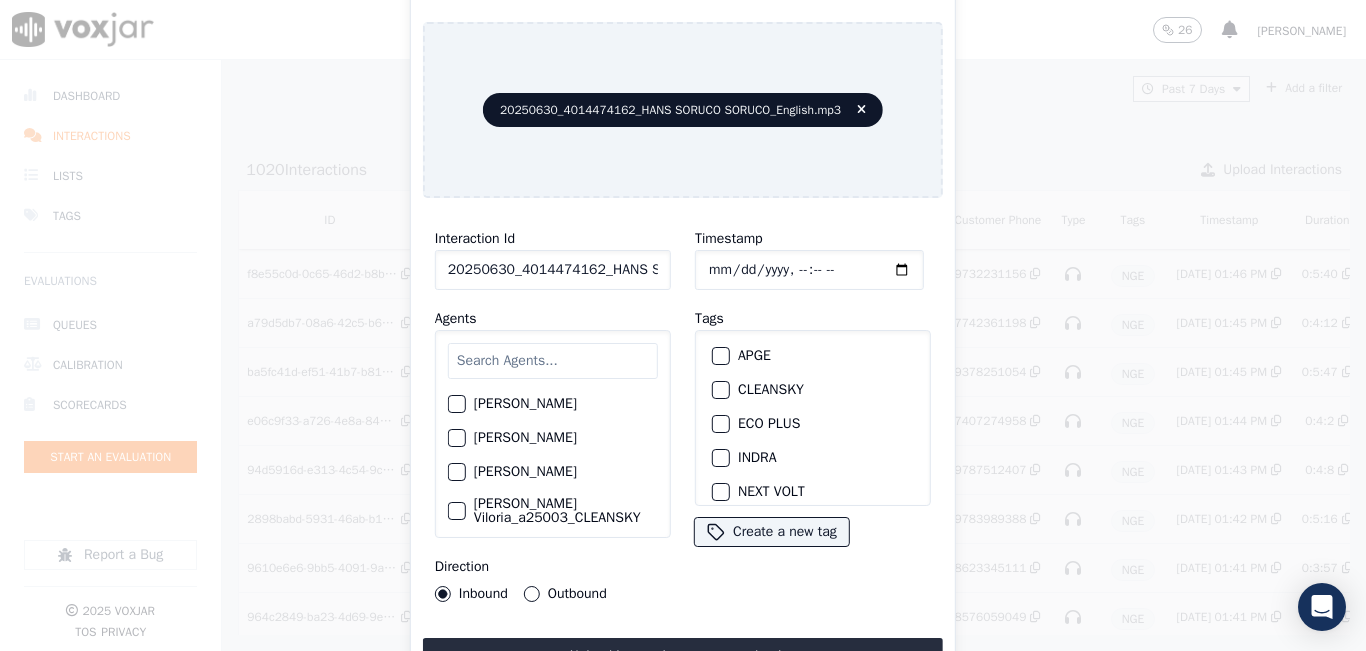 drag, startPoint x: 632, startPoint y: 246, endPoint x: 667, endPoint y: 242, distance: 35.22783 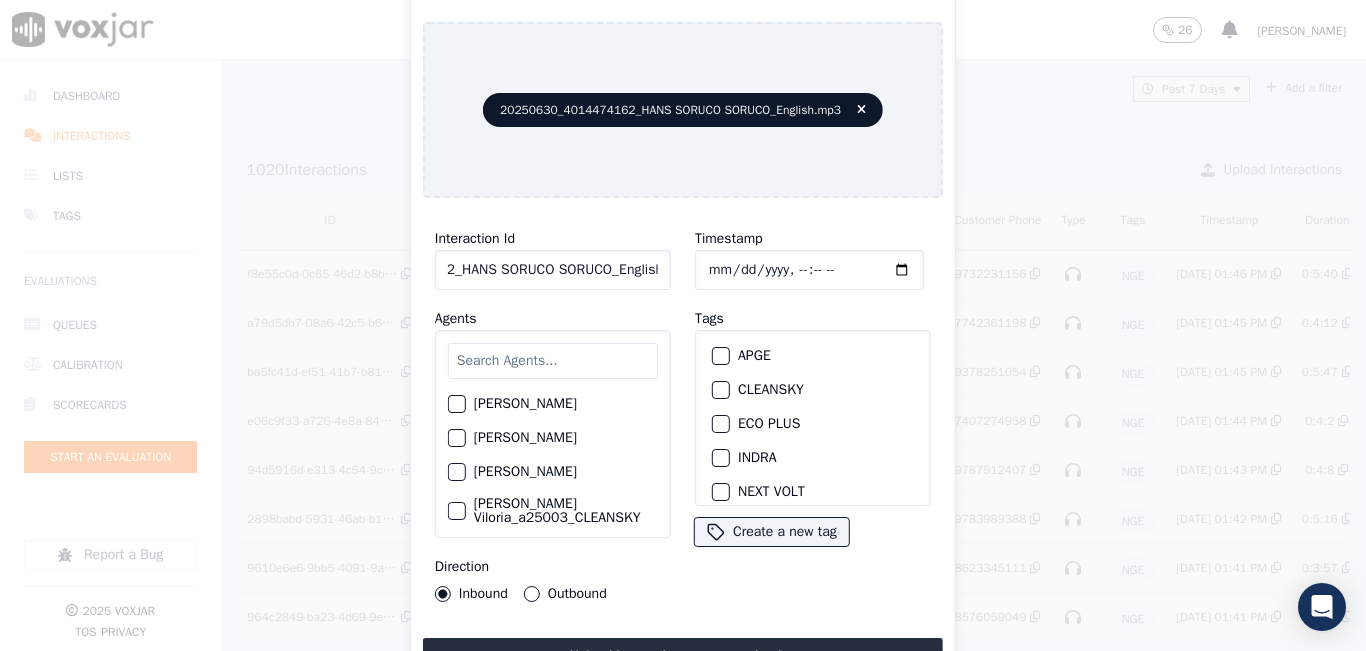 scroll, scrollTop: 0, scrollLeft: 148, axis: horizontal 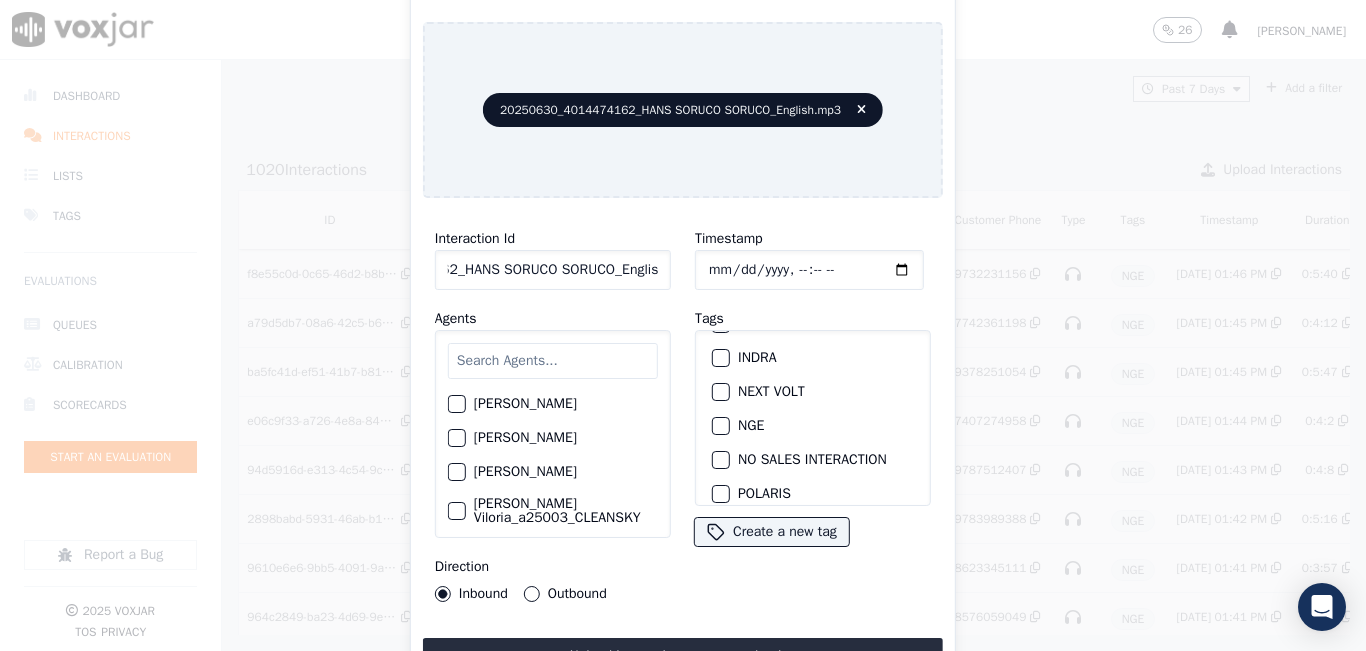 type on "20250630_4014474162_HANS SORUCO SORUCO_English" 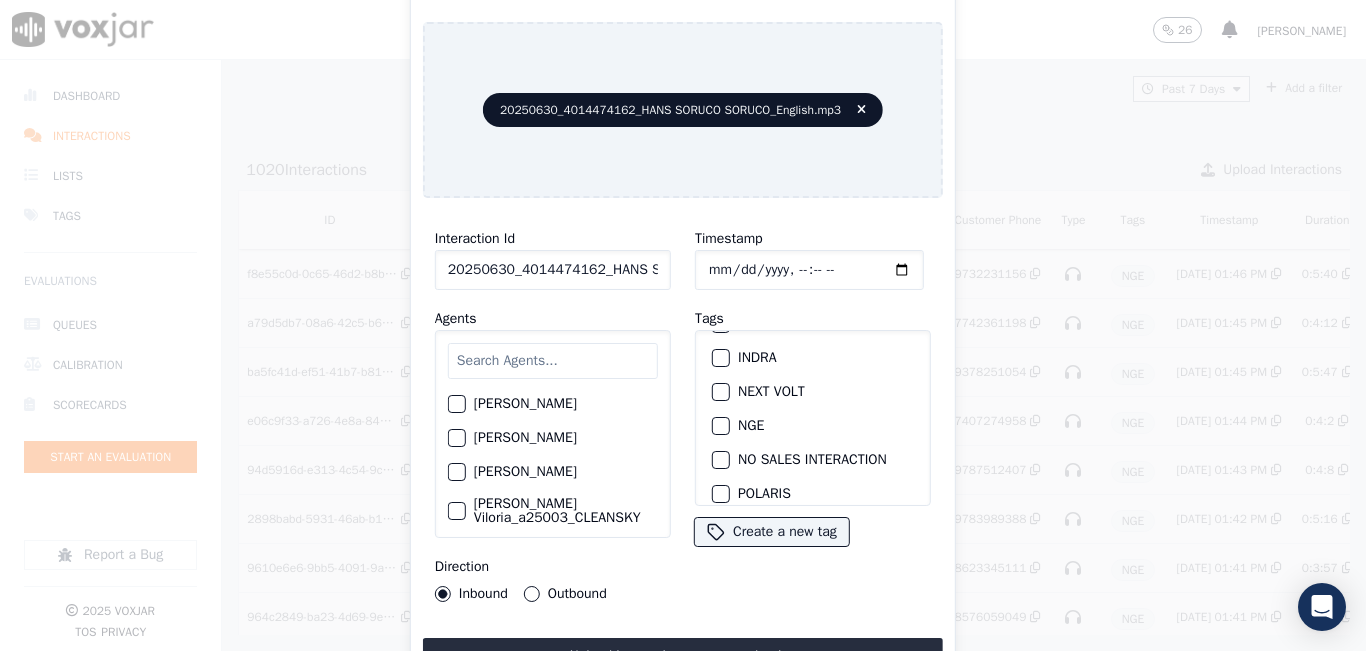 click on "NGE" at bounding box center (721, 426) 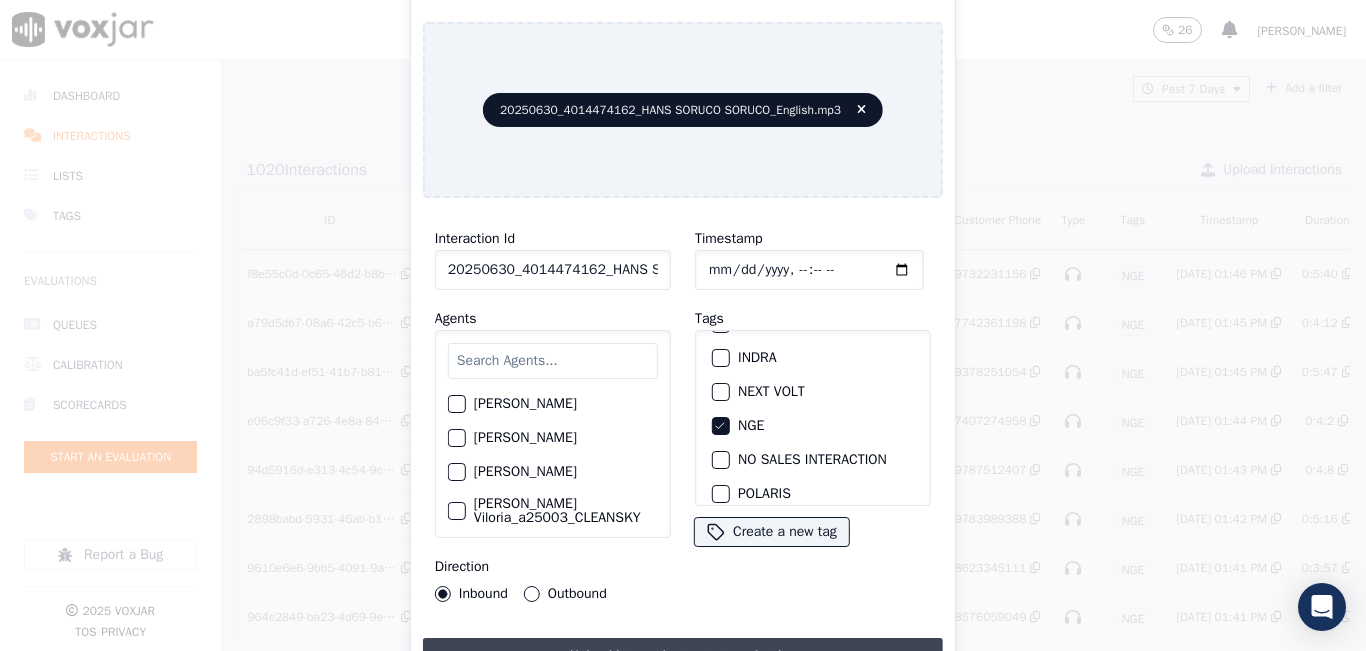 click on "Upload interaction to start evaluation" at bounding box center [683, 656] 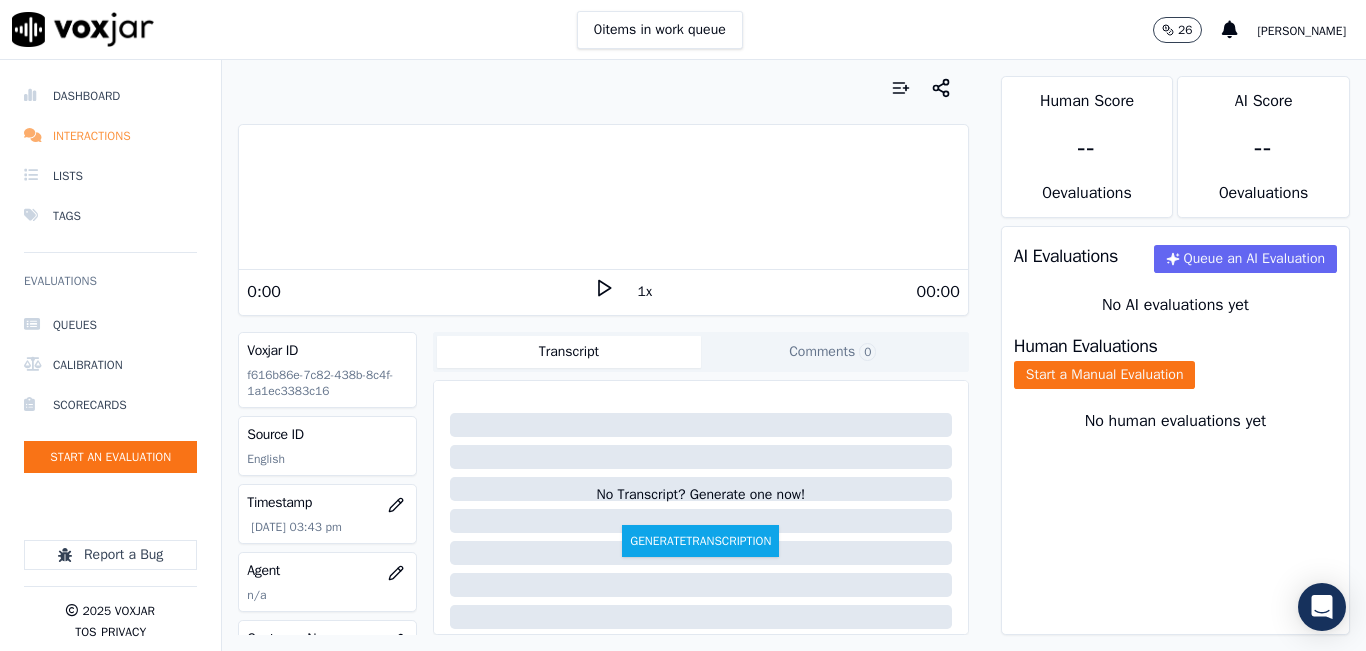 click on "Interactions" at bounding box center [110, 136] 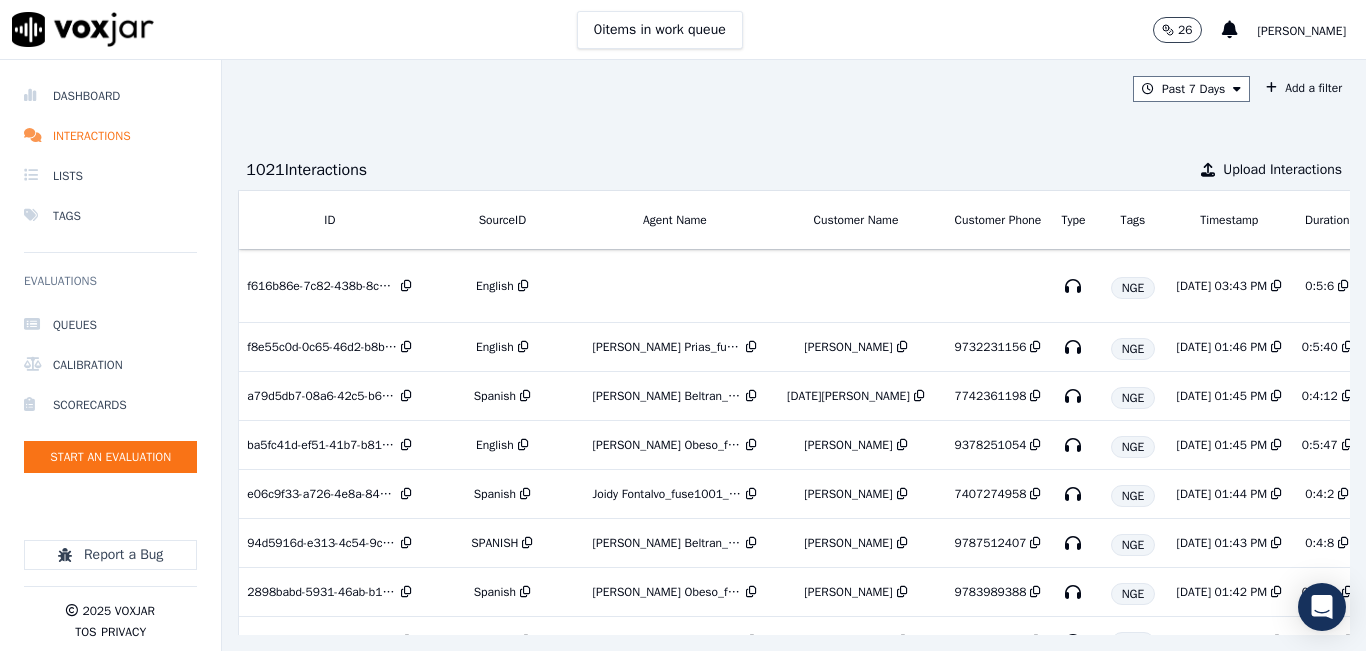 drag, startPoint x: 103, startPoint y: 437, endPoint x: 105, endPoint y: 456, distance: 19.104973 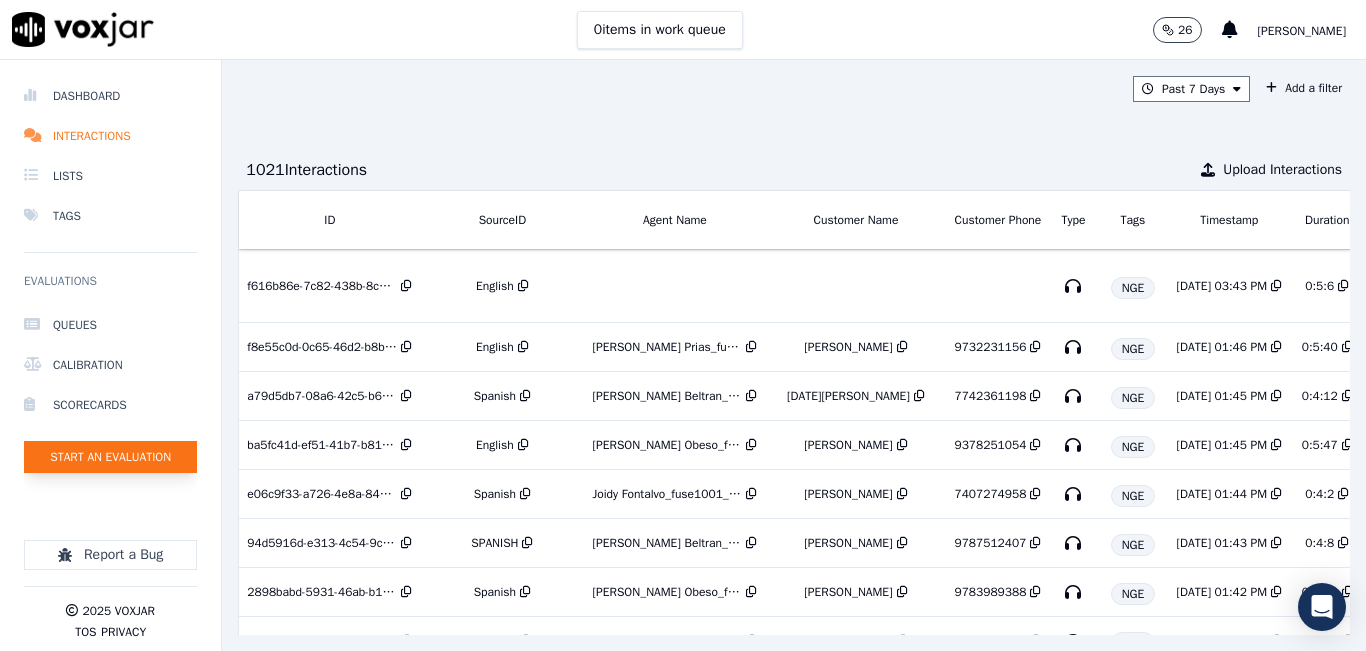 click on "Start an Evaluation" 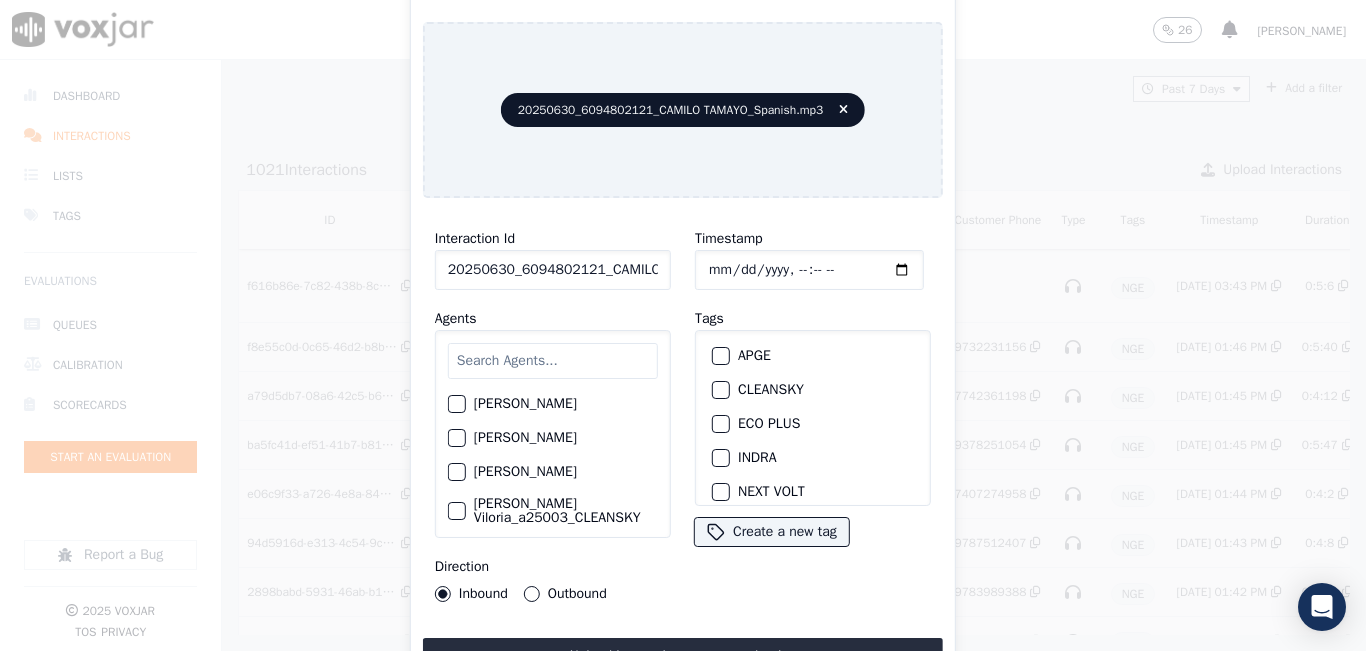 click on "20250630_6094802121_CAMILO TAMAYO_Spanish.mp3" 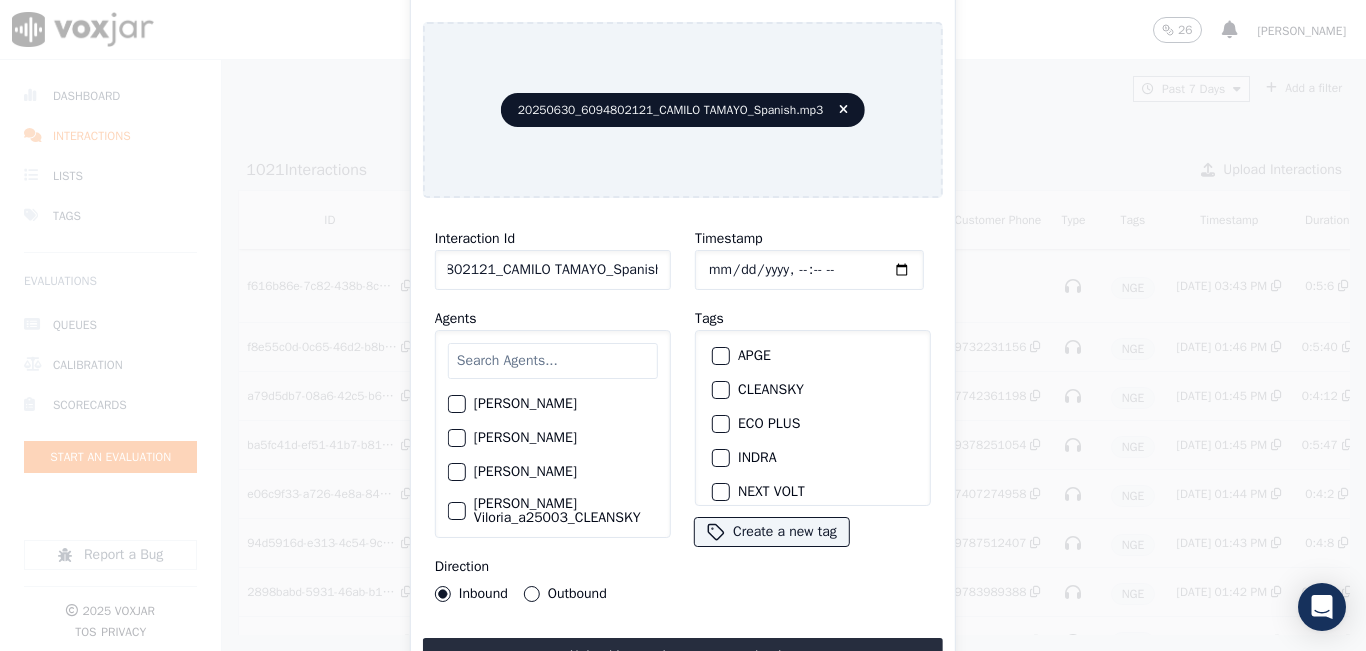 scroll, scrollTop: 0, scrollLeft: 107, axis: horizontal 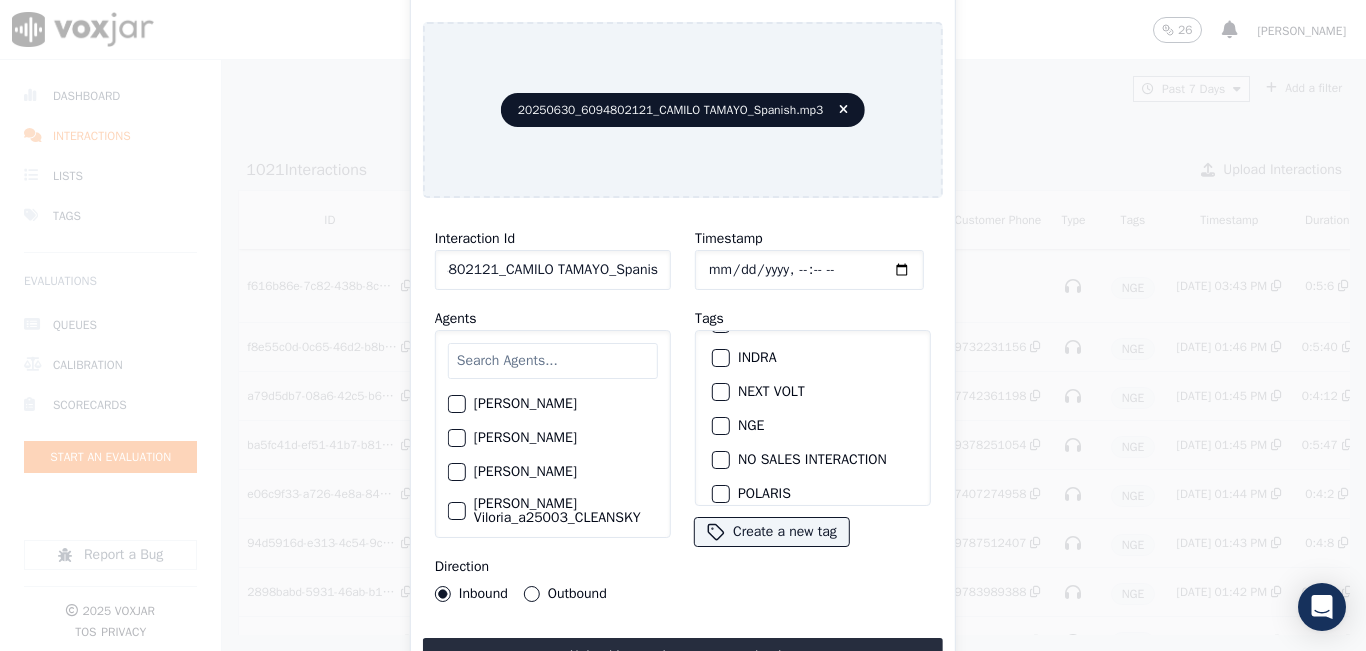 type on "20250630_6094802121_CAMILO TAMAYO_Spanish" 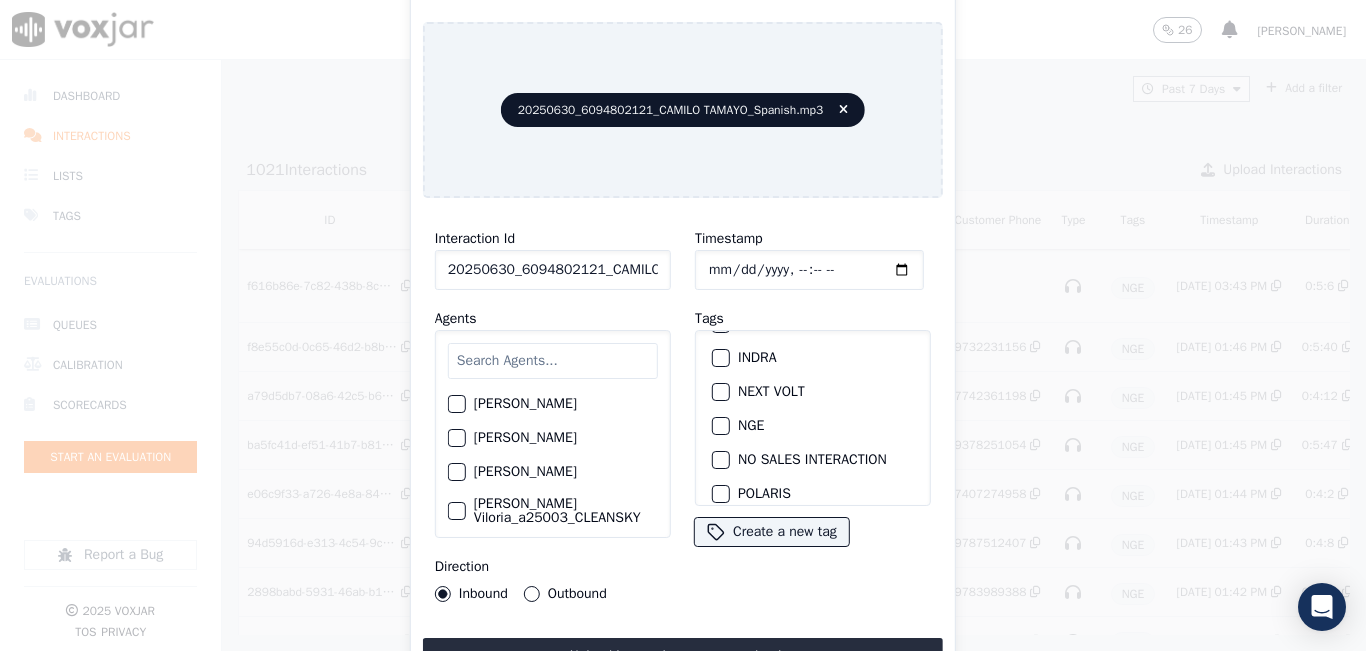 click at bounding box center (720, 426) 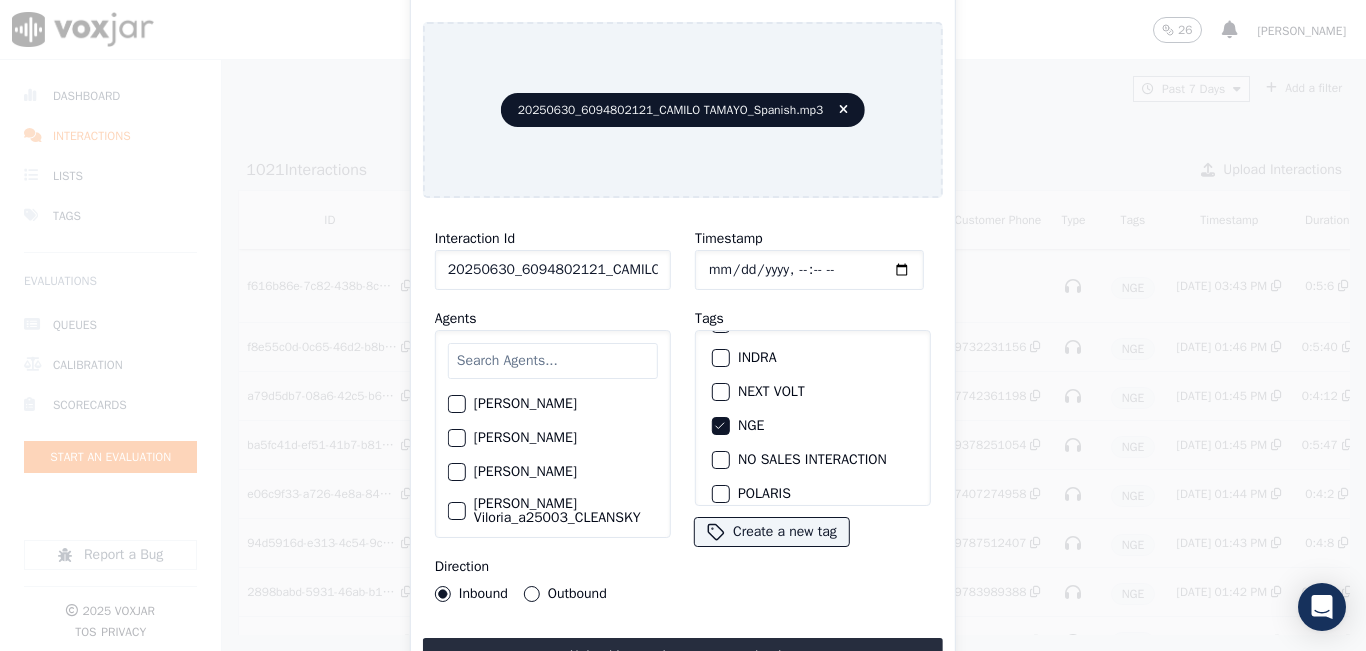 click on "Interaction Id   20250630_6094802121_CAMILO TAMAYO_Spanish     Agents        Yeraldin Dias_YDiasNWFG_SPARK     Adrian Viloria_AViloriaNWFG     Adrian Viloria_ECOPLUS     Adrian Viloria_a25003_CLEANSKY     Adrian Viloria_a25016_WGL     Adrian Viloria_fuse1164_NGE     Alan Marruaga_a26181_WGL     Alejandra Chavarro_SYMMETRY     Alejandra Chavarro_a26184_WGL     Alejandro Vizcaino_a13916_CLEANSKY     Andres Higuita_AHiguitaNWFG_SPARK     Andres Higuita_Fuse3185_NGE     Andres Higuita_No Sales      Andres Higuita_a27435_CLEANSKY     Andres Prias_APriasNWFG     Andres Prias_SYMMETRY     Andres Prias_a27400_CLEANSKY     Andres Prias_a27447_INDRA     Andres Prias_fuse1184_NGE     Angie Torres_ATorresNWFG     Angie Torres_SYMMETRY     Angie Torres_WANN1185_NGE     Angie Torres_a27399_CLEANSKY     Angie Torres_a27445_INDRA     Brandon Camacho_BAQ2083_INDRA     Brandon Camacho_BCamachoNWFG     Brandon Camacho_ECOPLUS     Brandon Camacho_b27395_CLEANSKY     Brandon Camacho_fuse1187_NGE     Camilo Elguedo_c13920_CLEANSKY" at bounding box center [683, 444] 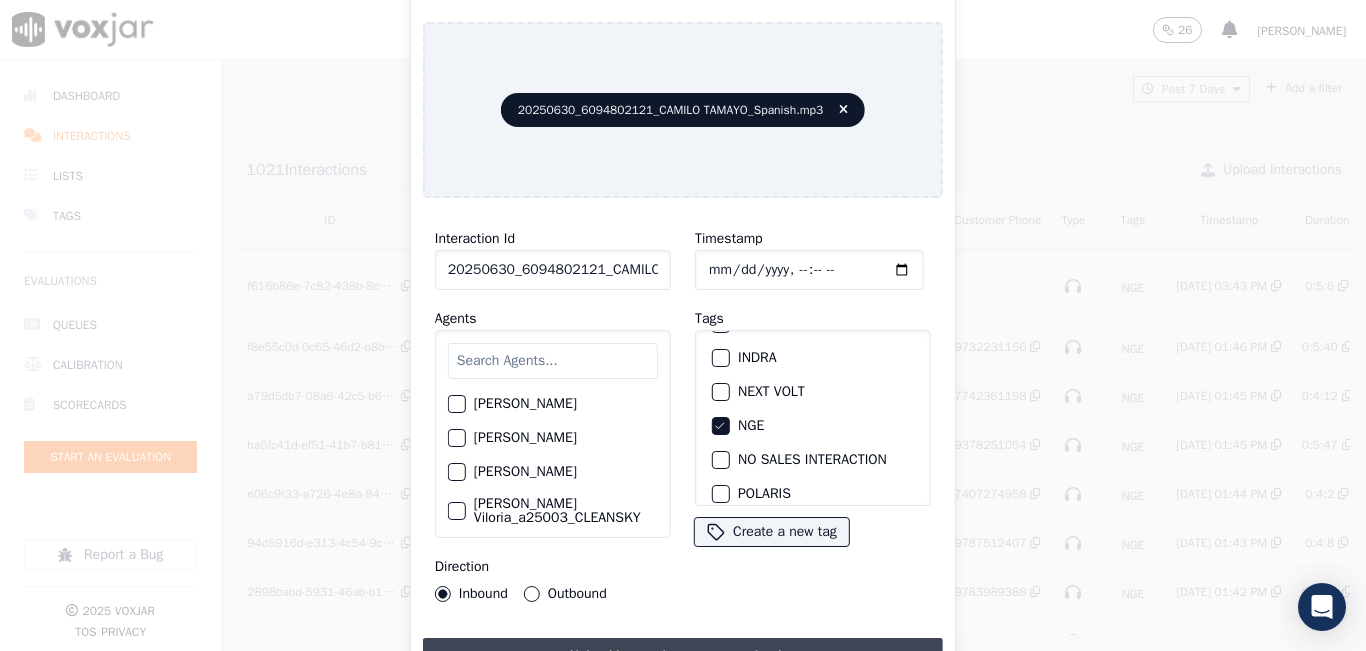 click on "Upload interaction to start evaluation" at bounding box center (683, 656) 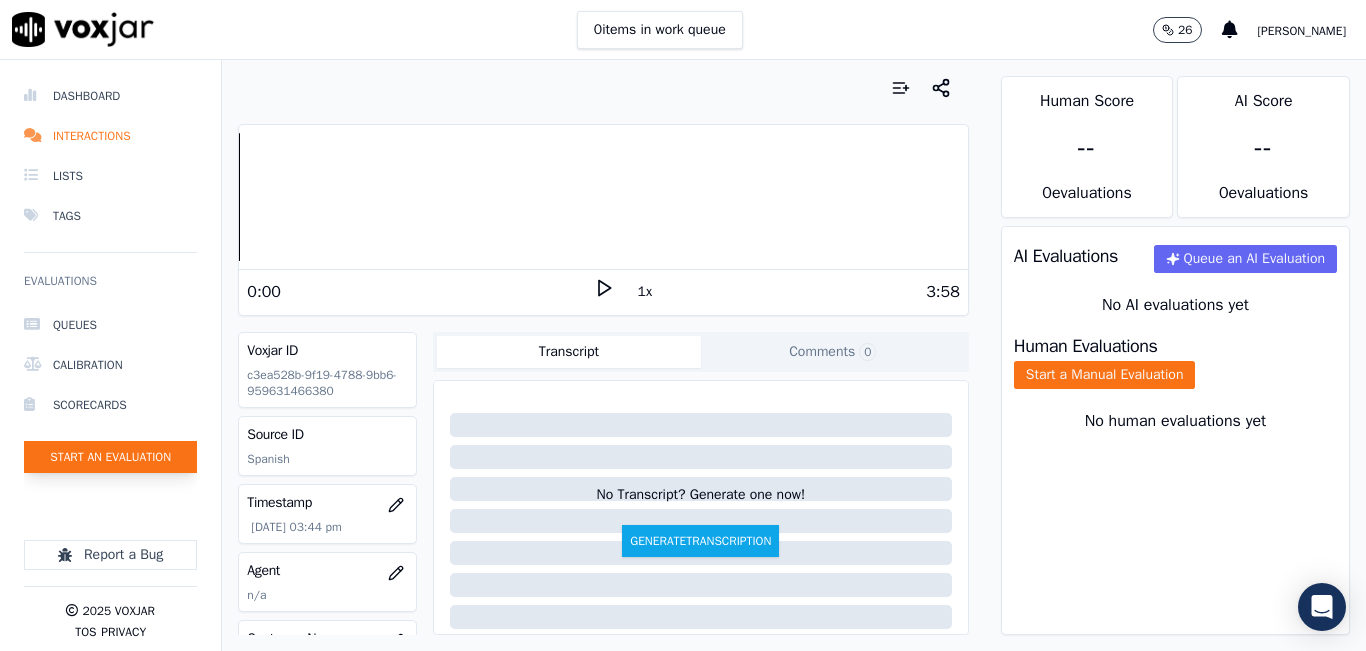 click on "Start an Evaluation" 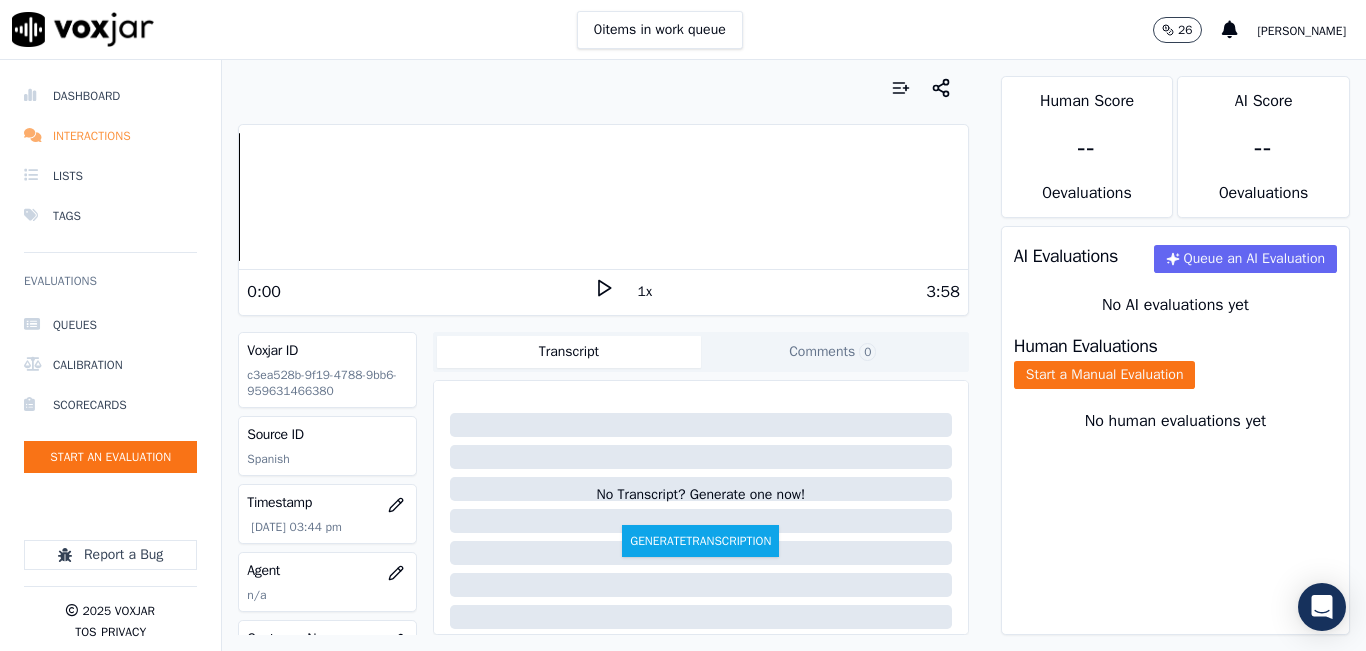 drag, startPoint x: 91, startPoint y: 119, endPoint x: 96, endPoint y: 148, distance: 29.427877 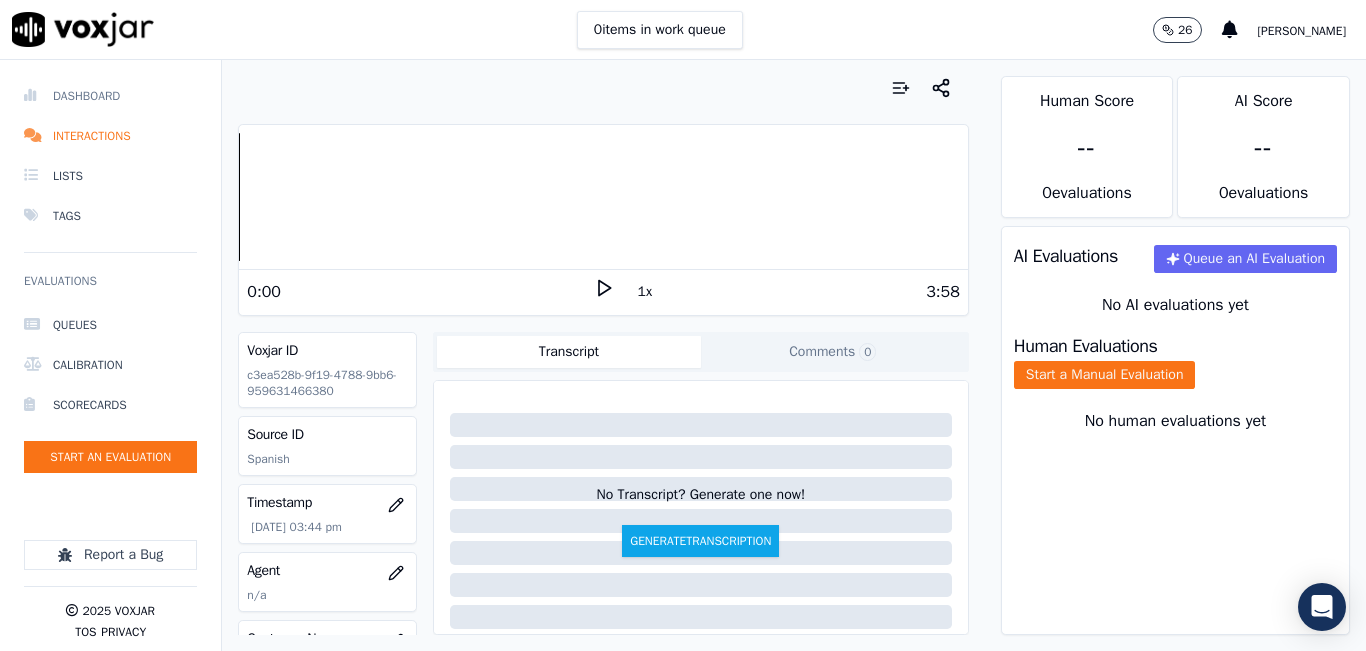 click on "Dashboard" at bounding box center (110, 96) 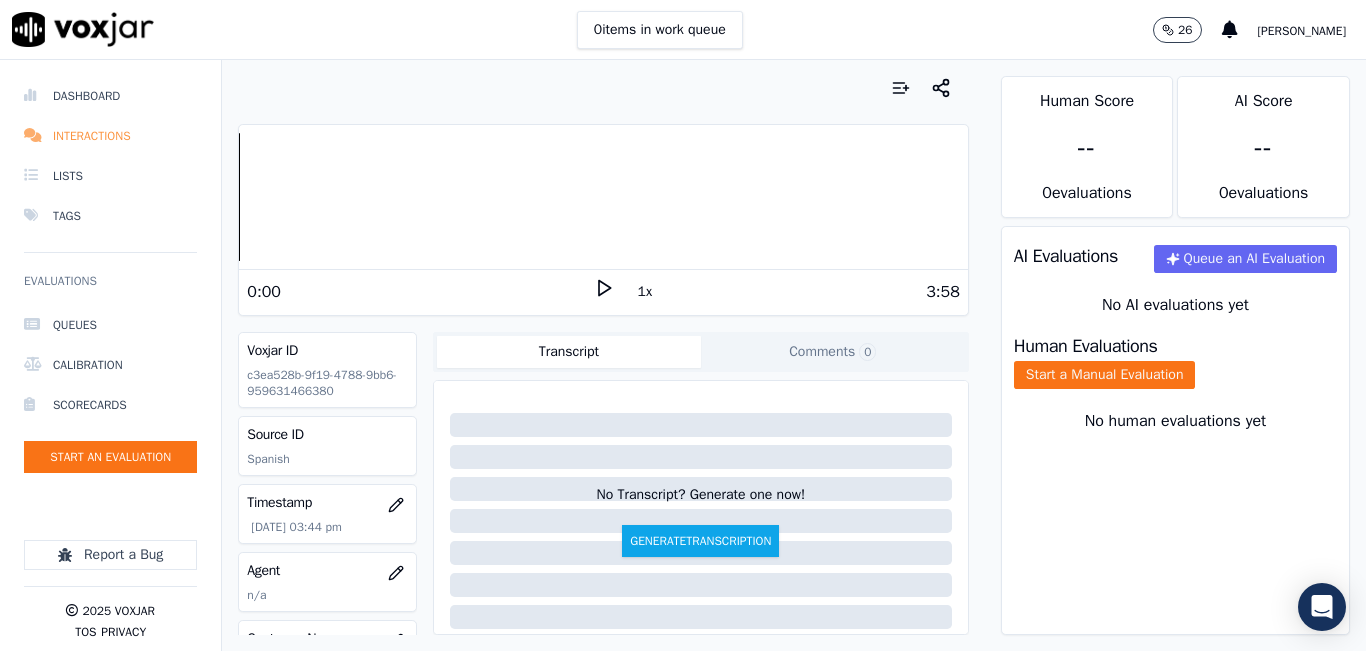 drag, startPoint x: 115, startPoint y: 131, endPoint x: 119, endPoint y: 120, distance: 11.7046995 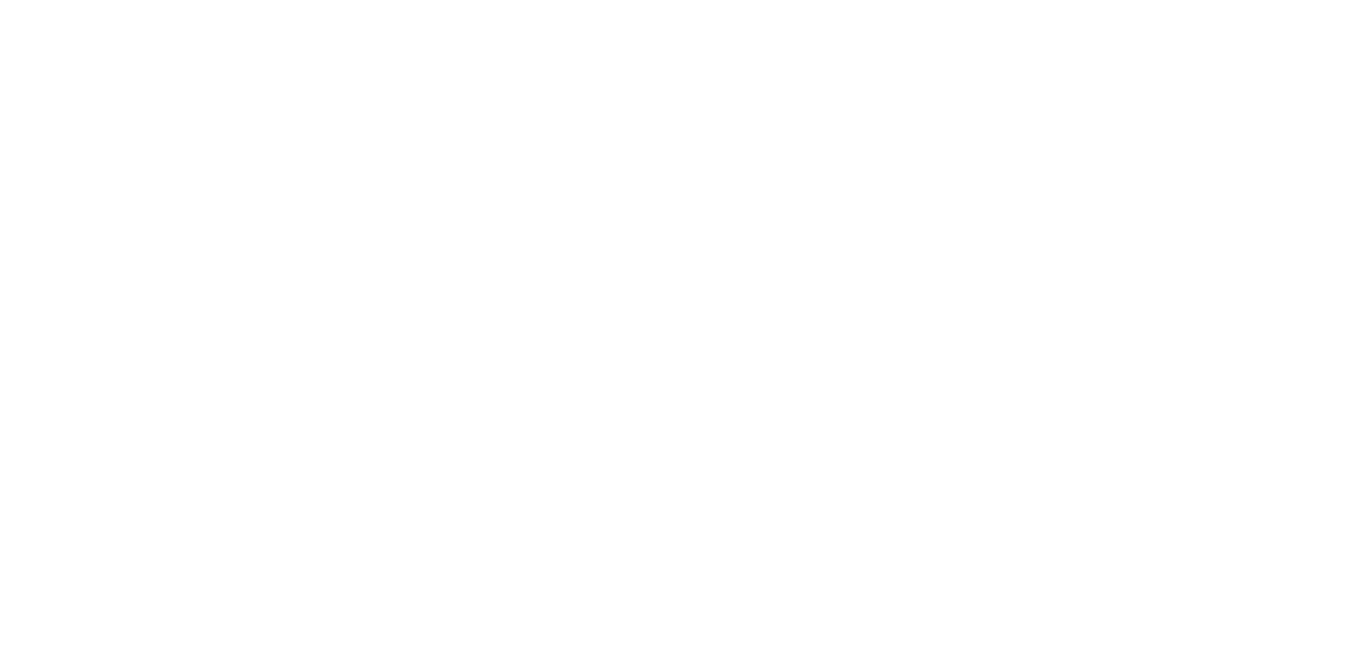 scroll, scrollTop: 0, scrollLeft: 0, axis: both 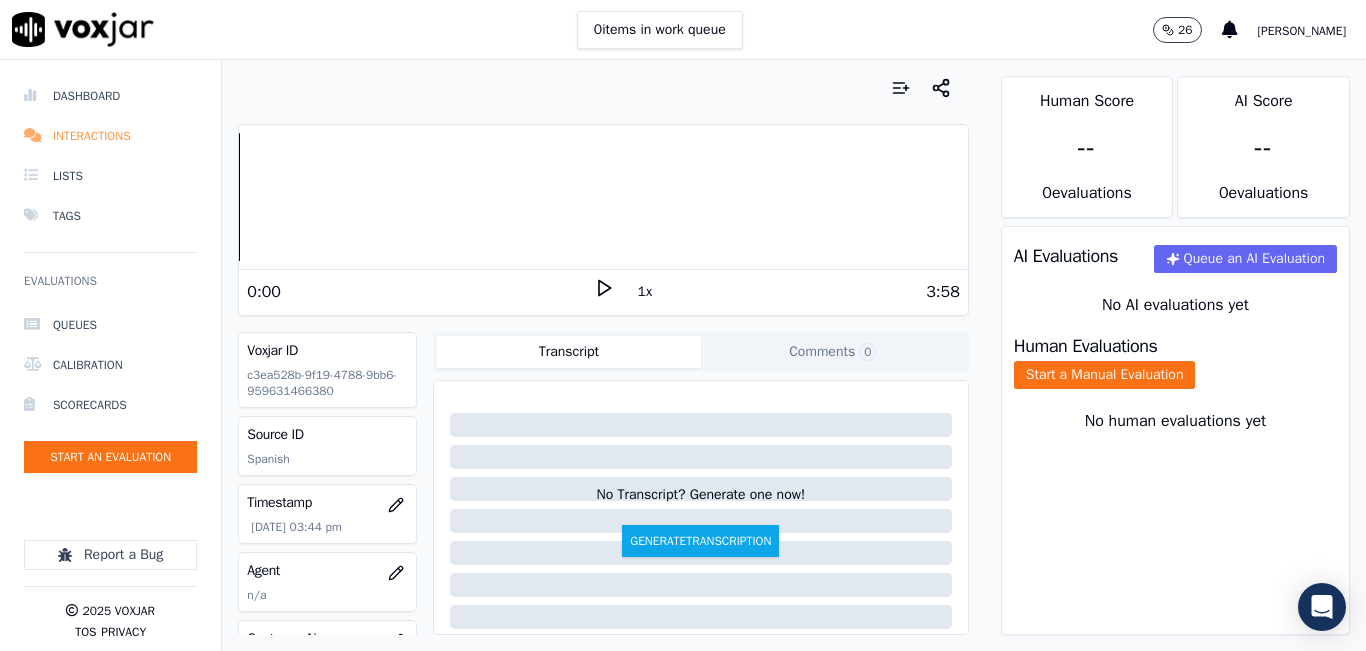 click on "Interactions" at bounding box center [110, 136] 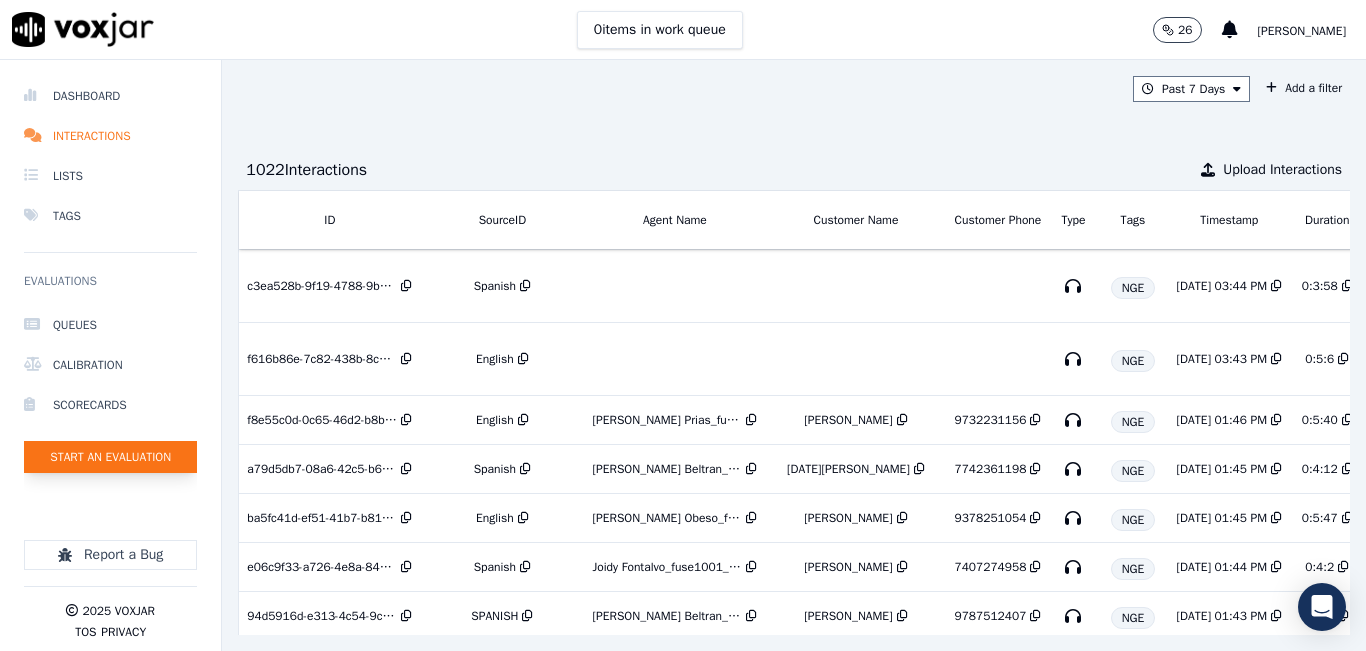 click on "Start an Evaluation" 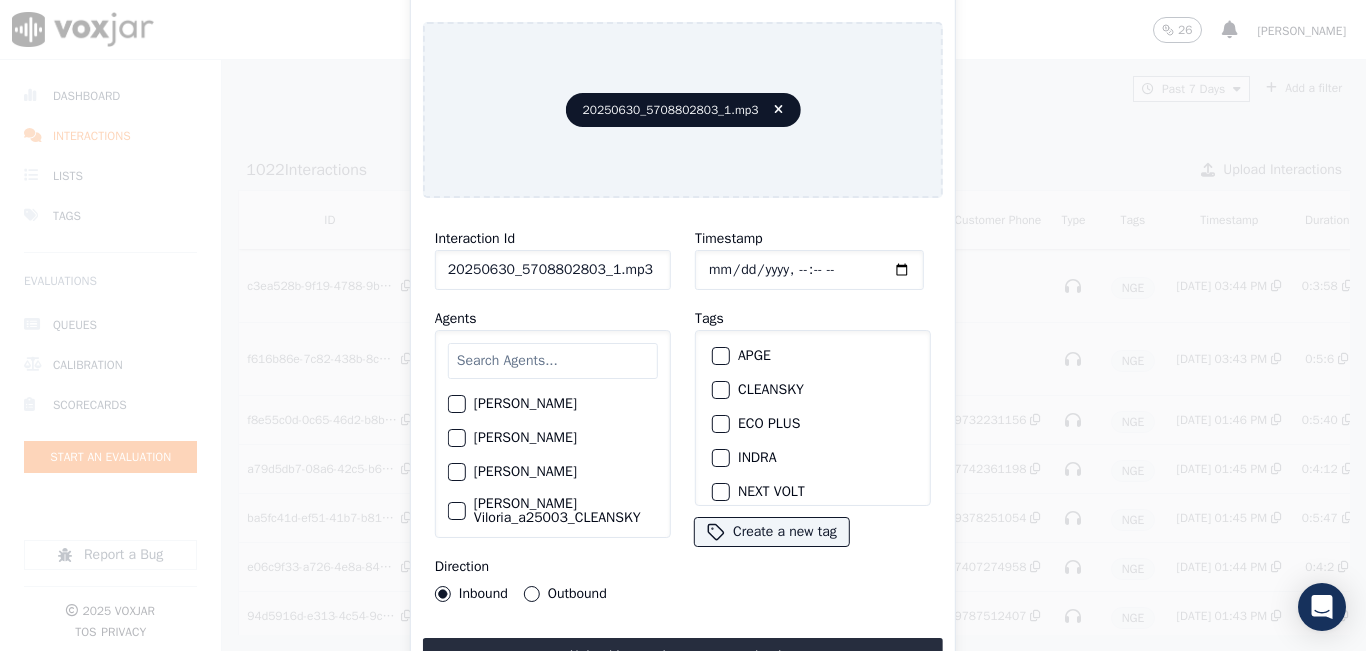 click on "Interaction Id   20250630_5708802803_1.mp3     Agents        Yeraldin Dias_YDiasNWFG_SPARK     Adrian Viloria_AViloriaNWFG     Adrian Viloria_ECOPLUS     Adrian Viloria_a25003_CLEANSKY     Adrian Viloria_a25016_WGL     Adrian Viloria_fuse1164_NGE     Alan Marruaga_a26181_WGL     Alejandra Chavarro_SYMMETRY     Alejandra Chavarro_a26184_WGL     Alejandro Vizcaino_a13916_CLEANSKY     Andres Higuita_AHiguitaNWFG_SPARK     Andres Higuita_Fuse3185_NGE     Andres Higuita_No Sales      Andres Higuita_a27435_CLEANSKY     Andres Prias_APriasNWFG     Andres Prias_SYMMETRY     Andres Prias_a27400_CLEANSKY     Andres Prias_a27447_INDRA     Andres Prias_fuse1184_NGE     Angie Torres_ATorresNWFG     Angie Torres_SYMMETRY     Angie Torres_WANN1185_NGE     Angie Torres_a27399_CLEANSKY     Angie Torres_a27445_INDRA     Brandon Camacho_BAQ2083_INDRA     Brandon Camacho_BCamachoNWFG     Brandon Camacho_ECOPLUS     Brandon Camacho_b27395_CLEANSKY     Brandon Camacho_fuse1187_NGE     Camilo Elguedo_c13920_CLEANSKY" at bounding box center [553, 414] 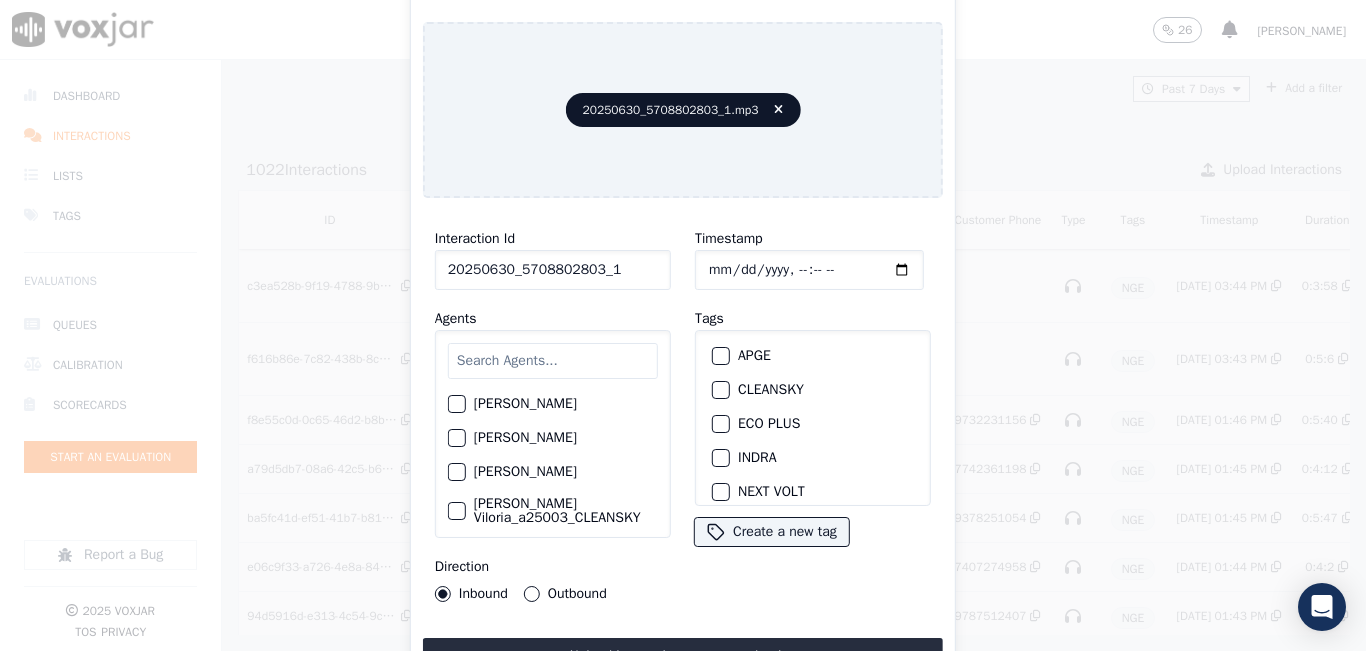 type on "20250630_5708802803_1" 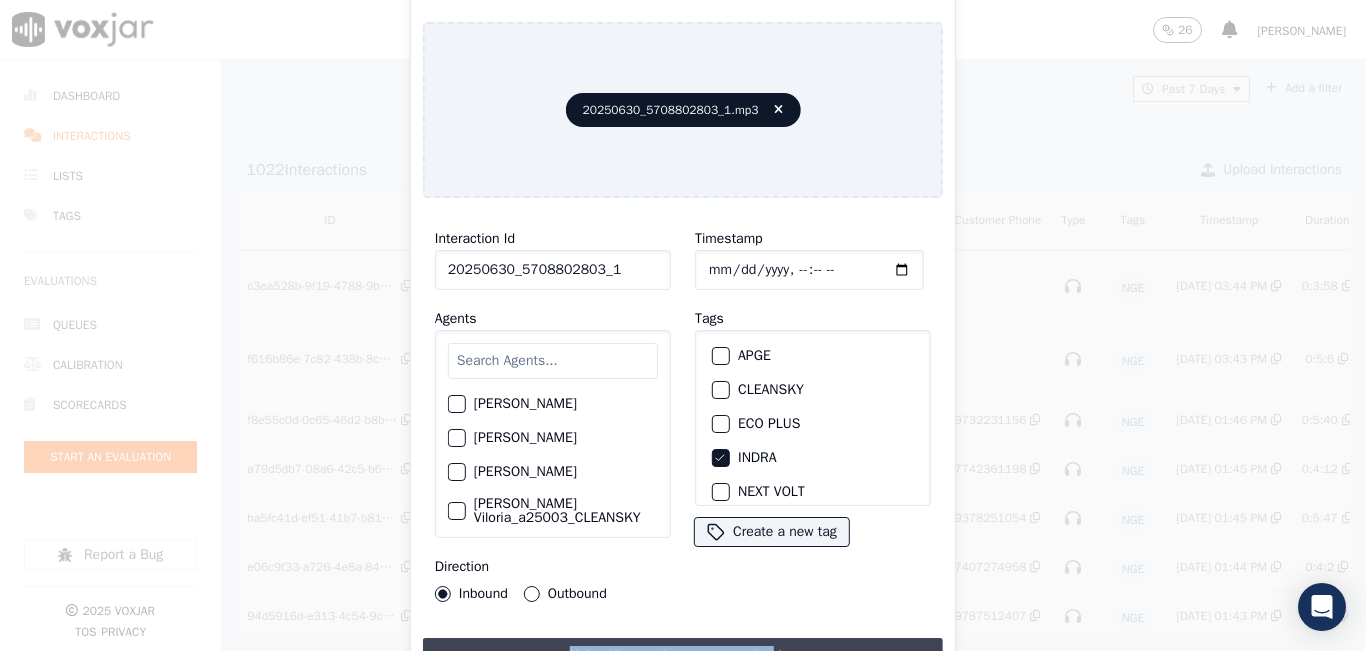 click on "Interaction Id   20250630_5708802803_1     Agents        Yeraldin Dias_YDiasNWFG_SPARK     Adrian Viloria_AViloriaNWFG     Adrian Viloria_ECOPLUS     Adrian Viloria_a25003_CLEANSKY     Adrian Viloria_a25016_WGL     Adrian Viloria_fuse1164_NGE     Alan Marruaga_a26181_WGL     Alejandra Chavarro_SYMMETRY     Alejandra Chavarro_a26184_WGL     Alejandro Vizcaino_a13916_CLEANSKY     Andres Higuita_AHiguitaNWFG_SPARK     Andres Higuita_Fuse3185_NGE     Andres Higuita_No Sales      Andres Higuita_a27435_CLEANSKY     Andres Prias_APriasNWFG     Andres Prias_SYMMETRY     Andres Prias_a27400_CLEANSKY     Andres Prias_a27447_INDRA     Andres Prias_fuse1184_NGE     Angie Torres_ATorresNWFG     Angie Torres_SYMMETRY     Angie Torres_WANN1185_NGE     Angie Torres_a27399_CLEANSKY     Angie Torres_a27445_INDRA     Brandon Camacho_BAQ2083_INDRA     Brandon Camacho_BCamachoNWFG     Brandon Camacho_ECOPLUS     Brandon Camacho_b27395_CLEANSKY     Brandon Camacho_fuse1187_NGE     Camilo Elguedo_c13920_CLEANSKY" at bounding box center (683, 444) 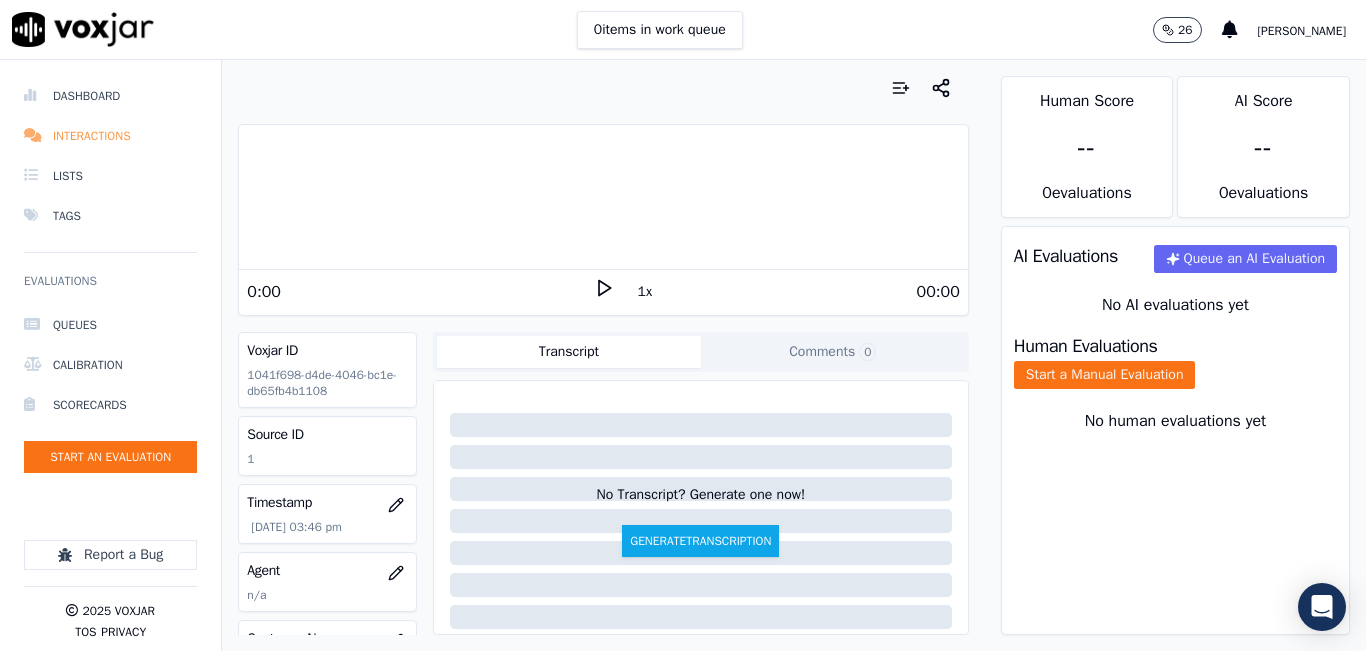 click on "Interactions" at bounding box center (110, 136) 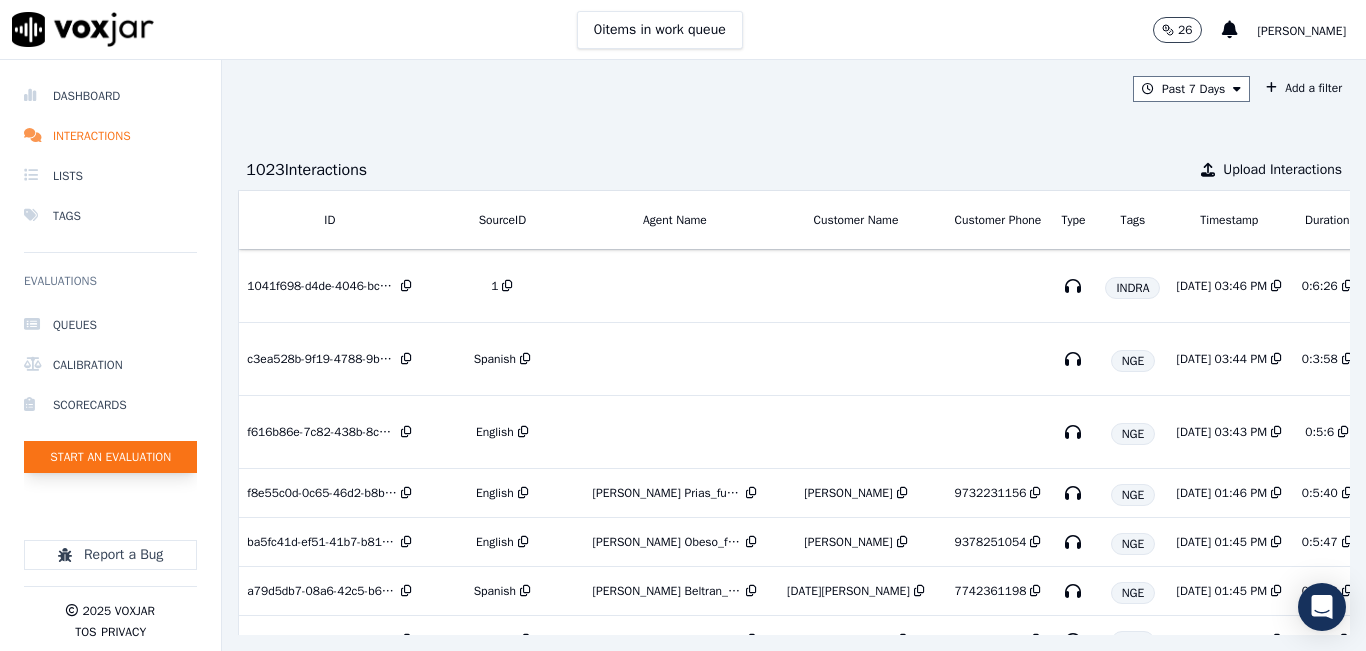 click on "Start an Evaluation" 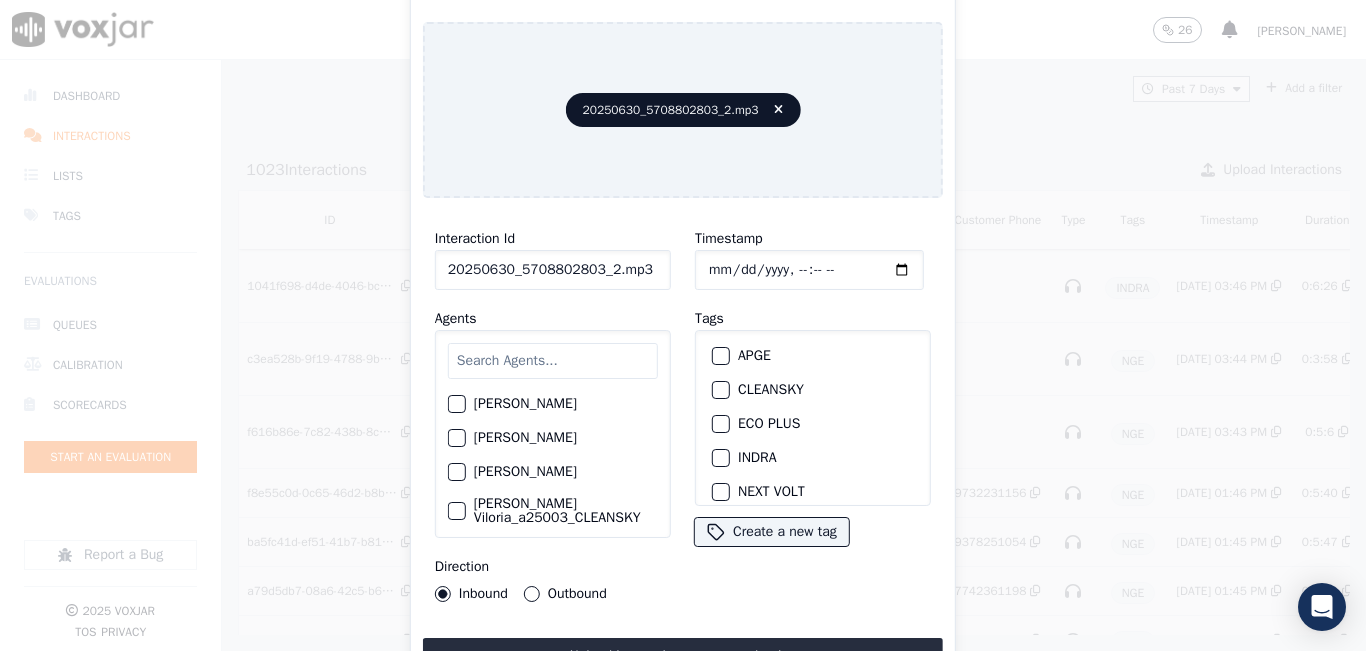click on "20250630_5708802803_2.mp3" 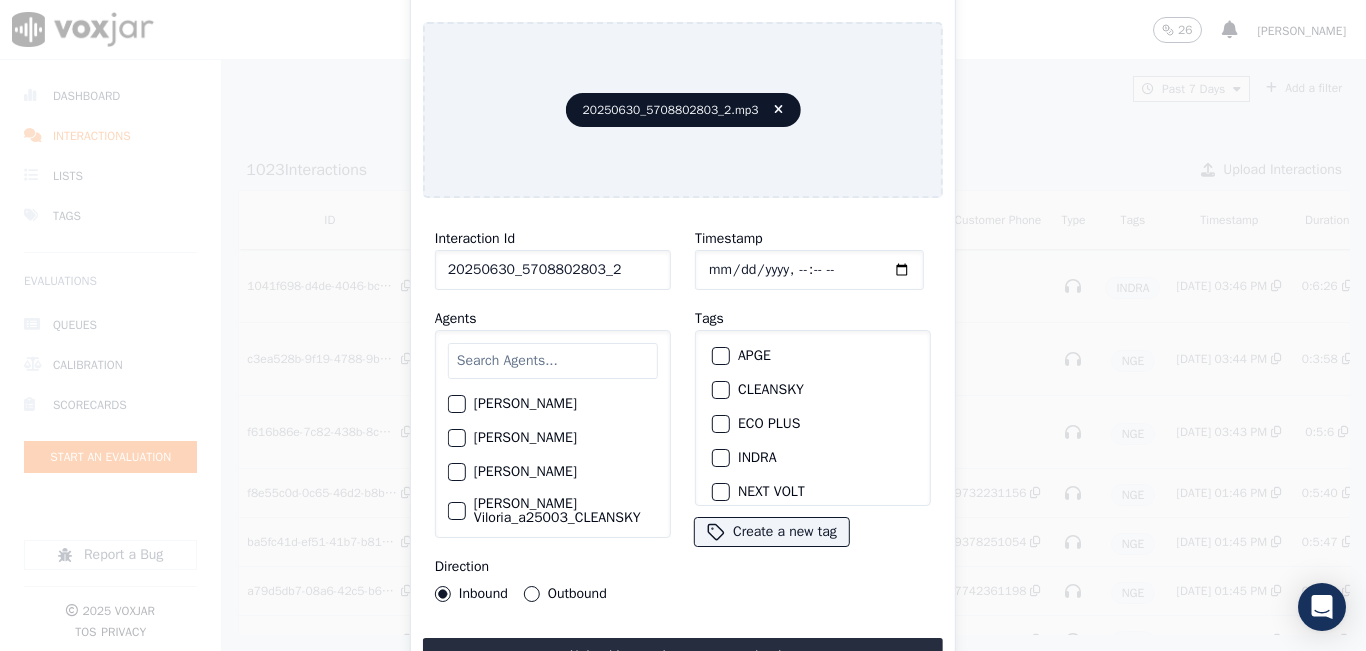 type on "20250630_5708802803_2" 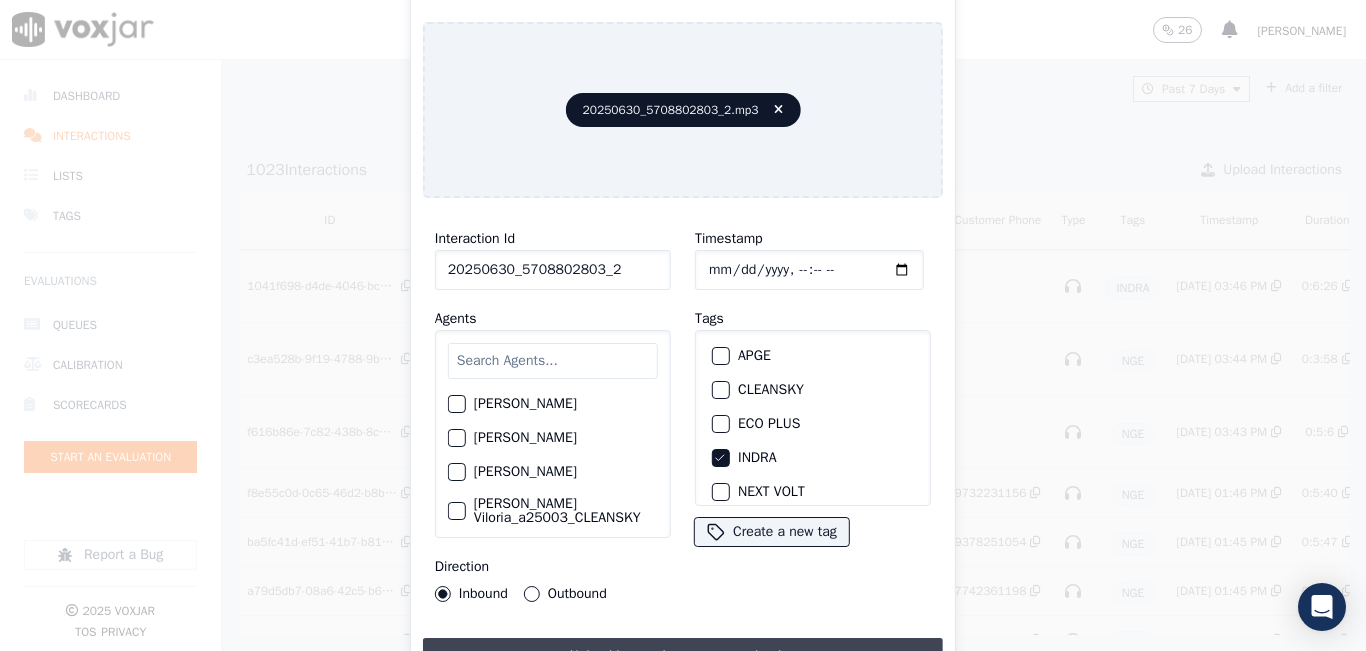 click on "Upload interaction to start evaluation" at bounding box center [683, 656] 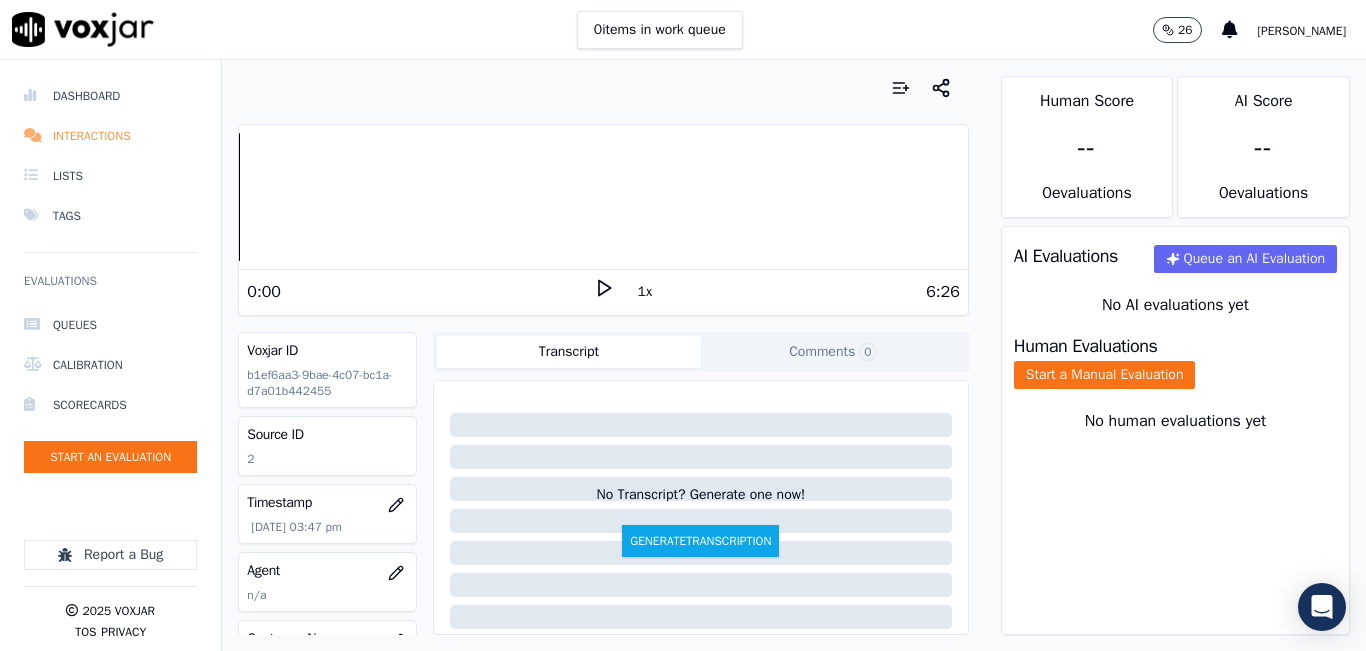 click on "Interactions" at bounding box center (110, 136) 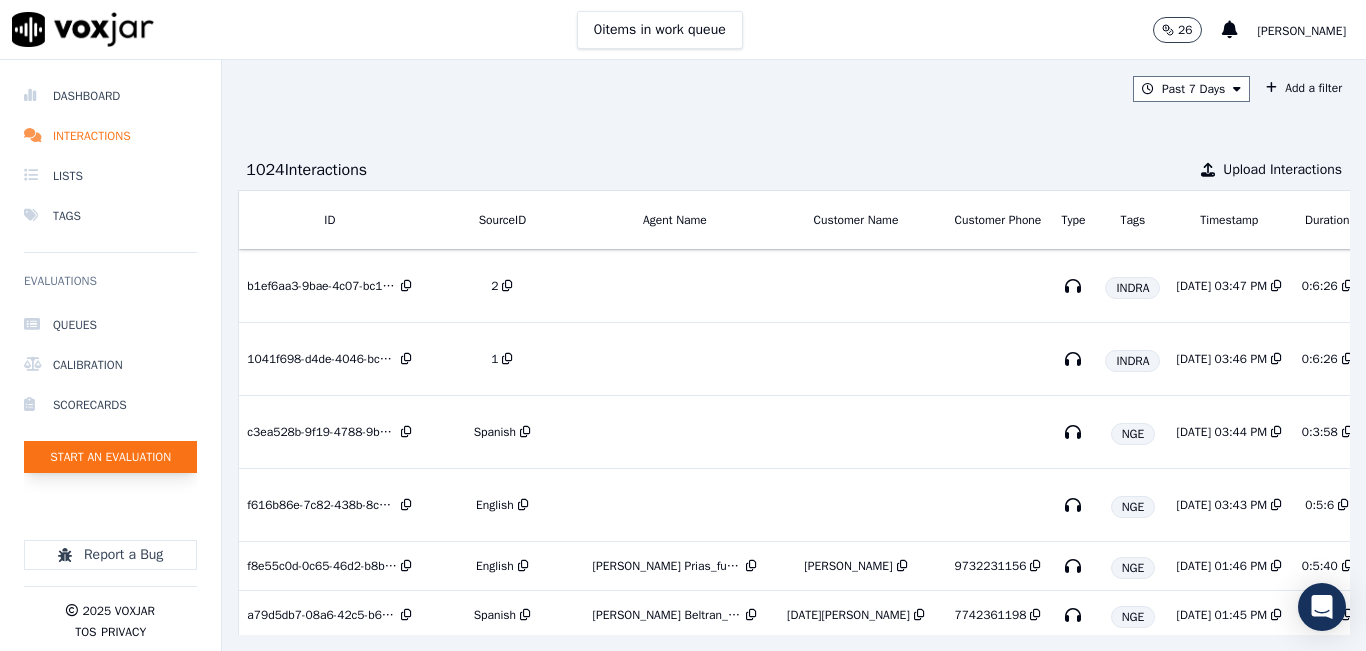 click on "Start an Evaluation" 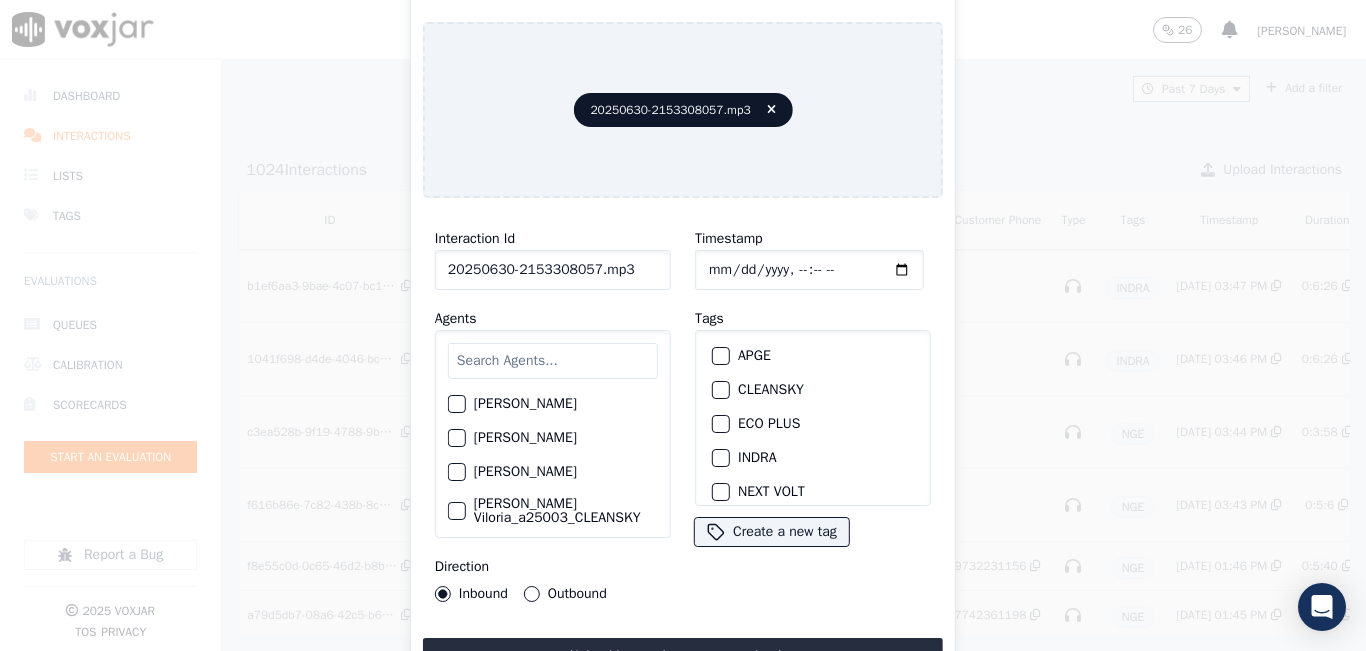 click on "20250630-2153308057.mp3" 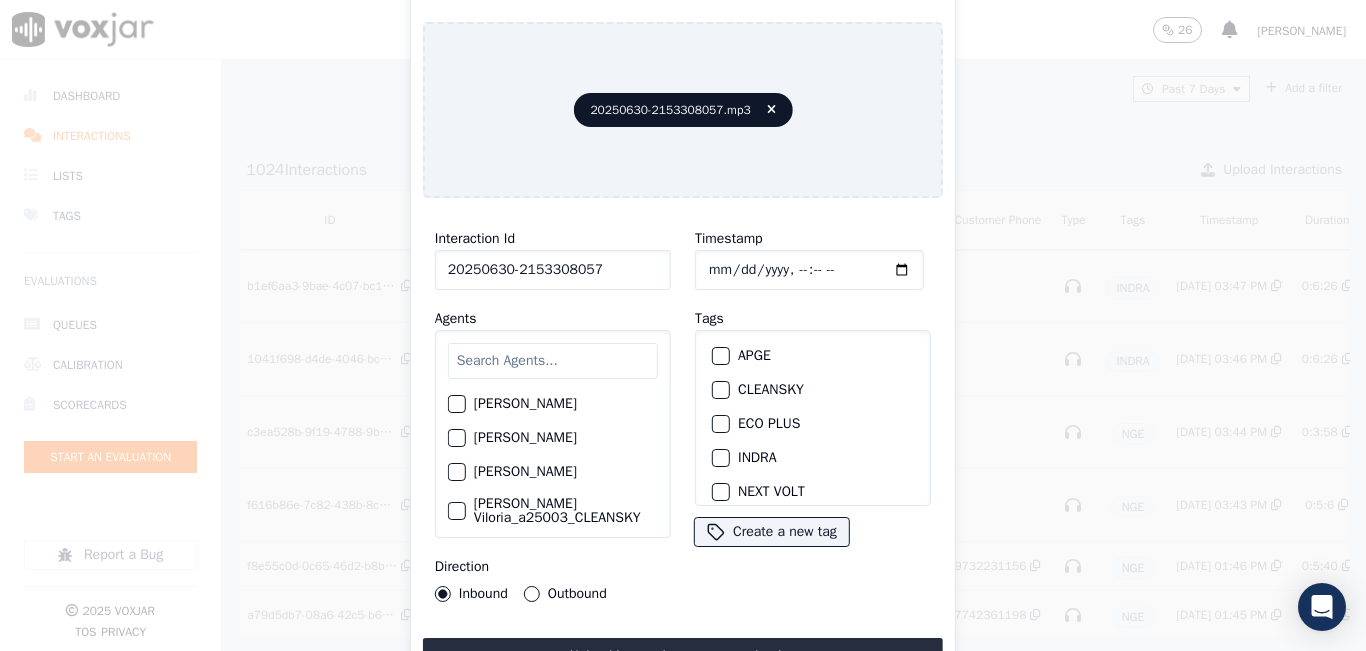 type on "20250630-2153308057" 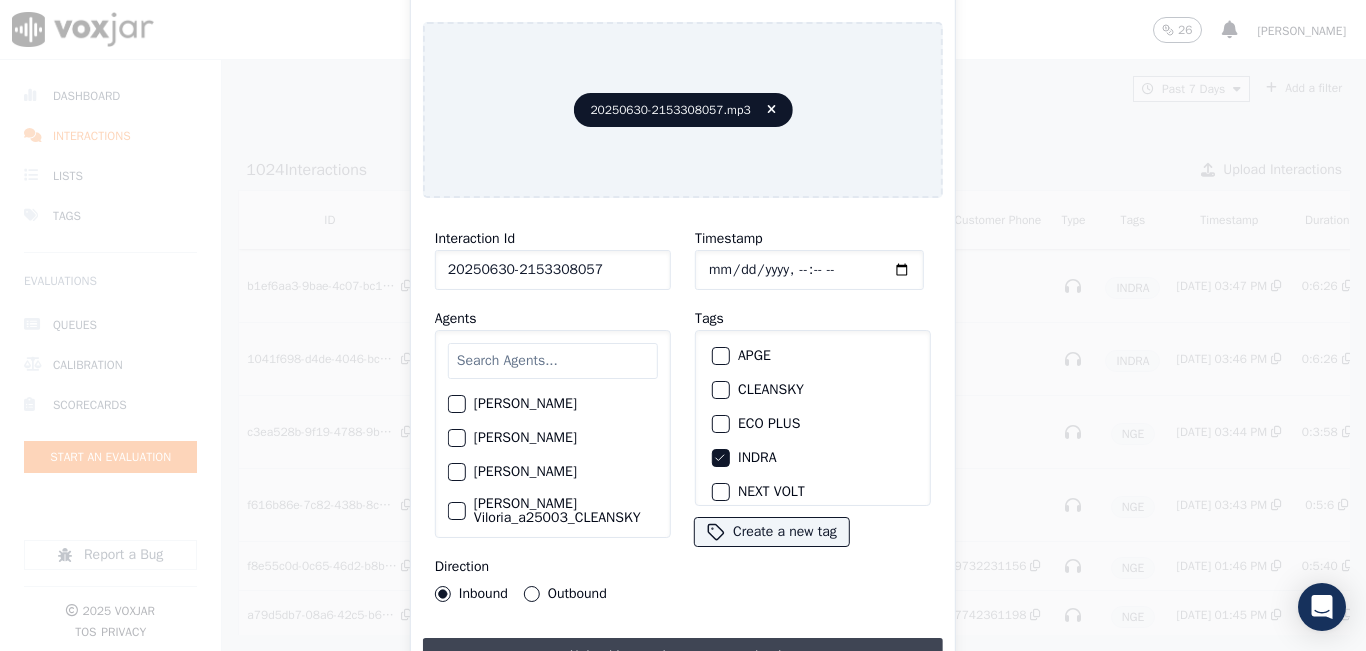 click on "Upload interaction to start evaluation" at bounding box center [683, 656] 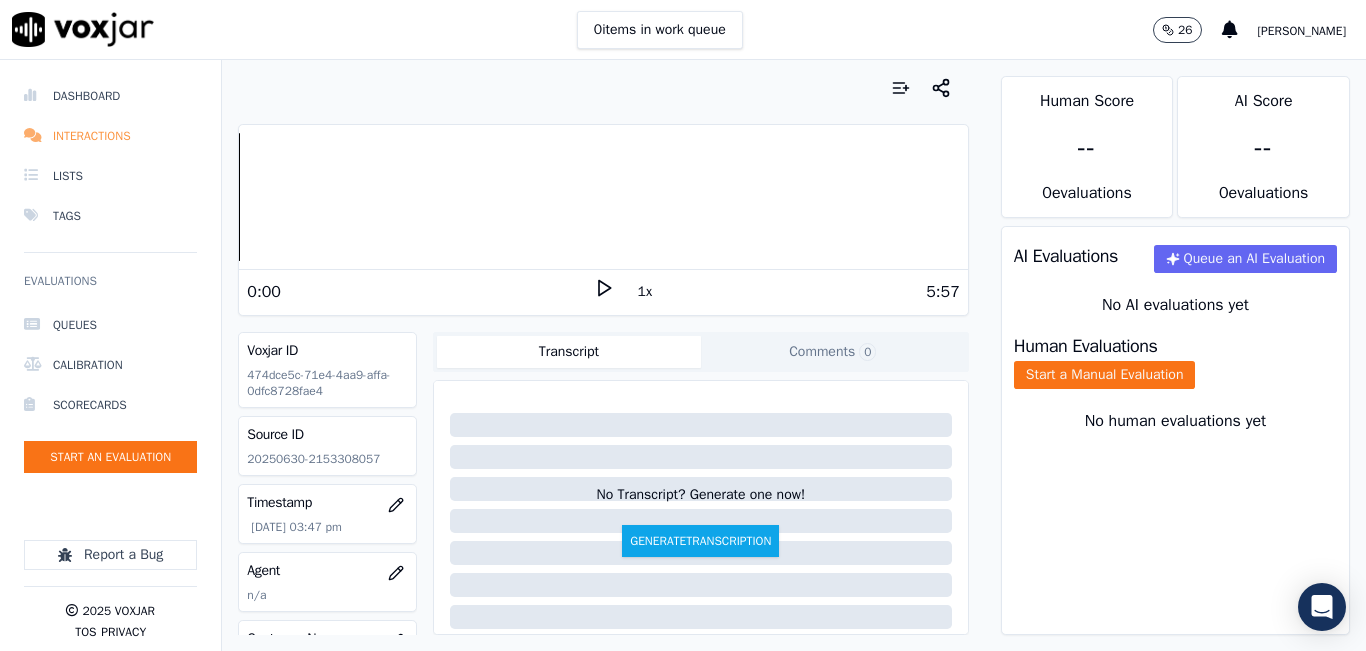click on "Interactions" at bounding box center [110, 136] 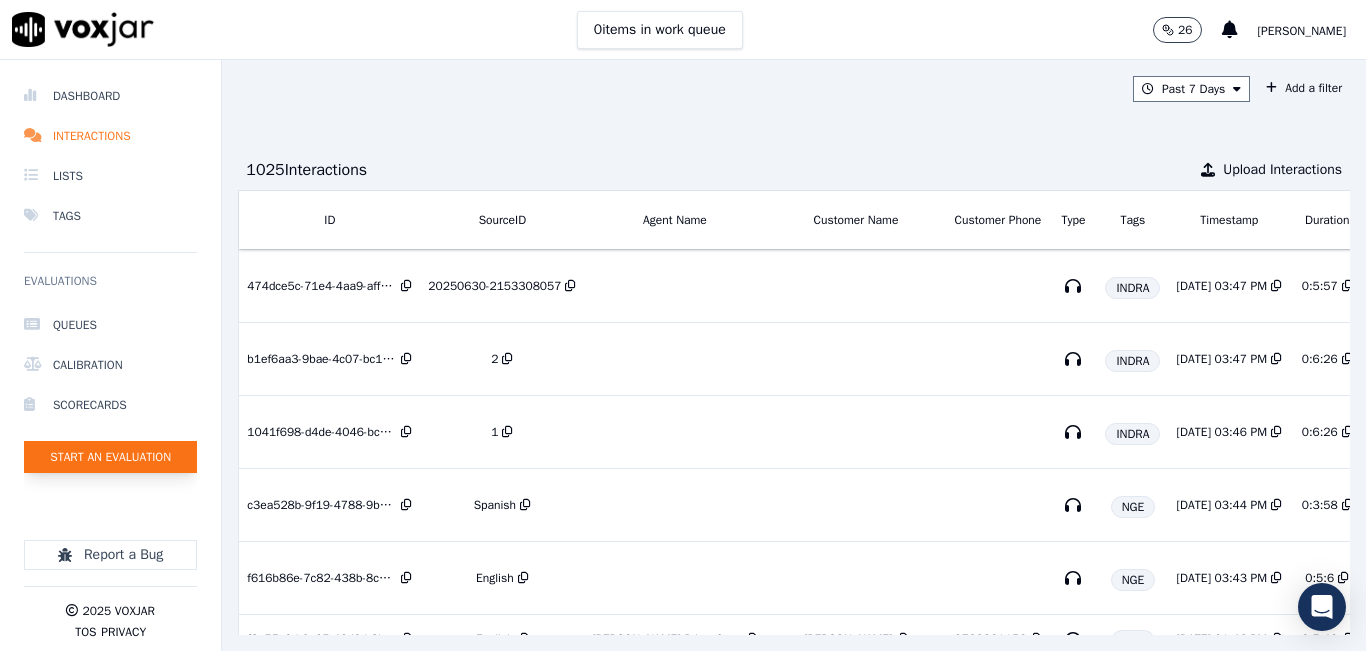 click on "Start an Evaluation" 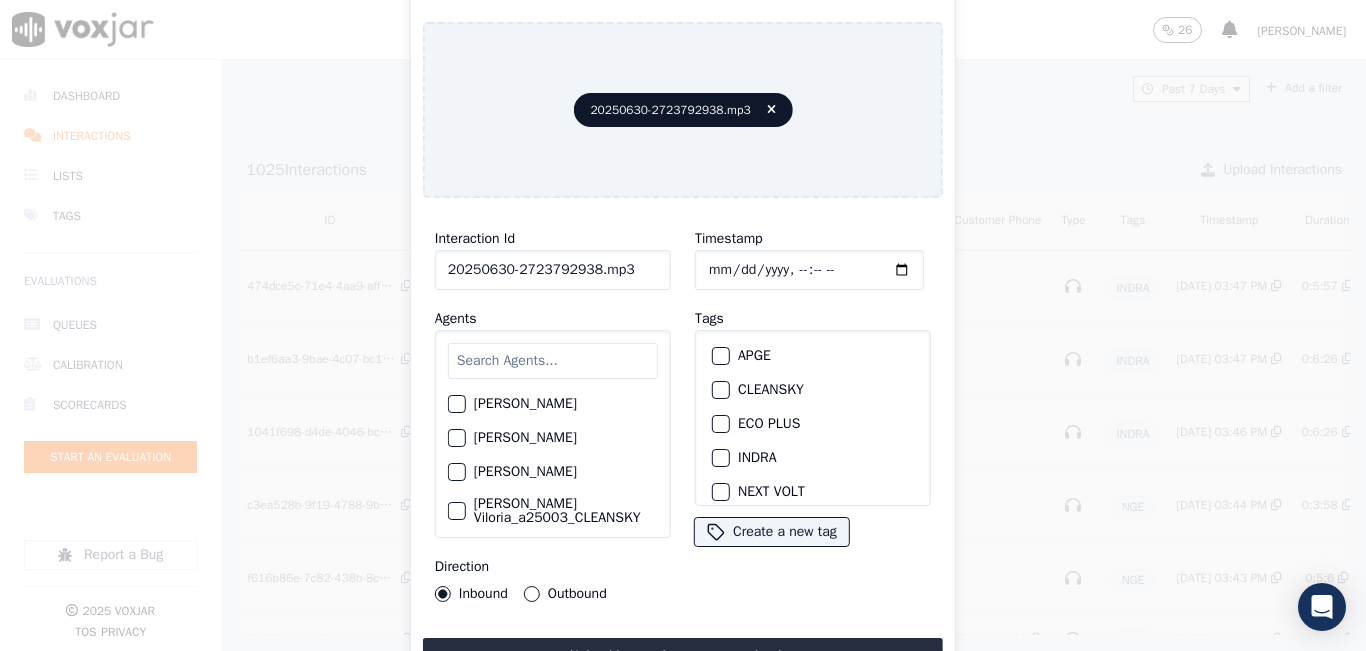 click on "20250630-2723792938.mp3" 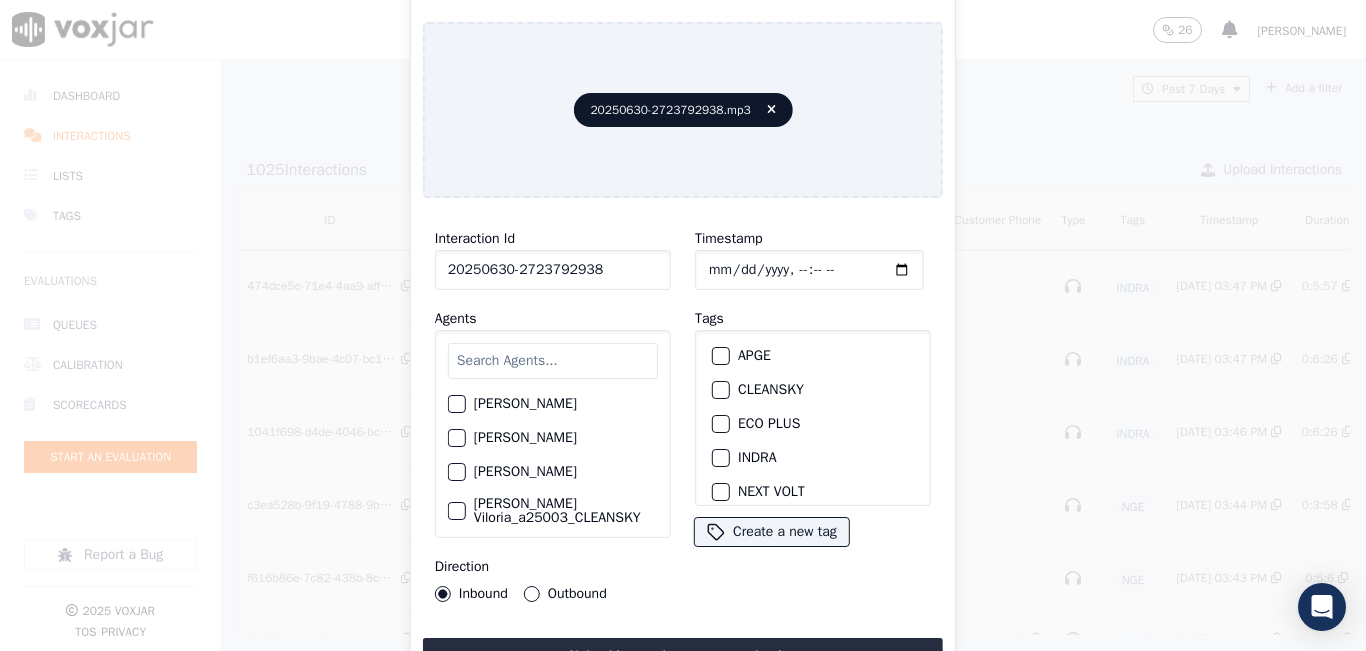 type on "20250630-2723792938" 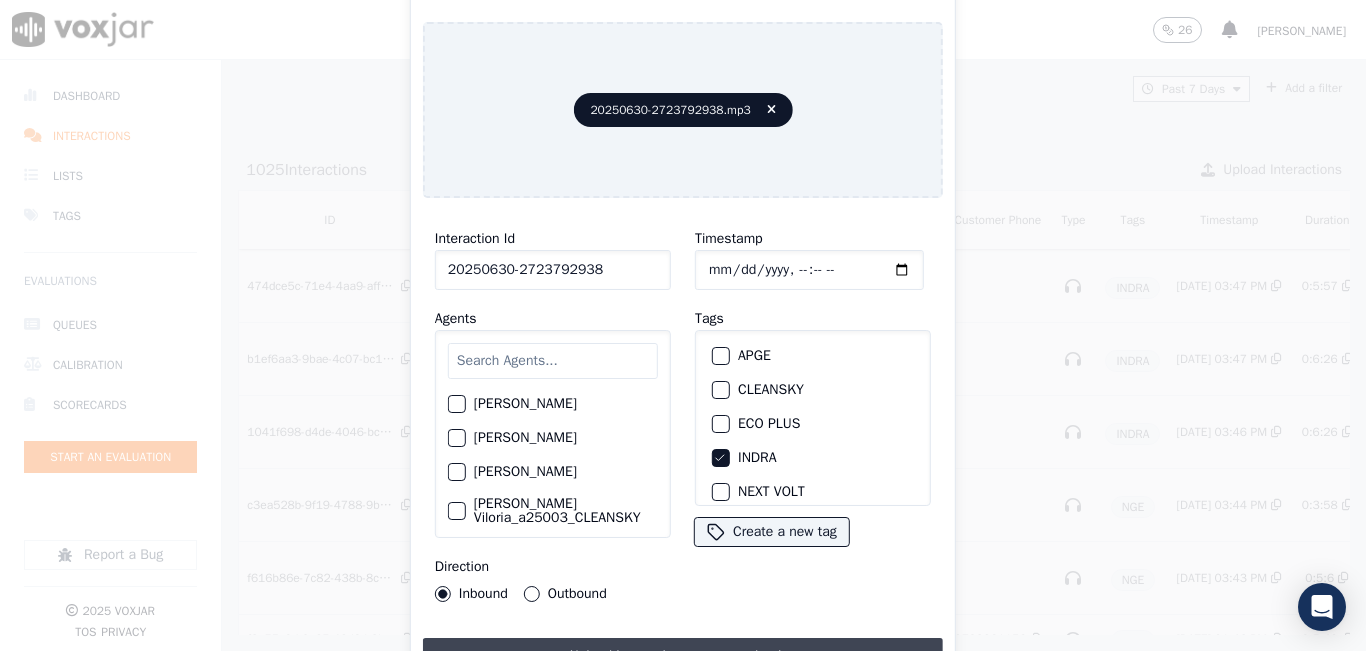 click on "Upload interaction to start evaluation" at bounding box center [683, 656] 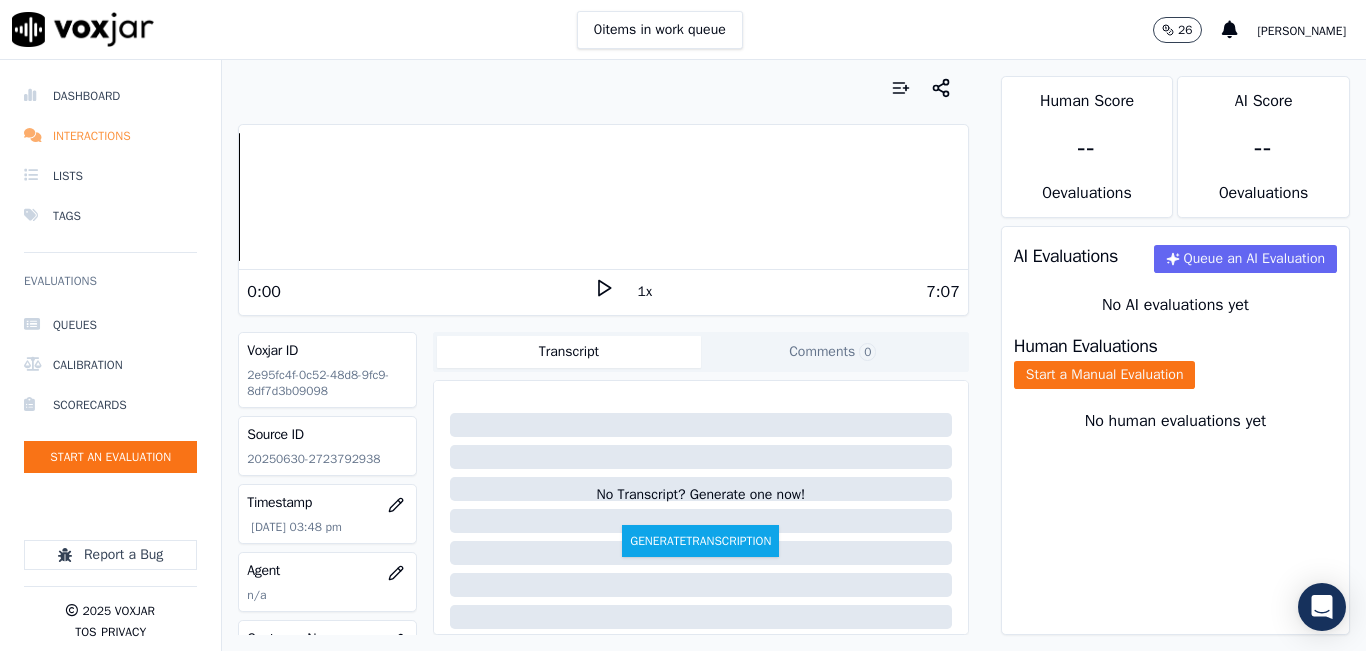 click on "Interactions" at bounding box center (110, 136) 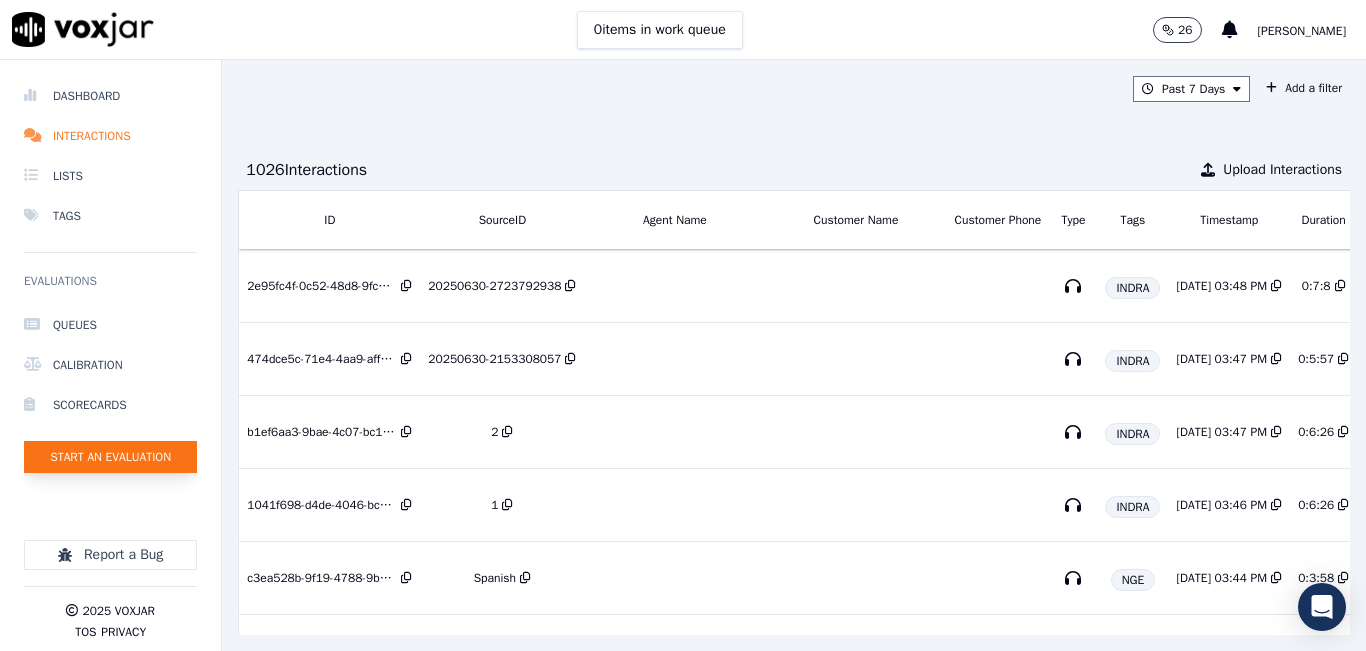 click on "Start an Evaluation" 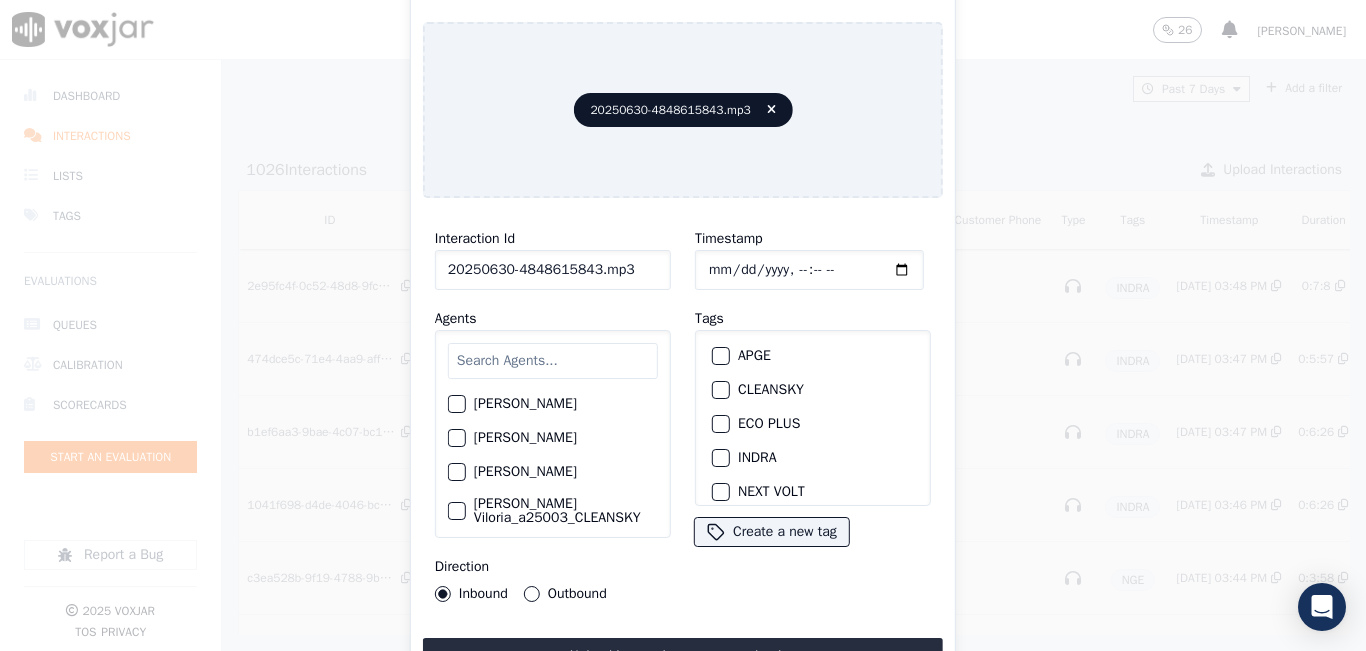 click on "20250630-4848615843.mp3" 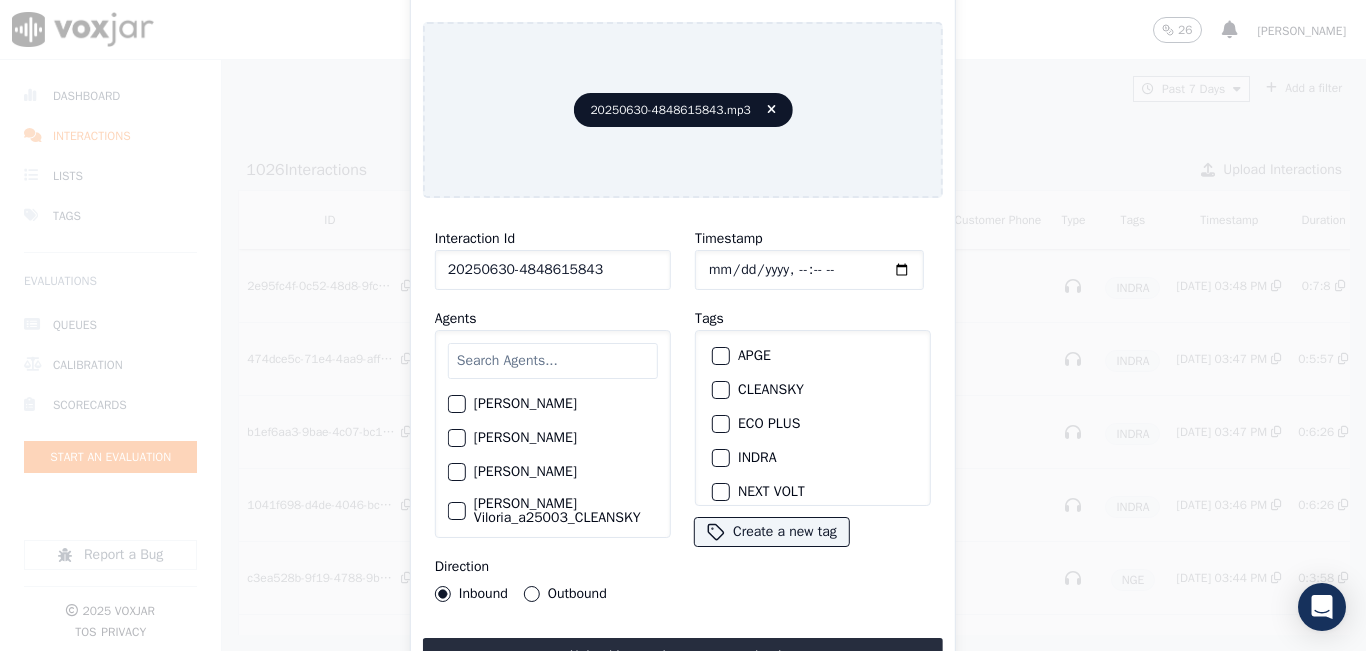 type on "20250630-4848615843" 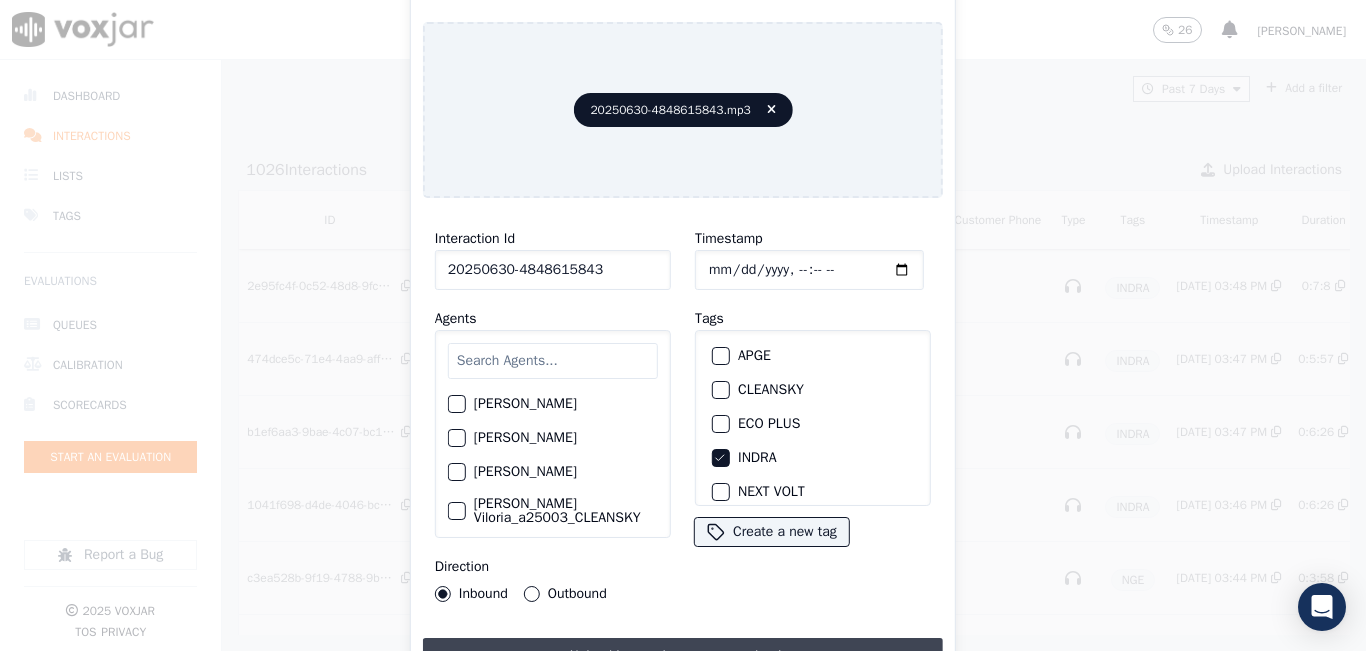 click on "Upload interaction to start evaluation" at bounding box center [683, 656] 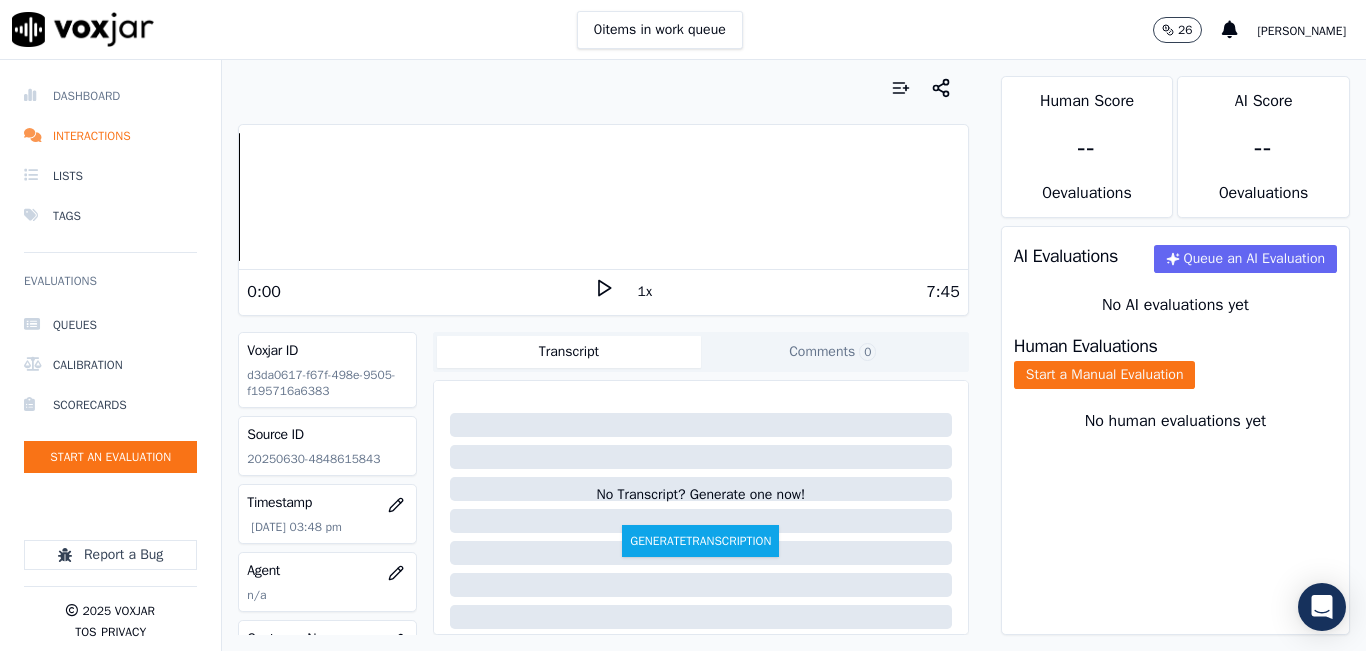 click on "Dashboard" at bounding box center [110, 96] 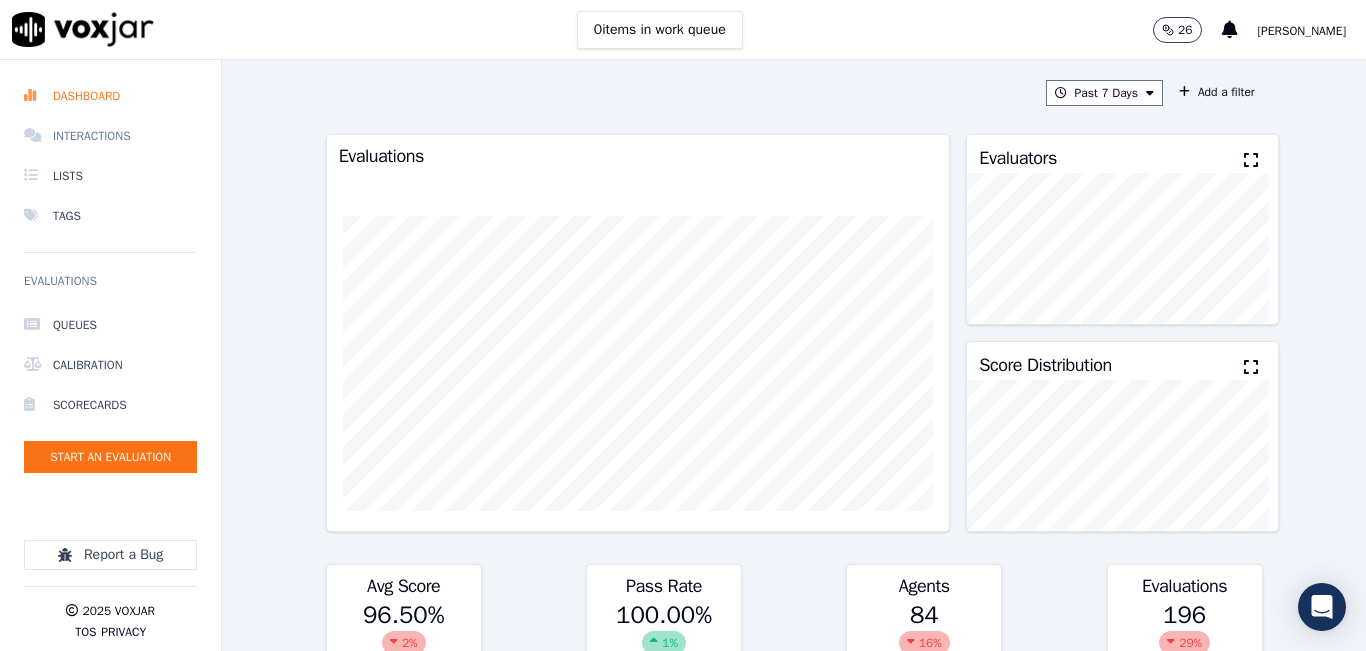 click on "Interactions" at bounding box center [110, 136] 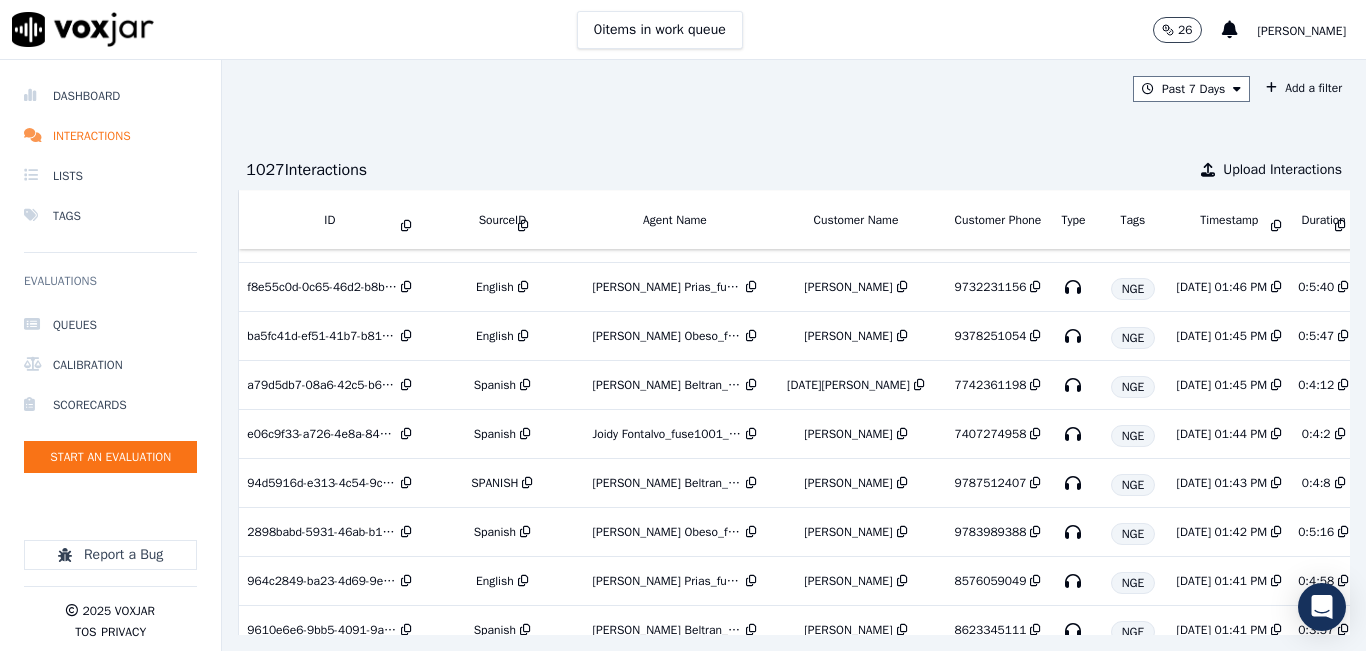 scroll, scrollTop: 100, scrollLeft: 0, axis: vertical 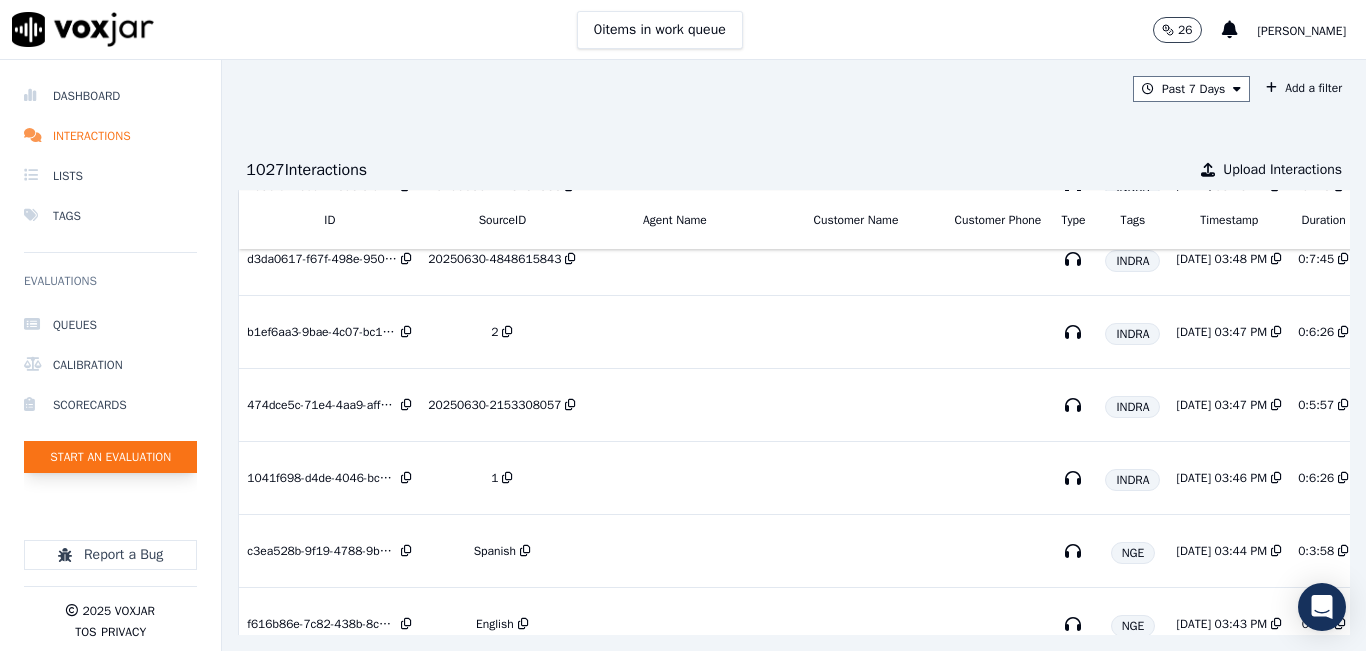 click on "Start an Evaluation" 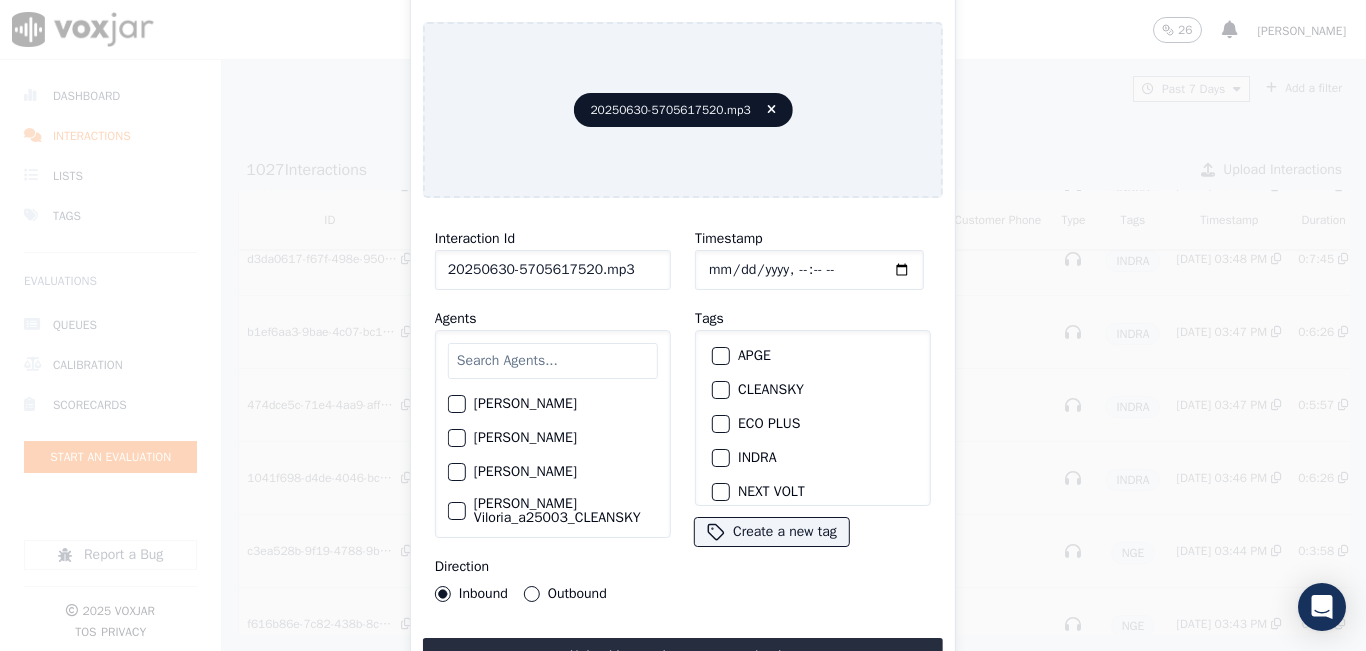 click on "20250630-5705617520.mp3" 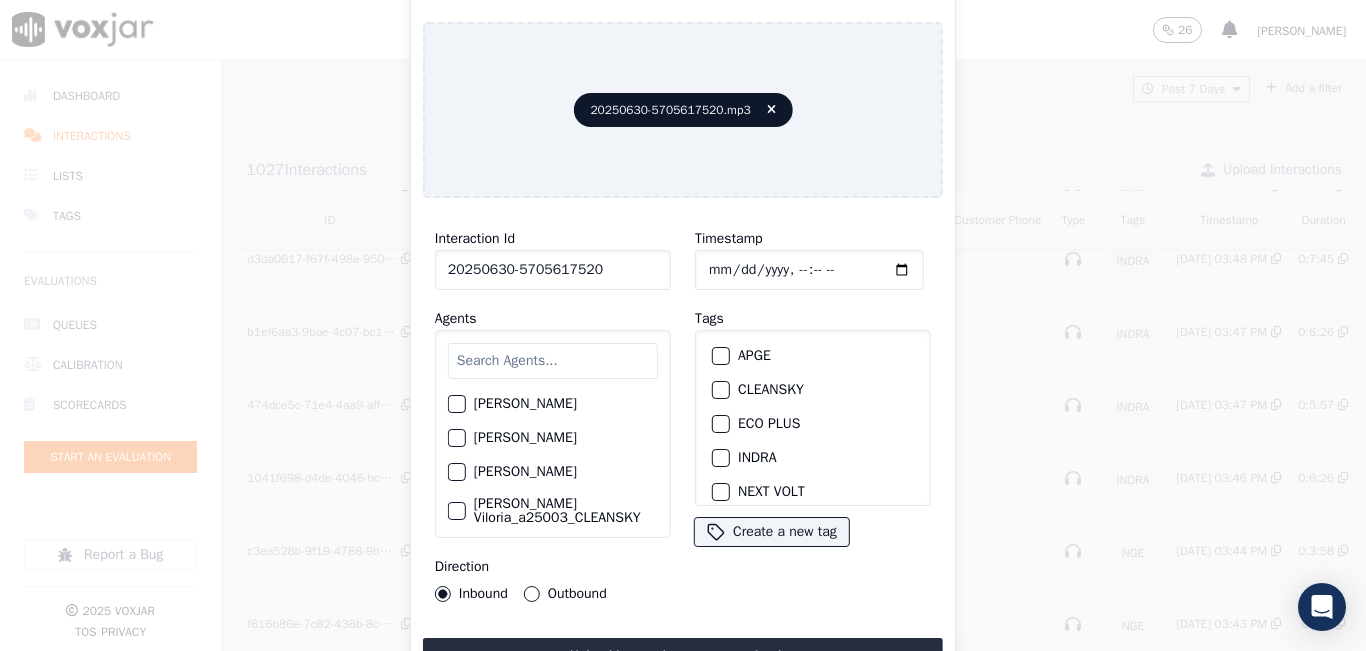 type on "20250630-5705617520" 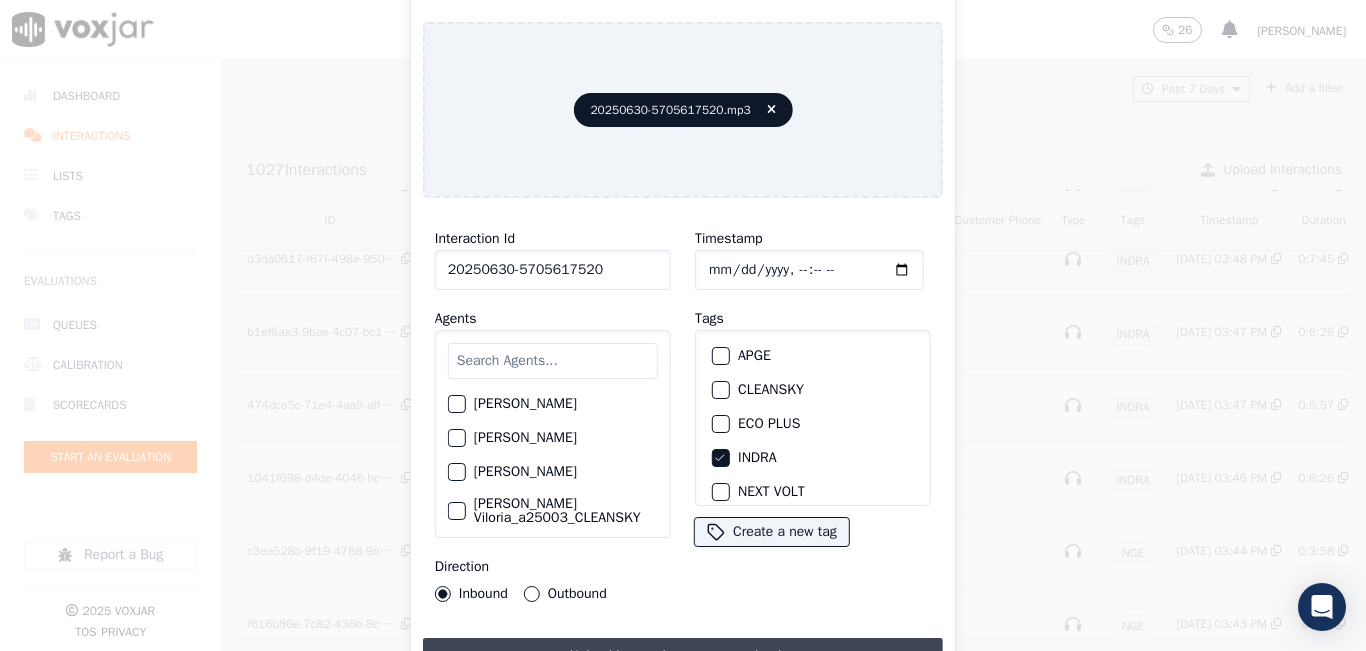 click on "Upload interaction to start evaluation" at bounding box center (683, 656) 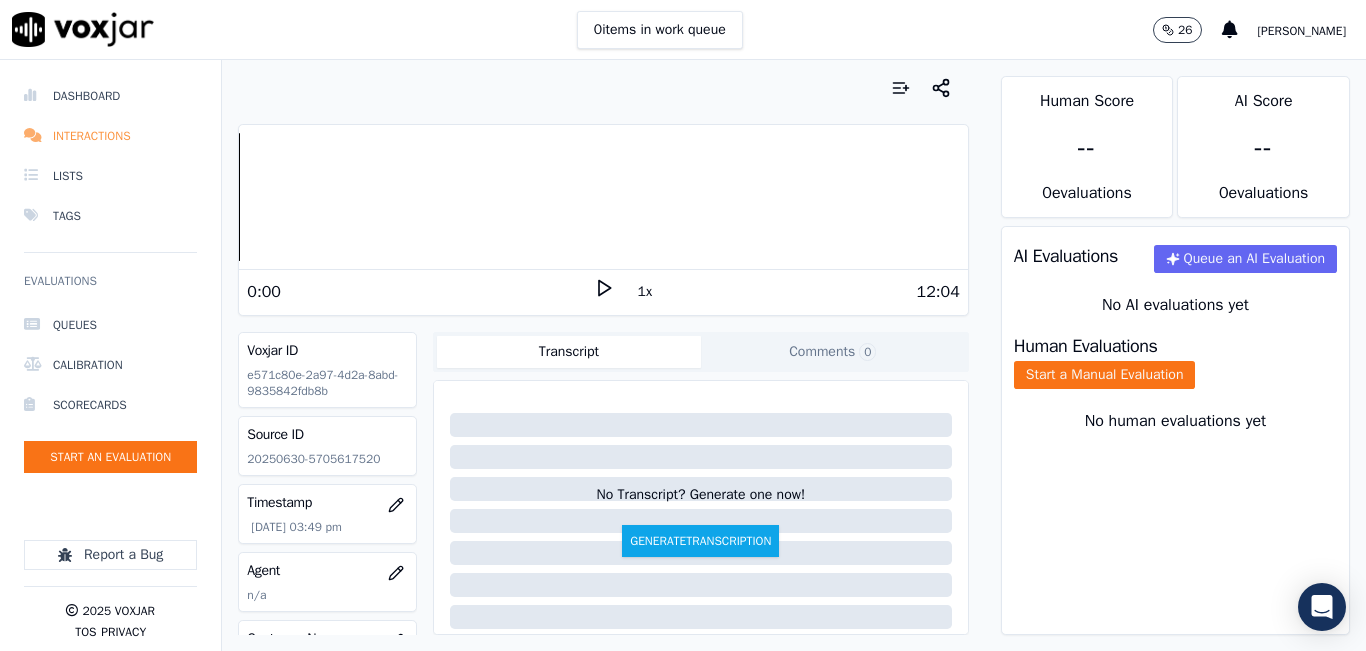 click on "Interactions" at bounding box center [110, 136] 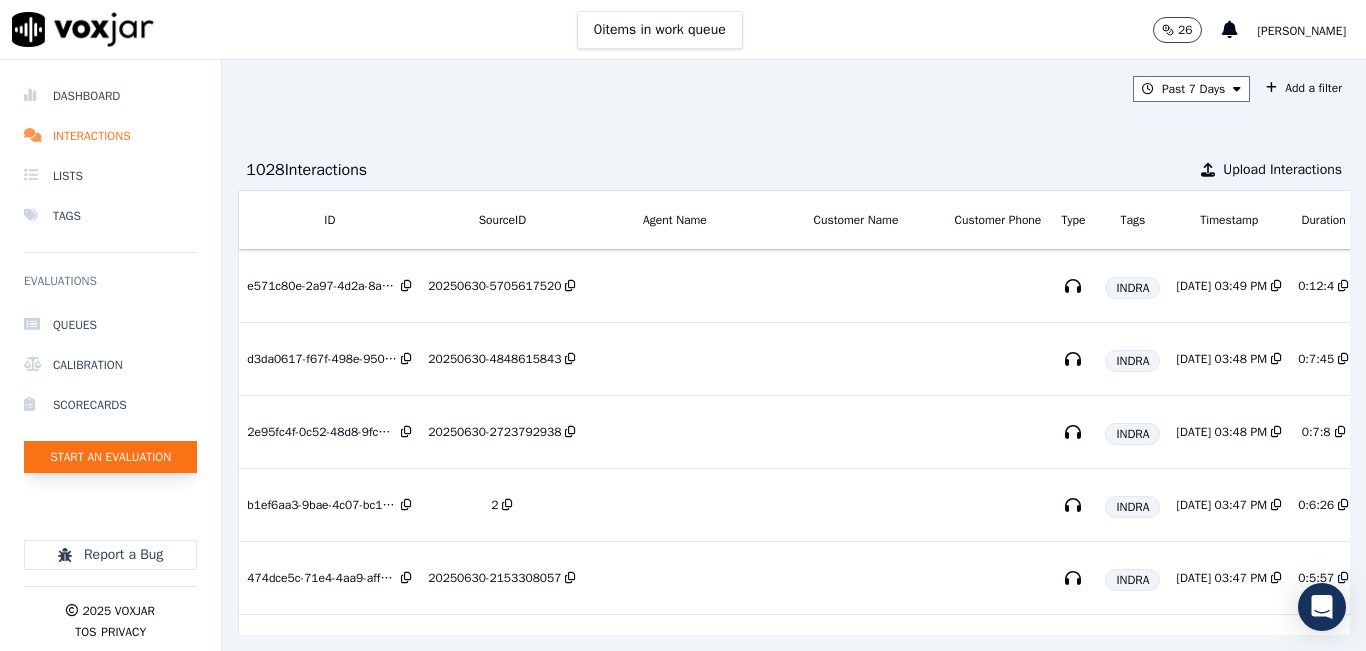 click on "Start an Evaluation" 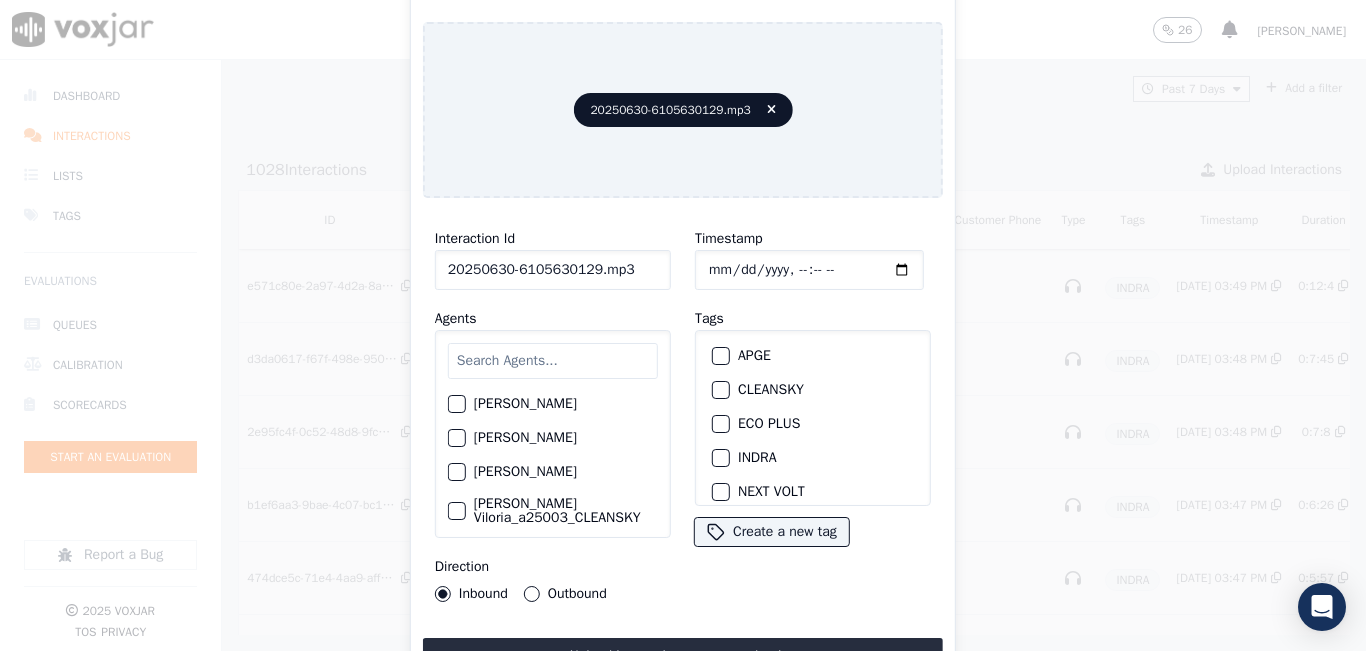 click on "20250630-6105630129.mp3" 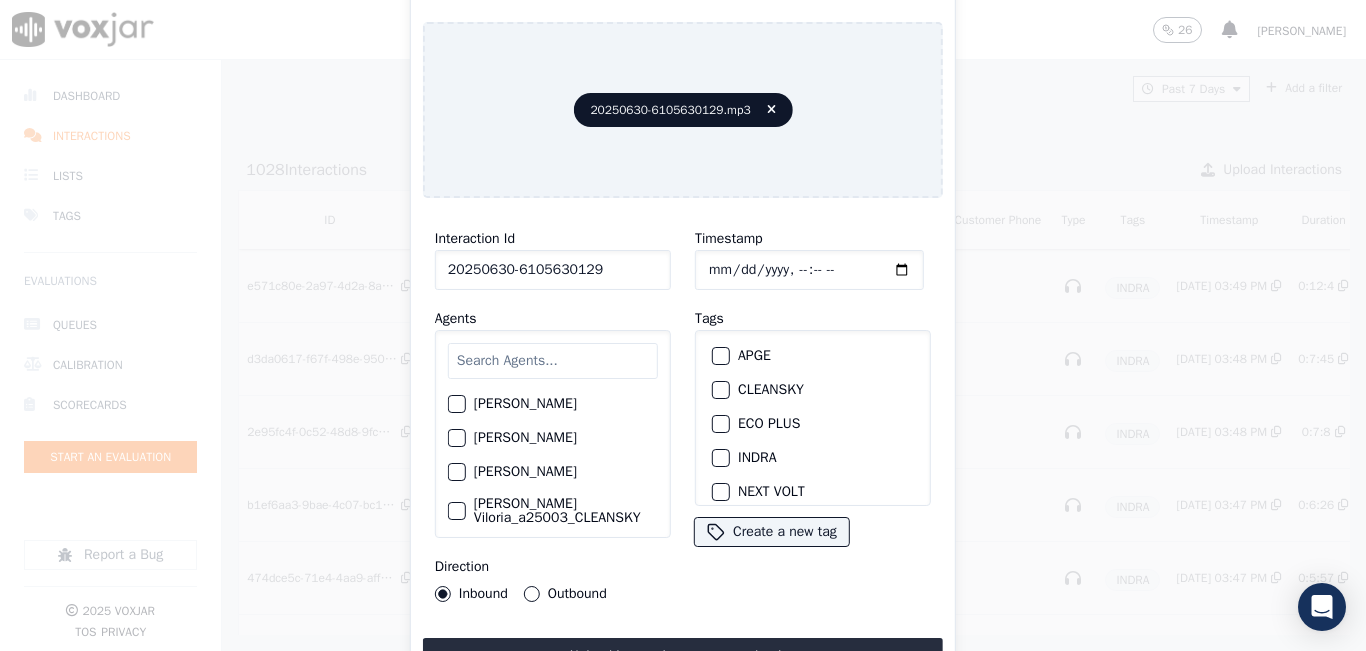 type on "20250630-6105630129" 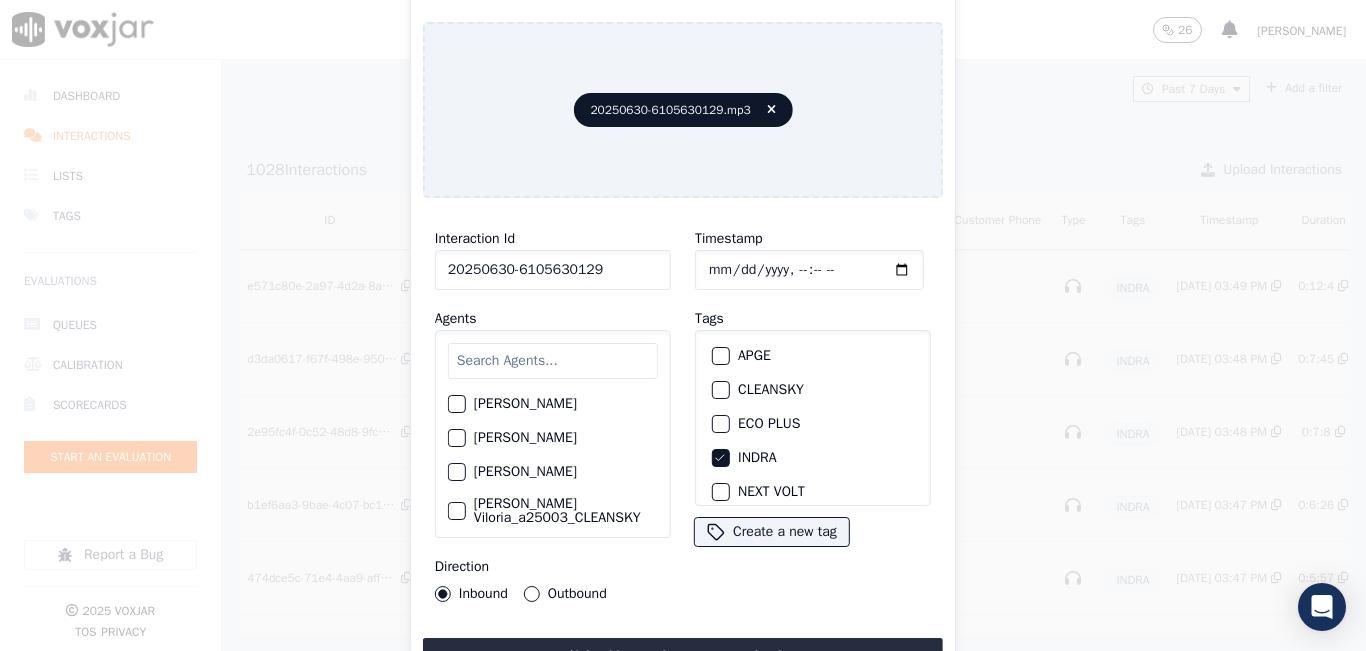 click on "Interaction Id   20250630-6105630129     Agents        Yeraldin Dias_YDiasNWFG_SPARK     Adrian Viloria_AViloriaNWFG     Adrian Viloria_ECOPLUS     Adrian Viloria_a25003_CLEANSKY     Adrian Viloria_a25016_WGL     Adrian Viloria_fuse1164_NGE     Alan Marruaga_a26181_WGL     Alejandra Chavarro_SYMMETRY     Alejandra Chavarro_a26184_WGL     Alejandro Vizcaino_a13916_CLEANSKY     Andres Higuita_AHiguitaNWFG_SPARK     Andres Higuita_Fuse3185_NGE     Andres Higuita_No Sales      Andres Higuita_a27435_CLEANSKY     Andres Prias_APriasNWFG     Andres Prias_SYMMETRY     Andres Prias_a27400_CLEANSKY     Andres Prias_a27447_INDRA     Andres Prias_fuse1184_NGE     Angie Torres_ATorresNWFG     Angie Torres_SYMMETRY     Angie Torres_WANN1185_NGE     Angie Torres_a27399_CLEANSKY     Angie Torres_a27445_INDRA     Brandon Camacho_BAQ2083_INDRA     Brandon Camacho_BCamachoNWFG     Brandon Camacho_ECOPLUS     Brandon Camacho_b27395_CLEANSKY     Brandon Camacho_fuse1187_NGE     Camilo Elguedo_c13920_CLEANSKY" at bounding box center (683, 444) 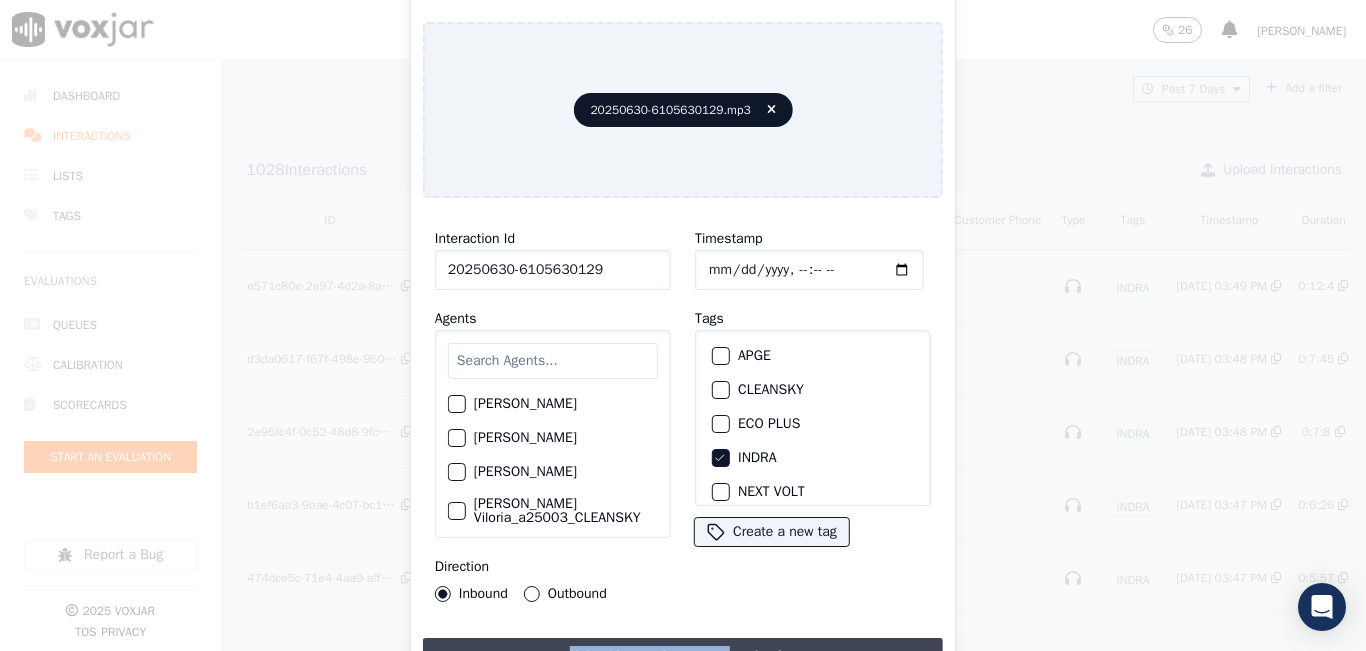 click on "Interaction Id   20250630-6105630129     Agents        Yeraldin Dias_YDiasNWFG_SPARK     Adrian Viloria_AViloriaNWFG     Adrian Viloria_ECOPLUS     Adrian Viloria_a25003_CLEANSKY     Adrian Viloria_a25016_WGL     Adrian Viloria_fuse1164_NGE     Alan Marruaga_a26181_WGL     Alejandra Chavarro_SYMMETRY     Alejandra Chavarro_a26184_WGL     Alejandro Vizcaino_a13916_CLEANSKY     Andres Higuita_AHiguitaNWFG_SPARK     Andres Higuita_Fuse3185_NGE     Andres Higuita_No Sales      Andres Higuita_a27435_CLEANSKY     Andres Prias_APriasNWFG     Andres Prias_SYMMETRY     Andres Prias_a27400_CLEANSKY     Andres Prias_a27447_INDRA     Andres Prias_fuse1184_NGE     Angie Torres_ATorresNWFG     Angie Torres_SYMMETRY     Angie Torres_WANN1185_NGE     Angie Torres_a27399_CLEANSKY     Angie Torres_a27445_INDRA     Brandon Camacho_BAQ2083_INDRA     Brandon Camacho_BCamachoNWFG     Brandon Camacho_ECOPLUS     Brandon Camacho_b27395_CLEANSKY     Brandon Camacho_fuse1187_NGE     Camilo Elguedo_c13920_CLEANSKY" at bounding box center (683, 444) 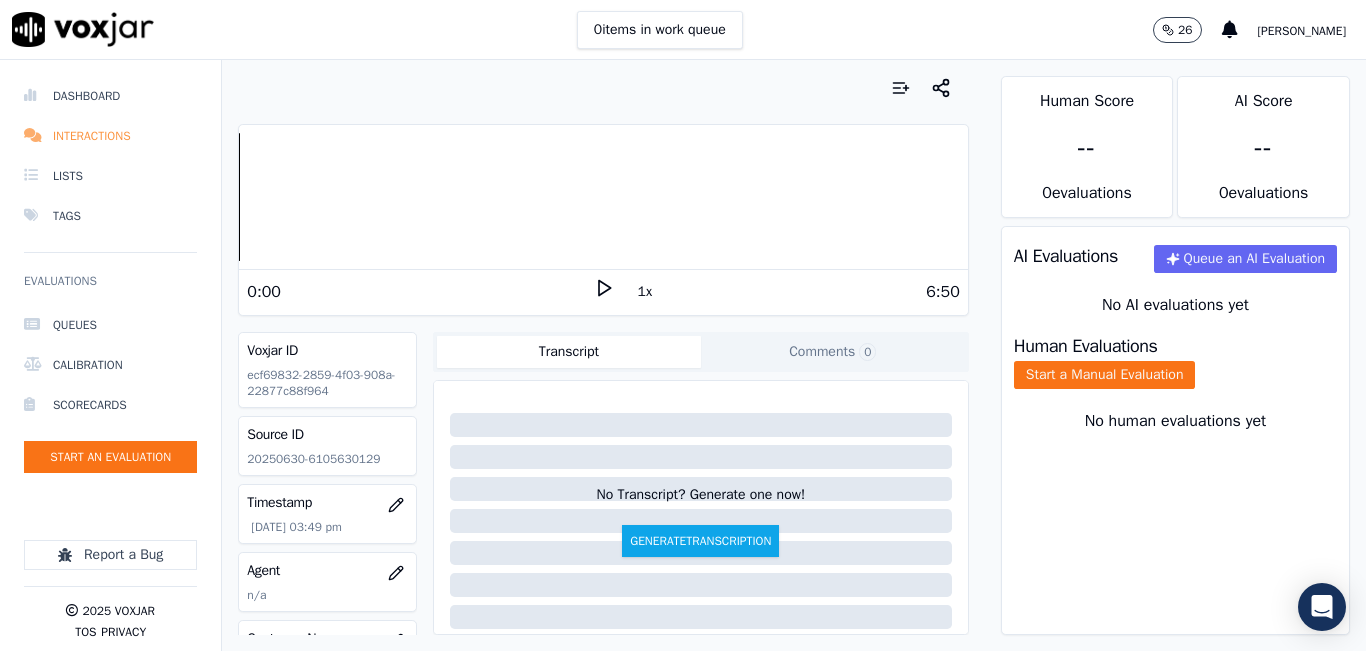 click on "Interactions" at bounding box center [110, 136] 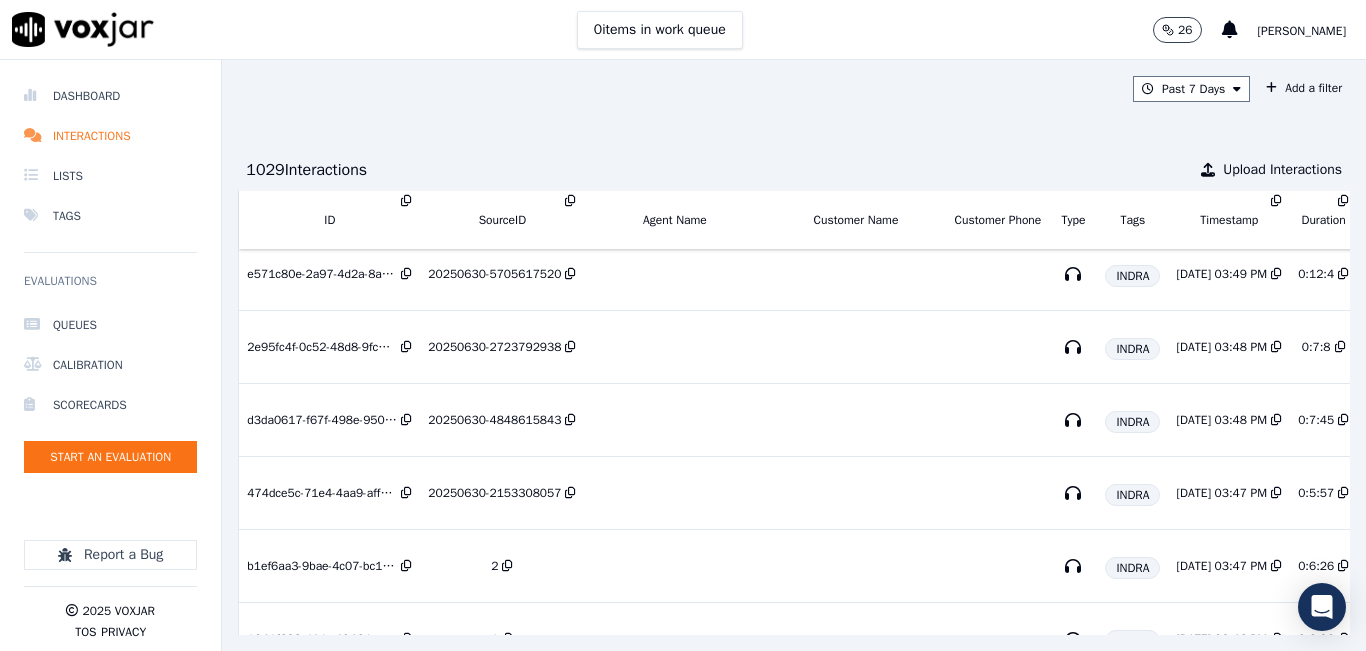 scroll, scrollTop: 0, scrollLeft: 0, axis: both 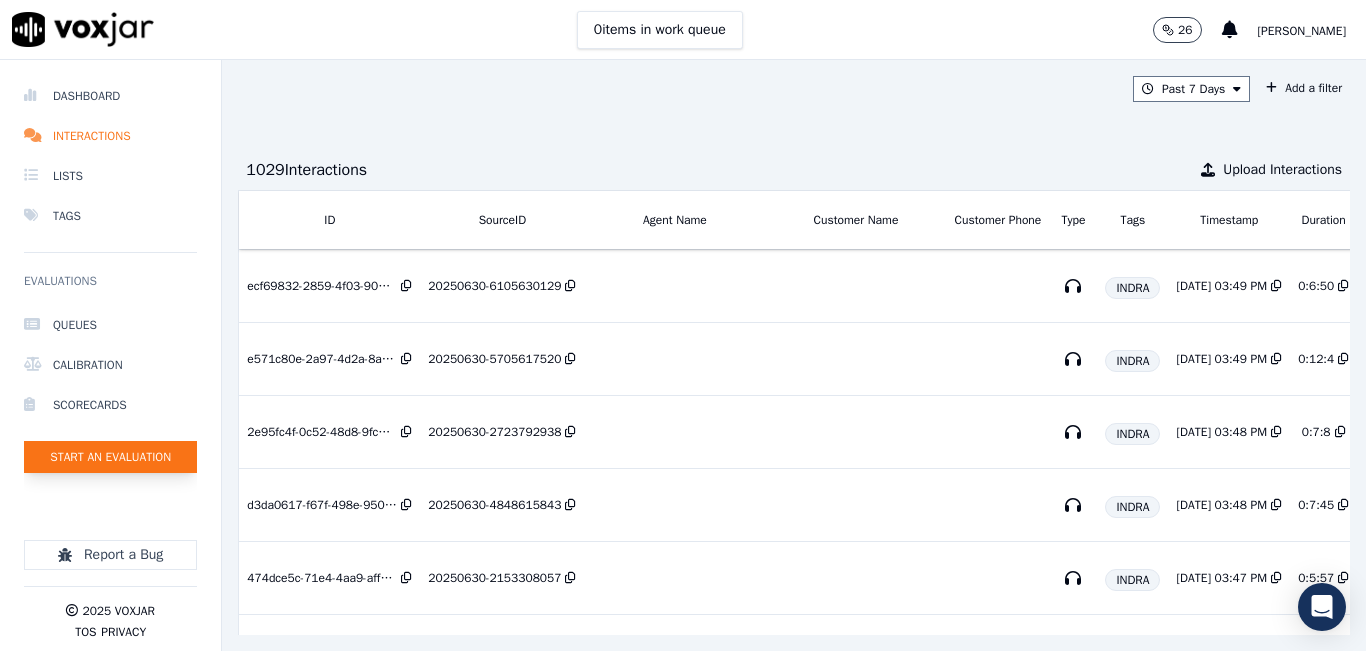 click on "Start an Evaluation" 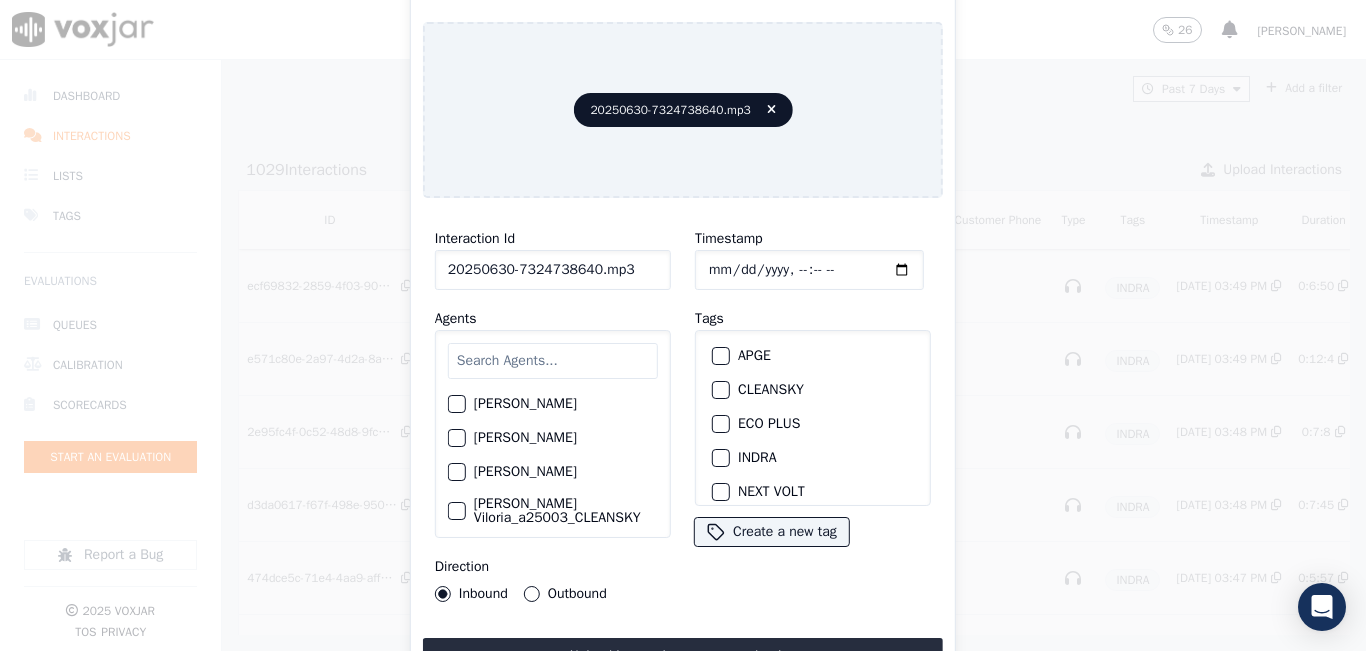 click on "20250630-7324738640.mp3" 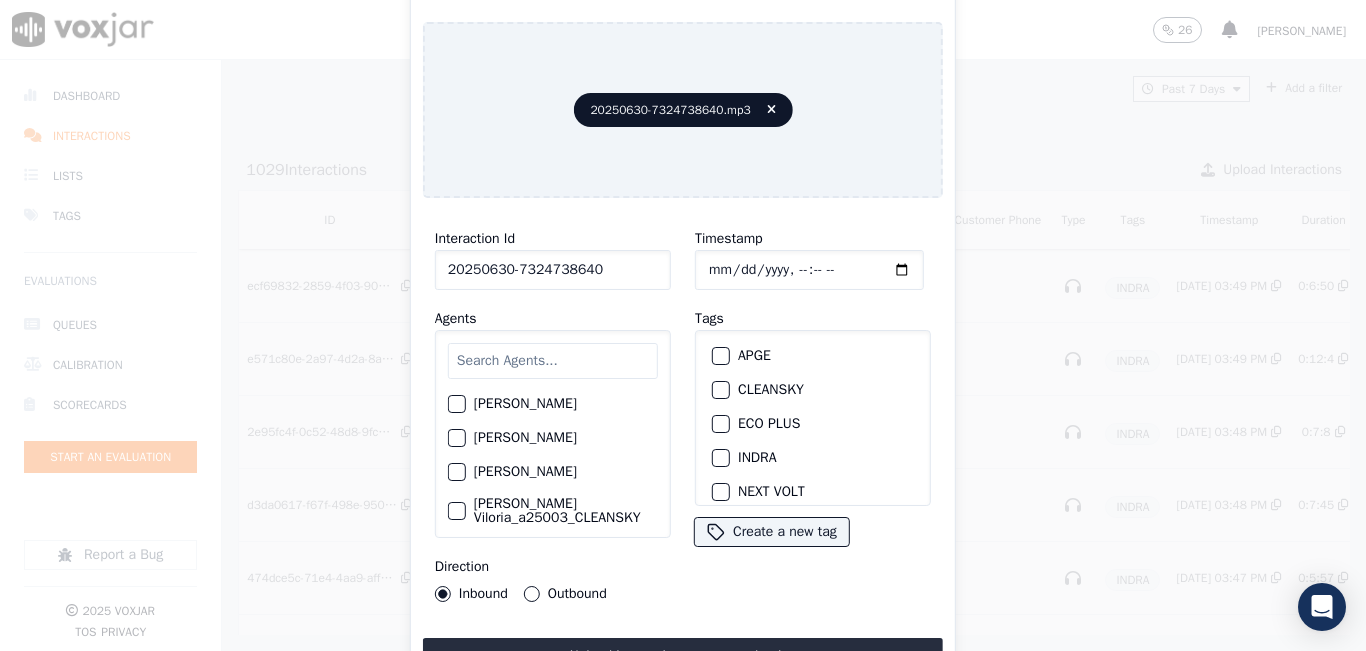 type on "20250630-7324738640" 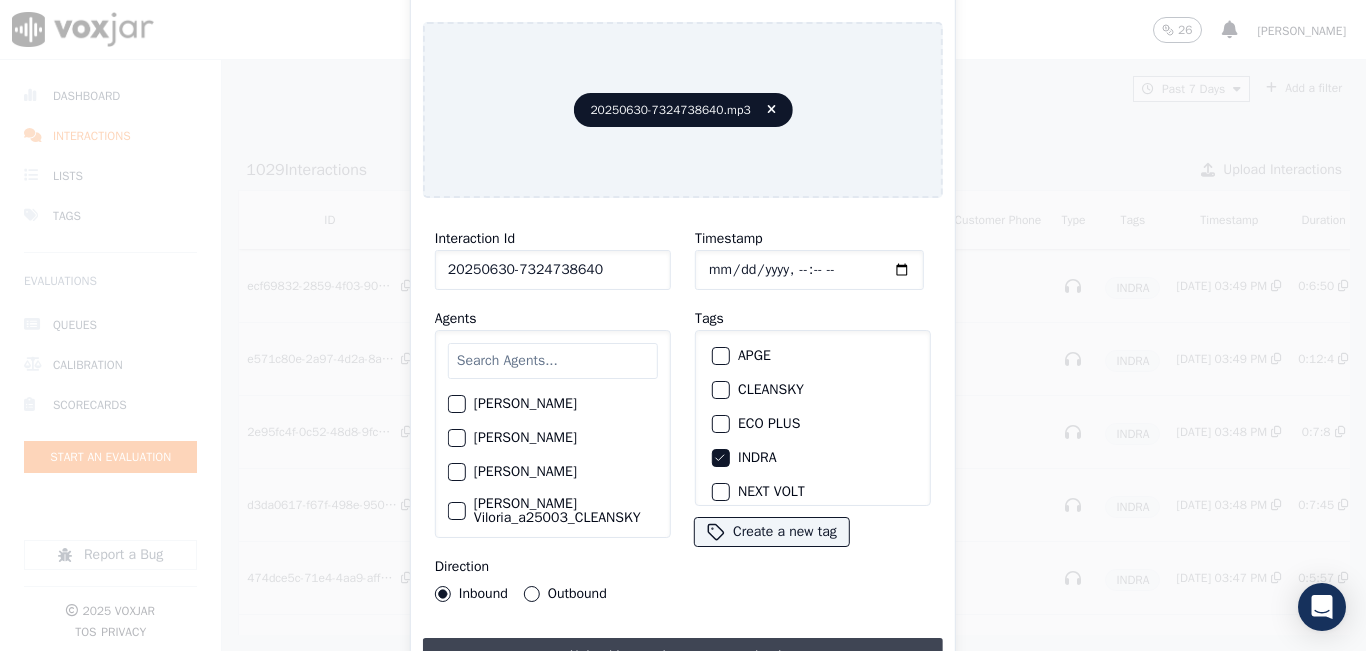 click on "Upload interaction to start evaluation" at bounding box center (683, 656) 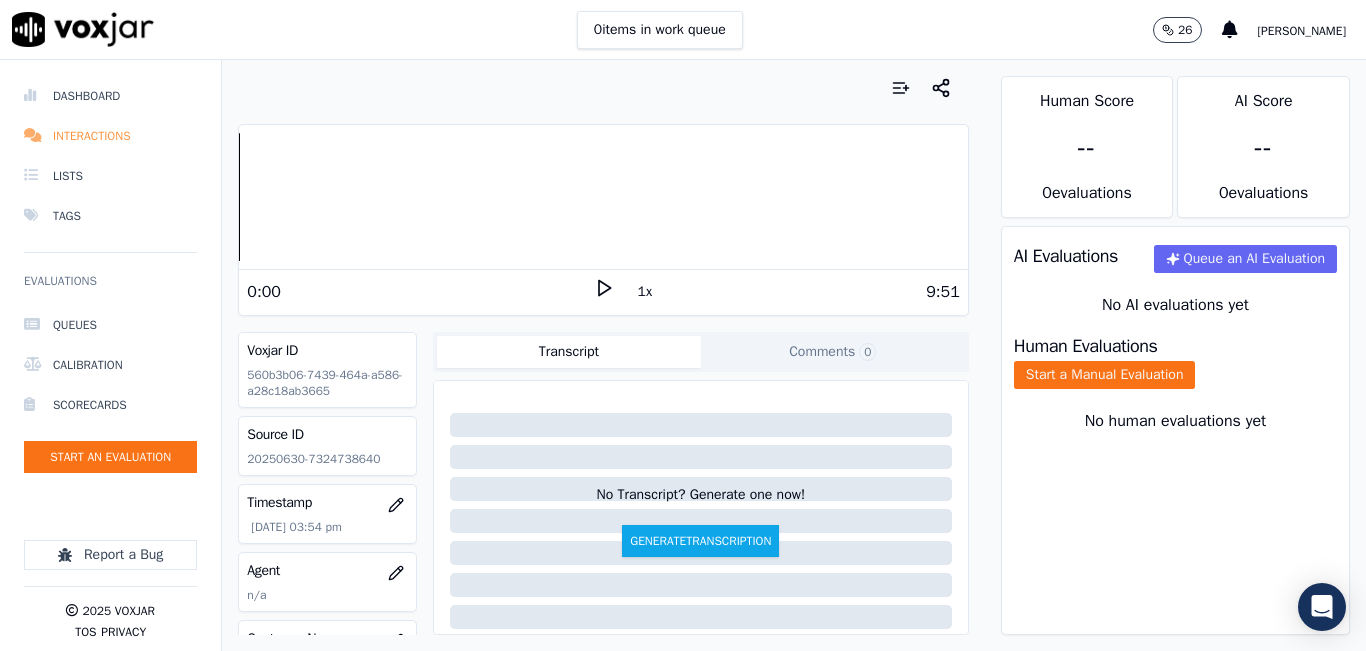 click on "Interactions" at bounding box center [110, 136] 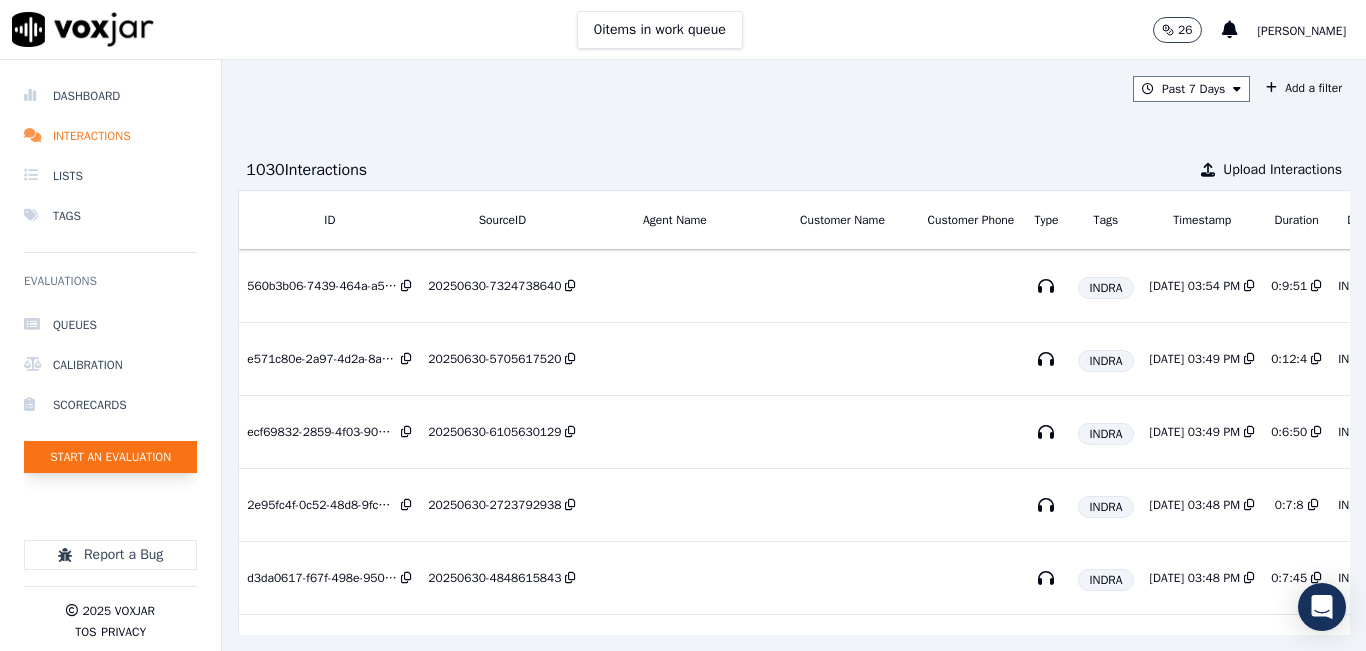 click on "Start an Evaluation" 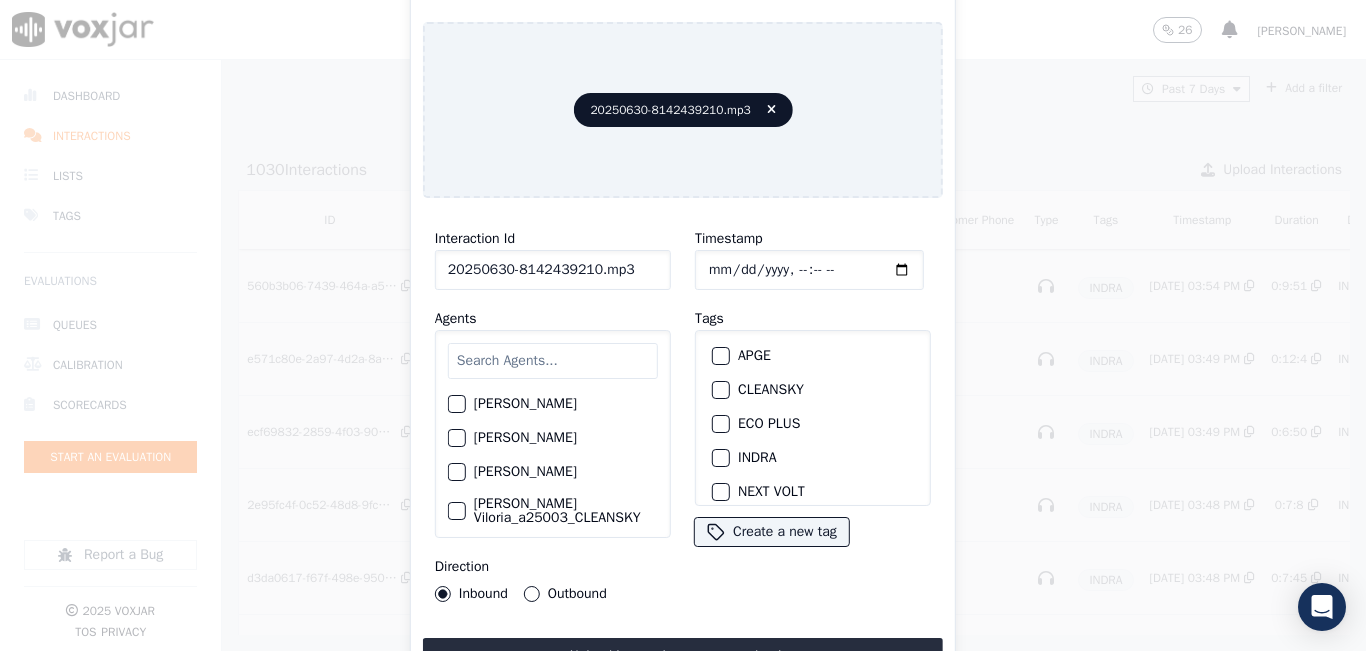 click on "20250630-8142439210.mp3" 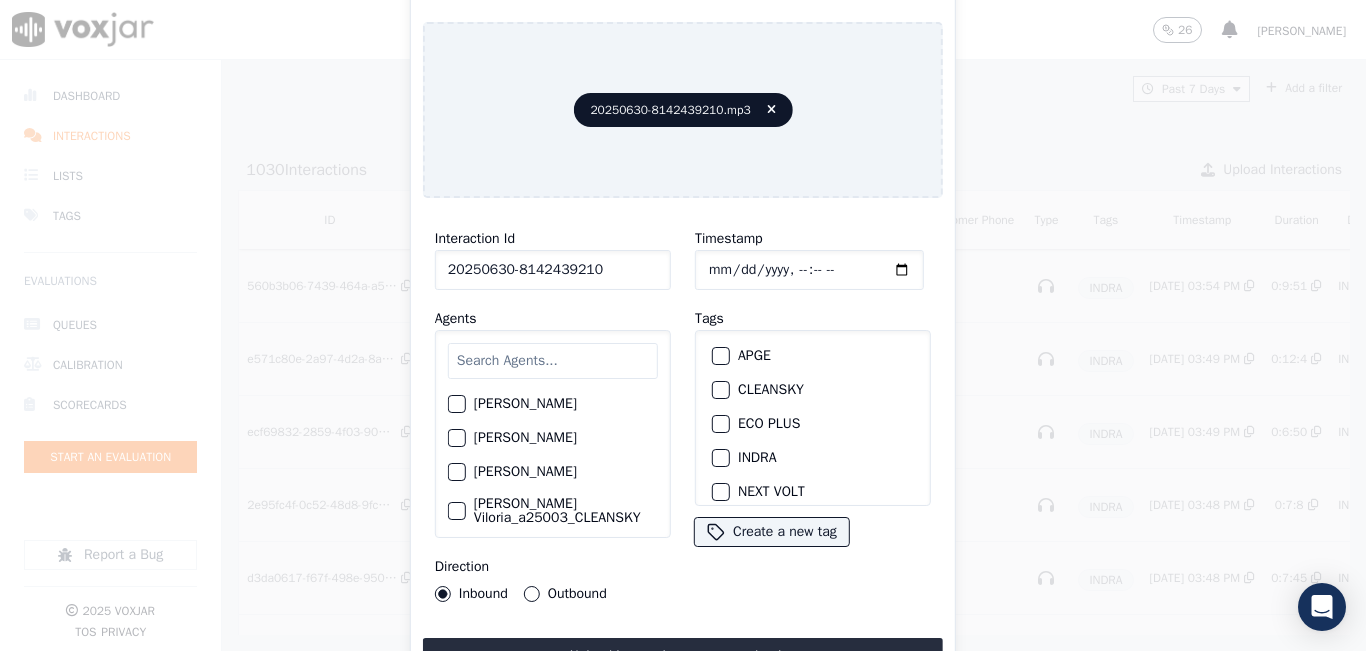 type on "20250630-8142439210" 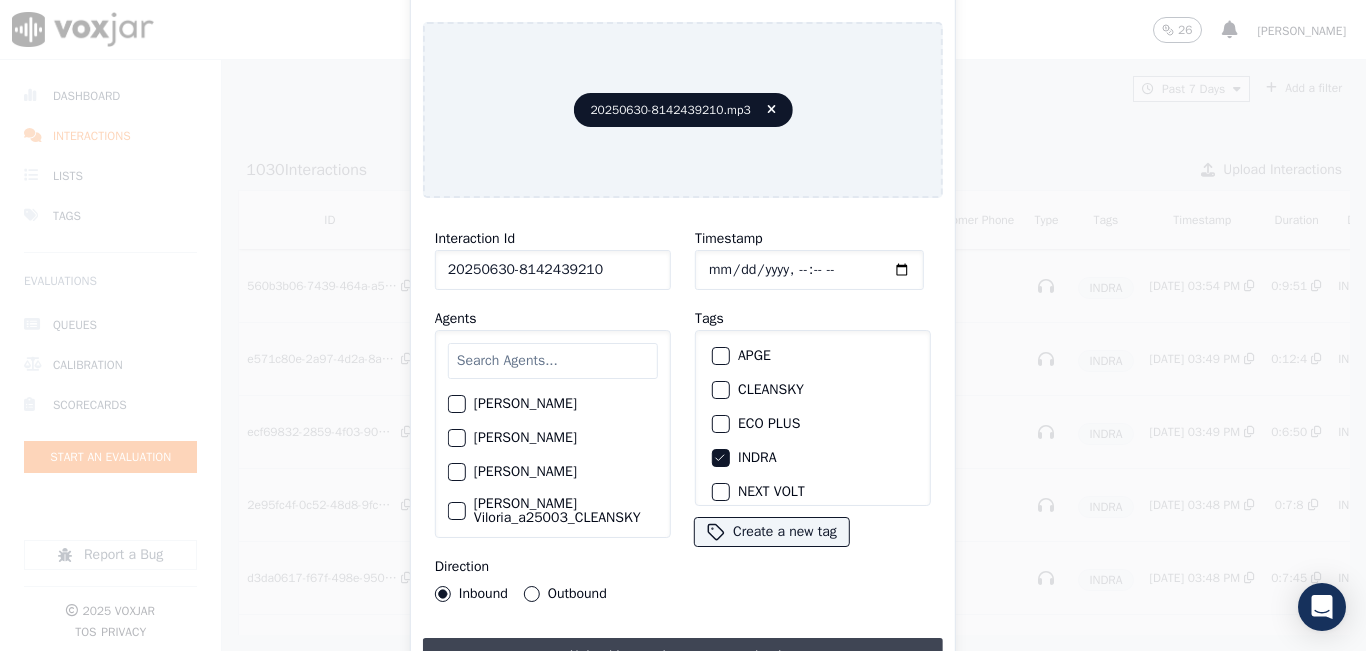 click on "Upload interaction to start evaluation" at bounding box center [683, 656] 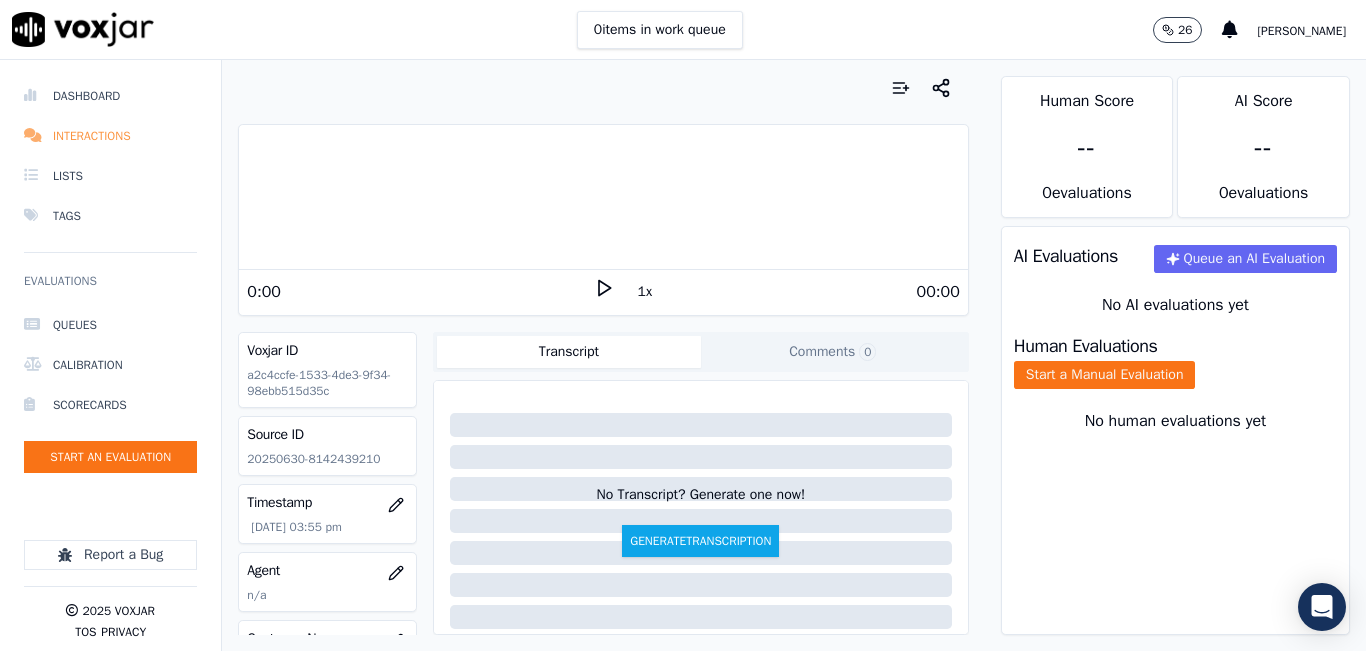 click on "Interactions" at bounding box center [110, 136] 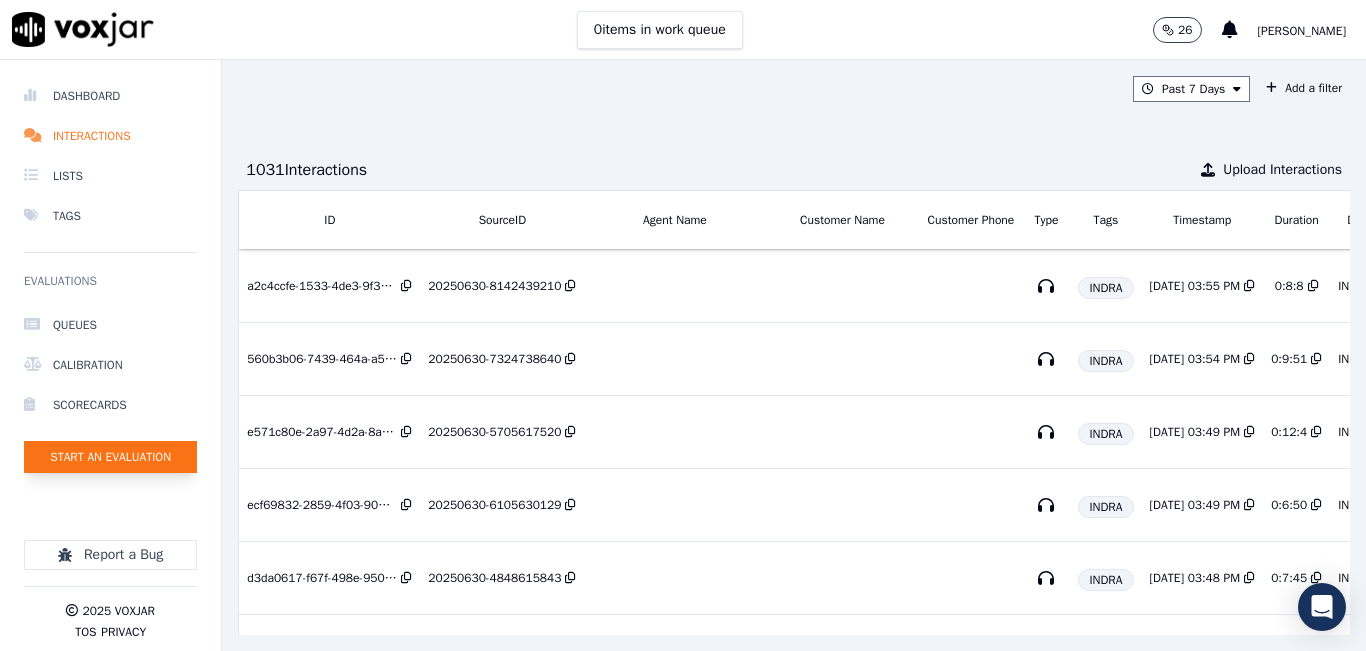 click on "Start an Evaluation" 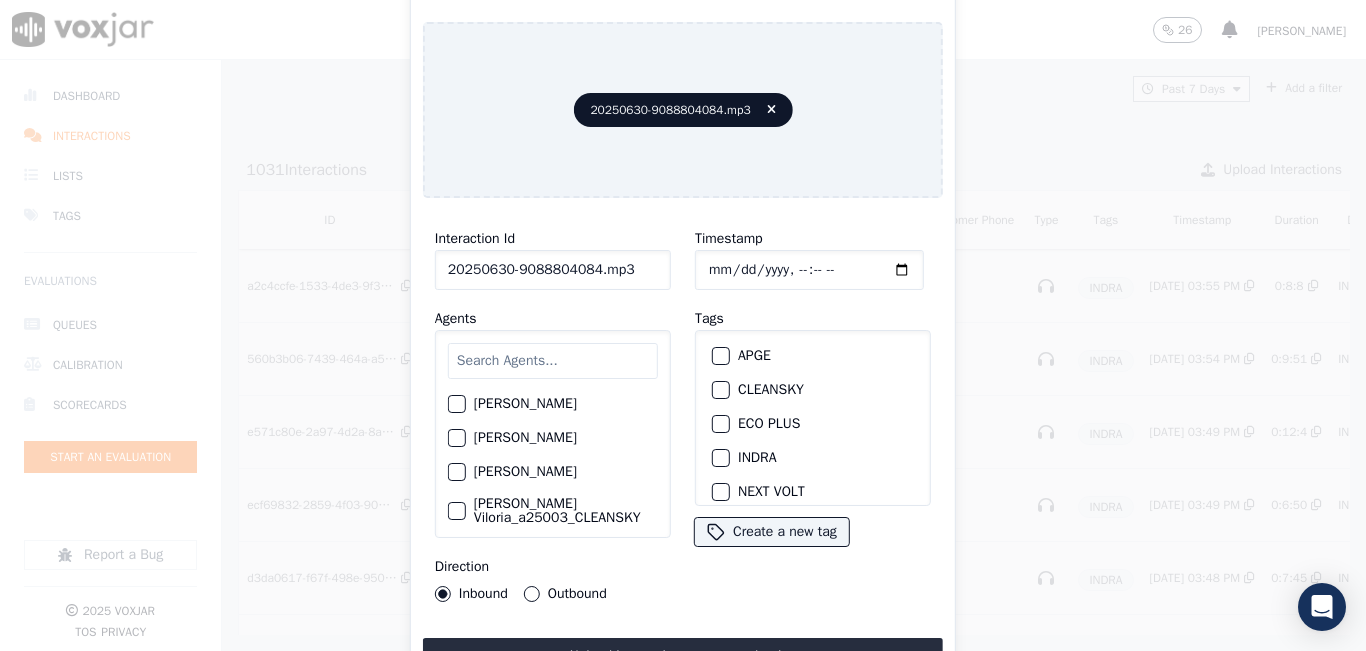 click on "20250630-9088804084.mp3" 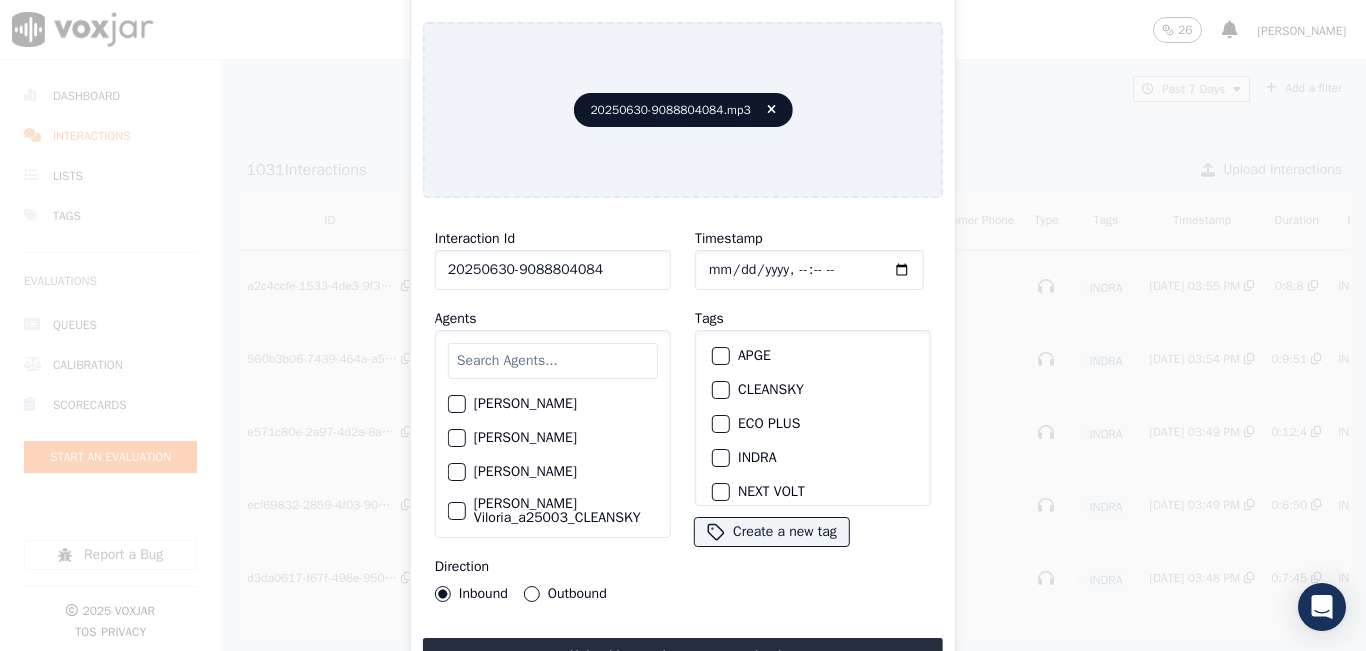 type on "20250630-9088804084" 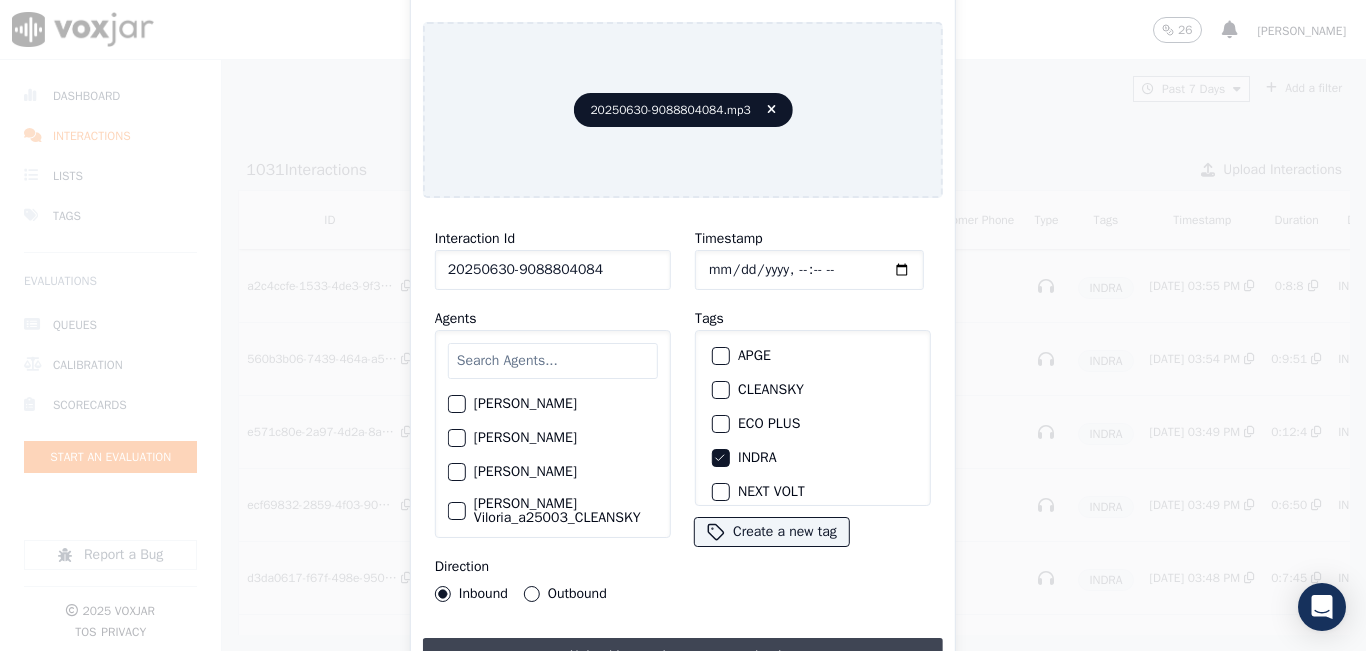 click on "Upload interaction to start evaluation" at bounding box center (683, 656) 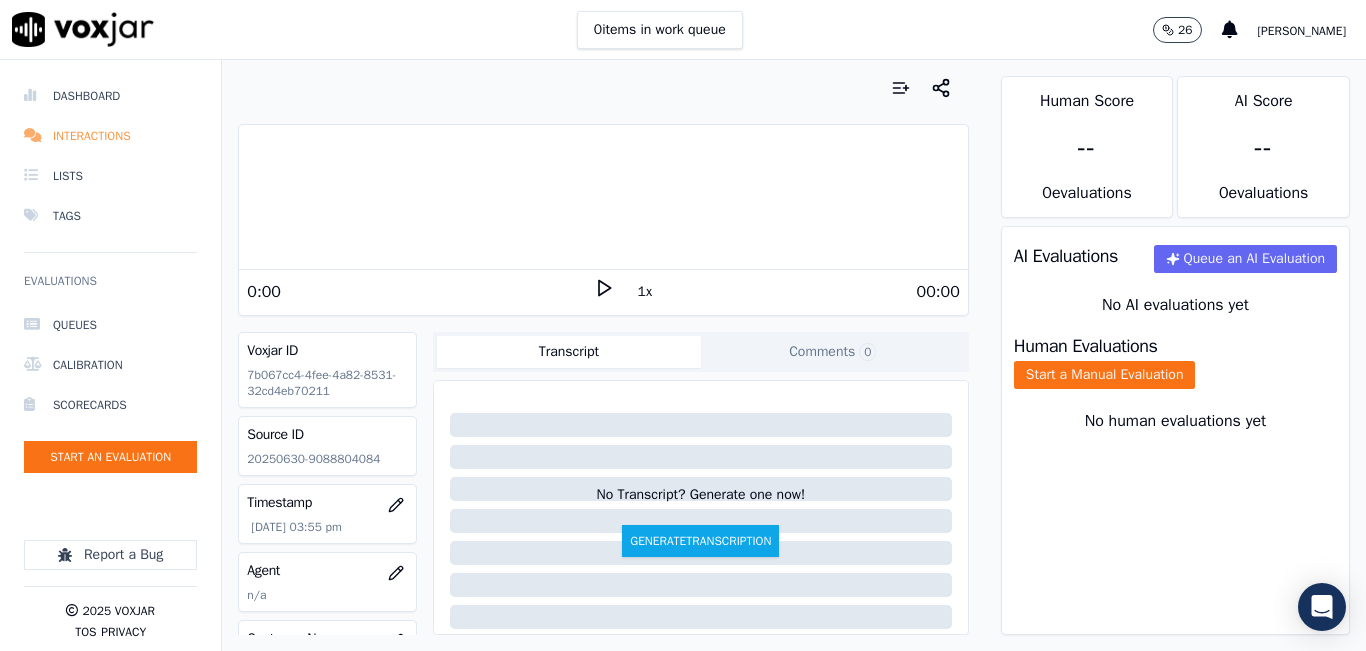 click on "Interactions" at bounding box center [110, 136] 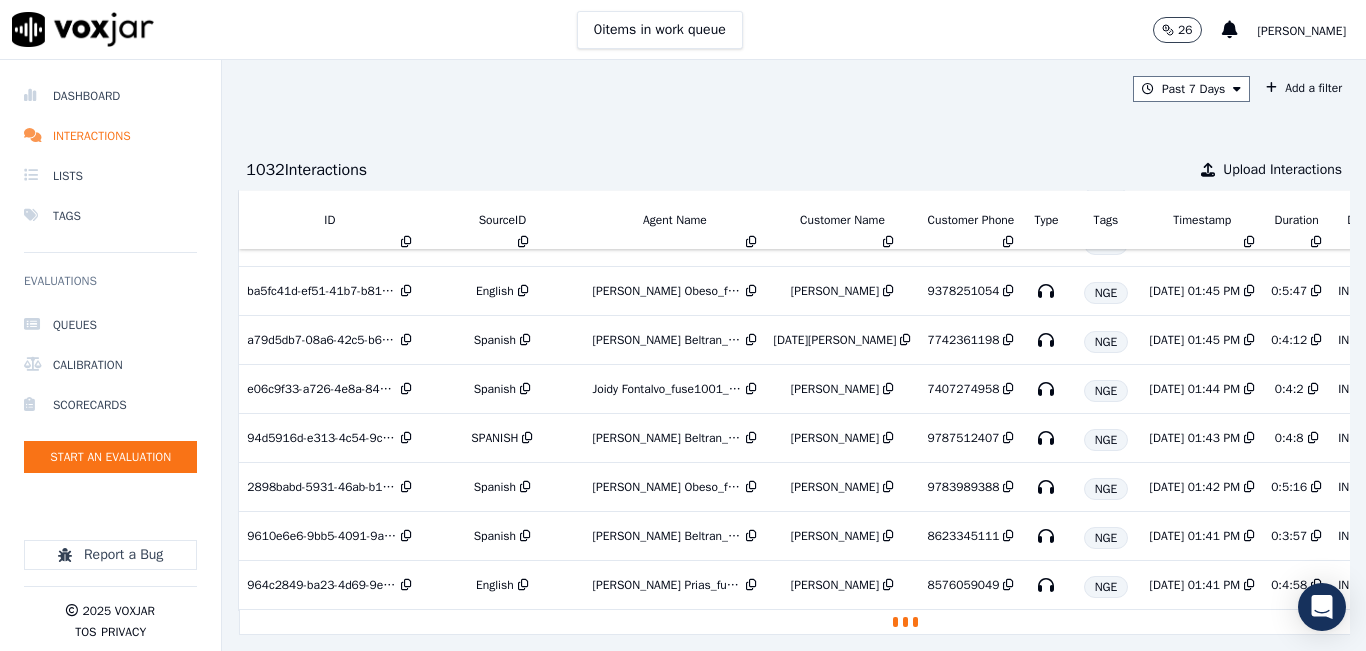 scroll, scrollTop: 729, scrollLeft: 0, axis: vertical 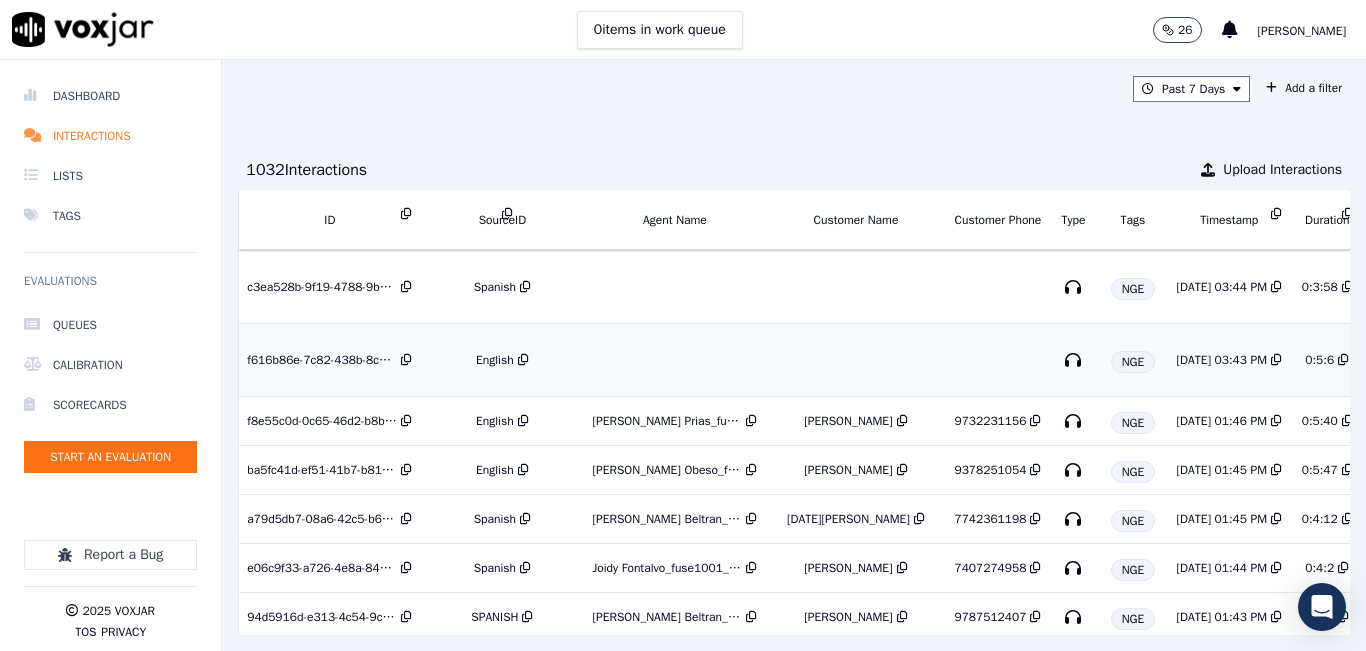 click on "English" at bounding box center [495, 360] 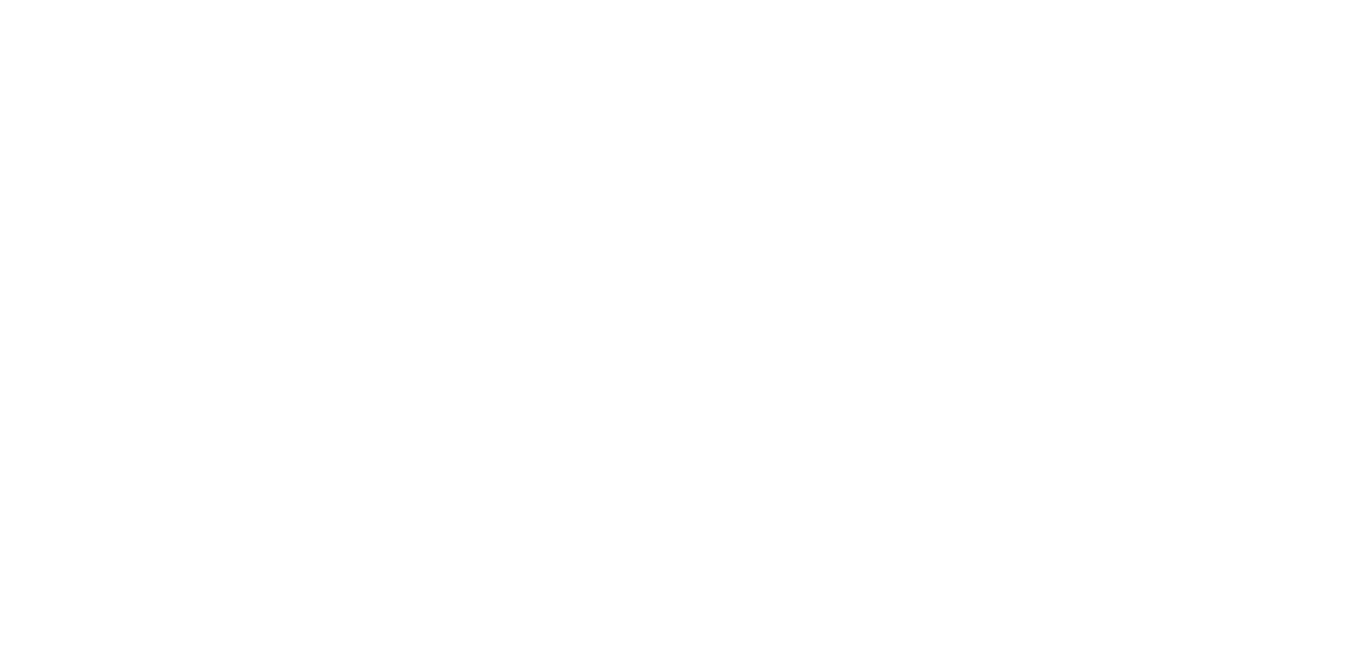 scroll, scrollTop: 0, scrollLeft: 0, axis: both 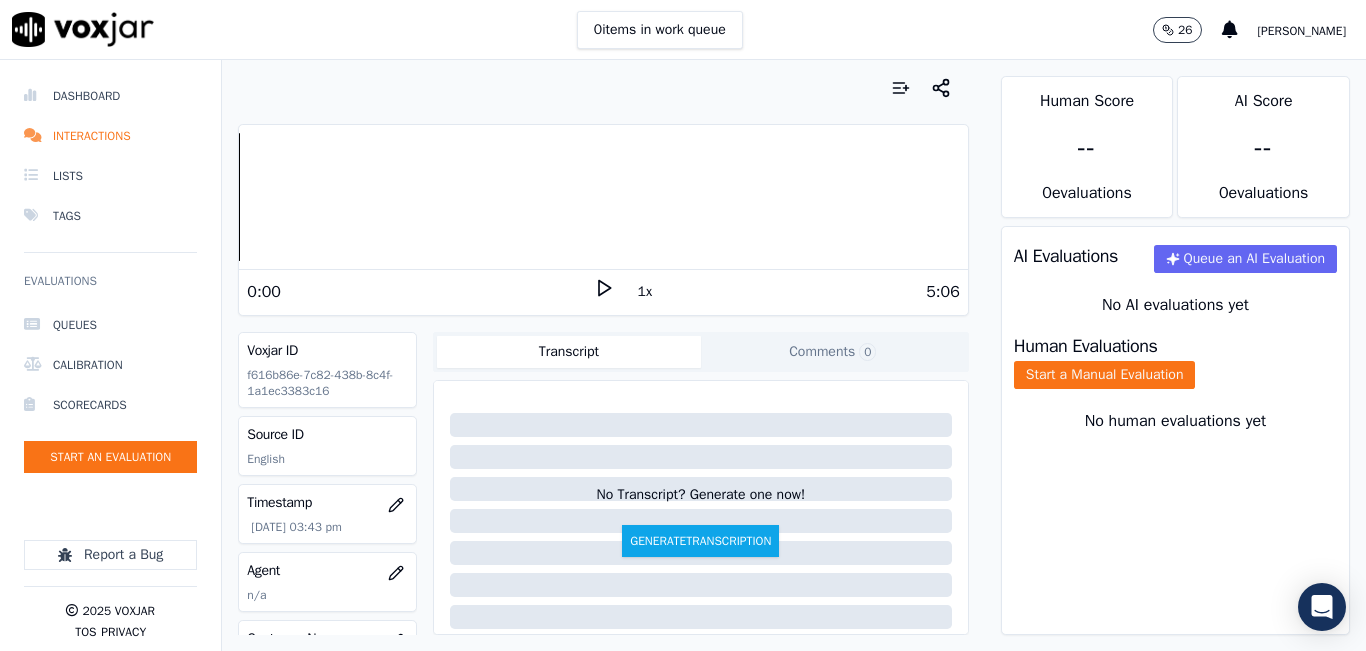 click on "0  items in work queue     26         [PERSON_NAME]" at bounding box center (683, 30) 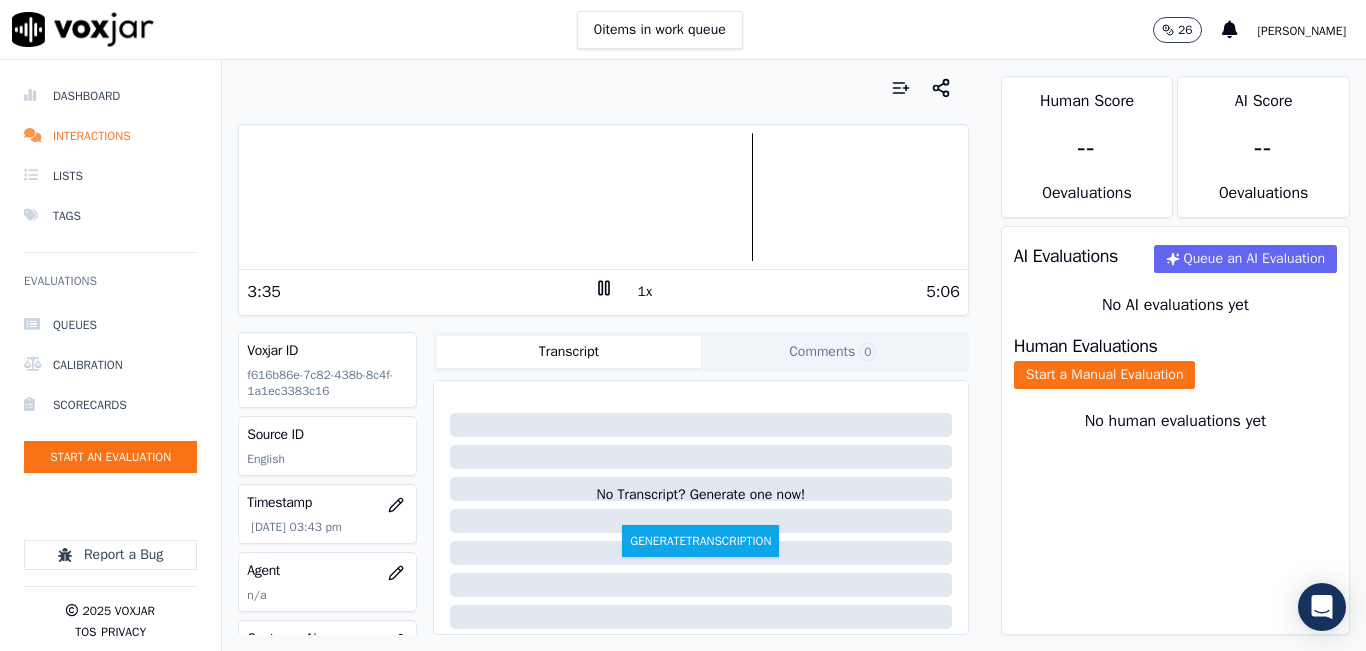 click 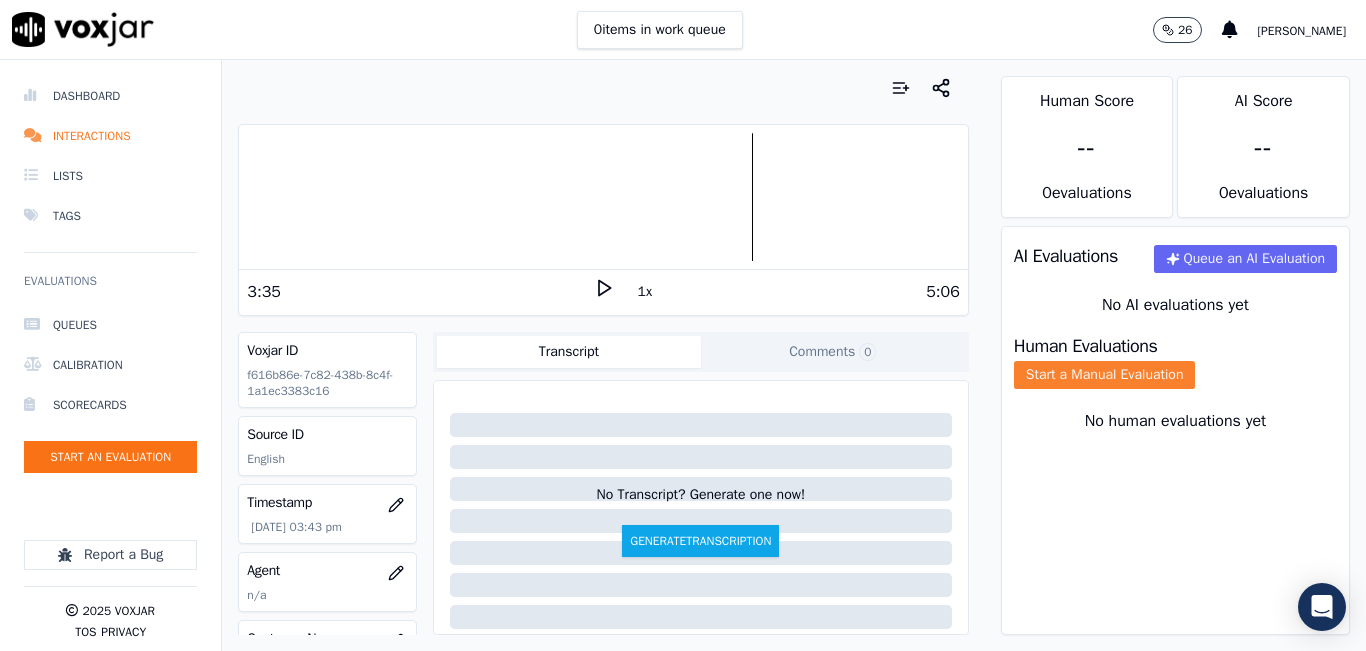 click on "Start a Manual Evaluation" 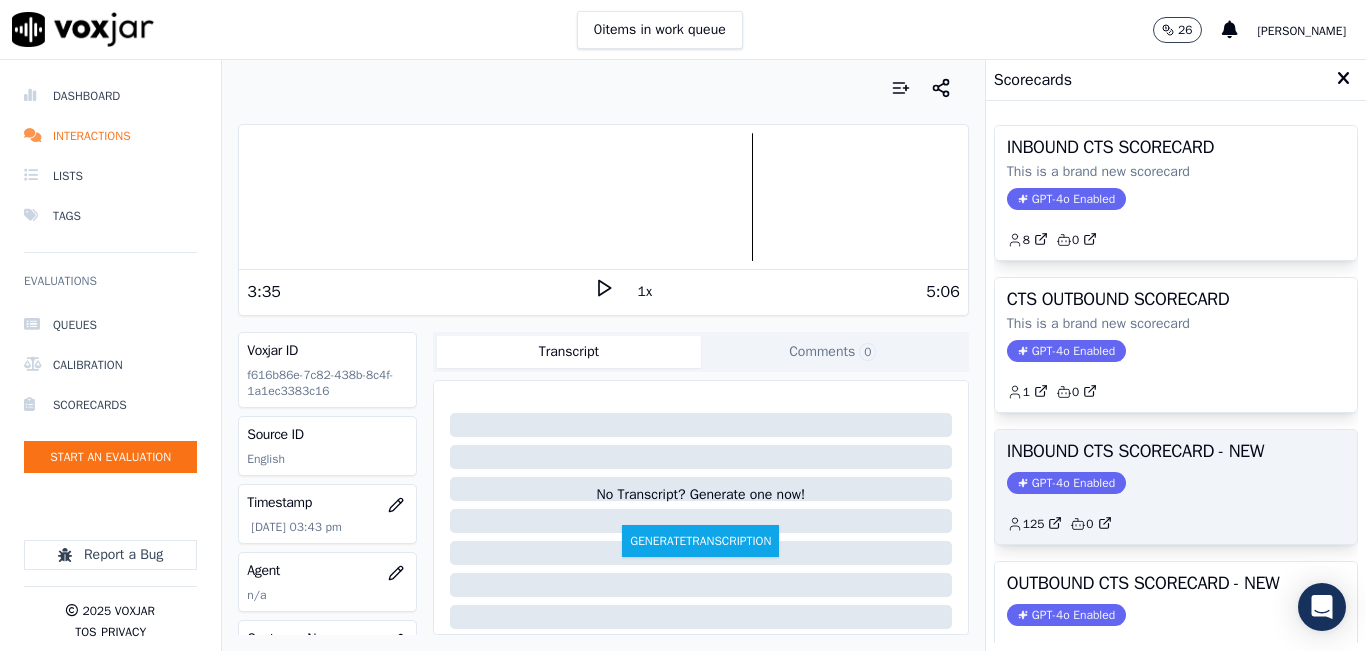 click on "INBOUND CTS SCORECARD - NEW" at bounding box center [1176, 451] 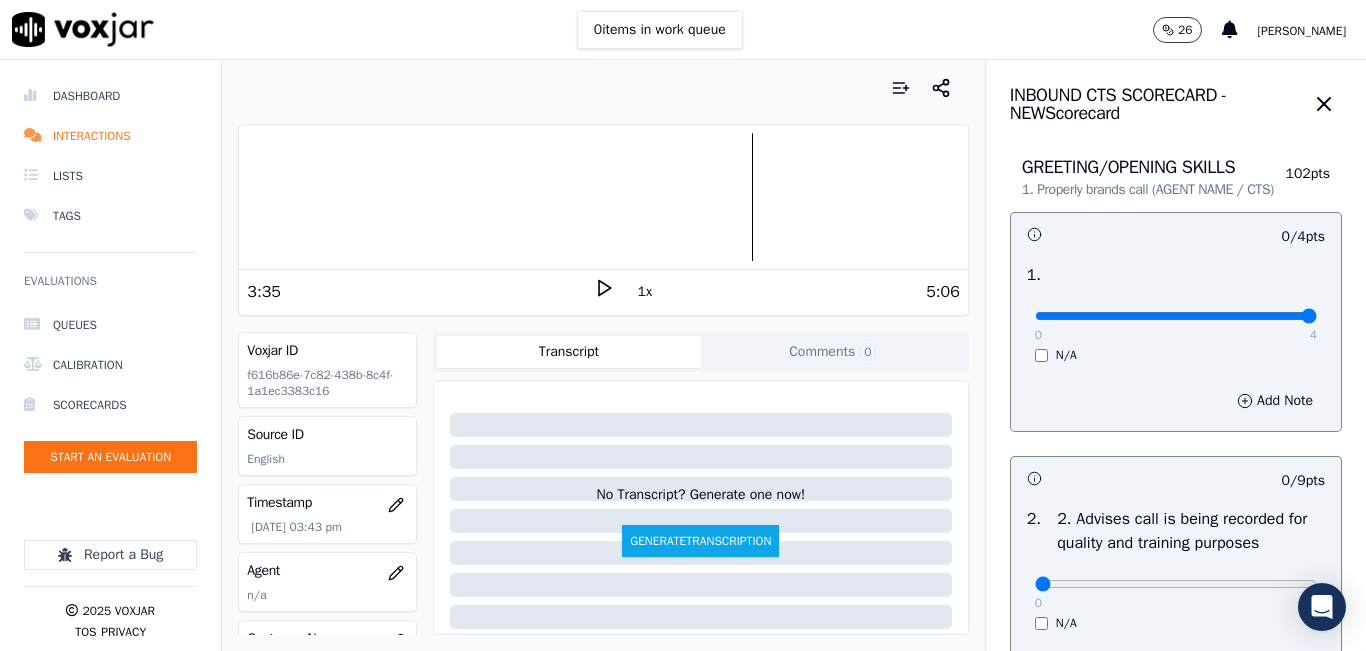 type on "4" 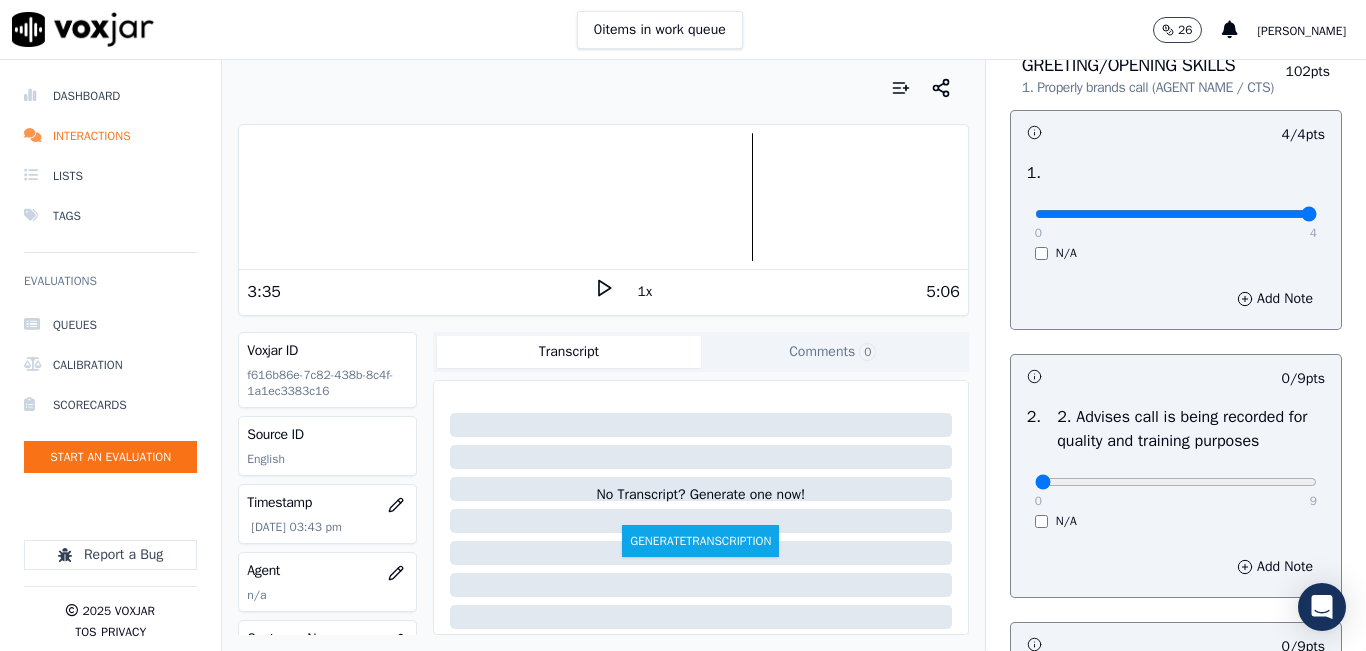 scroll, scrollTop: 200, scrollLeft: 0, axis: vertical 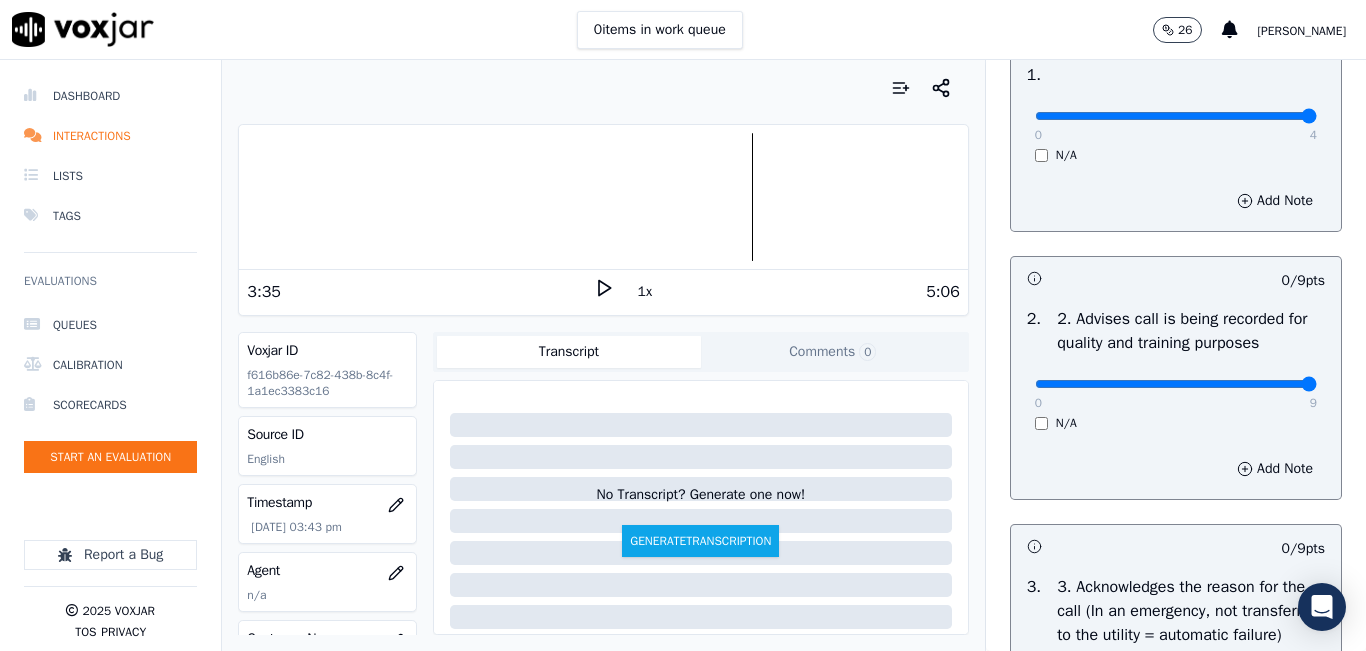 type on "9" 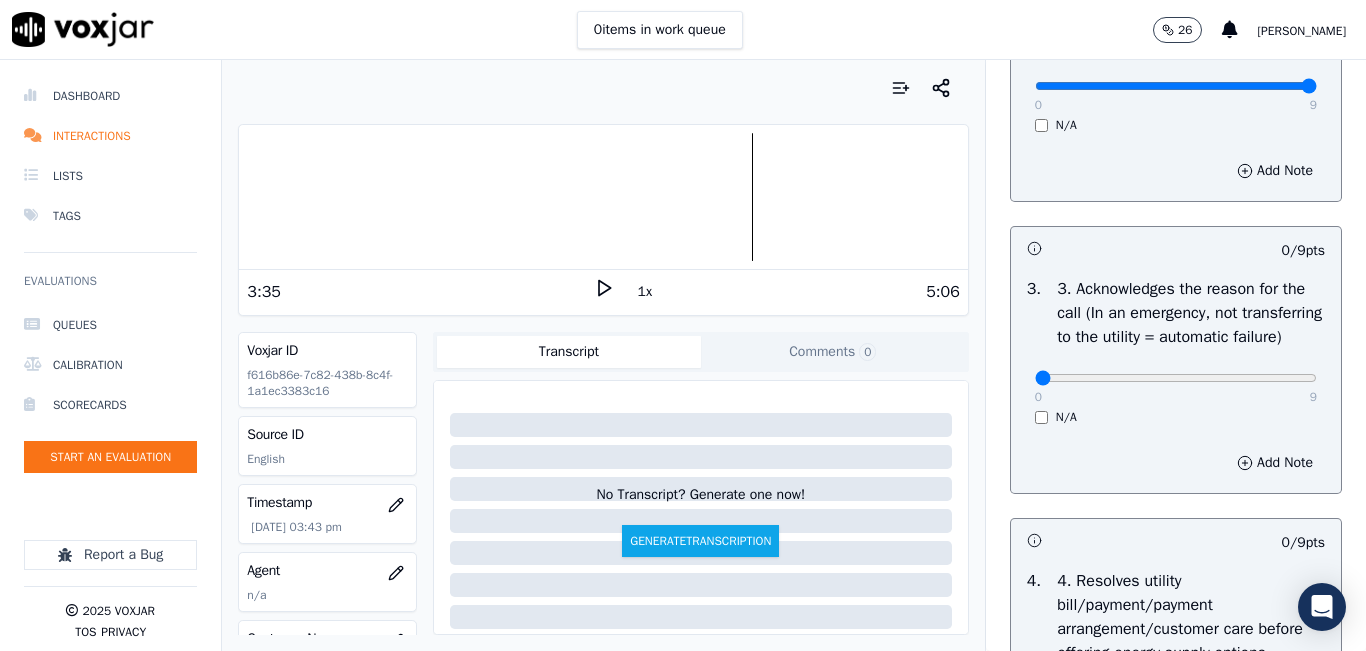scroll, scrollTop: 500, scrollLeft: 0, axis: vertical 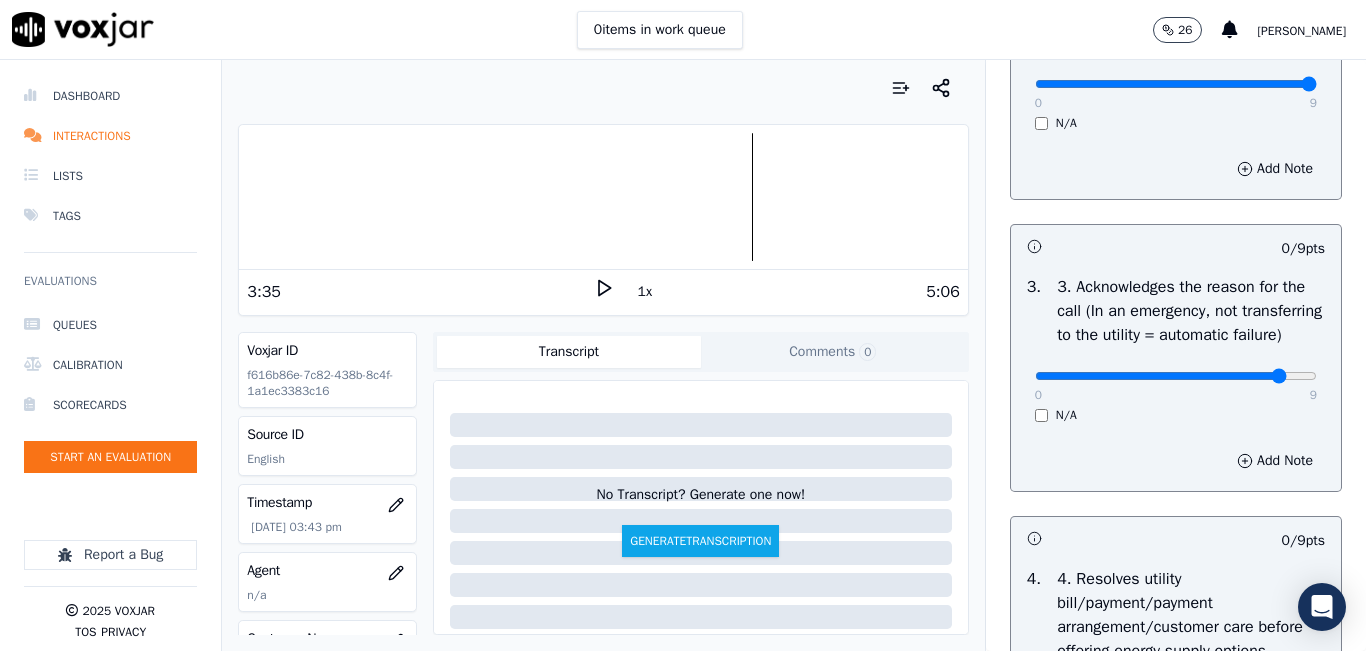 click at bounding box center (1176, -184) 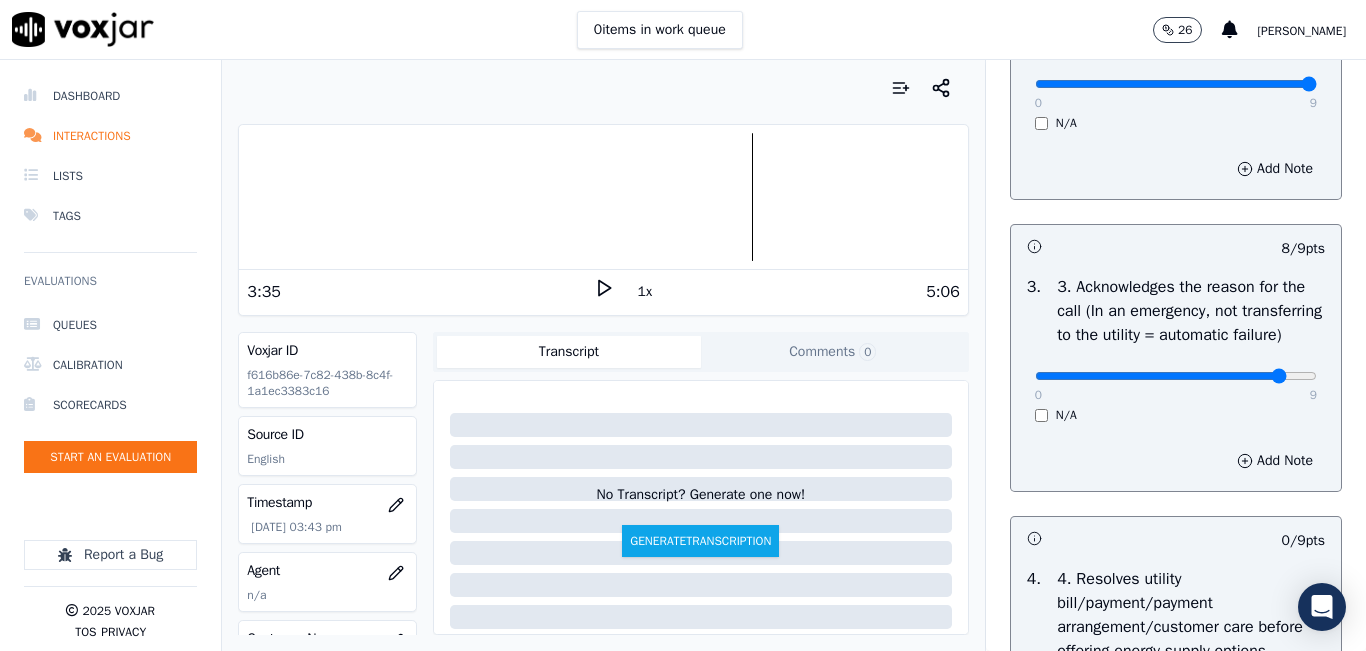click on "0   9" at bounding box center (1176, 375) 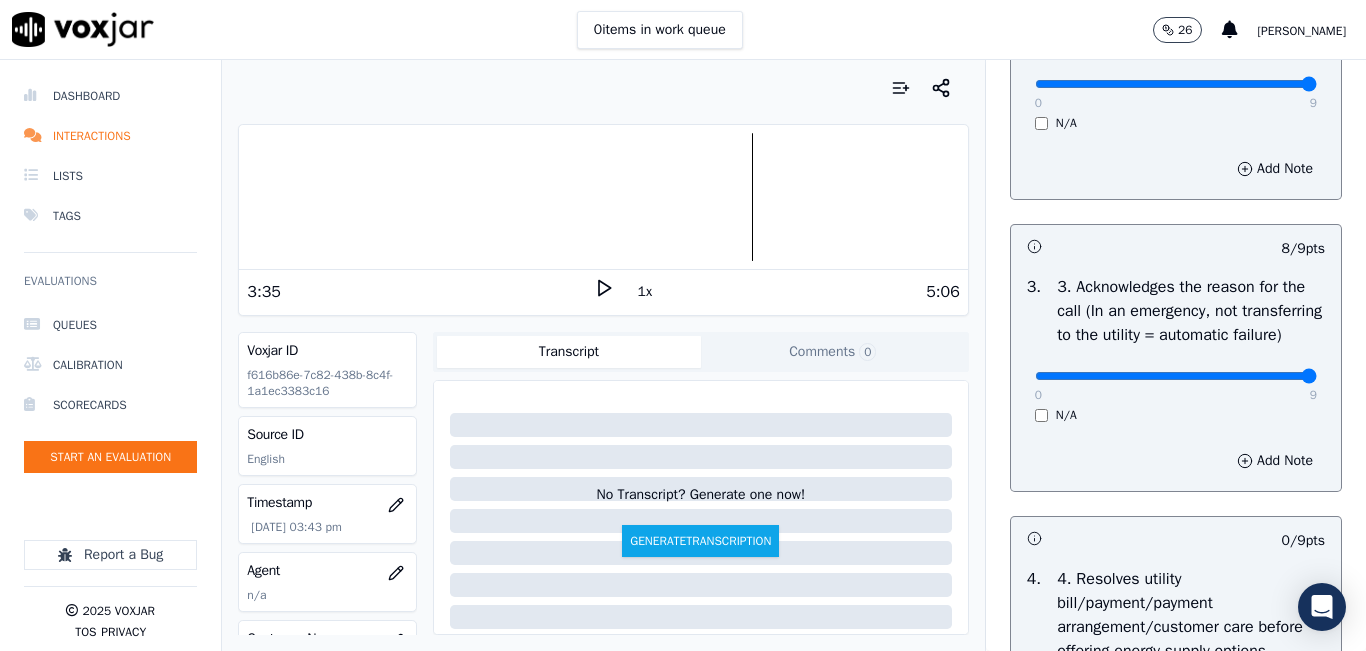 type on "9" 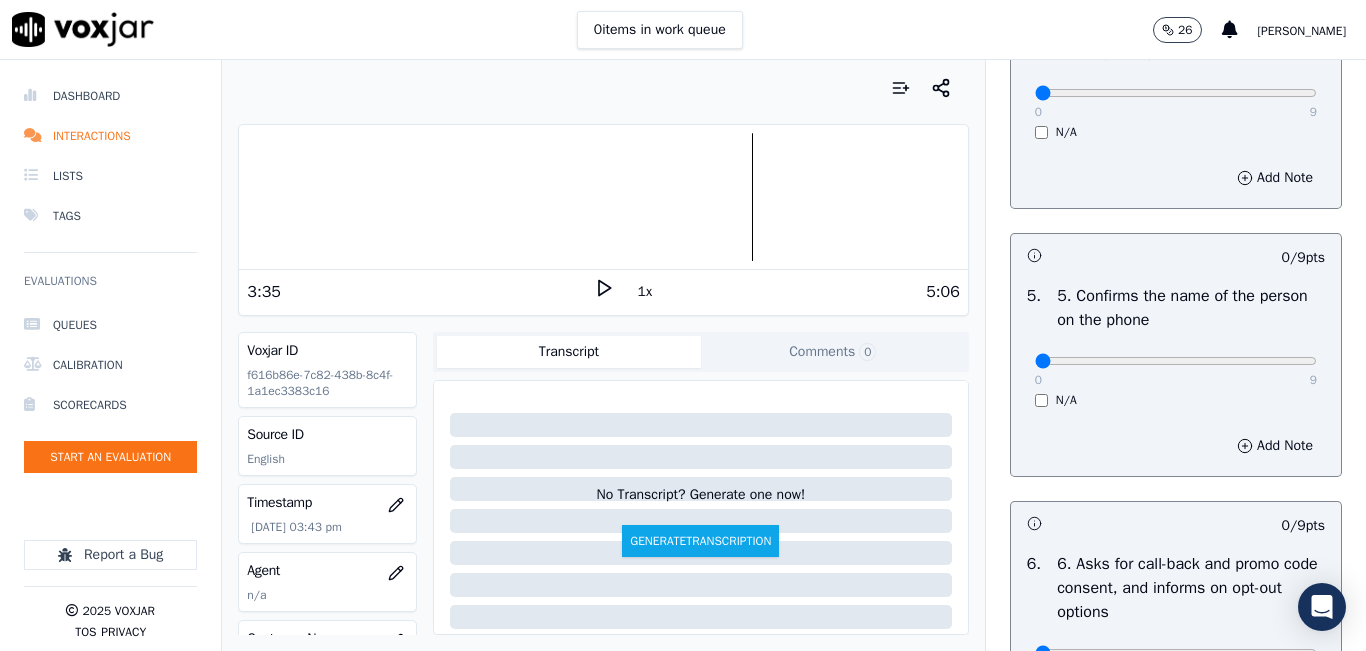 scroll, scrollTop: 1100, scrollLeft: 0, axis: vertical 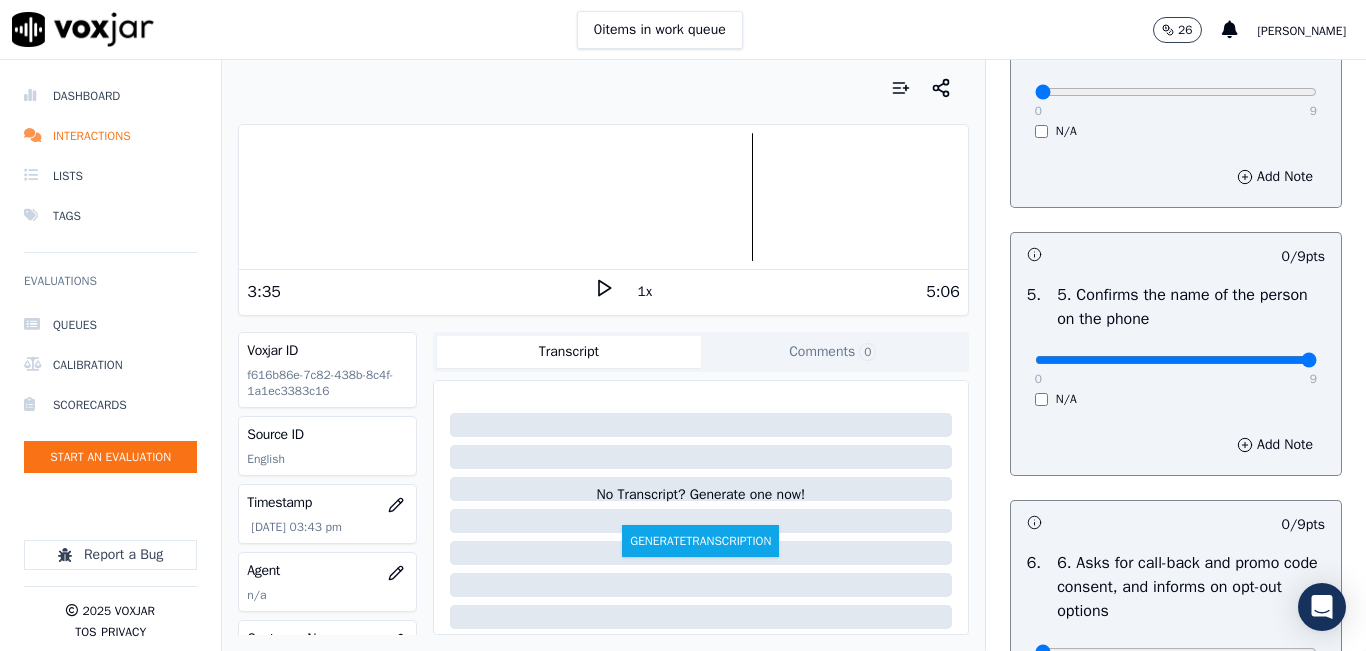 type on "9" 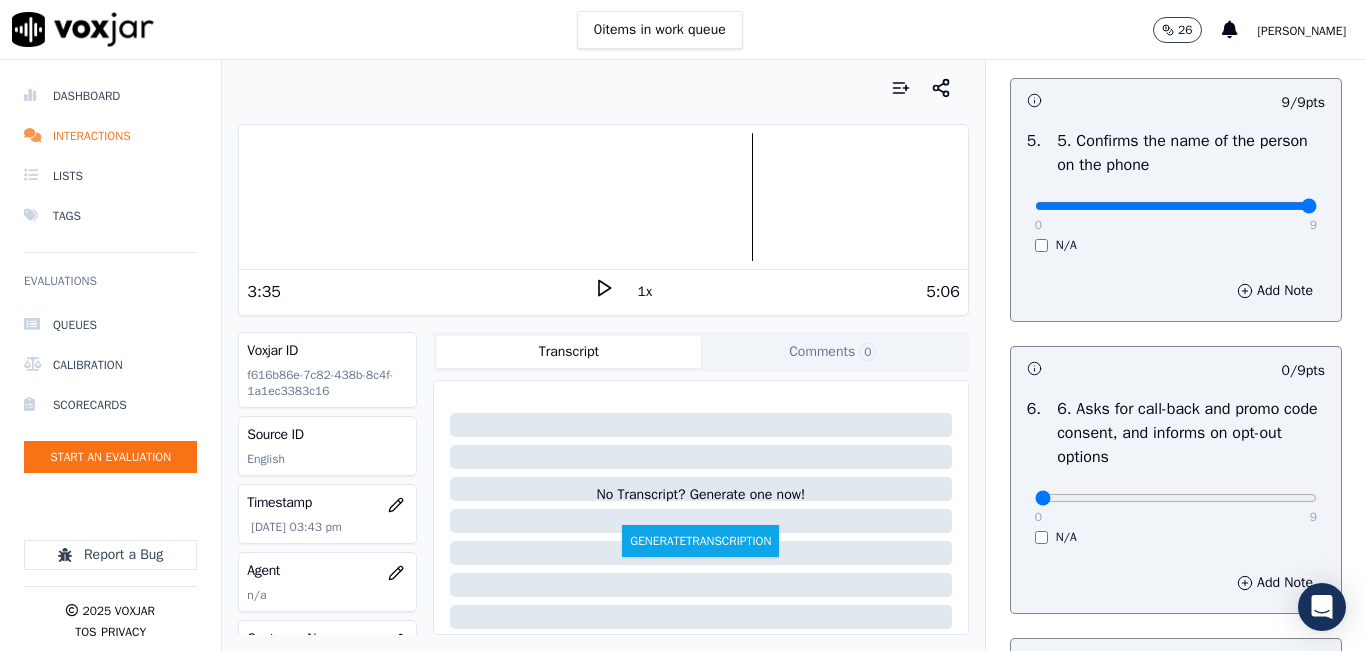 scroll, scrollTop: 1500, scrollLeft: 0, axis: vertical 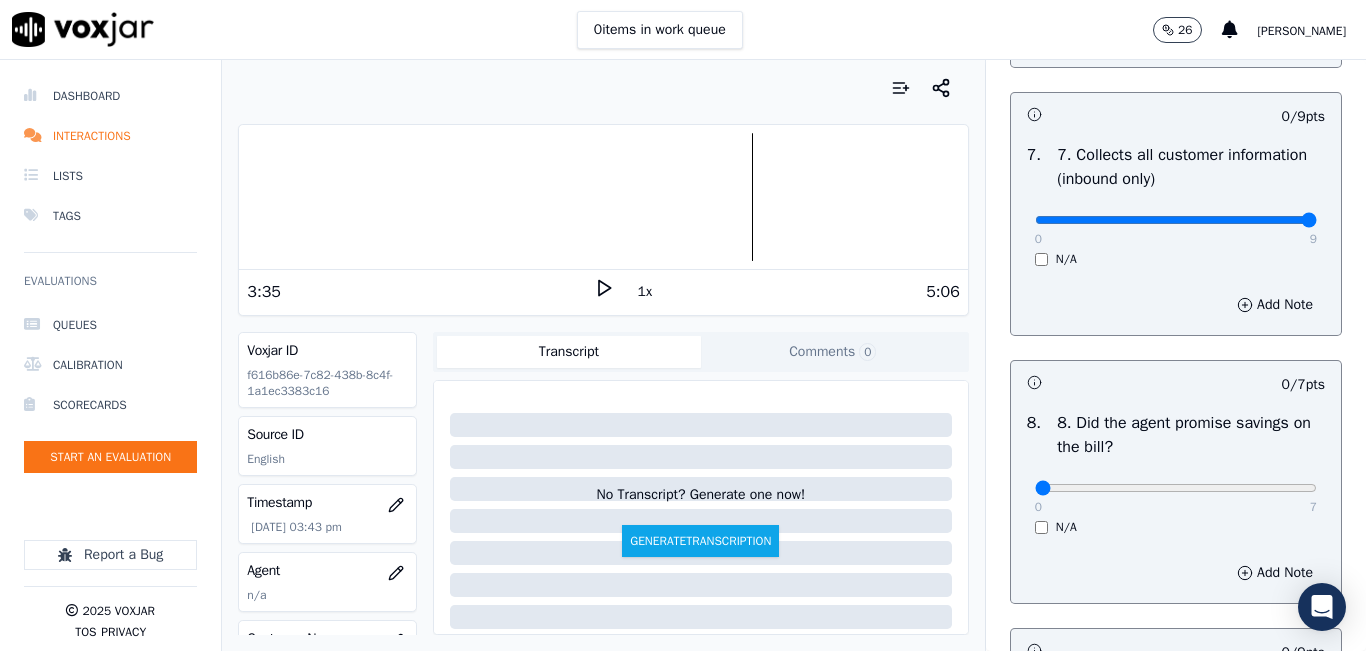 type on "9" 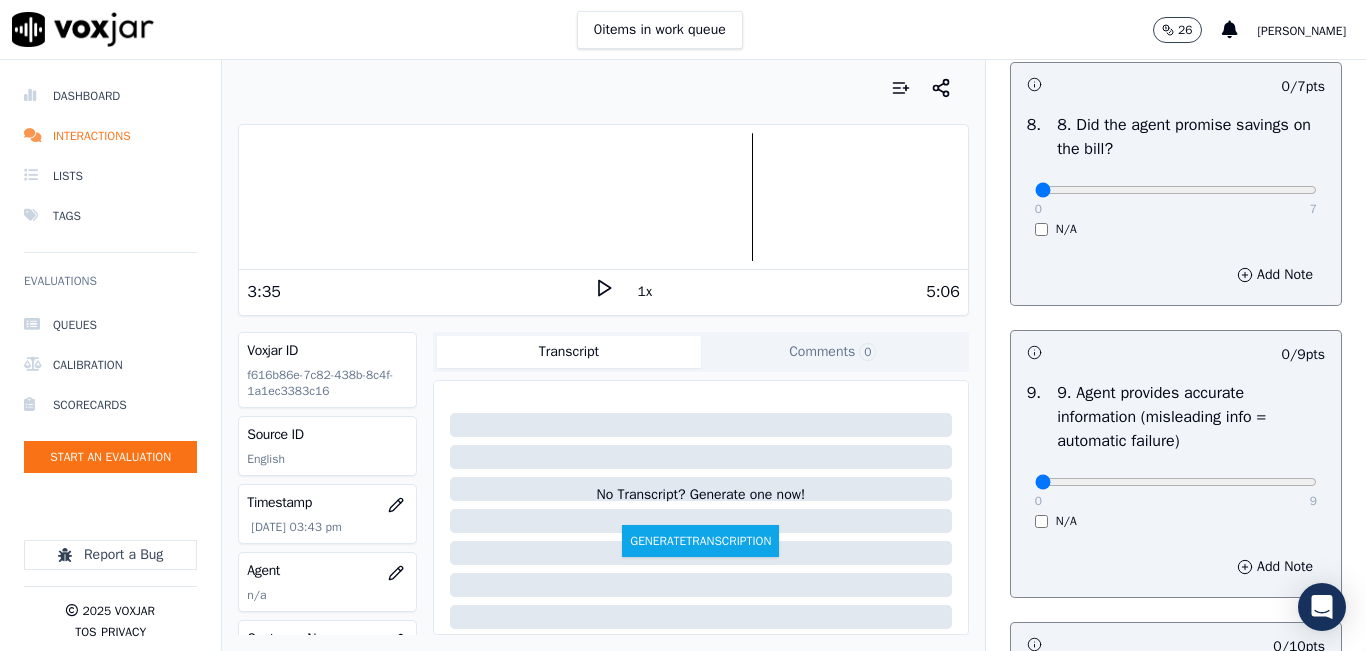 scroll, scrollTop: 2100, scrollLeft: 0, axis: vertical 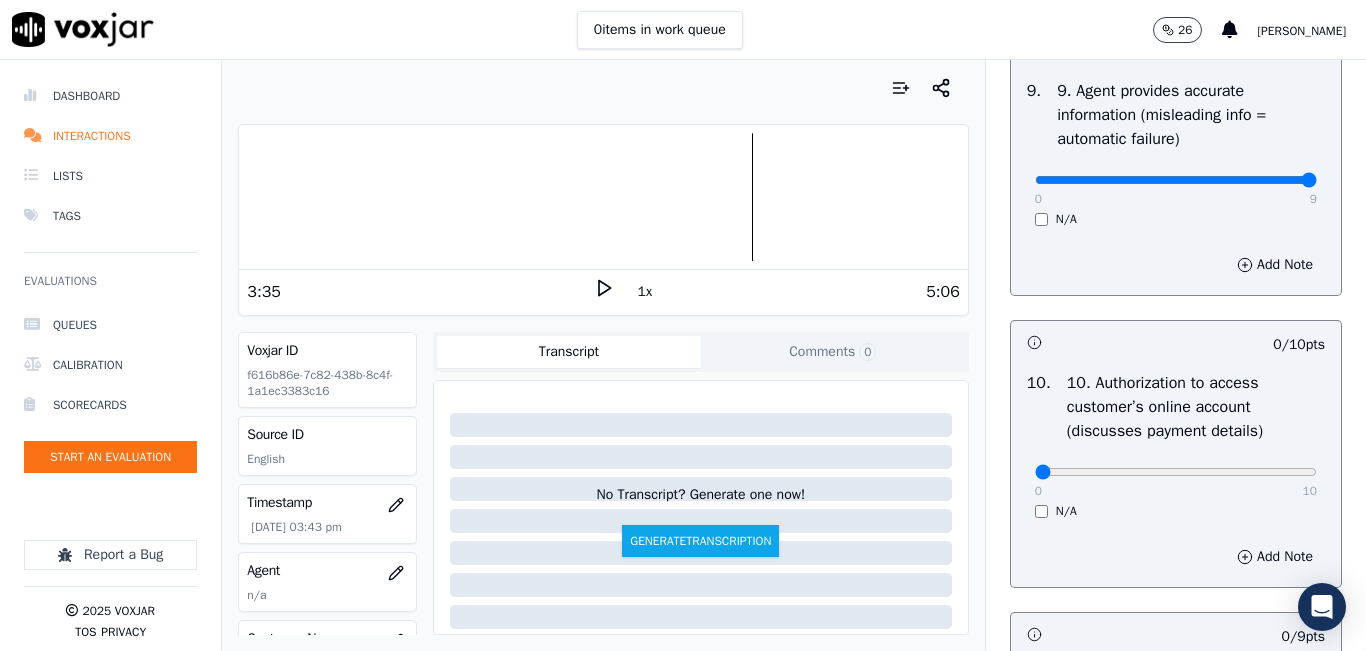 type on "9" 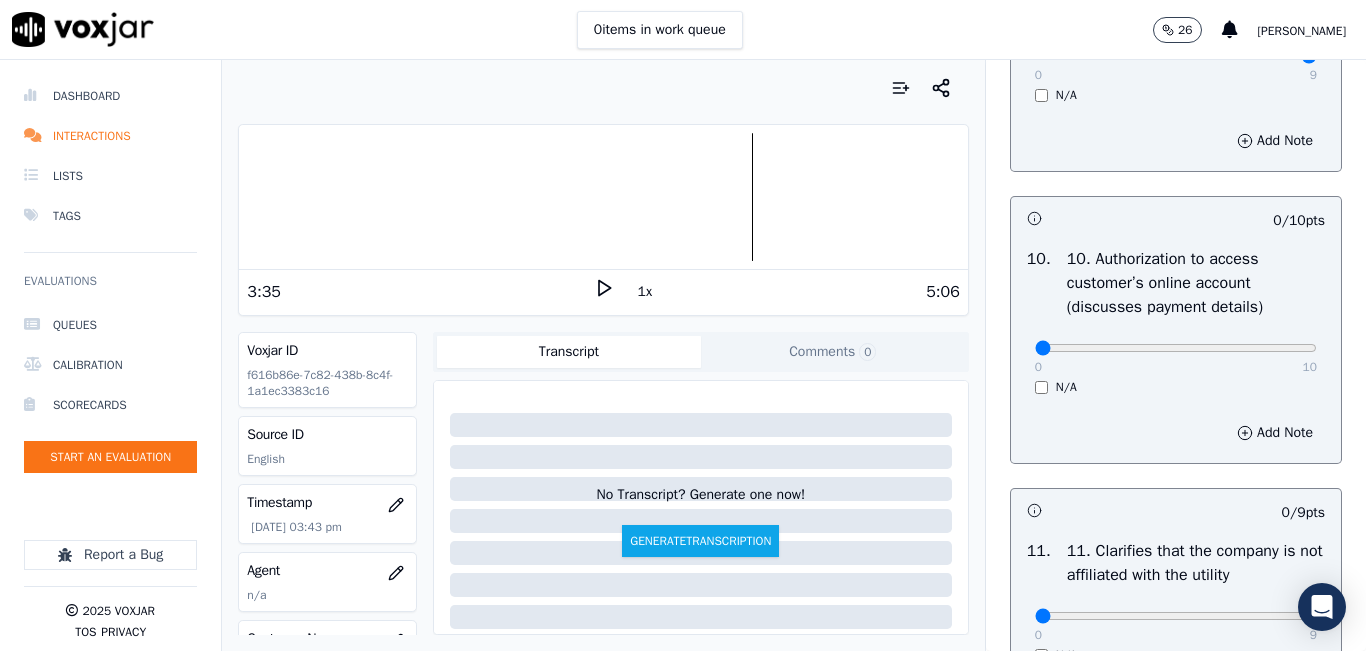 scroll, scrollTop: 2700, scrollLeft: 0, axis: vertical 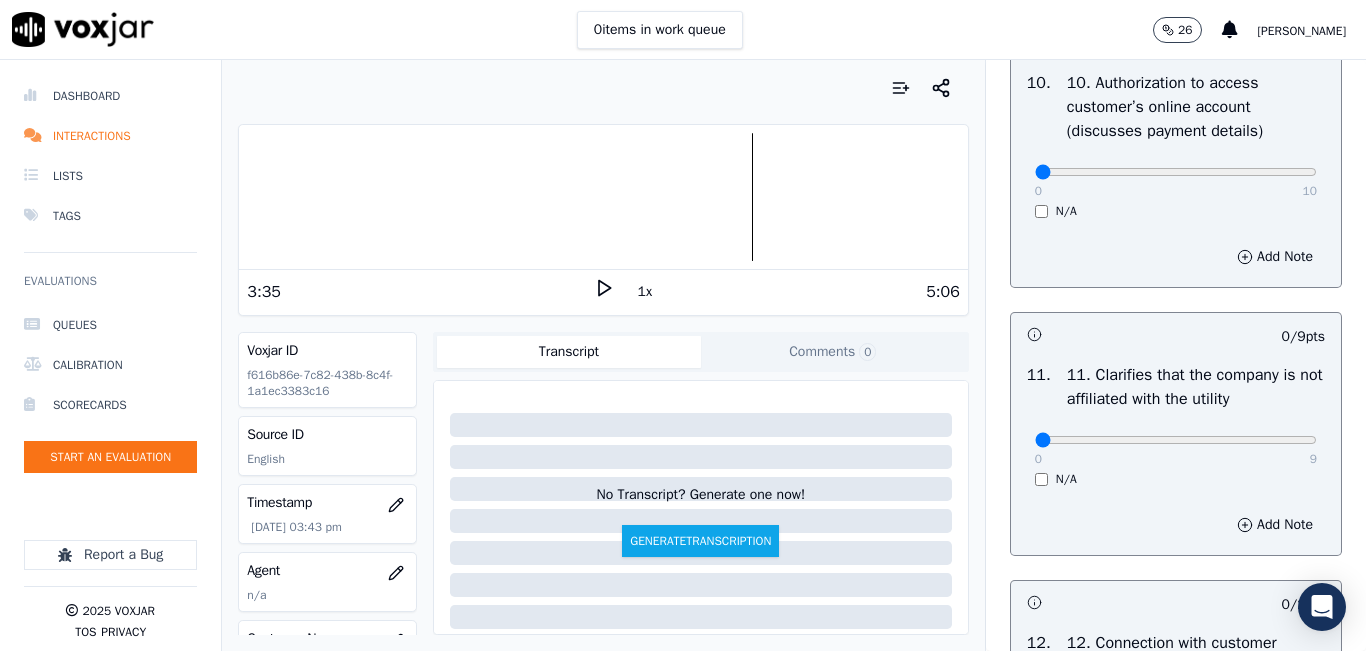 drag, startPoint x: 1010, startPoint y: 283, endPoint x: 1050, endPoint y: 280, distance: 40.112343 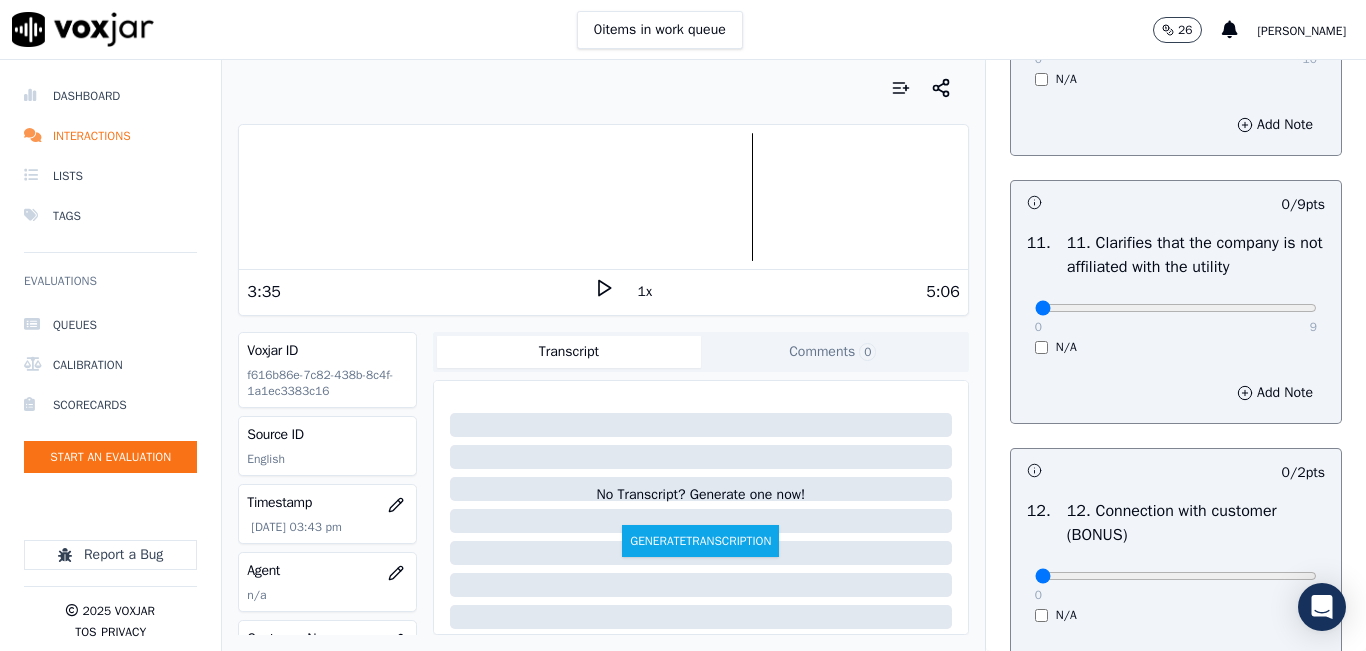 scroll, scrollTop: 3000, scrollLeft: 0, axis: vertical 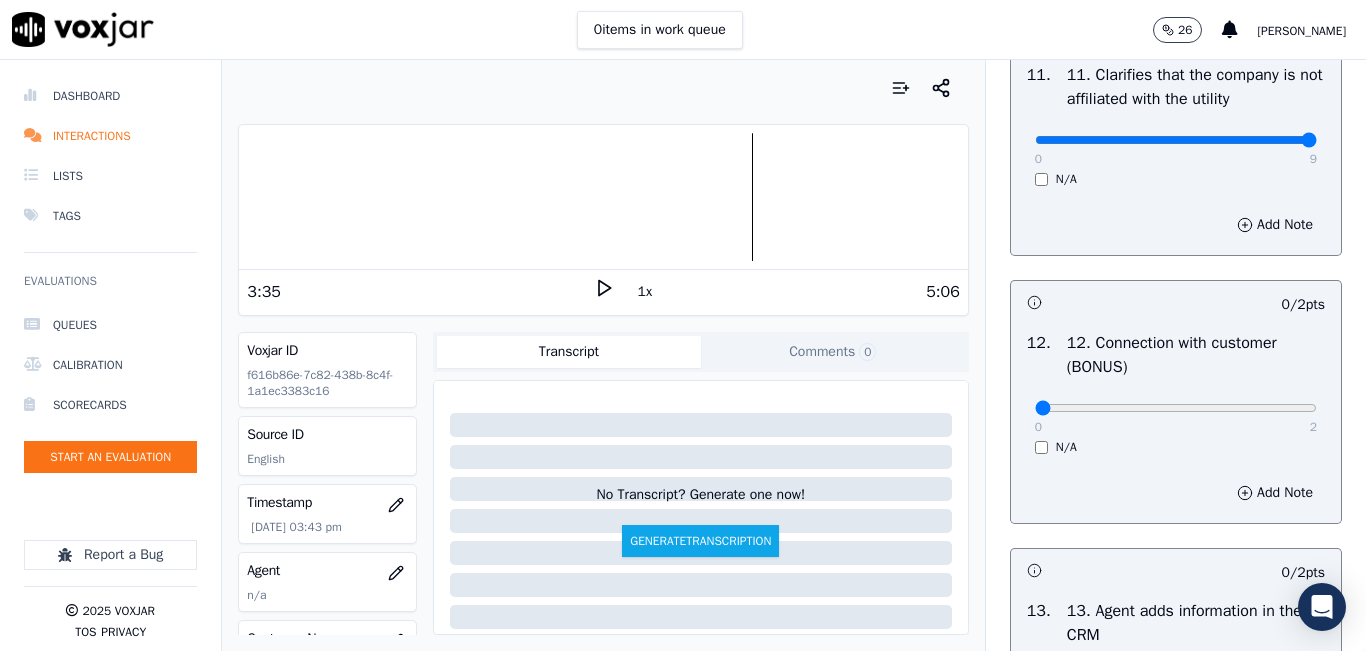 type on "9" 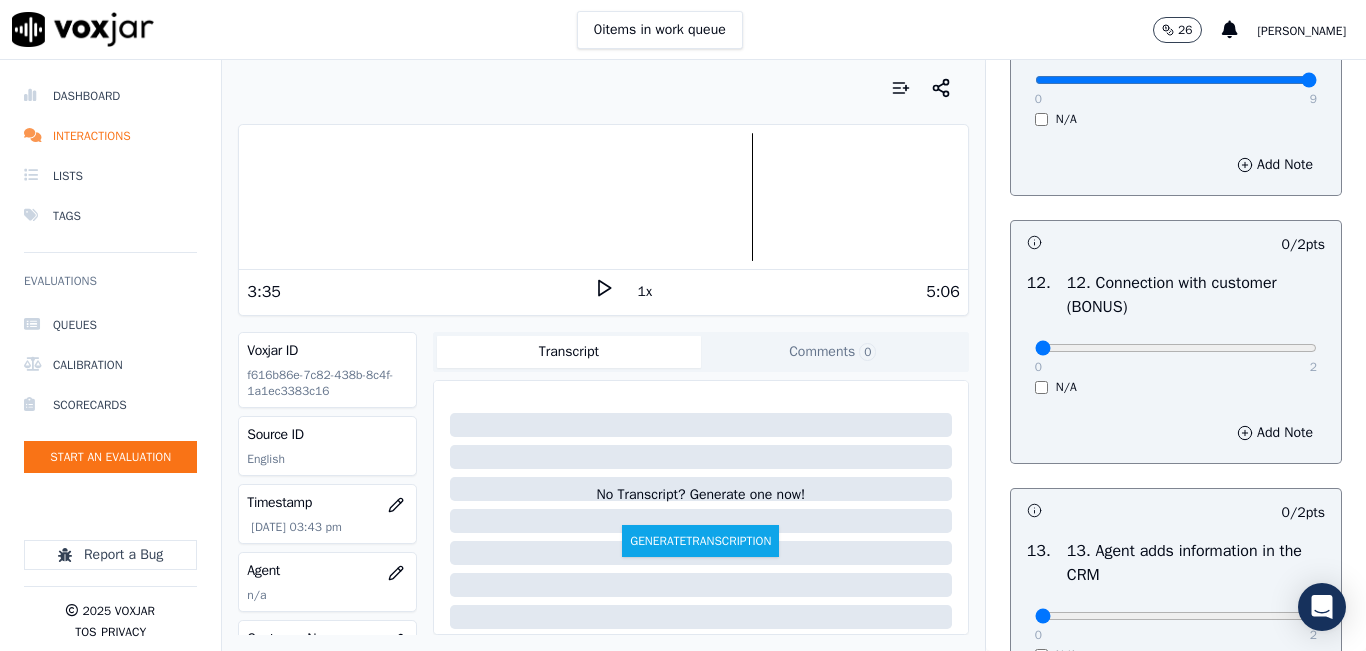 scroll, scrollTop: 3300, scrollLeft: 0, axis: vertical 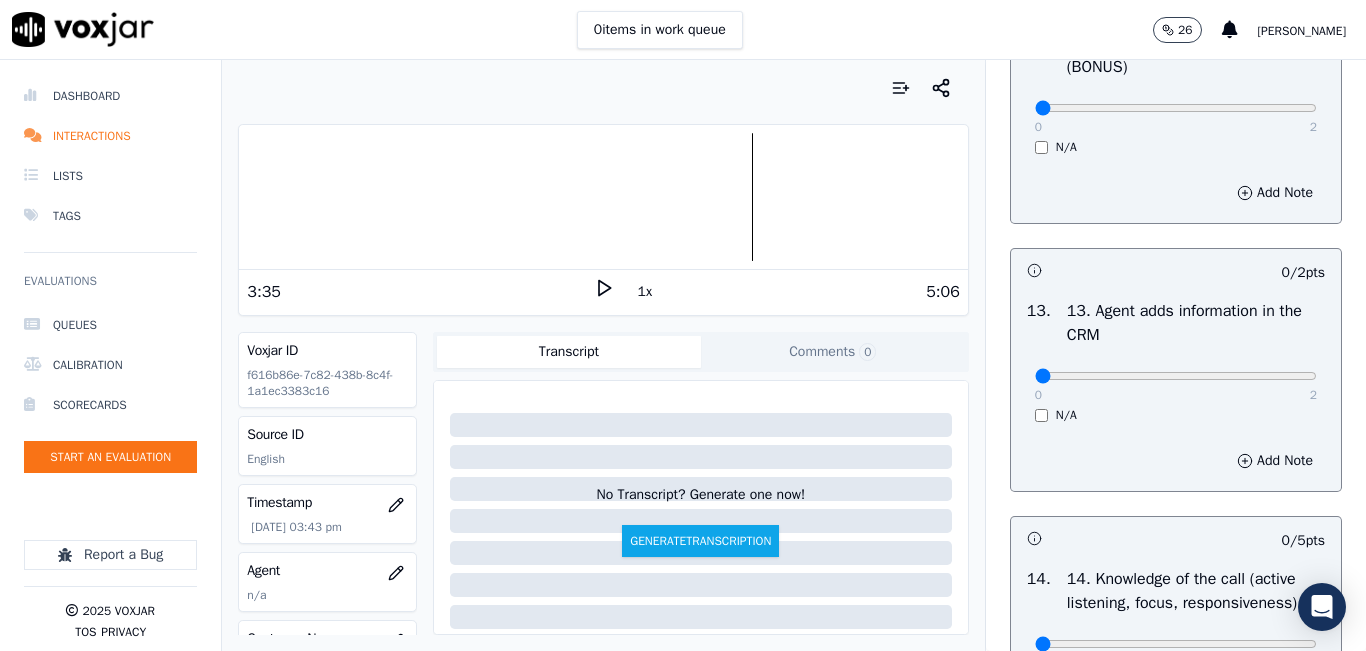 click on "0   2     N/A" at bounding box center [1176, 117] 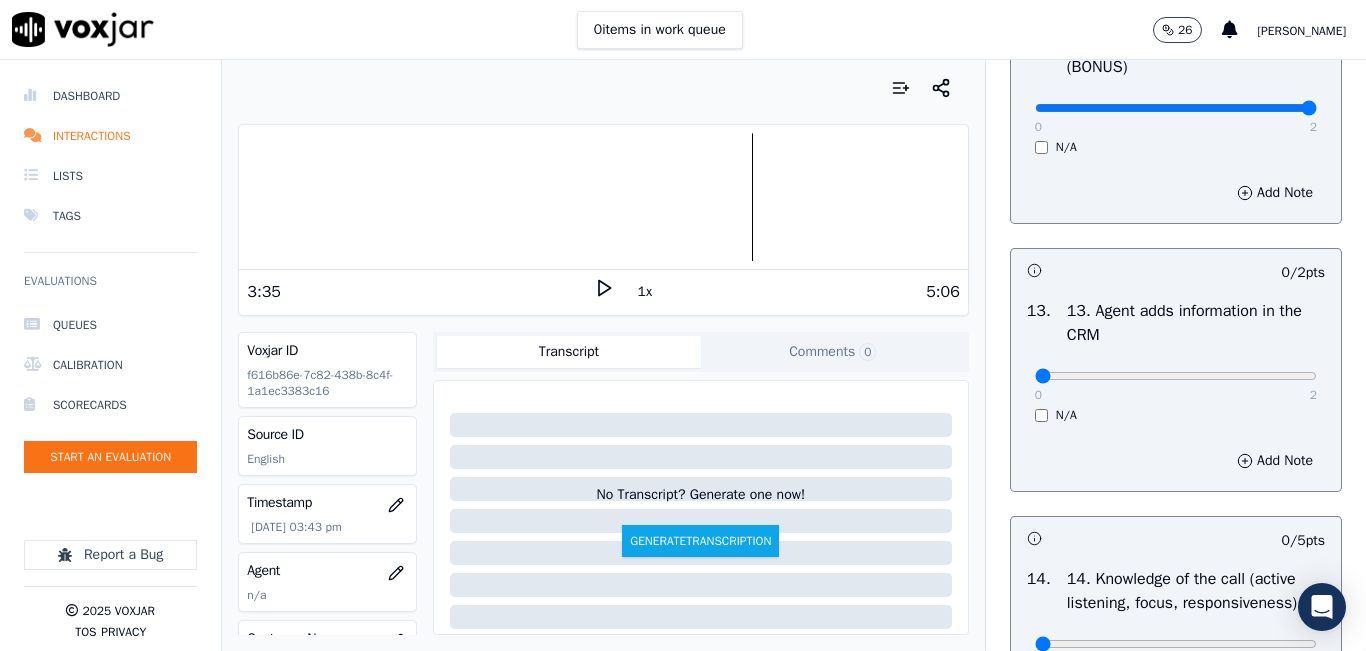 type on "2" 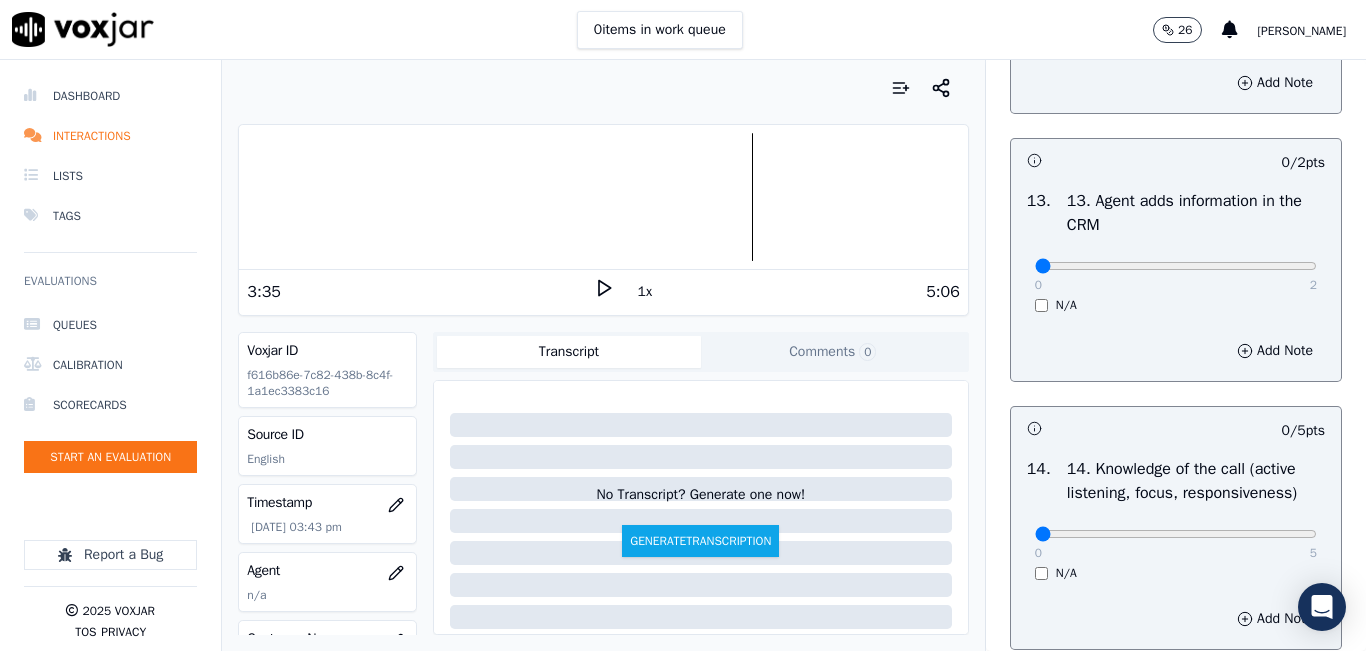 scroll, scrollTop: 3600, scrollLeft: 0, axis: vertical 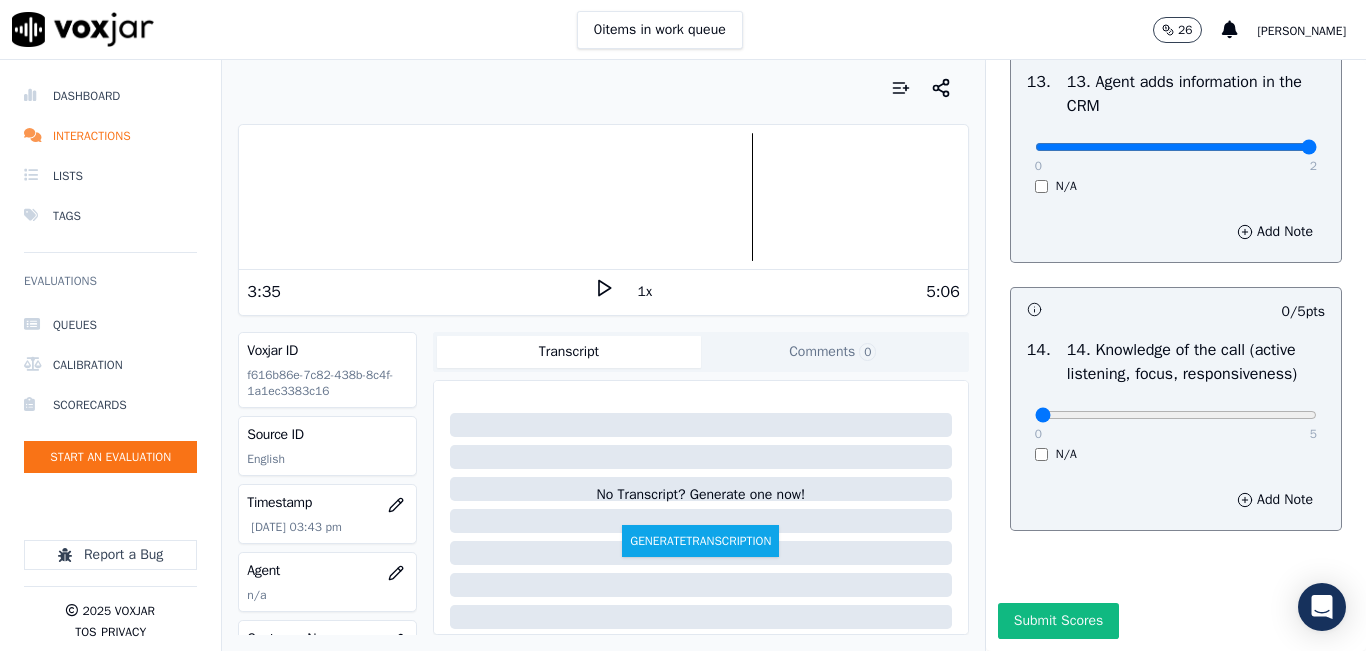 type on "2" 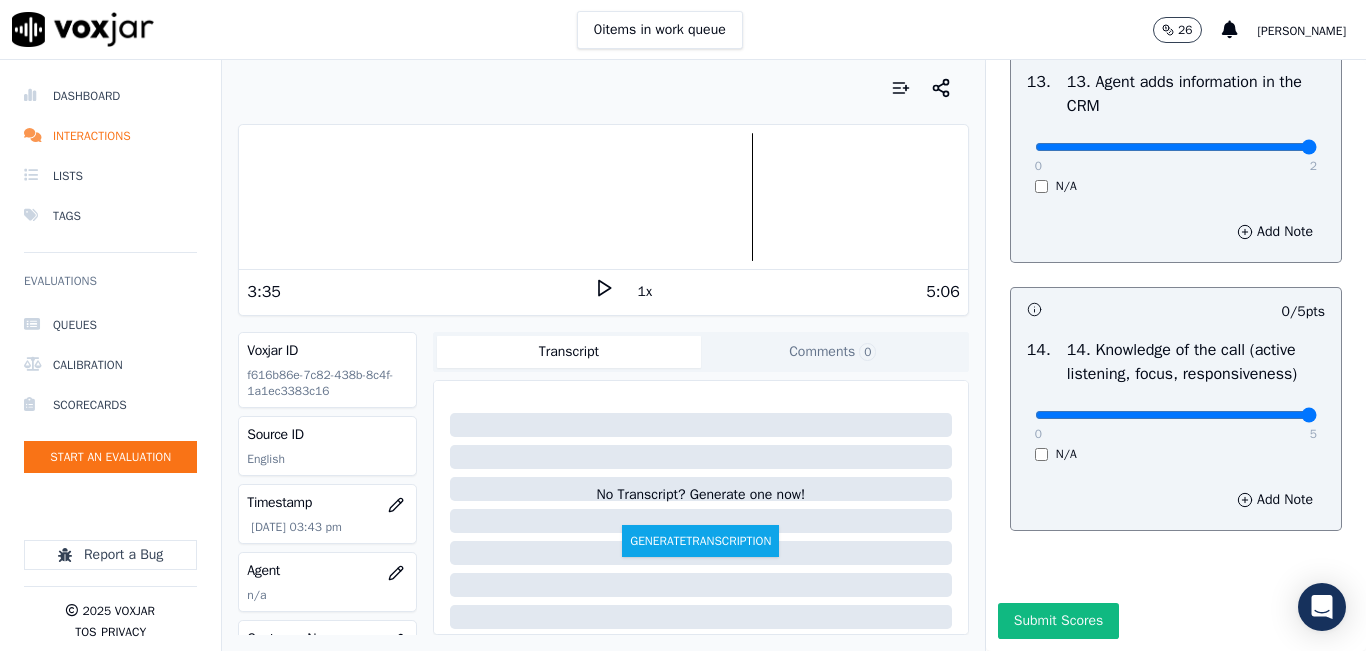 type on "5" 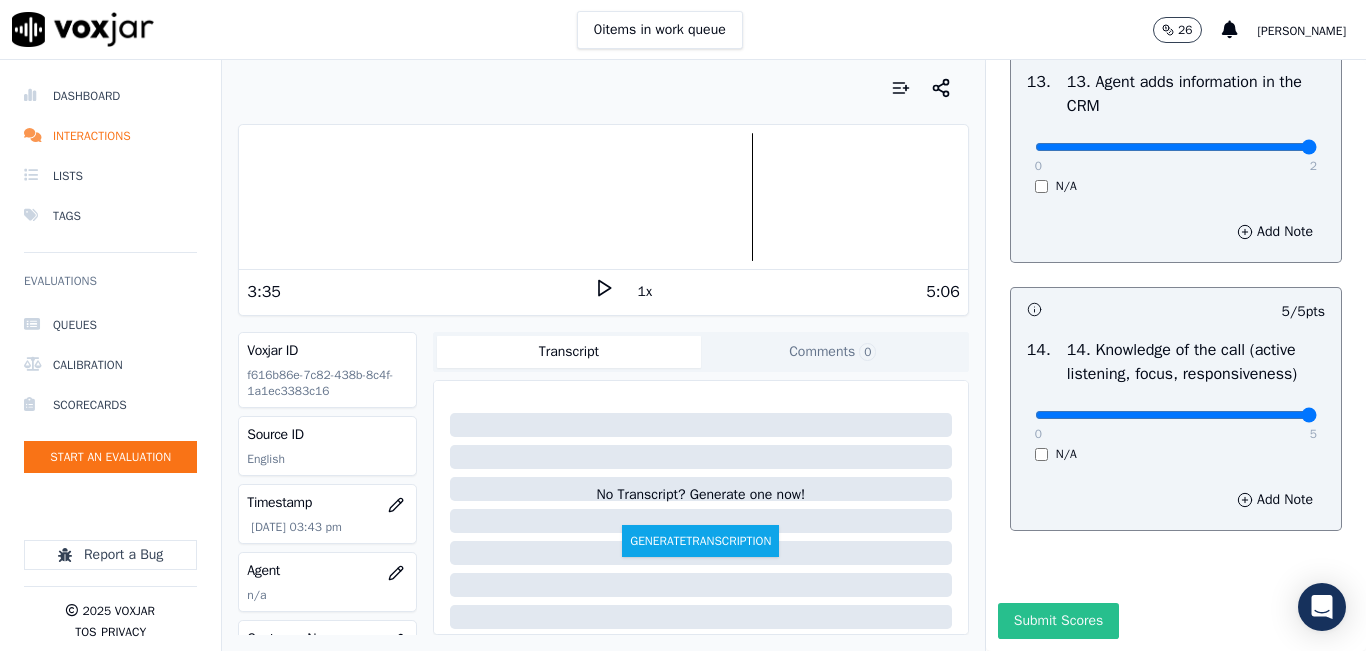 click on "Submit Scores" at bounding box center [1058, 621] 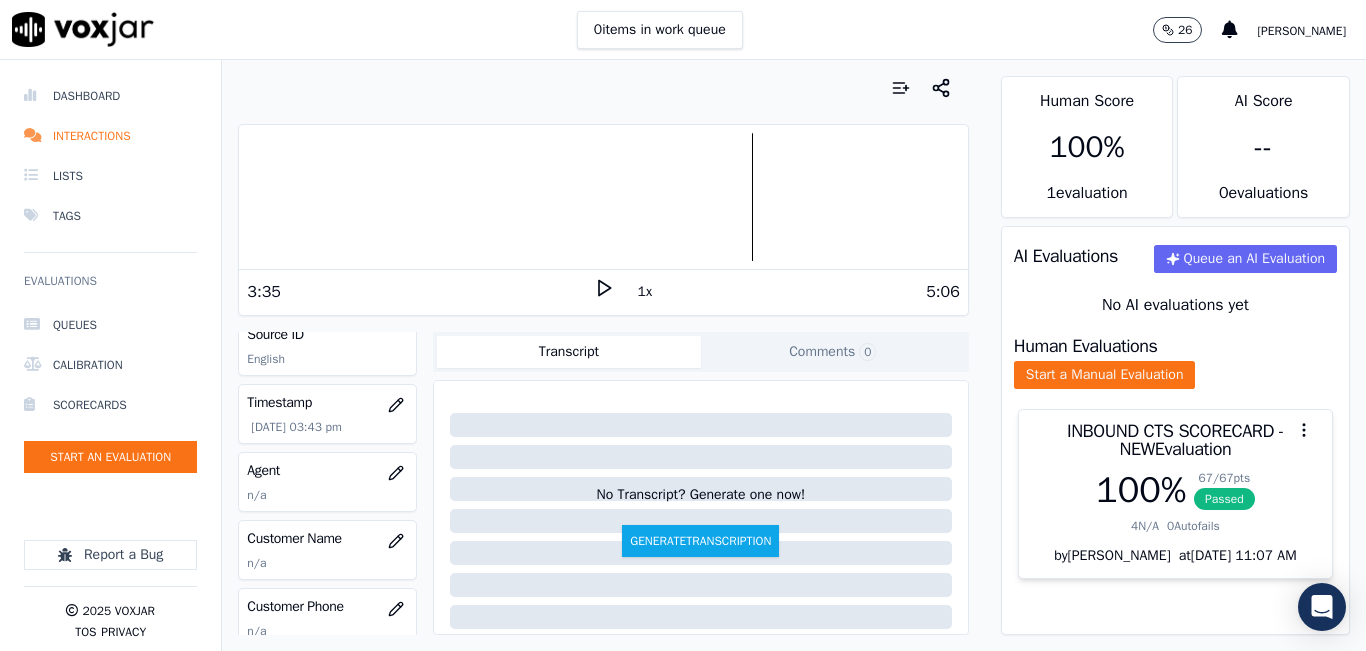 scroll, scrollTop: 200, scrollLeft: 0, axis: vertical 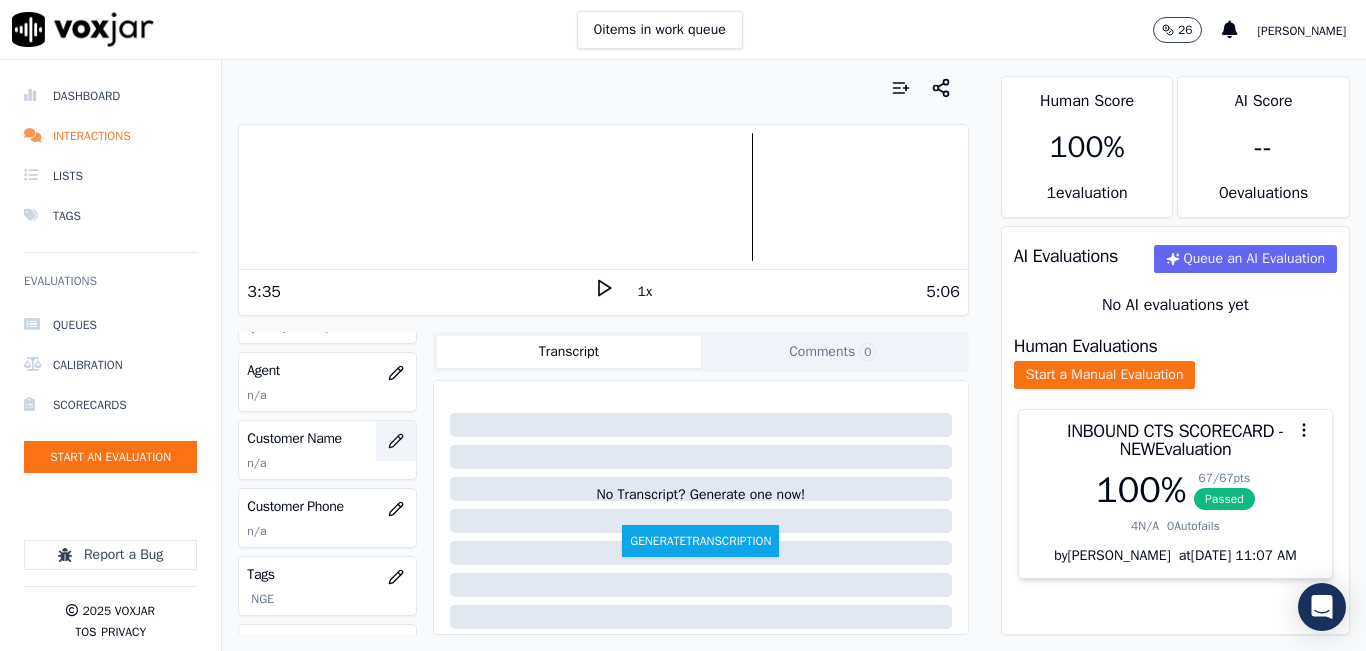 click 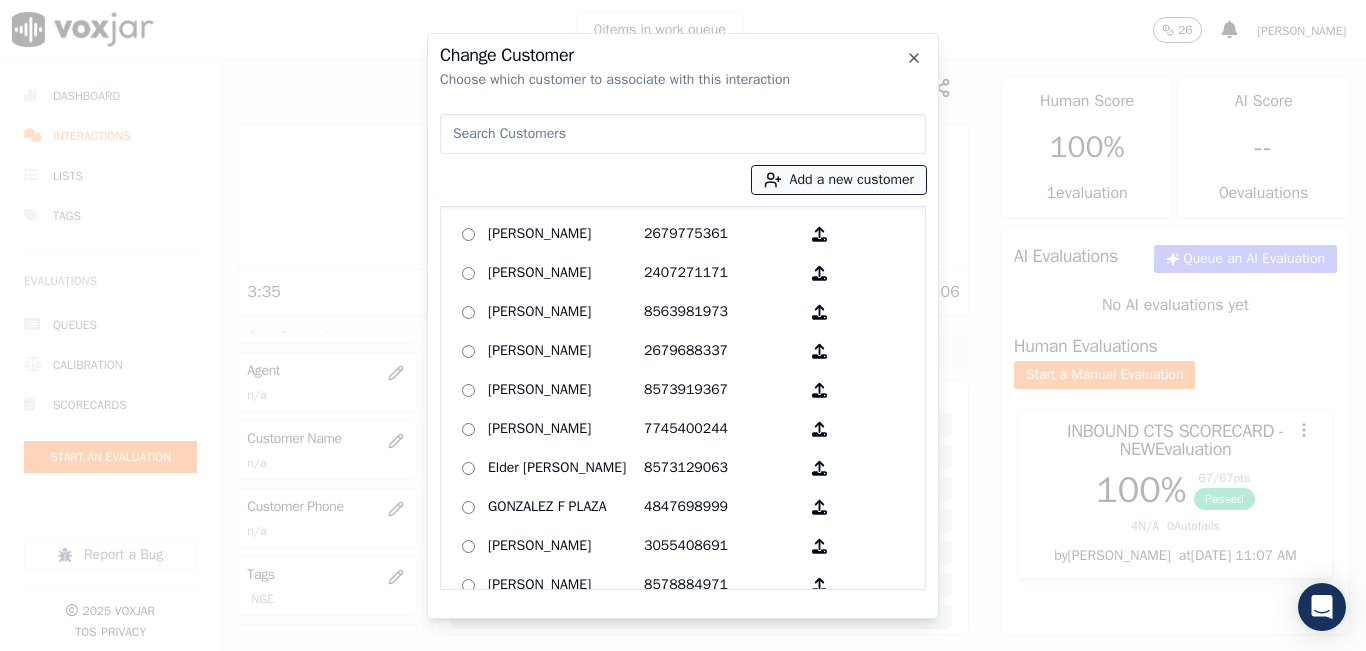 click on "Add a new customer" at bounding box center [839, 180] 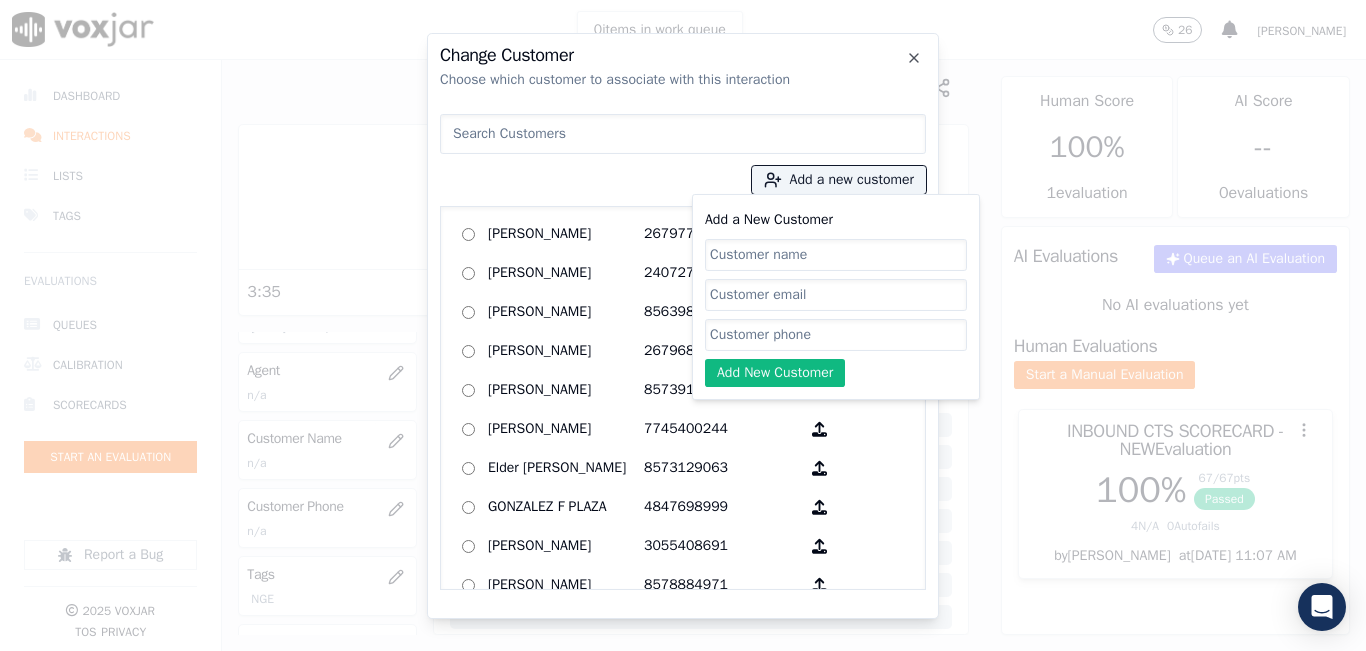 click on "Add a New Customer" 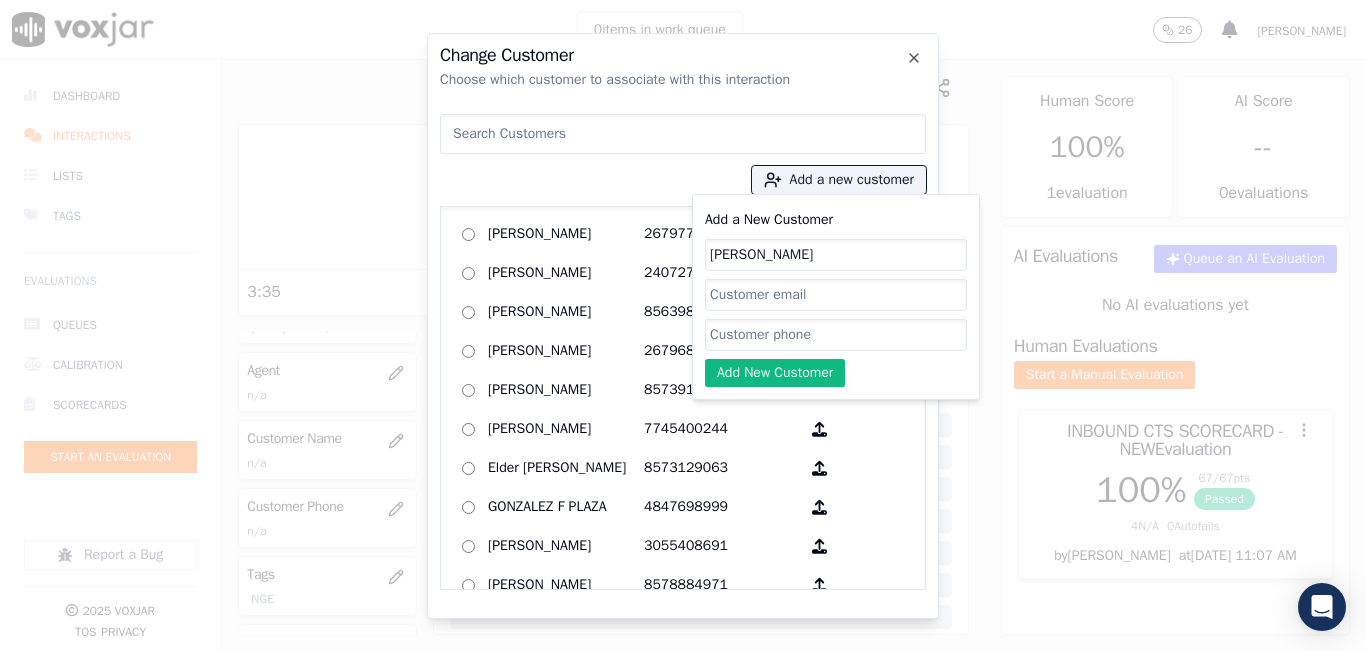 type on "[PERSON_NAME]" 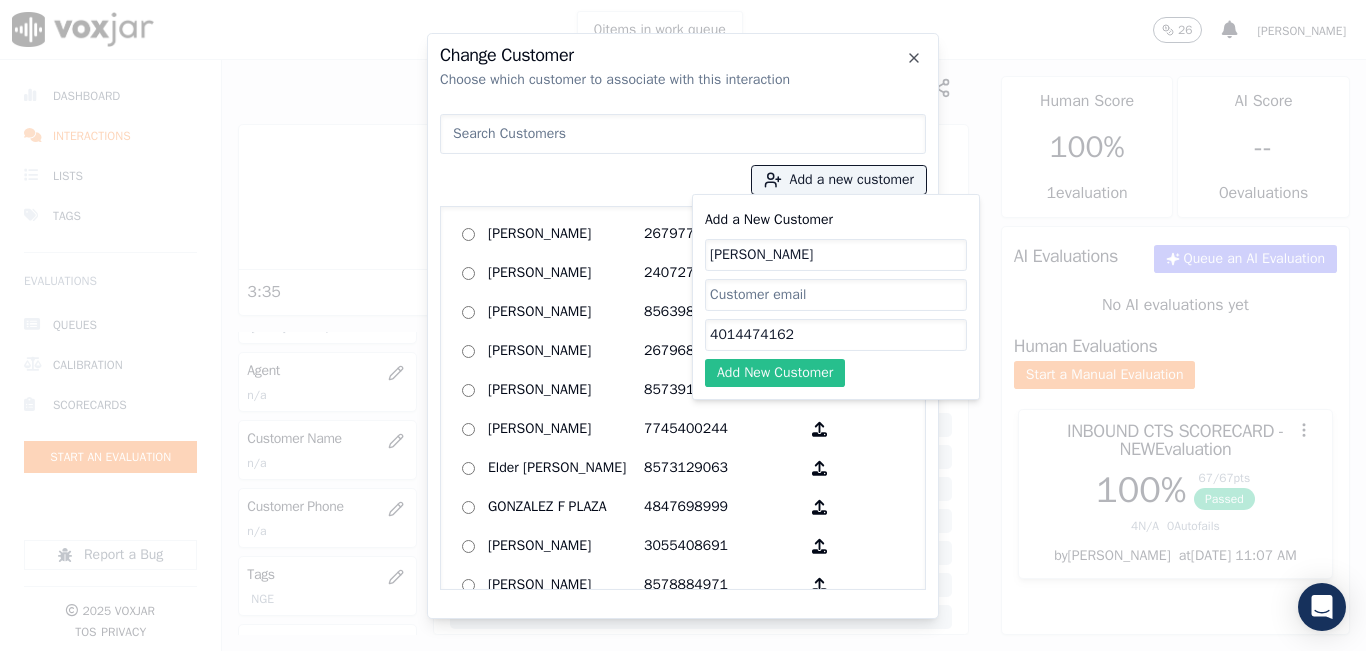 type on "4014474162" 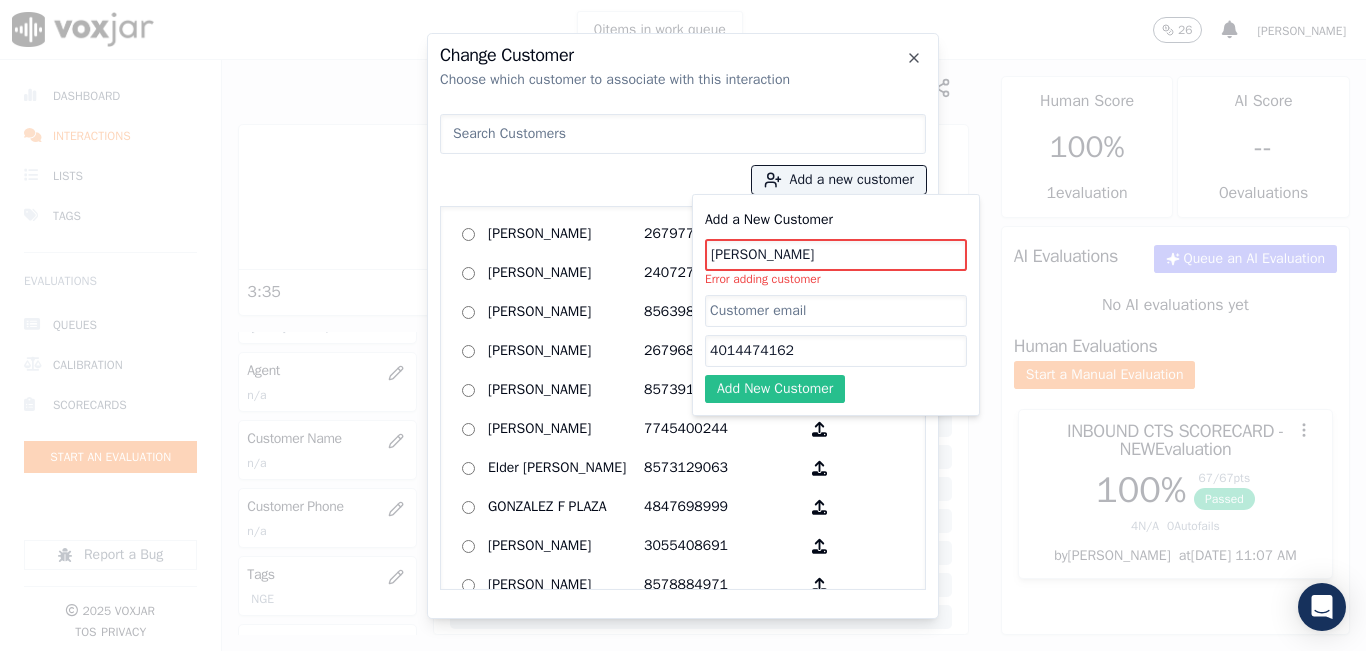 click on "Add New Customer" 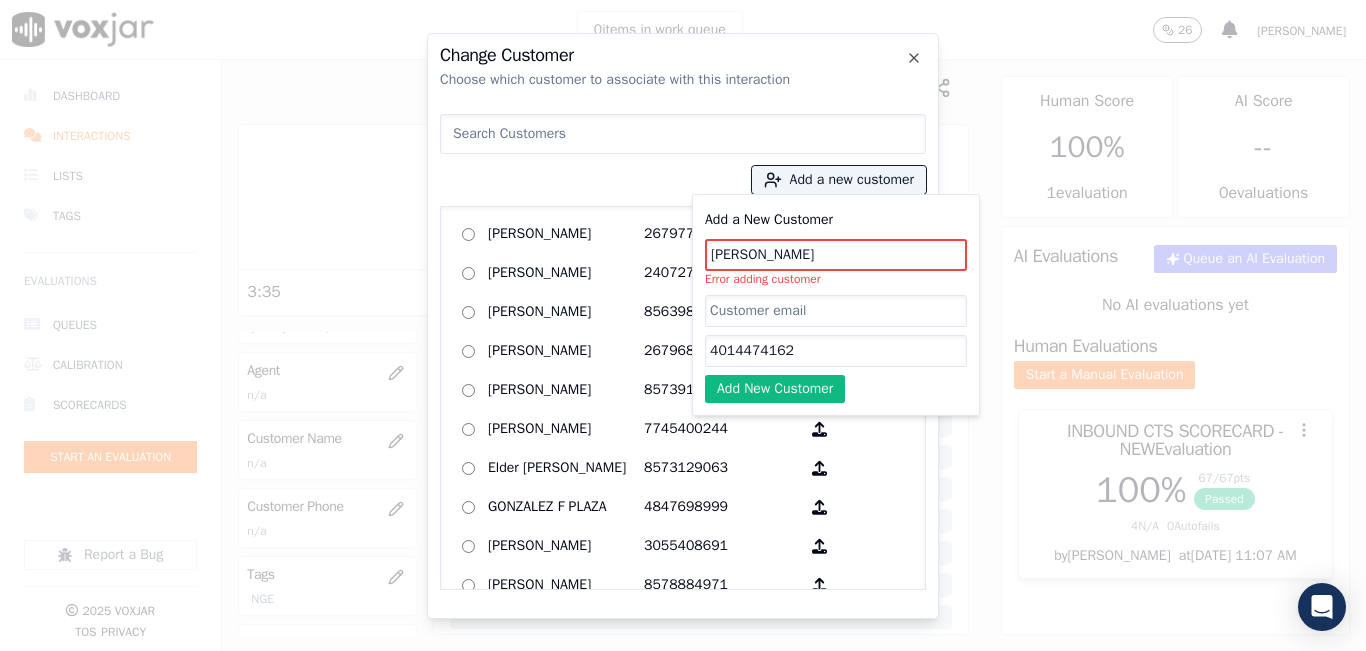 click at bounding box center (683, 134) 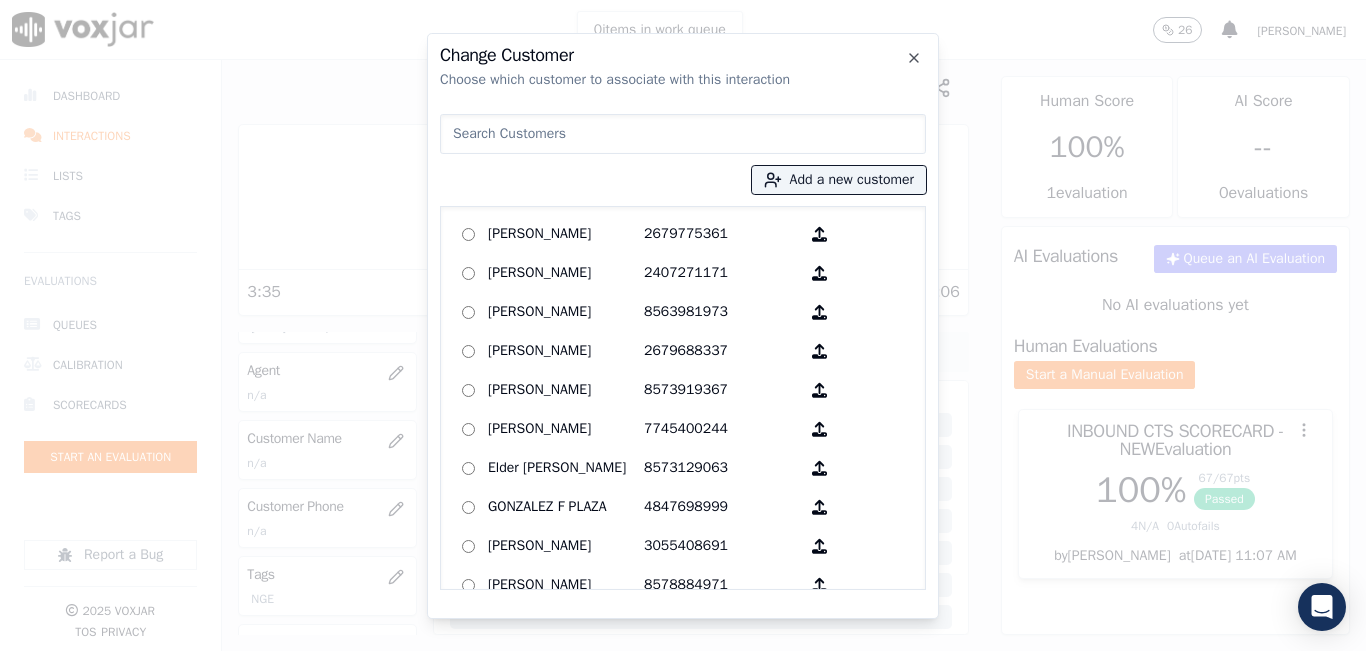 click at bounding box center (683, 134) 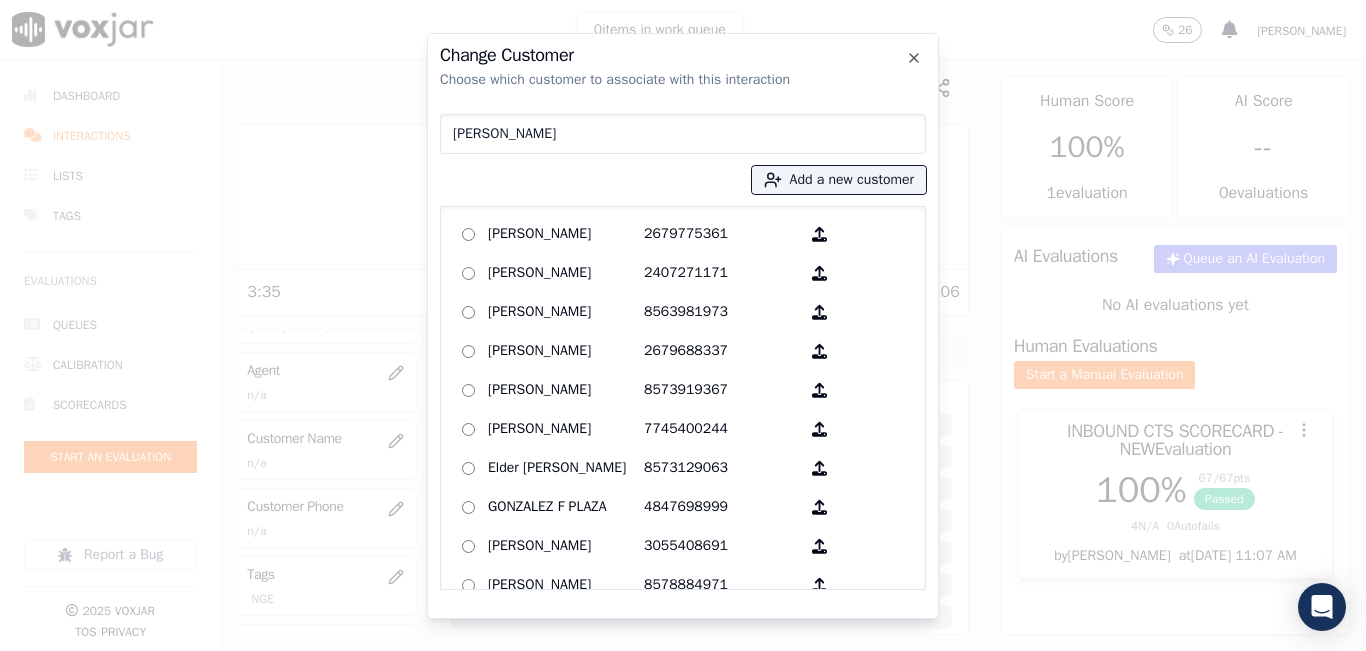 type on "[PERSON_NAME]" 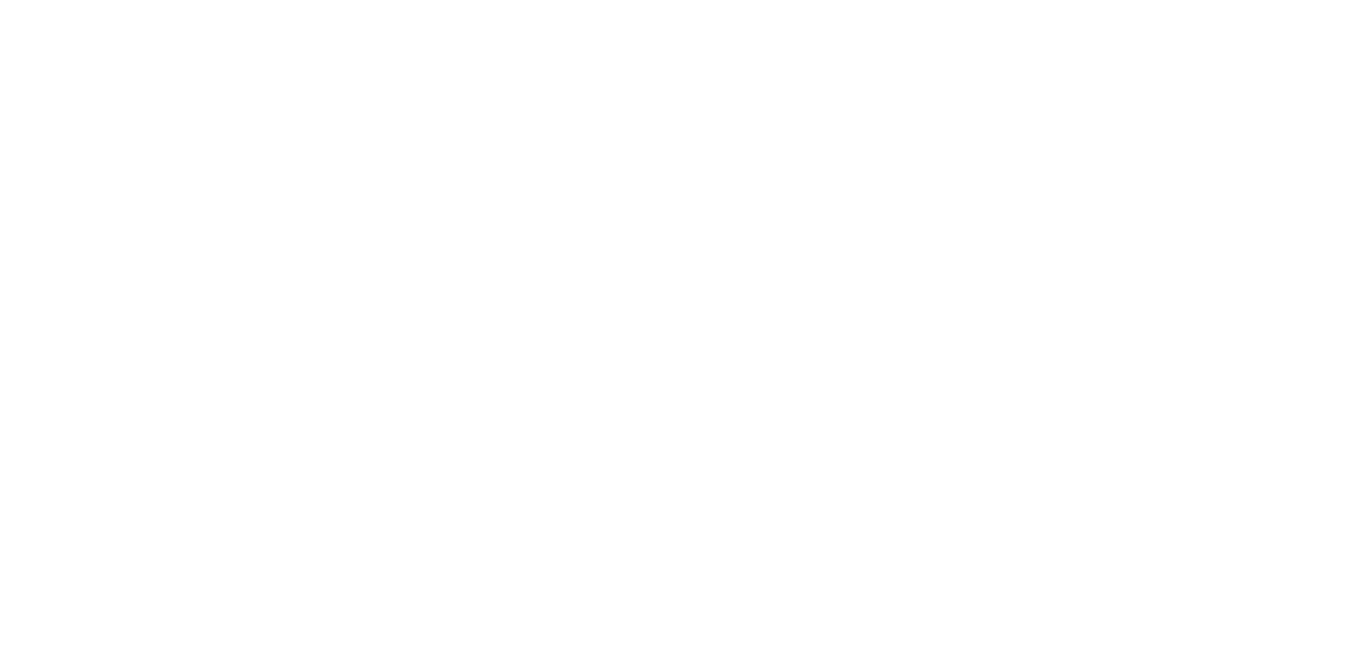 scroll, scrollTop: 0, scrollLeft: 0, axis: both 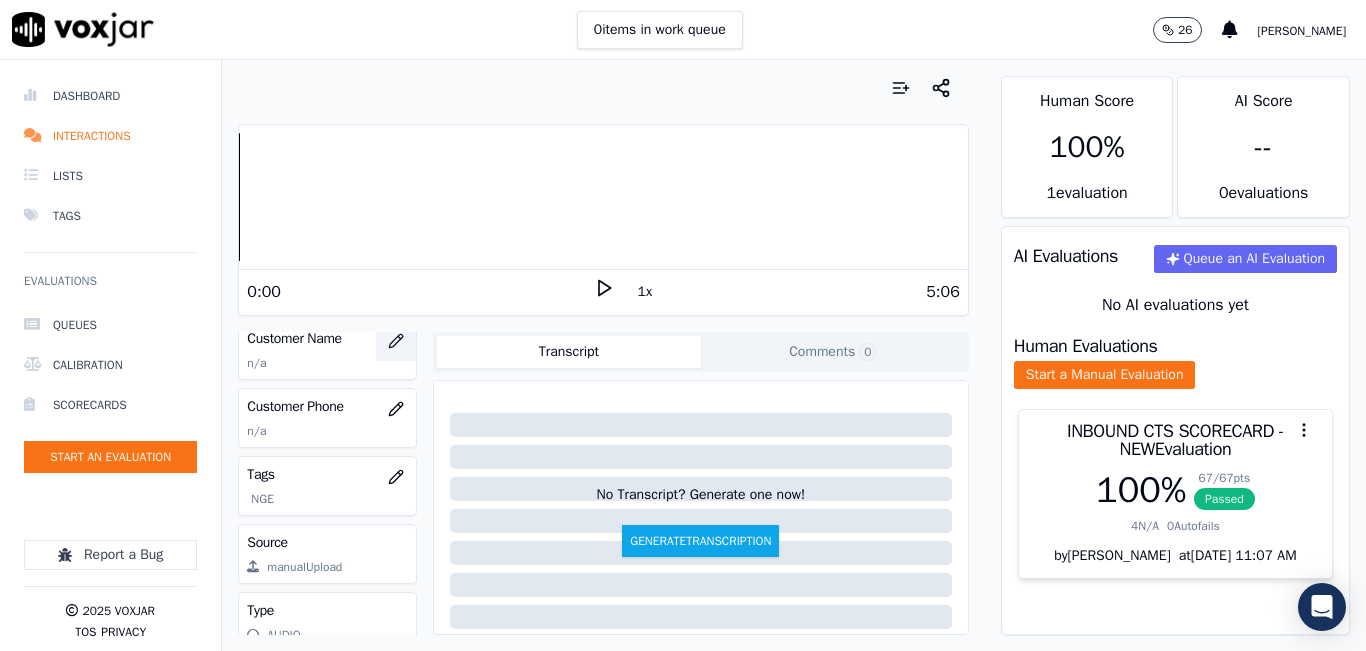 click 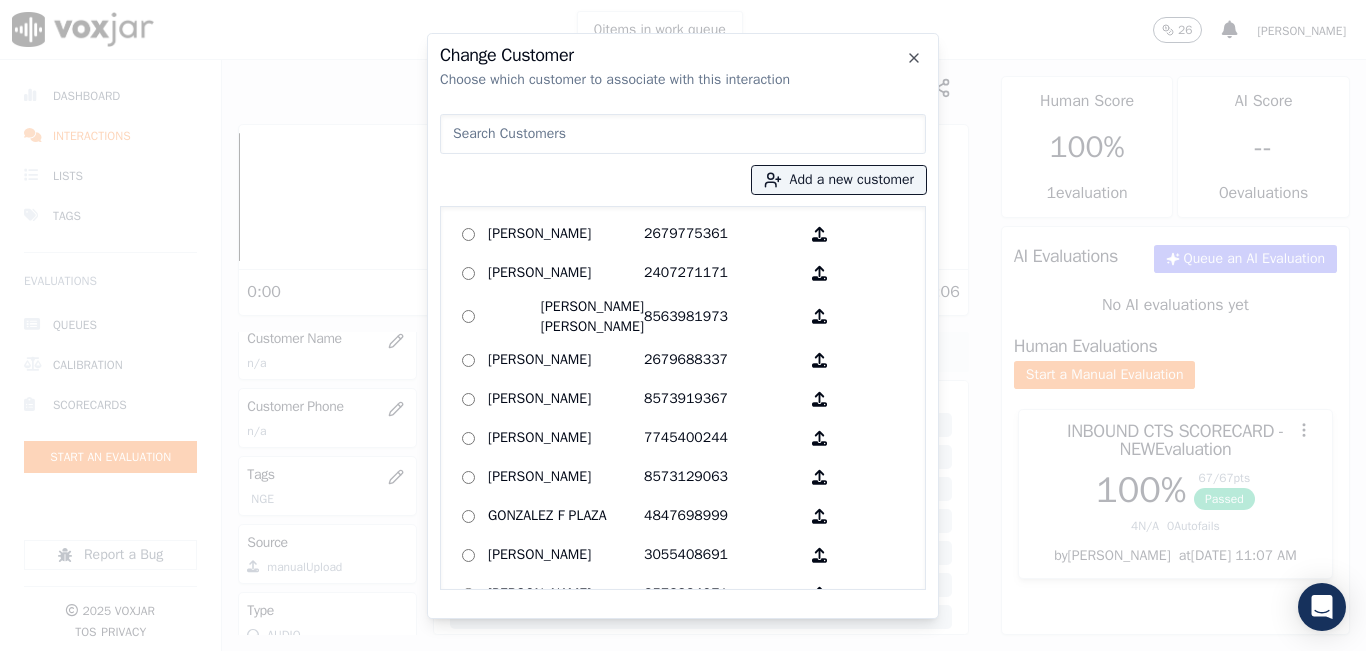 click at bounding box center (683, 134) 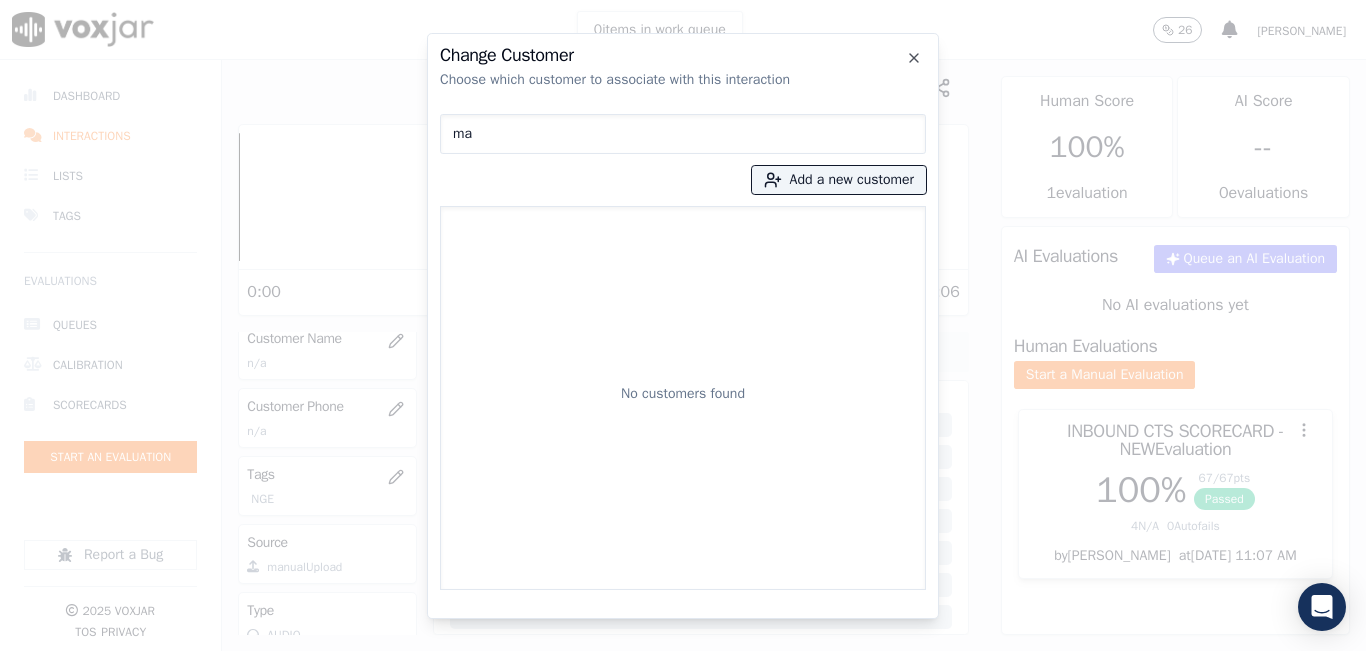 type on "m" 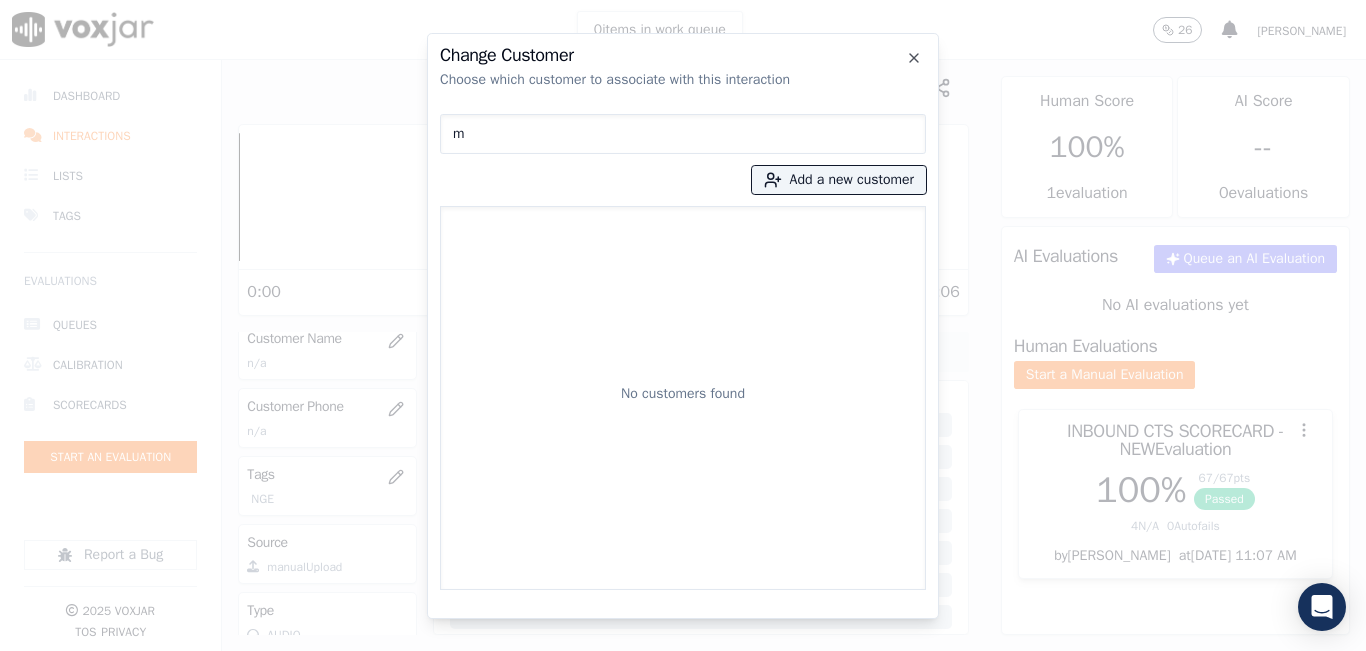 type 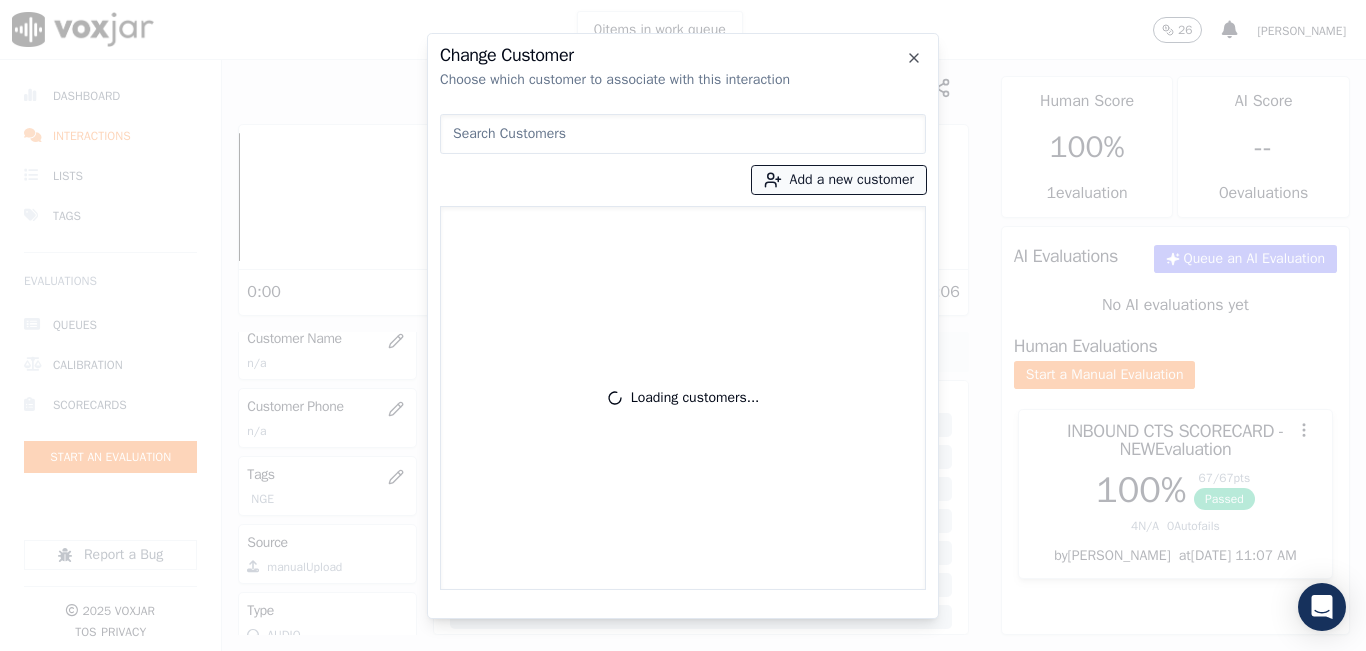 click on "Add a new customer" at bounding box center (839, 180) 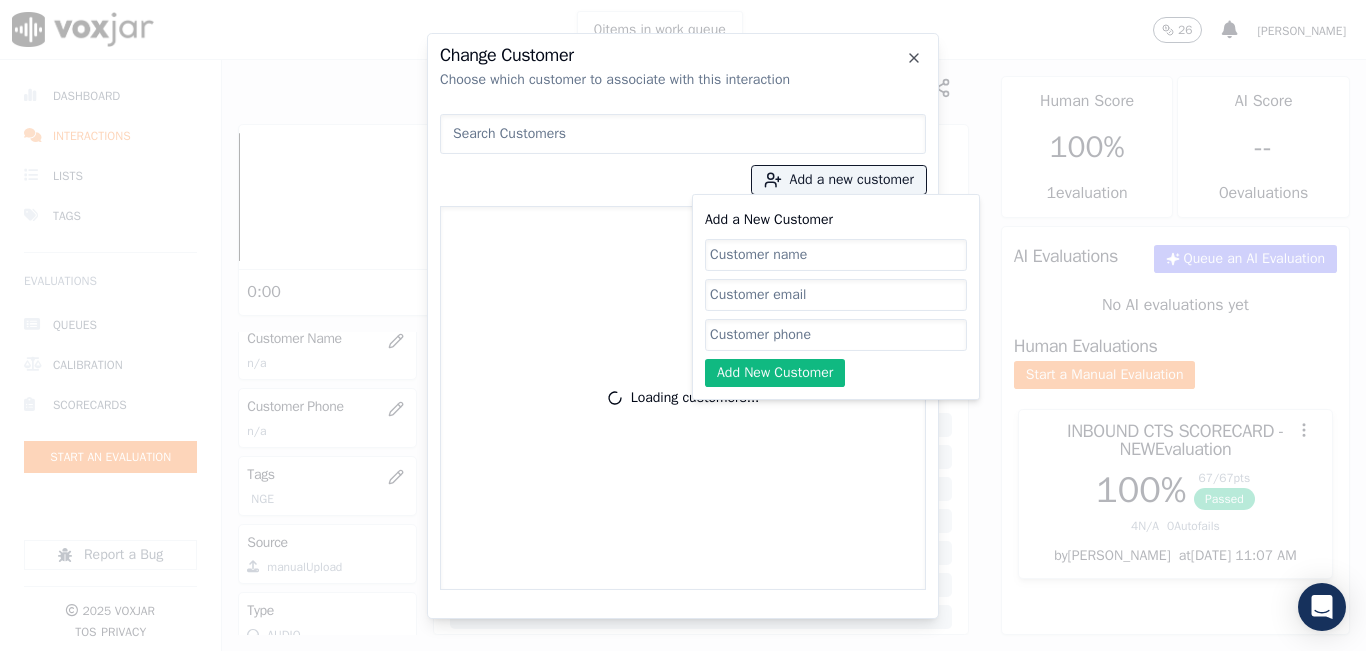 click on "Add a New Customer" 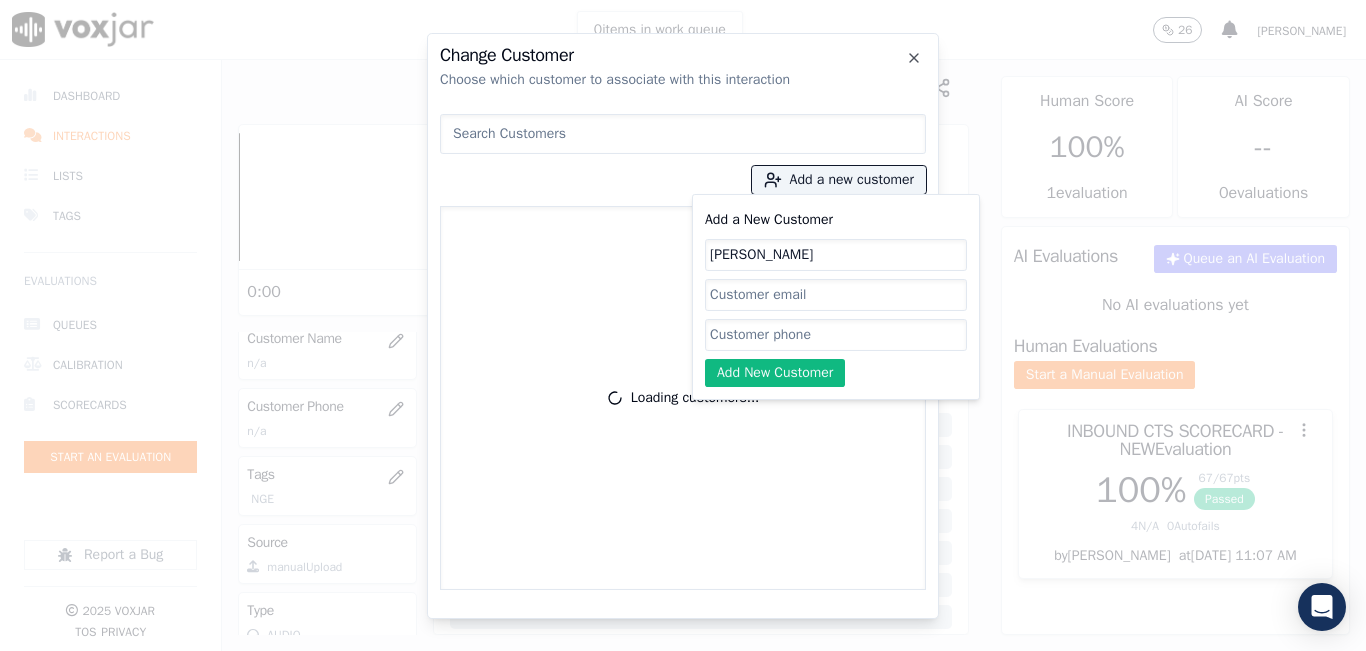 type on "[PERSON_NAME]" 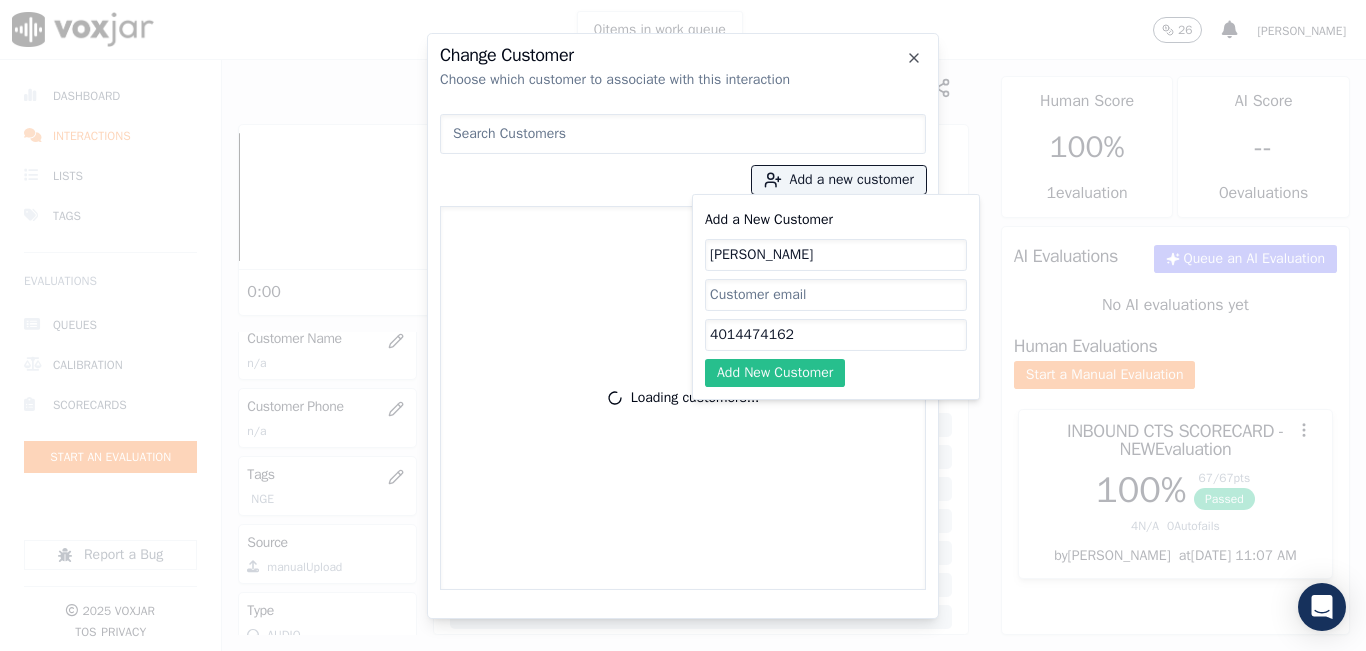 type on "4014474162" 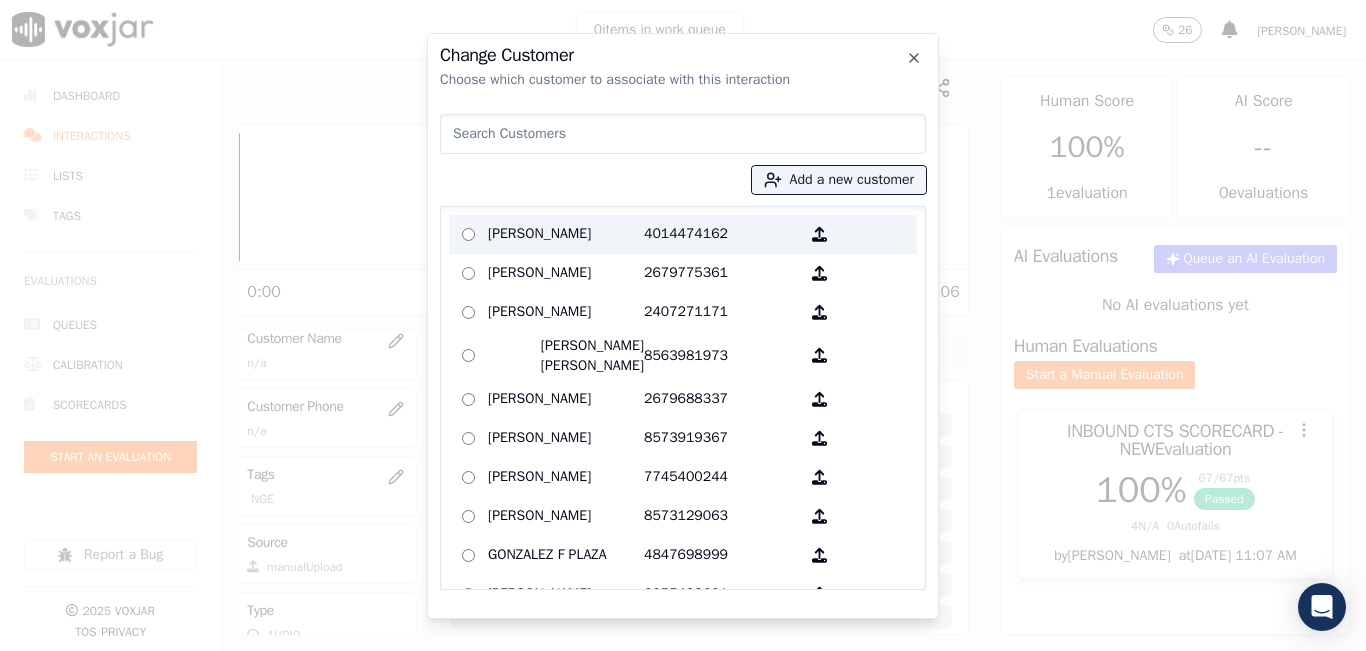 drag, startPoint x: 581, startPoint y: 228, endPoint x: 600, endPoint y: 261, distance: 38.078865 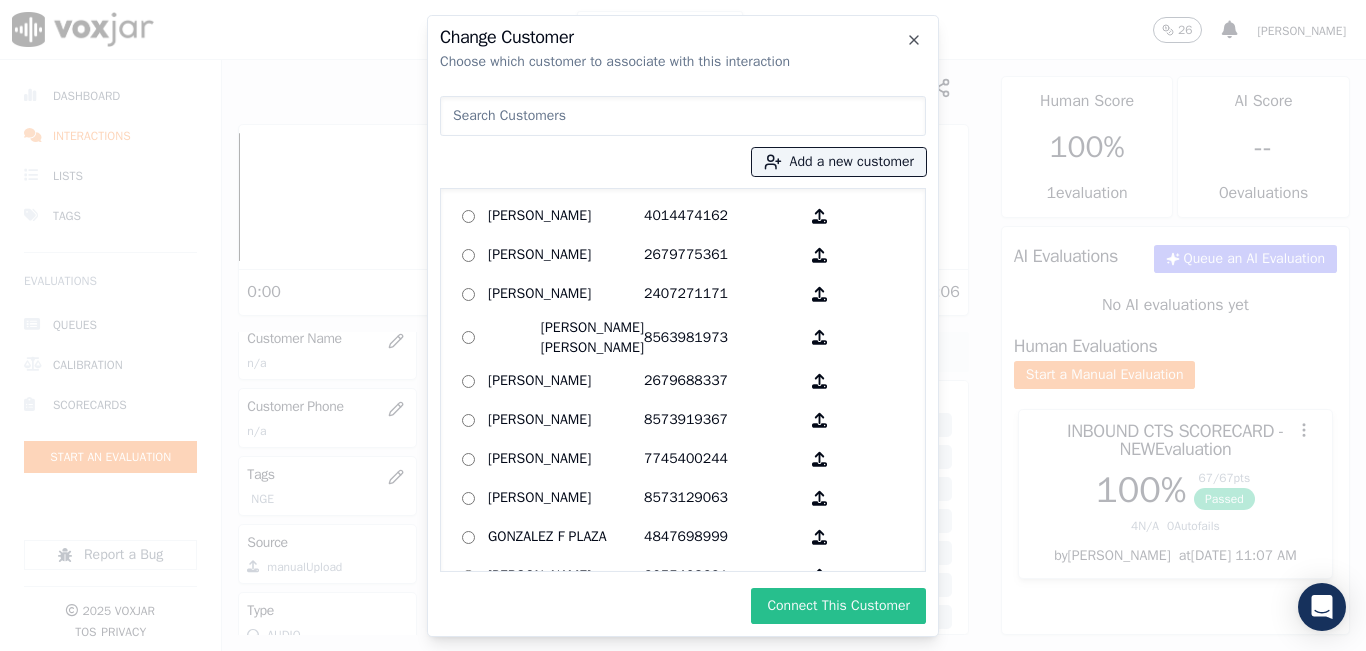 click on "Connect This Customer" at bounding box center [838, 606] 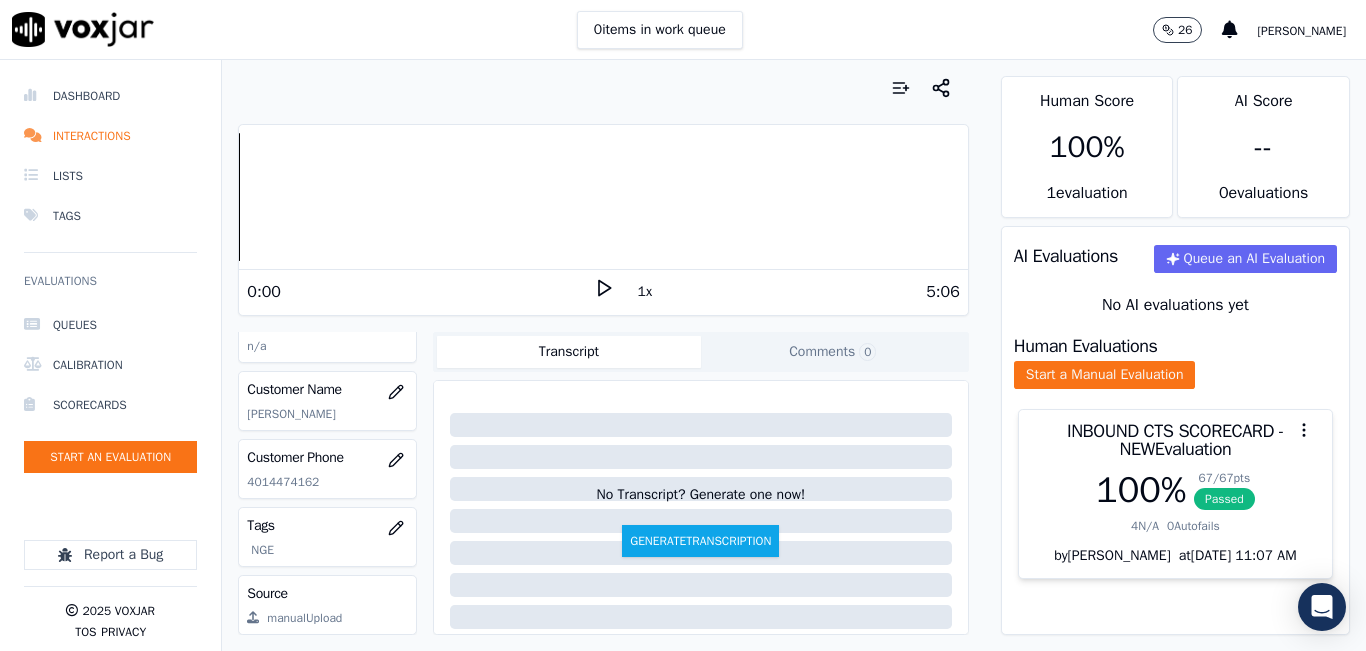 scroll, scrollTop: 200, scrollLeft: 0, axis: vertical 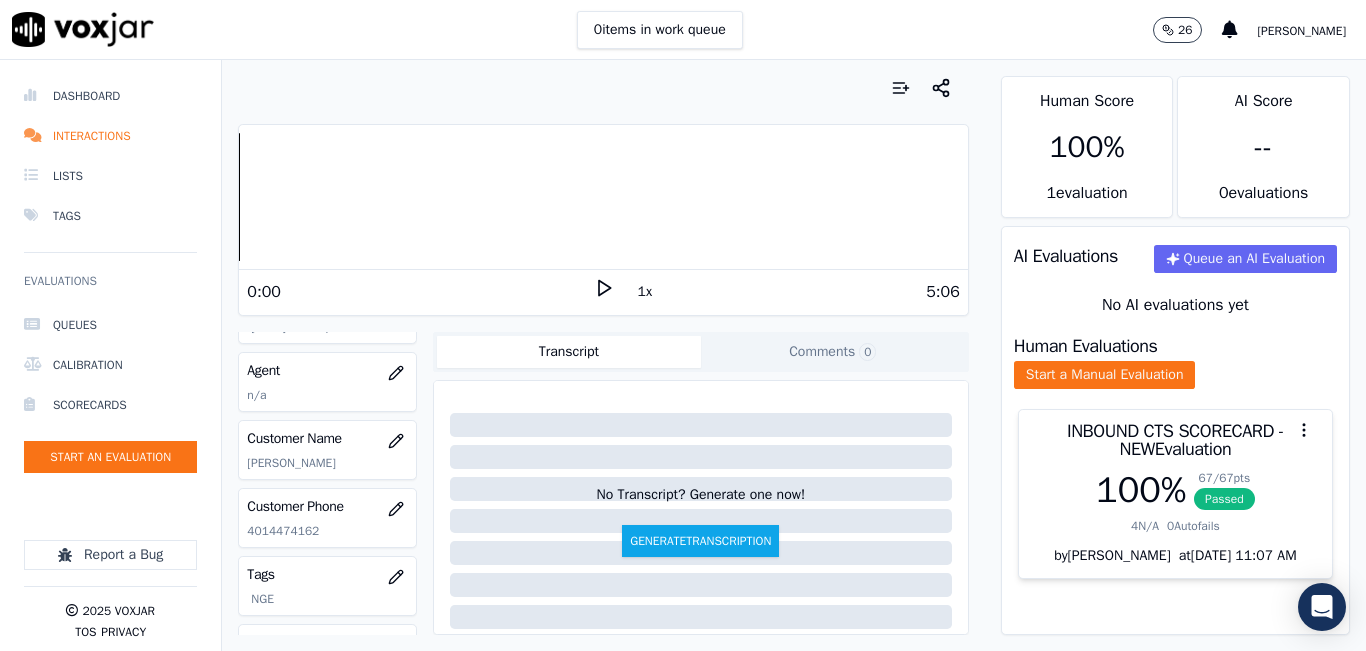 click 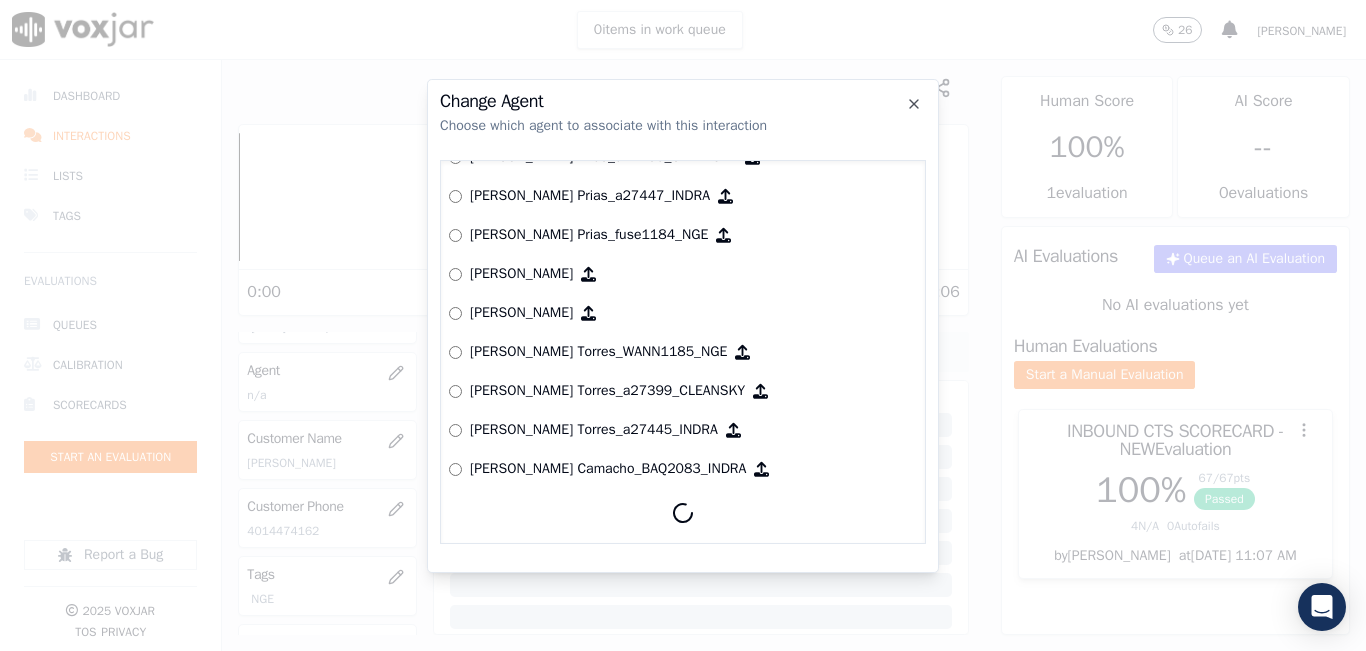 scroll, scrollTop: 672, scrollLeft: 0, axis: vertical 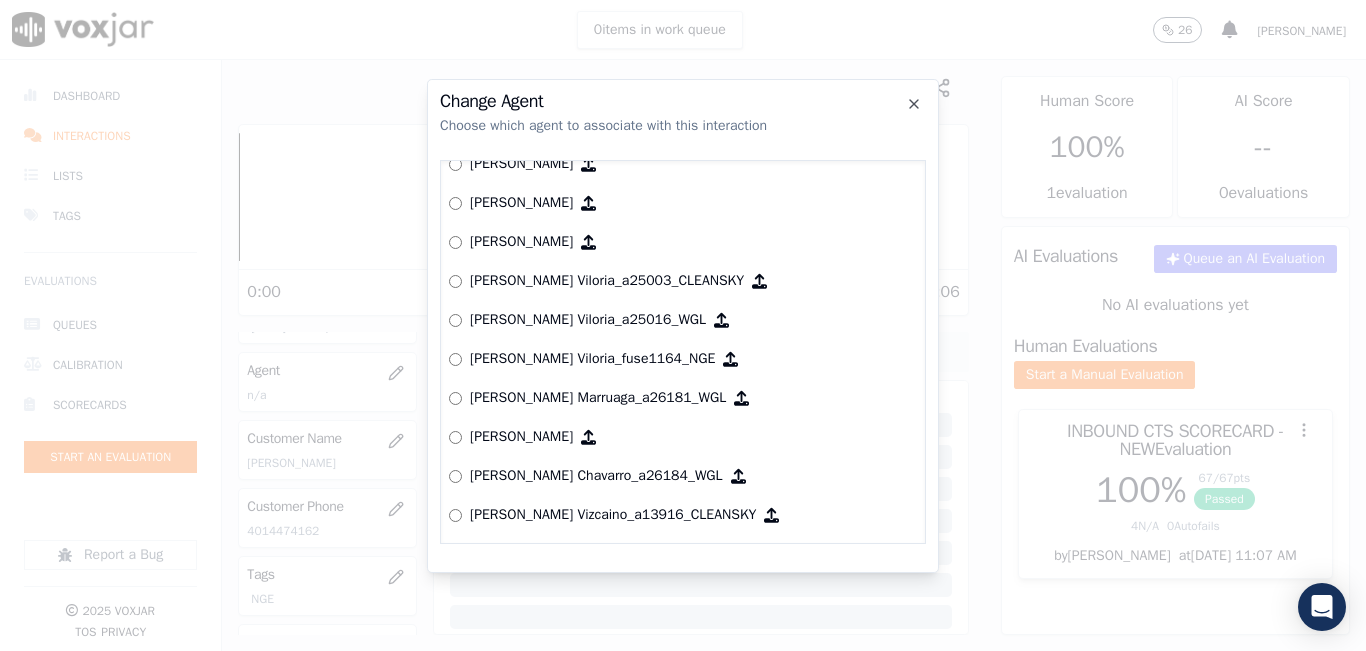 click on "Change Agent" at bounding box center (683, 101) 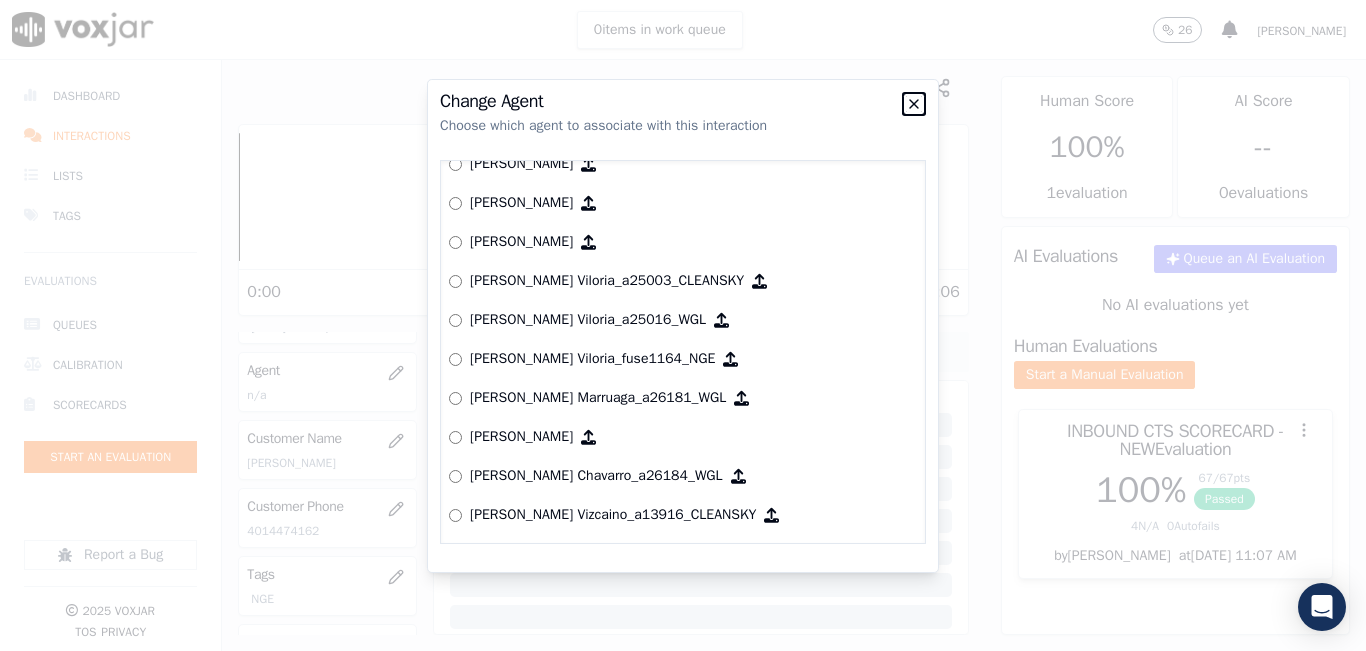 click 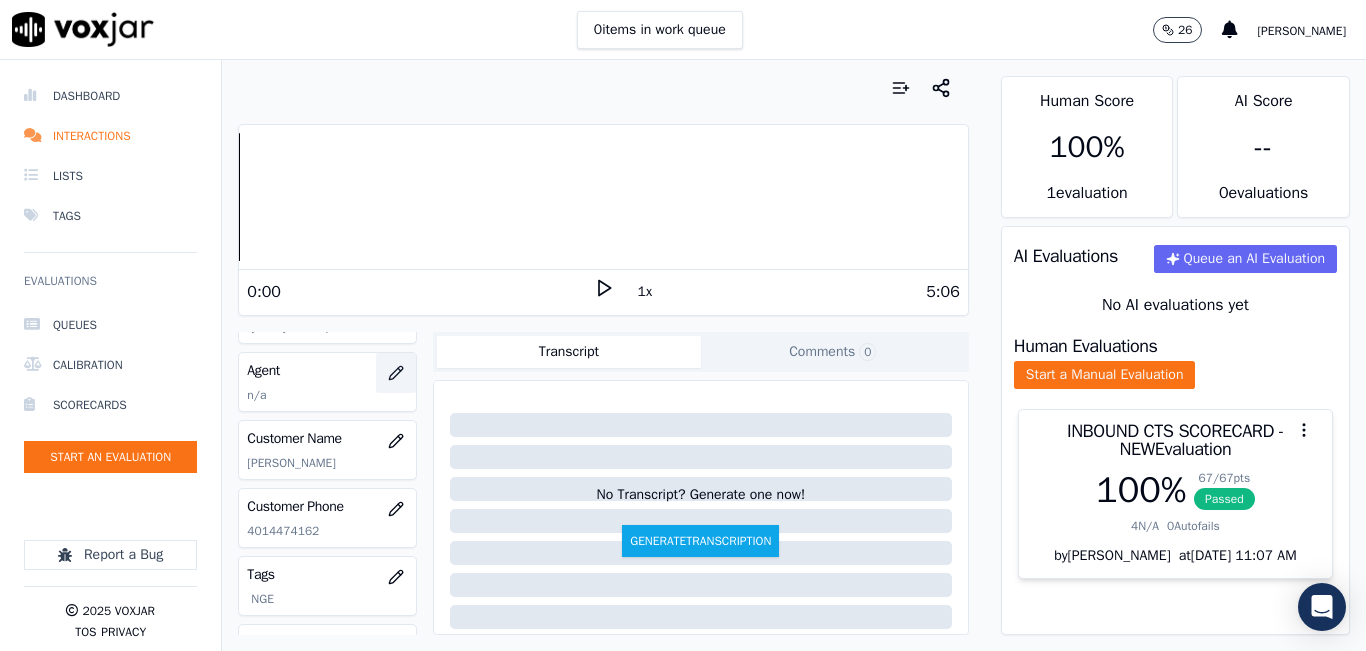 click 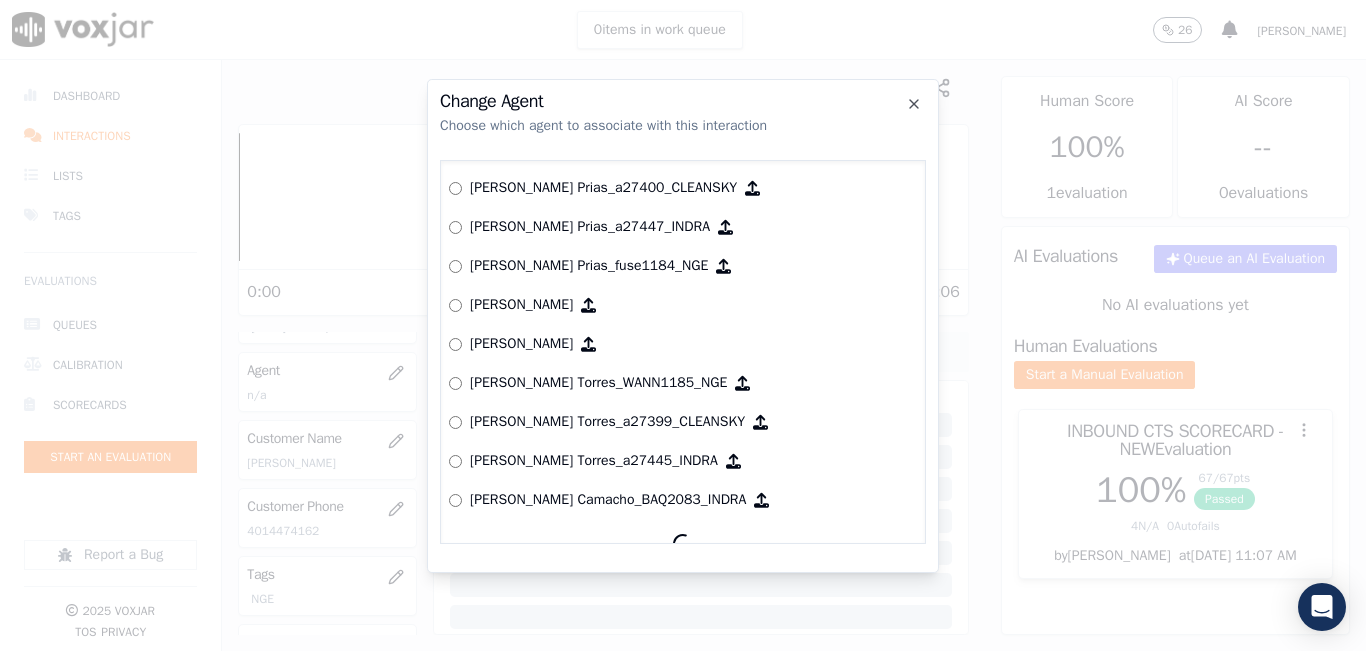 scroll, scrollTop: 672, scrollLeft: 0, axis: vertical 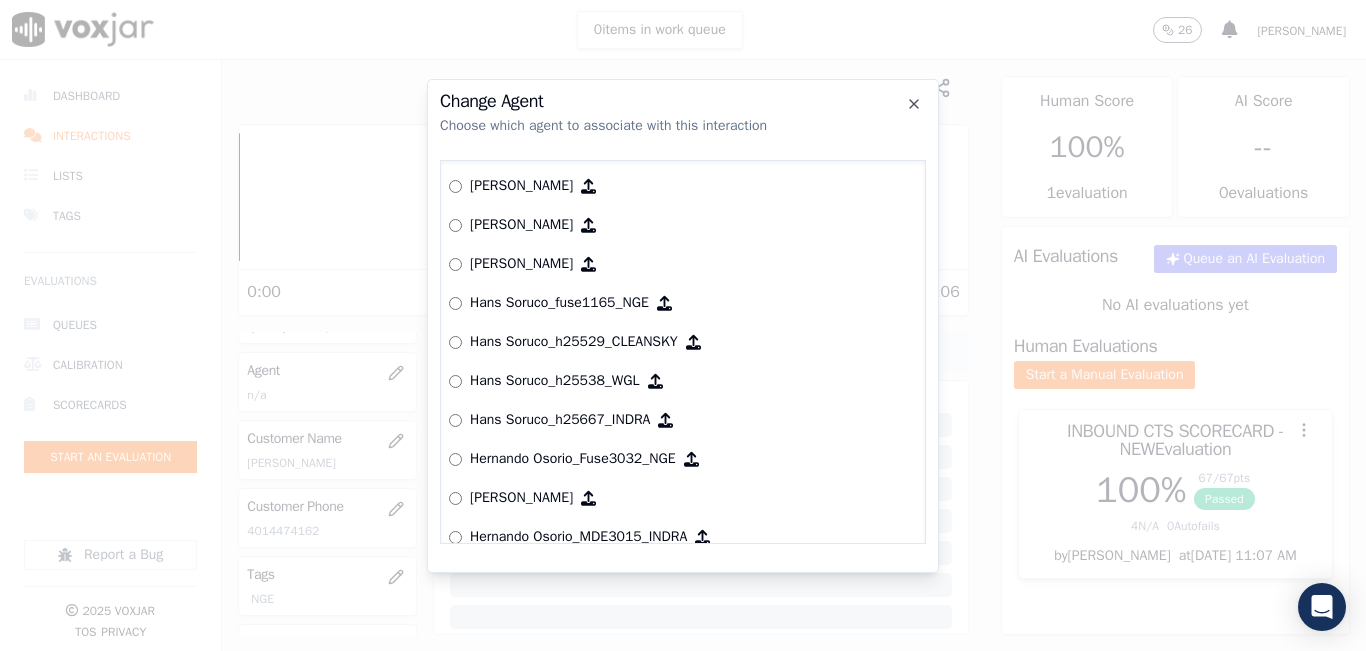 click on "Hans Soruco_fuse1165_NGE" at bounding box center (683, 303) 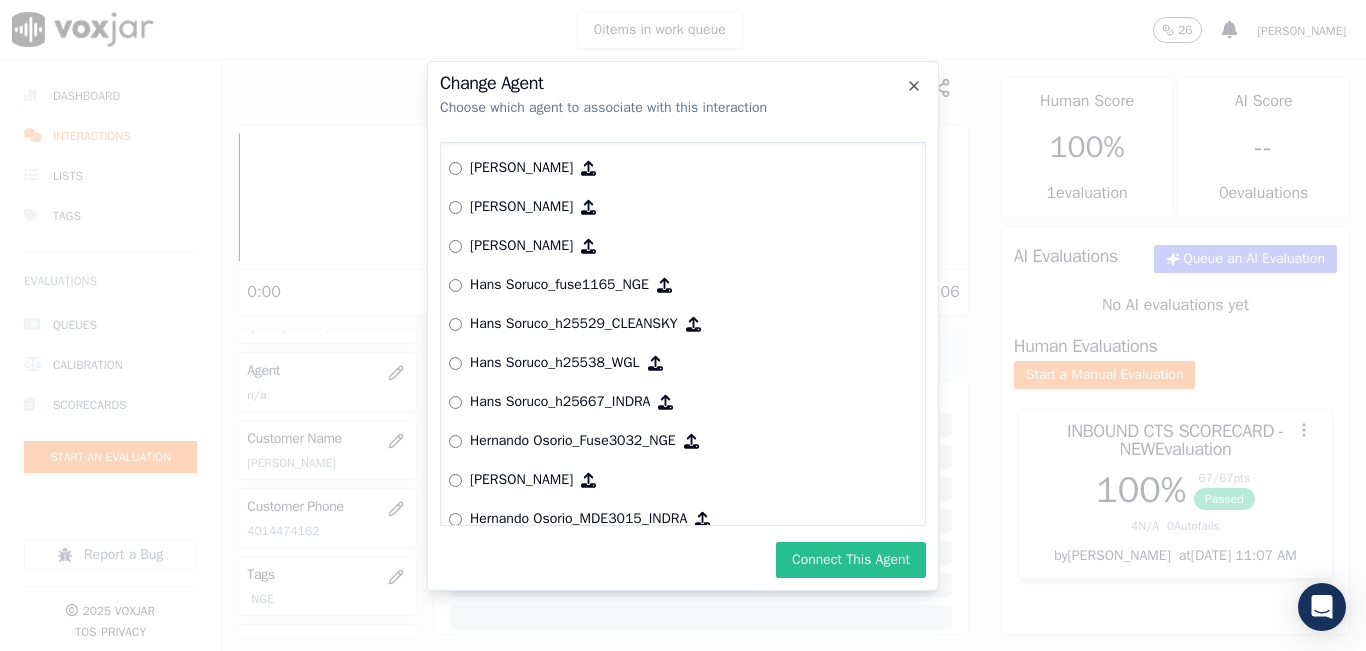 click on "Connect This Agent" at bounding box center [851, 560] 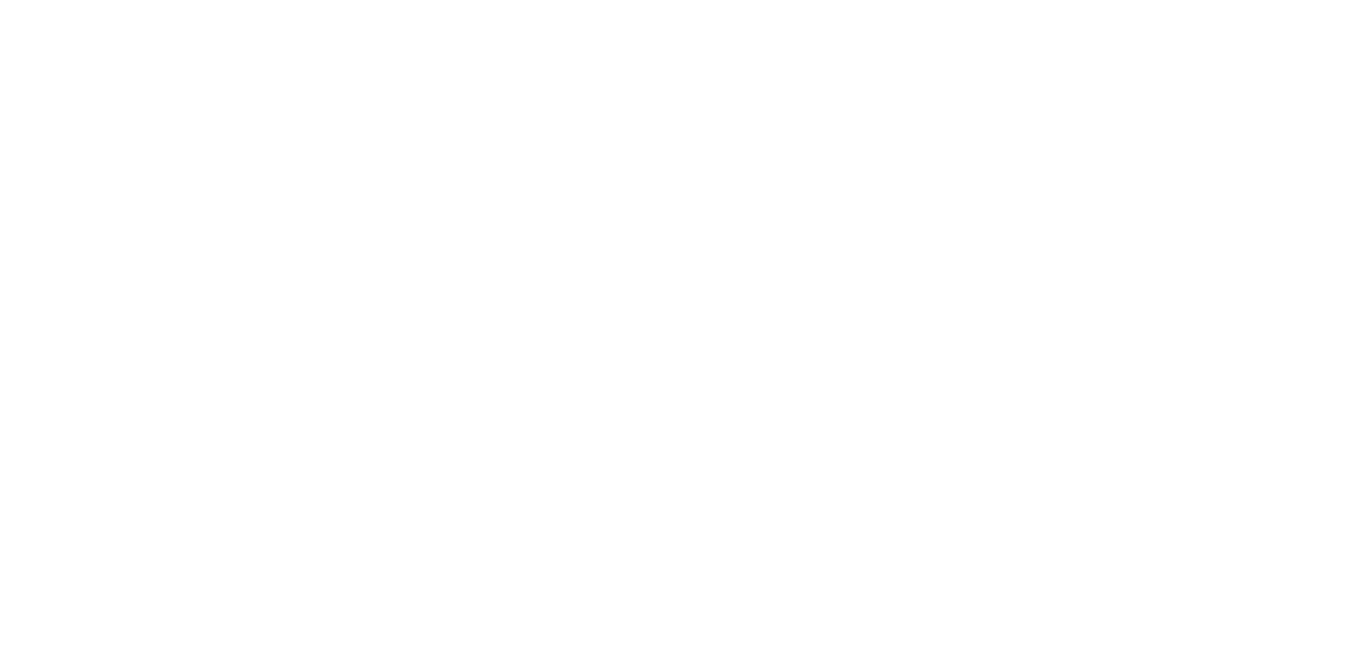 scroll, scrollTop: 0, scrollLeft: 0, axis: both 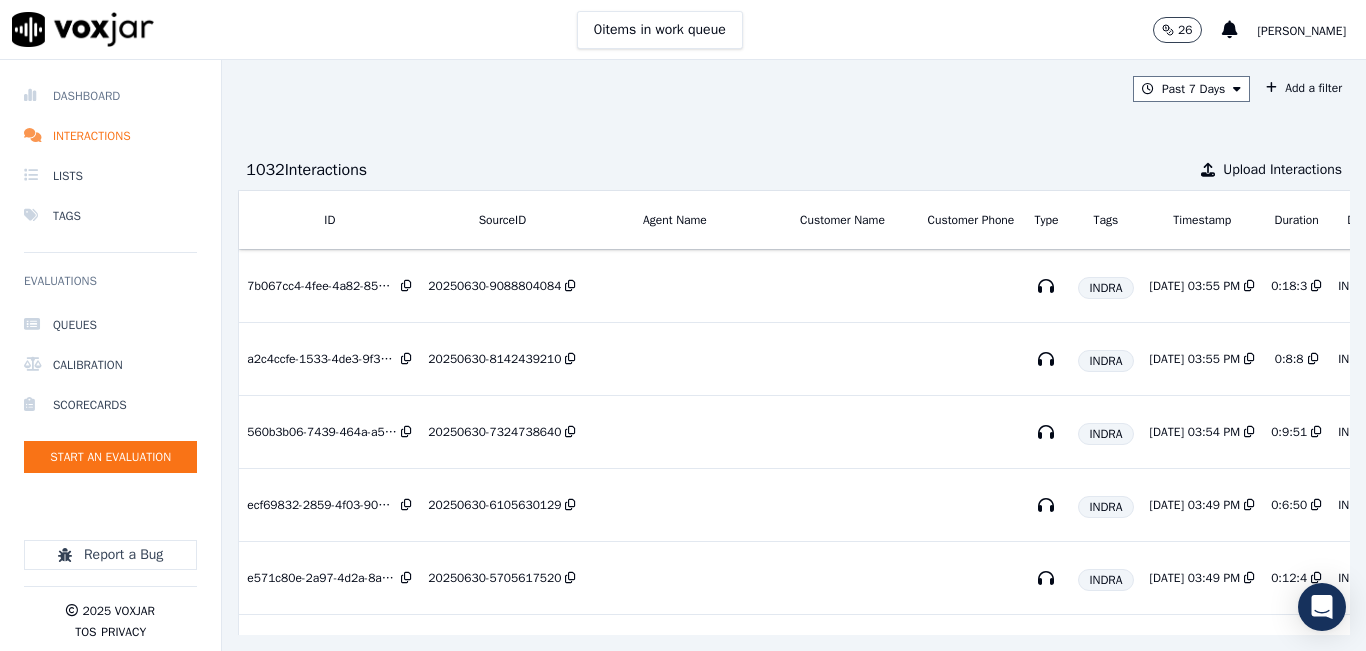 click on "Dashboard" at bounding box center [110, 96] 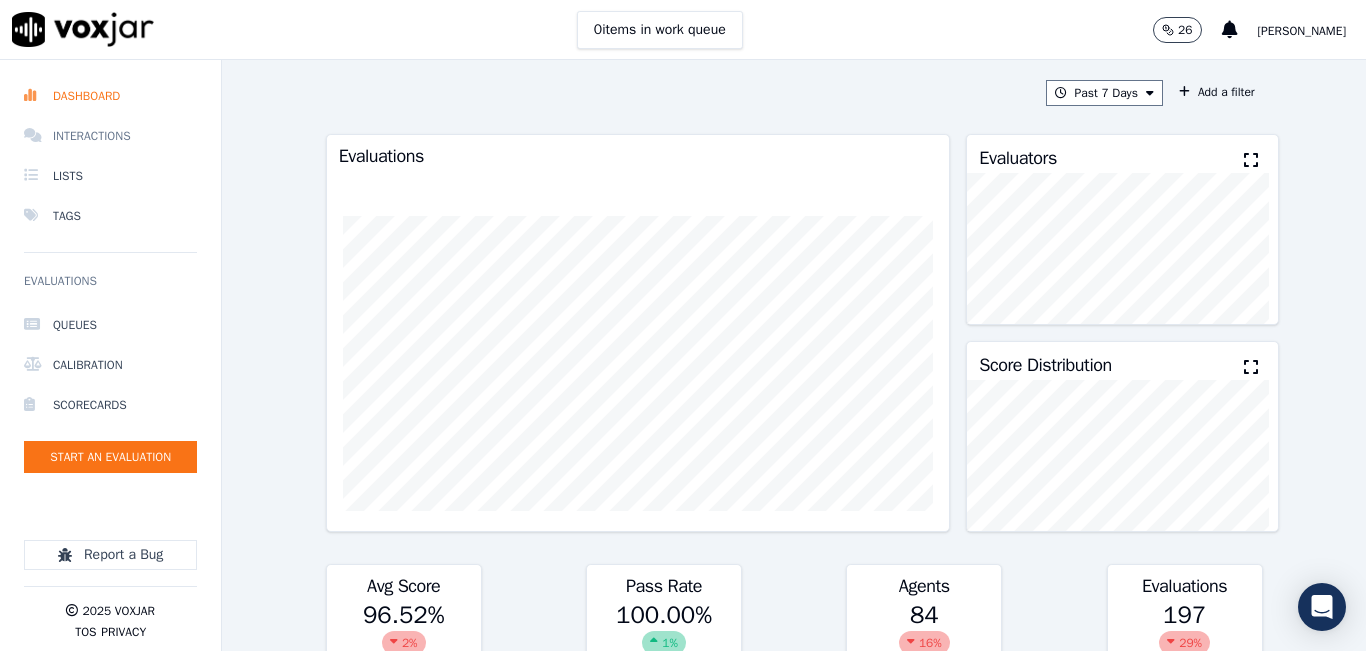click on "Interactions" at bounding box center [110, 136] 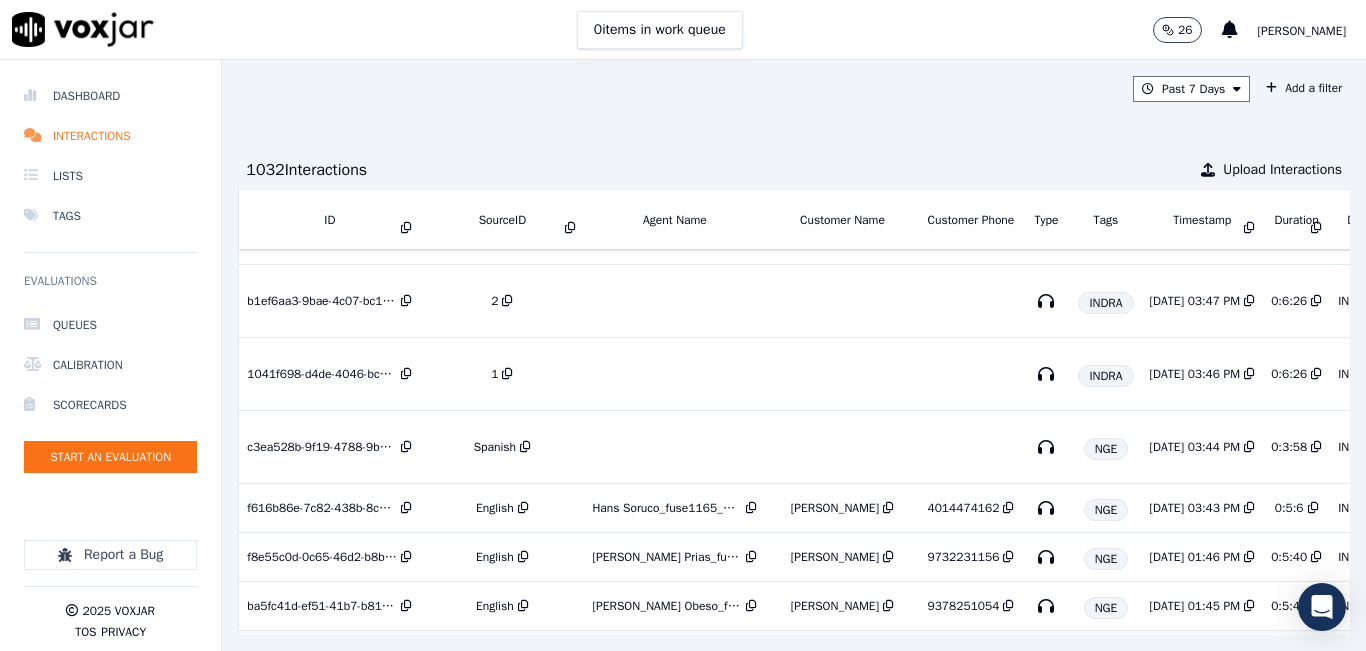 scroll, scrollTop: 505, scrollLeft: 0, axis: vertical 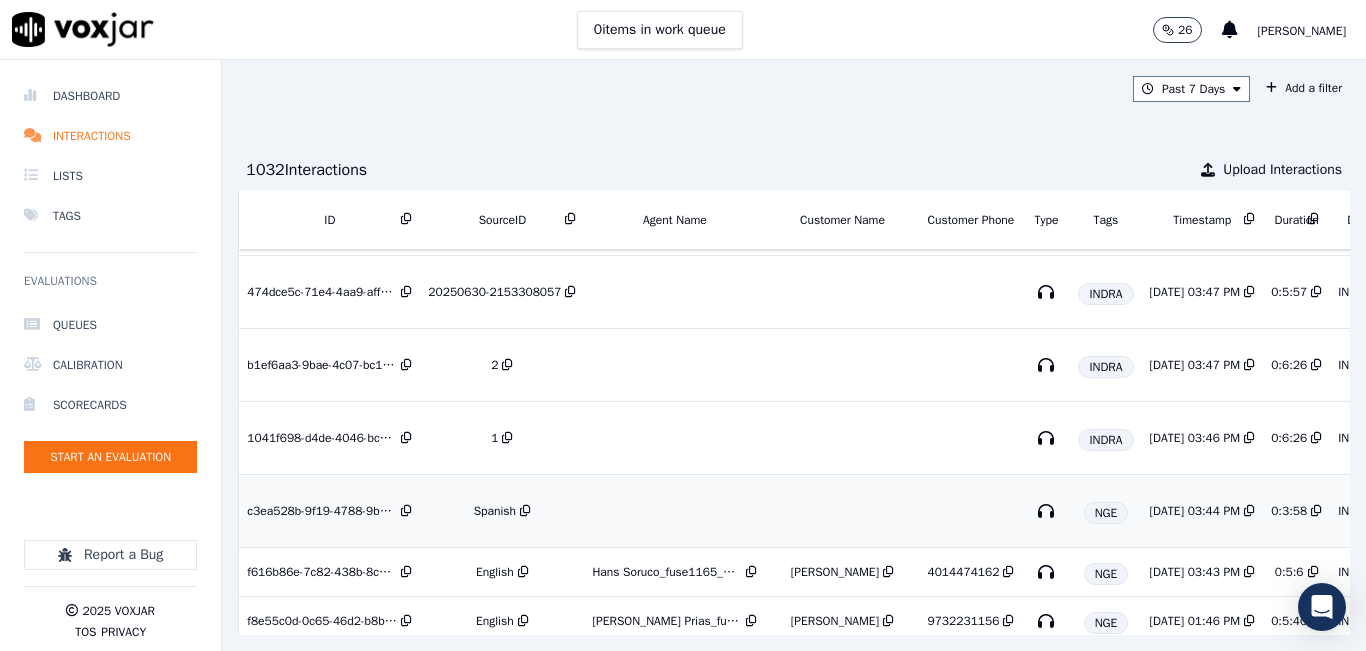 click on "Spanish" at bounding box center [495, 511] 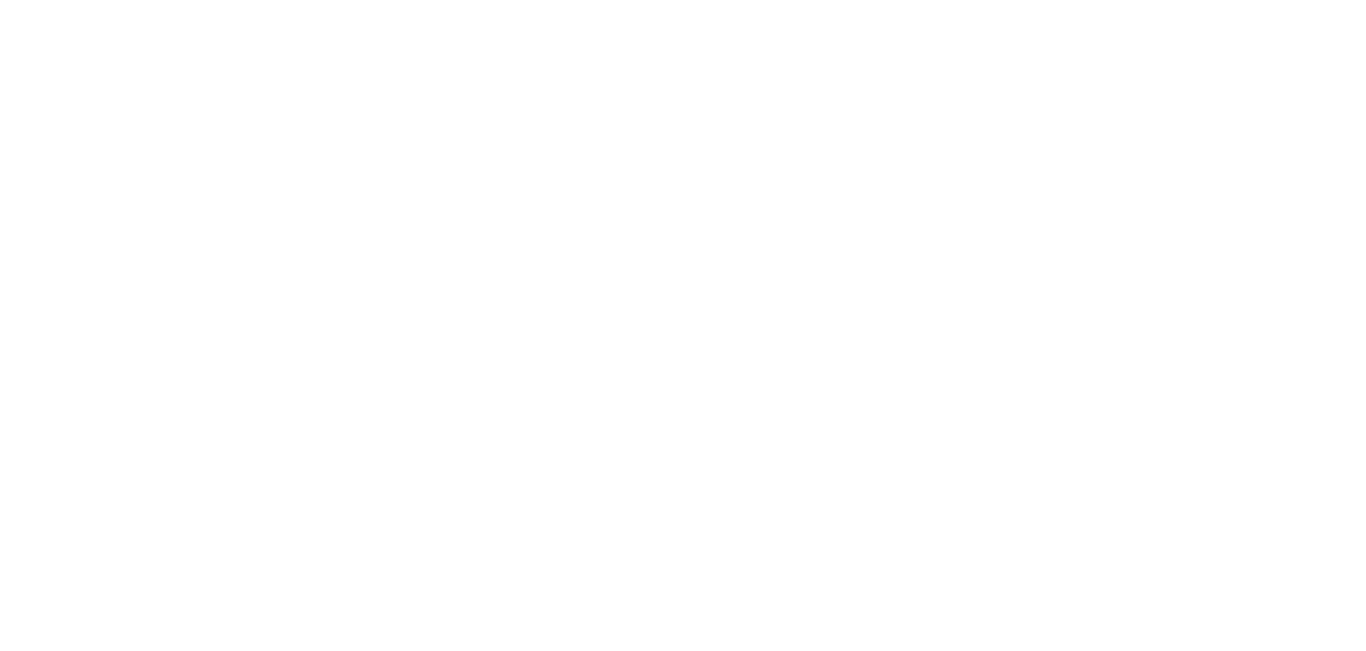 scroll, scrollTop: 0, scrollLeft: 0, axis: both 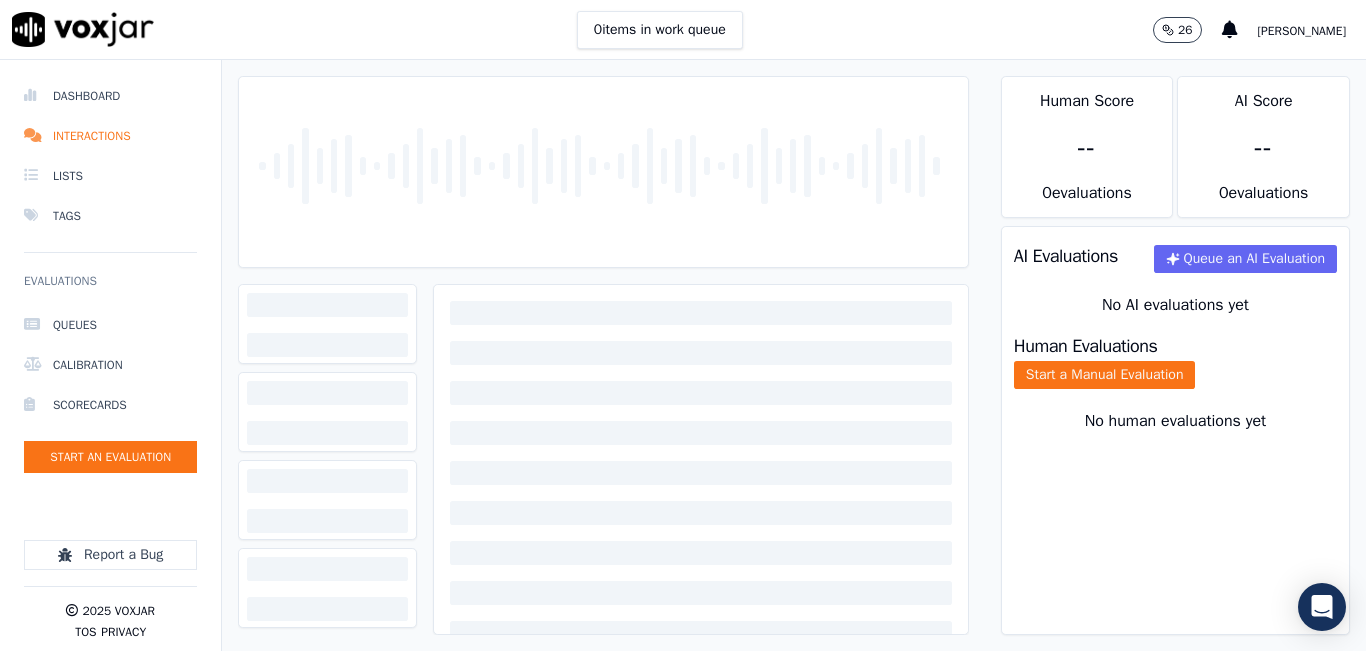 click on "0  items in work queue     26         [PERSON_NAME]" at bounding box center (683, 30) 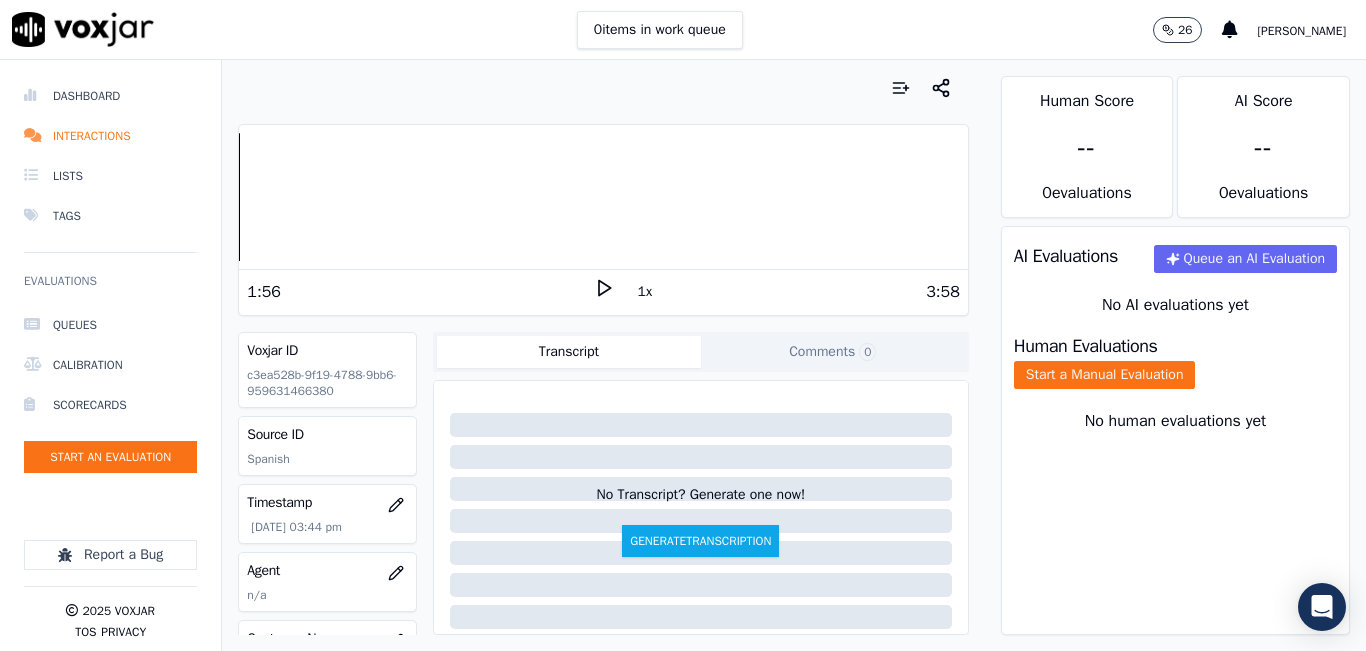 click on "Your browser does not support the audio element.   1:56     1x   3:58   Voxjar ID   c3ea528b-9f19-4788-9bb6-959631466380   Source ID   Spanish   Timestamp
[DATE] 03:44 pm     Agent
n/a     Customer Name     n/a     Customer Phone     n/a     Tags
NGE     Source     manualUpload   Type     AUDIO       Transcript   Comments  0   No Transcript? Generate one now!   Generate  Transcription         Add Comment" at bounding box center (603, 355) 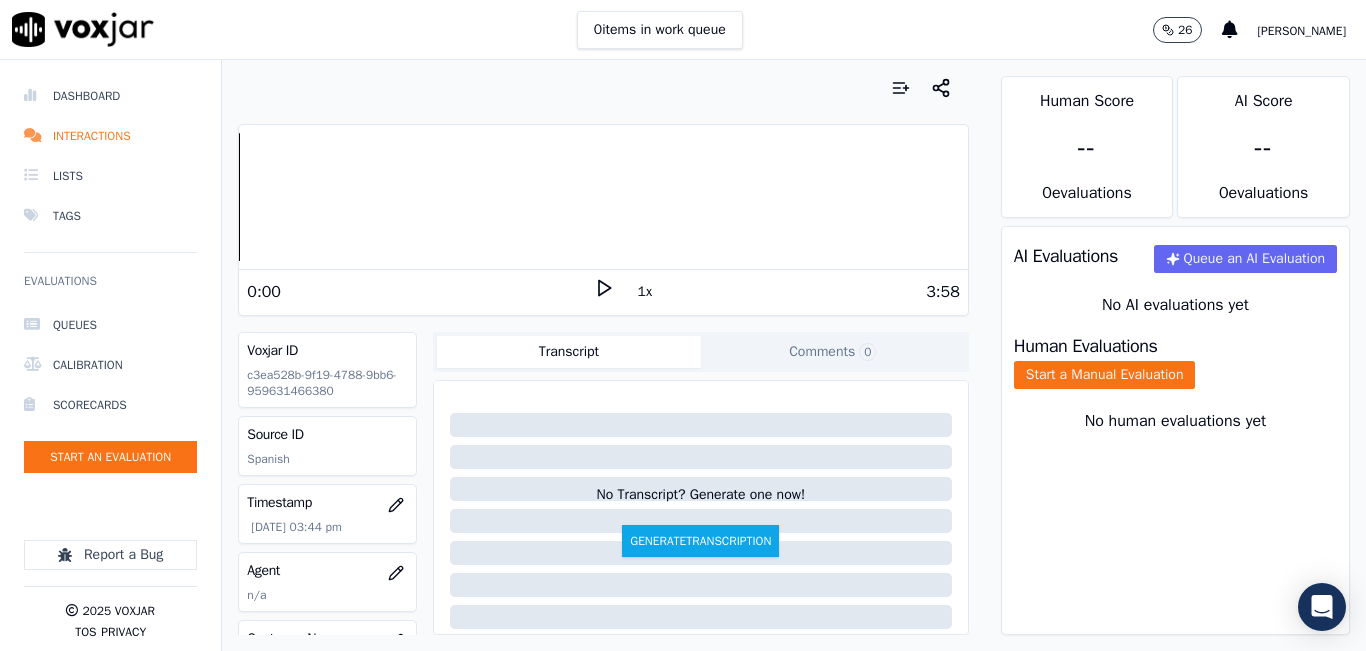 click 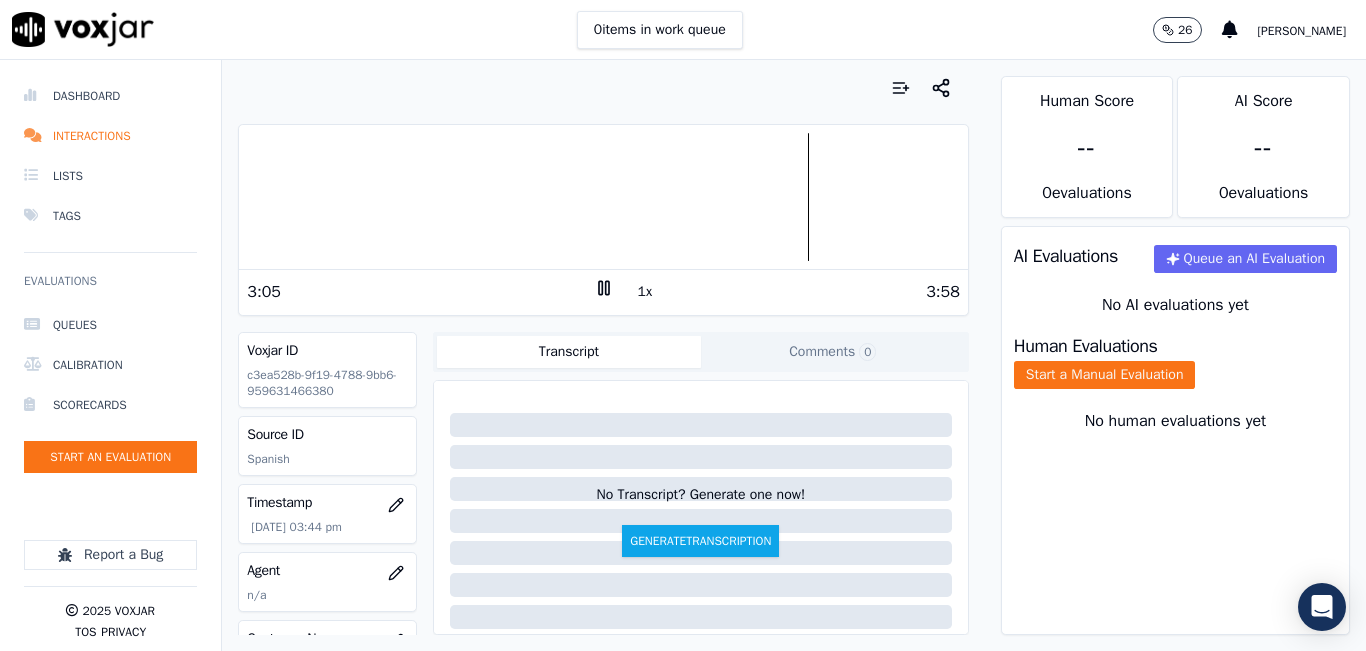 click on "Your browser does not support the audio element.   3:05     1x   3:58" at bounding box center [603, 220] 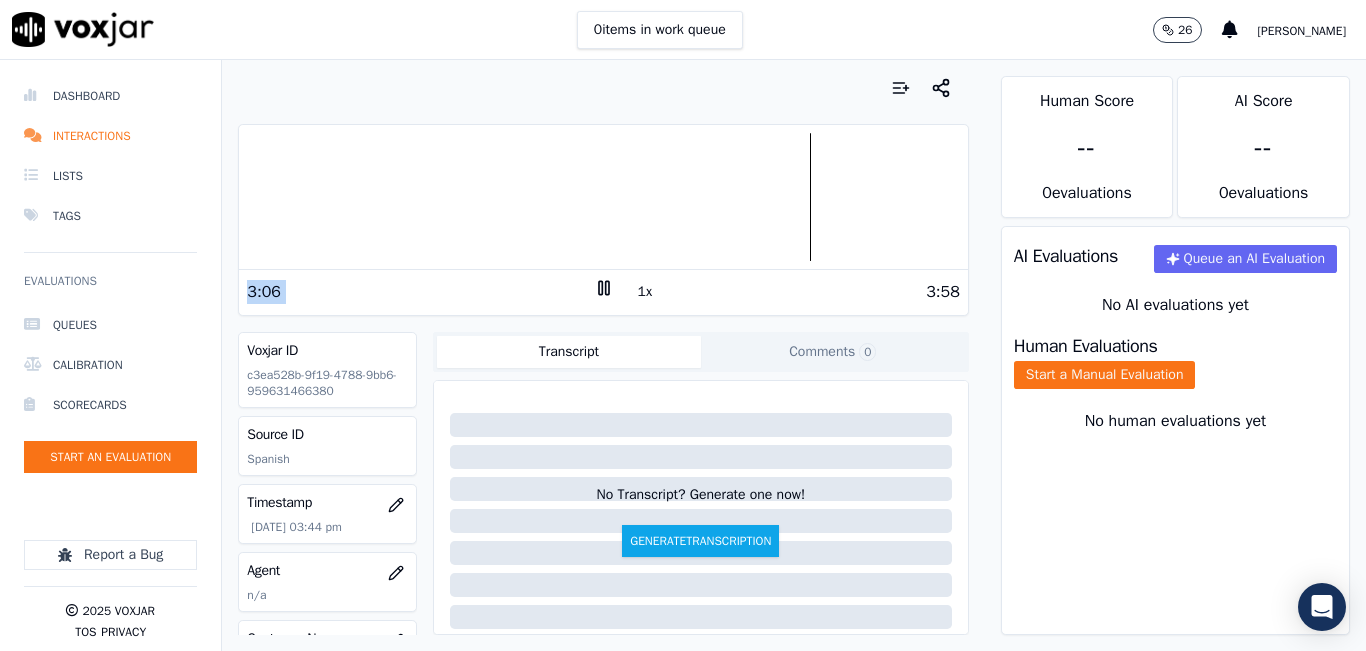 click 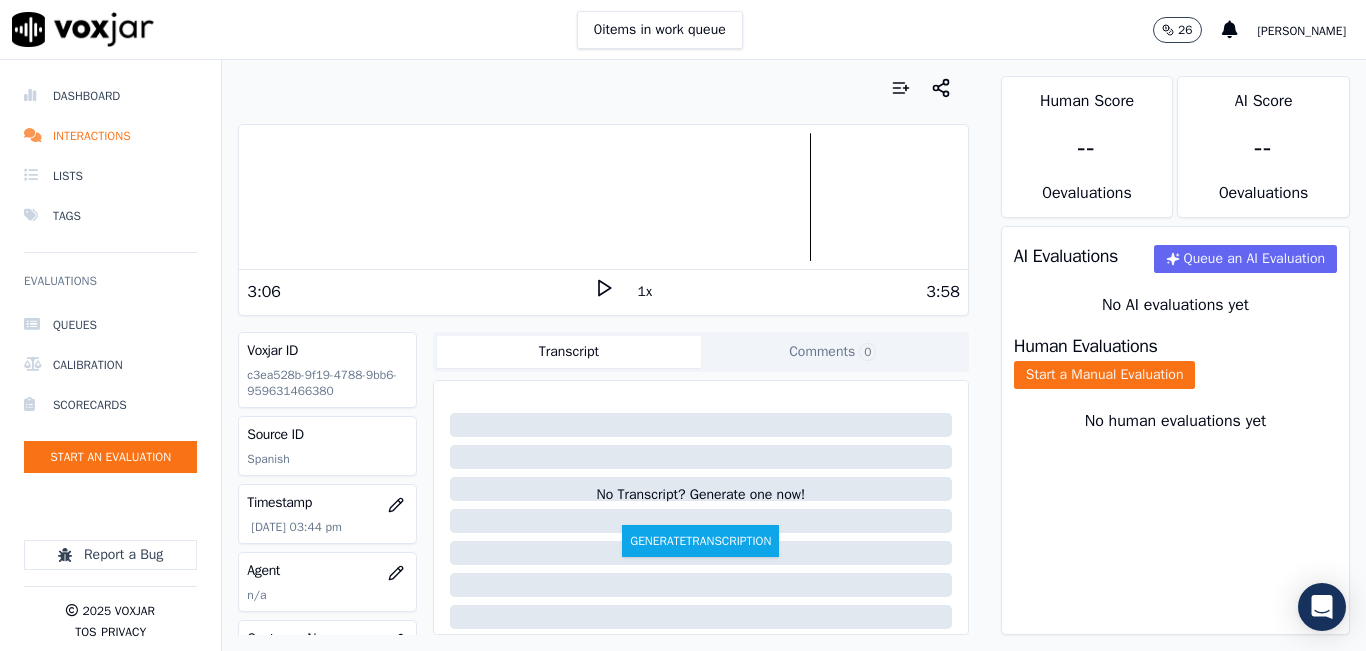 click on "Human Evaluations" at bounding box center (1086, 346) 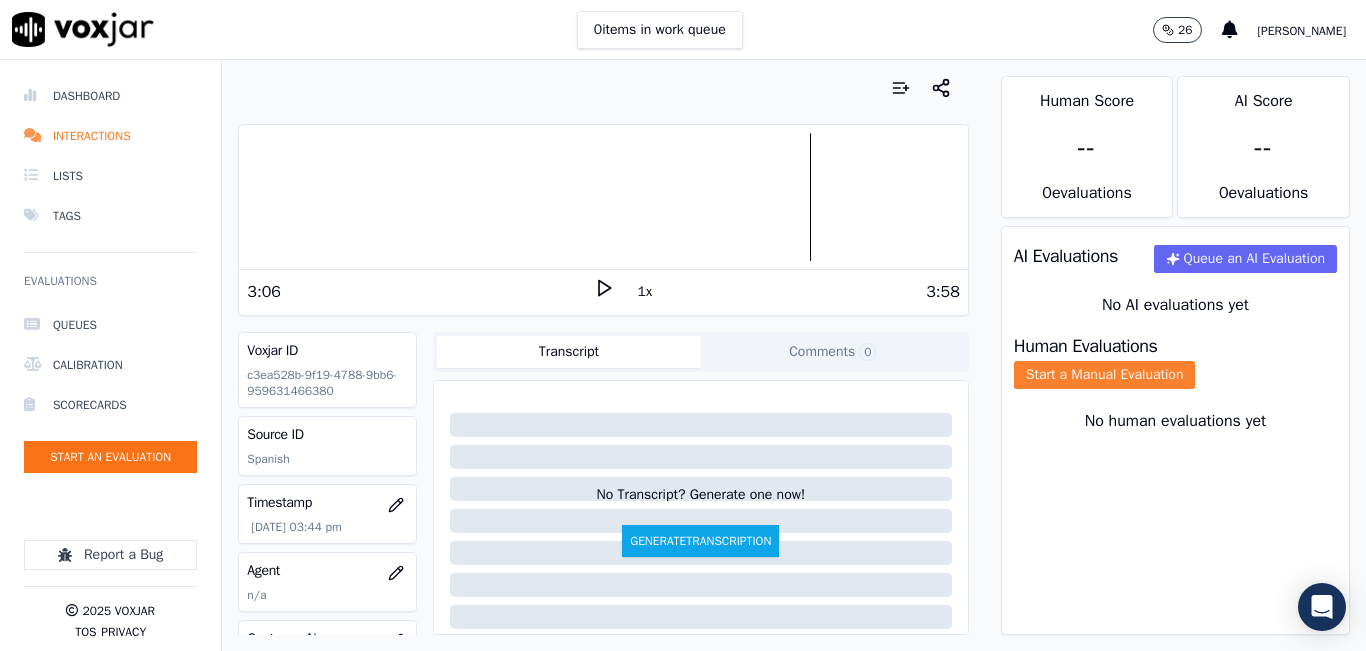 click on "Start a Manual Evaluation" 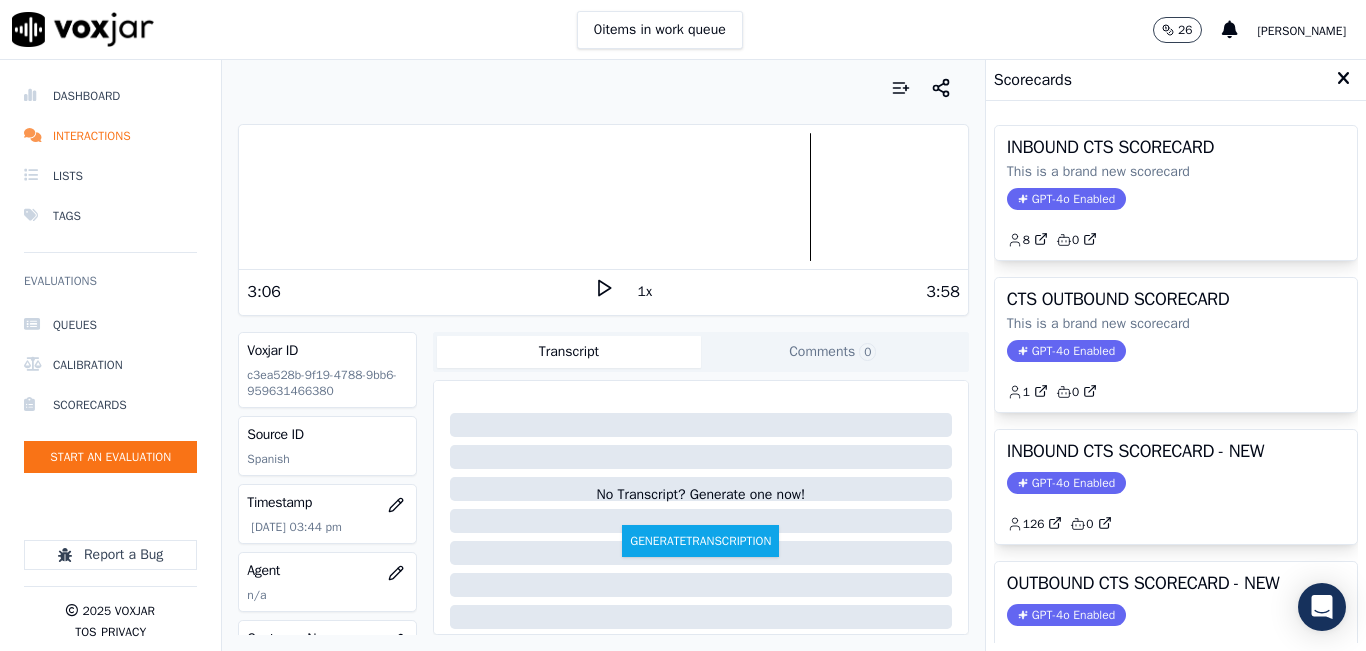click on "INBOUND CTS SCORECARD - NEW        GPT-4o Enabled       126         0" at bounding box center [1176, 487] 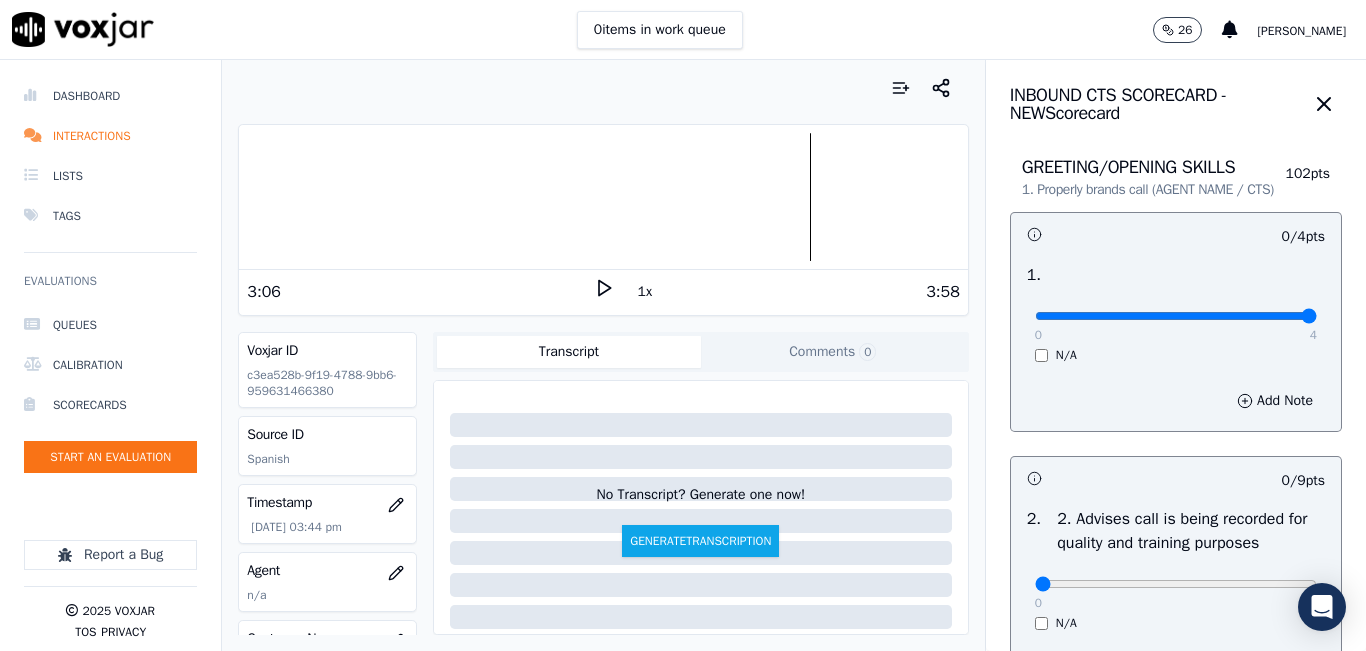 type on "4" 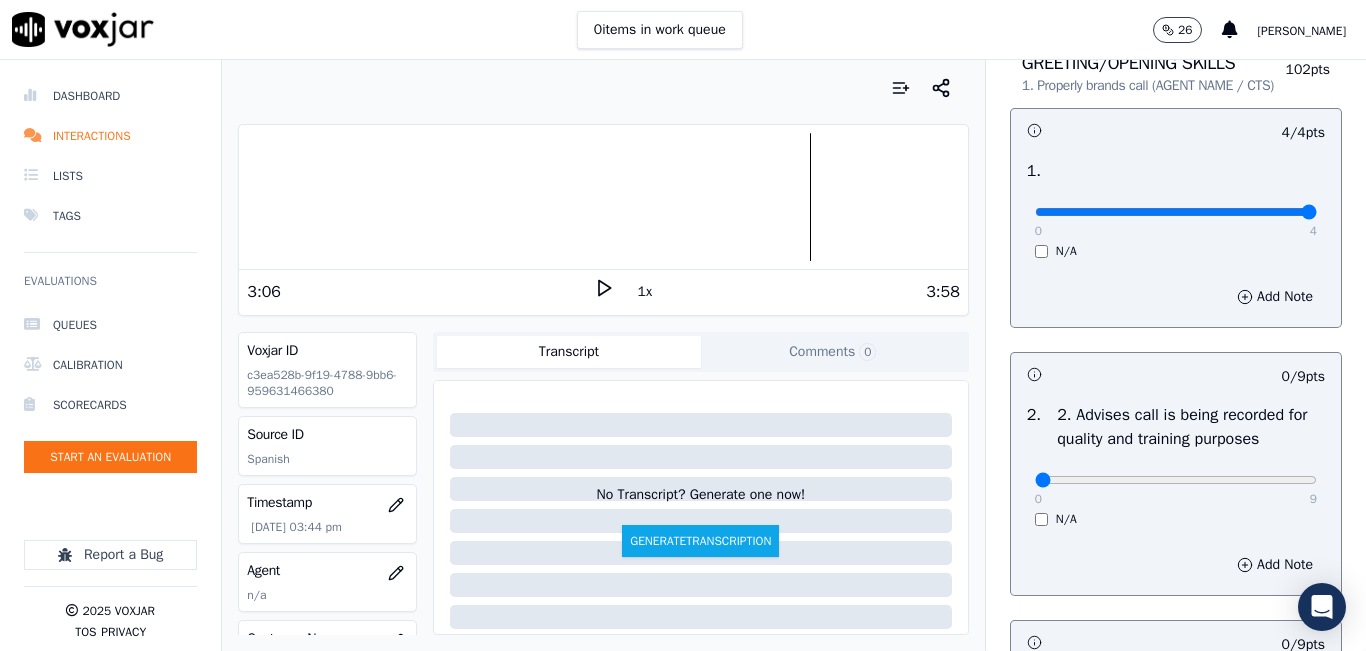 scroll, scrollTop: 200, scrollLeft: 0, axis: vertical 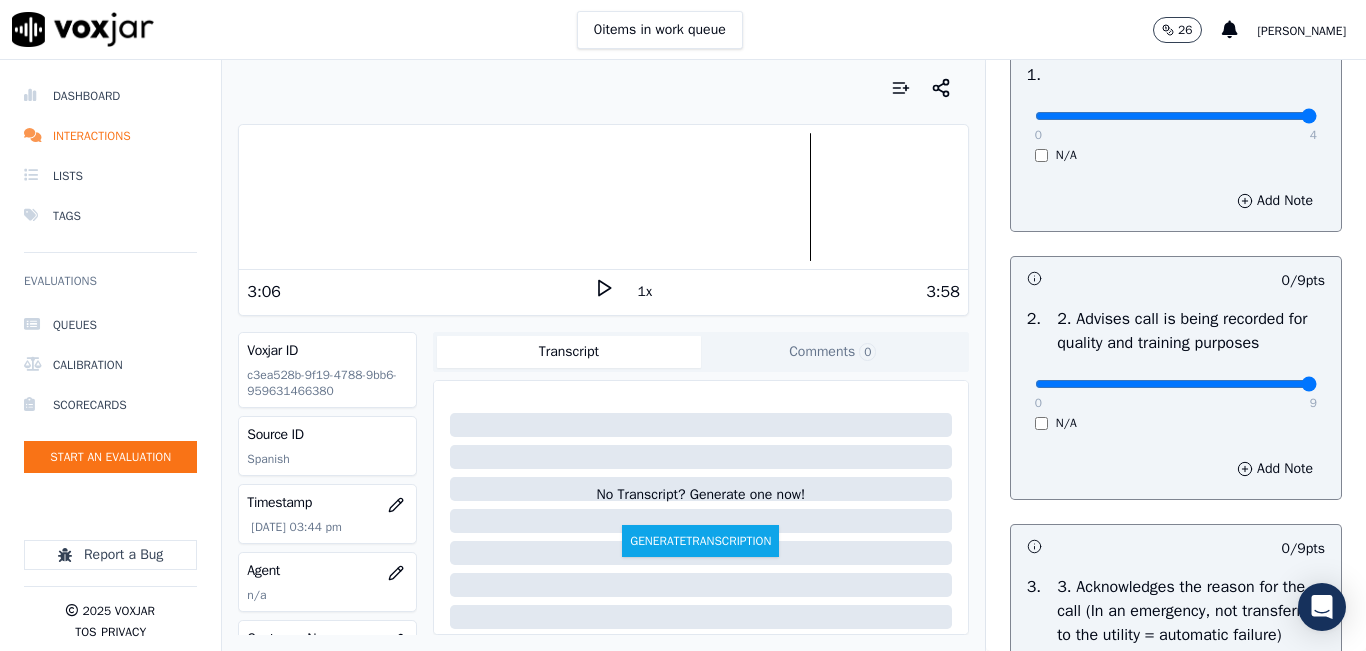 type on "9" 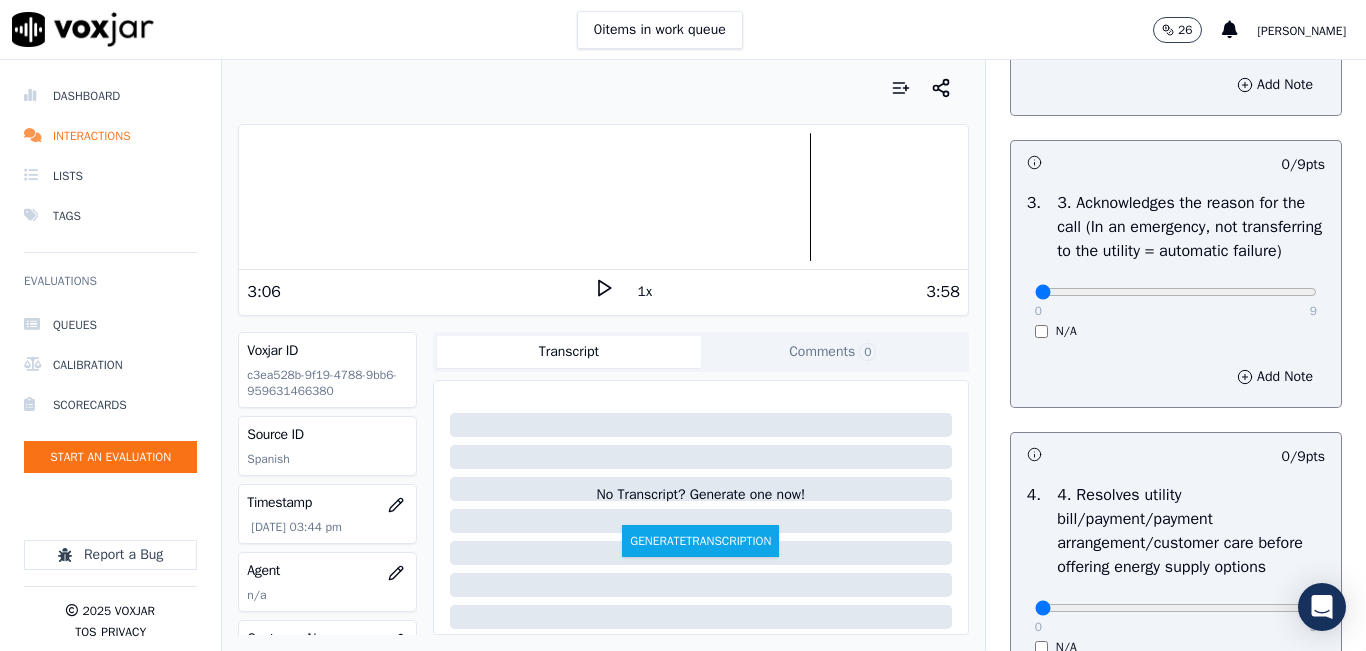 scroll, scrollTop: 600, scrollLeft: 0, axis: vertical 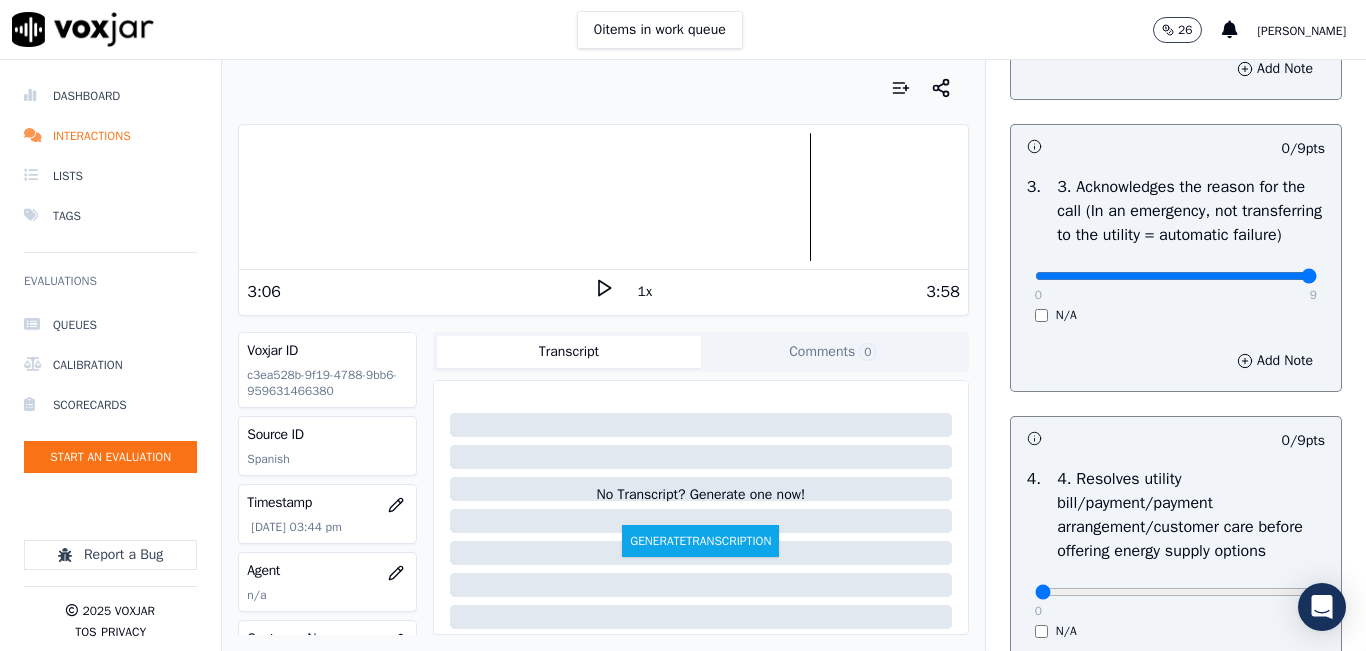 type on "9" 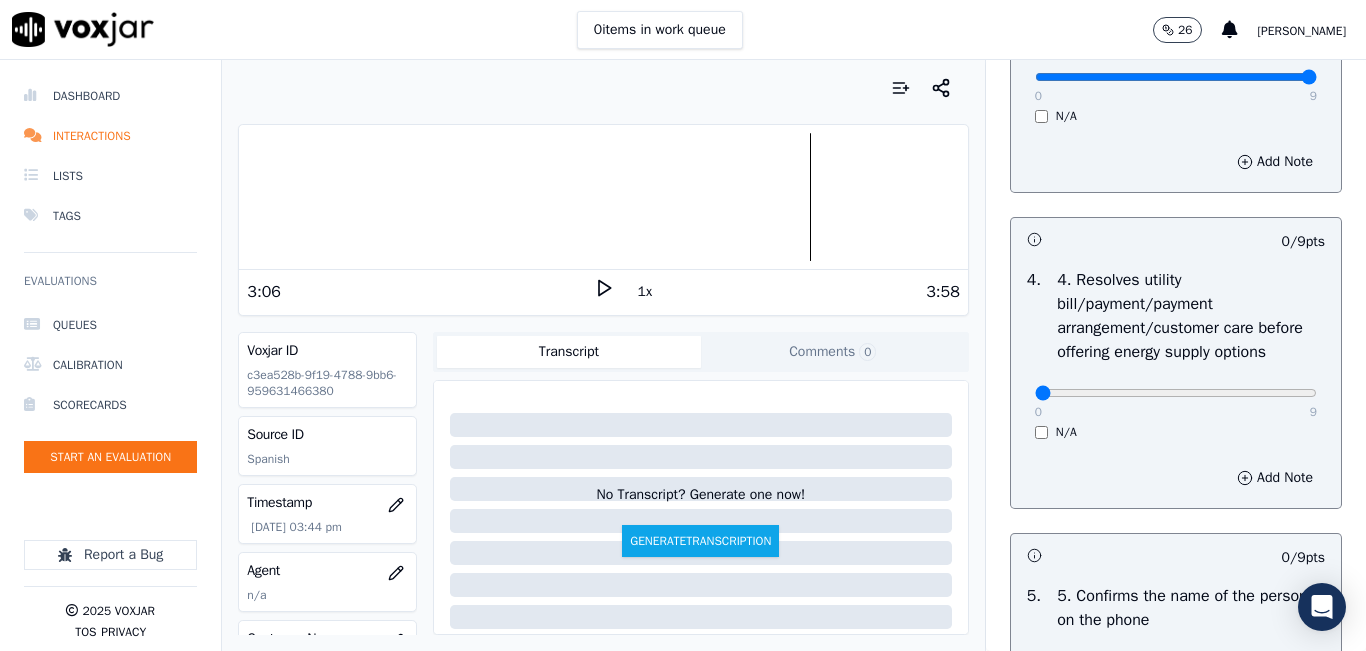 scroll, scrollTop: 800, scrollLeft: 0, axis: vertical 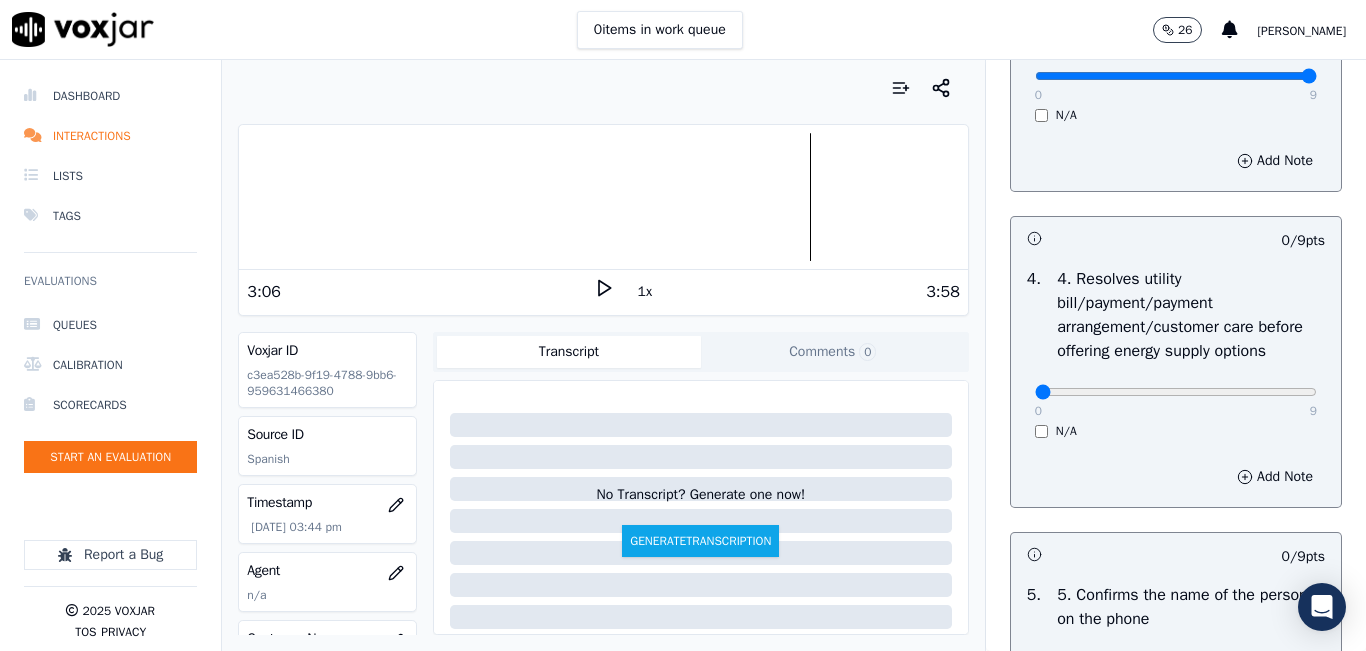 click on "4 .   4. Resolves utility bill/payment/payment arrangement/customer care before offering energy supply options     0   9     N/A" at bounding box center (1176, 353) 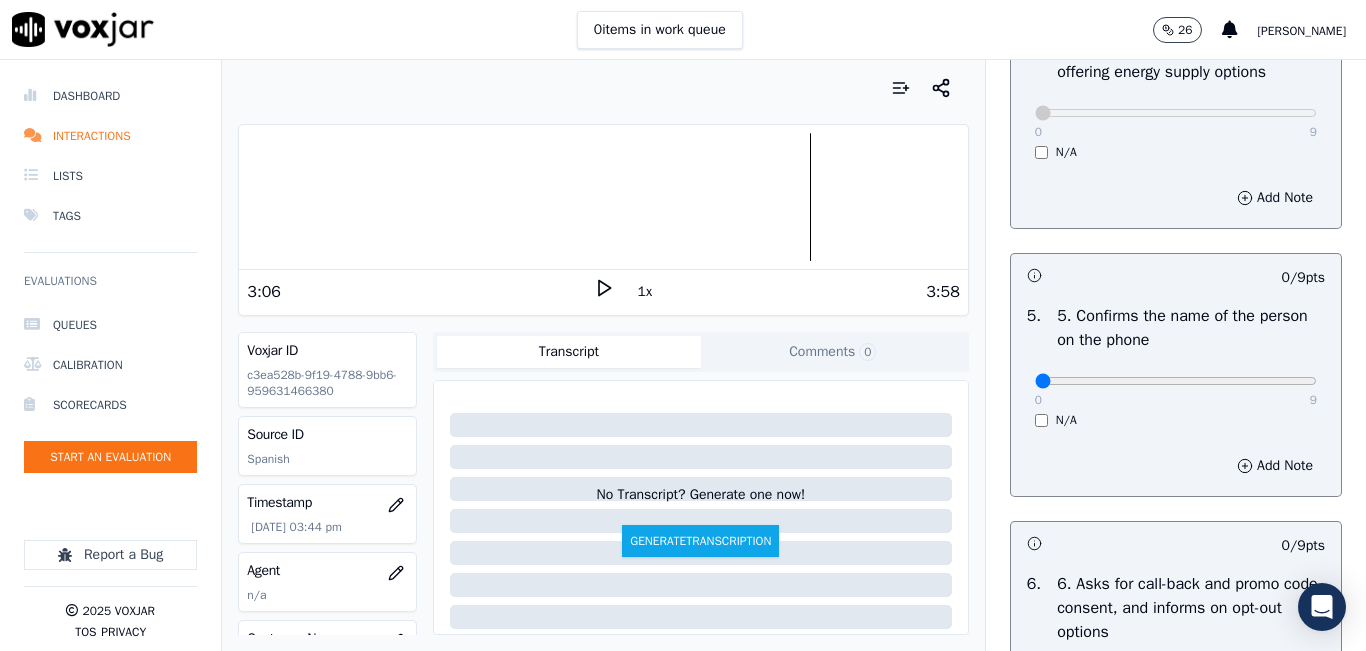 scroll, scrollTop: 1100, scrollLeft: 0, axis: vertical 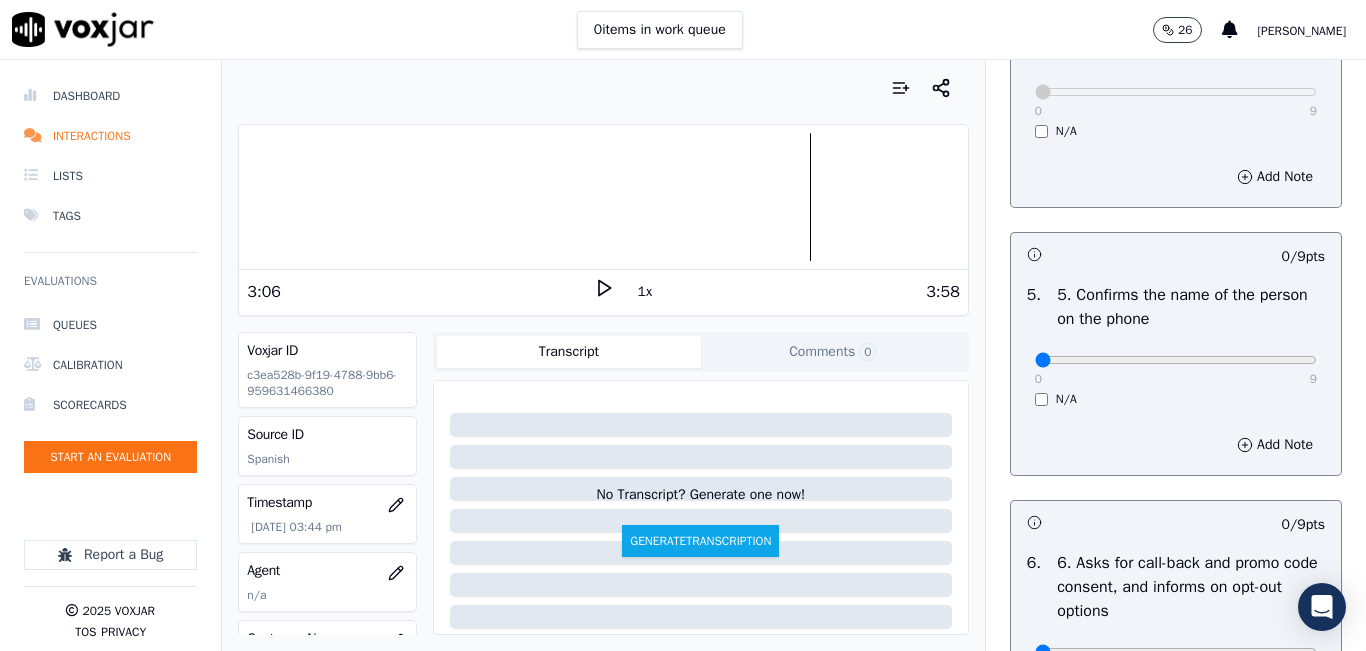 click on "9" at bounding box center [1313, 379] 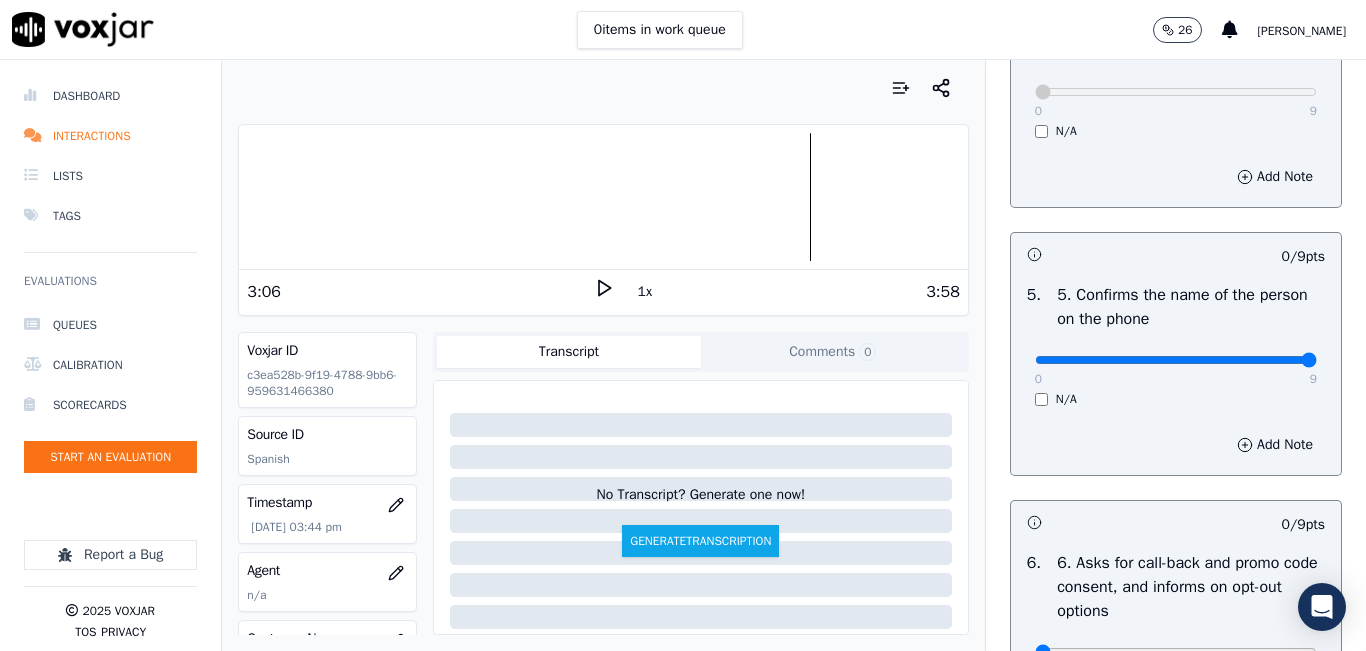 type on "9" 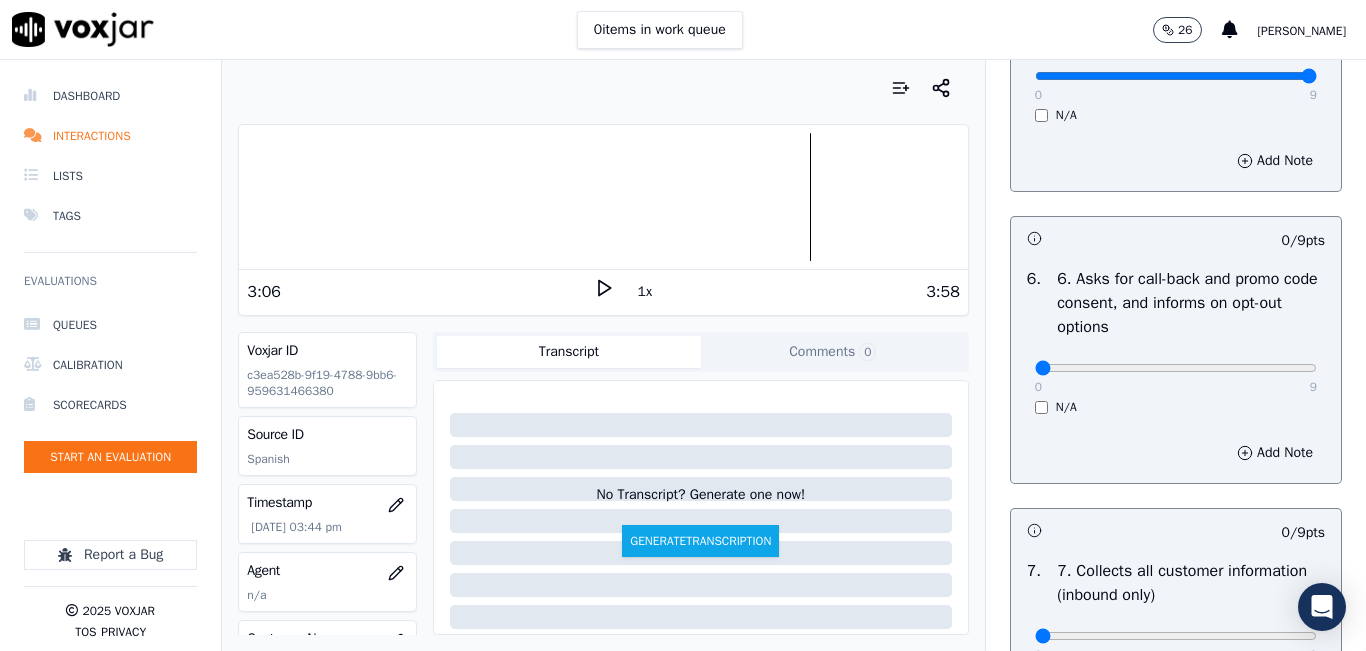scroll, scrollTop: 1400, scrollLeft: 0, axis: vertical 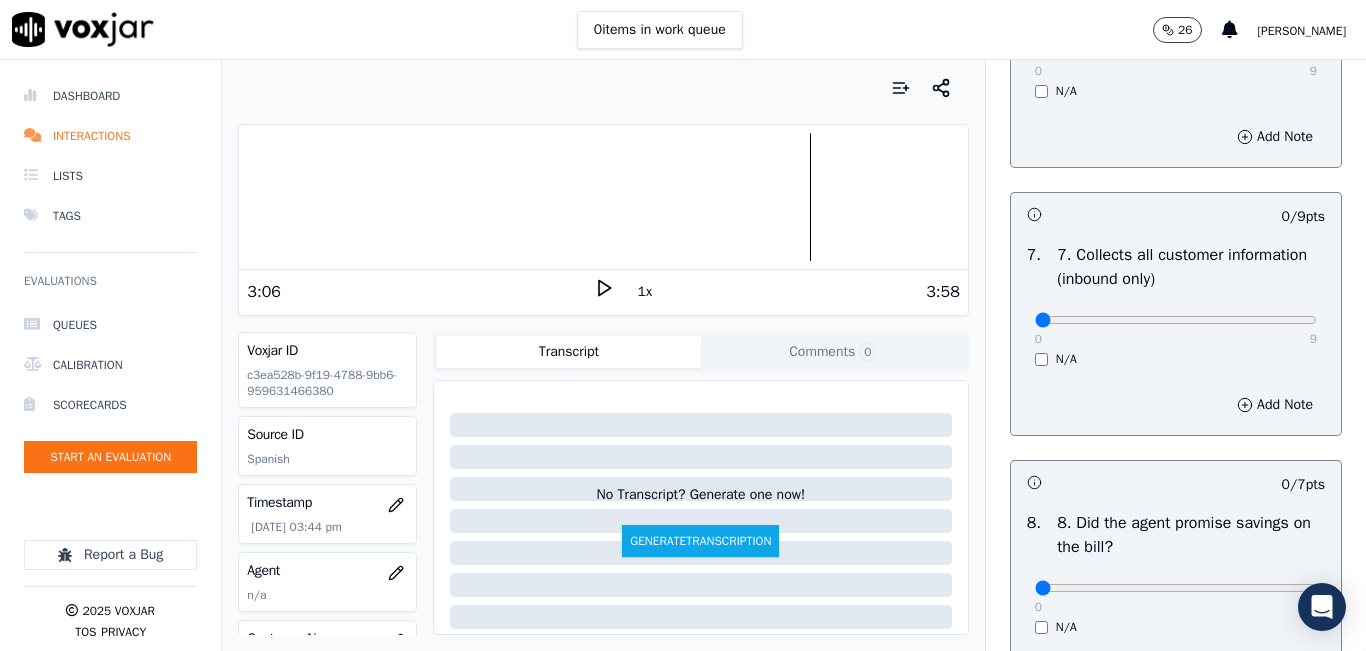 click on "0   9     N/A" at bounding box center (1176, 329) 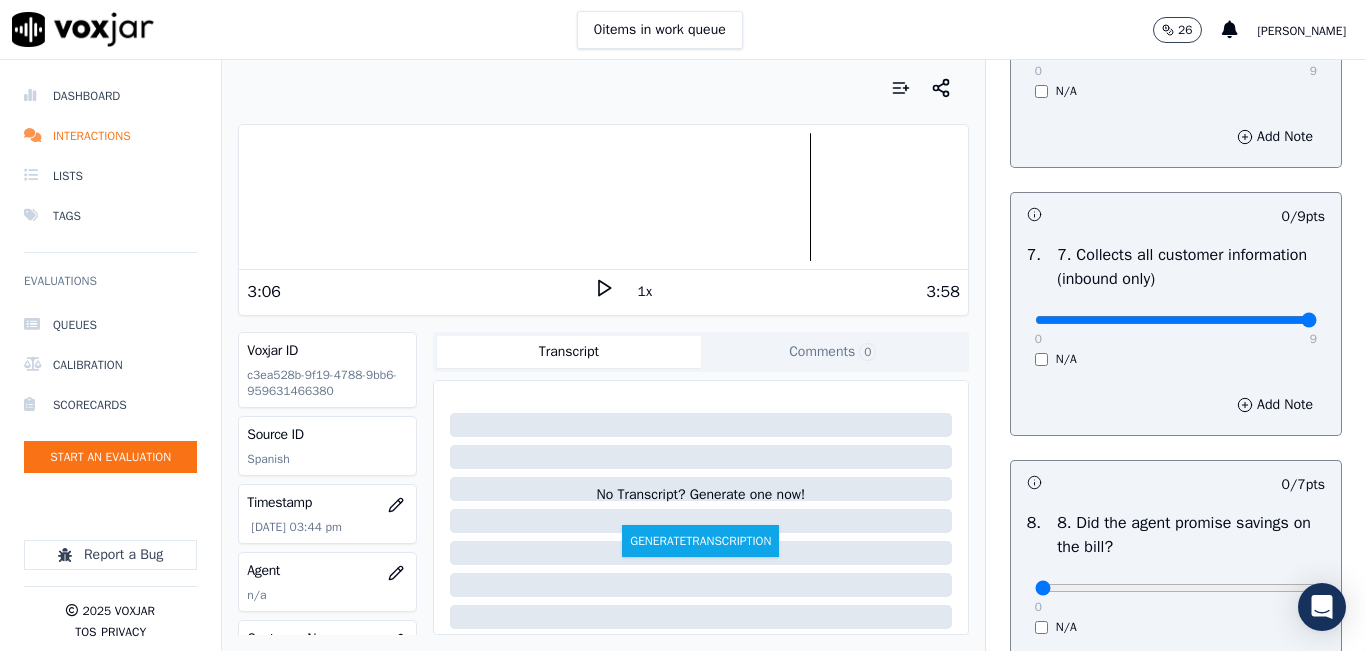 type on "9" 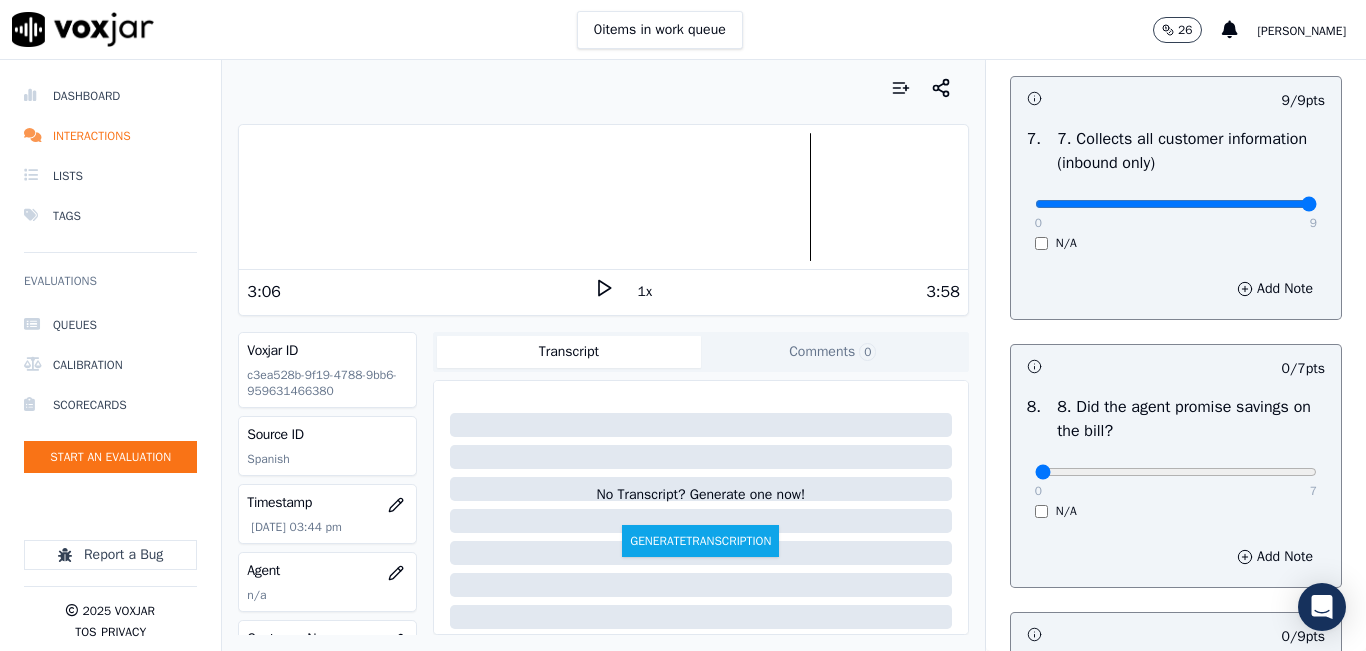 scroll, scrollTop: 2000, scrollLeft: 0, axis: vertical 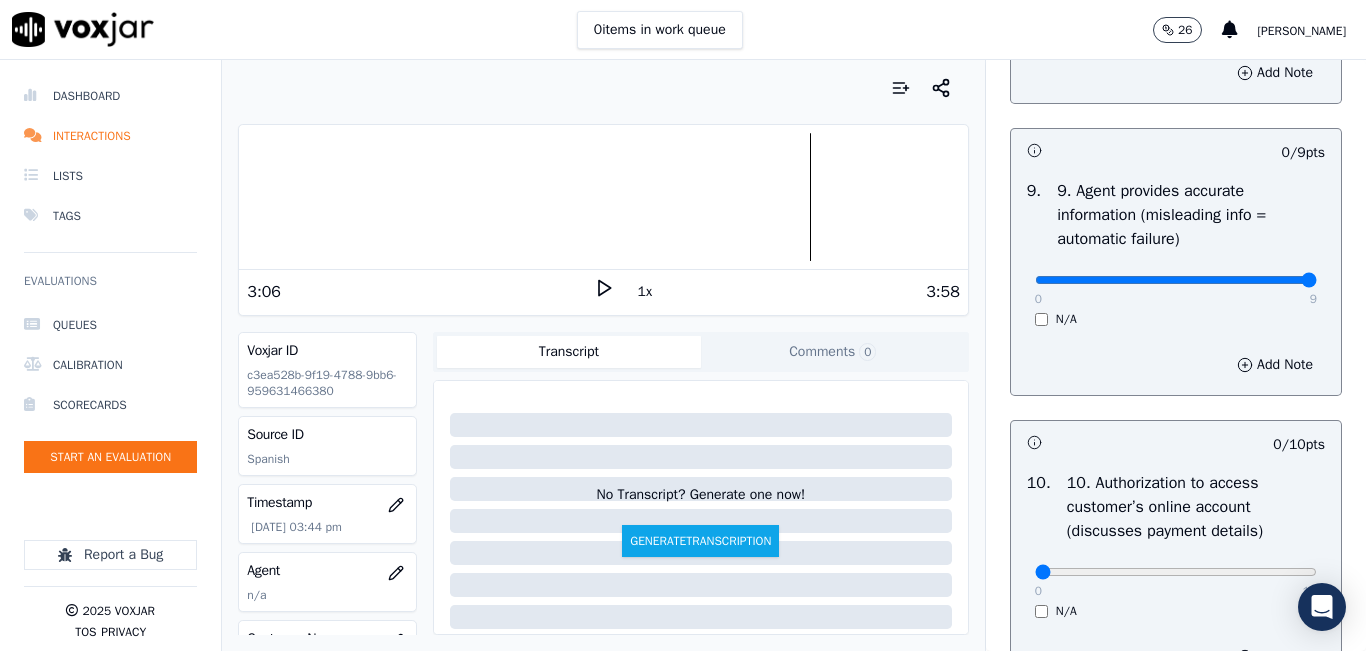 type on "9" 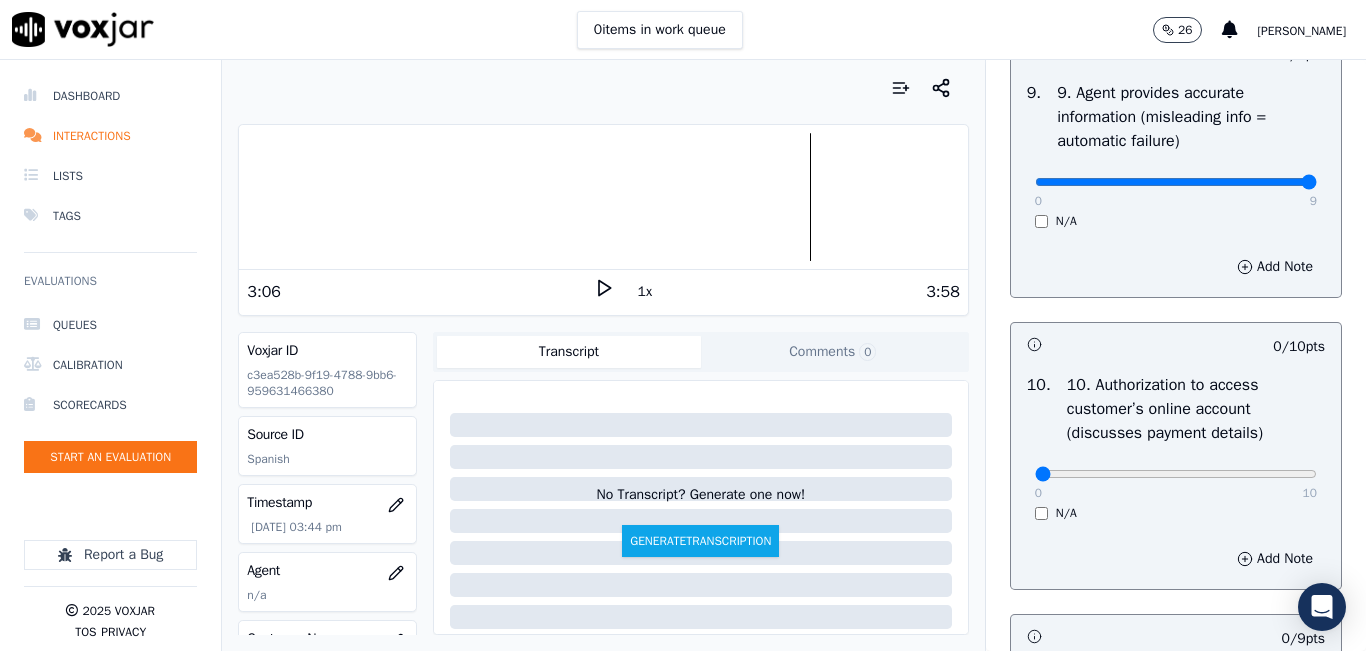 scroll, scrollTop: 2600, scrollLeft: 0, axis: vertical 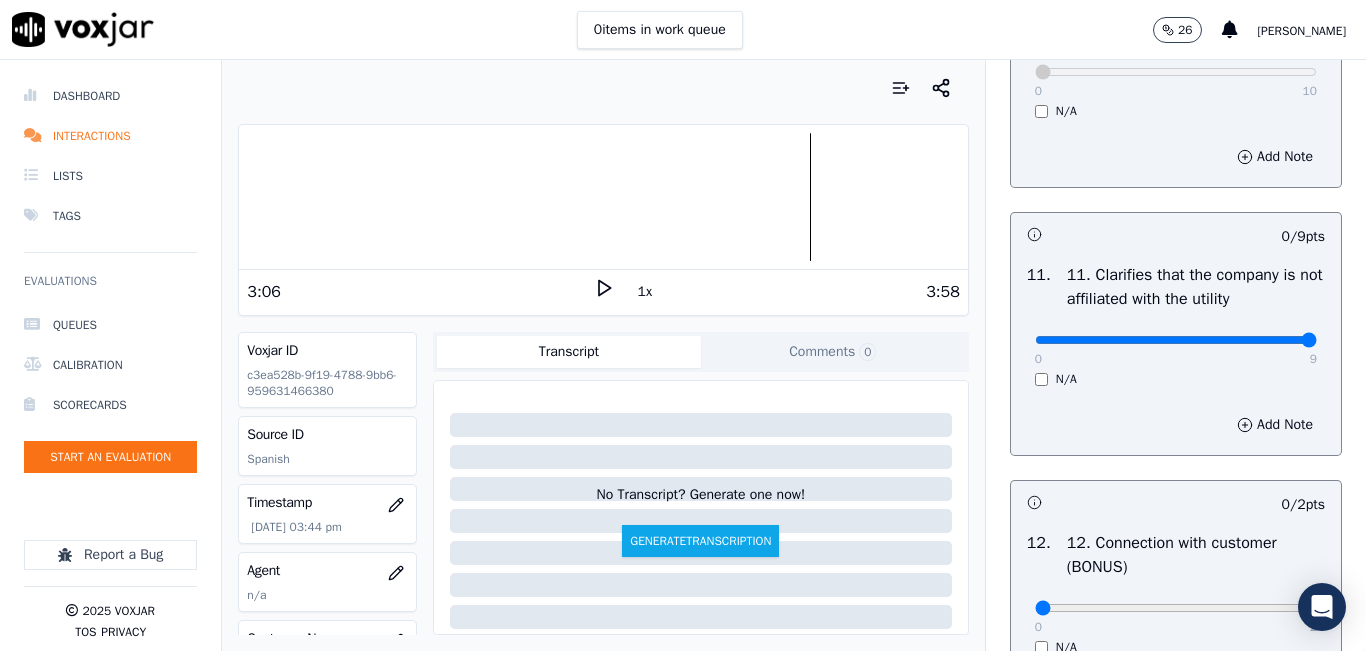 drag, startPoint x: 1263, startPoint y: 410, endPoint x: 1263, endPoint y: 385, distance: 25 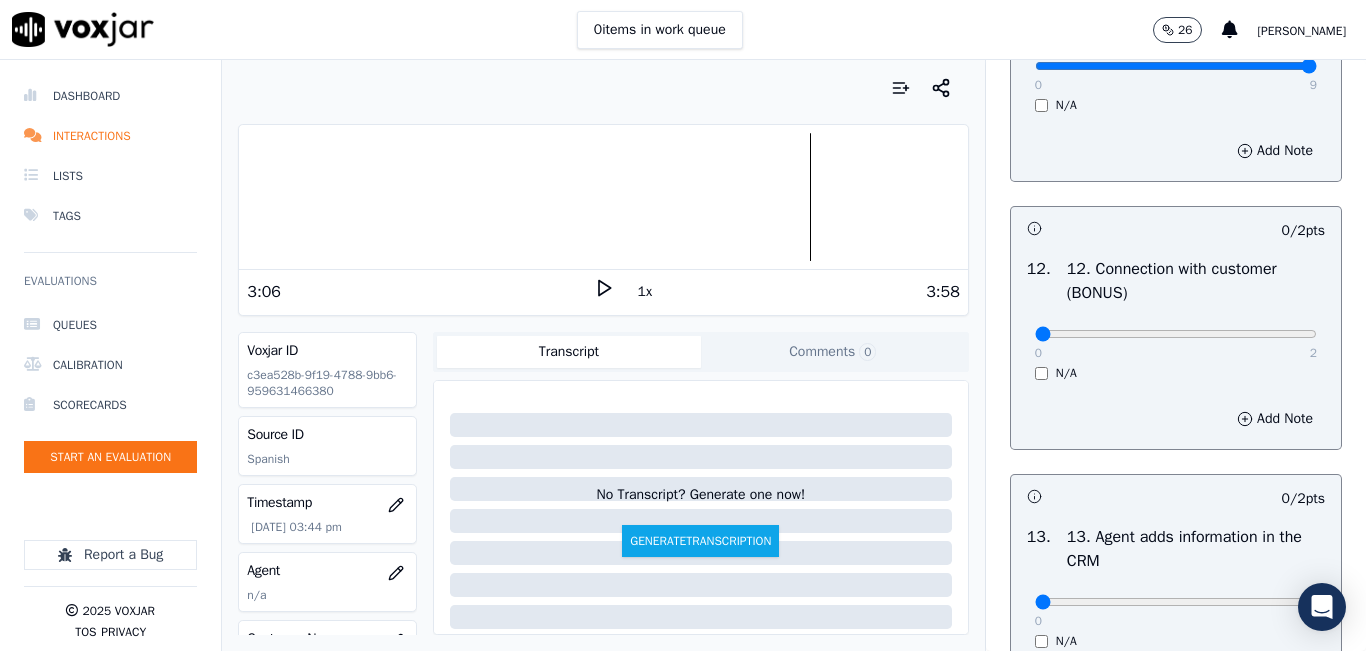 scroll, scrollTop: 3100, scrollLeft: 0, axis: vertical 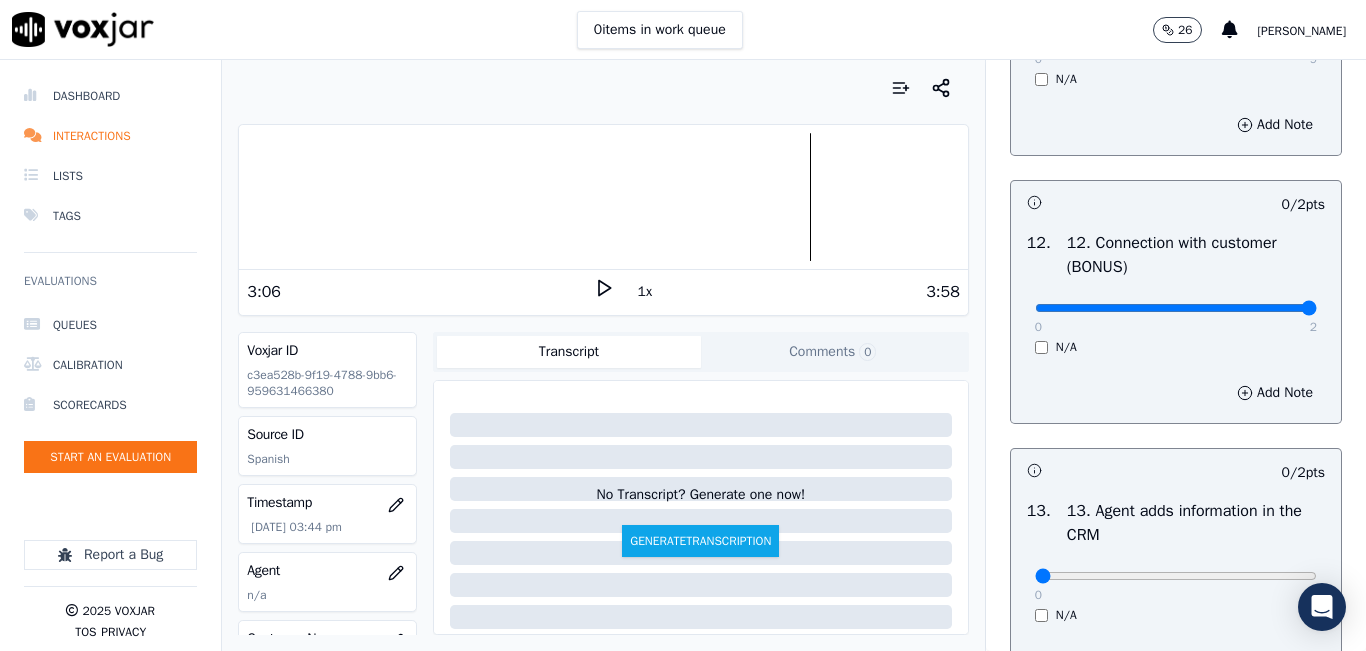 type on "2" 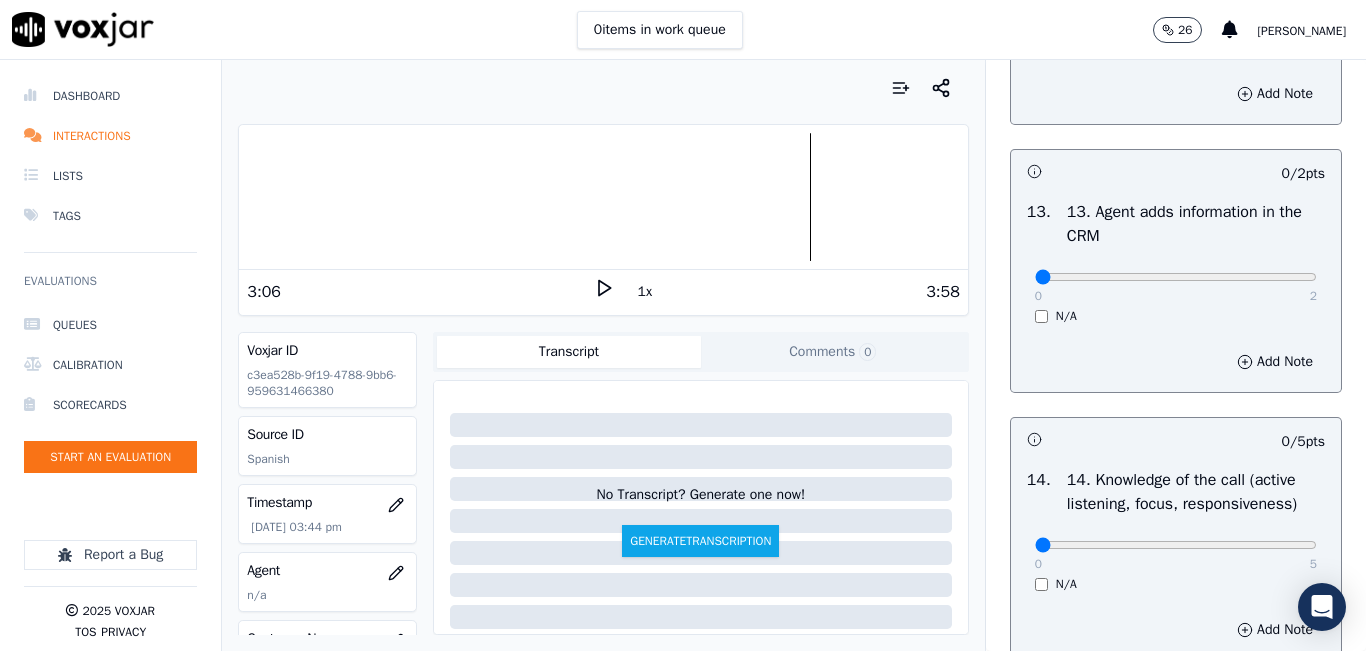 scroll, scrollTop: 3400, scrollLeft: 0, axis: vertical 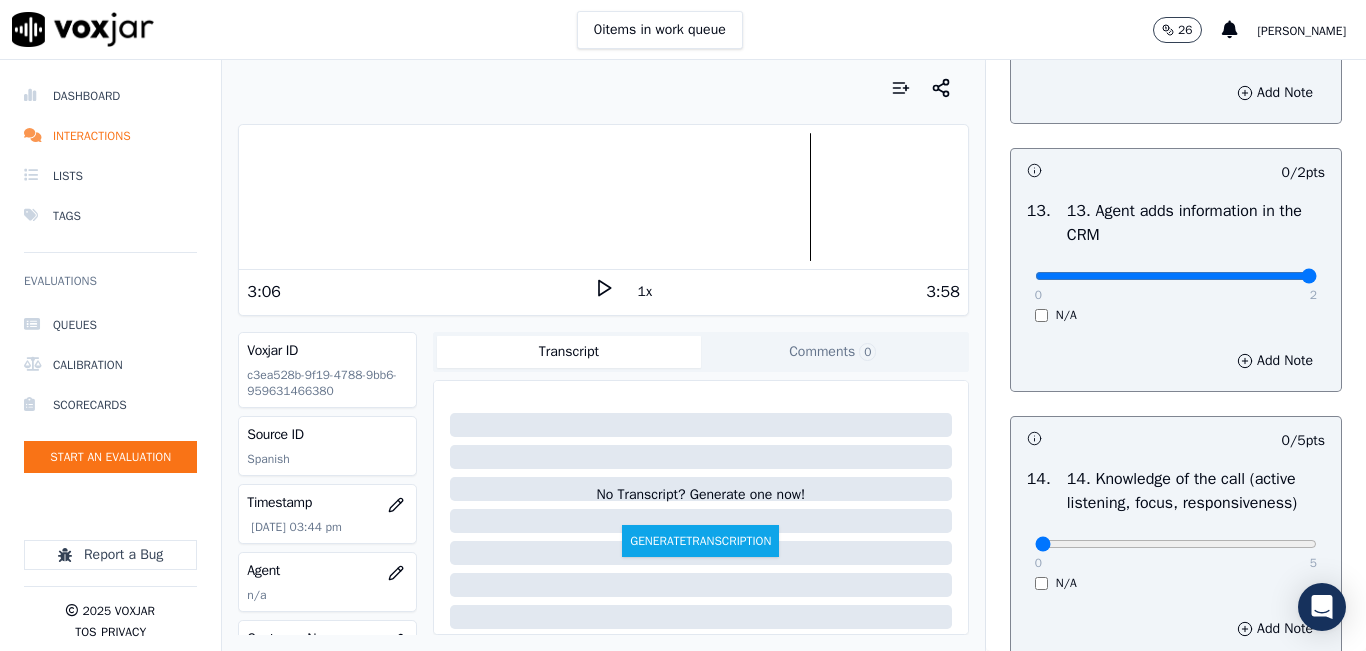 type on "2" 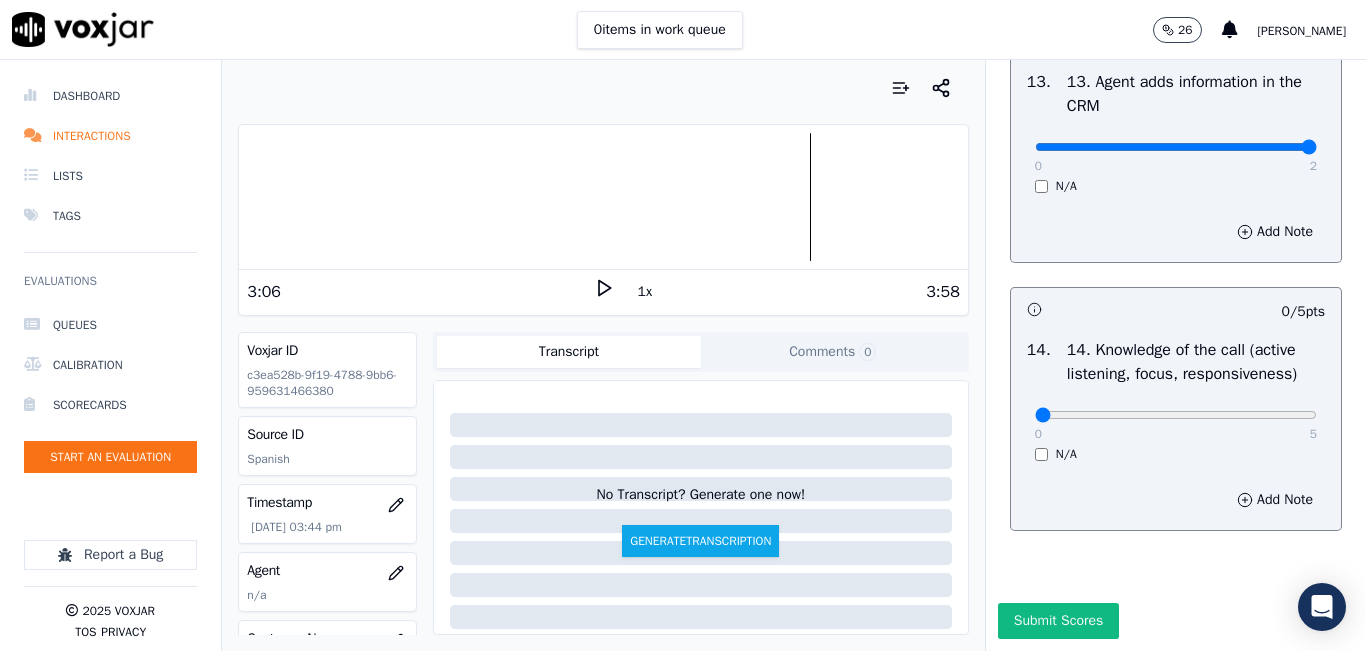 scroll, scrollTop: 3642, scrollLeft: 0, axis: vertical 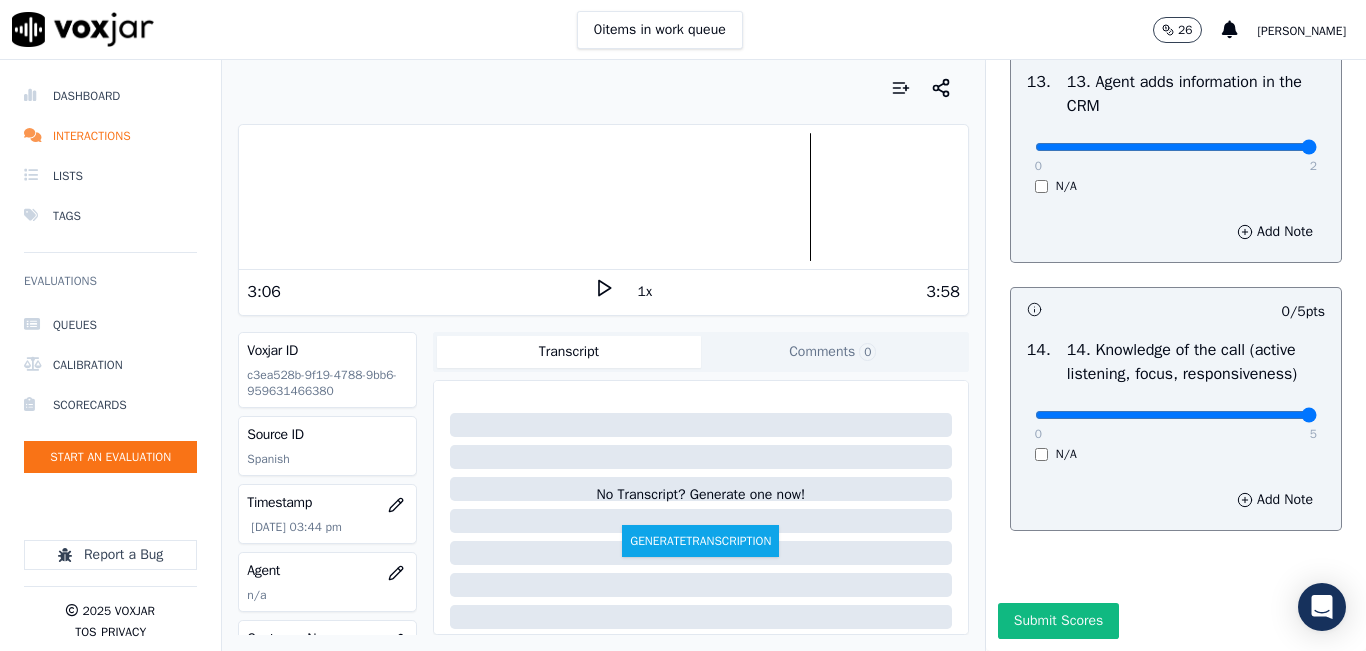 type on "5" 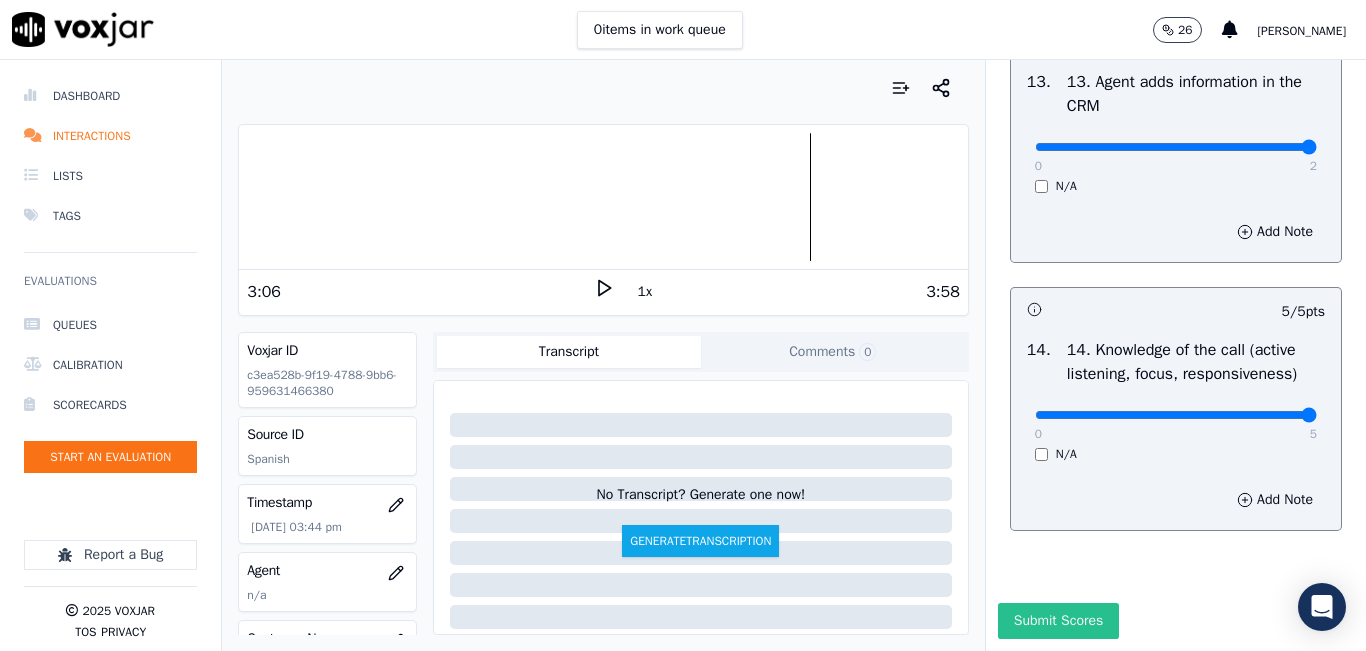 click on "Submit Scores" at bounding box center (1176, 627) 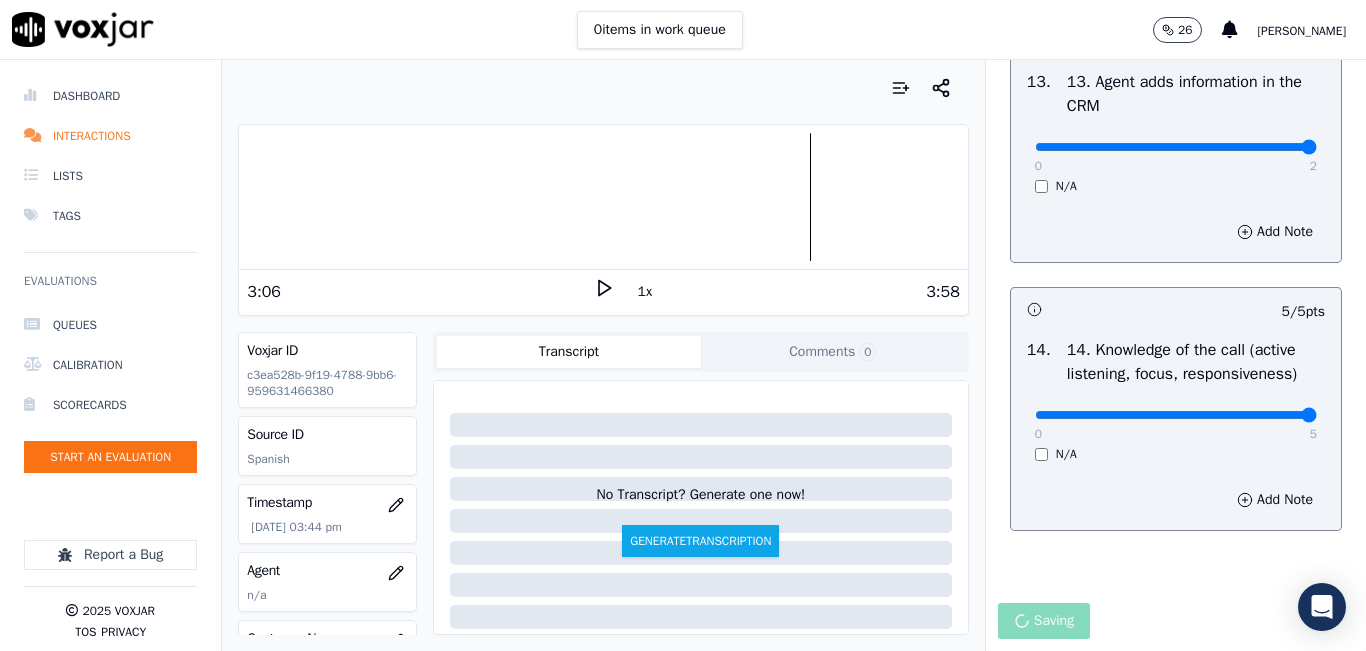 click on "Saving" at bounding box center (1176, 627) 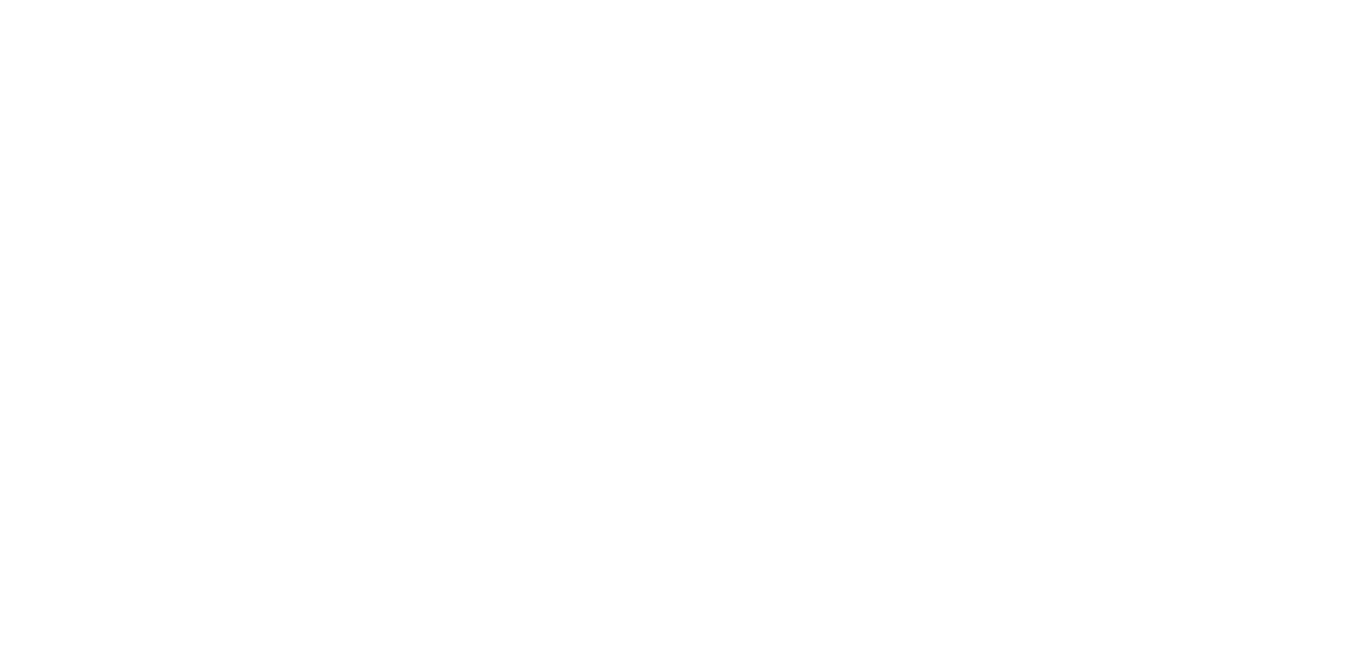 scroll, scrollTop: 0, scrollLeft: 0, axis: both 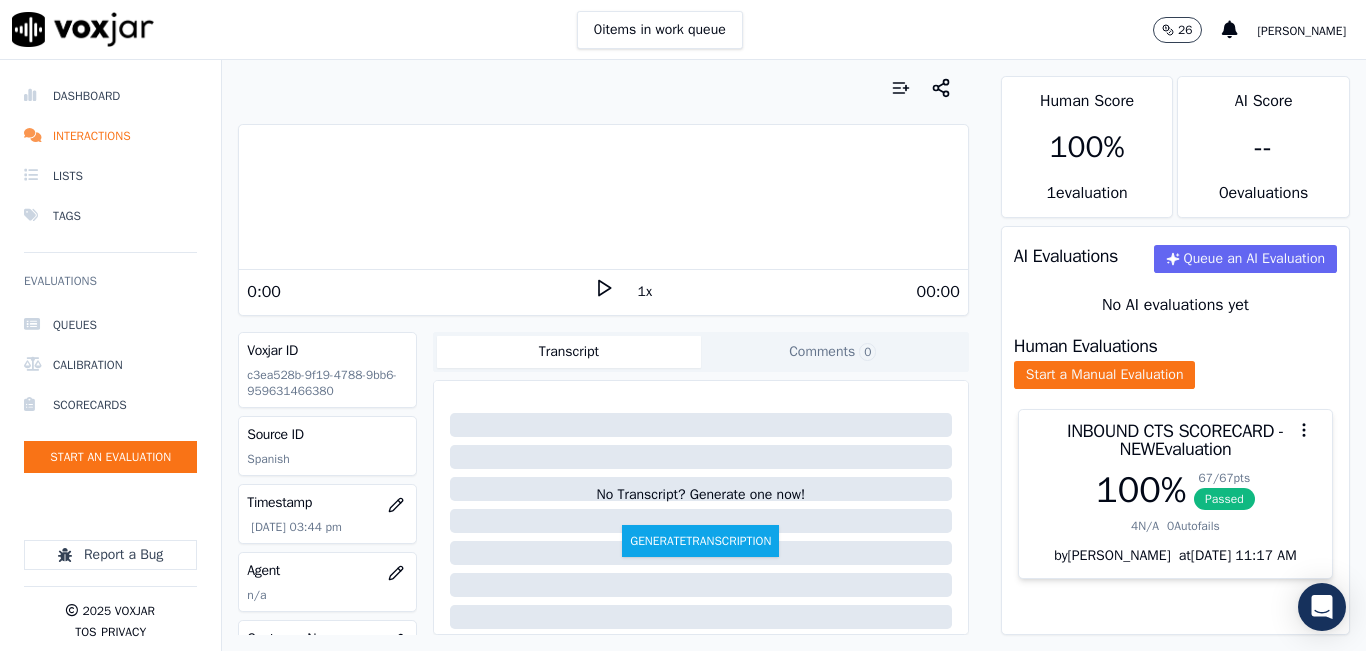 click on "0  items in work queue     26         [PERSON_NAME]" at bounding box center (683, 30) 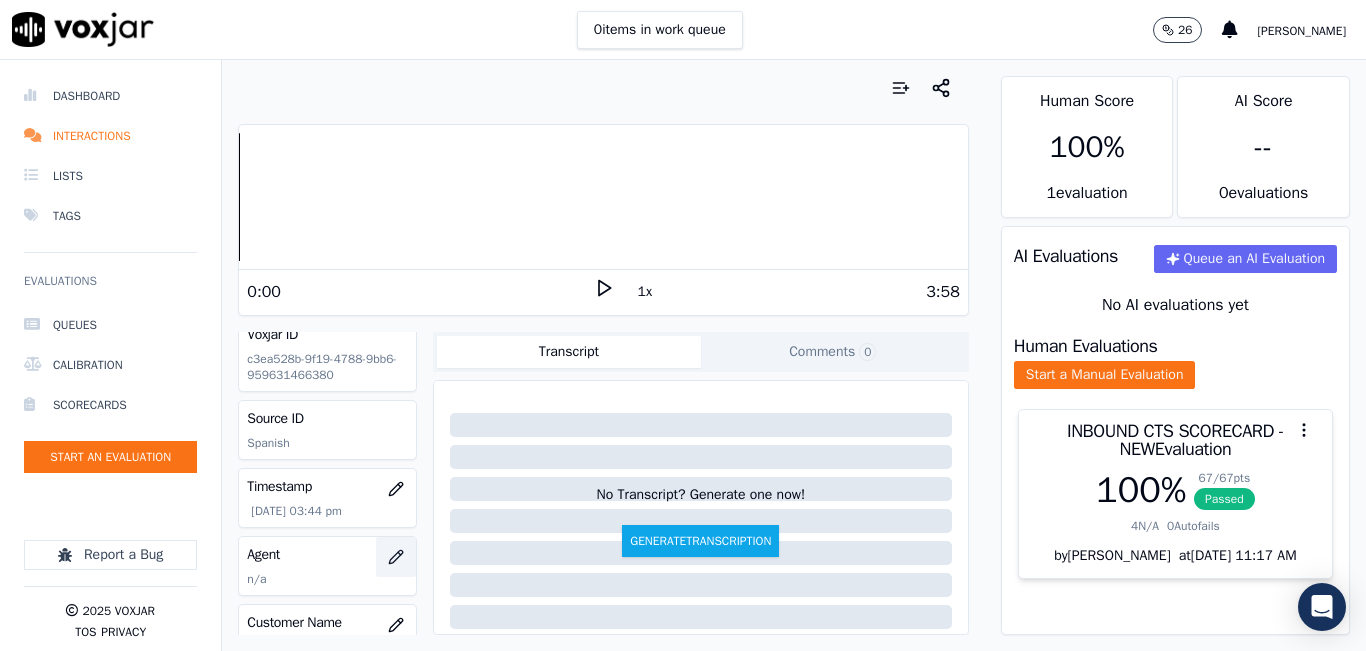scroll, scrollTop: 0, scrollLeft: 0, axis: both 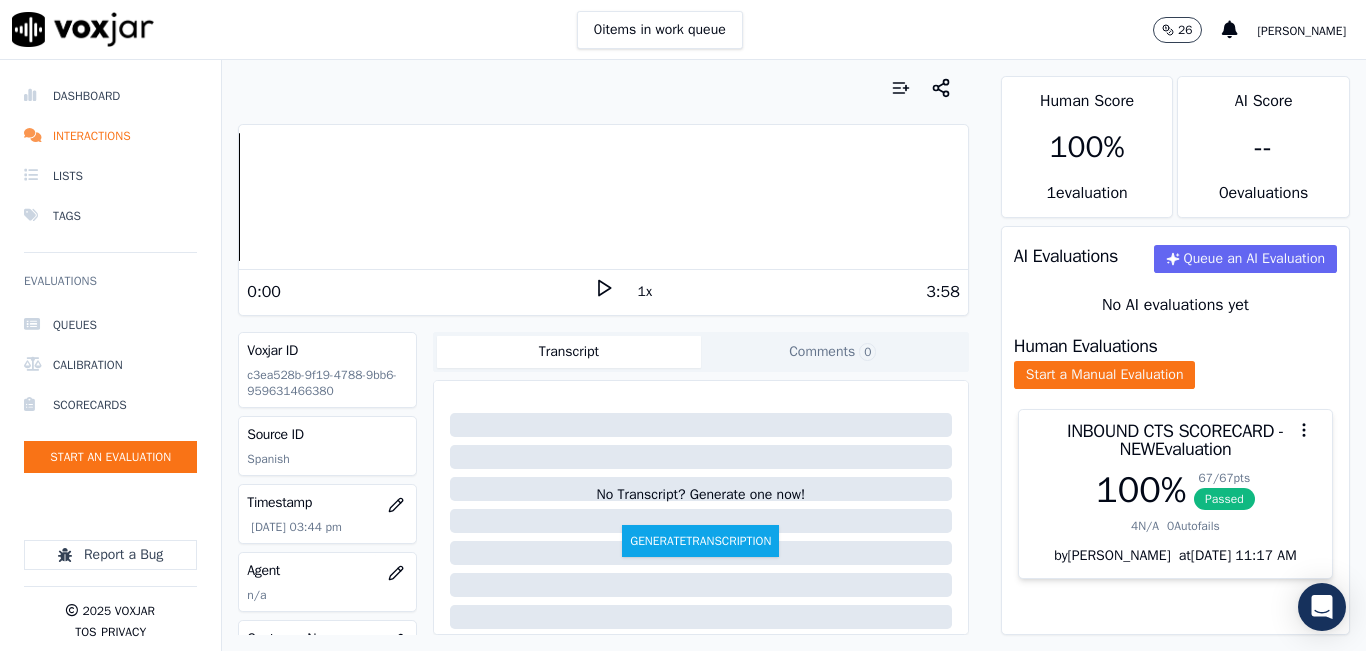 click 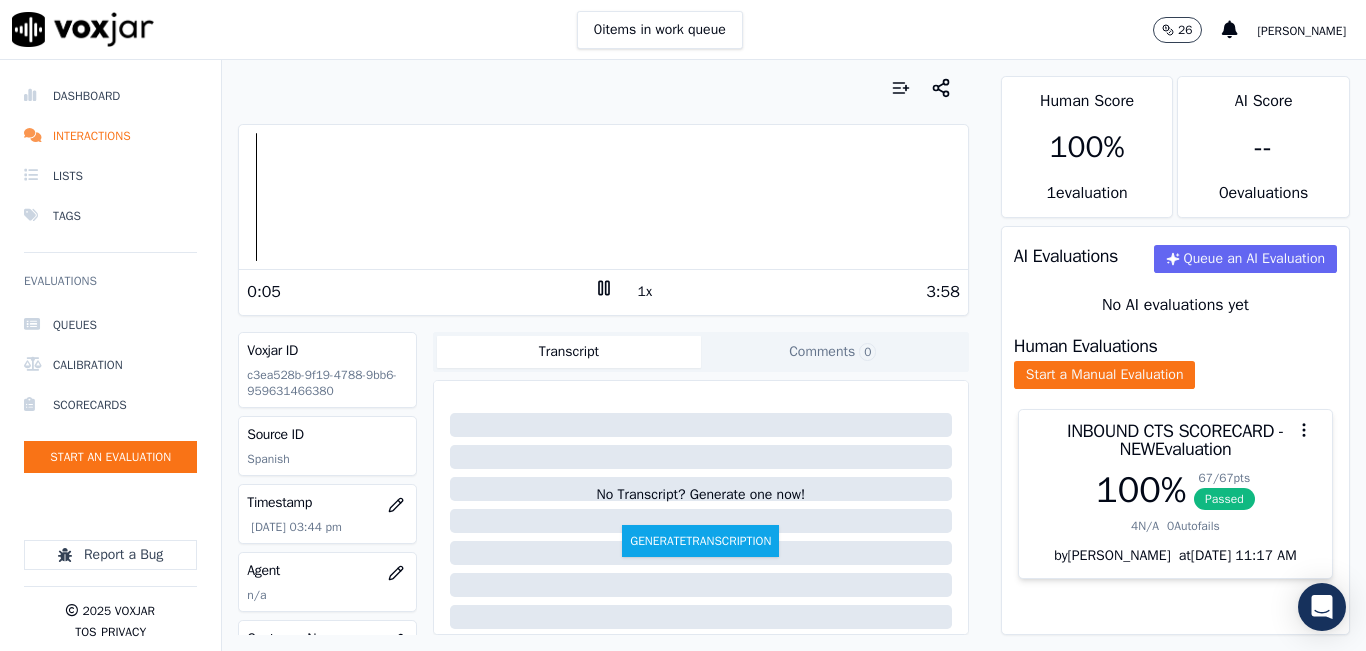 click 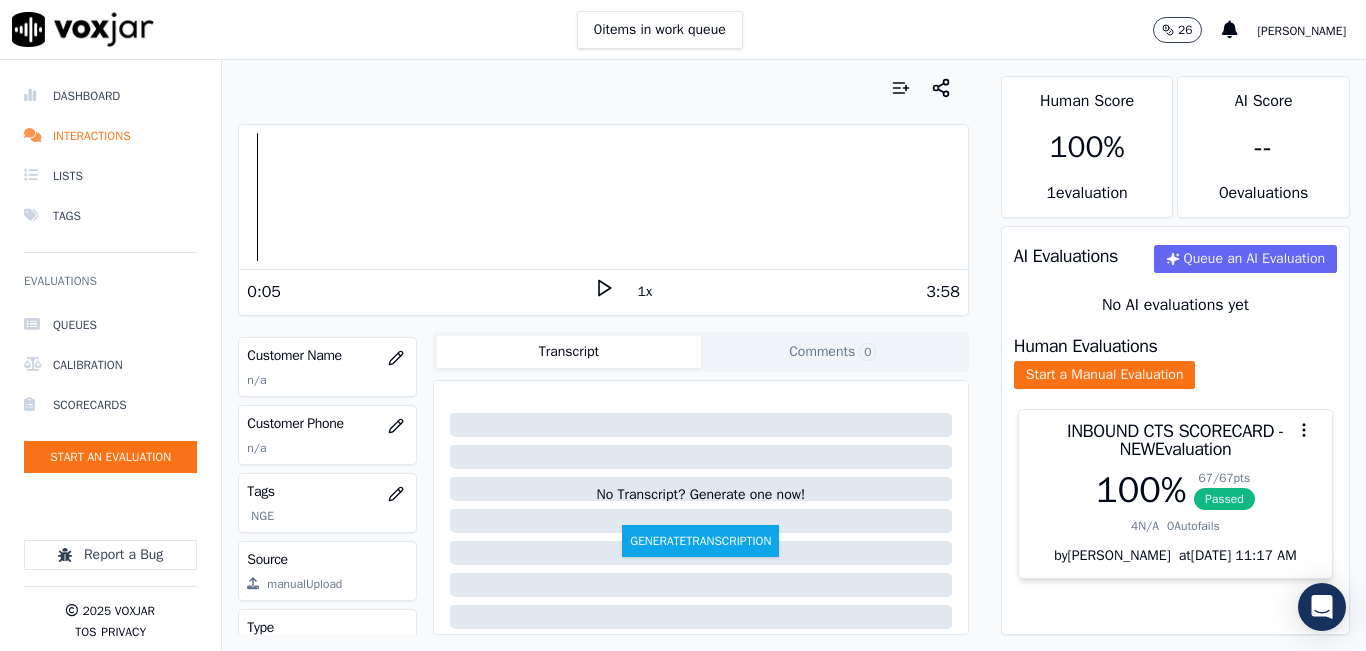 scroll, scrollTop: 300, scrollLeft: 0, axis: vertical 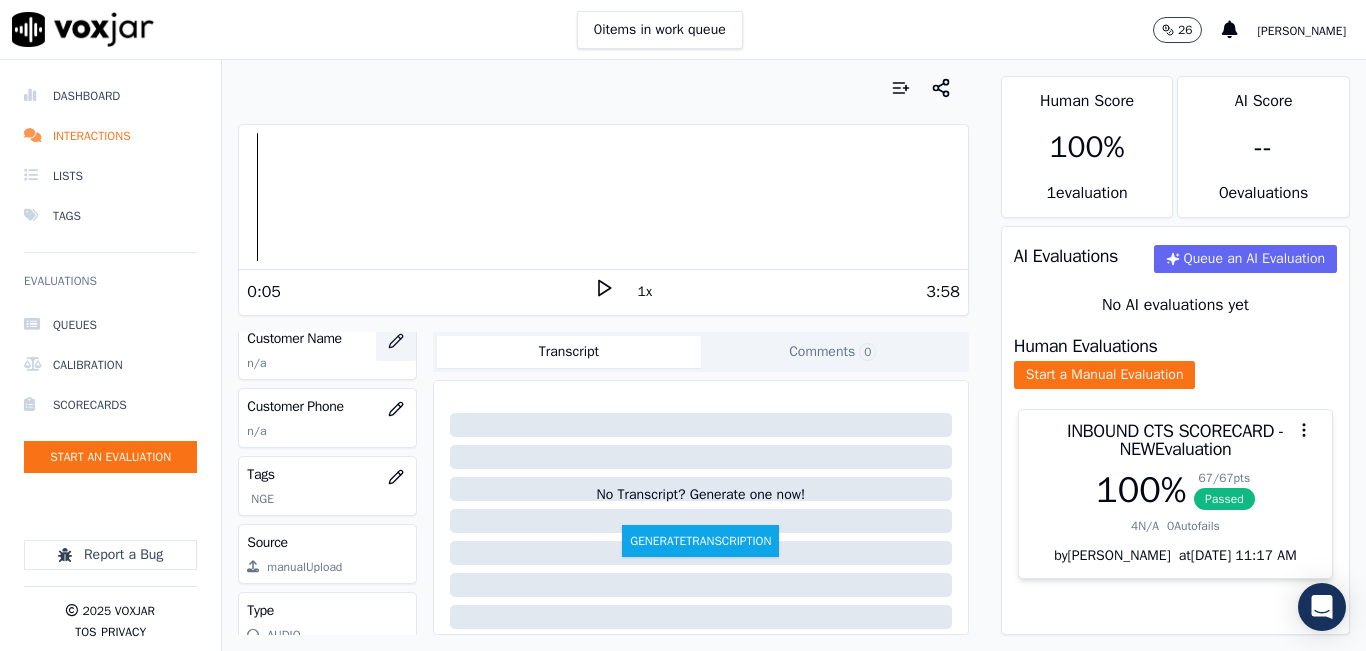 click at bounding box center (396, 341) 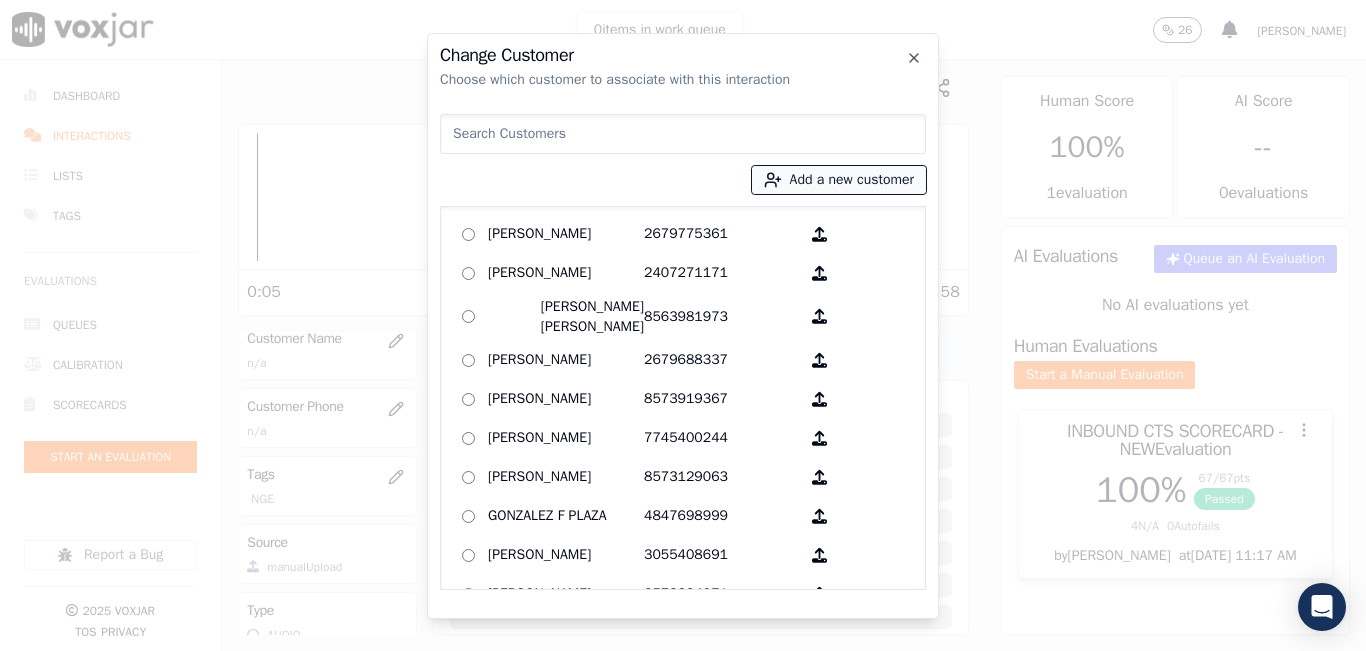 click on "Add a new customer" at bounding box center [839, 180] 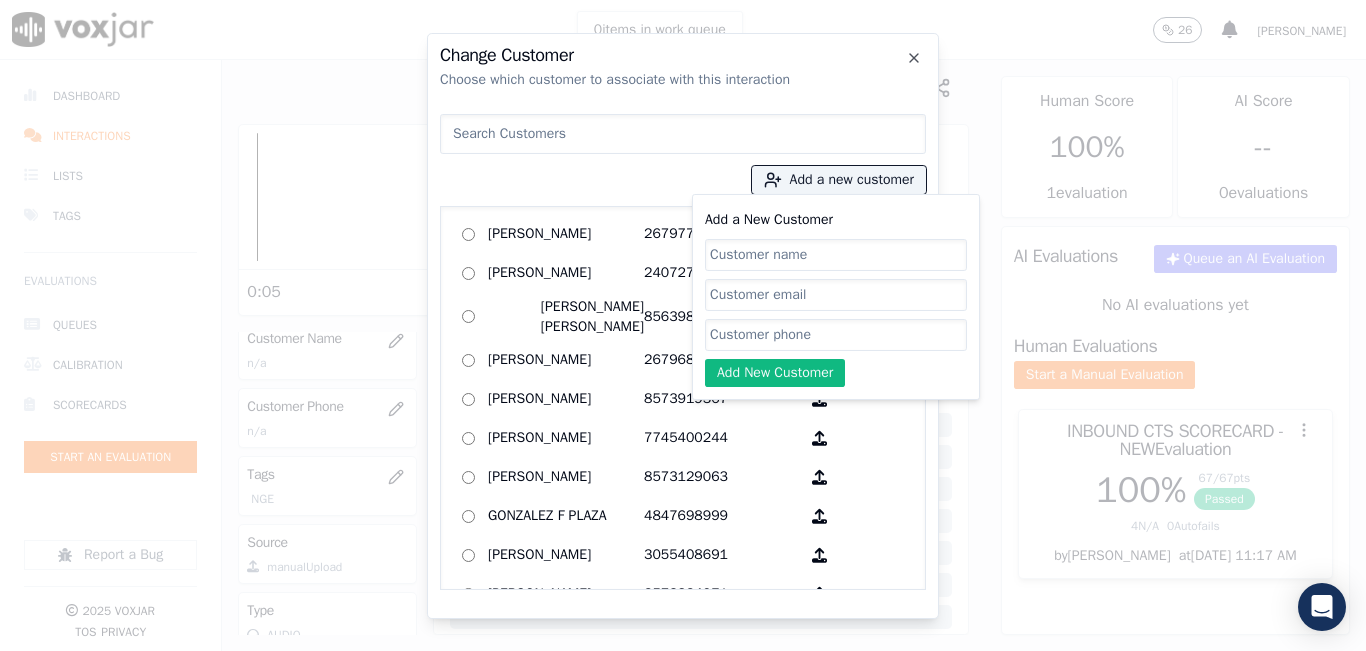 click on "Add a New Customer" 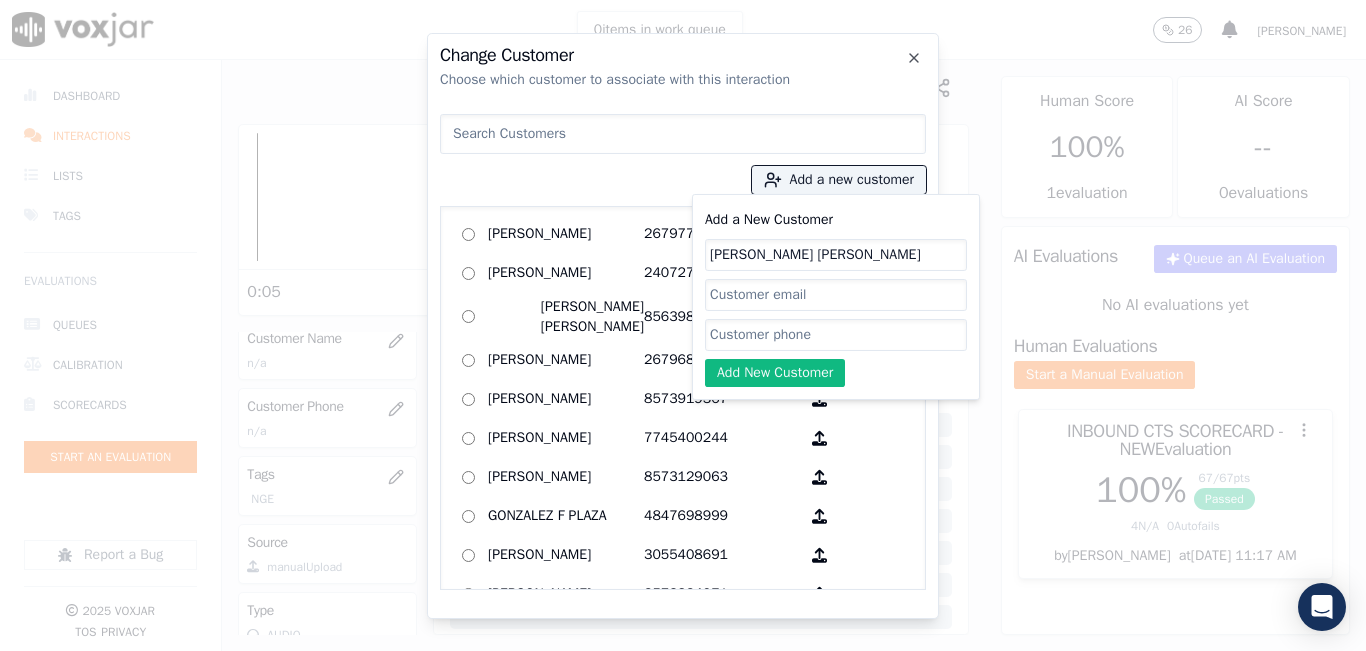 type on "[PERSON_NAME] [PERSON_NAME]" 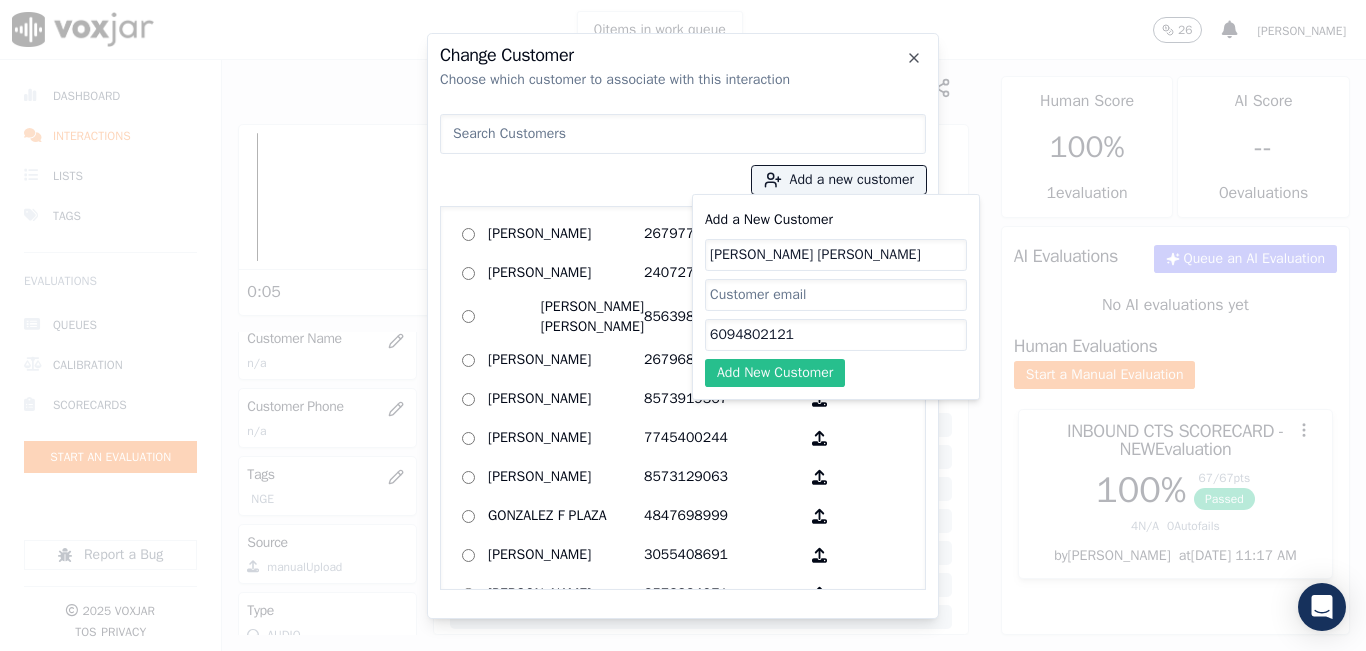 type on "6094802121" 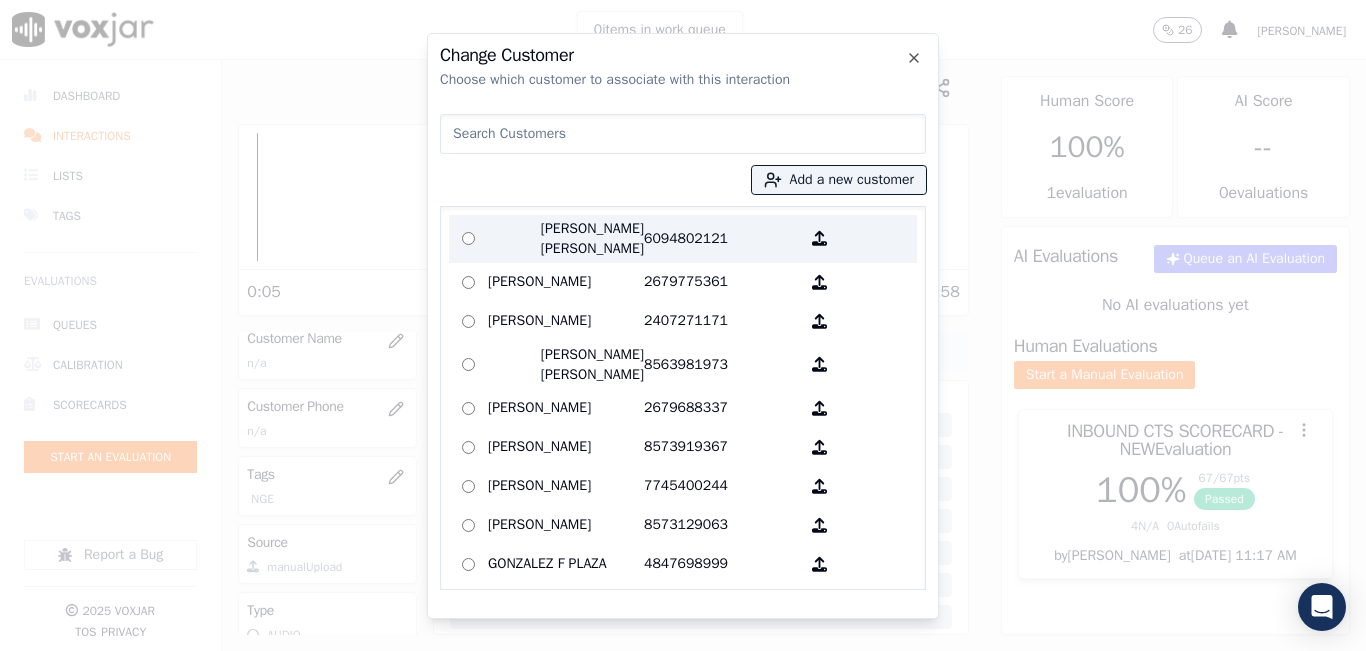 click on "6094802121" at bounding box center [722, 239] 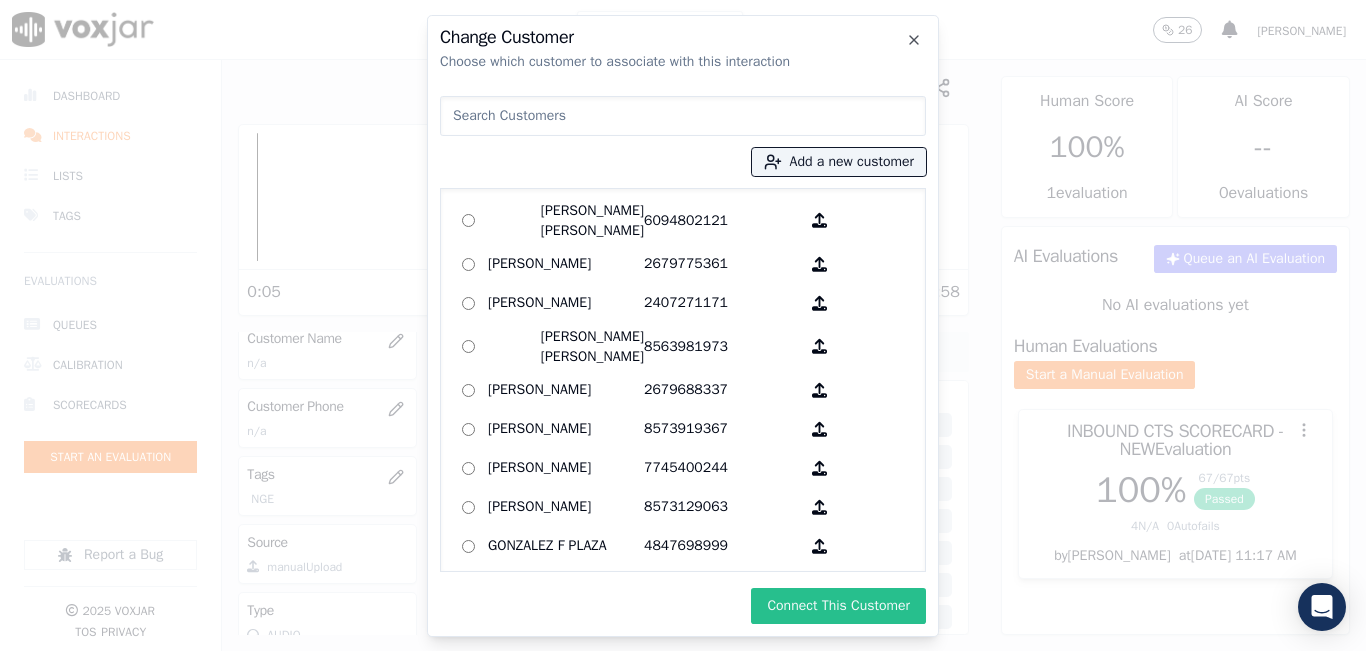 click on "Connect This Customer" at bounding box center [838, 606] 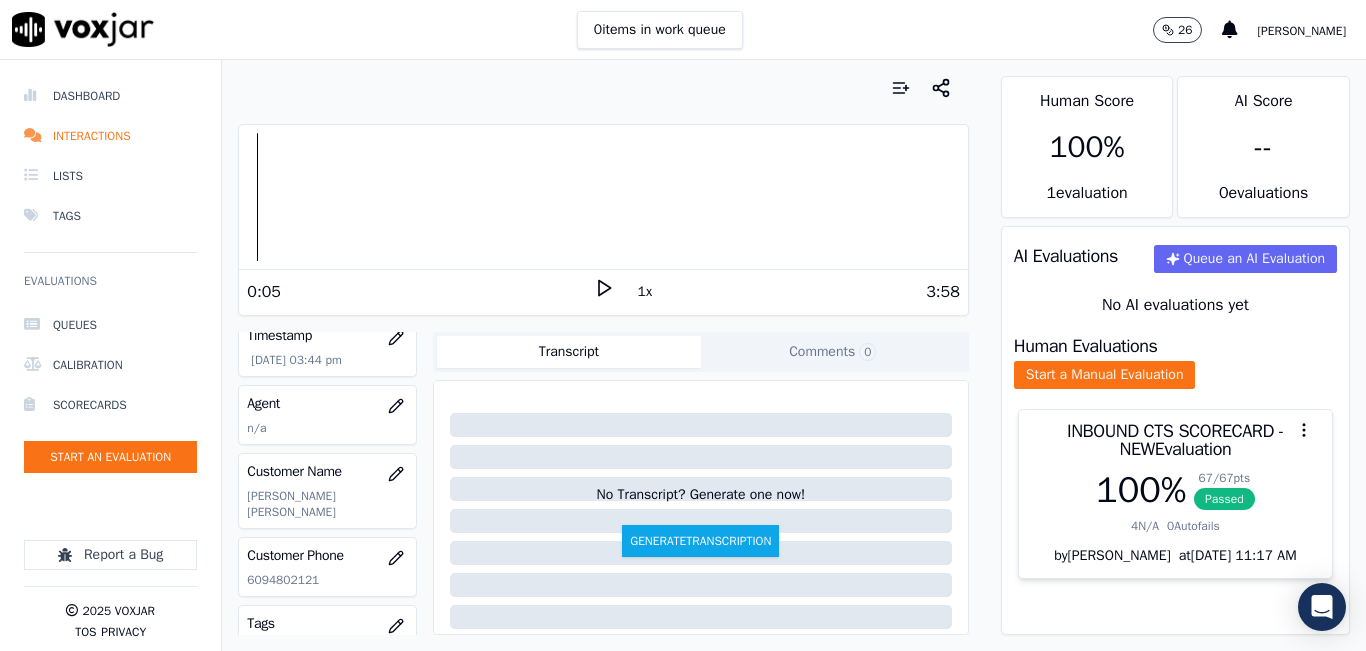 scroll, scrollTop: 200, scrollLeft: 0, axis: vertical 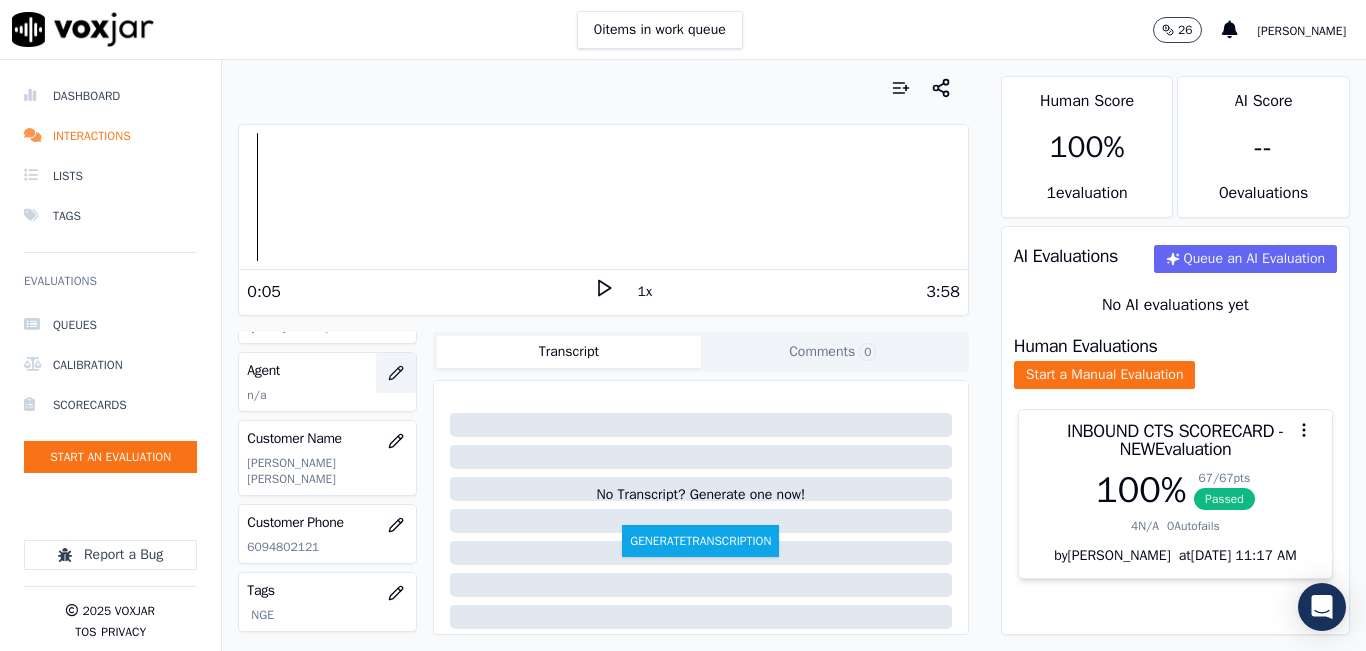 click at bounding box center [396, 373] 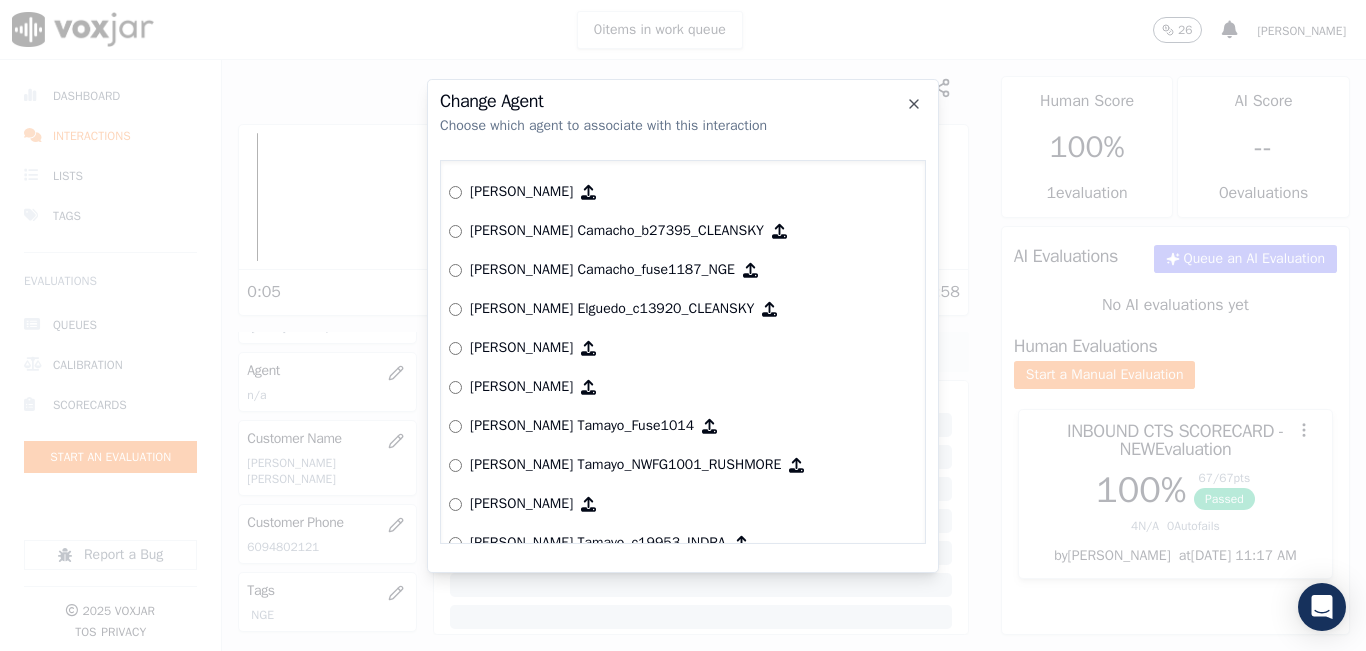 scroll, scrollTop: 1072, scrollLeft: 0, axis: vertical 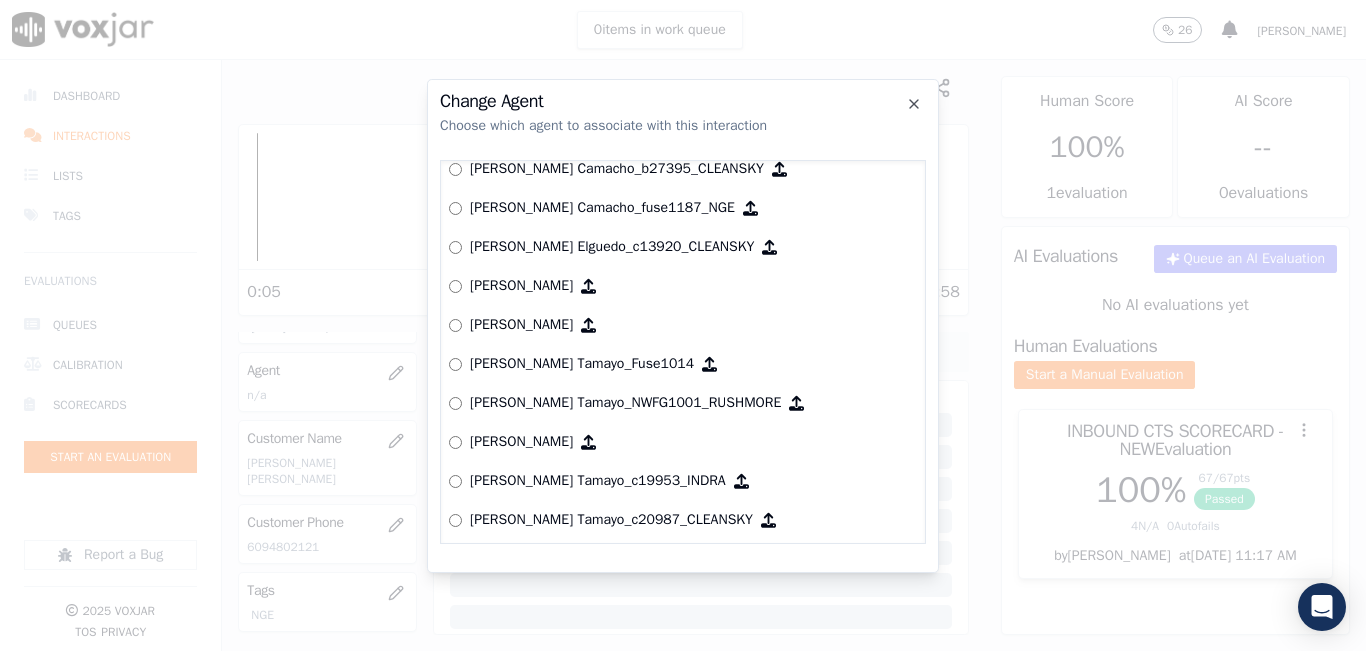 click on "[PERSON_NAME] Tamayo_Fuse1014" at bounding box center (683, 364) 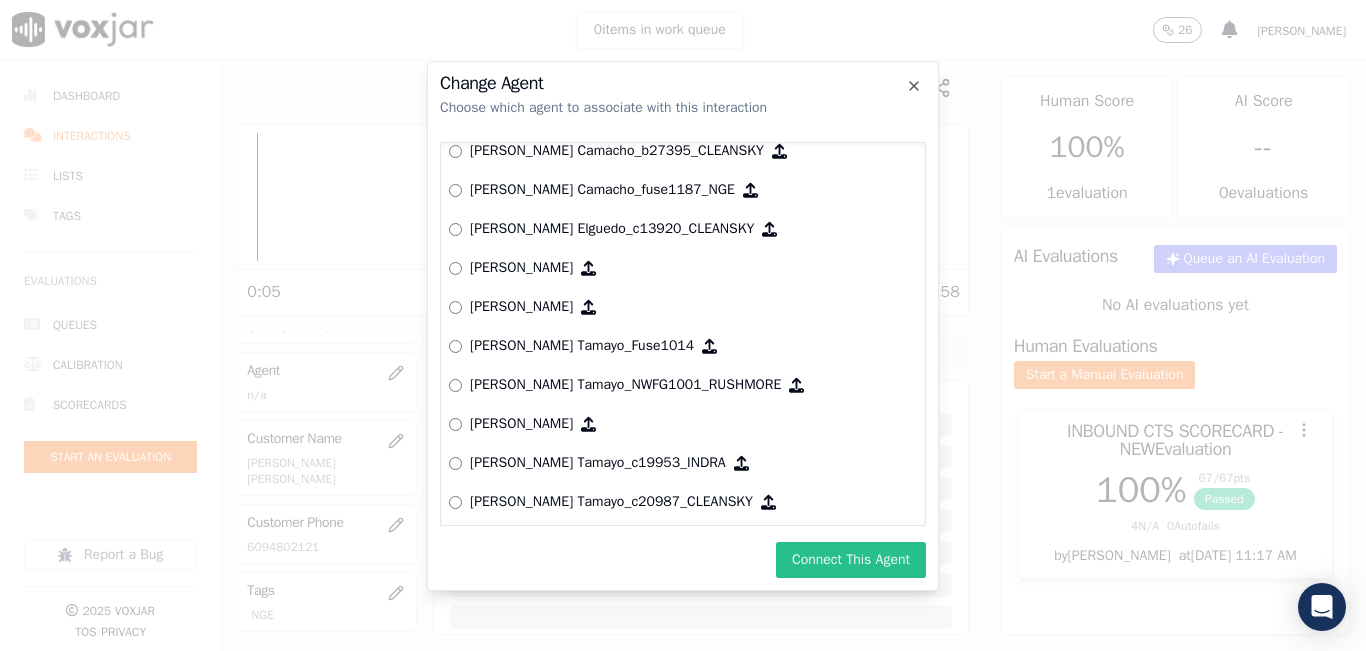 click on "Connect This Agent" at bounding box center [851, 560] 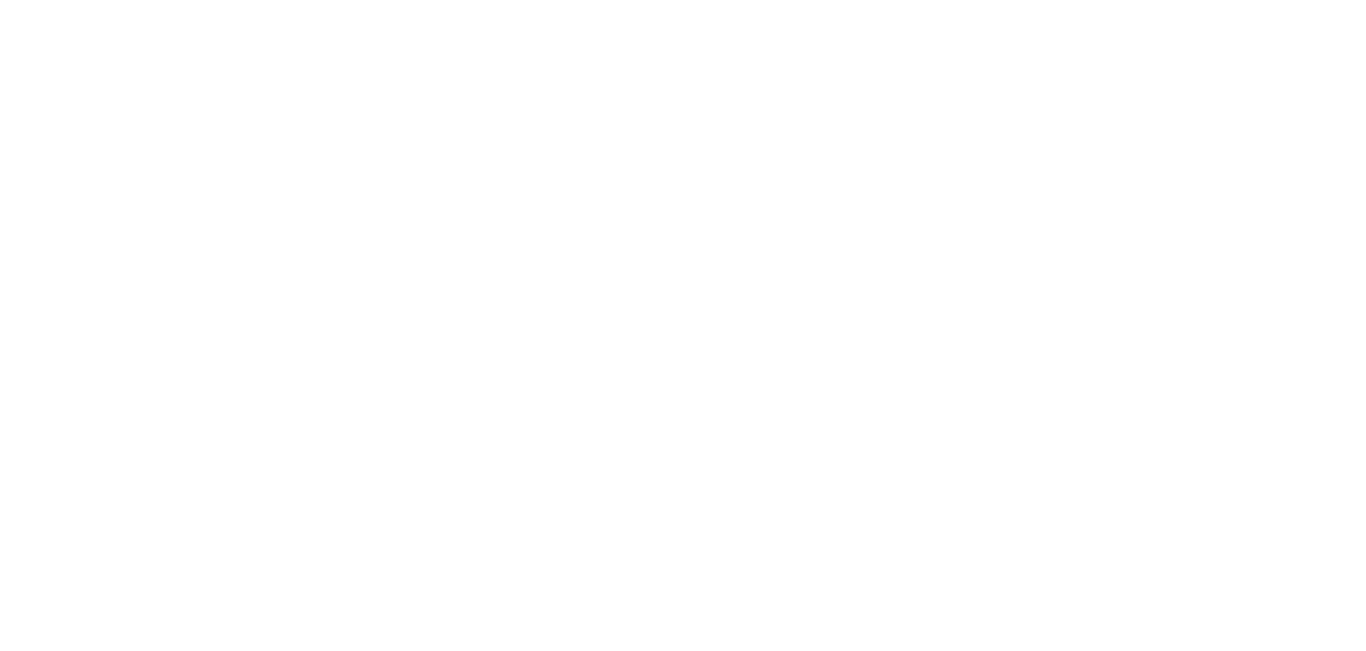 scroll, scrollTop: 0, scrollLeft: 0, axis: both 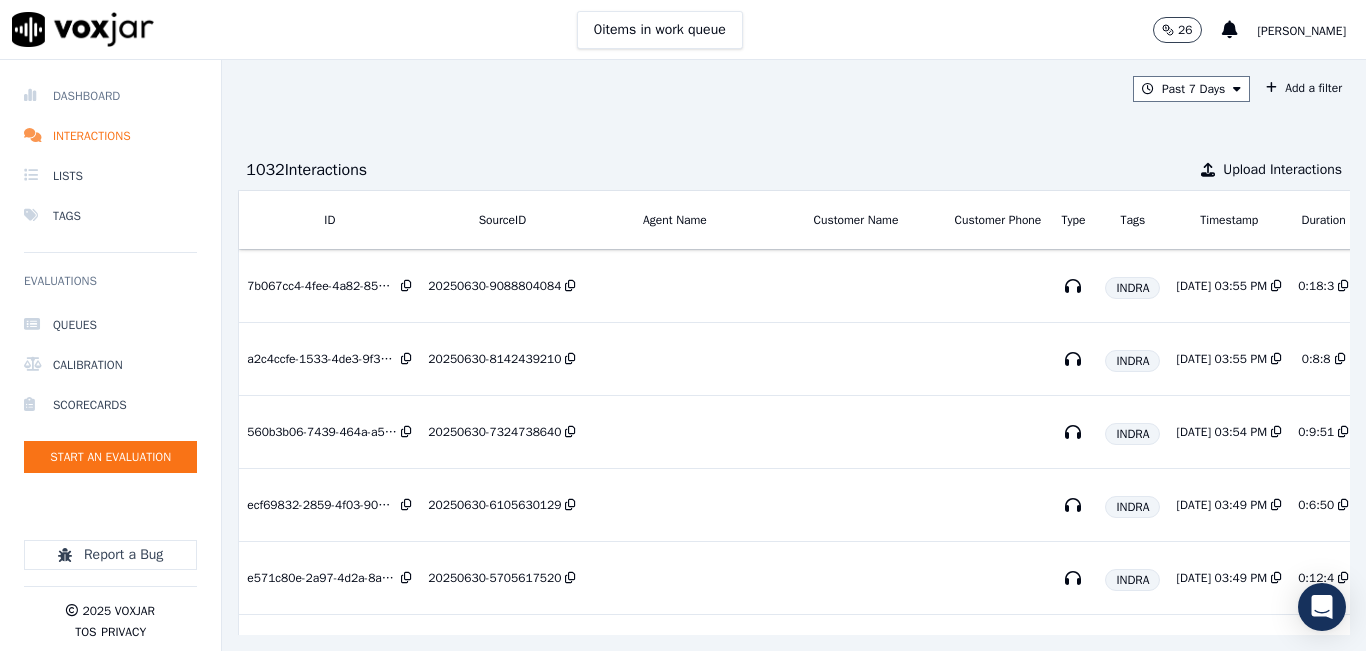 click on "Dashboard" at bounding box center (110, 96) 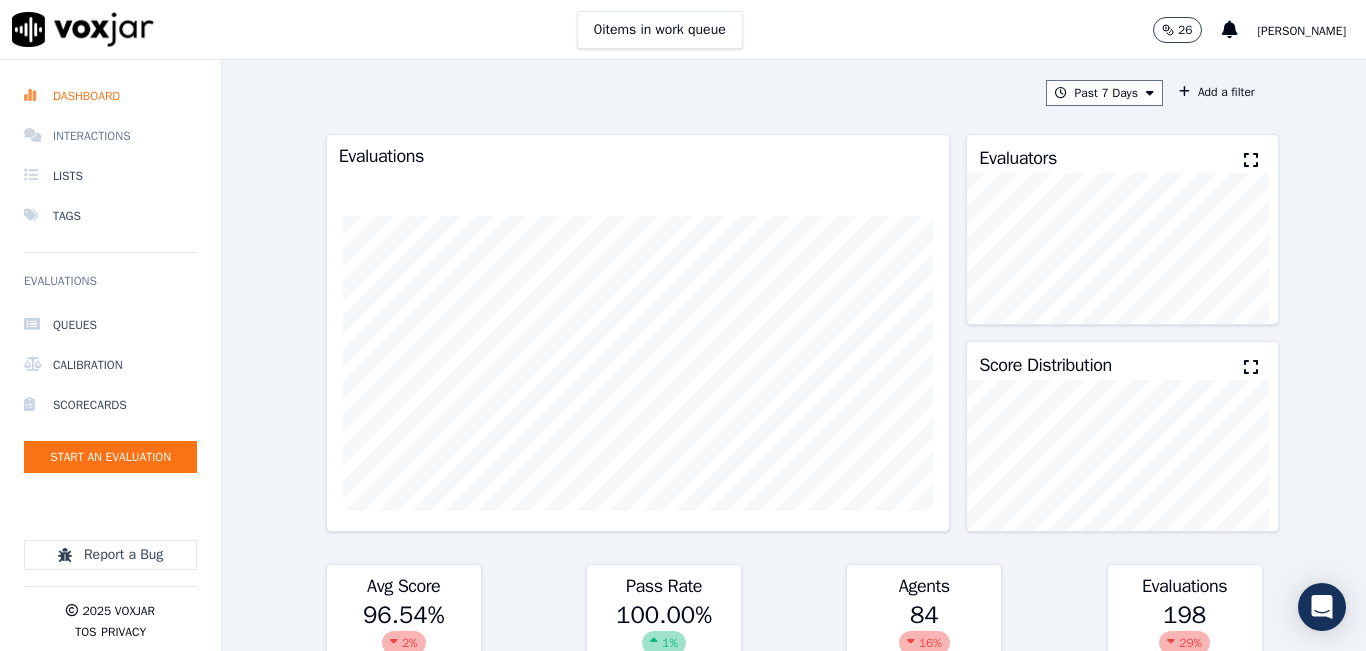 click on "Interactions" at bounding box center (110, 136) 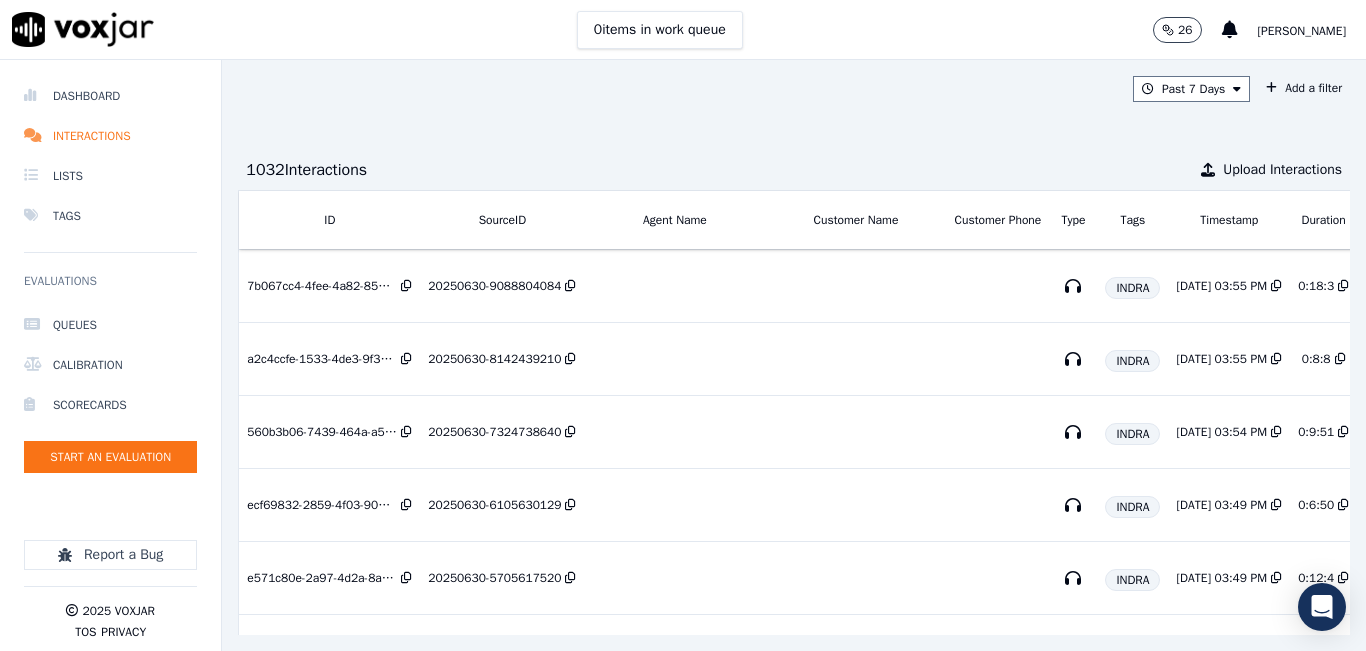click on "0  items in work queue     26         [PERSON_NAME]             Dashboard   Interactions   Lists   Tags       Evaluations     Queues   Calibration   Scorecards   Start an Evaluation
Report a Bug       2025   Voxjar   TOS   Privacy     Past 7 Days
Add a filter
1032  Interaction s       Upload Interactions     ID   SourceID   Agent Name   Customer Name   Customer Phone   Type   Tags   Timestamp   Duration   Direction   Source     Export Scores         7b067cc4-4fee-4a82-8531-32cd4eb70211     20250630-9088804084             [PERSON_NAME] [DATE] 03:55 PM     0:18:3     INBOUND         No Evaluation Yet     a2c4ccfe-1533-4de3-9f34-98ebb515d35c     20250630-8142439210             INDRA [DATE] 03:55 PM     0:8:8     INBOUND         No Evaluation Yet     560b3b06-7439-464a-a586-a28c18ab3665     20250630-7324738640             [PERSON_NAME] [DATE] 03:54 PM     0:9:51     INBOUND         No Evaluation Yet     ecf69832-2859-4f03-908a-22877c88f964     20250630-6105630129             [PERSON_NAME]" at bounding box center [683, 325] 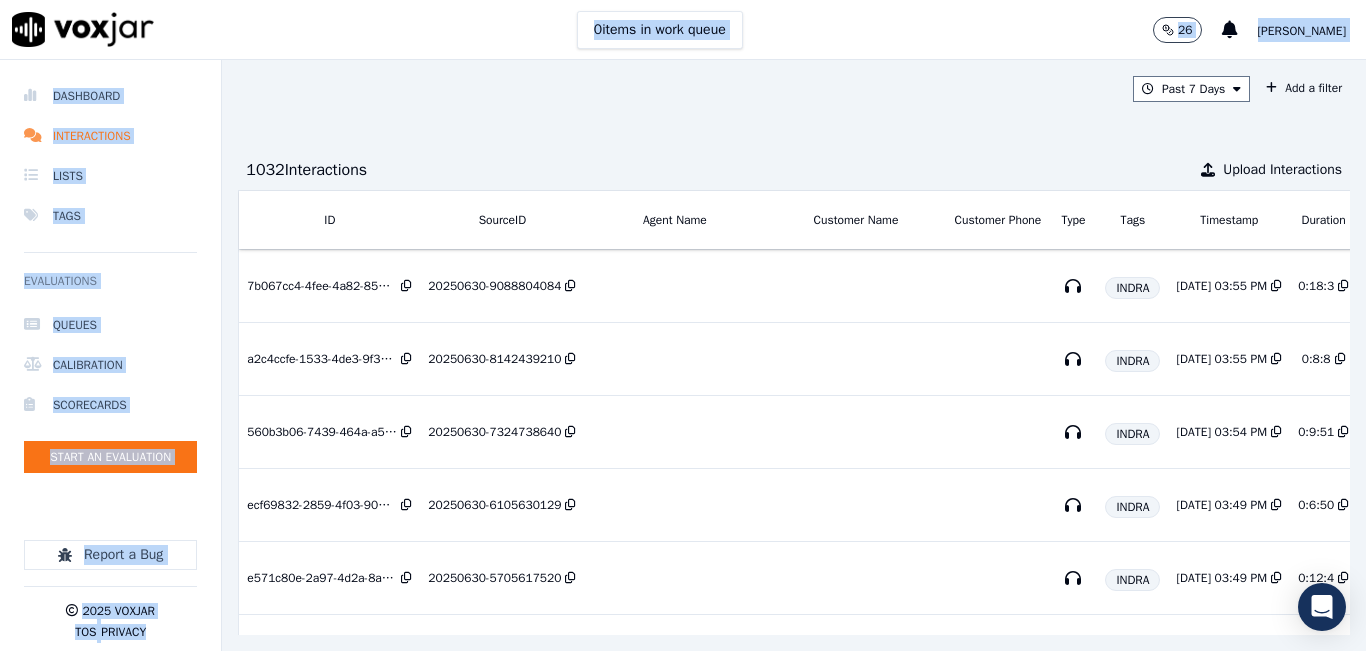 click on "0  items in work queue     26         [PERSON_NAME]" at bounding box center [683, 30] 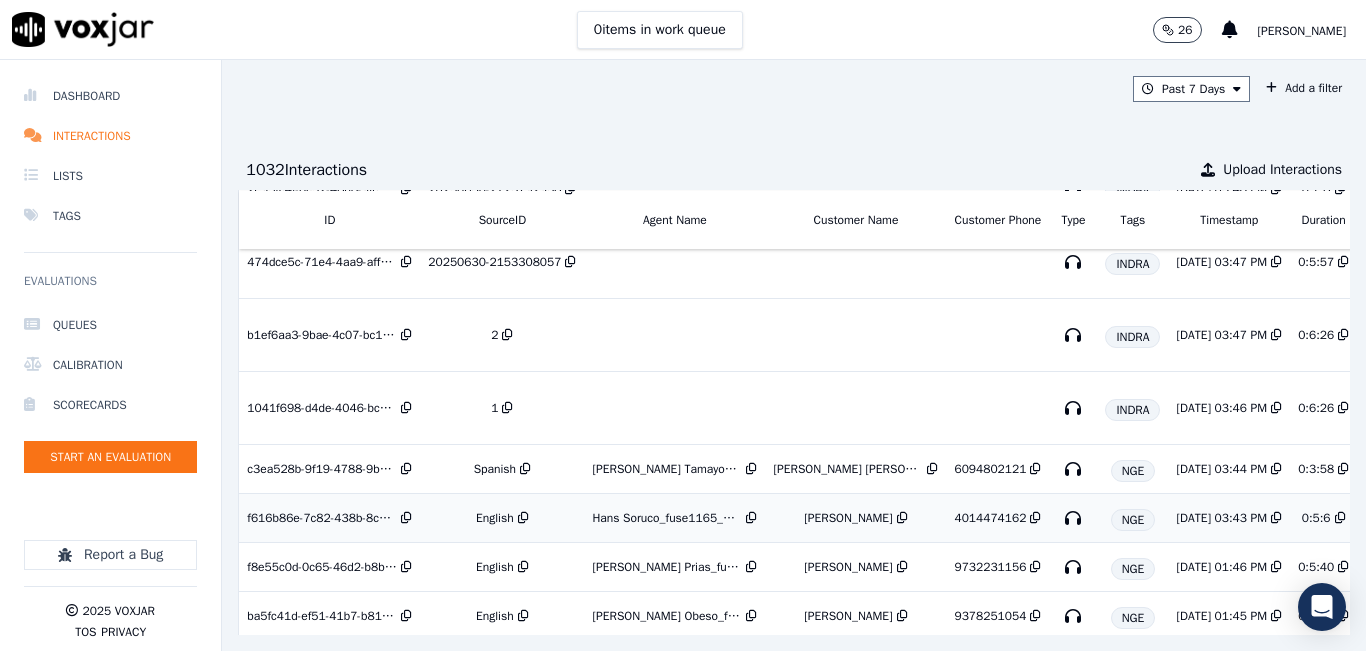 scroll, scrollTop: 500, scrollLeft: 0, axis: vertical 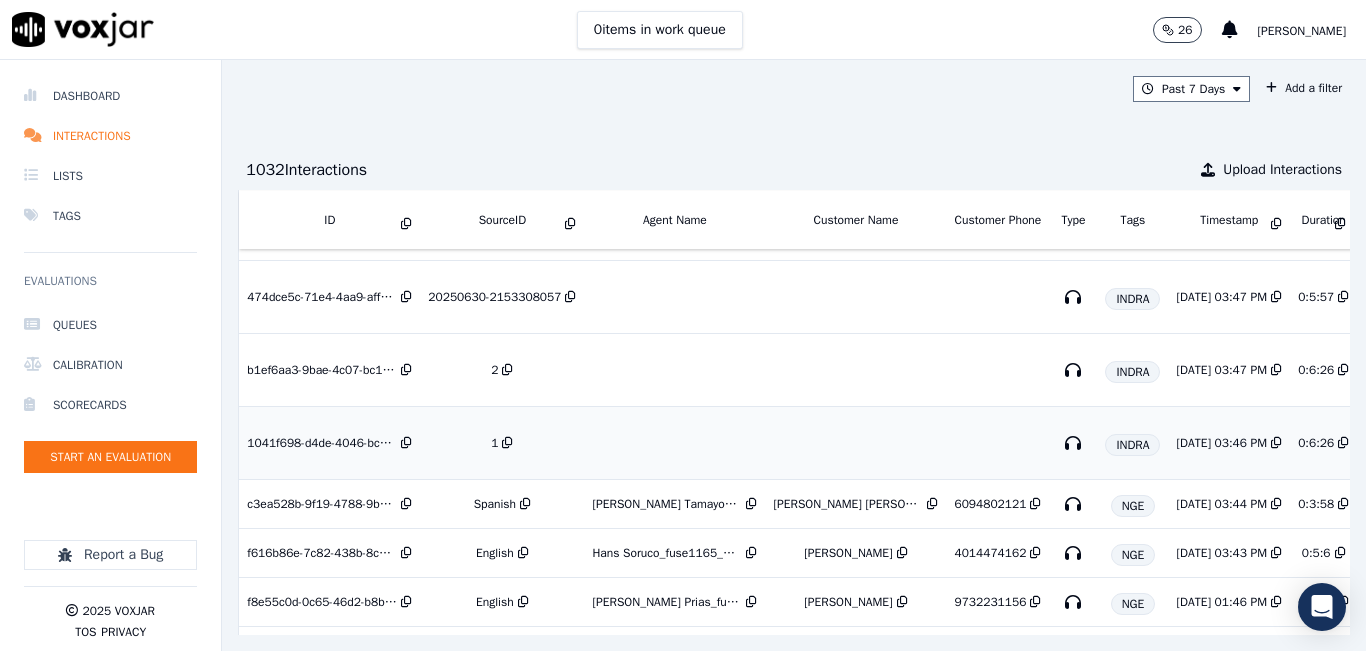click on "1" at bounding box center (502, 443) 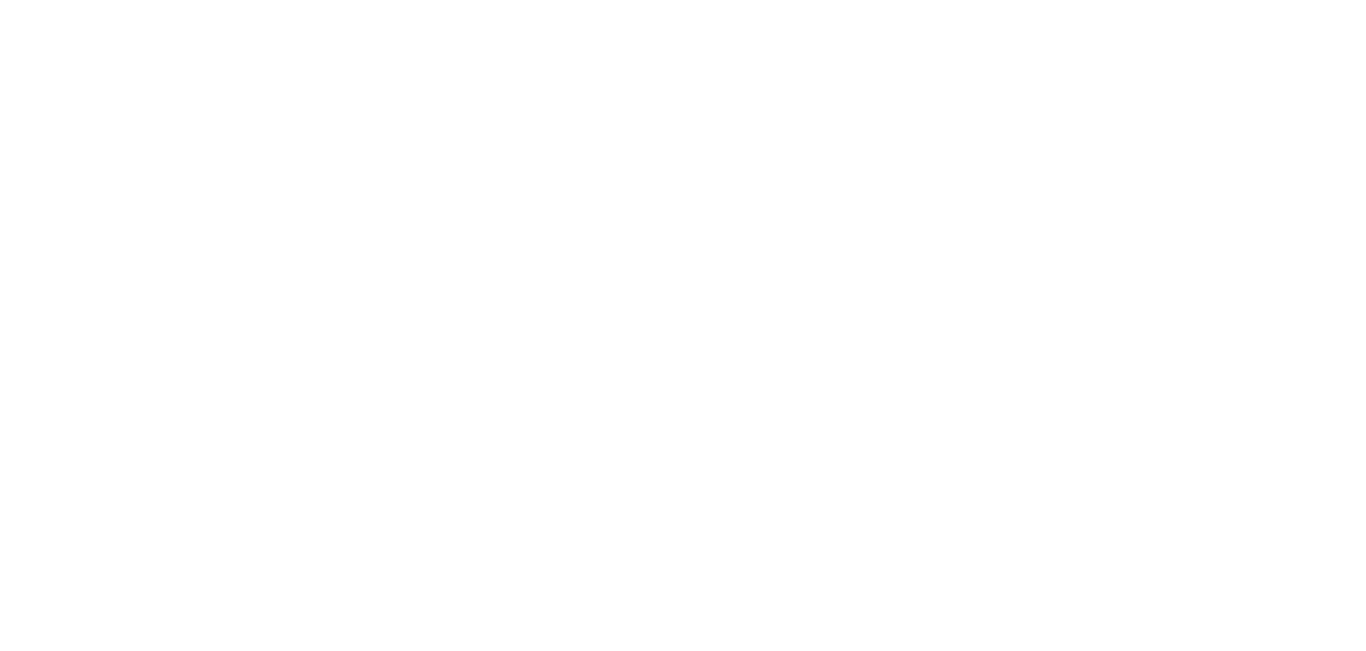 scroll, scrollTop: 0, scrollLeft: 0, axis: both 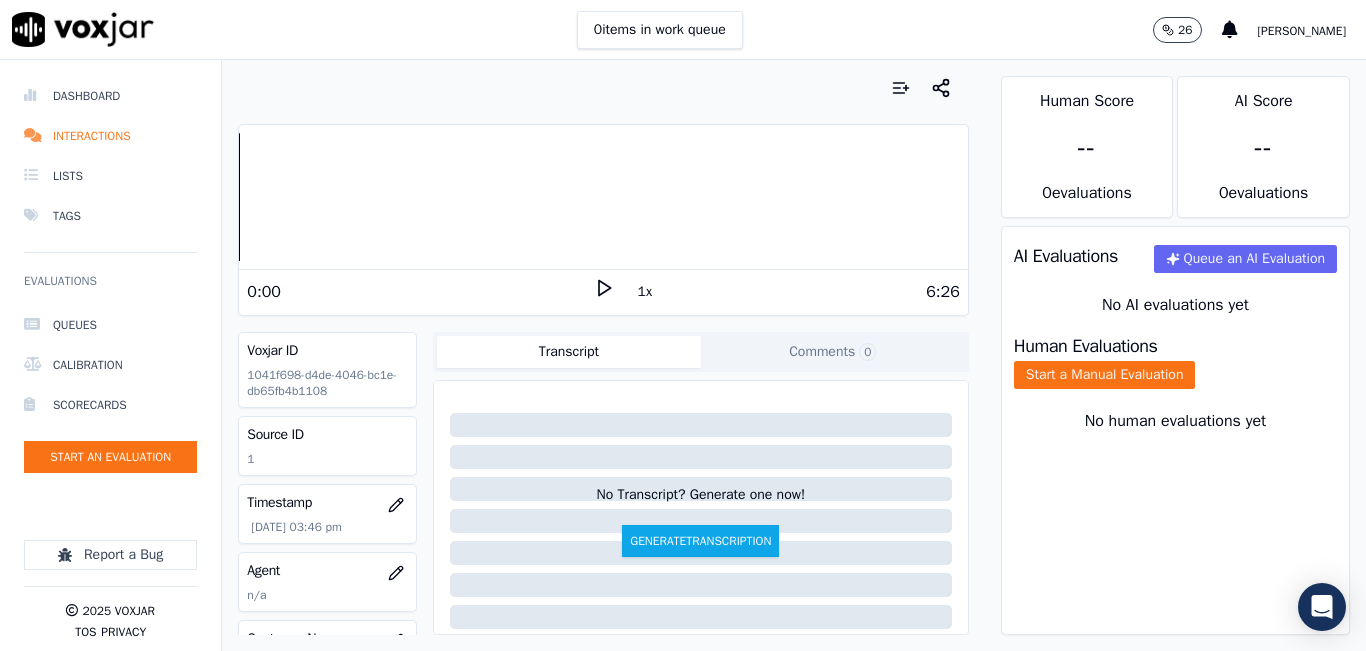 click 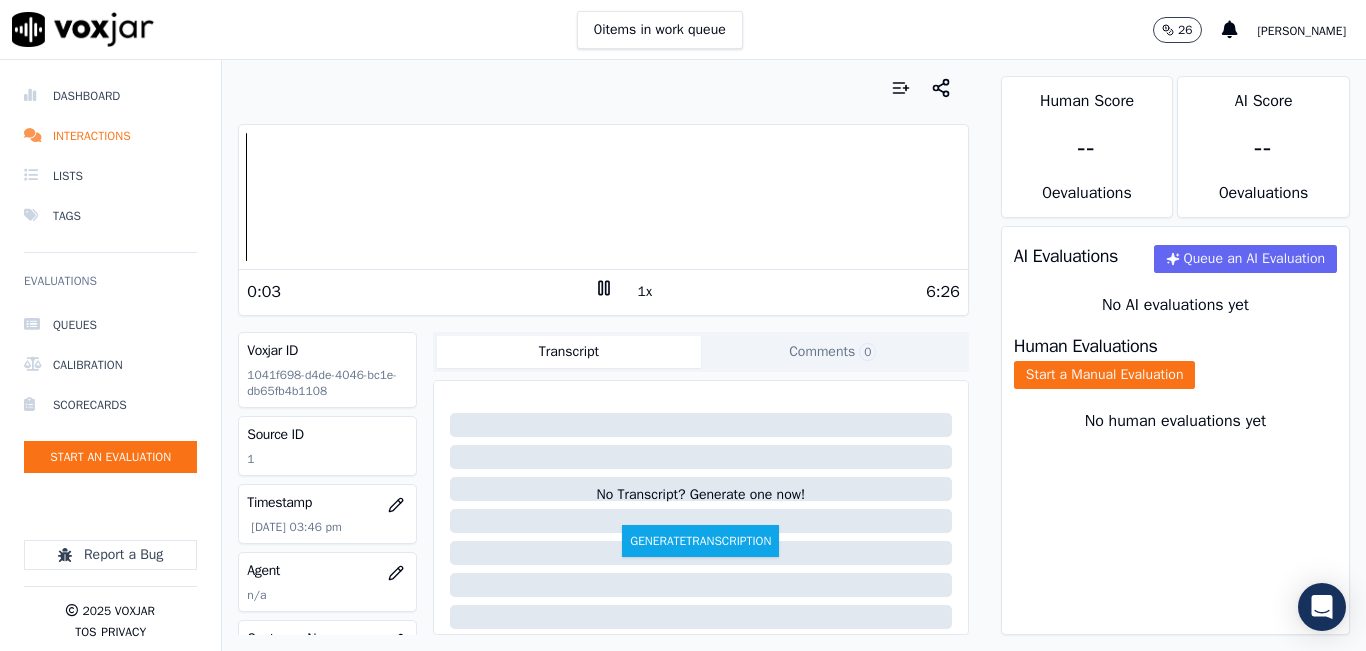 click 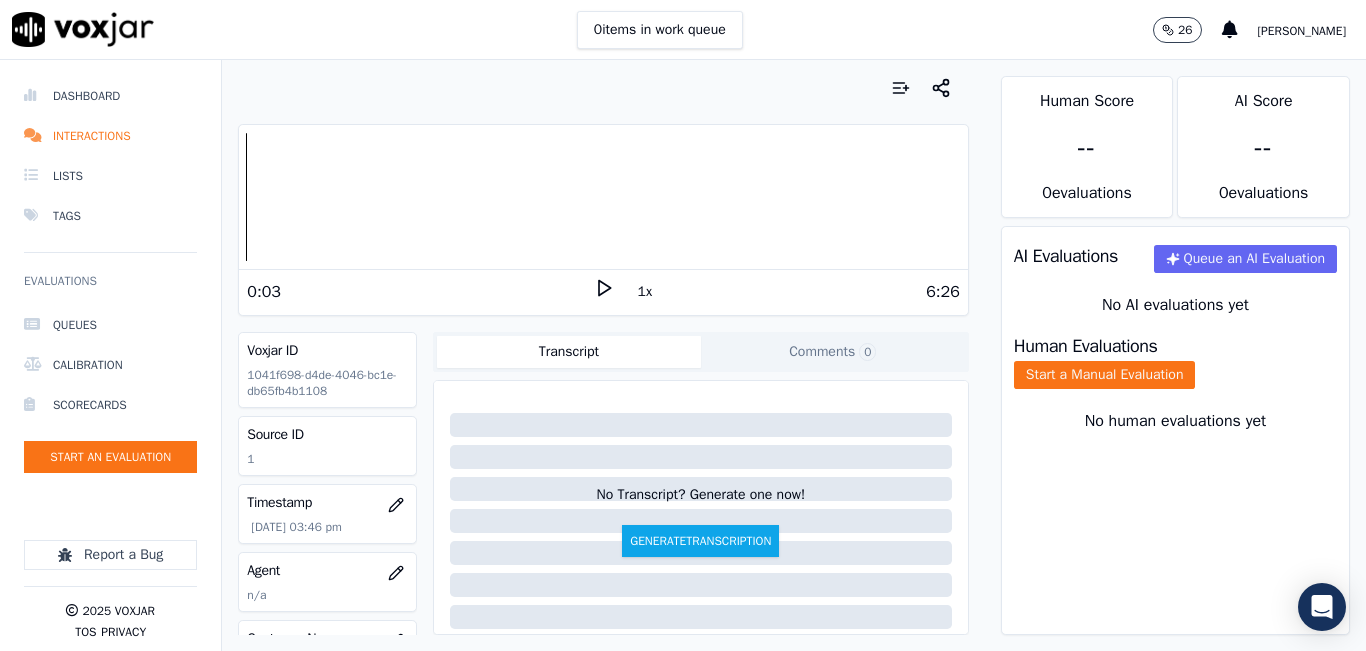 click on "0:03     1x   6:26" at bounding box center [603, 291] 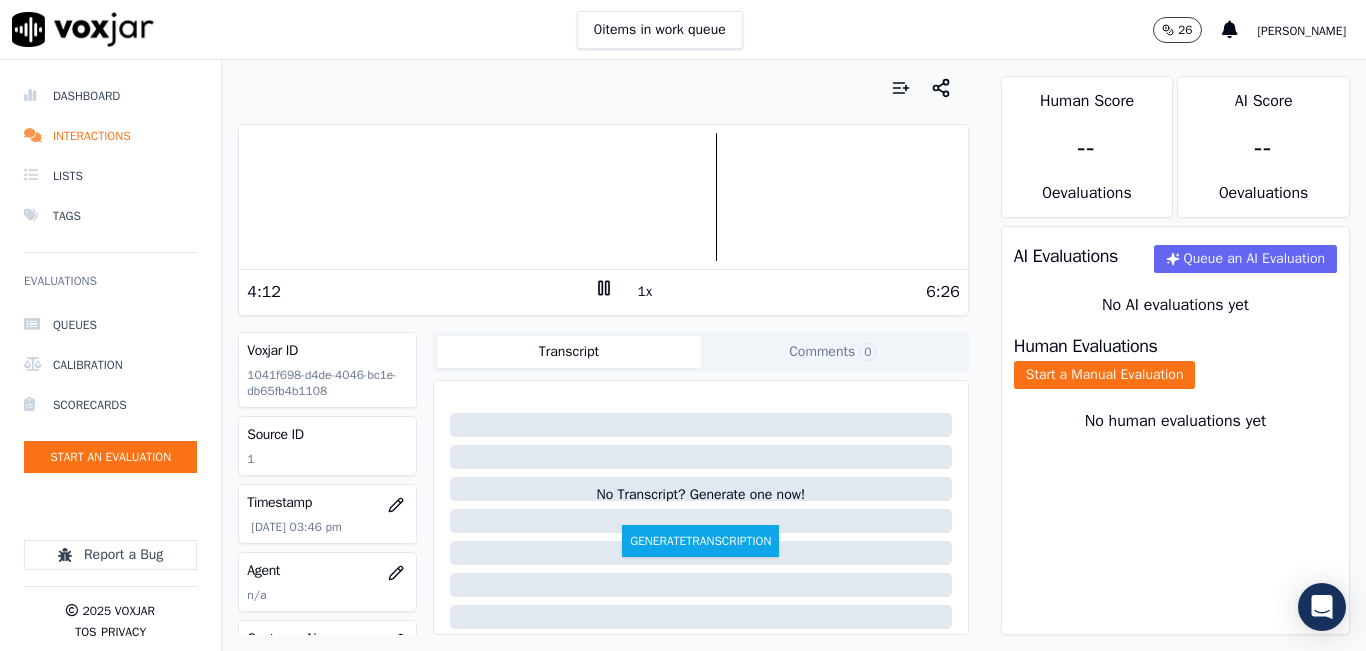 click 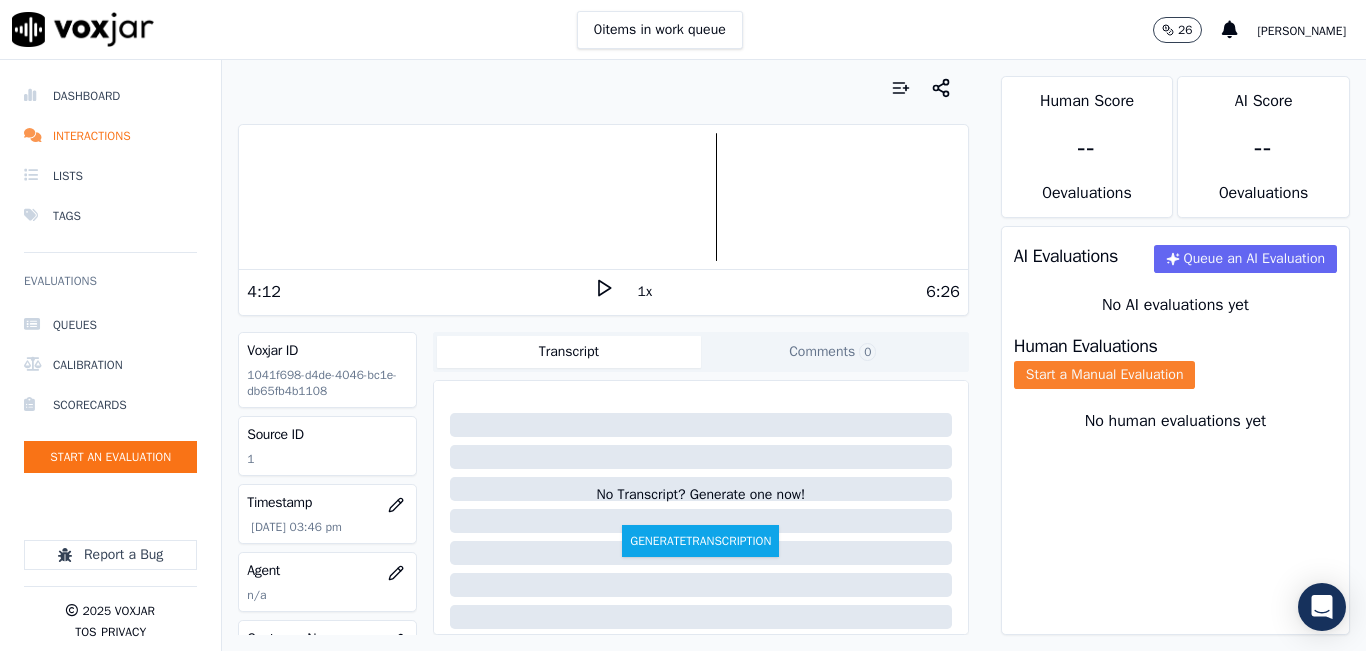 click on "Start a Manual Evaluation" 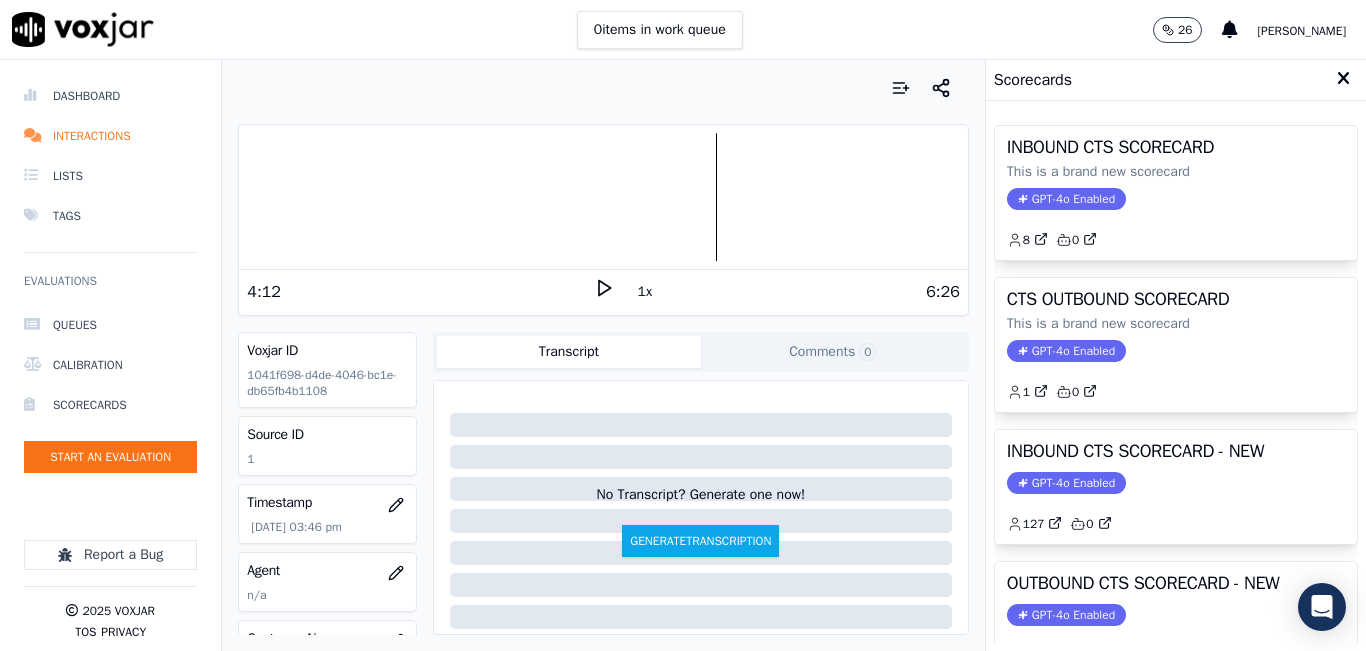 drag, startPoint x: 1202, startPoint y: 458, endPoint x: 1205, endPoint y: 469, distance: 11.401754 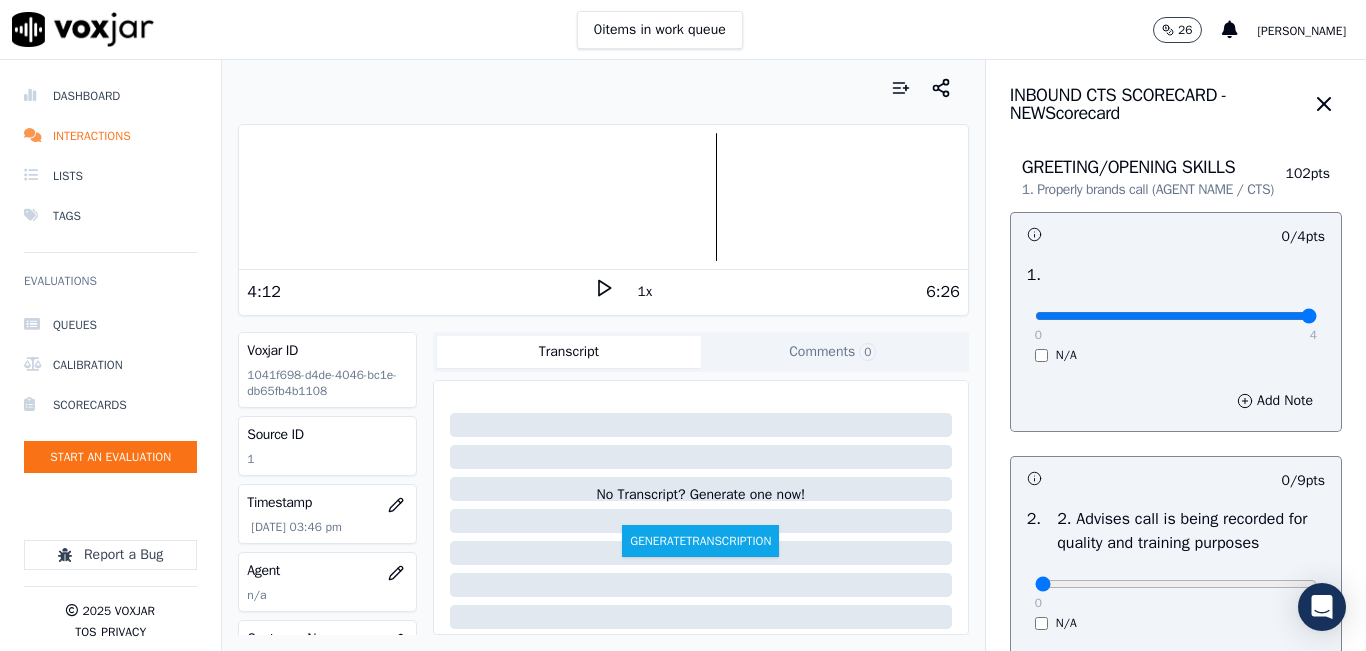 type on "4" 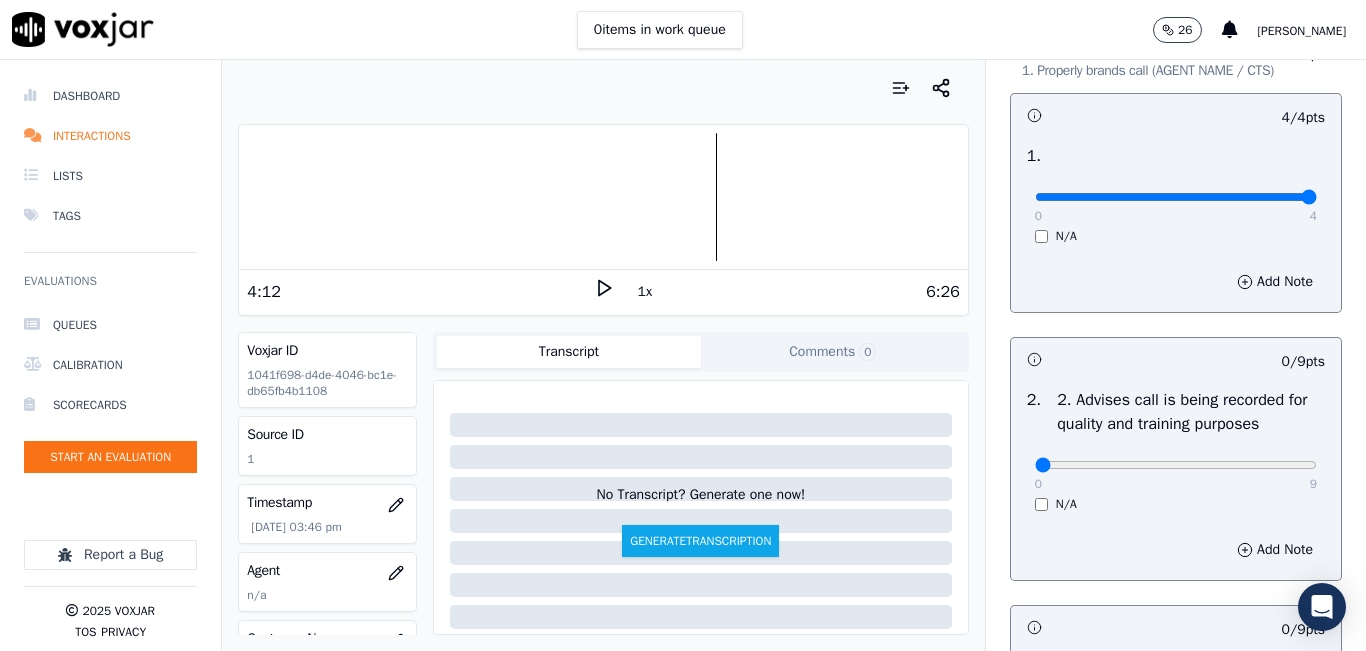 scroll, scrollTop: 300, scrollLeft: 0, axis: vertical 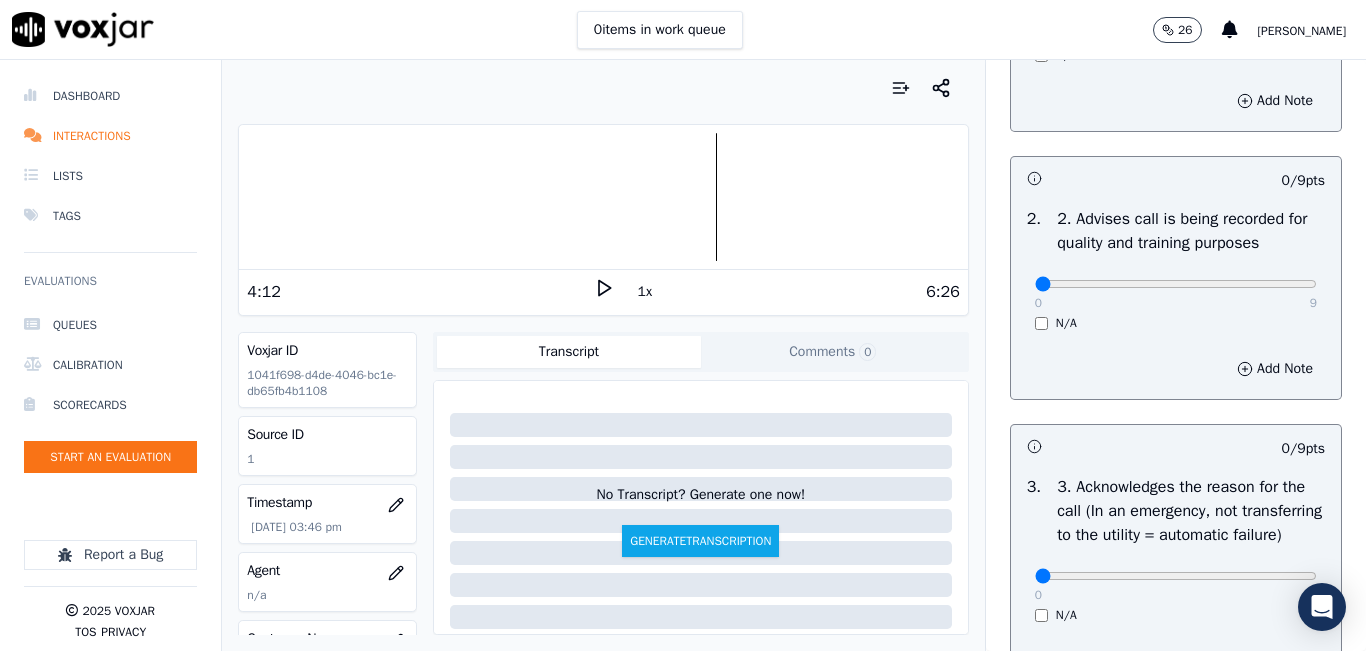 click on "0   9     N/A" at bounding box center (1176, 293) 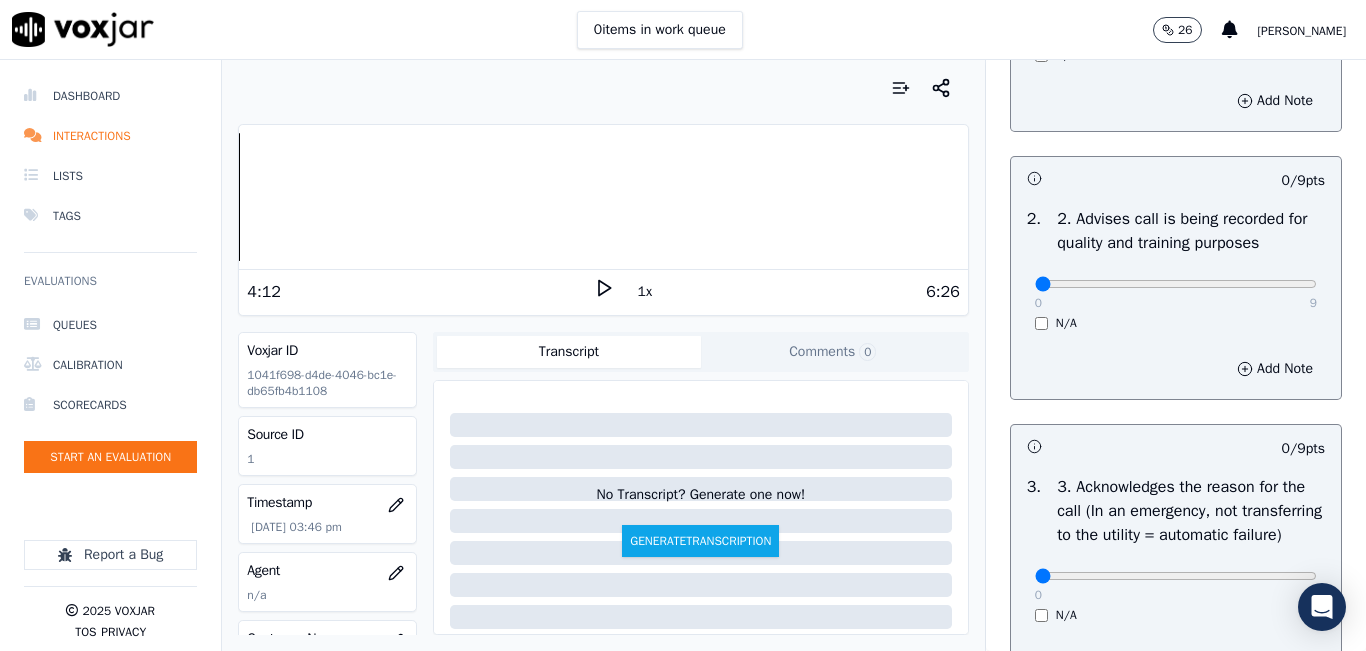 click on "Dashboard   Interactions   Lists   Tags       Evaluations     Queues   Calibration   Scorecards   Start an Evaluation
Report a Bug       2025   Voxjar   TOS   Privacy             Your browser does not support the audio element.   4:12     1x   6:26   Voxjar ID   1041f698-d4de-4046-bc1e-db65fb4b1108   Source ID   1   Timestamp
07/01/2025 03:46 pm     Agent
n/a     Customer Name     n/a     Customer Phone     n/a     Tags
INDRA     Source     manualUpload   Type     AUDIO       Transcript   Comments  0   No Transcript? Generate one now!   Generate  Transcription         Add Comment   Scores   Transcript   Metadata   Comments         Human Score   --   0  evaluation s   AI Score   --   0  evaluation s     AI Evaluations
Queue an AI Evaluation   No AI evaluations yet   Human Evaluations   Start a Manual Evaluation   No human evaluations yet       INBOUND CTS SCORECARD - NEW   Scorecard       GREETING/OPENING SKILLS     102  pts                 4 / 4  pts" at bounding box center [683, 355] 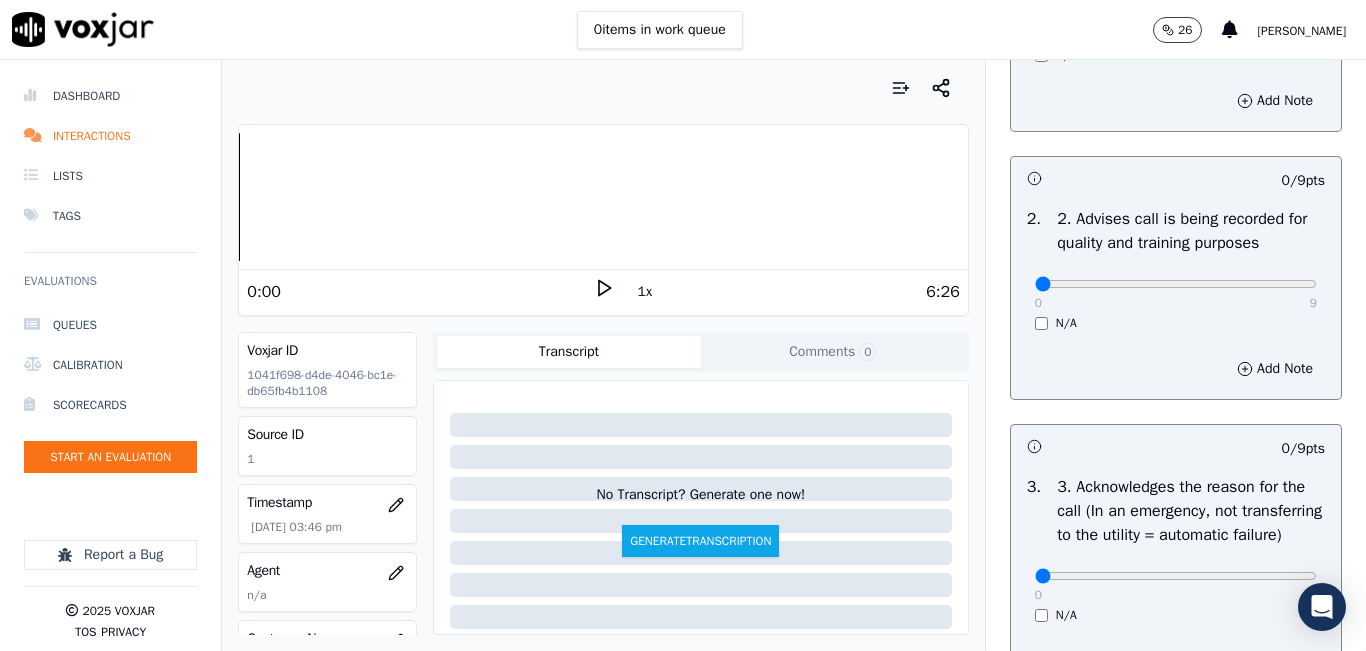 click 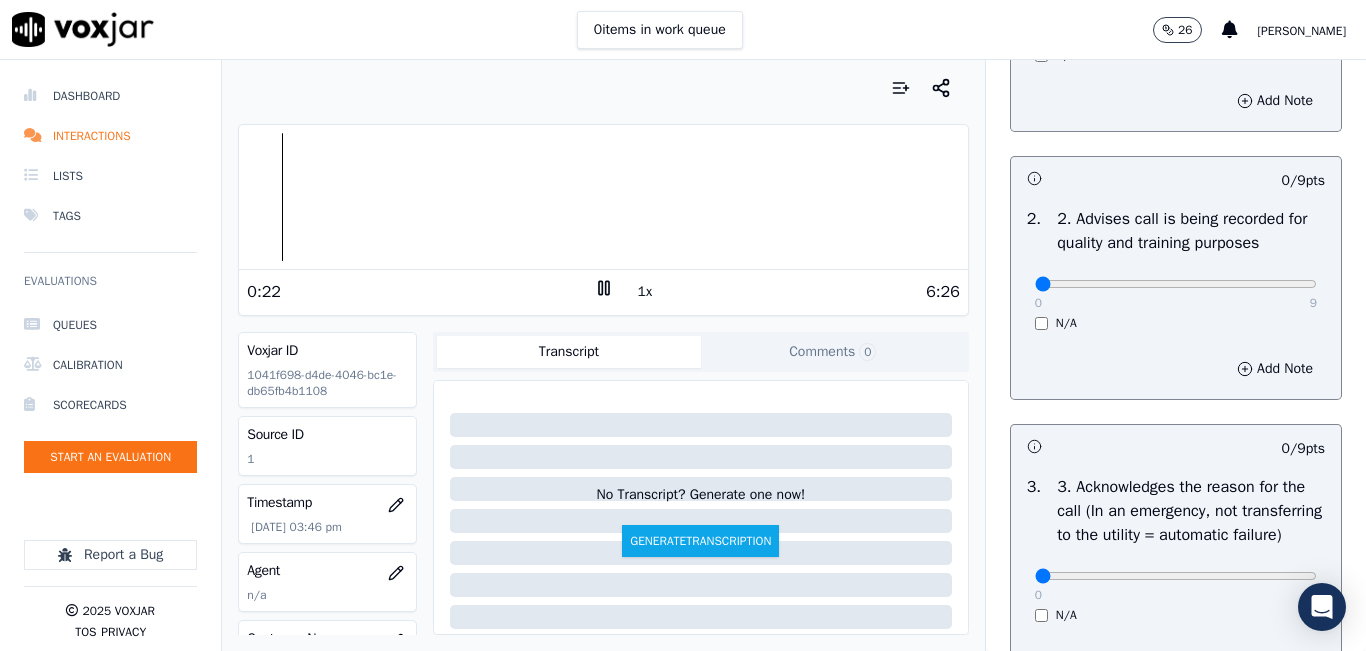 click at bounding box center (603, 197) 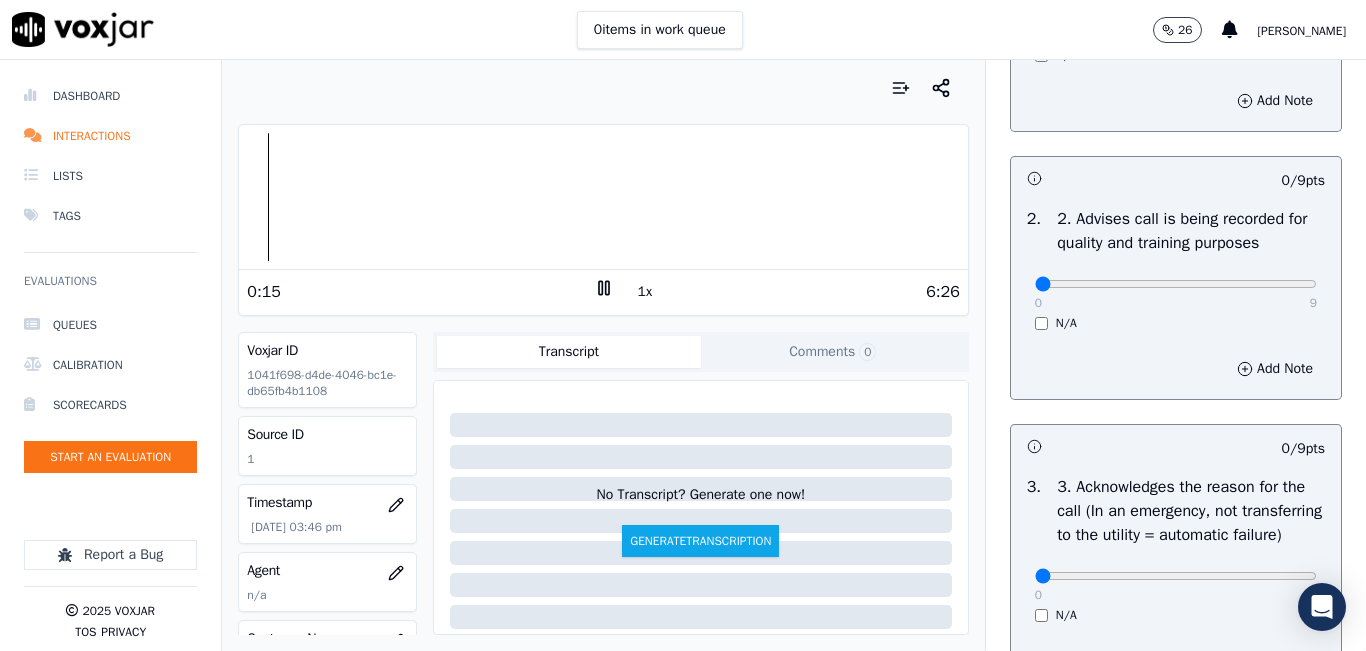 click 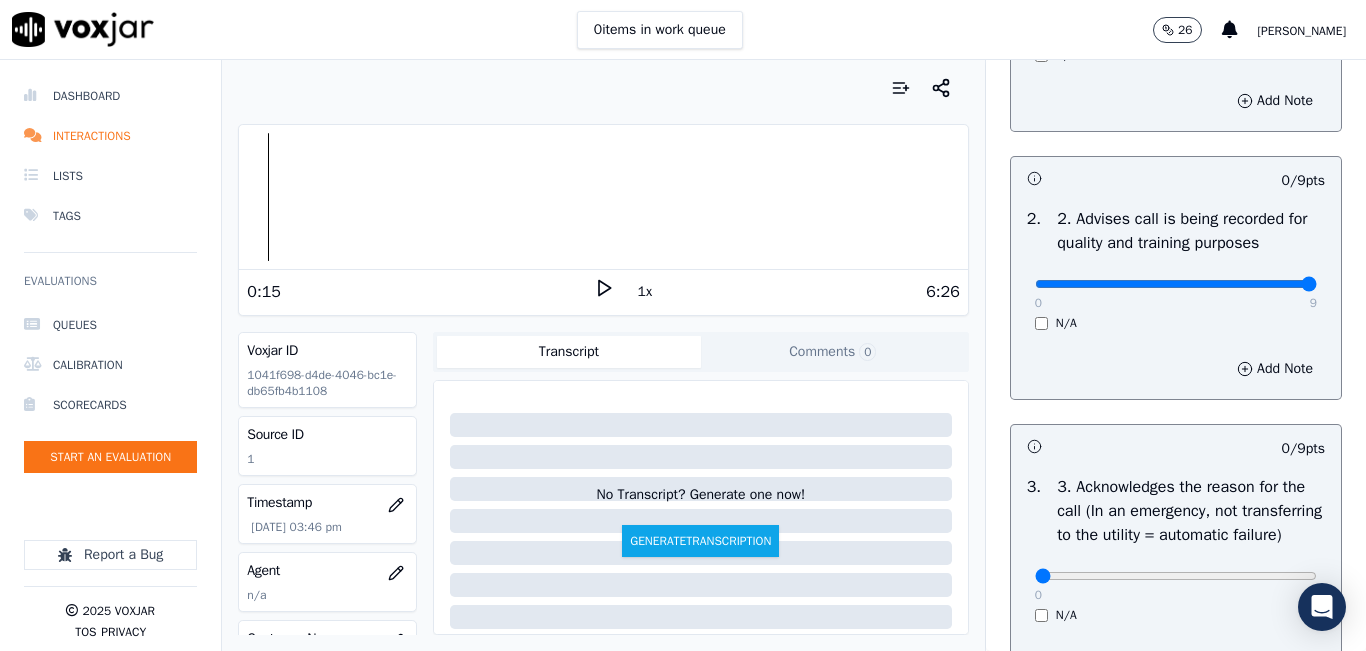 type on "9" 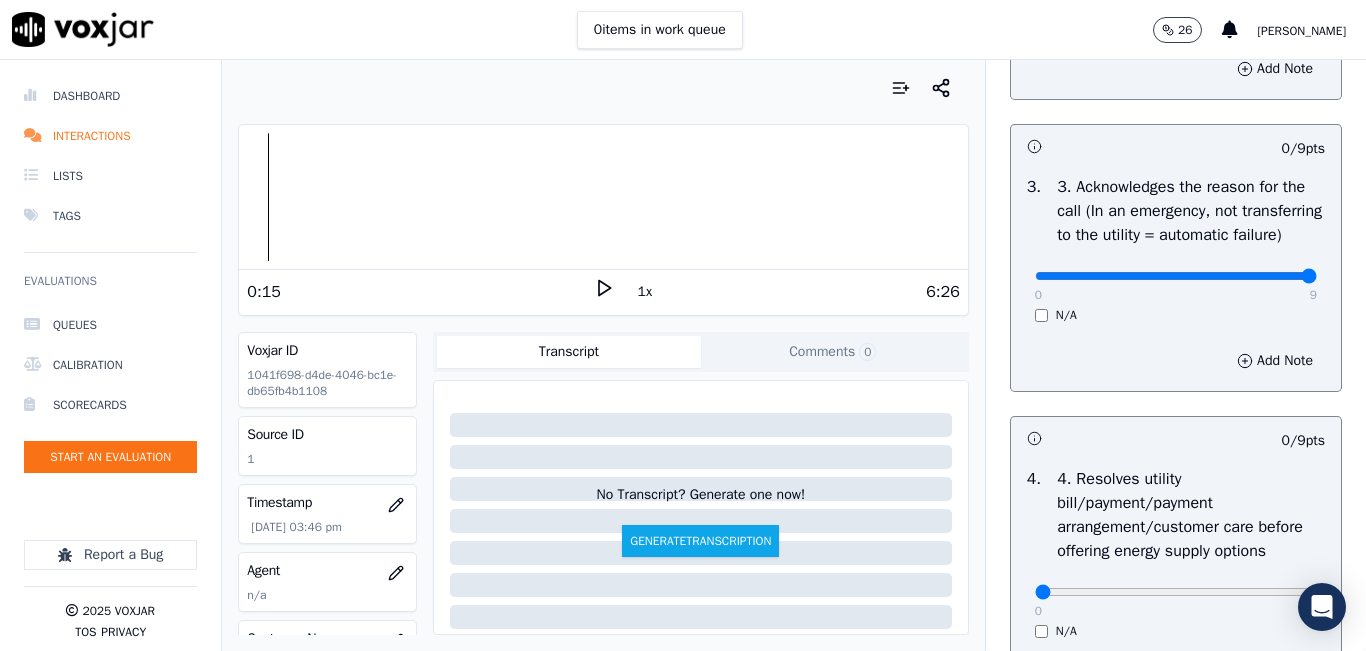 type on "9" 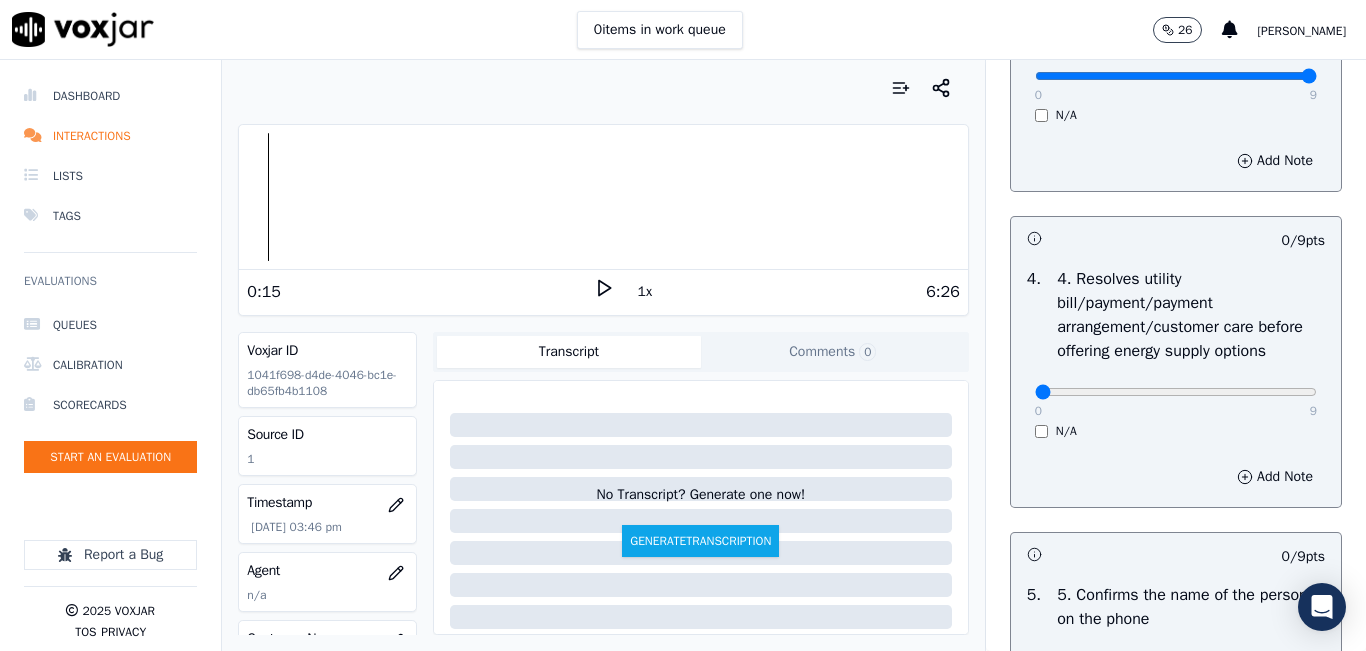 scroll, scrollTop: 900, scrollLeft: 0, axis: vertical 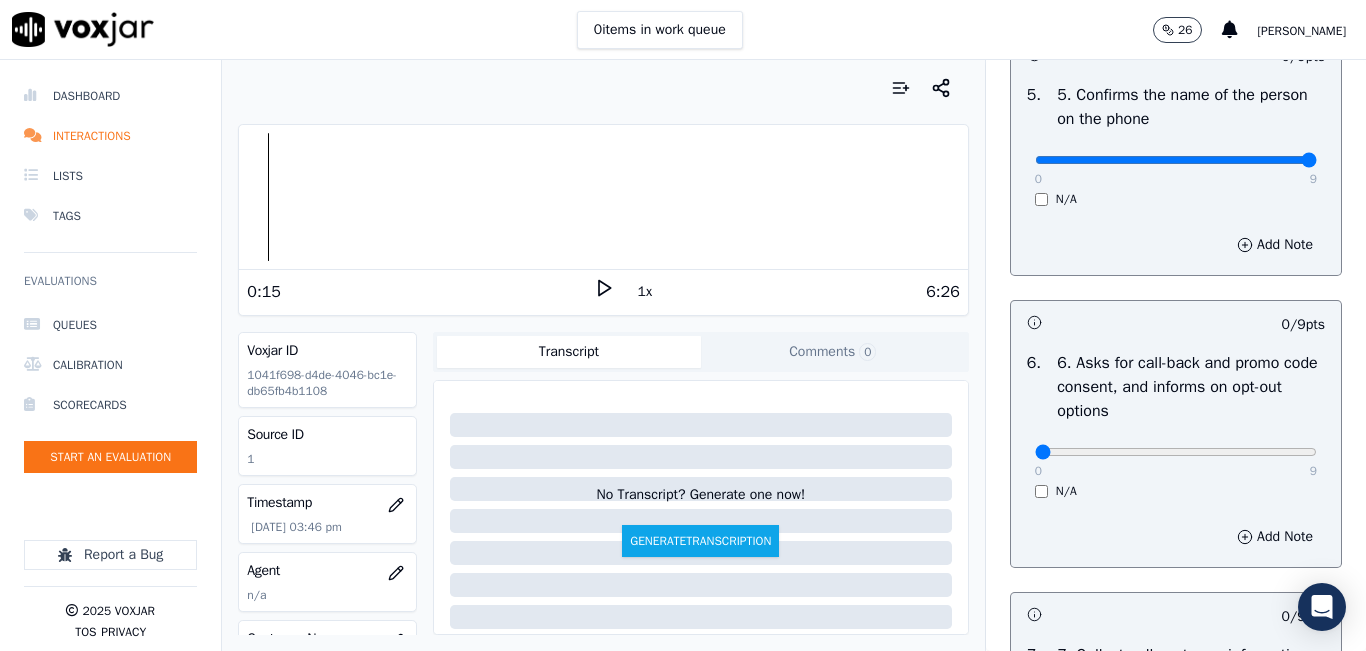 type on "9" 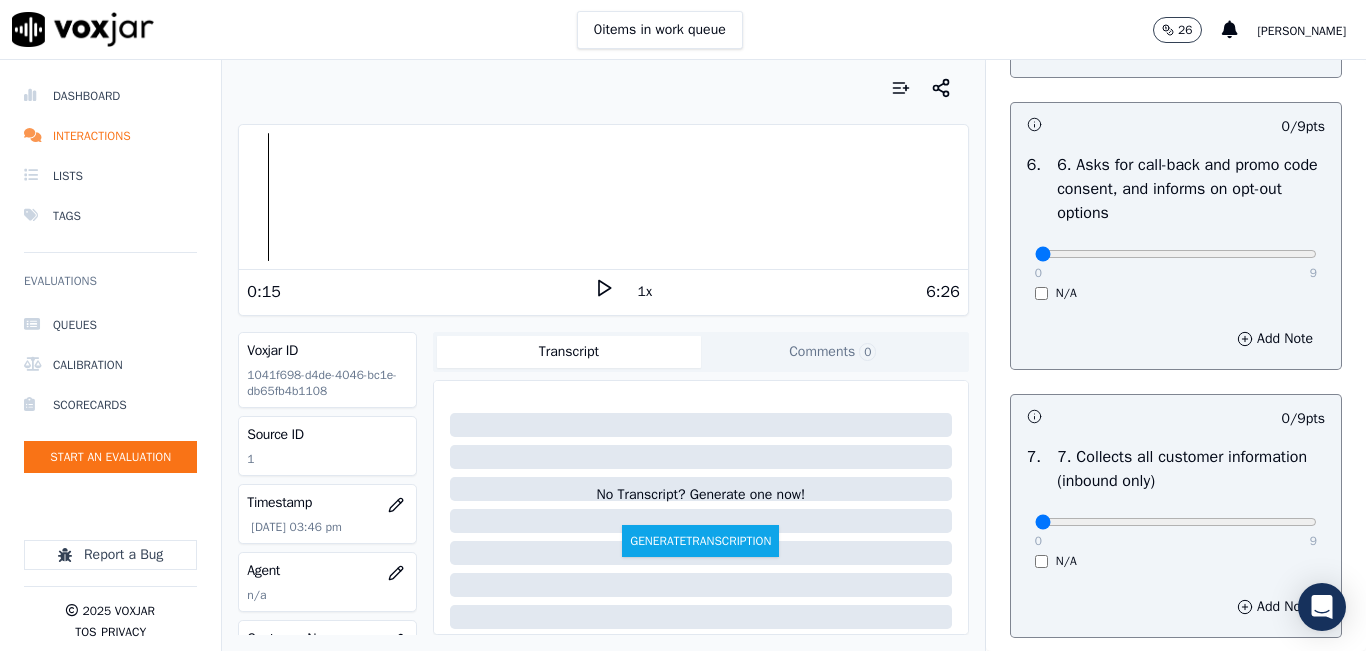 scroll, scrollTop: 1500, scrollLeft: 0, axis: vertical 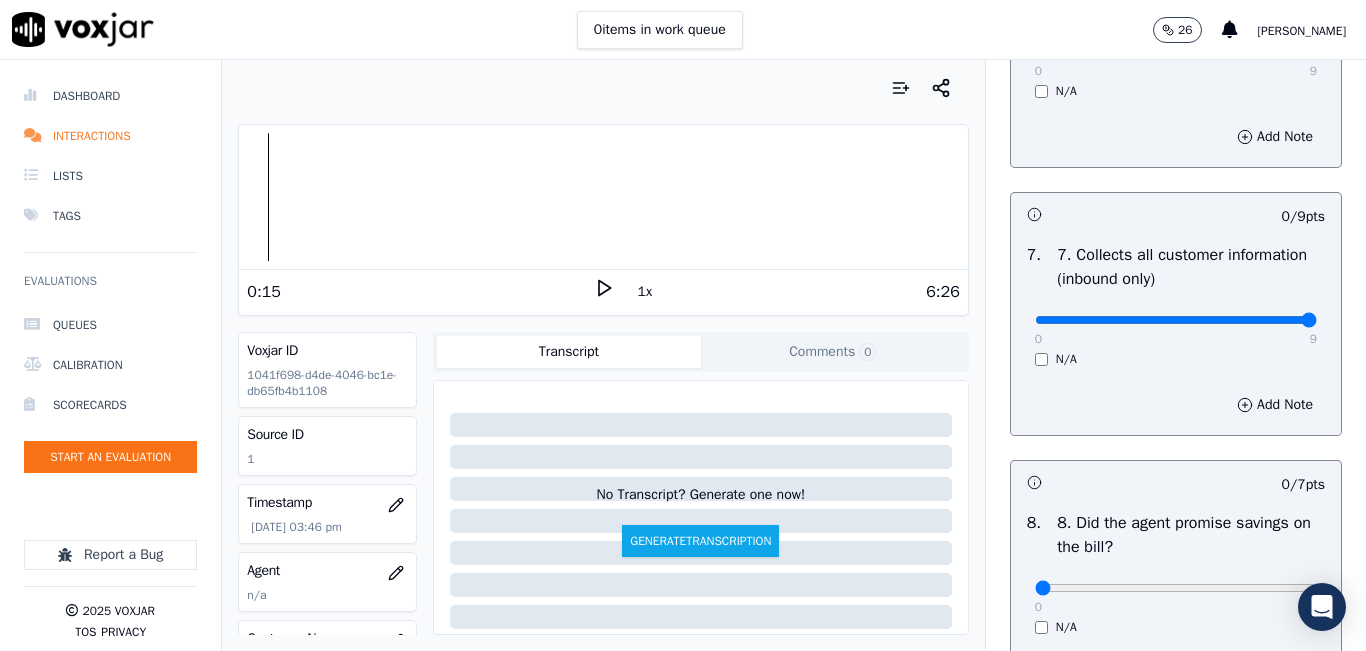 type on "9" 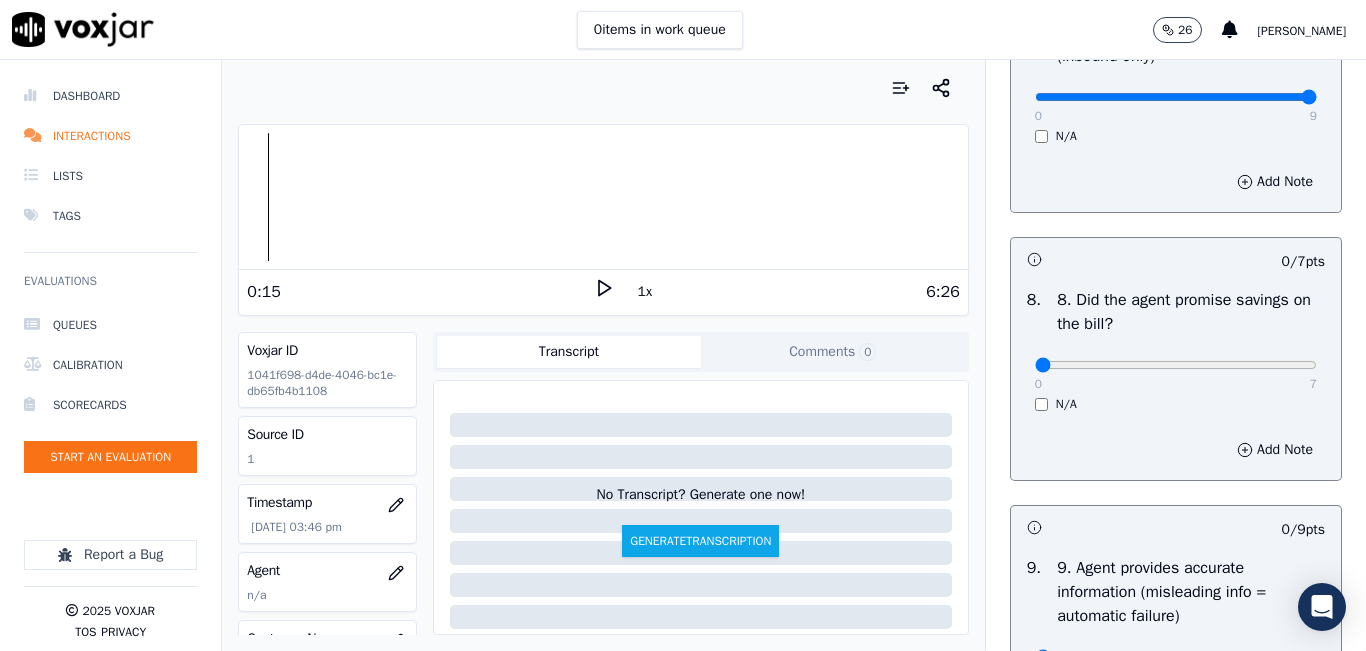 scroll, scrollTop: 2000, scrollLeft: 0, axis: vertical 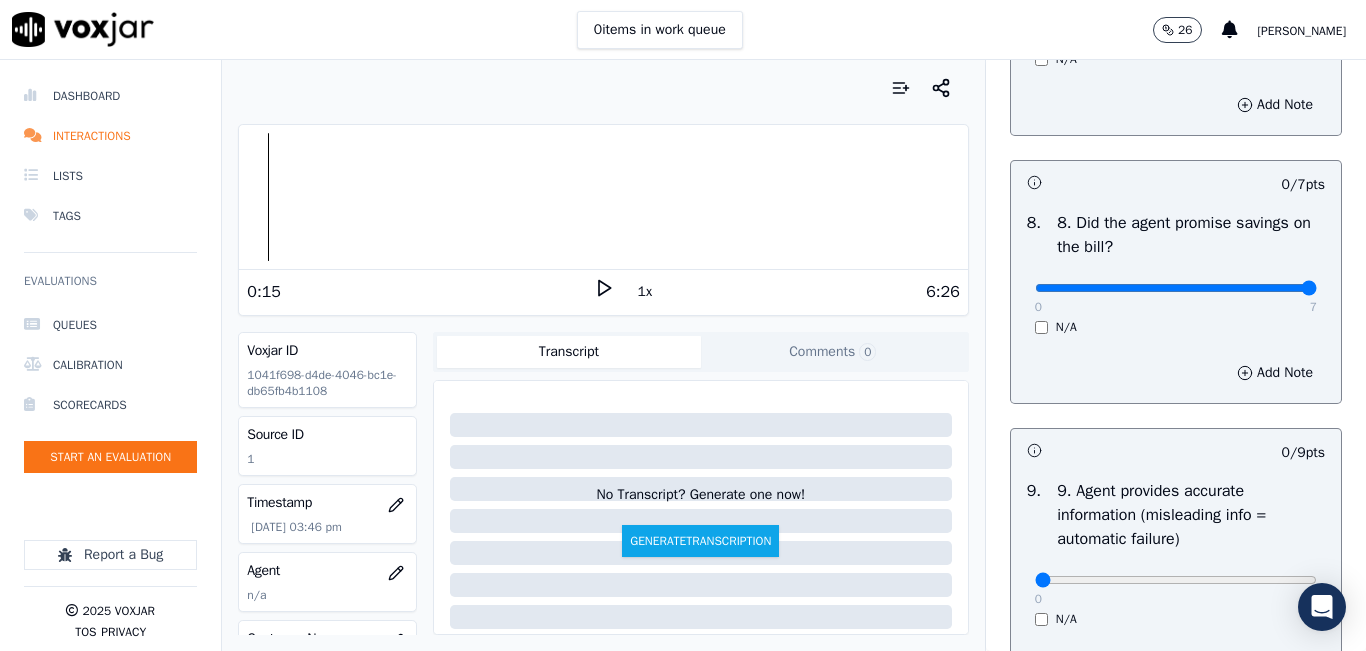 type on "7" 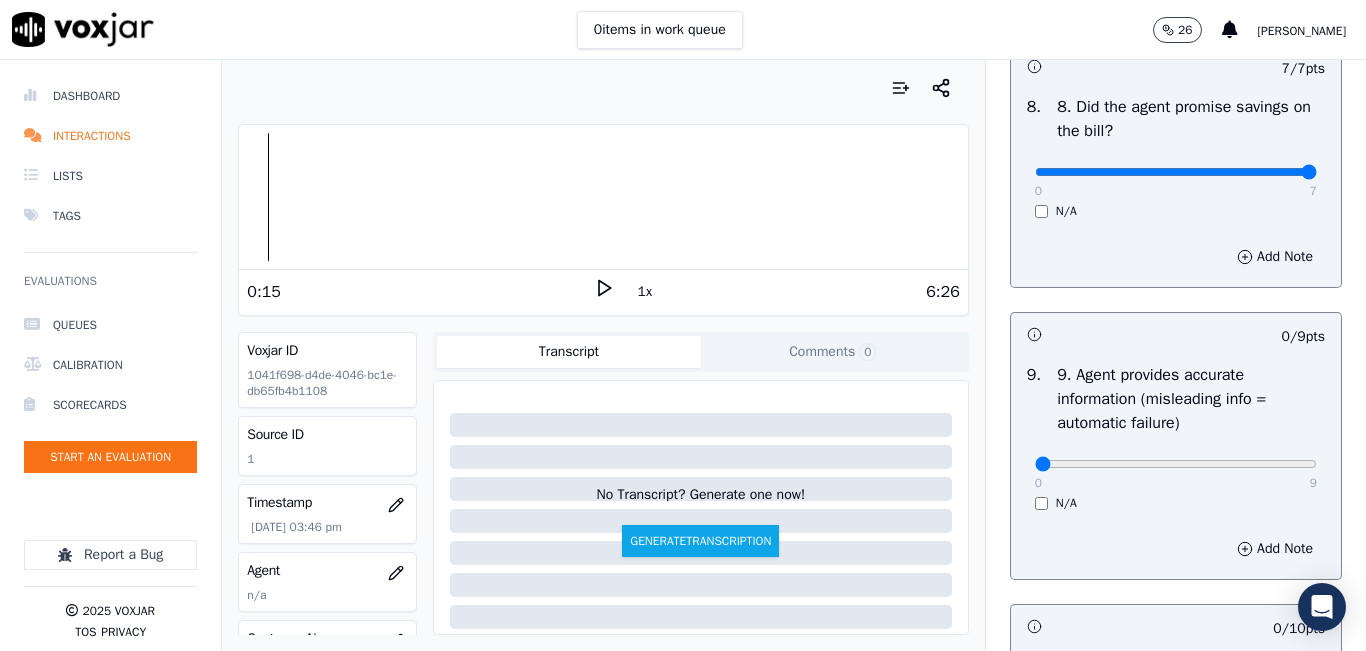 scroll, scrollTop: 2300, scrollLeft: 0, axis: vertical 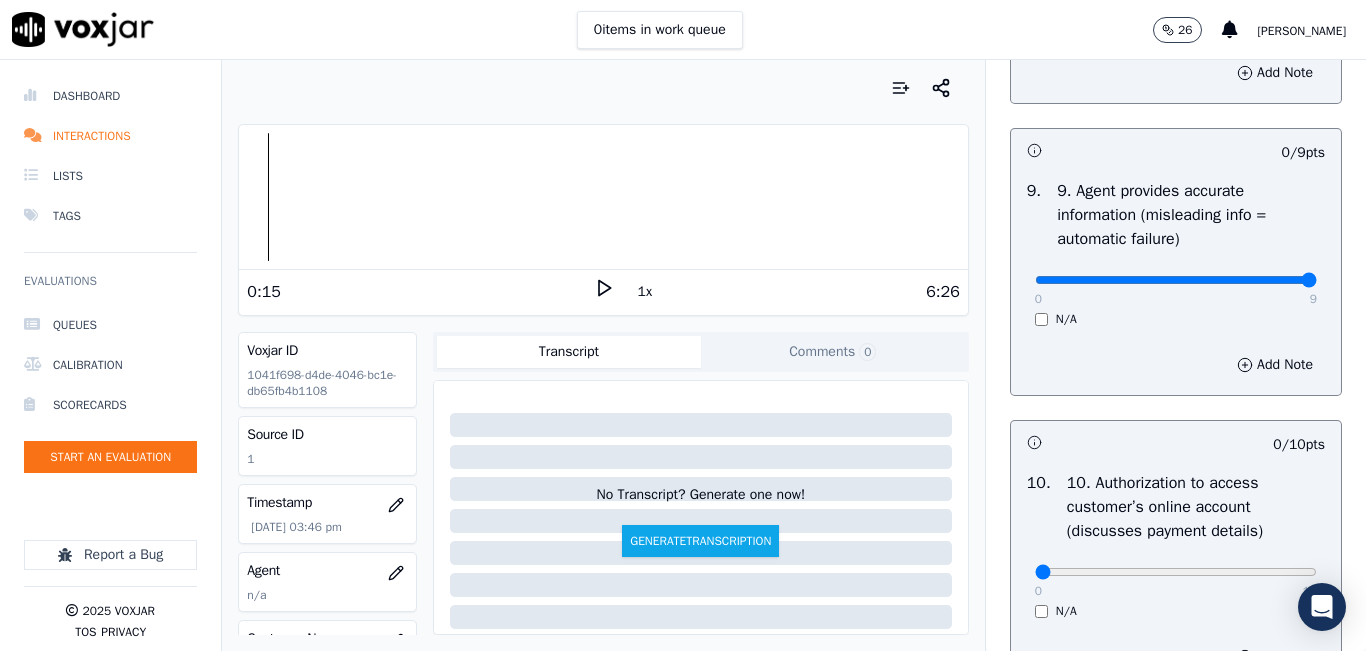 type on "9" 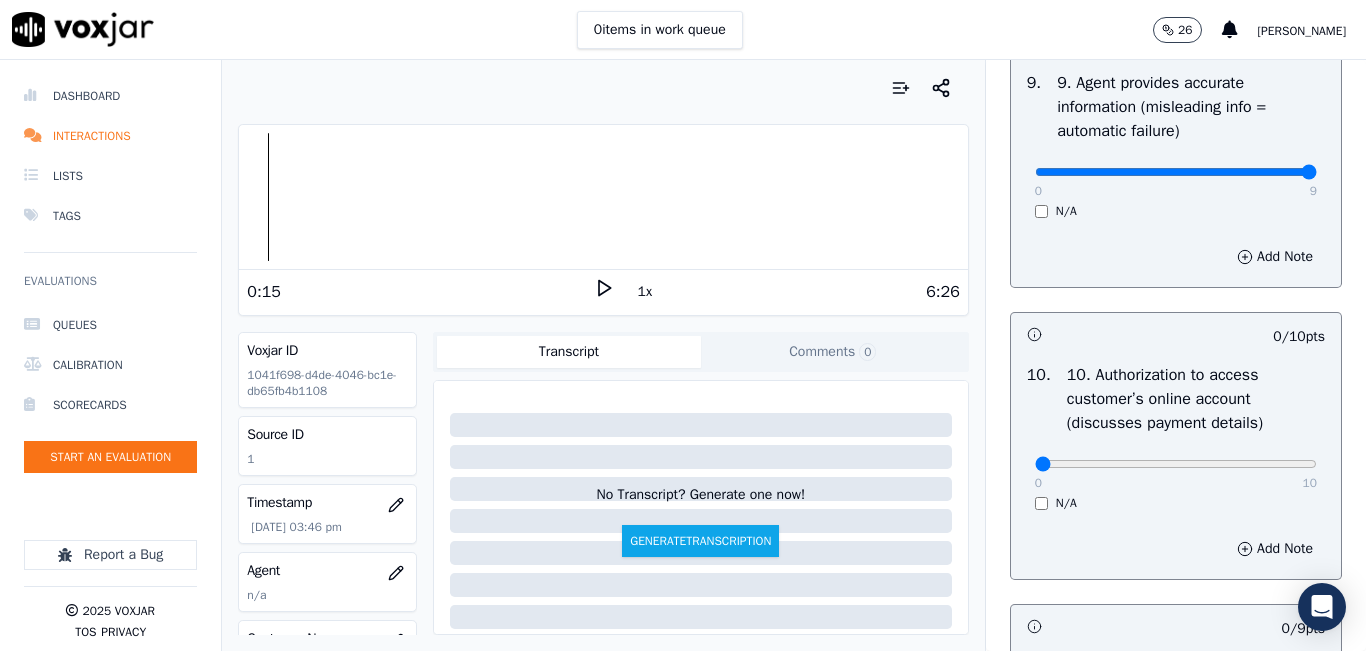 scroll, scrollTop: 2600, scrollLeft: 0, axis: vertical 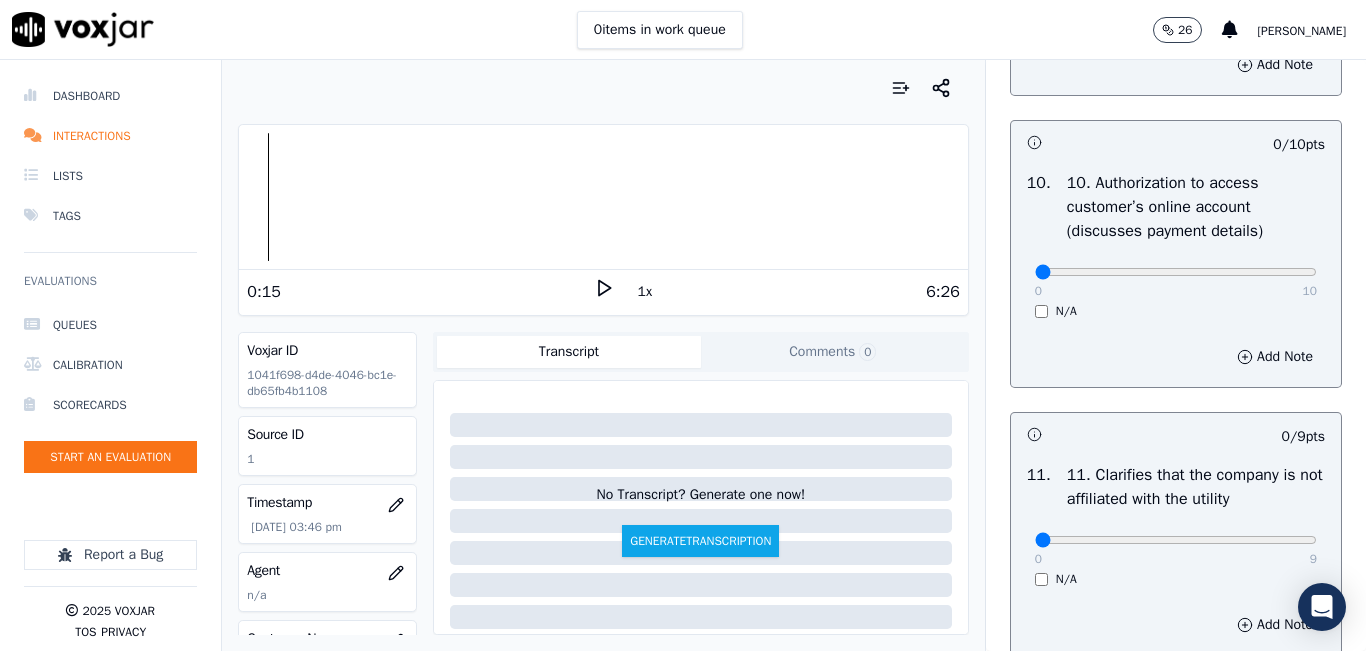 click on "0   10     N/A" at bounding box center [1176, 281] 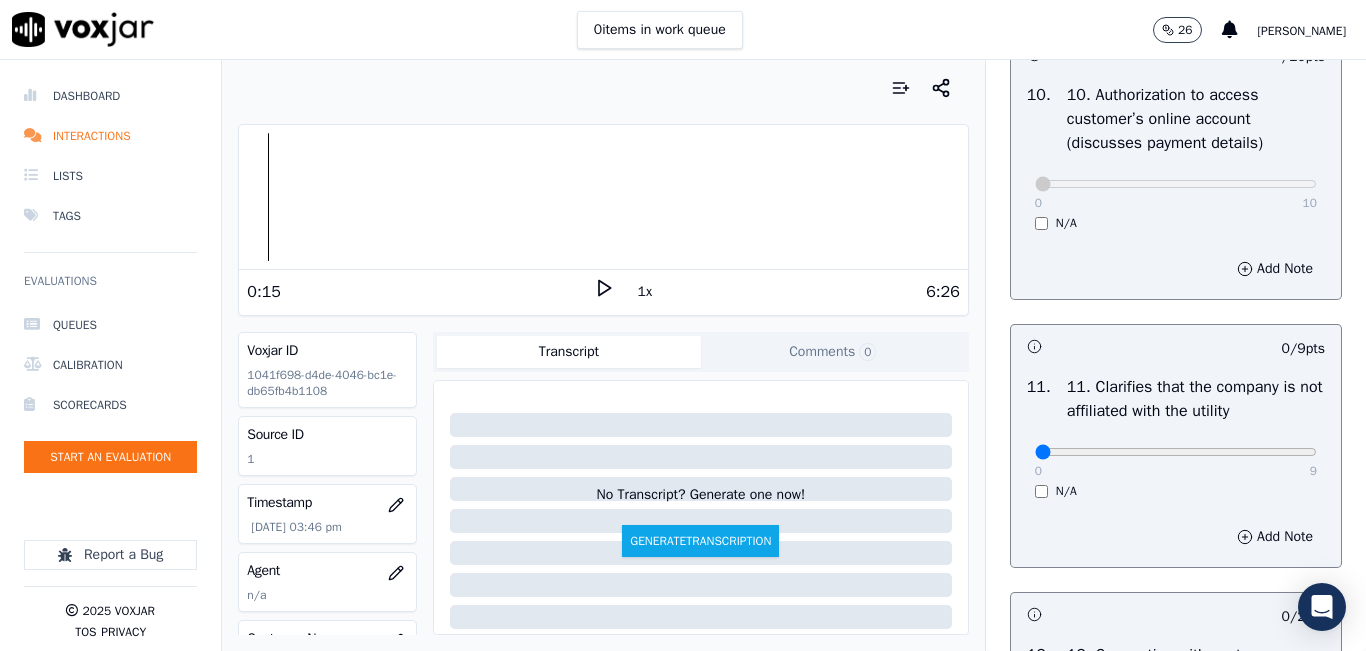 scroll, scrollTop: 2800, scrollLeft: 0, axis: vertical 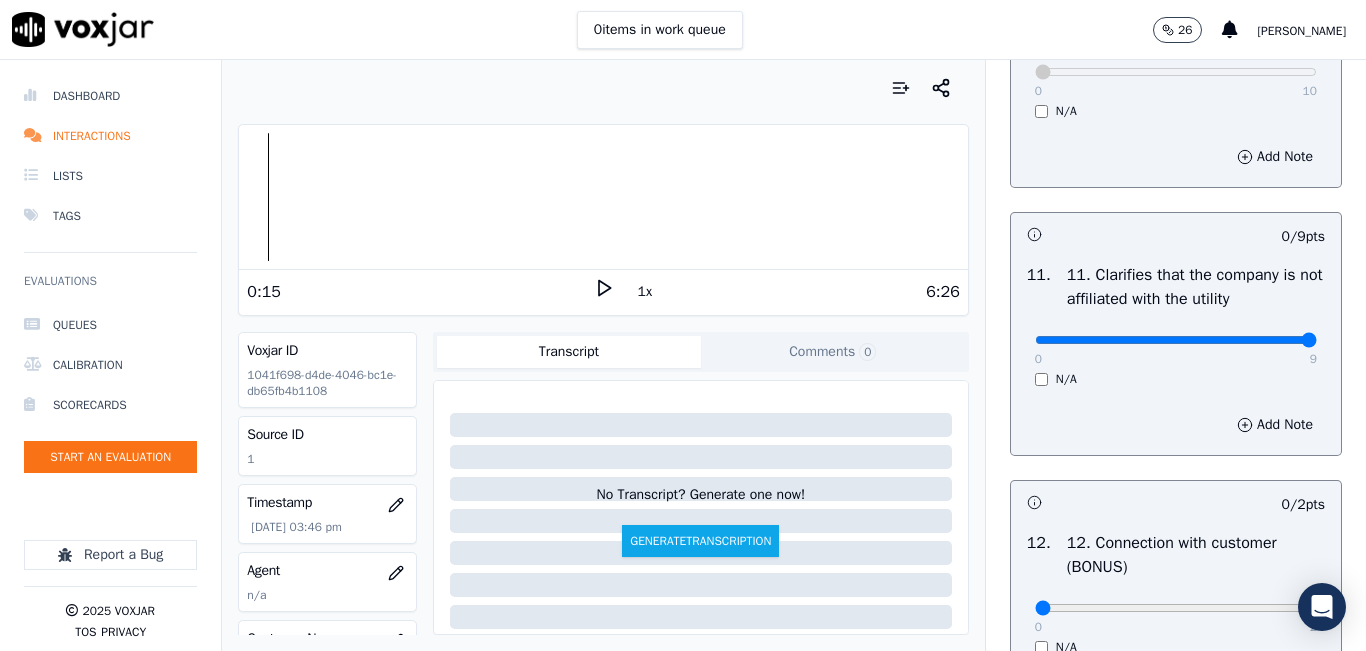 type on "9" 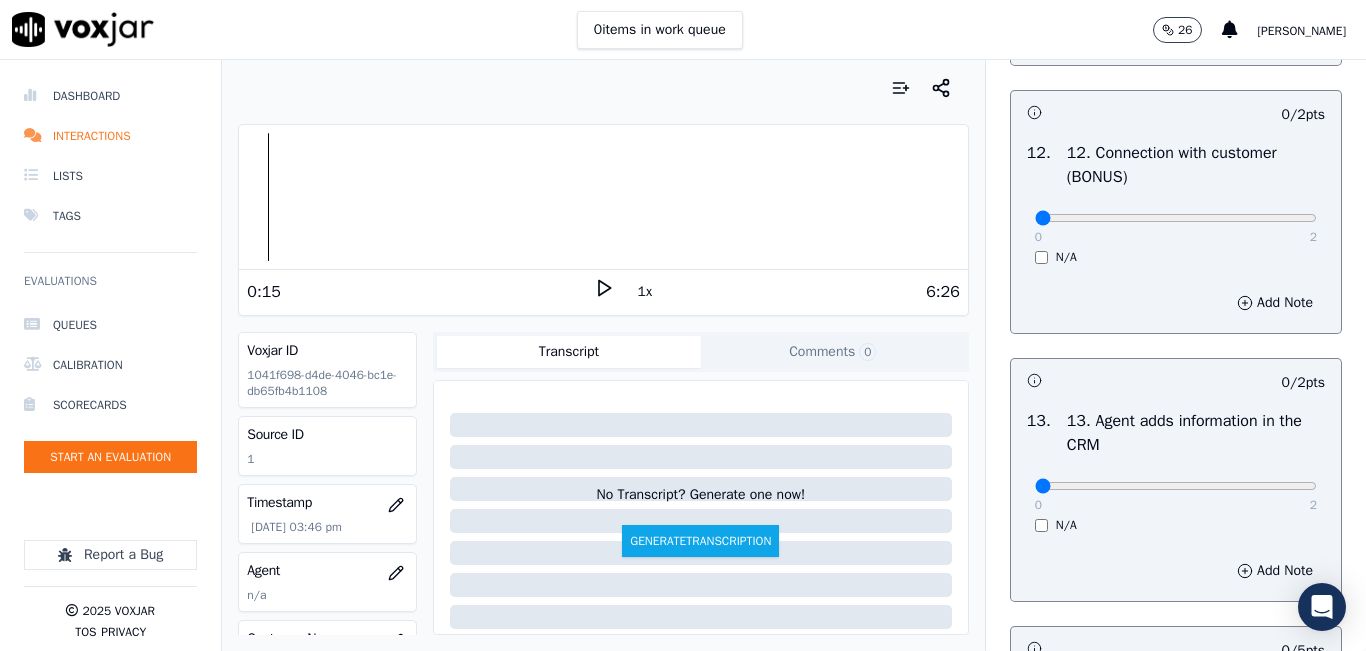 scroll, scrollTop: 3200, scrollLeft: 0, axis: vertical 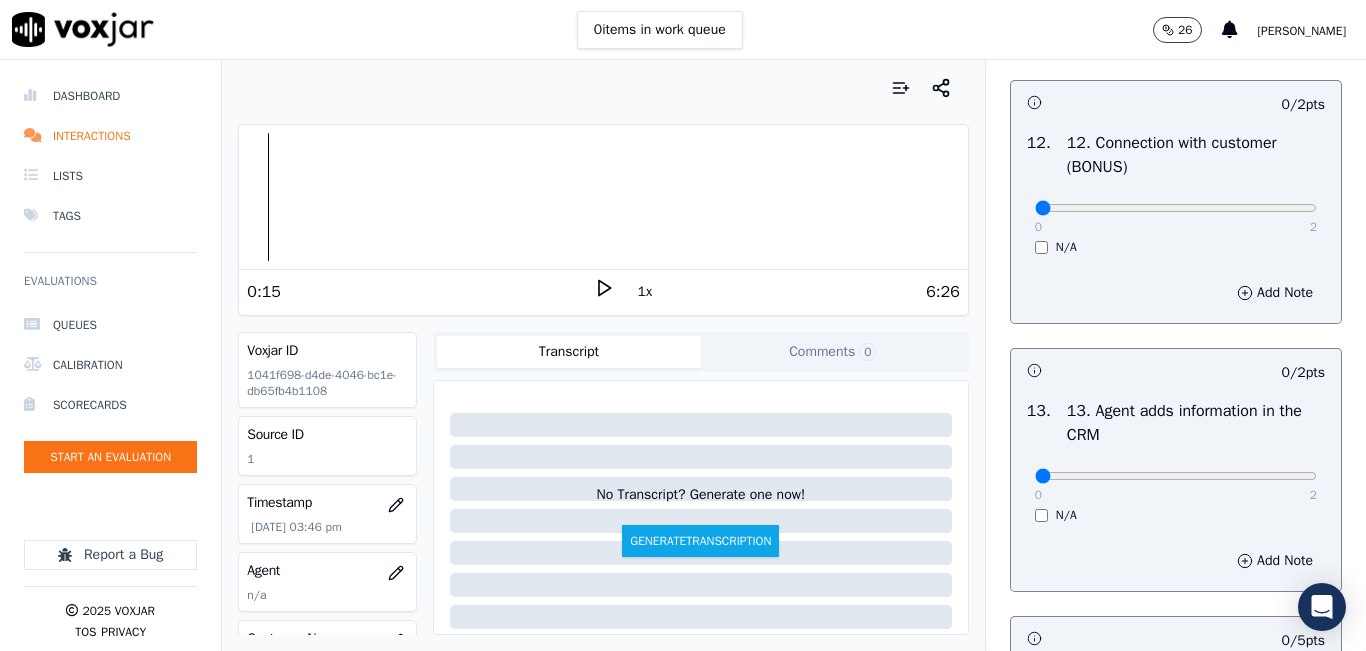 click on "0   2     N/A" at bounding box center (1176, 217) 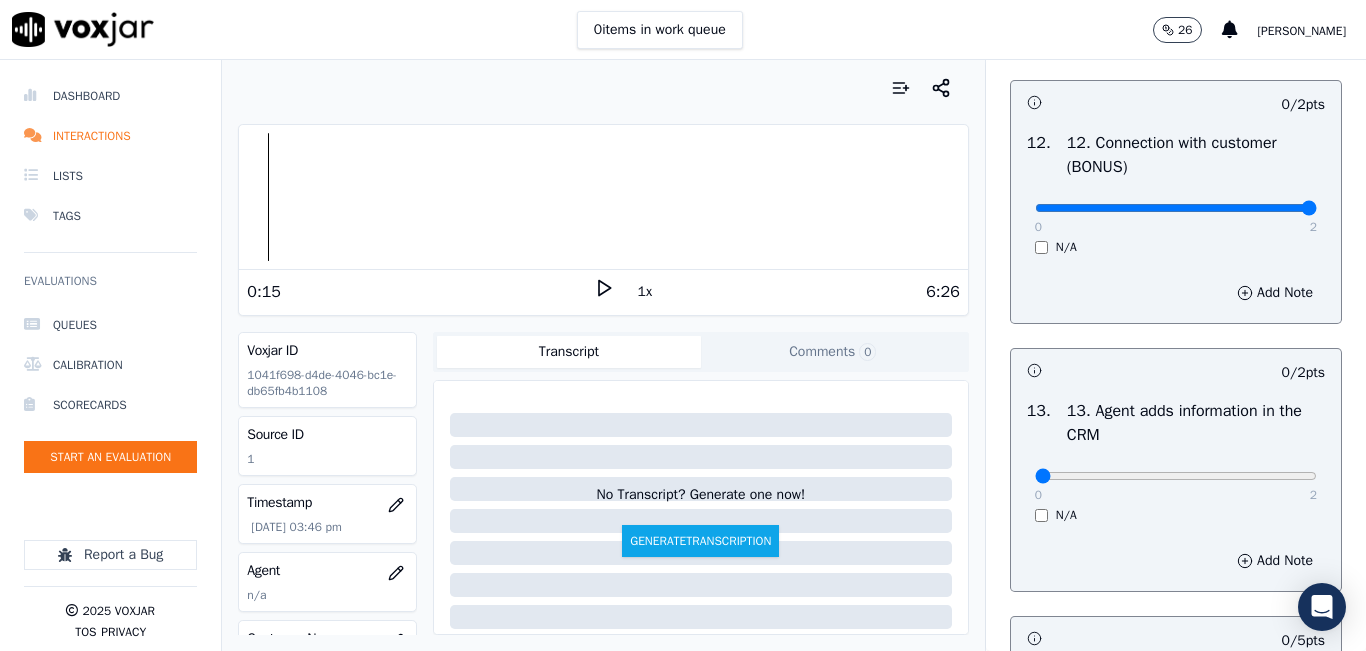 type on "2" 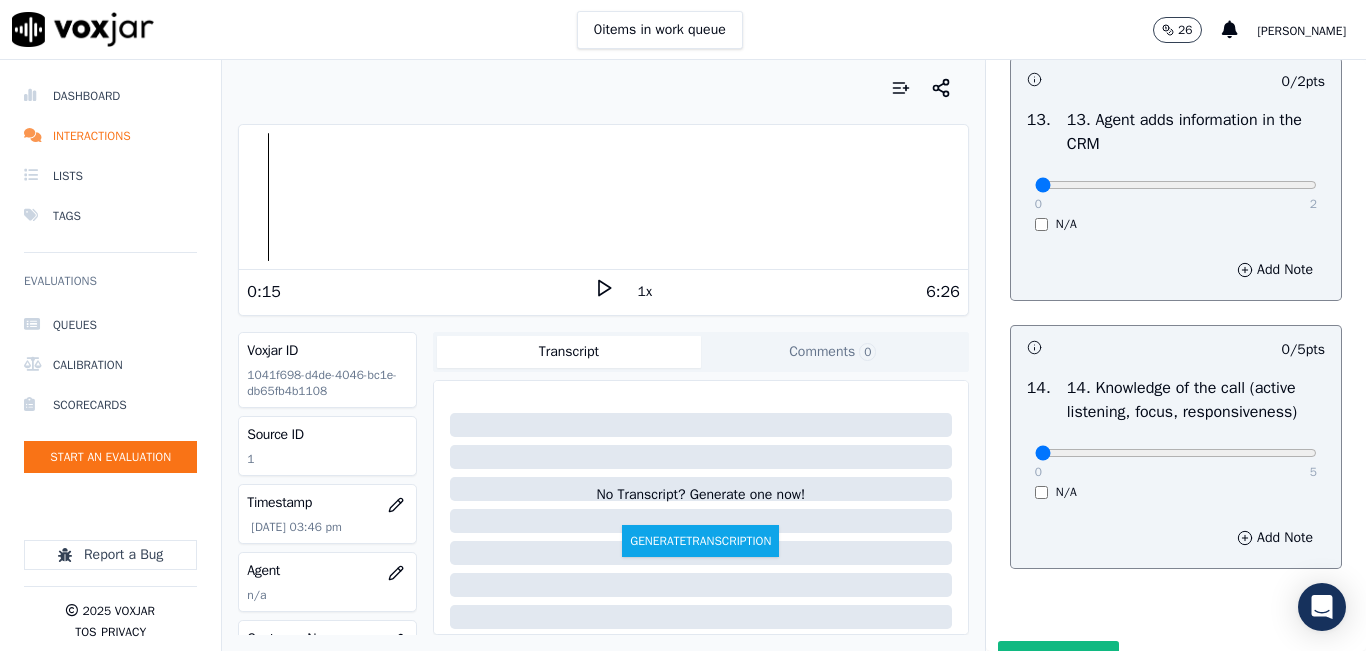 scroll, scrollTop: 3500, scrollLeft: 0, axis: vertical 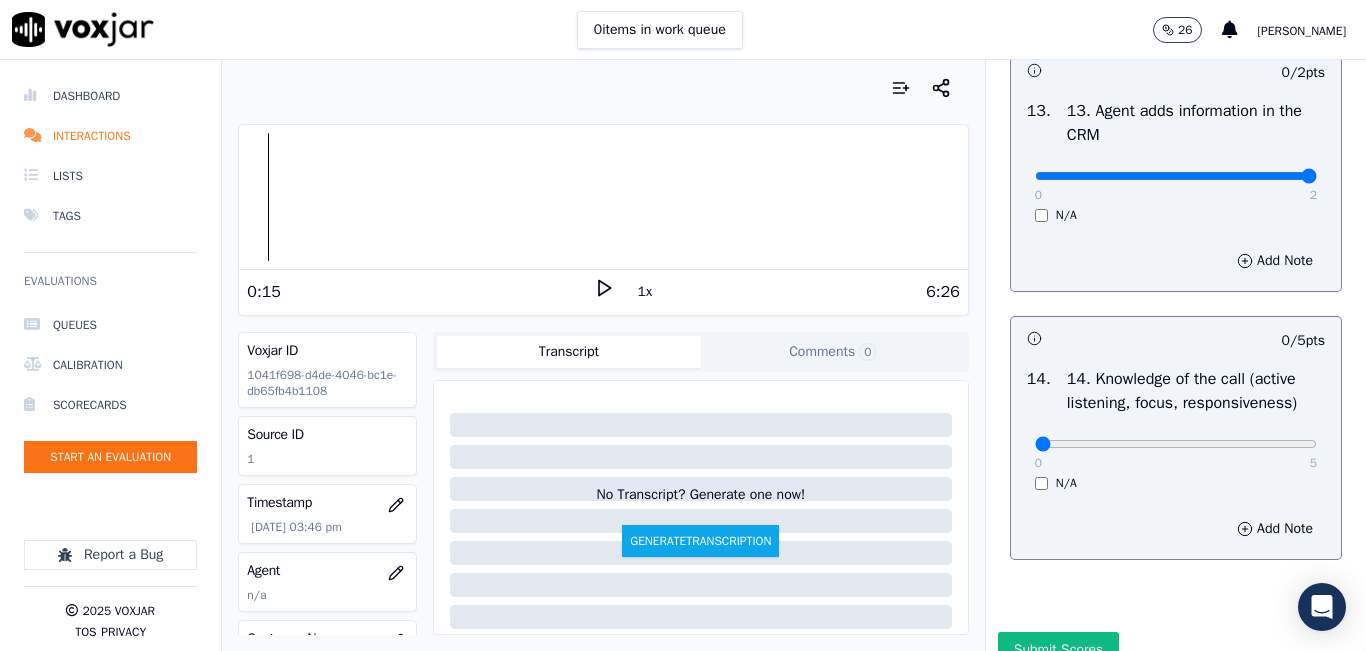 type on "2" 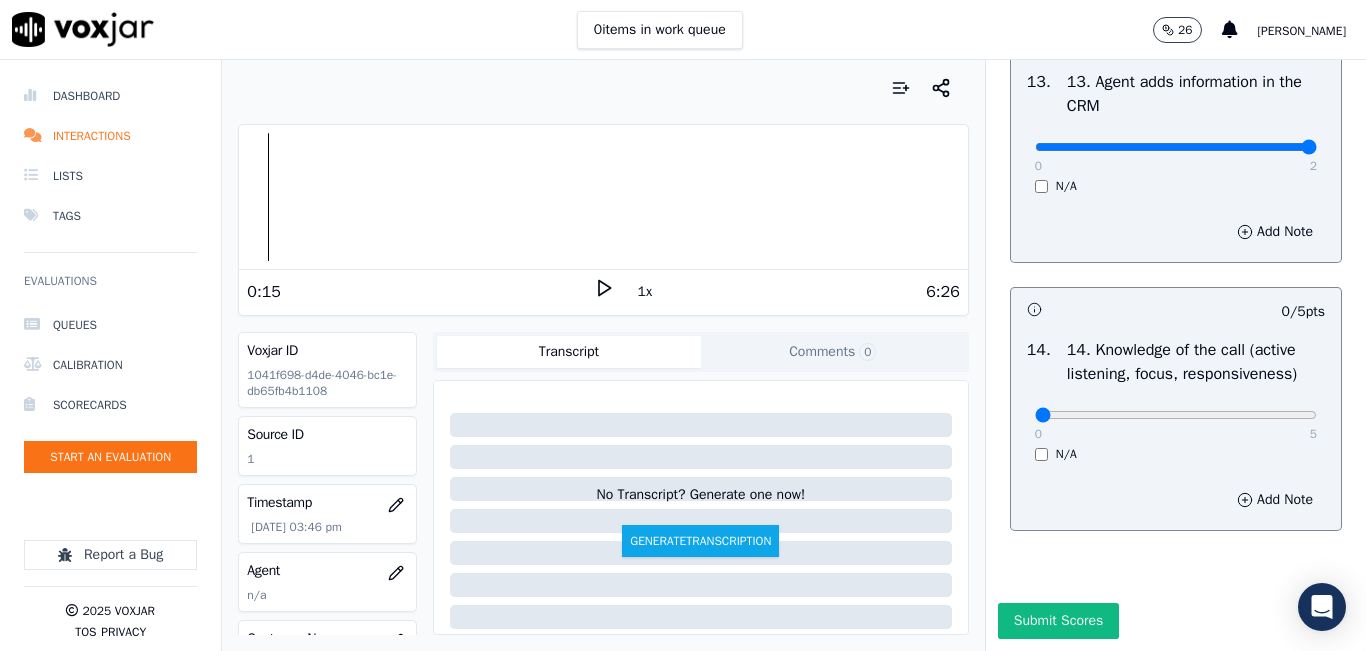 scroll, scrollTop: 3642, scrollLeft: 0, axis: vertical 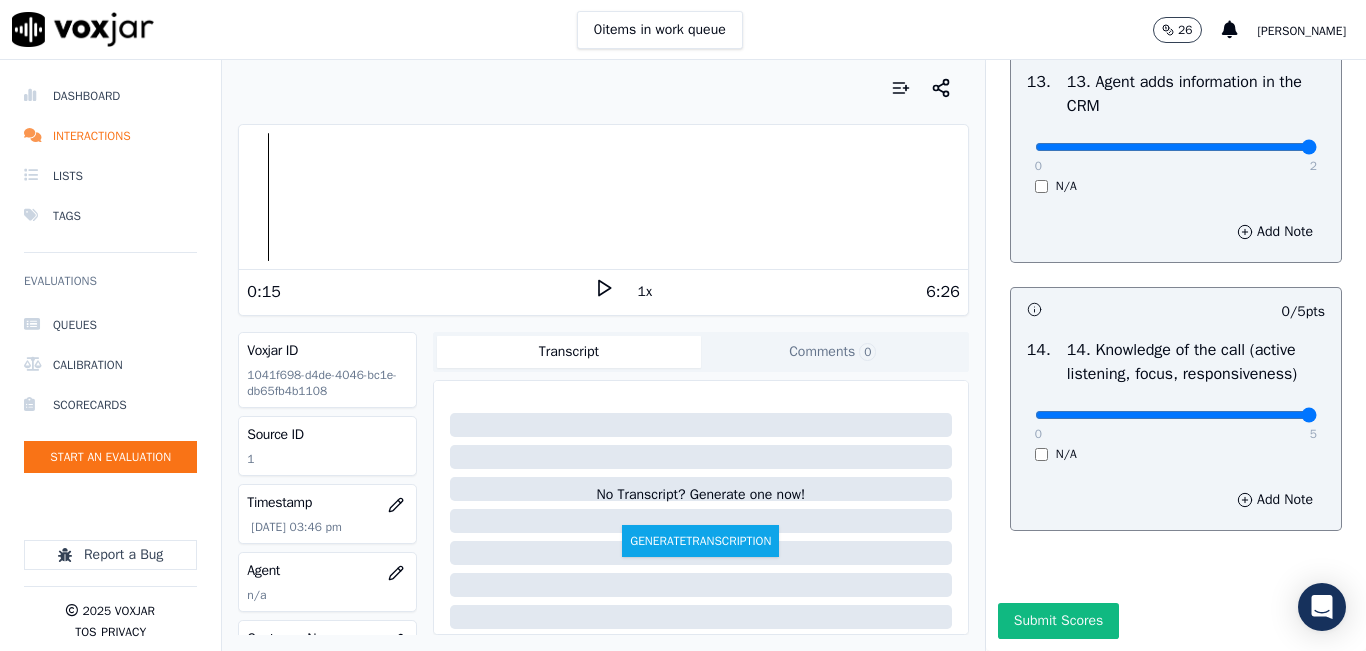 type on "5" 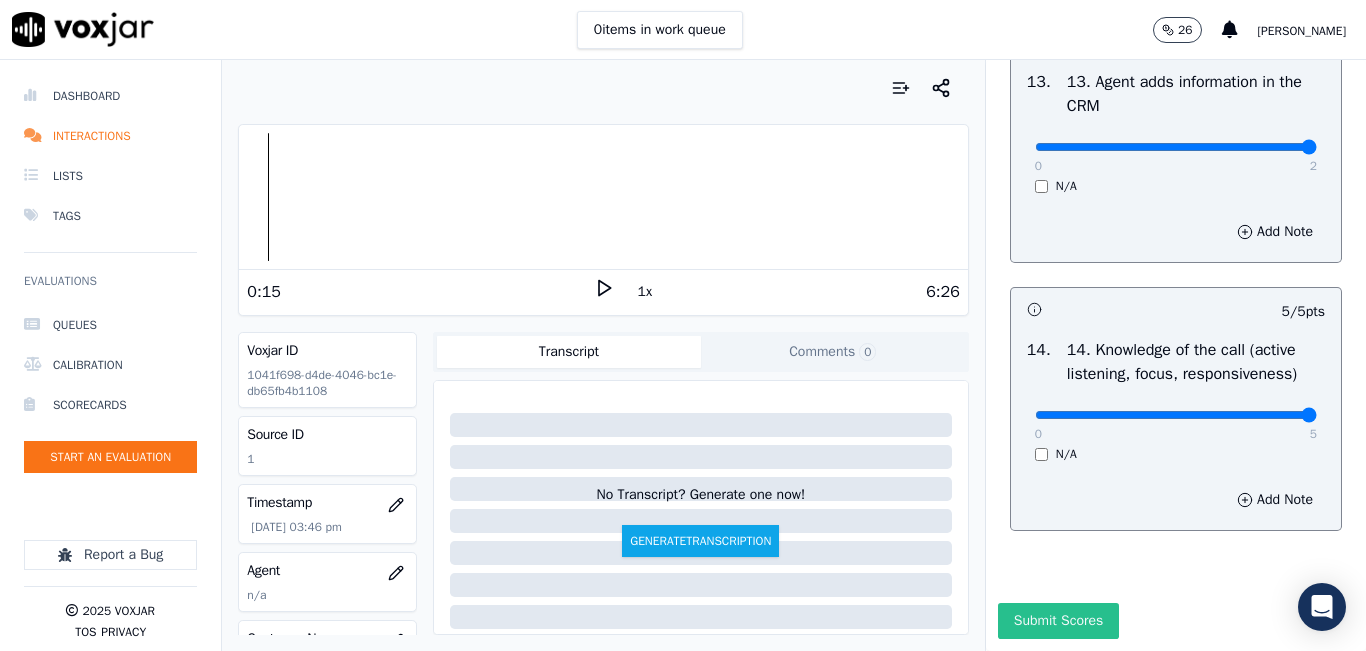 click on "Submit Scores" at bounding box center [1058, 621] 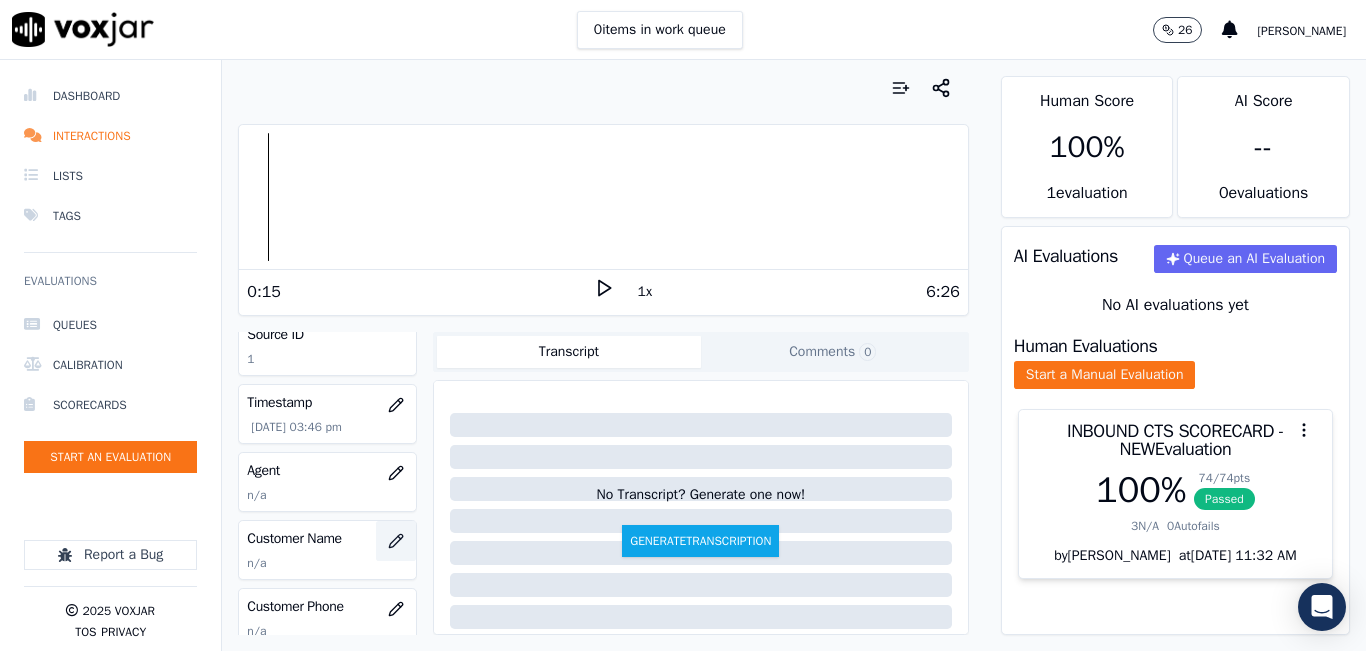 scroll, scrollTop: 200, scrollLeft: 0, axis: vertical 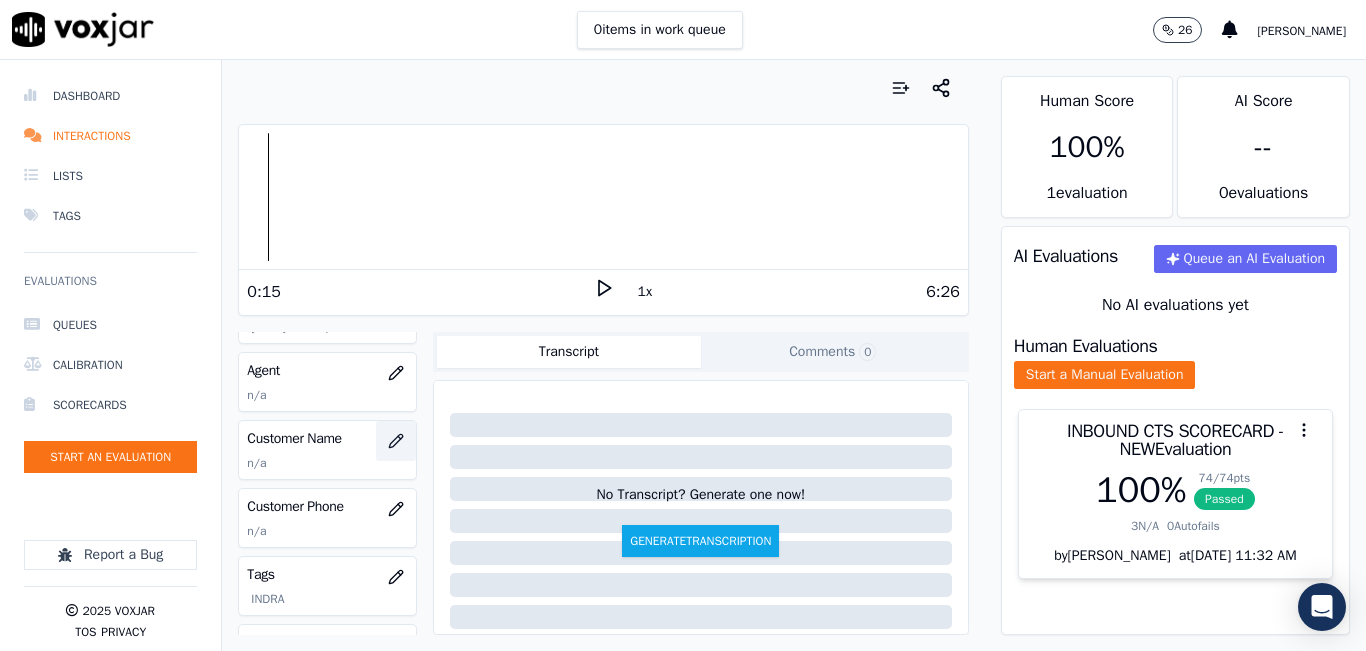 click at bounding box center [396, 441] 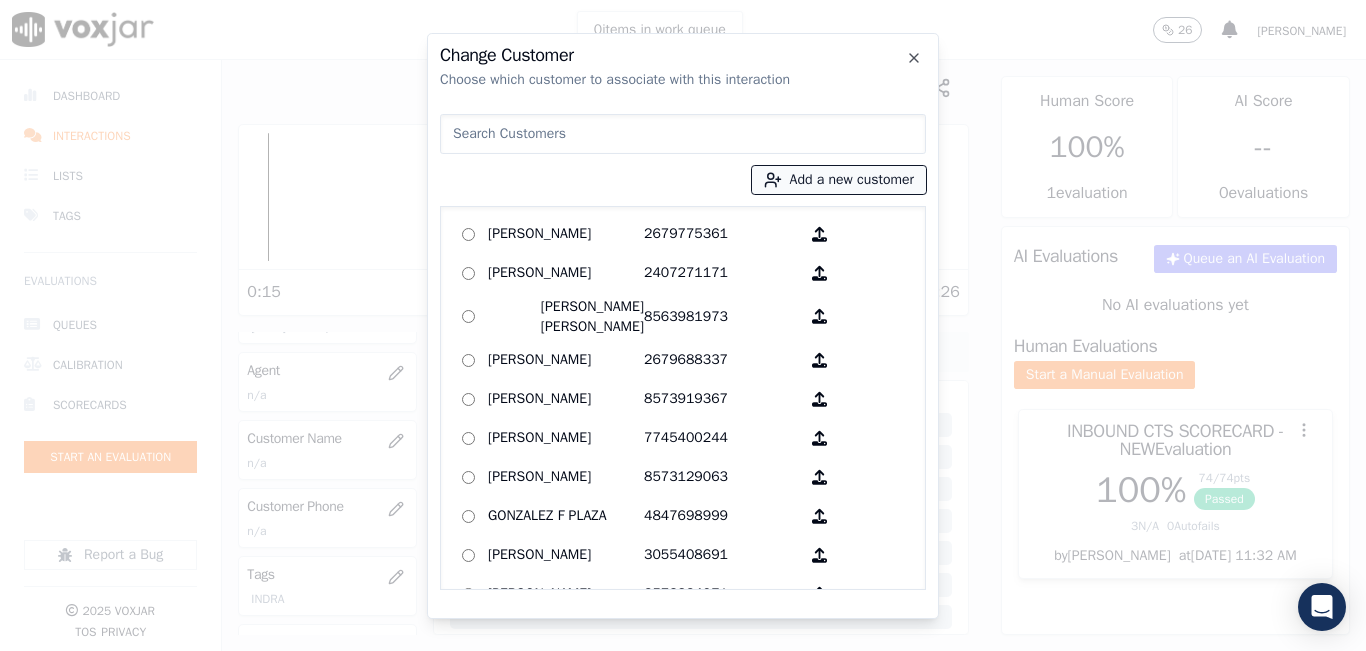 click on "Add a new customer" at bounding box center [839, 180] 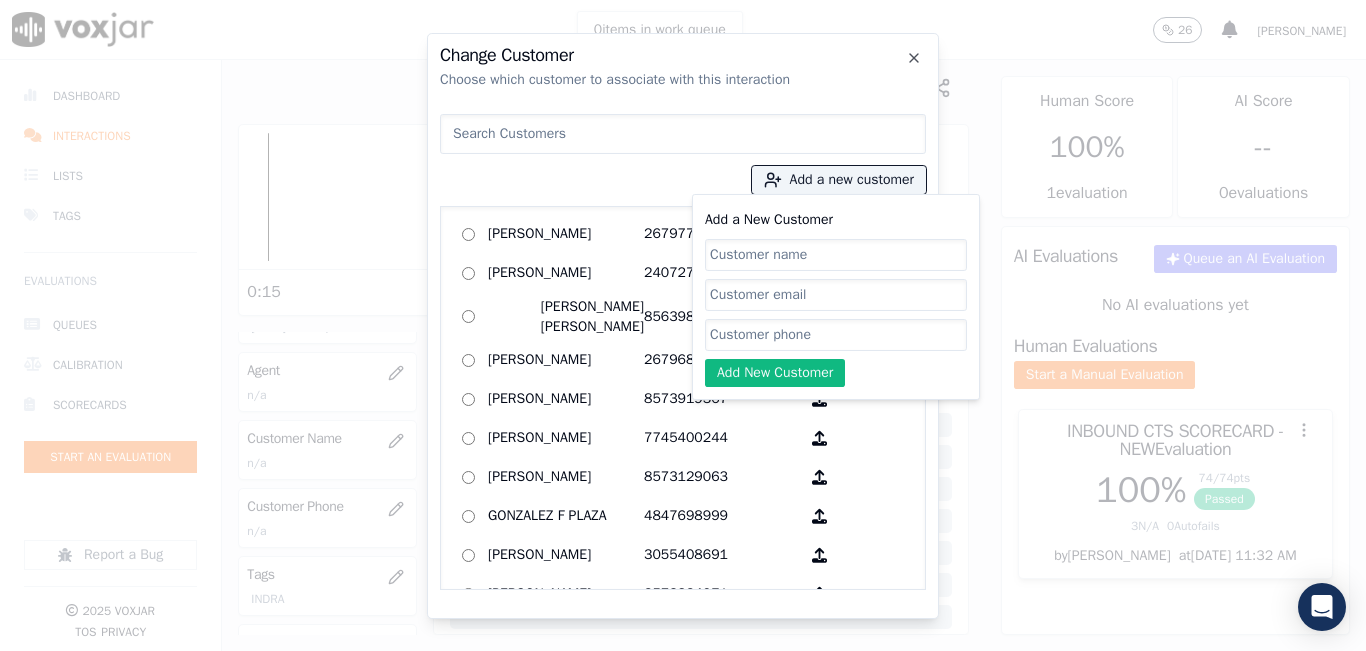 click on "Add a New Customer" 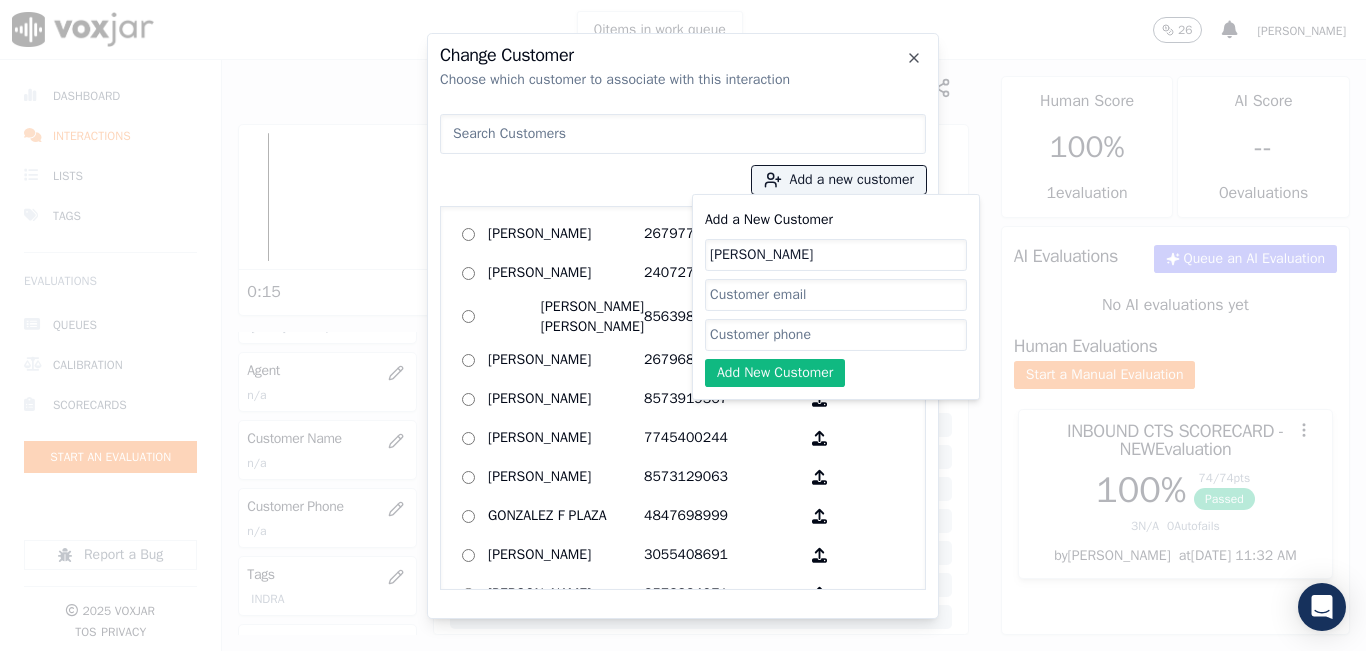 type on "[PERSON_NAME]" 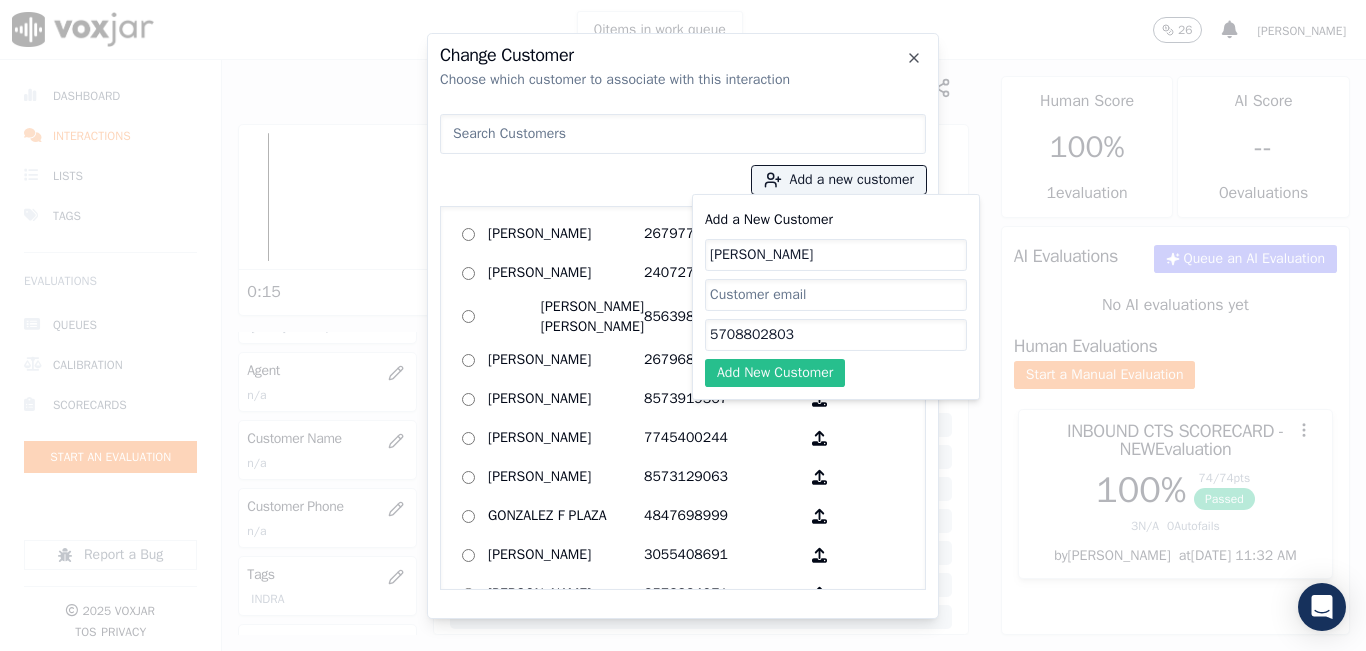 type on "5708802803" 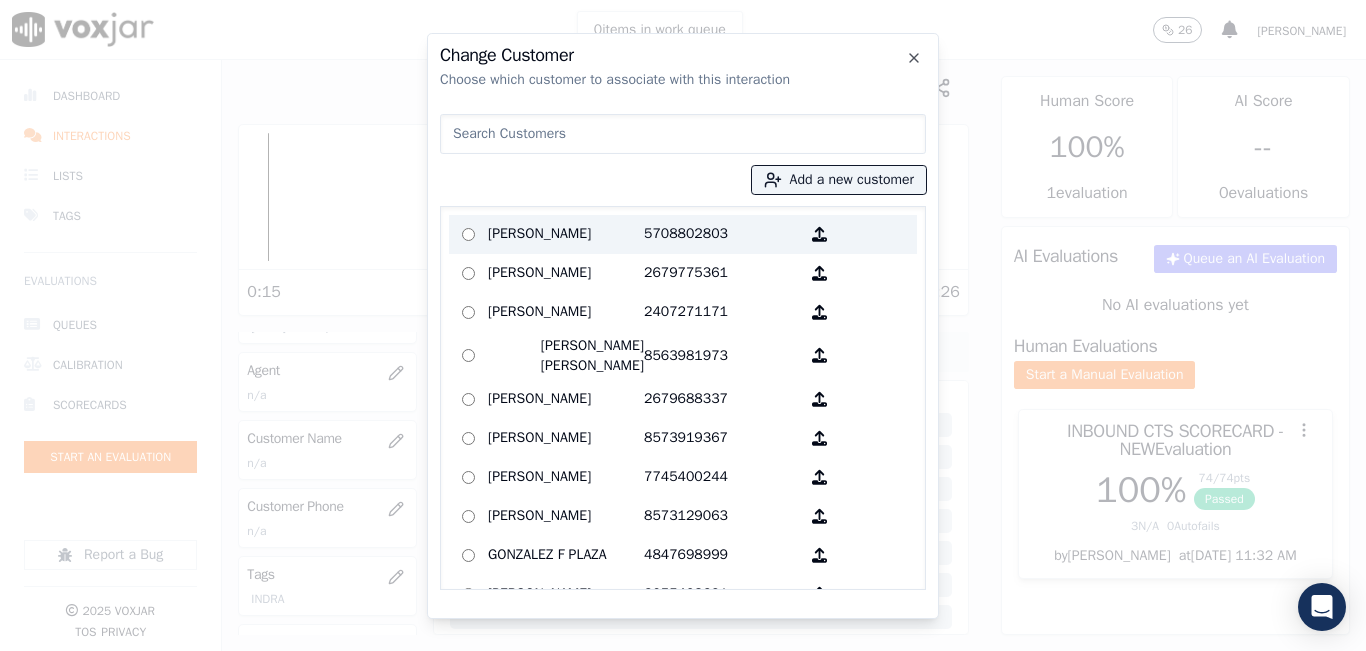 click on "5708802803" at bounding box center (722, 234) 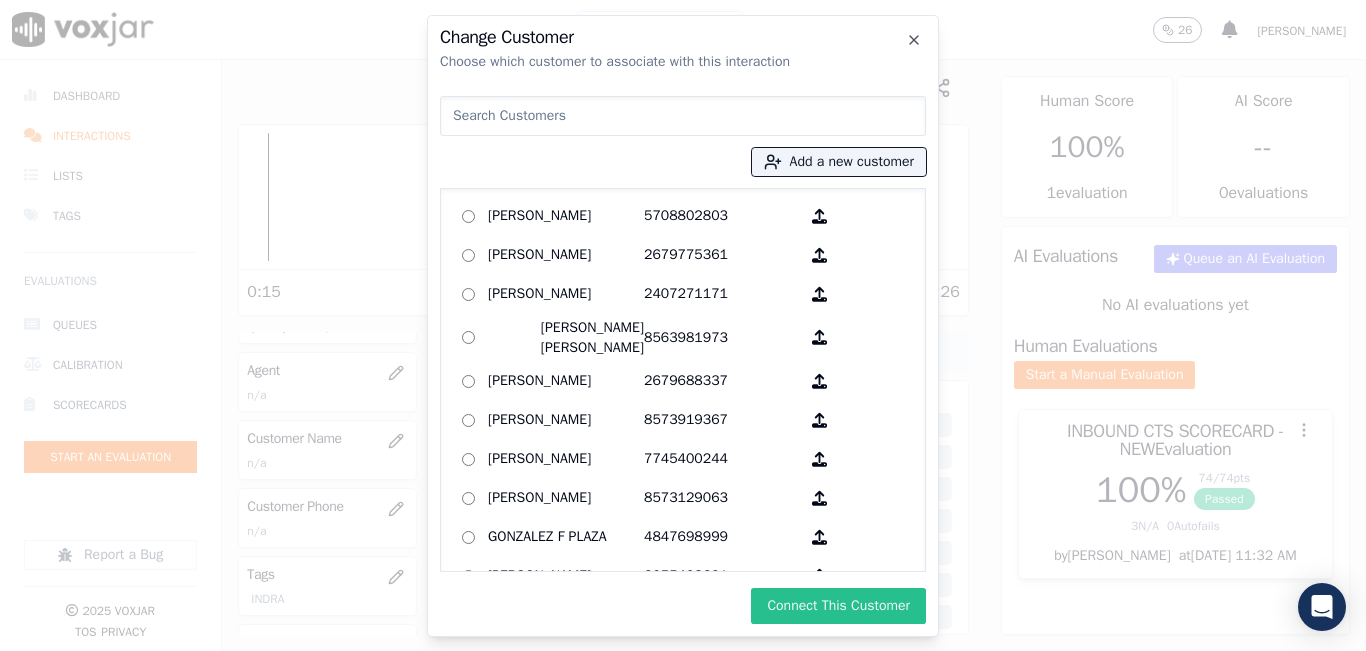click on "Connect This Customer" at bounding box center (838, 606) 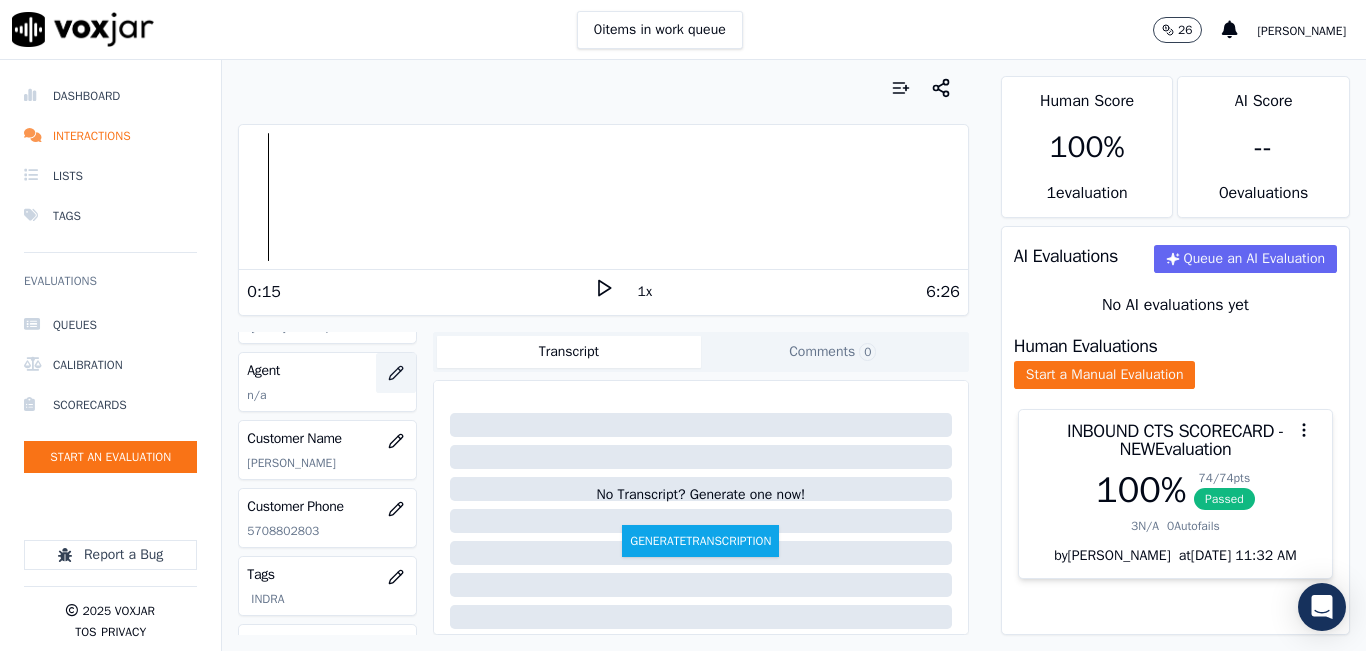 click at bounding box center (396, 373) 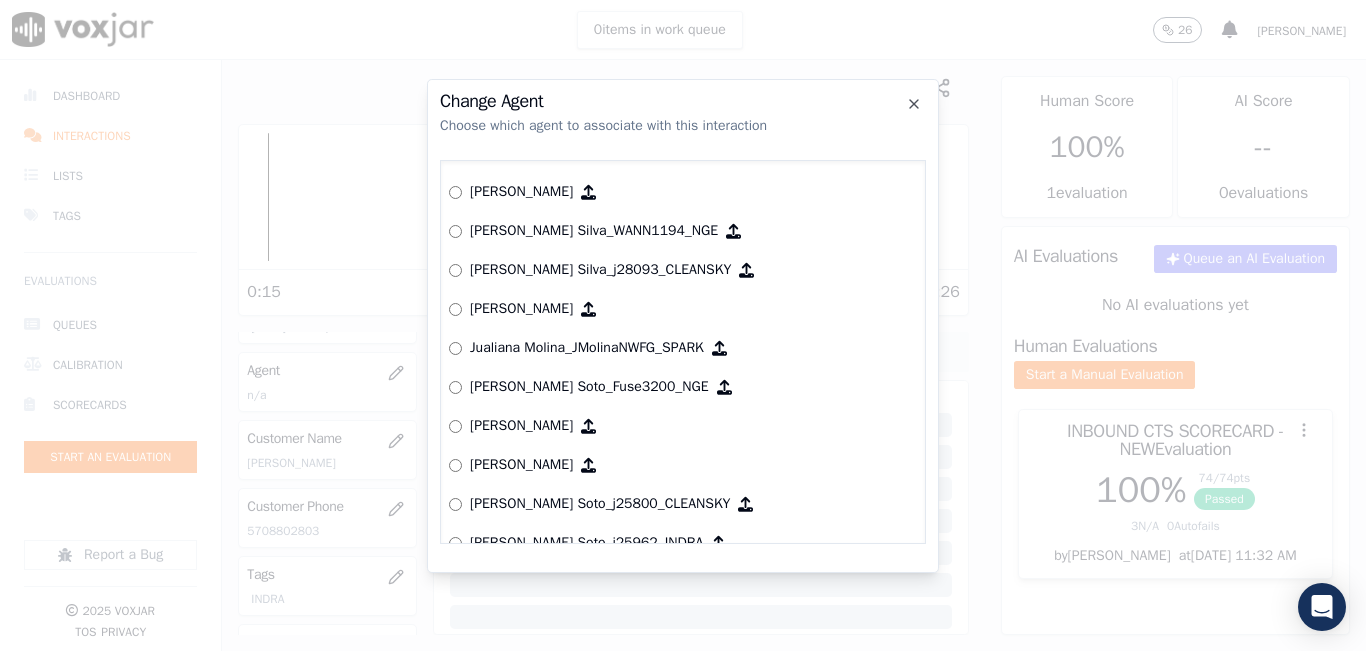 scroll, scrollTop: 4397, scrollLeft: 0, axis: vertical 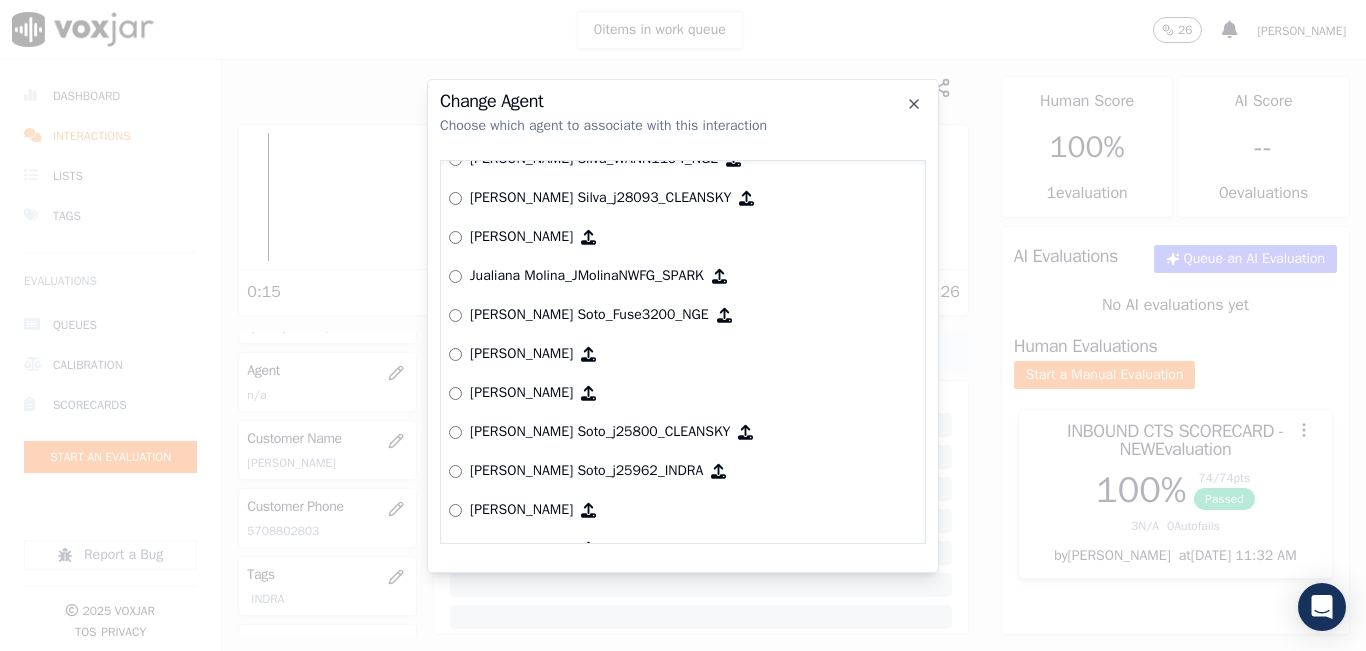 click on "Juan Soto_j25962_INDRA" at bounding box center [683, 471] 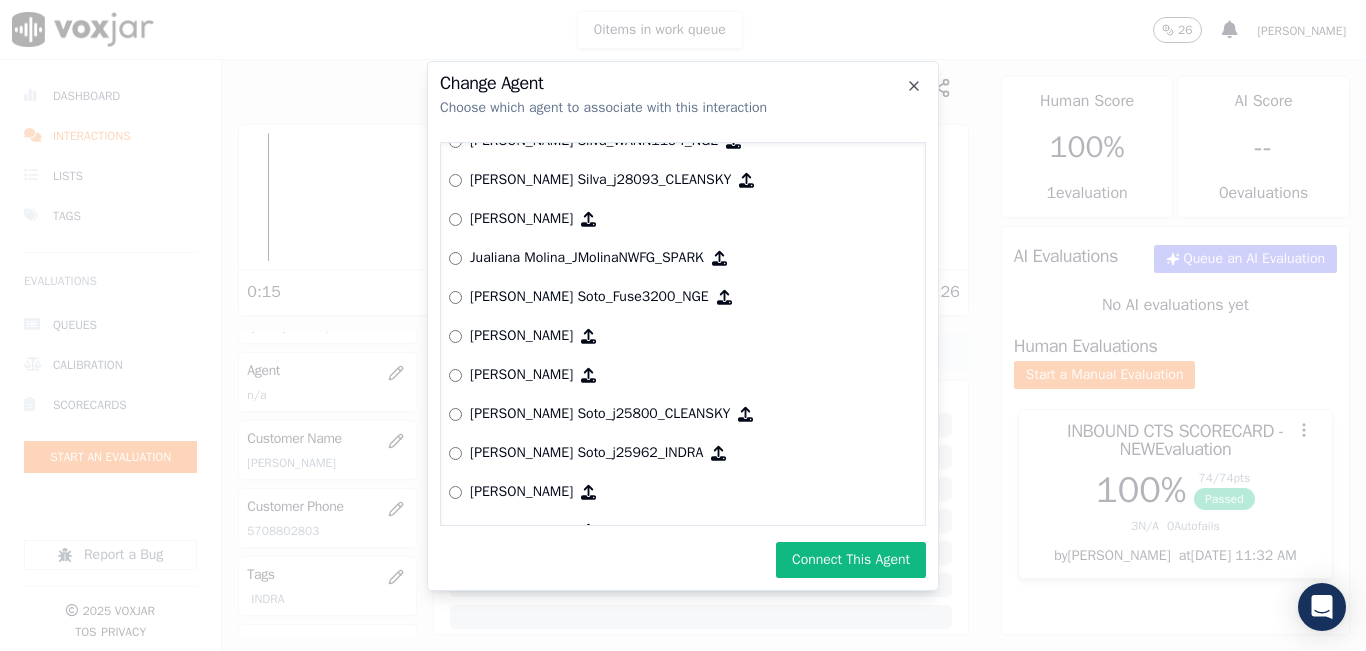 click on "Connect This Agent" at bounding box center [851, 560] 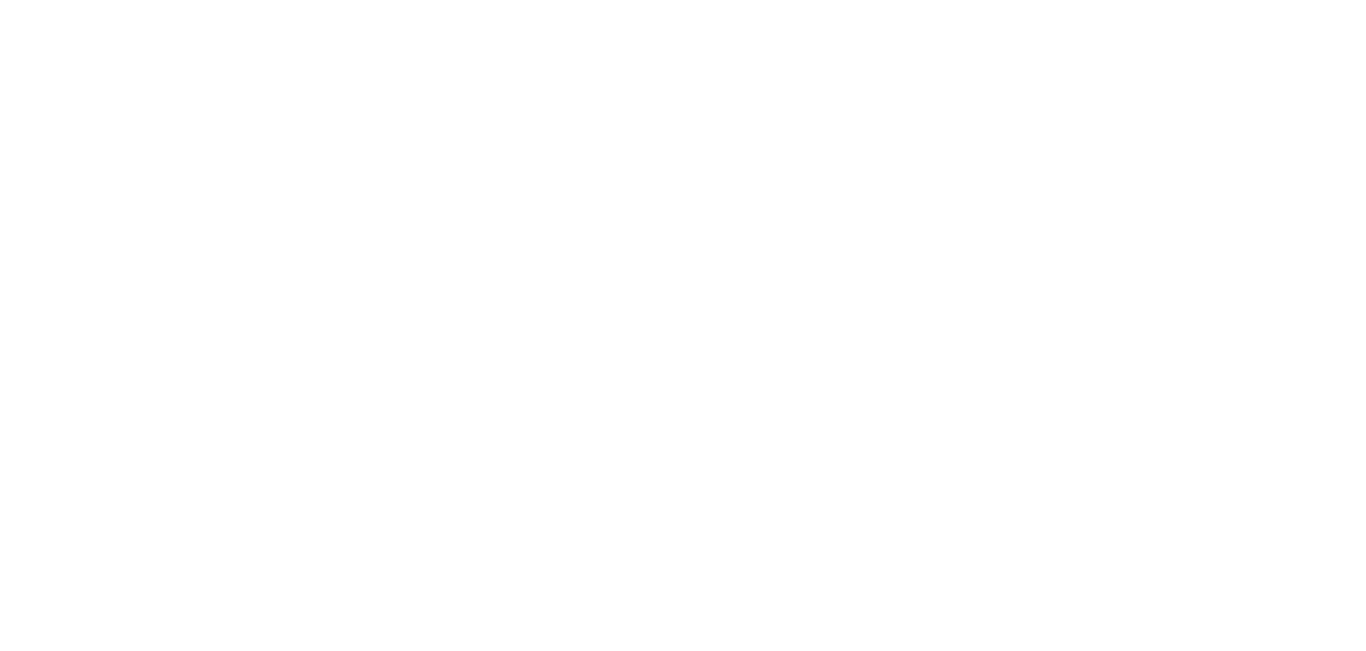scroll, scrollTop: 0, scrollLeft: 0, axis: both 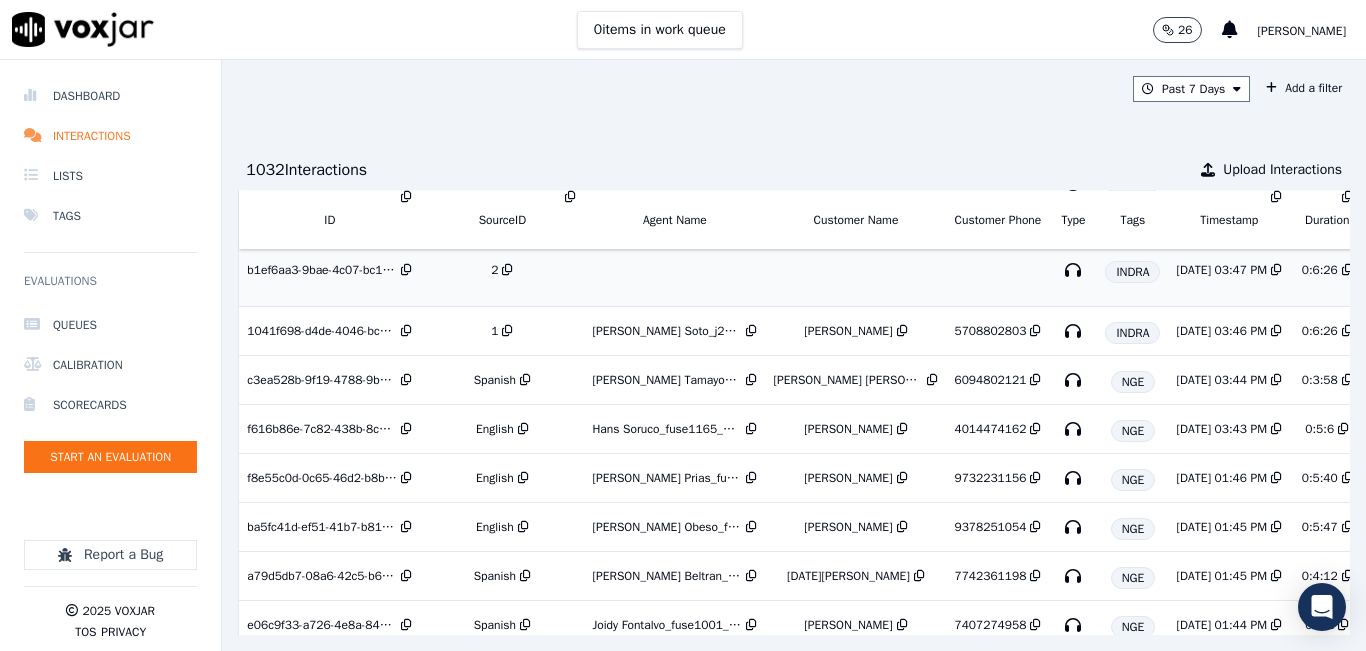 click on "2" at bounding box center (502, 270) 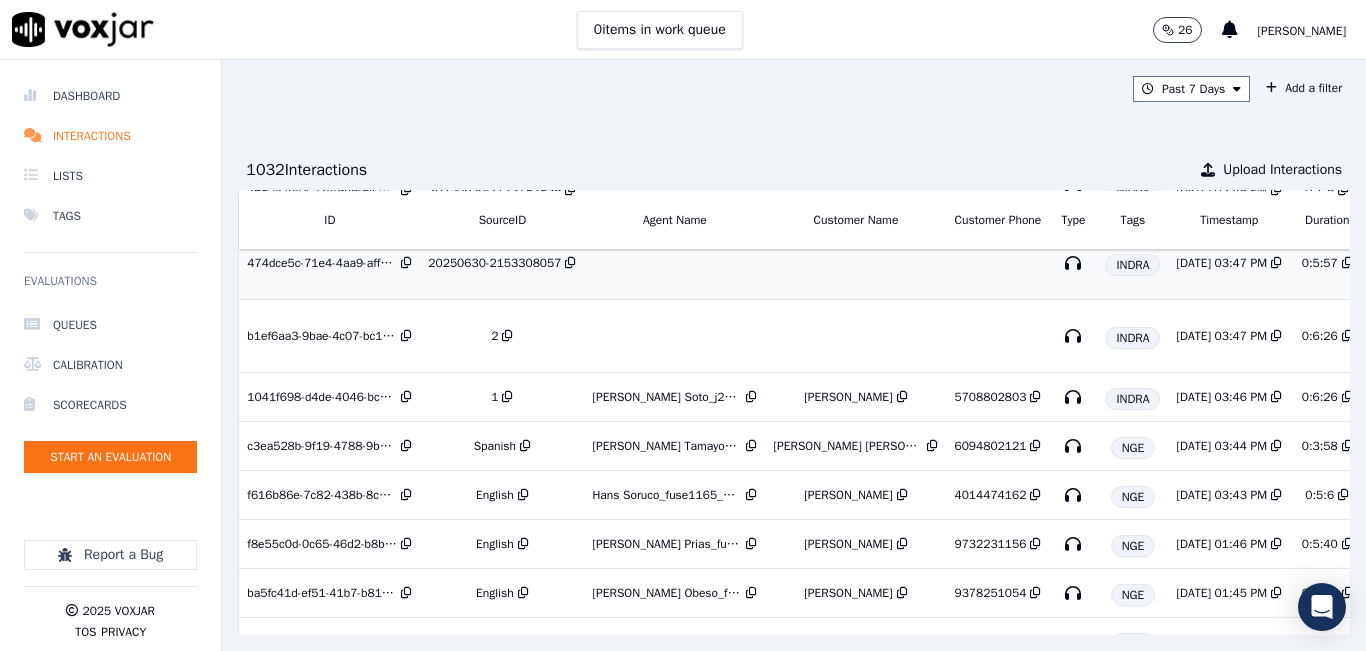 scroll, scrollTop: 500, scrollLeft: 0, axis: vertical 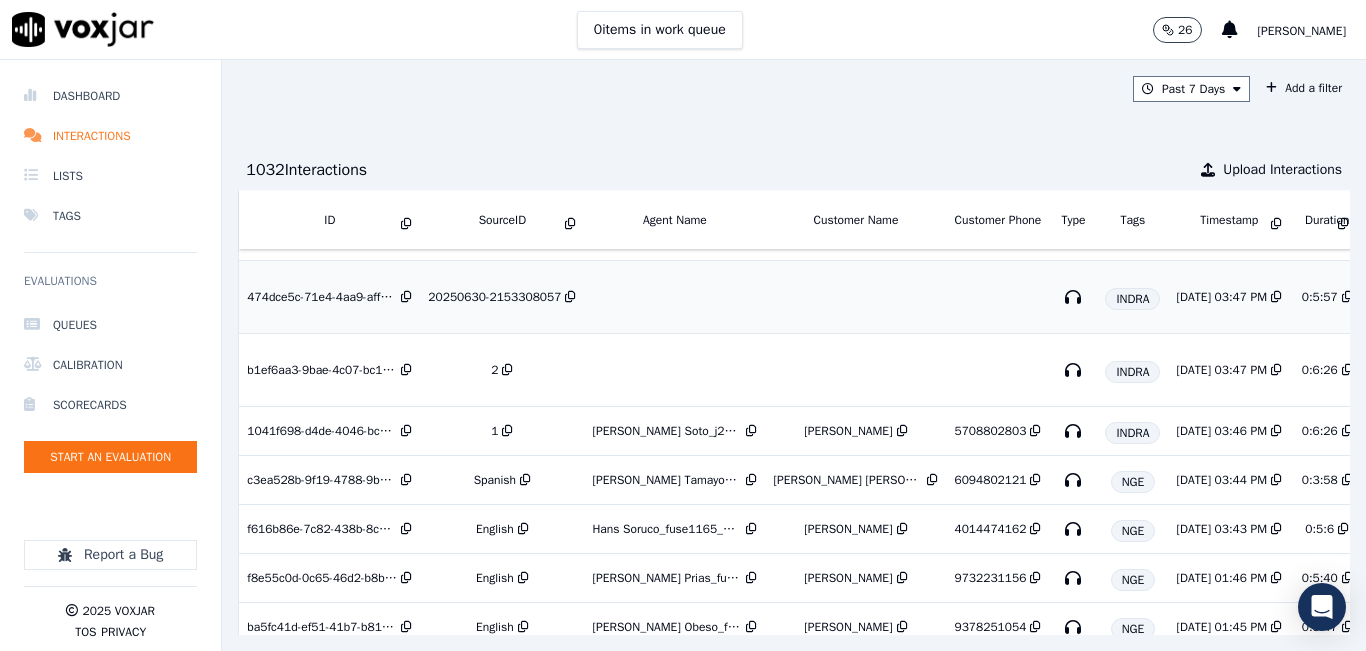click on "20250630-2153308057" at bounding box center [502, 297] 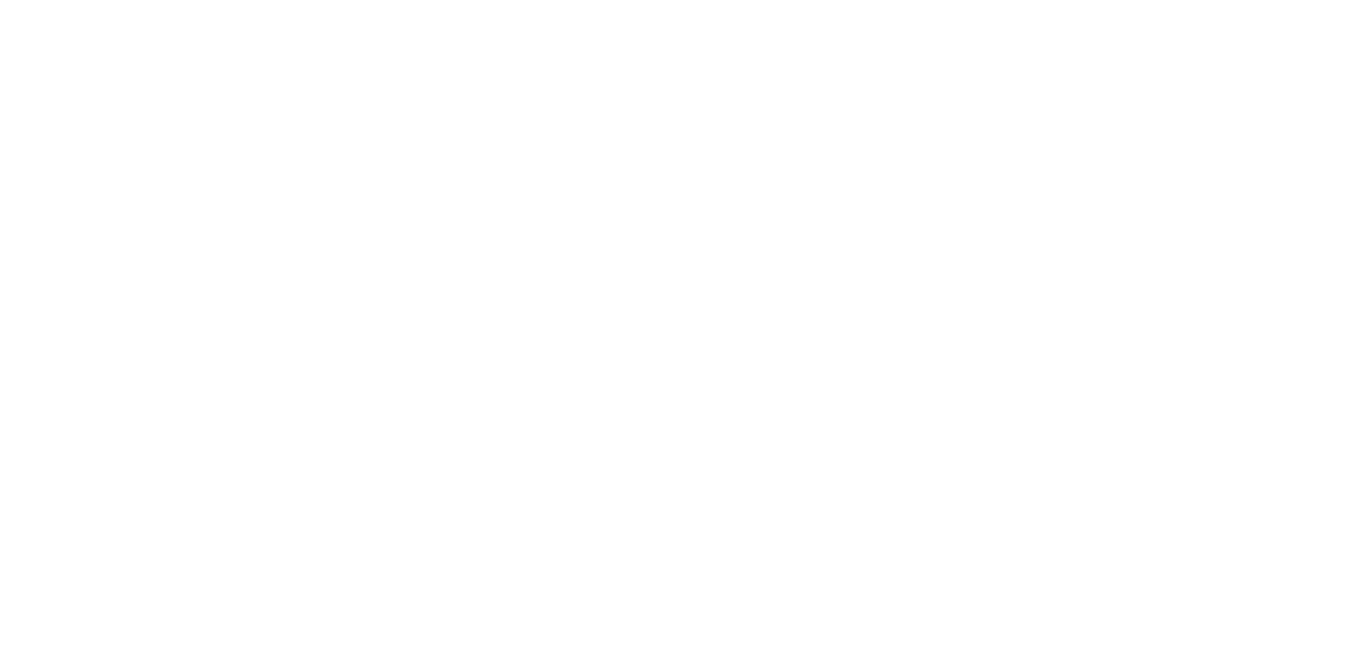 scroll, scrollTop: 0, scrollLeft: 0, axis: both 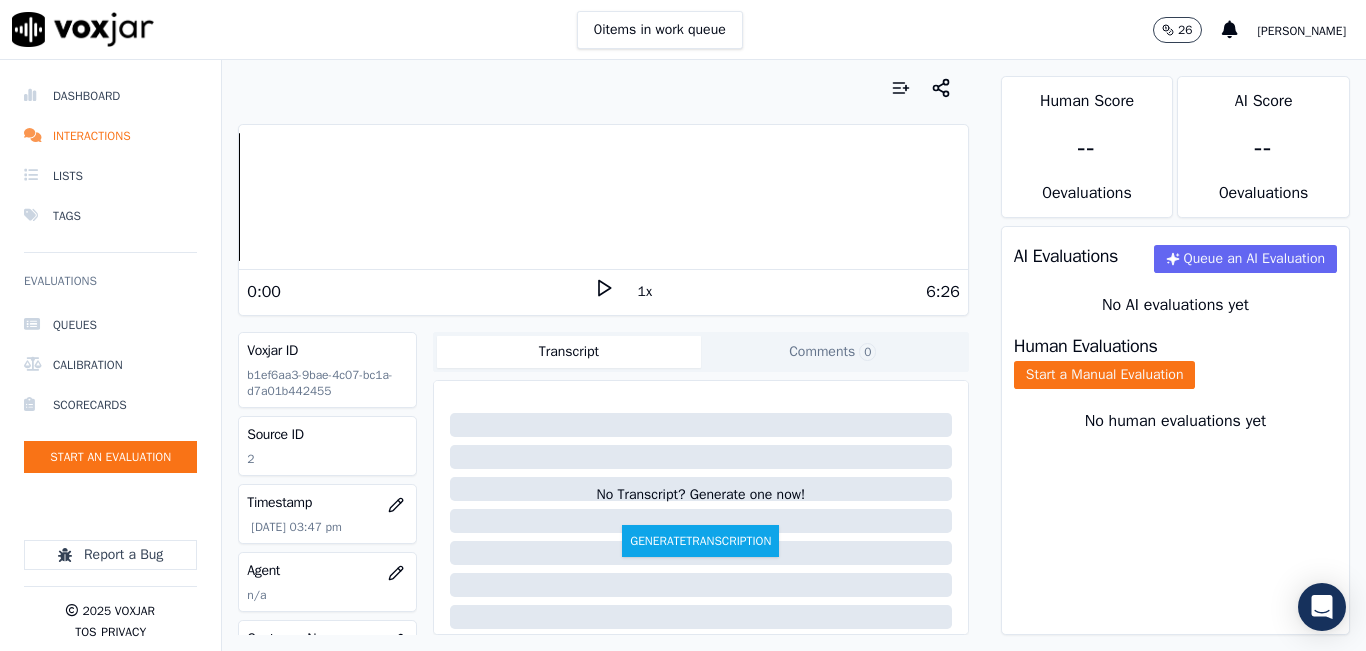 click on "0:00     1x   6:26" at bounding box center [603, 291] 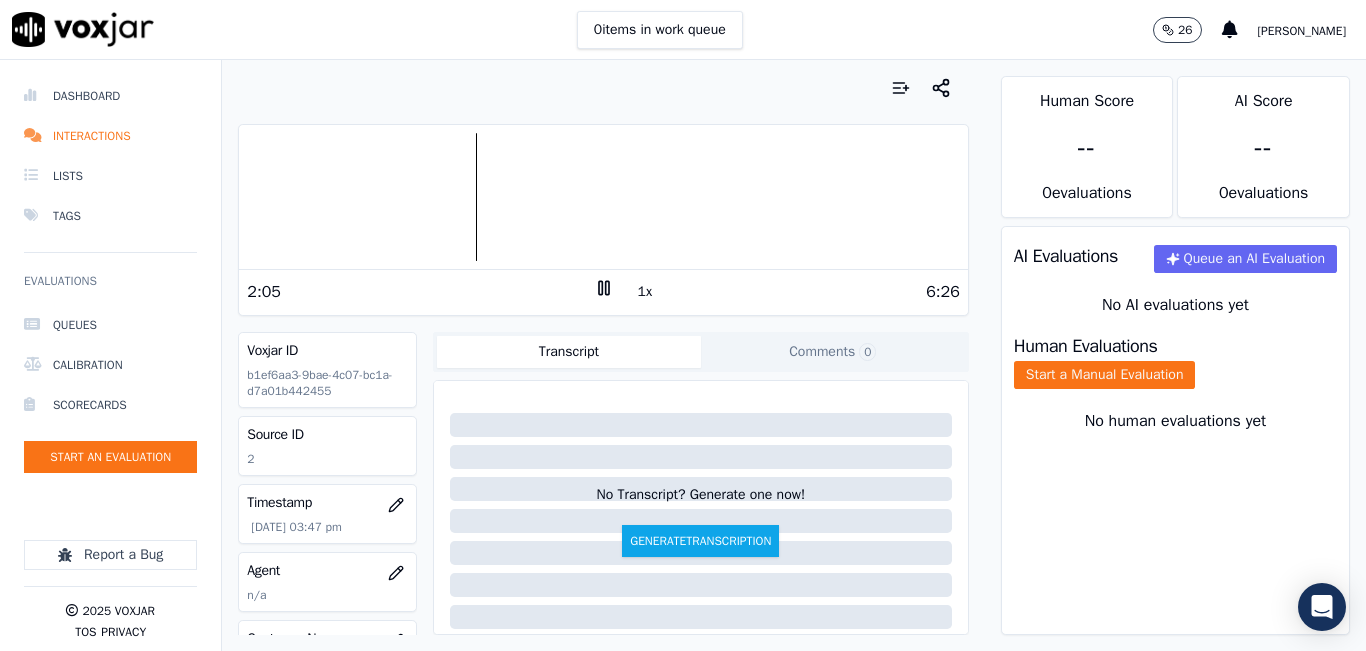 click on "2:05     1x   6:26" at bounding box center (603, 291) 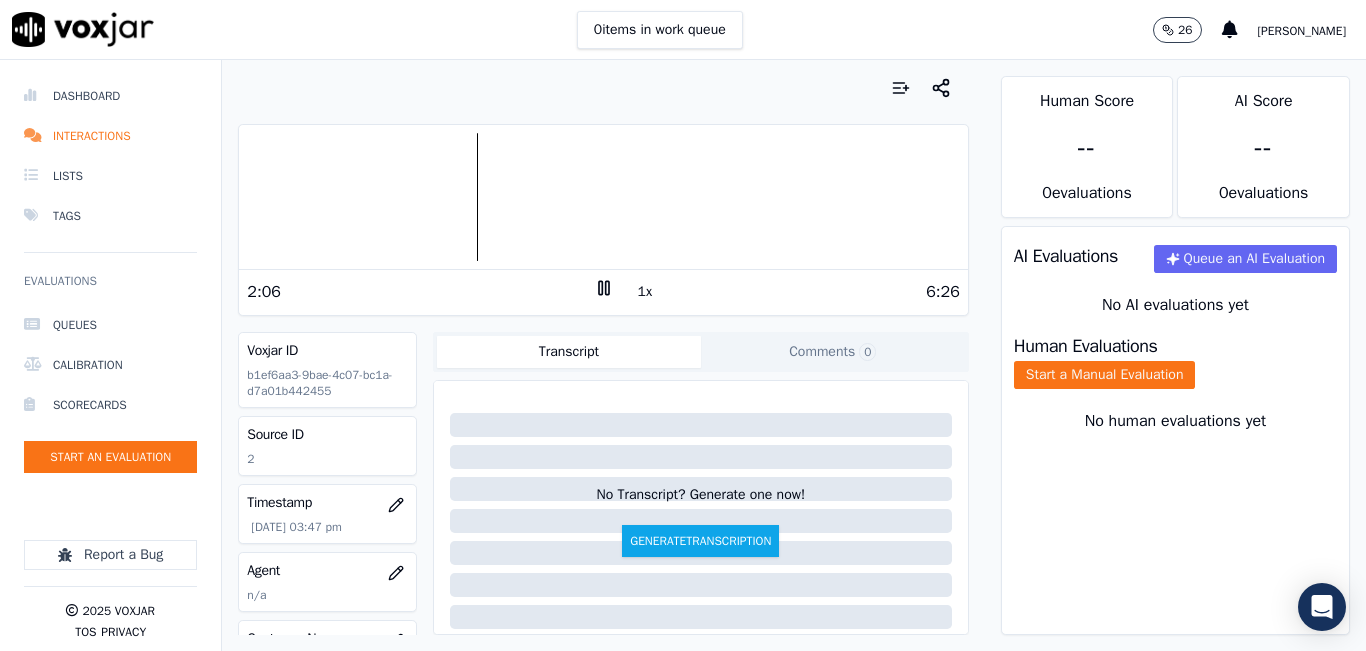 click 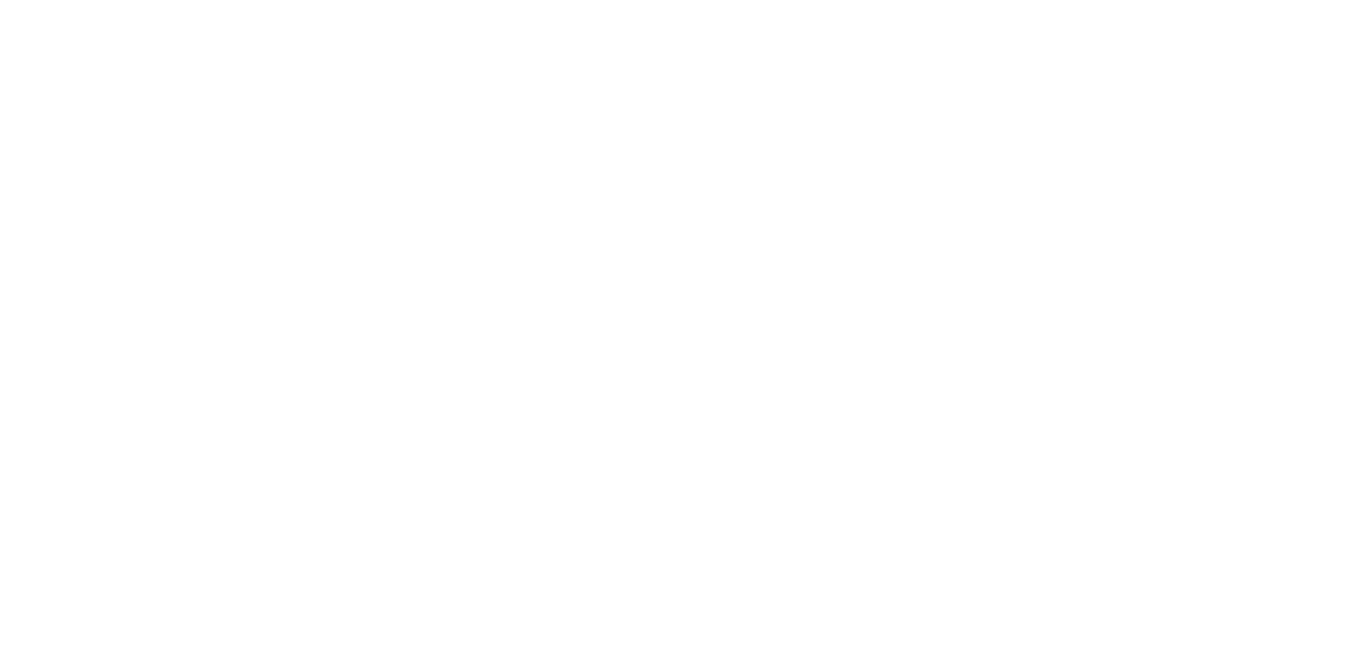 scroll, scrollTop: 0, scrollLeft: 0, axis: both 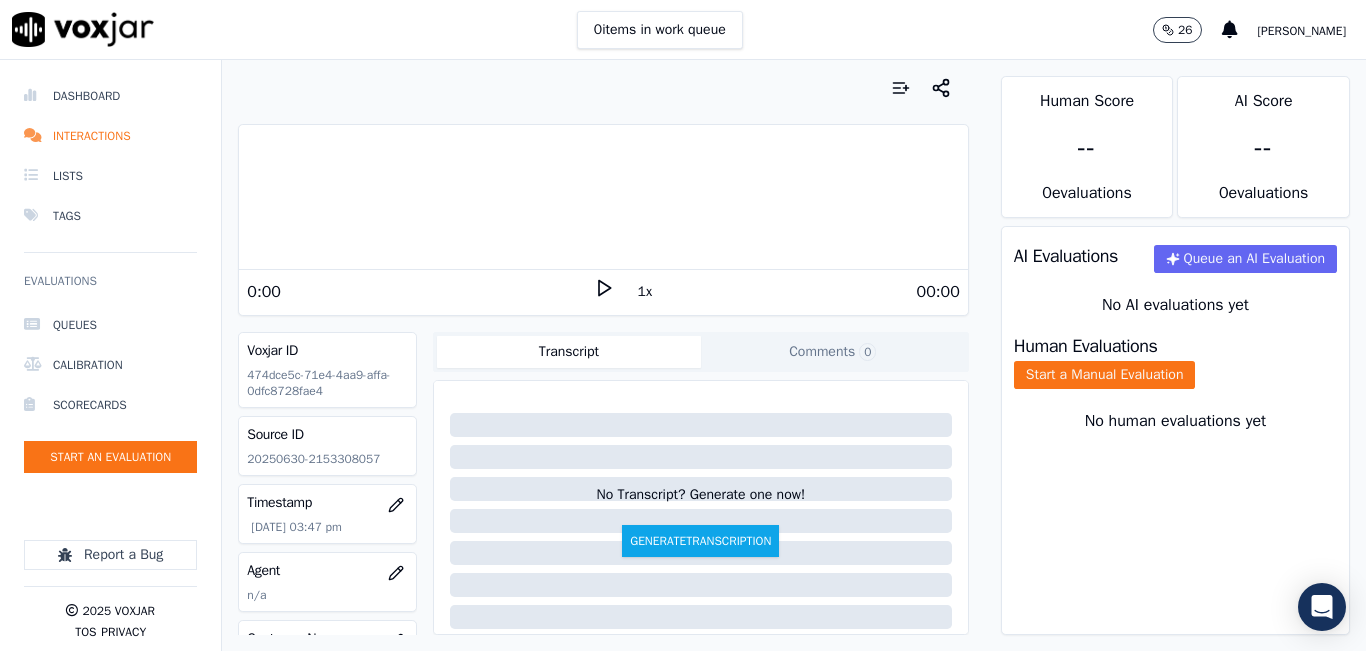 click on "20250630-2153308057" 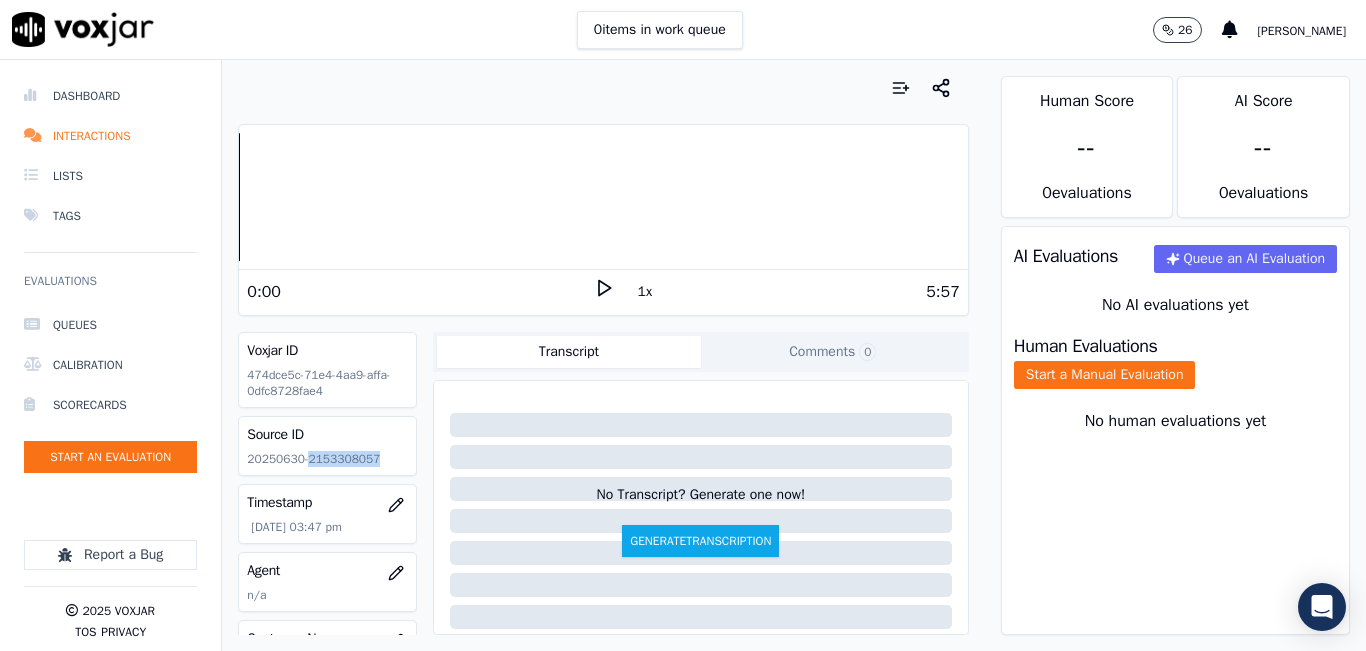 click on "20250630-2153308057" 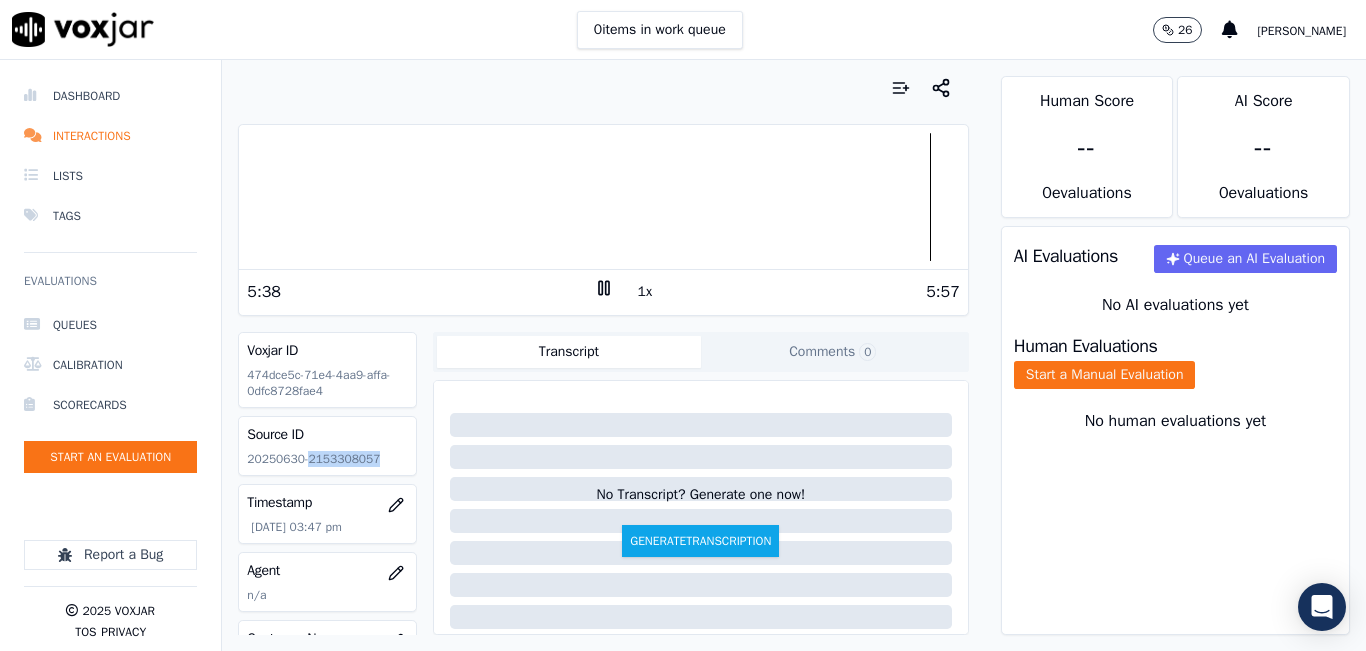 click 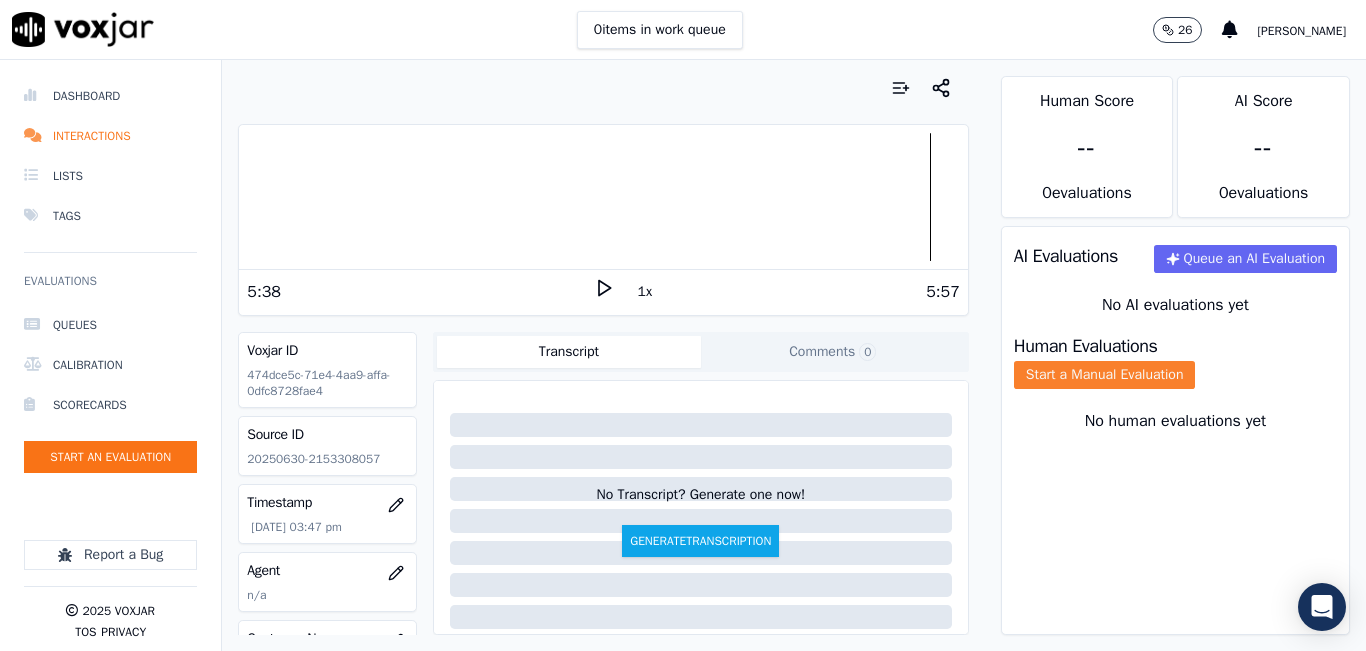 drag, startPoint x: 1103, startPoint y: 424, endPoint x: 1105, endPoint y: 404, distance: 20.09975 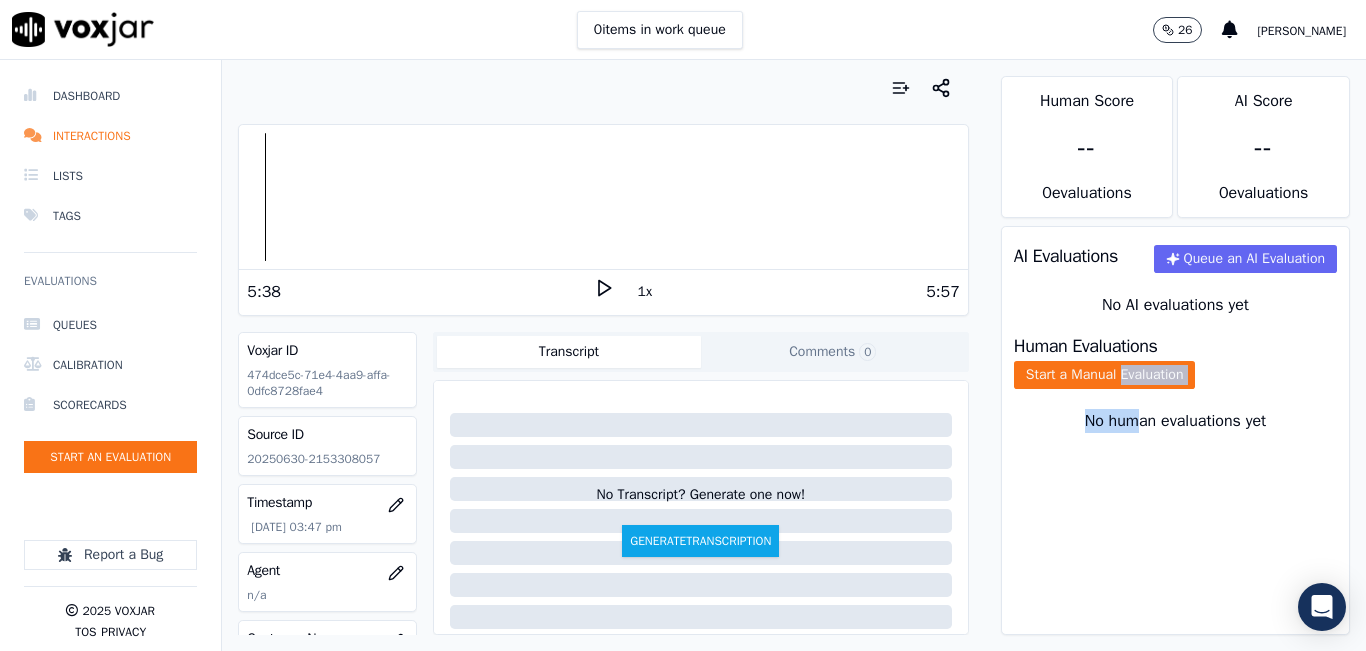 click on "Your browser does not support the audio element.   5:38     1x   5:57" at bounding box center (603, 220) 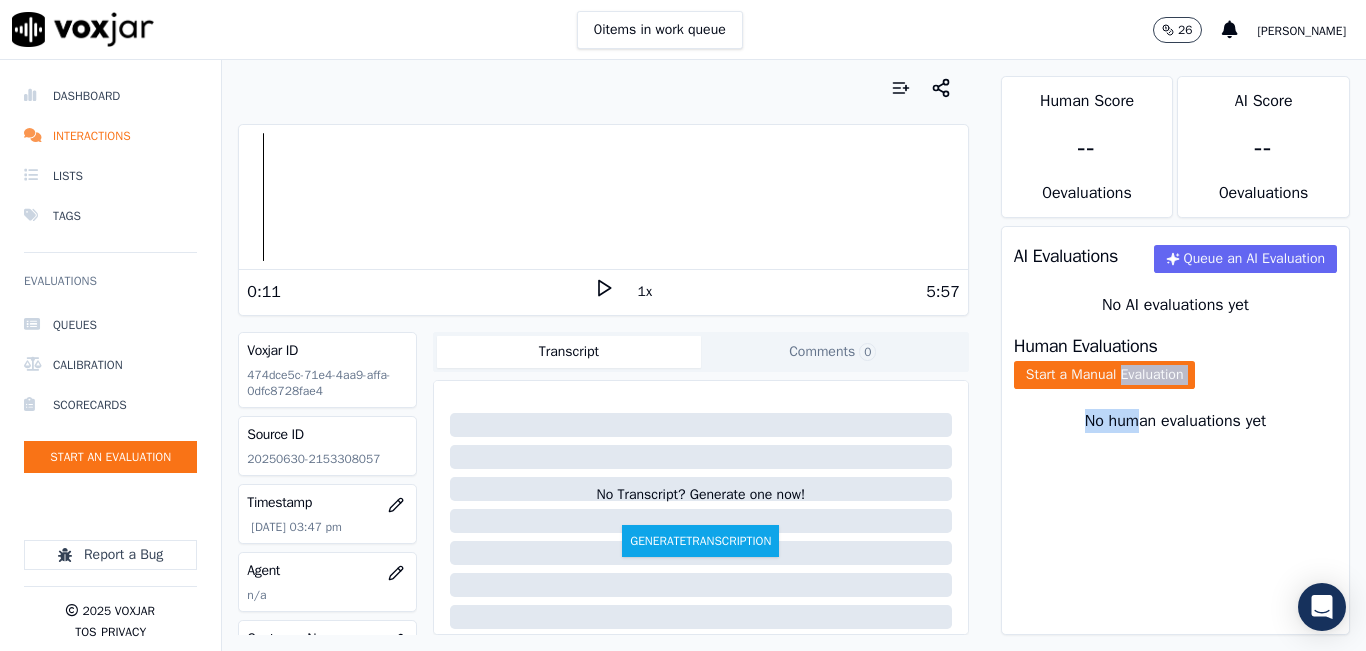 click 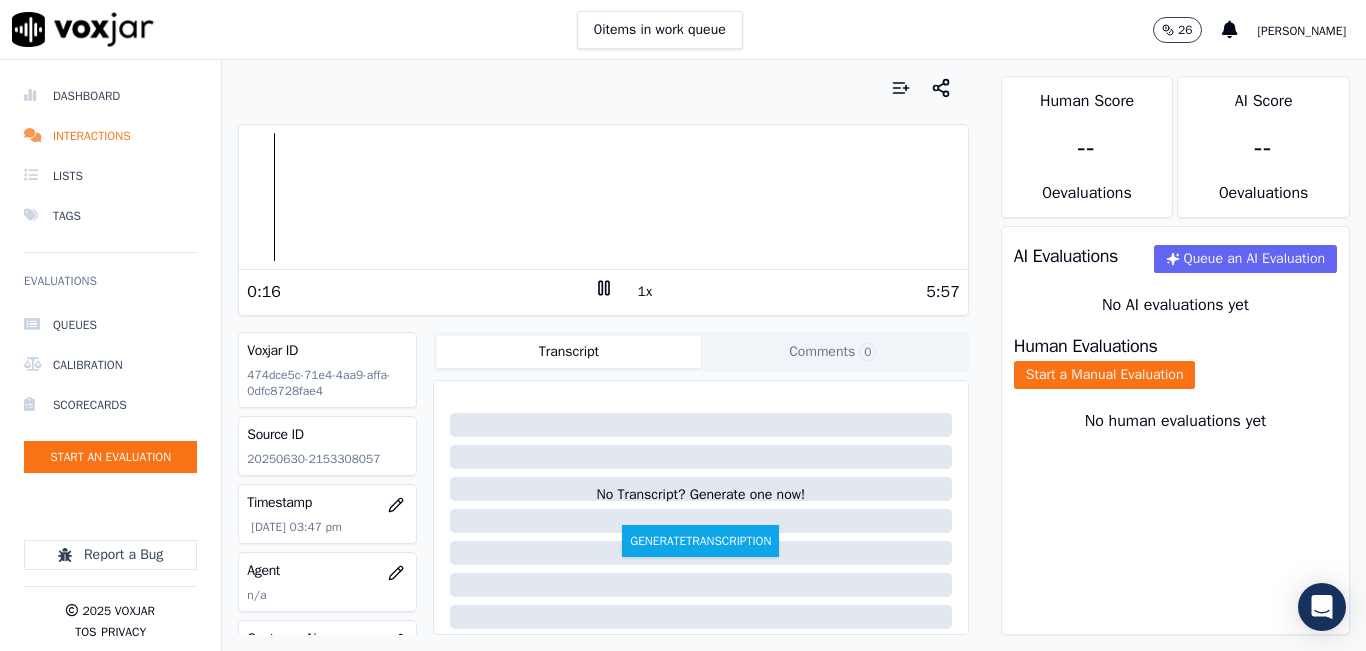 click on "0:16" at bounding box center [420, 292] 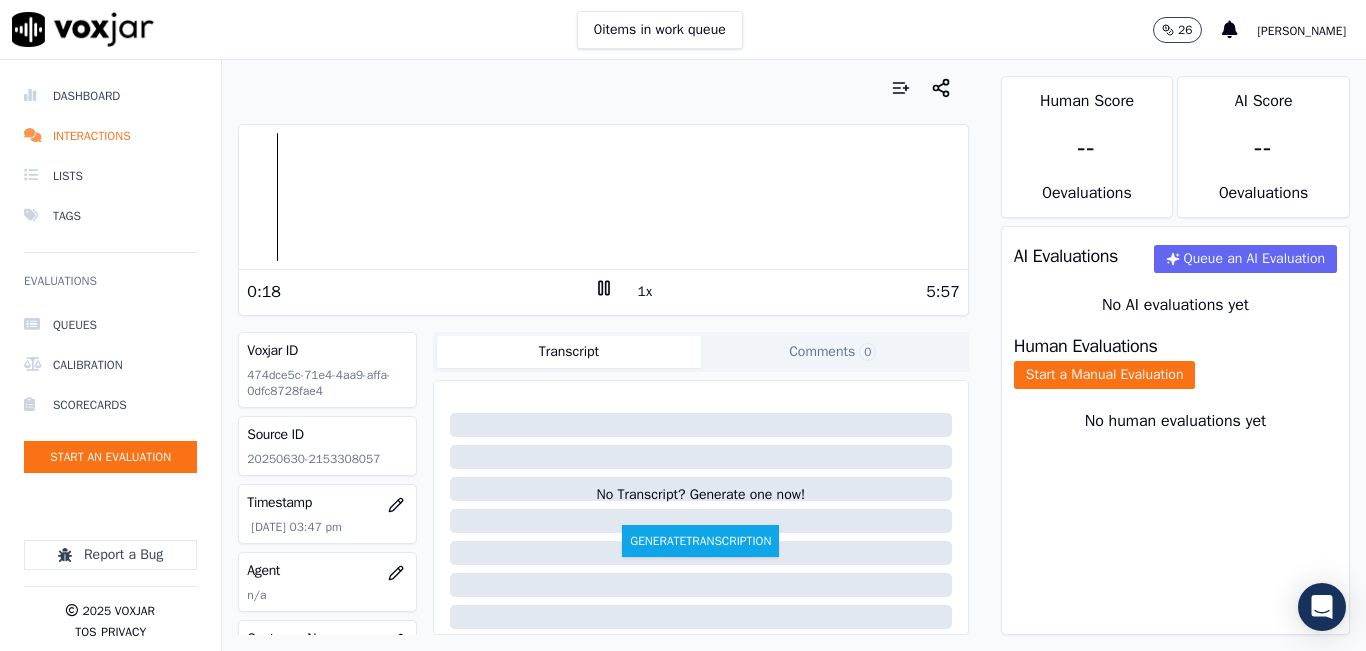 click 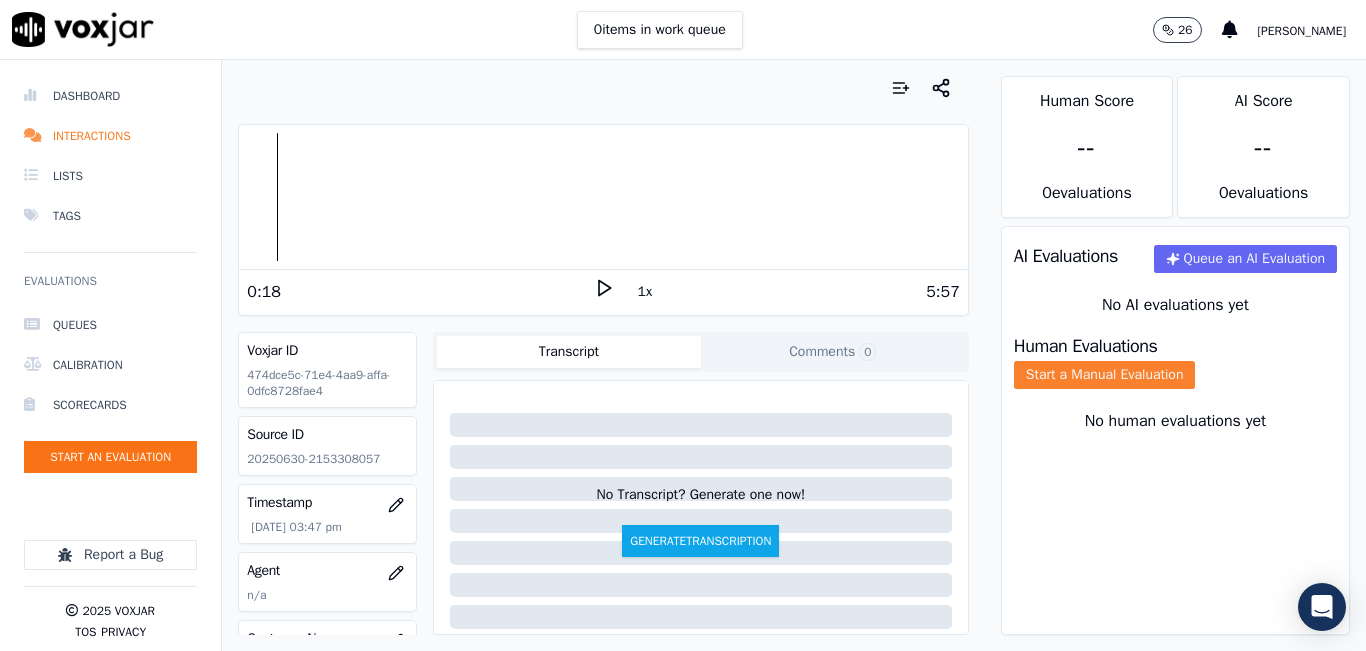 click on "Start a Manual Evaluation" 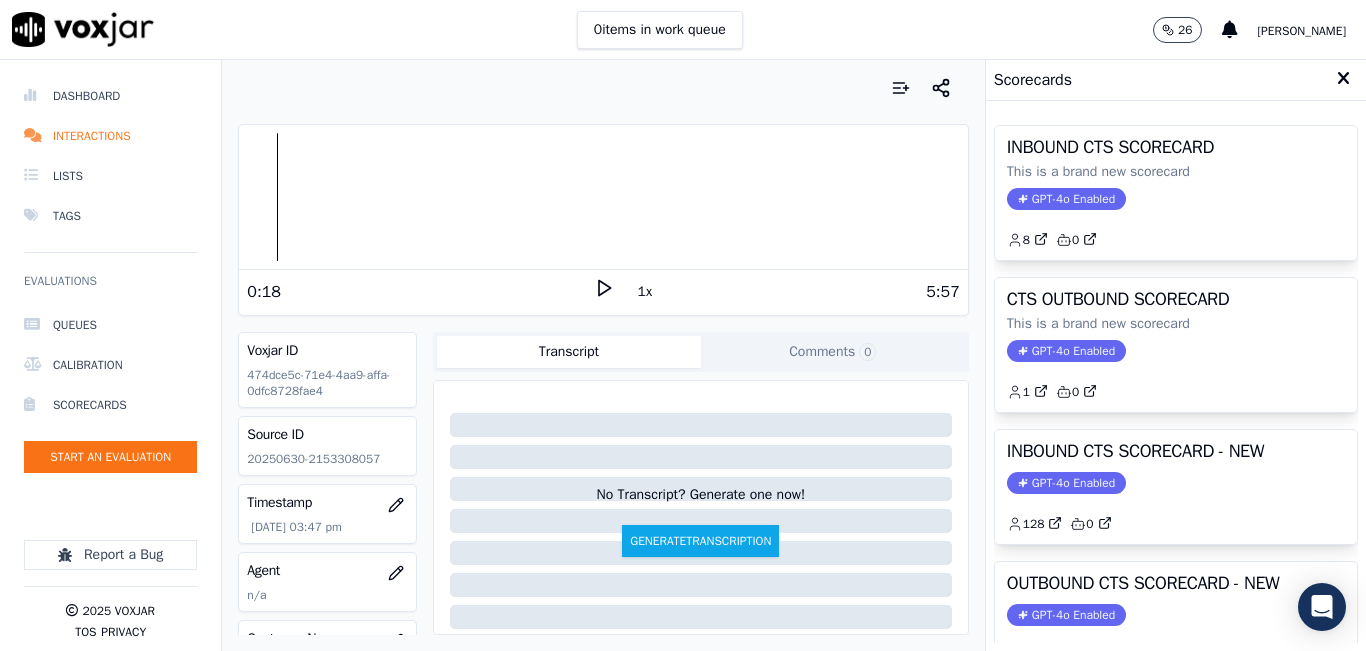 drag, startPoint x: 1158, startPoint y: 494, endPoint x: 1160, endPoint y: 483, distance: 11.18034 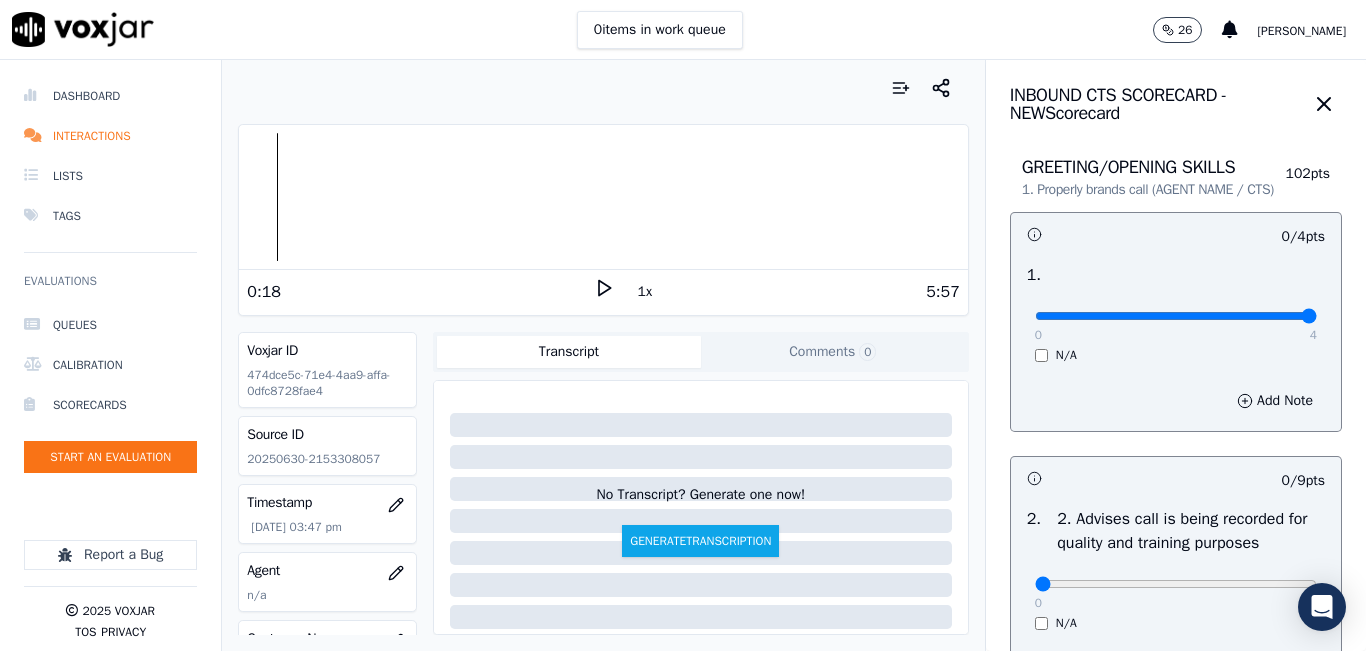 type on "4" 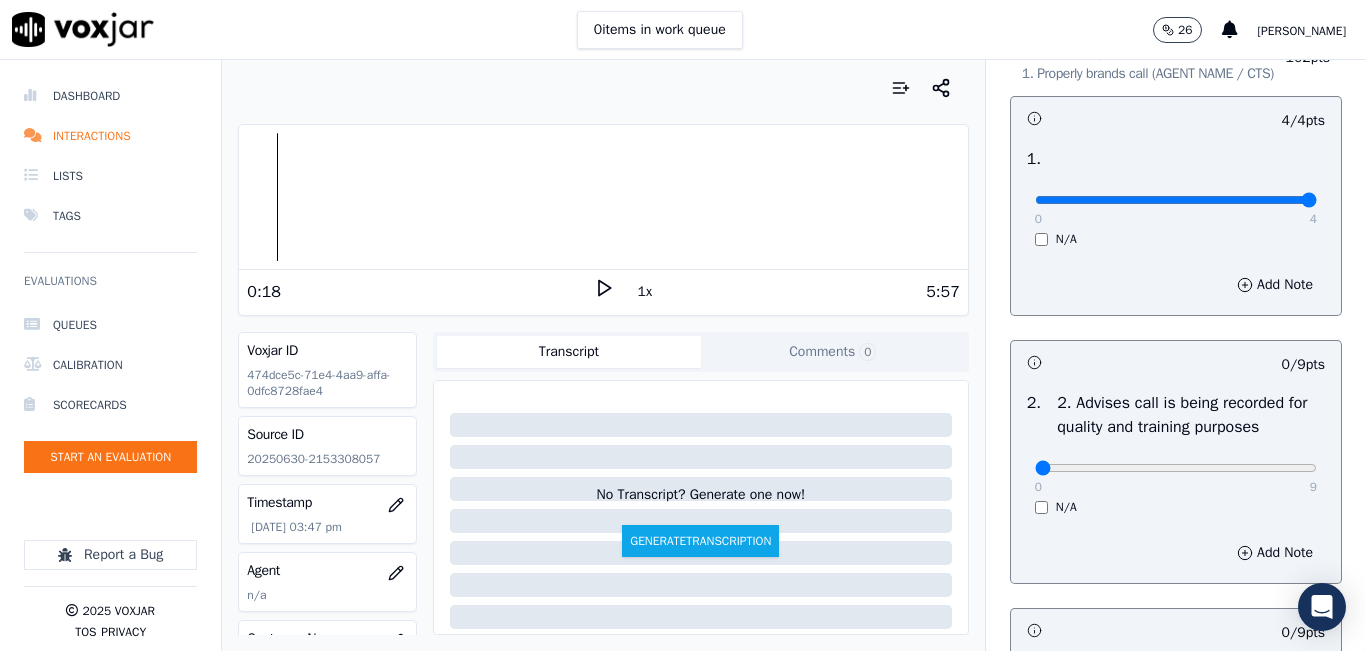 scroll, scrollTop: 300, scrollLeft: 0, axis: vertical 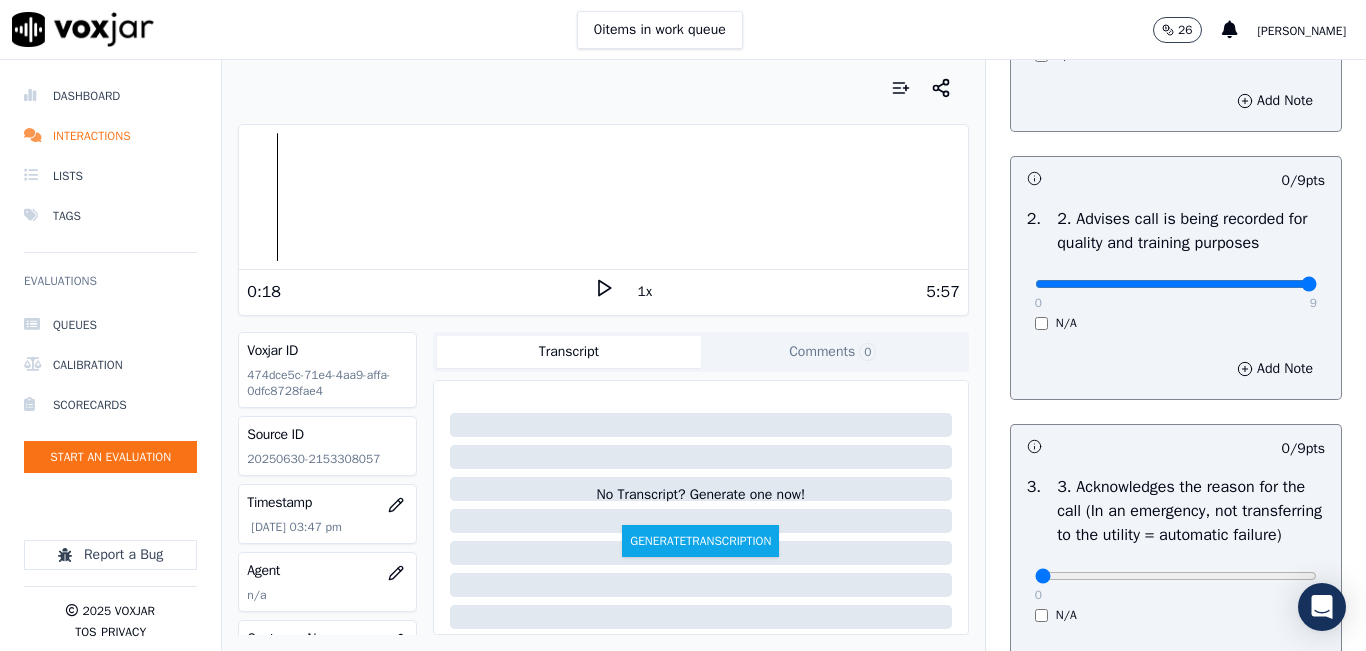 type on "9" 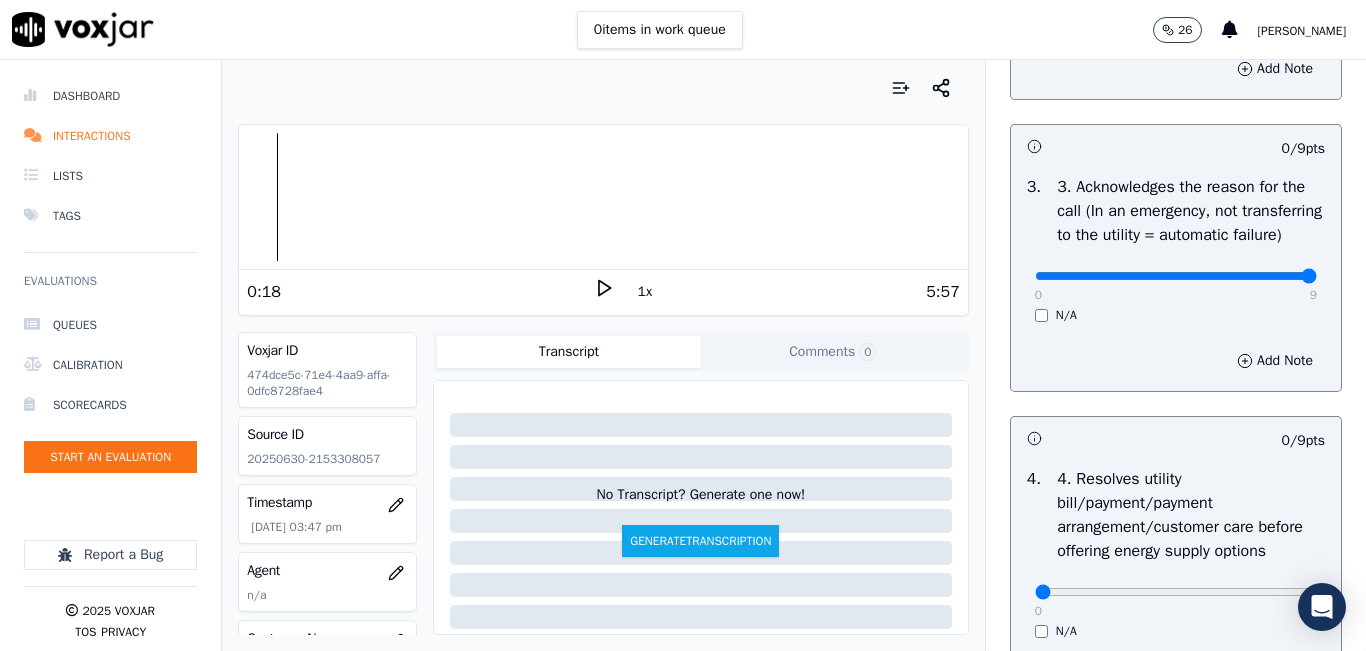 type on "9" 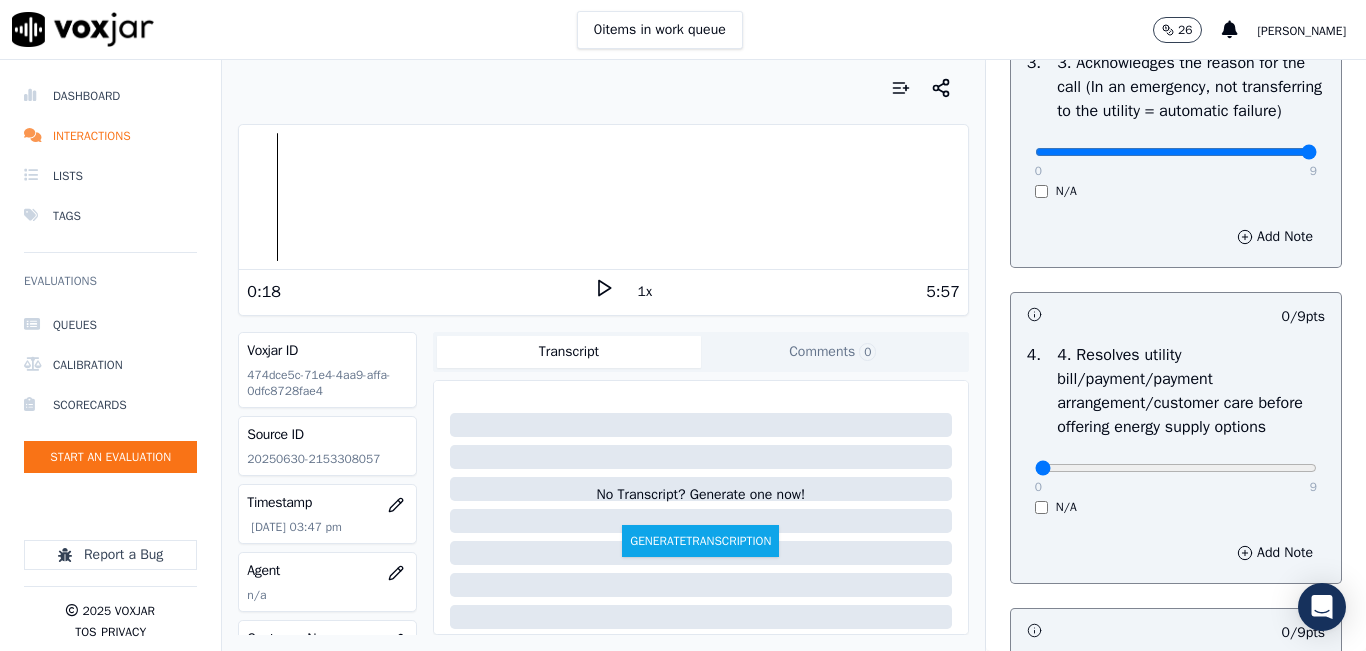 scroll, scrollTop: 900, scrollLeft: 0, axis: vertical 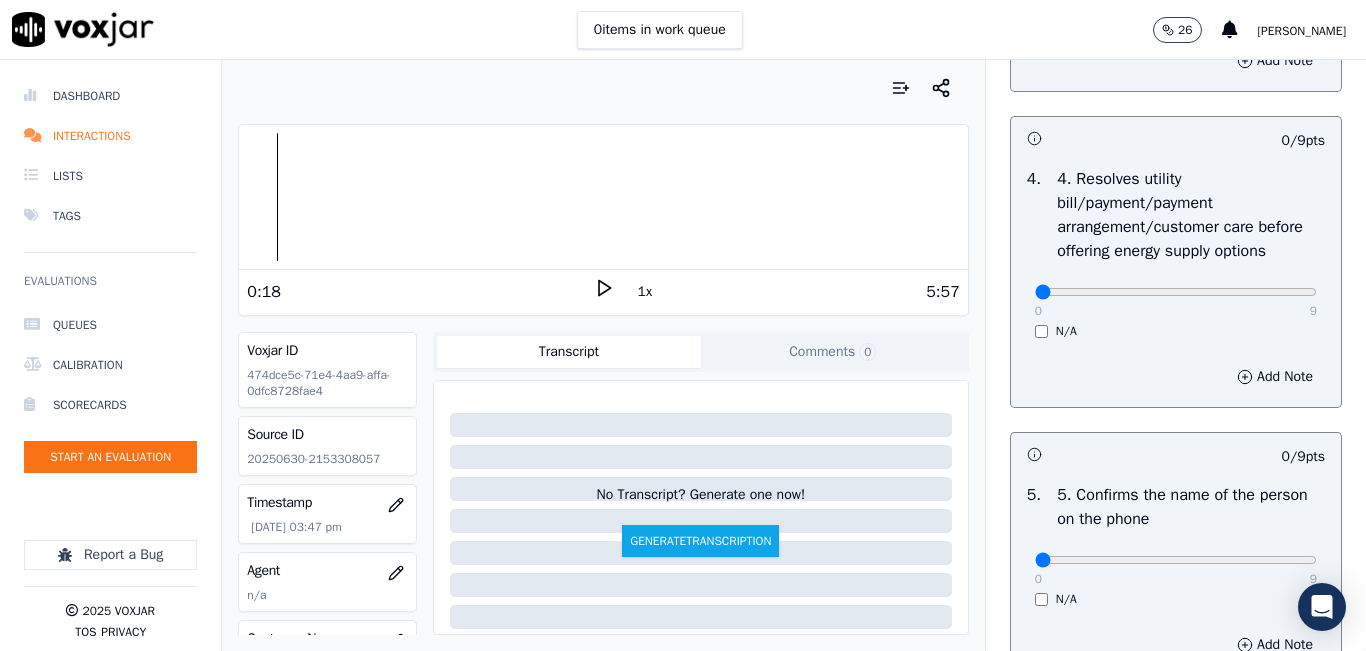 click on "0   9     N/A" at bounding box center (1176, 301) 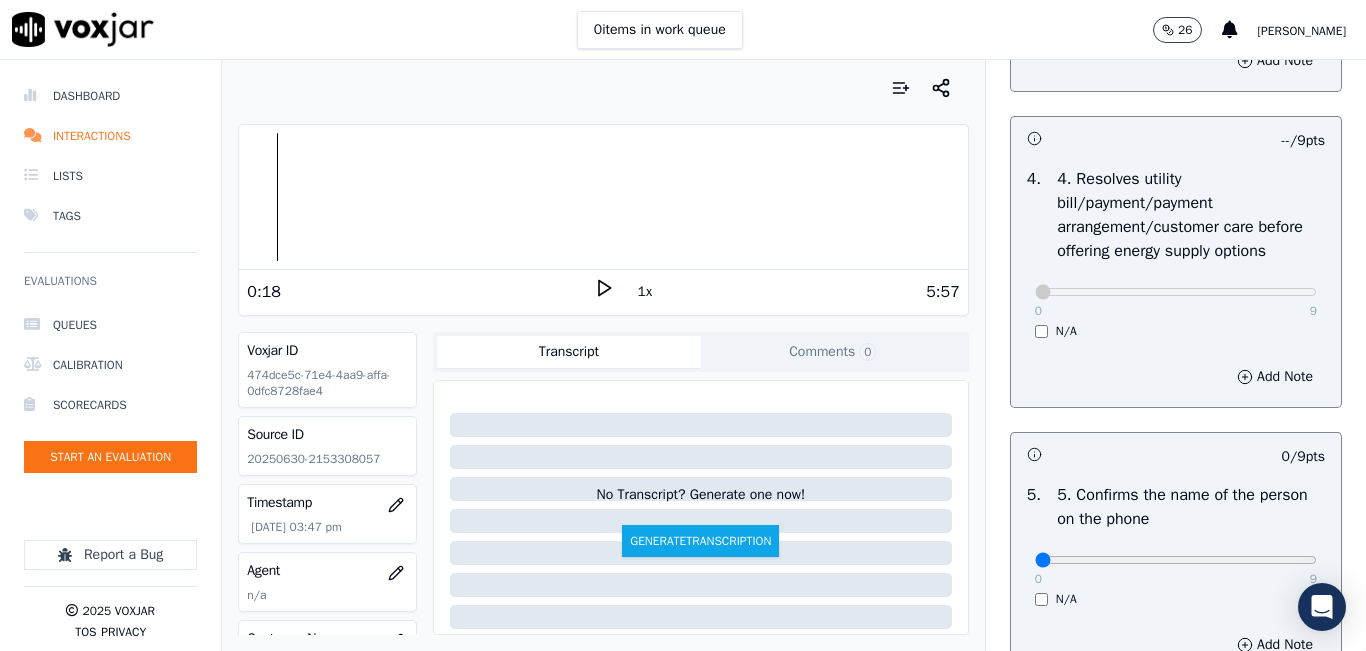 scroll, scrollTop: 1100, scrollLeft: 0, axis: vertical 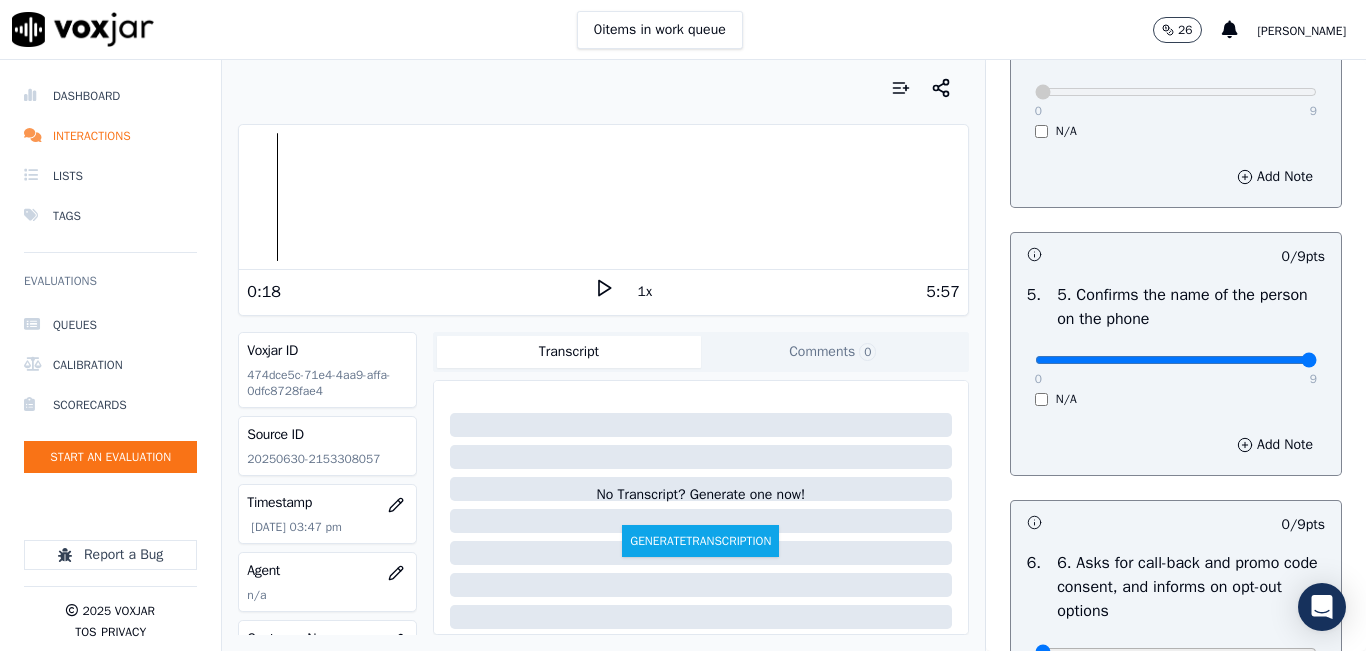type on "9" 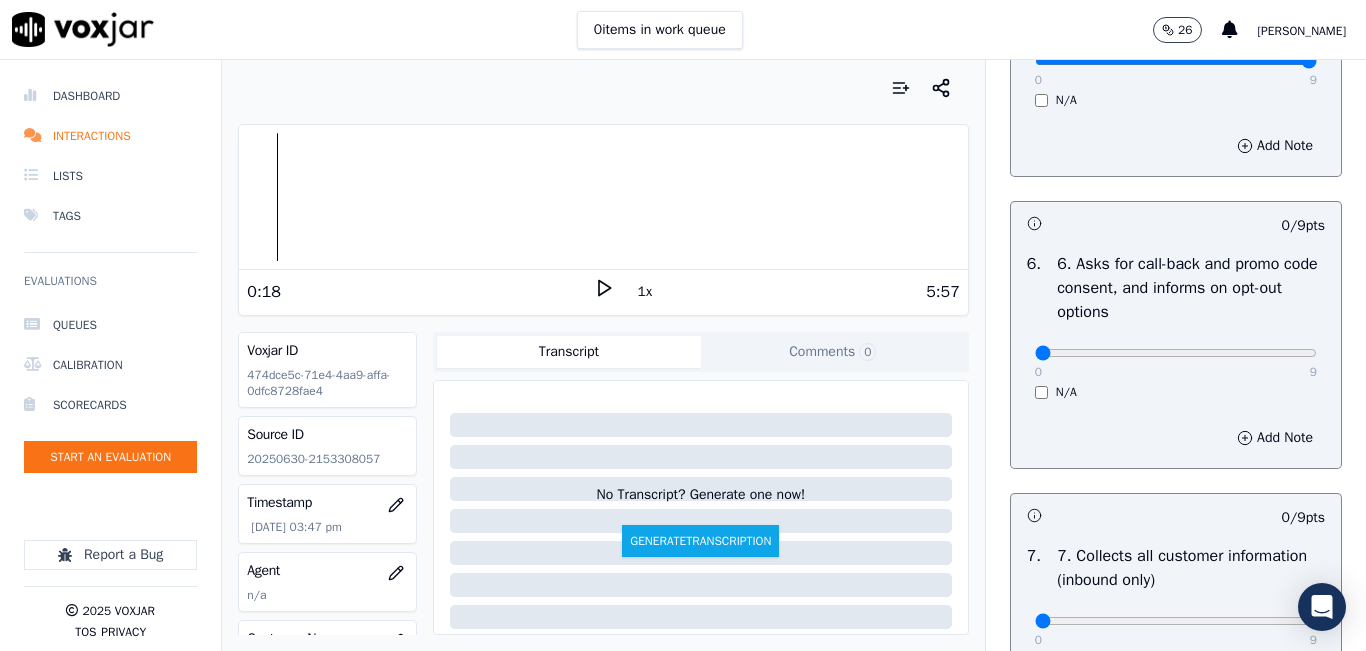 scroll, scrollTop: 1400, scrollLeft: 0, axis: vertical 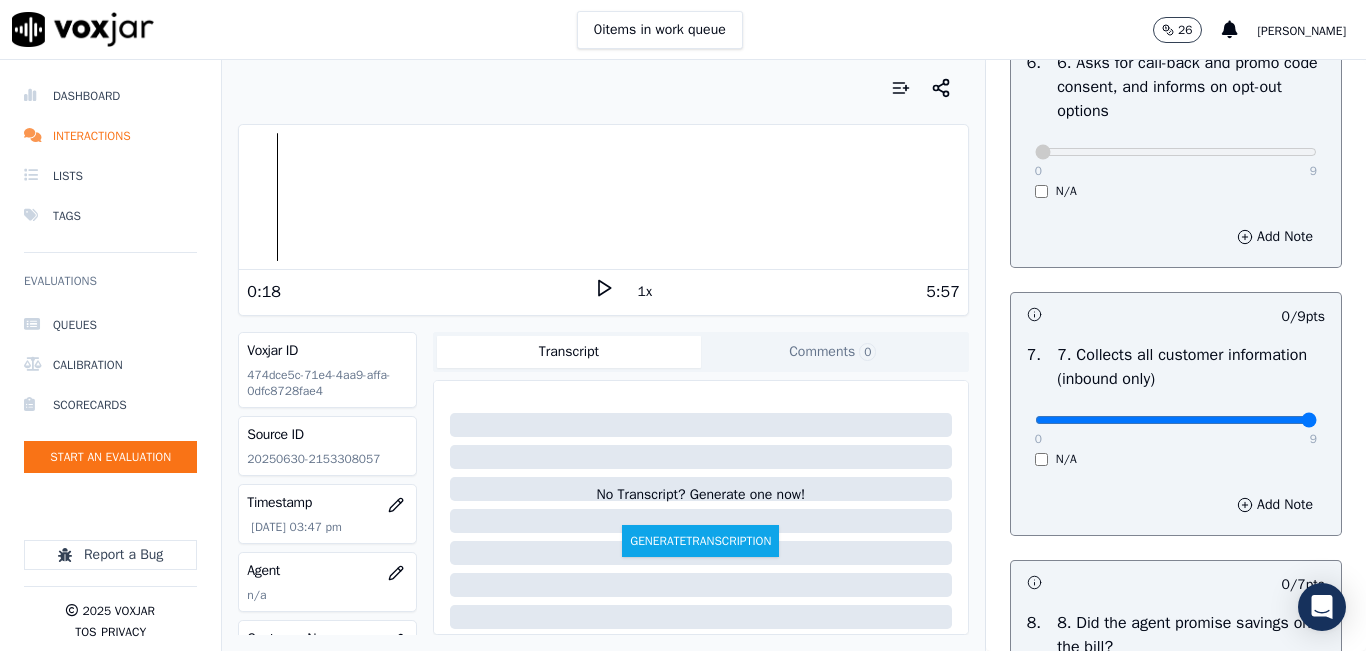 type on "9" 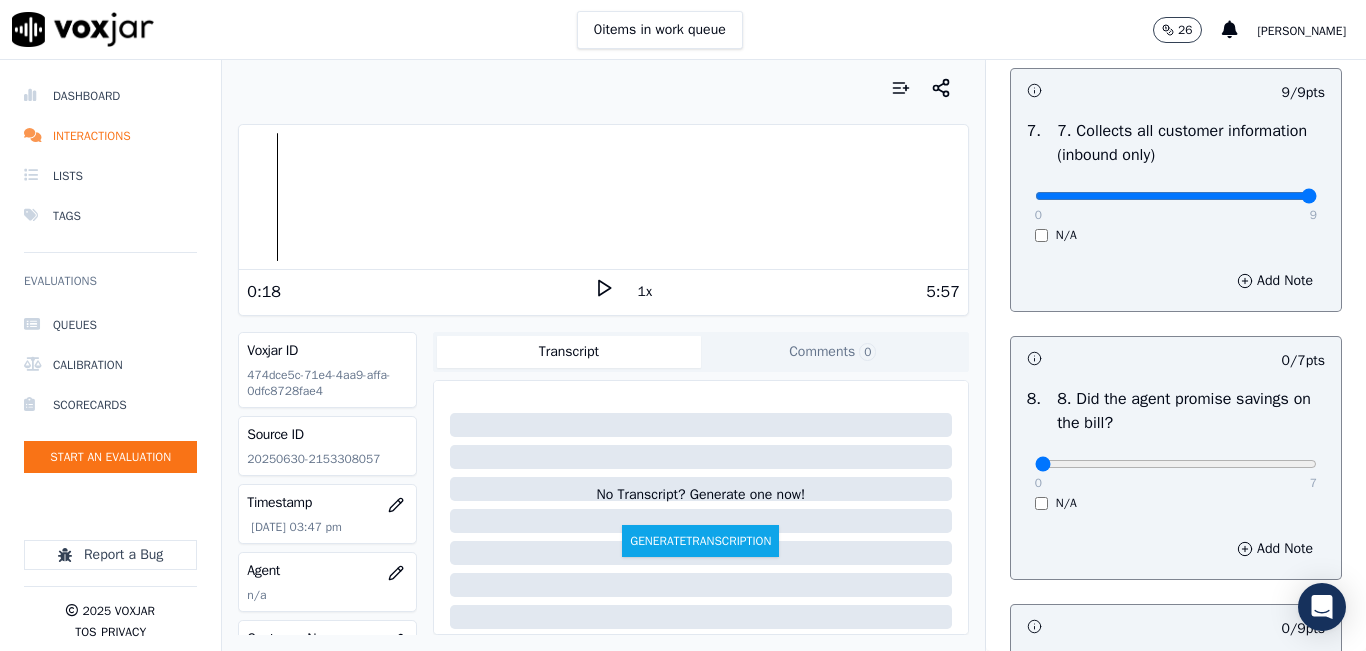 scroll, scrollTop: 1900, scrollLeft: 0, axis: vertical 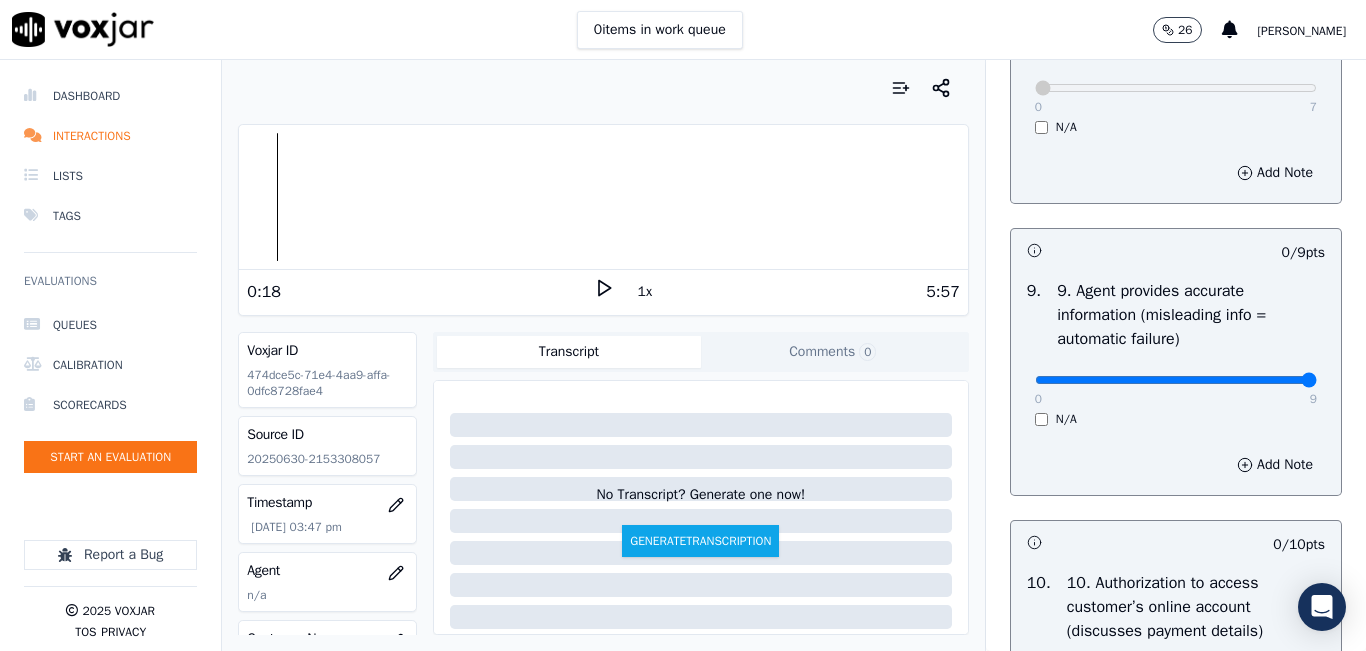 type on "9" 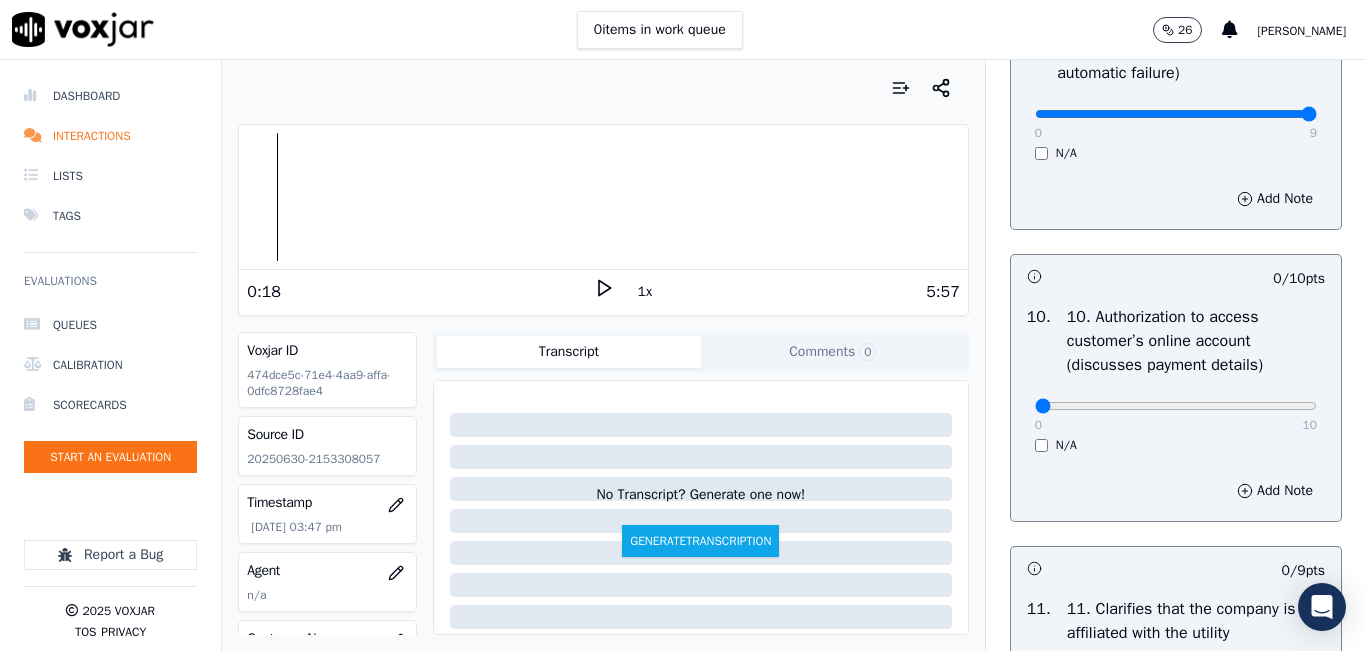scroll, scrollTop: 2700, scrollLeft: 0, axis: vertical 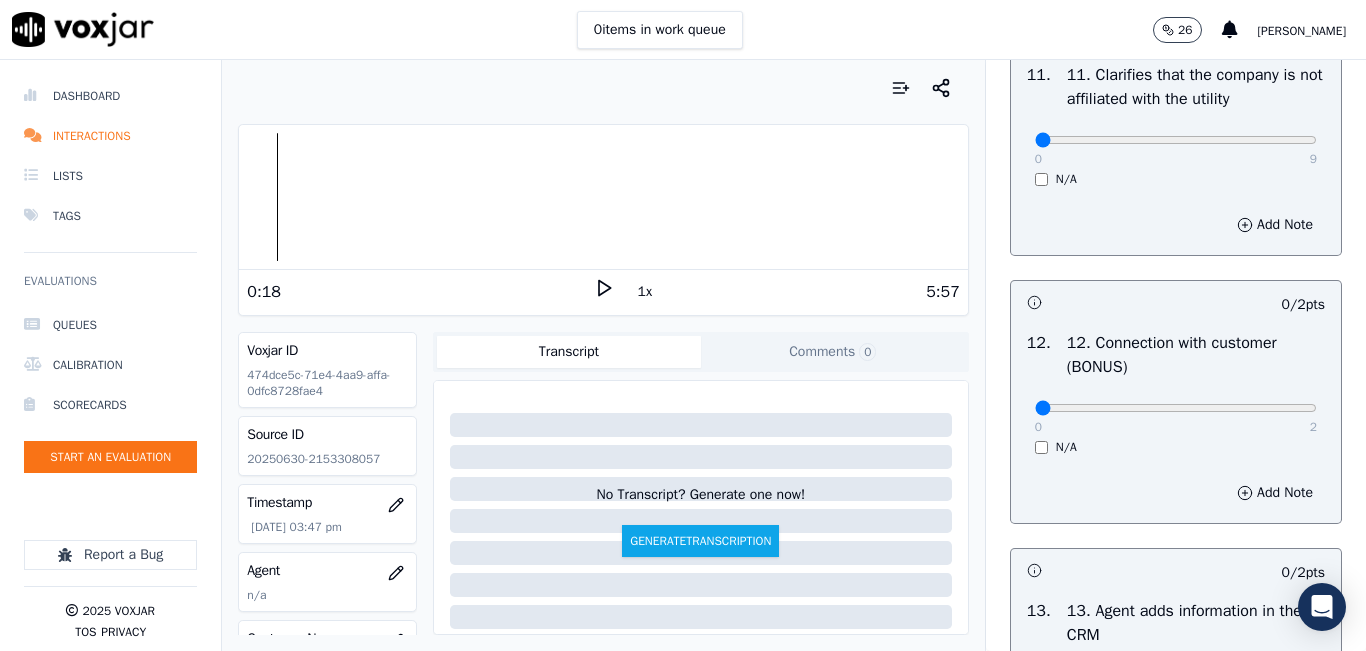 click on "0   9" at bounding box center [1176, 139] 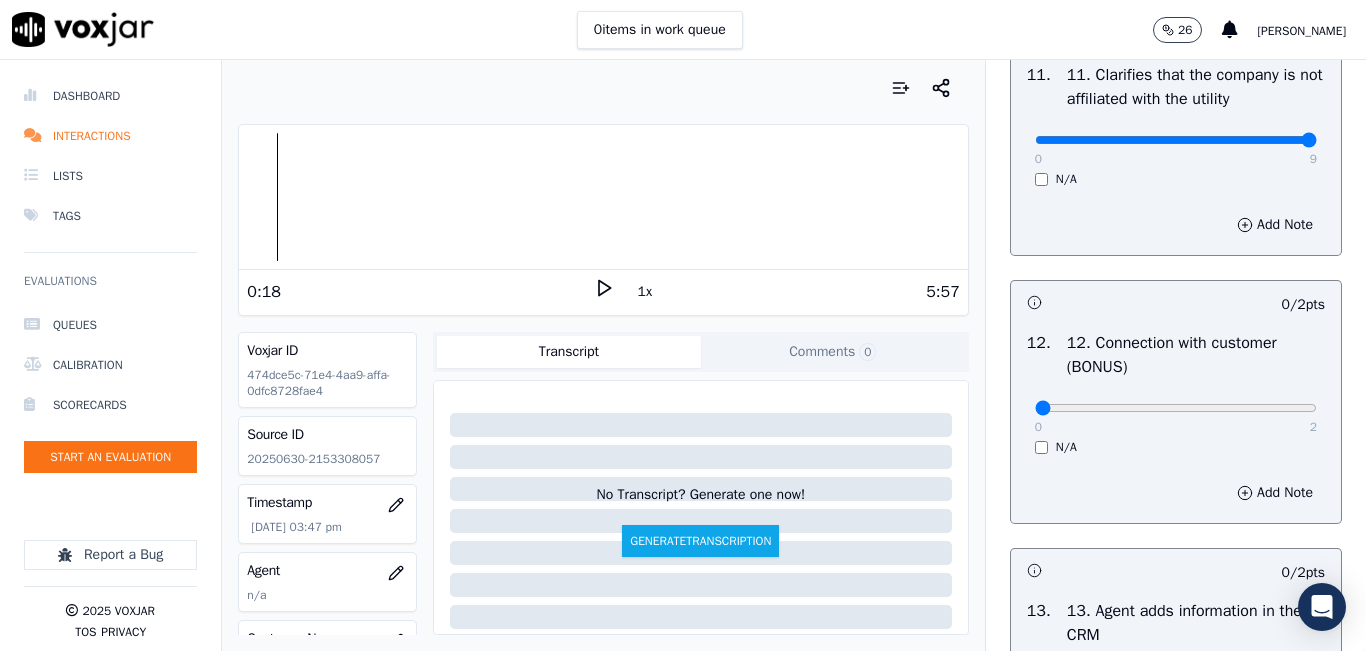 type on "9" 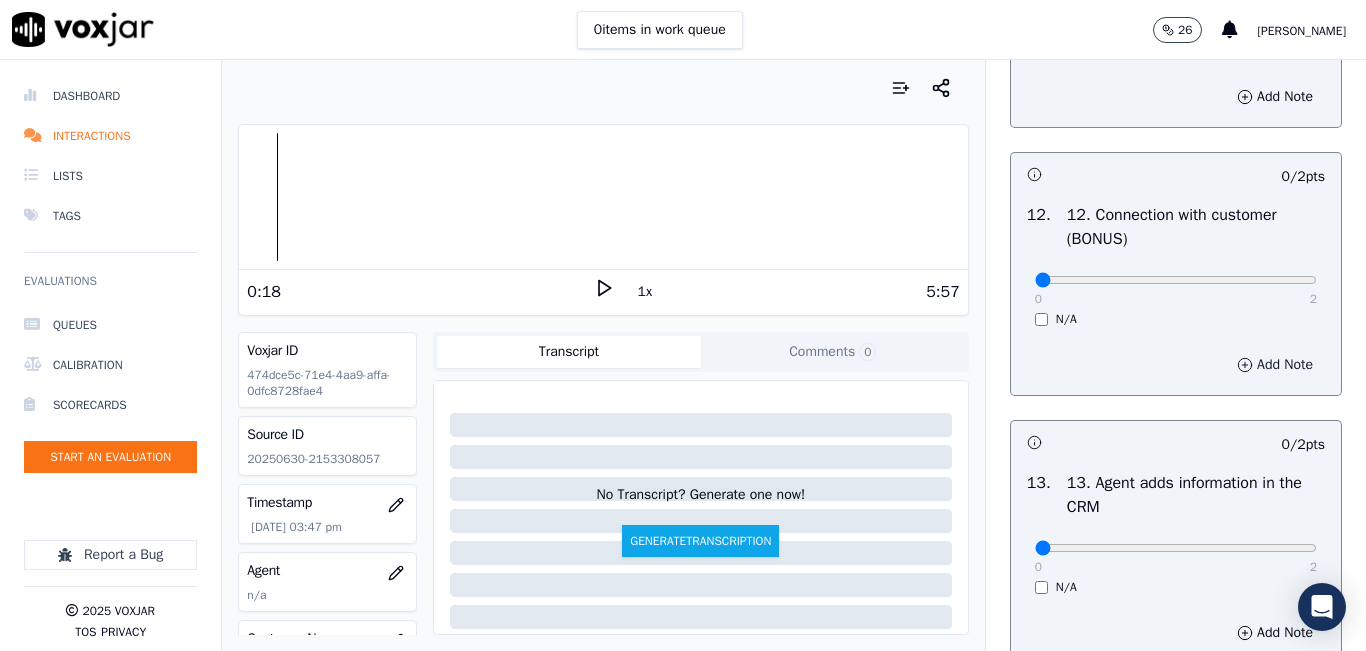 scroll, scrollTop: 3300, scrollLeft: 0, axis: vertical 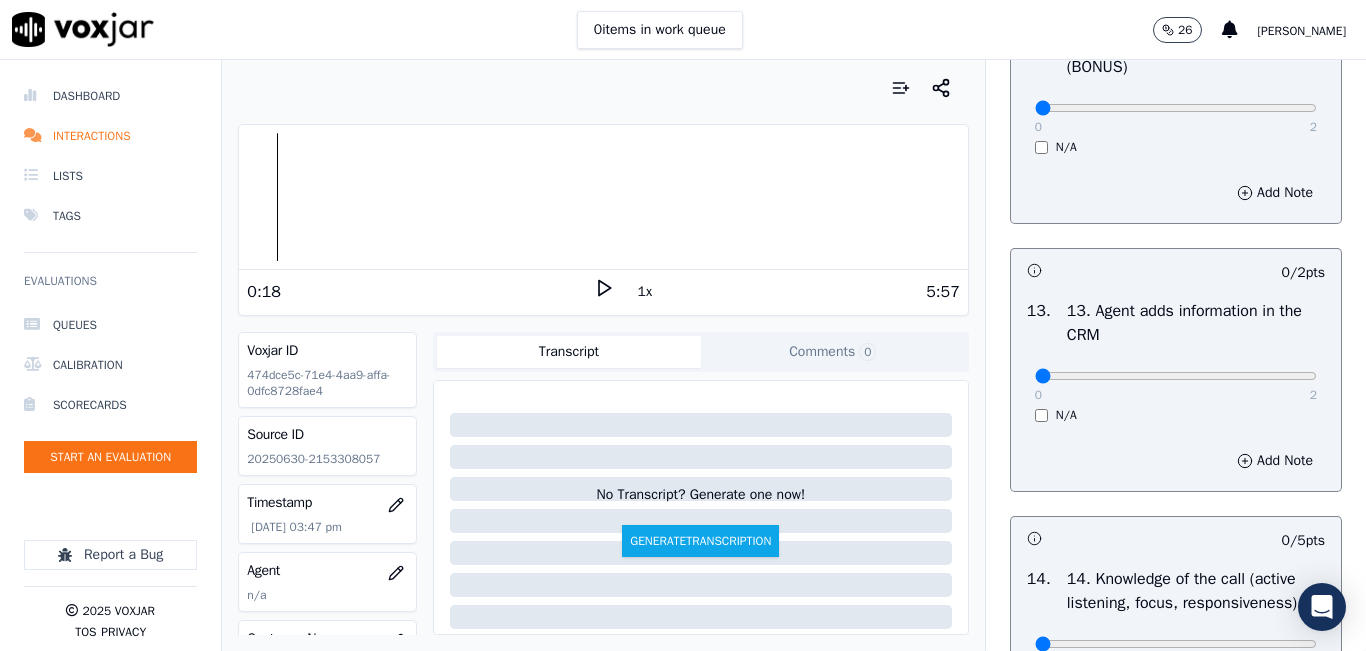 click on "0   2     N/A" at bounding box center [1176, 117] 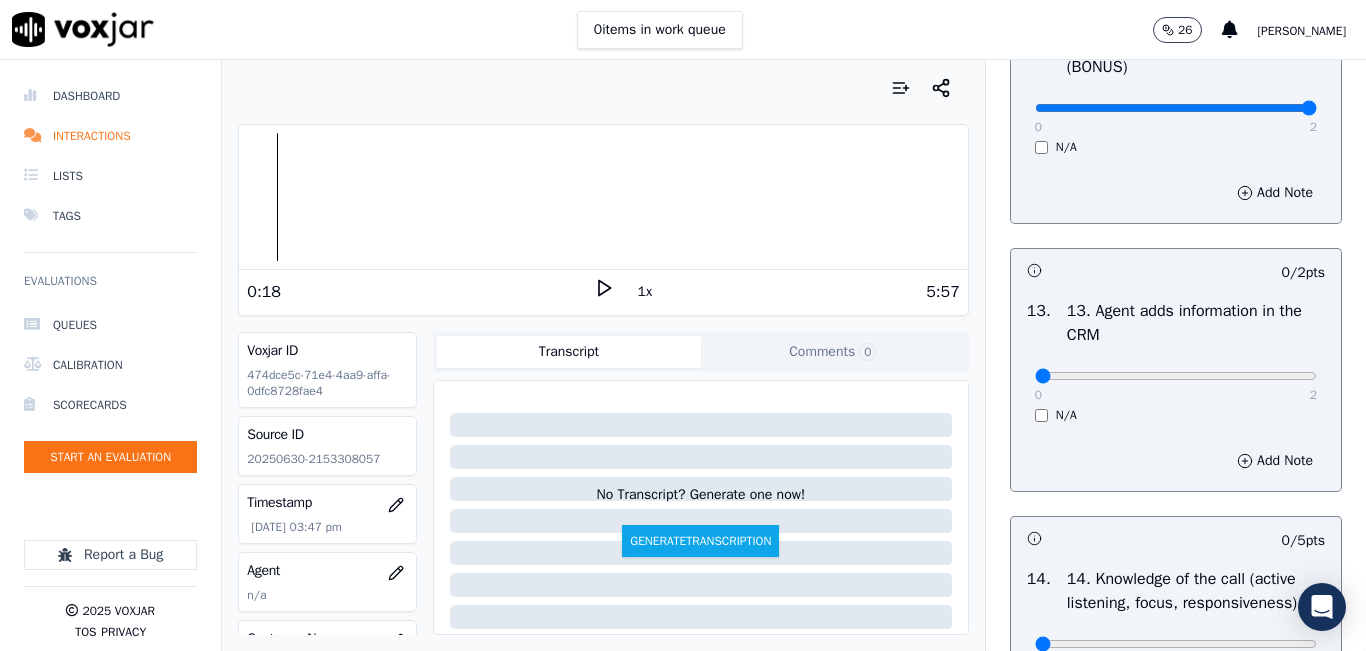 type on "2" 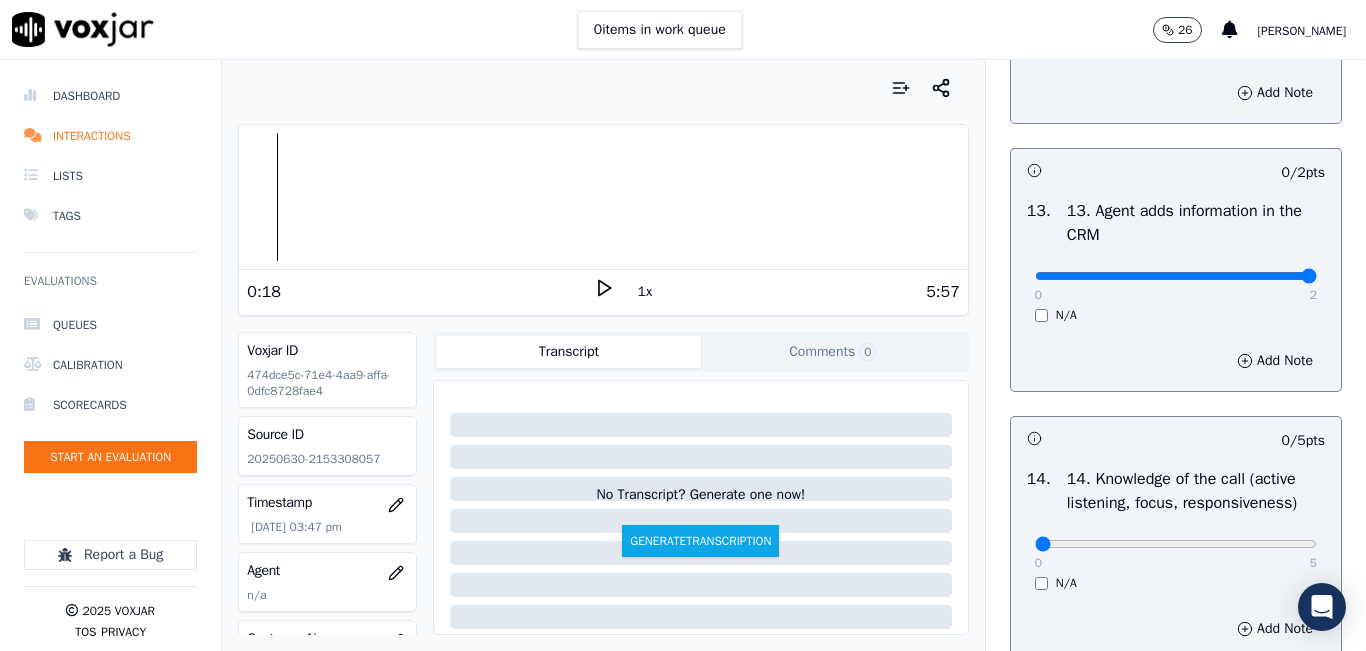 type on "2" 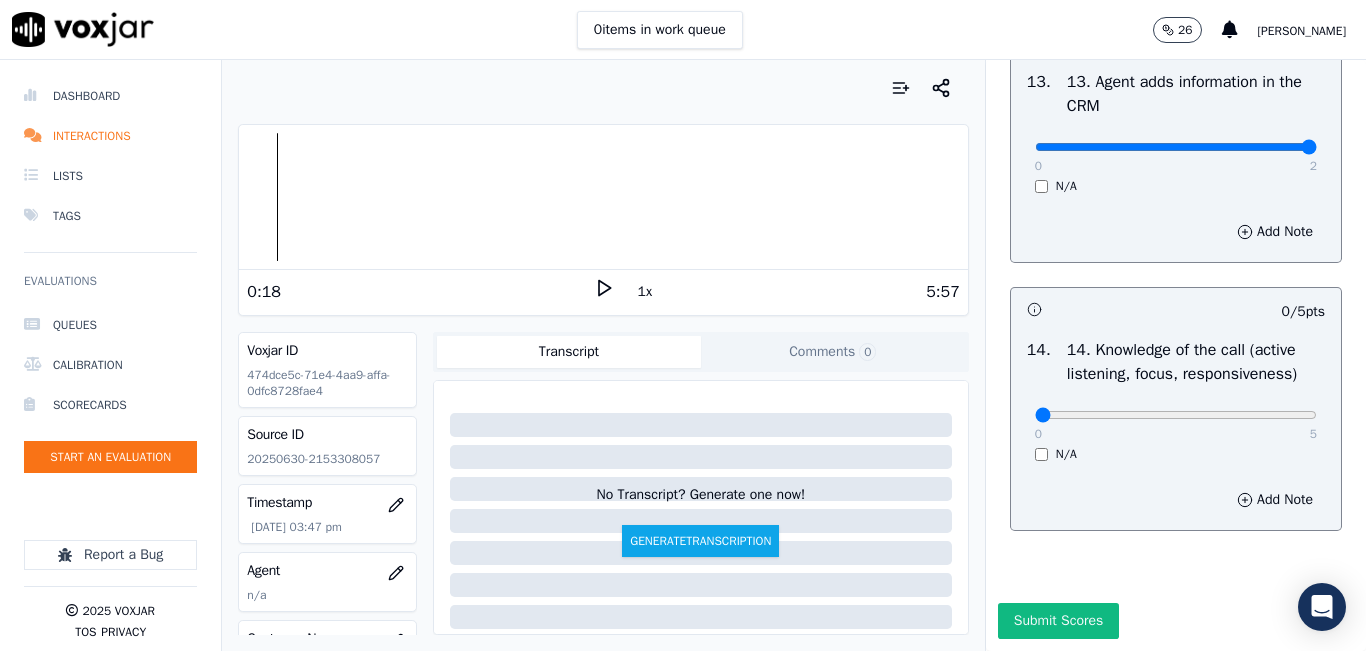 scroll, scrollTop: 3642, scrollLeft: 0, axis: vertical 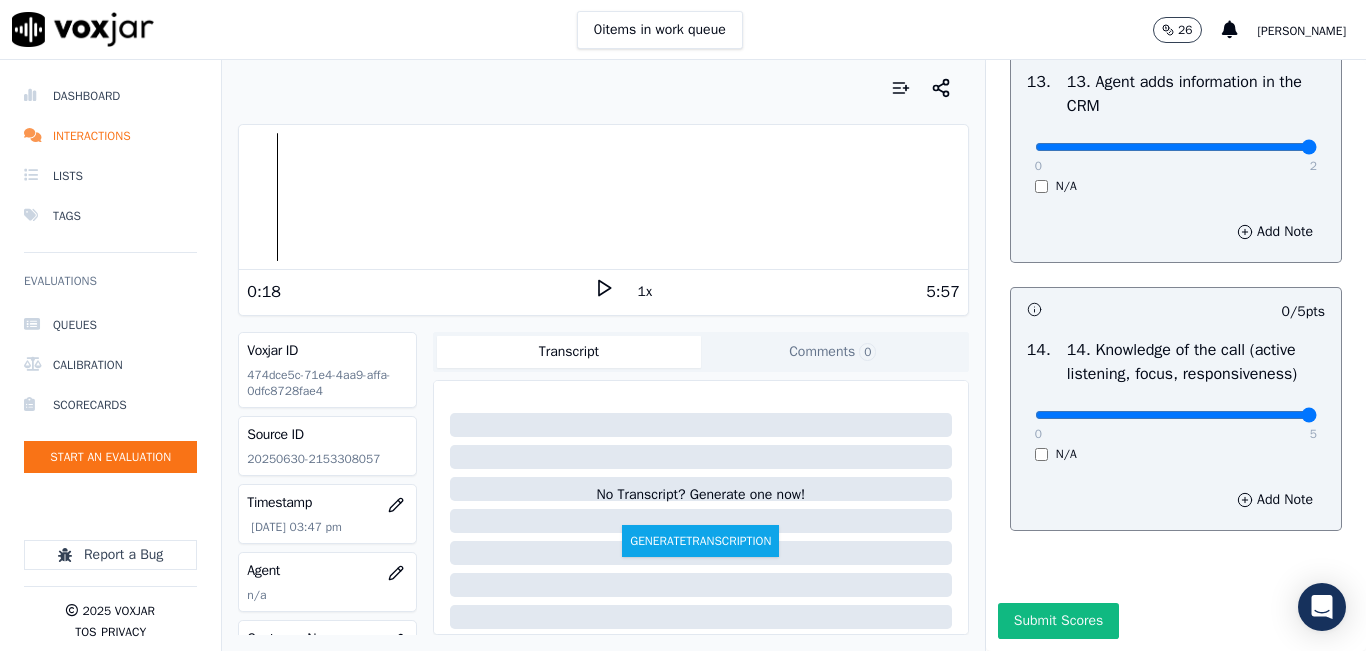 type on "5" 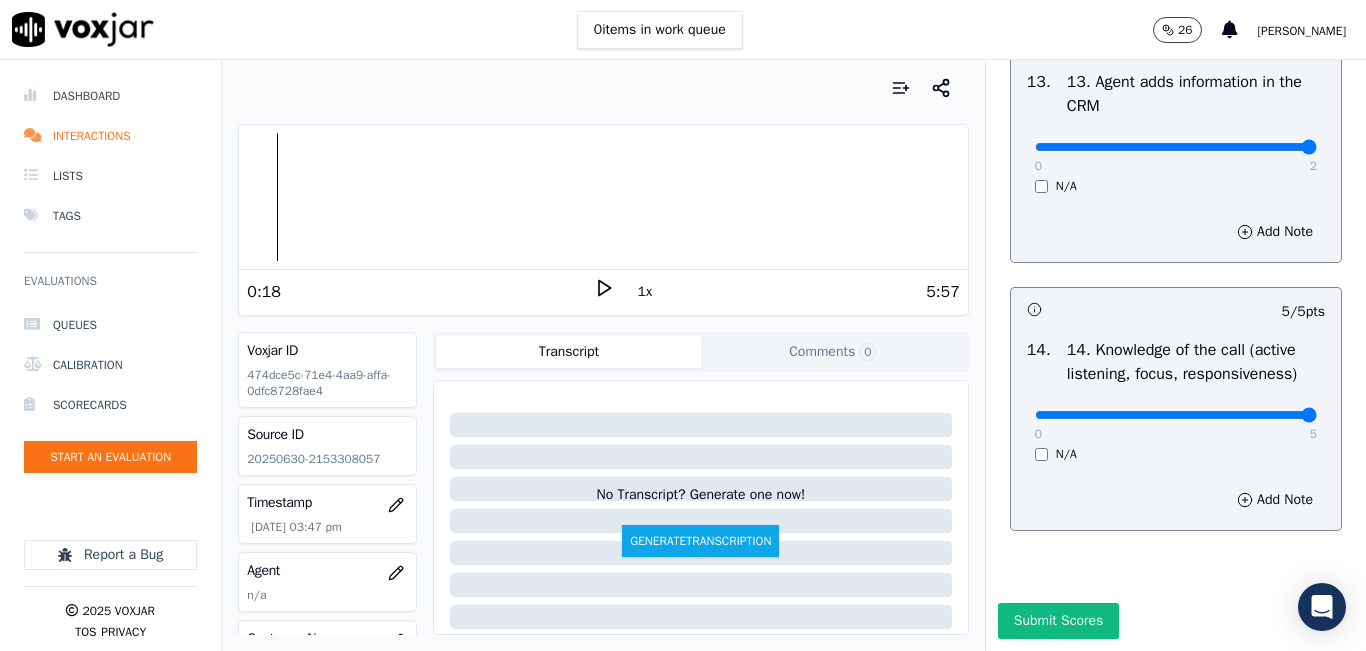 click on "GREETING/OPENING SKILLS   1. Properly brands call (AGENT NAME / CTS)   102  pts                 4 / 4  pts     1 .       0   4     N/A      Add Note                           9 / 9  pts     2 .   2. Advises call is being recorded for quality and training purposes     0   9     N/A      Add Note                           9 / 9  pts     3 .   3. Acknowledges the reason for the call (In an emergency, not transferring to the utility = automatic failure)     0   9     N/A      Add Note                           -- / 9  pts     4 .   4. Resolves utility bill/payment/payment arrangement/customer care before offering energy supply options     0   9     N/A      Add Note                           9 / 9  pts     5 .   5. Confirms the name of the person on the phone     0   9     N/A      Add Note                           -- / 9  pts     6 .   6. Asks for call-back and promo code consent, and informs on opt-out options     0   9     N/A      Add Note                           9 / 9  pts     7 .       0   9     N/A" at bounding box center [1176, -1398] 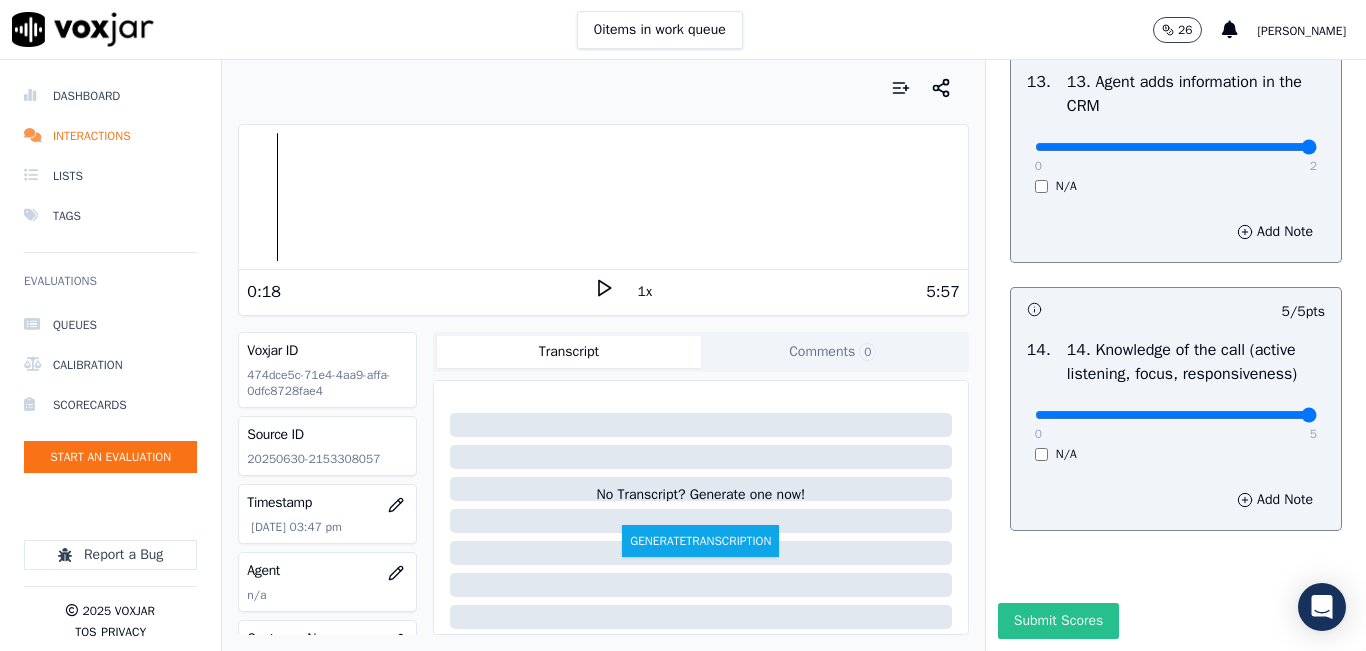click on "Submit Scores" at bounding box center (1058, 621) 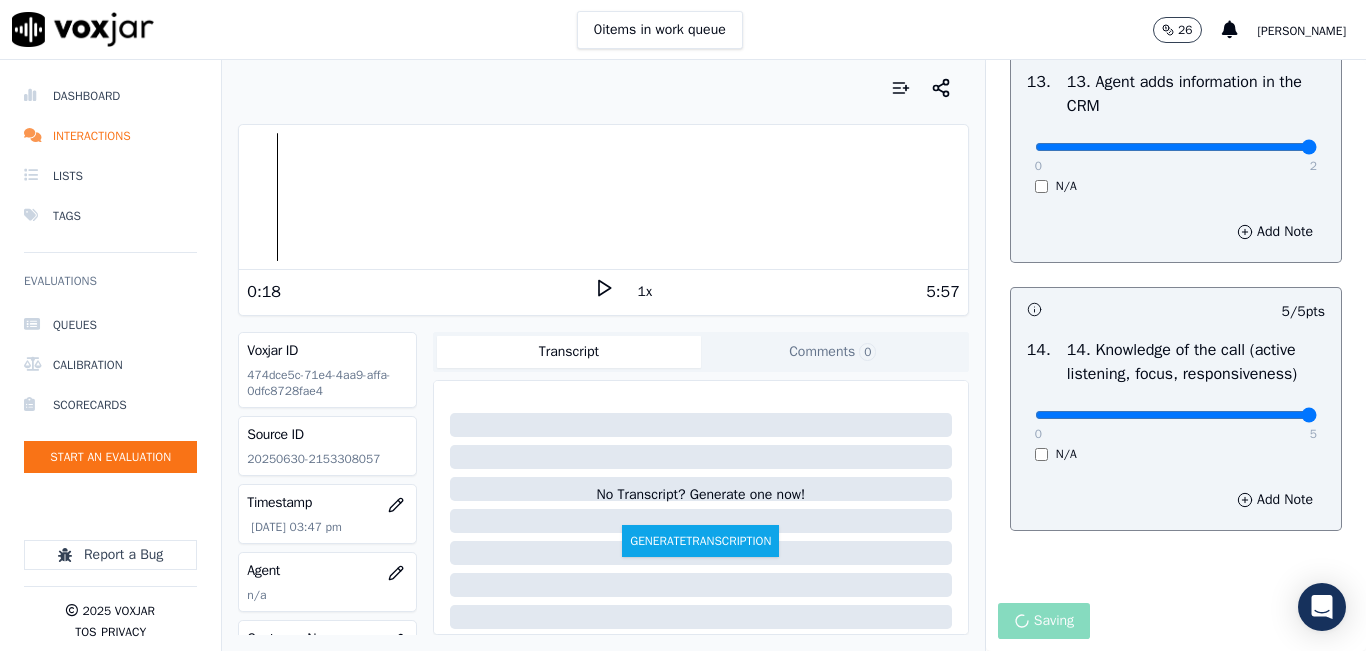 click on "Saving" at bounding box center [1176, 627] 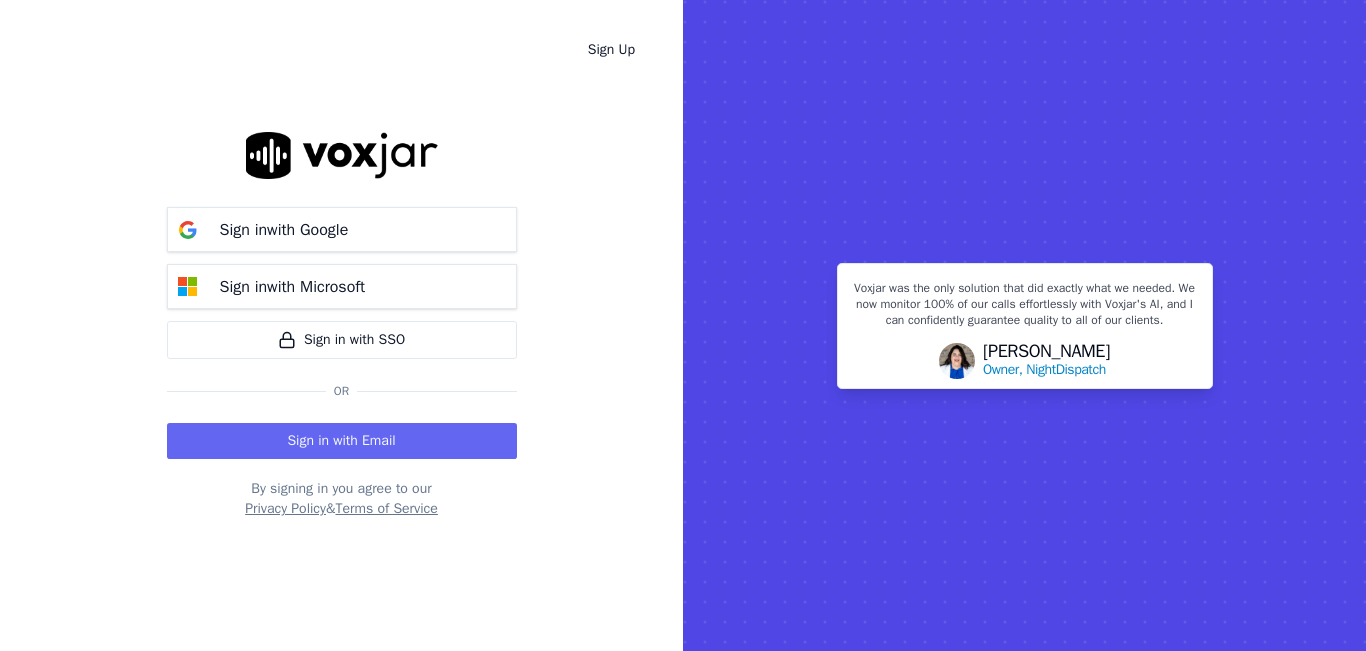 scroll, scrollTop: 0, scrollLeft: 0, axis: both 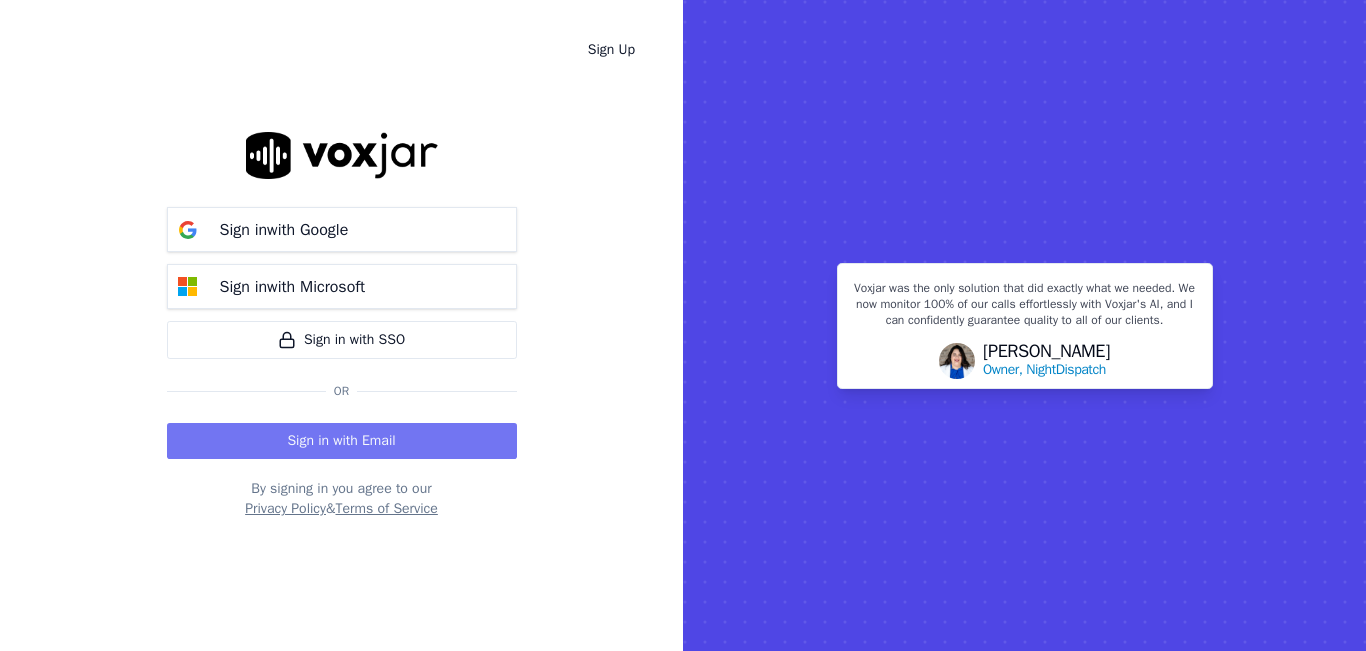 click on "Sign in with Email" at bounding box center (342, 441) 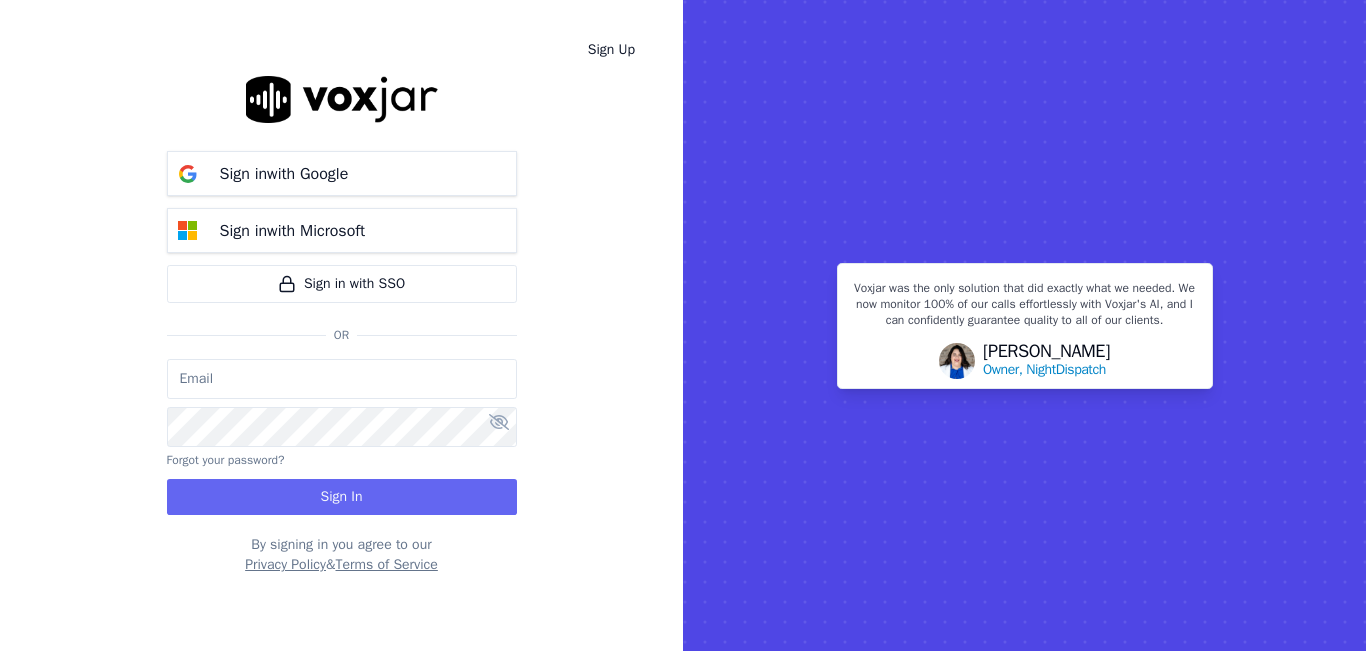 type on "[PERSON_NAME][EMAIL_ADDRESS][PERSON_NAME][DOMAIN_NAME]" 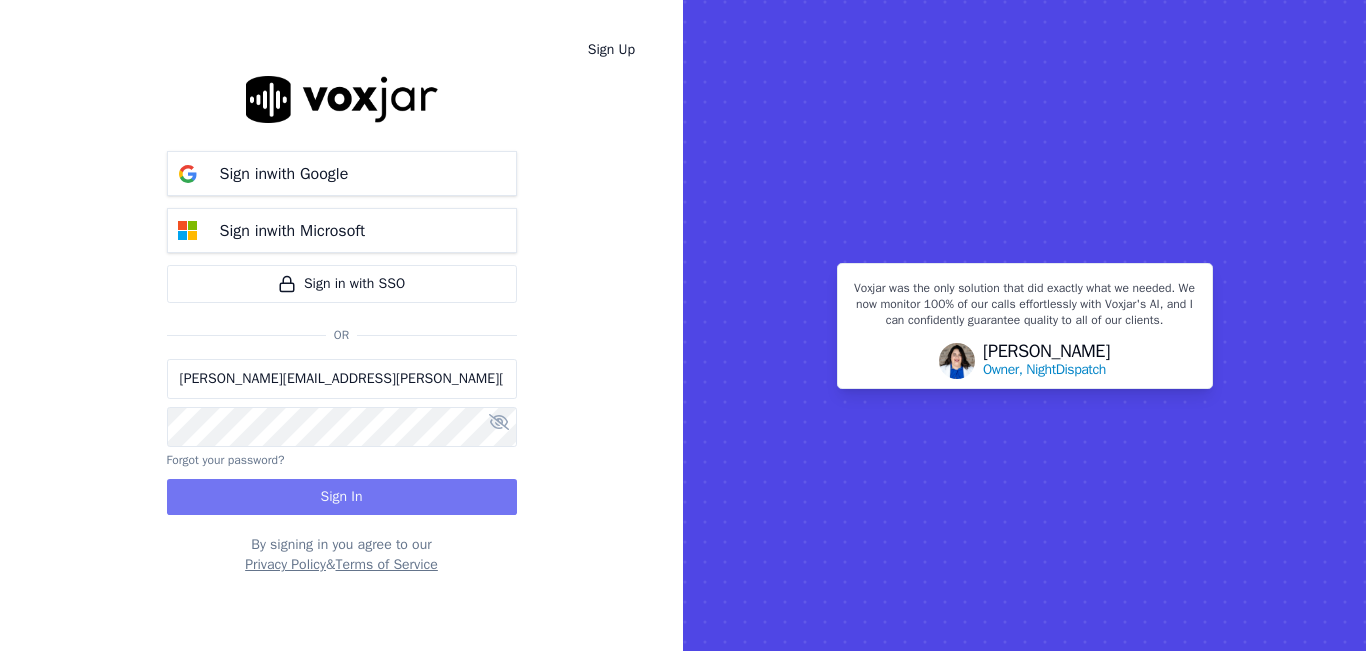 click on "Sign In" at bounding box center (342, 497) 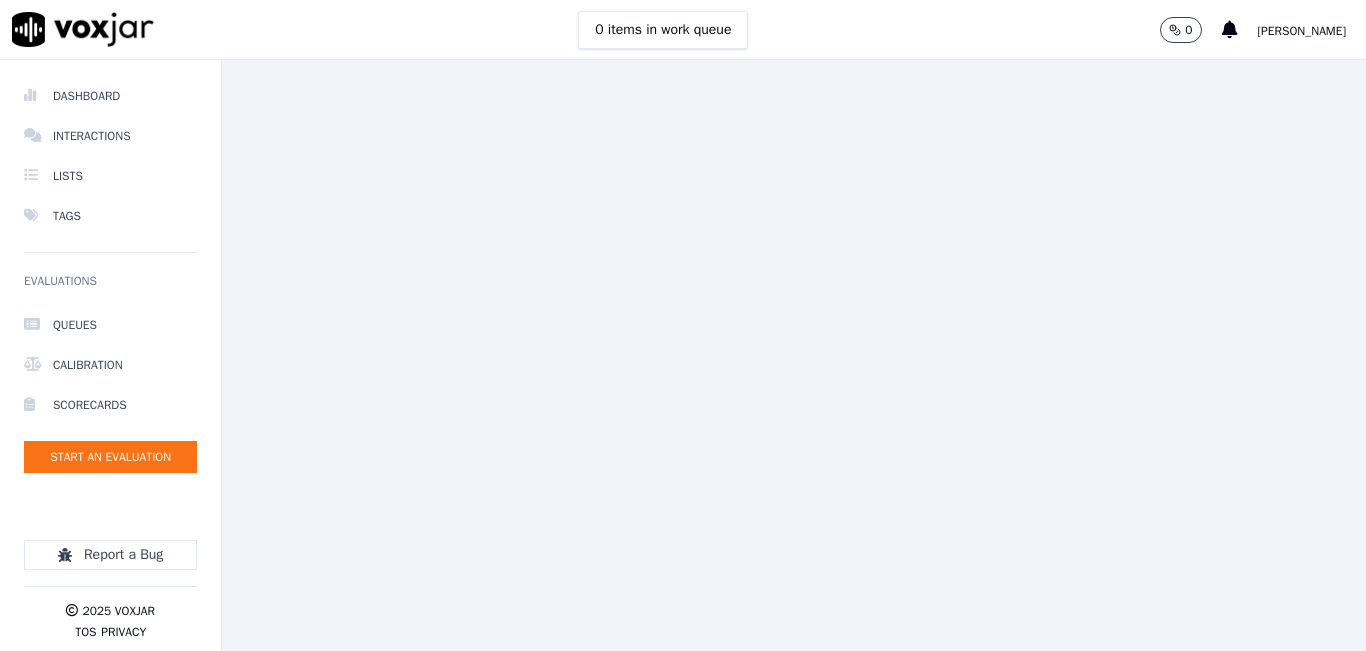 scroll, scrollTop: 0, scrollLeft: 0, axis: both 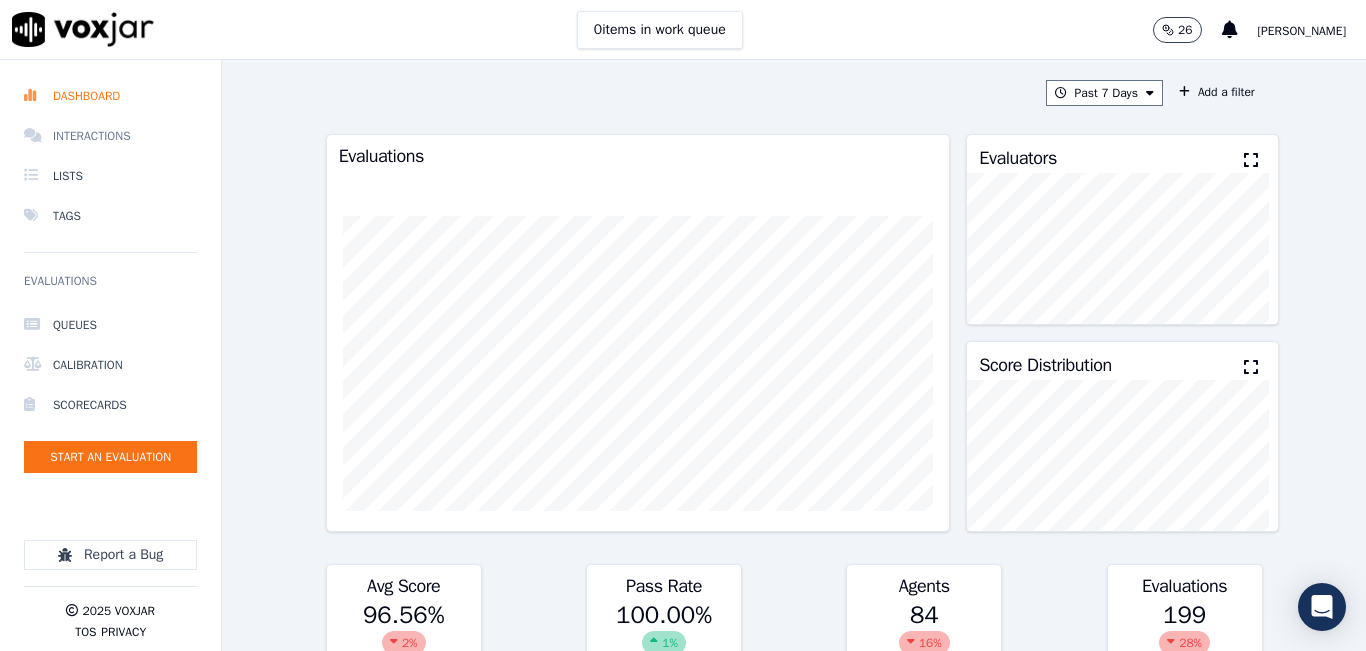 click on "Interactions" at bounding box center (110, 136) 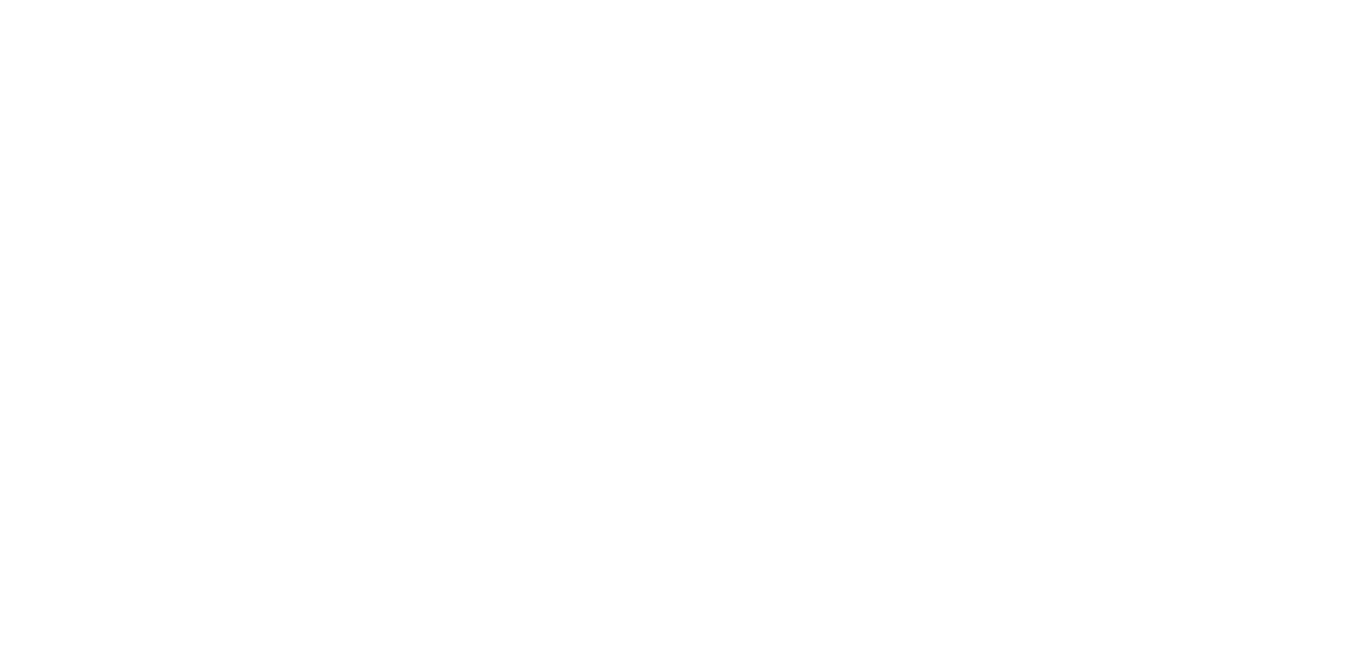 scroll, scrollTop: 0, scrollLeft: 0, axis: both 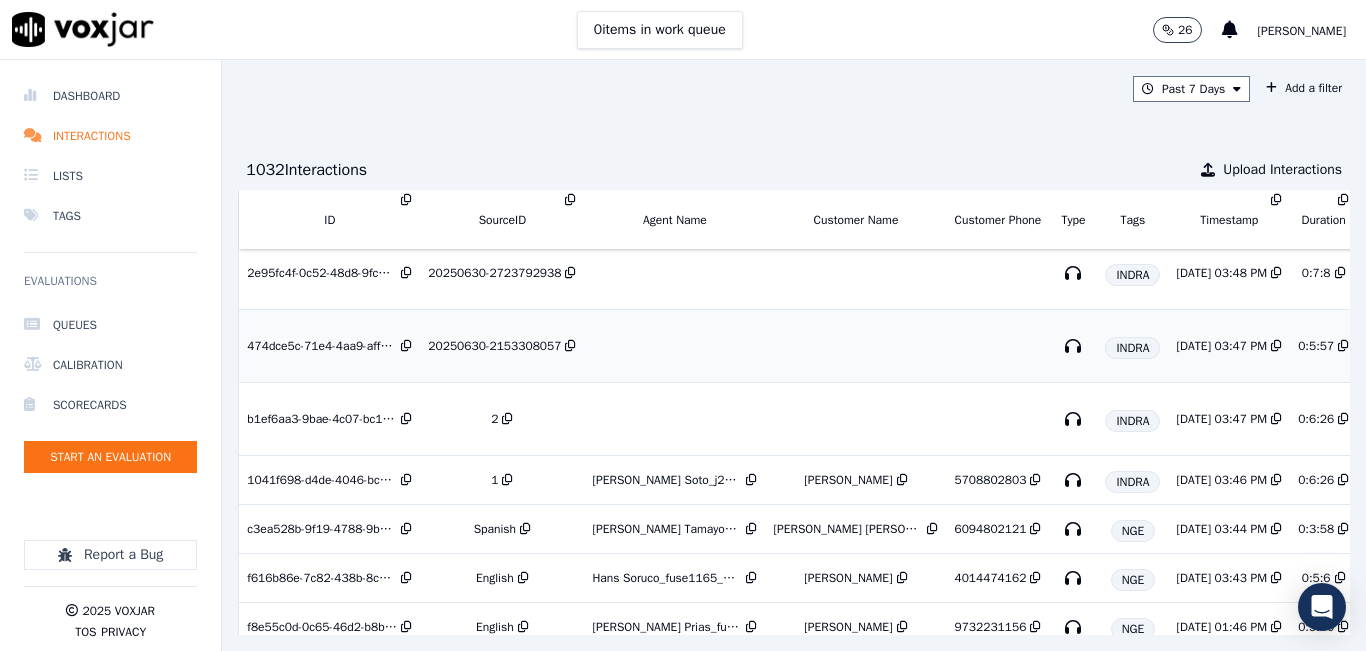 click on "20250630-2153308057" at bounding box center (494, 346) 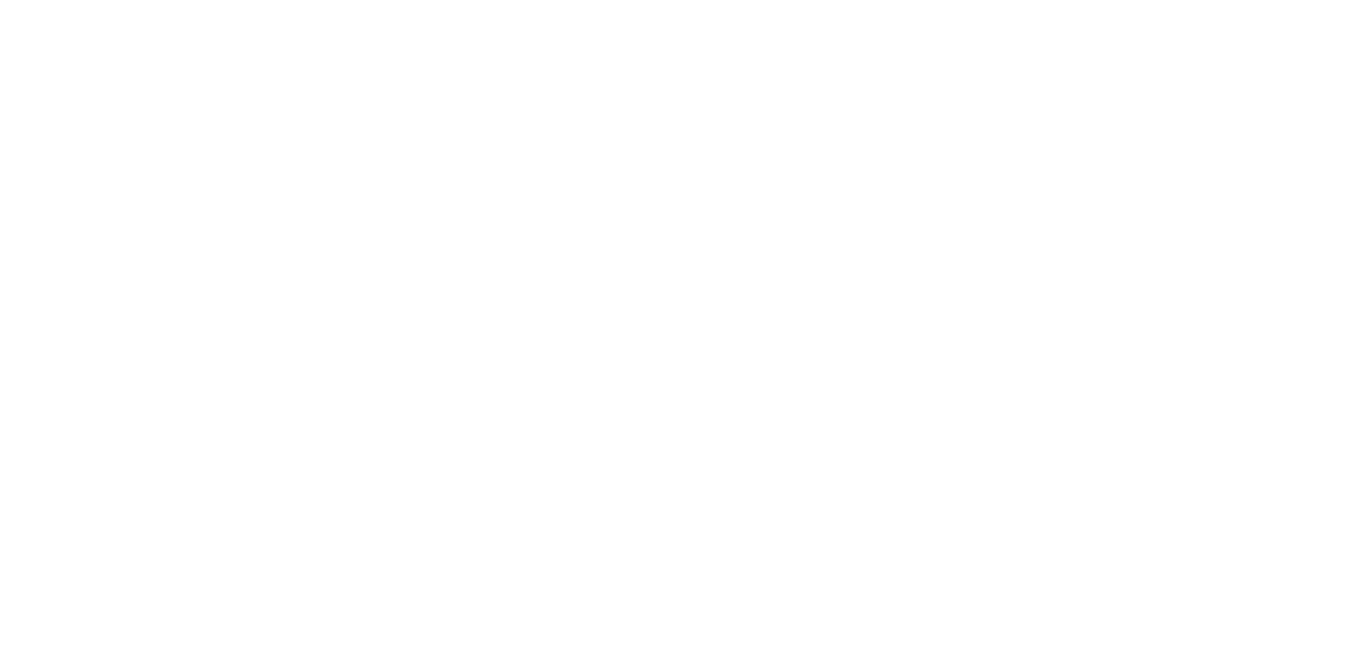 scroll, scrollTop: 0, scrollLeft: 0, axis: both 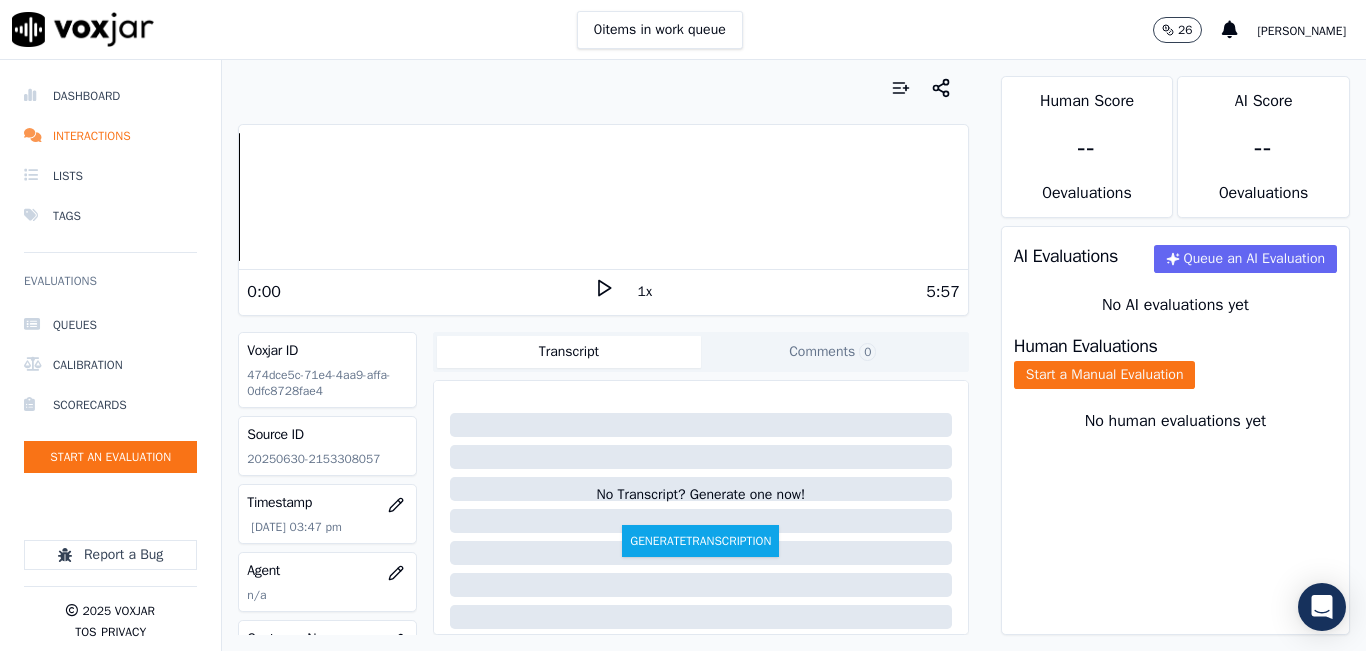 click 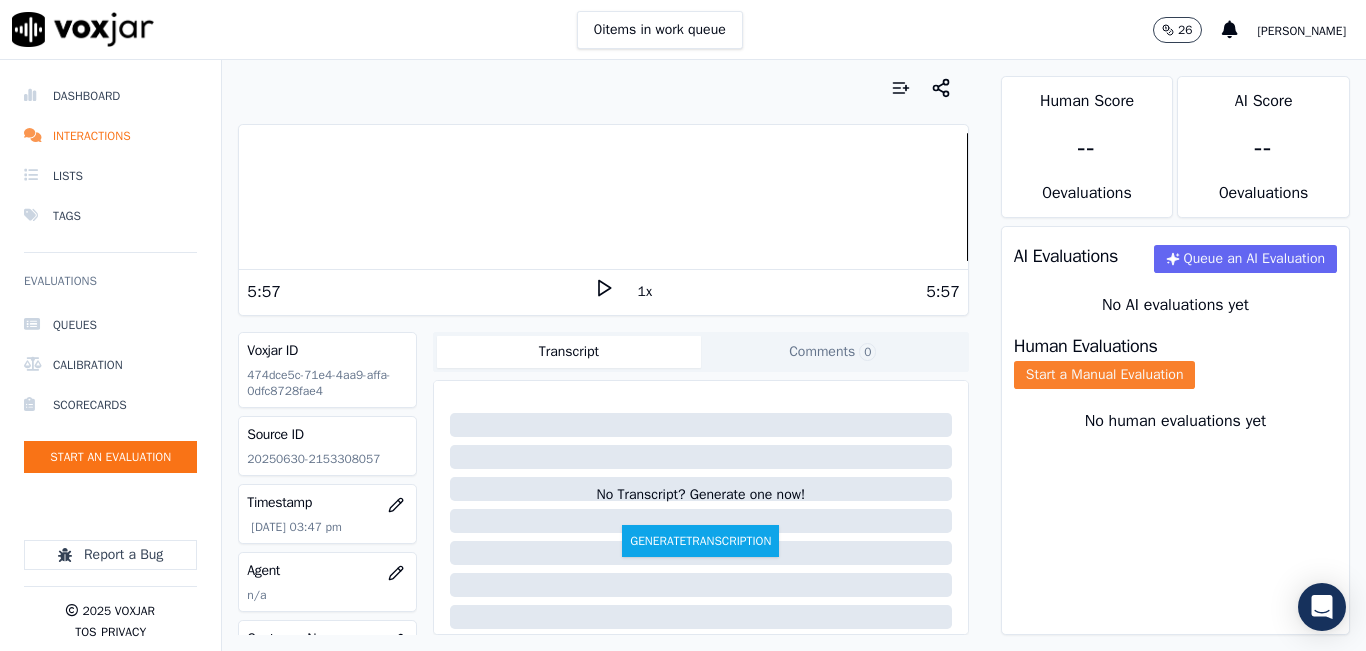 click on "Start a Manual Evaluation" 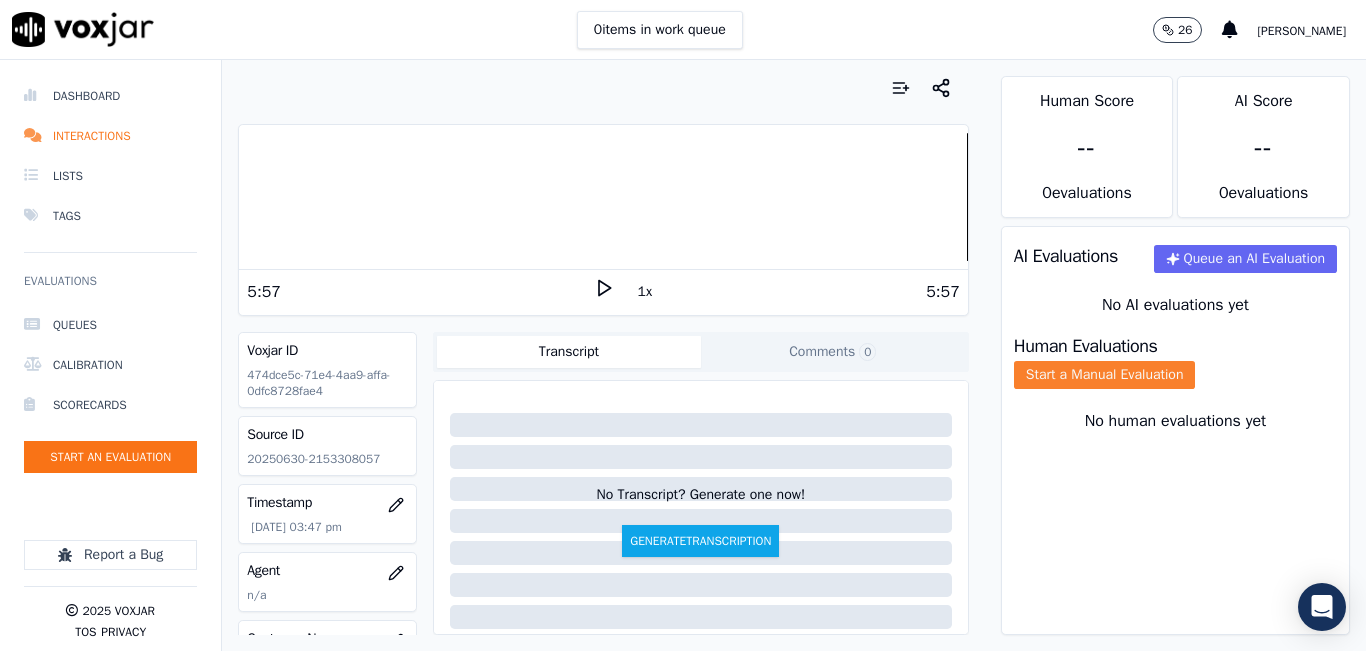 click on "Start a Manual Evaluation" 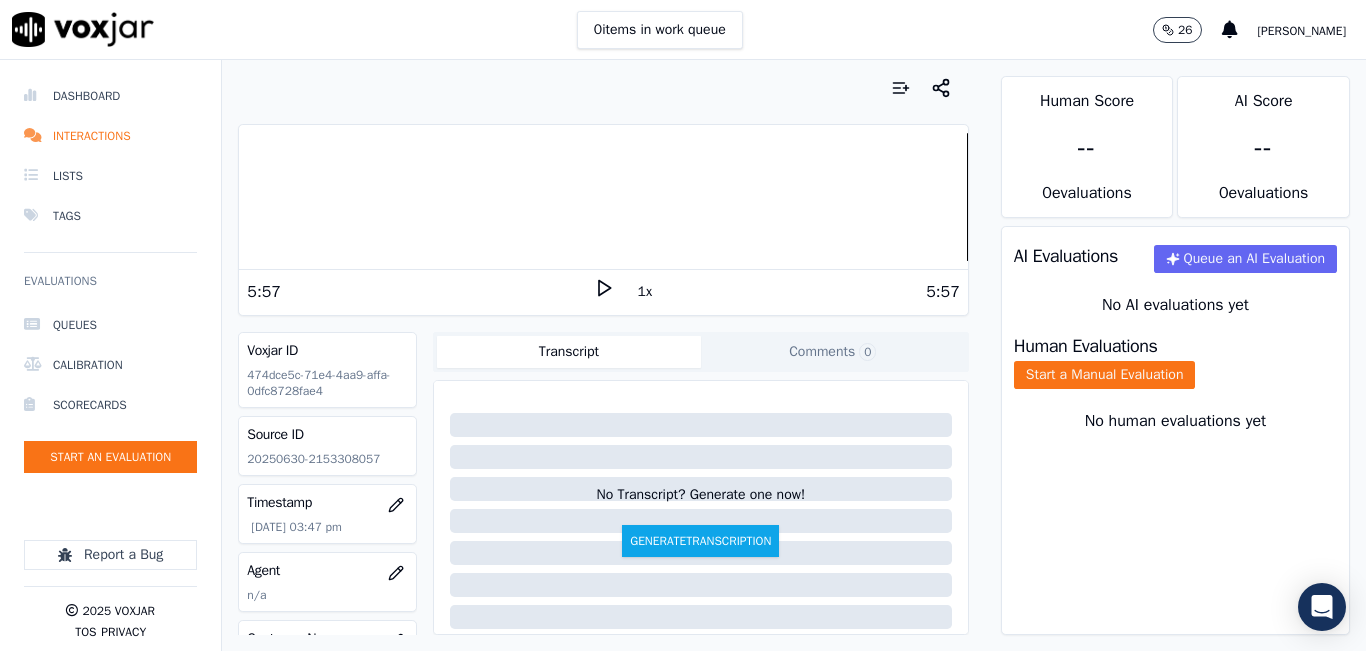 click on "Human Evaluations   Start a Manual Evaluation" at bounding box center [1175, 363] 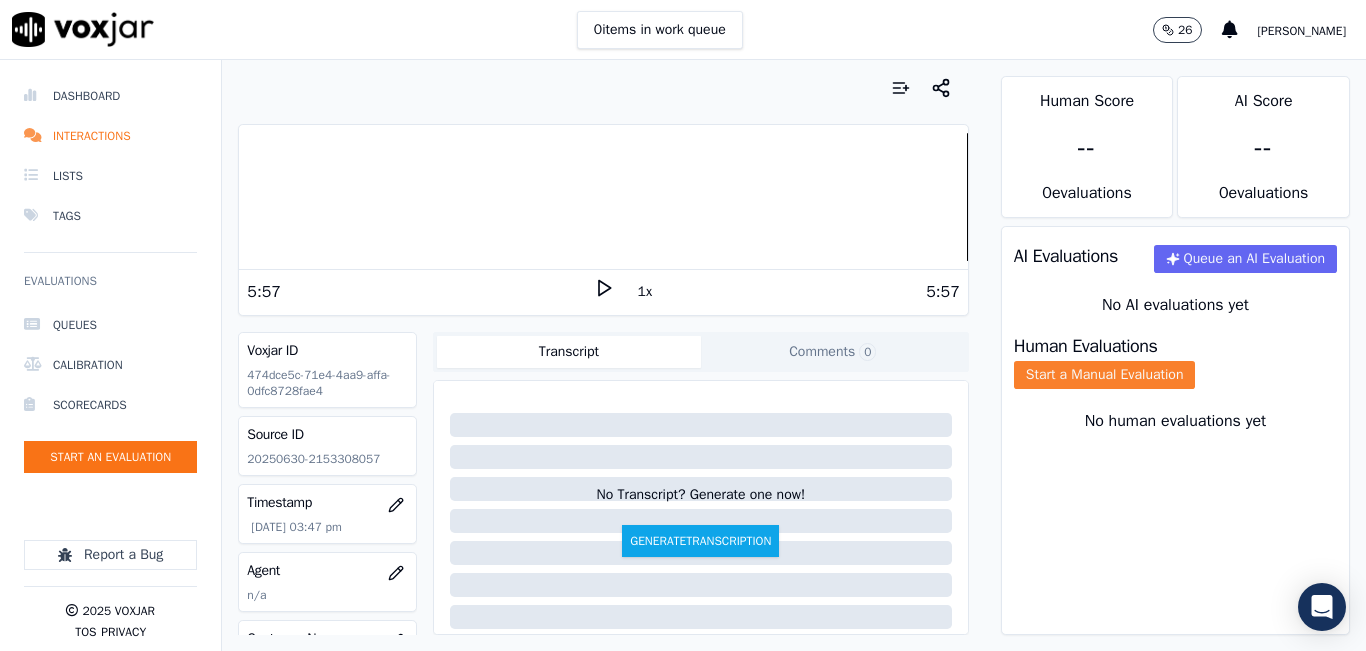 click on "Start a Manual Evaluation" 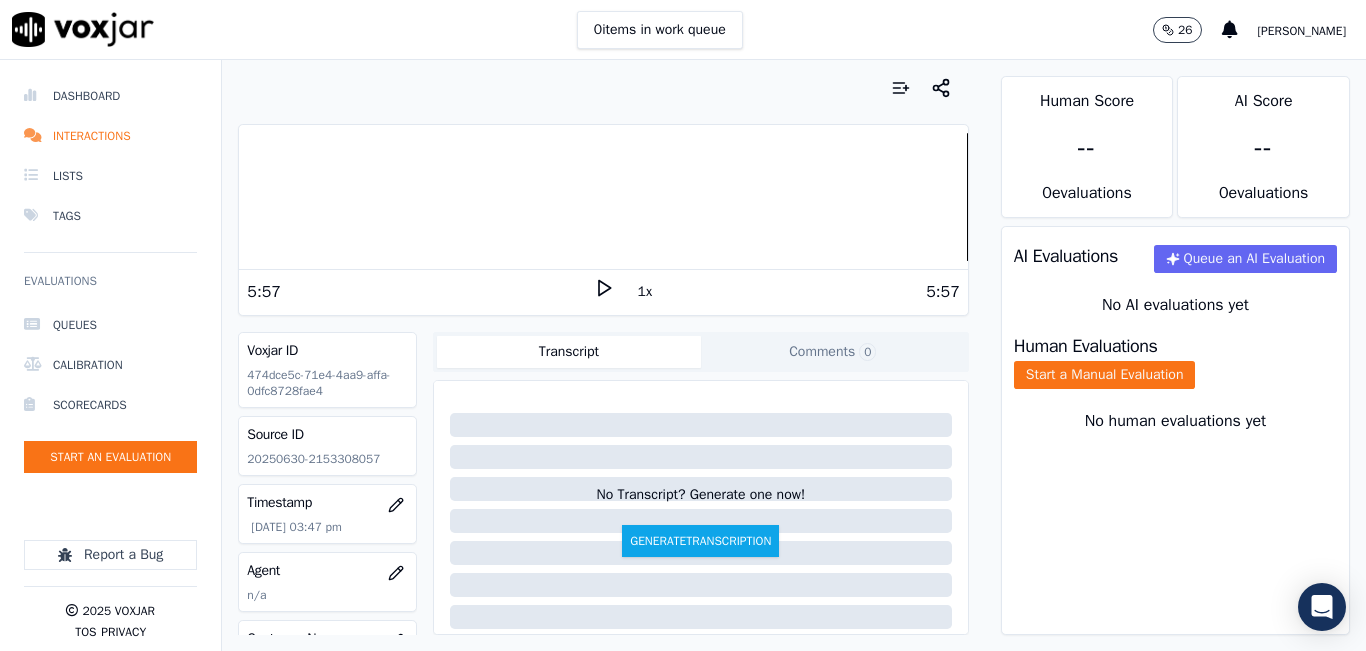 drag, startPoint x: 1276, startPoint y: 370, endPoint x: 1258, endPoint y: 371, distance: 18.027756 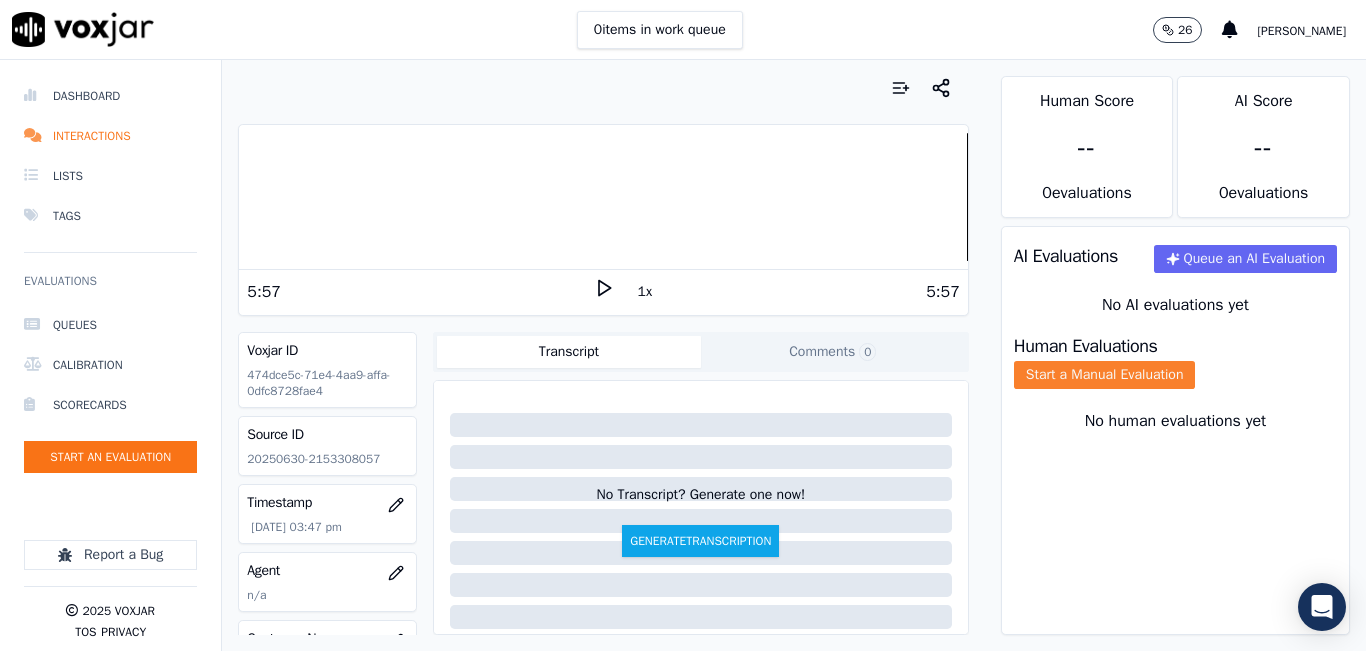 click on "Start a Manual Evaluation" 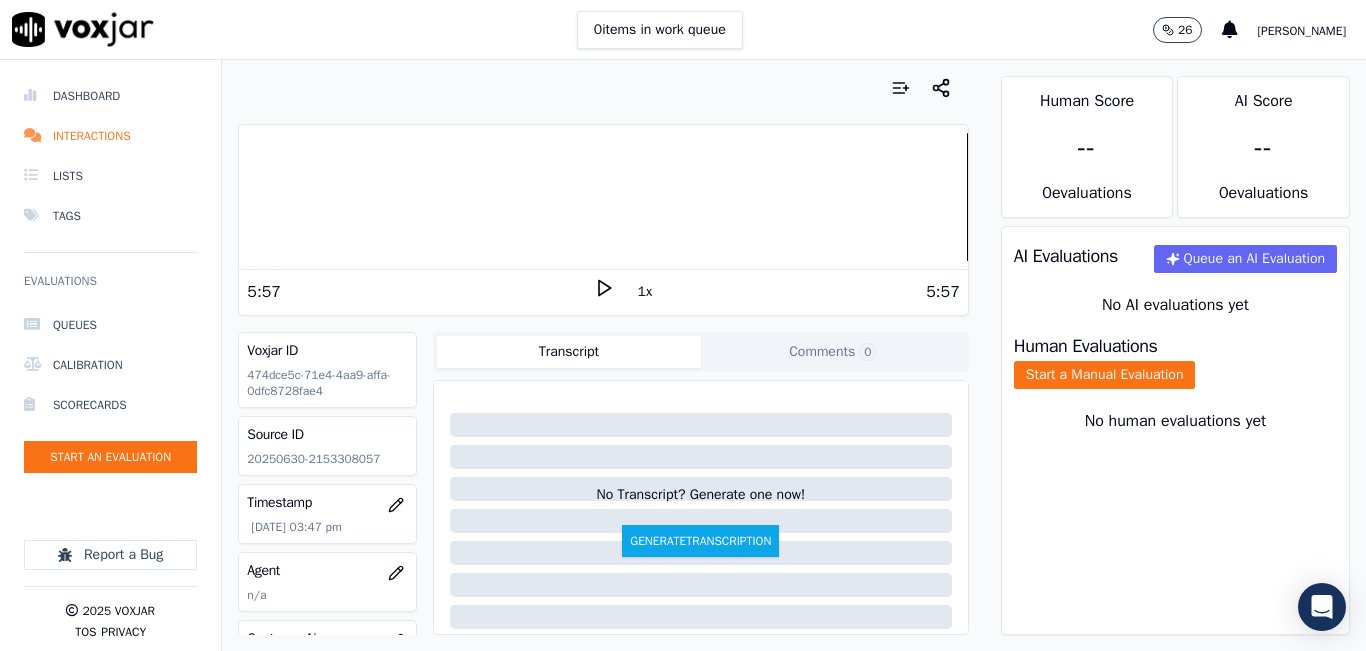 click on "Human Evaluations   Start a Manual Evaluation" at bounding box center [1175, 363] 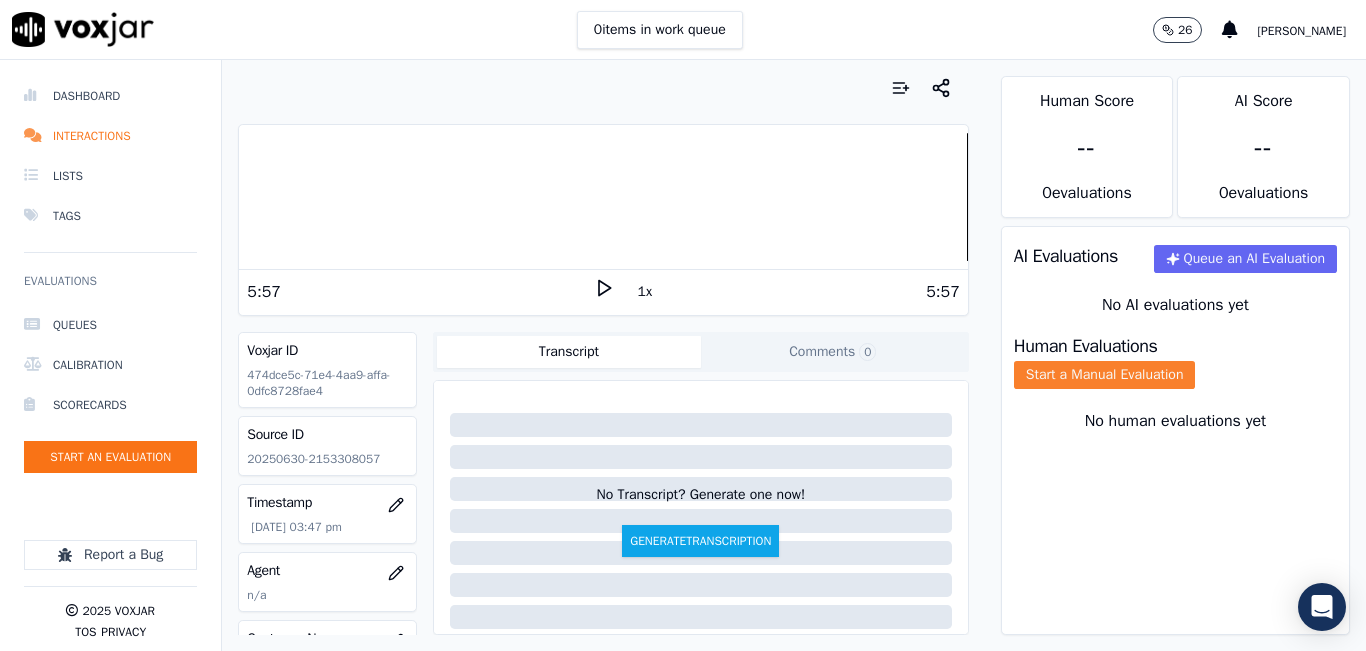 click on "Start a Manual Evaluation" 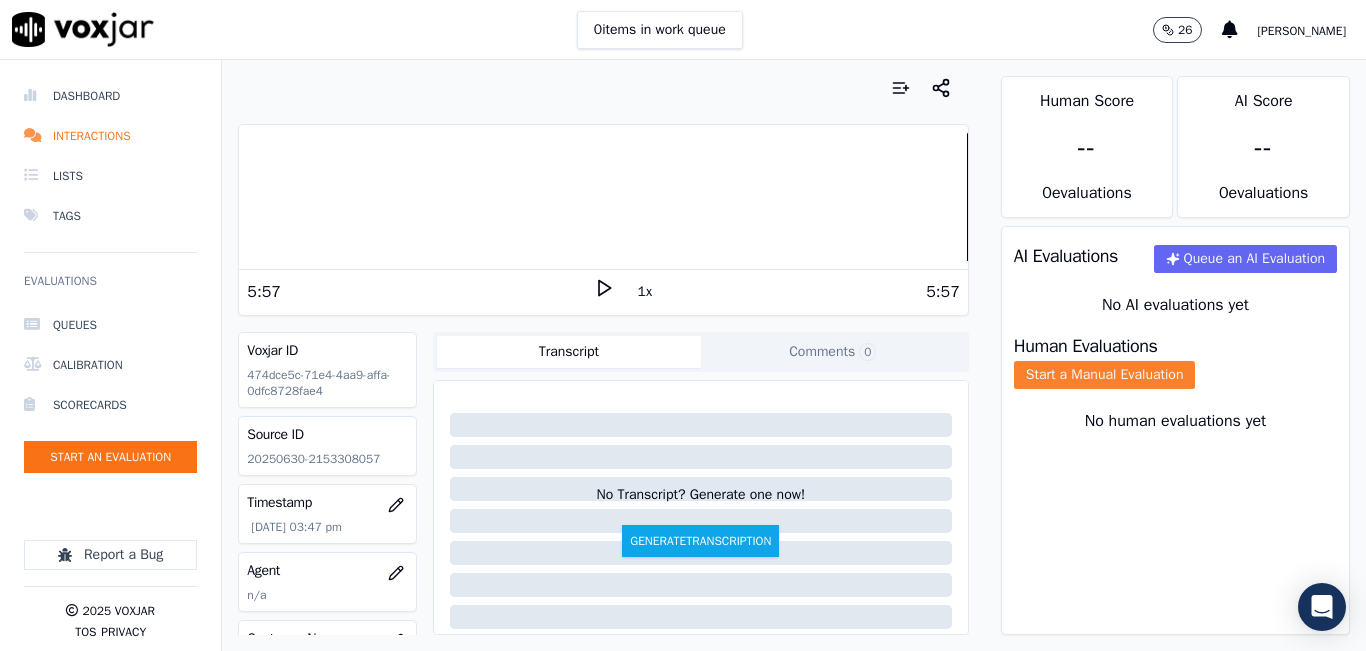 click on "Start a Manual Evaluation" 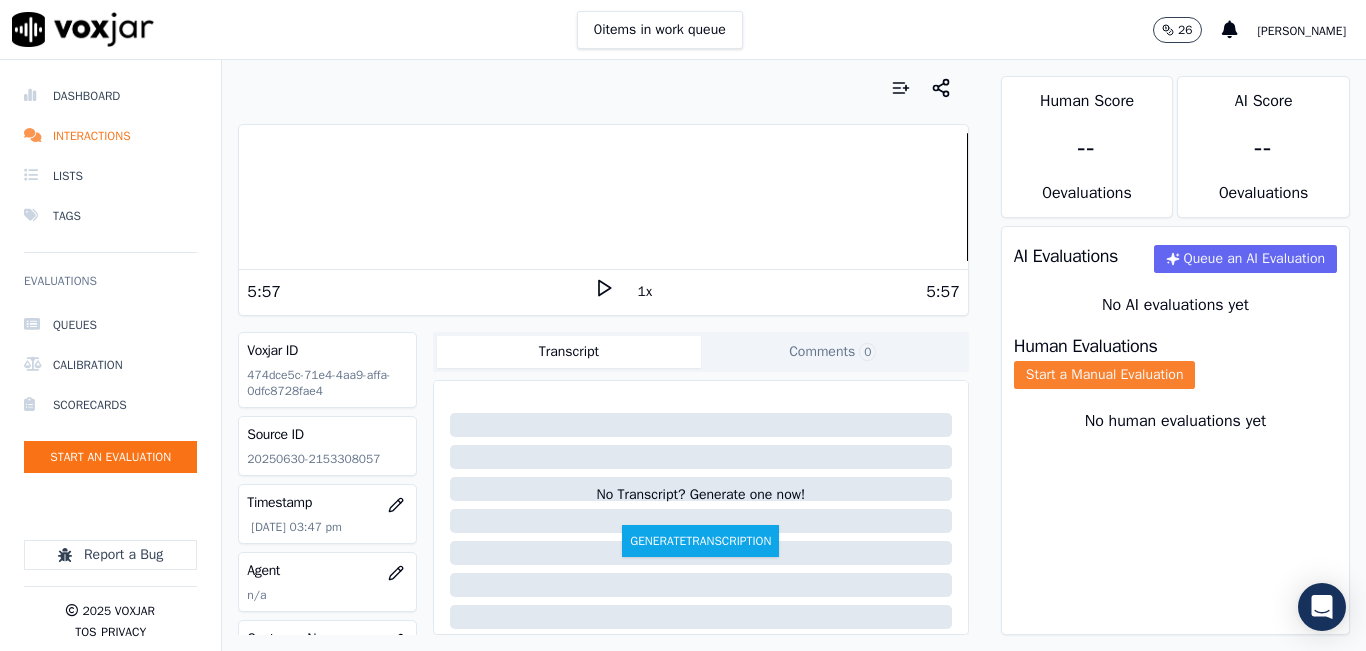 click on "Start a Manual Evaluation" 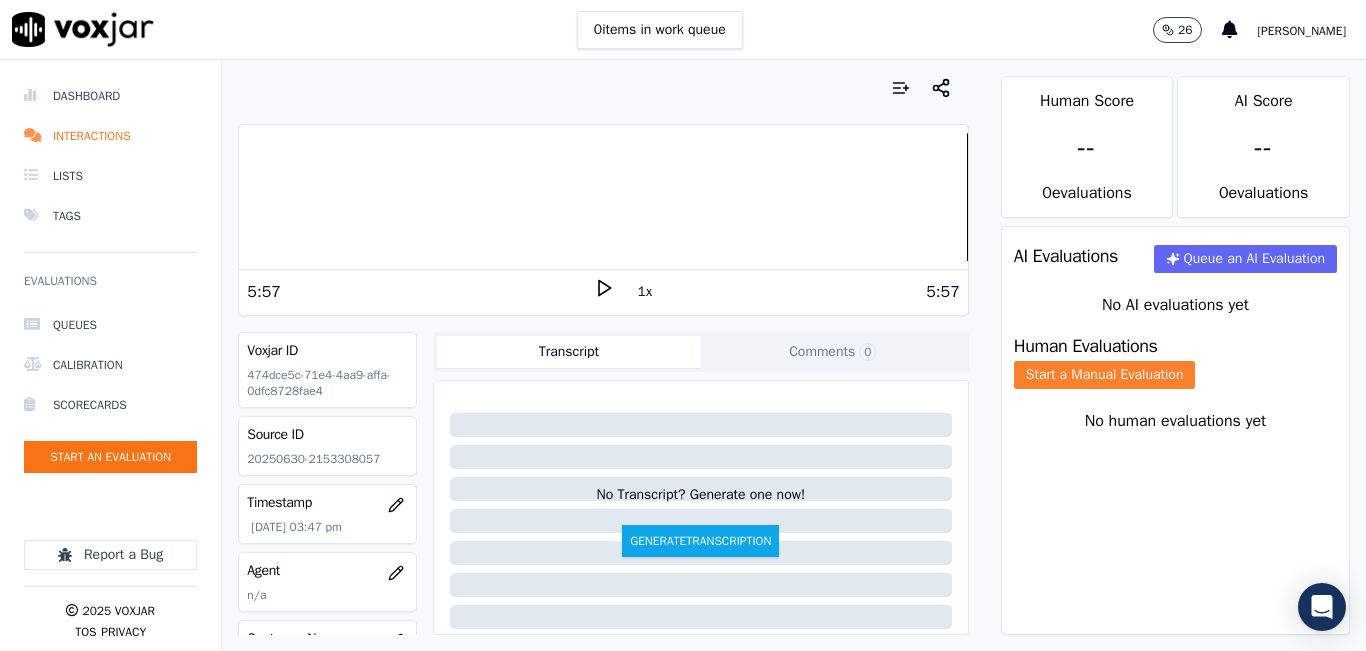 click on "Start a Manual Evaluation" 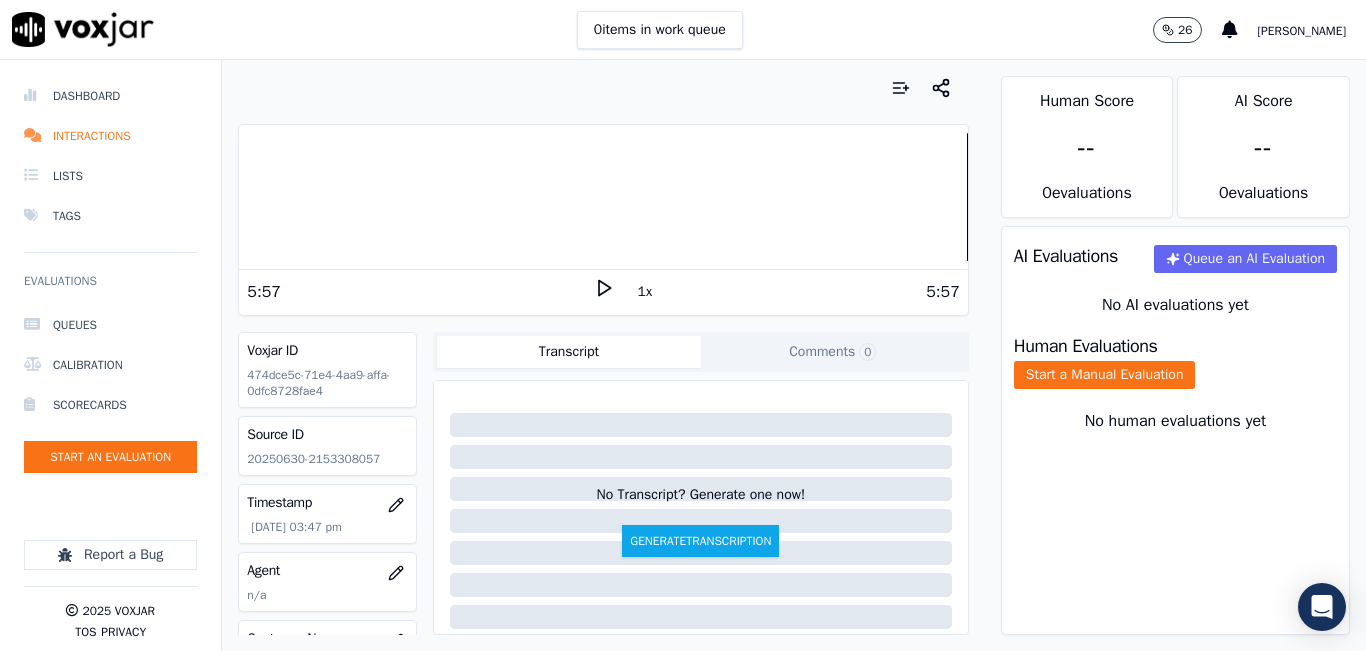 click on "Human Evaluations   Start a Manual Evaluation" at bounding box center [1175, 363] 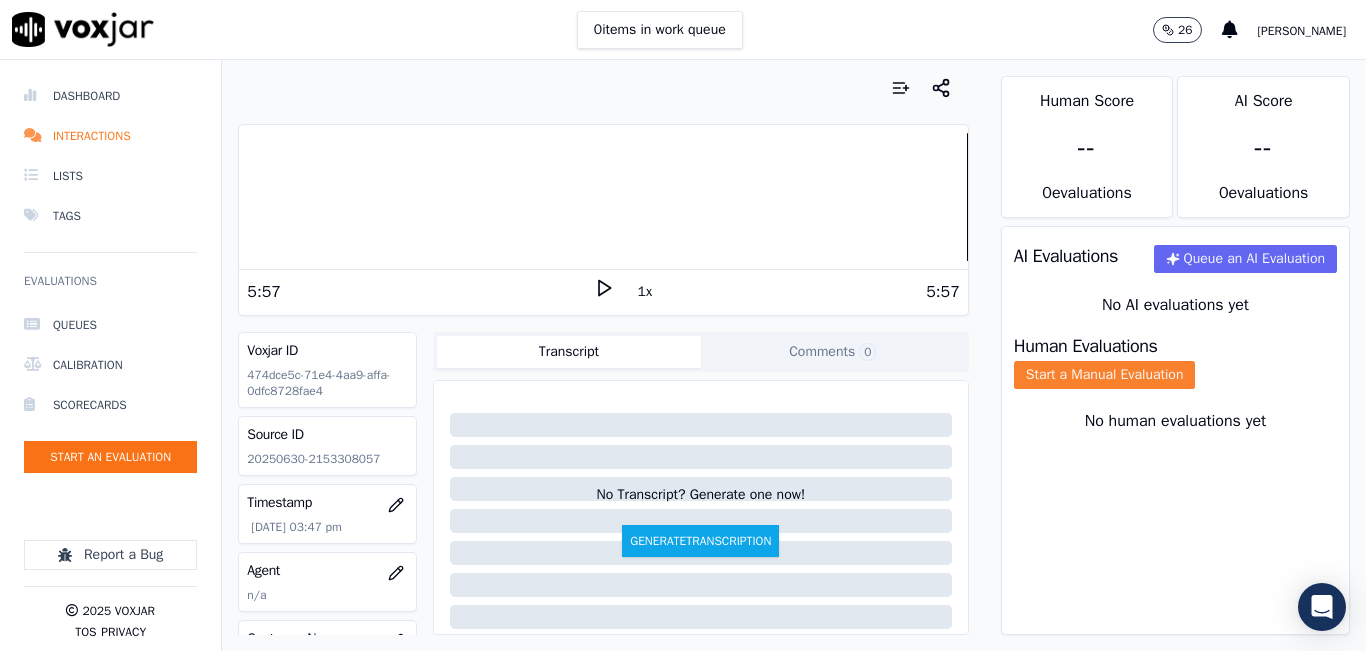 click on "Start a Manual Evaluation" 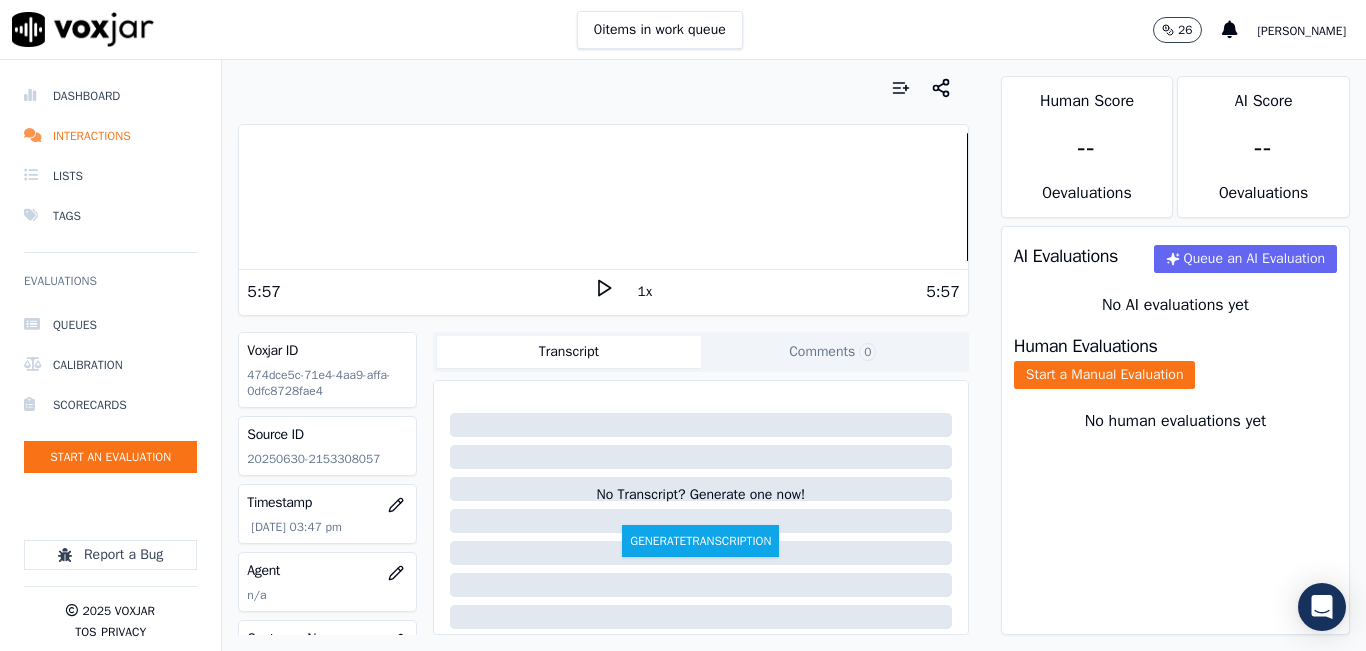 click on "Human Evaluations   Start a Manual Evaluation" at bounding box center [1175, 363] 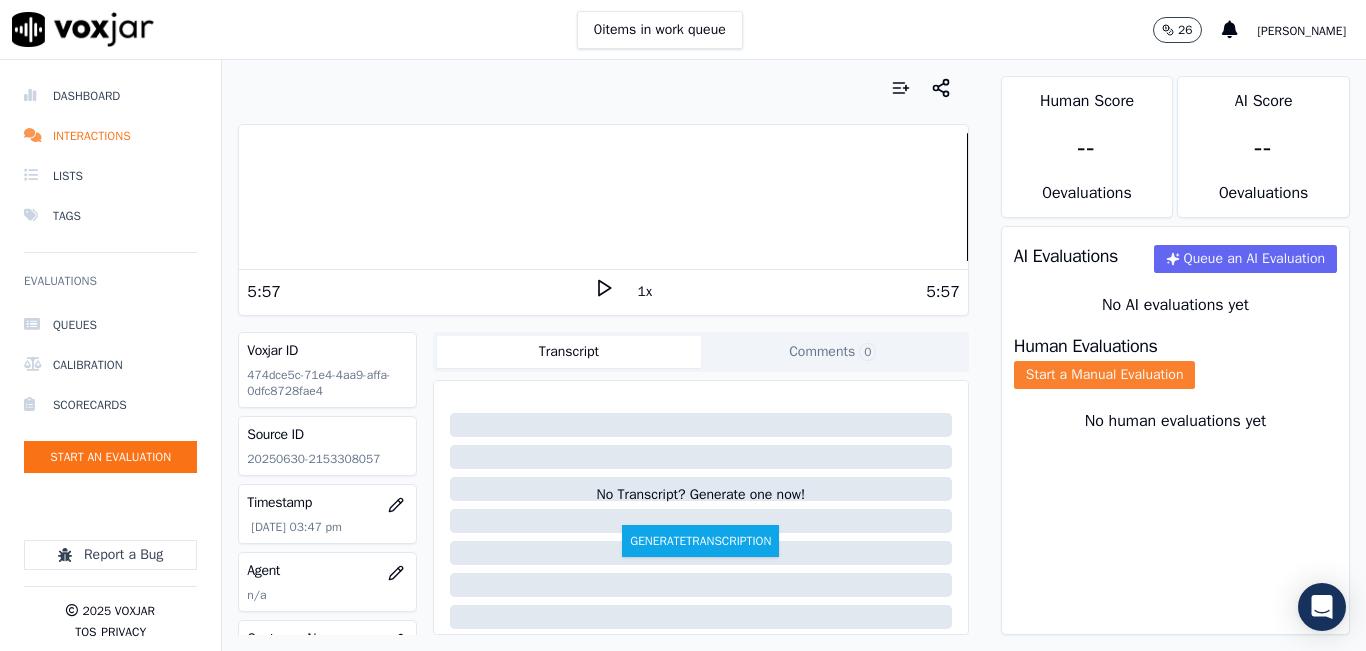 click on "Start a Manual Evaluation" 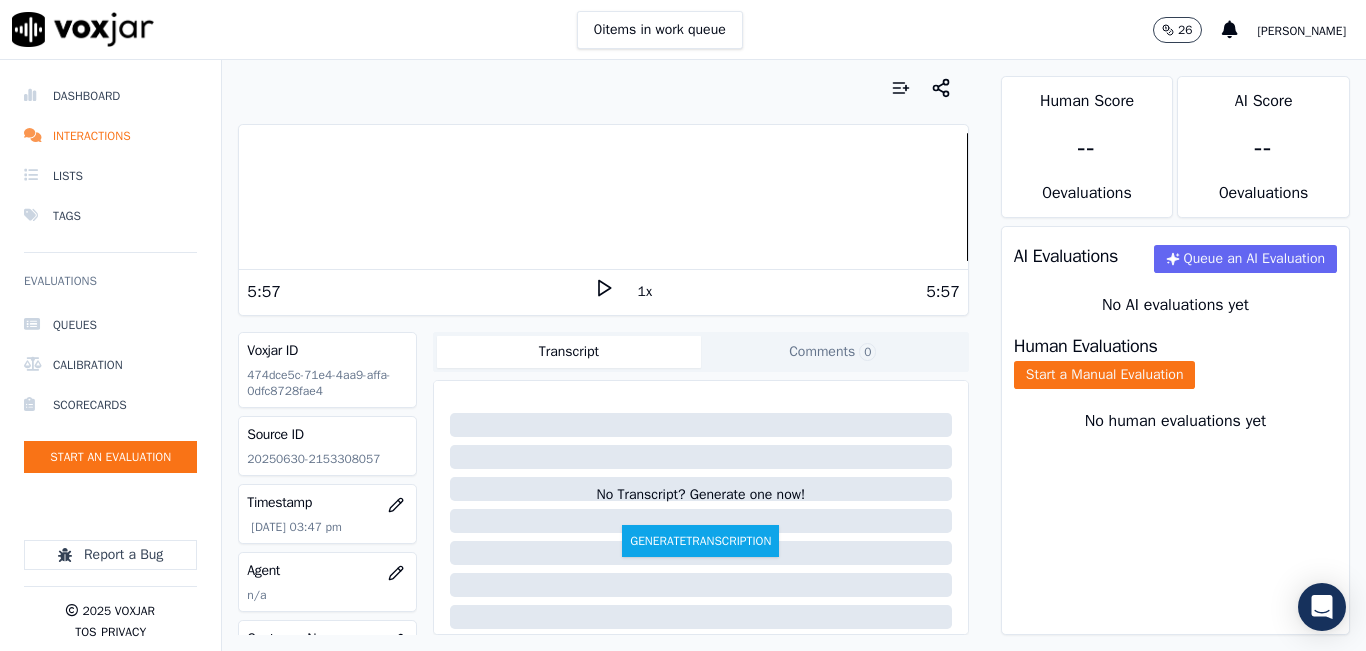 click on "Human Evaluations   Start a Manual Evaluation" at bounding box center (1175, 363) 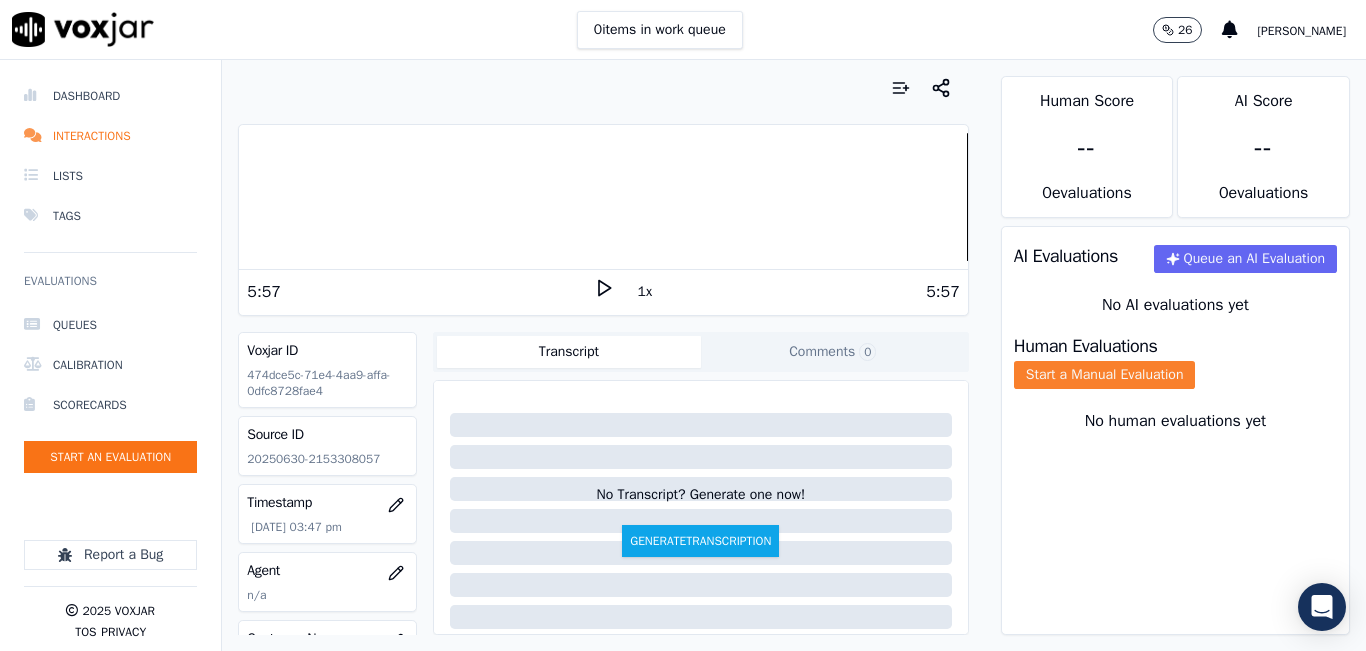 click on "Start a Manual Evaluation" 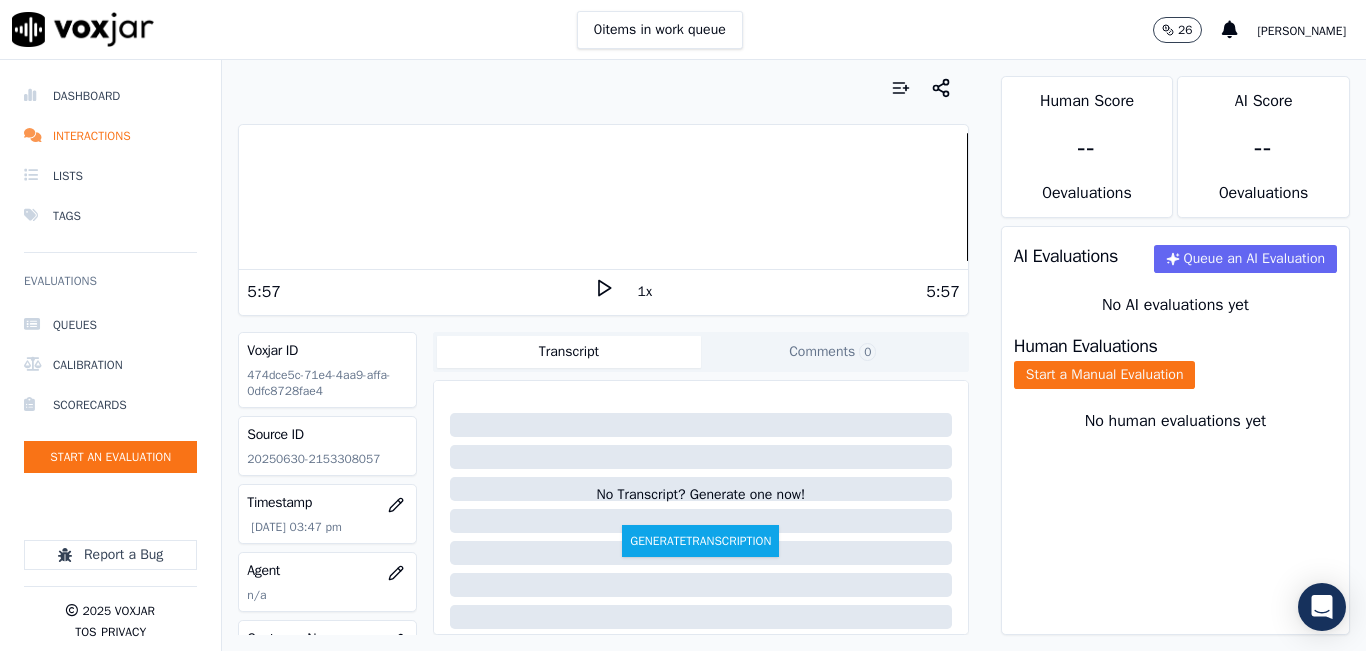 click on "Human Evaluations   Start a Manual Evaluation" at bounding box center (1175, 363) 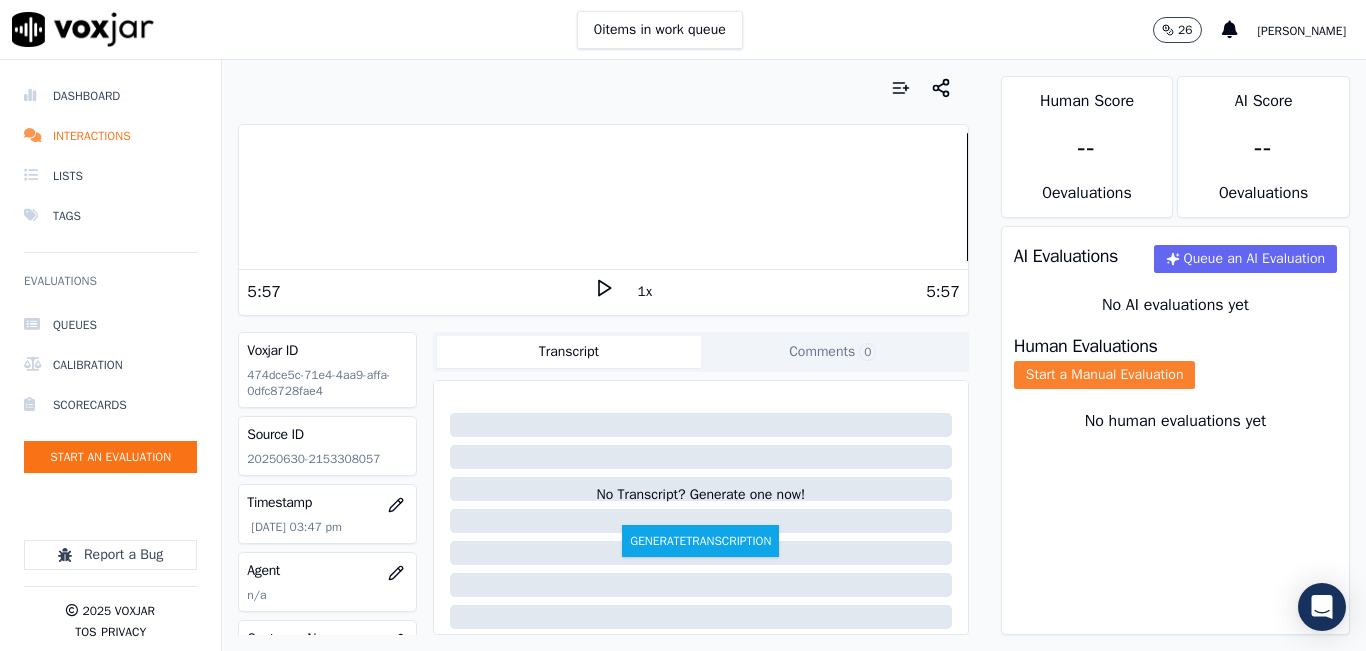 click on "Start a Manual Evaluation" 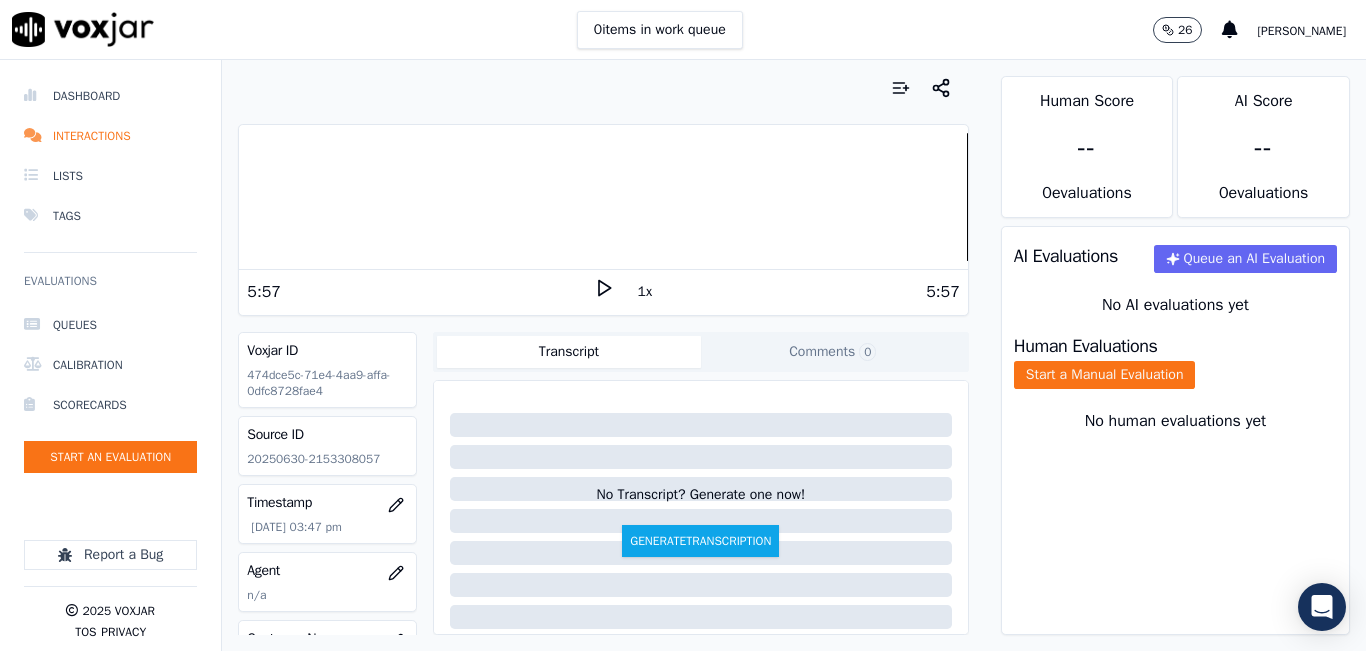 click on "Human Score   --   0  evaluation s   AI Score   --   0  evaluation s     AI Evaluations
Queue an AI Evaluation   No AI evaluations yet   Human Evaluations   Start a Manual Evaluation   No human evaluations yet" at bounding box center (1175, 355) 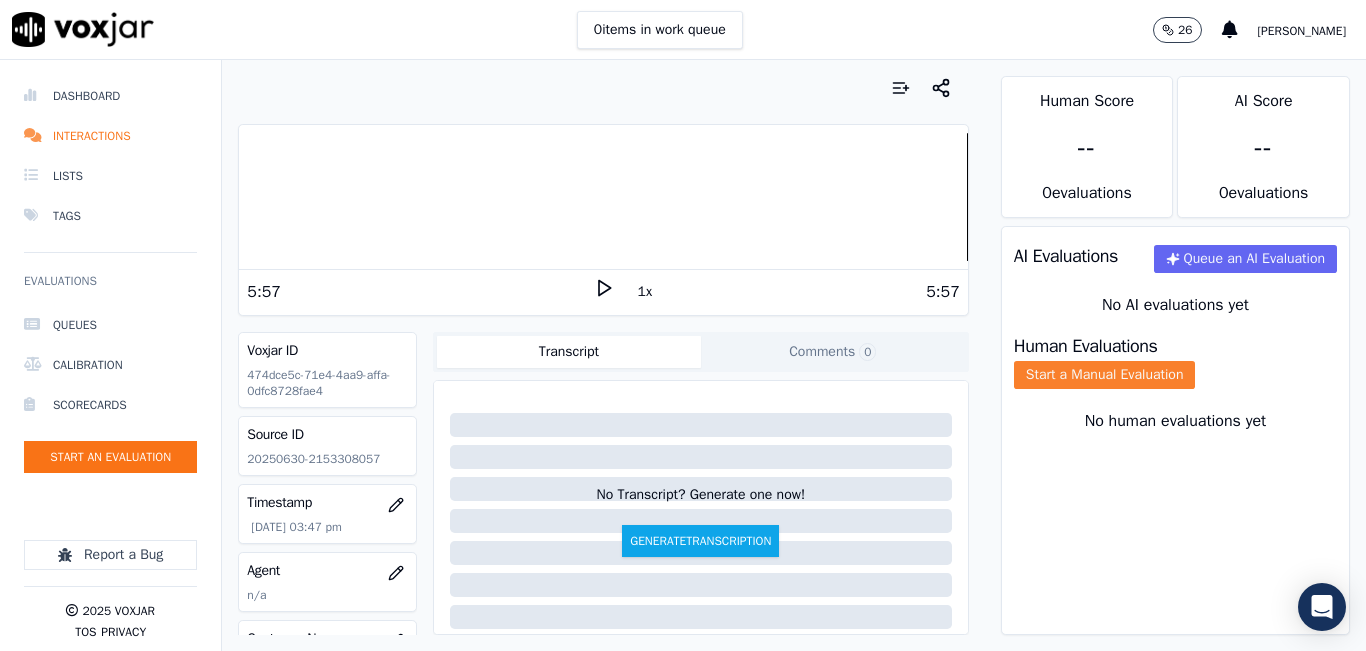 click on "Start a Manual Evaluation" 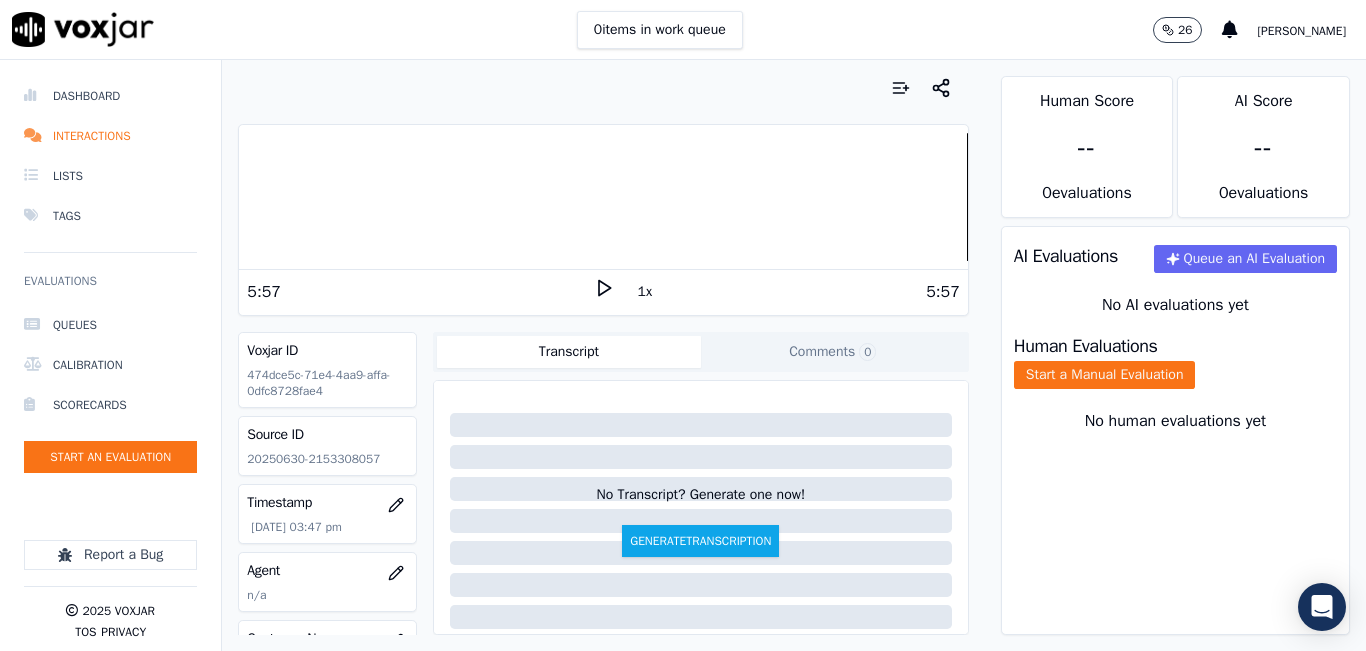 click on "No AI evaluations yet" at bounding box center (1175, 305) 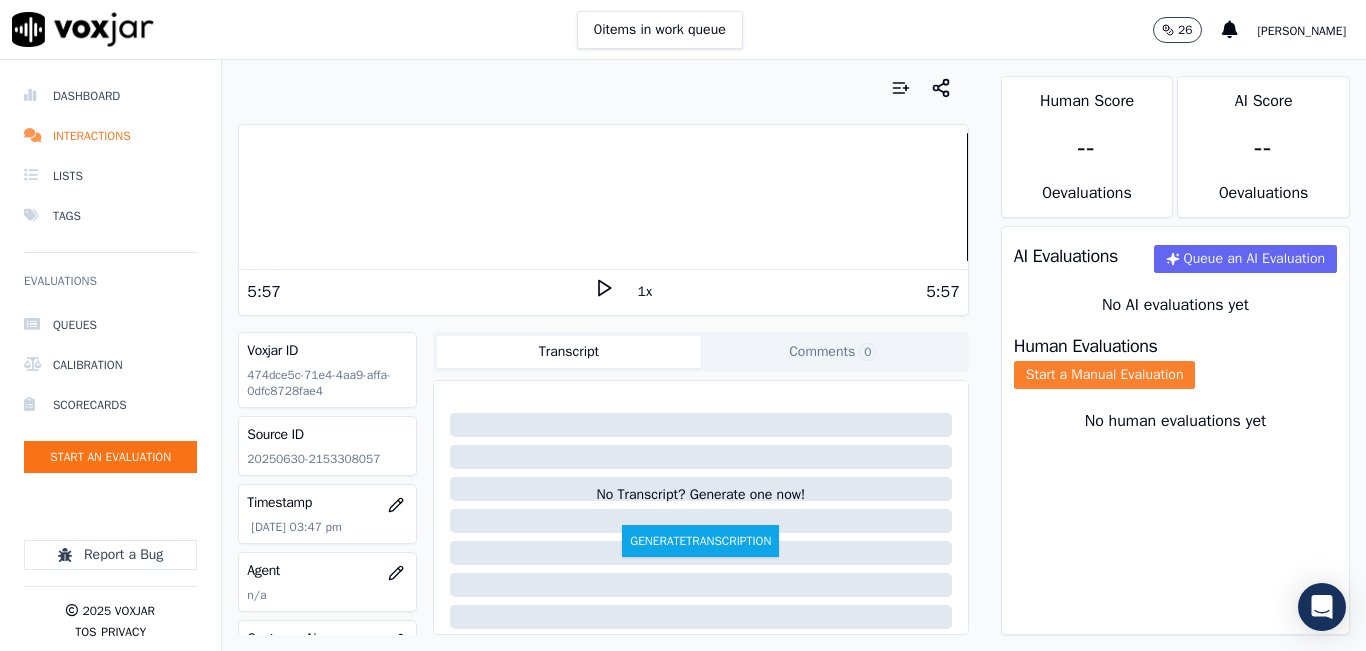 click on "Start a Manual Evaluation" 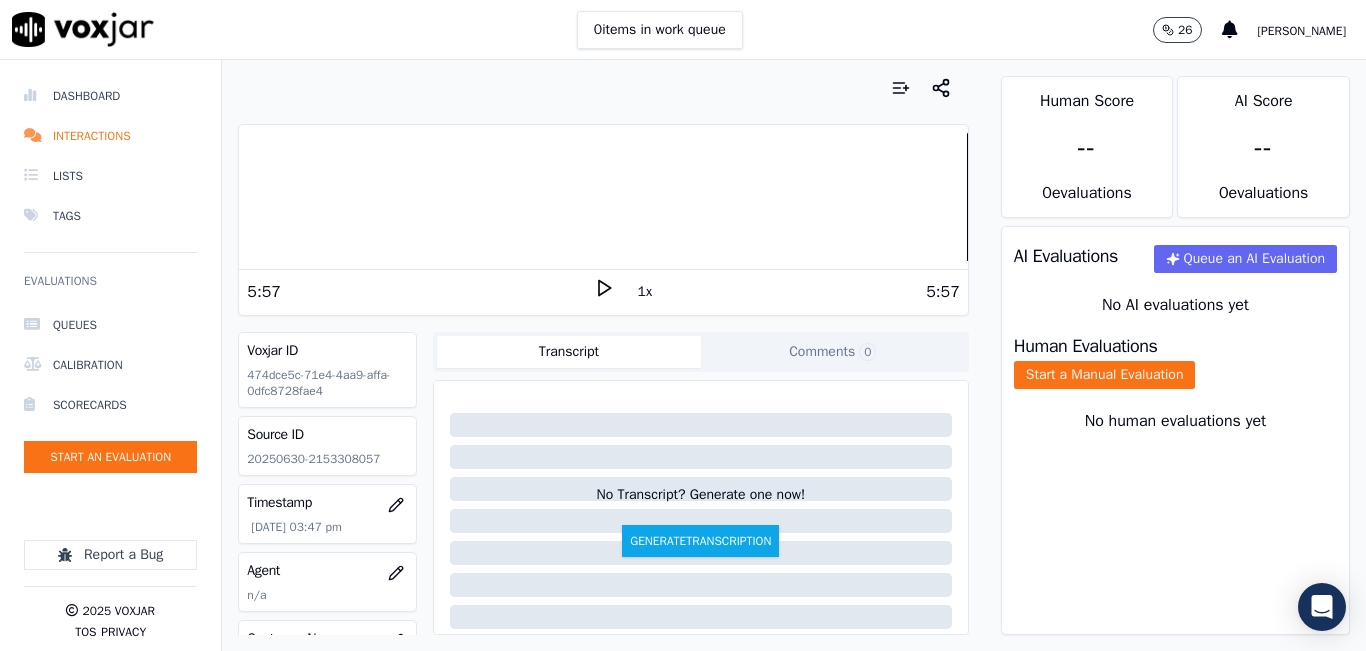 click on "Human Score   --   0  evaluation s   AI Score   --   0  evaluation s     AI Evaluations
Queue an AI Evaluation   No AI evaluations yet   Human Evaluations   Start a Manual Evaluation   No human evaluations yet" at bounding box center [1175, 355] 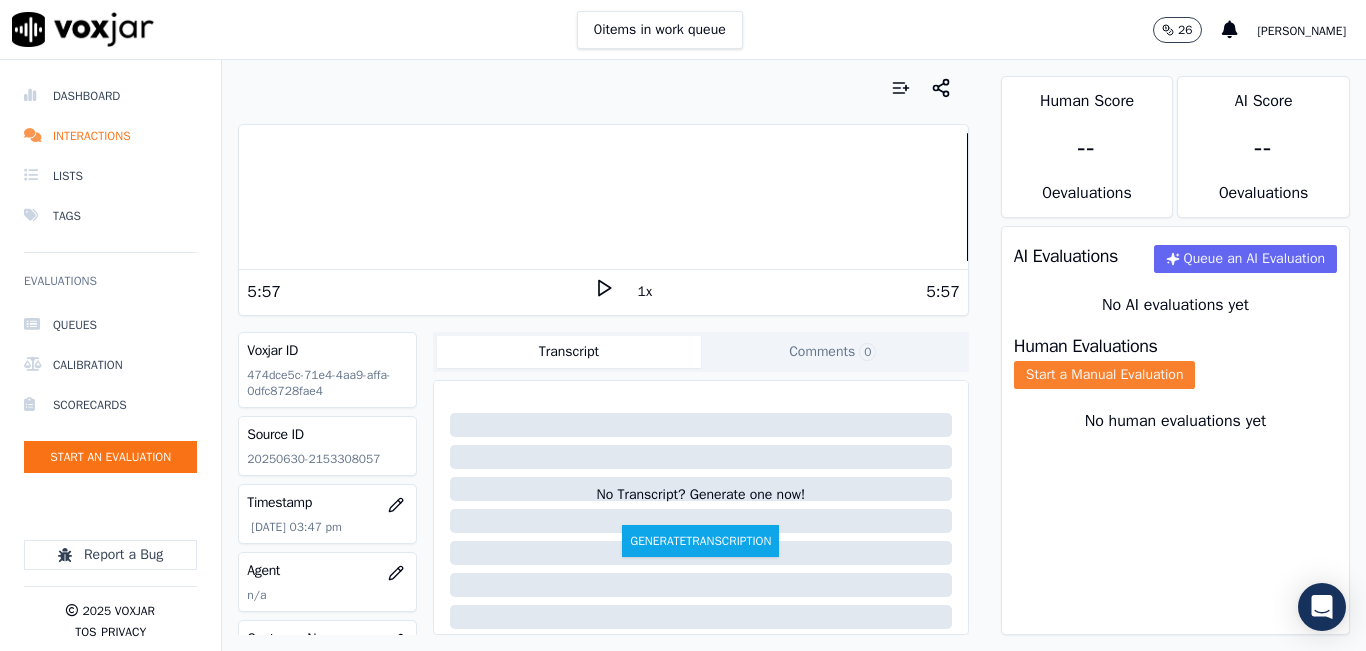 click on "Start a Manual Evaluation" 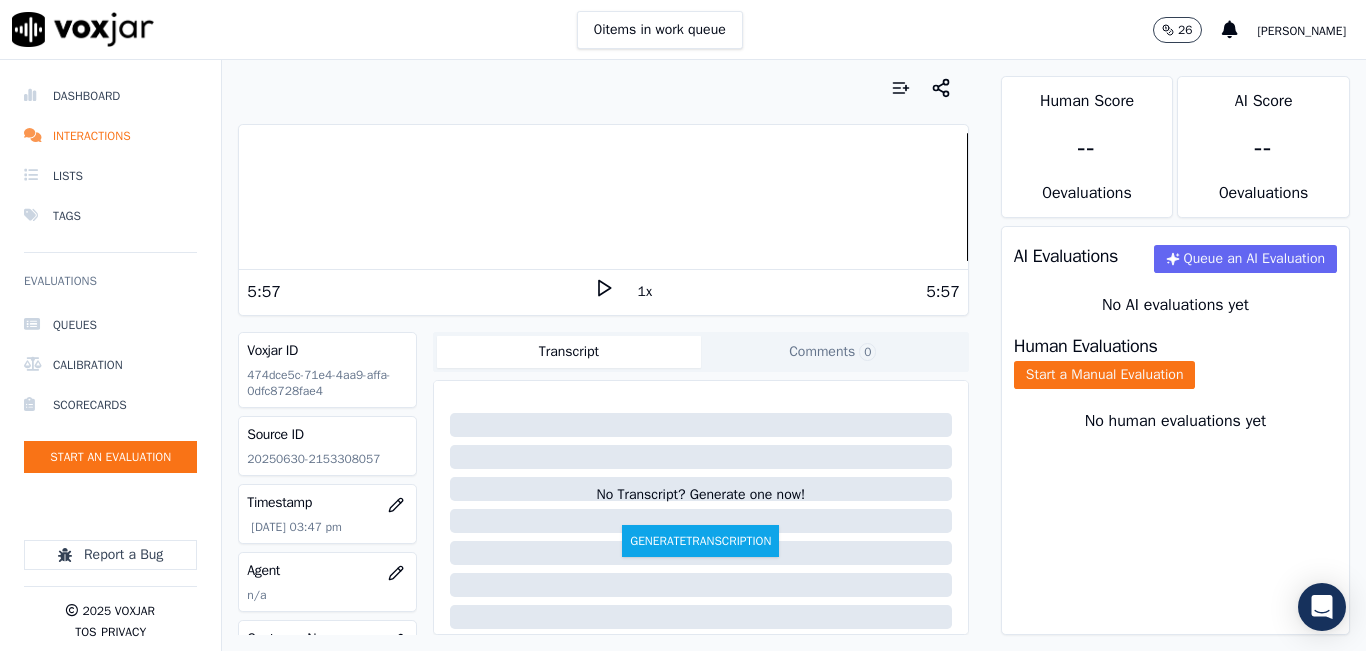 click on "Human Score   --   0  evaluation s   AI Score   --   0  evaluation s     AI Evaluations
Queue an AI Evaluation   No AI evaluations yet   Human Evaluations   Start a Manual Evaluation   No human evaluations yet" at bounding box center (1175, 355) 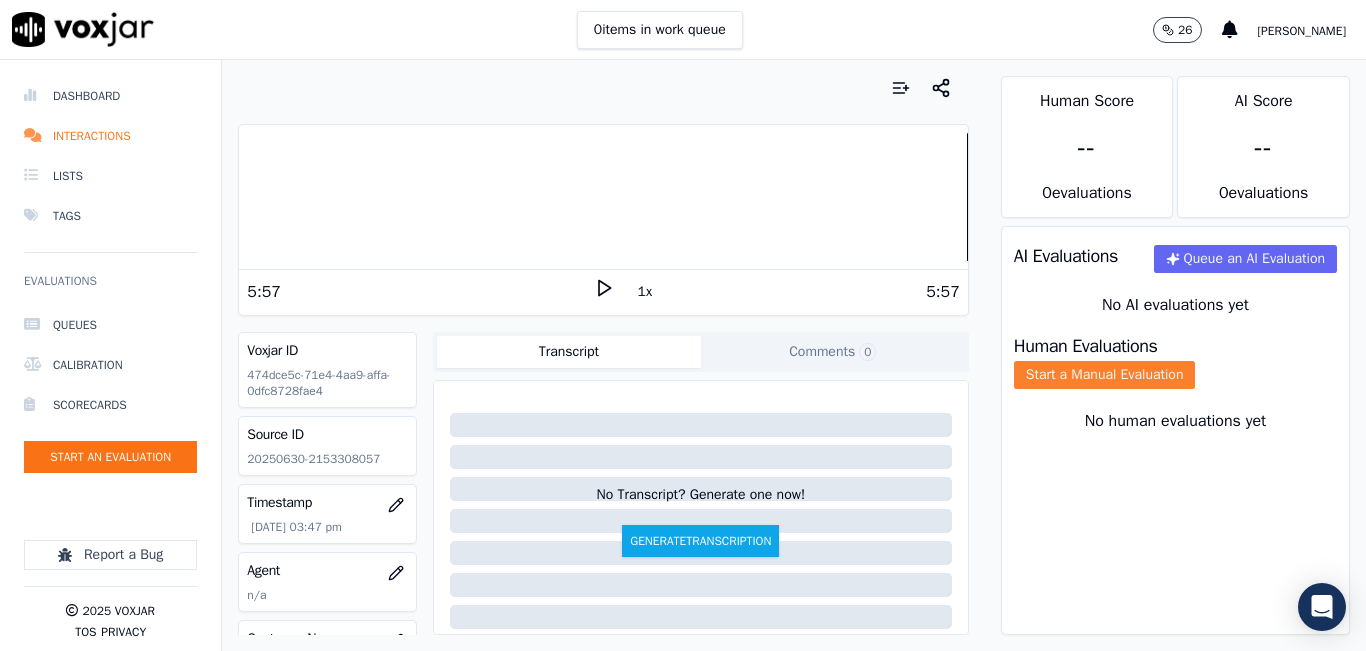 click on "Start a Manual Evaluation" 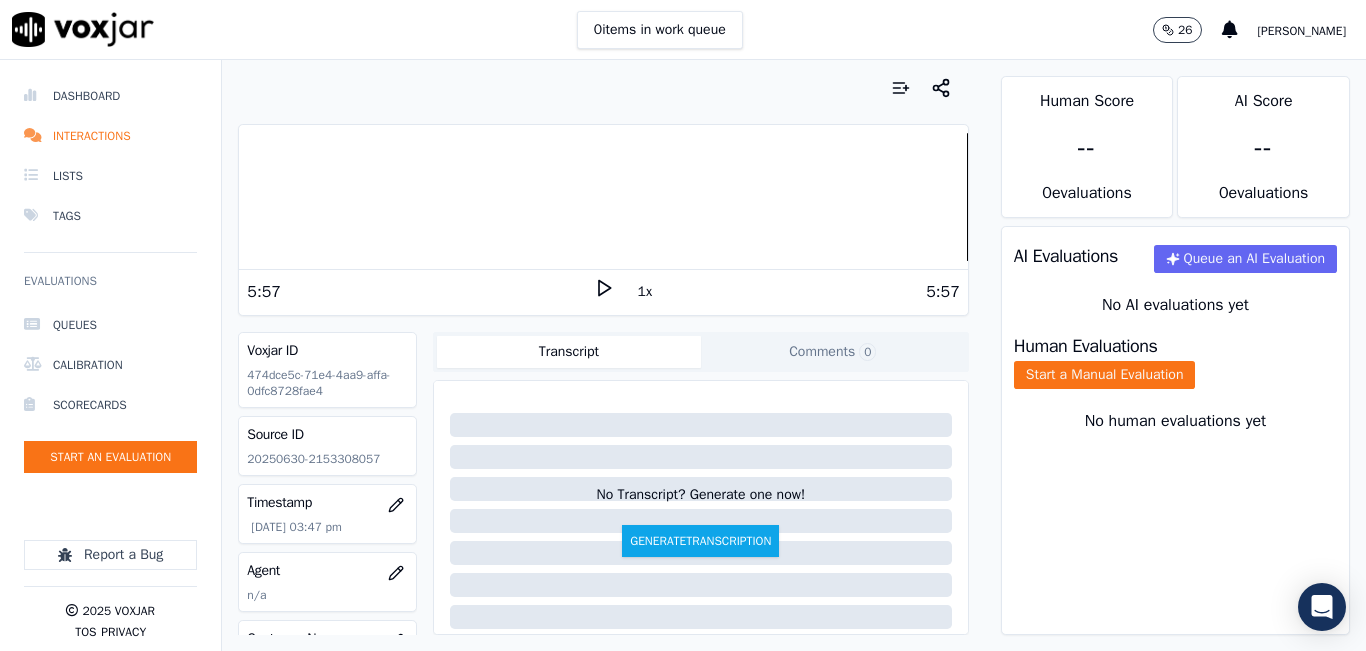 click on "No human evaluations yet" at bounding box center (1175, 445) 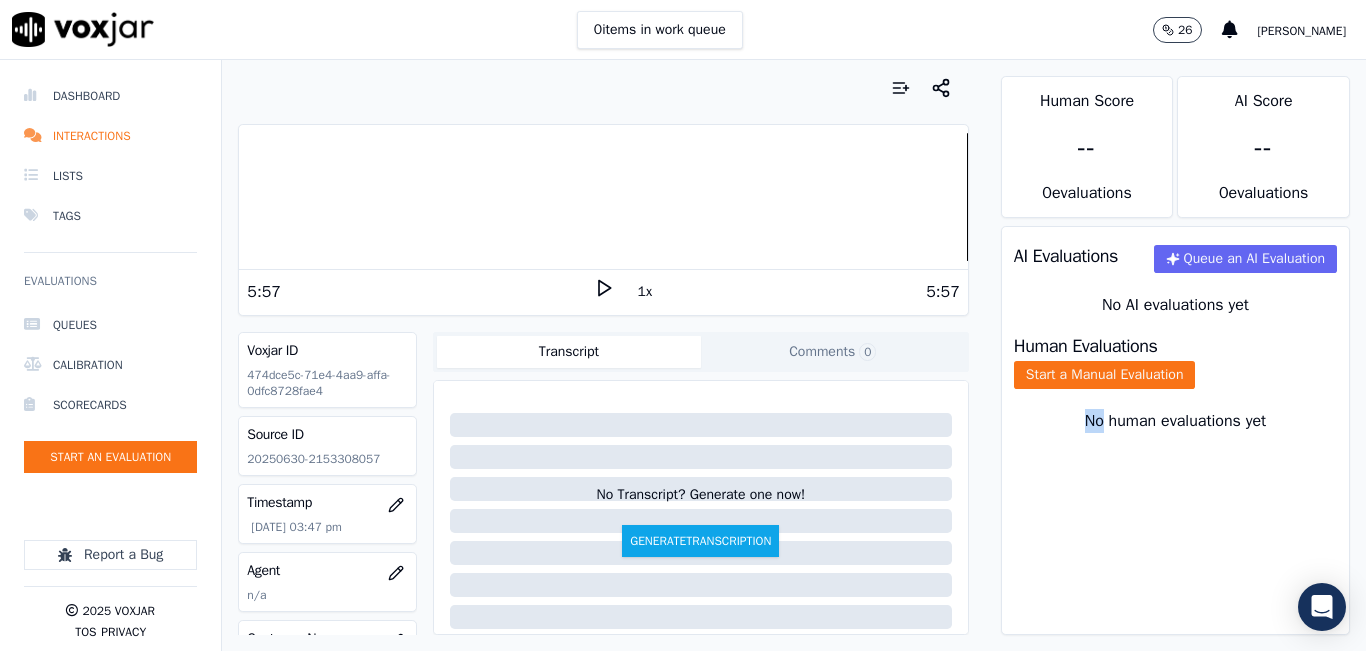 click on "No human evaluations yet" at bounding box center (1175, 445) 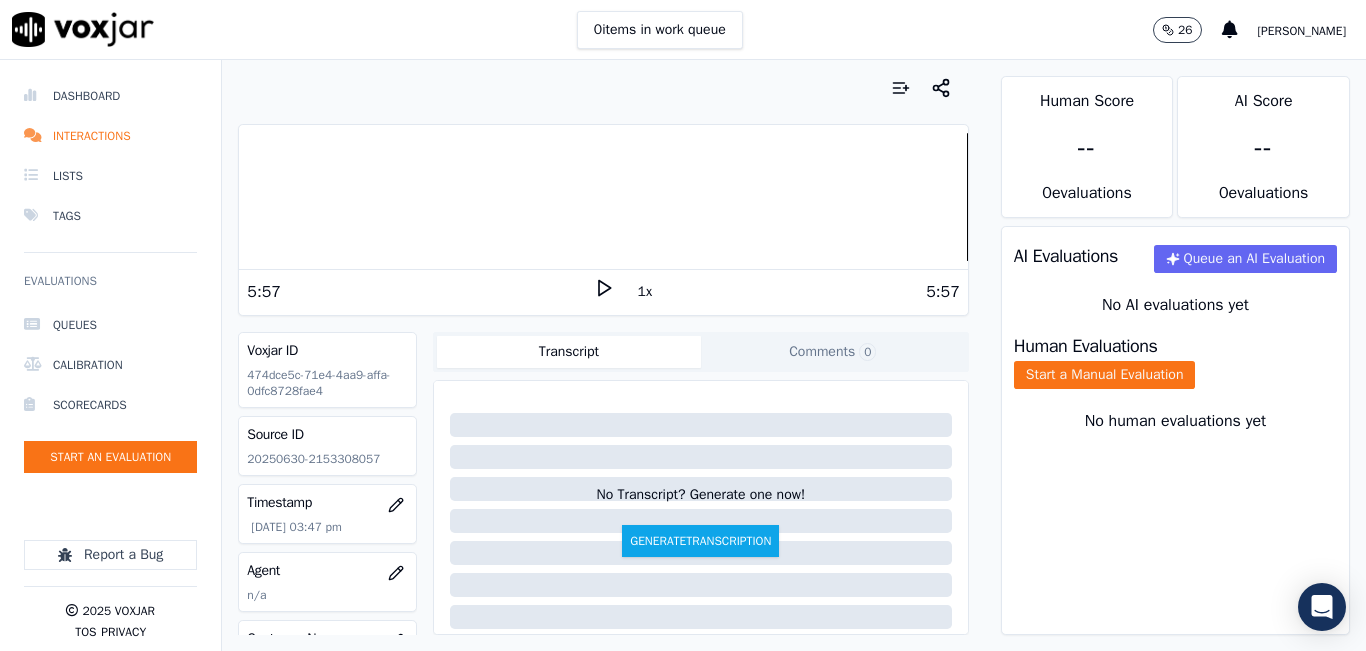 click on "0  items in work queue     26         Sheila De Castro" at bounding box center (683, 30) 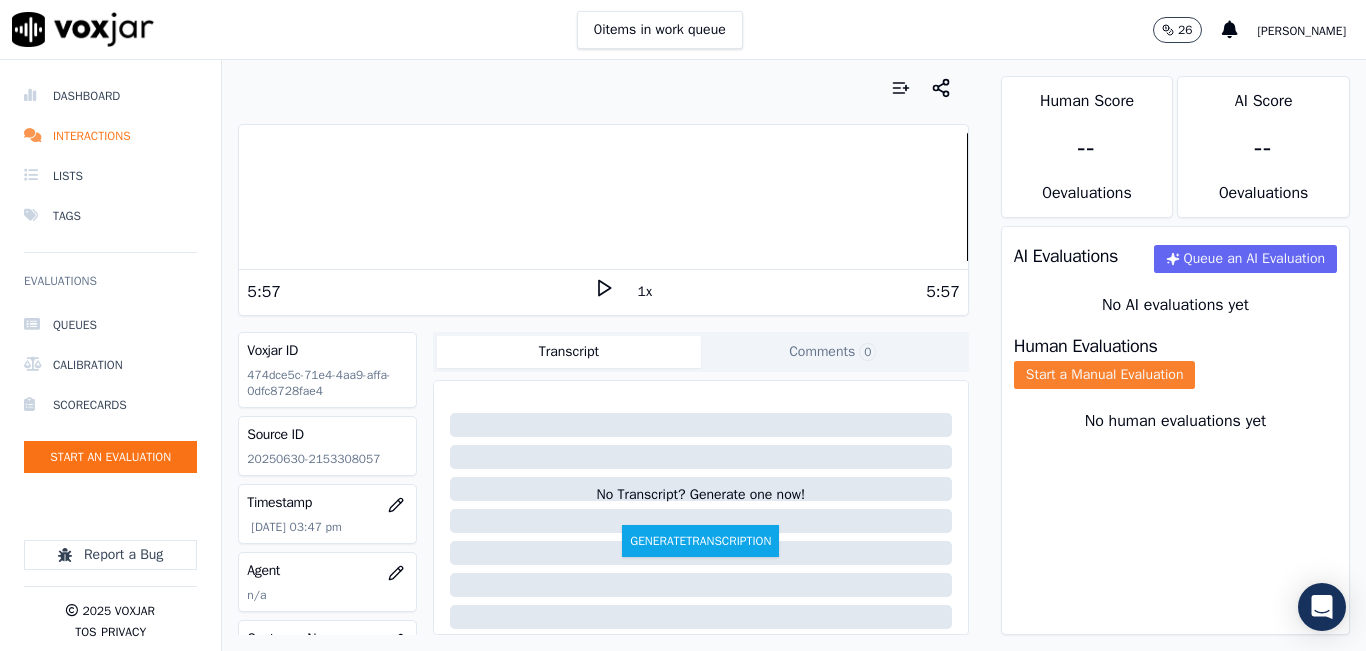 click on "Start a Manual Evaluation" 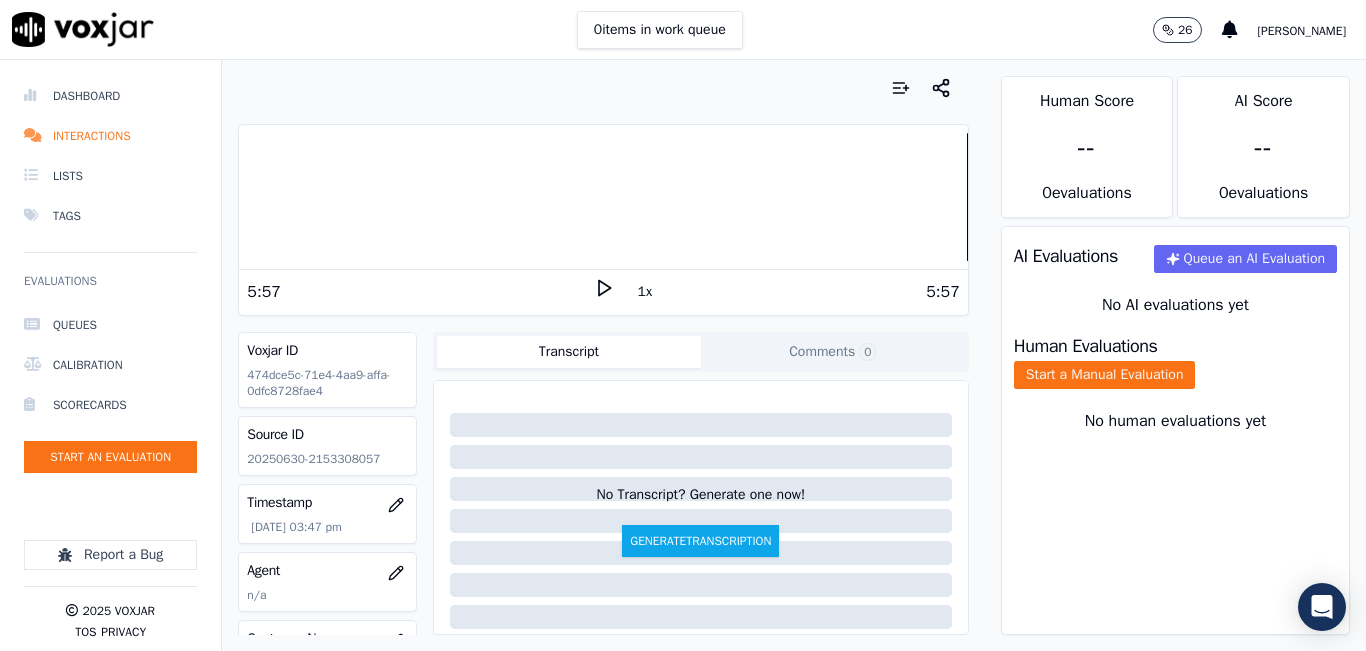 click on "0  items in work queue     26         Sheila De Castro" at bounding box center (683, 30) 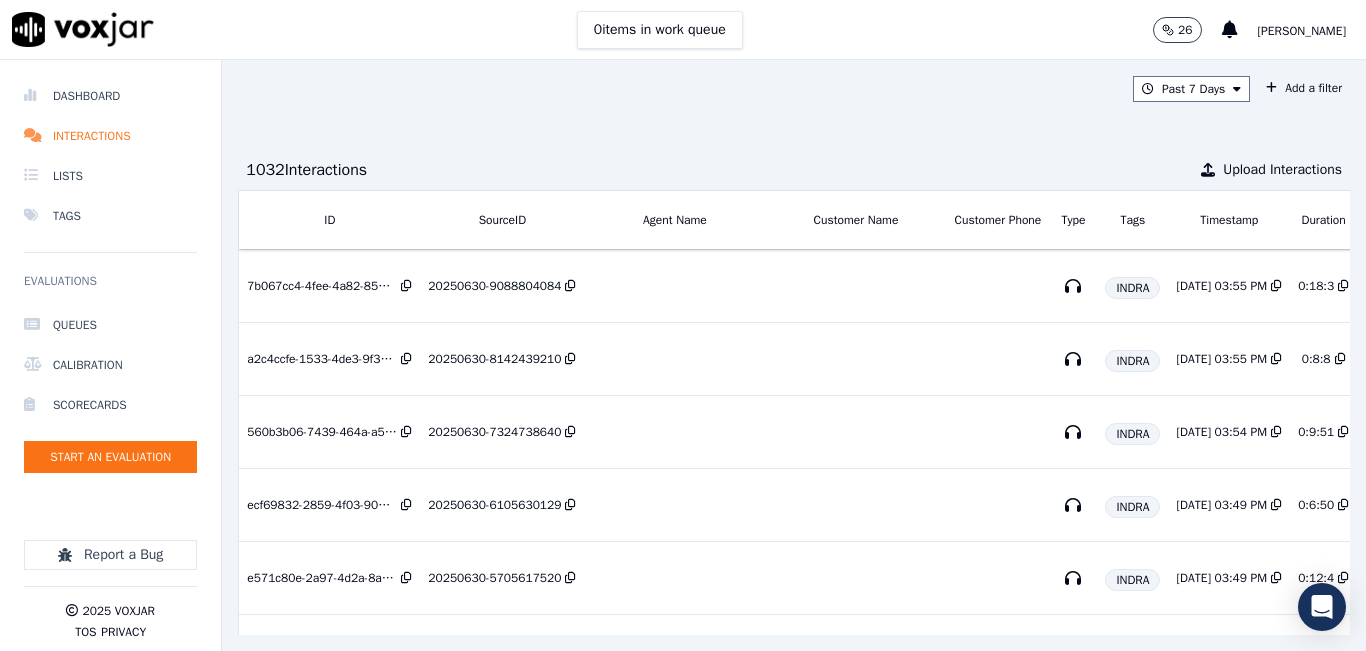 scroll, scrollTop: 0, scrollLeft: 0, axis: both 